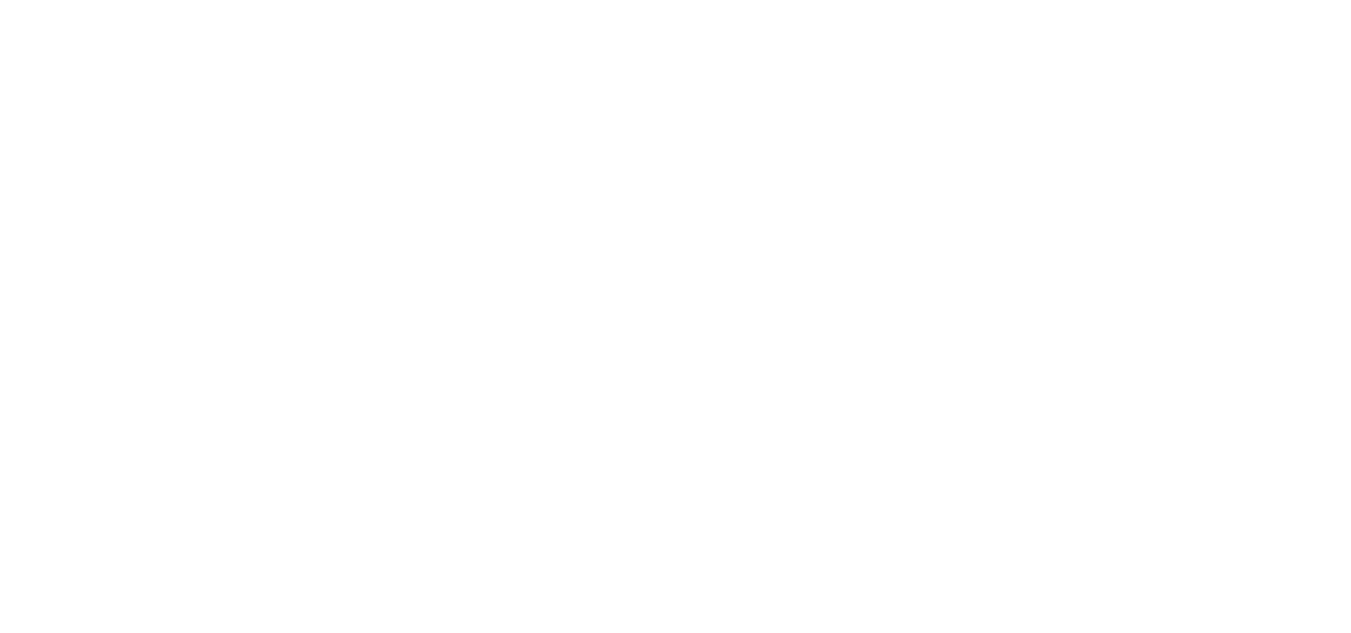 scroll, scrollTop: 0, scrollLeft: 0, axis: both 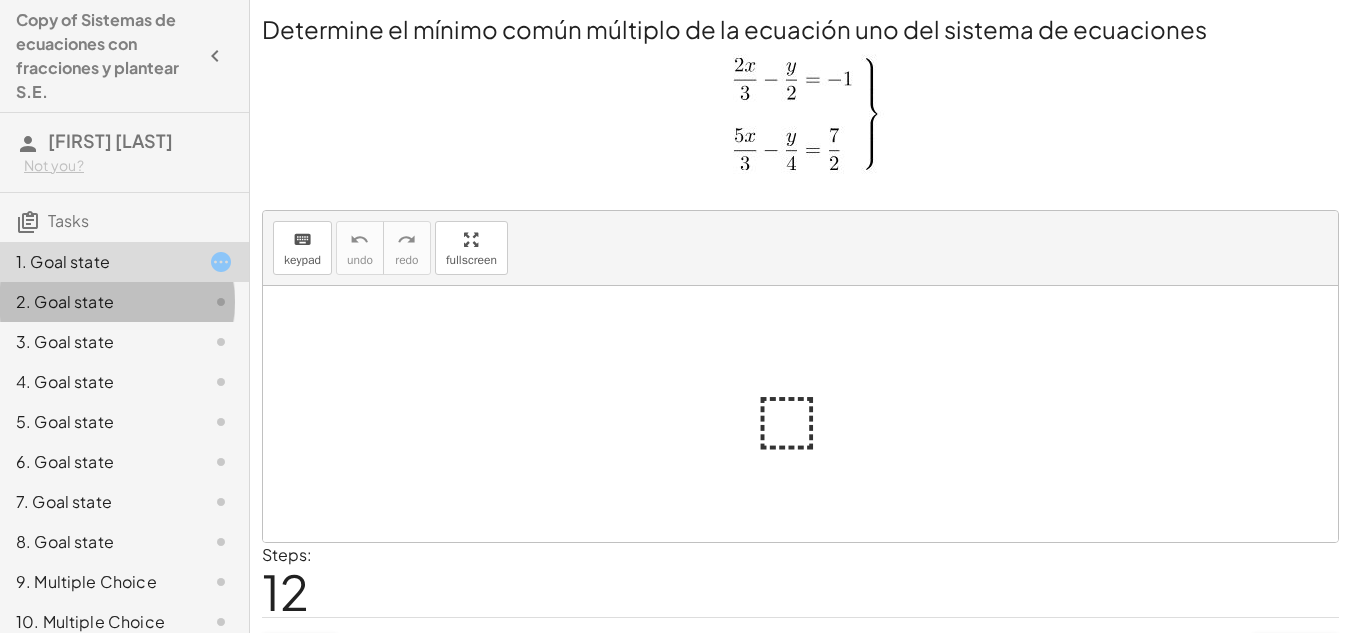click 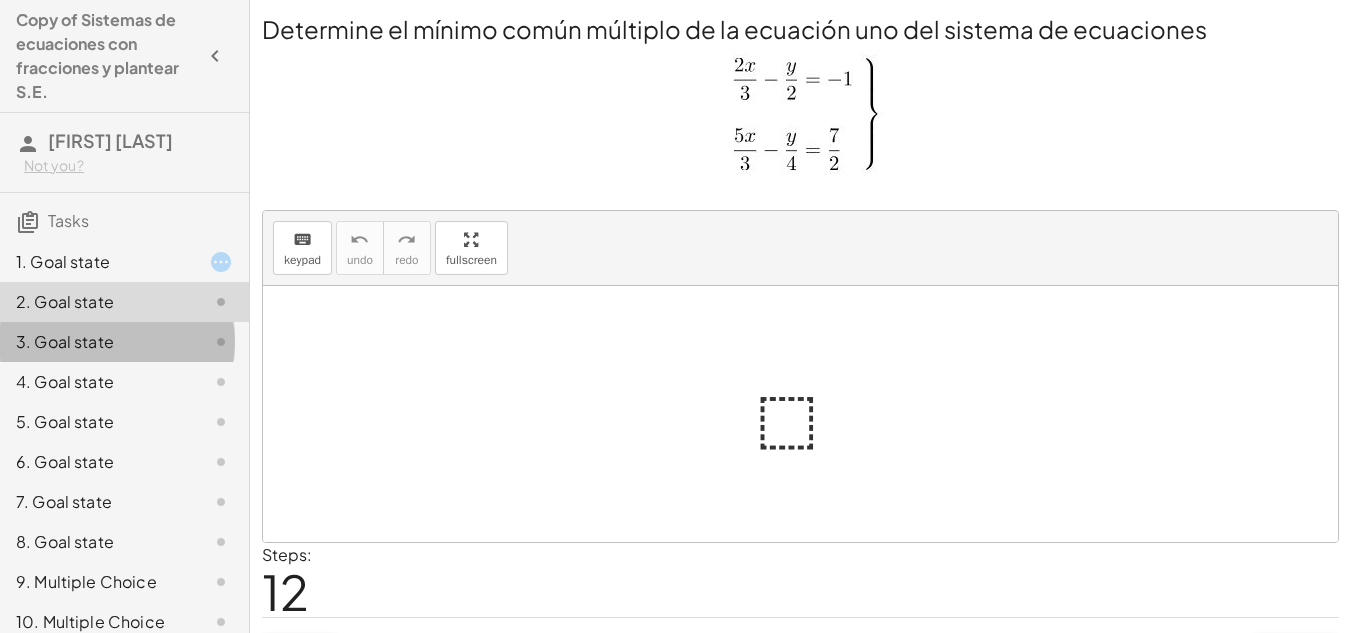 click on "3. Goal state" 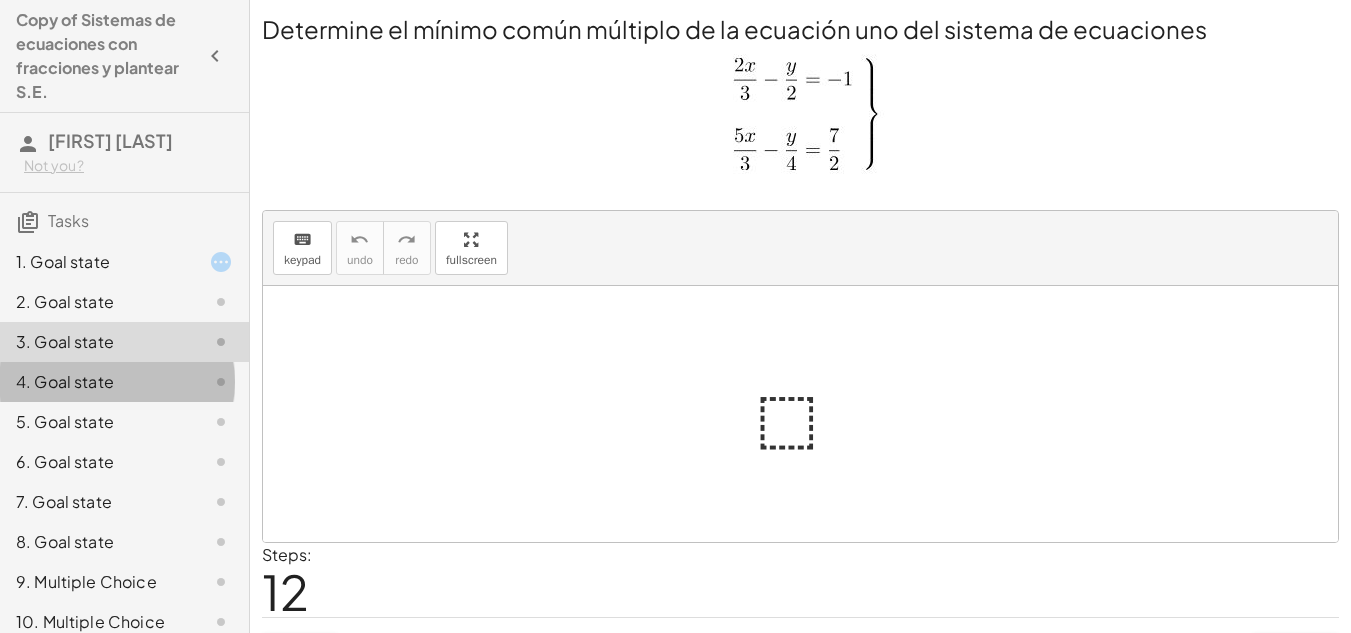 click on "4. Goal state" 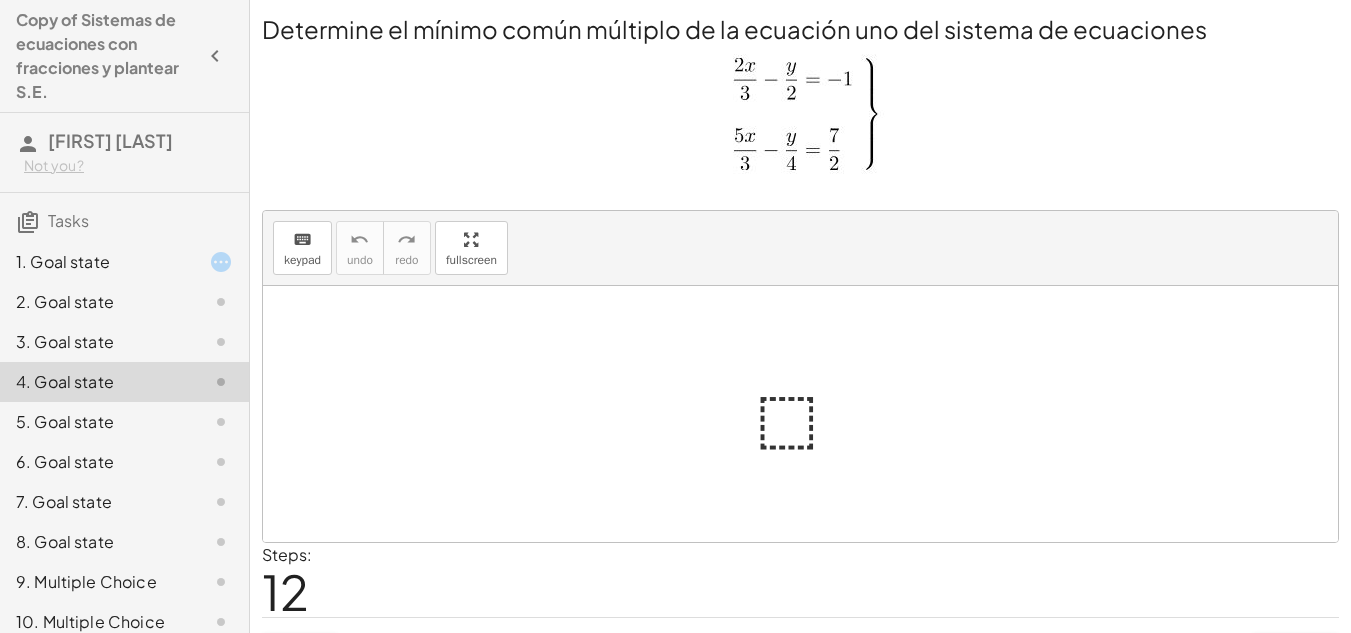 click on "6. Goal state" 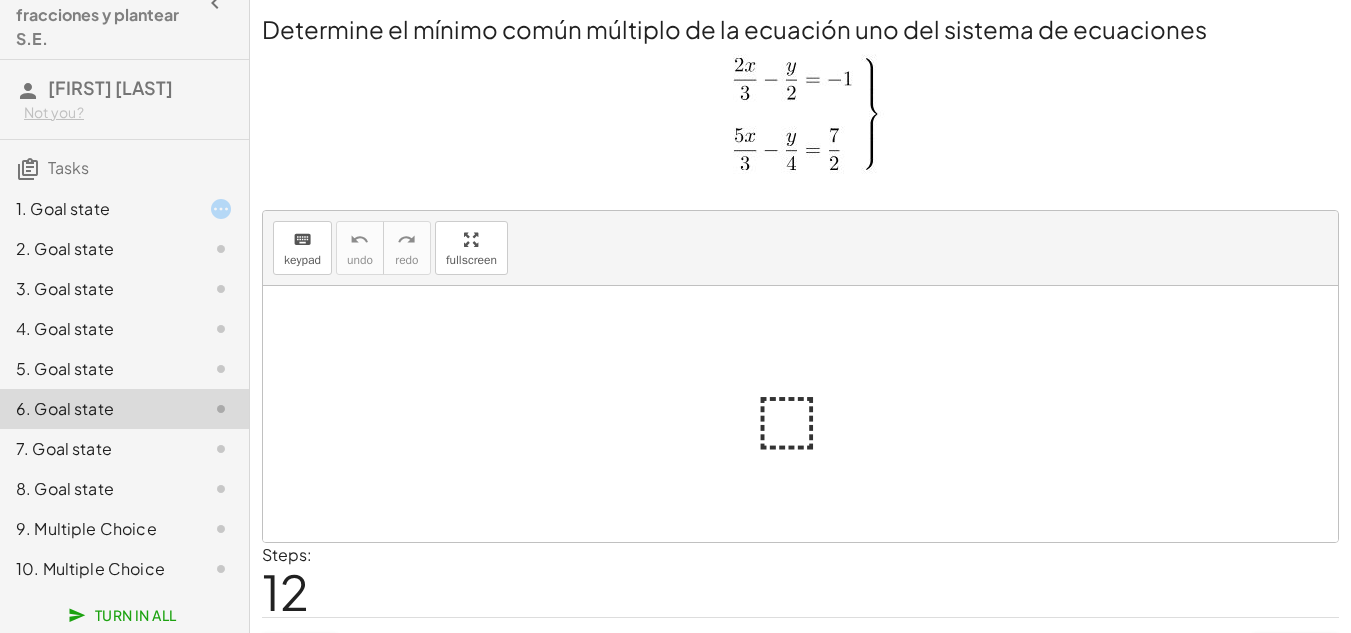 scroll, scrollTop: 0, scrollLeft: 0, axis: both 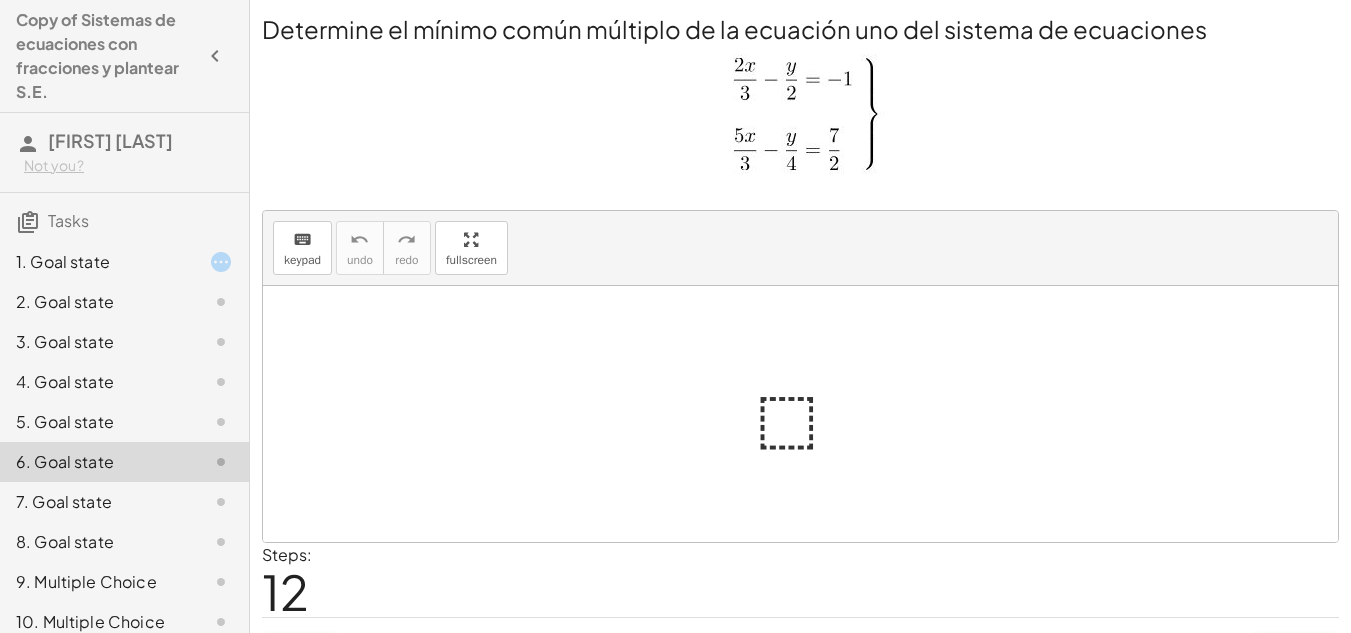 click on "1. Goal state" 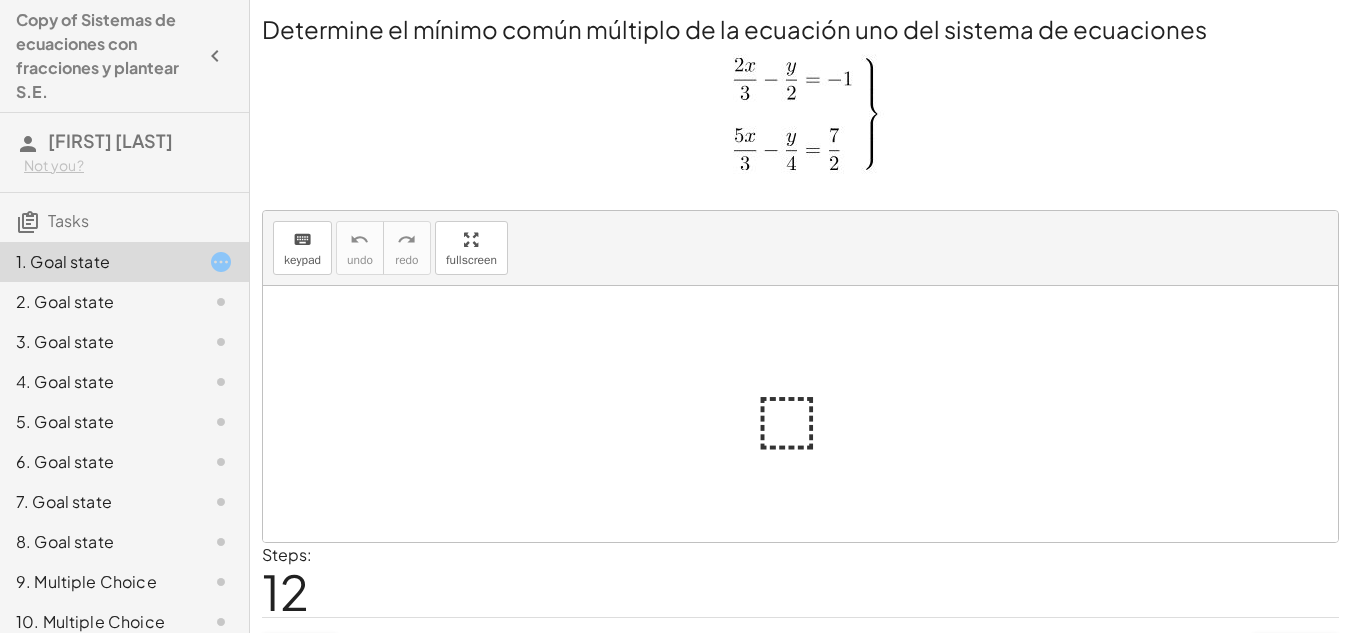 click on "Tasks" at bounding box center (68, 220) 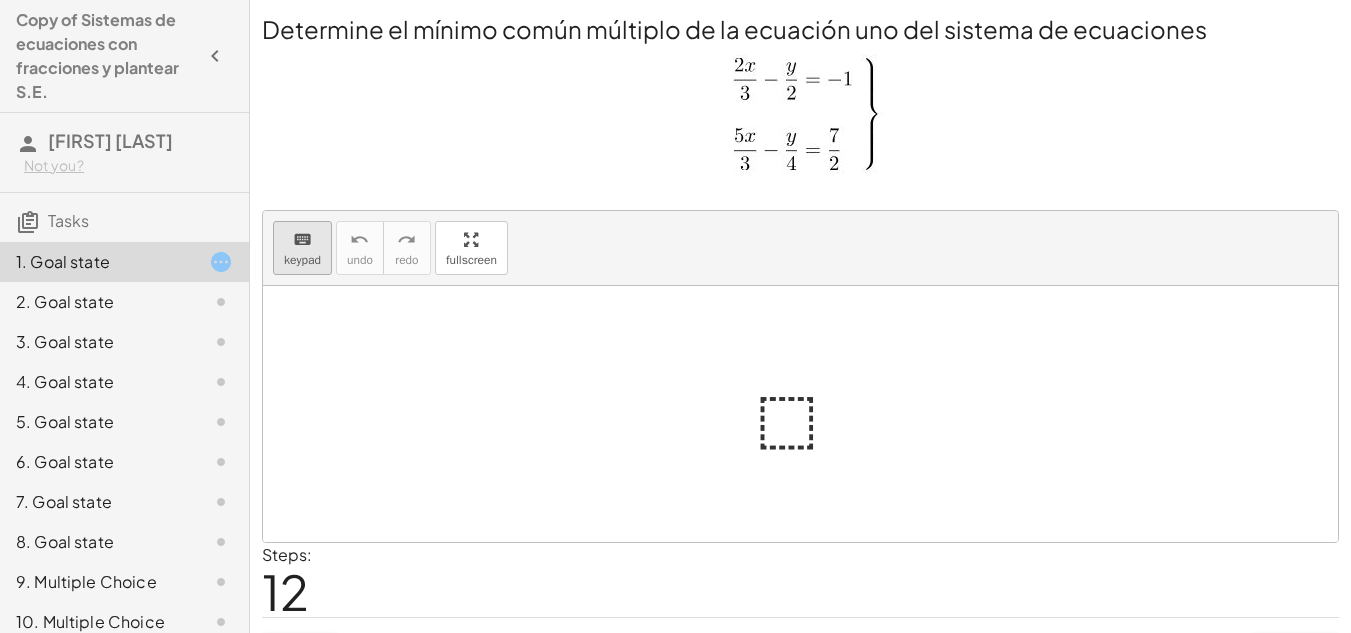 click on "keyboard keypad" at bounding box center (302, 248) 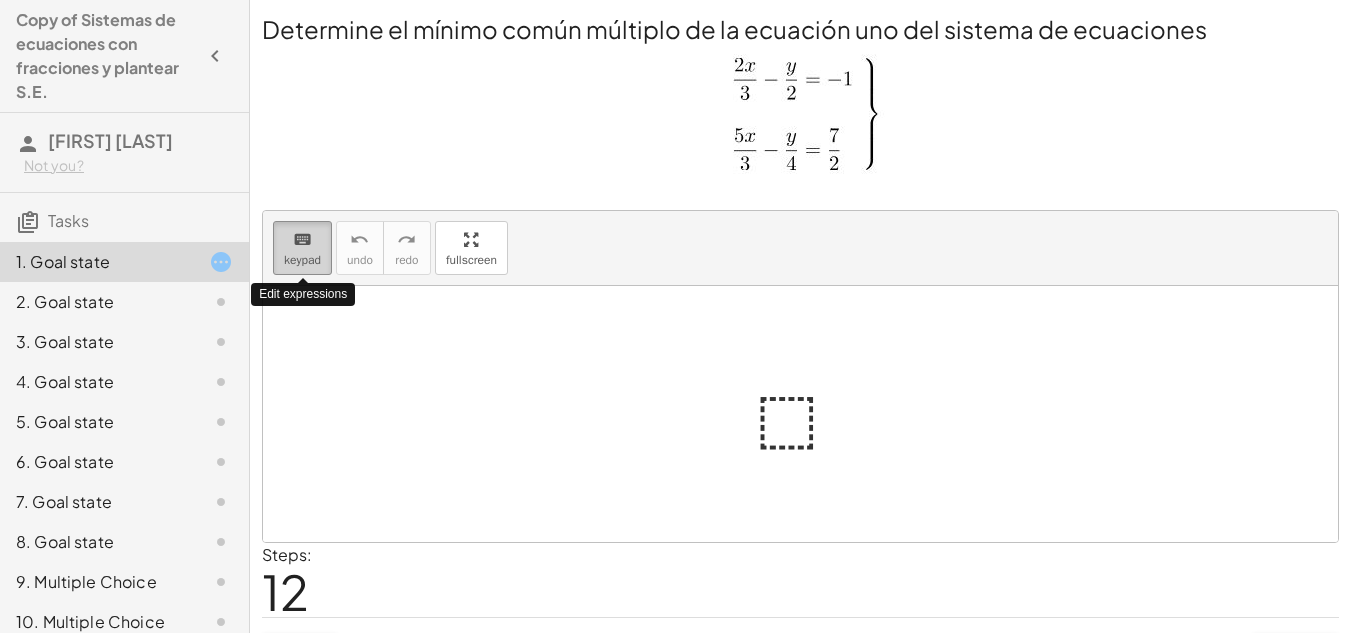 click on "keyboard keypad" at bounding box center [302, 248] 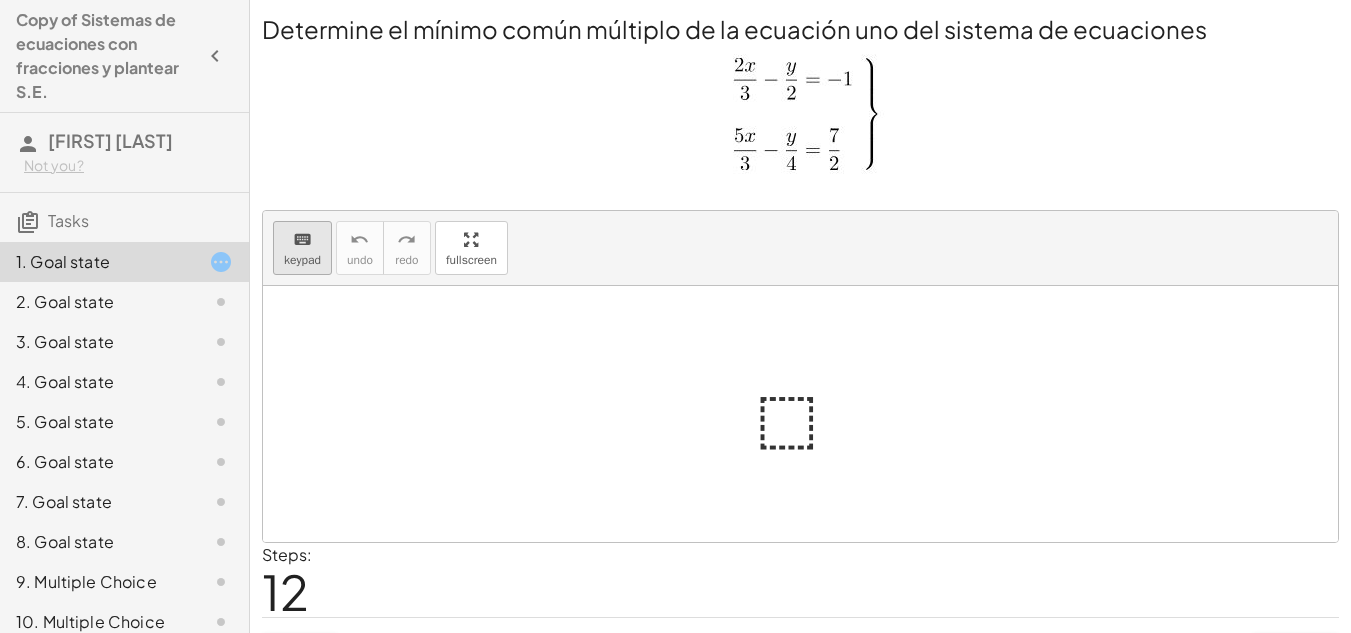 click on "keypad" at bounding box center [302, 260] 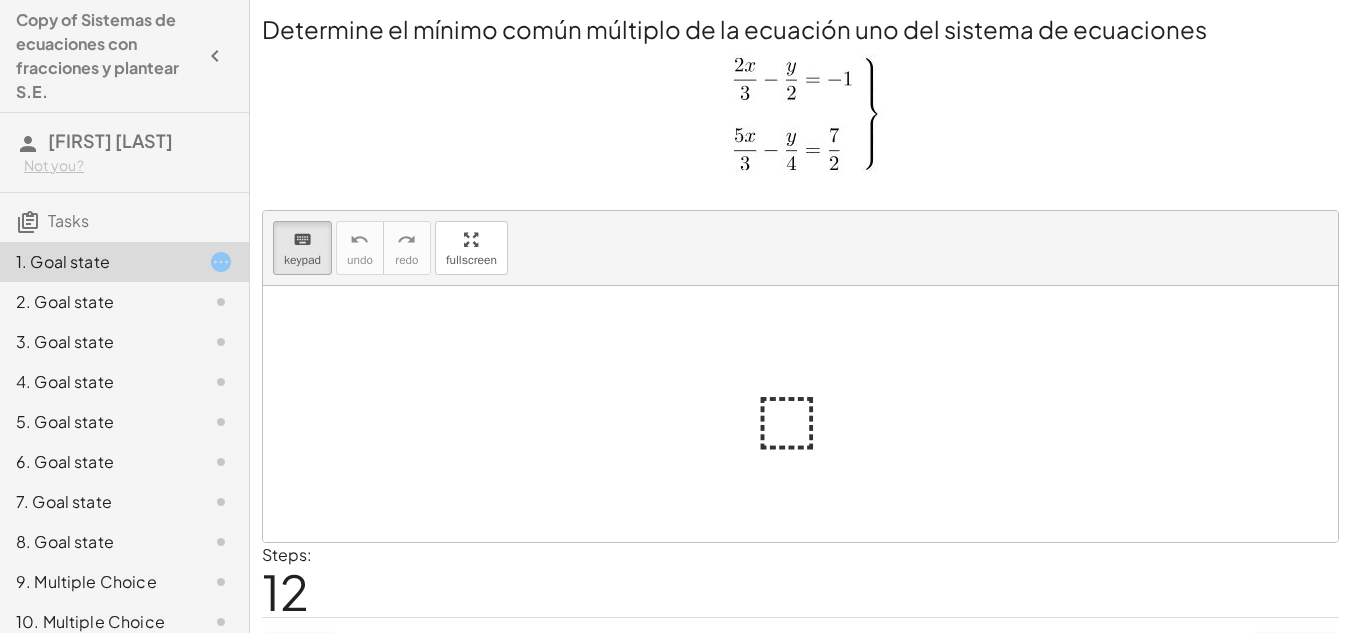 click at bounding box center [808, 414] 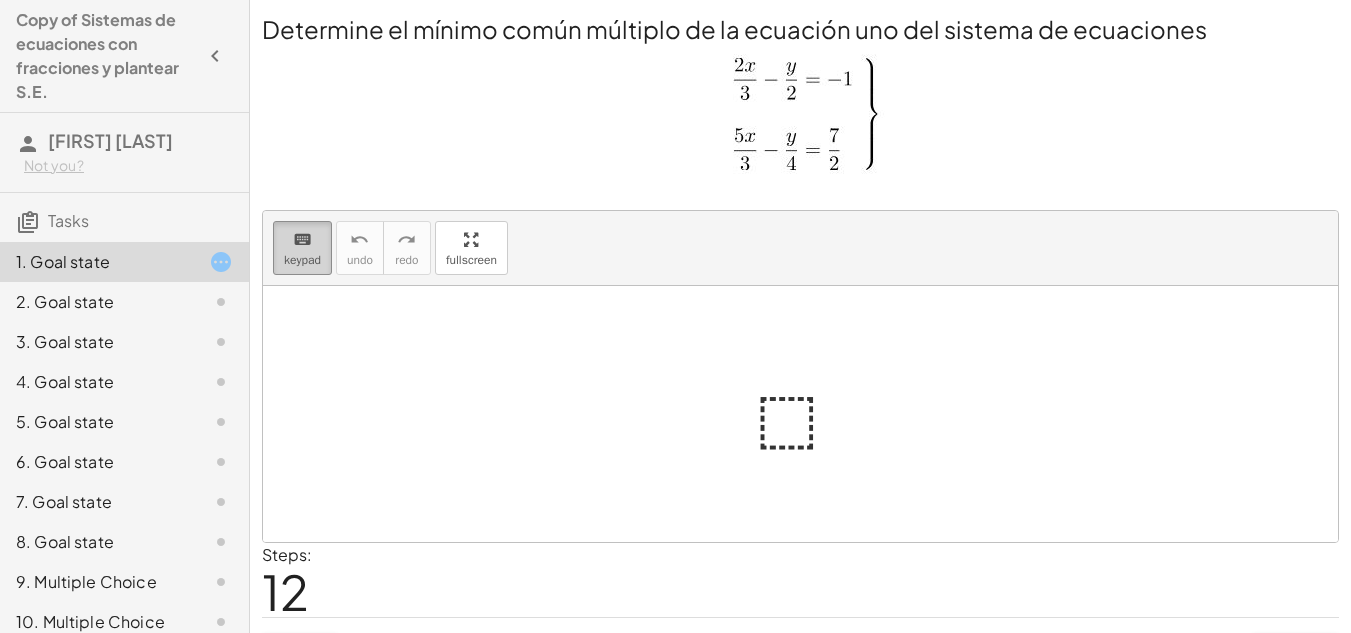 click on "keyboard" at bounding box center (302, 240) 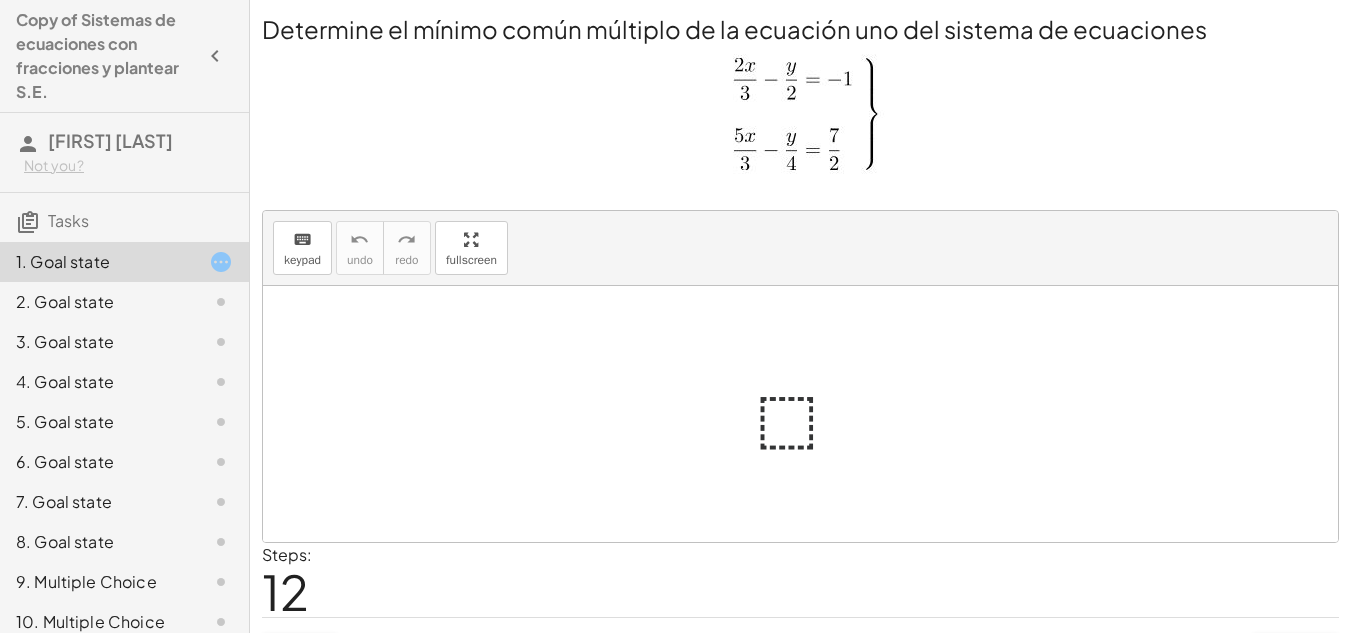 click at bounding box center [808, 414] 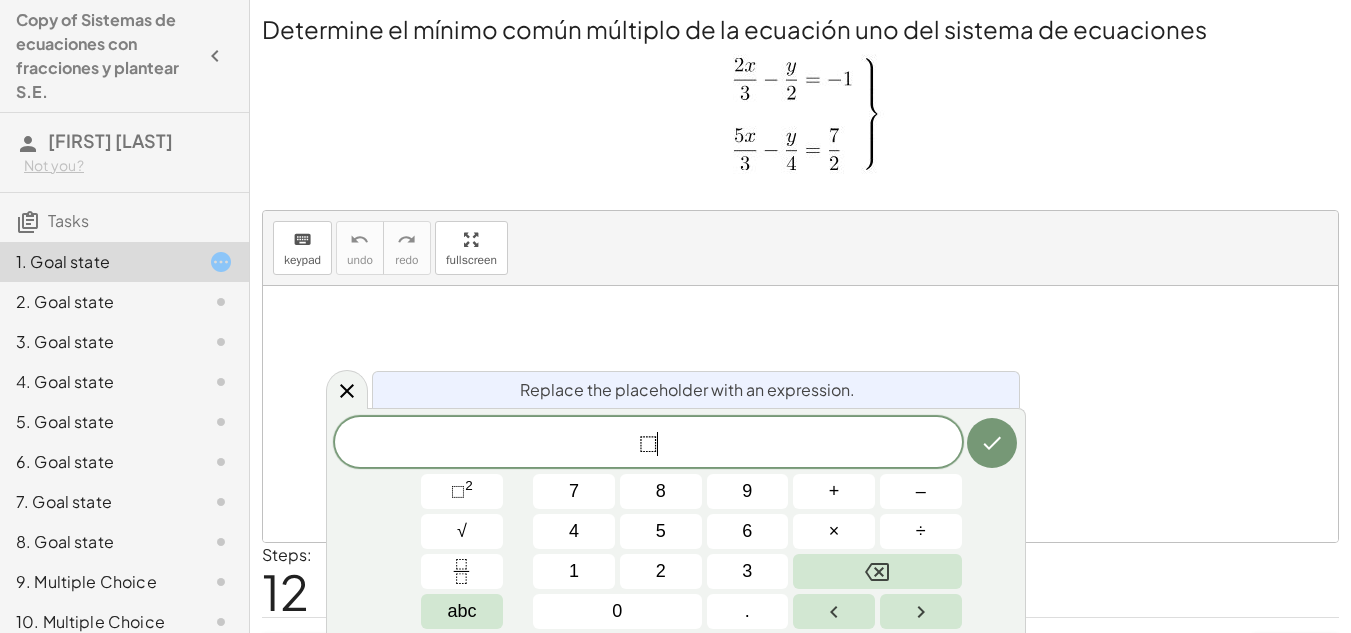 click on "⬚ ​" at bounding box center [648, 444] 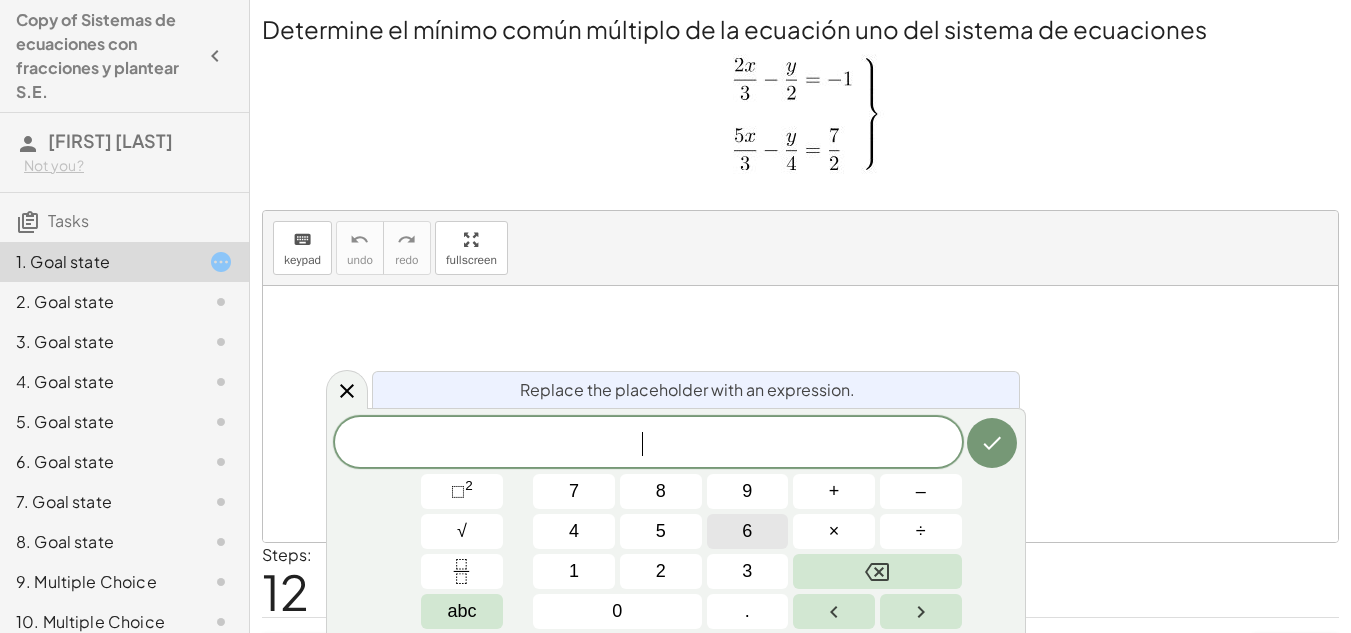 click on "6" at bounding box center (748, 531) 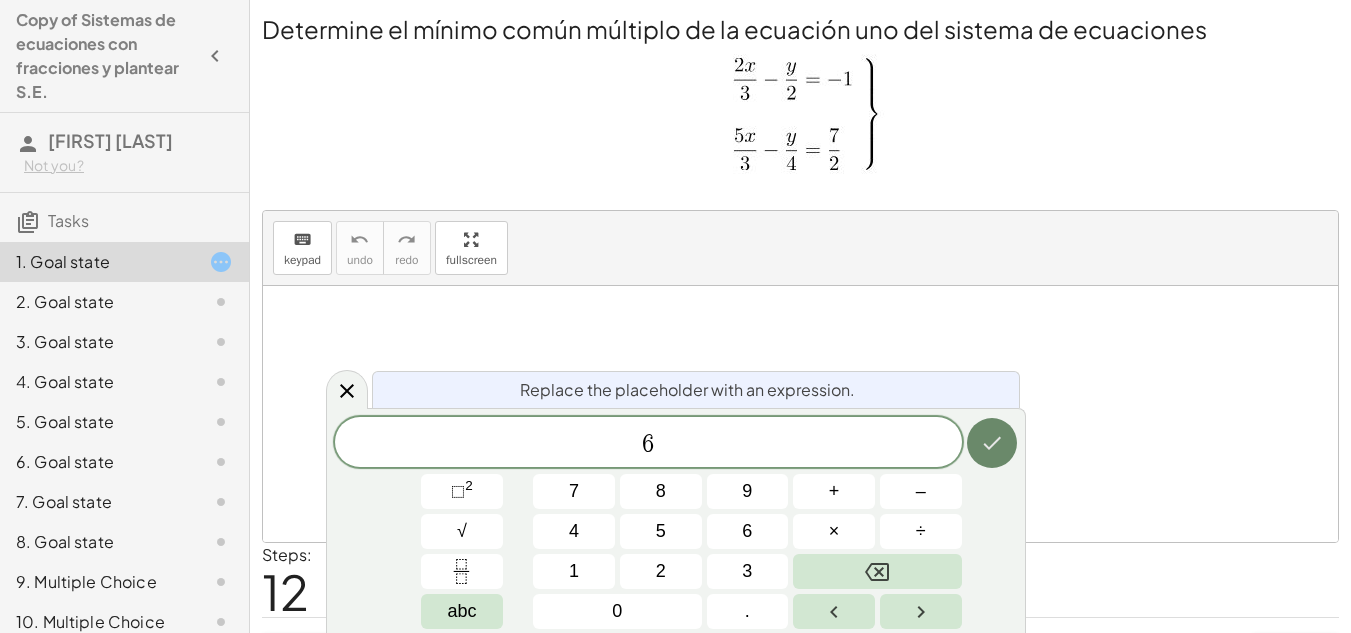 click at bounding box center [992, 443] 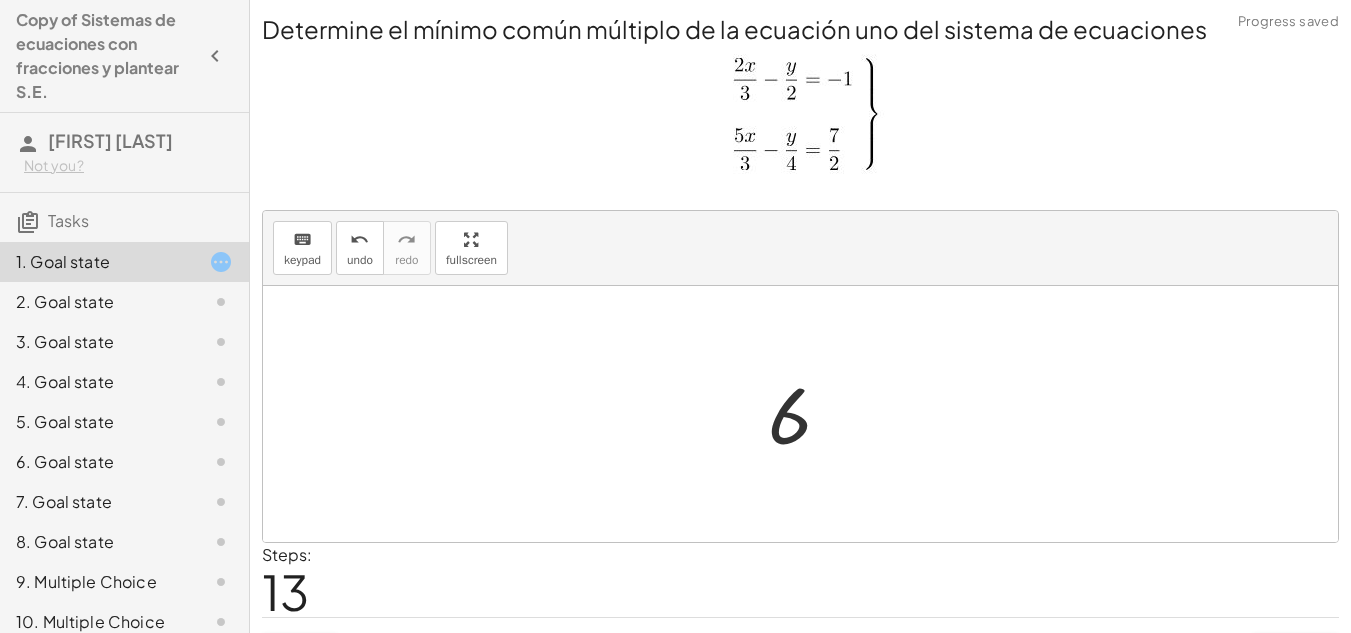 click at bounding box center [807, 414] 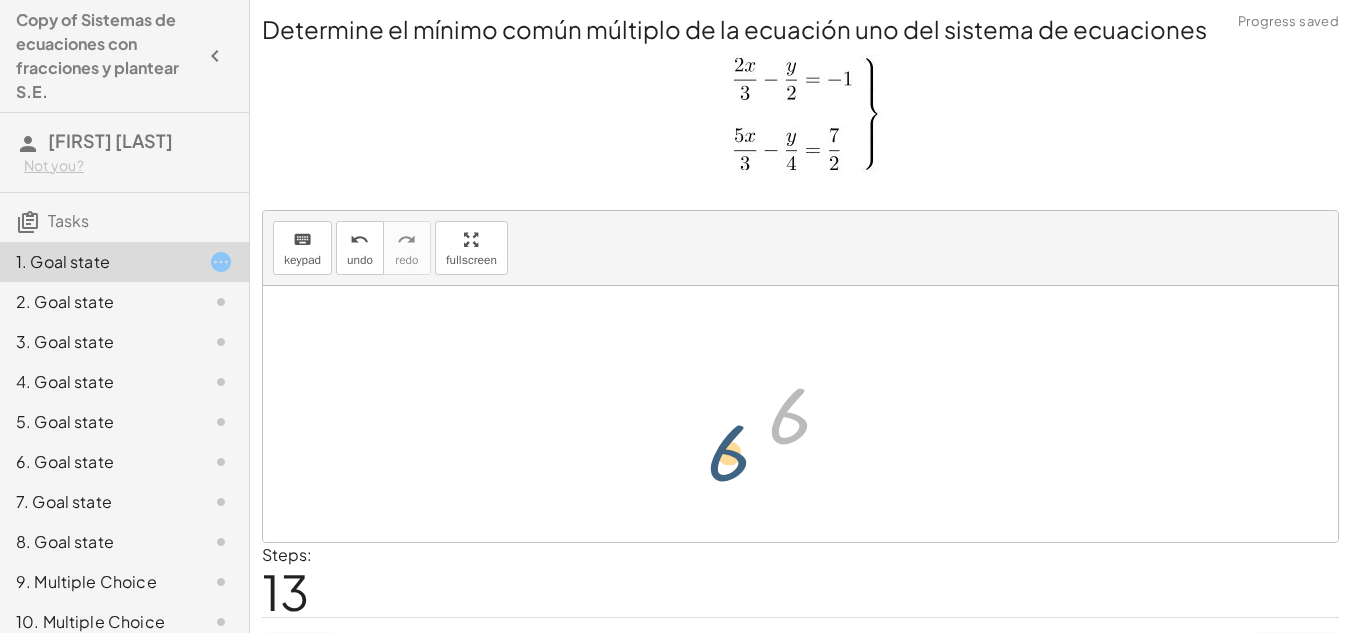 drag, startPoint x: 798, startPoint y: 409, endPoint x: 41, endPoint y: 392, distance: 757.19086 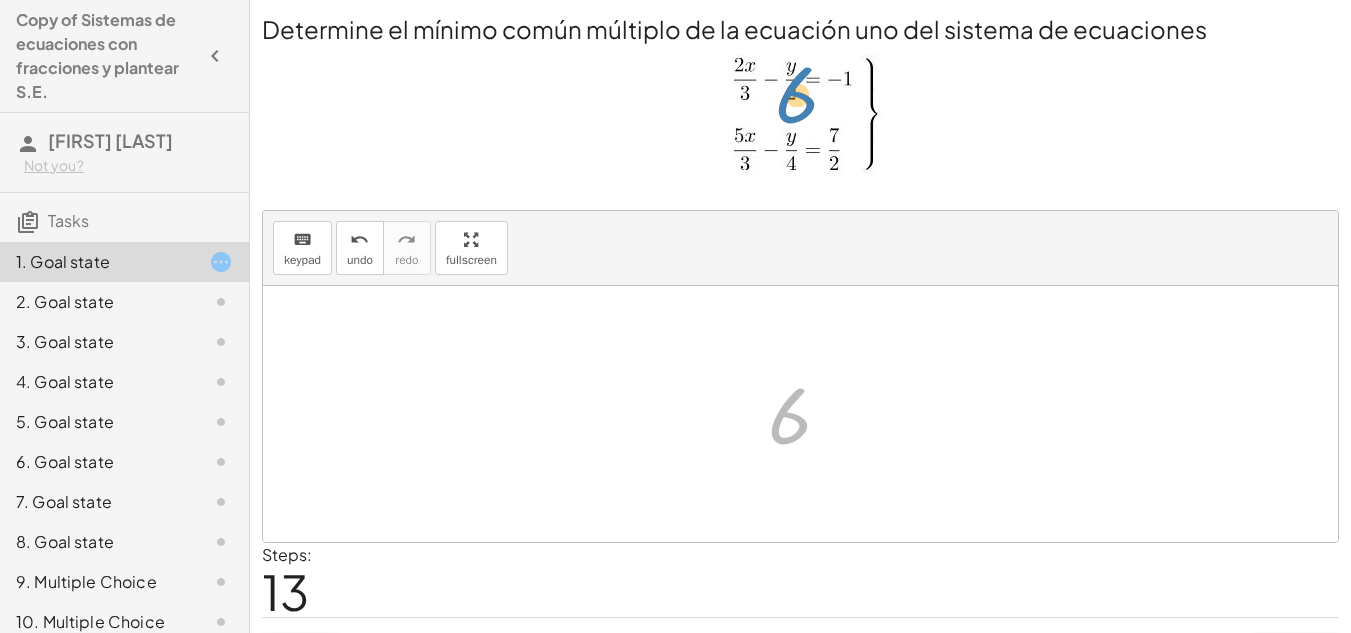 drag, startPoint x: 773, startPoint y: 410, endPoint x: 780, endPoint y: 88, distance: 322.07608 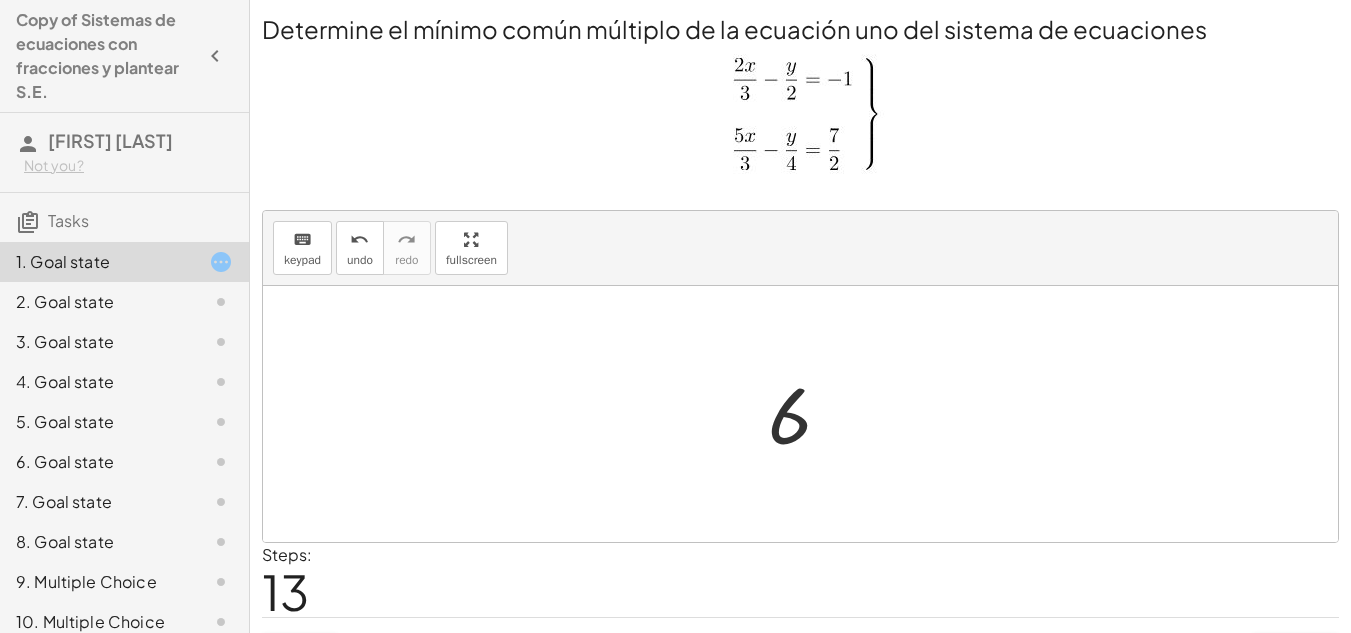 click at bounding box center [215, 56] 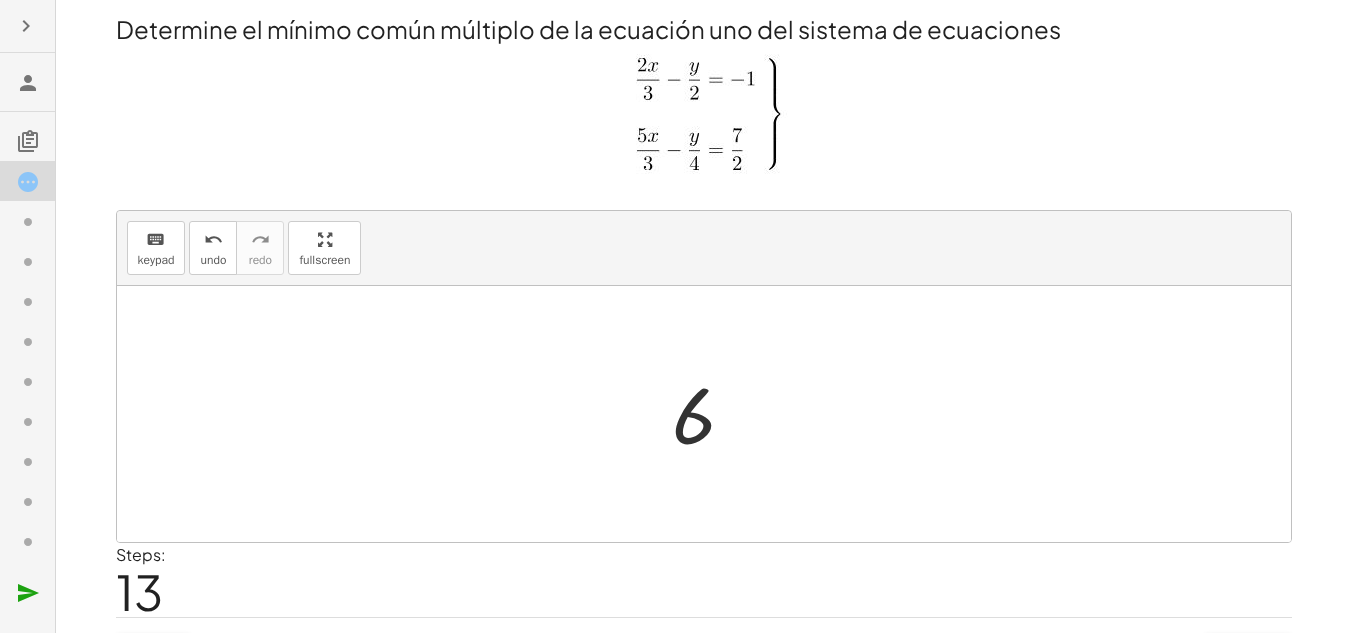 click 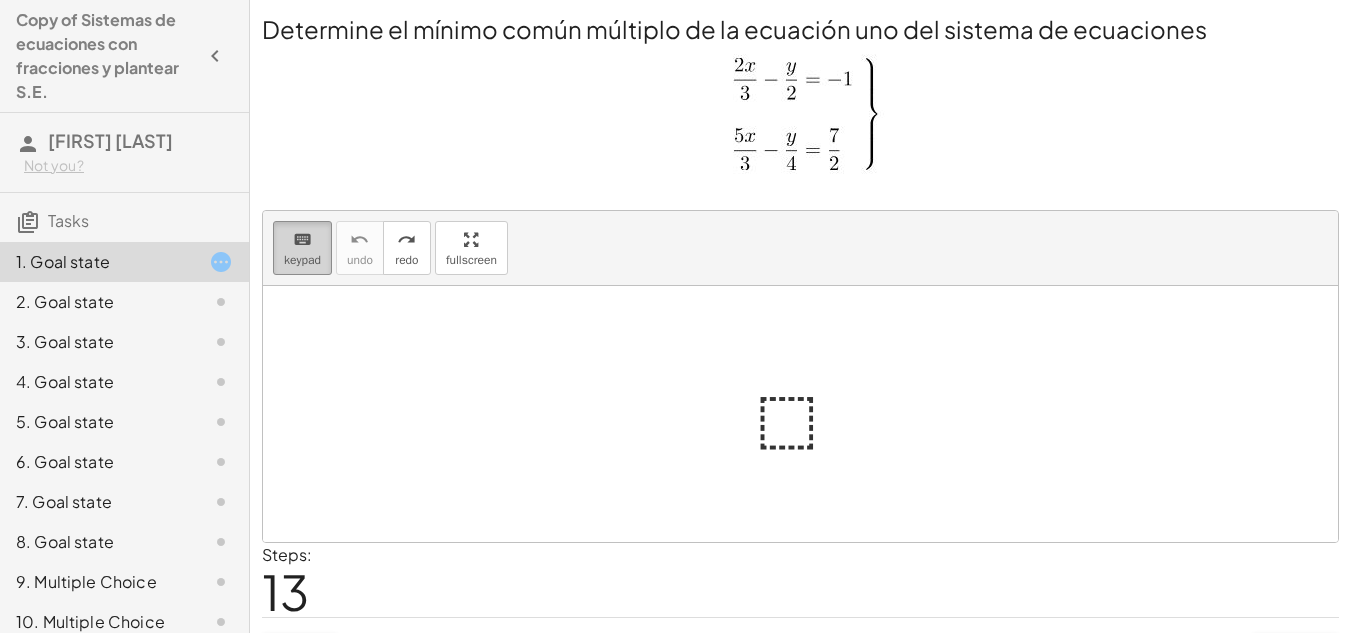 click on "keyboard" at bounding box center [302, 239] 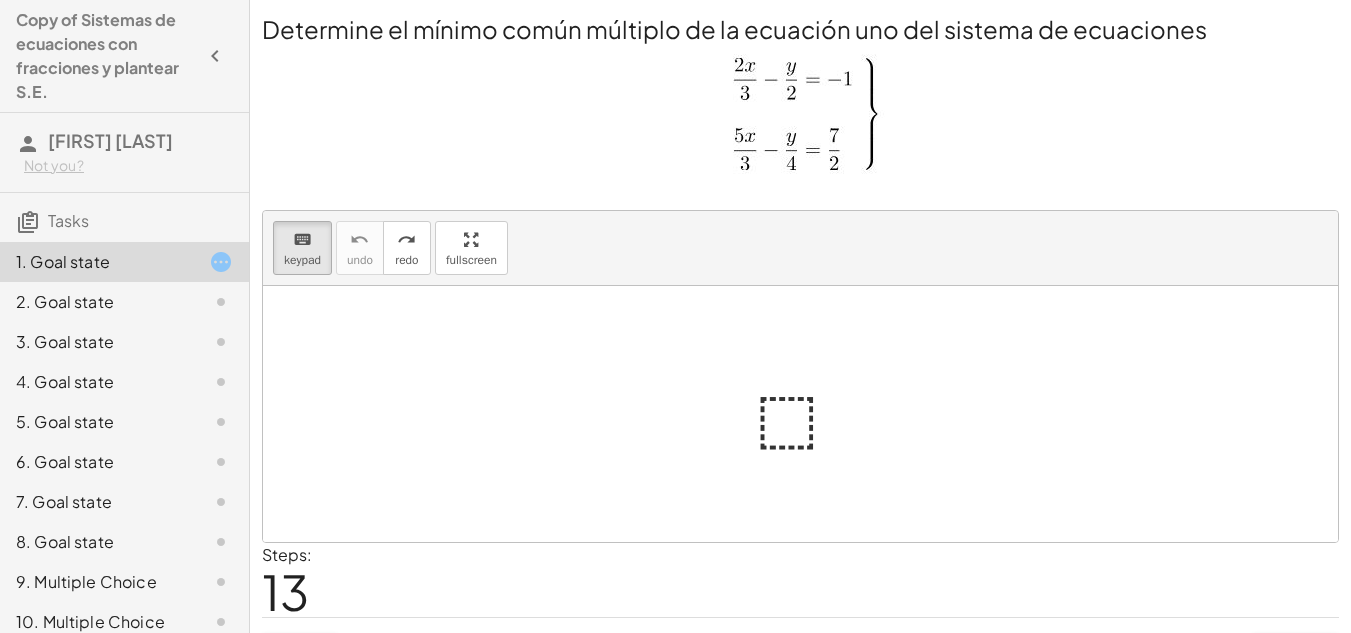 click at bounding box center [808, 414] 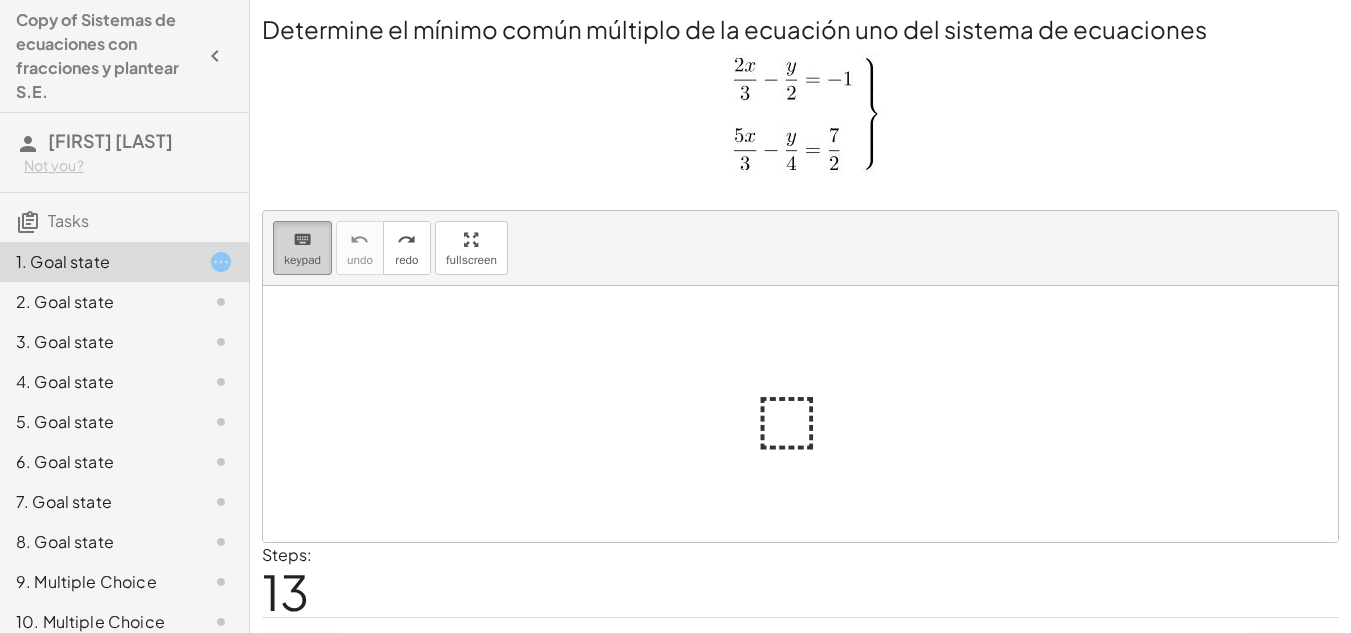click on "keyboard" at bounding box center [302, 239] 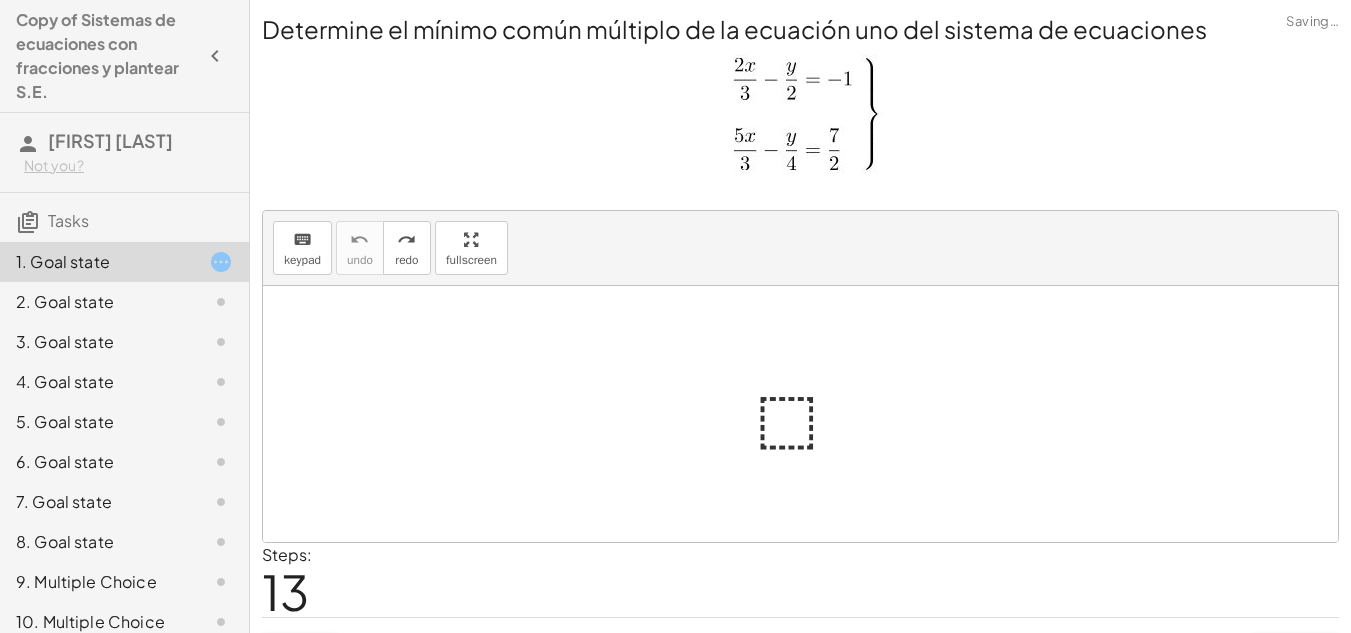 click at bounding box center [808, 414] 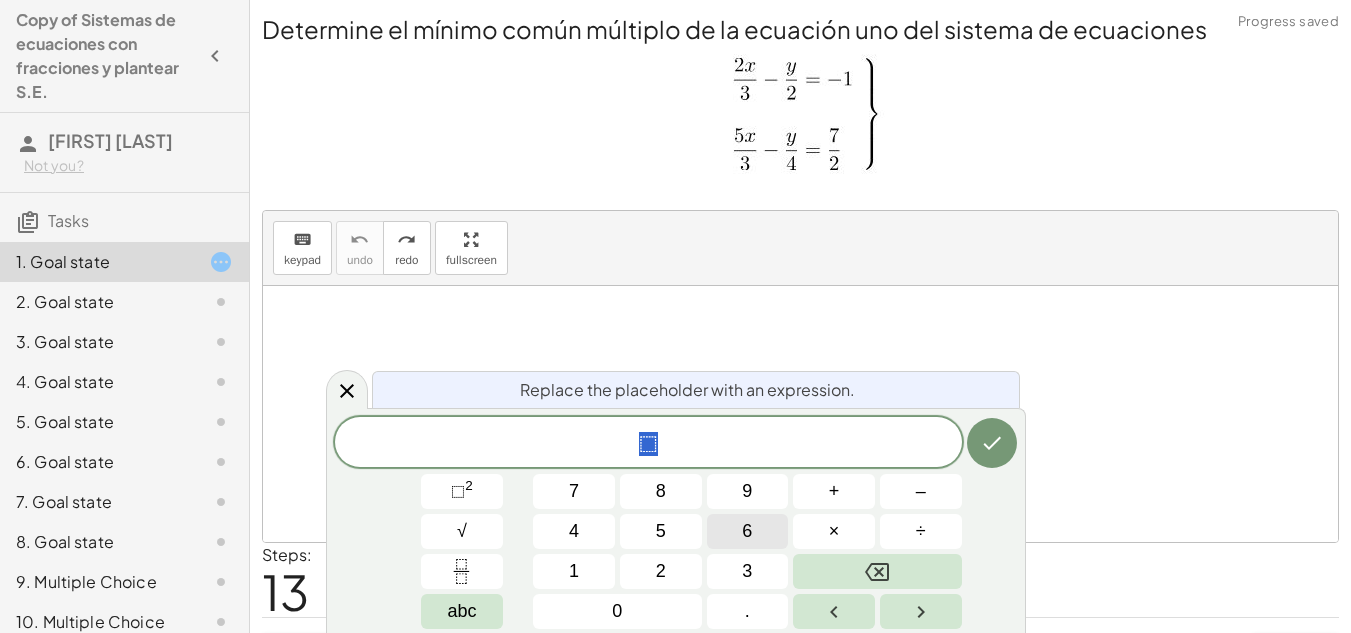 click on "6" at bounding box center [748, 531] 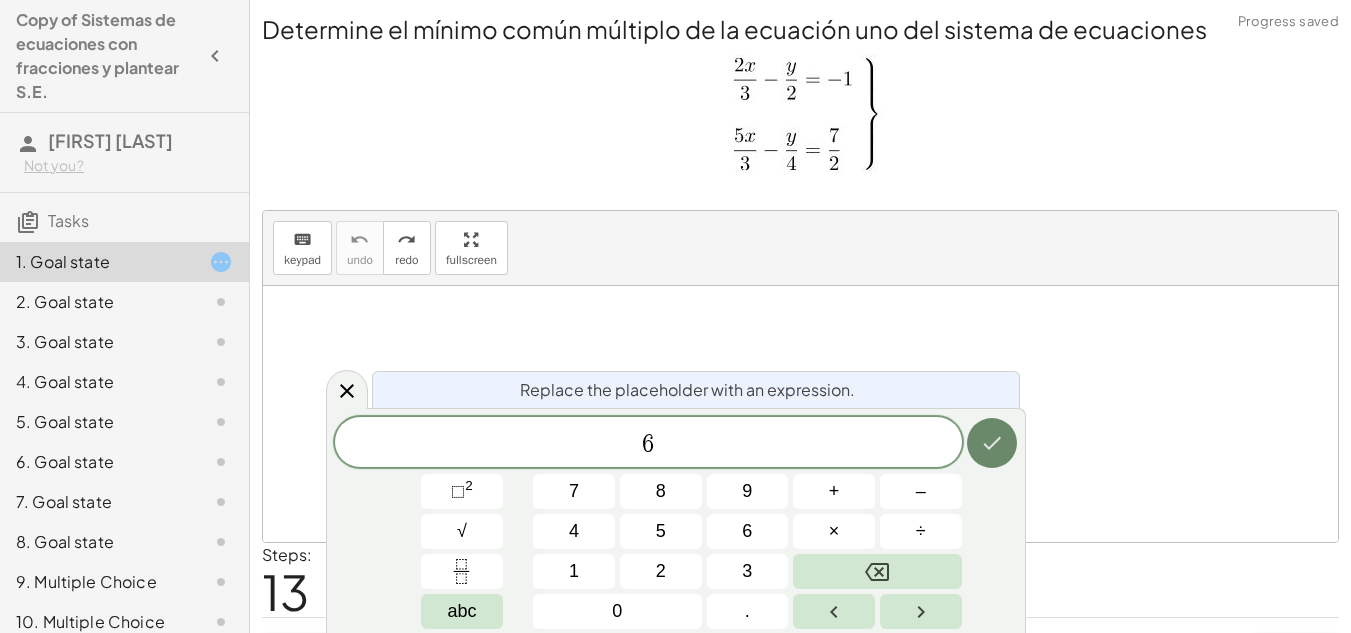 click 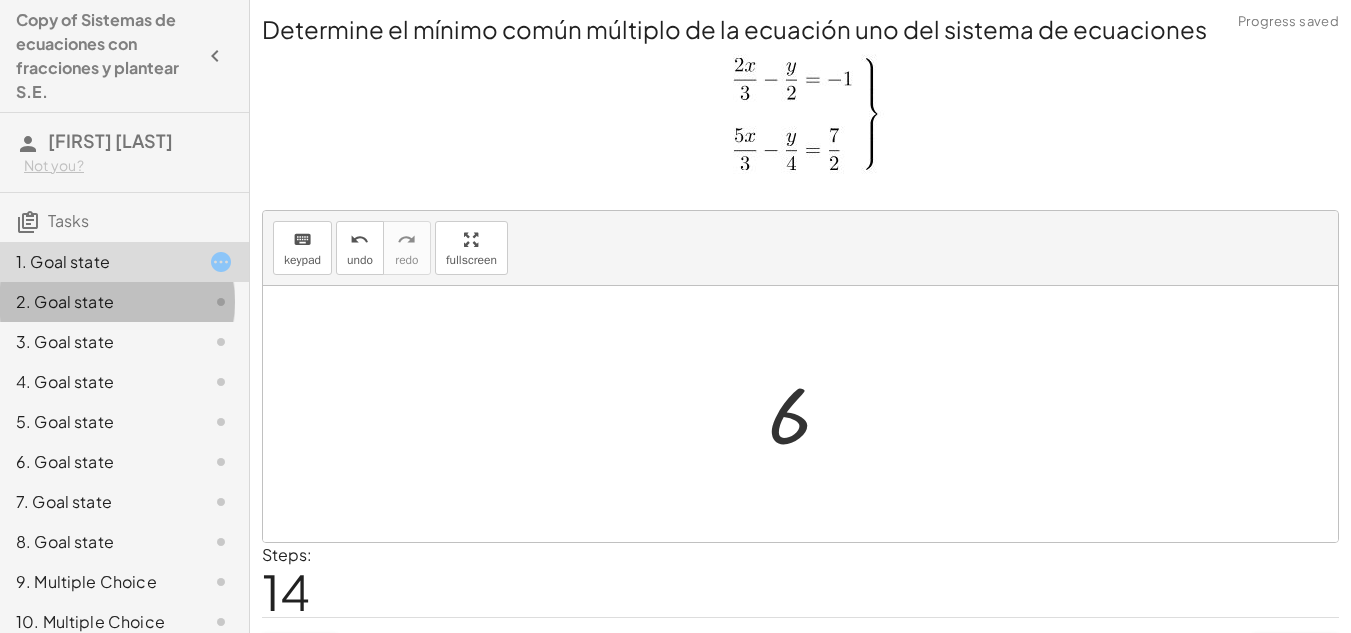 click on "2. Goal state" 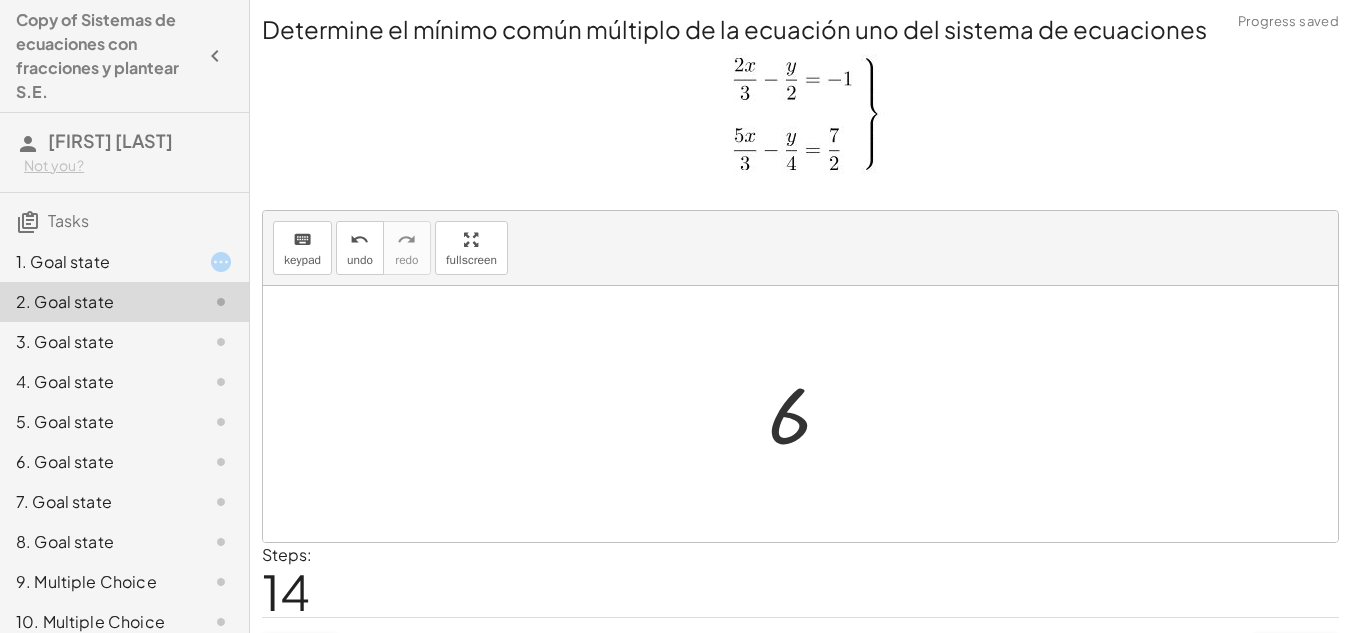 click on "1. Goal state" 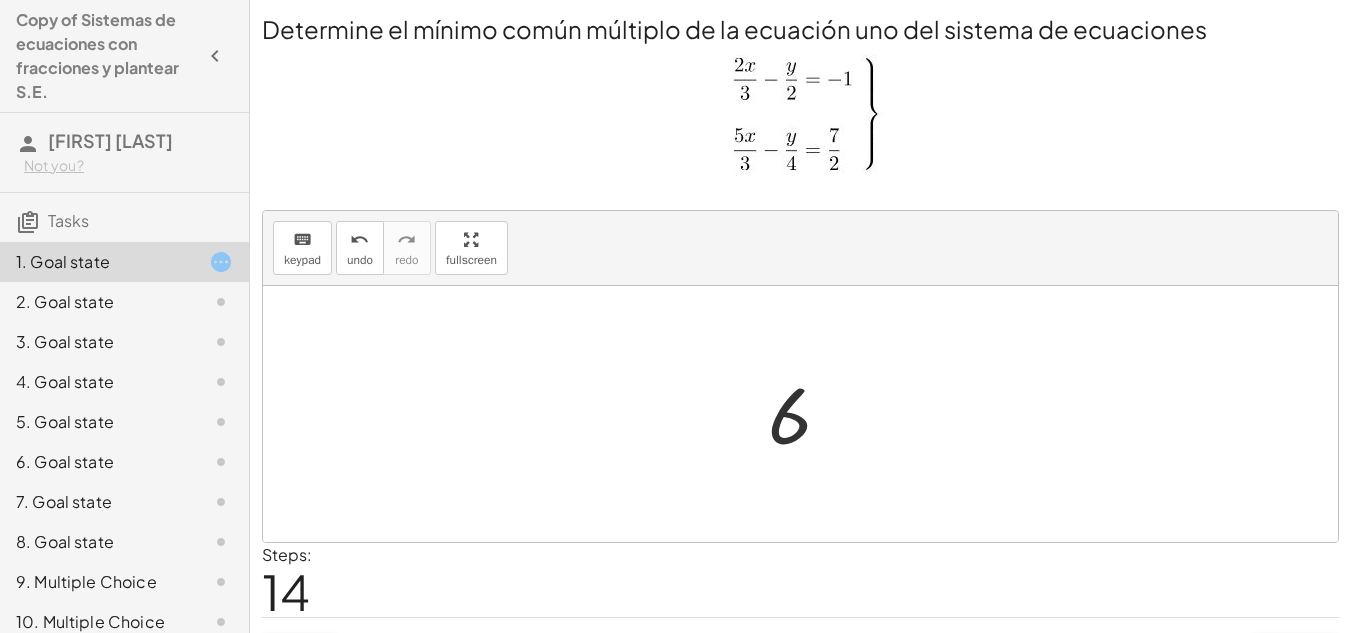 scroll, scrollTop: 49, scrollLeft: 0, axis: vertical 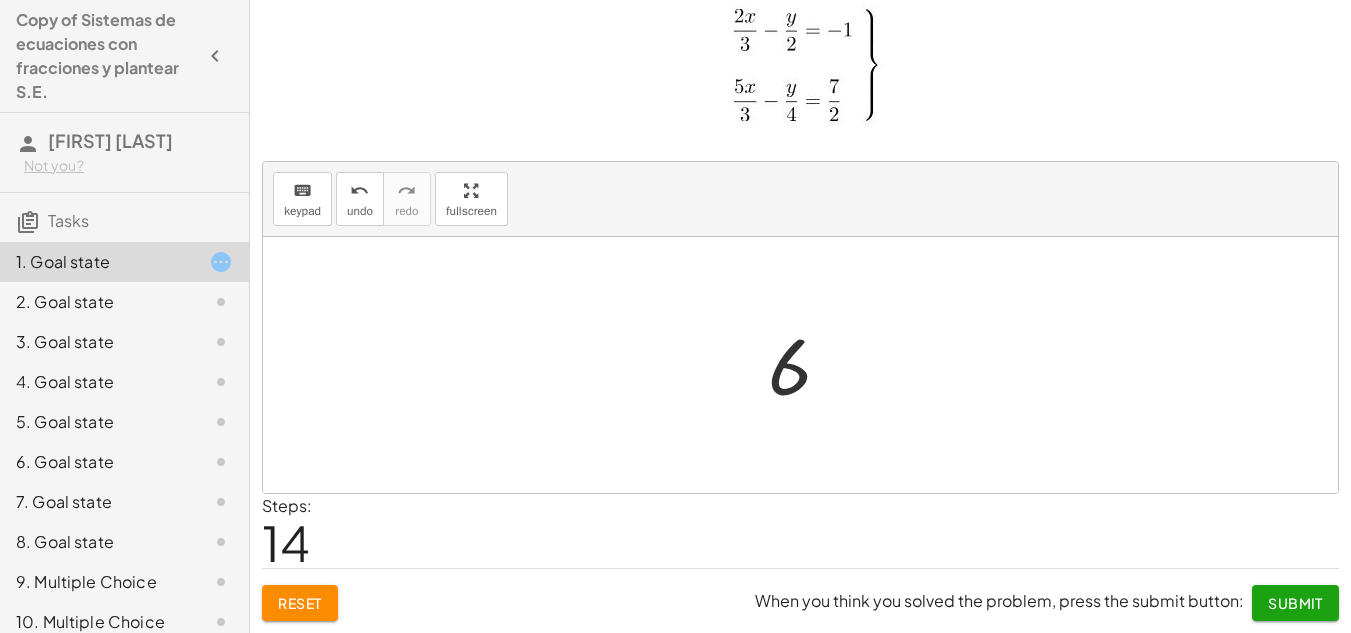 click on "Submit" 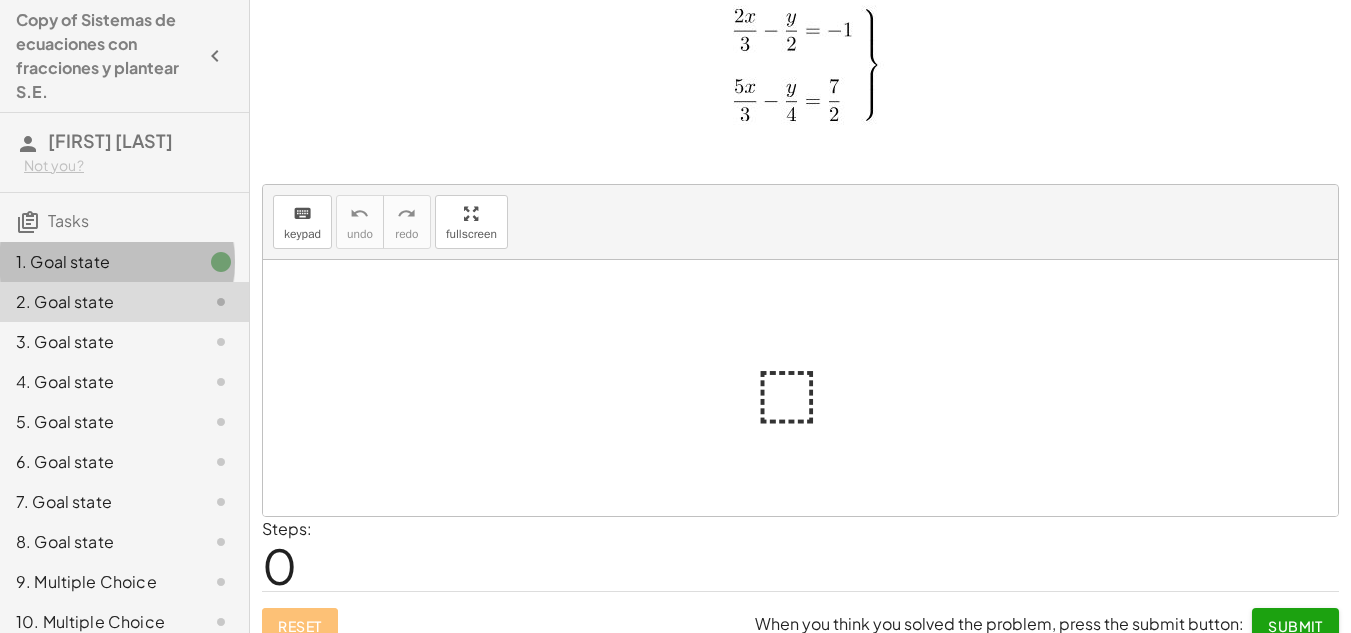 click 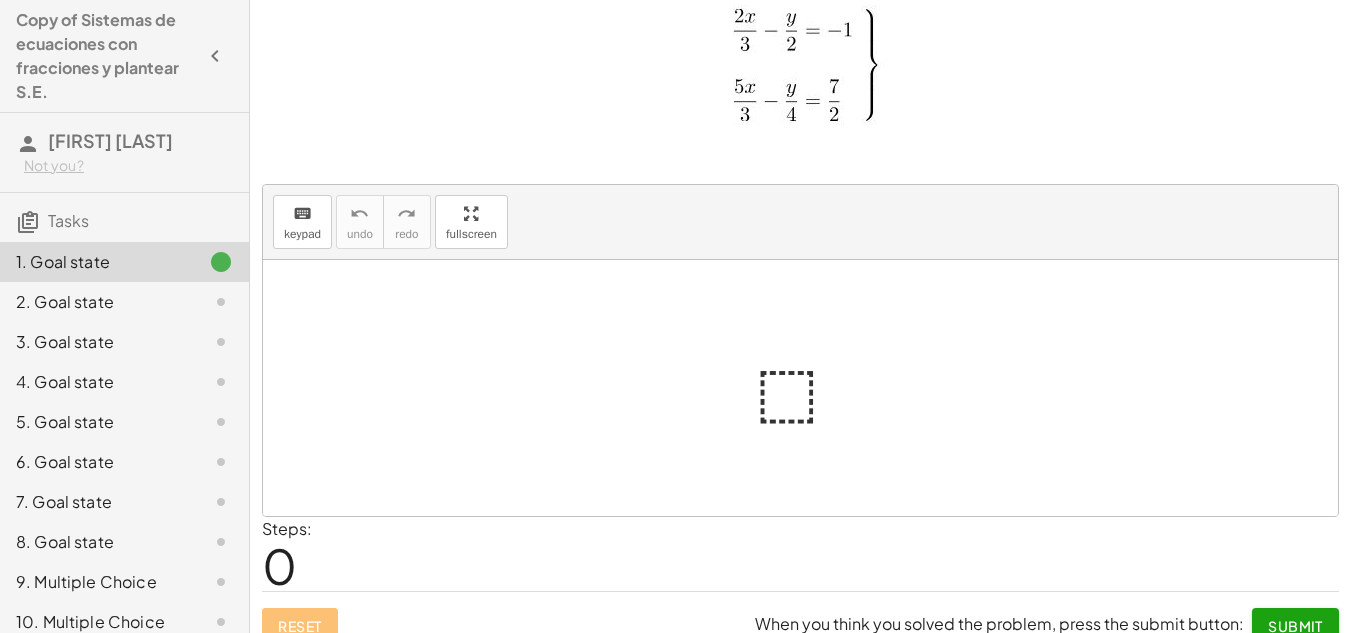 click 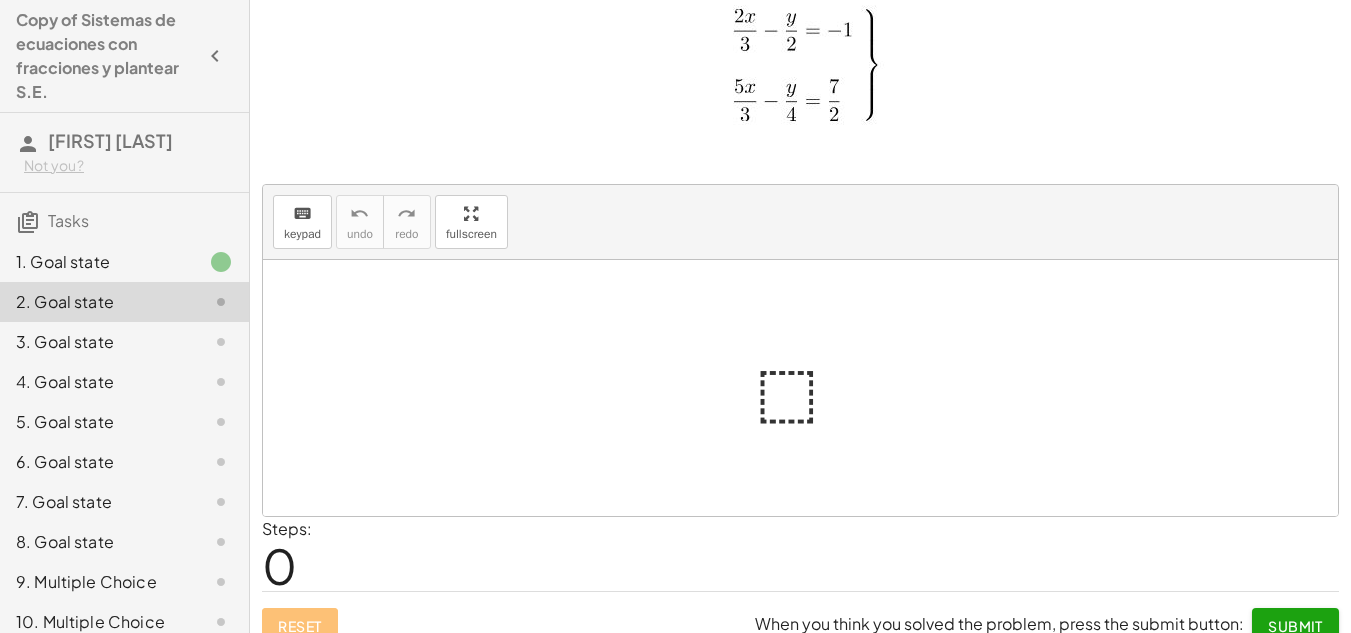 click on "1. Goal state" 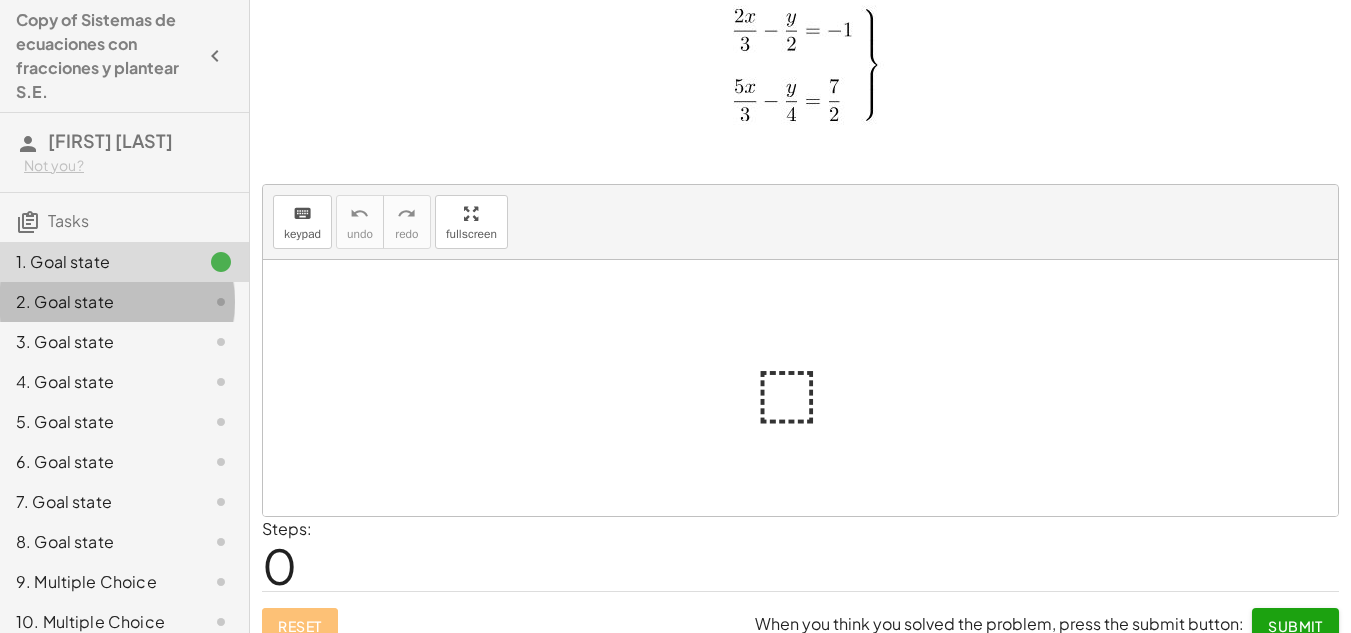 click 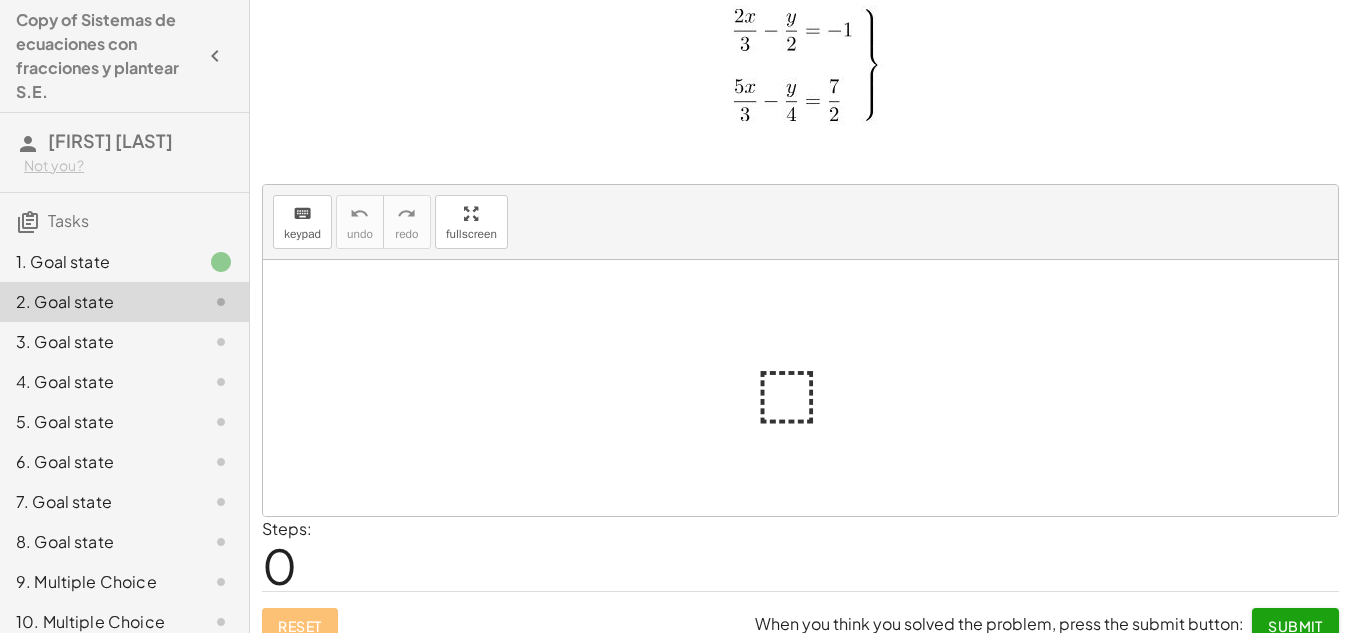 click 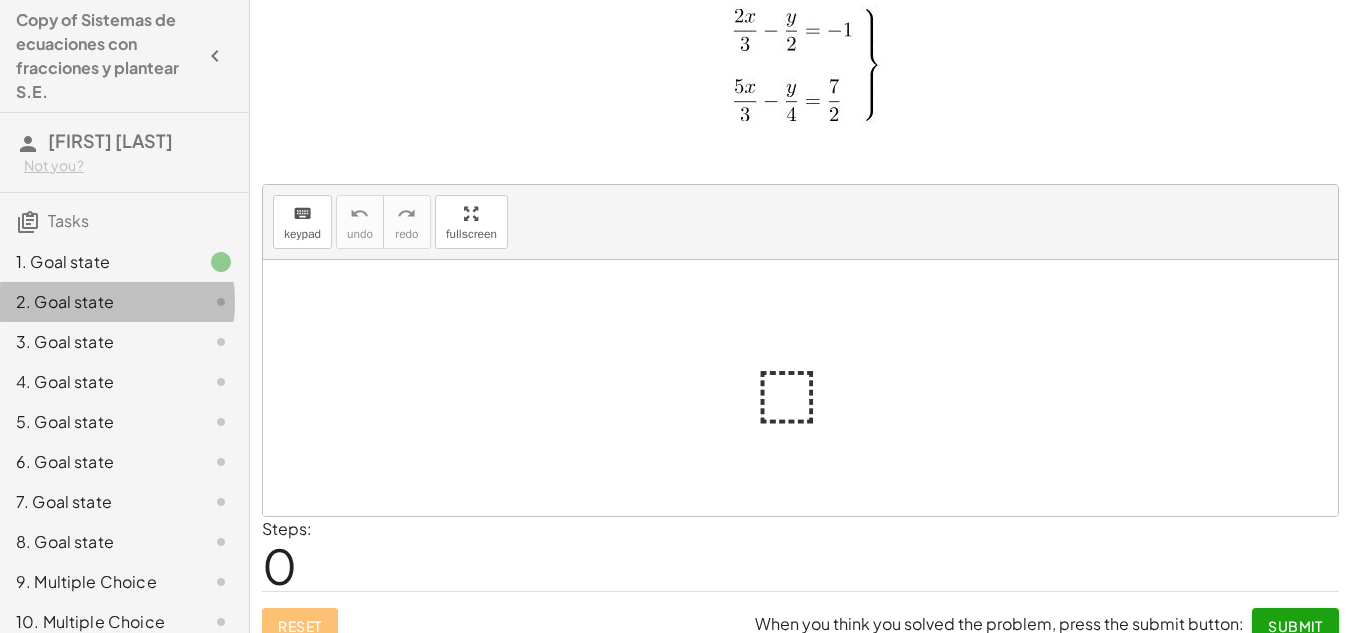 click 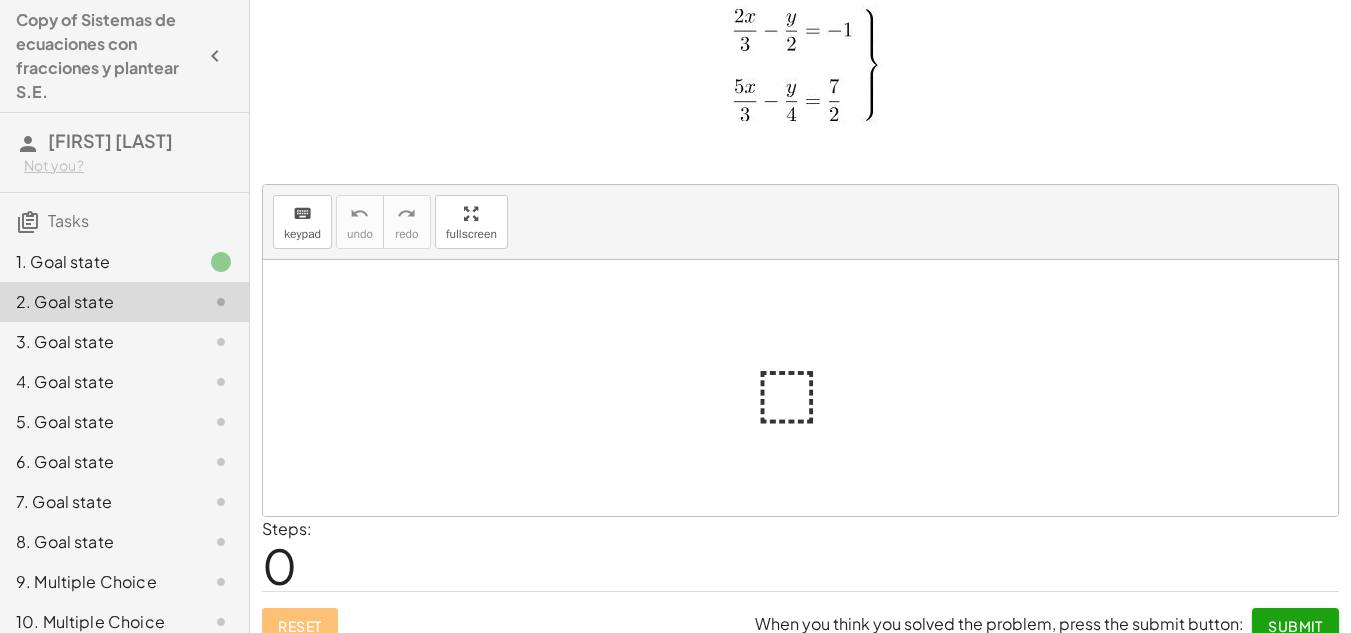 scroll, scrollTop: 0, scrollLeft: 0, axis: both 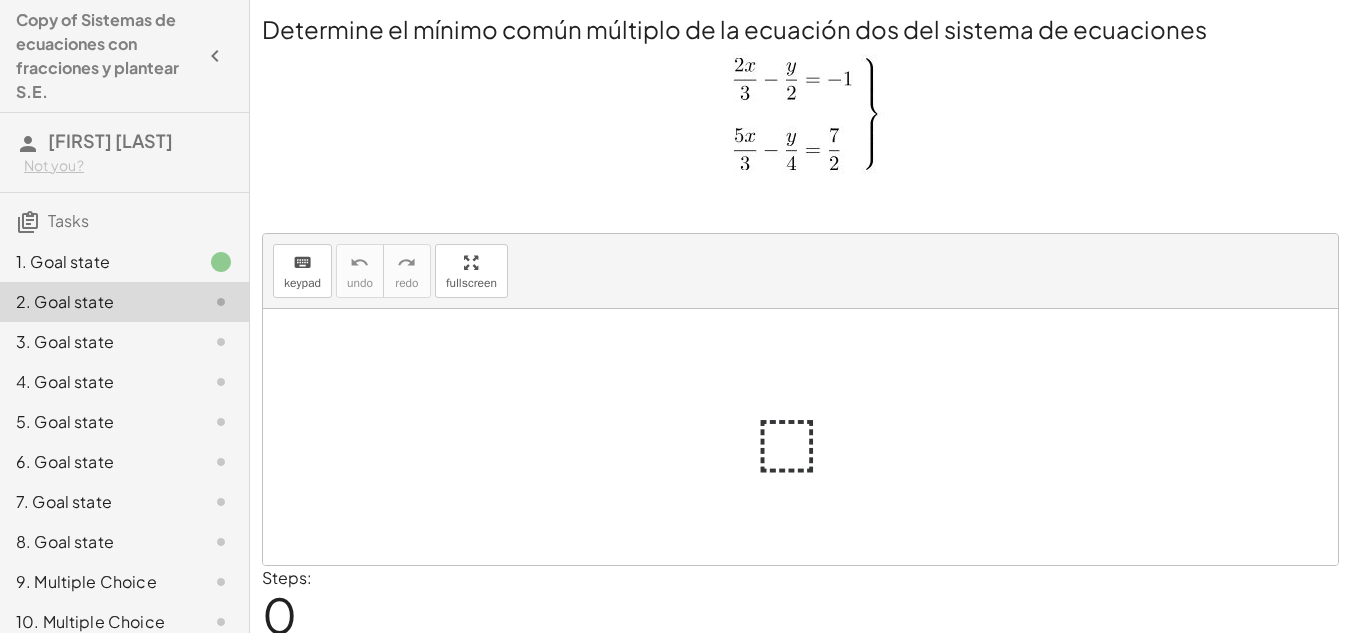 click at bounding box center [808, 437] 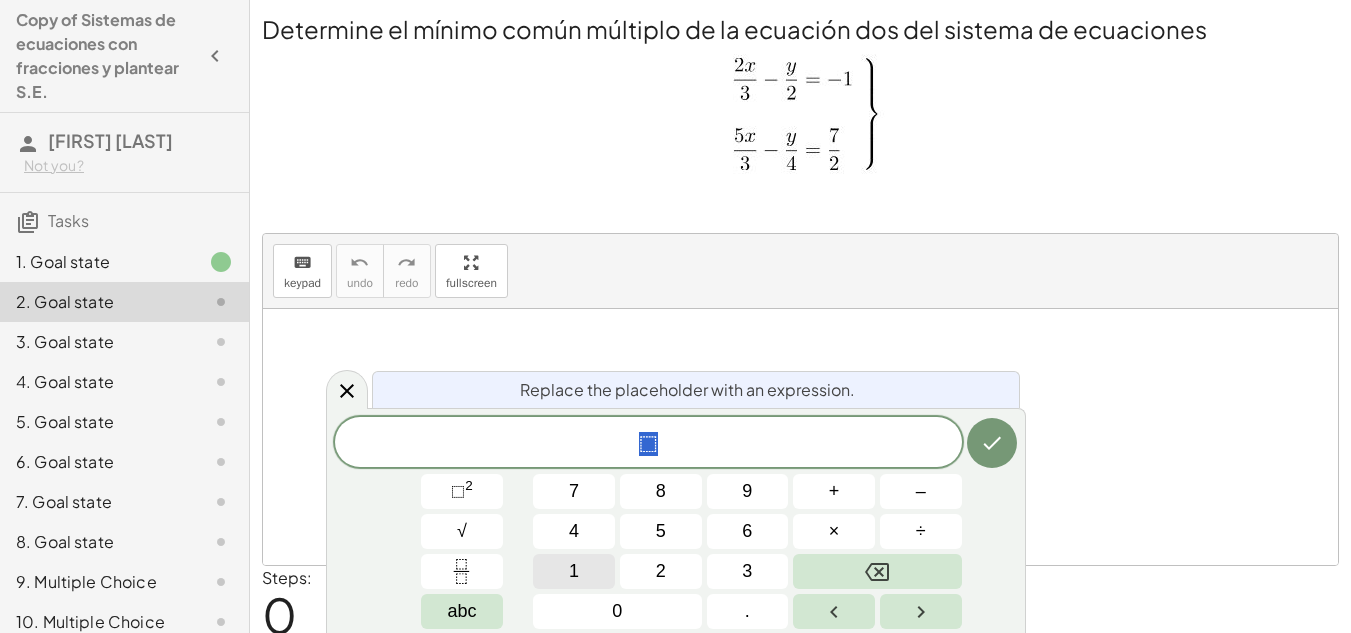 click on "1" at bounding box center [574, 571] 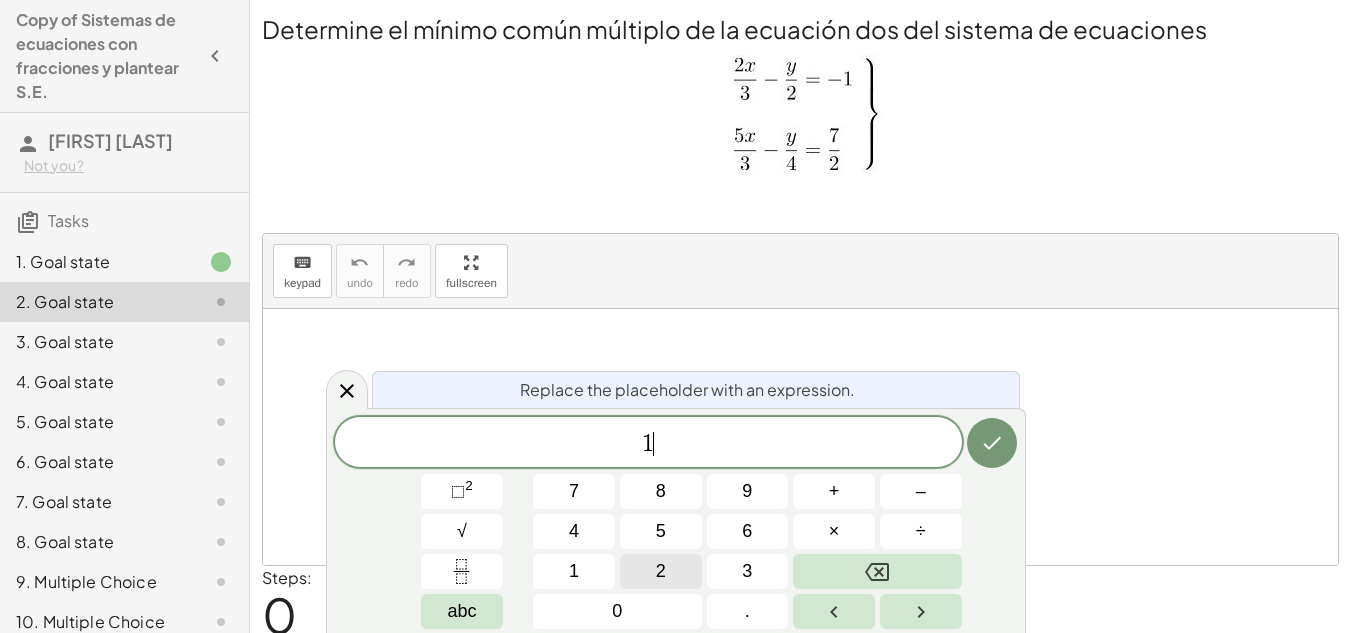 click on "2" at bounding box center (661, 571) 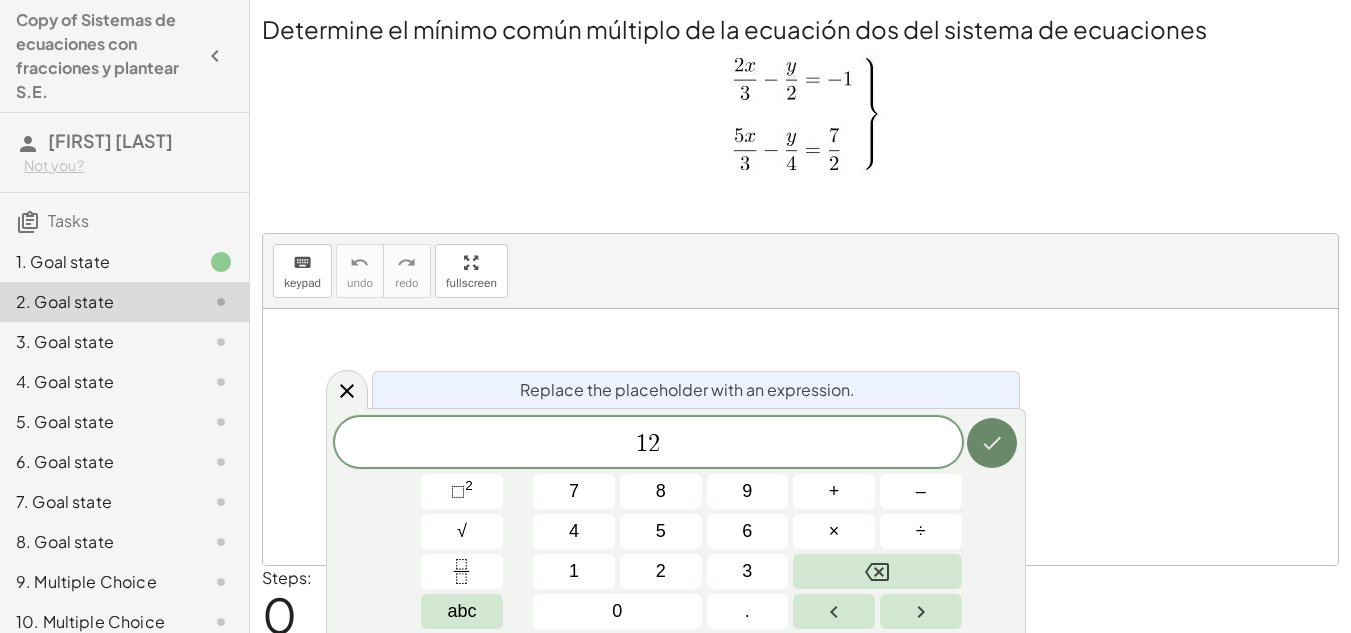 click 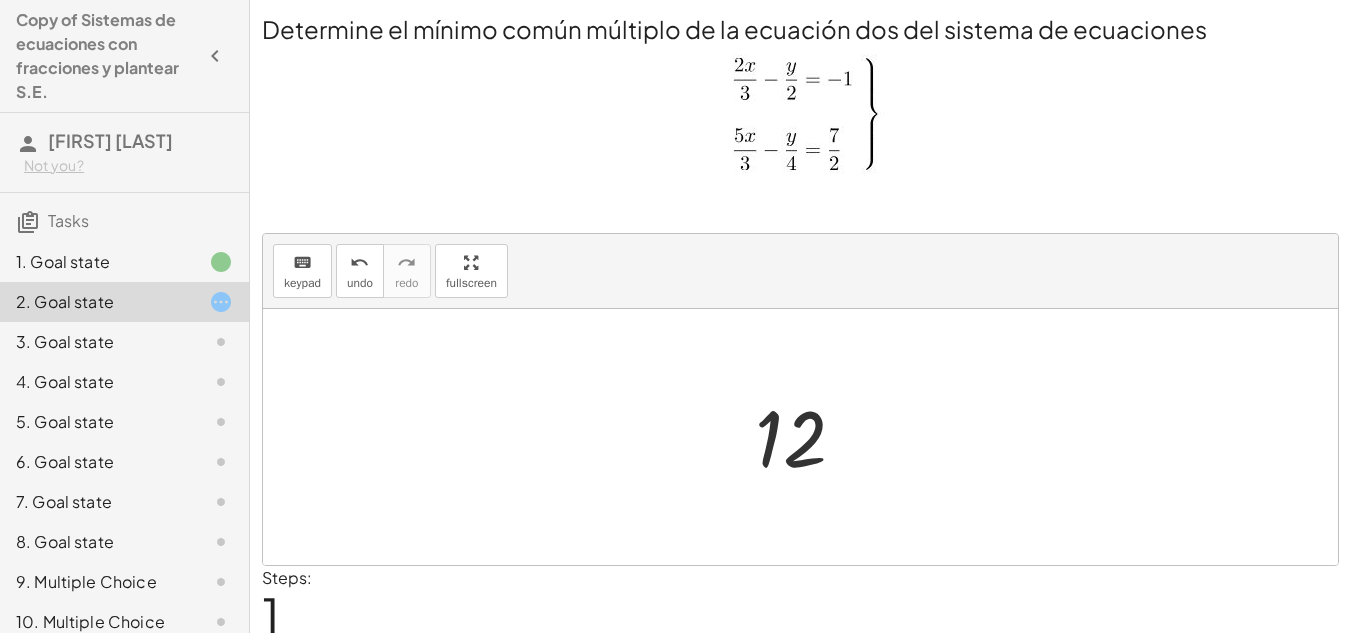 scroll, scrollTop: 72, scrollLeft: 0, axis: vertical 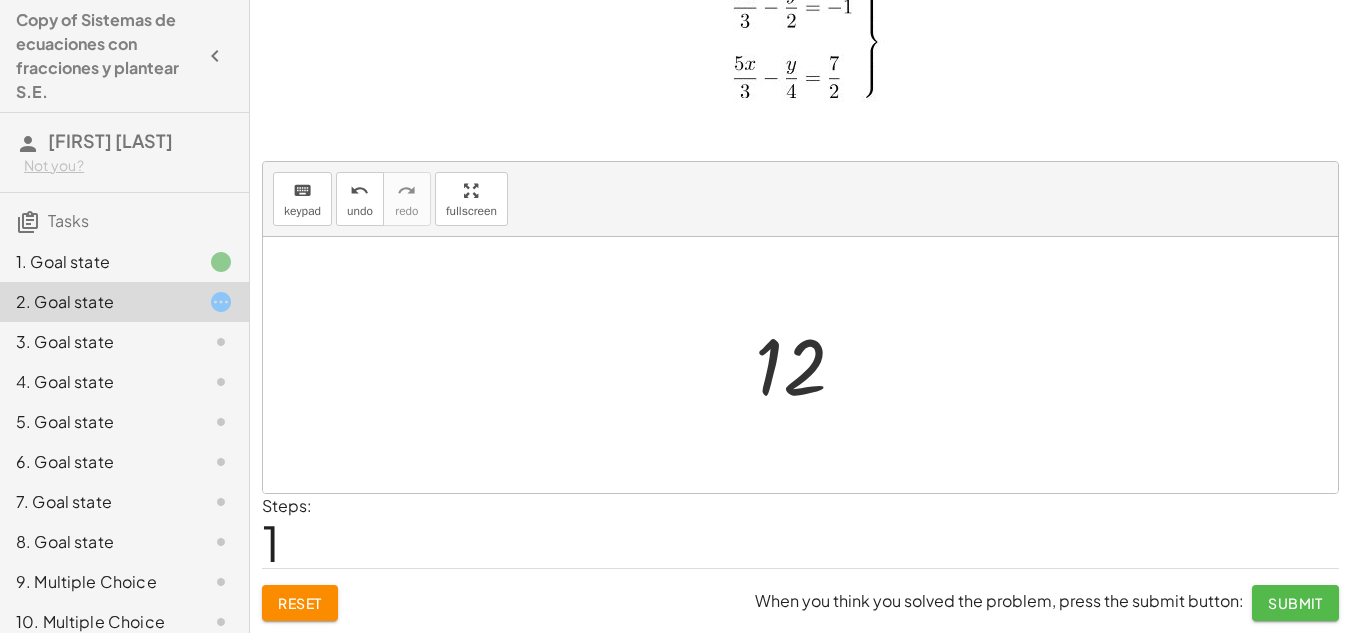 click on "Submit" 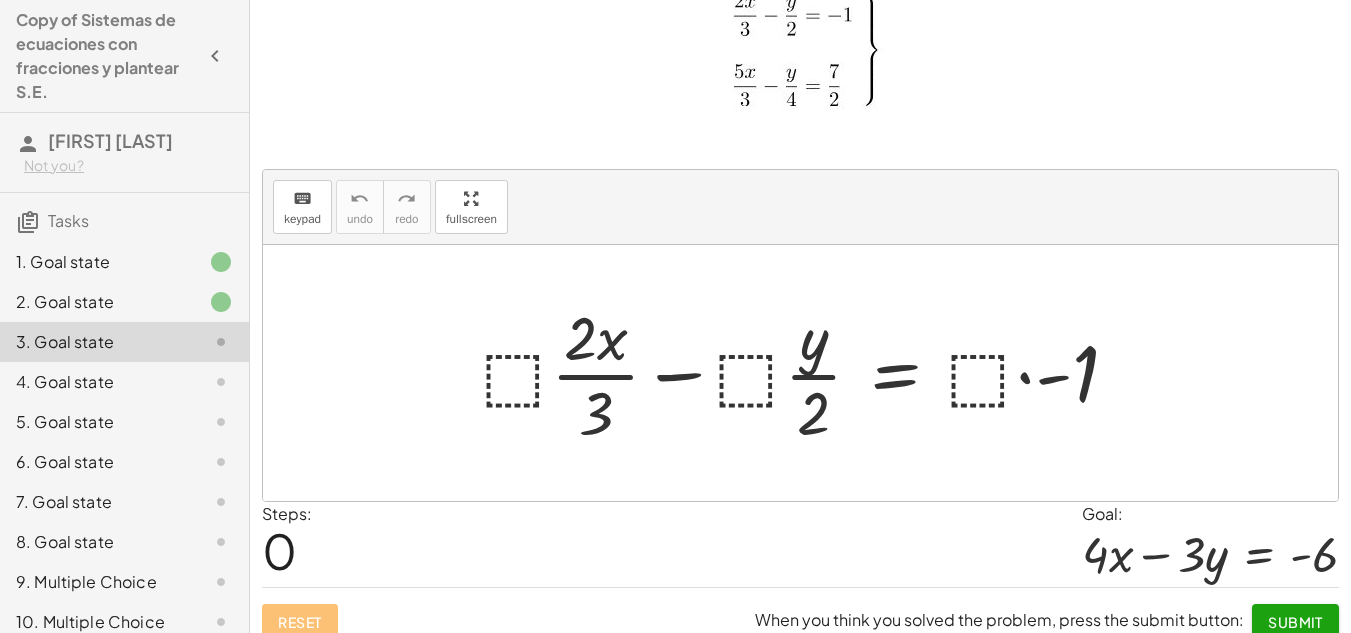 scroll, scrollTop: 0, scrollLeft: 0, axis: both 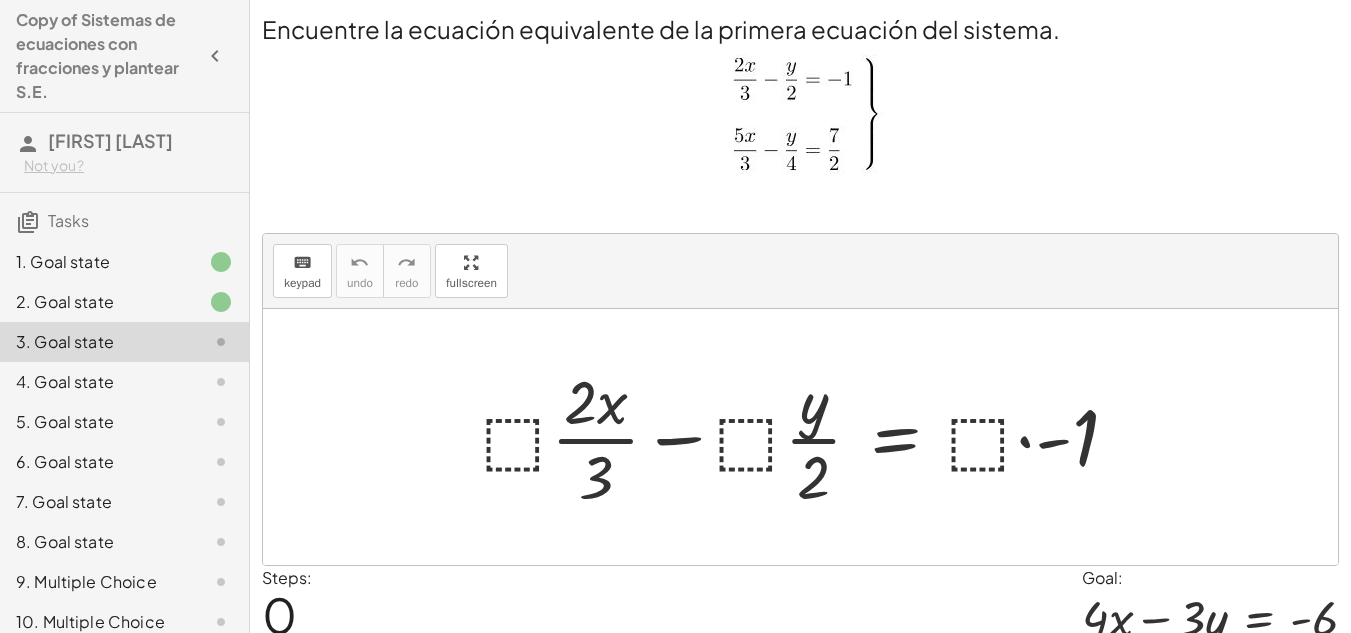 click at bounding box center (808, 437) 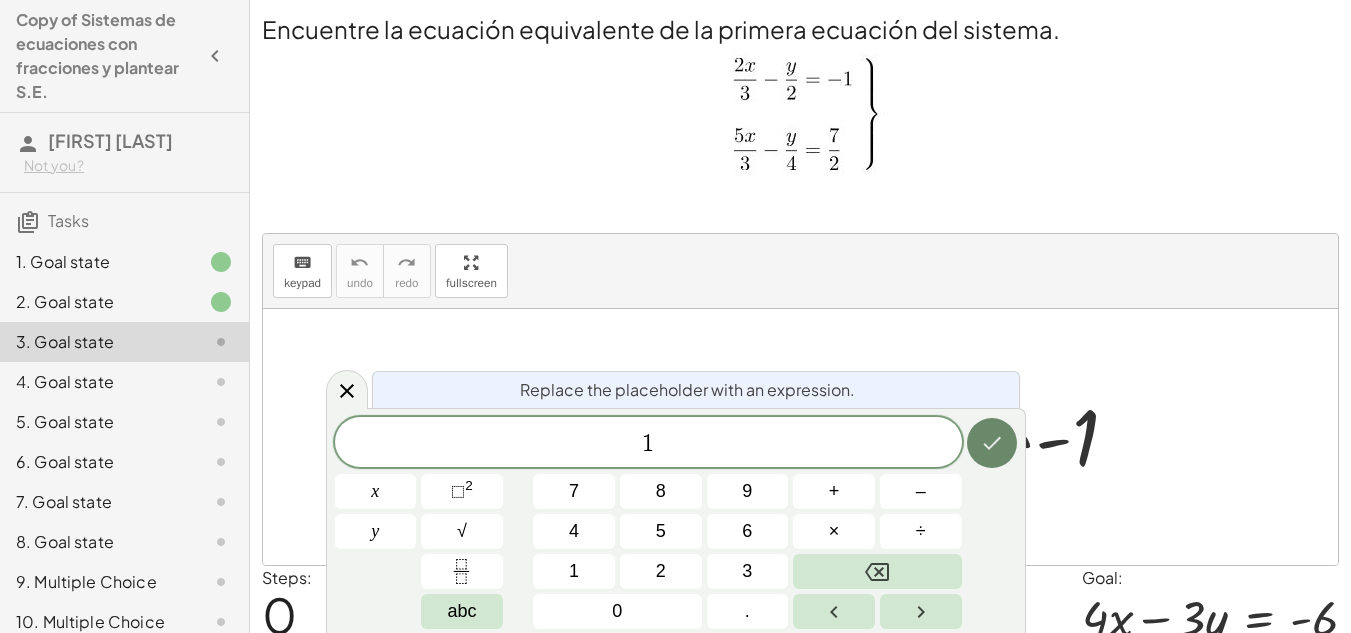 click 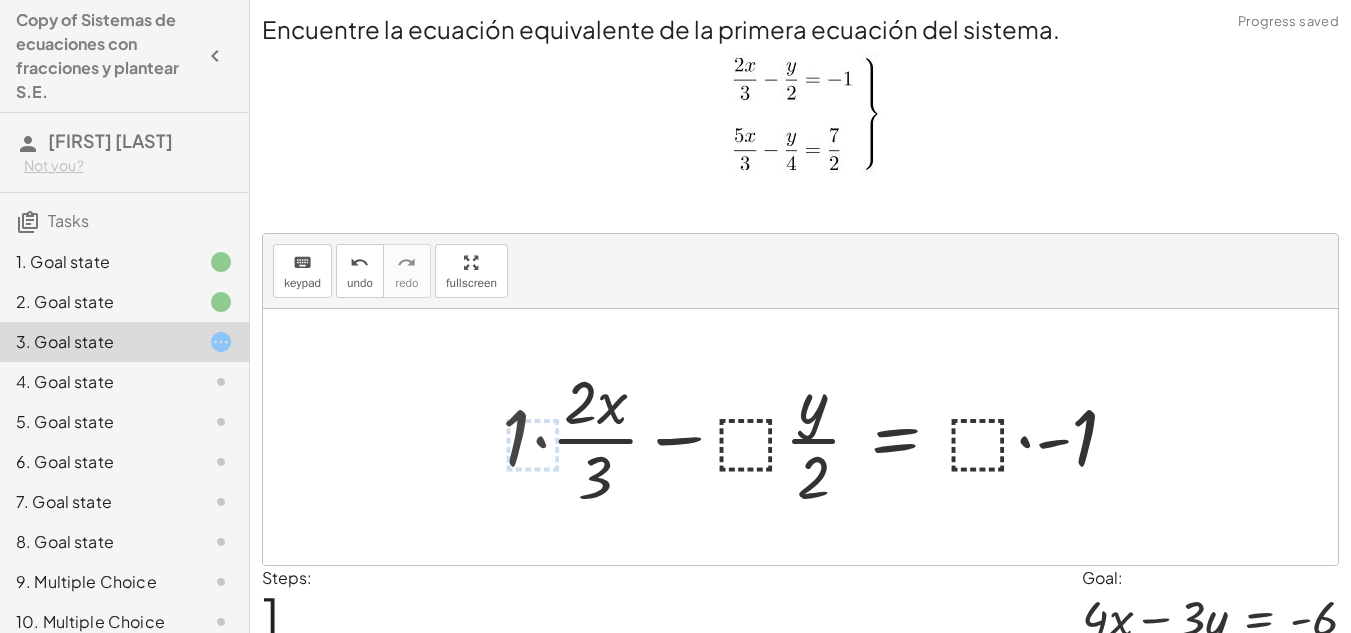 click at bounding box center [819, 437] 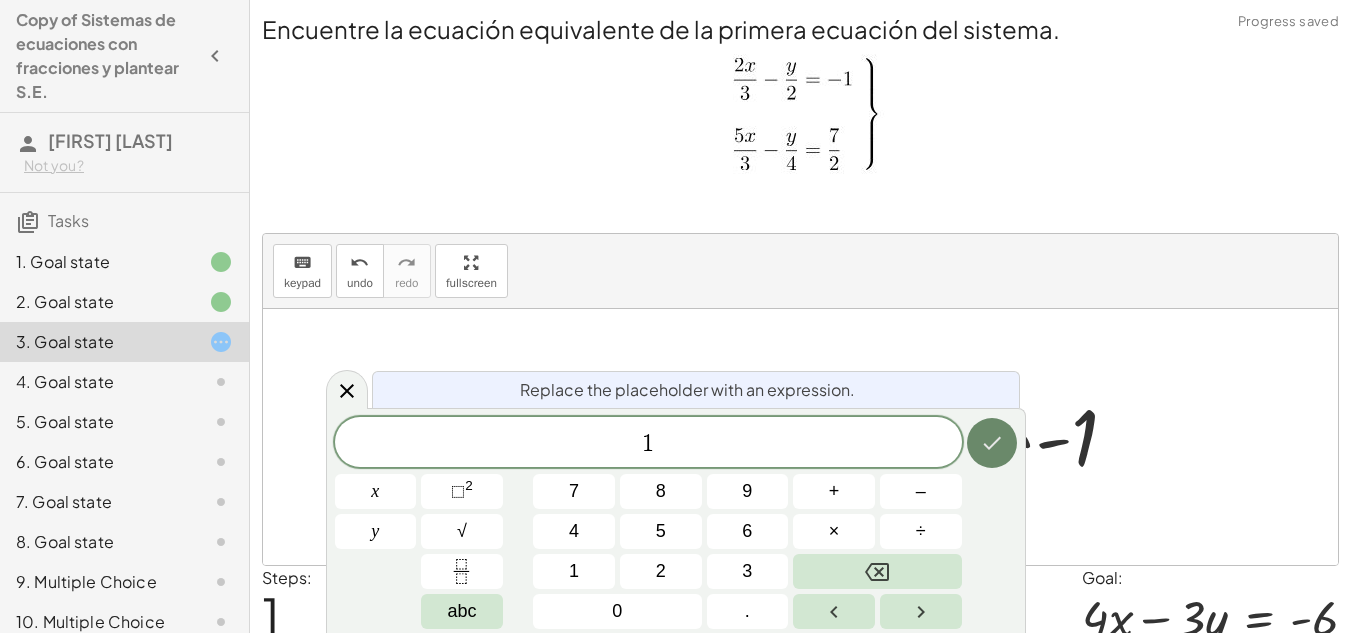 click at bounding box center (992, 443) 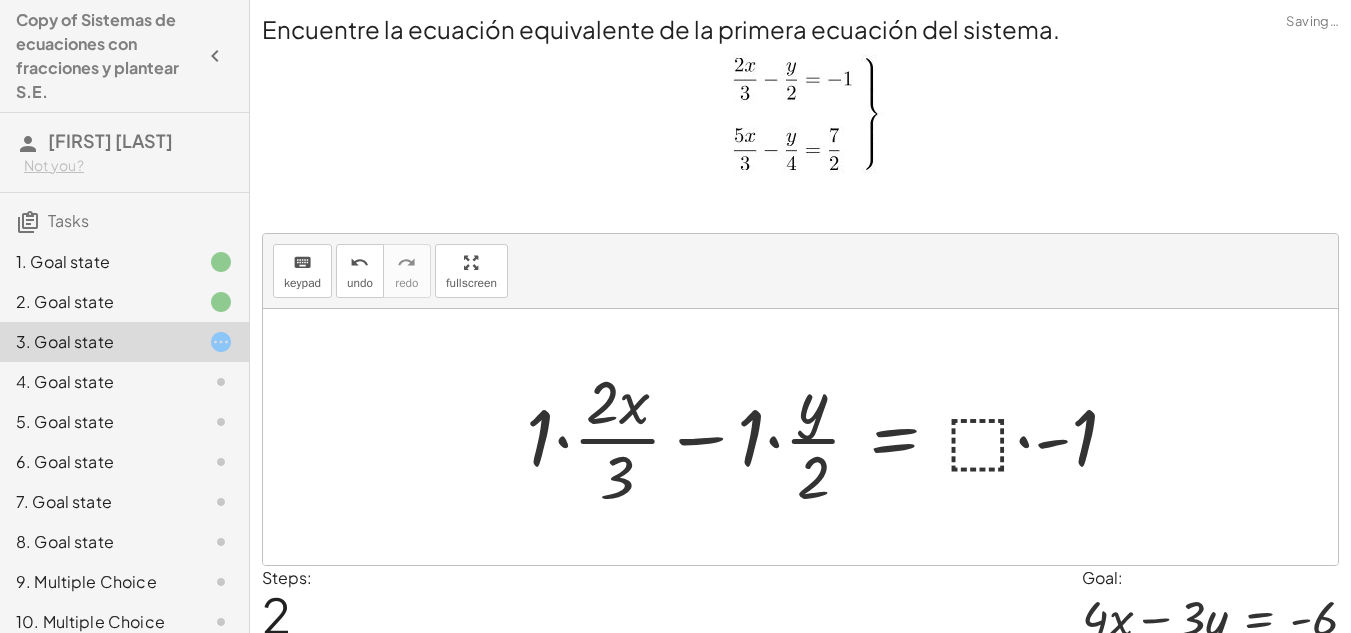 click at bounding box center (830, 437) 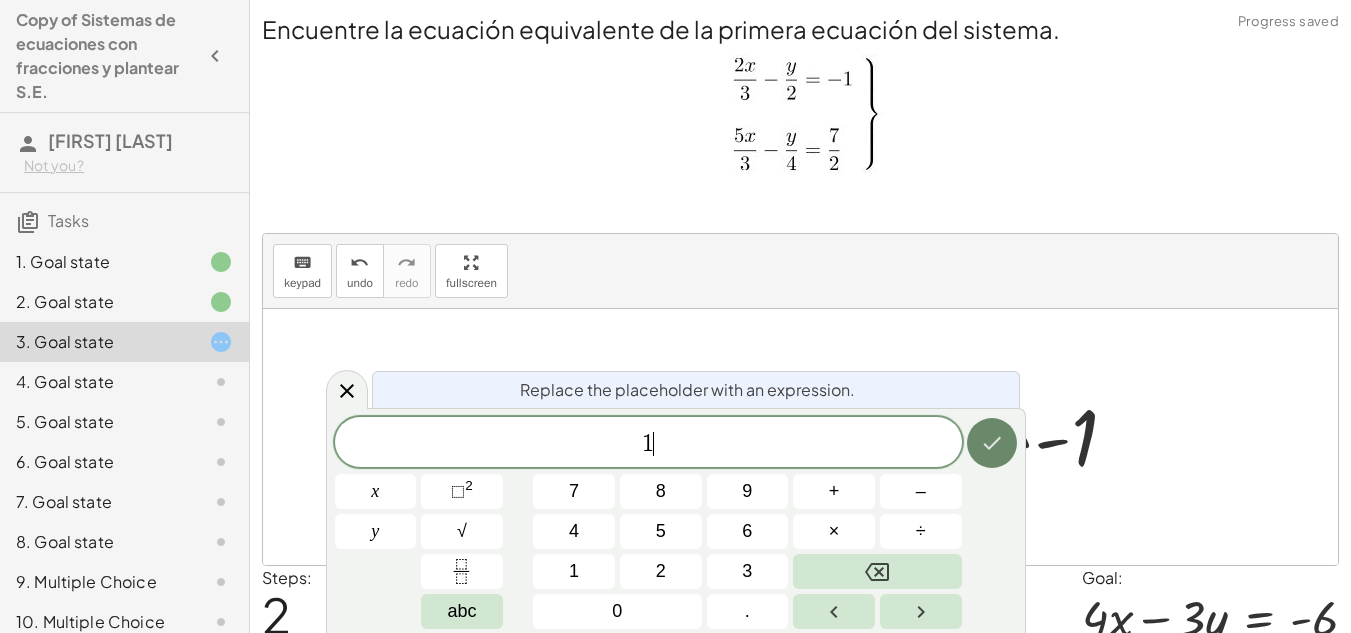 click 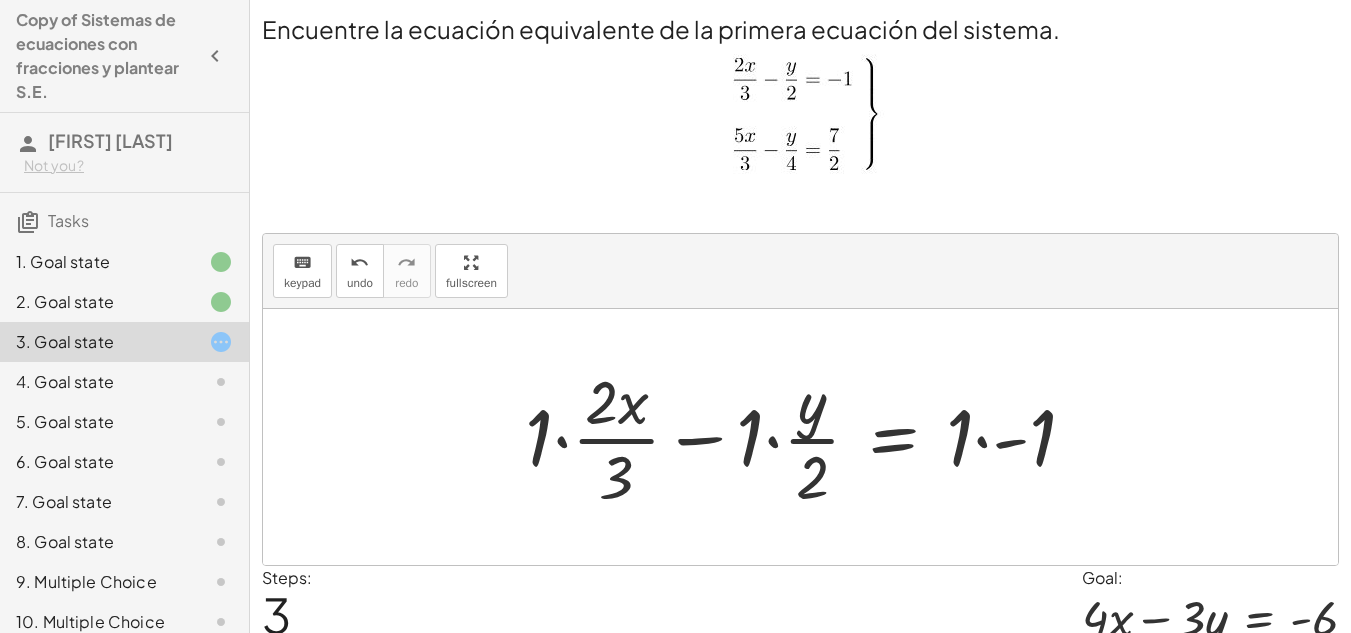 scroll, scrollTop: 83, scrollLeft: 0, axis: vertical 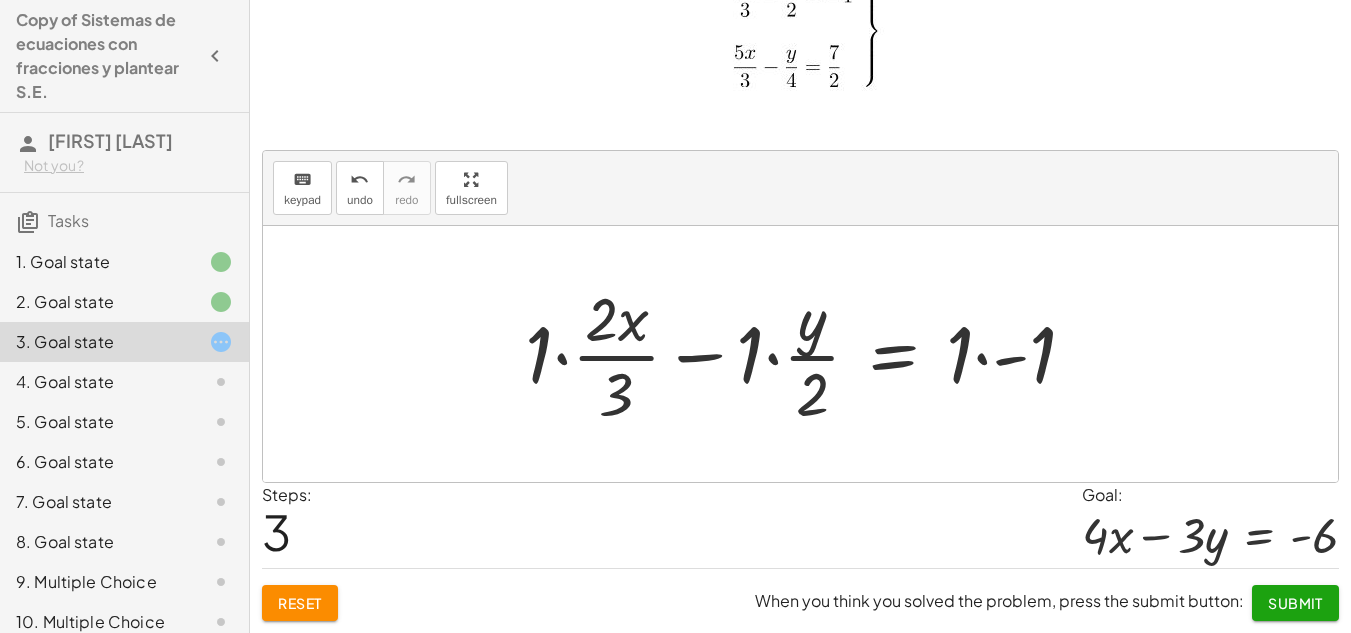 click at bounding box center (808, 354) 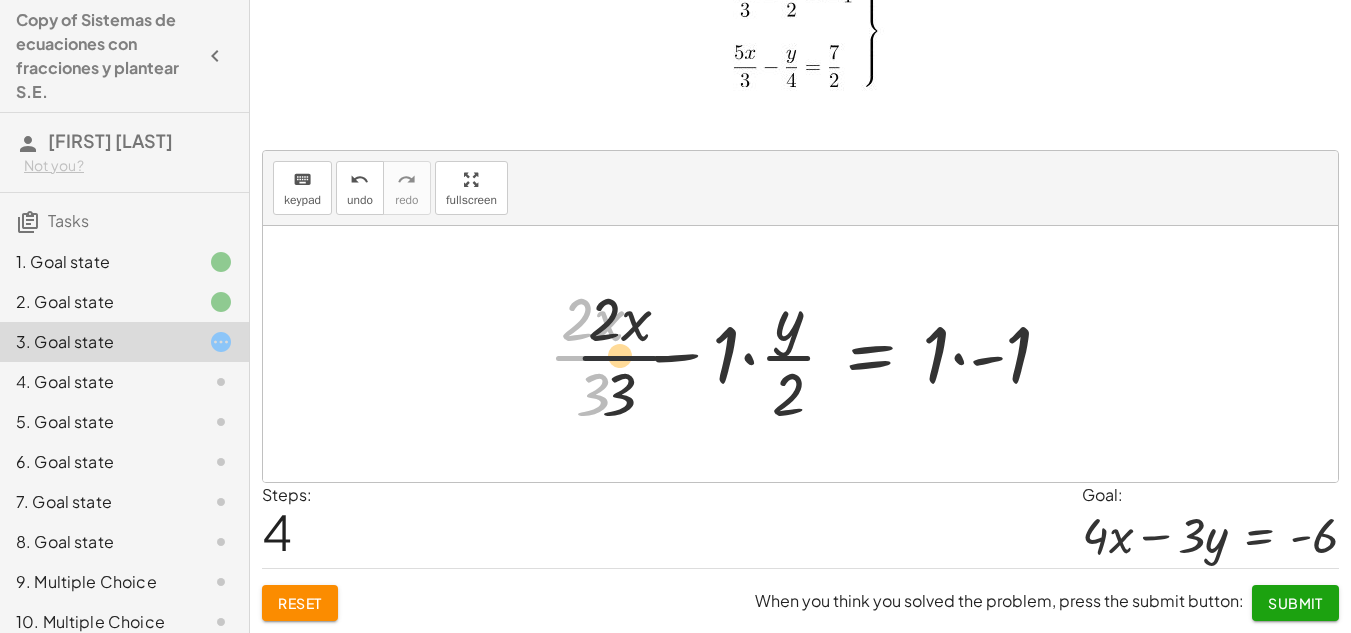drag, startPoint x: 662, startPoint y: 354, endPoint x: 714, endPoint y: 357, distance: 52.086468 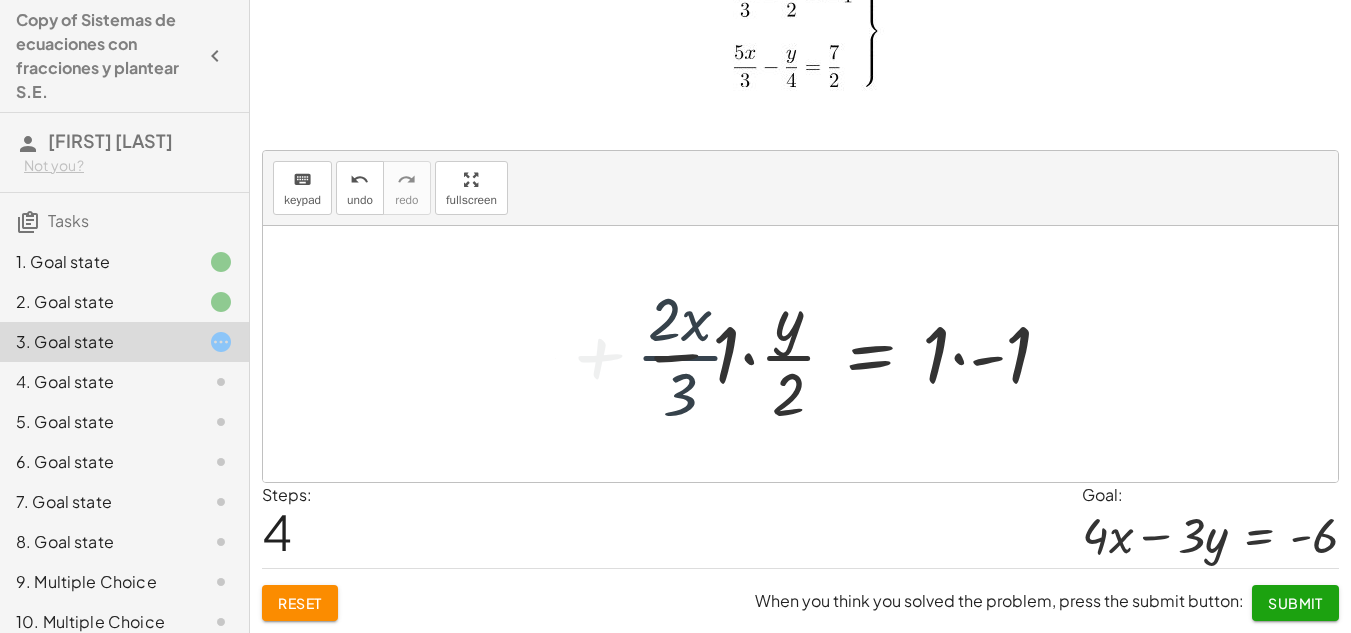 click at bounding box center (808, 354) 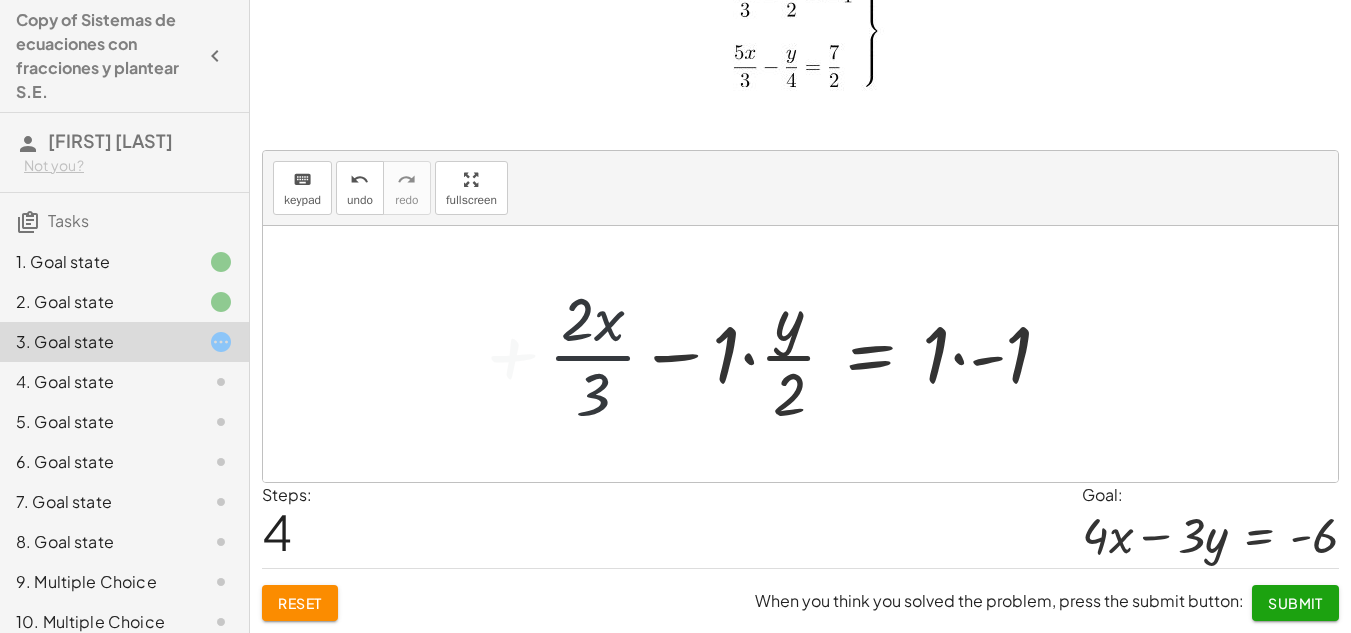 click at bounding box center (808, 354) 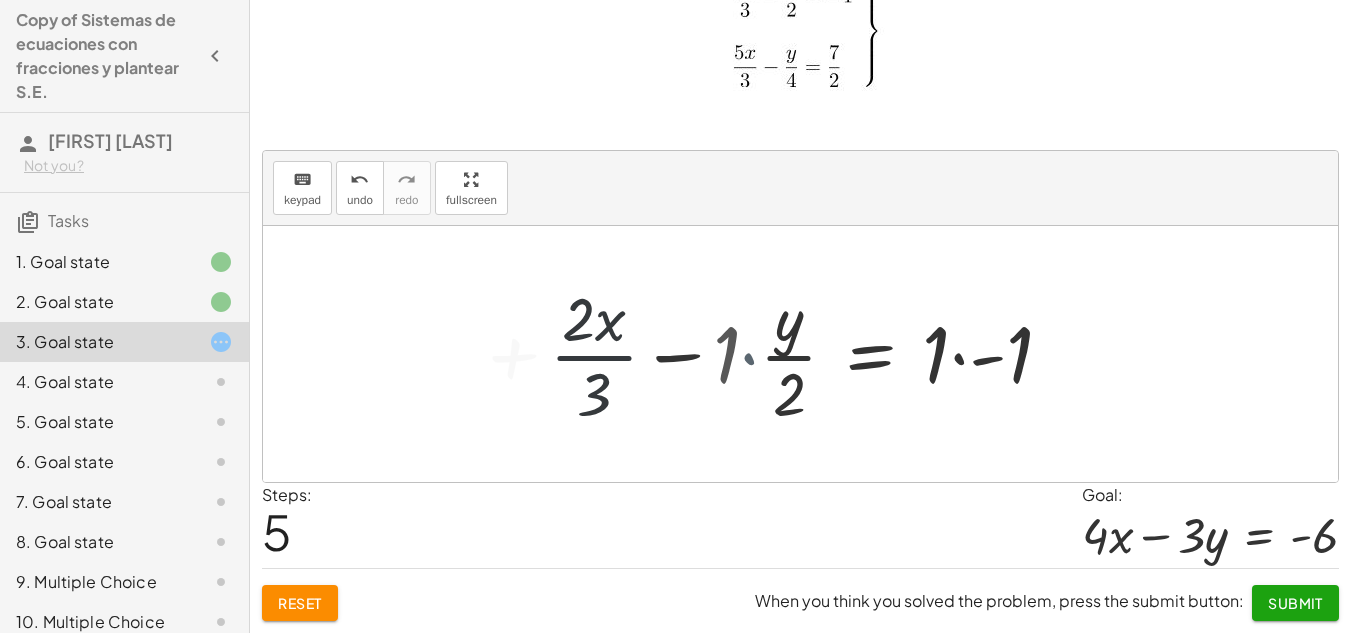 click at bounding box center (831, 354) 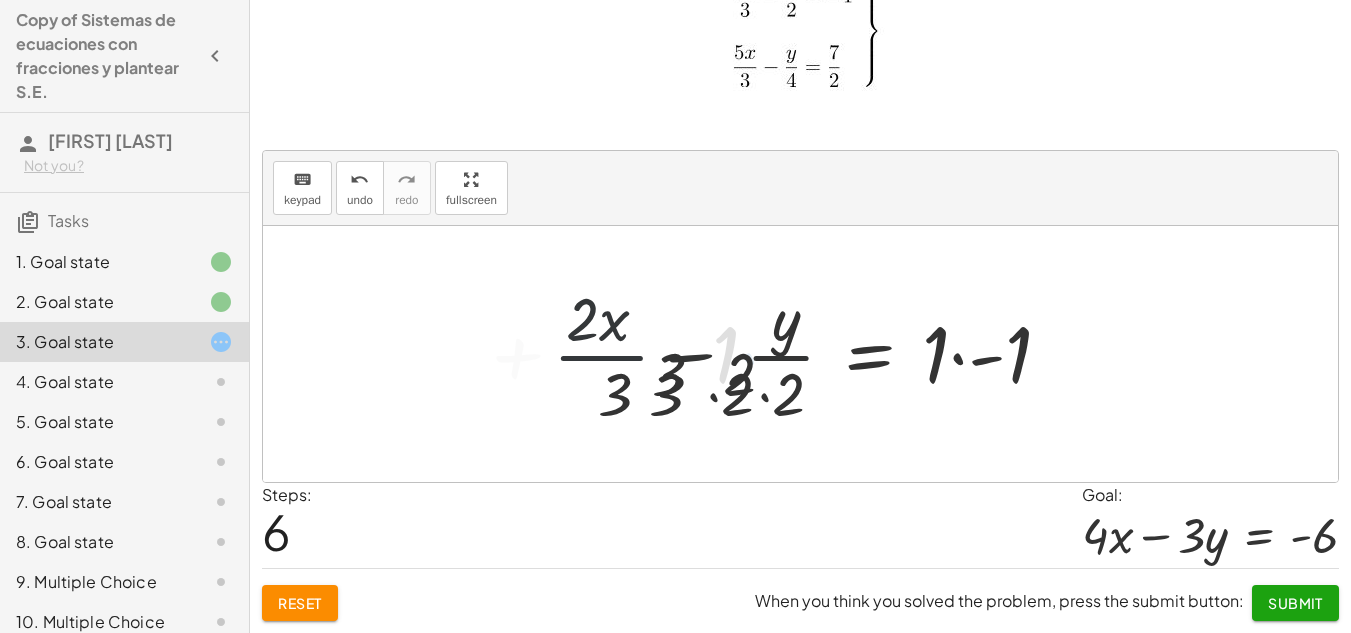 click at bounding box center (790, 354) 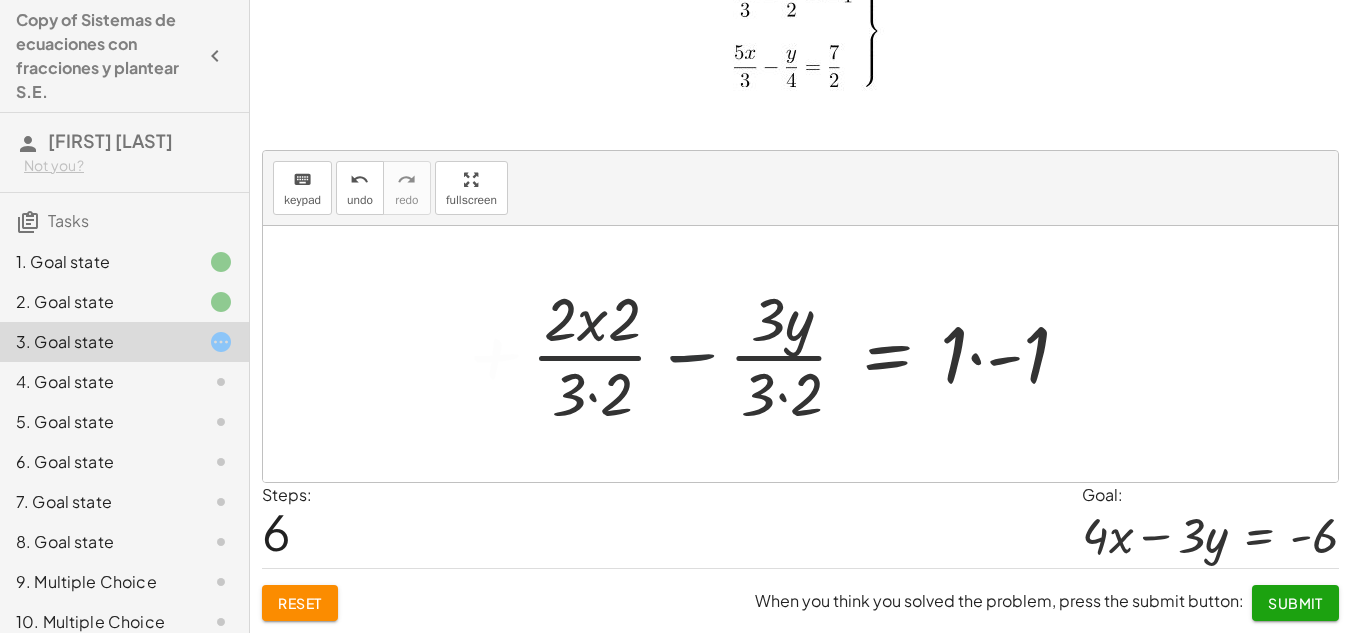 drag, startPoint x: 666, startPoint y: 360, endPoint x: 603, endPoint y: 347, distance: 64.327286 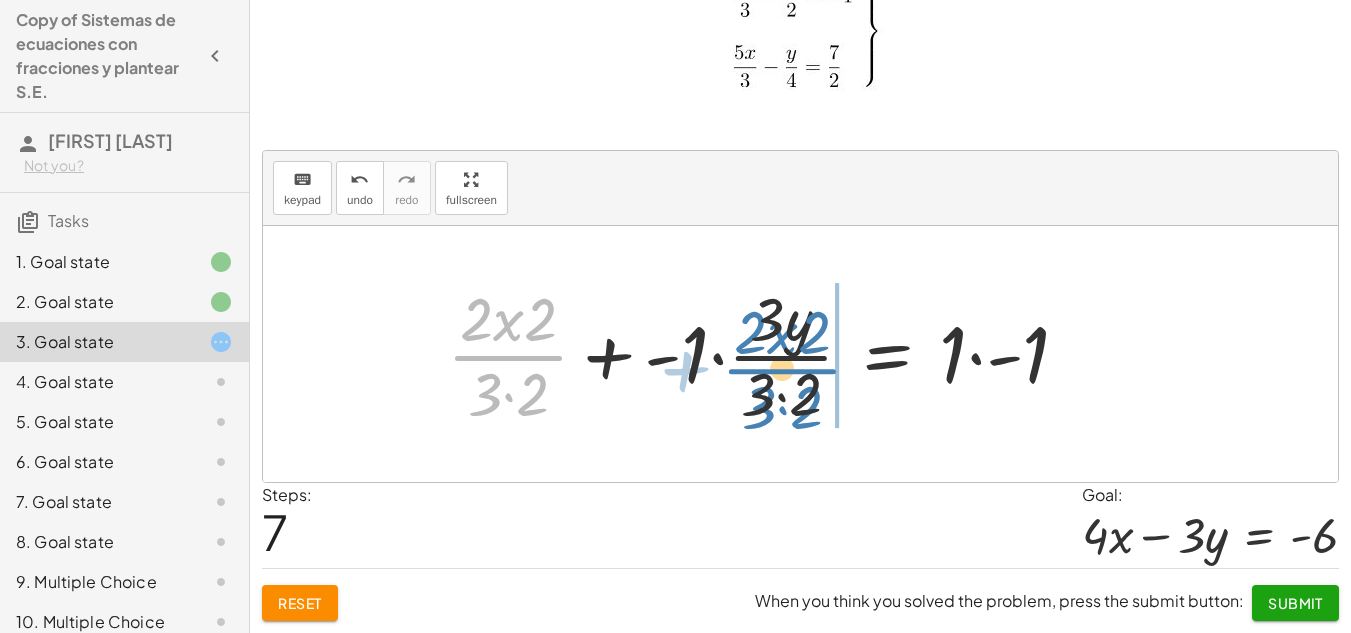 drag, startPoint x: 508, startPoint y: 353, endPoint x: 778, endPoint y: 367, distance: 270.36273 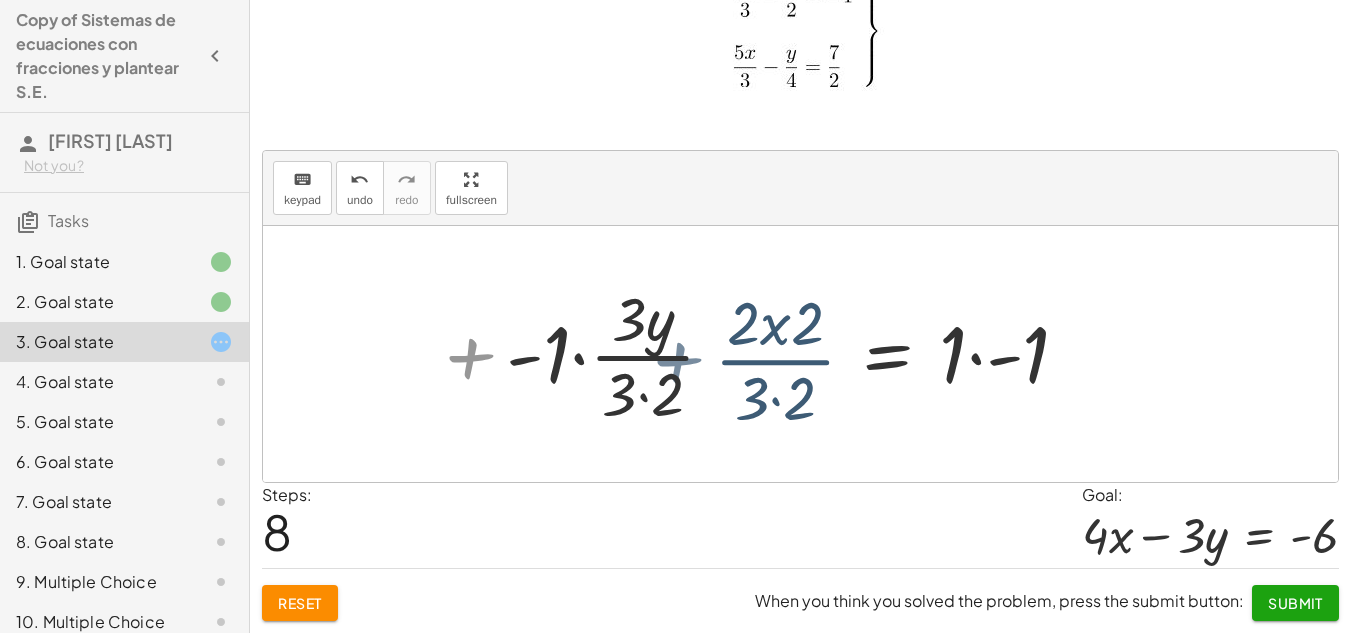 click at bounding box center [766, 354] 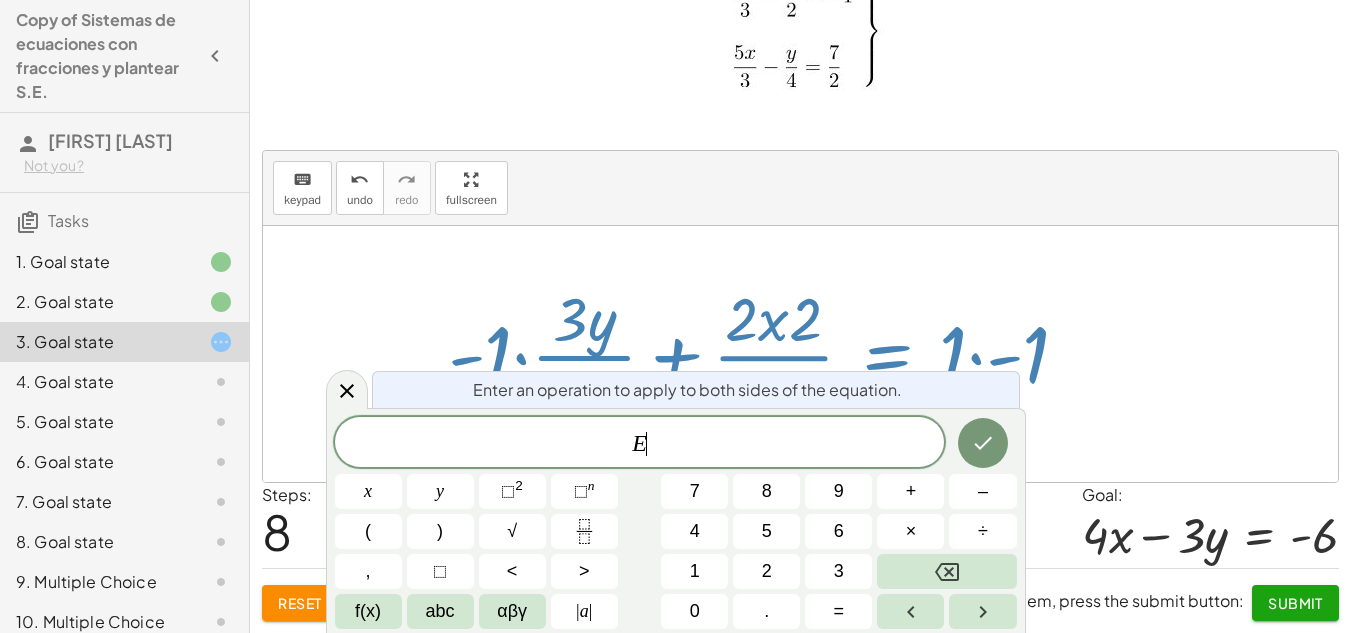 drag, startPoint x: 886, startPoint y: 367, endPoint x: 869, endPoint y: 364, distance: 17.262676 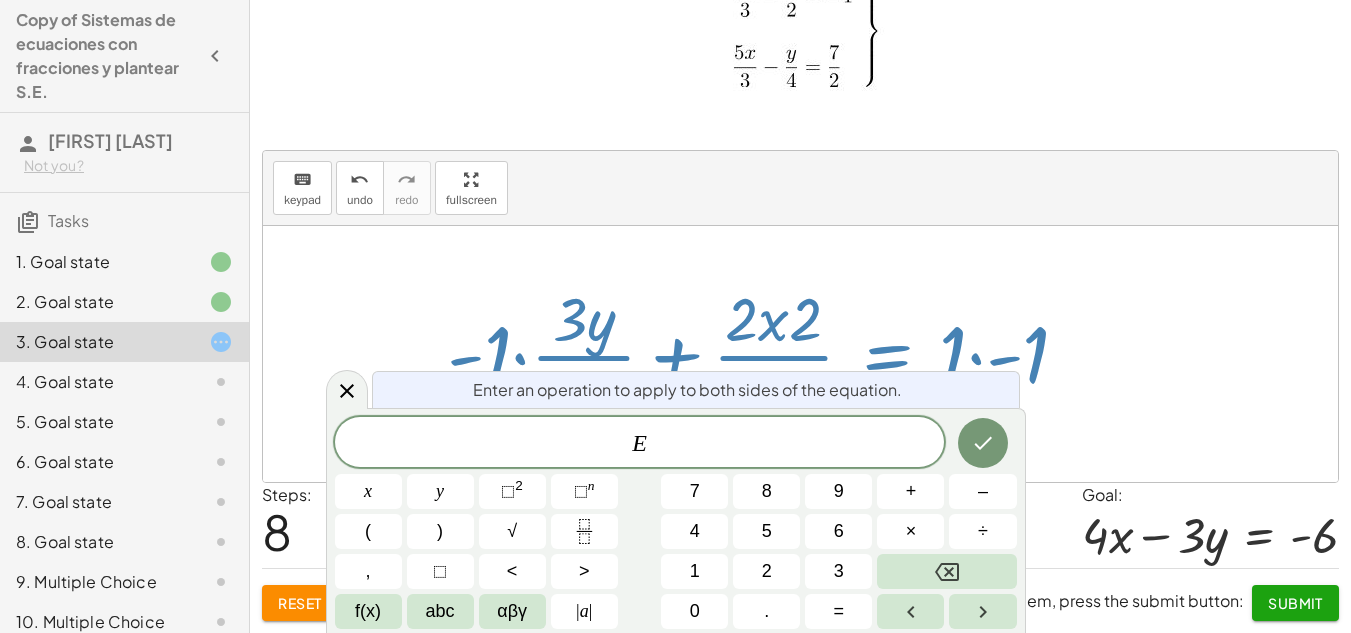 drag, startPoint x: 896, startPoint y: 329, endPoint x: 921, endPoint y: 385, distance: 61.326992 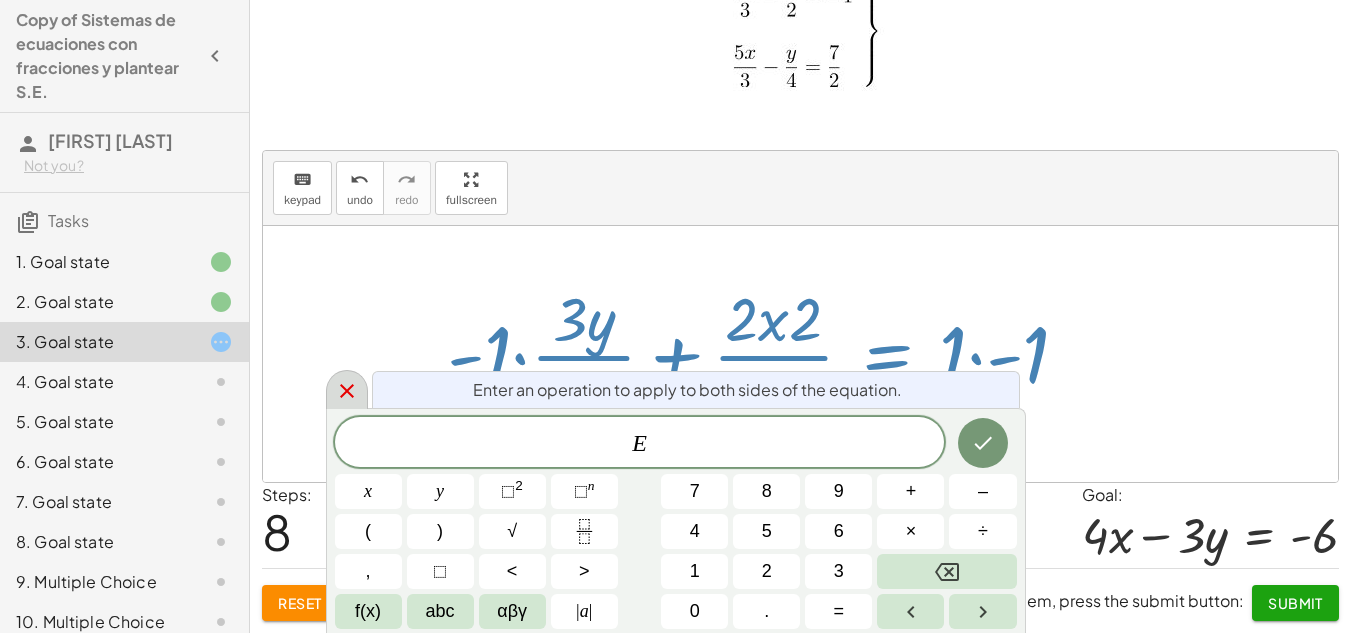 drag, startPoint x: 323, startPoint y: 388, endPoint x: 343, endPoint y: 399, distance: 22.825424 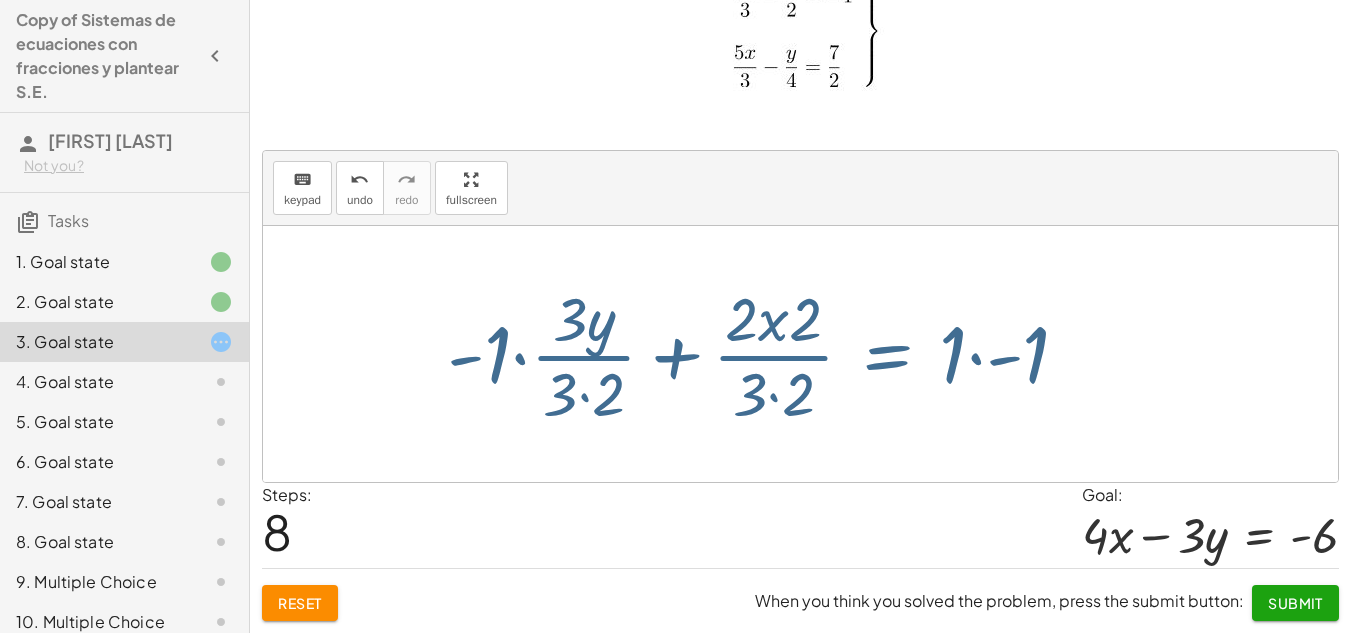 drag, startPoint x: 511, startPoint y: 350, endPoint x: 522, endPoint y: 350, distance: 11 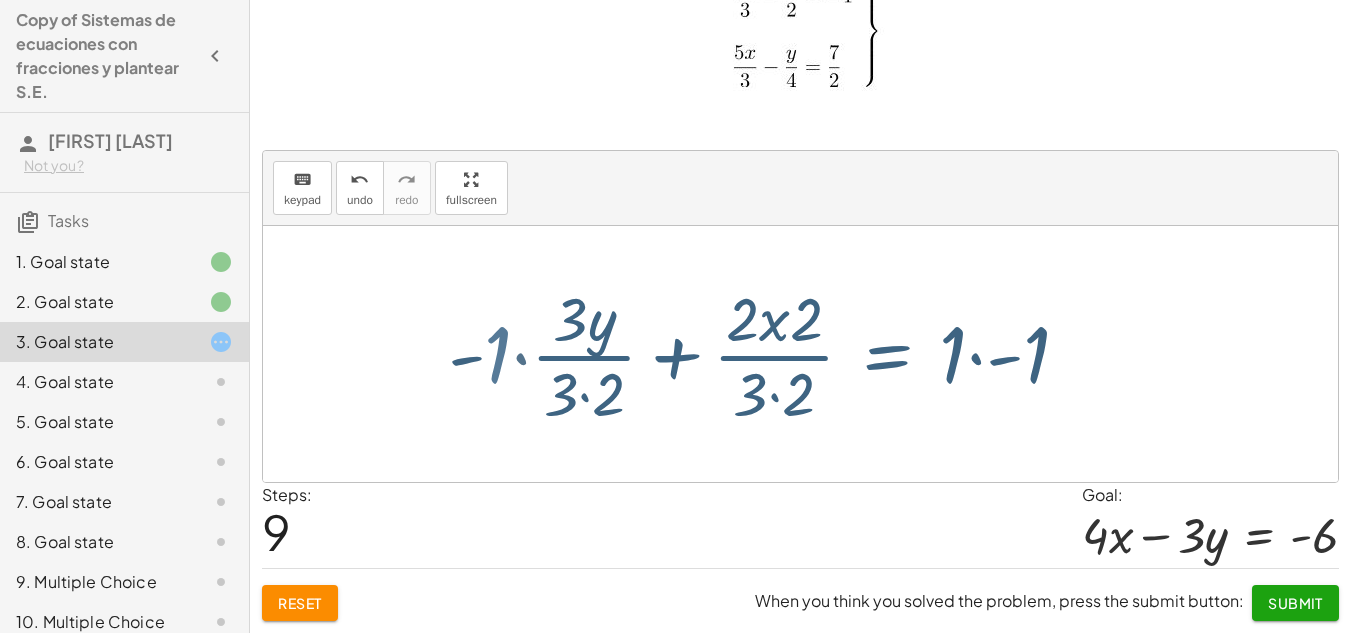 click at bounding box center (789, 354) 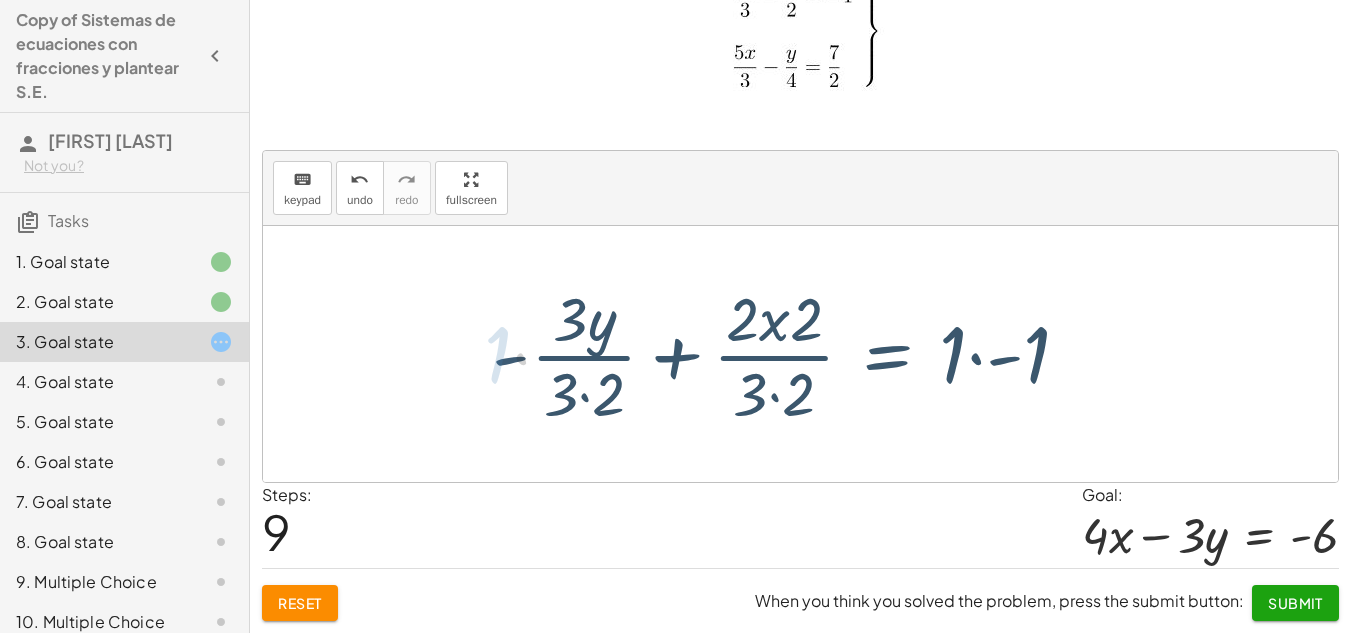 drag, startPoint x: 522, startPoint y: 360, endPoint x: 550, endPoint y: 360, distance: 28 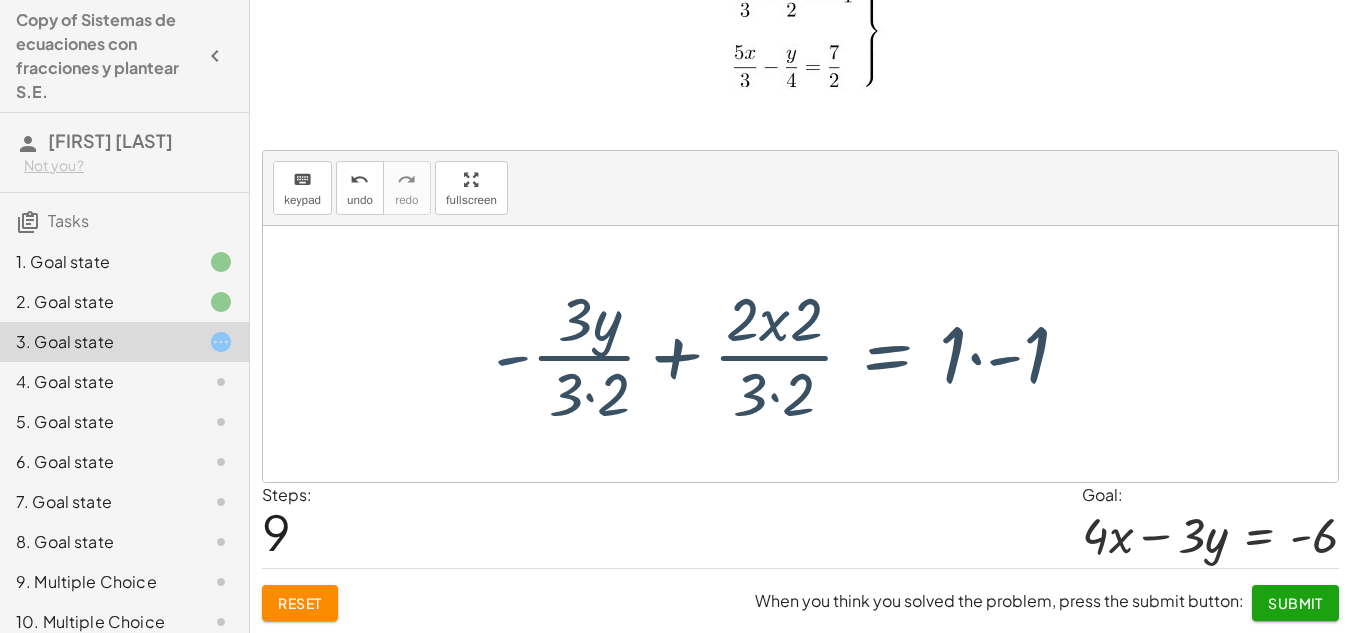 drag, startPoint x: 690, startPoint y: 354, endPoint x: 714, endPoint y: 350, distance: 24.33105 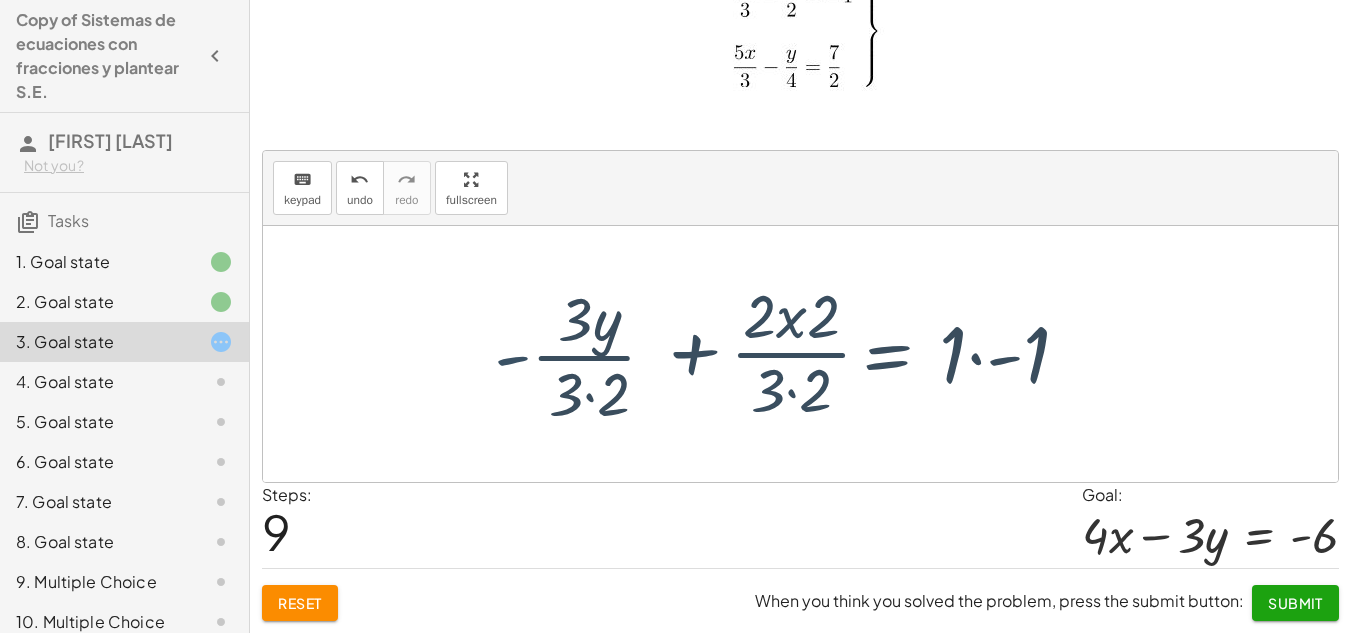 drag, startPoint x: 714, startPoint y: 350, endPoint x: 655, endPoint y: 364, distance: 60.63827 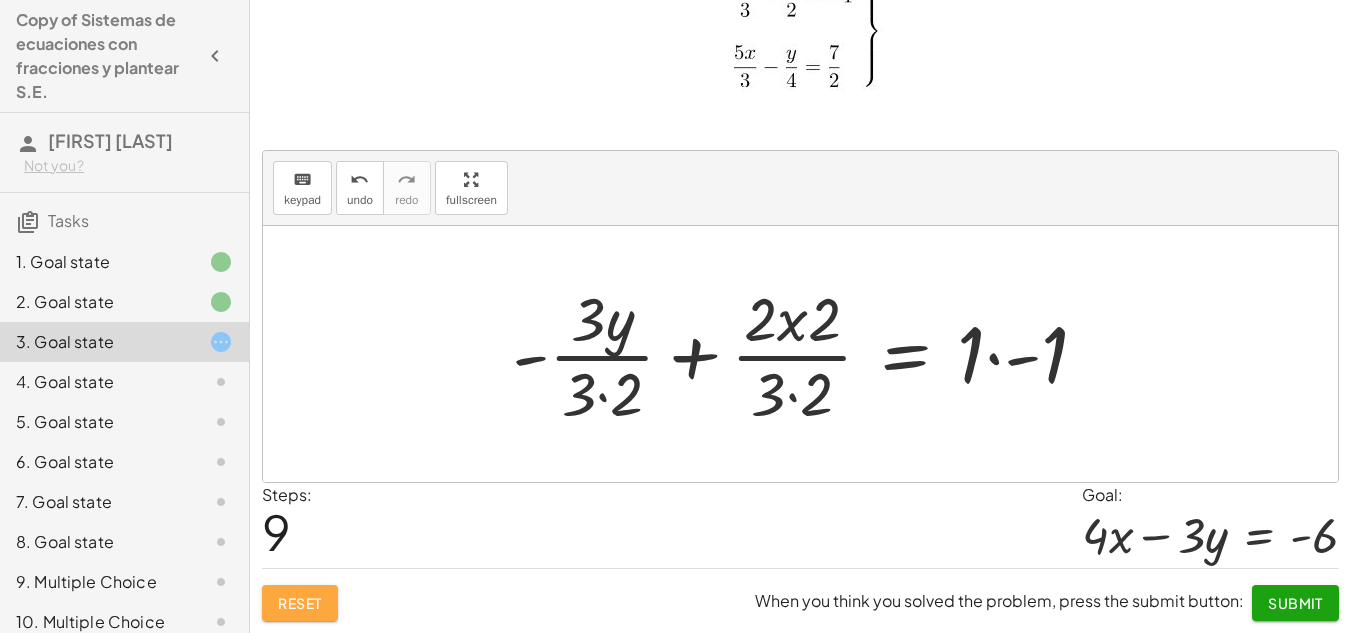 drag, startPoint x: 319, startPoint y: 595, endPoint x: 322, endPoint y: 605, distance: 10.440307 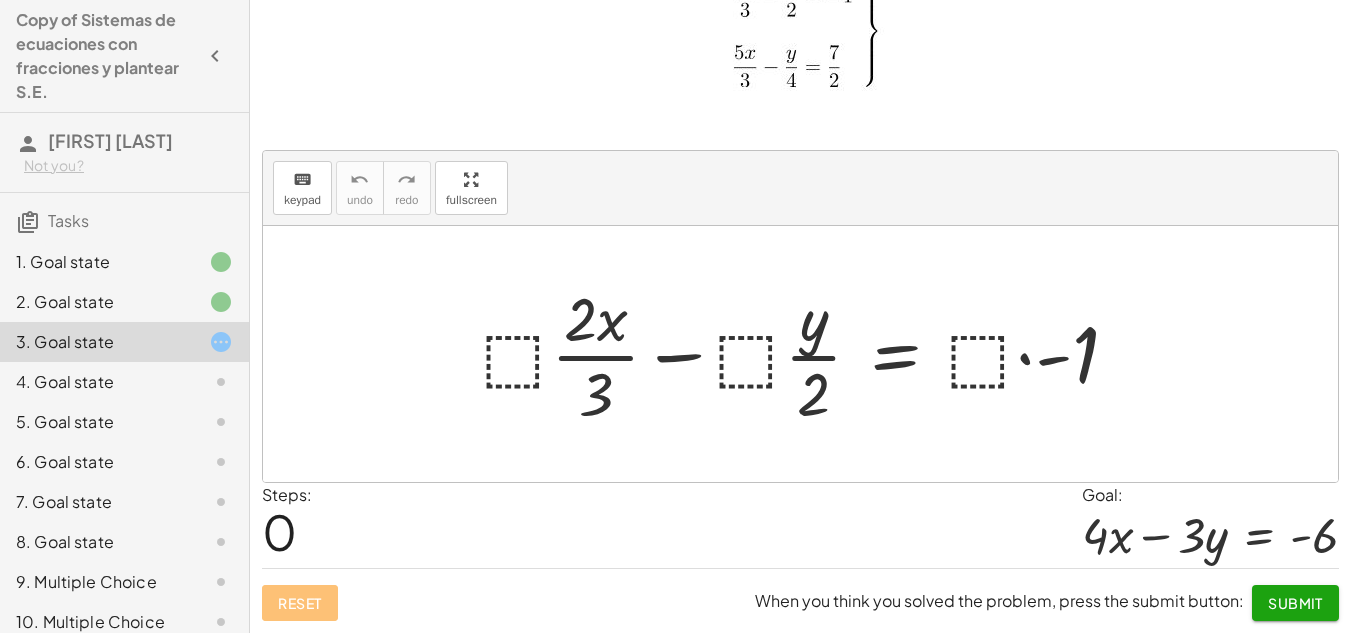 drag, startPoint x: 501, startPoint y: 329, endPoint x: 501, endPoint y: 343, distance: 14 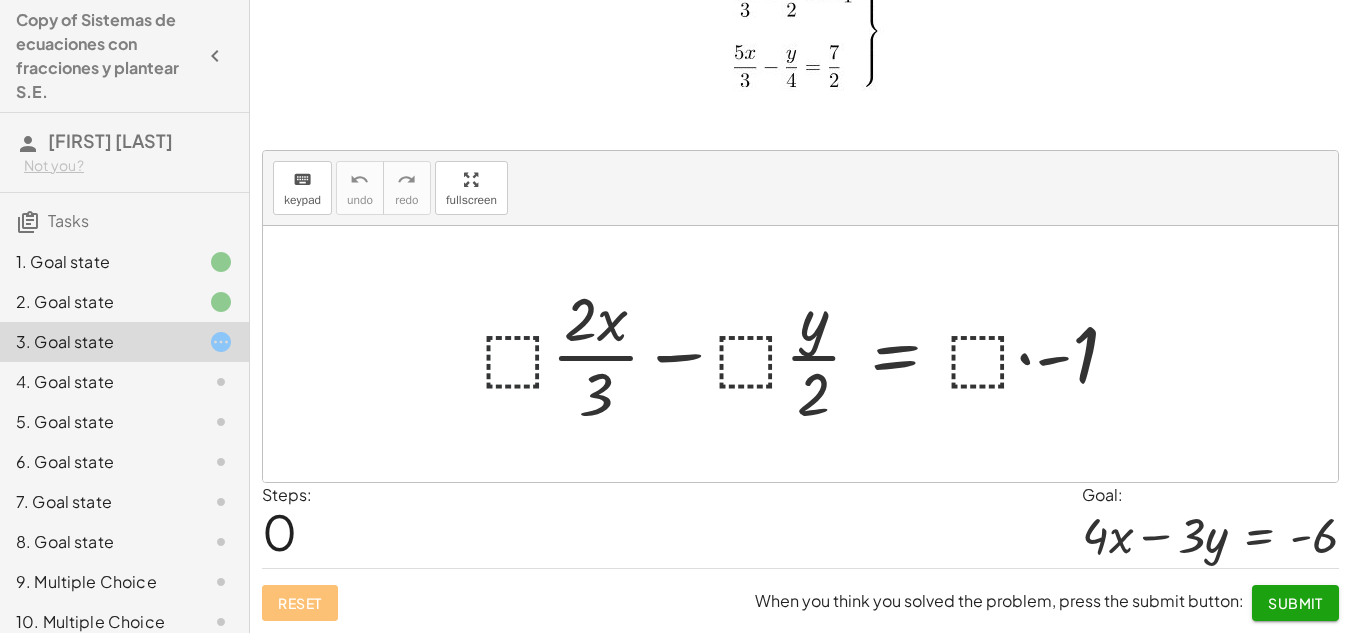 click at bounding box center (808, 354) 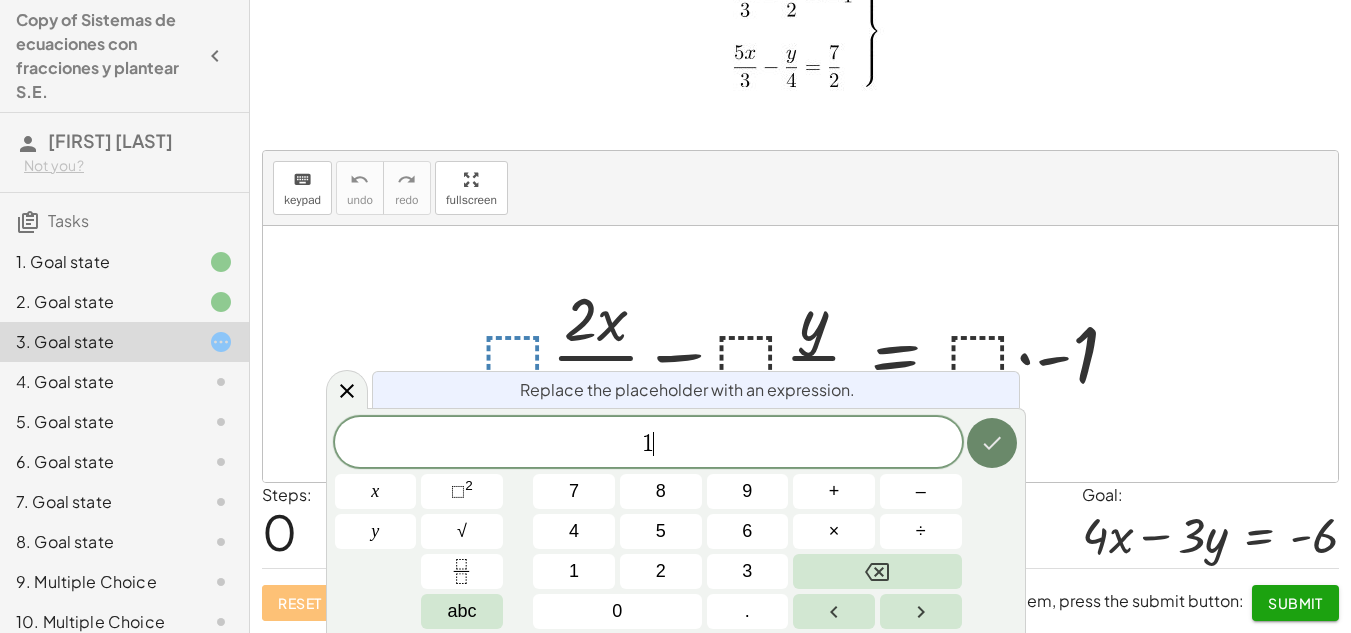 click at bounding box center [992, 443] 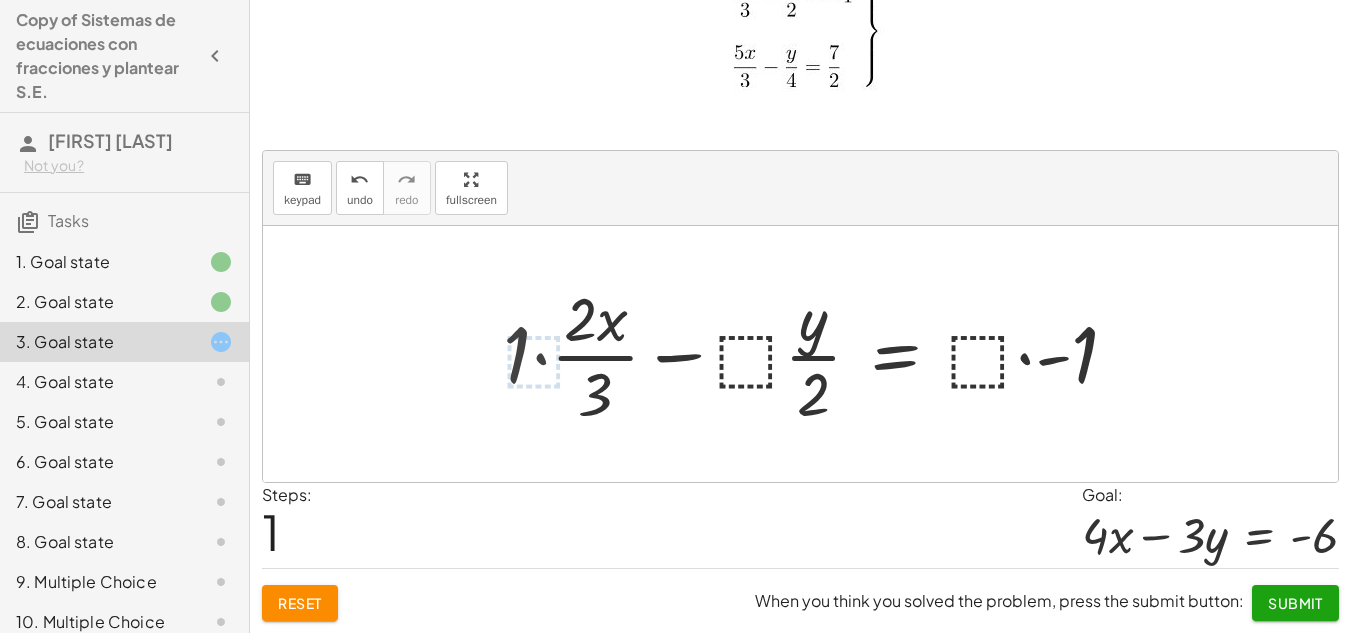 click at bounding box center [819, 354] 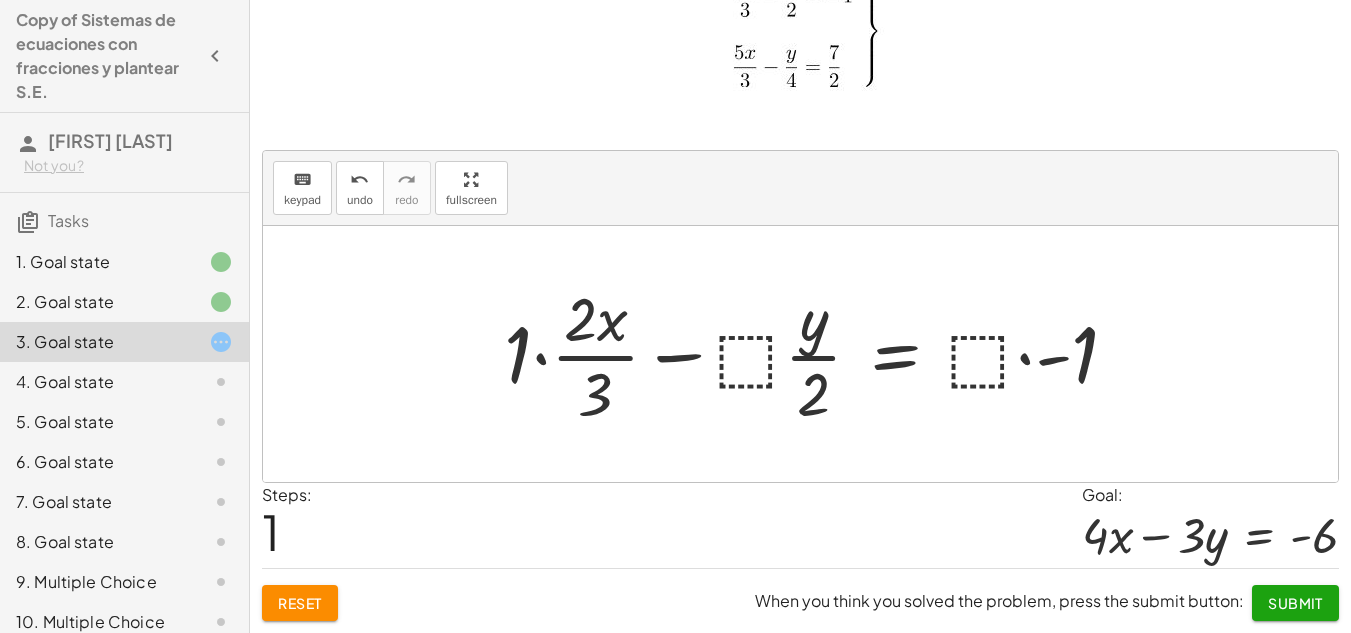 click at bounding box center (819, 354) 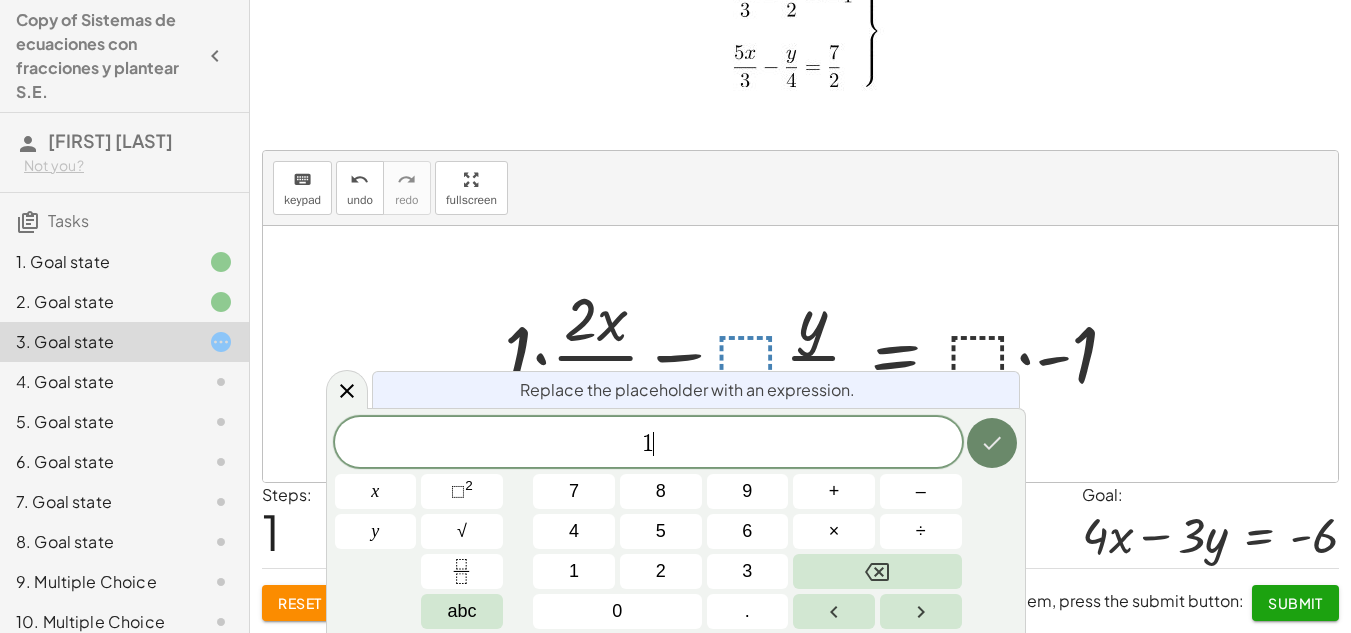 click at bounding box center (992, 443) 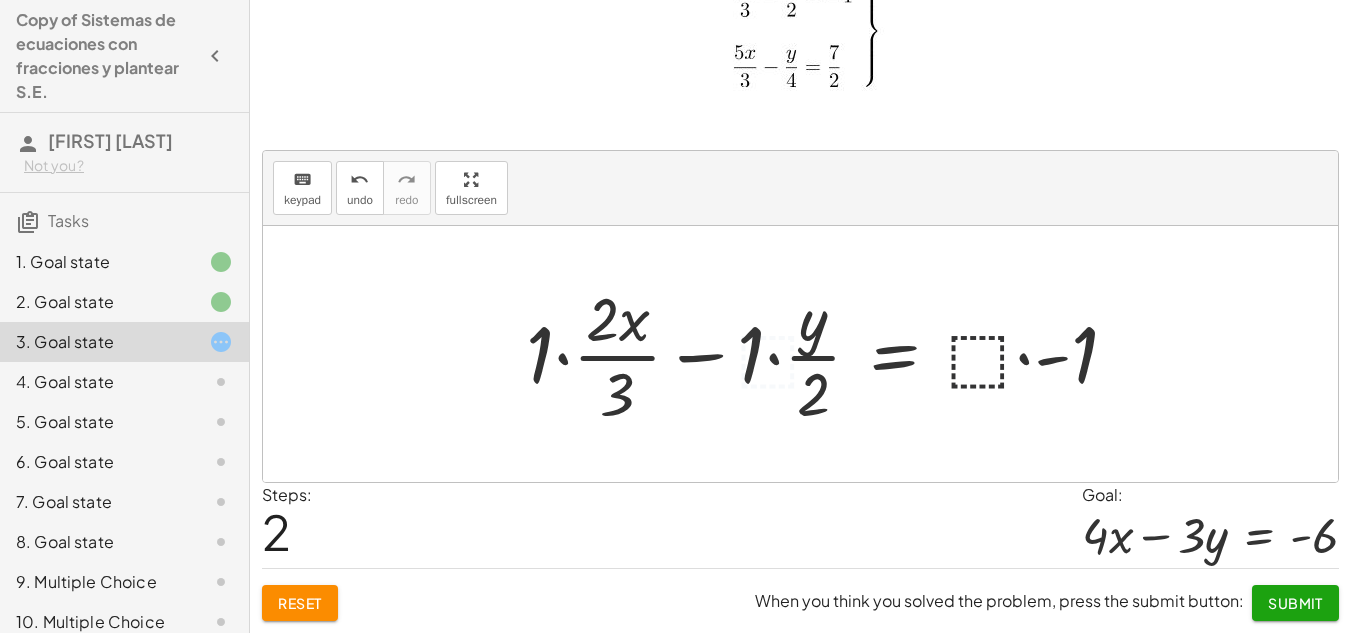 click at bounding box center [830, 354] 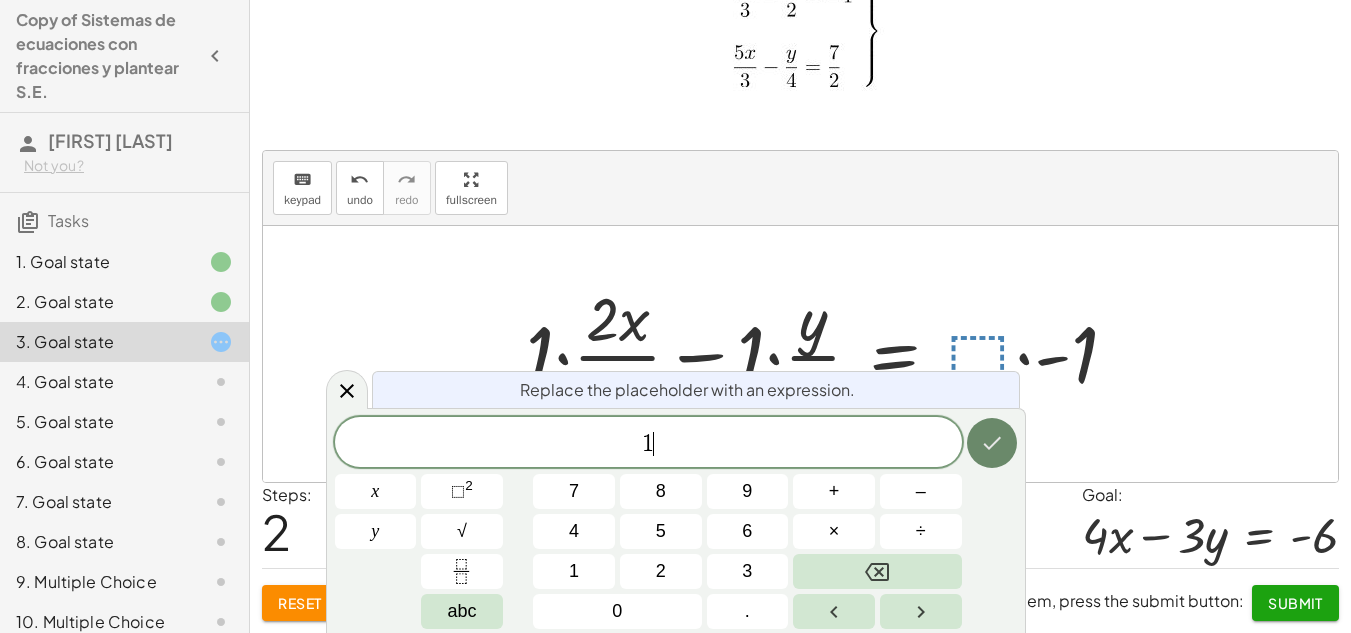 click at bounding box center (992, 443) 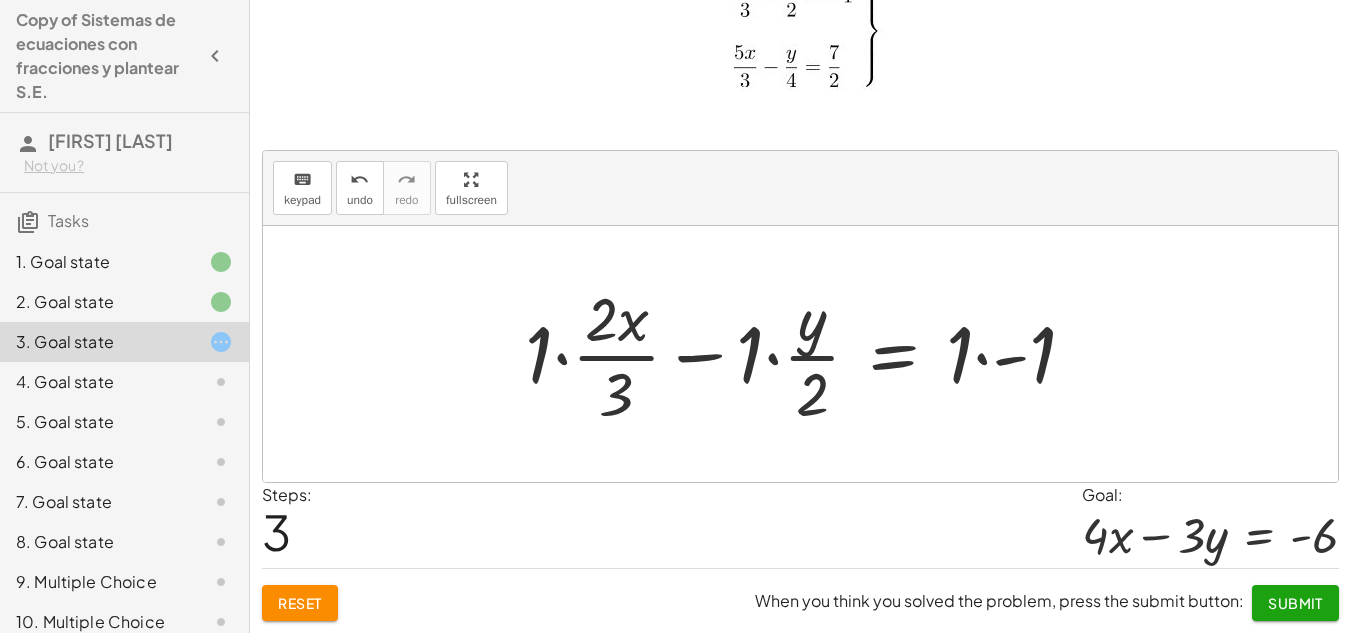 click at bounding box center [808, 354] 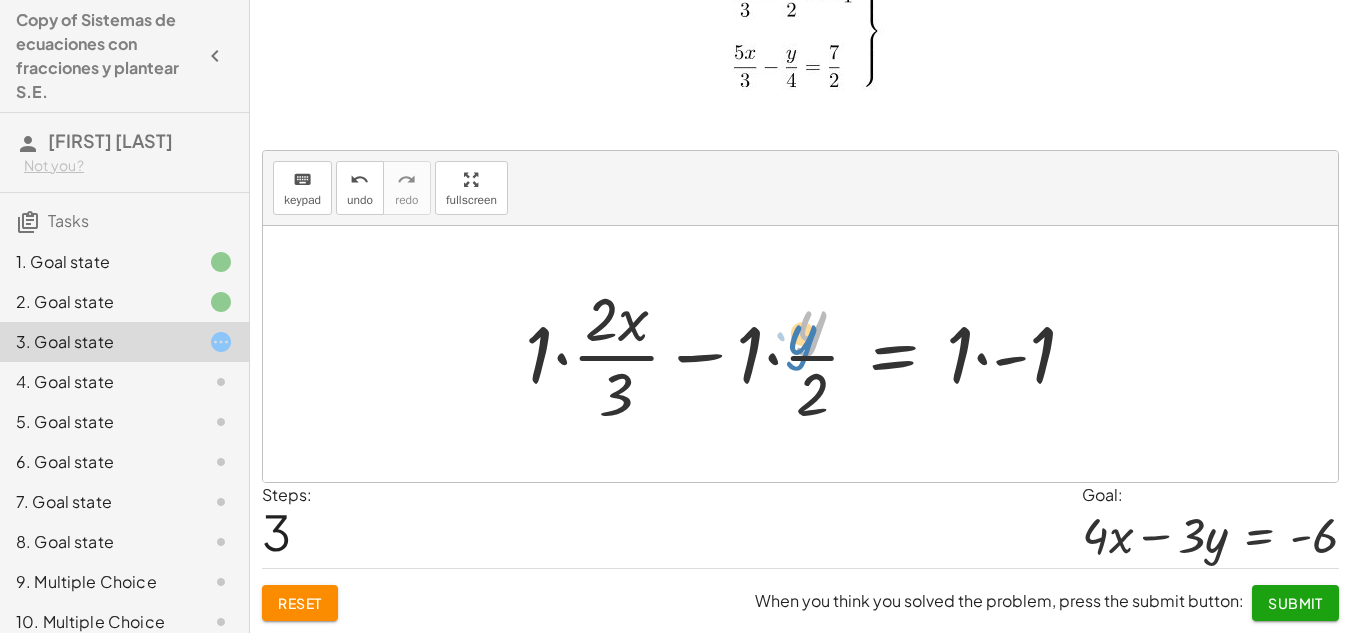 drag, startPoint x: 809, startPoint y: 336, endPoint x: 795, endPoint y: 343, distance: 15.652476 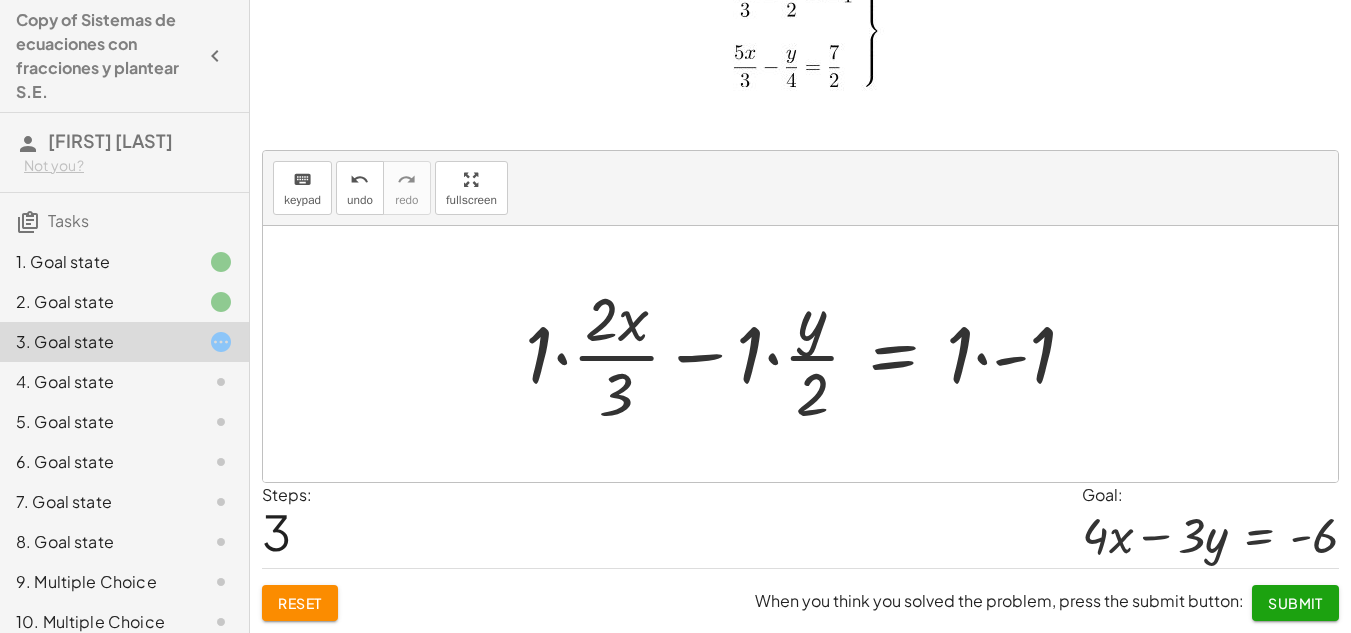 click at bounding box center (808, 354) 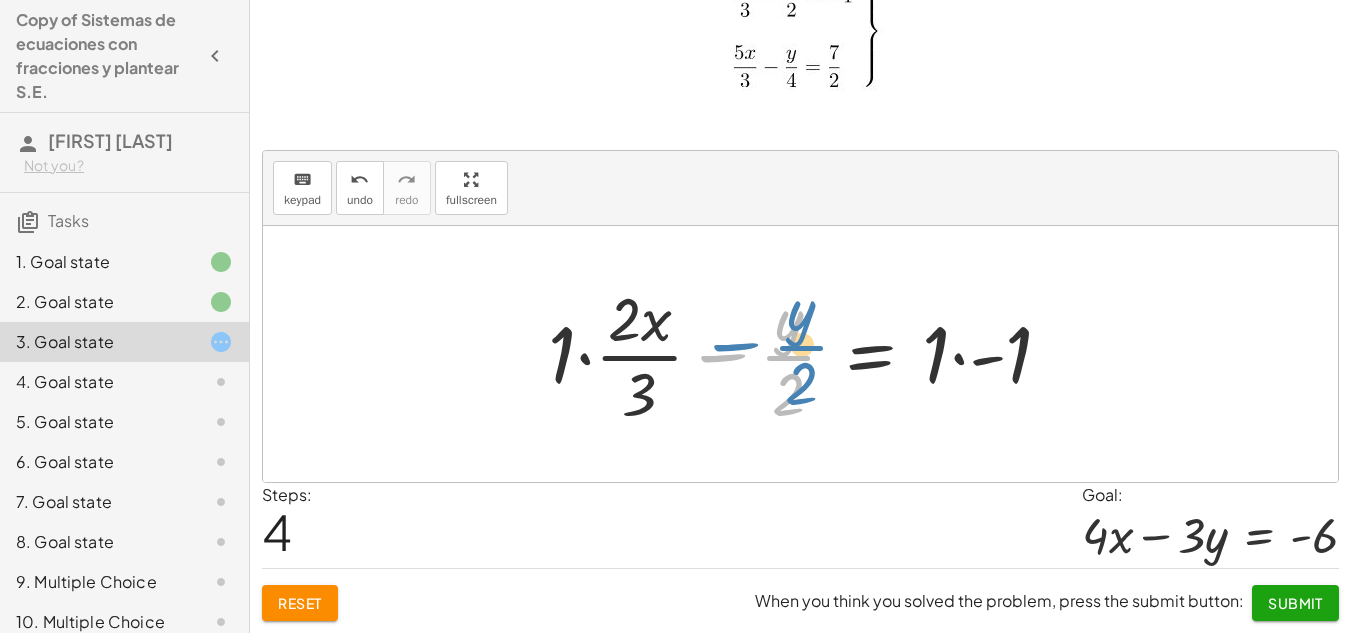drag, startPoint x: 722, startPoint y: 350, endPoint x: 746, endPoint y: 333, distance: 29.410883 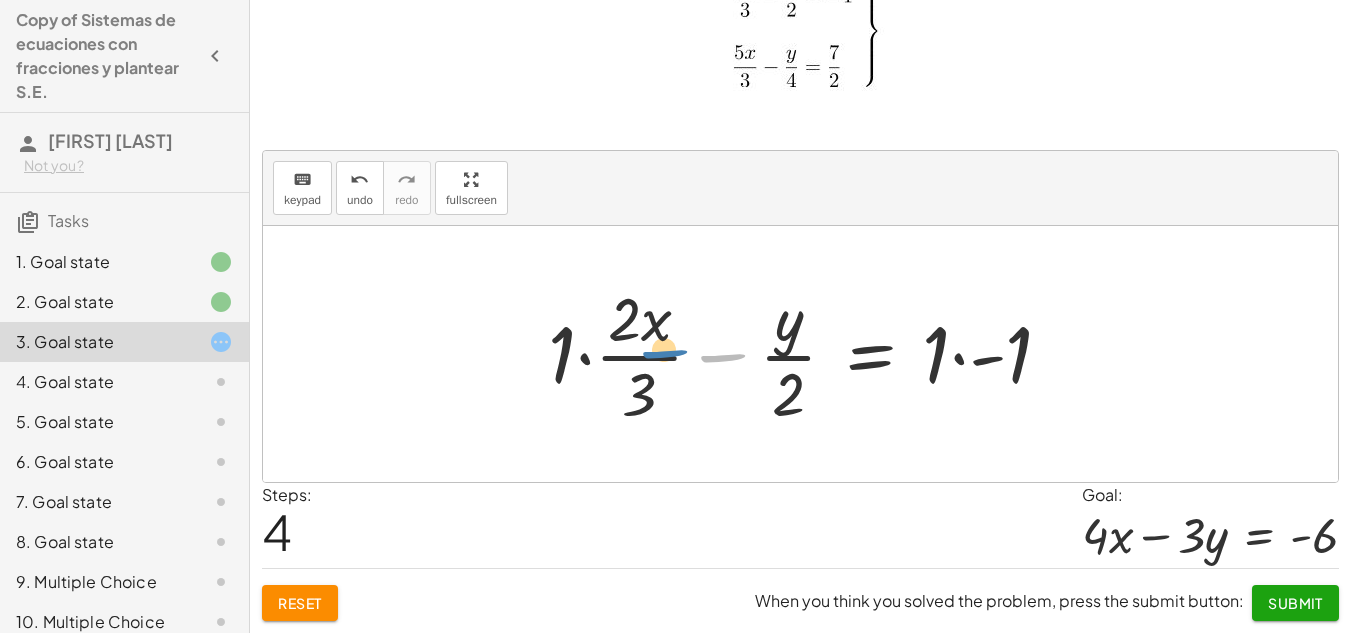 drag, startPoint x: 701, startPoint y: 353, endPoint x: 620, endPoint y: 353, distance: 81 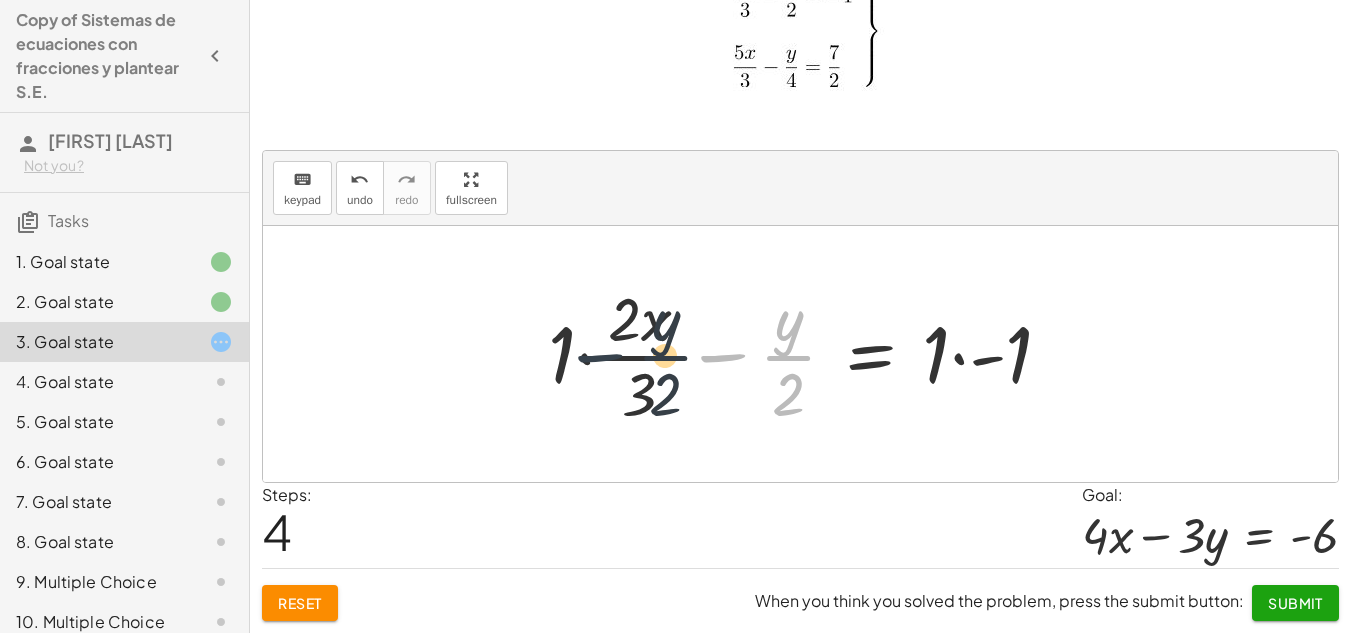 drag, startPoint x: 648, startPoint y: 354, endPoint x: 620, endPoint y: 354, distance: 28 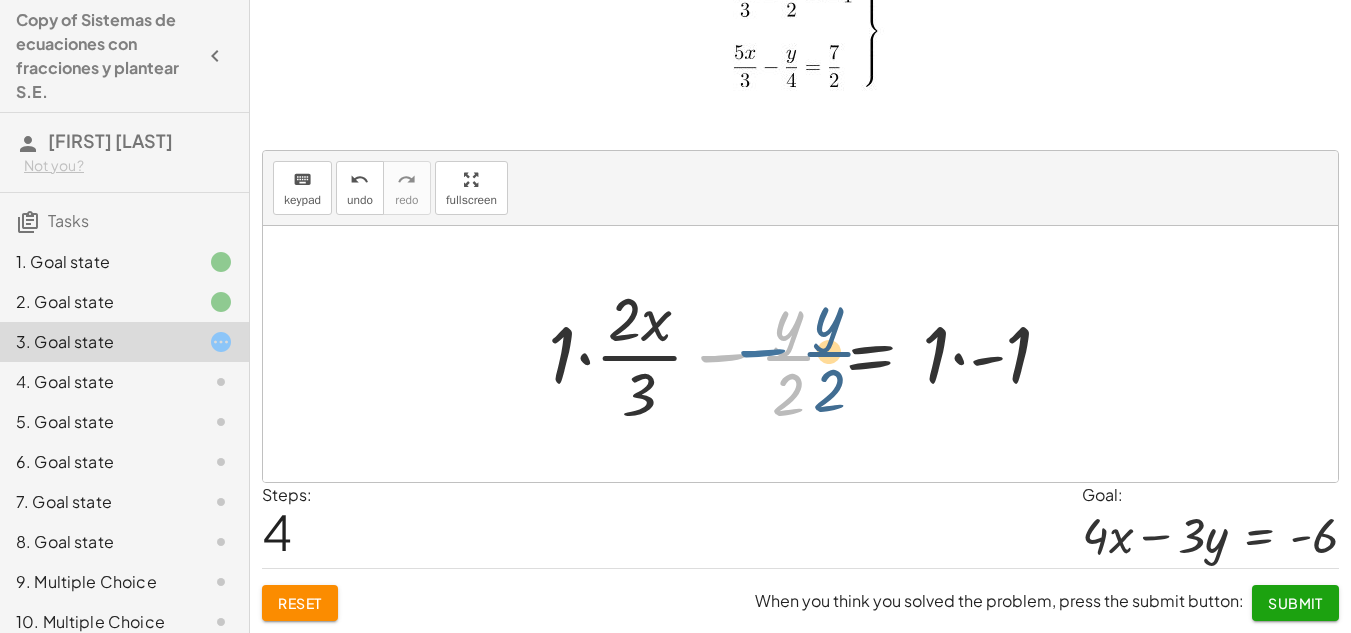 drag, startPoint x: 728, startPoint y: 350, endPoint x: 708, endPoint y: 350, distance: 20 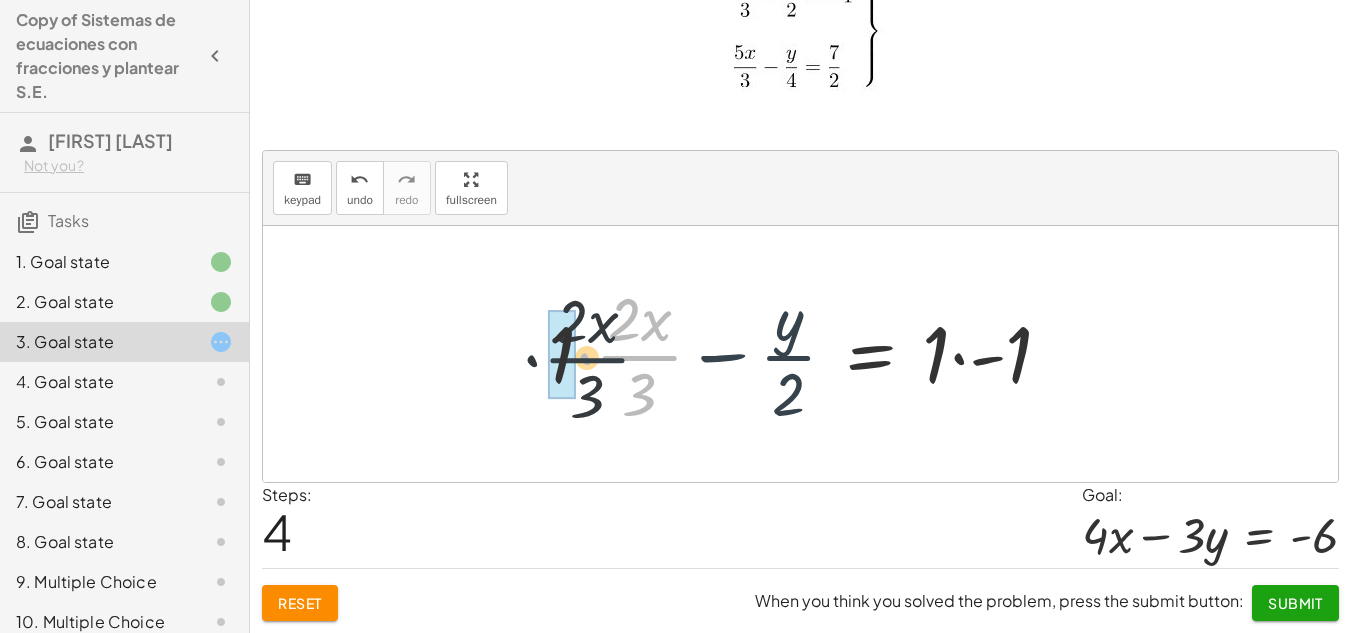 click at bounding box center [808, 354] 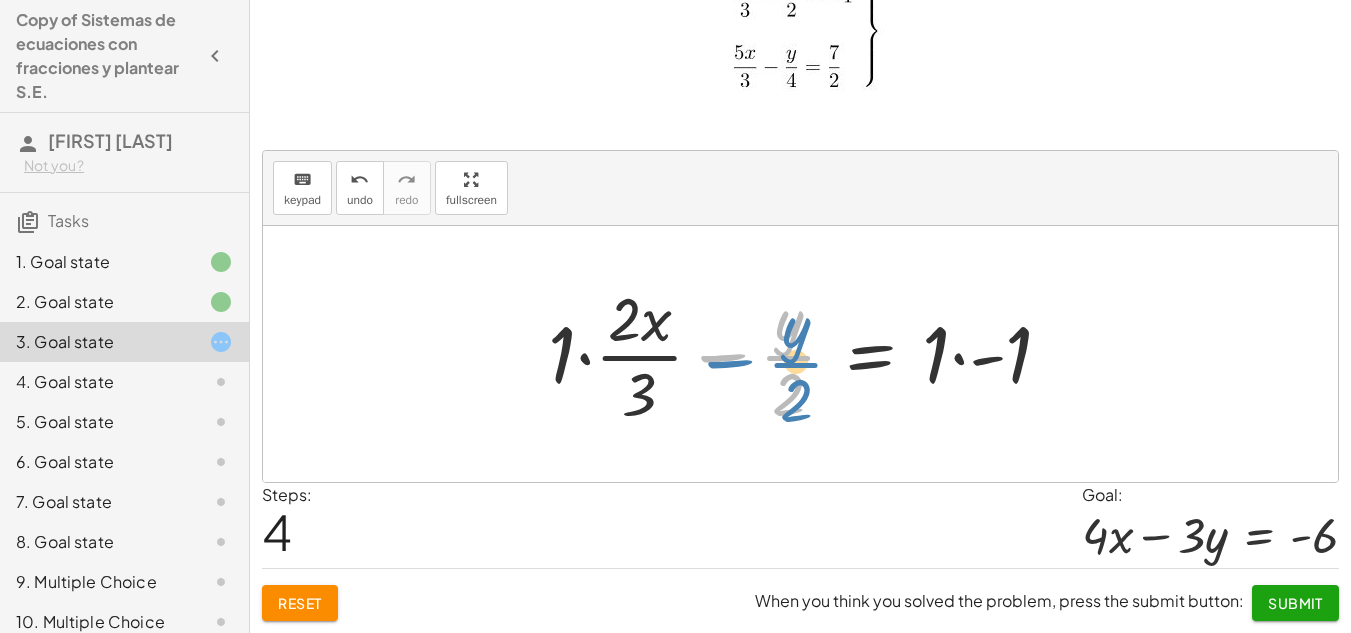 drag, startPoint x: 725, startPoint y: 350, endPoint x: 735, endPoint y: 357, distance: 12.206555 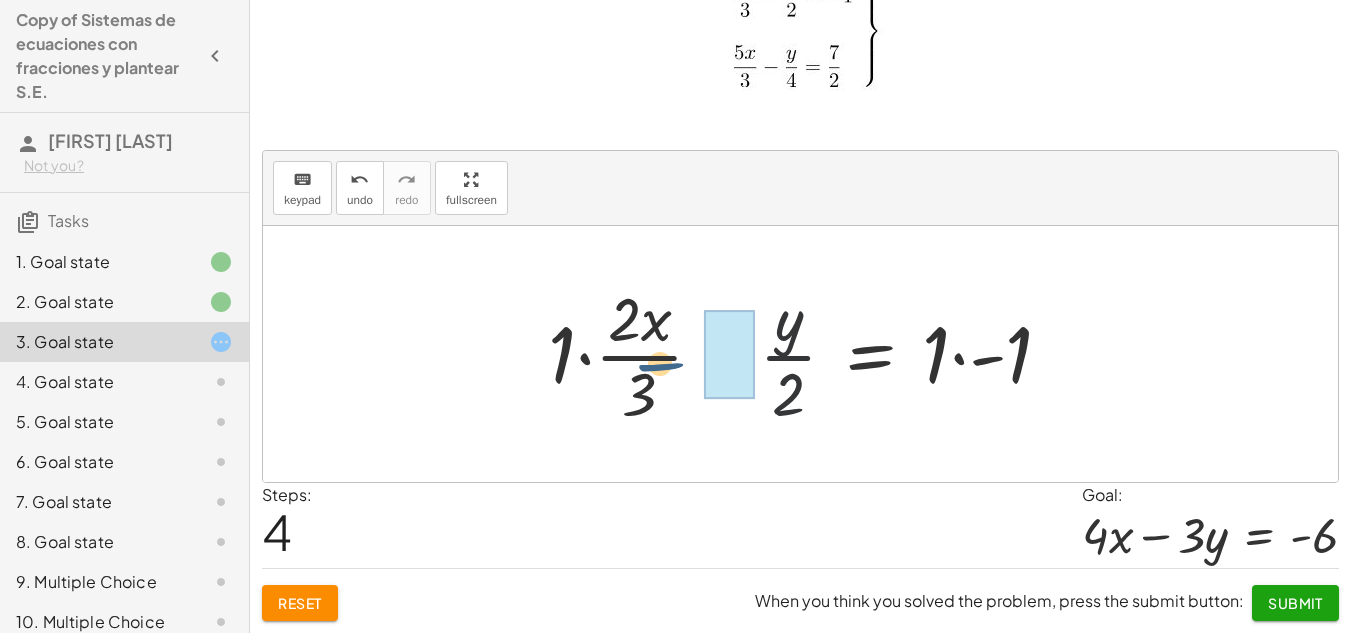 drag, startPoint x: 687, startPoint y: 350, endPoint x: 655, endPoint y: 360, distance: 33.526108 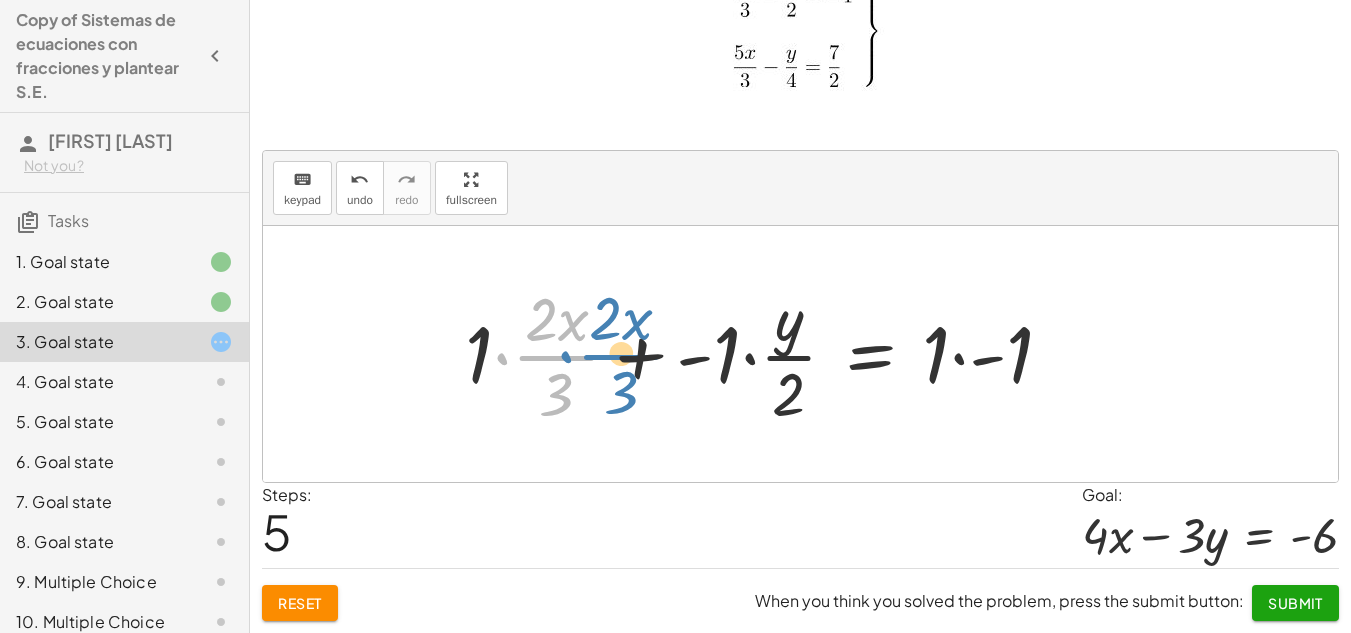 drag, startPoint x: 641, startPoint y: 350, endPoint x: 564, endPoint y: 353, distance: 77.05842 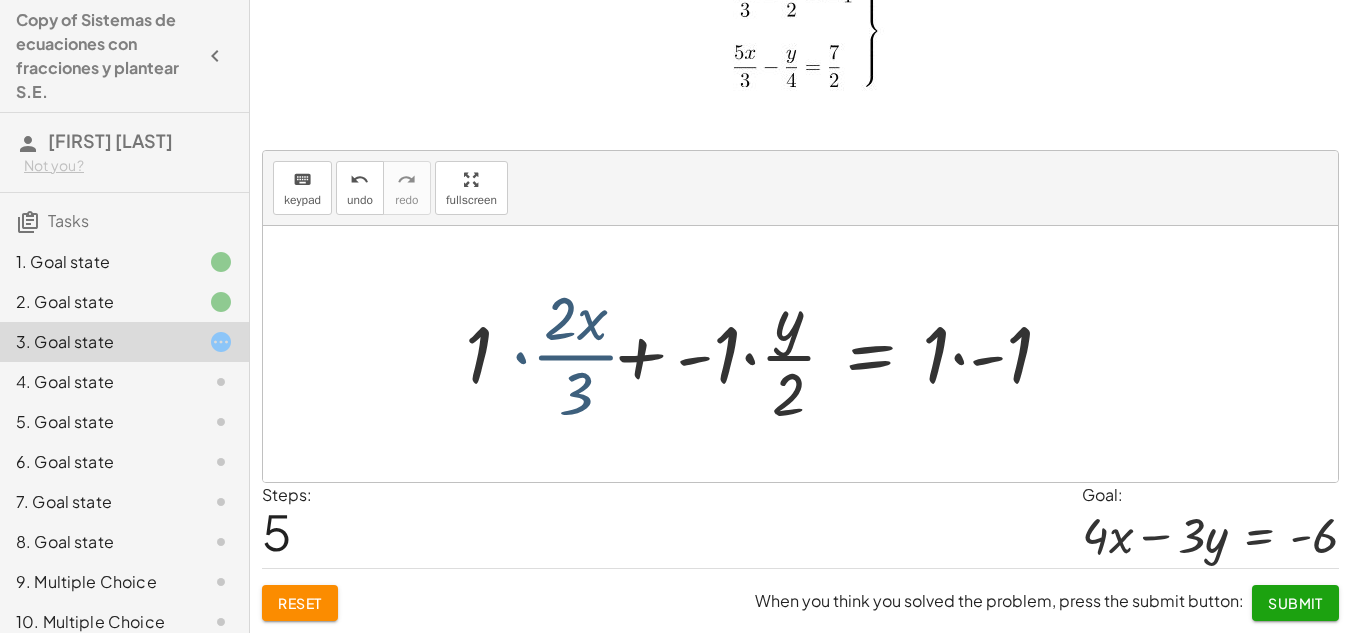 click at bounding box center [766, 354] 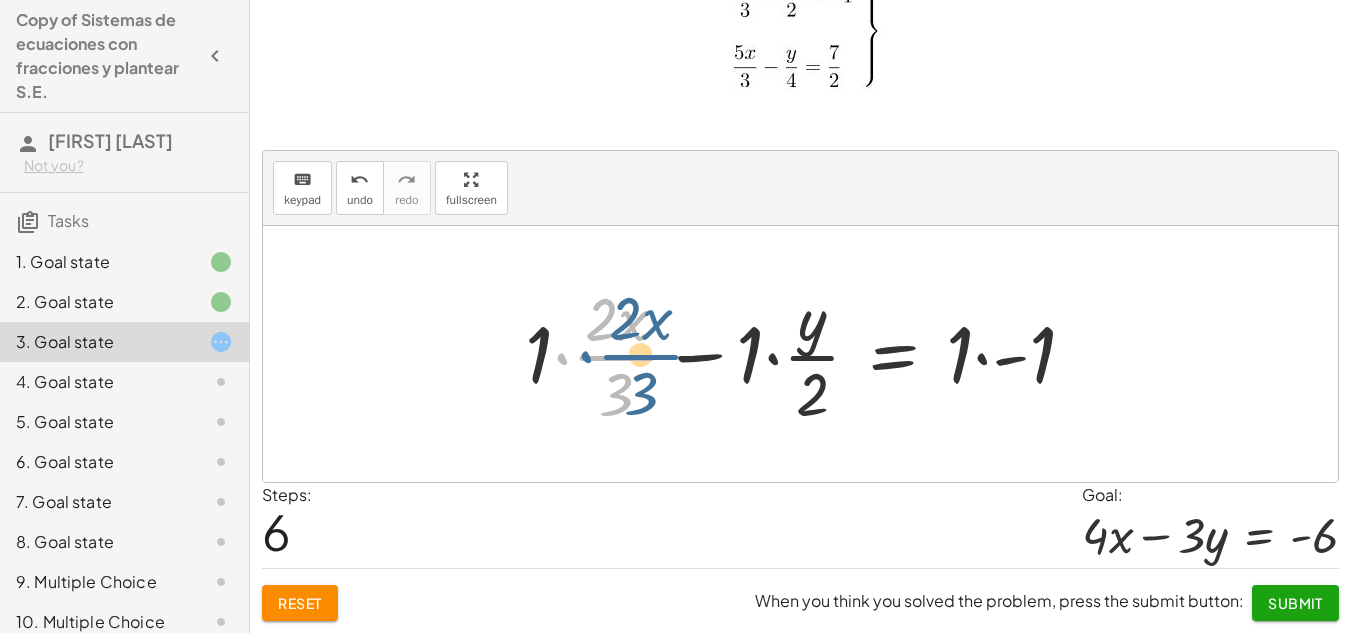 drag, startPoint x: 606, startPoint y: 347, endPoint x: 617, endPoint y: 346, distance: 11.045361 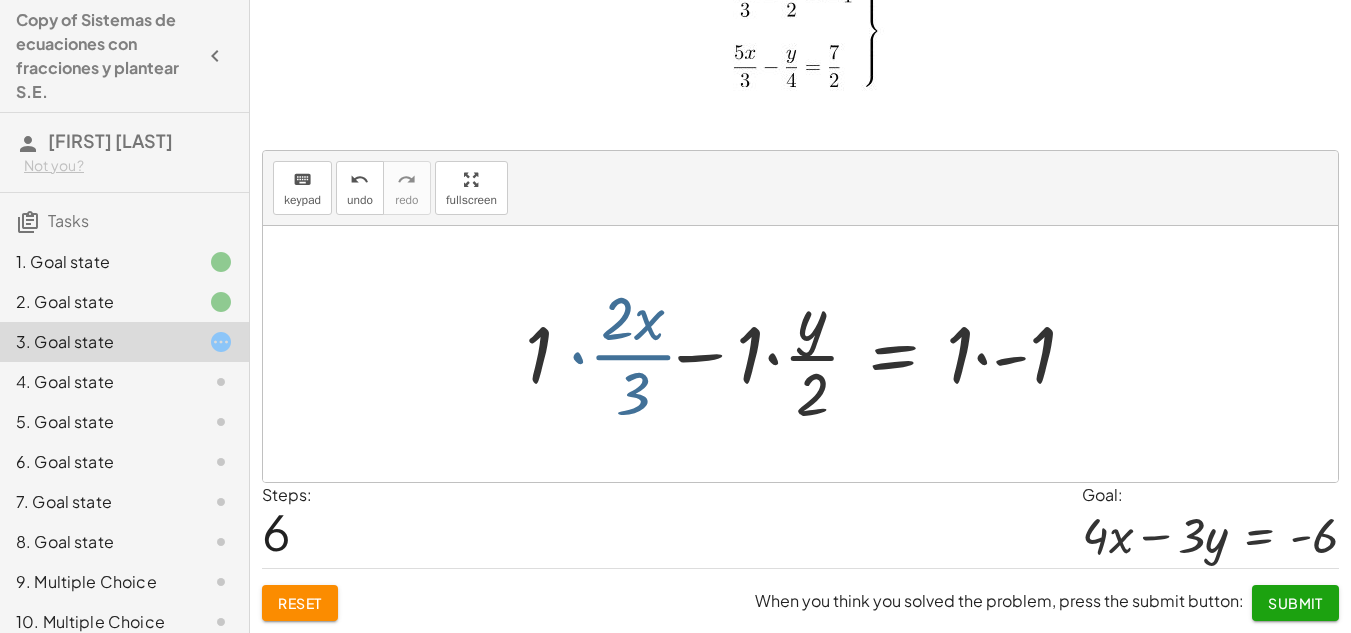 click at bounding box center (808, 354) 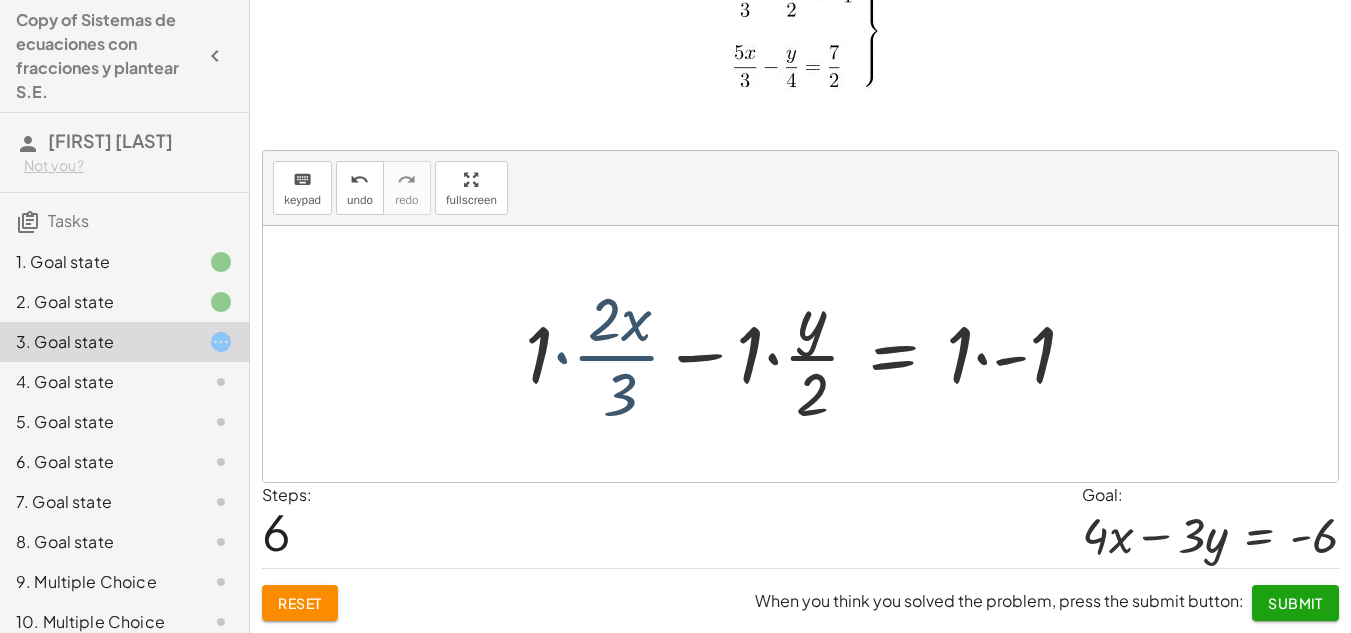 click at bounding box center [808, 354] 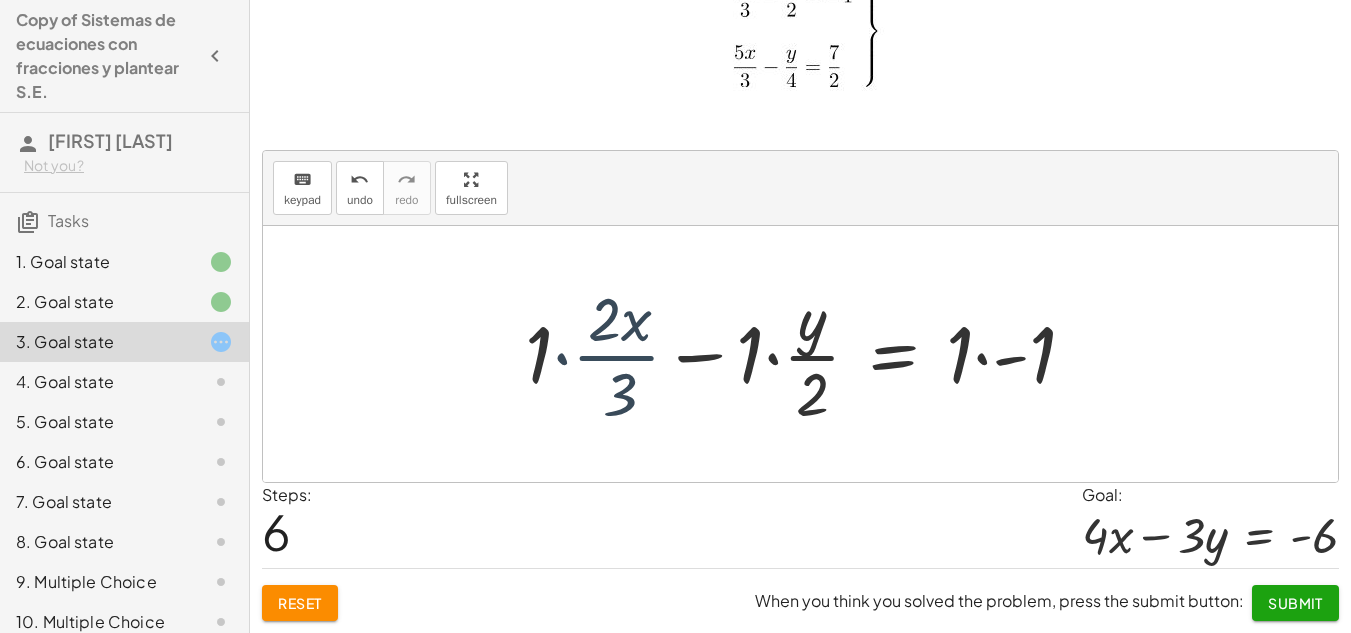 click at bounding box center [808, 354] 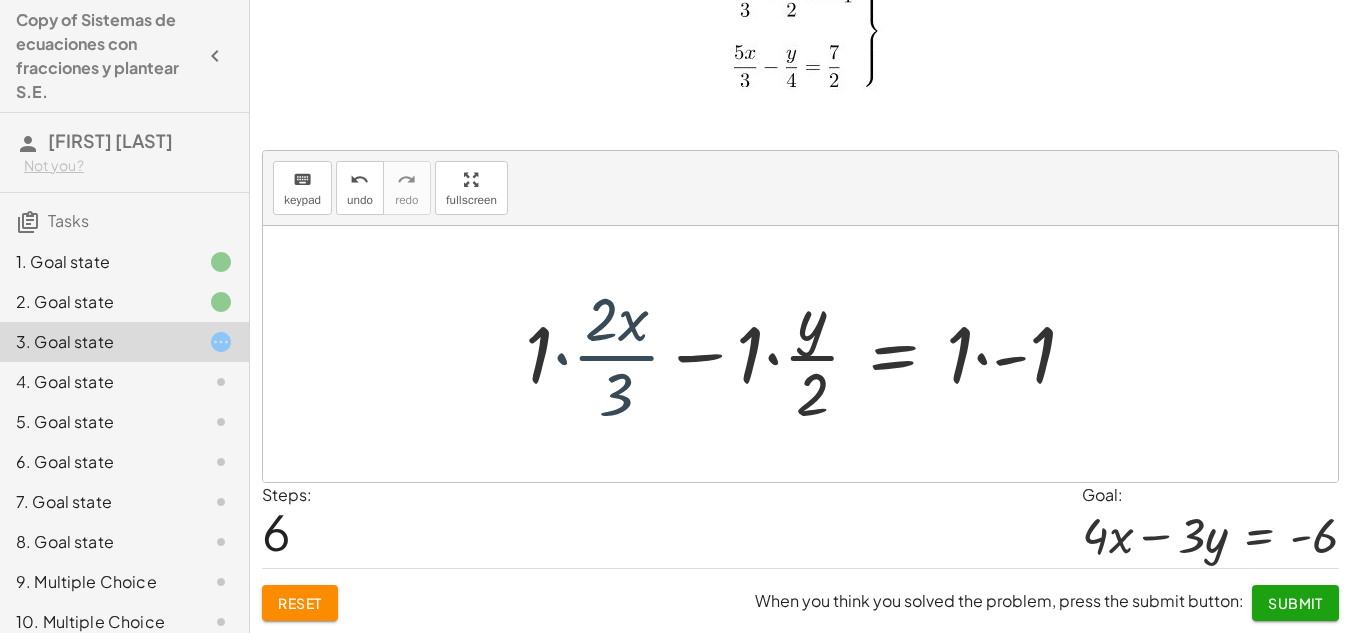 click at bounding box center (808, 354) 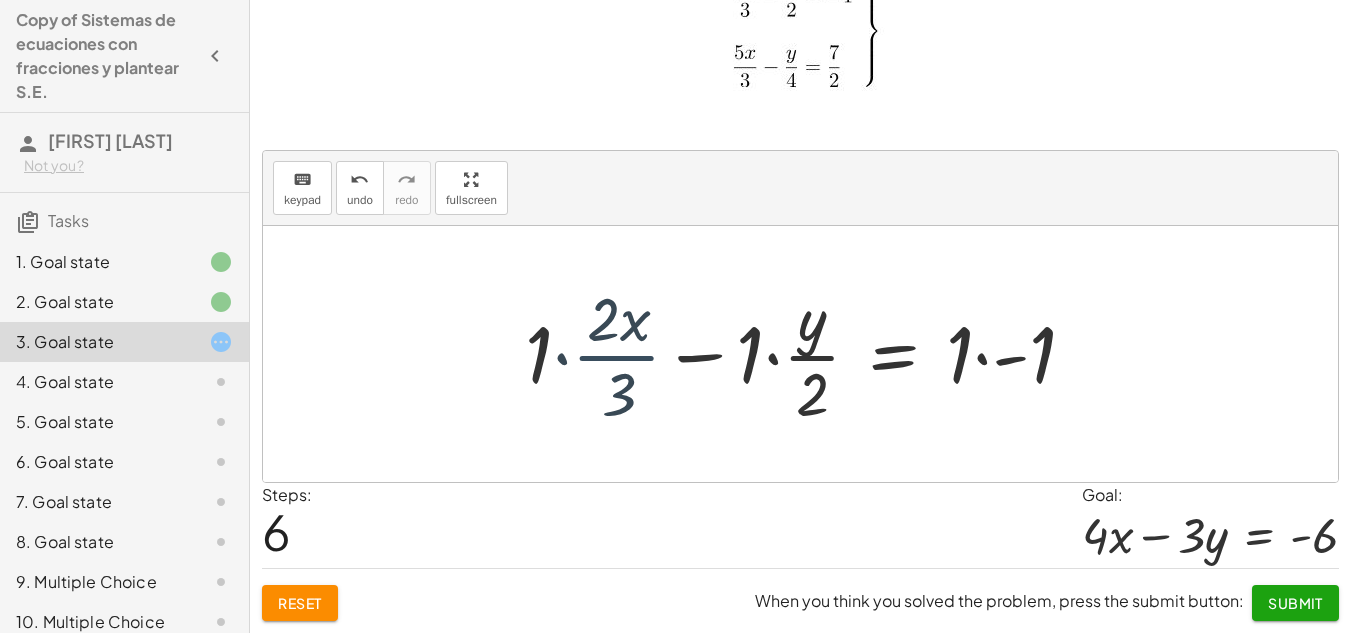 click at bounding box center (808, 354) 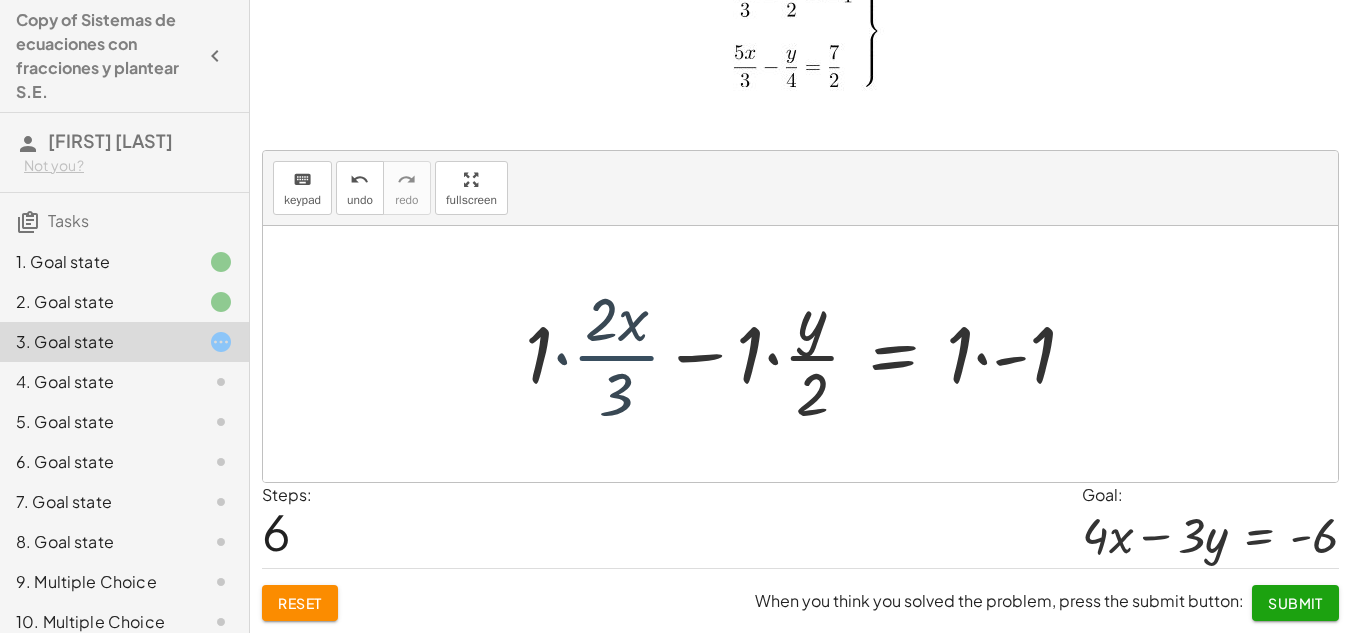 click at bounding box center [808, 354] 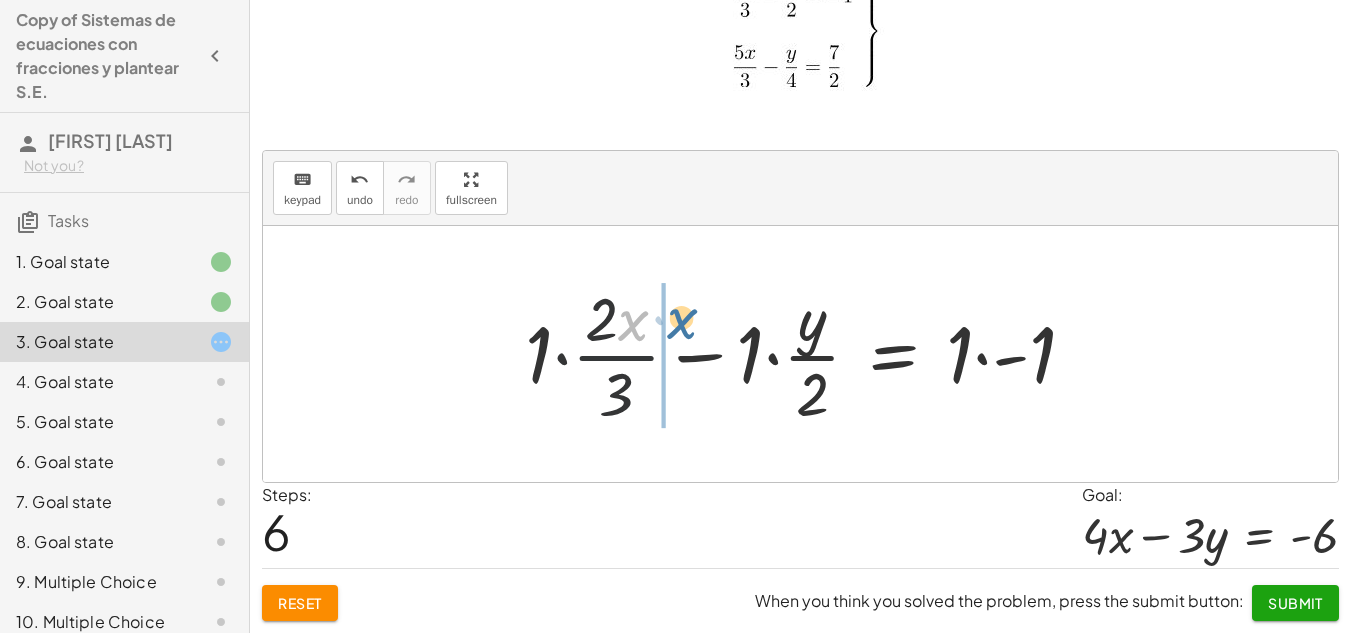drag, startPoint x: 634, startPoint y: 315, endPoint x: 680, endPoint y: 325, distance: 47.07441 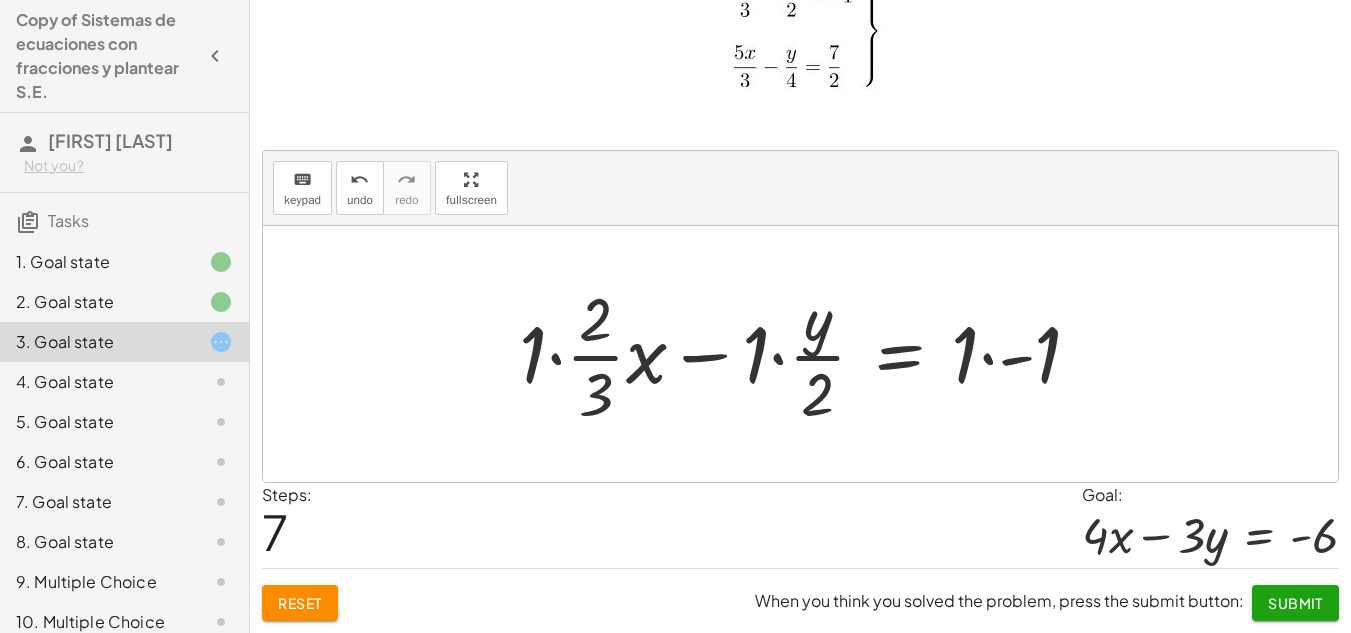 click at bounding box center (808, 354) 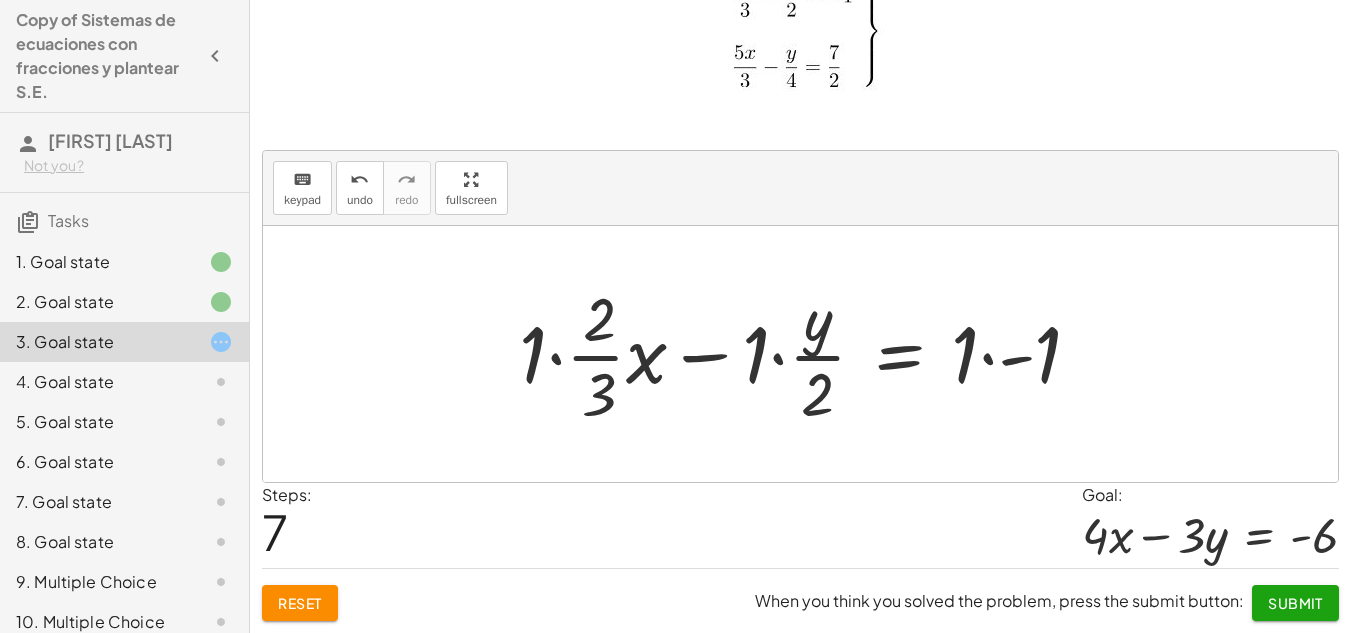 click at bounding box center (808, 354) 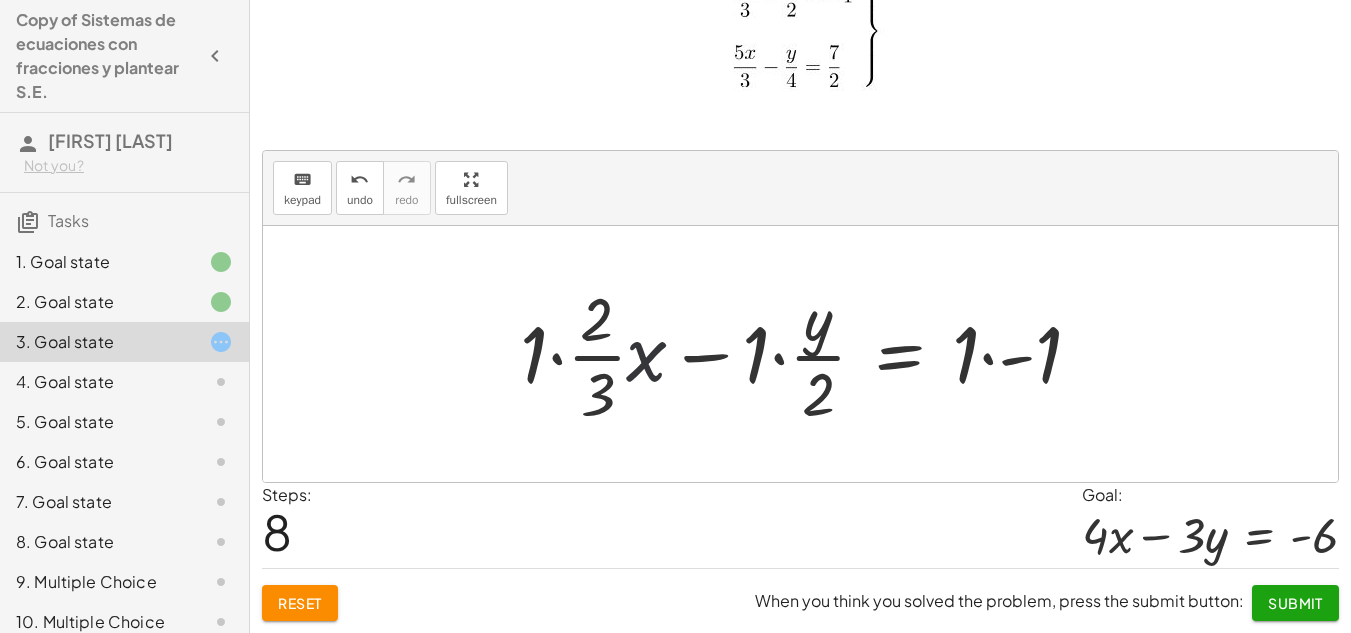 click at bounding box center (814, 354) 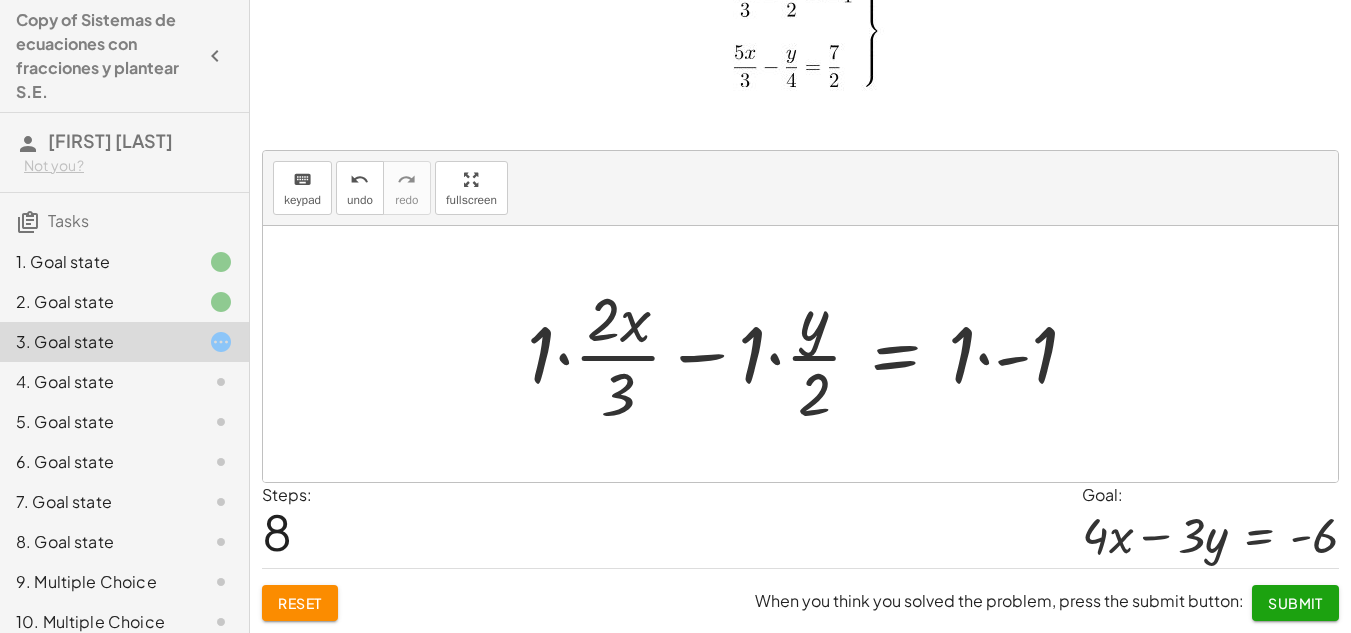 drag, startPoint x: 648, startPoint y: 315, endPoint x: 620, endPoint y: 336, distance: 35 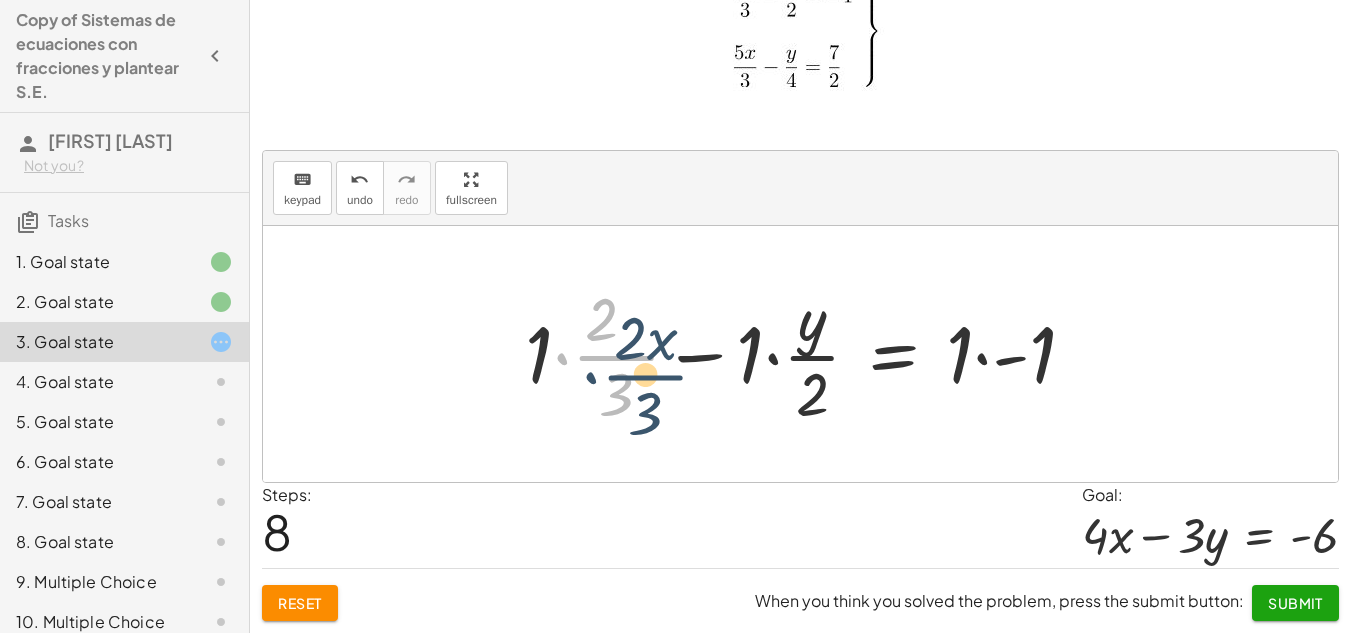 drag, startPoint x: 620, startPoint y: 336, endPoint x: 627, endPoint y: 357, distance: 22.135944 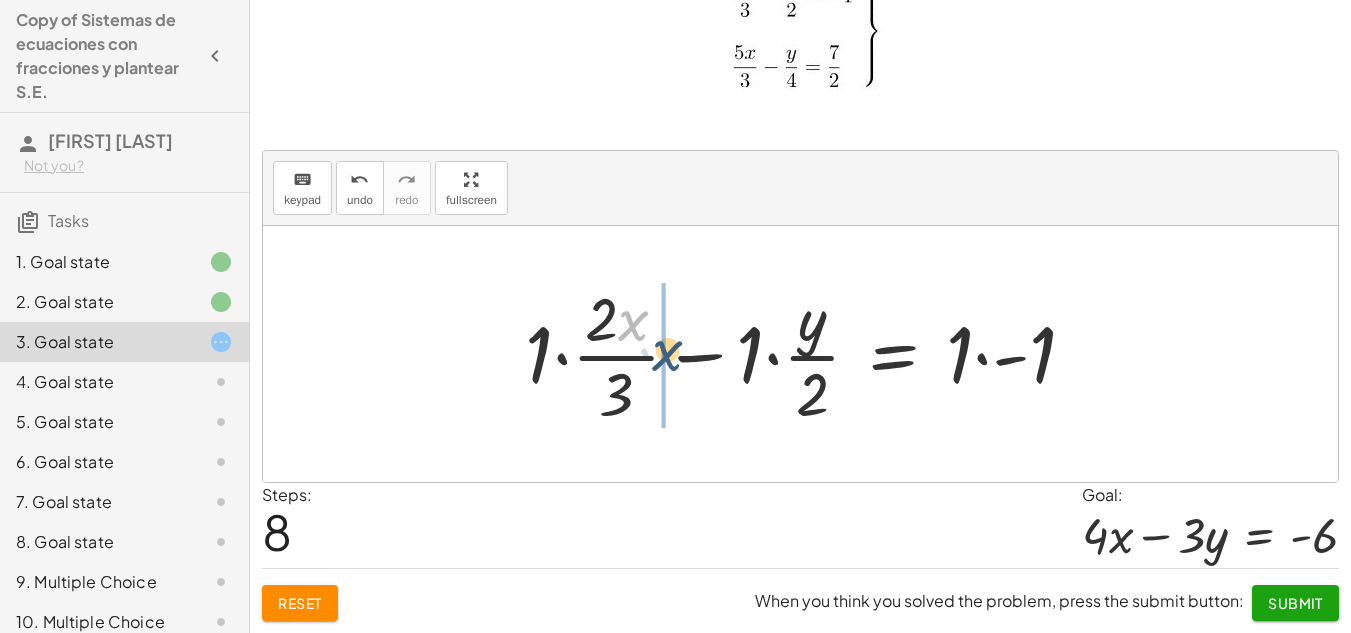 drag, startPoint x: 627, startPoint y: 326, endPoint x: 659, endPoint y: 357, distance: 44.553337 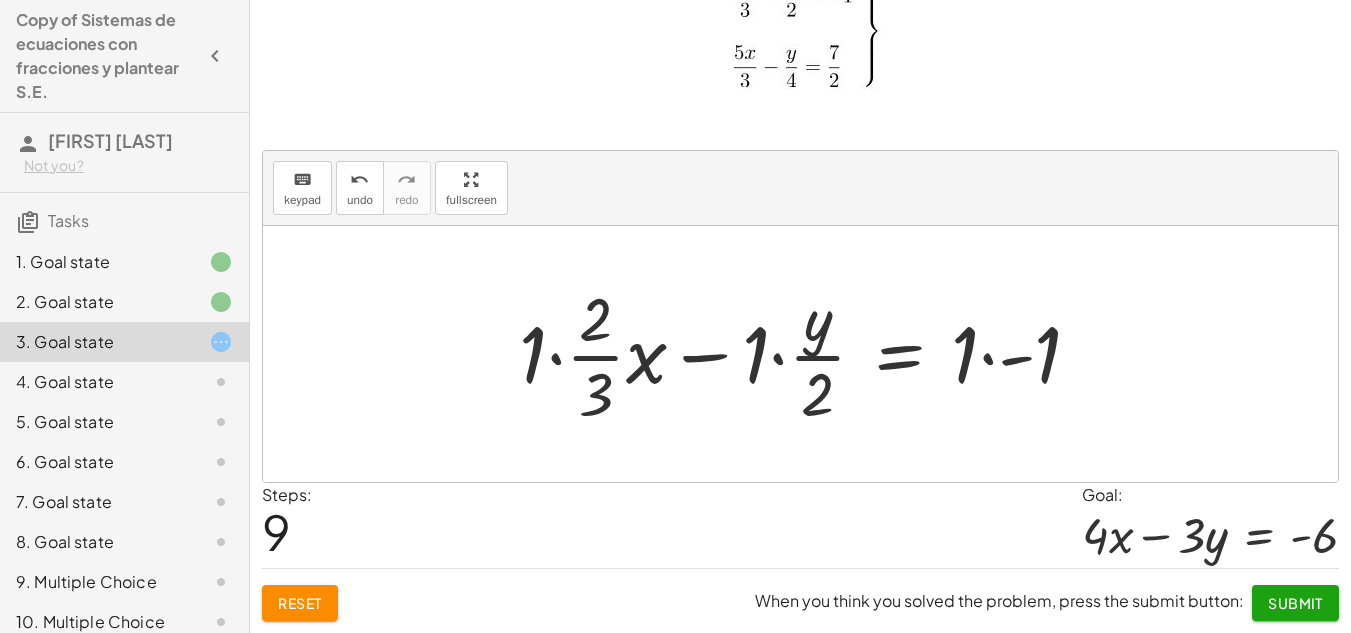 click at bounding box center (808, 354) 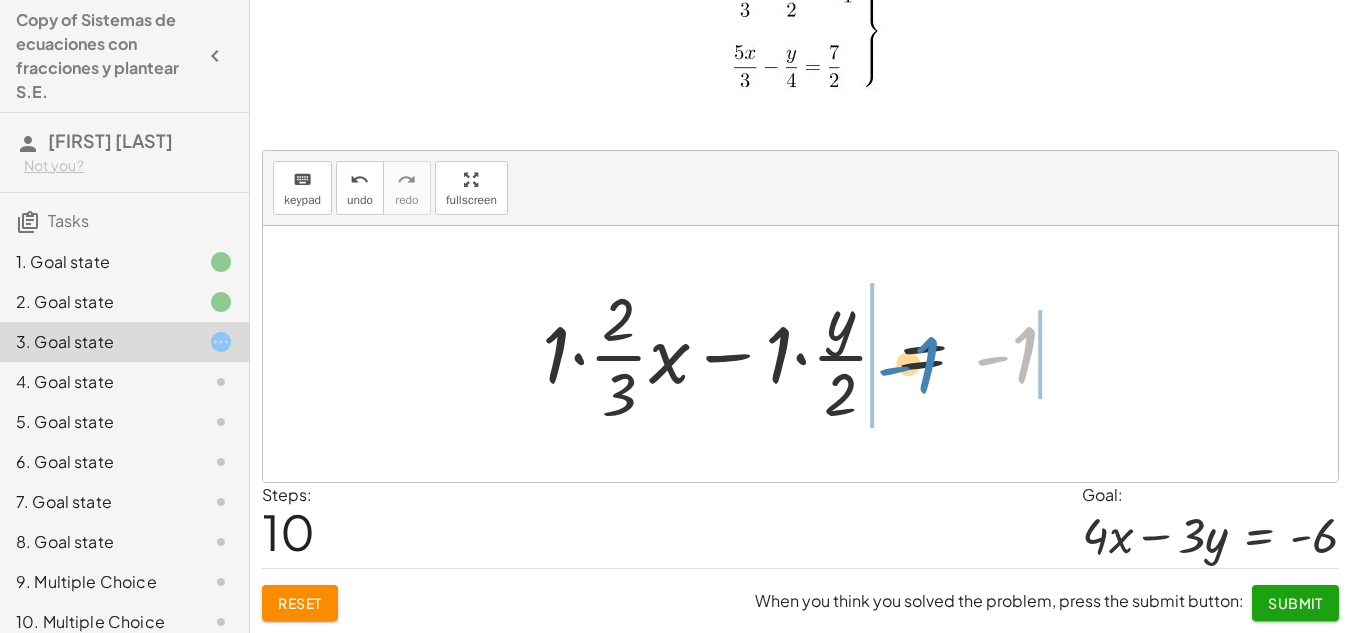 drag, startPoint x: 1012, startPoint y: 350, endPoint x: 914, endPoint y: 364, distance: 98.99495 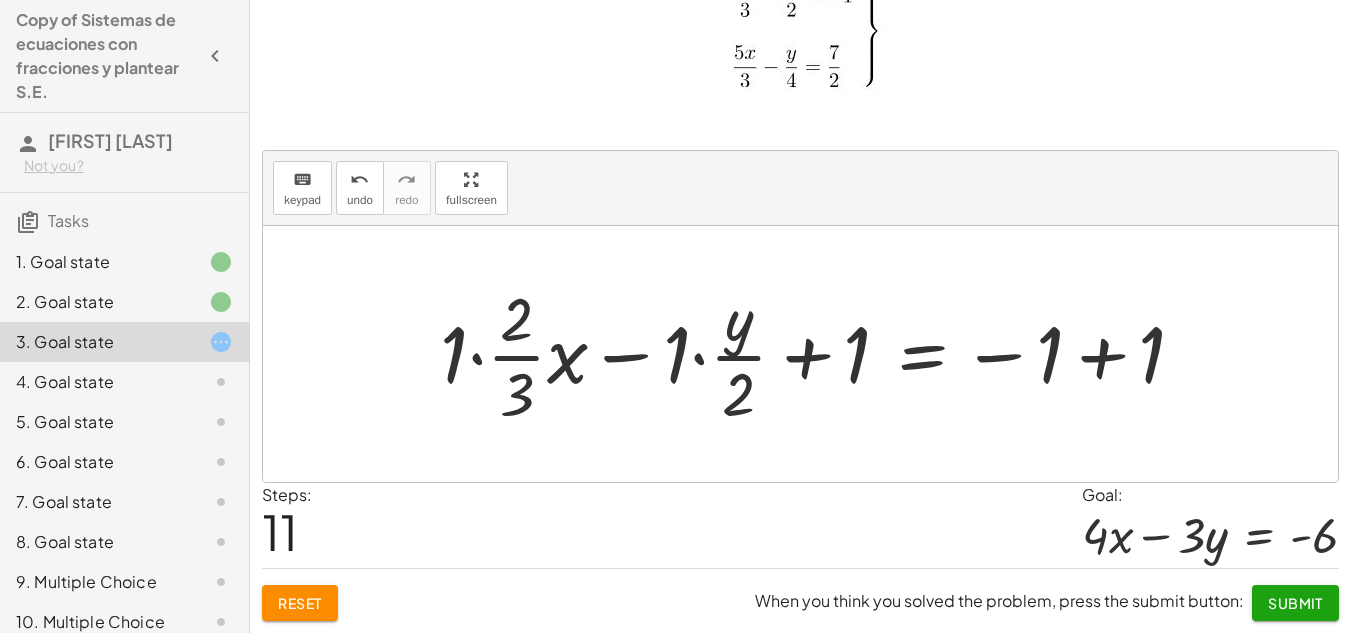 click at bounding box center (820, 354) 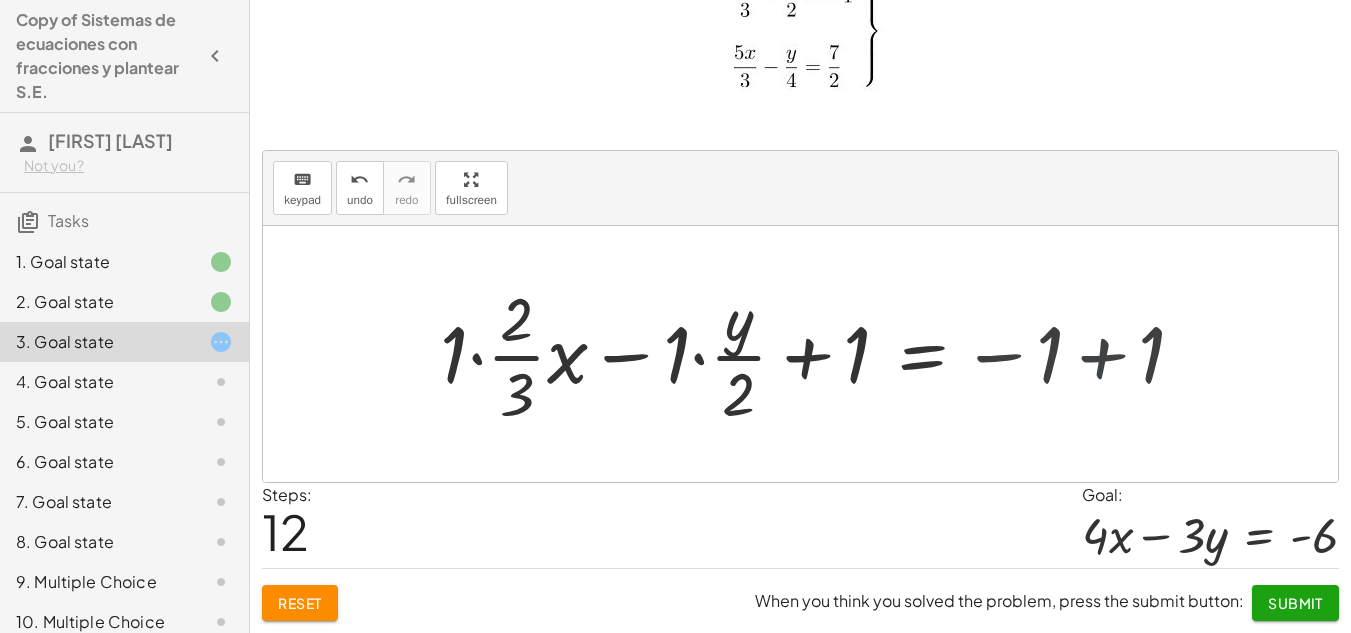 click at bounding box center (800, 354) 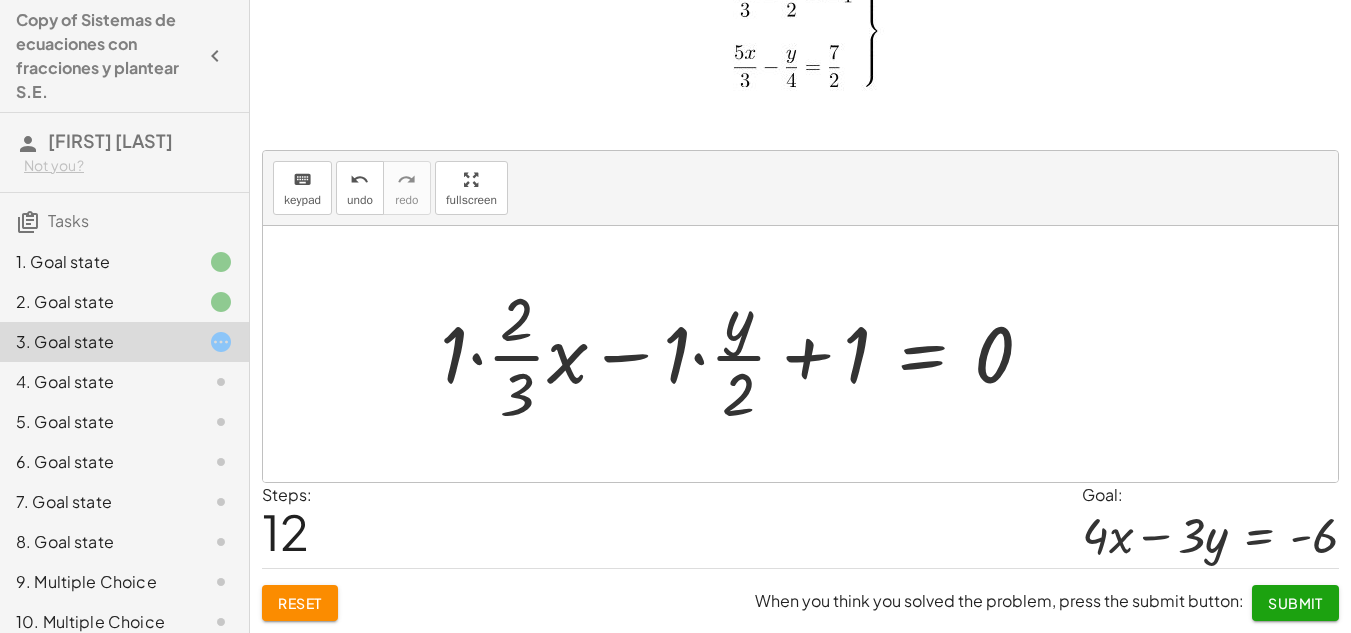drag, startPoint x: 939, startPoint y: 354, endPoint x: 900, endPoint y: 350, distance: 39.20459 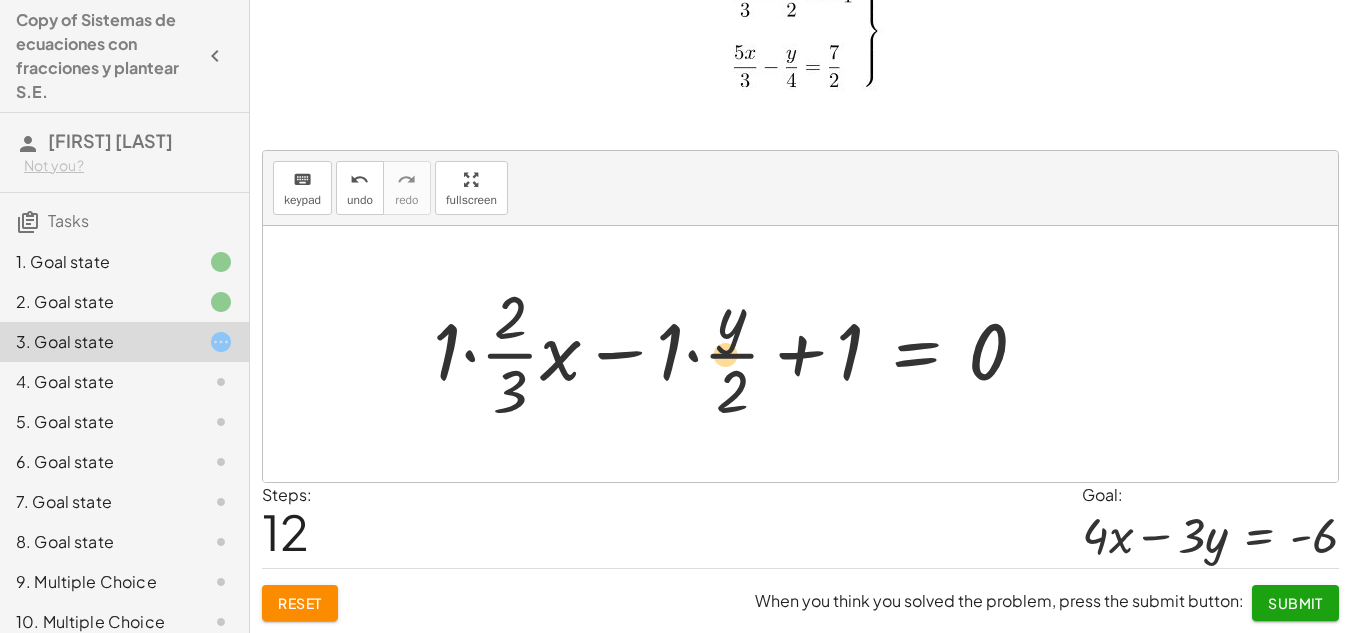 click at bounding box center [744, 354] 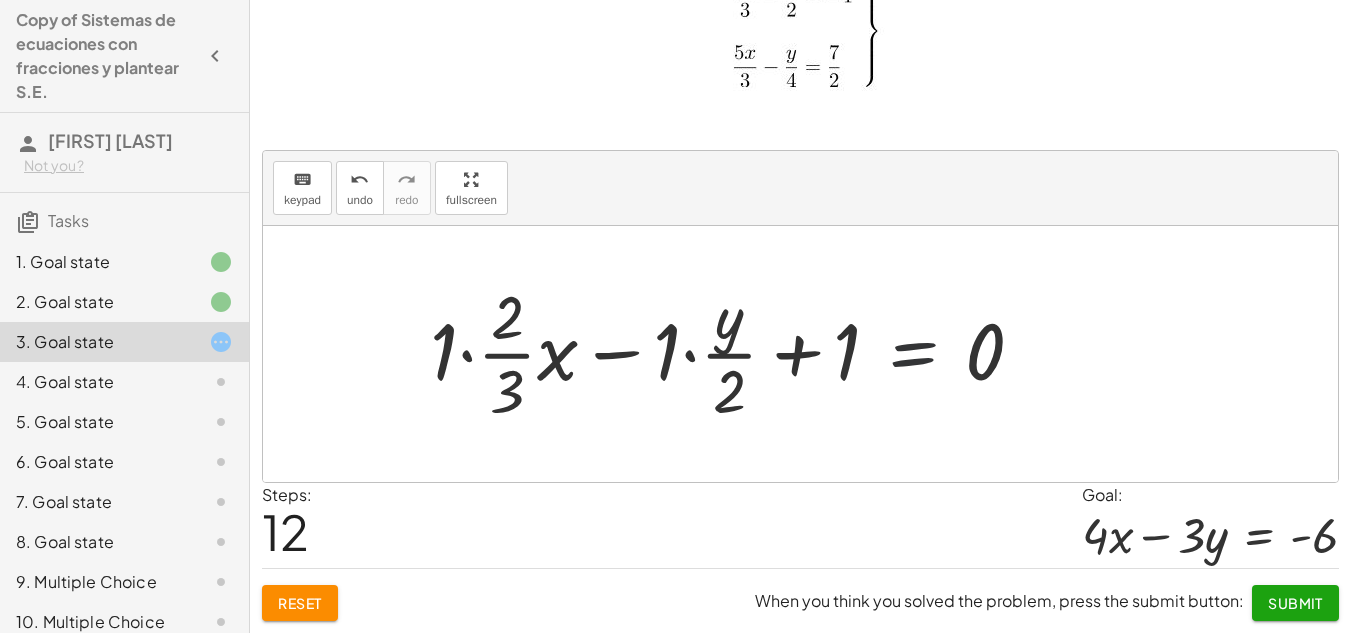 drag, startPoint x: 827, startPoint y: 347, endPoint x: 813, endPoint y: 353, distance: 15.231546 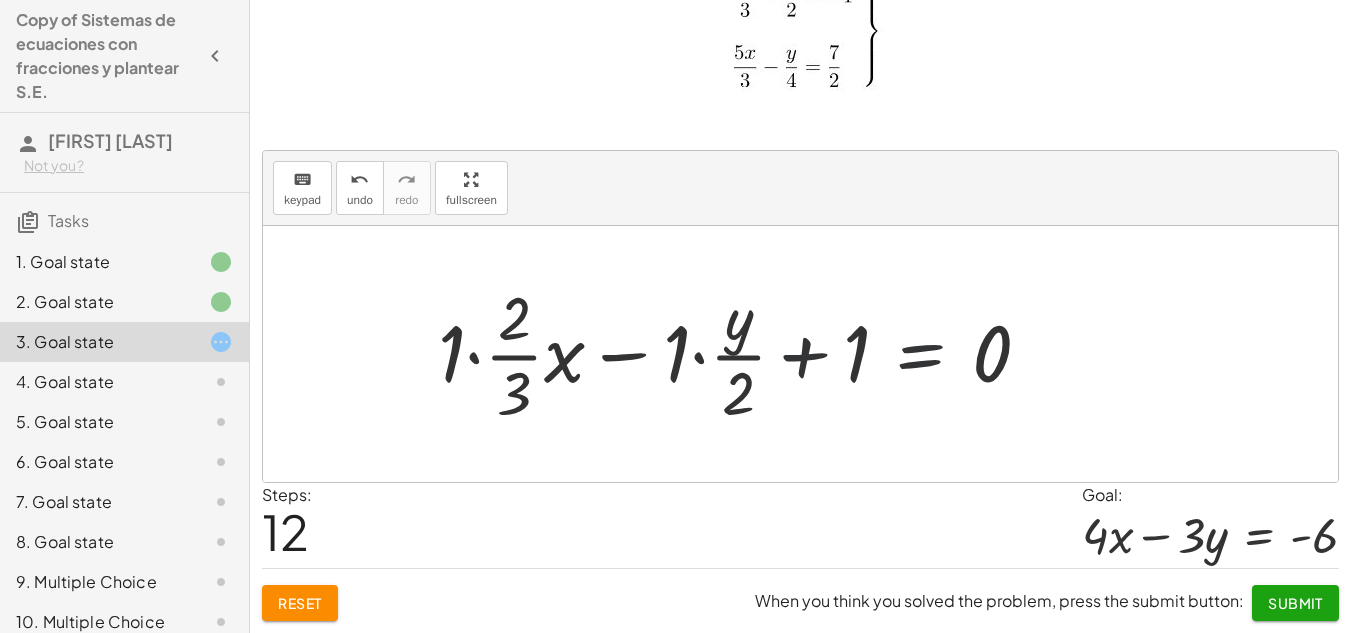 click at bounding box center [744, 354] 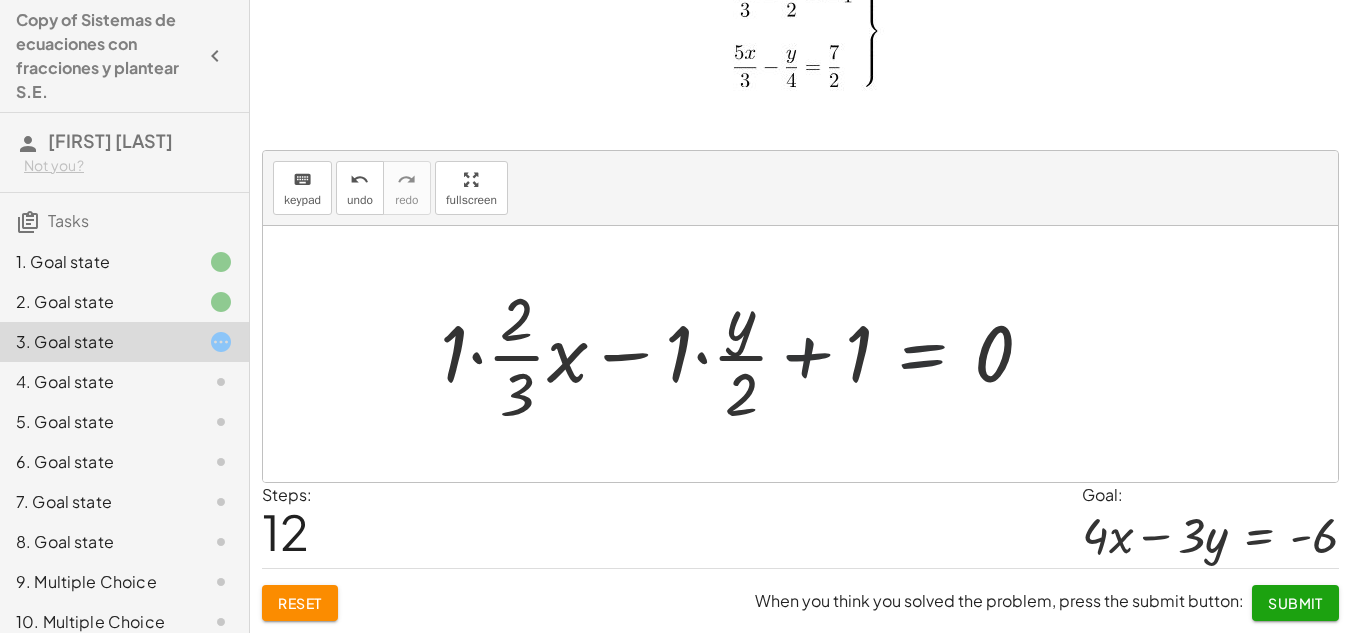 click at bounding box center [744, 354] 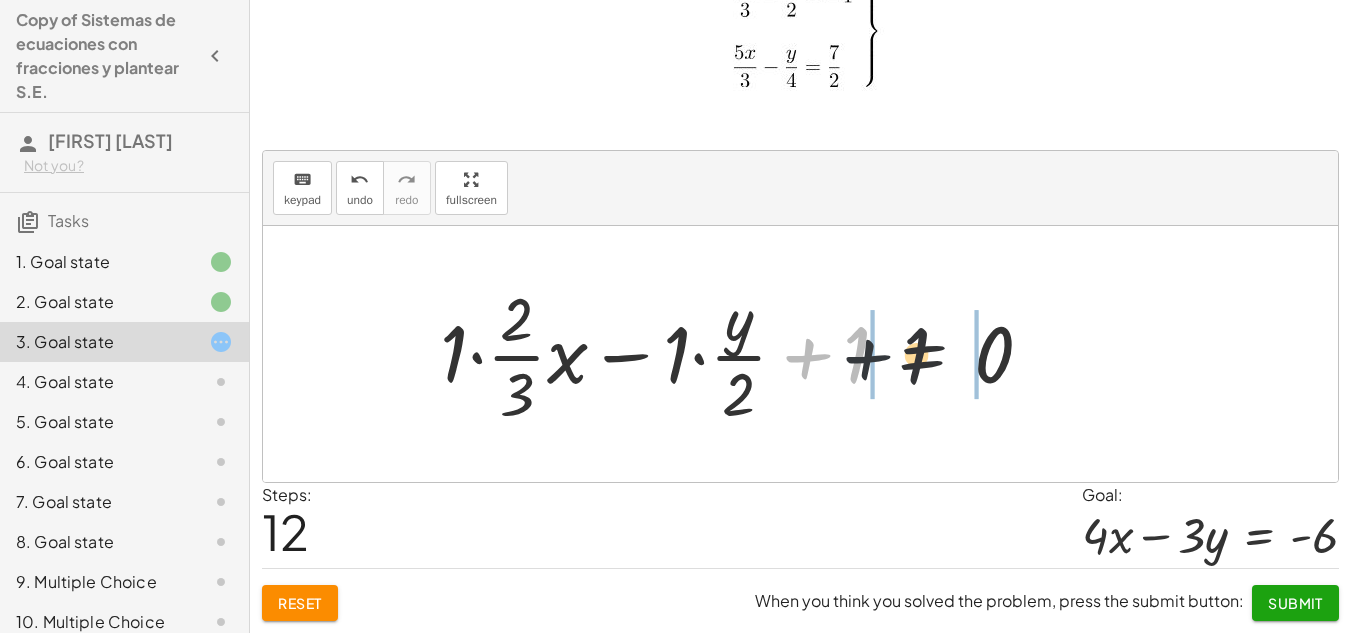 drag, startPoint x: 889, startPoint y: 353, endPoint x: 928, endPoint y: 364, distance: 40.5216 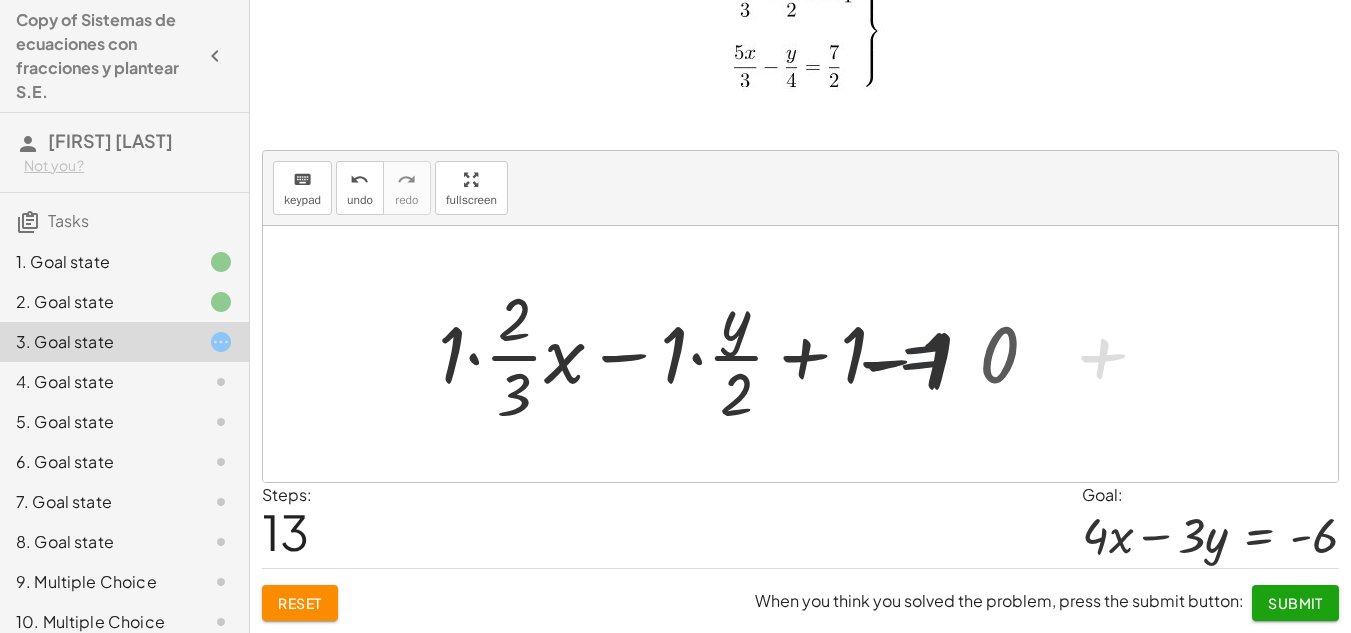 click at bounding box center (706, 354) 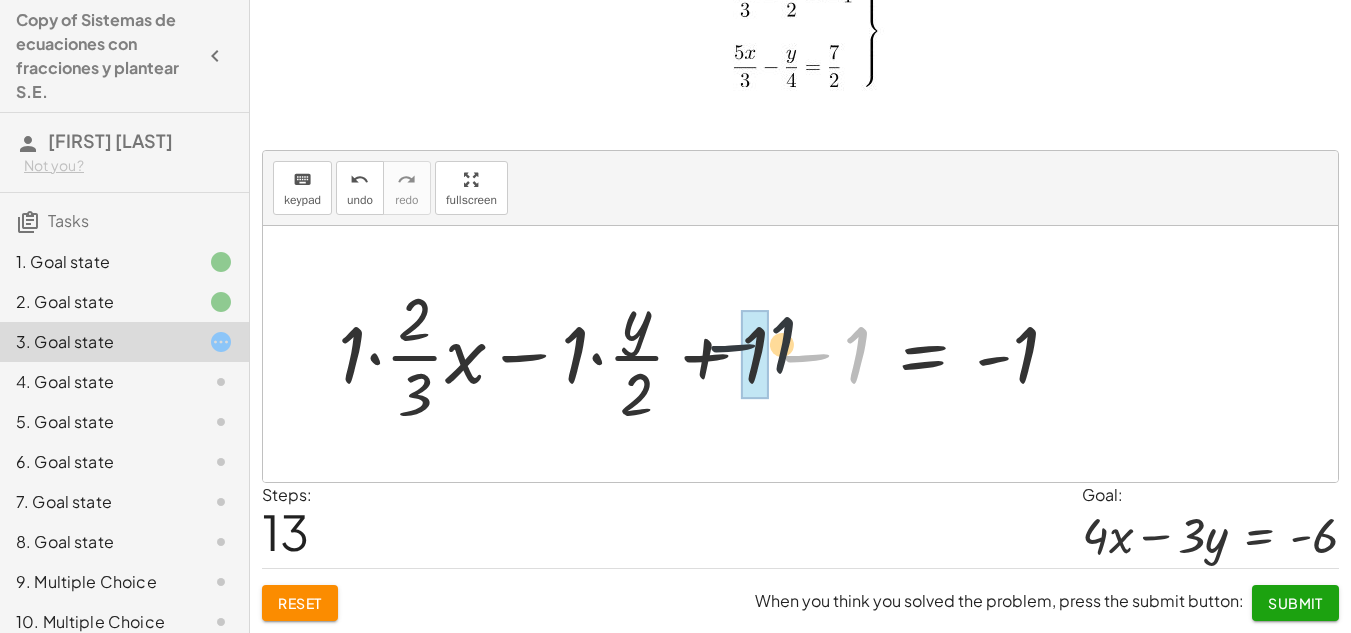 drag, startPoint x: 823, startPoint y: 354, endPoint x: 718, endPoint y: 347, distance: 105.23308 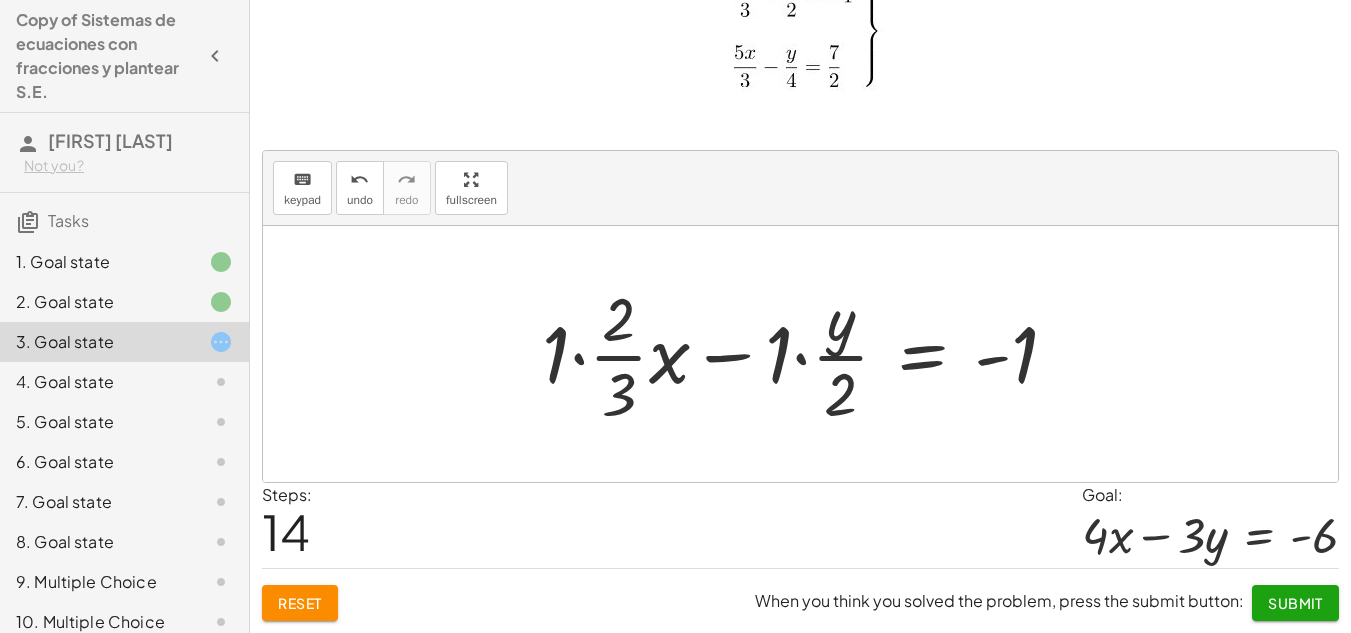 click at bounding box center [808, 354] 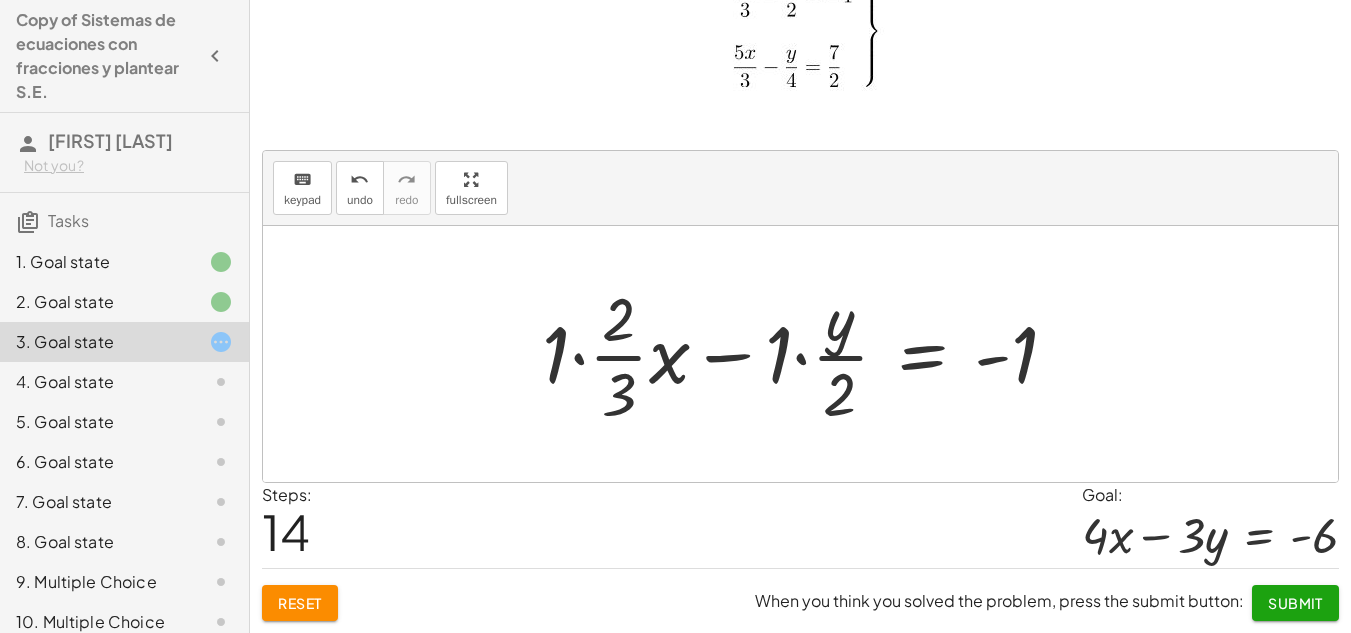 click at bounding box center [808, 354] 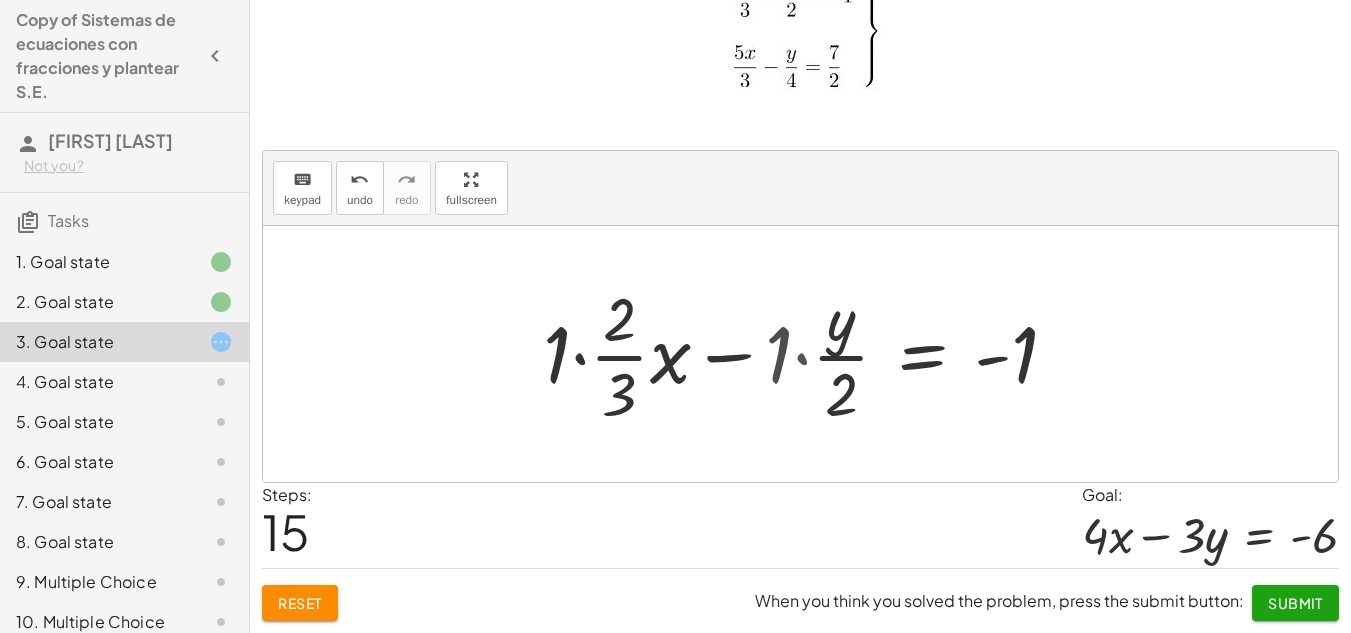 click at bounding box center [831, 354] 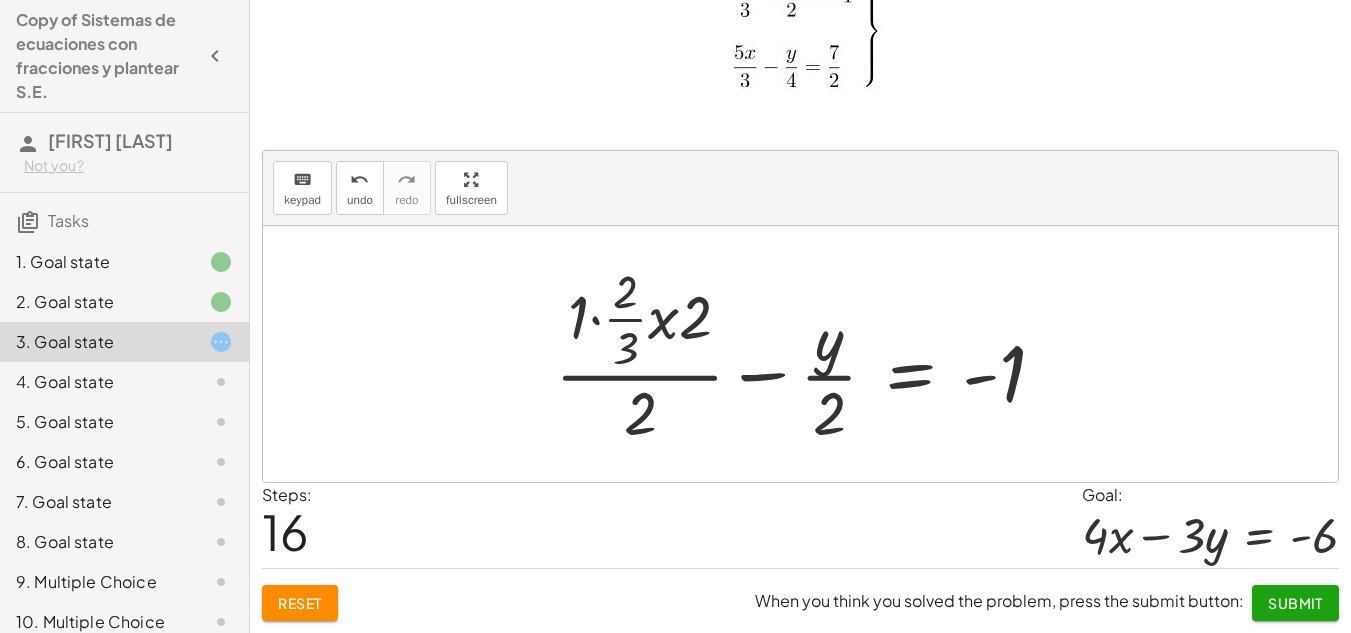 click at bounding box center [808, 354] 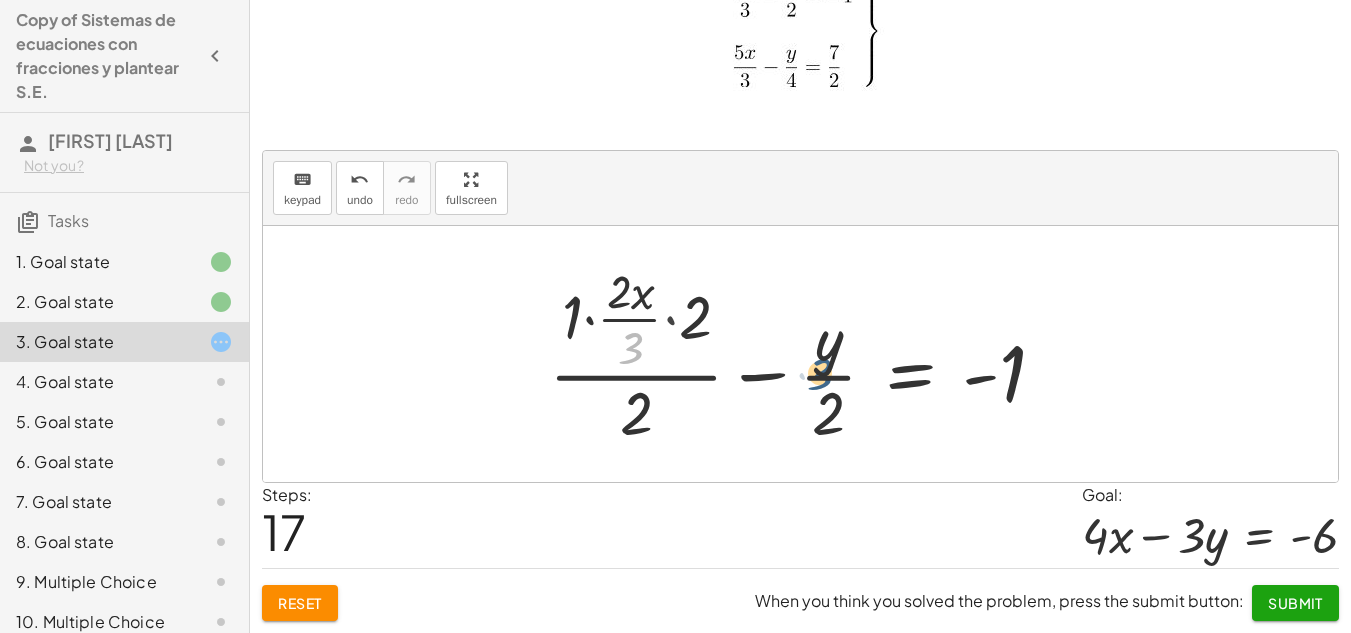 drag, startPoint x: 631, startPoint y: 343, endPoint x: 799, endPoint y: 374, distance: 170.83618 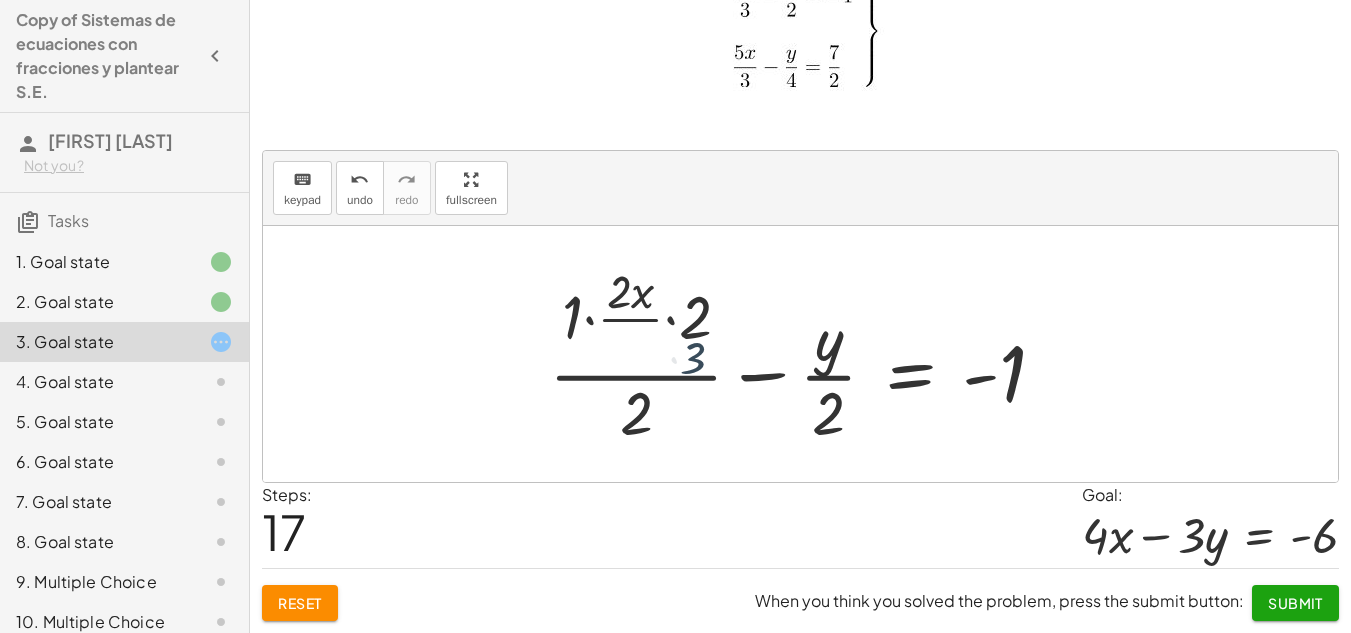 click at bounding box center [805, 354] 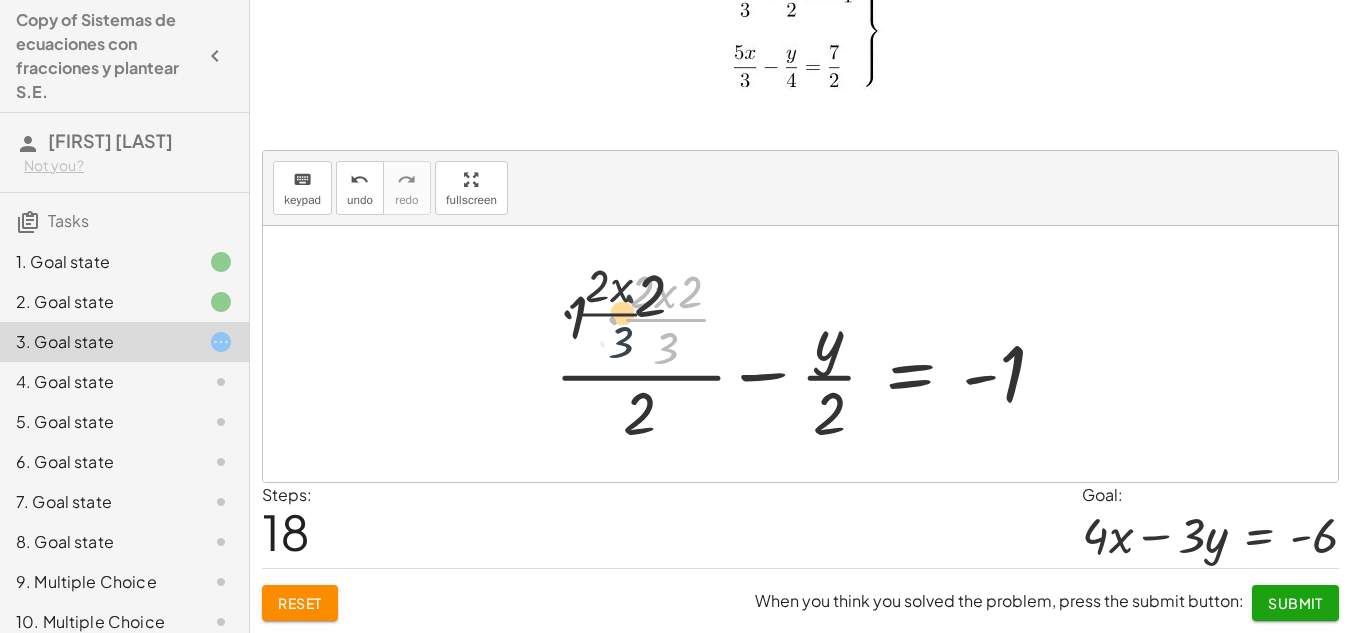 drag, startPoint x: 662, startPoint y: 319, endPoint x: 617, endPoint y: 312, distance: 45.54119 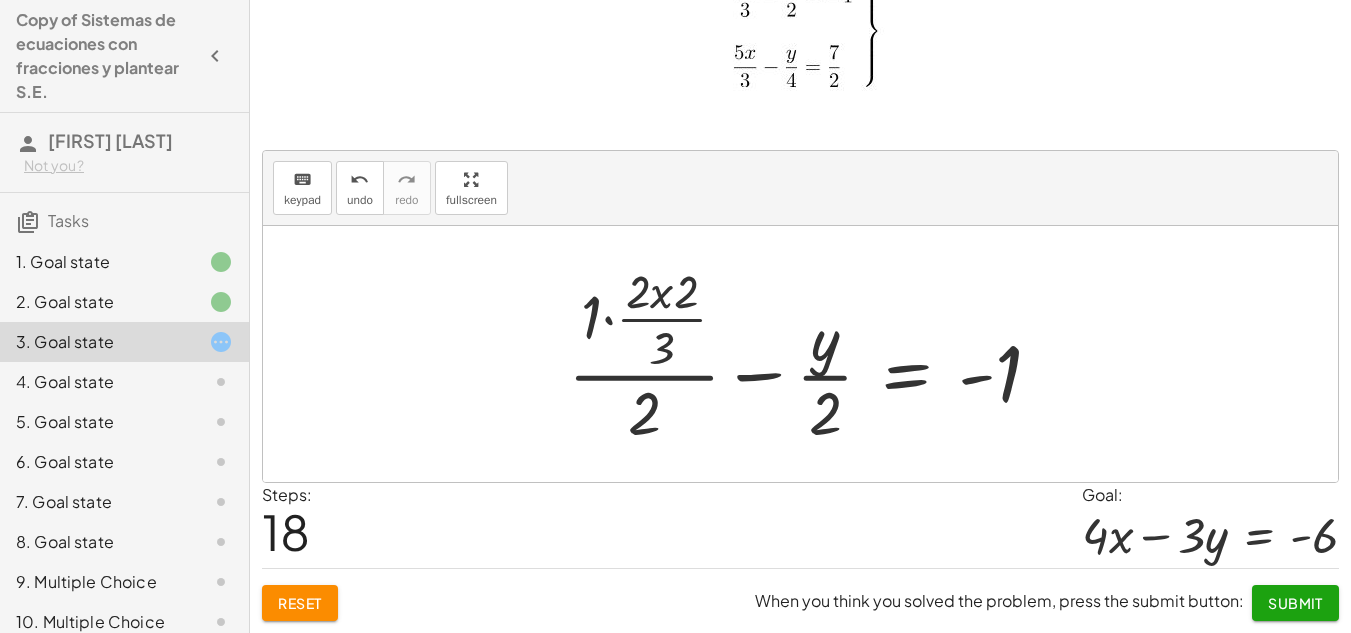 click at bounding box center [813, 354] 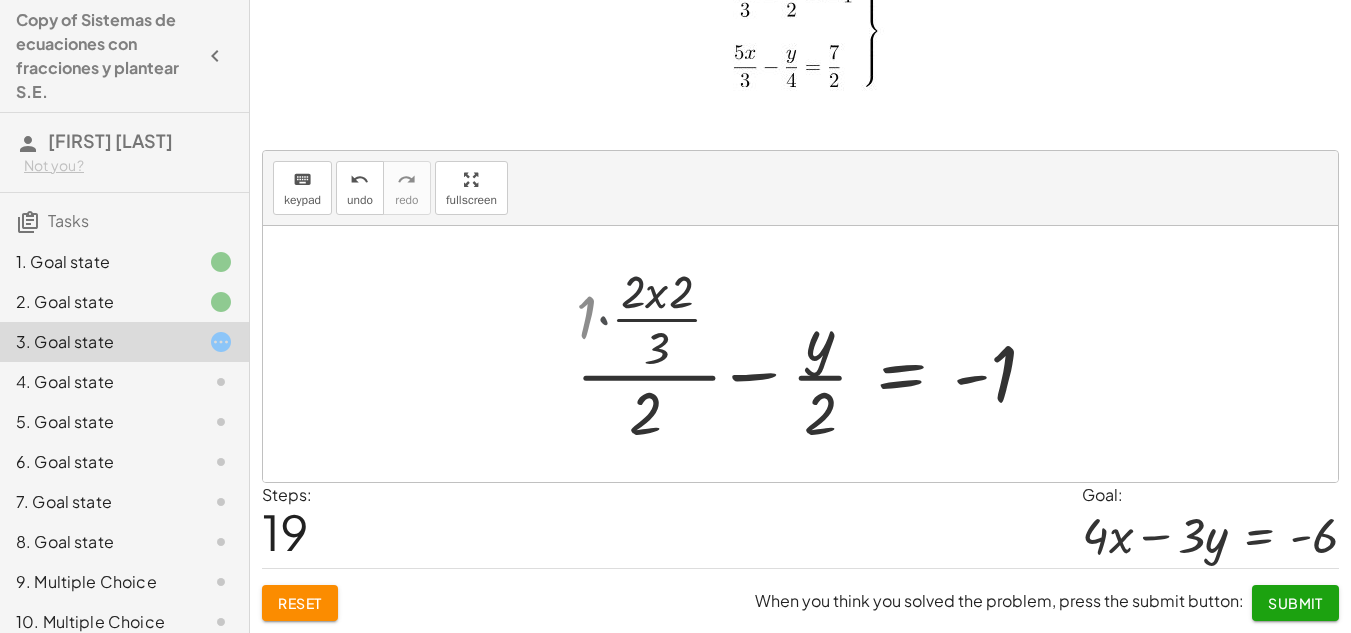 click at bounding box center [825, 354] 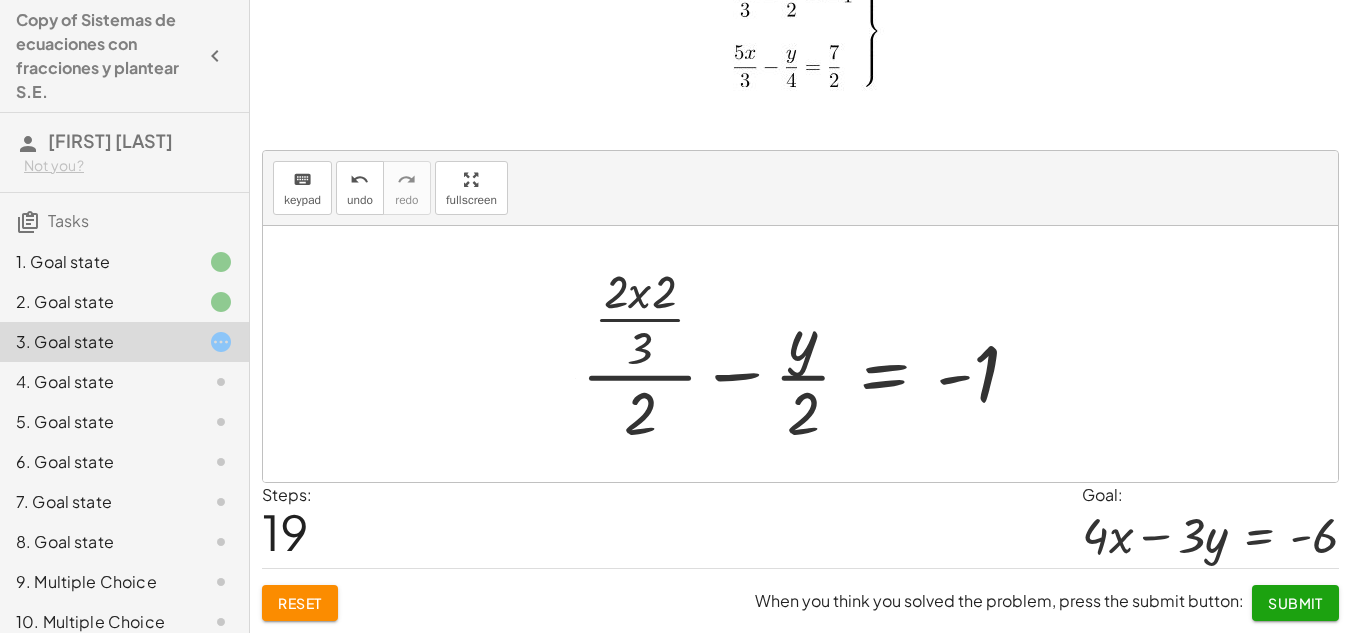 click at bounding box center (808, 354) 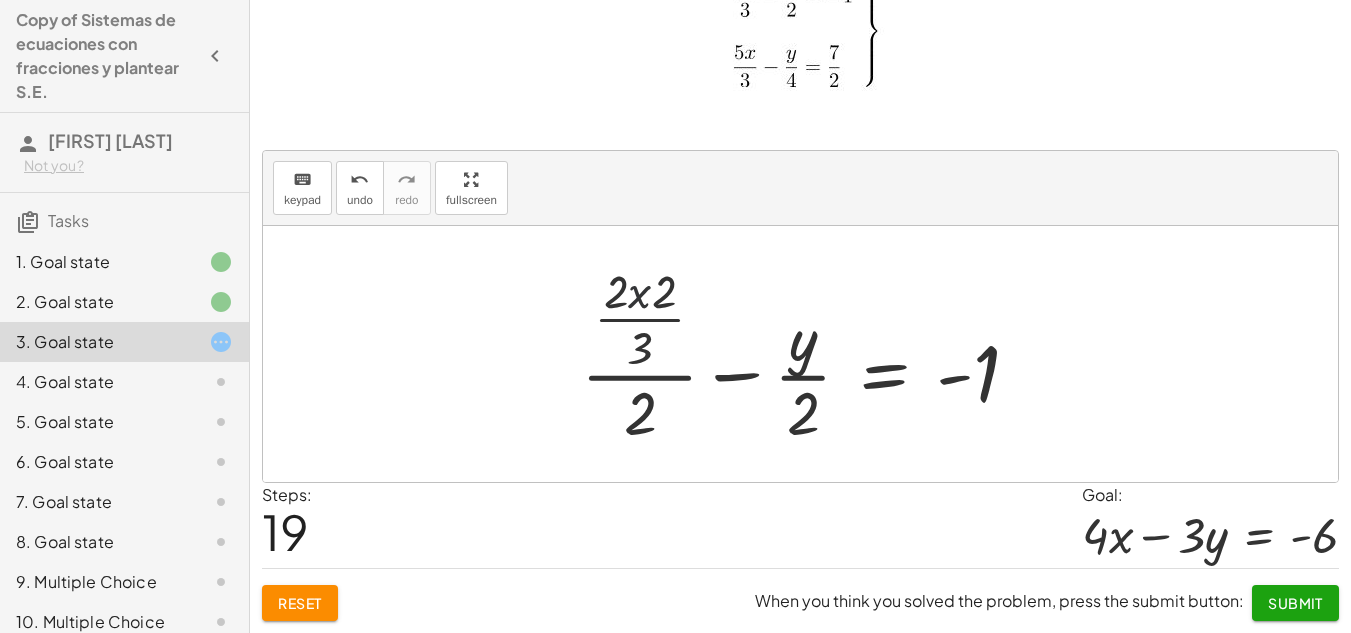 click at bounding box center [808, 354] 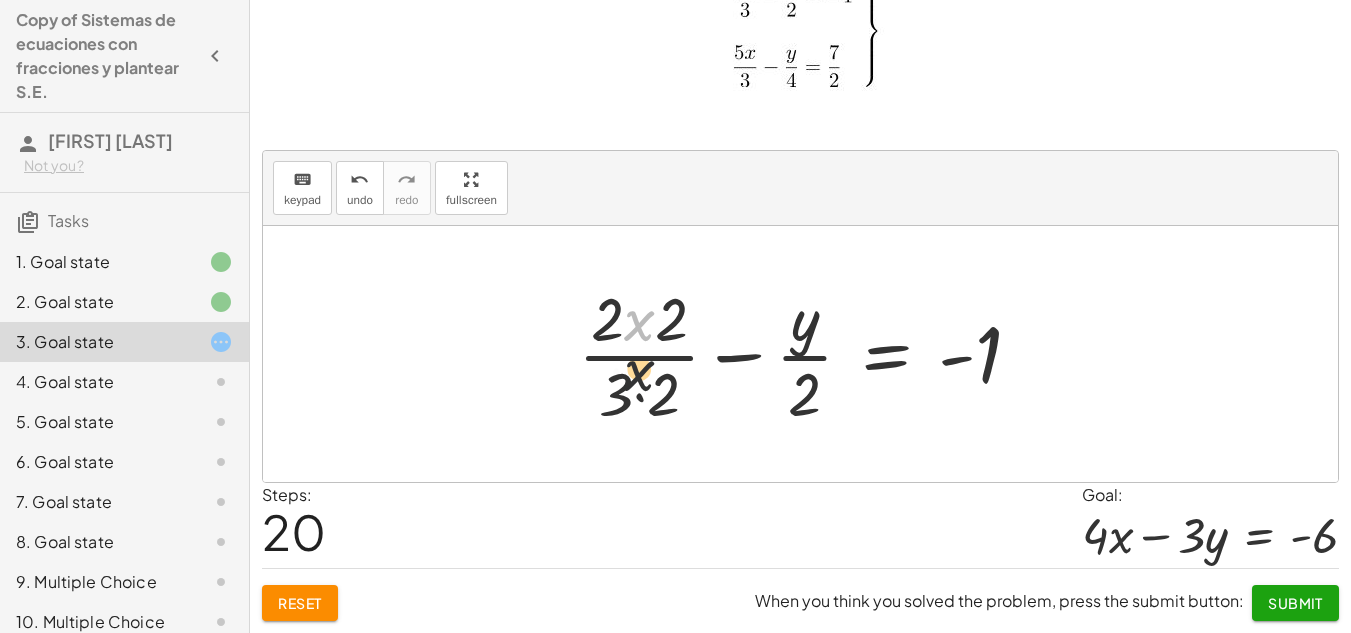 drag, startPoint x: 641, startPoint y: 333, endPoint x: 641, endPoint y: 395, distance: 62 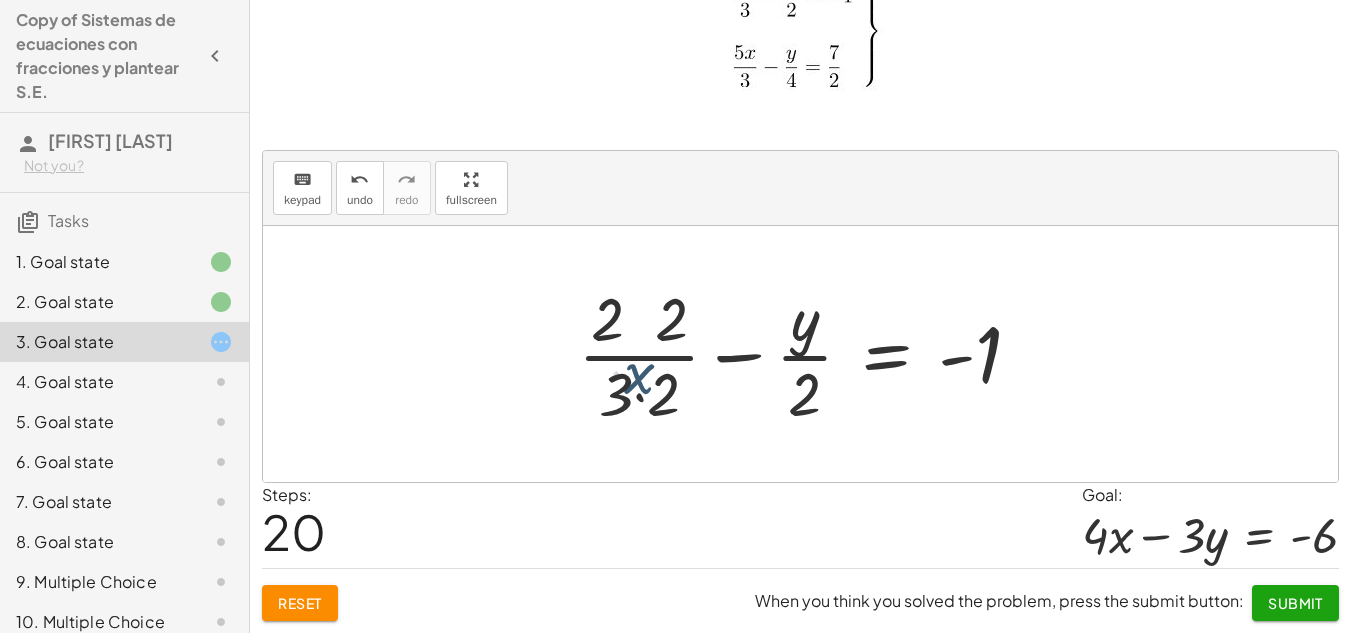 click at bounding box center [808, 354] 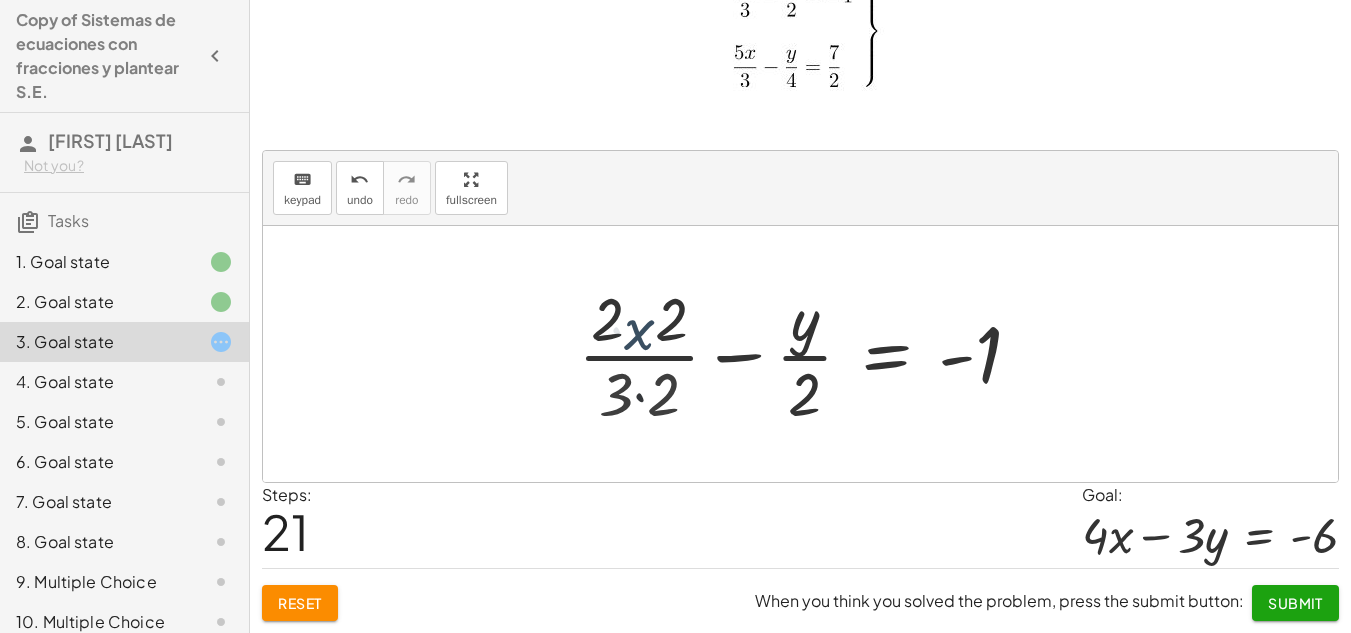click at bounding box center [808, 354] 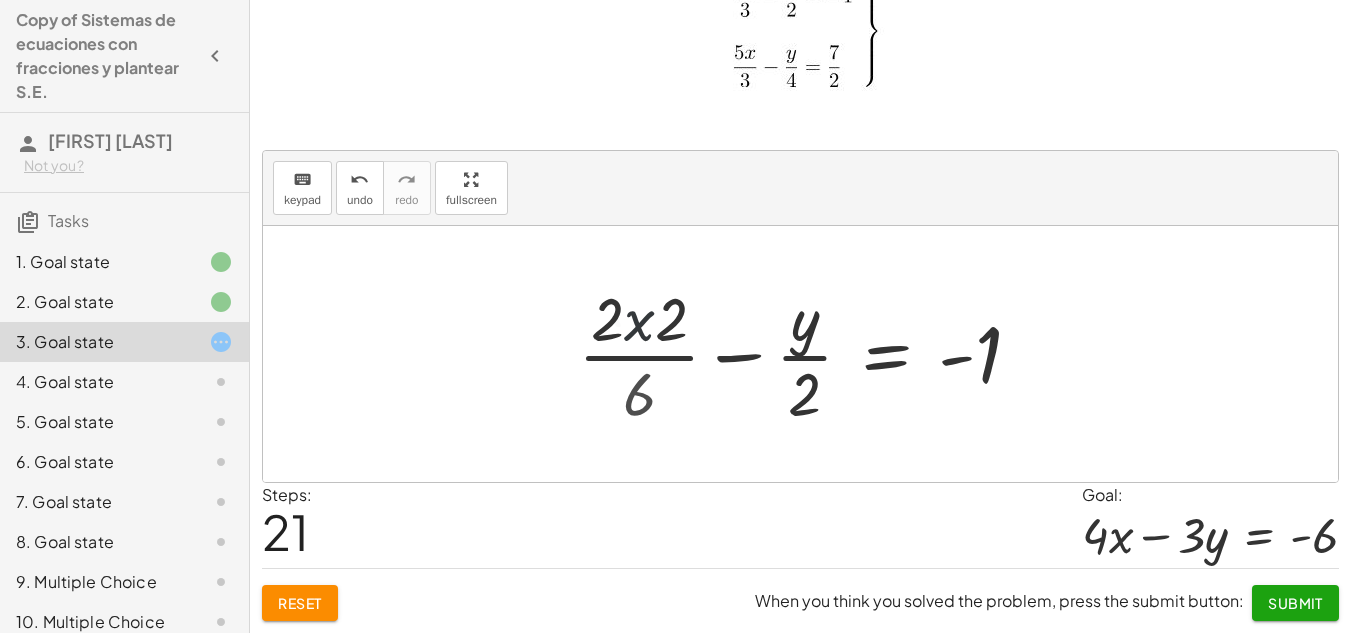 click at bounding box center (808, 354) 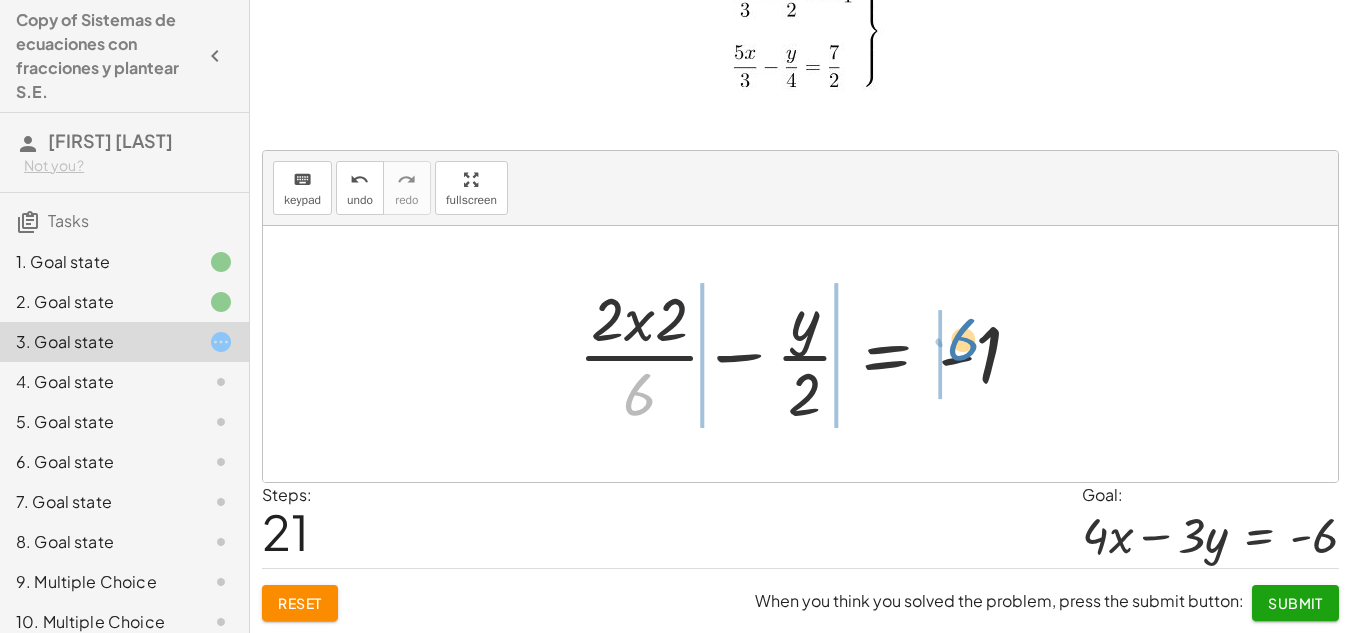 drag, startPoint x: 644, startPoint y: 381, endPoint x: 966, endPoint y: 326, distance: 326.66342 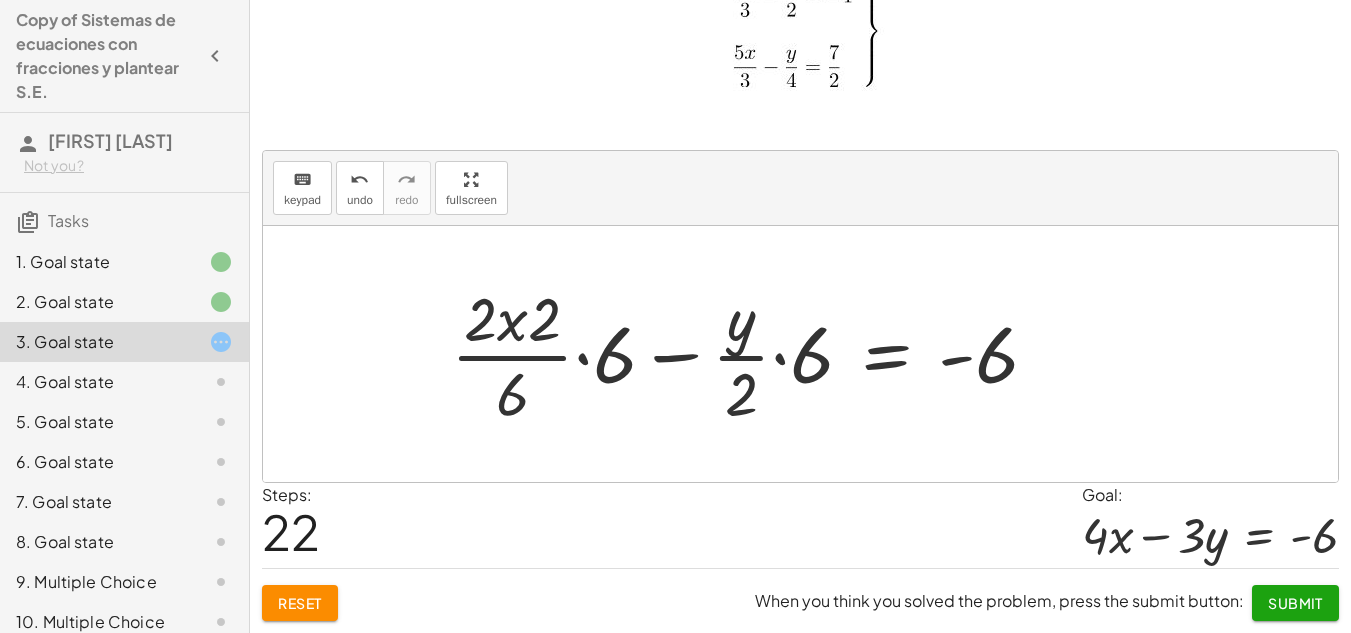 click at bounding box center [752, 354] 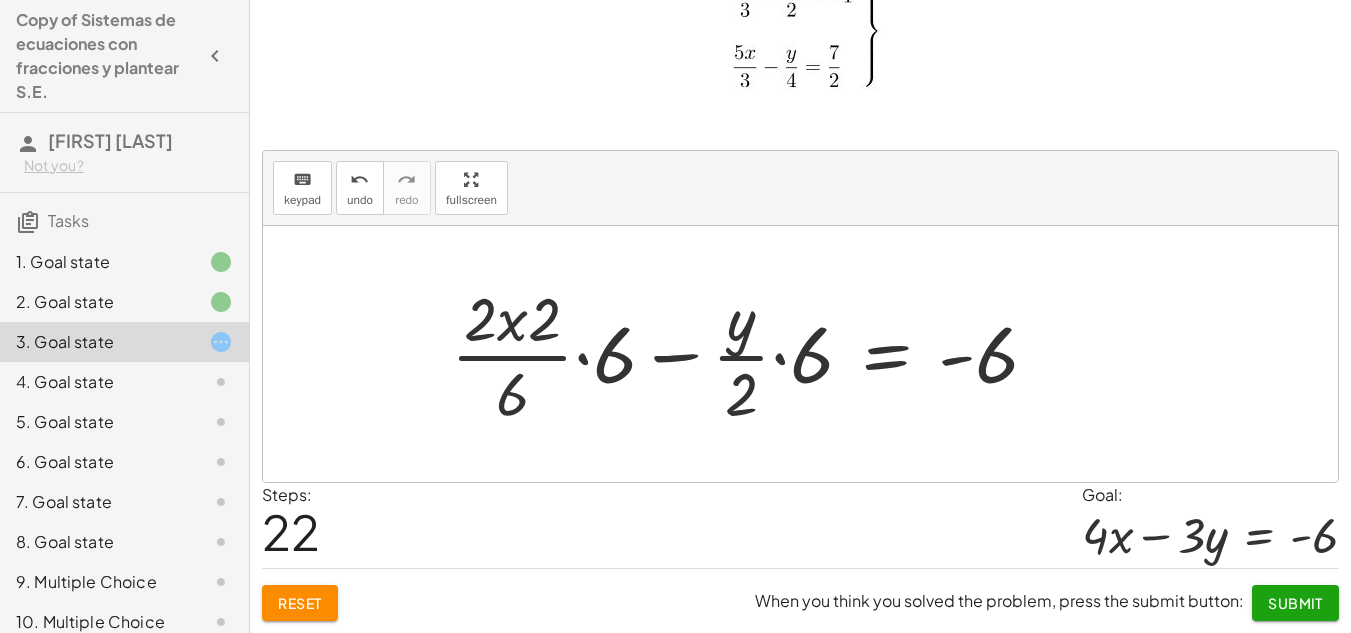 click at bounding box center [752, 354] 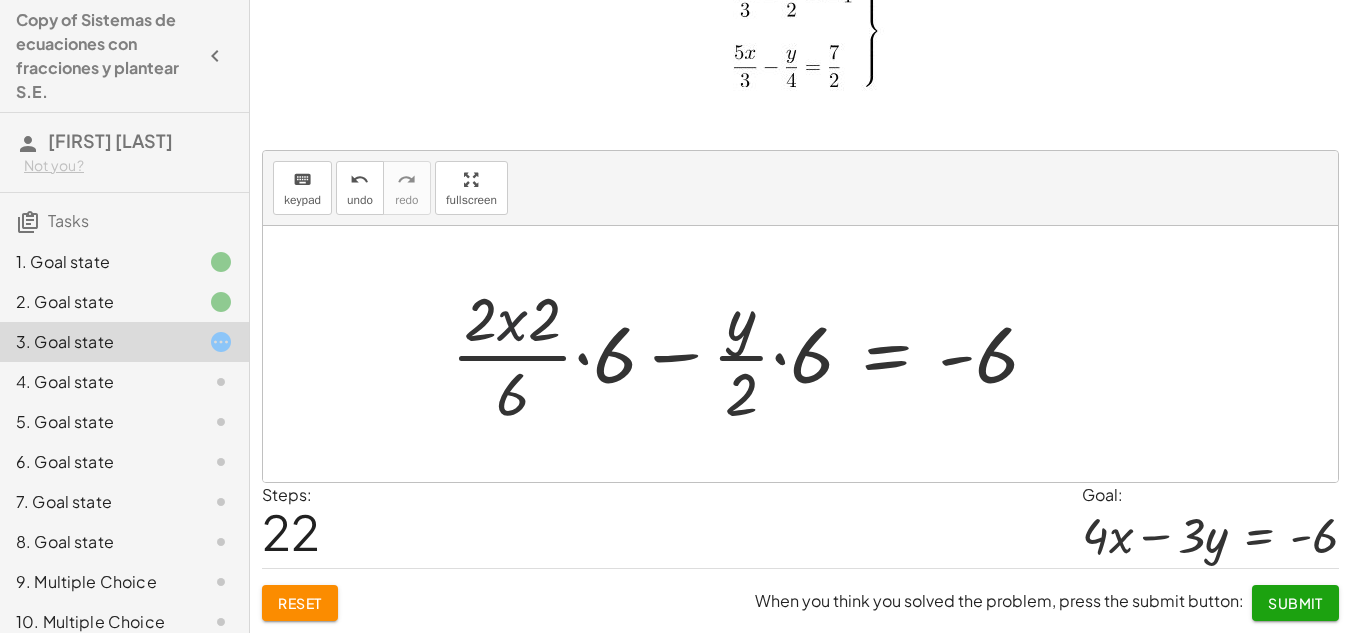 click at bounding box center (752, 354) 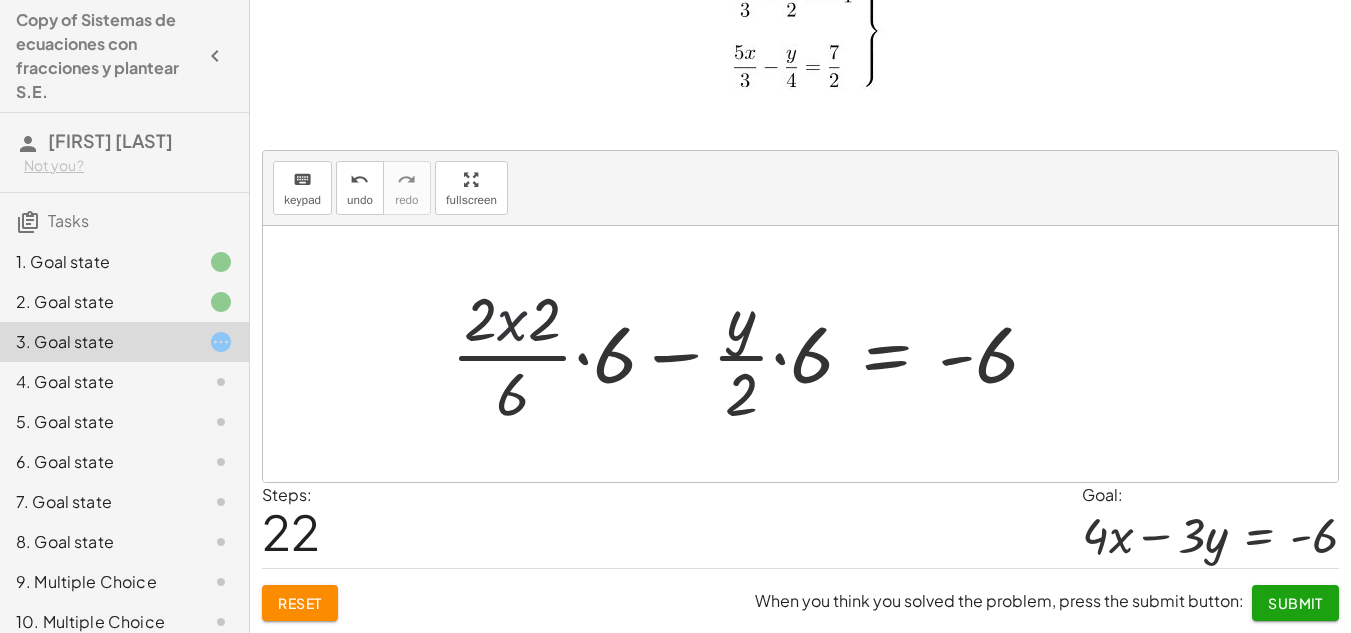 drag, startPoint x: 522, startPoint y: 325, endPoint x: 512, endPoint y: 336, distance: 14.866069 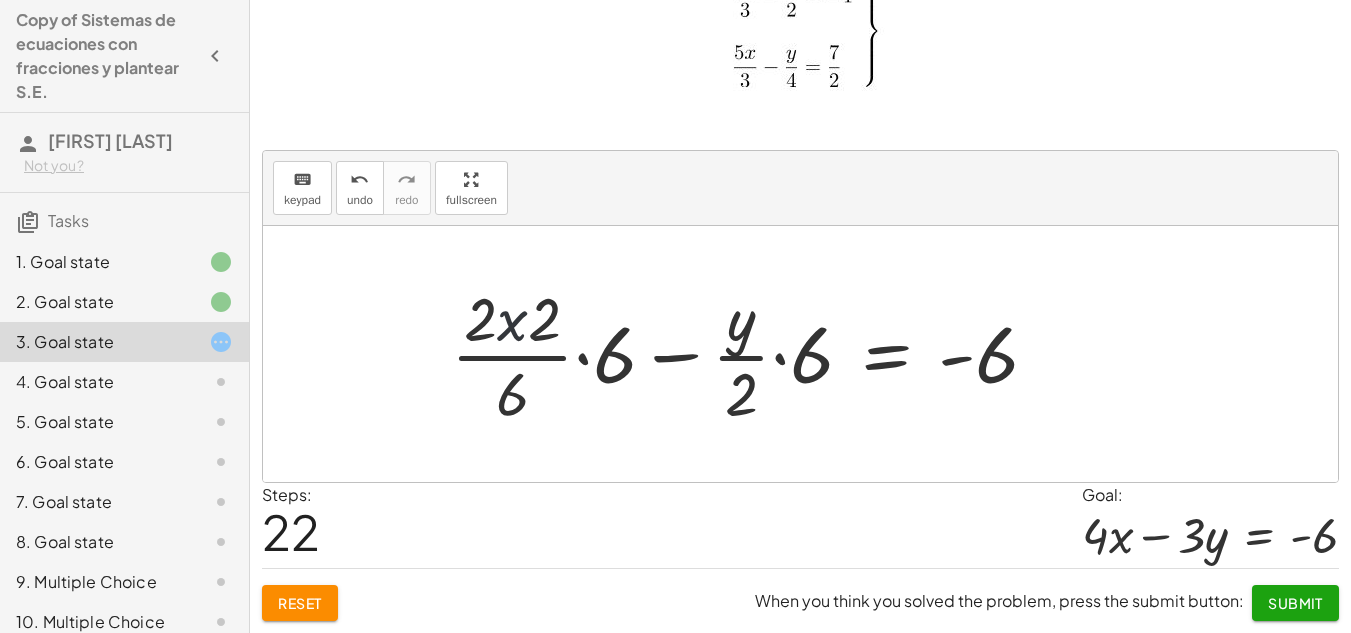 click at bounding box center (752, 354) 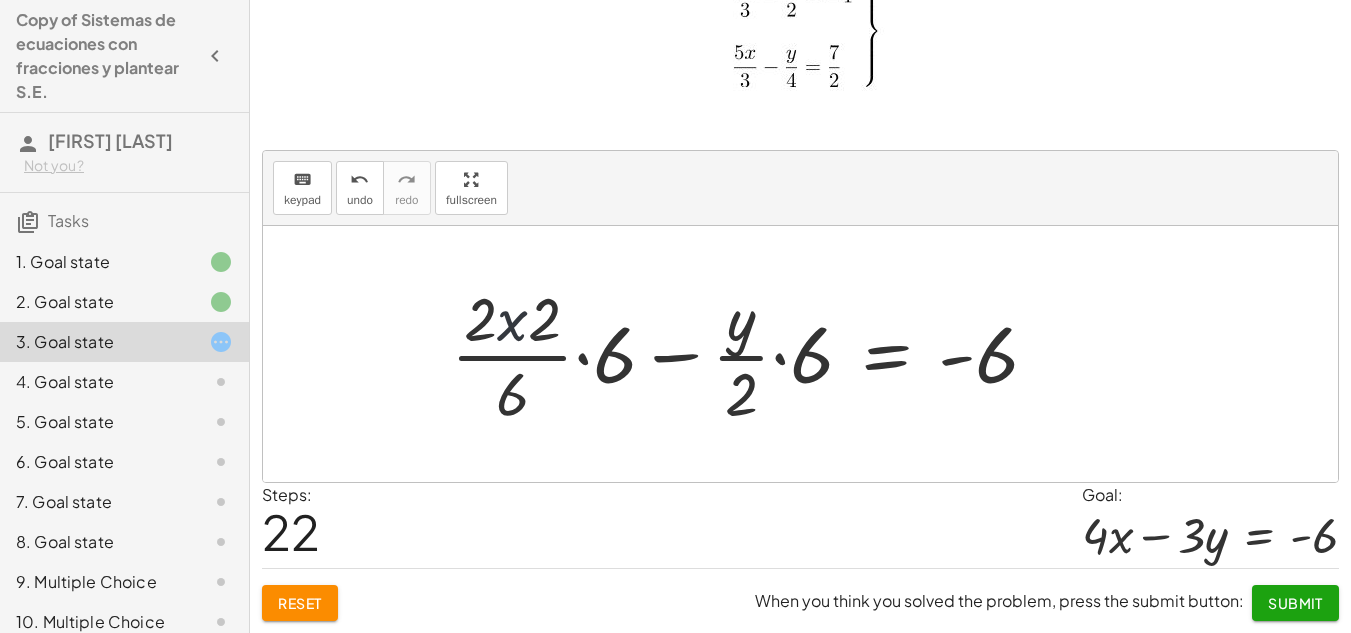 drag, startPoint x: 505, startPoint y: 339, endPoint x: 484, endPoint y: 339, distance: 21 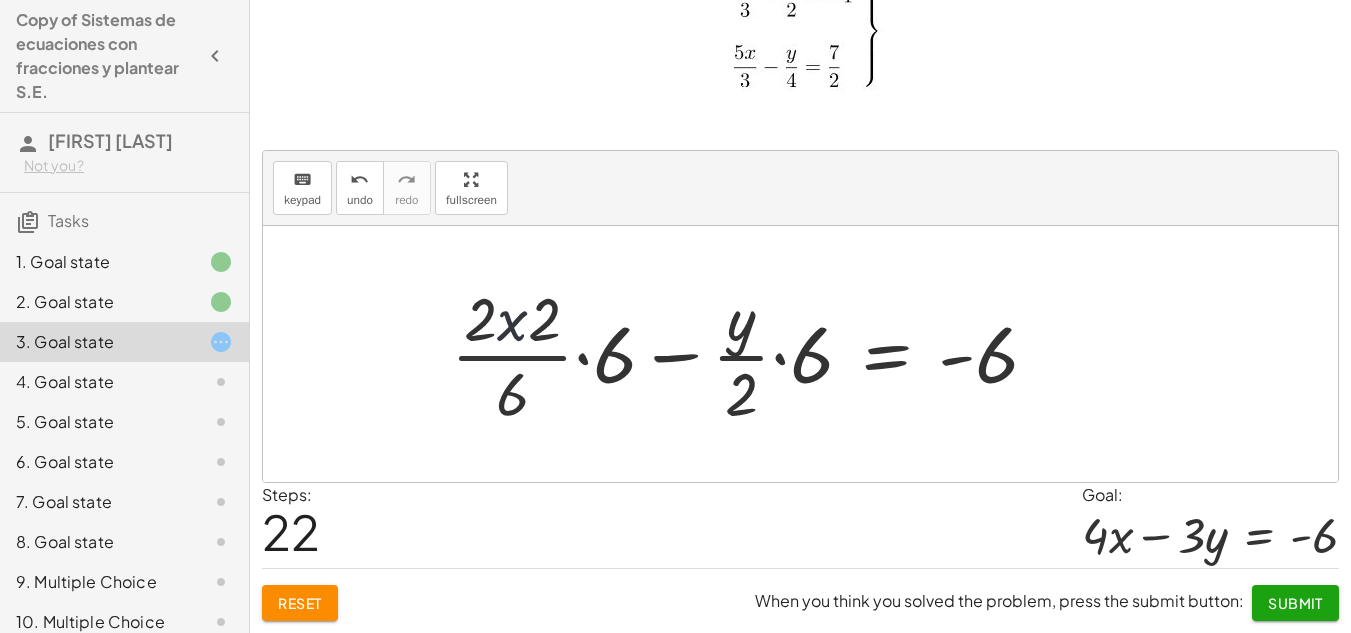 click at bounding box center (752, 354) 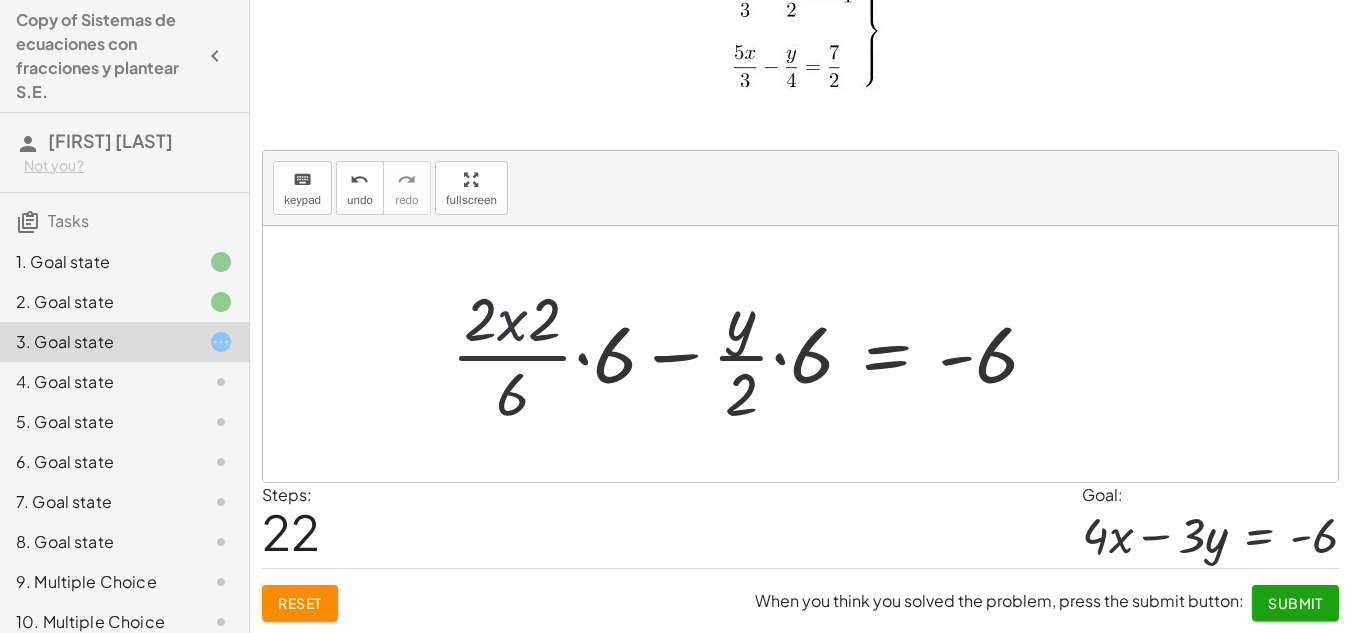 drag, startPoint x: 501, startPoint y: 333, endPoint x: 539, endPoint y: 326, distance: 38.63936 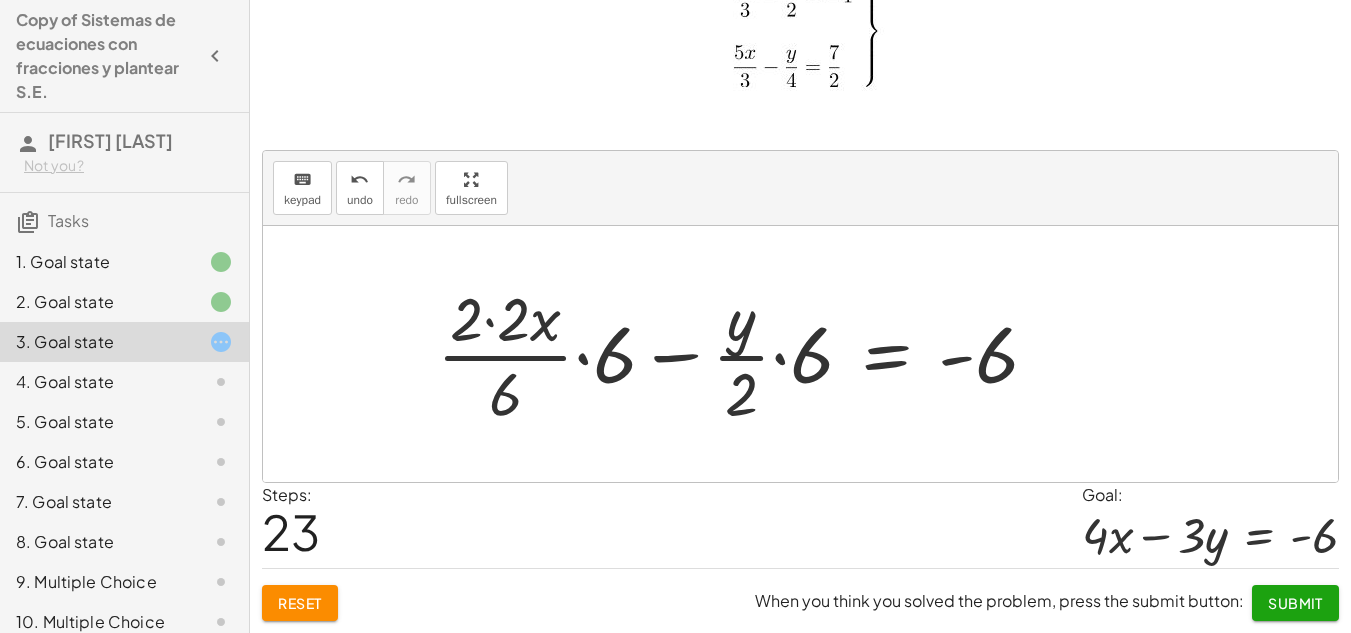 click at bounding box center (745, 354) 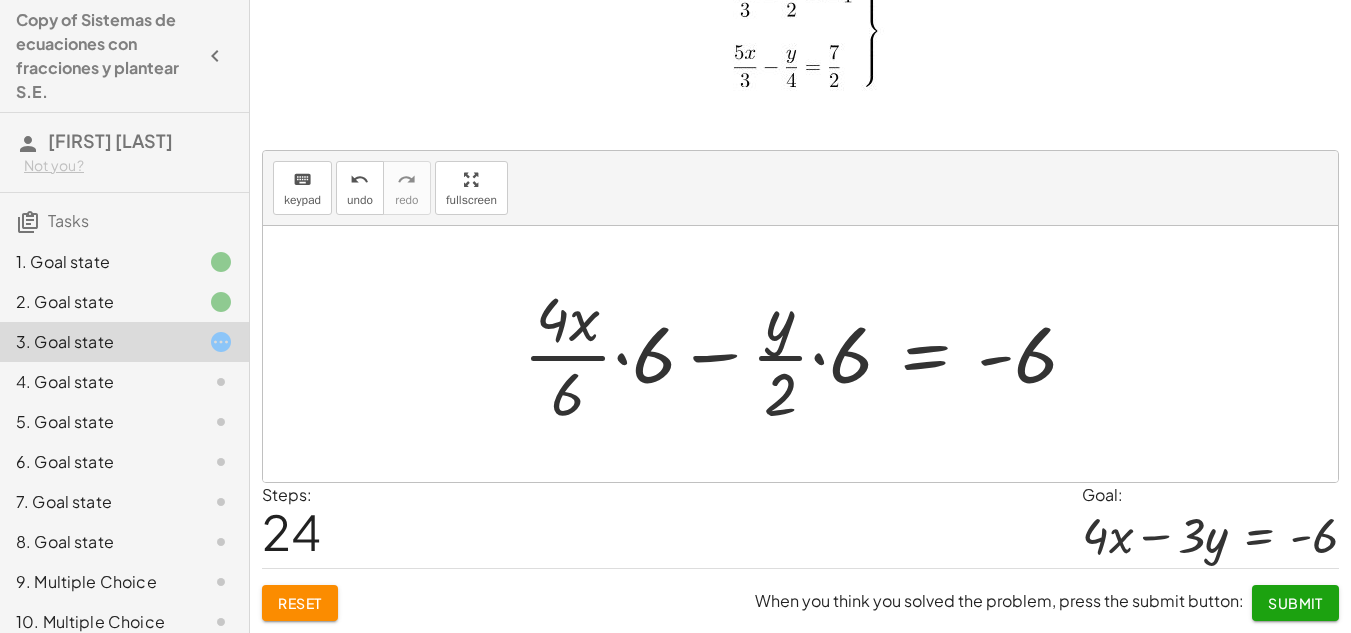 click at bounding box center (808, 354) 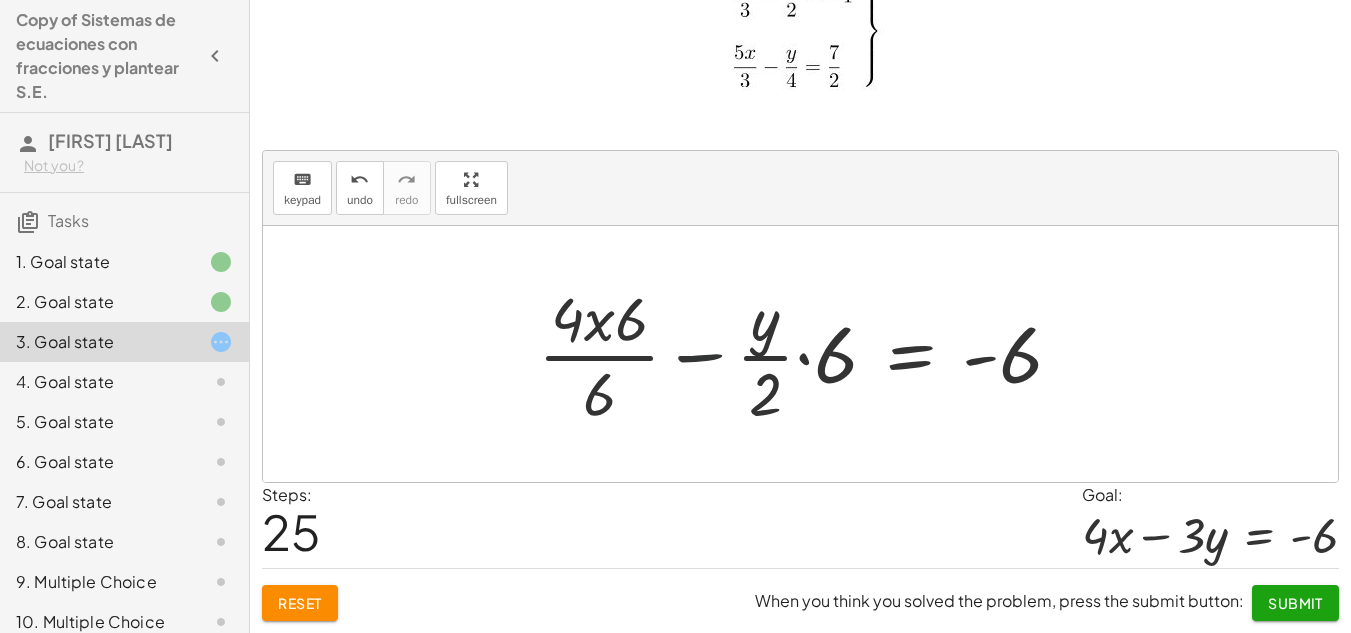 click at bounding box center (808, 354) 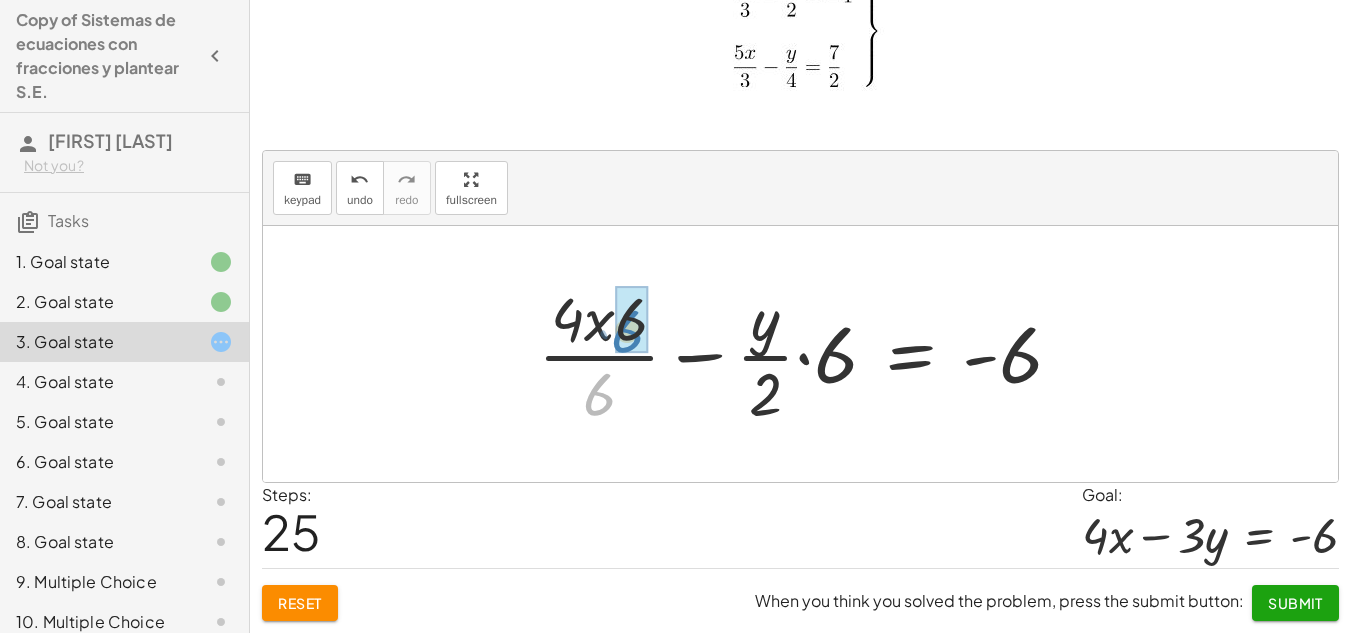 drag, startPoint x: 592, startPoint y: 395, endPoint x: 620, endPoint y: 332, distance: 68.942 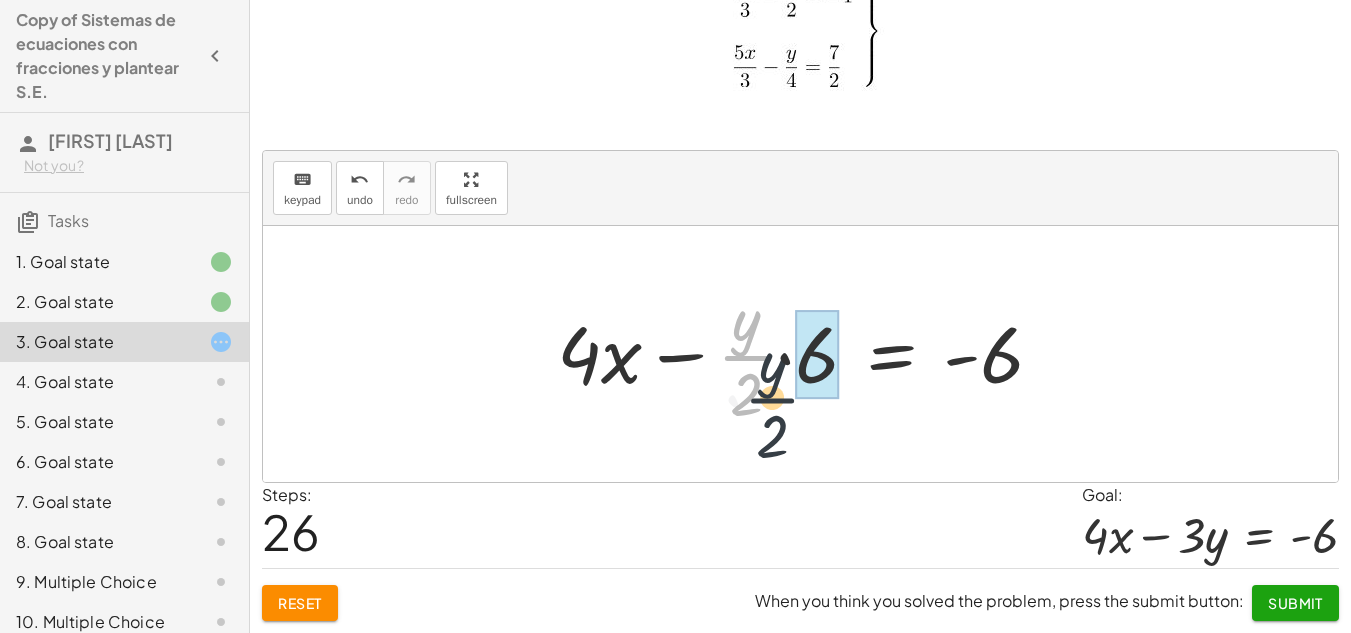 drag, startPoint x: 753, startPoint y: 371, endPoint x: 732, endPoint y: 354, distance: 27.018513 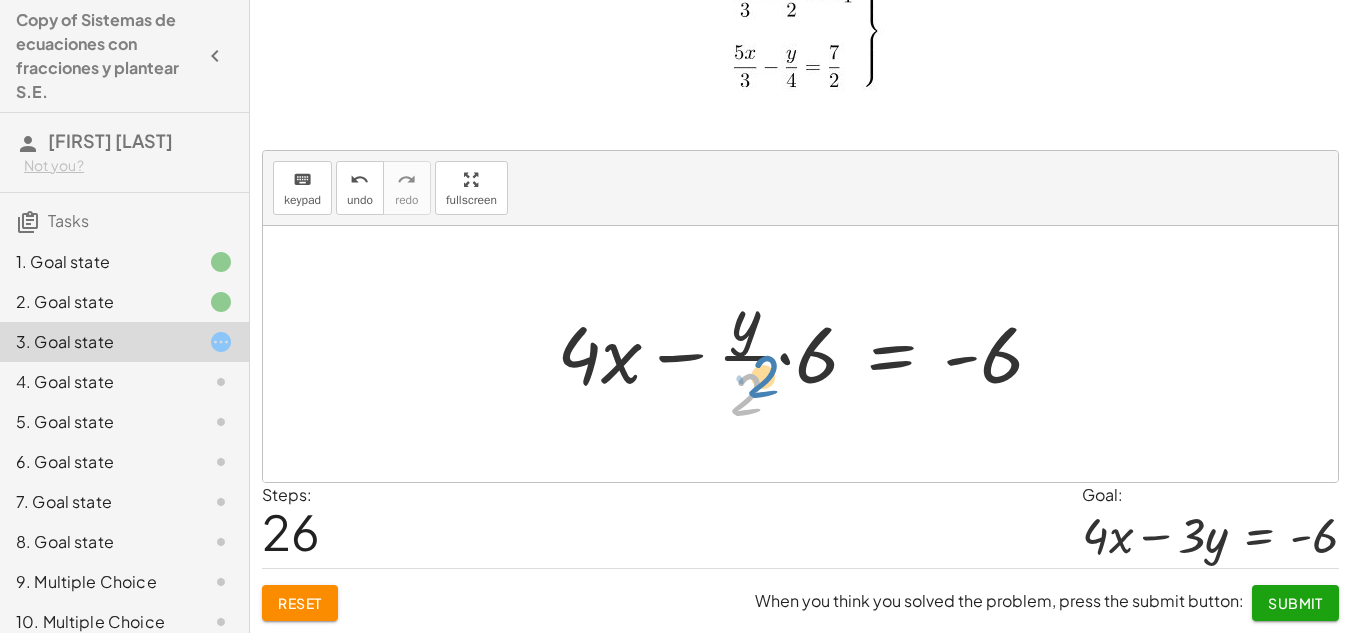 drag, startPoint x: 743, startPoint y: 378, endPoint x: 756, endPoint y: 364, distance: 19.104973 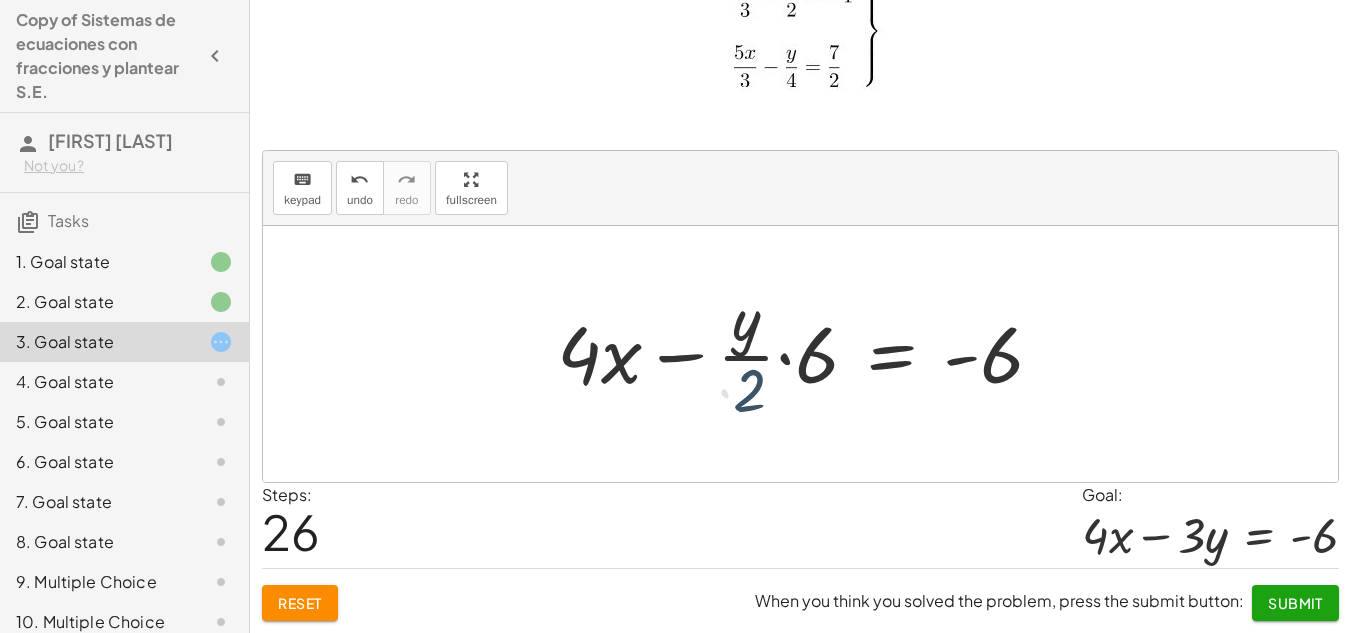 click at bounding box center [808, 354] 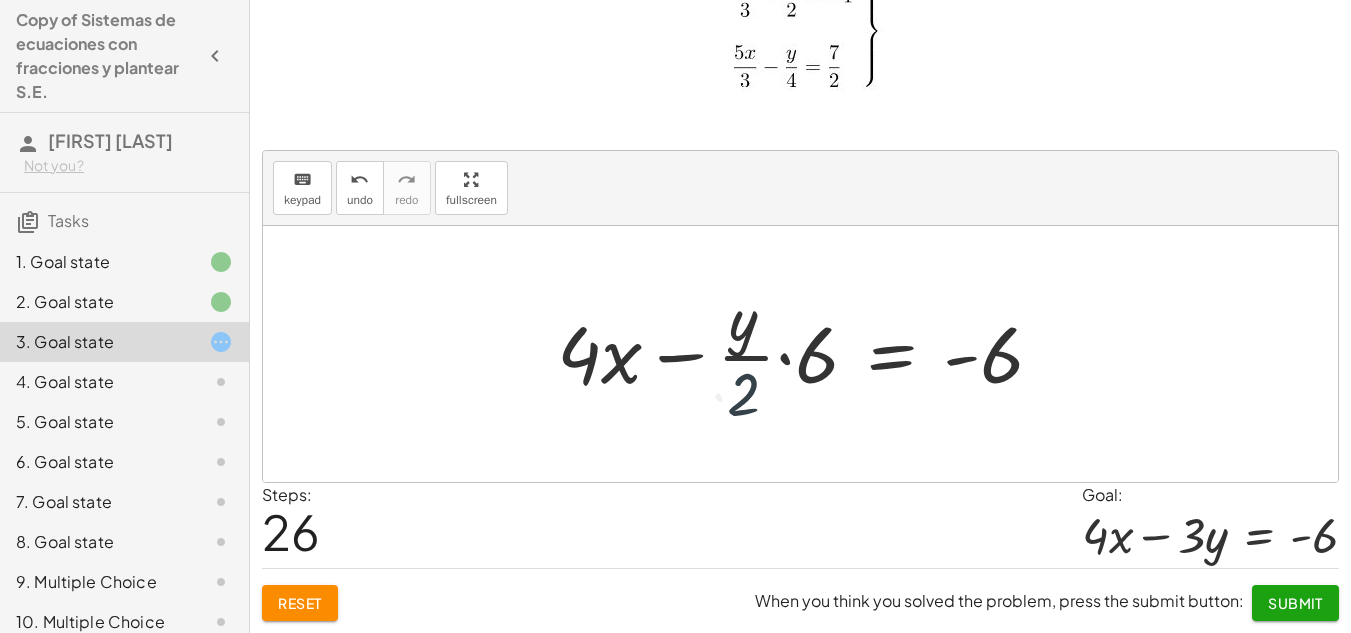click at bounding box center [808, 354] 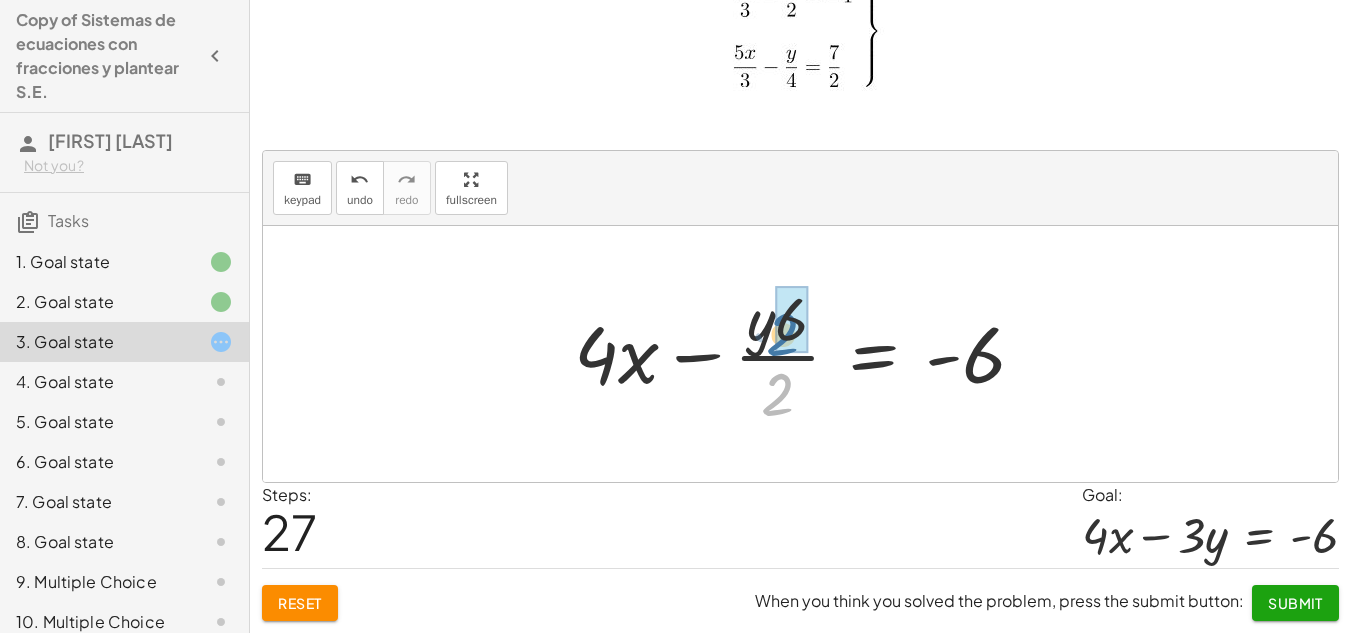 drag, startPoint x: 795, startPoint y: 385, endPoint x: 784, endPoint y: 329, distance: 57.070133 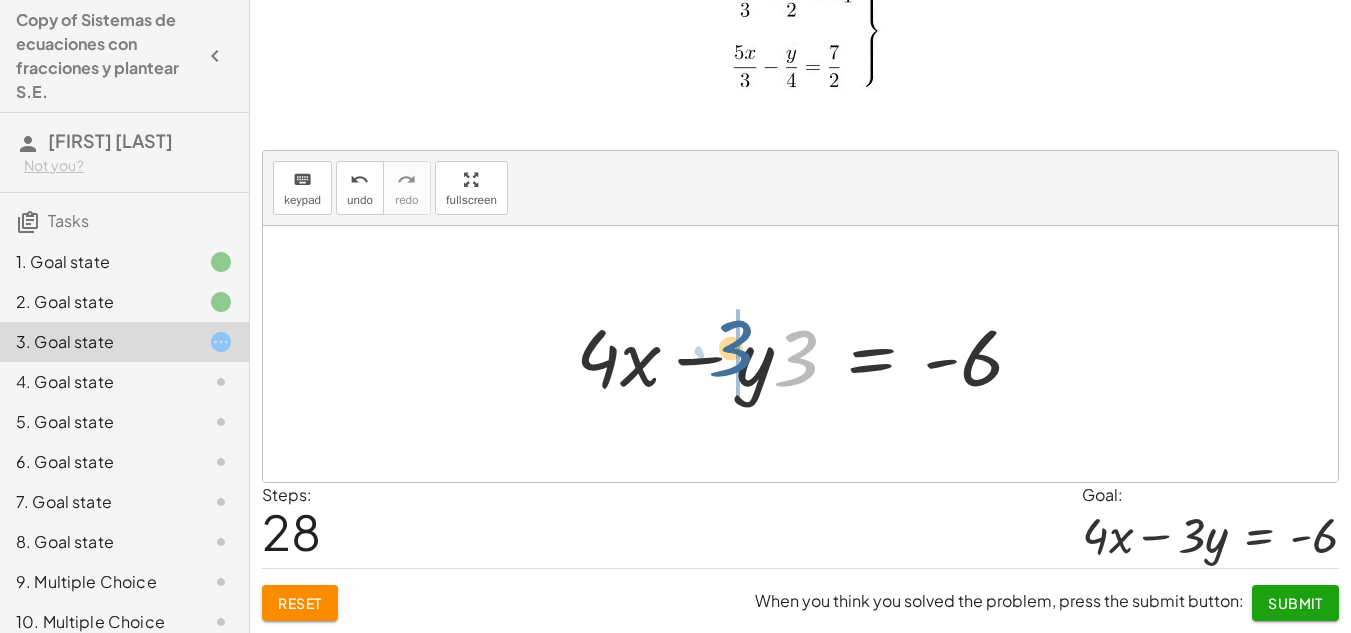 drag, startPoint x: 792, startPoint y: 357, endPoint x: 722, endPoint y: 360, distance: 70.064255 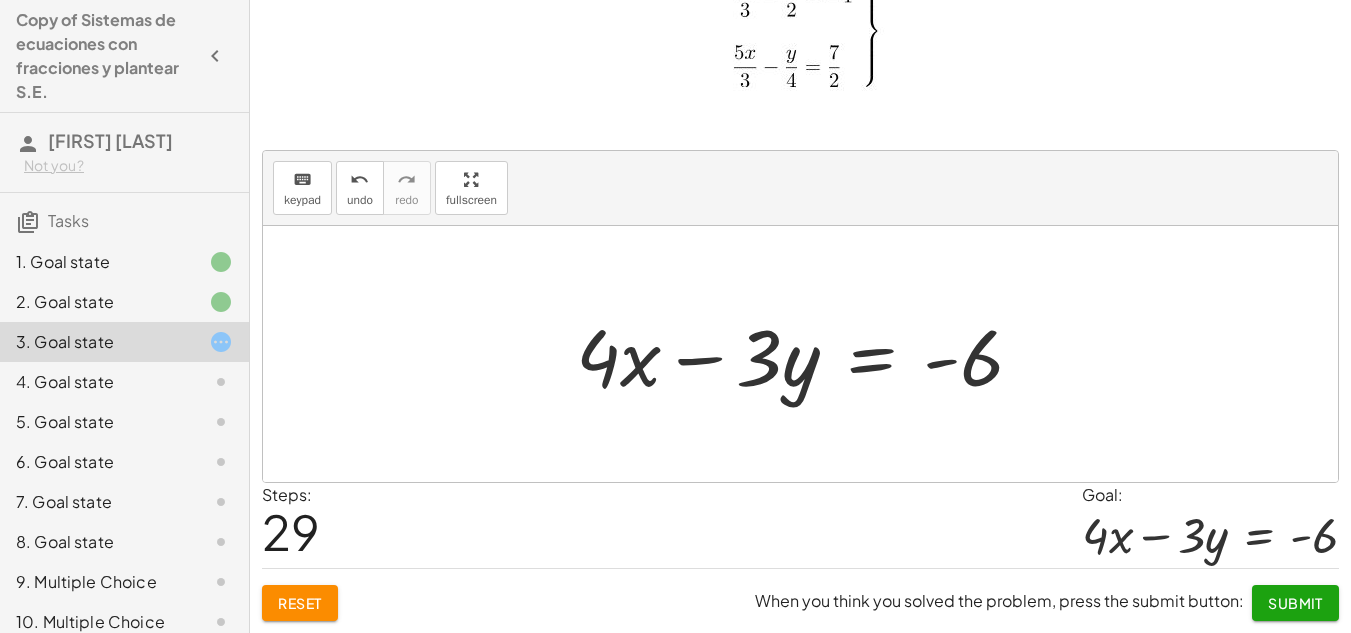 click on "Submit" 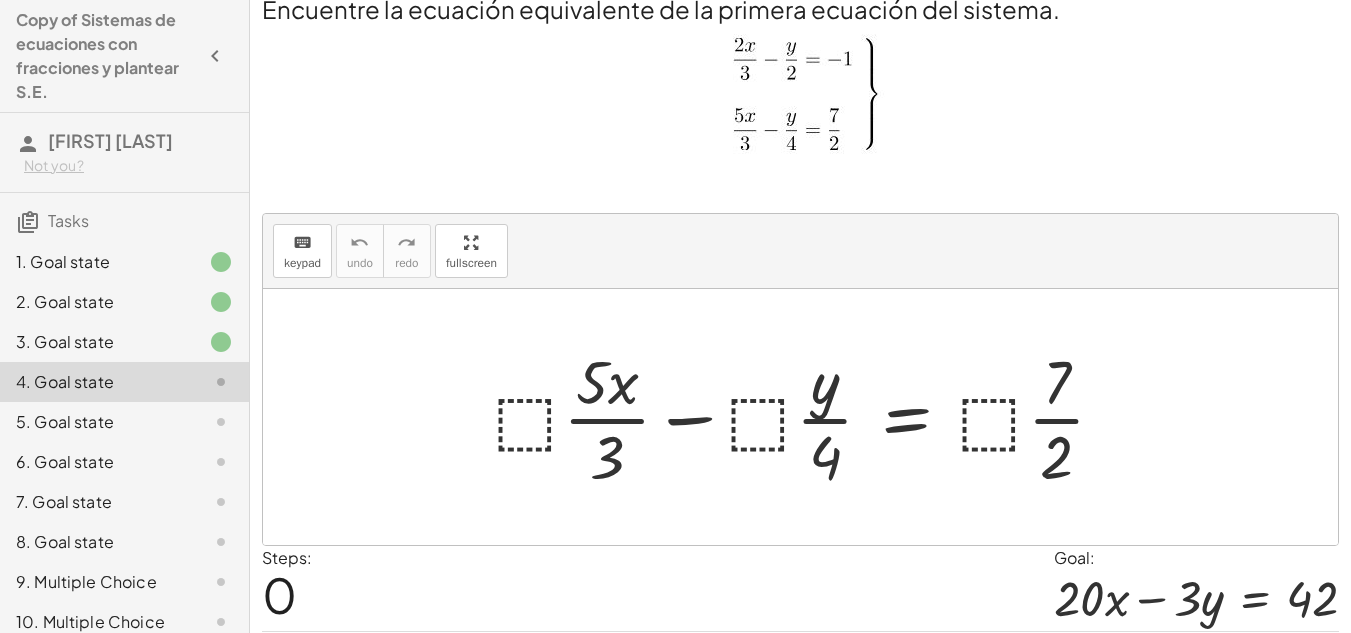 scroll, scrollTop: 16, scrollLeft: 0, axis: vertical 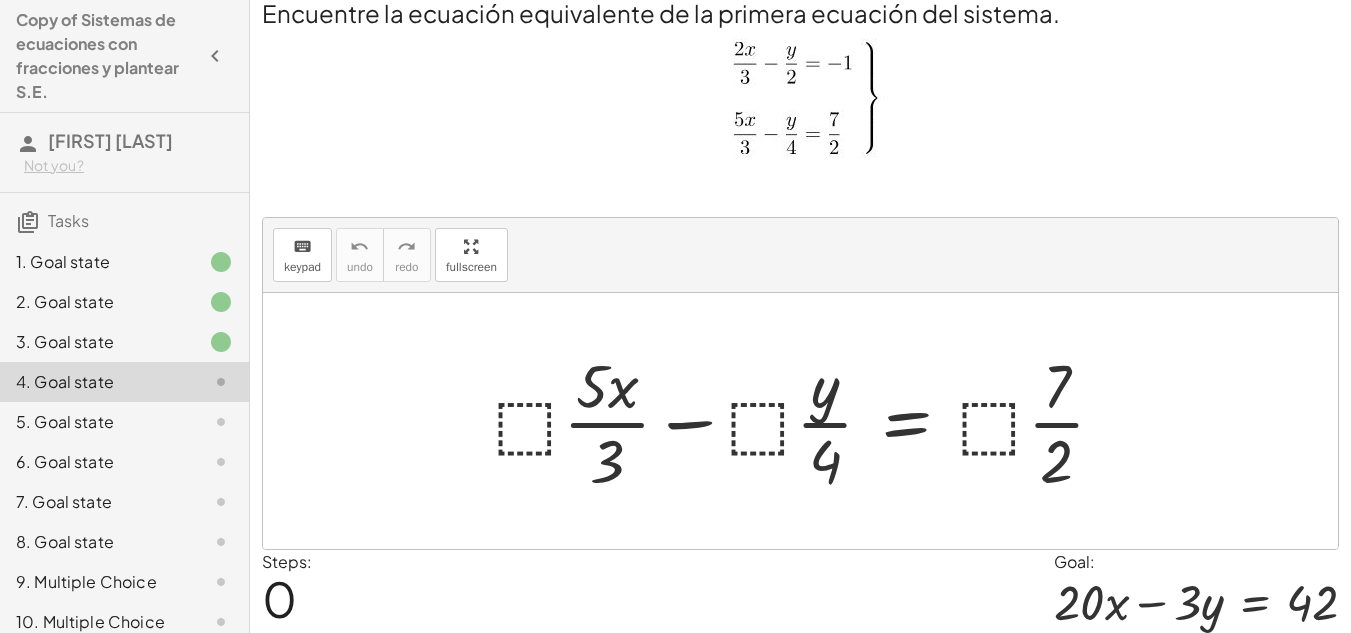 drag, startPoint x: 539, startPoint y: 399, endPoint x: 539, endPoint y: 420, distance: 21 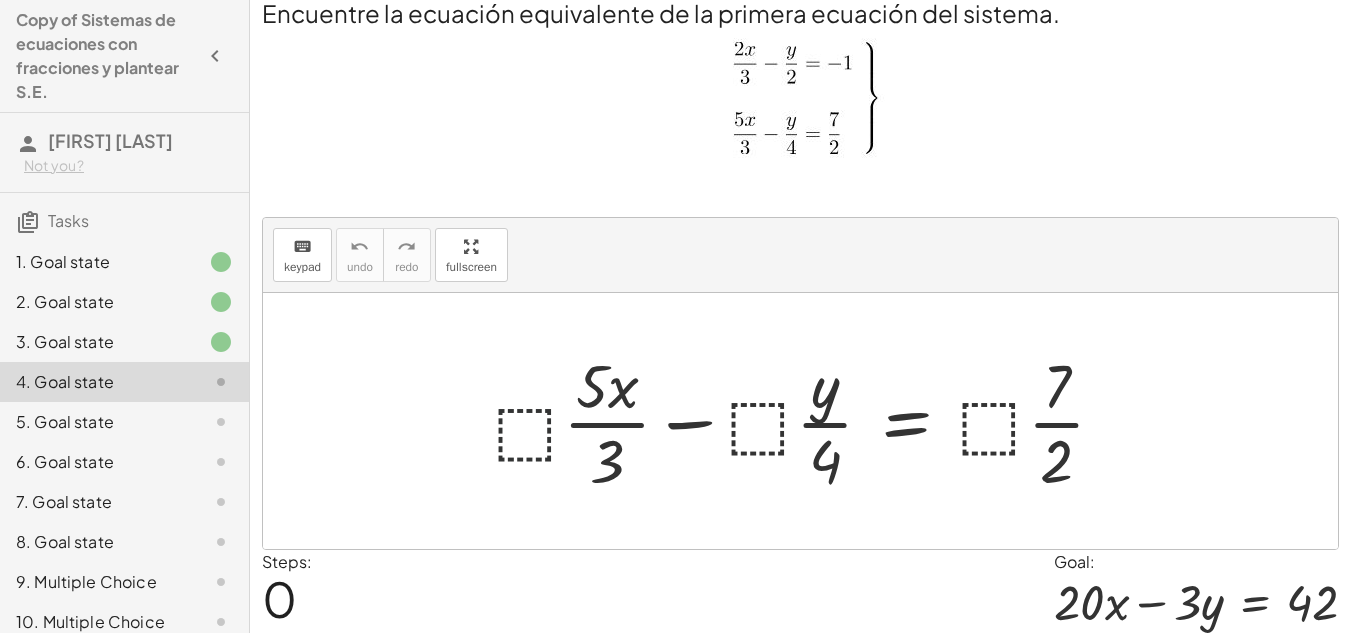 click at bounding box center (807, 421) 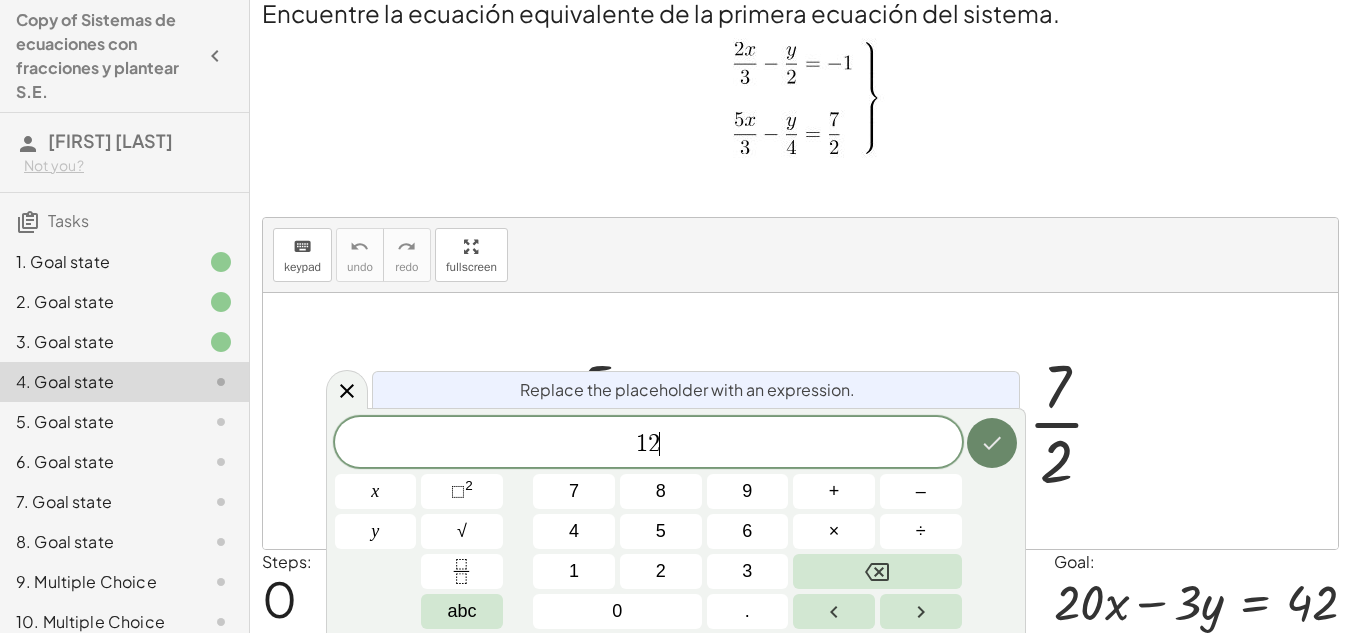 click at bounding box center (992, 443) 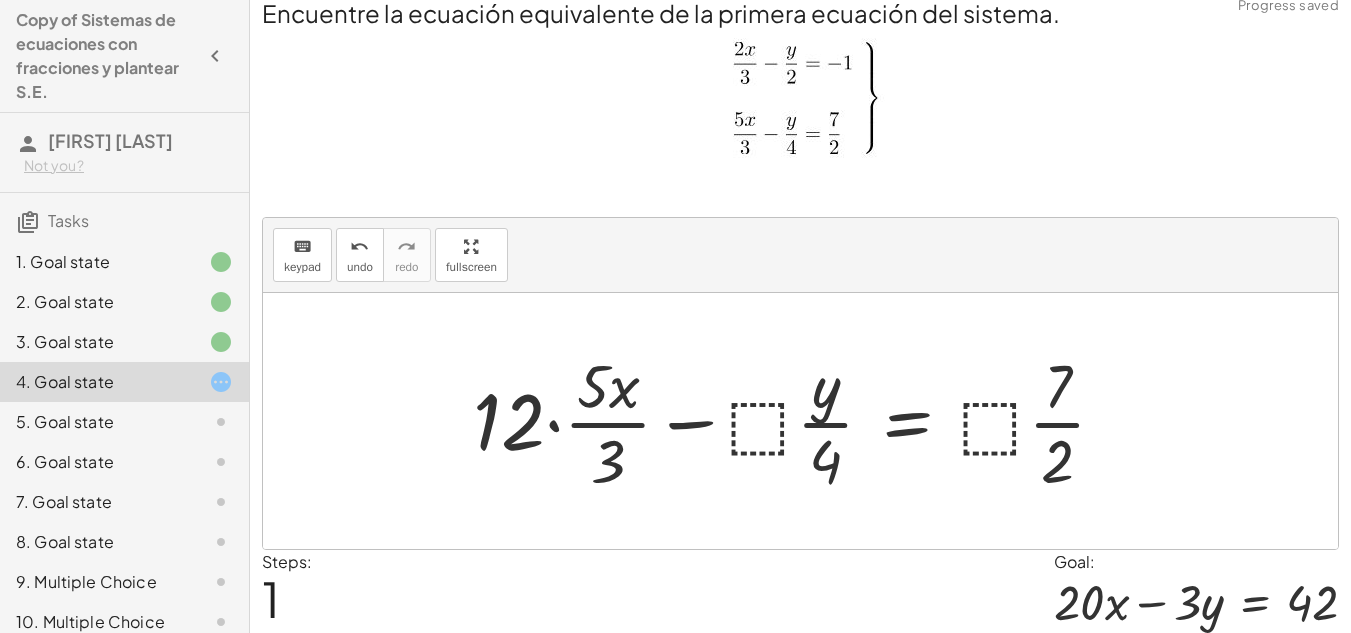 click at bounding box center [797, 421] 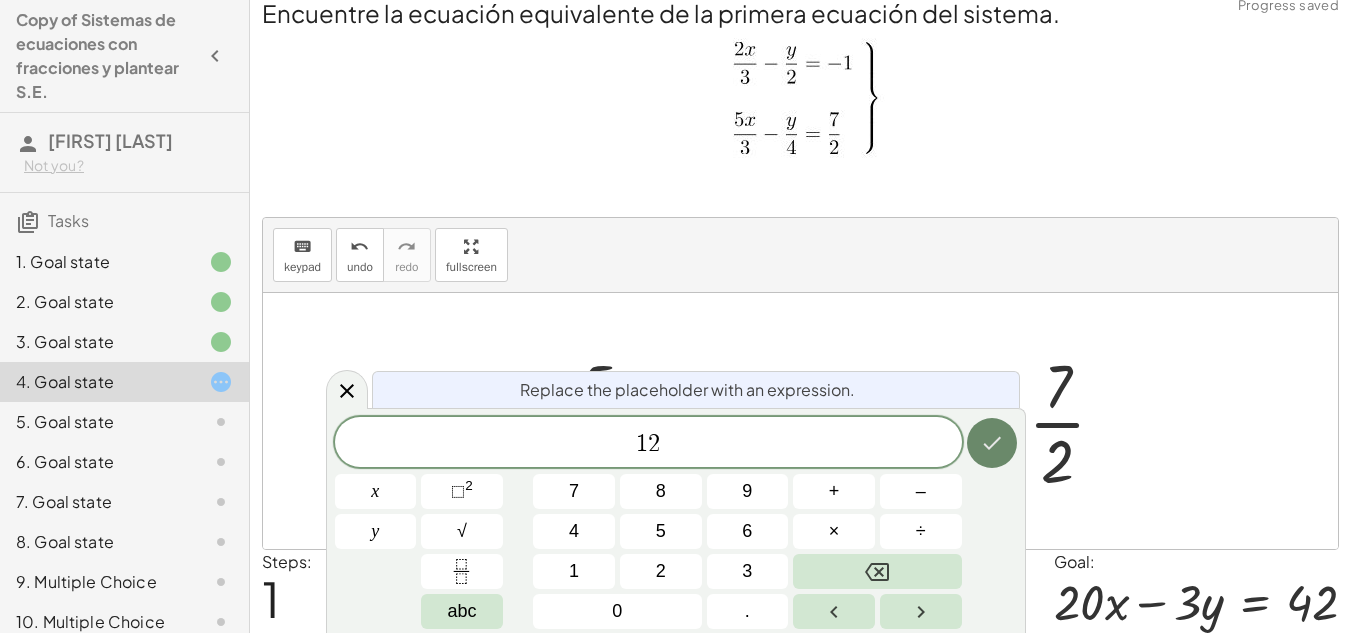 click 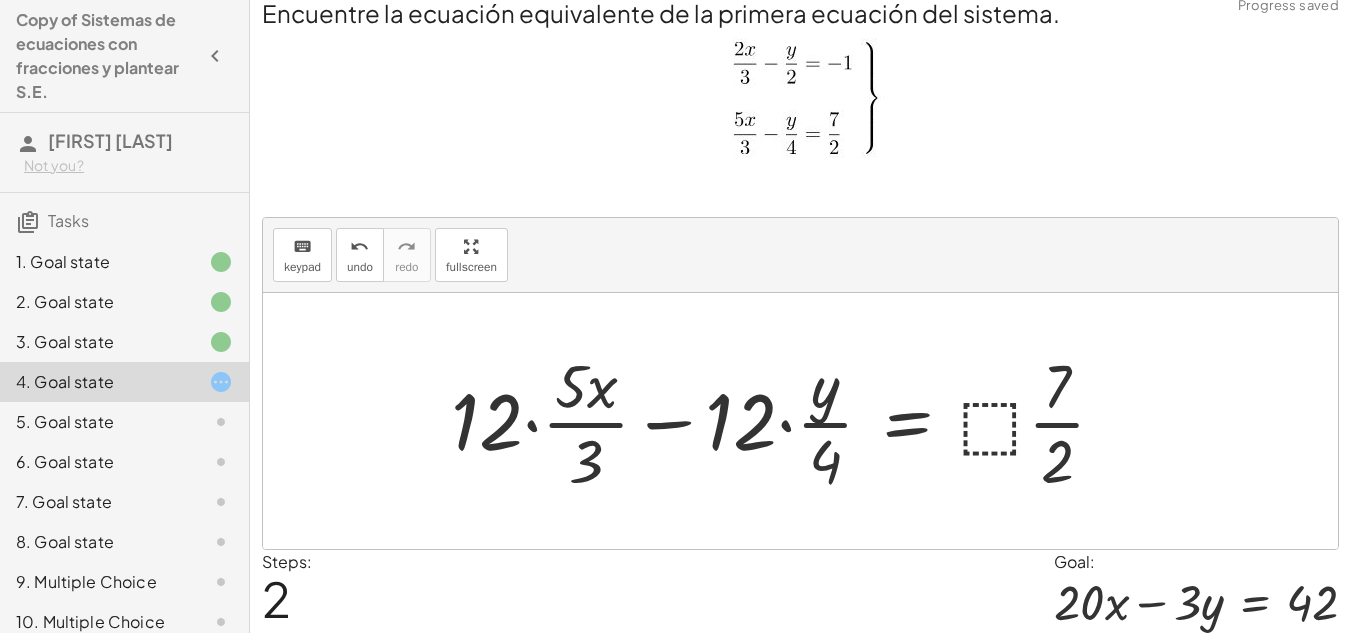 click at bounding box center (786, 421) 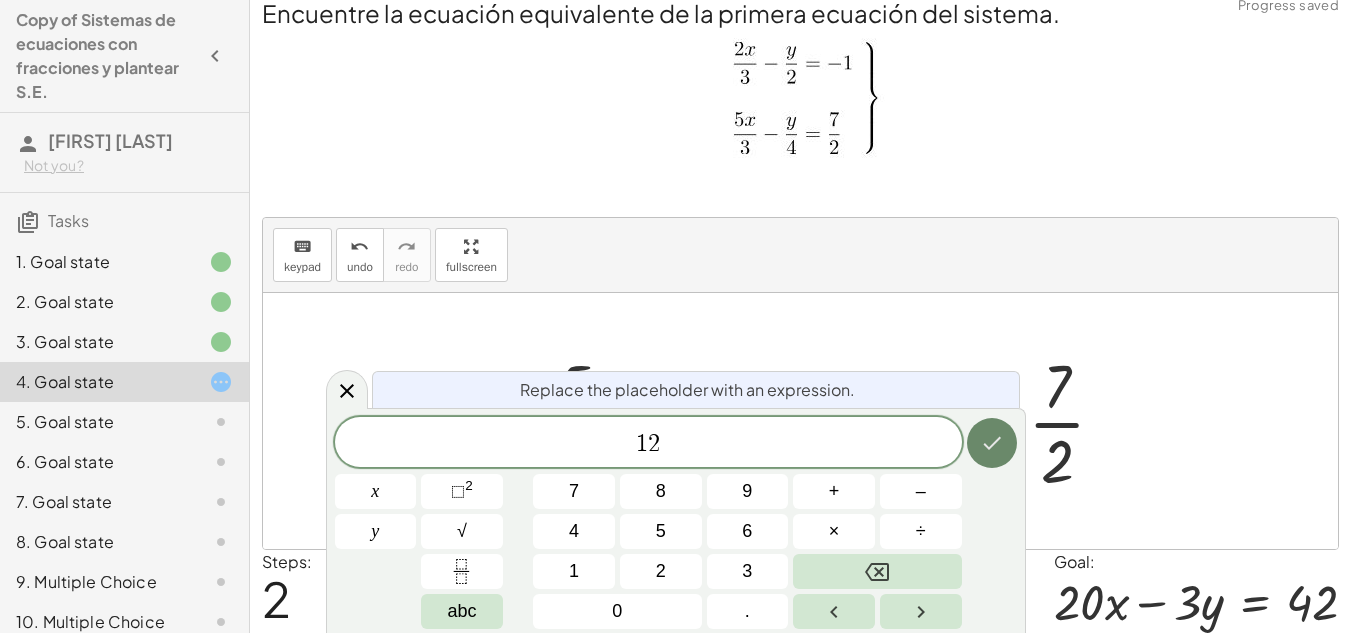 click at bounding box center (992, 443) 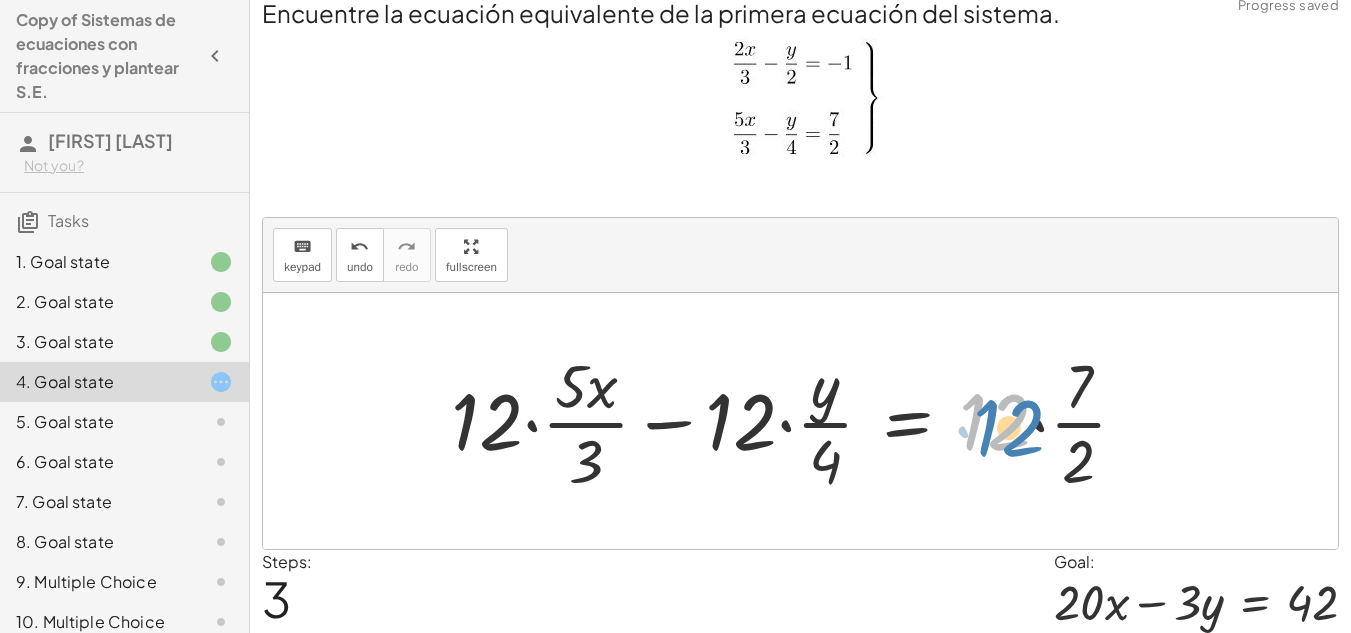 drag, startPoint x: 1008, startPoint y: 423, endPoint x: 1019, endPoint y: 430, distance: 13.038404 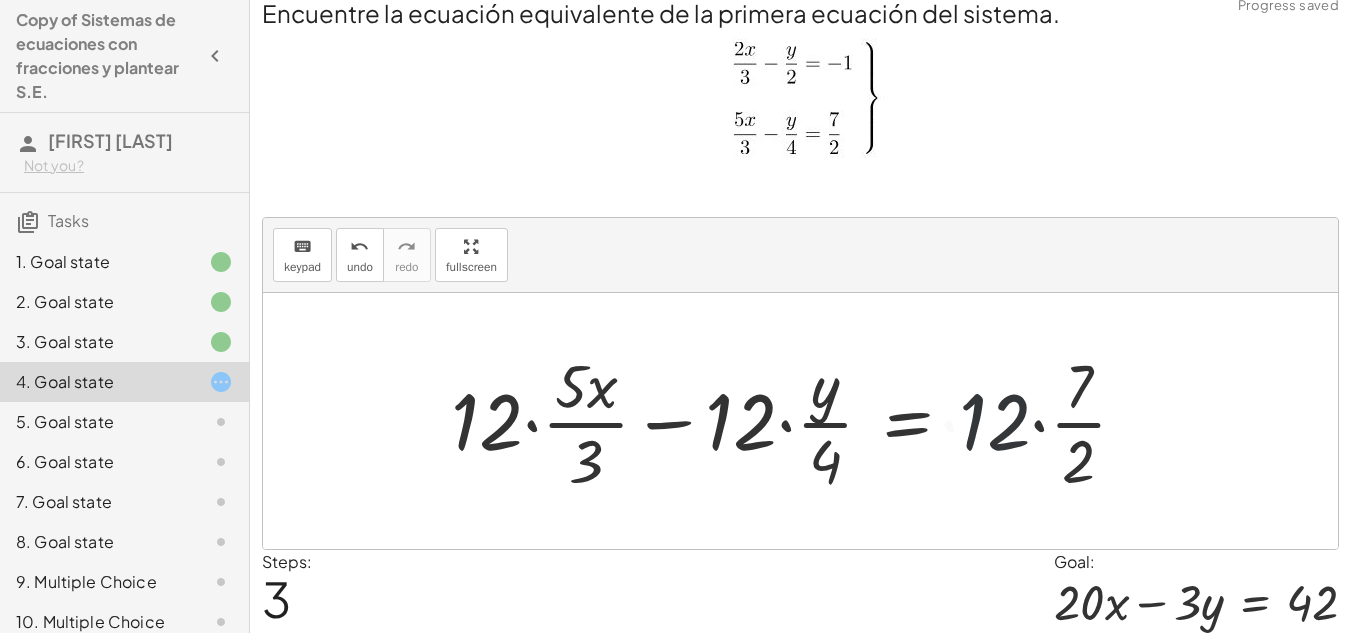 click at bounding box center [797, 421] 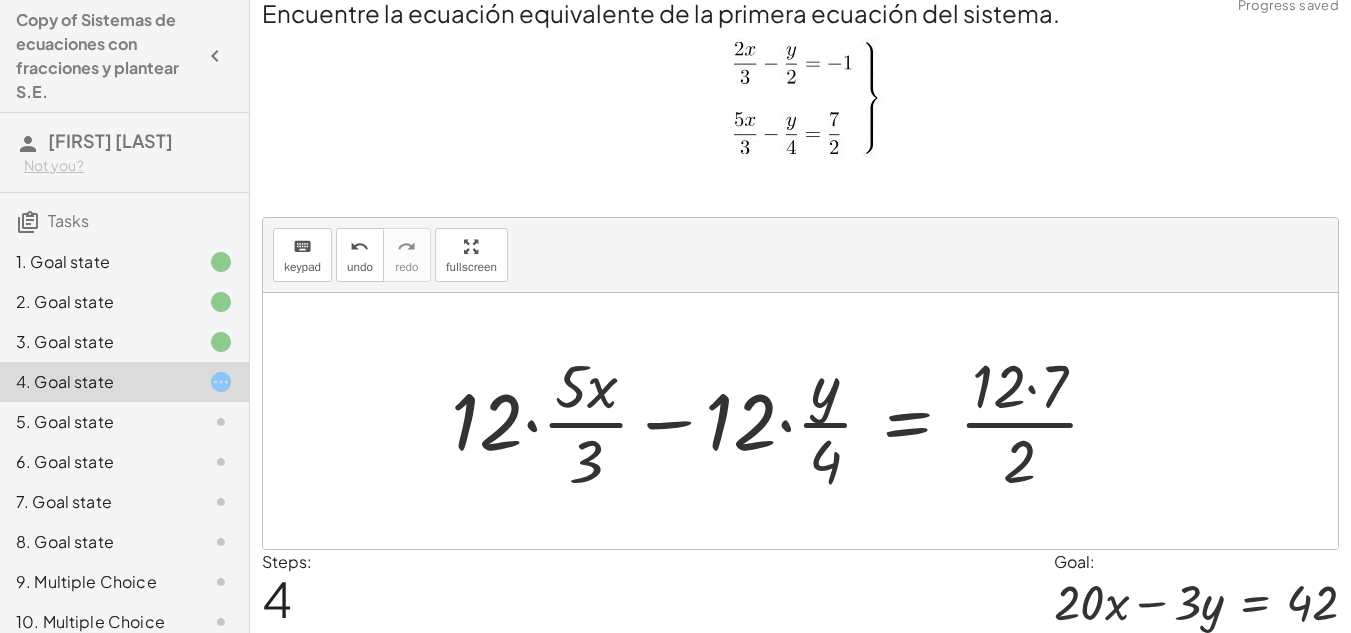 drag, startPoint x: 1033, startPoint y: 382, endPoint x: 1029, endPoint y: 399, distance: 17.464249 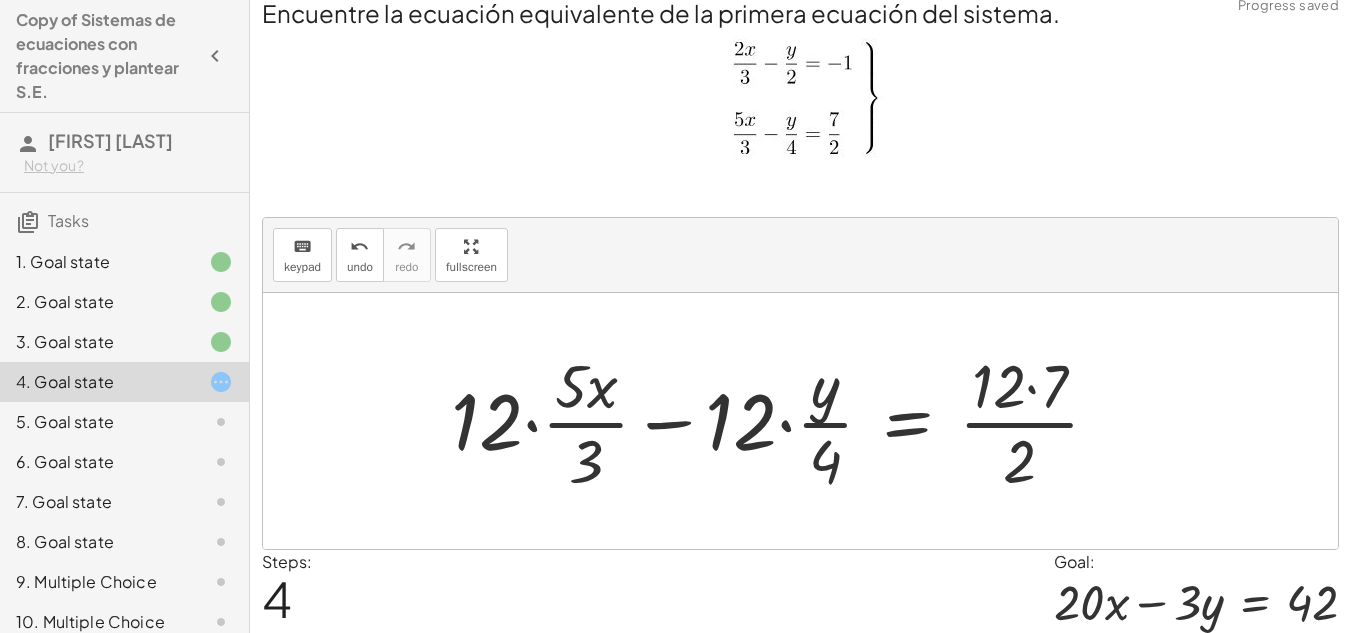 click at bounding box center [783, 421] 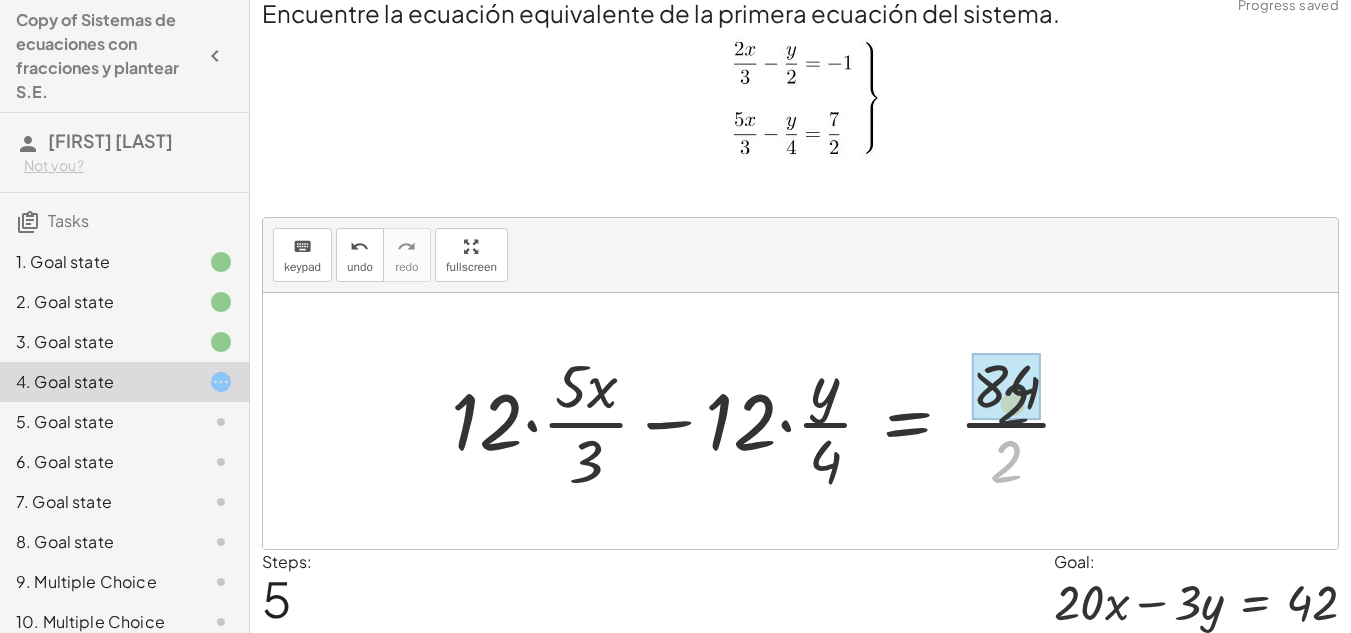 drag, startPoint x: 1008, startPoint y: 448, endPoint x: 1015, endPoint y: 378, distance: 70.34913 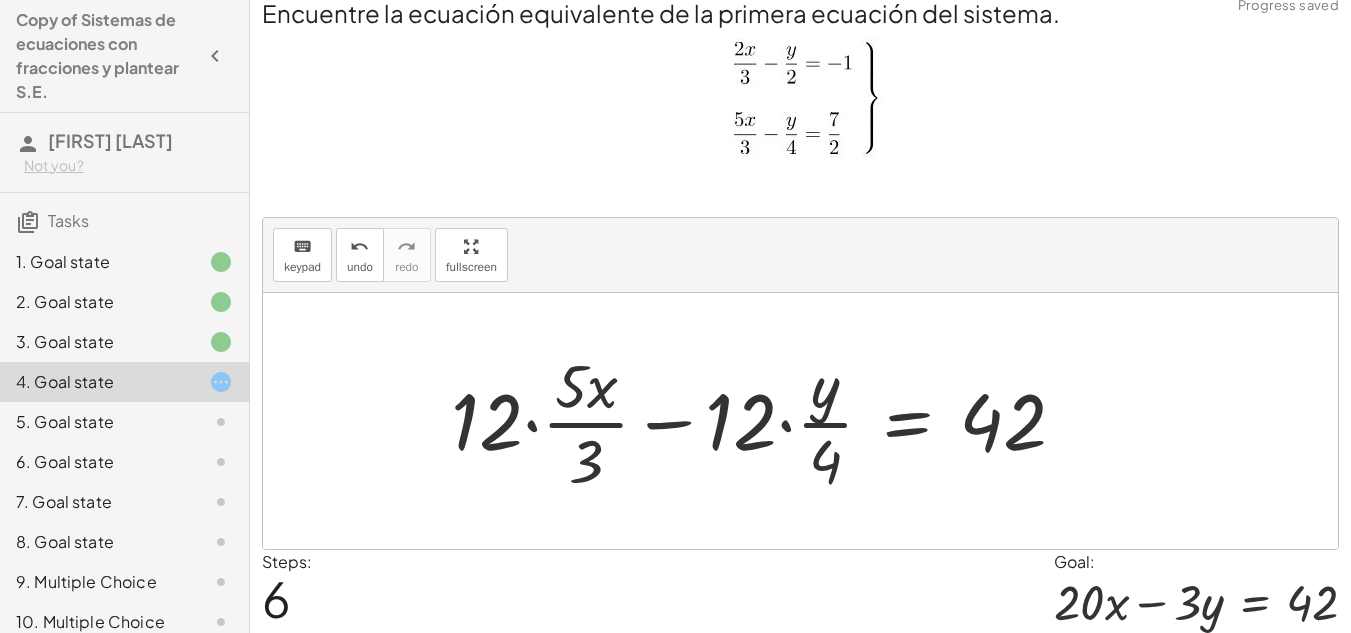 click at bounding box center (766, 421) 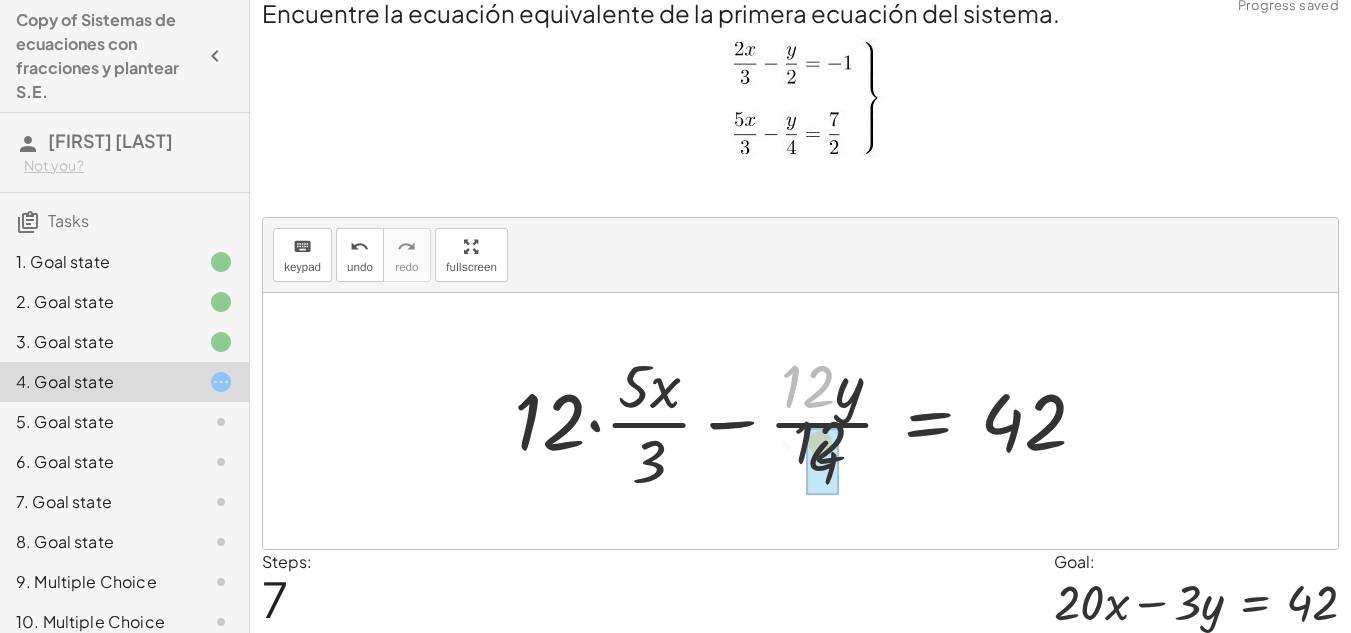drag, startPoint x: 798, startPoint y: 406, endPoint x: 805, endPoint y: 444, distance: 38.63936 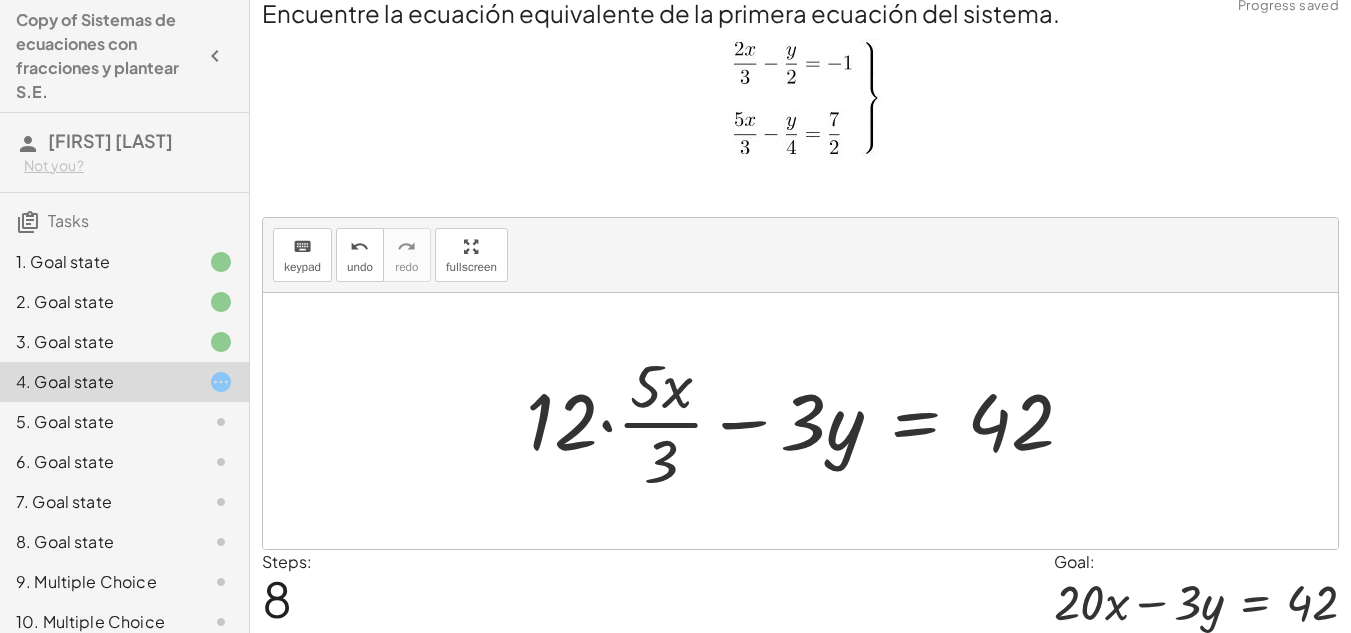 click at bounding box center [808, 421] 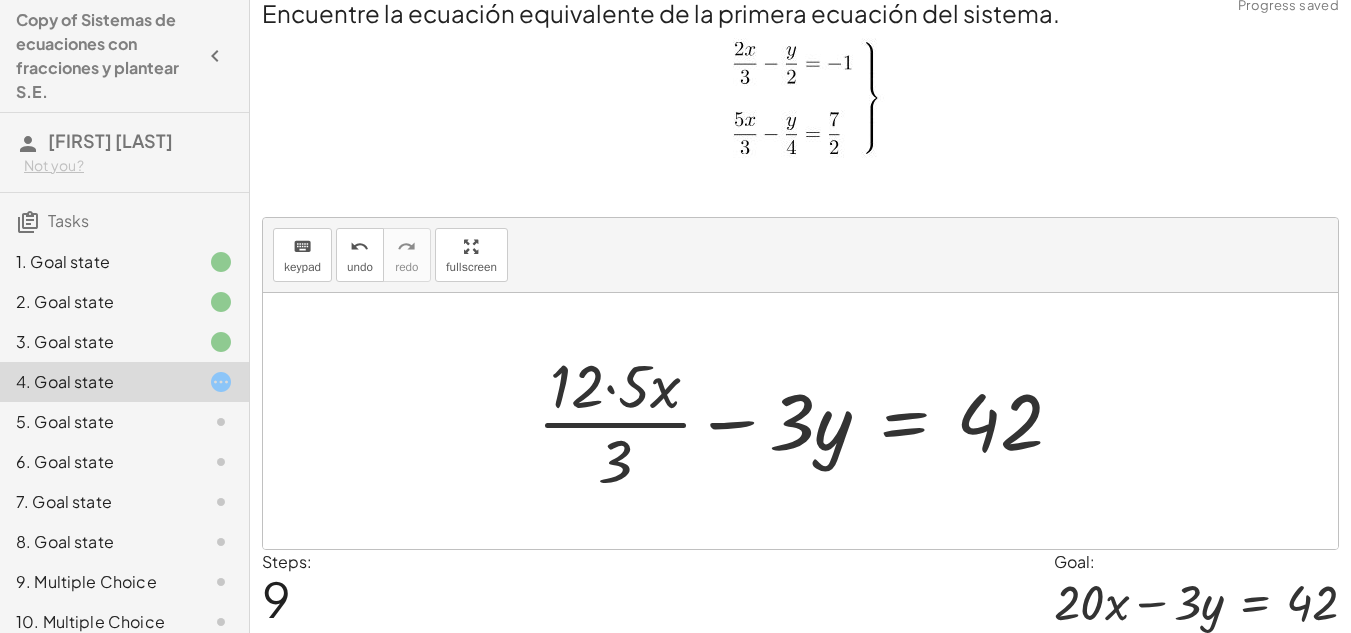 click at bounding box center (808, 421) 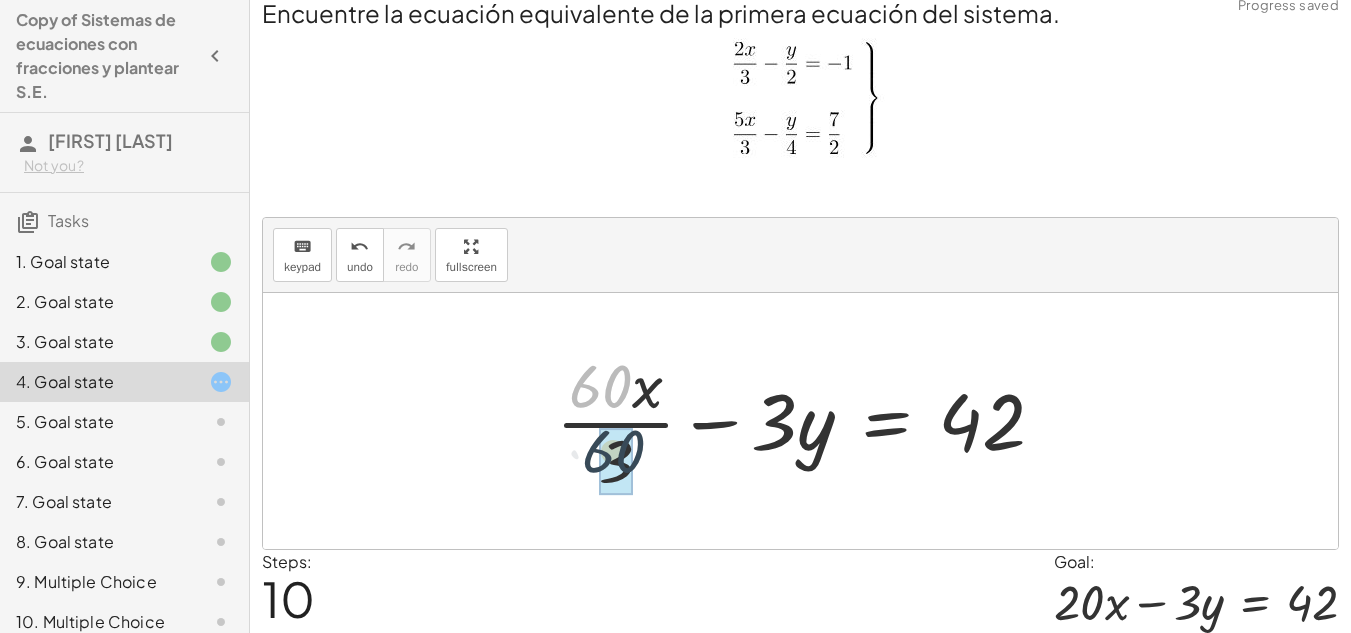 drag, startPoint x: 599, startPoint y: 396, endPoint x: 616, endPoint y: 465, distance: 71.063354 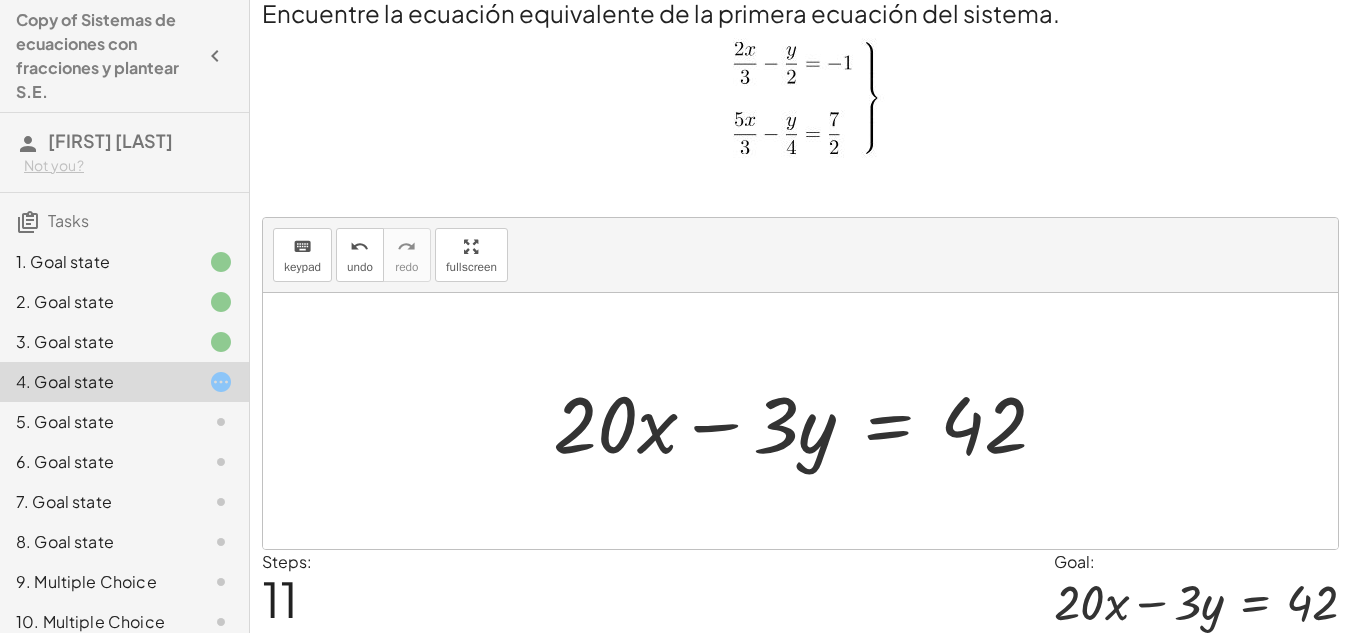 scroll, scrollTop: 83, scrollLeft: 0, axis: vertical 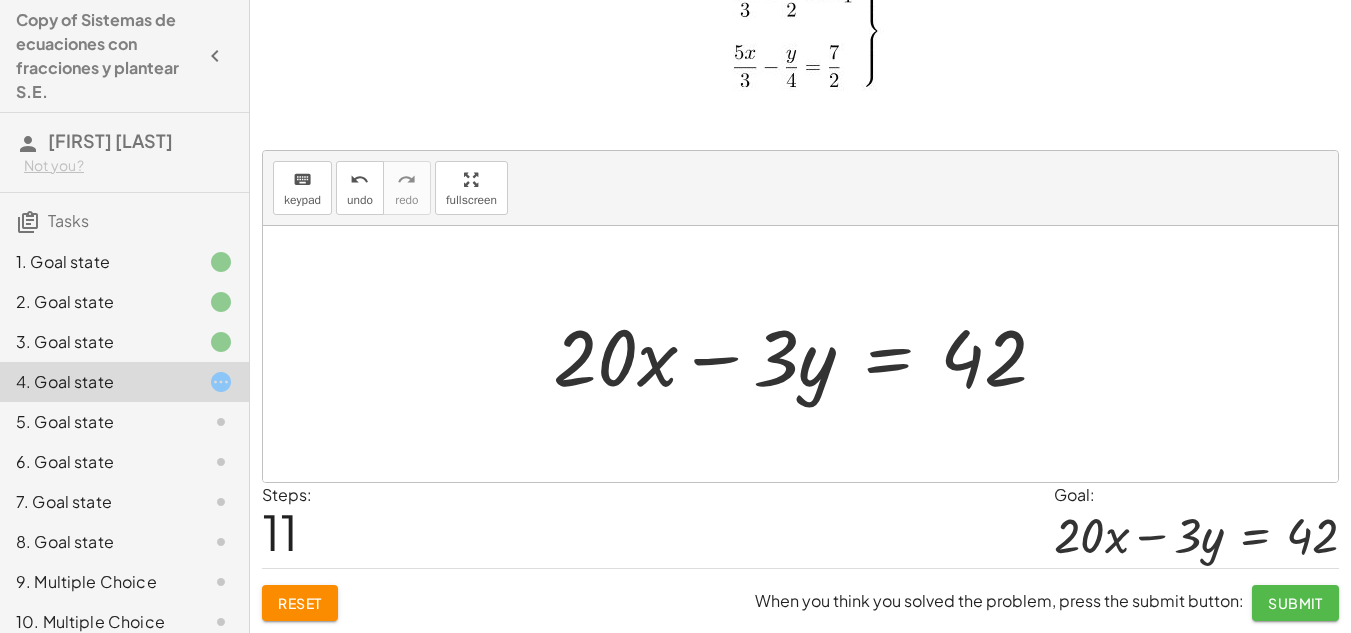 click on "Submit" 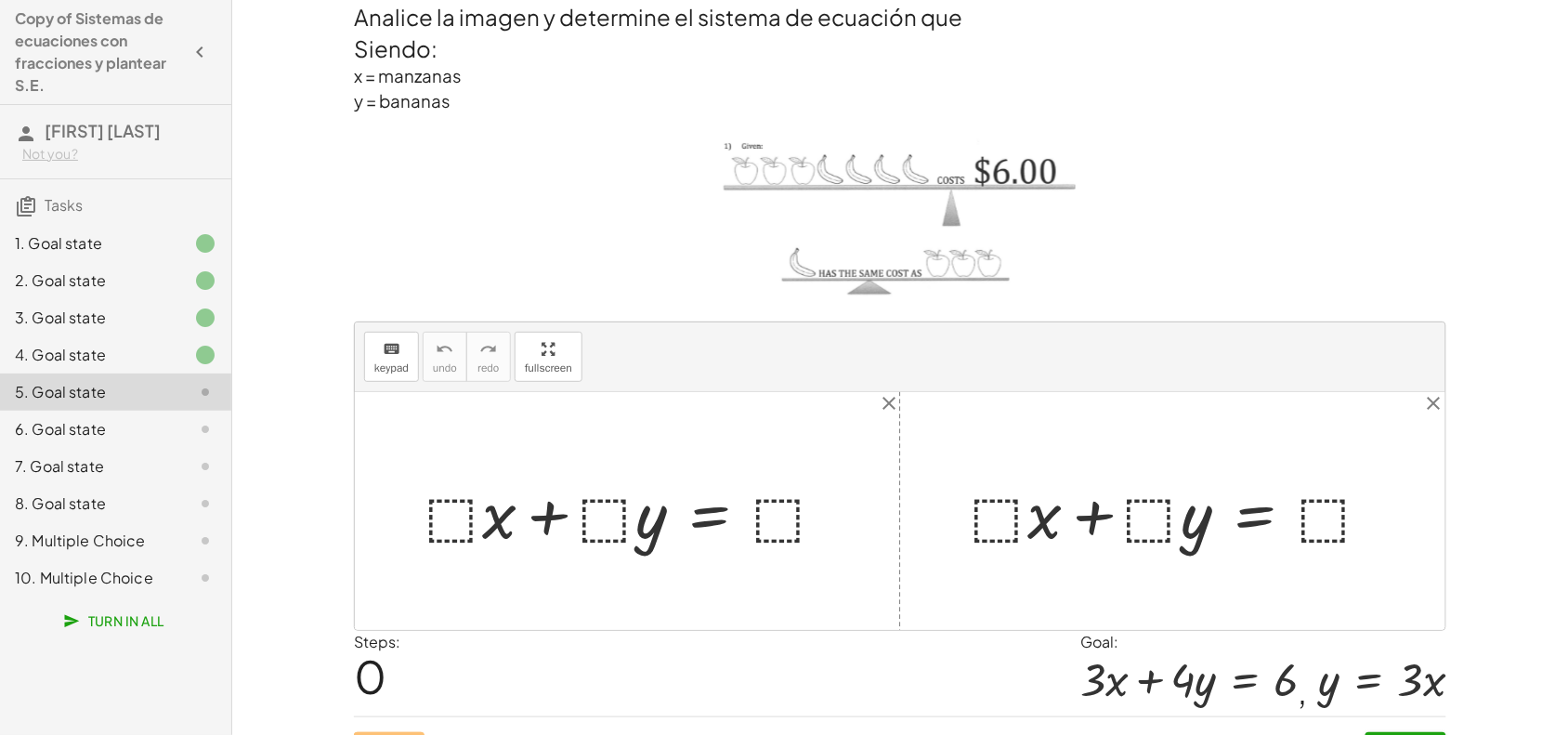 scroll, scrollTop: 0, scrollLeft: 0, axis: both 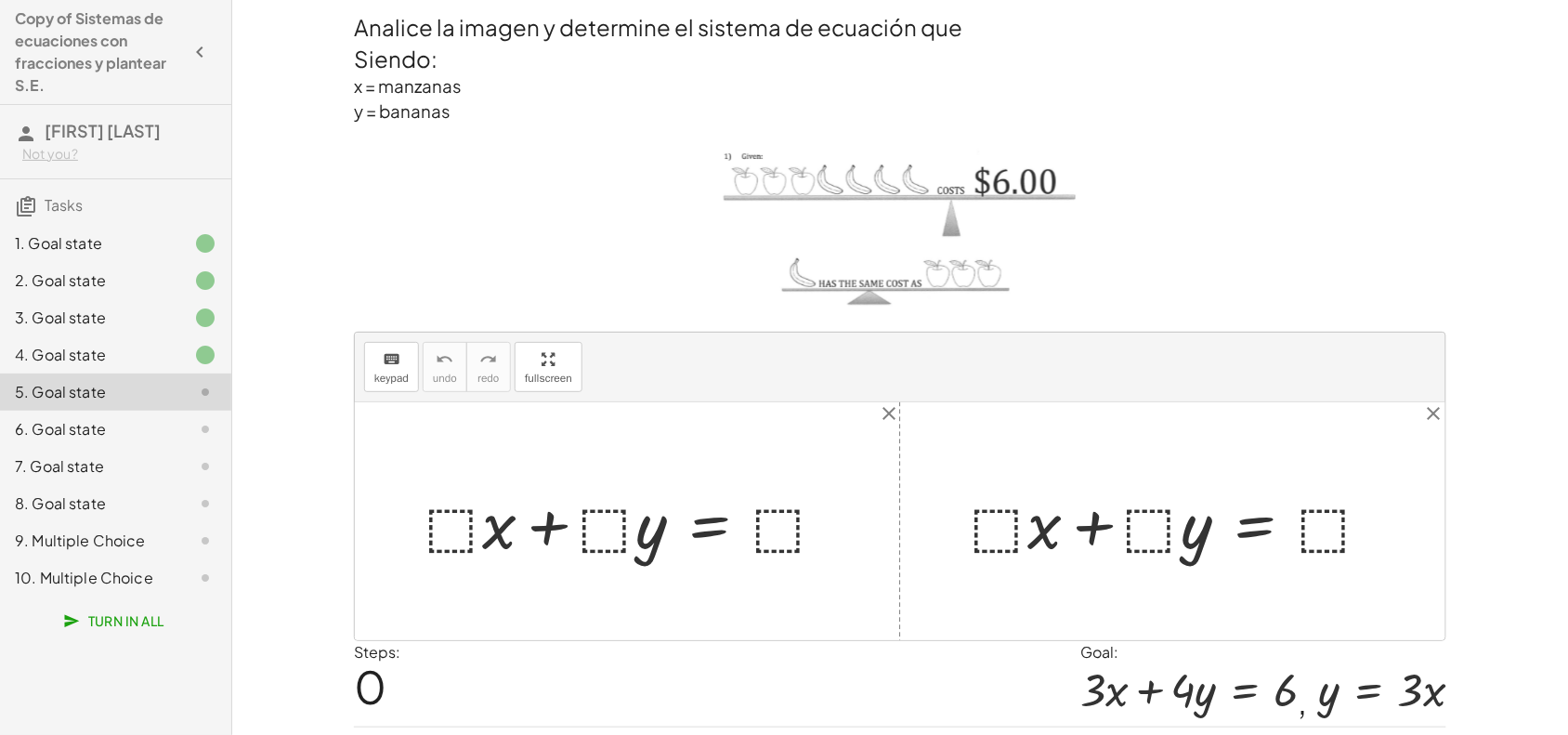 click at bounding box center [634, 521] 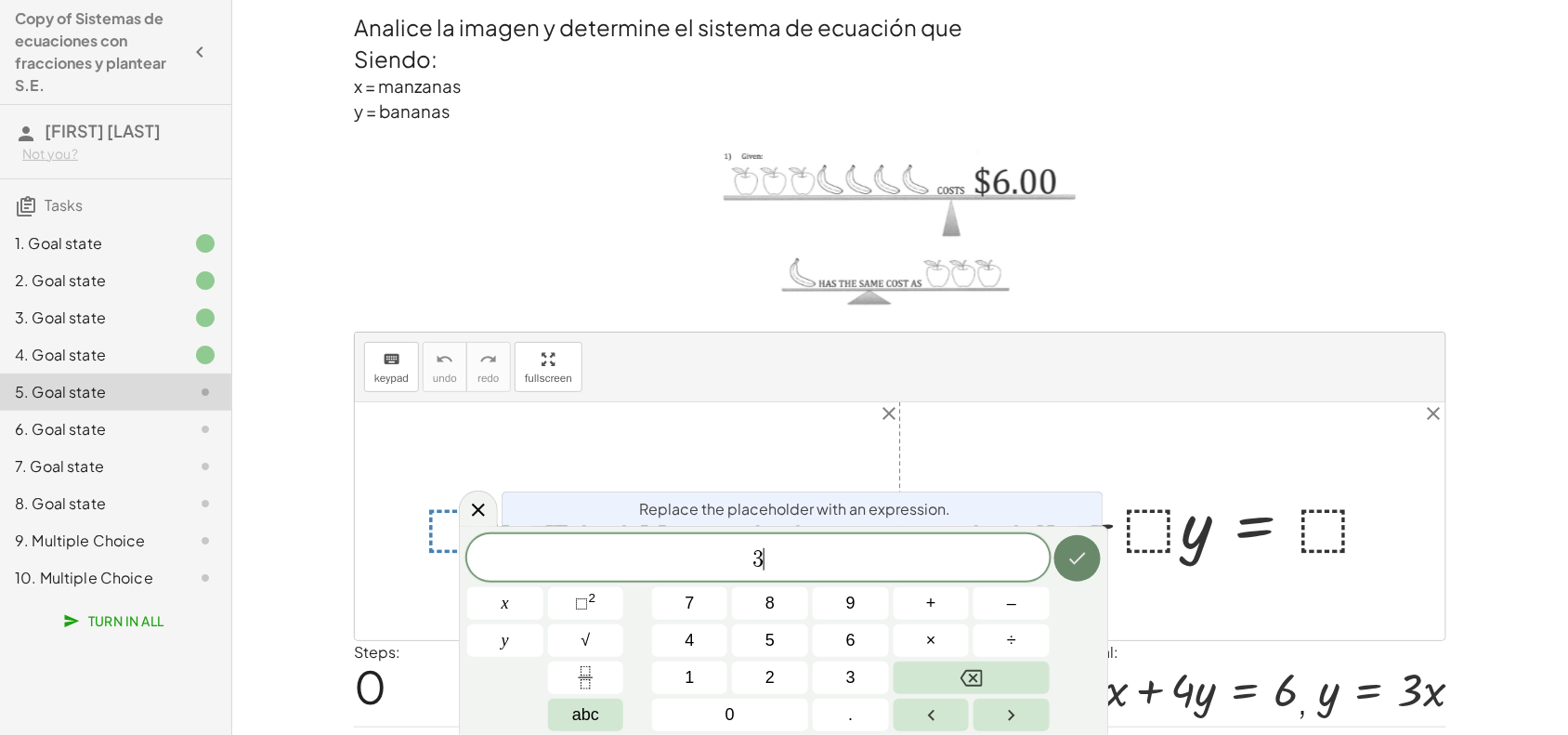 click 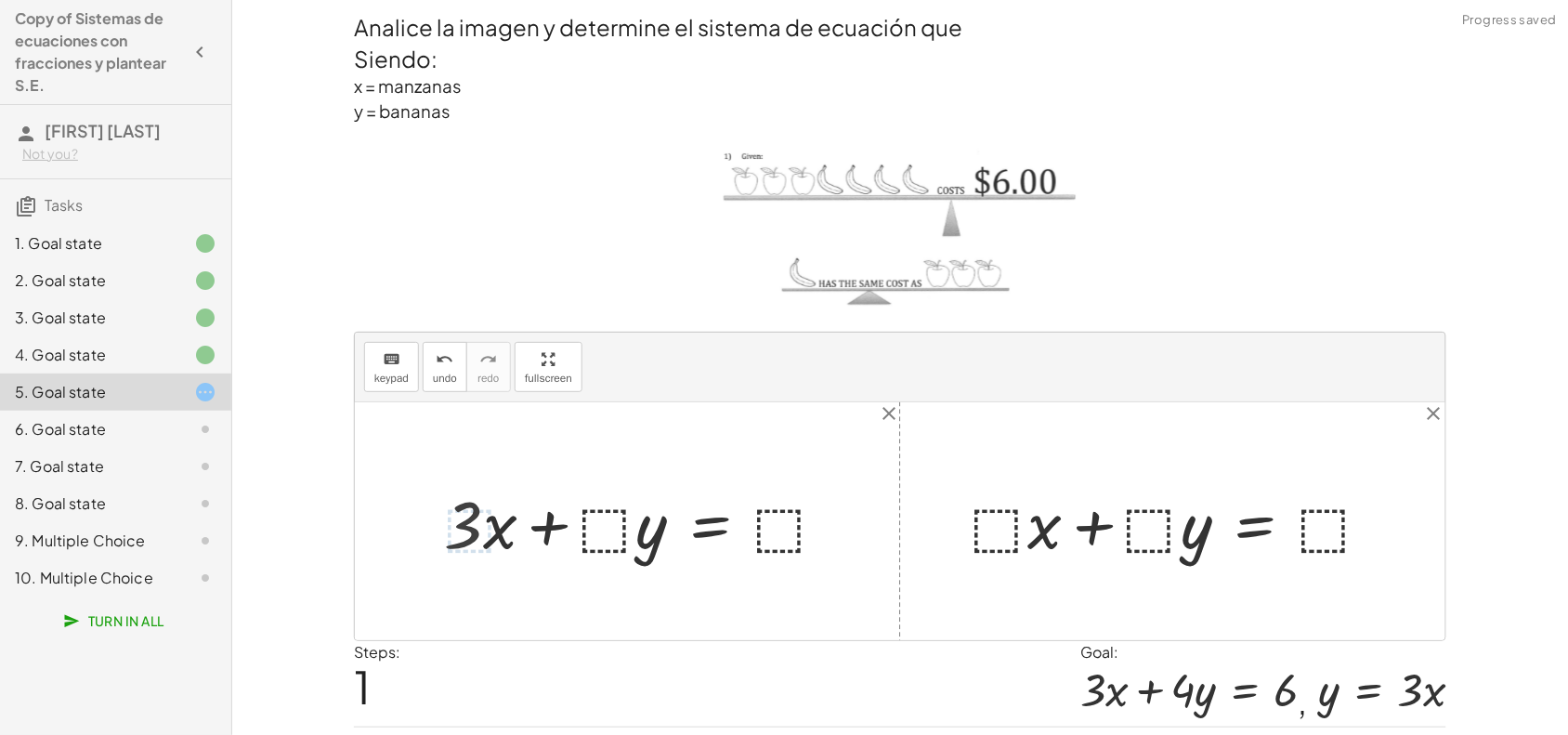 drag, startPoint x: 578, startPoint y: 513, endPoint x: 590, endPoint y: 536, distance: 25.942244 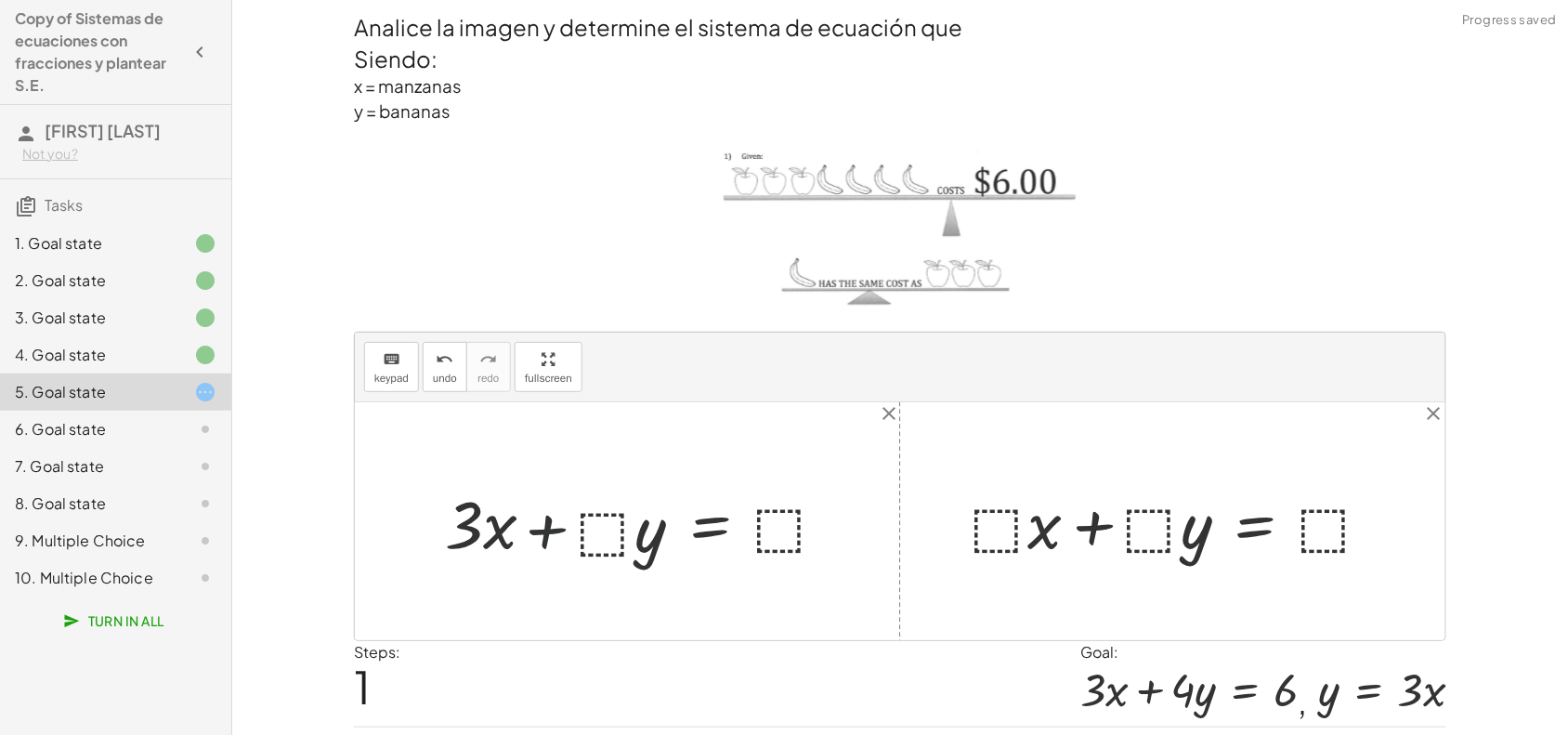 click at bounding box center [644, 521] 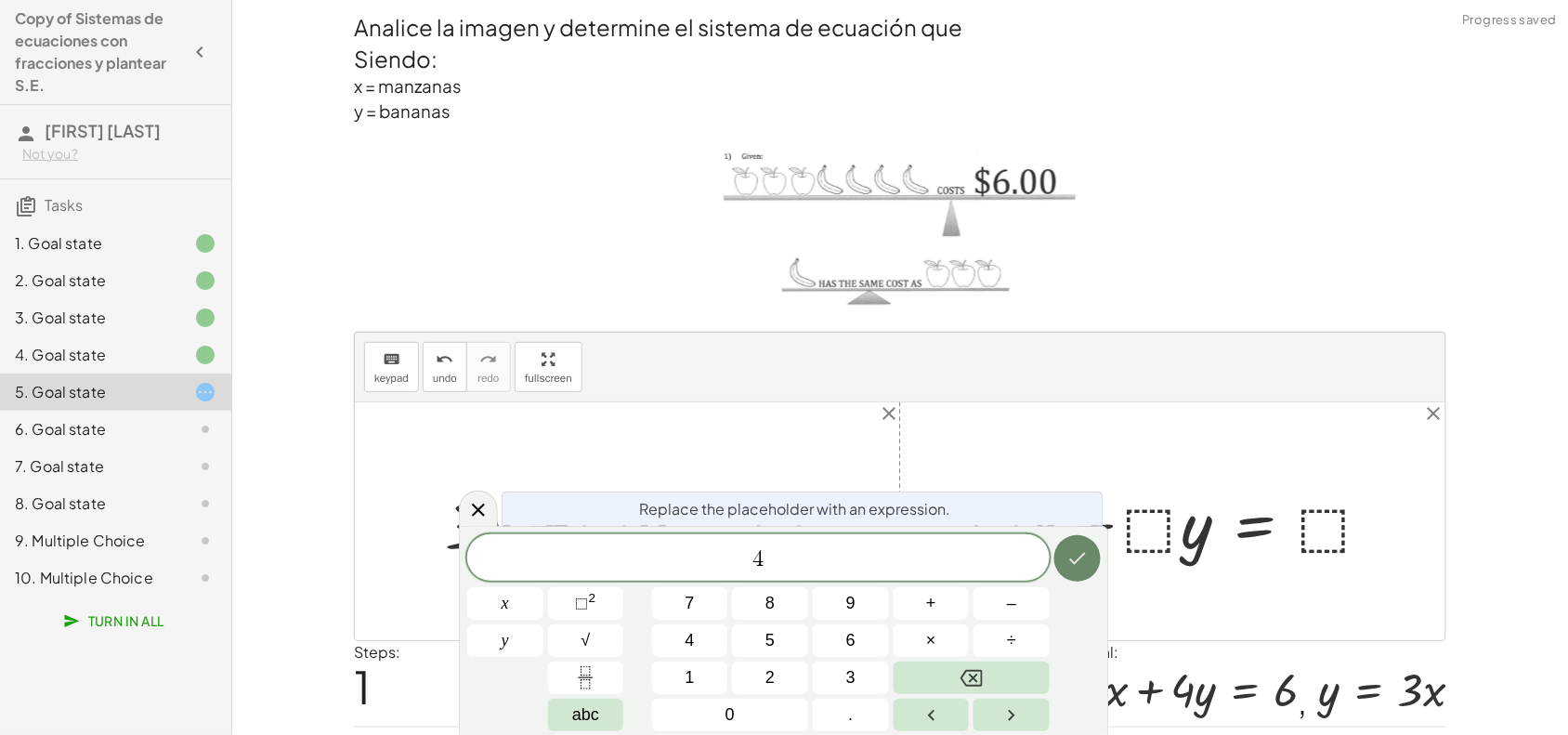 click at bounding box center (1078, 558) 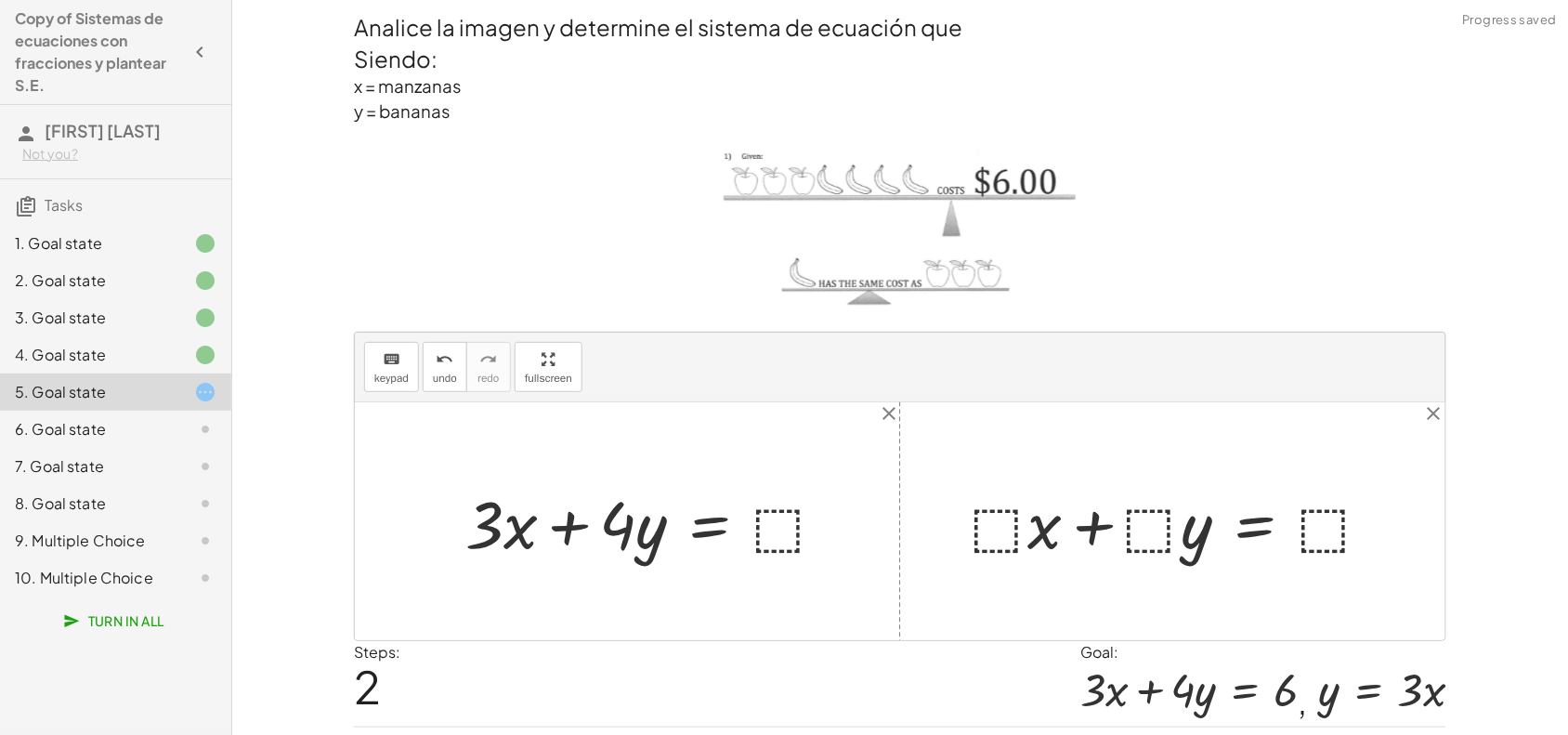 click at bounding box center (654, 521) 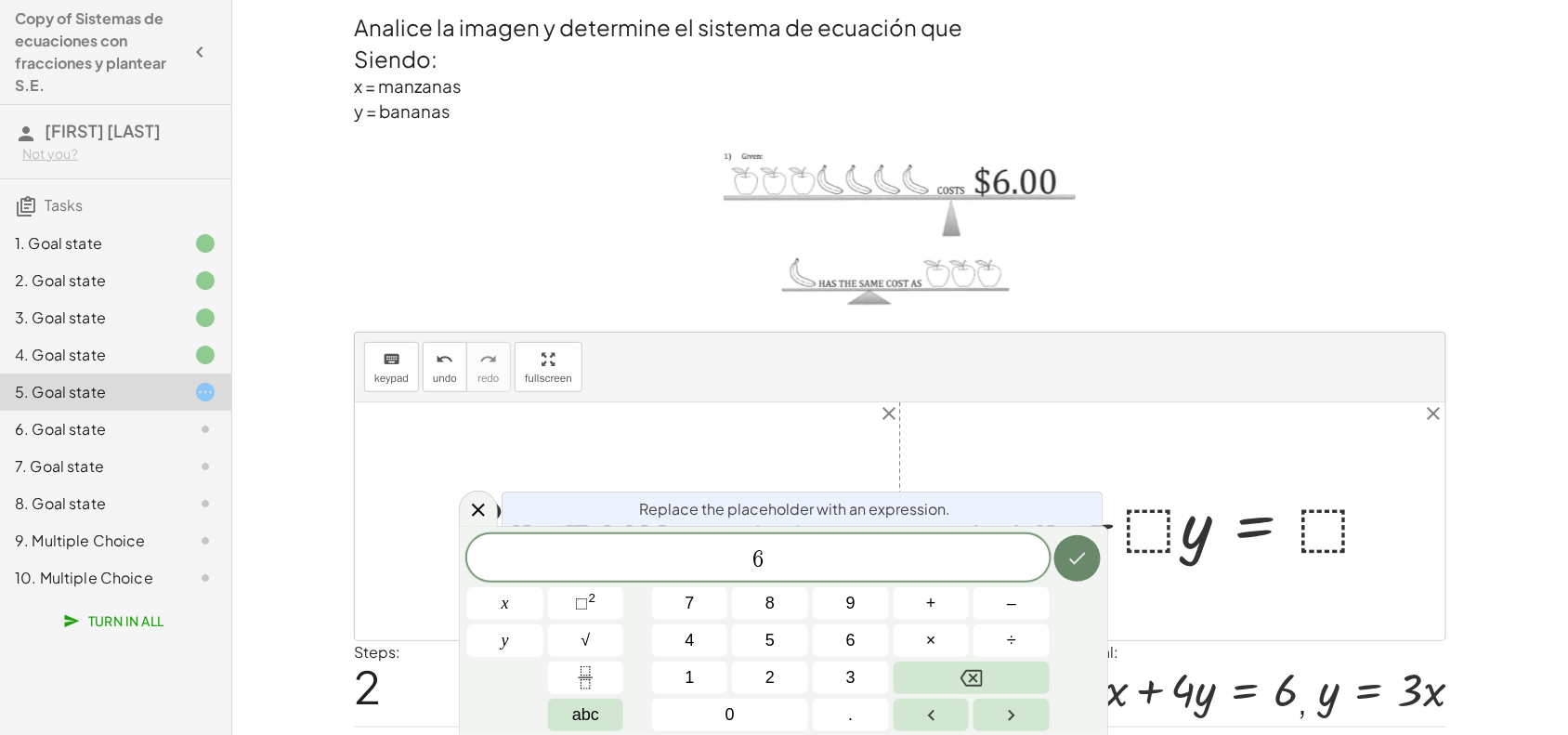 click 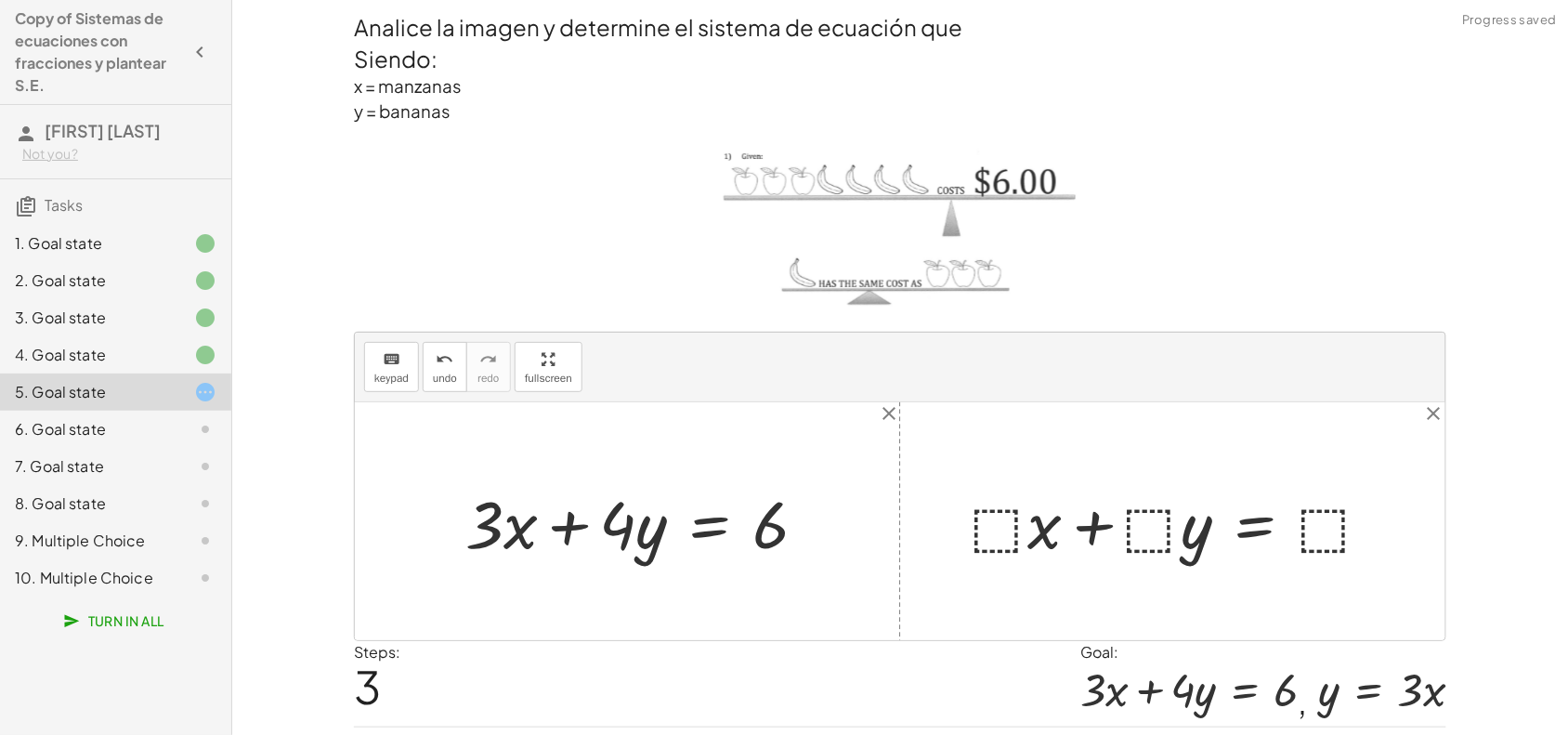 click at bounding box center [1179, 521] 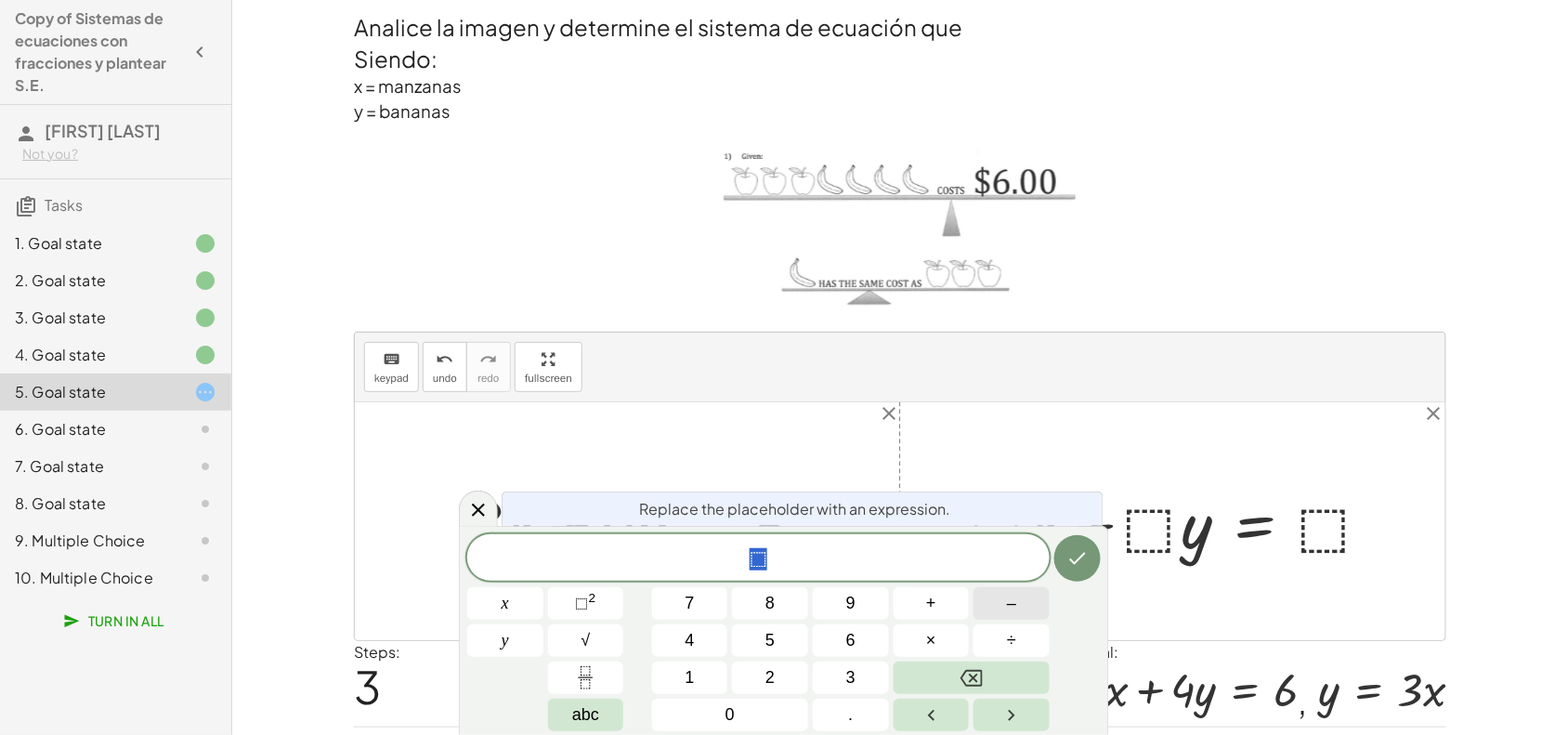 click on "–" at bounding box center (1012, 603) 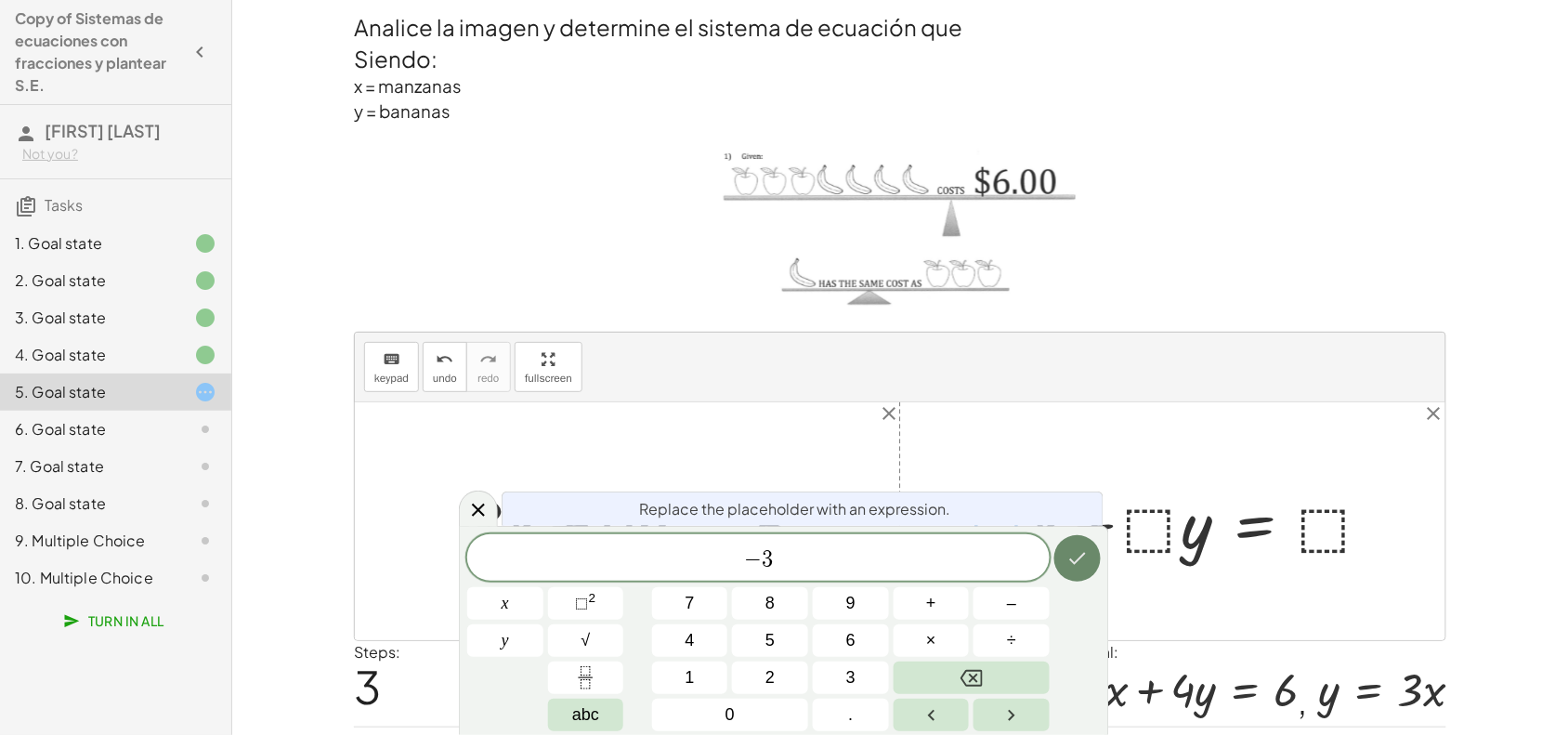 click 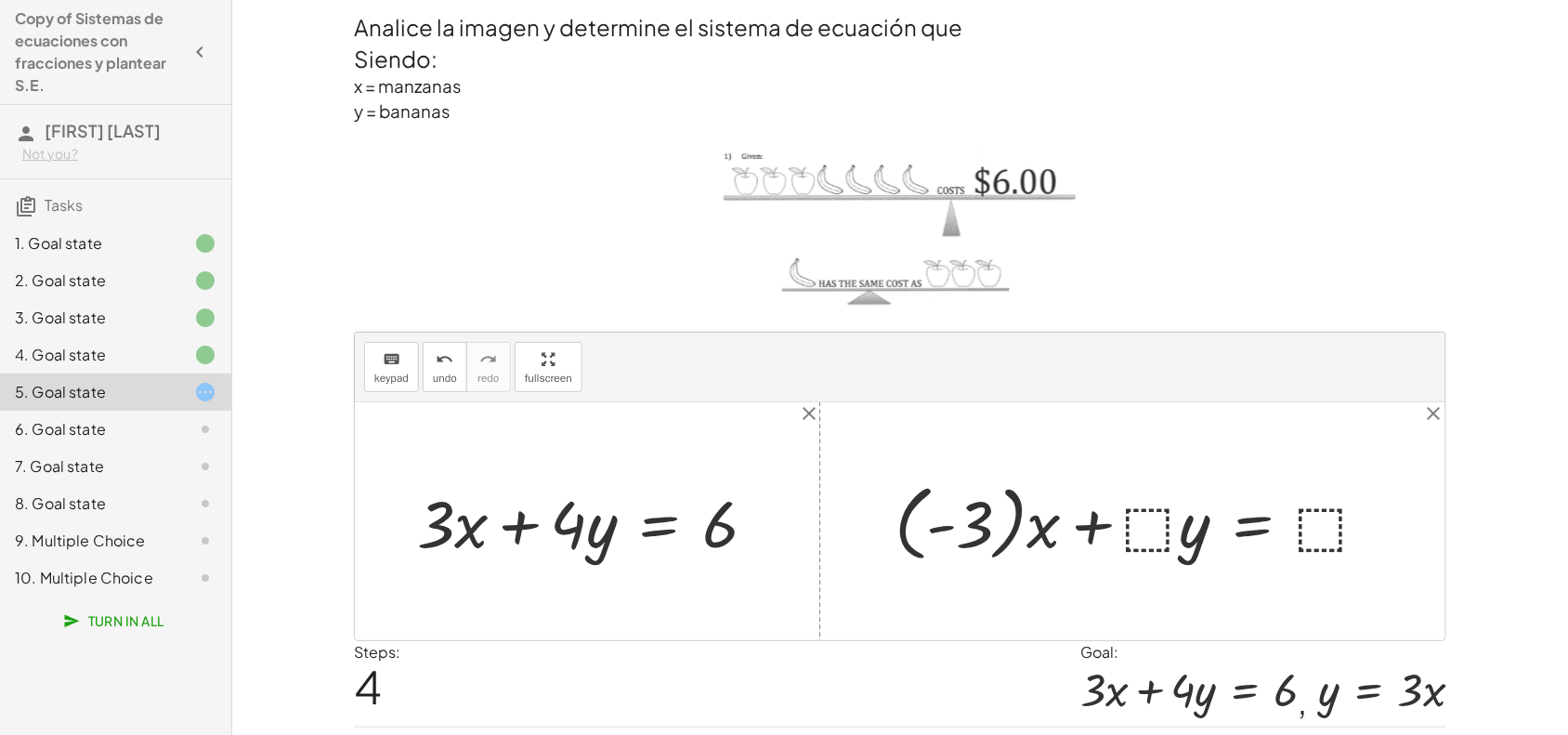 click at bounding box center [1139, 520] 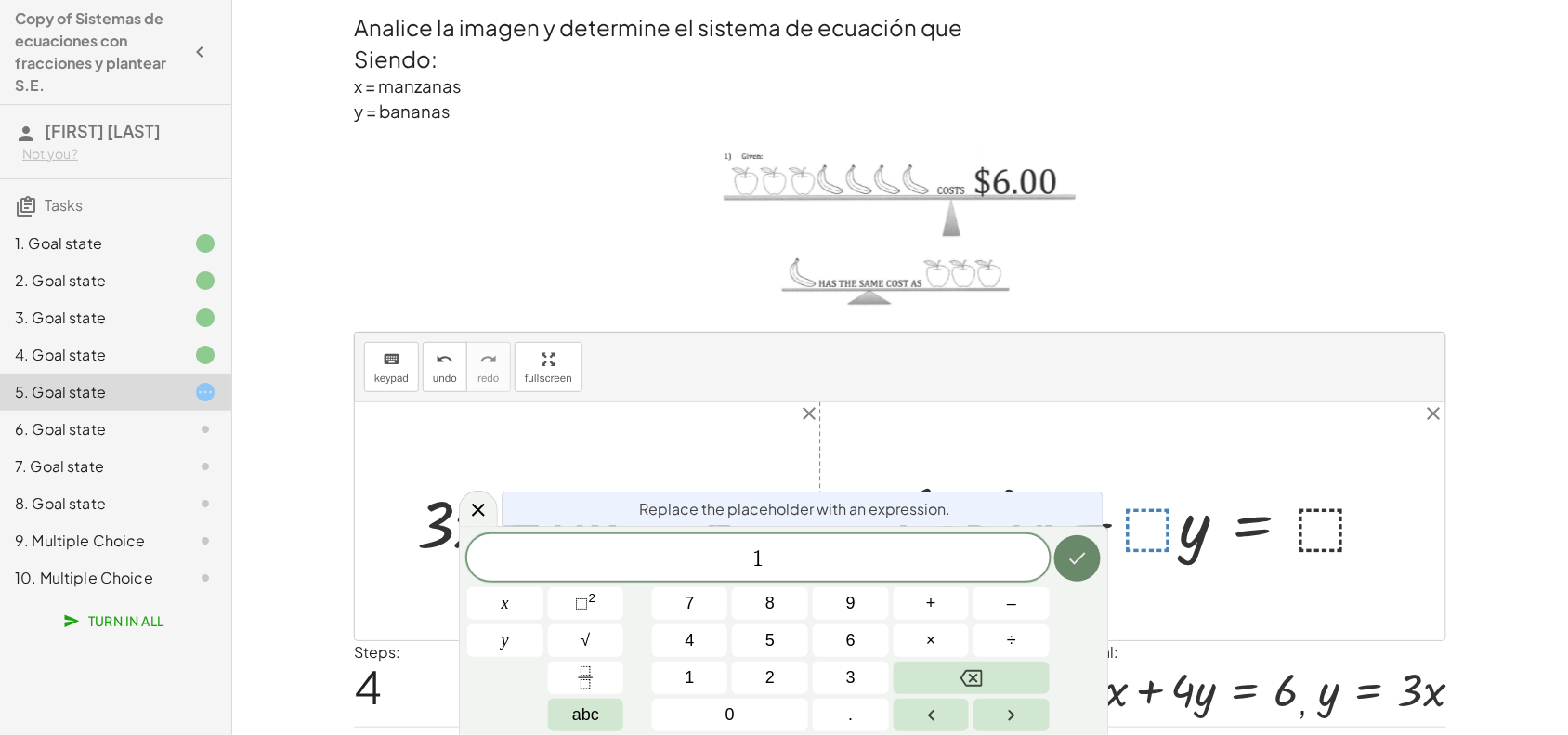 click at bounding box center [1078, 558] 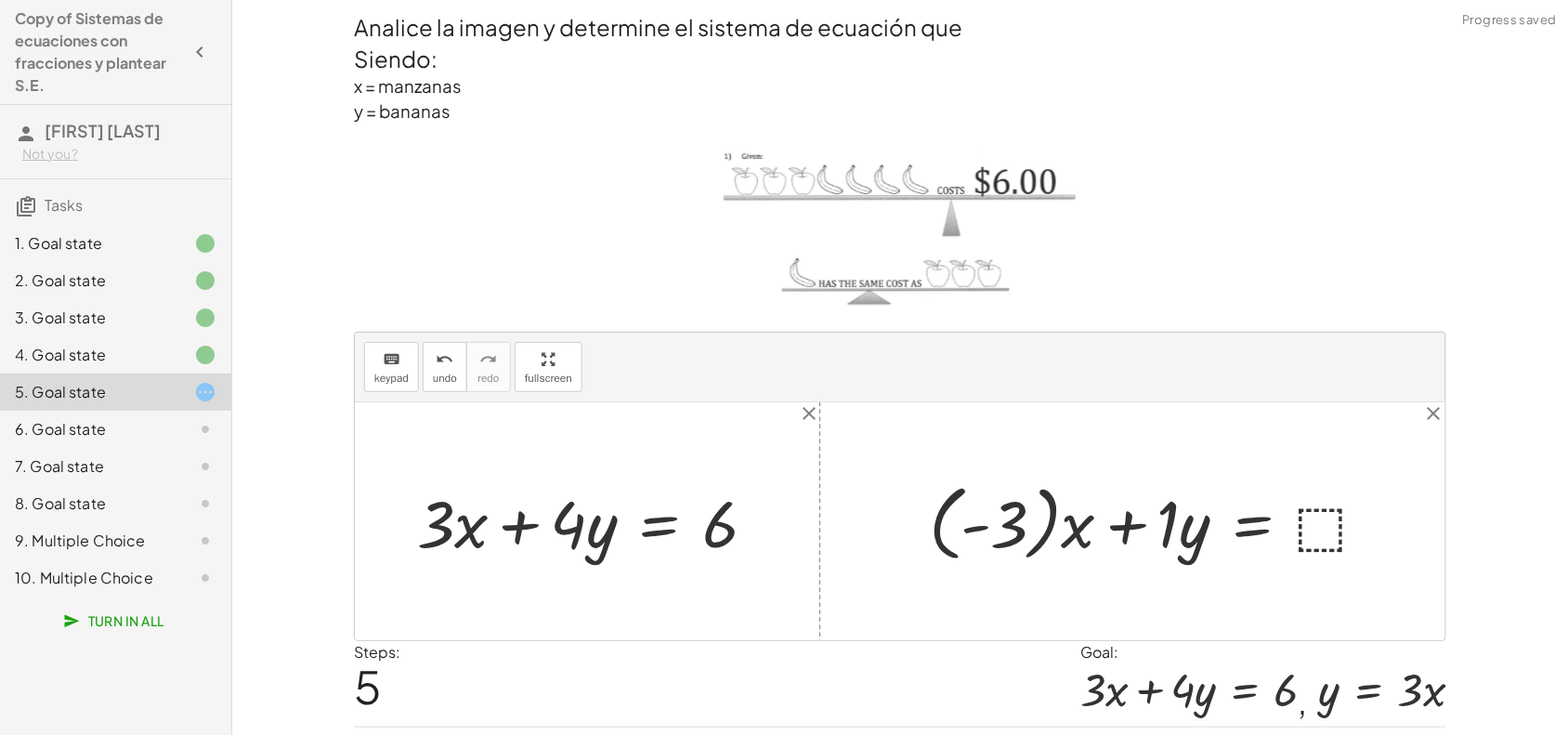 click at bounding box center (1156, 520) 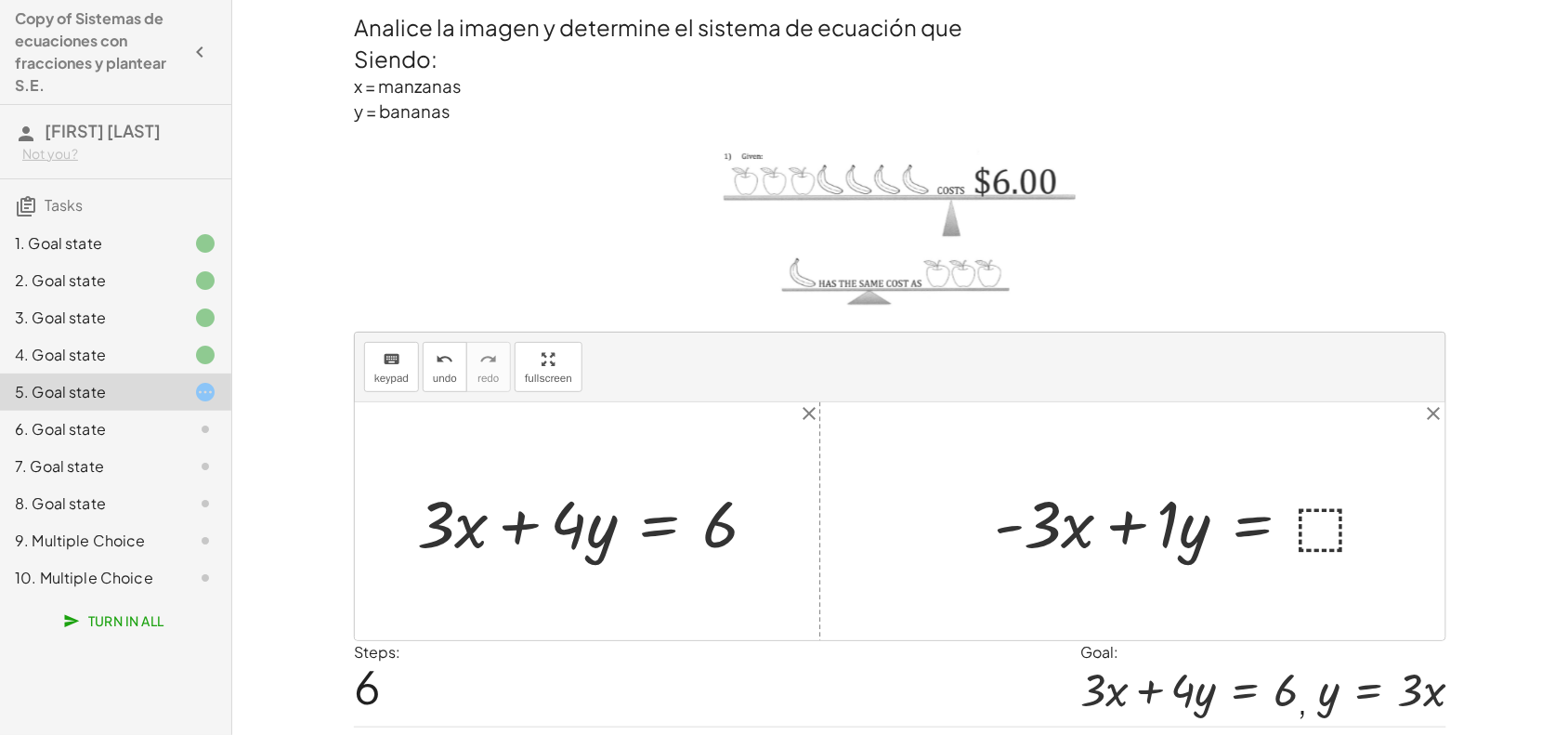 click at bounding box center (1189, 521) 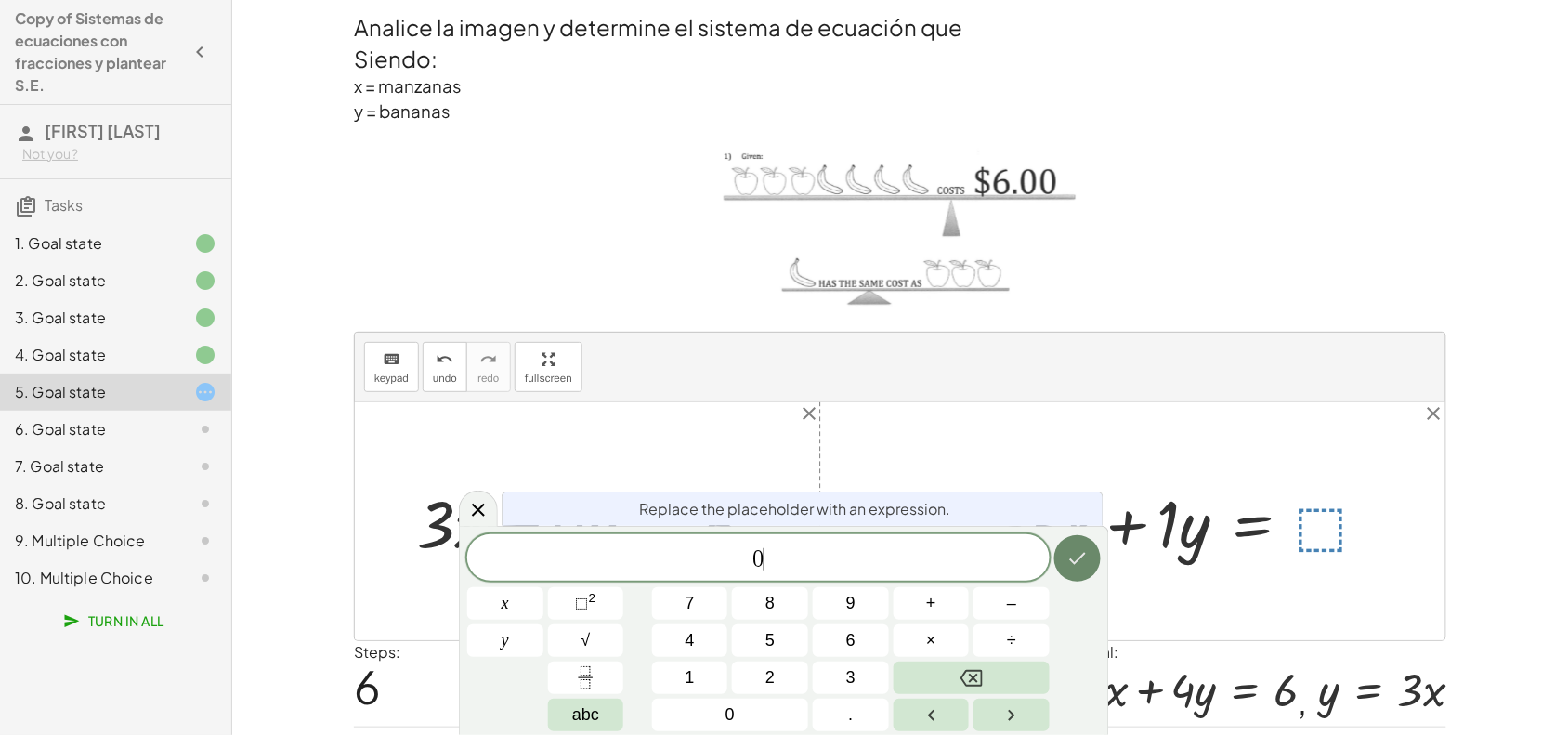 click at bounding box center [1078, 558] 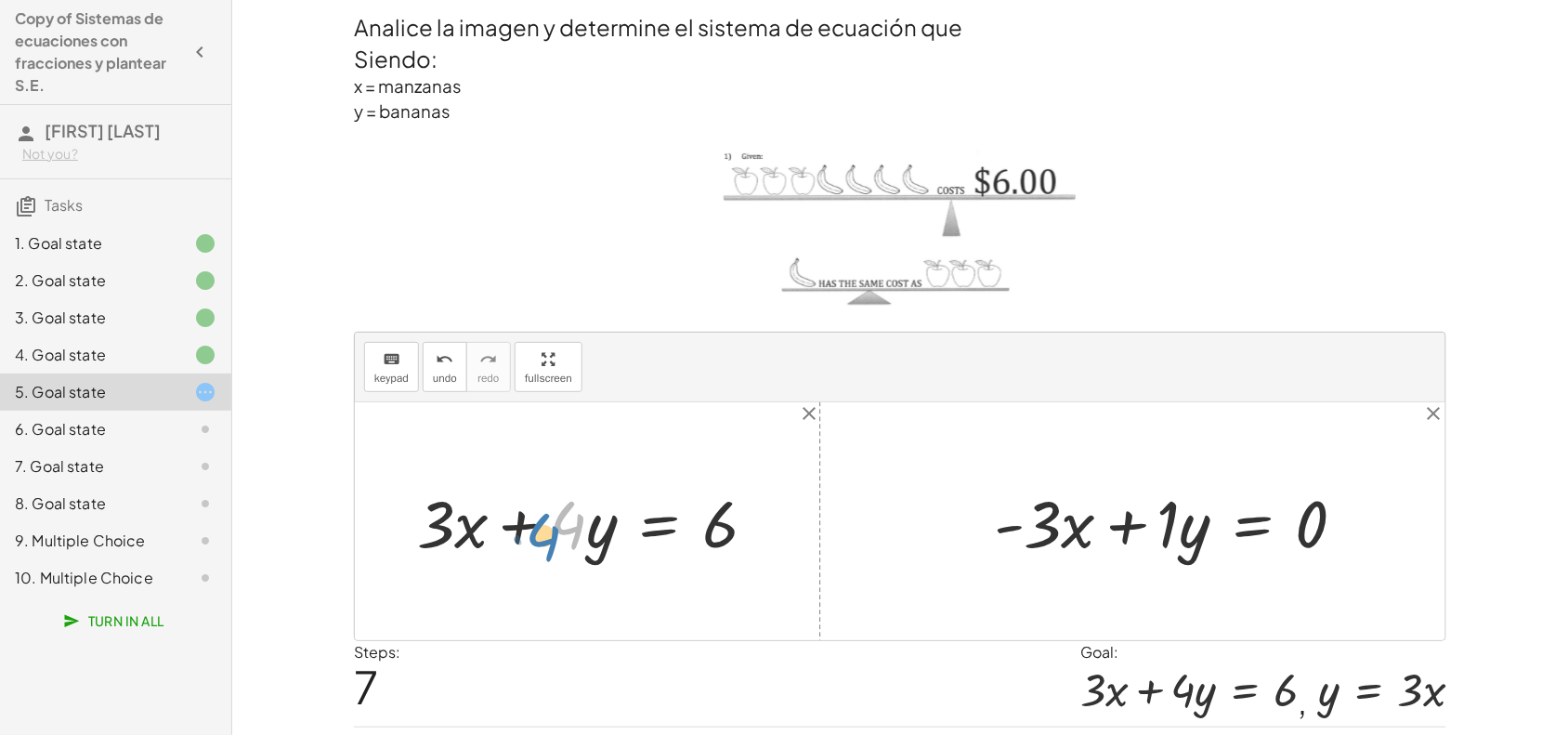 drag, startPoint x: 560, startPoint y: 513, endPoint x: 536, endPoint y: 528, distance: 28.301943 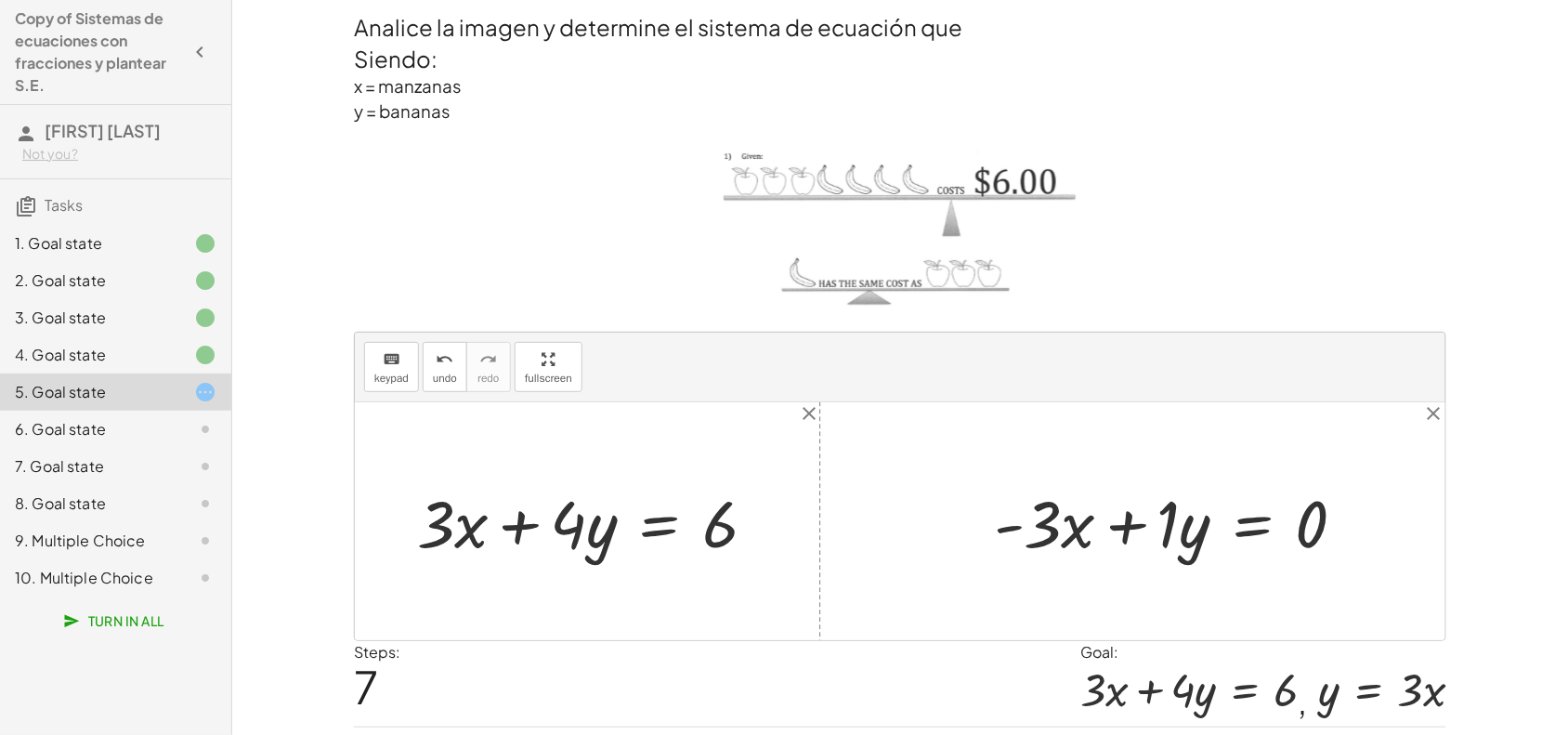 drag, startPoint x: 1139, startPoint y: 525, endPoint x: 1126, endPoint y: 521, distance: 13.60147 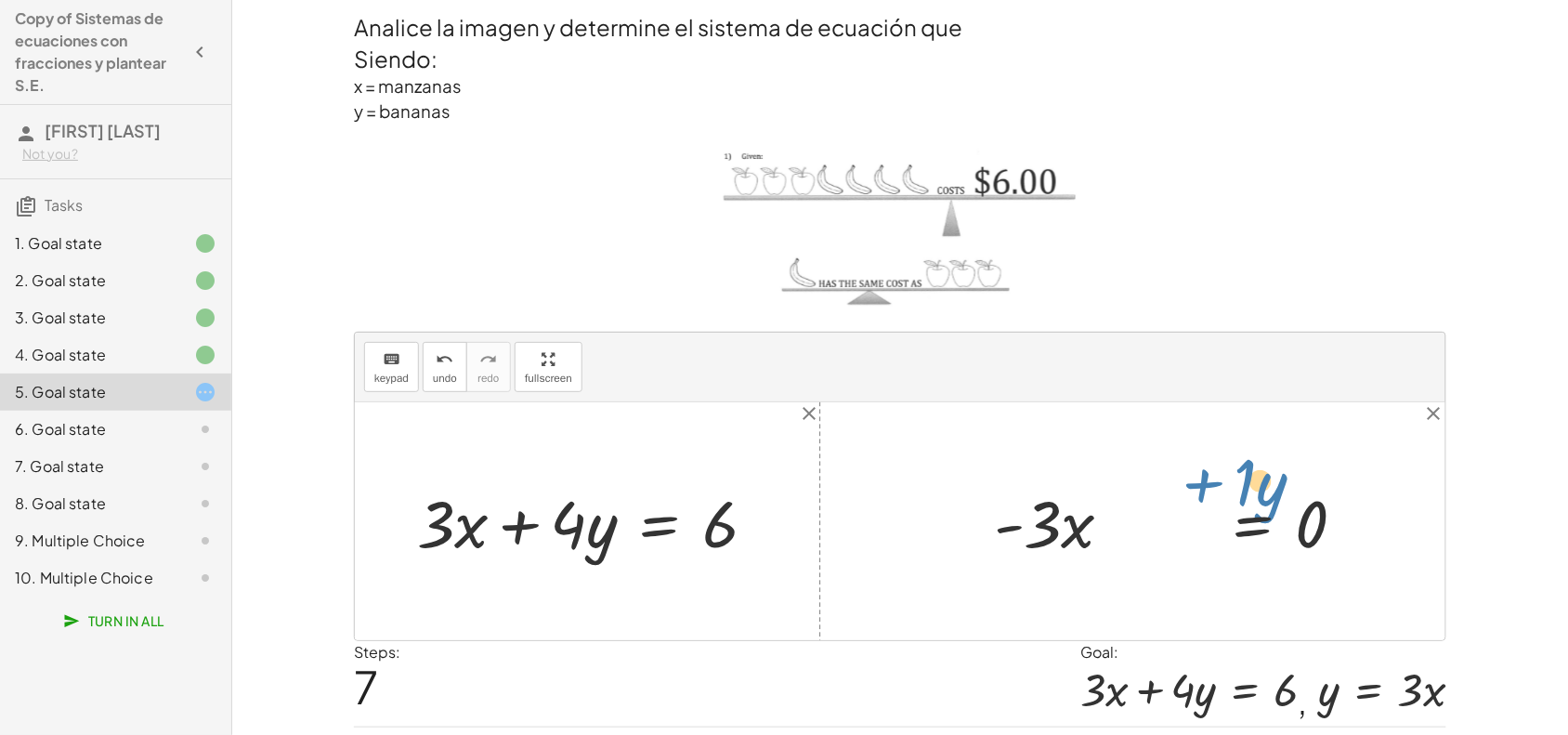 drag, startPoint x: 1126, startPoint y: 521, endPoint x: 1110, endPoint y: 492, distance: 33.12099 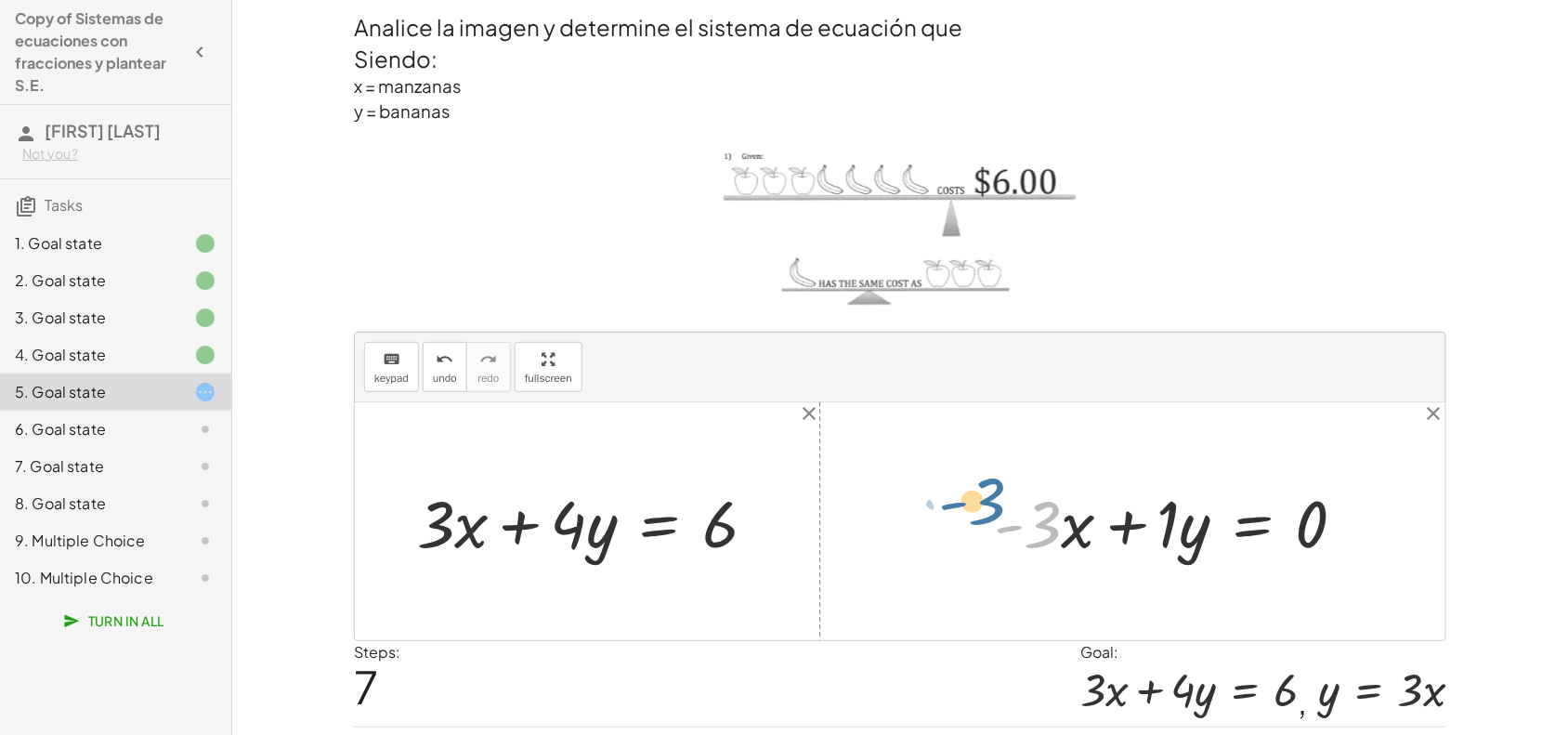 drag, startPoint x: 1045, startPoint y: 525, endPoint x: 1015, endPoint y: 504, distance: 36.61967 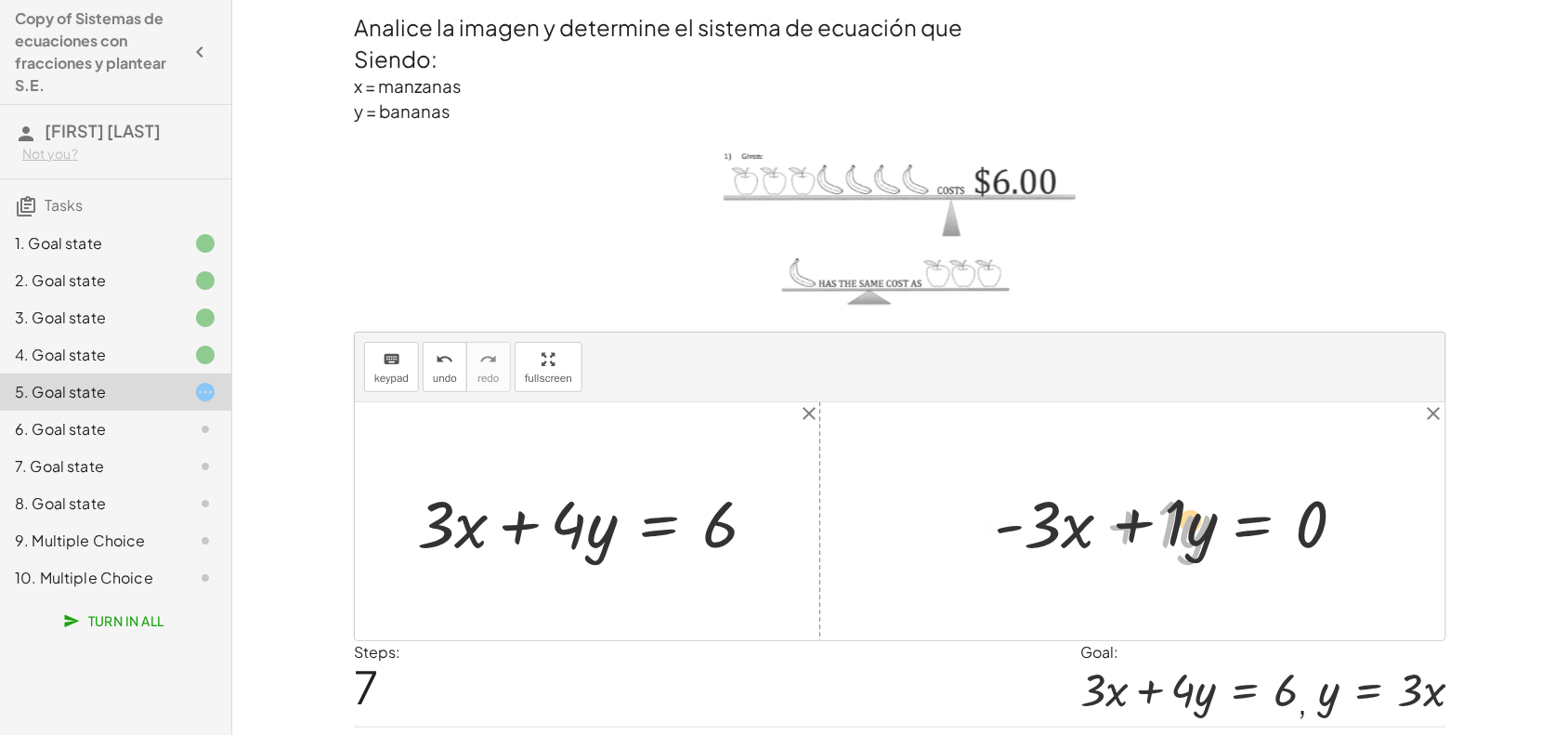 drag, startPoint x: 1102, startPoint y: 532, endPoint x: 1113, endPoint y: 530, distance: 11.18034 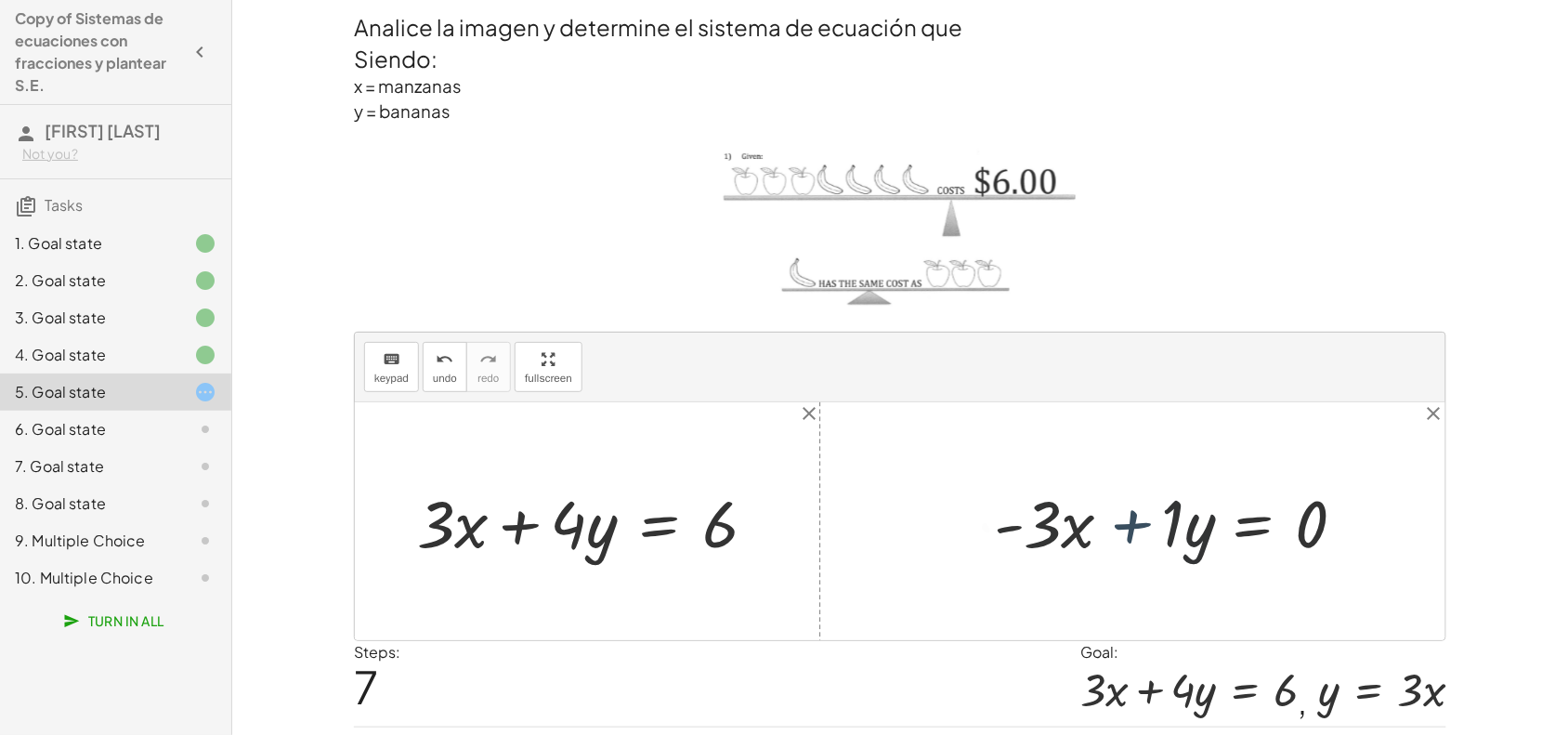 drag, startPoint x: 1113, startPoint y: 530, endPoint x: 1102, endPoint y: 536, distance: 12.529964 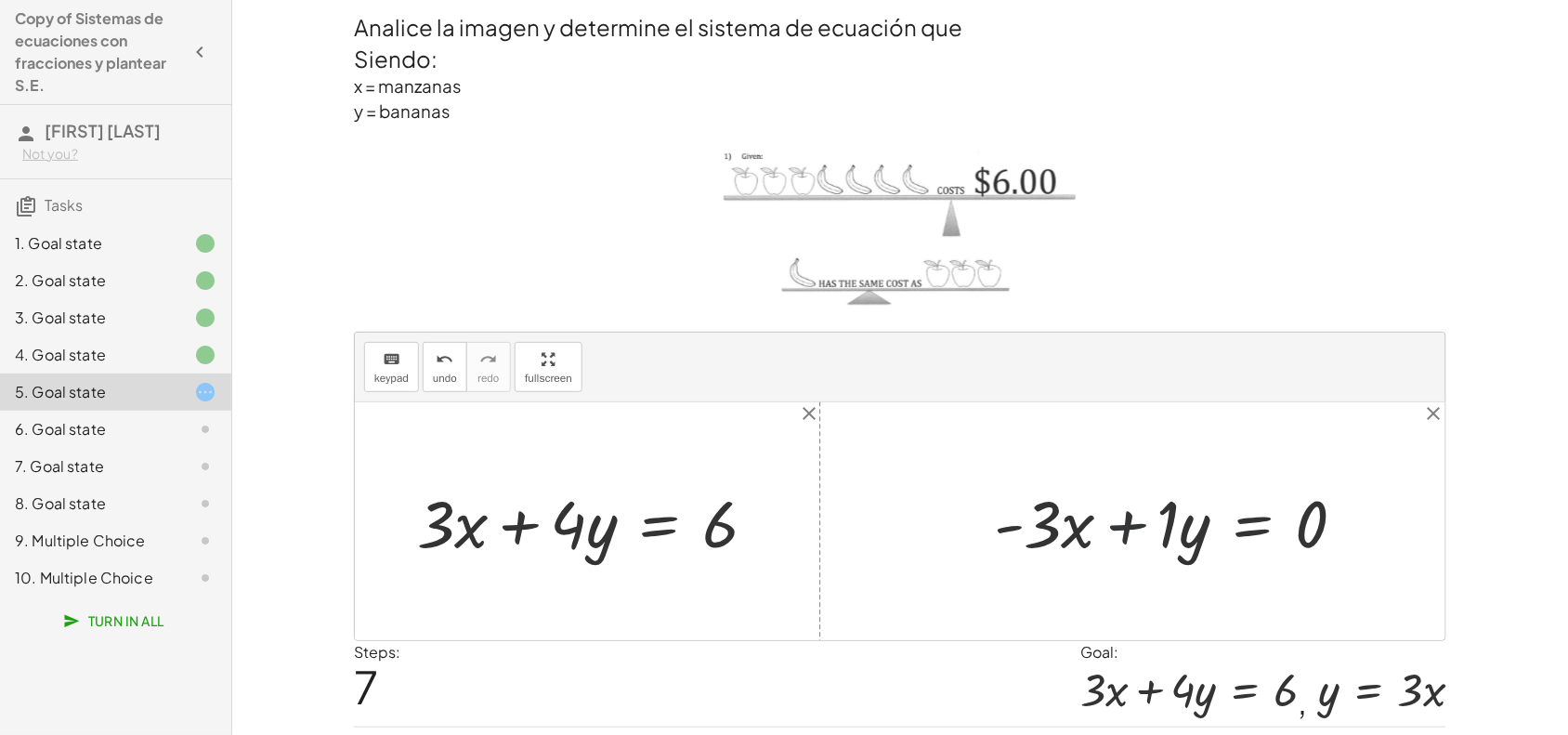 drag, startPoint x: 1033, startPoint y: 513, endPoint x: 1061, endPoint y: 520, distance: 28.86174 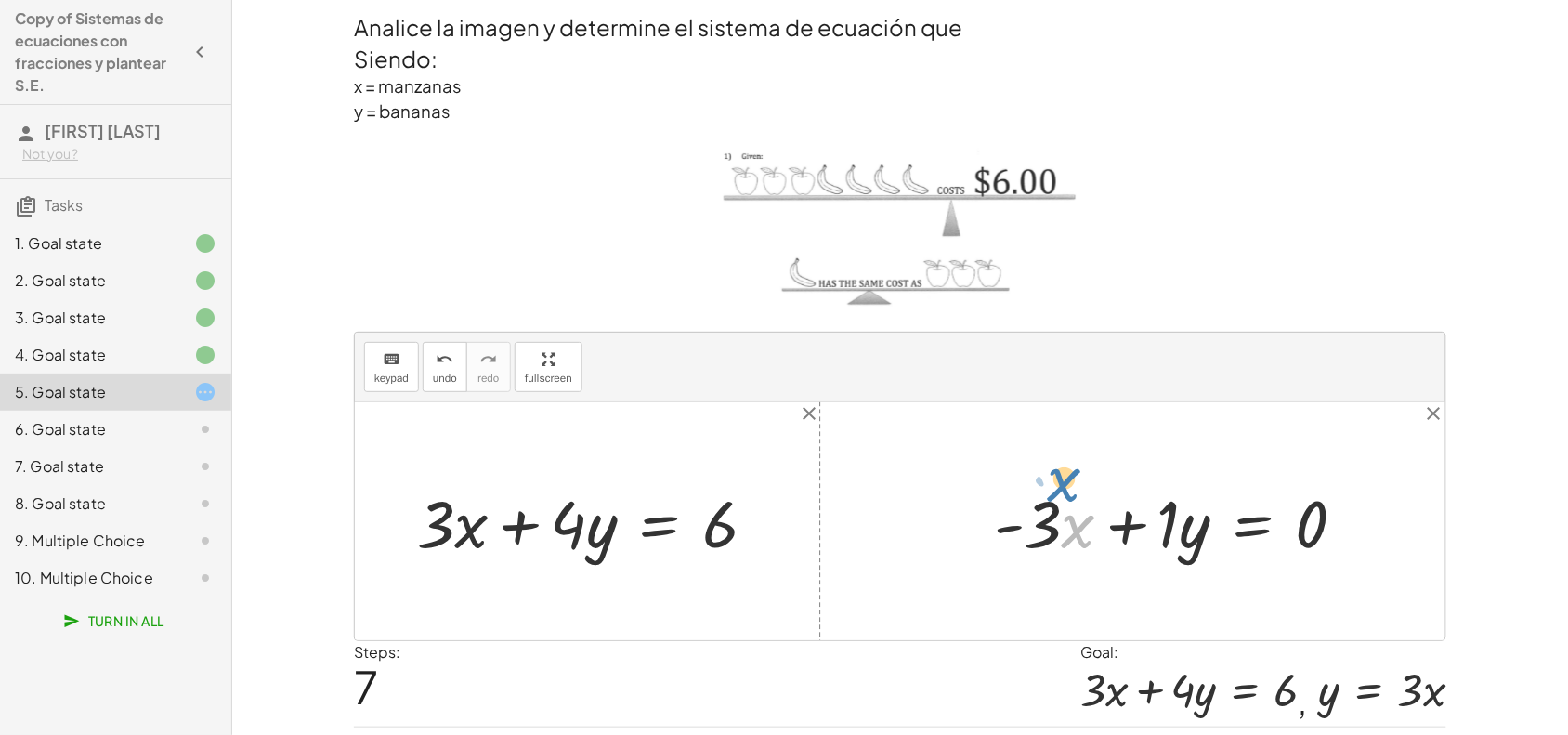 drag, startPoint x: 1069, startPoint y: 520, endPoint x: 1052, endPoint y: 525, distance: 17.720045 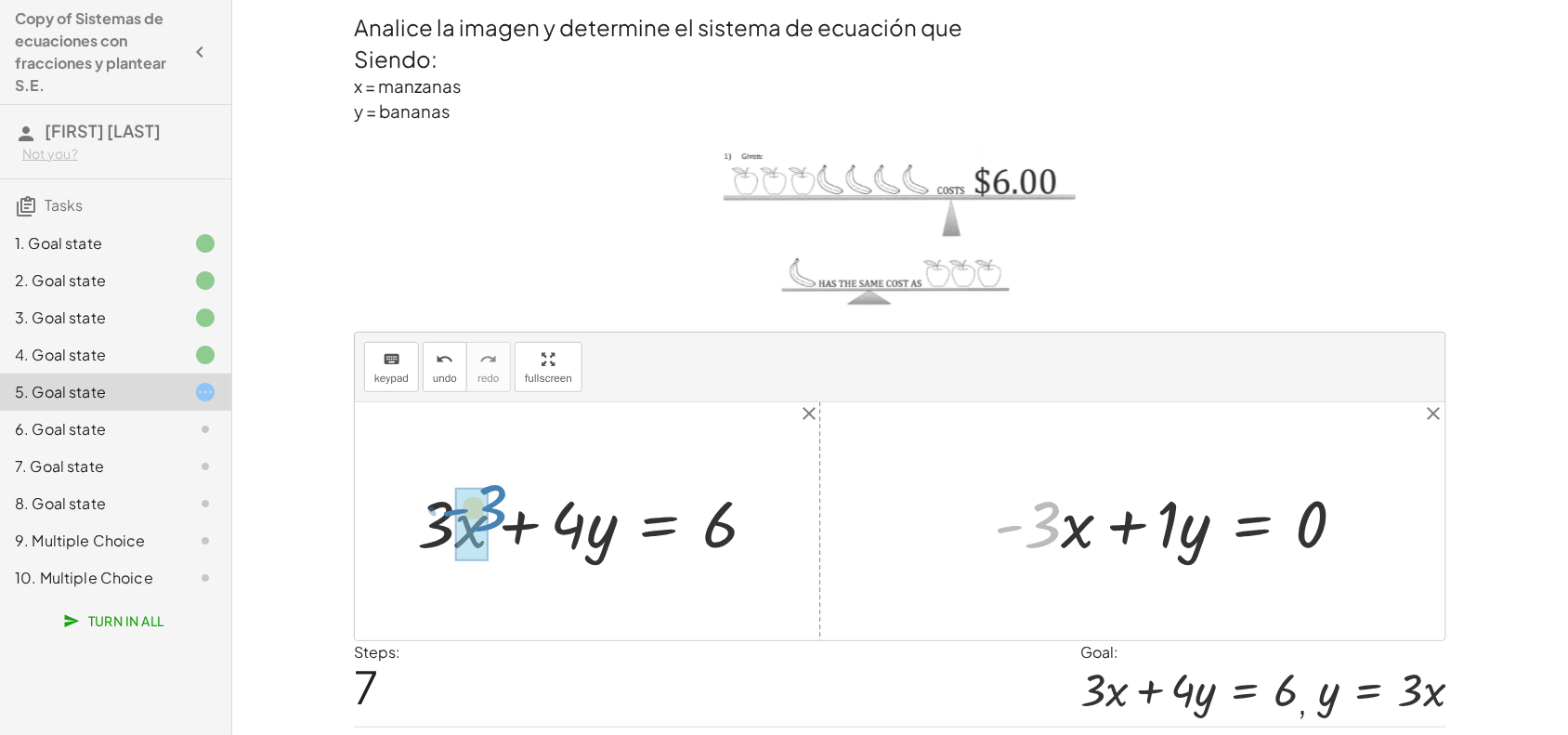 drag, startPoint x: 1037, startPoint y: 525, endPoint x: 484, endPoint y: 508, distance: 553.2612 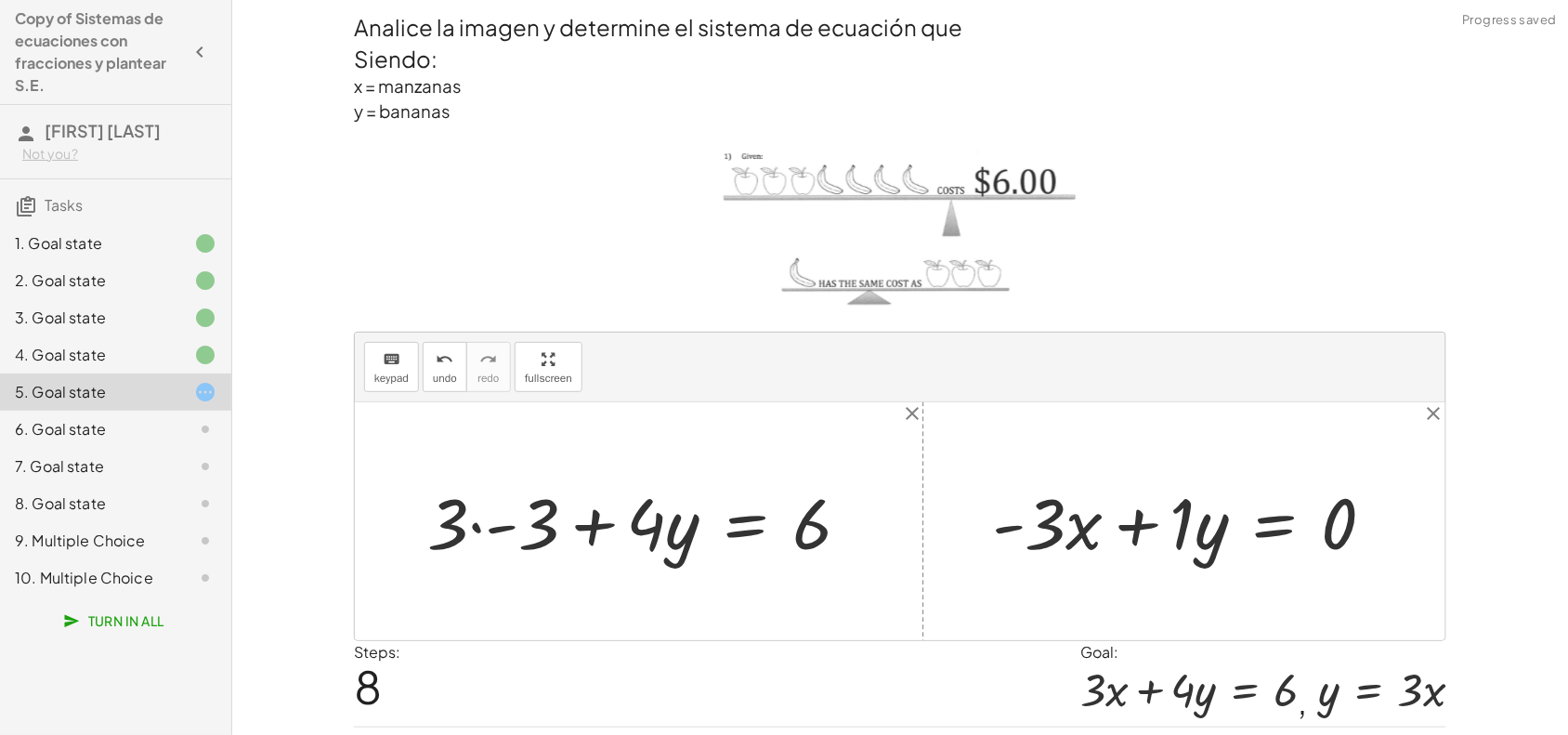 click at bounding box center [646, 521] 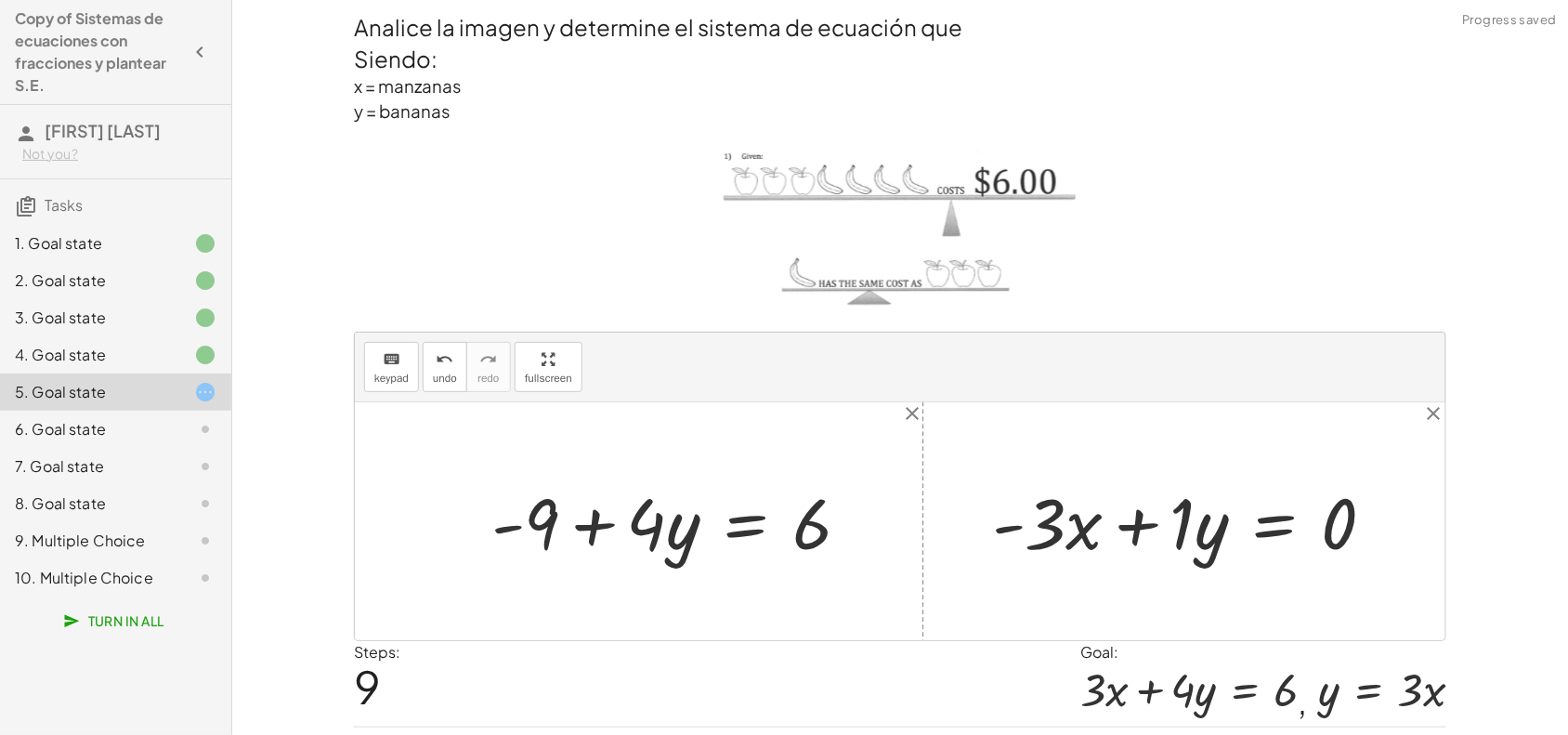 click at bounding box center (678, 521) 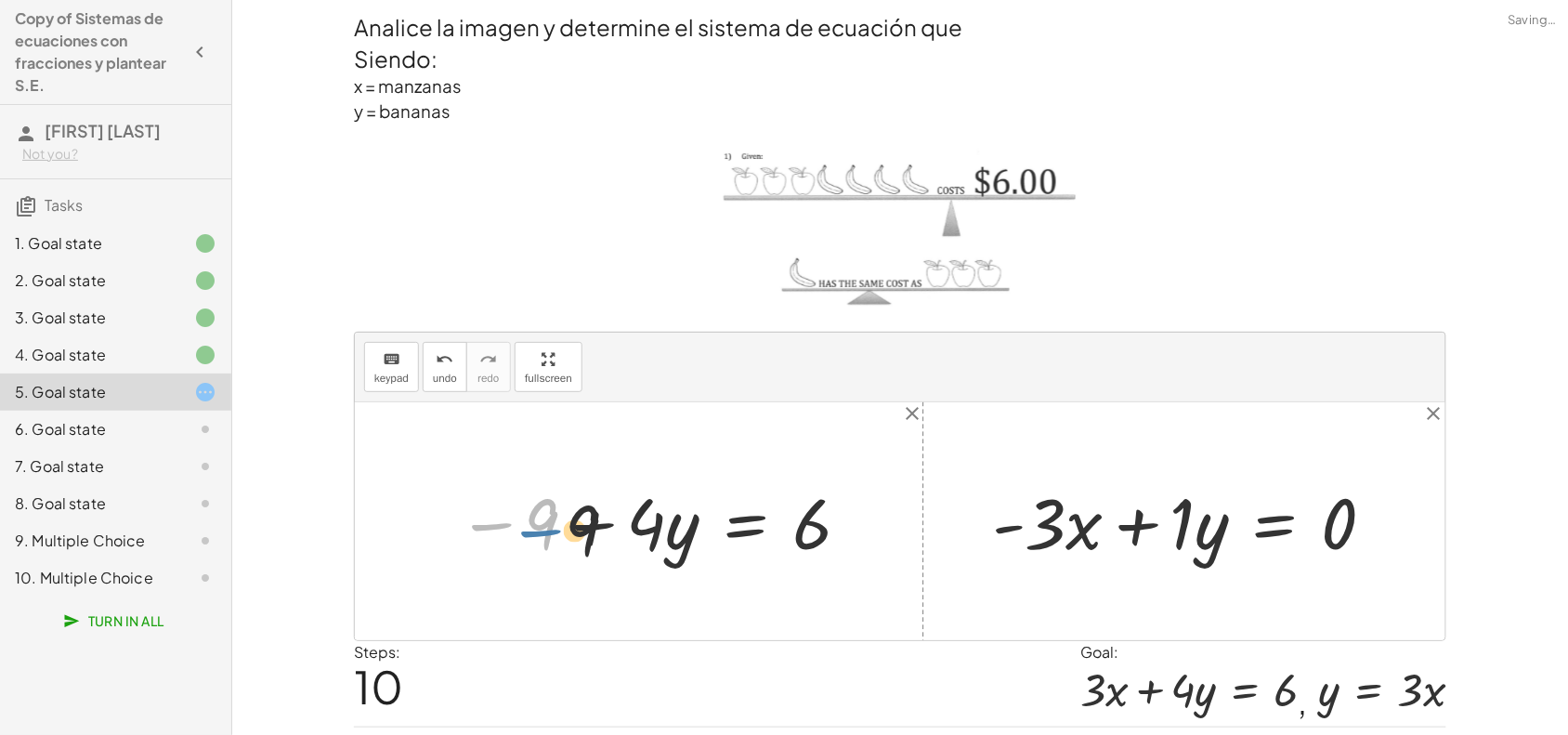 drag, startPoint x: 516, startPoint y: 525, endPoint x: 585, endPoint y: 536, distance: 69.87131 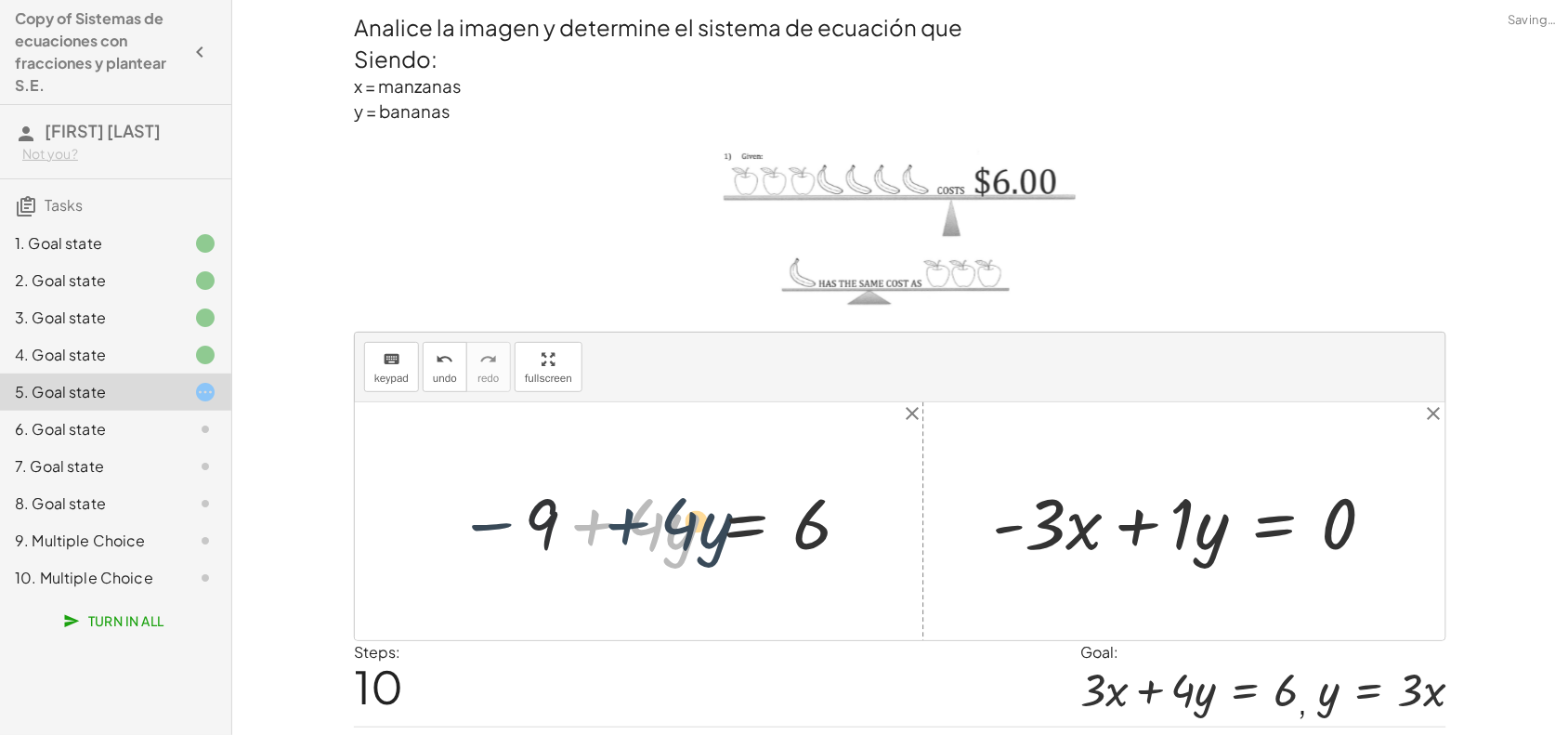 drag, startPoint x: 585, startPoint y: 541, endPoint x: 549, endPoint y: 530, distance: 37.64306 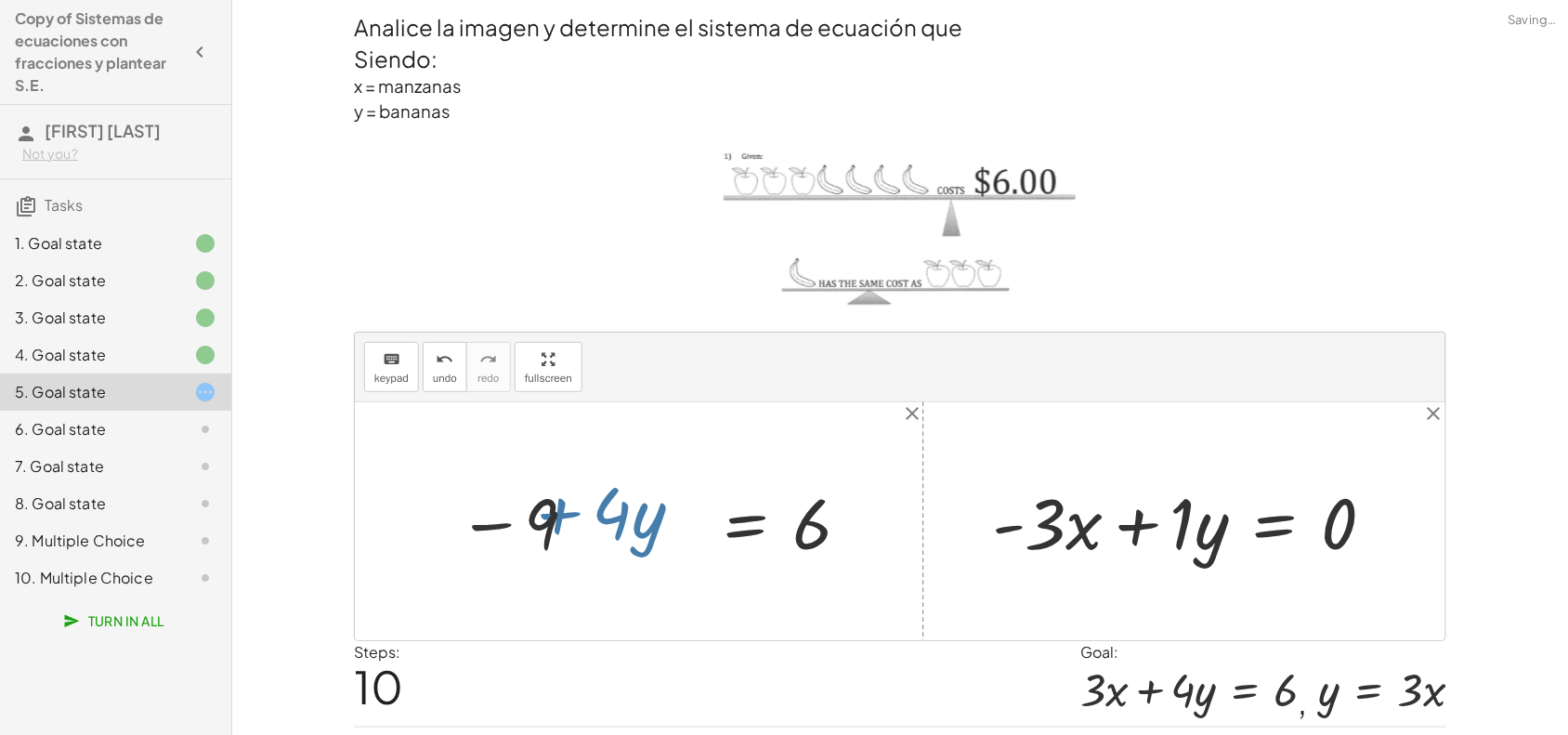 drag, startPoint x: 549, startPoint y: 530, endPoint x: 590, endPoint y: 549, distance: 45.188494 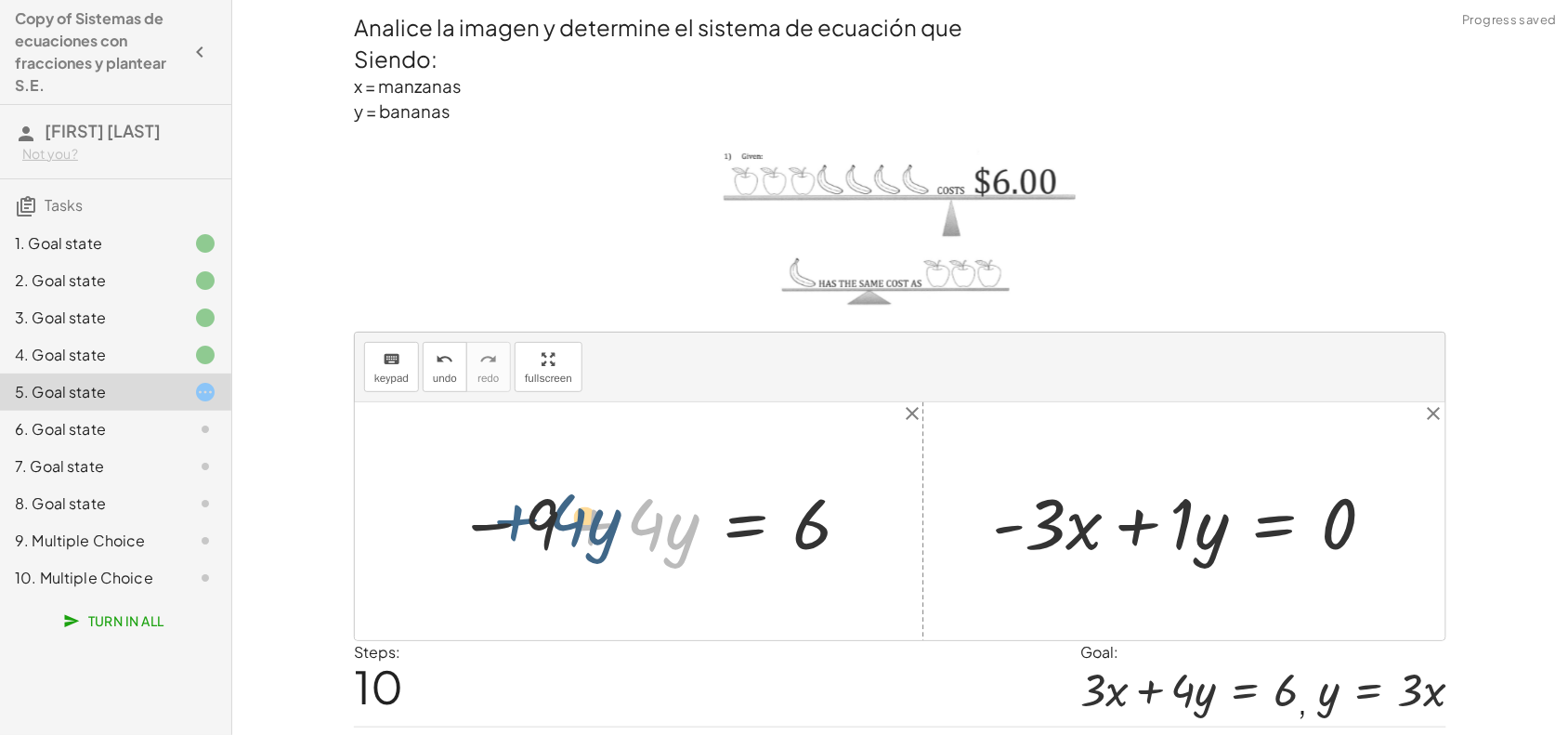 drag, startPoint x: 609, startPoint y: 537, endPoint x: 516, endPoint y: 532, distance: 93.13431 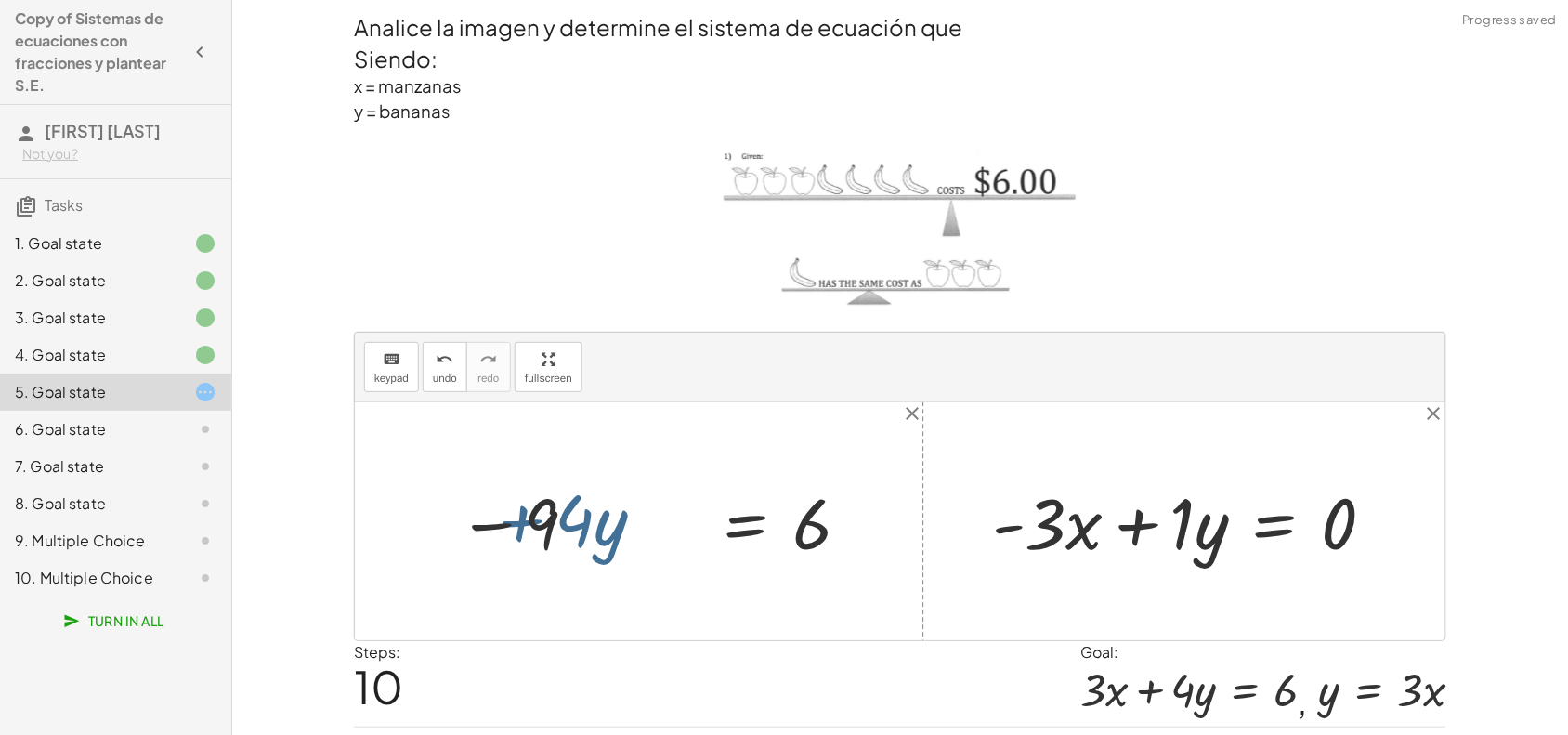 click at bounding box center (655, 521) 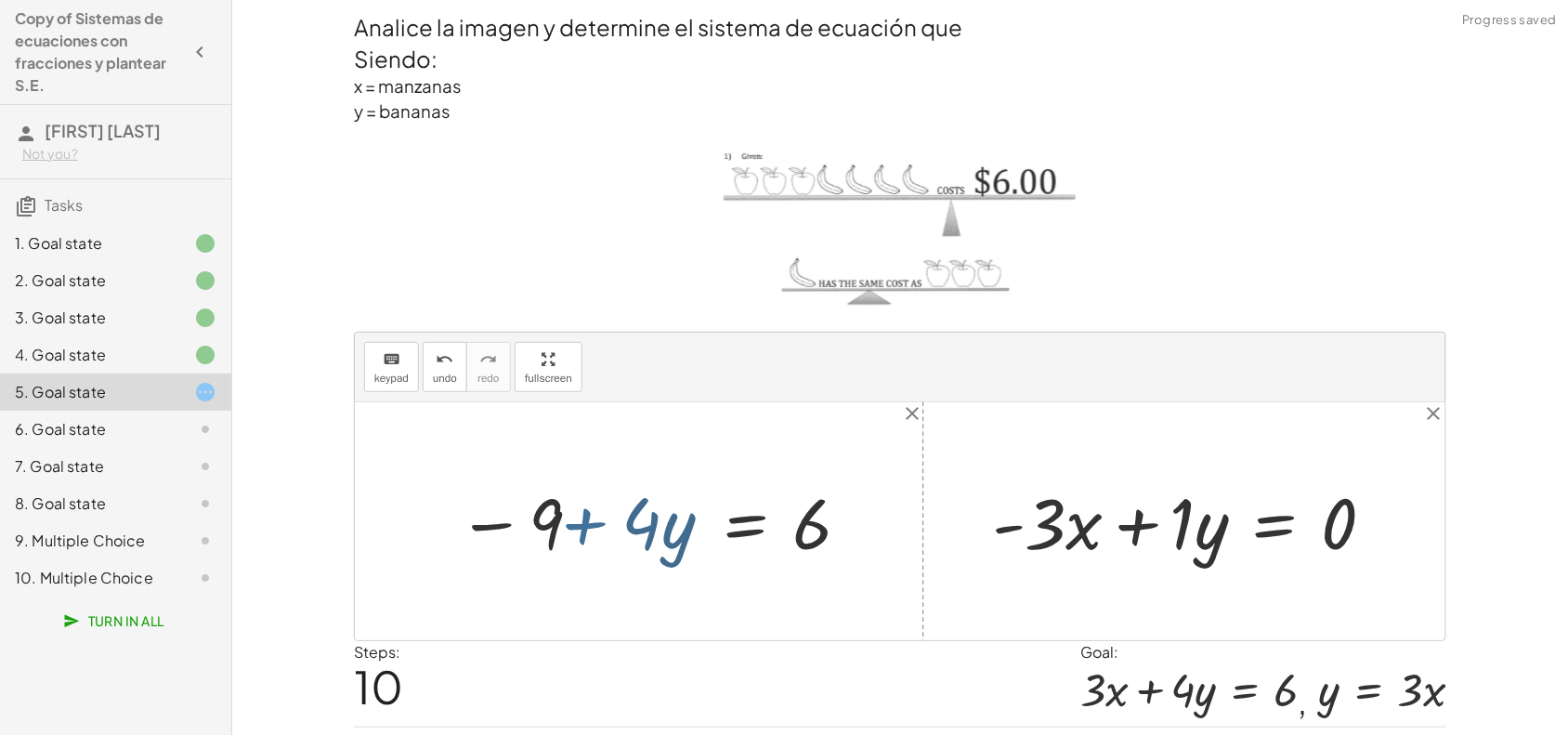 click at bounding box center (655, 521) 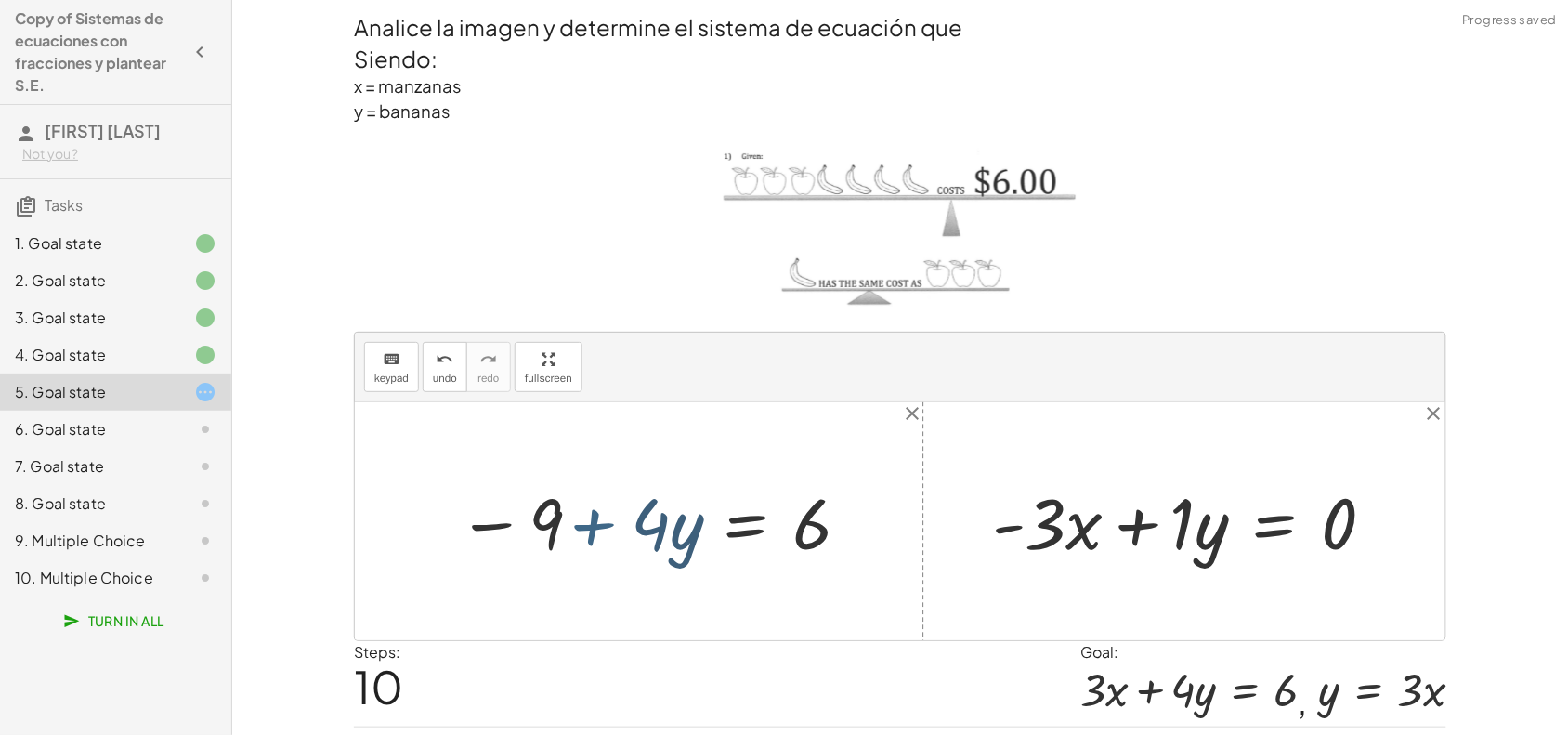 click at bounding box center (655, 521) 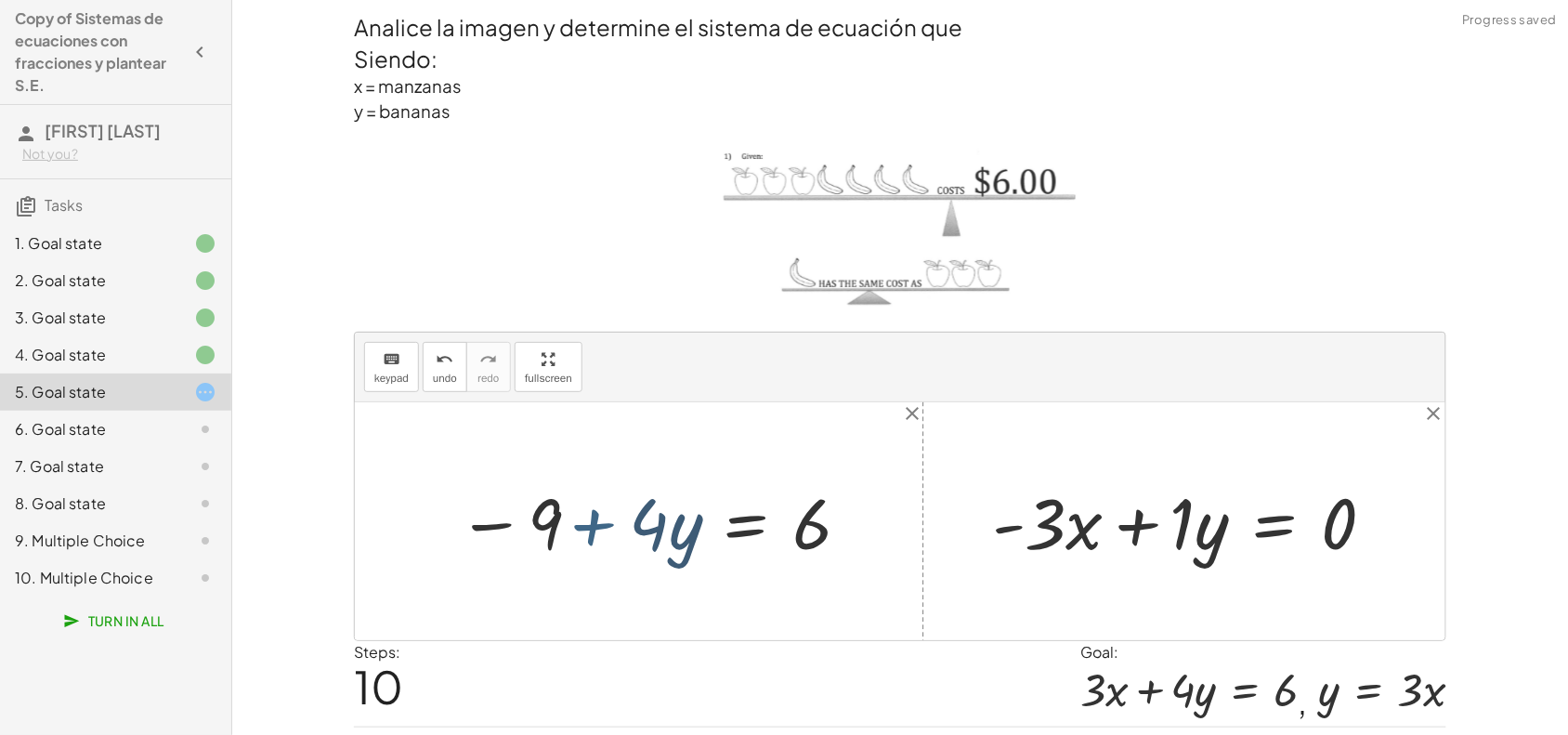 click at bounding box center (655, 521) 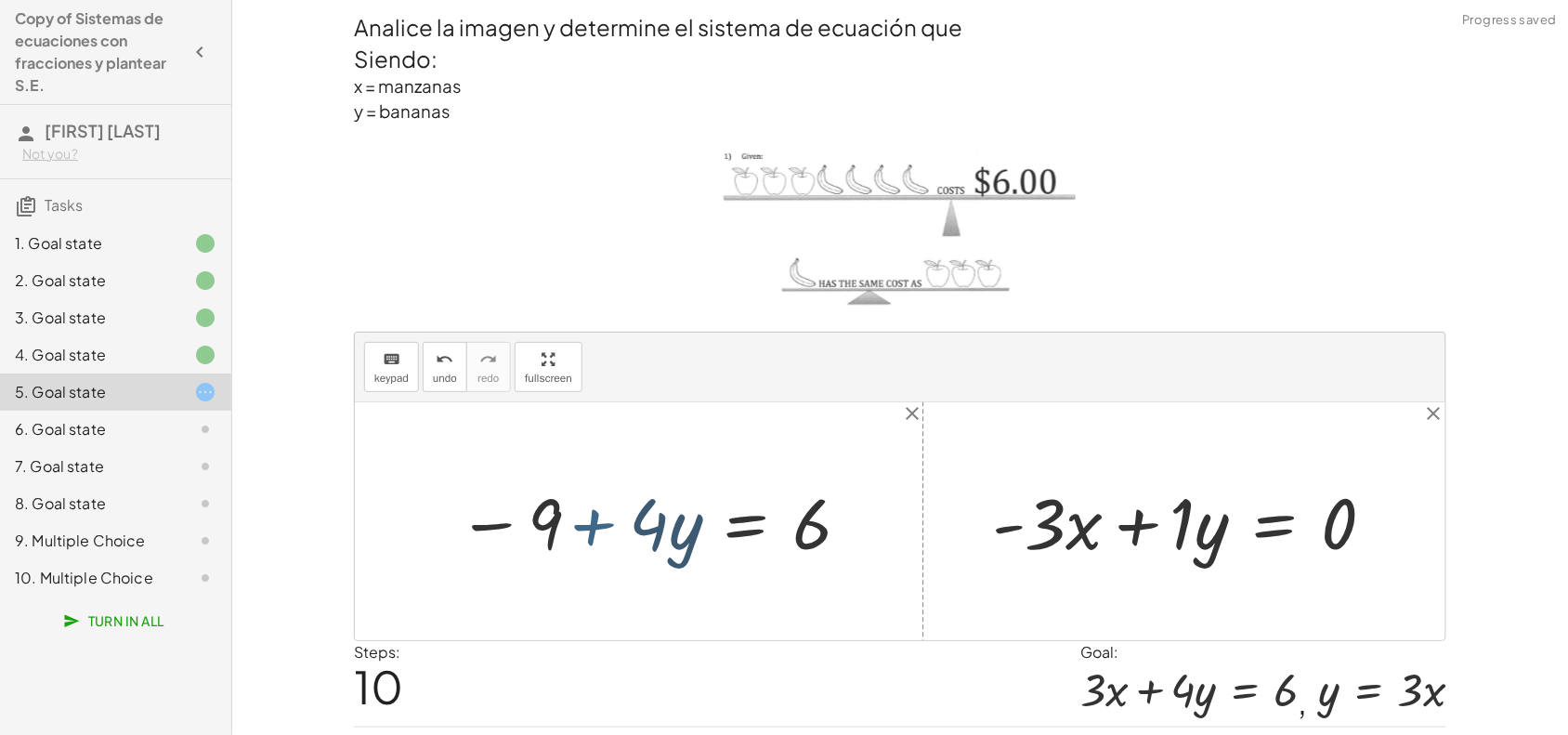 drag, startPoint x: 606, startPoint y: 530, endPoint x: 1078, endPoint y: 467, distance: 476.18589 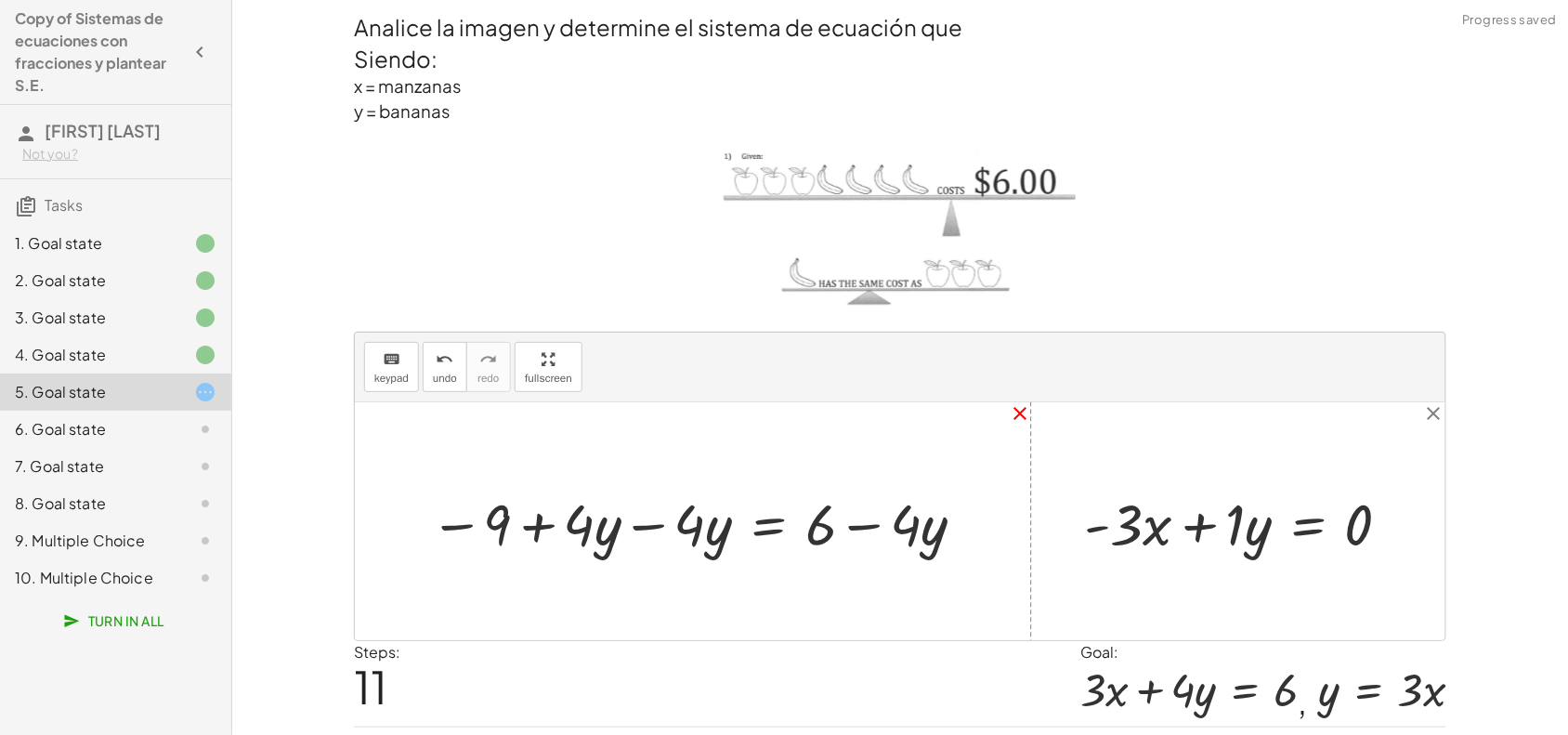 click on "close" at bounding box center [1020, 413] 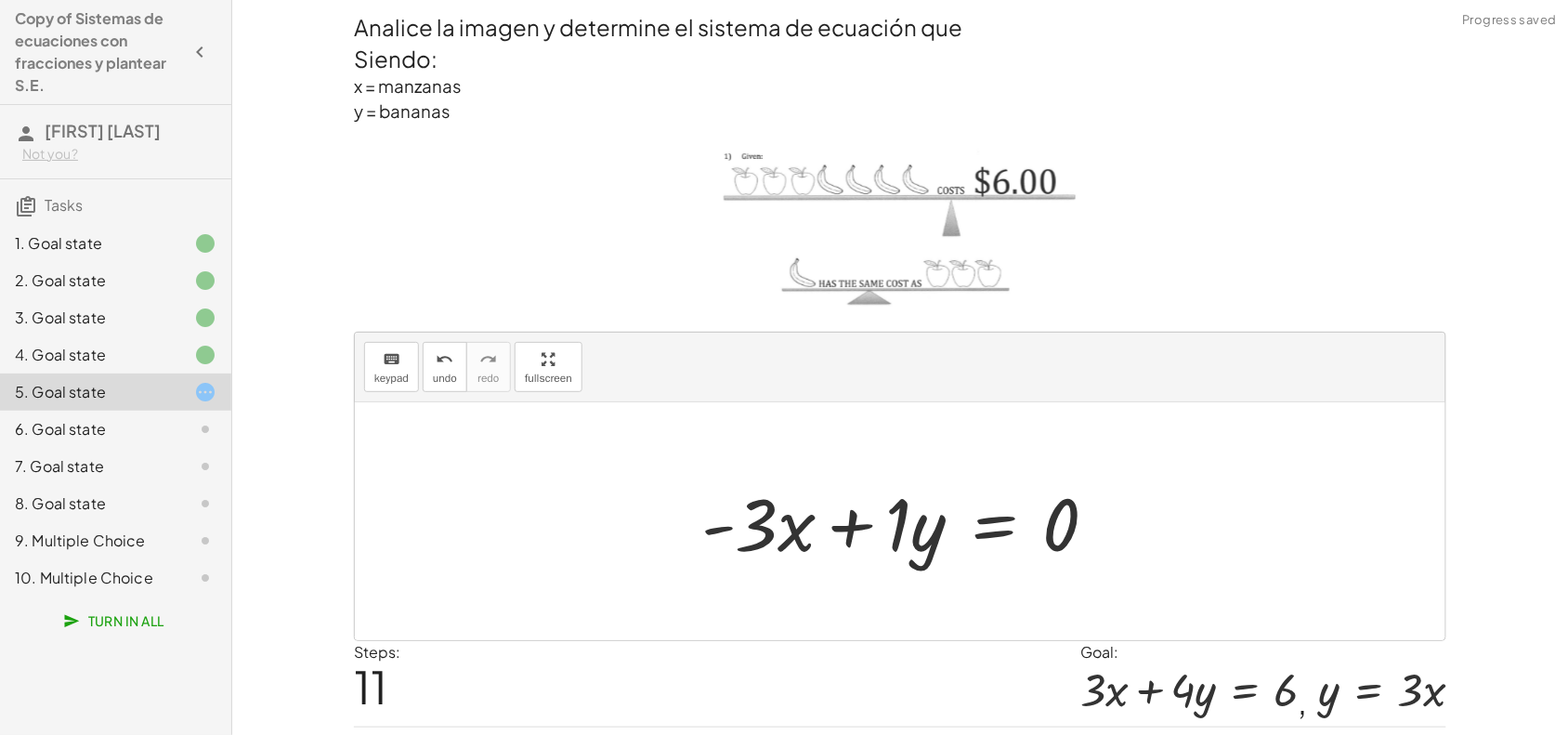 click at bounding box center (907, 521) 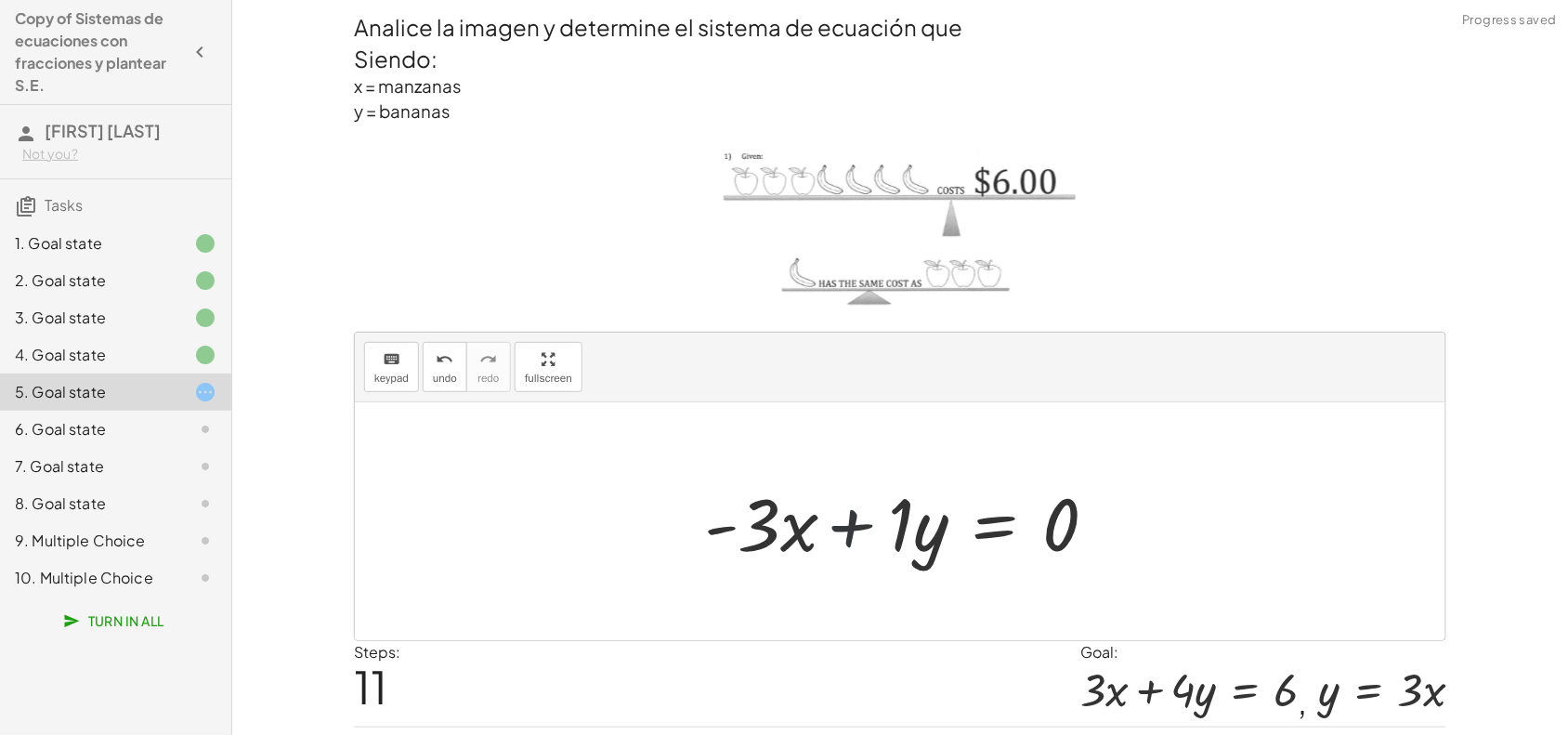 drag, startPoint x: 910, startPoint y: 530, endPoint x: 760, endPoint y: 528, distance: 150.01333 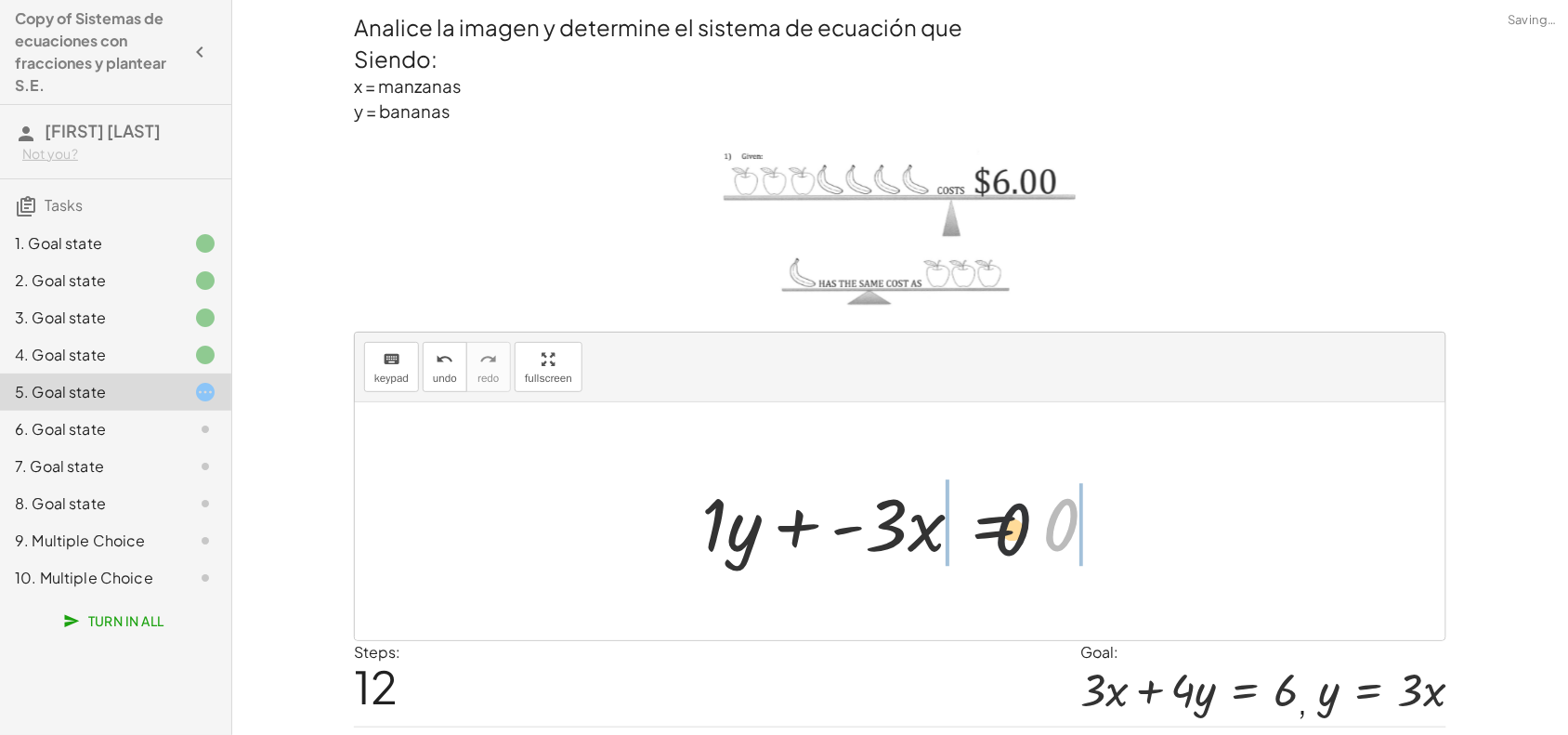 drag, startPoint x: 1078, startPoint y: 500, endPoint x: 842, endPoint y: 520, distance: 236.84594 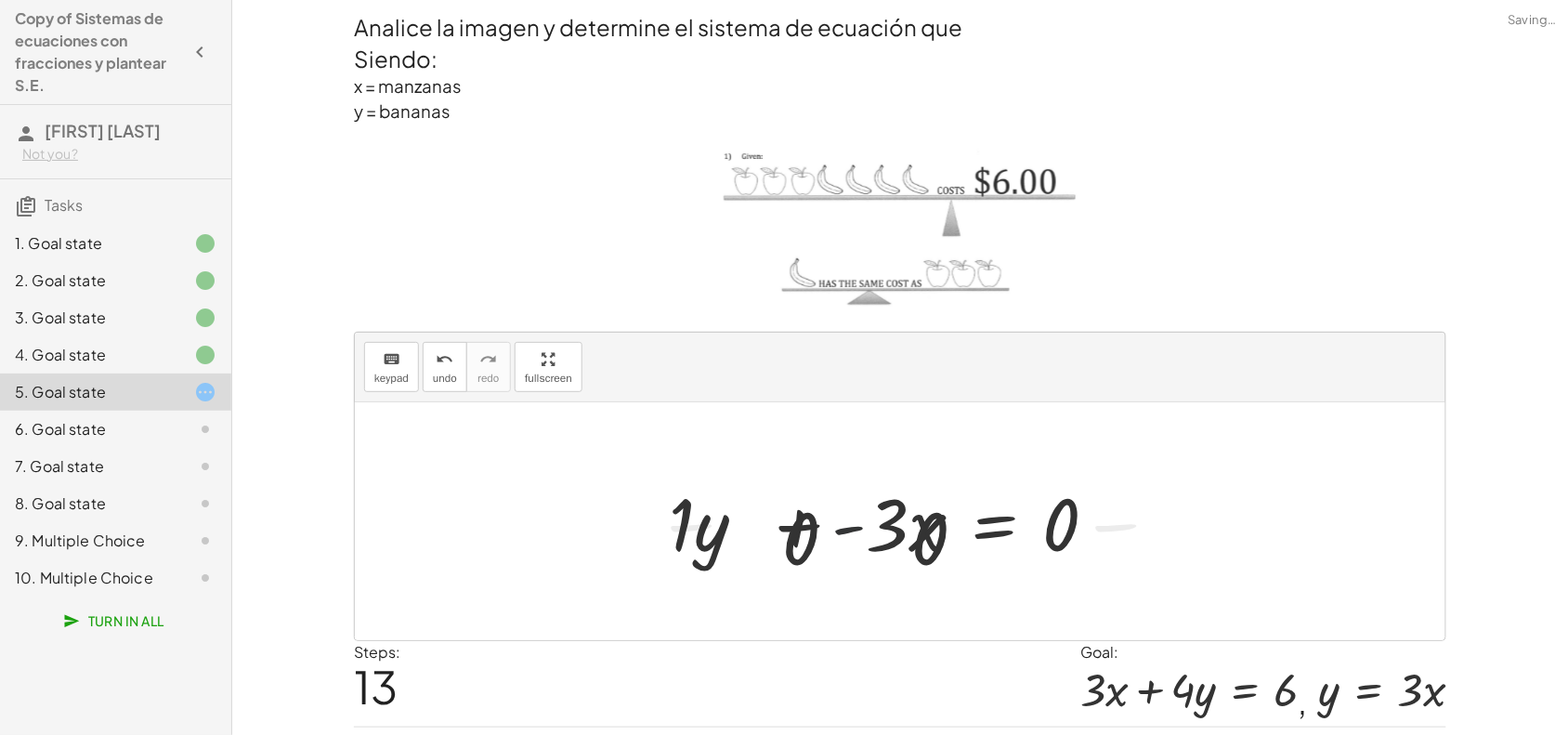 click at bounding box center [908, 521] 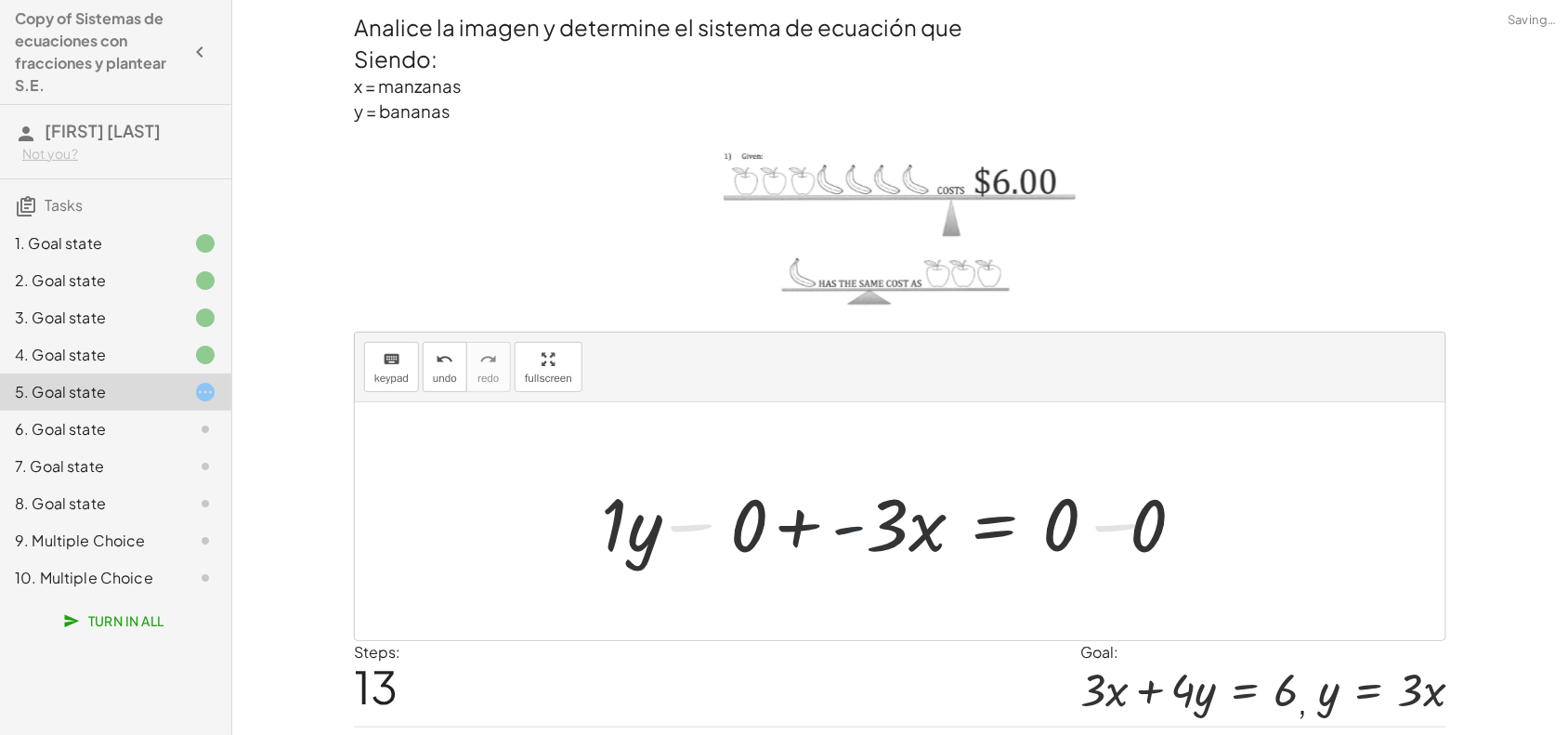 drag, startPoint x: 915, startPoint y: 513, endPoint x: 825, endPoint y: 525, distance: 90.796476 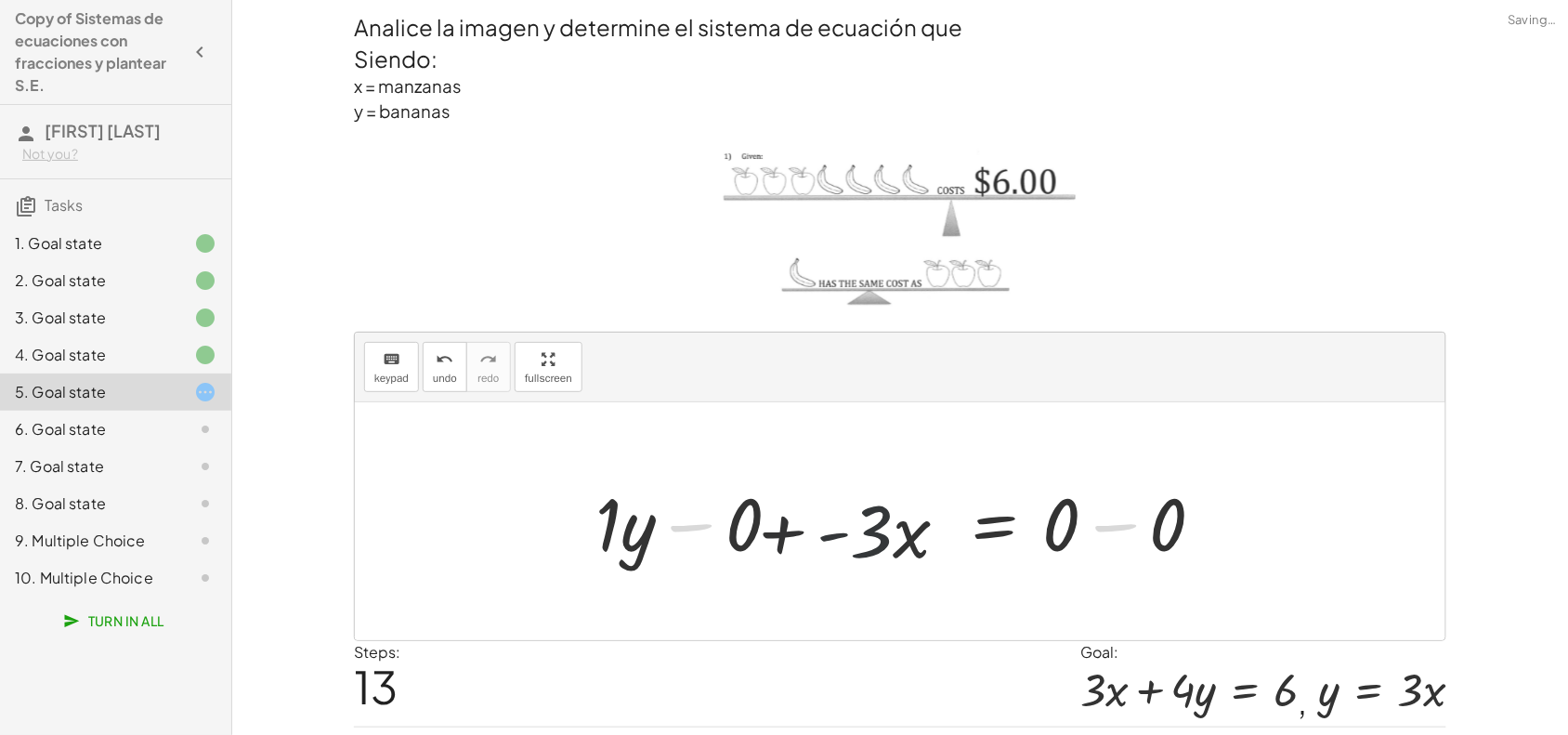 drag, startPoint x: 781, startPoint y: 532, endPoint x: 529, endPoint y: 452, distance: 264.39365 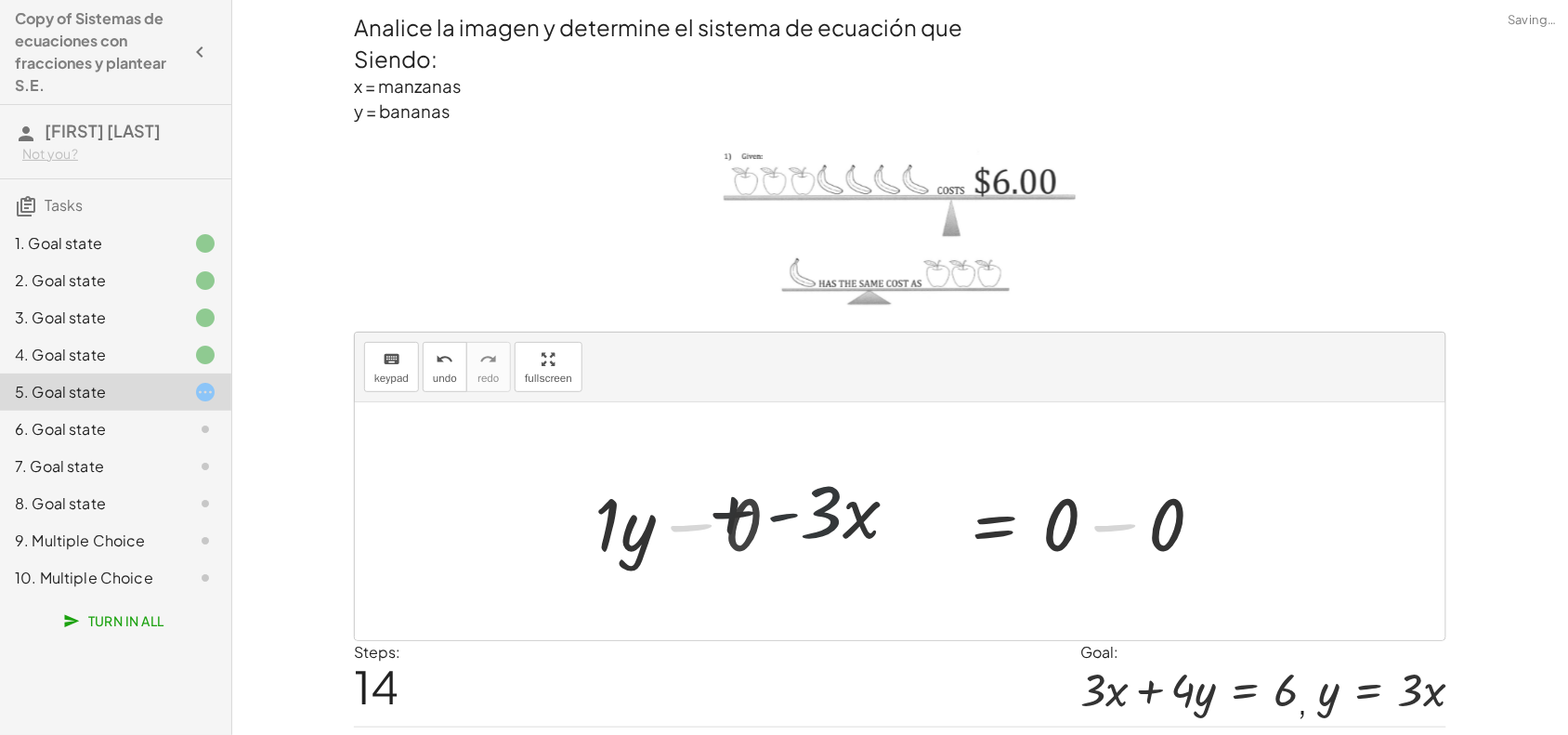 drag, startPoint x: 529, startPoint y: 452, endPoint x: 407, endPoint y: 395, distance: 134.65883 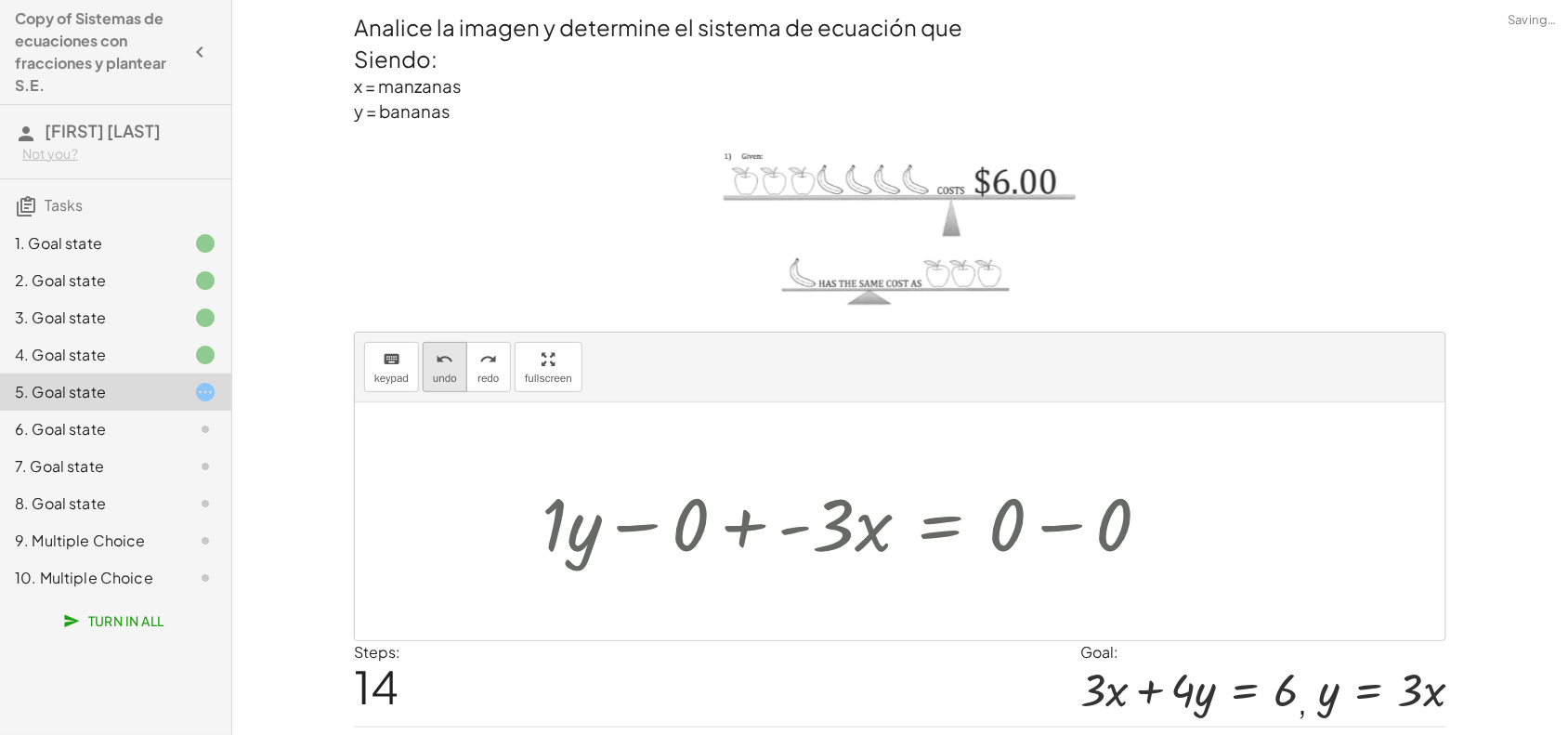 click on "undo" at bounding box center [444, 360] 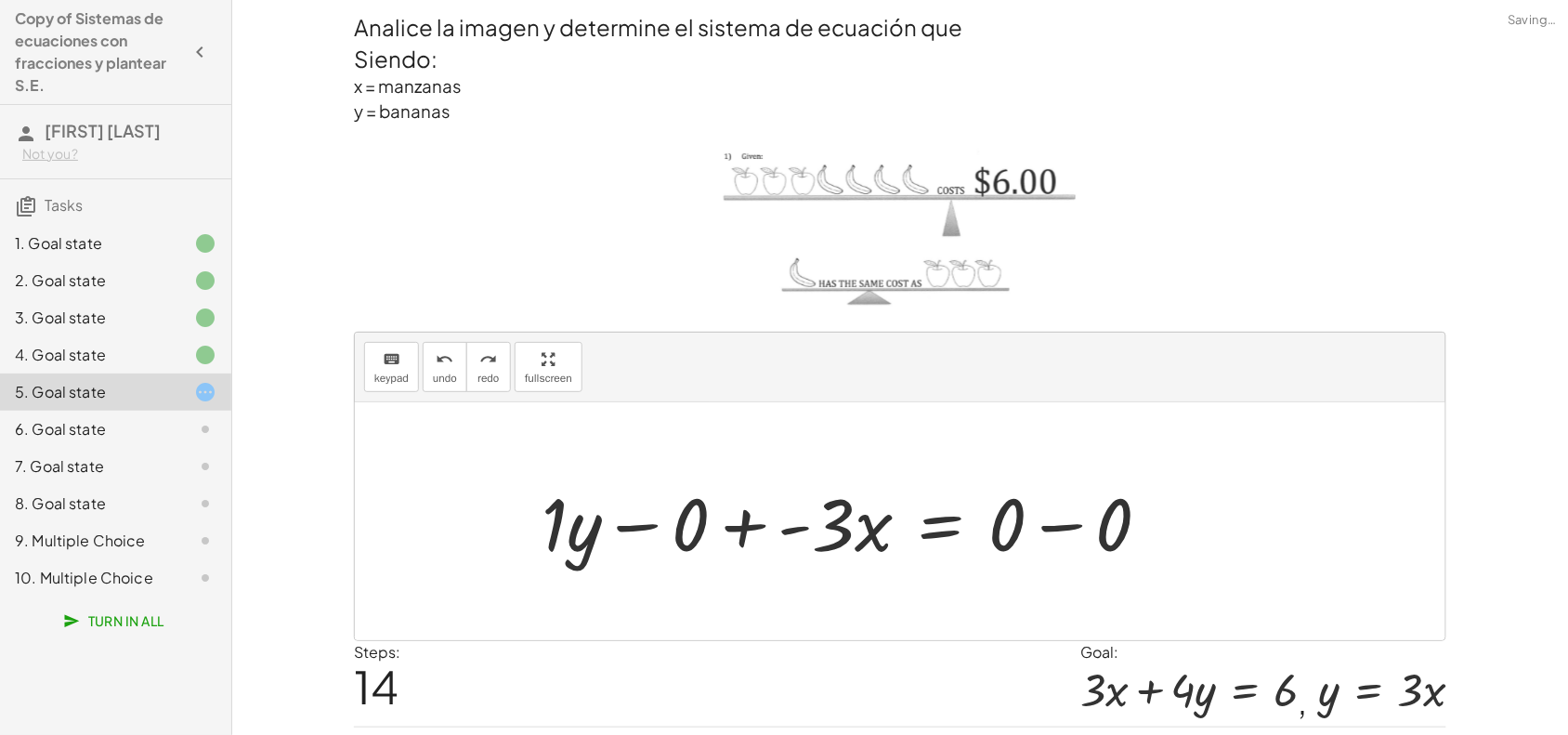 scroll, scrollTop: 52, scrollLeft: 0, axis: vertical 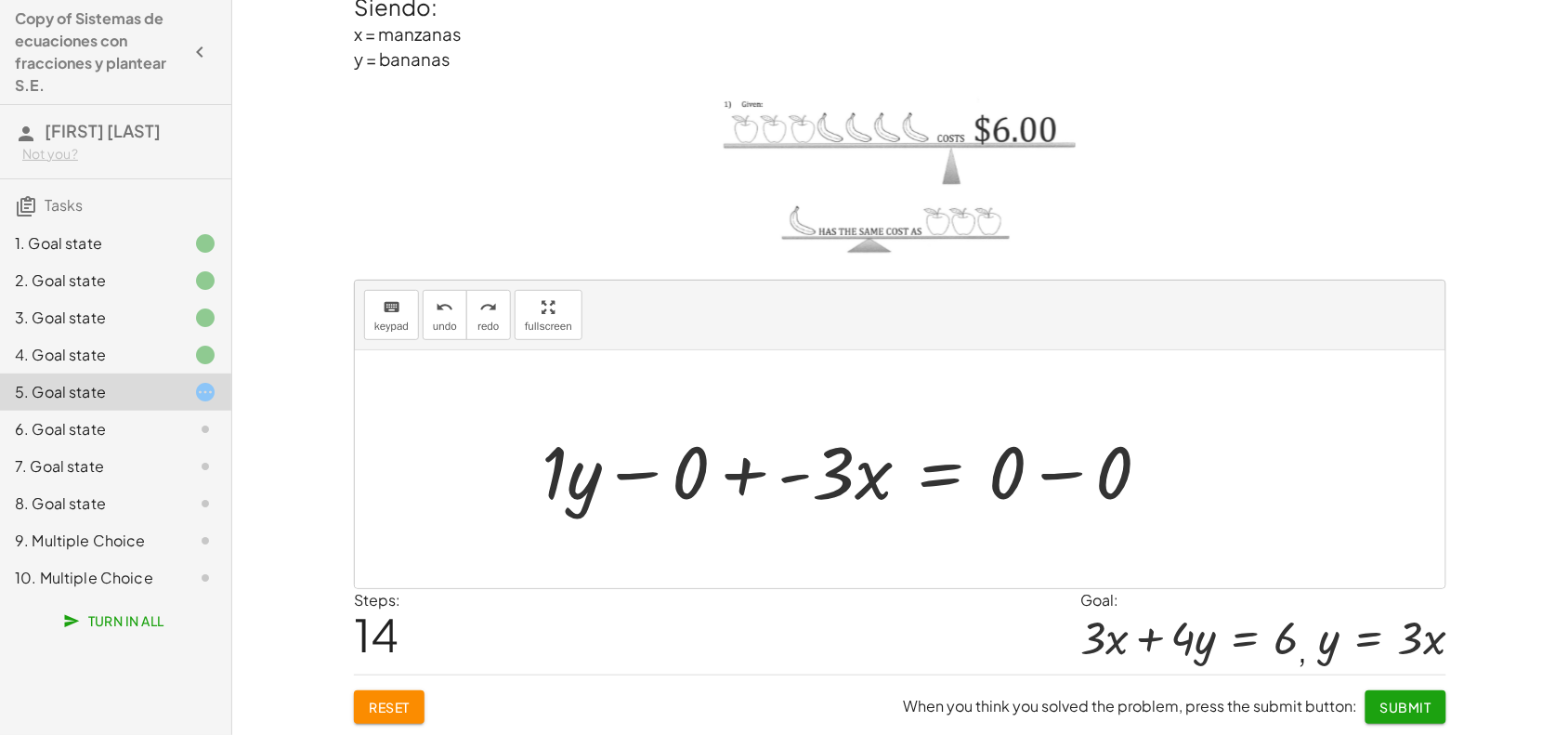 click on "Reset" 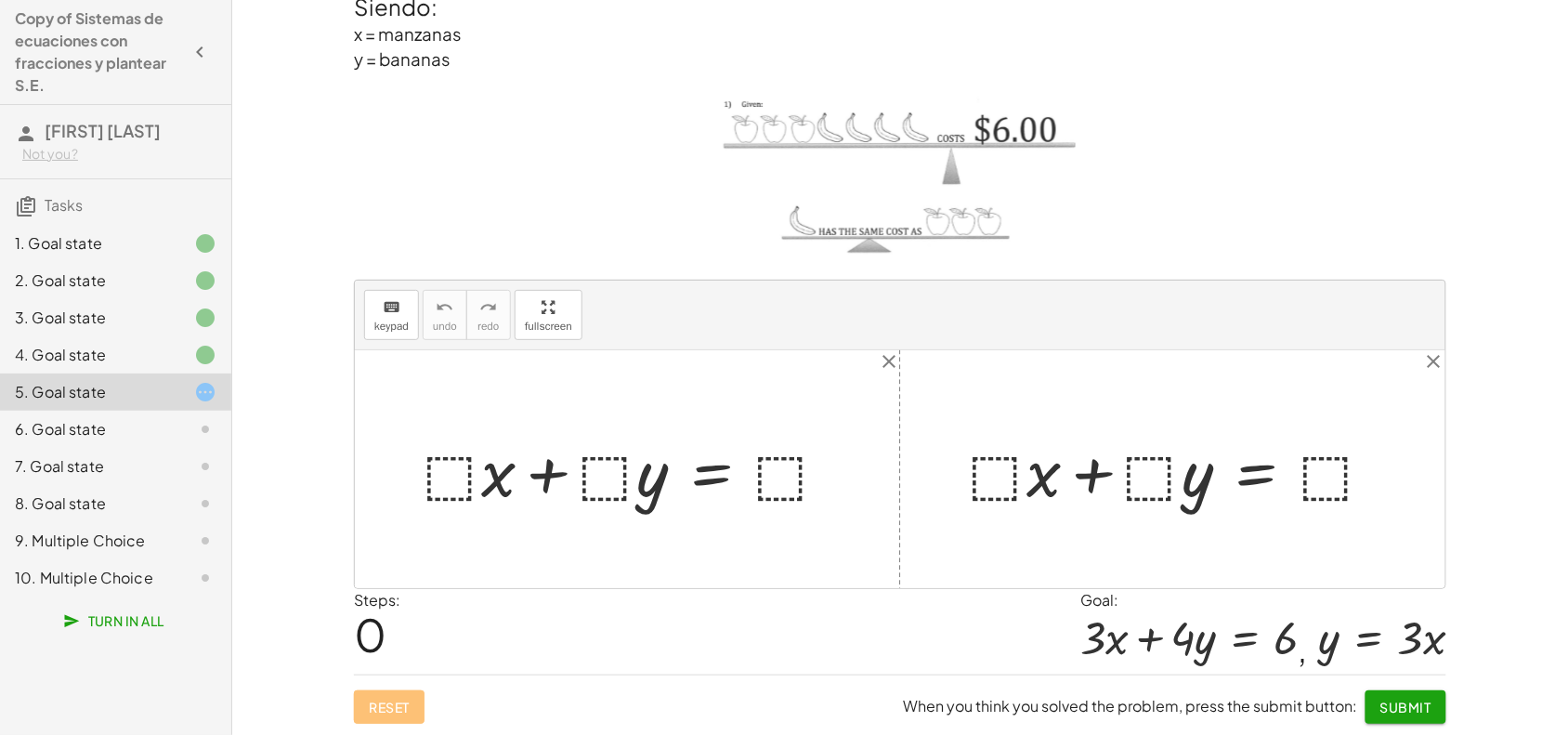 click at bounding box center (634, 469) 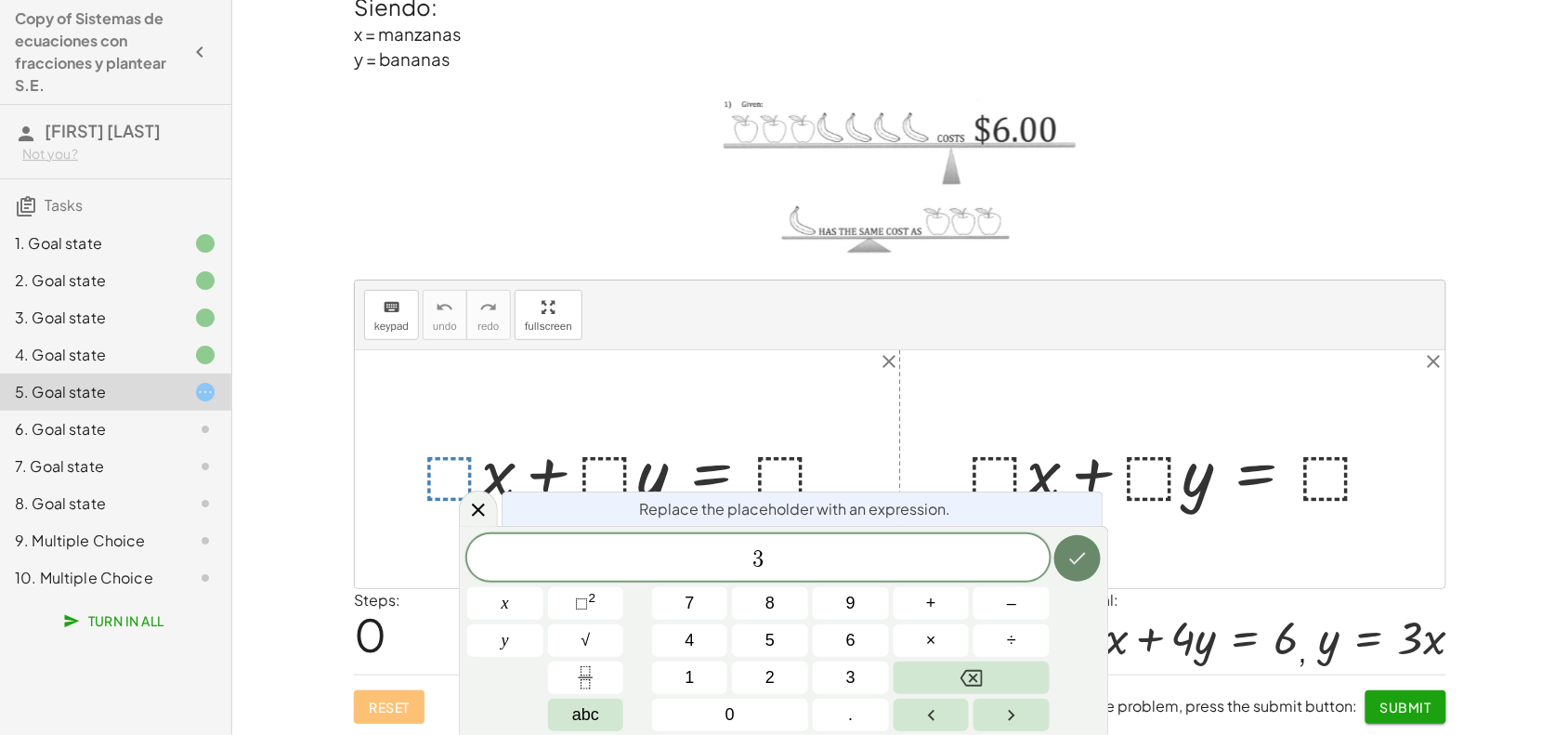 click at bounding box center [1078, 558] 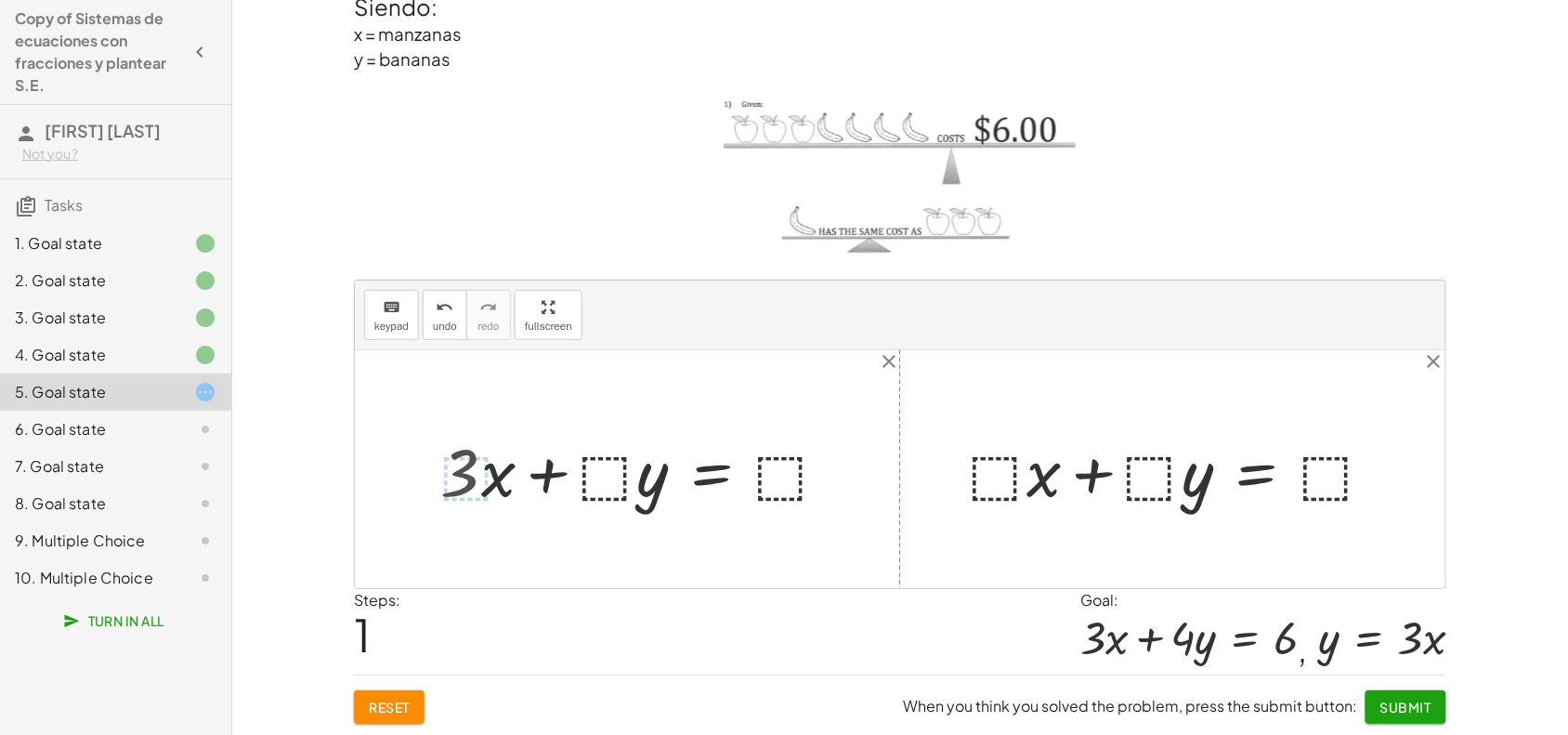 click at bounding box center [644, 469] 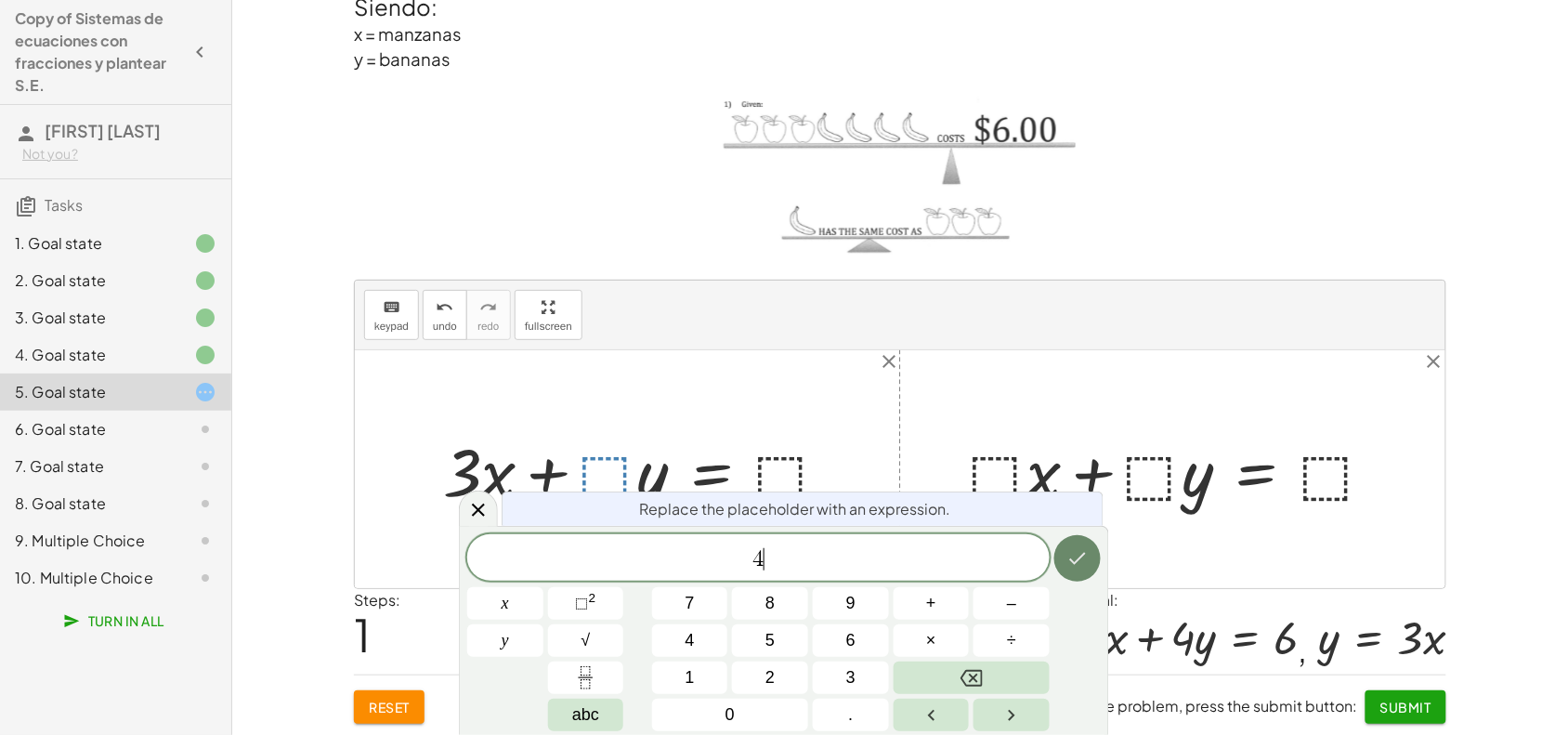click 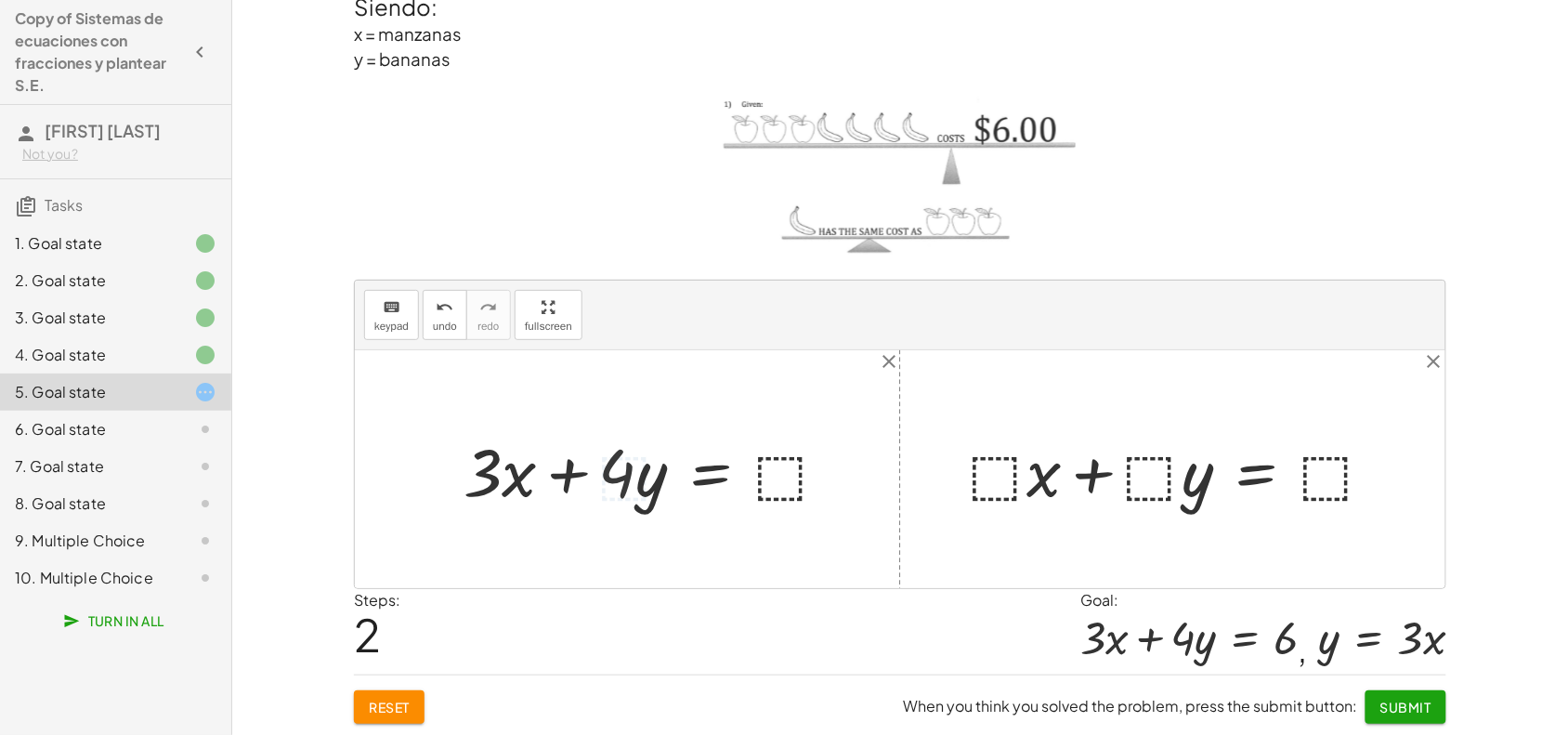 click at bounding box center (654, 469) 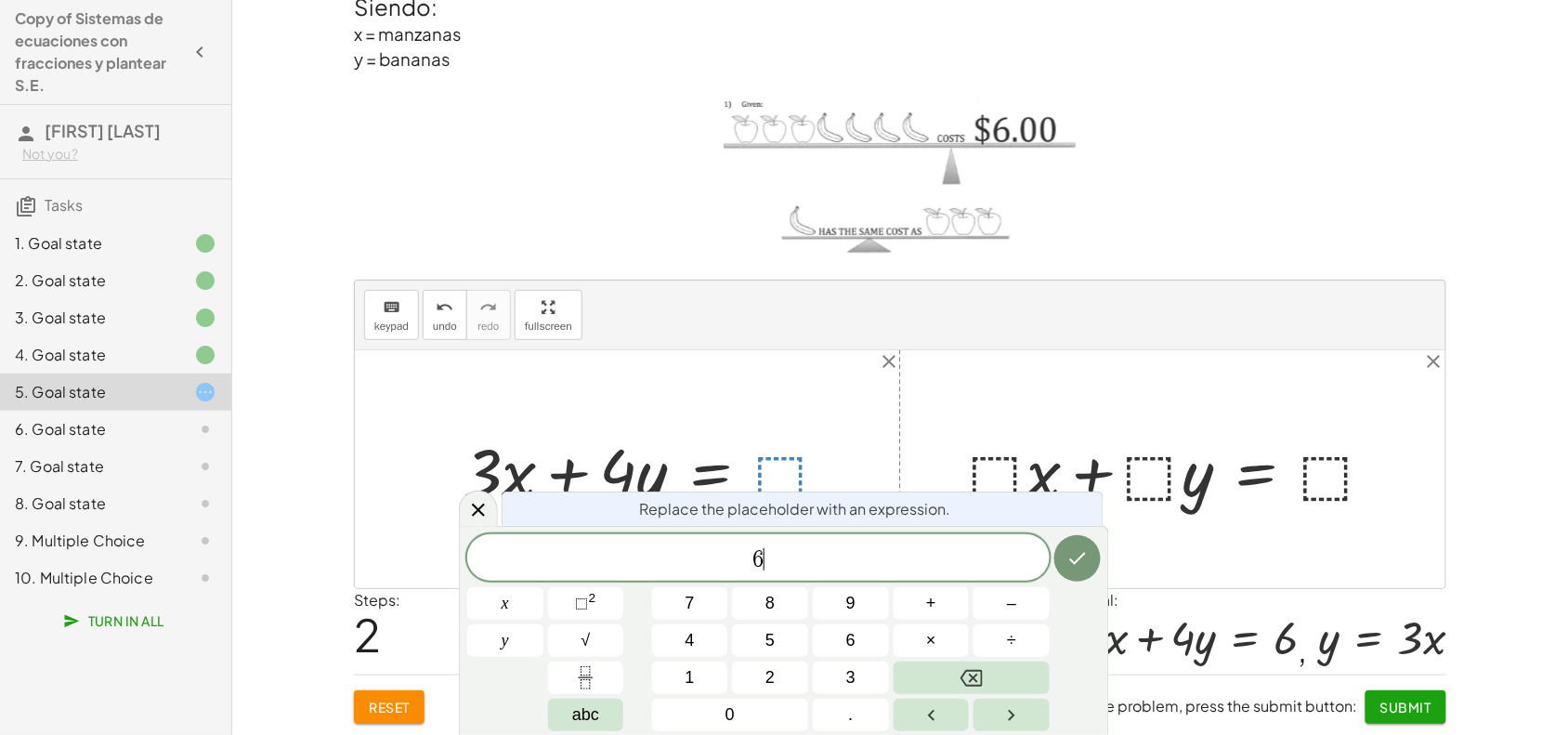 click 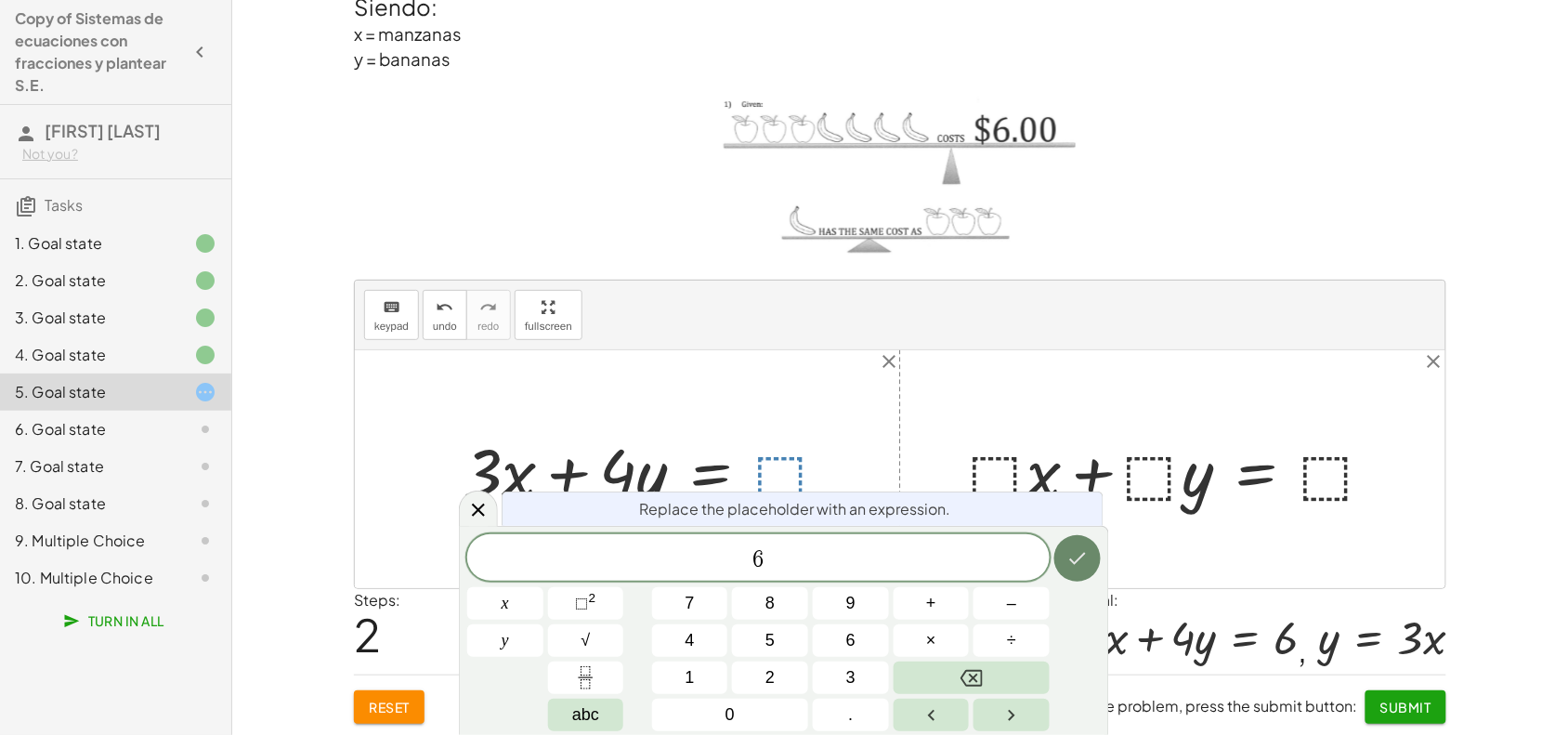 click 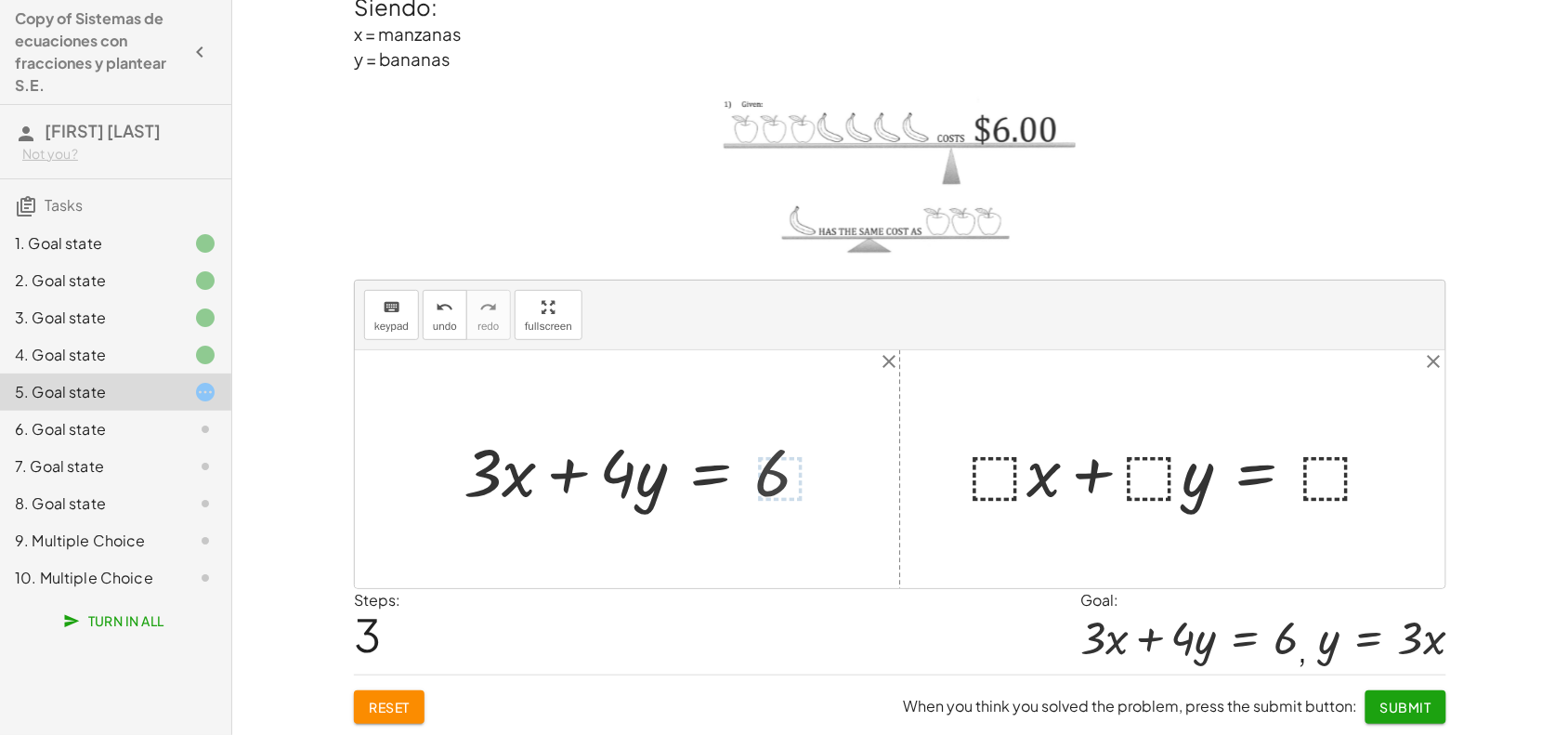 click at bounding box center [1180, 469] 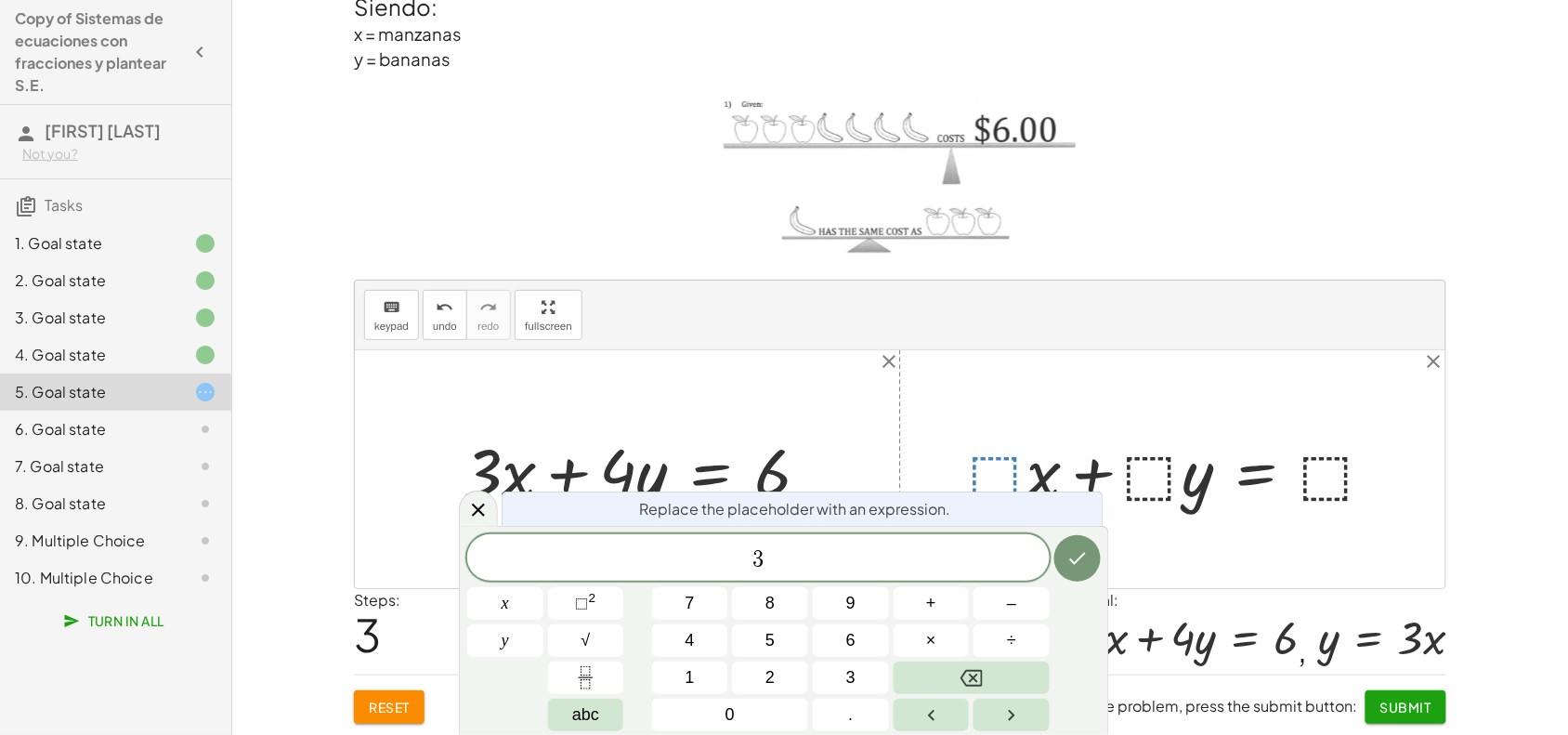 click on "3 ​" 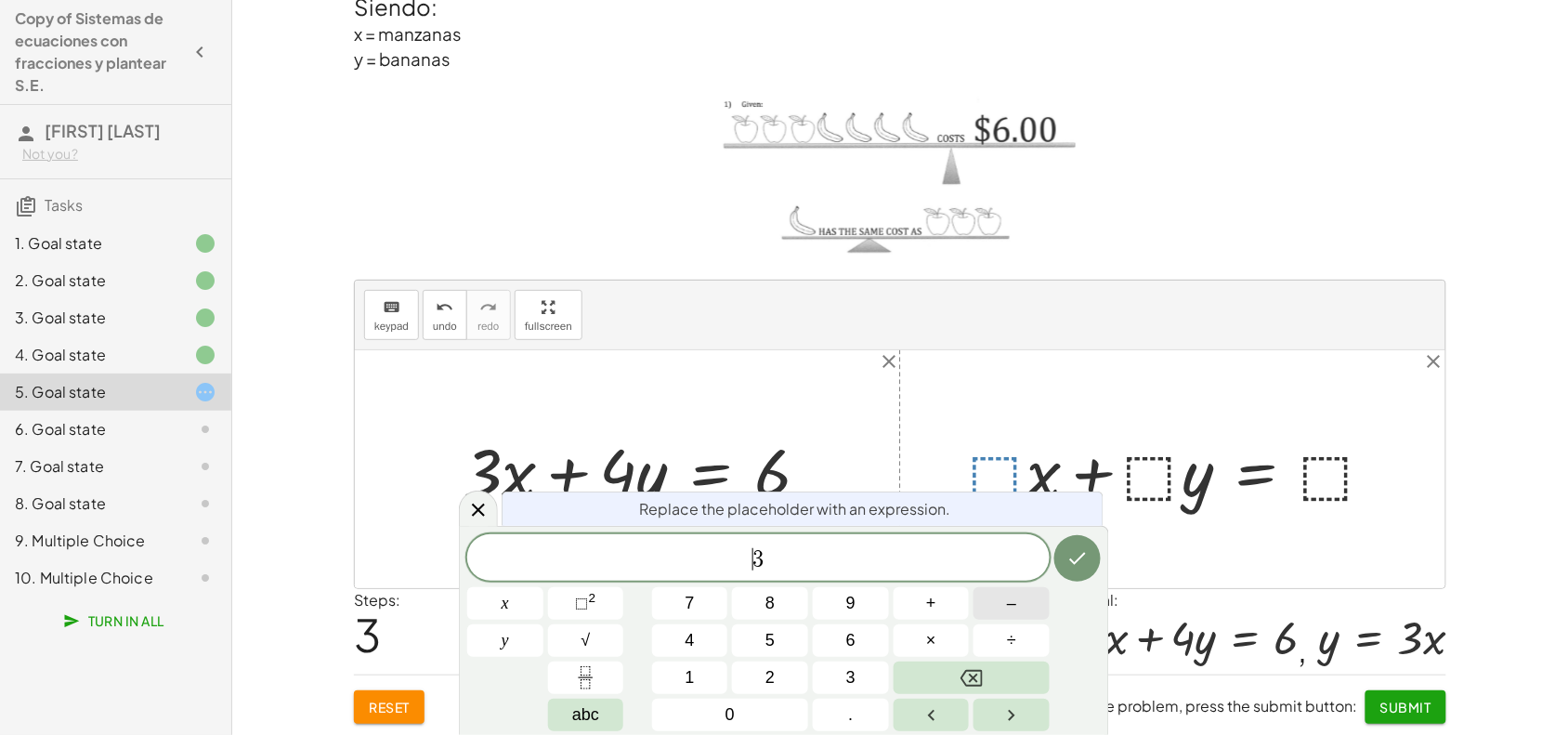 click on "–" at bounding box center [1012, 603] 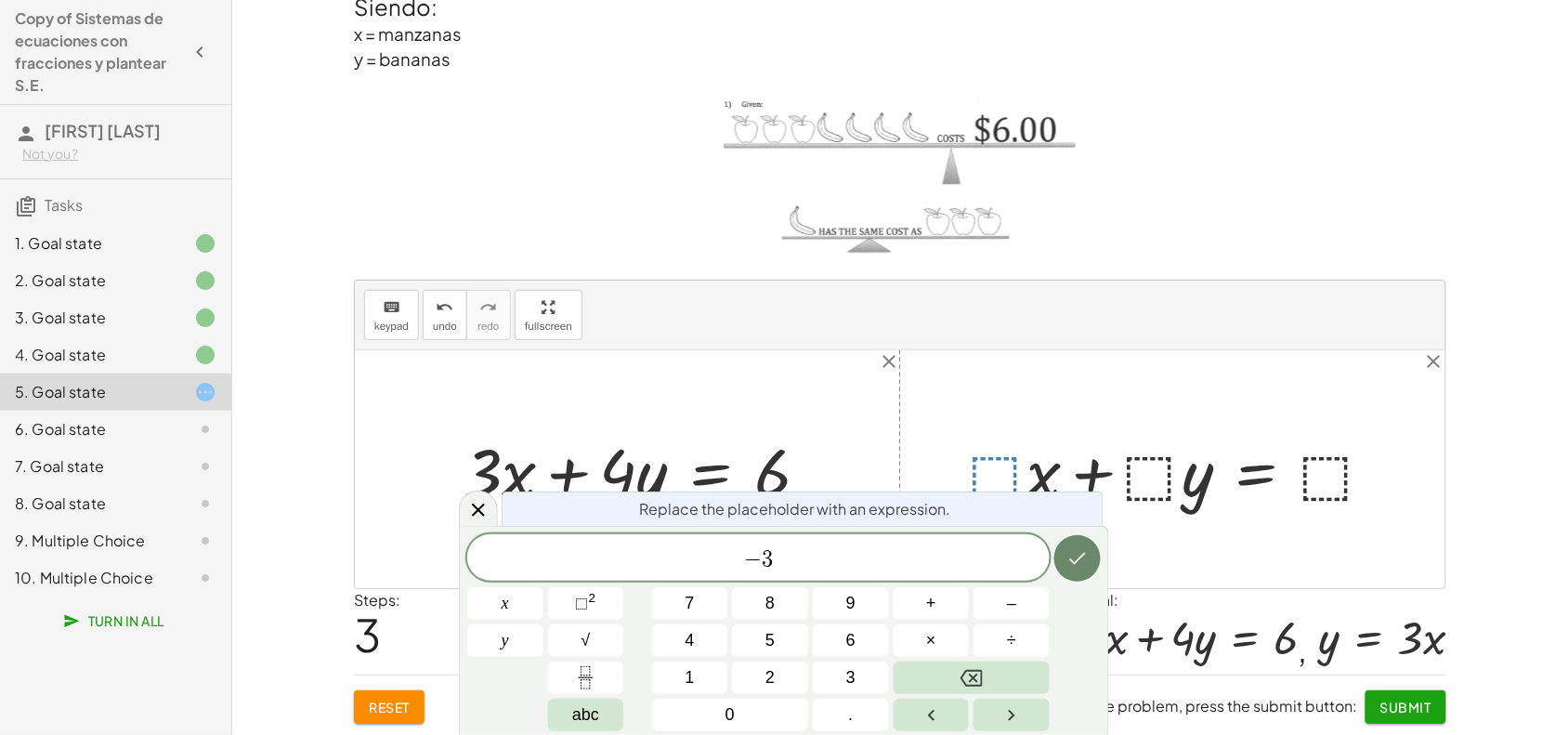 click at bounding box center (1078, 558) 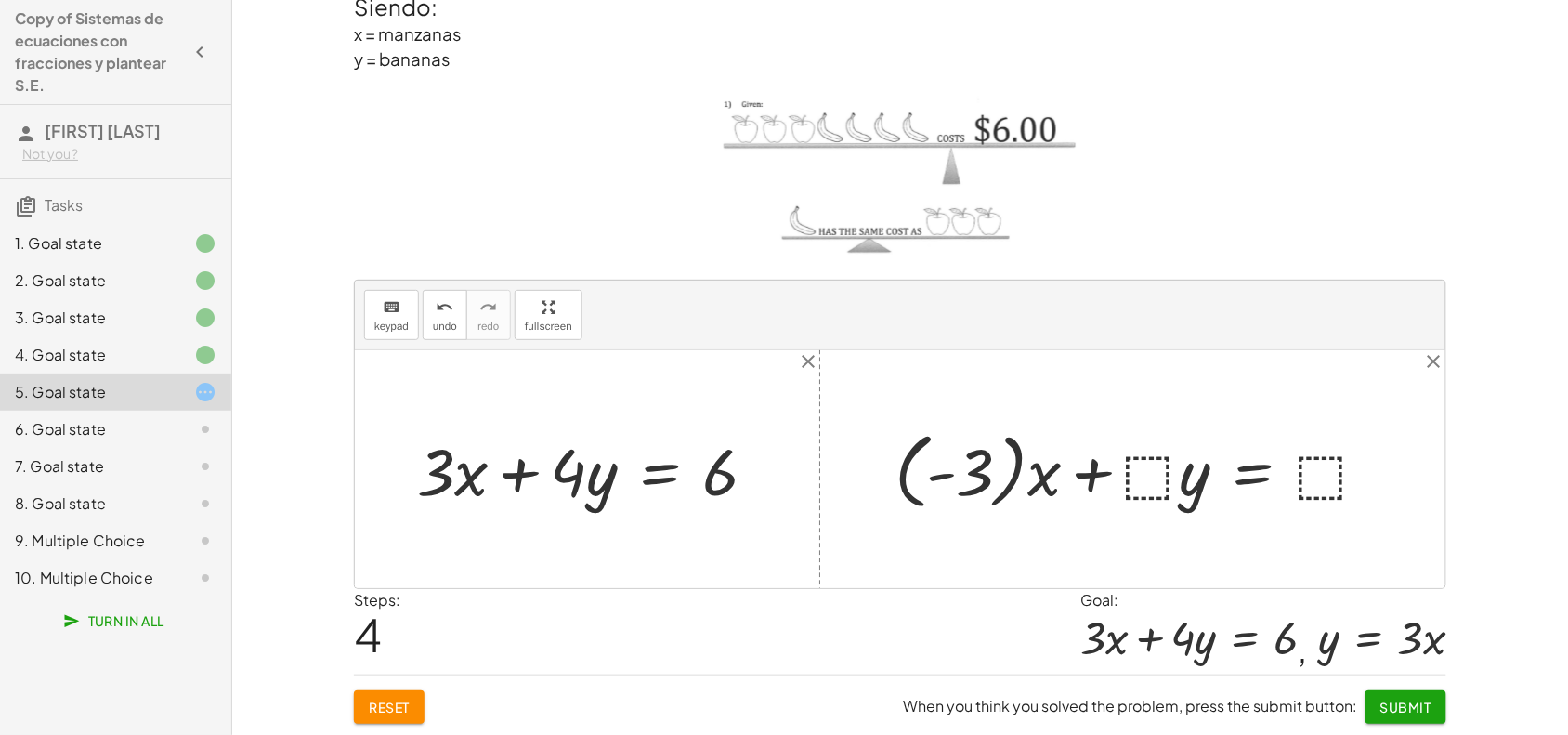 click at bounding box center [1140, 468] 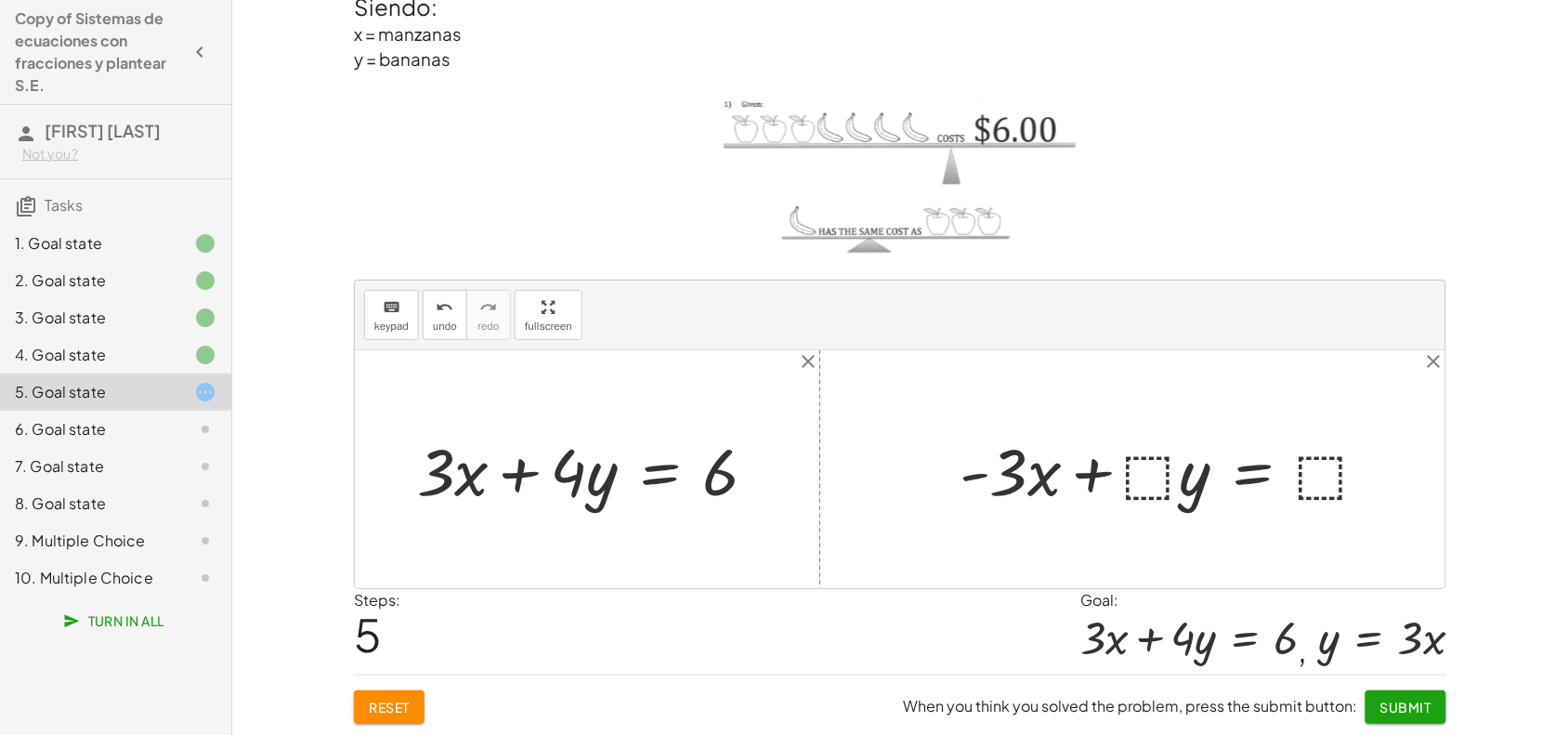 click at bounding box center [1172, 469] 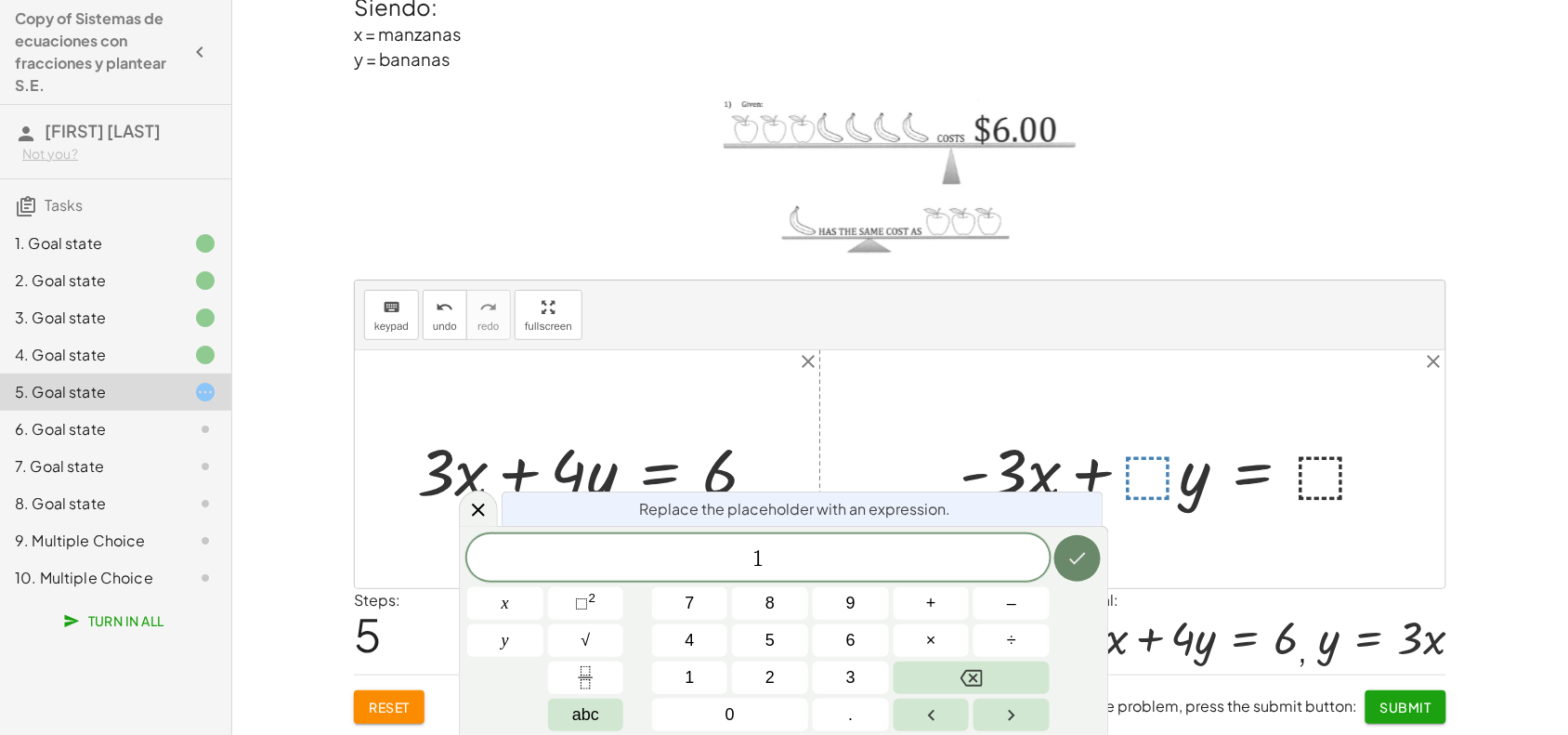 click 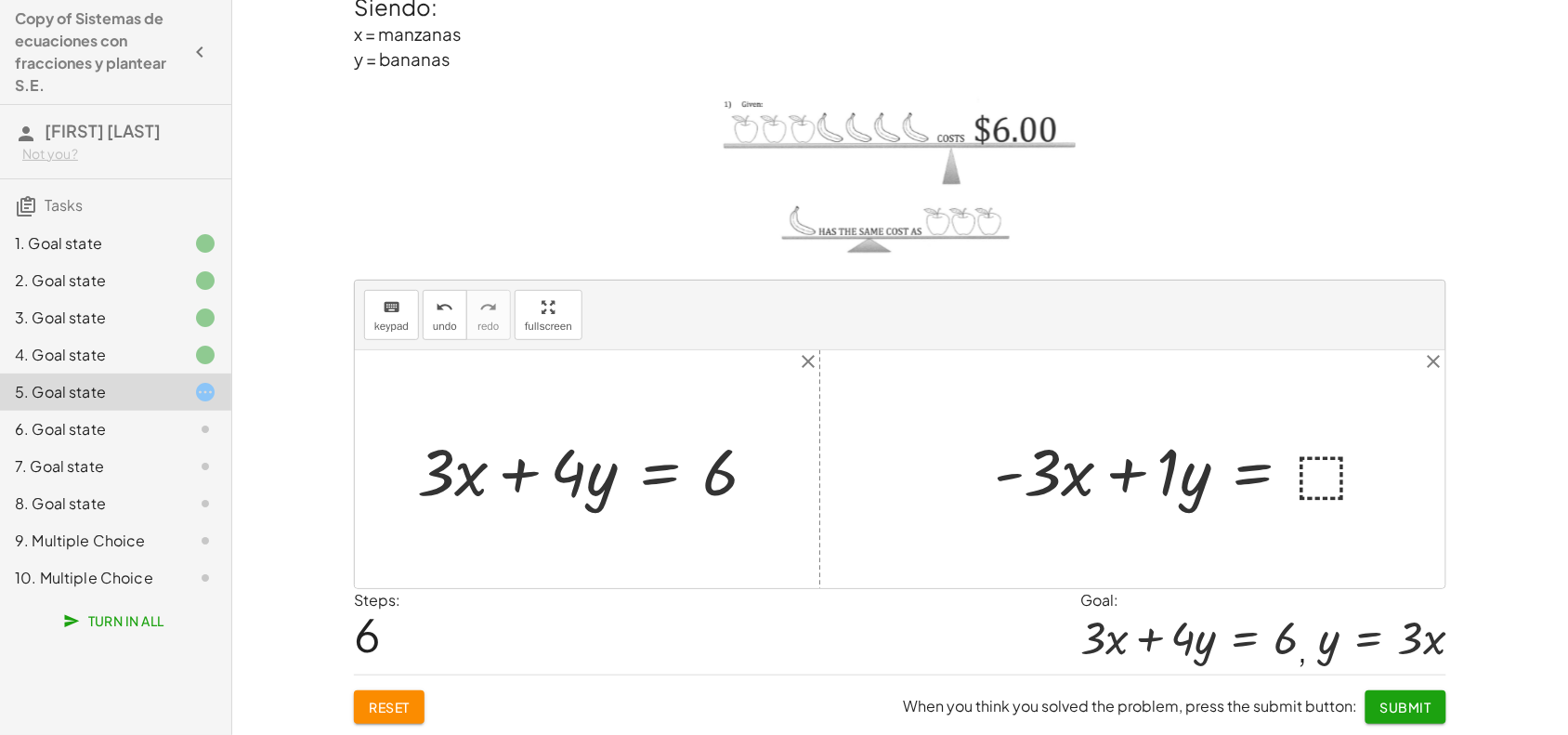 click at bounding box center (1189, 469) 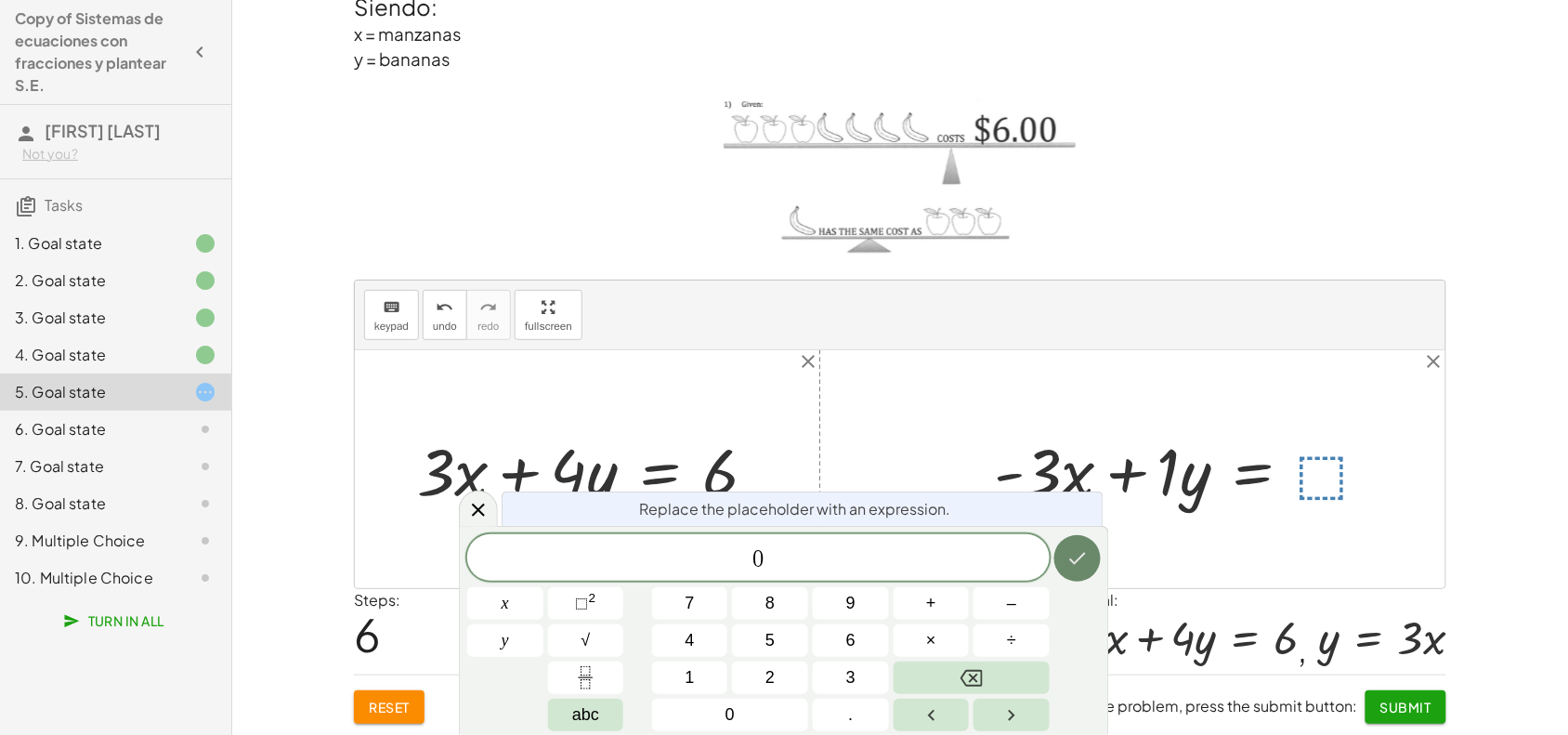 click at bounding box center (1078, 558) 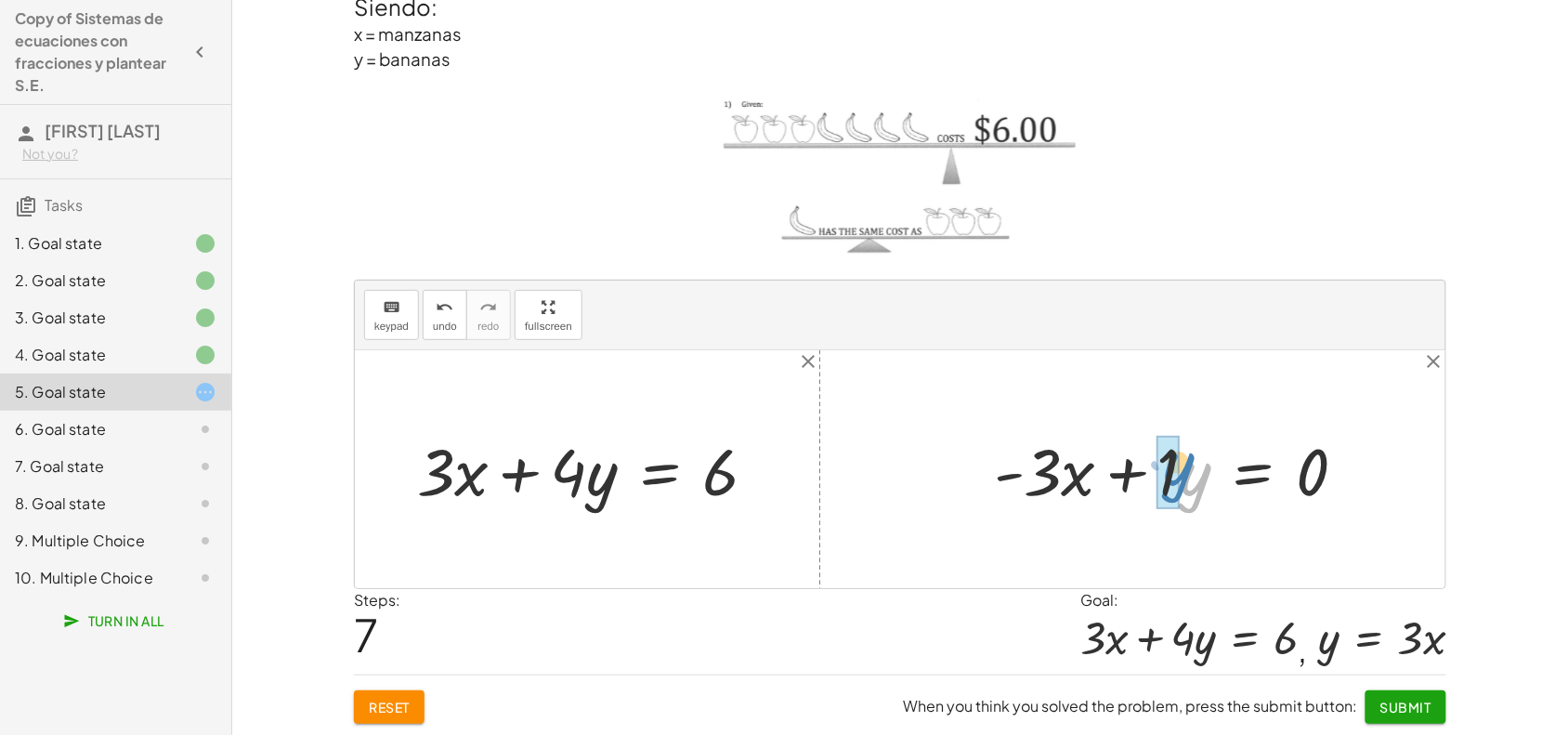 drag, startPoint x: 1187, startPoint y: 475, endPoint x: 1175, endPoint y: 463, distance: 16.970563 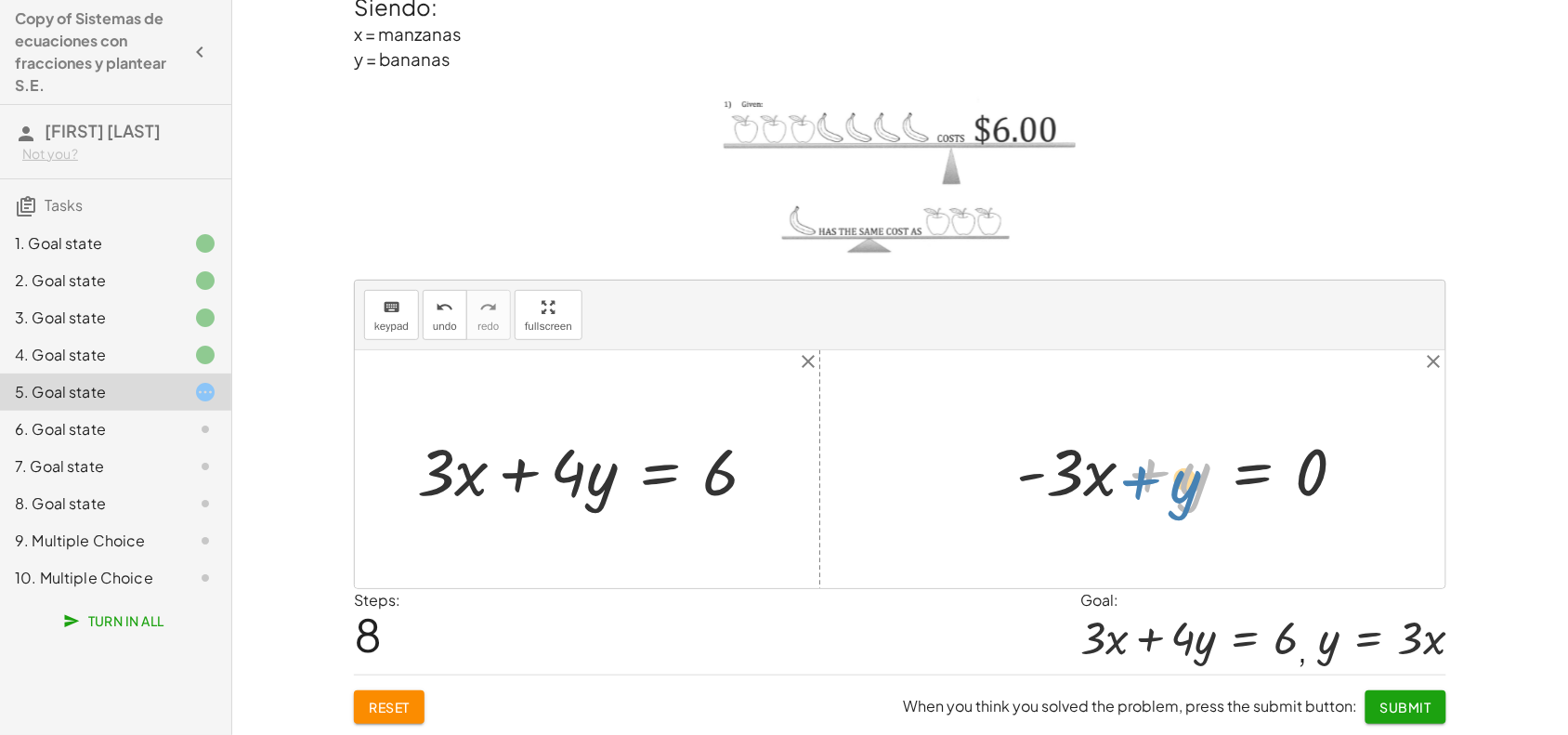 drag, startPoint x: 1199, startPoint y: 488, endPoint x: 1183, endPoint y: 492, distance: 16.492423 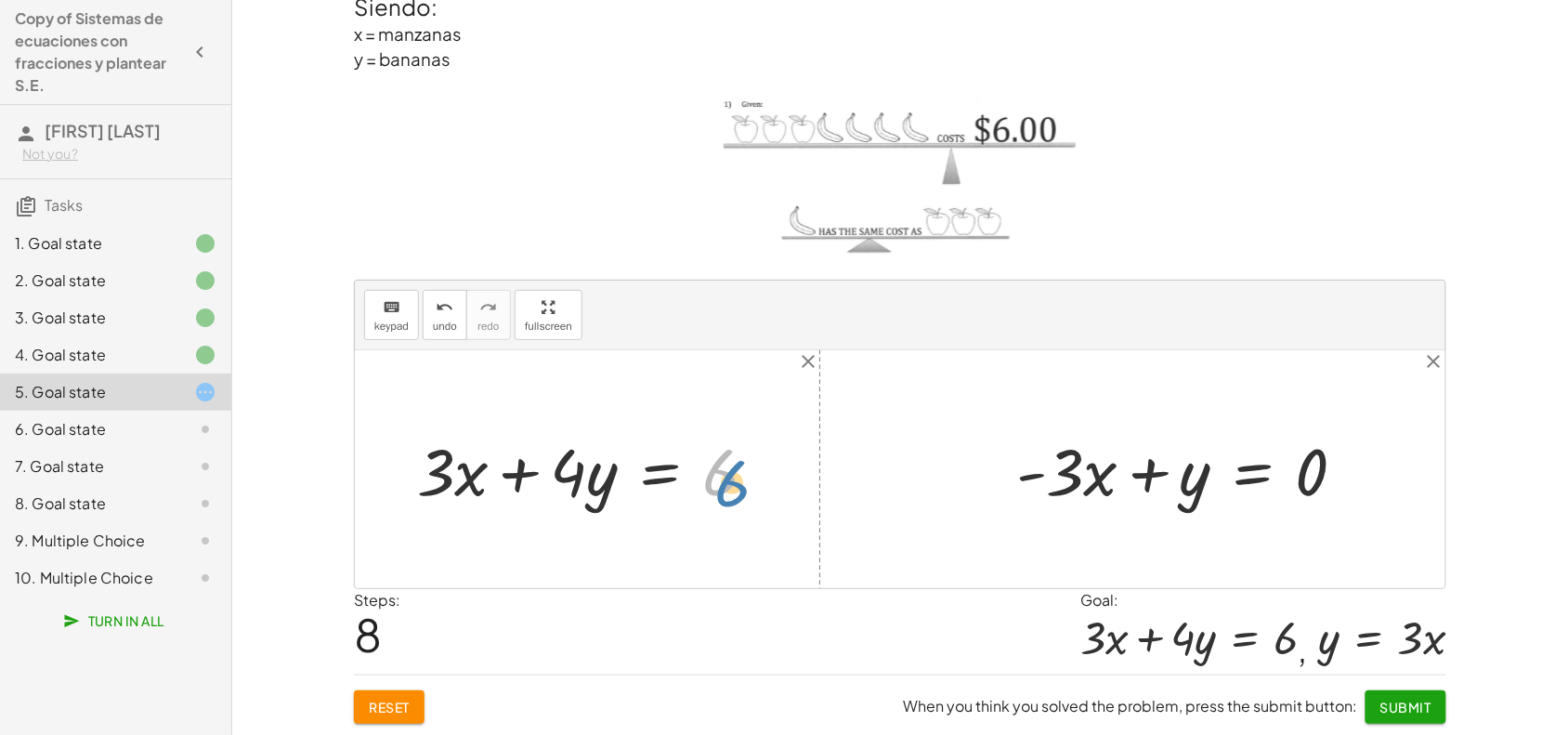 drag, startPoint x: 732, startPoint y: 484, endPoint x: 744, endPoint y: 495, distance: 16.278821 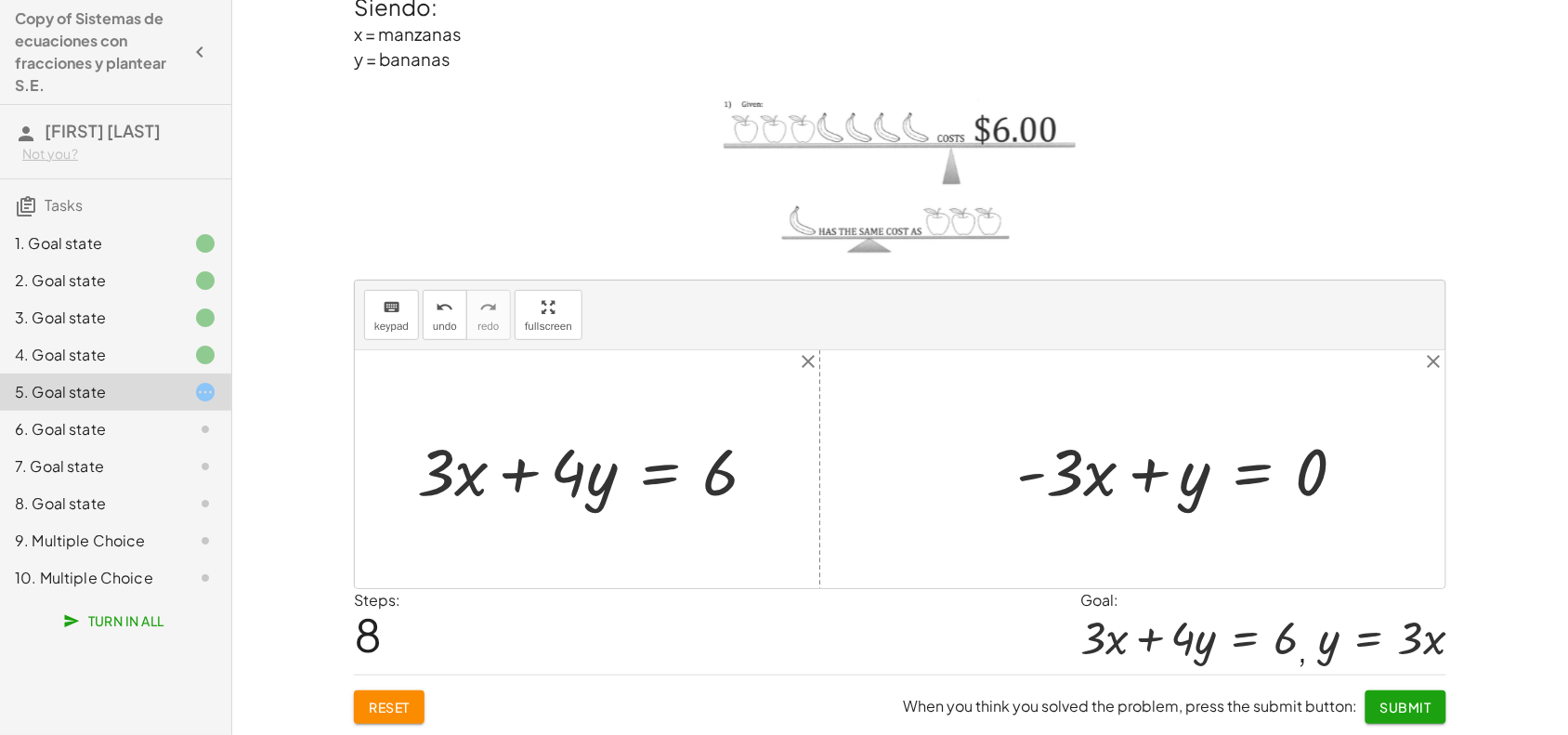 drag, startPoint x: 814, startPoint y: 479, endPoint x: 850, endPoint y: 476, distance: 36.12478 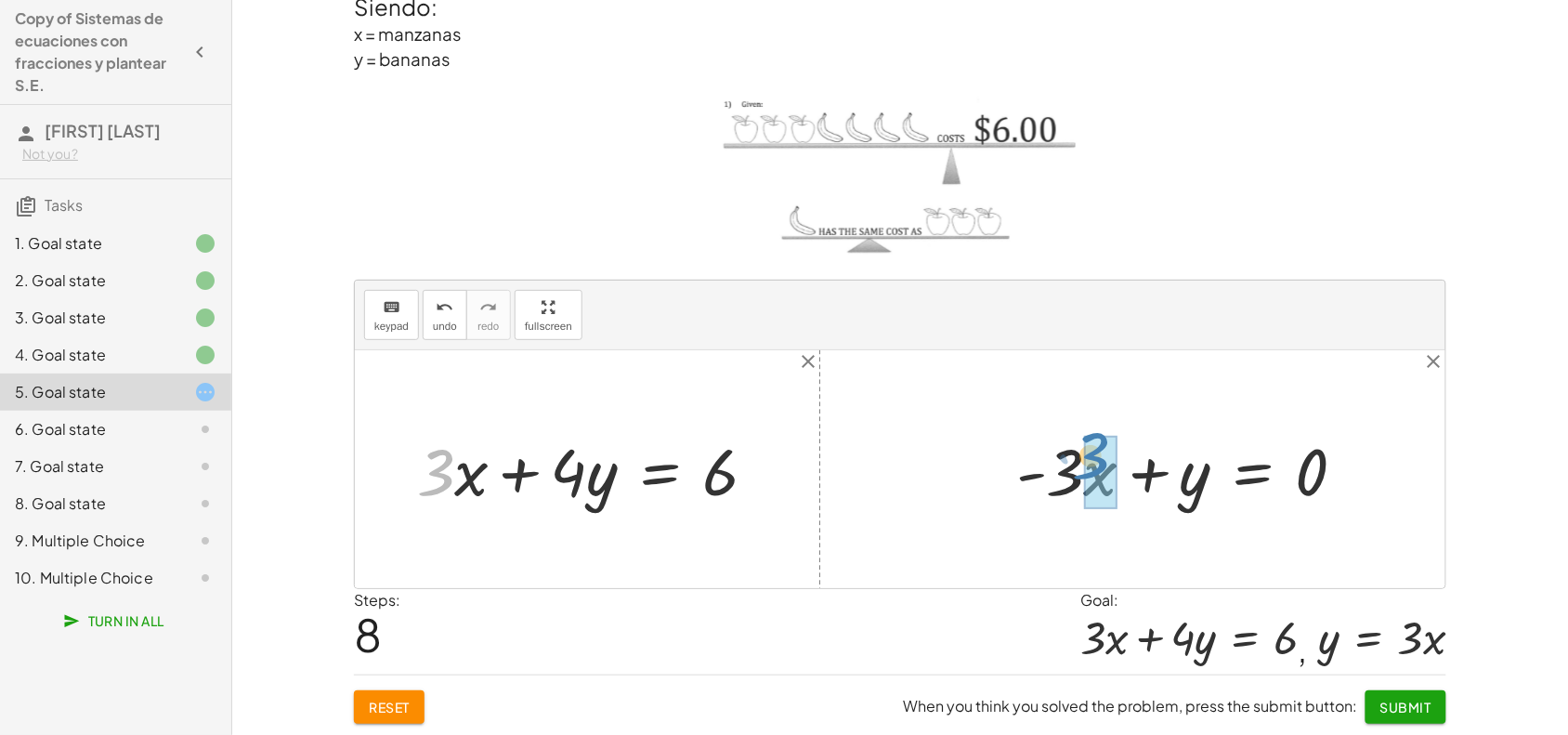 drag, startPoint x: 451, startPoint y: 483, endPoint x: 1106, endPoint y: 466, distance: 655.22057 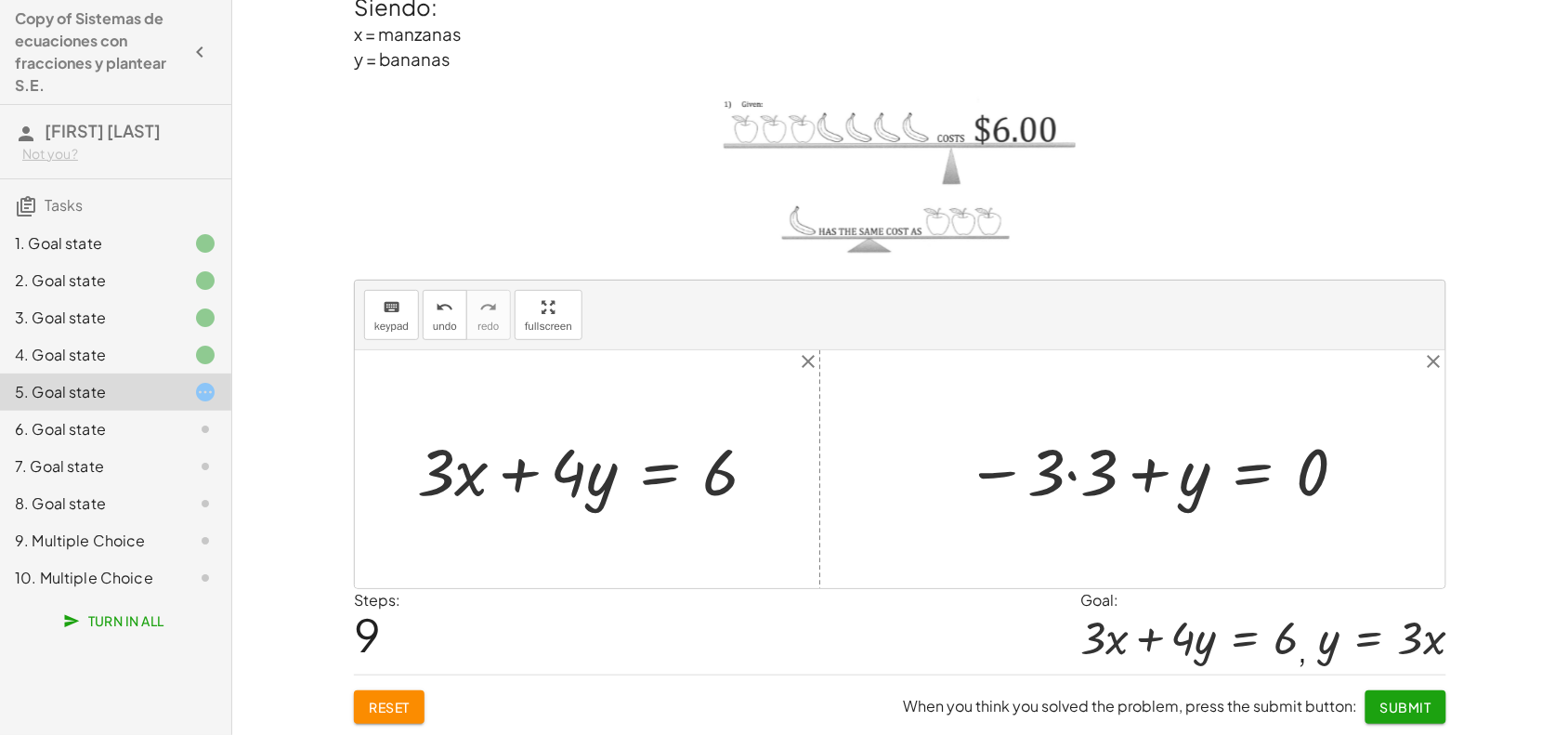 click at bounding box center (1158, 469) 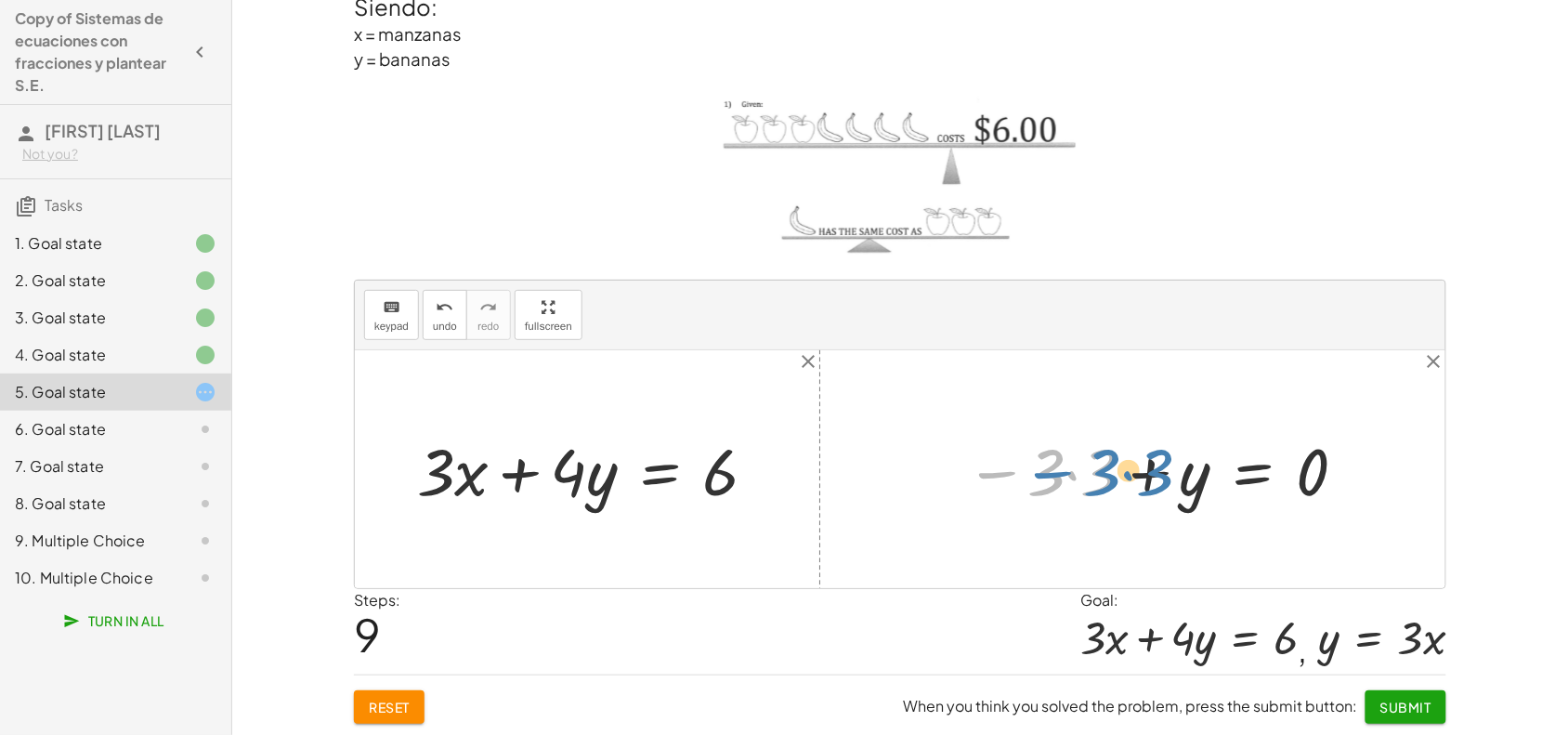 drag, startPoint x: 987, startPoint y: 479, endPoint x: 1000, endPoint y: 491, distance: 17.691806 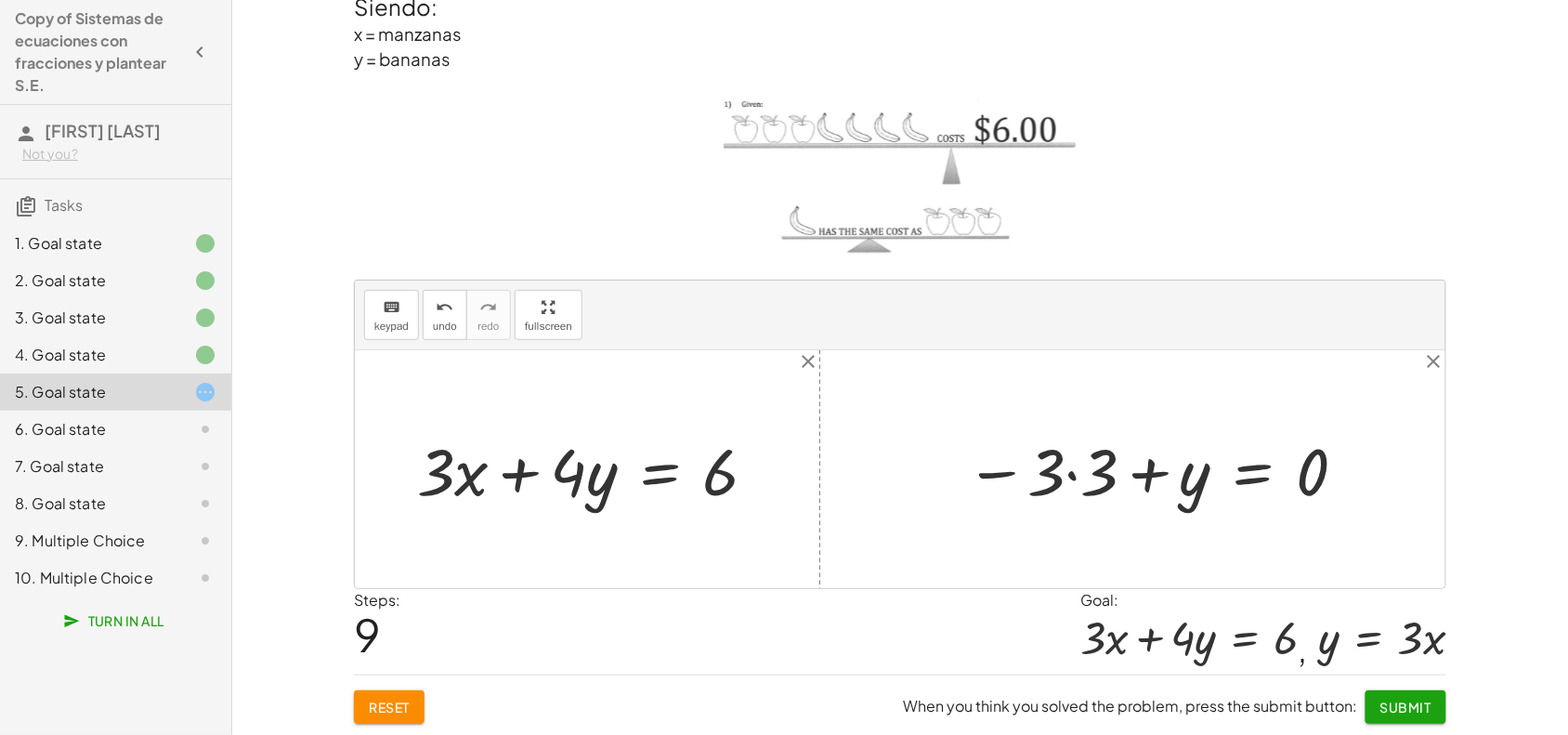 click at bounding box center (1158, 469) 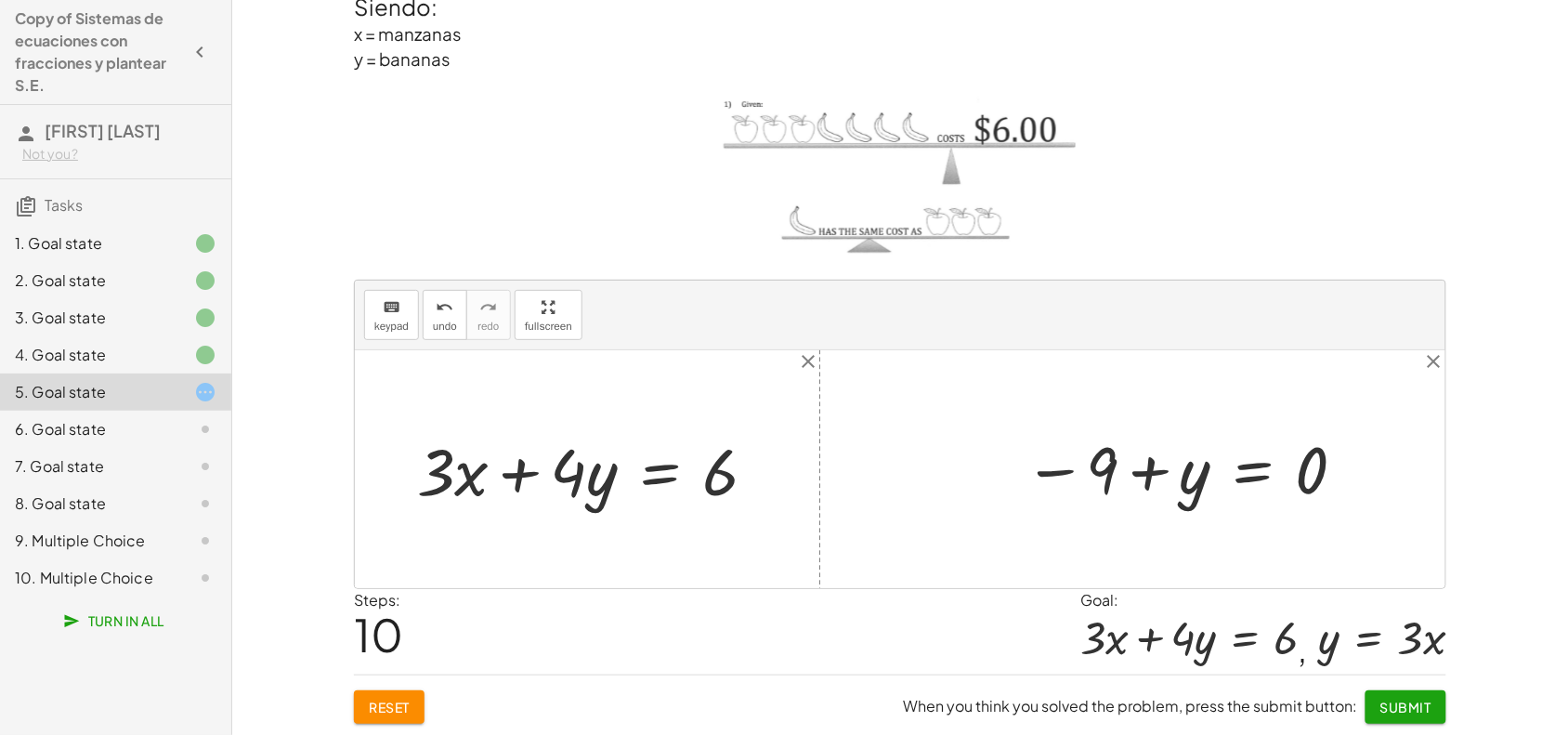 click at bounding box center [1187, 469] 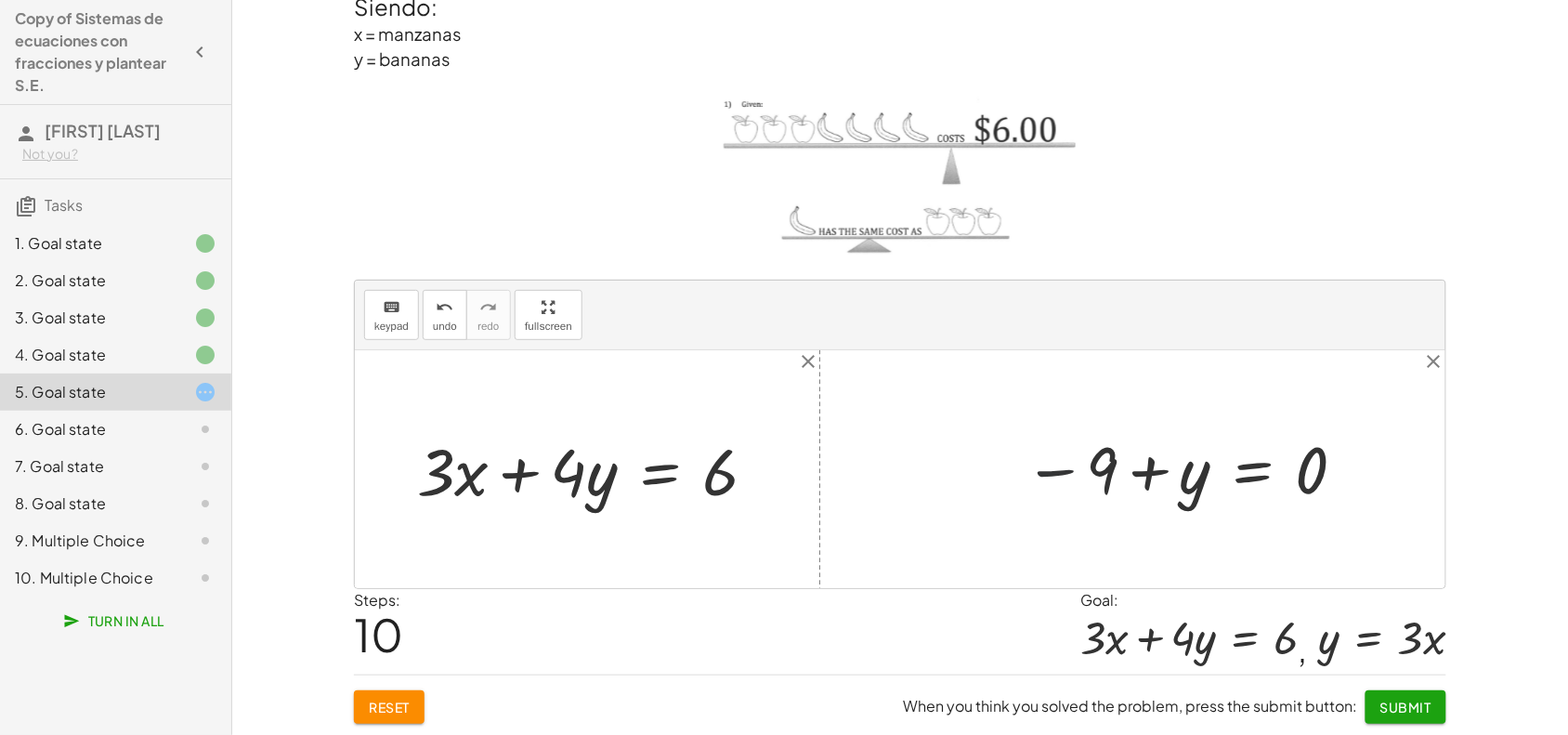 drag, startPoint x: 1057, startPoint y: 471, endPoint x: 952, endPoint y: 471, distance: 105 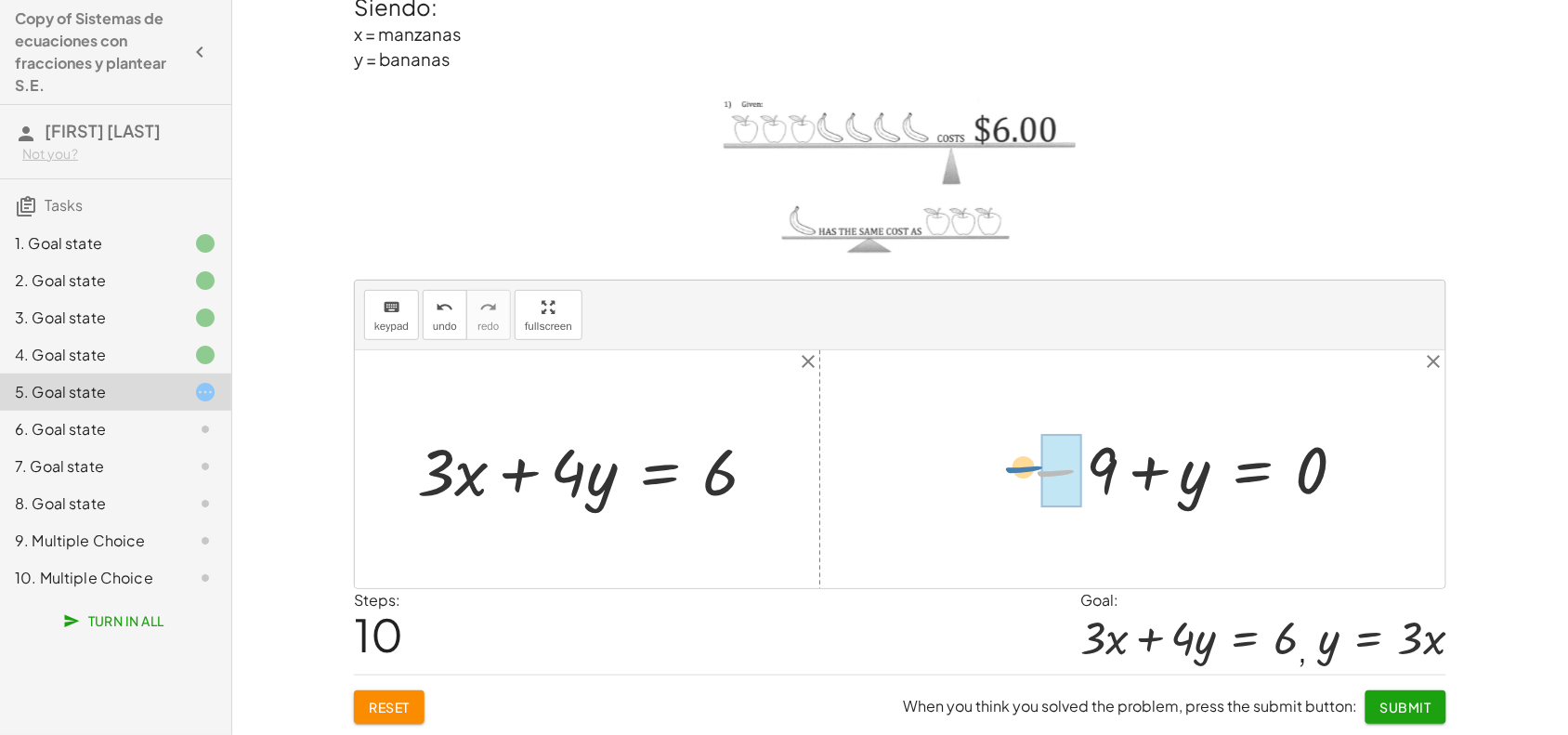 drag, startPoint x: 1056, startPoint y: 471, endPoint x: 1020, endPoint y: 467, distance: 36.22154 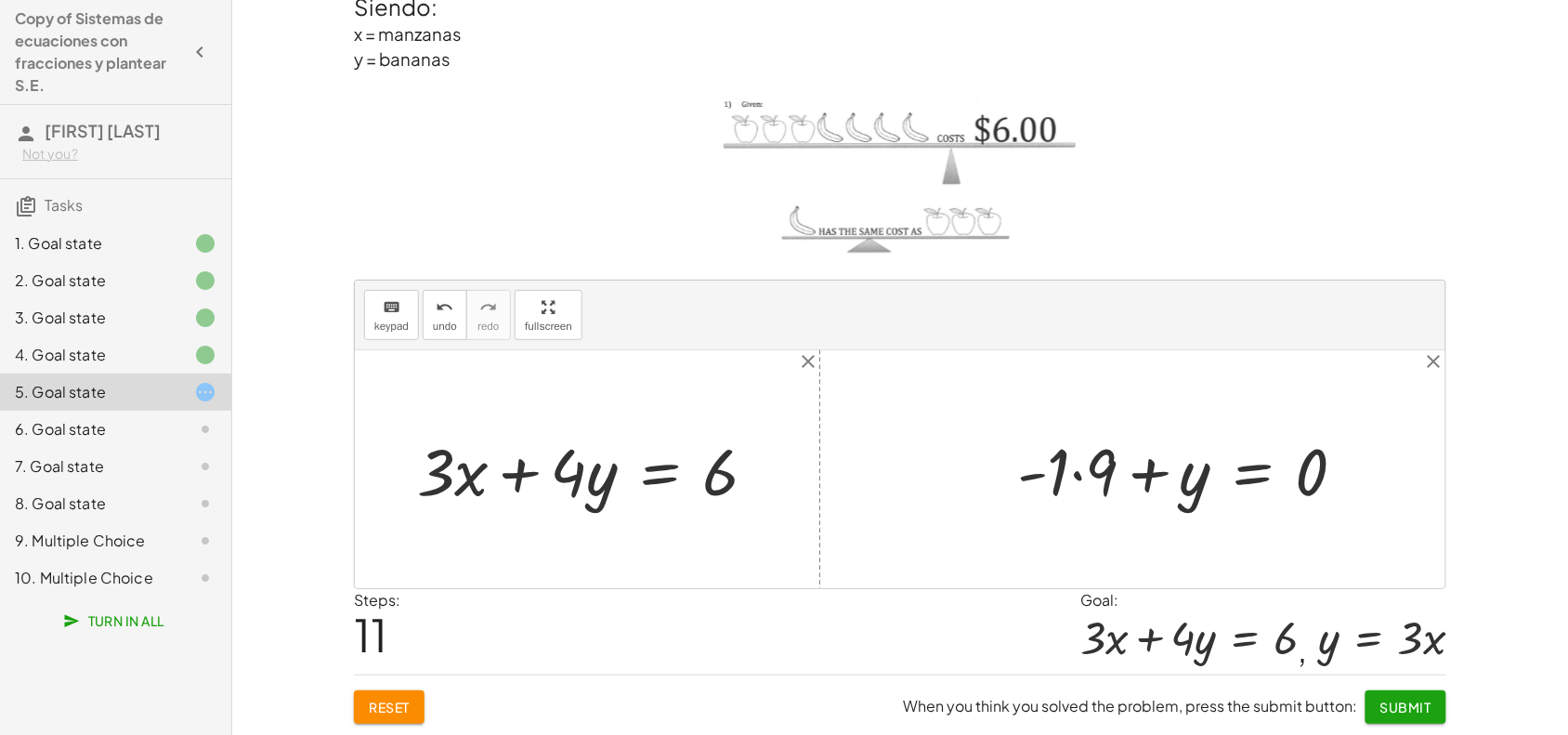 click at bounding box center (1189, 469) 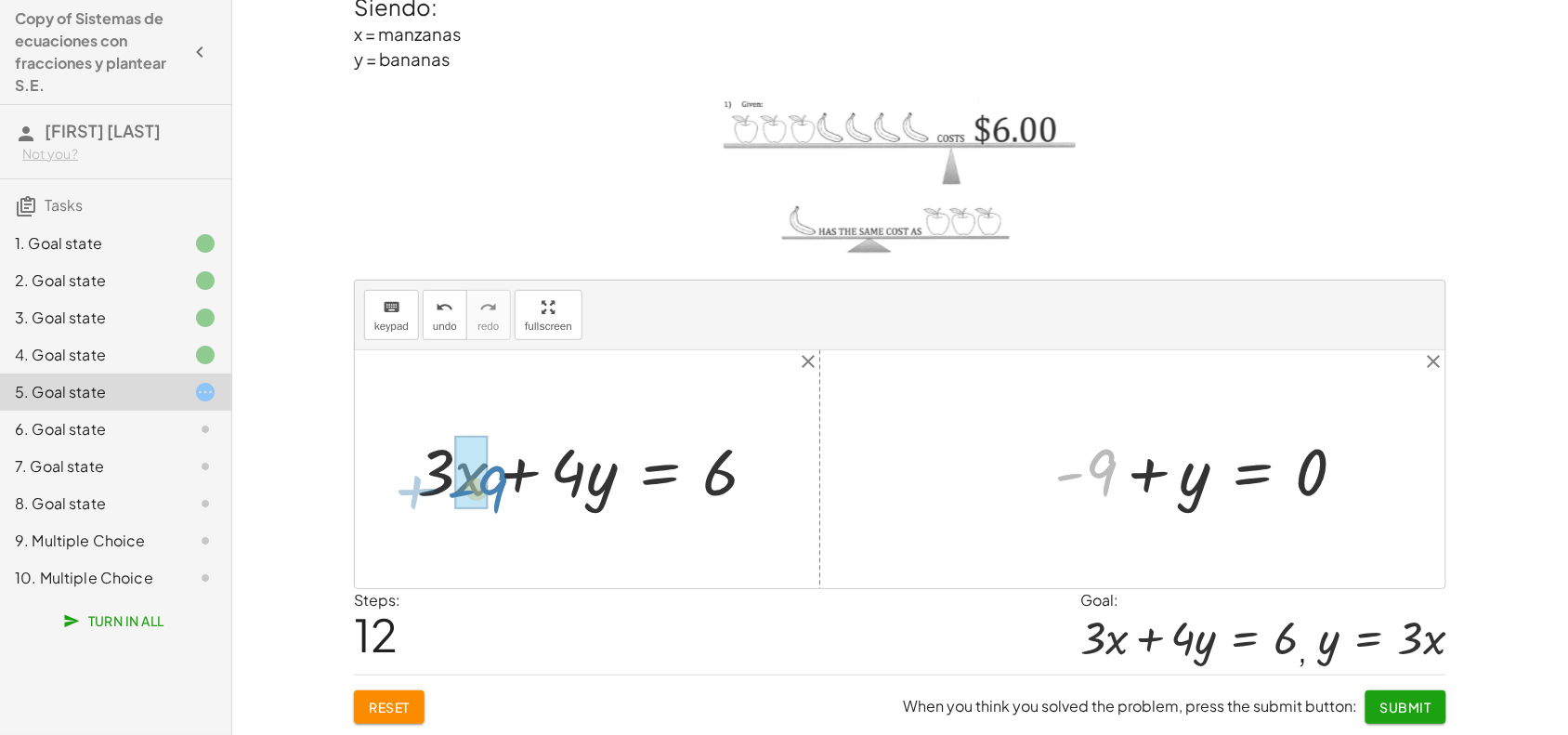 drag, startPoint x: 1102, startPoint y: 471, endPoint x: 492, endPoint y: 488, distance: 610.2368 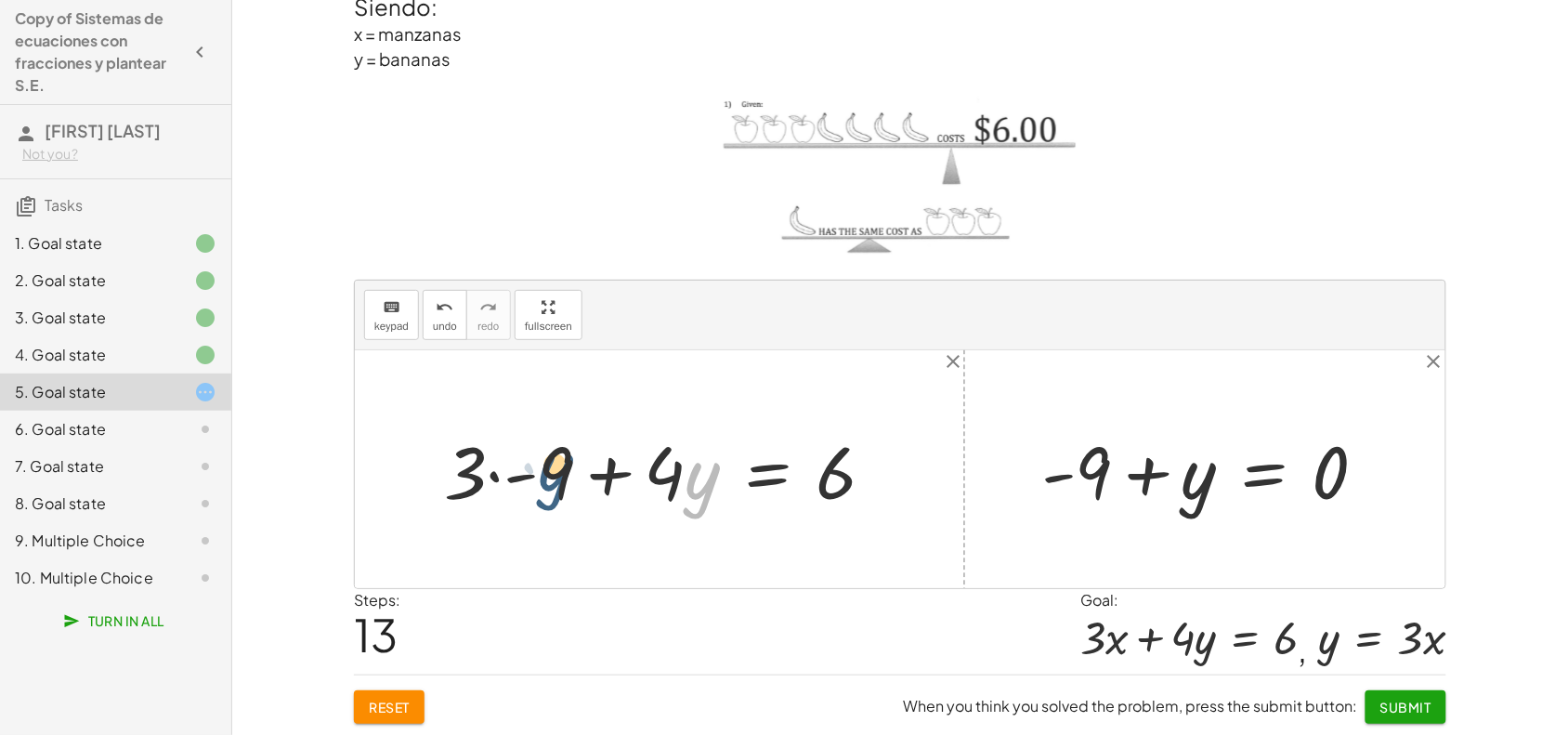 drag, startPoint x: 690, startPoint y: 484, endPoint x: 537, endPoint y: 476, distance: 153.20901 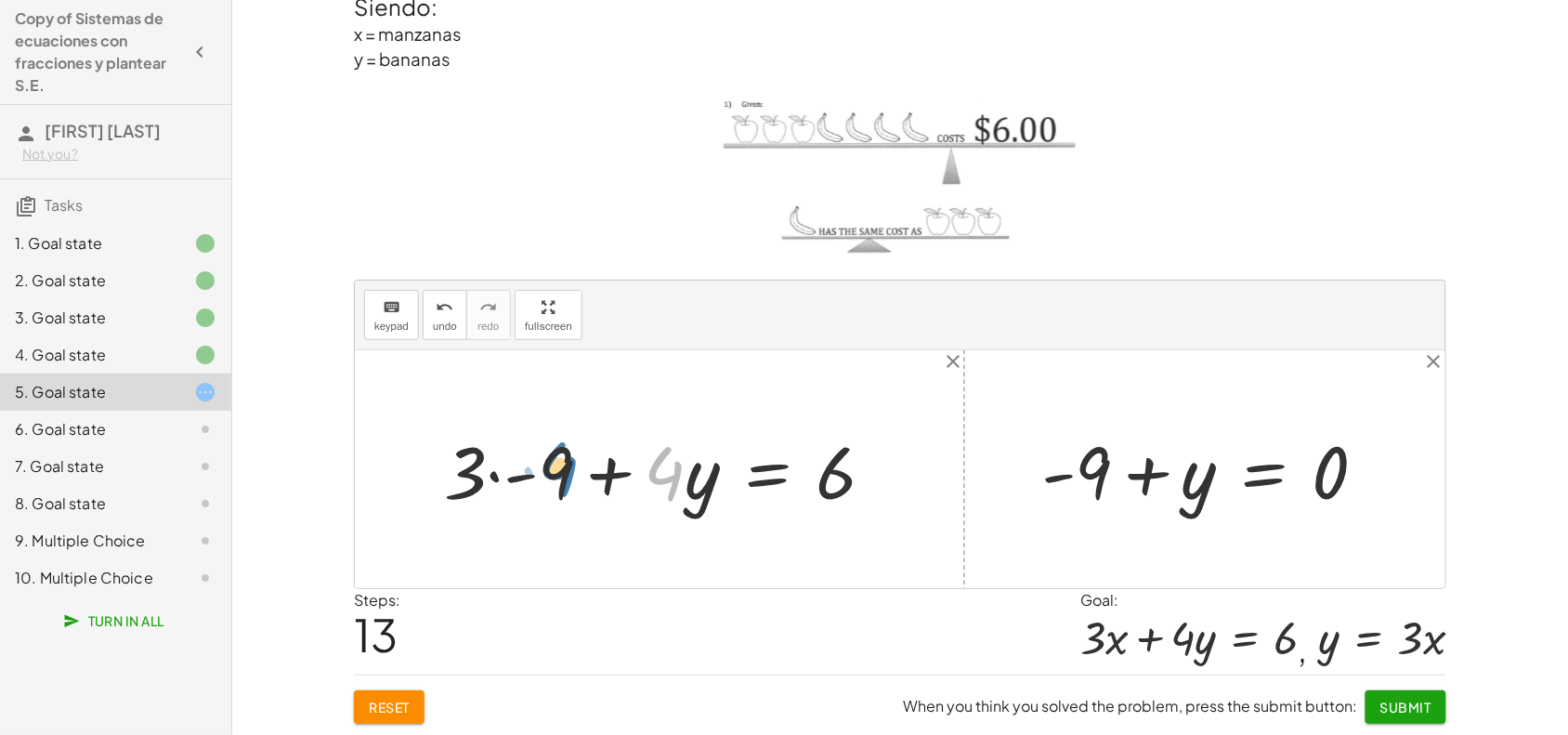 drag, startPoint x: 650, startPoint y: 479, endPoint x: 529, endPoint y: 475, distance: 121.0661 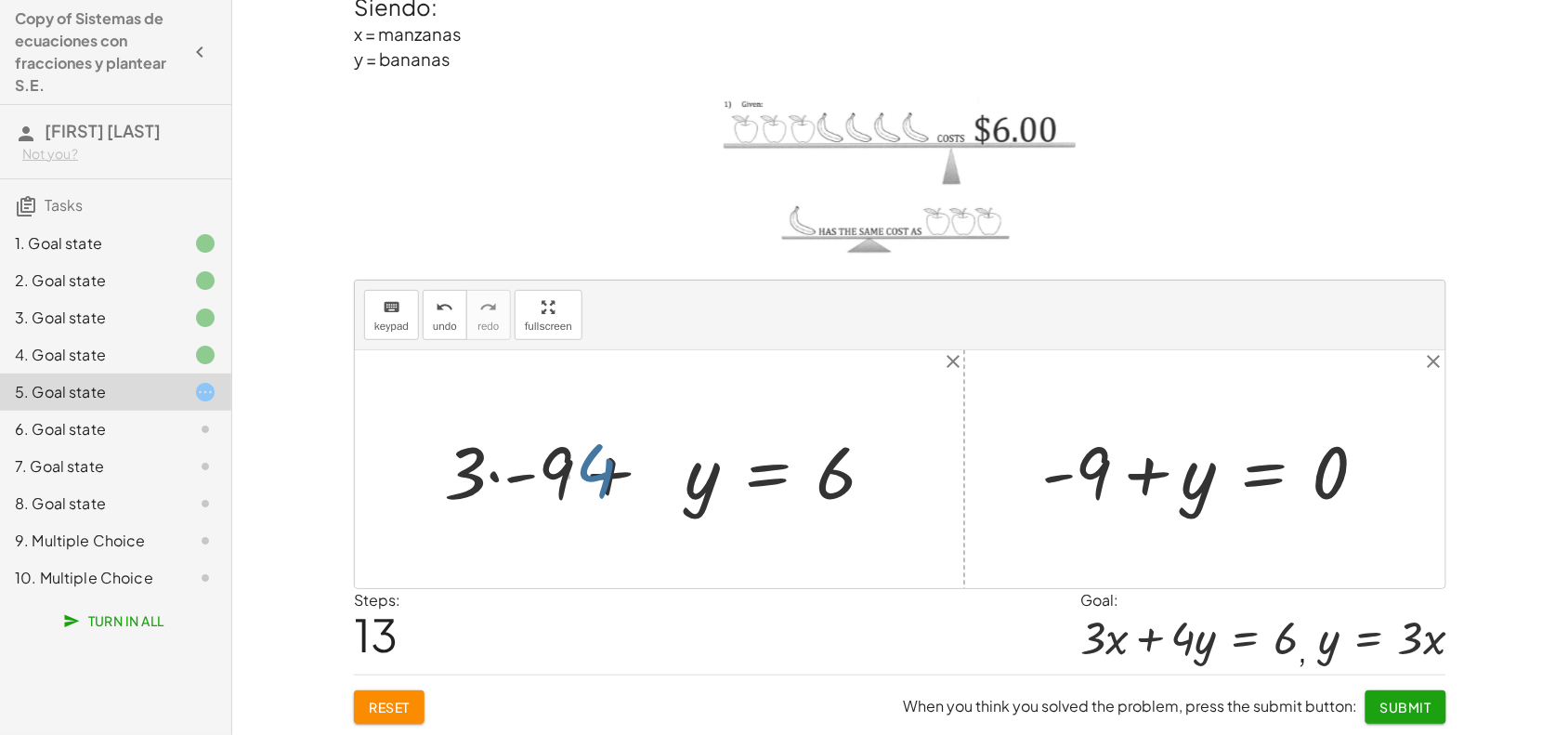 click at bounding box center [667, 469] 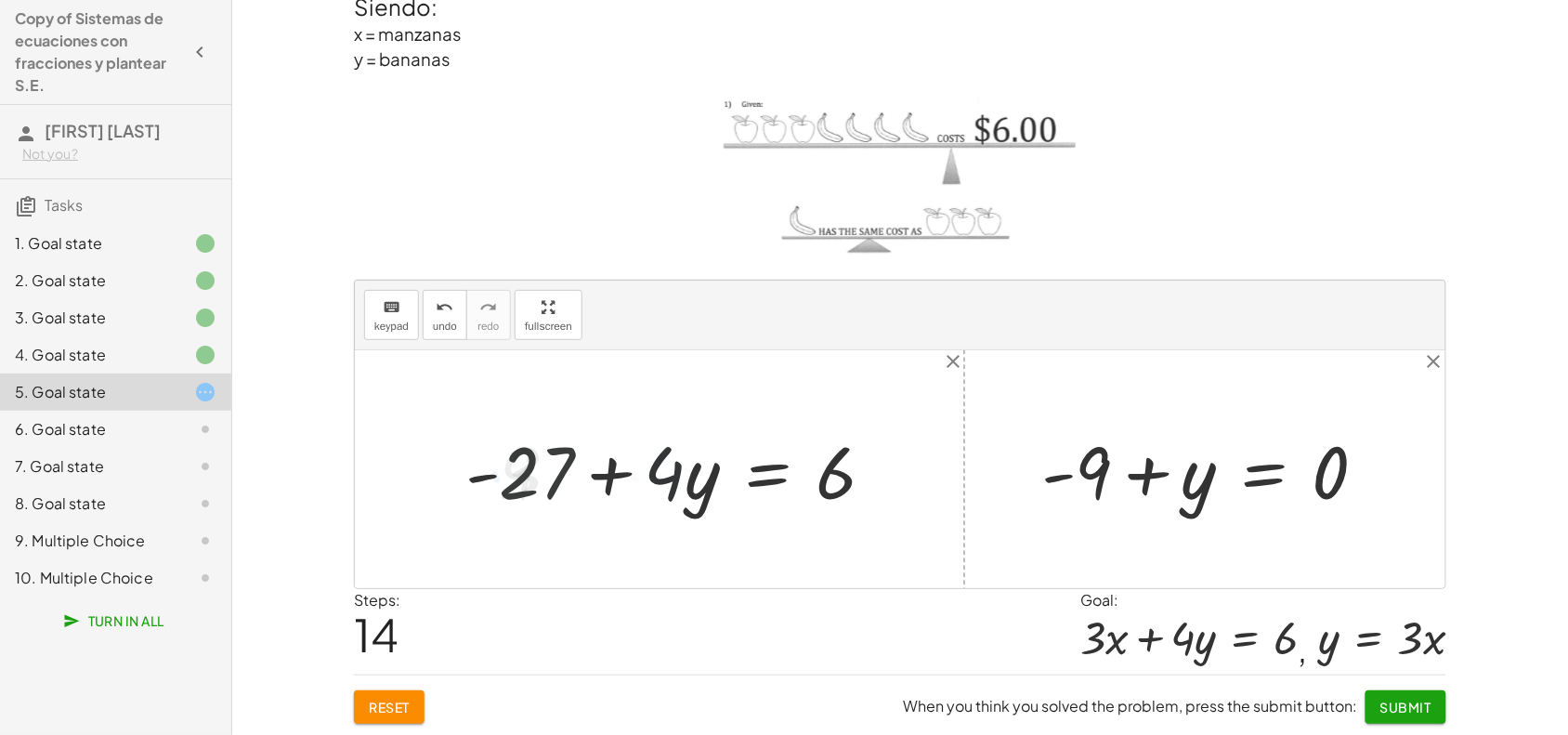 click at bounding box center [677, 469] 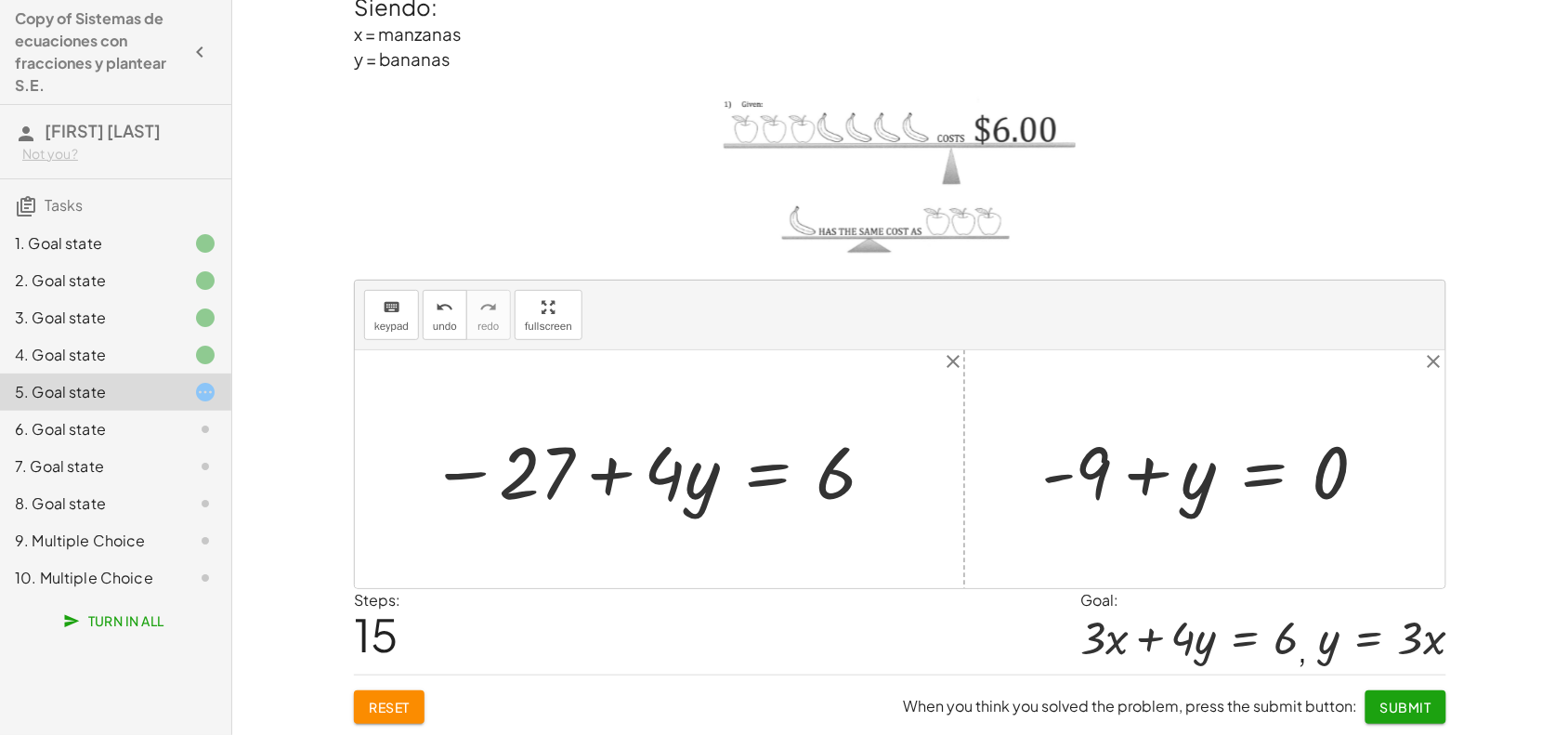 click at bounding box center (654, 469) 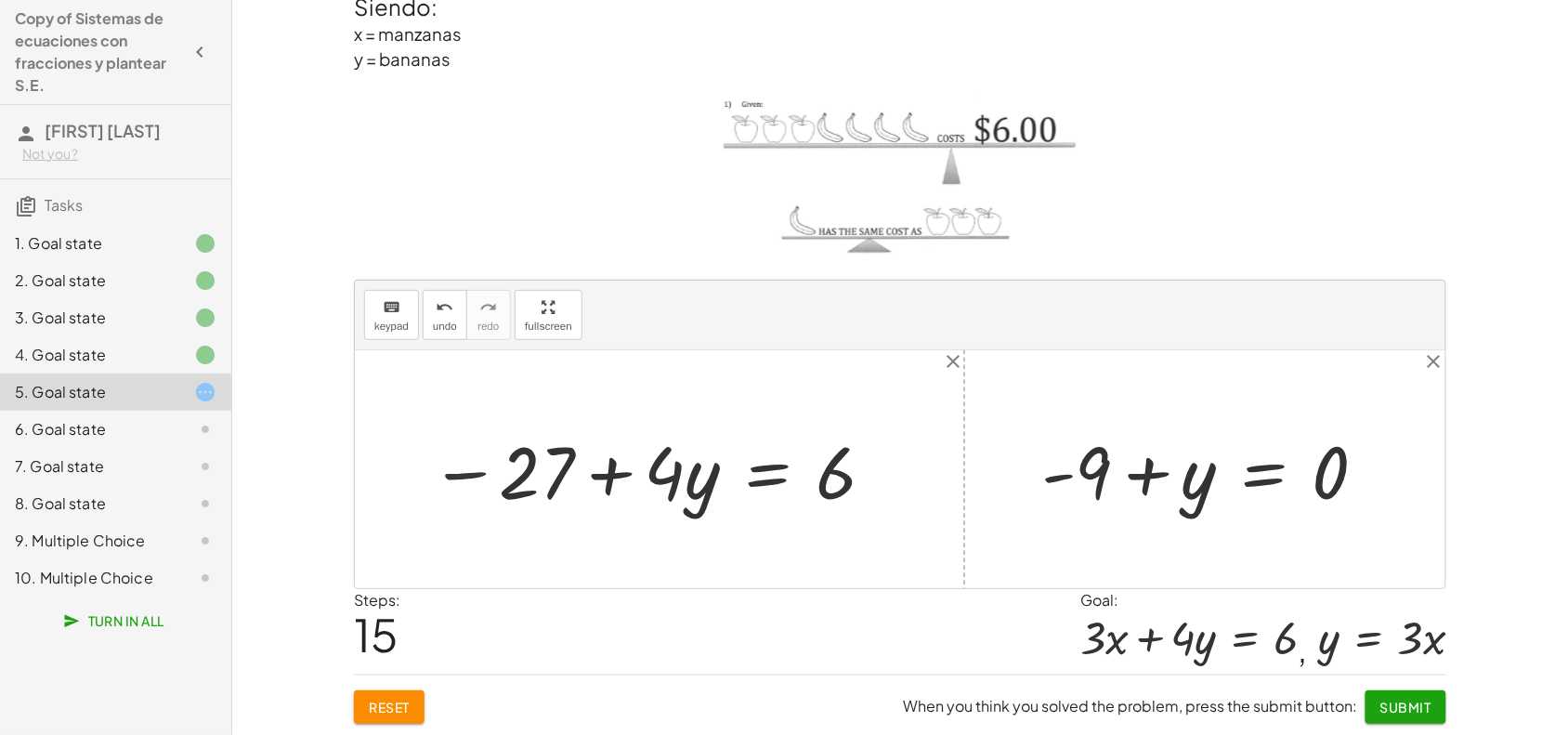 click at bounding box center [654, 469] 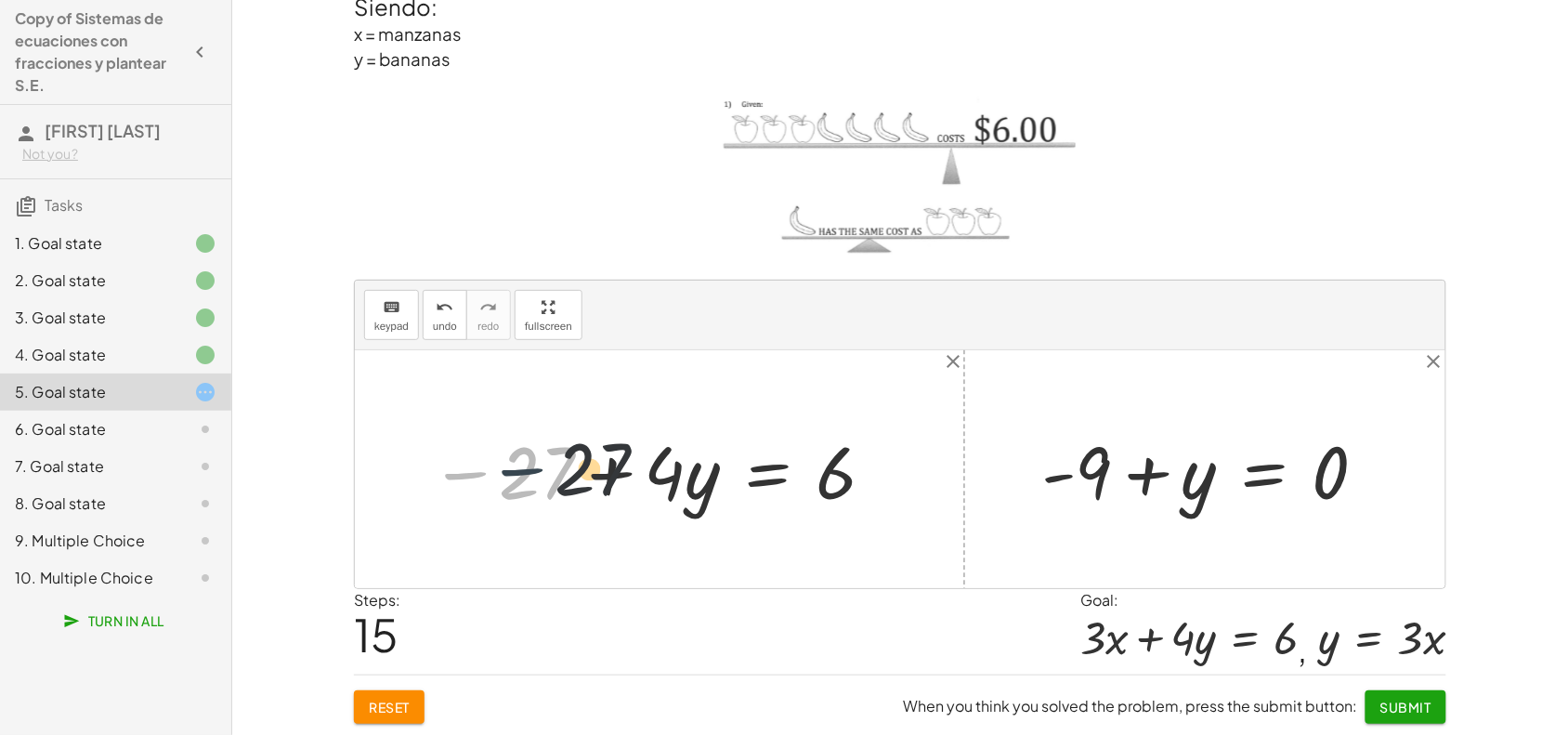 drag, startPoint x: 480, startPoint y: 476, endPoint x: 541, endPoint y: 471, distance: 61.204575 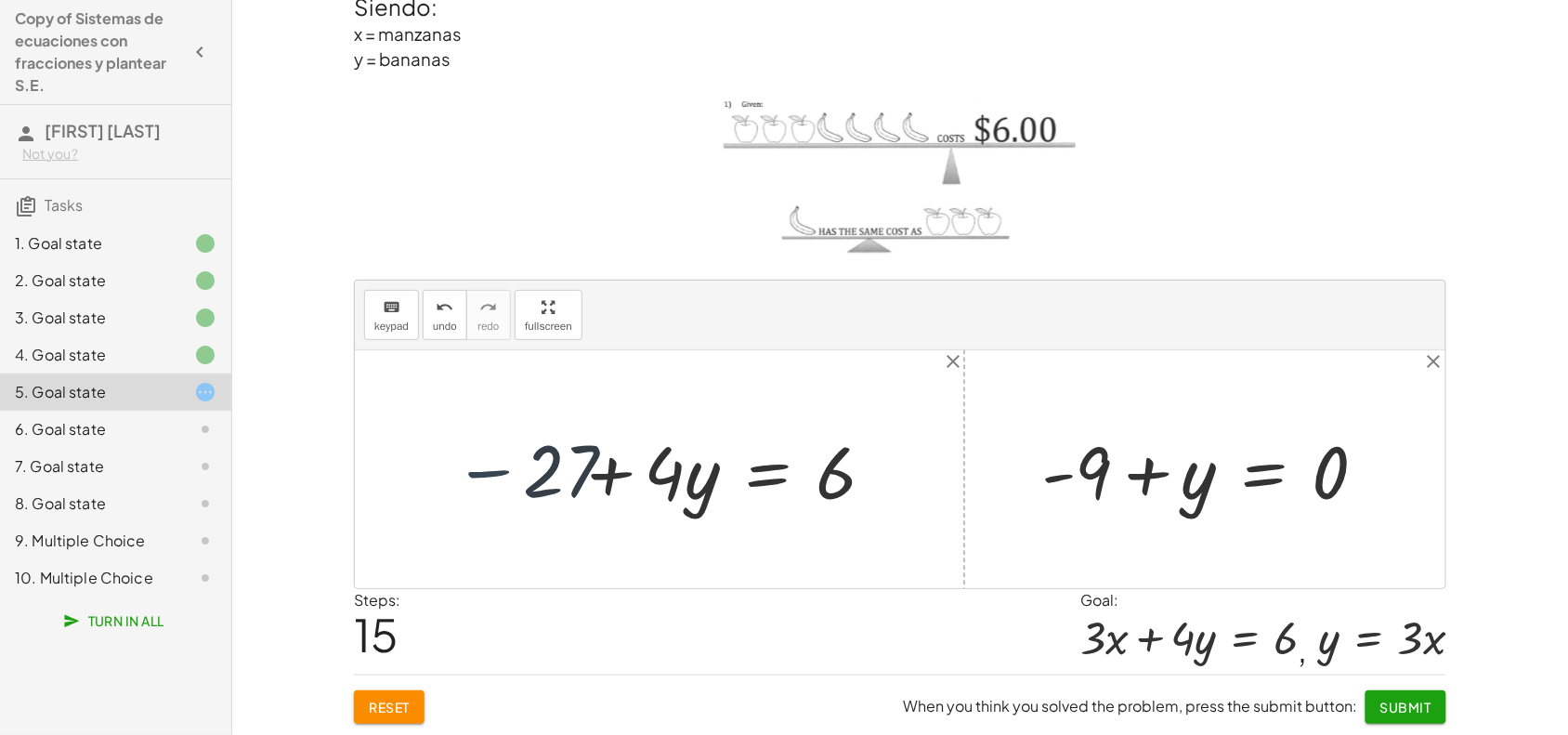 click at bounding box center (654, 469) 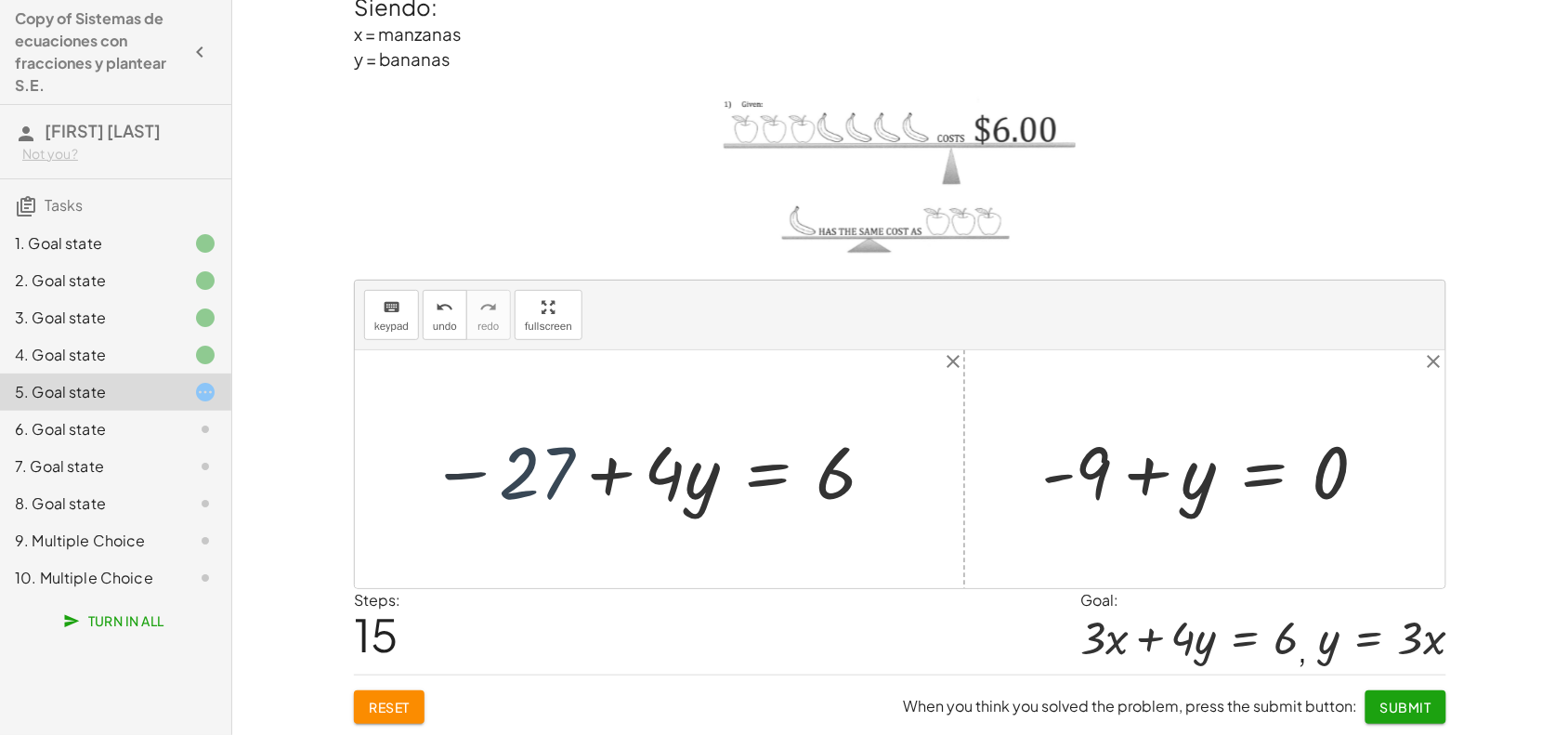 click at bounding box center [654, 469] 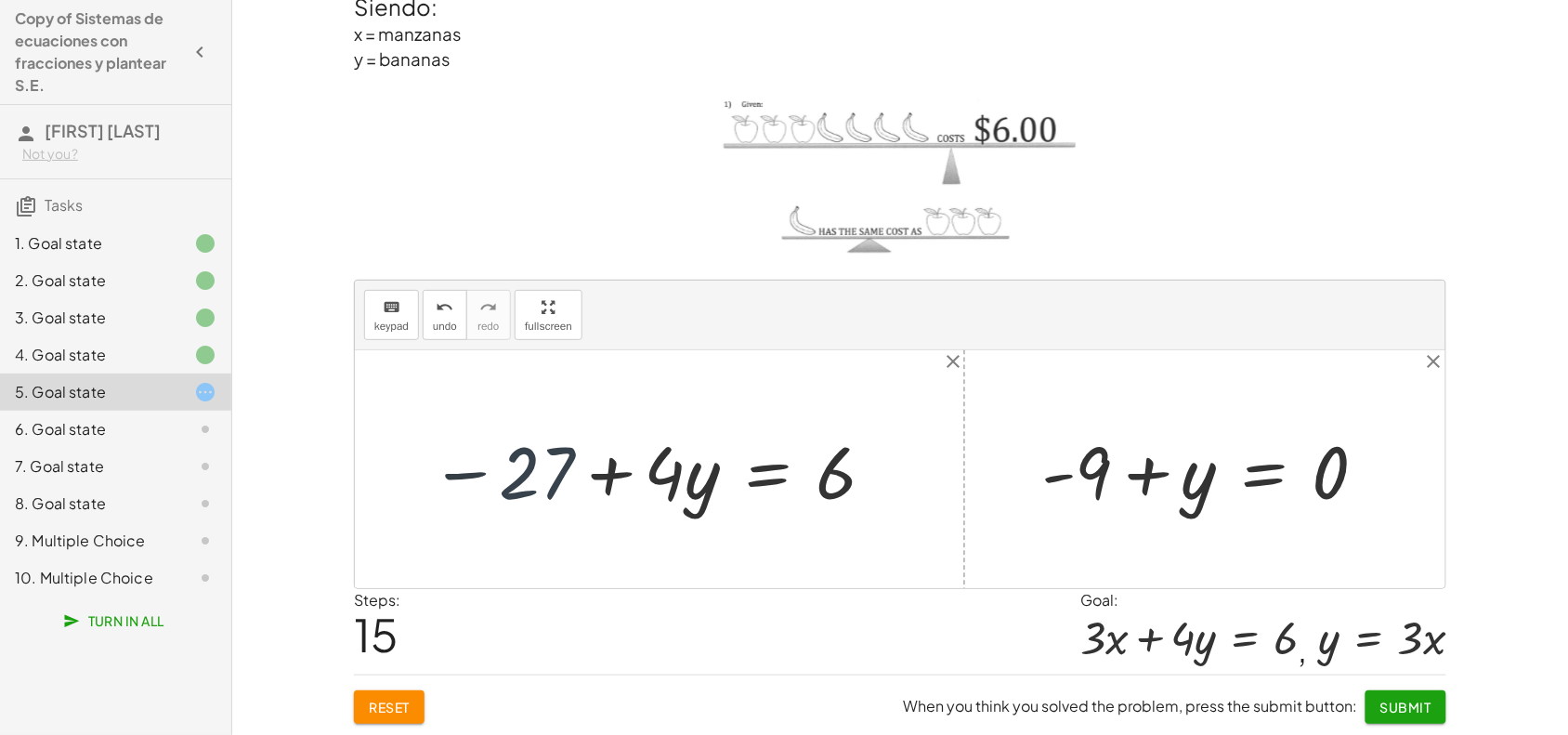 click at bounding box center (654, 469) 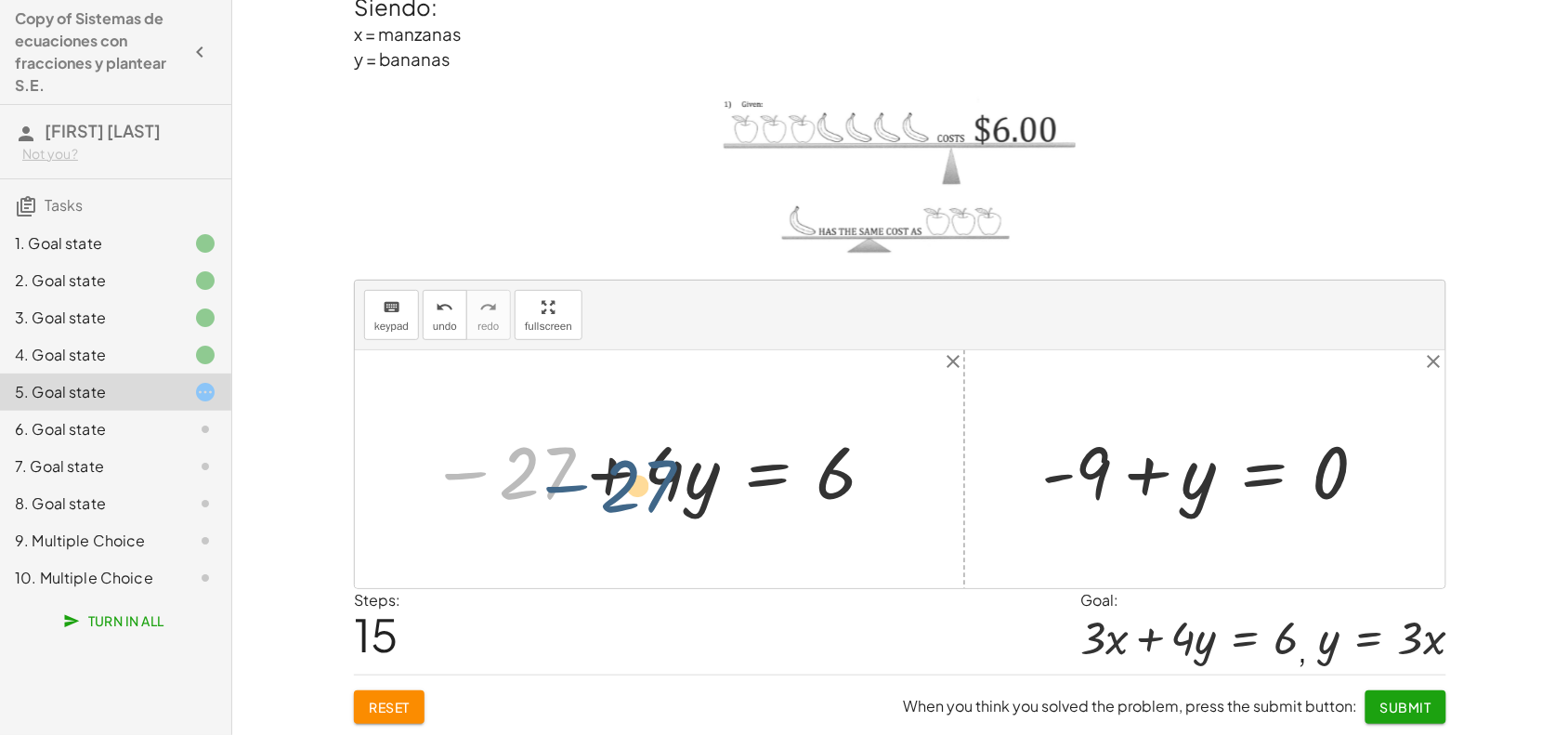 drag, startPoint x: 472, startPoint y: 475, endPoint x: 573, endPoint y: 488, distance: 101.8332 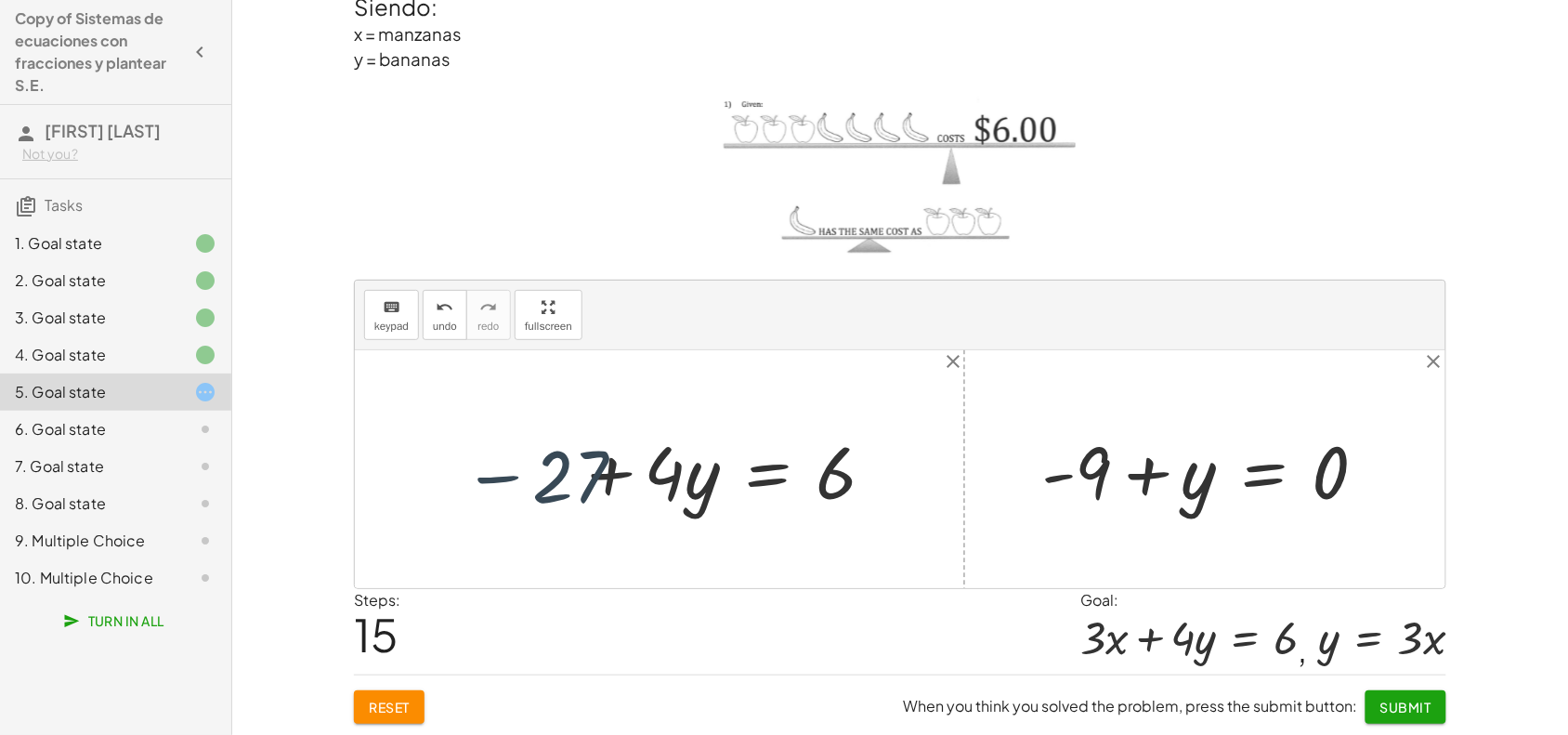click at bounding box center (654, 469) 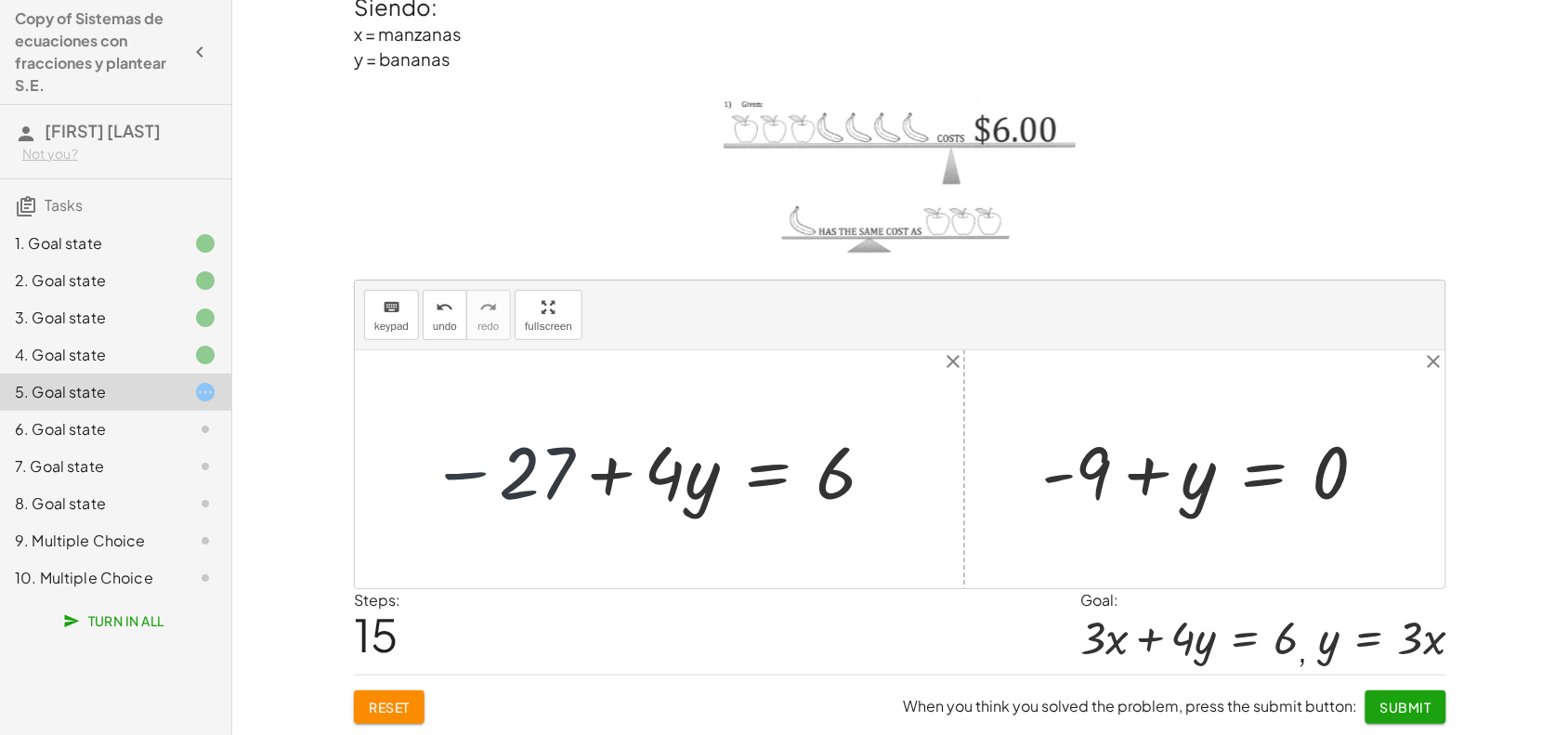 click at bounding box center (654, 469) 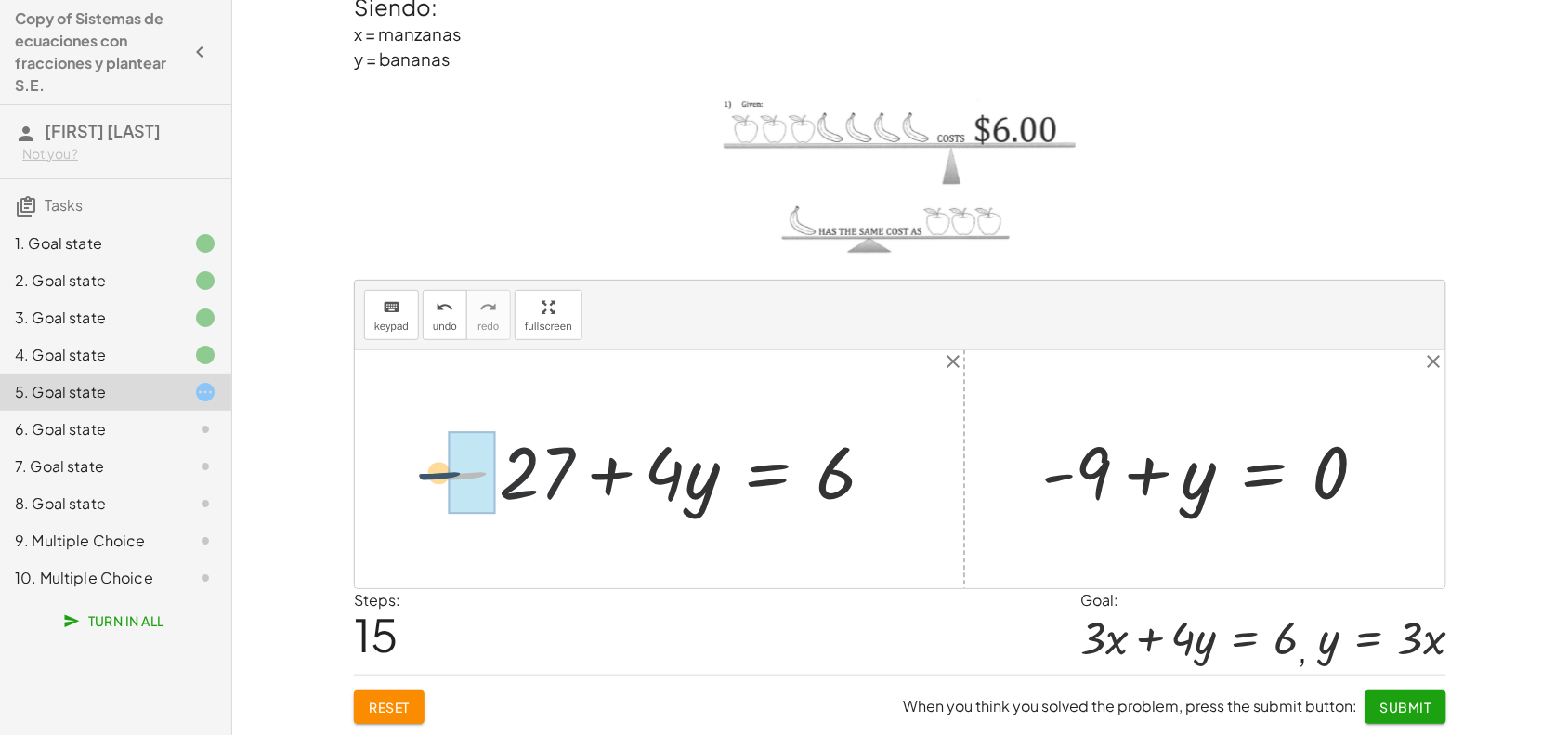 drag, startPoint x: 476, startPoint y: 488, endPoint x: 448, endPoint y: 488, distance: 28 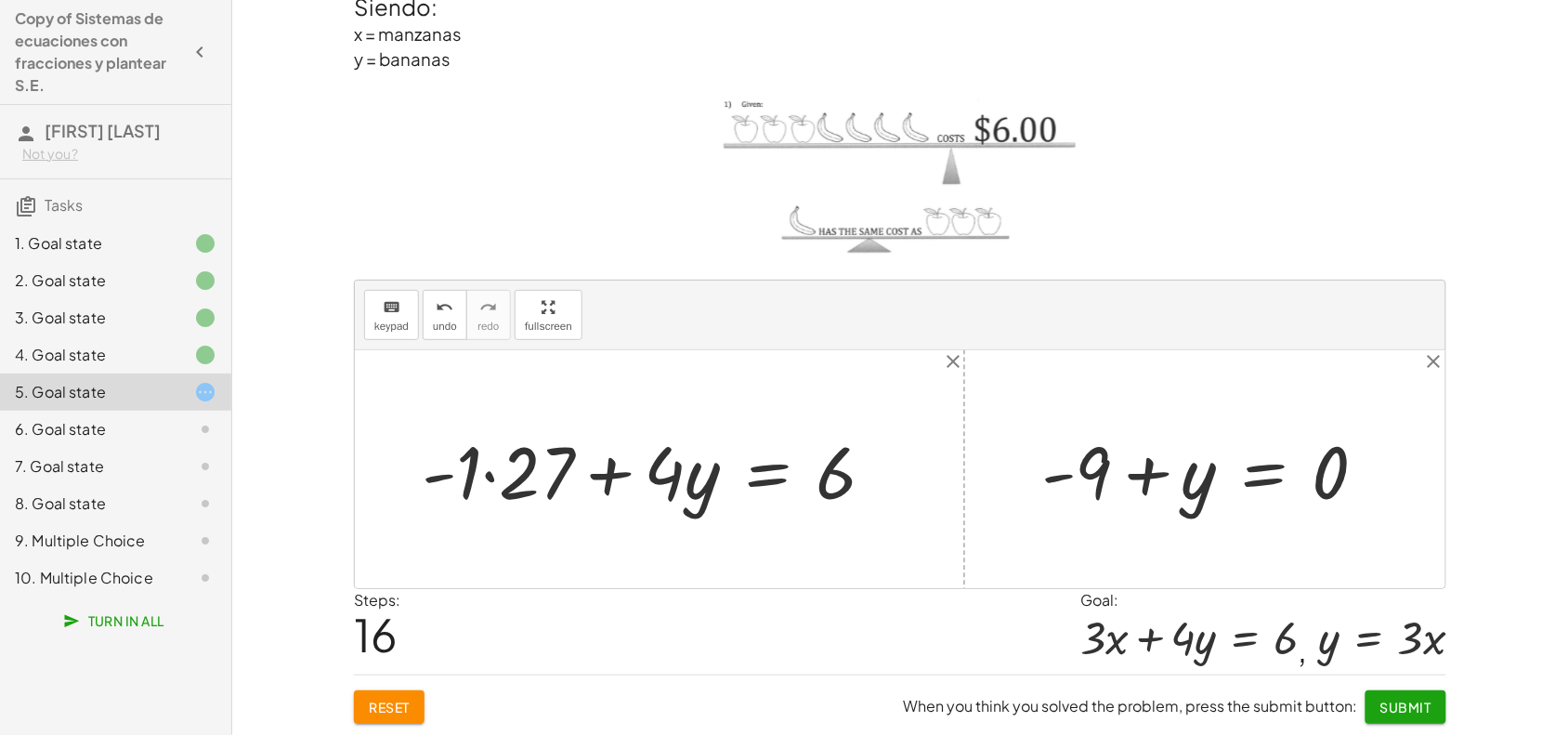drag, startPoint x: 544, startPoint y: 460, endPoint x: 513, endPoint y: 466, distance: 31.575307 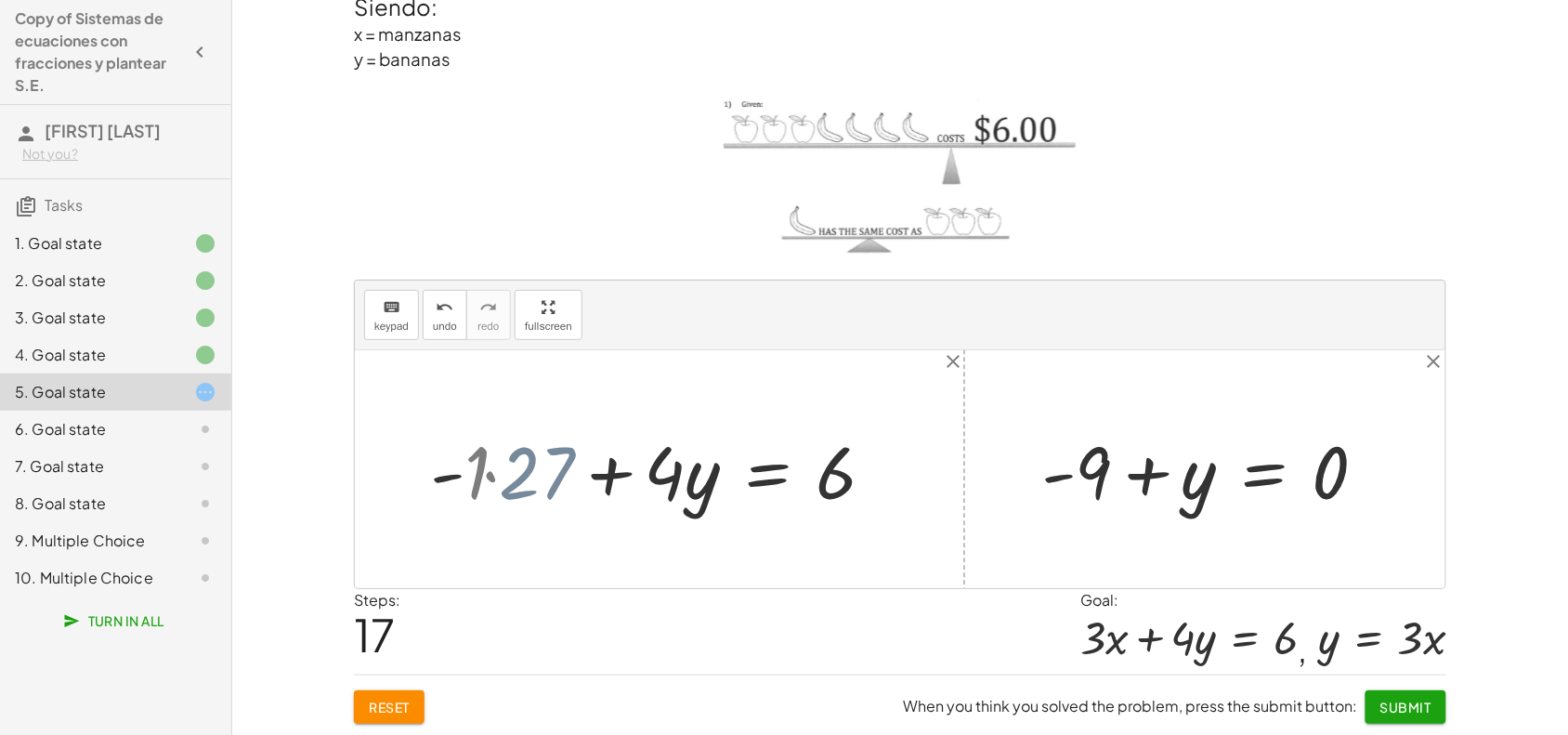 click at bounding box center [677, 469] 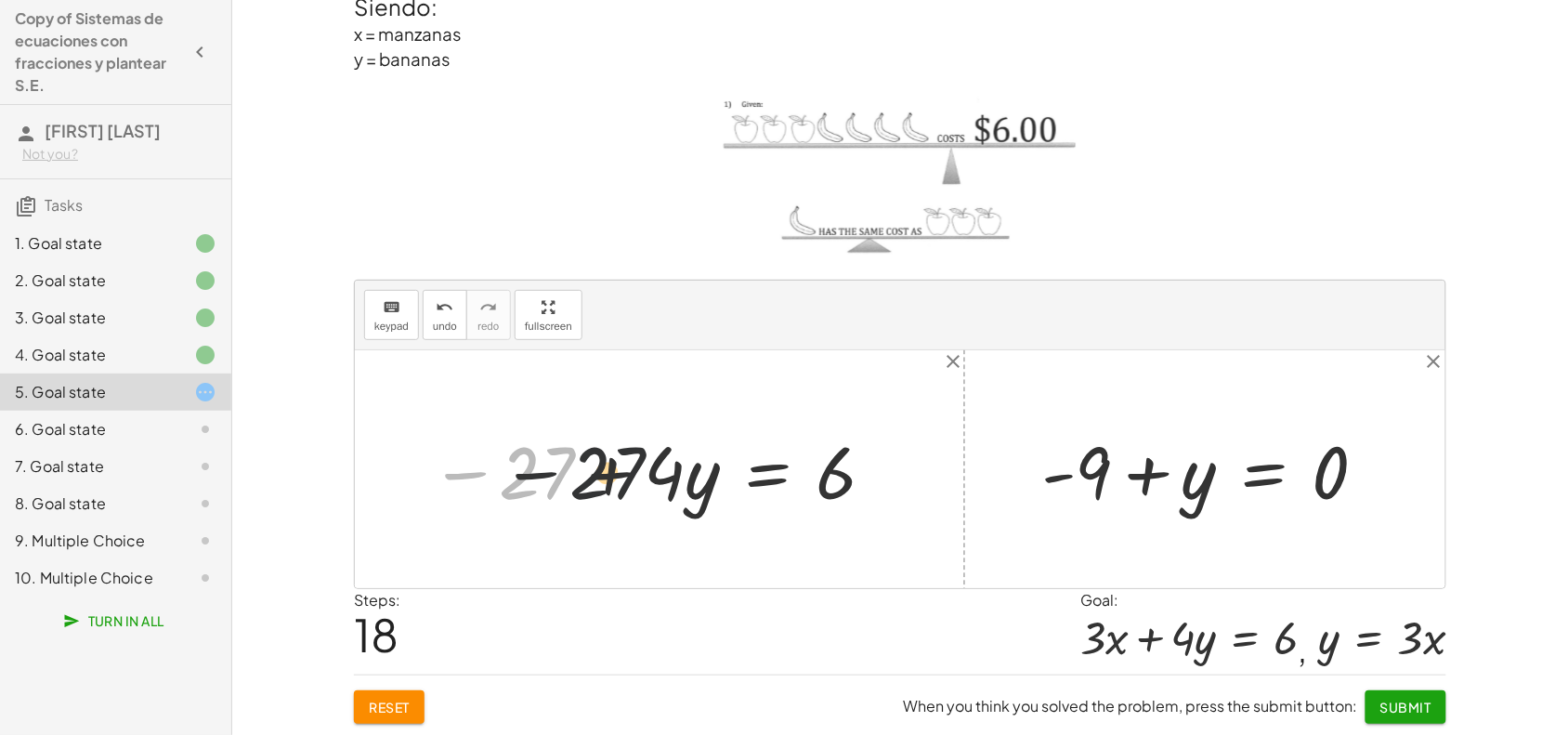 drag, startPoint x: 536, startPoint y: 475, endPoint x: 687, endPoint y: 463, distance: 151.47607 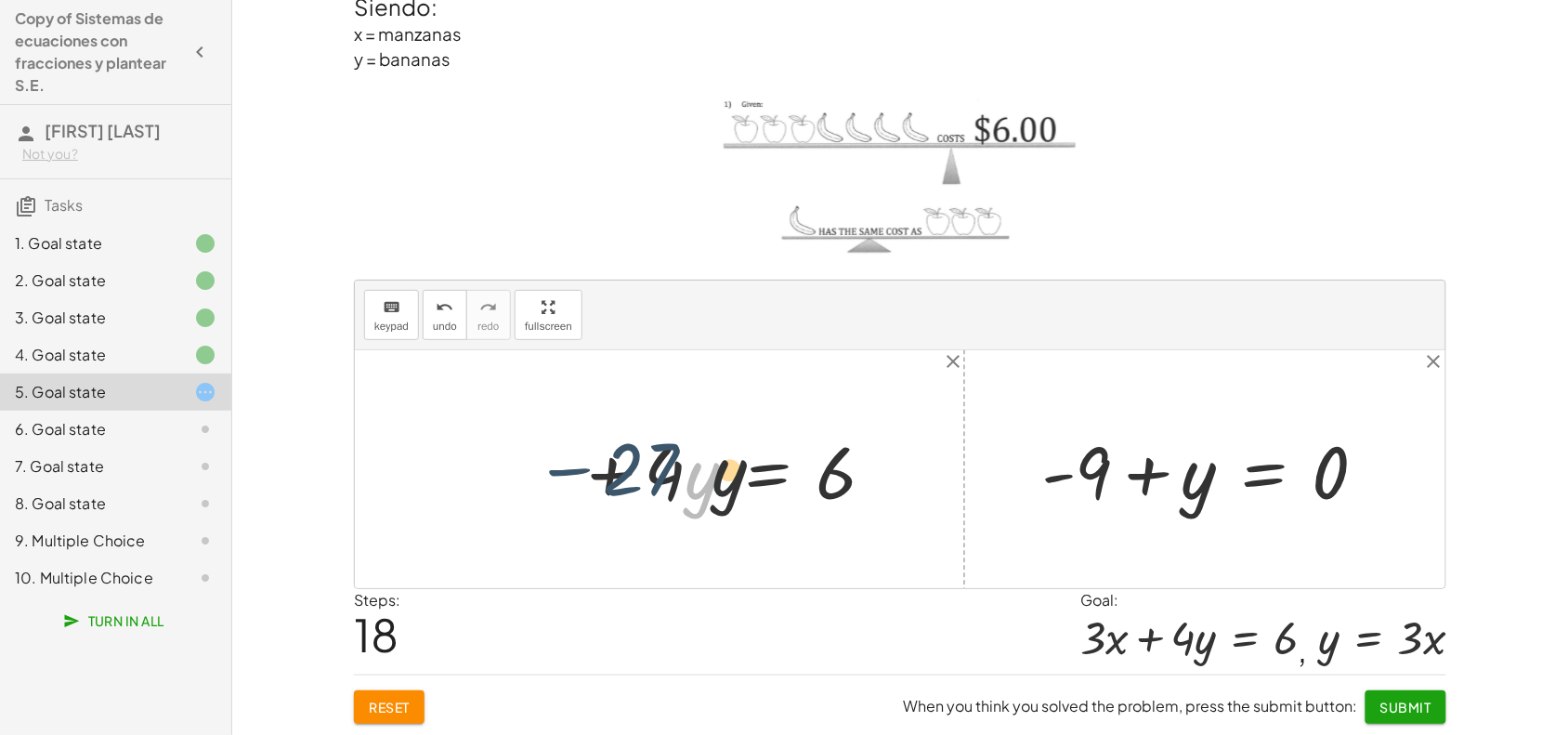 drag, startPoint x: 727, startPoint y: 460, endPoint x: 748, endPoint y: 460, distance: 21 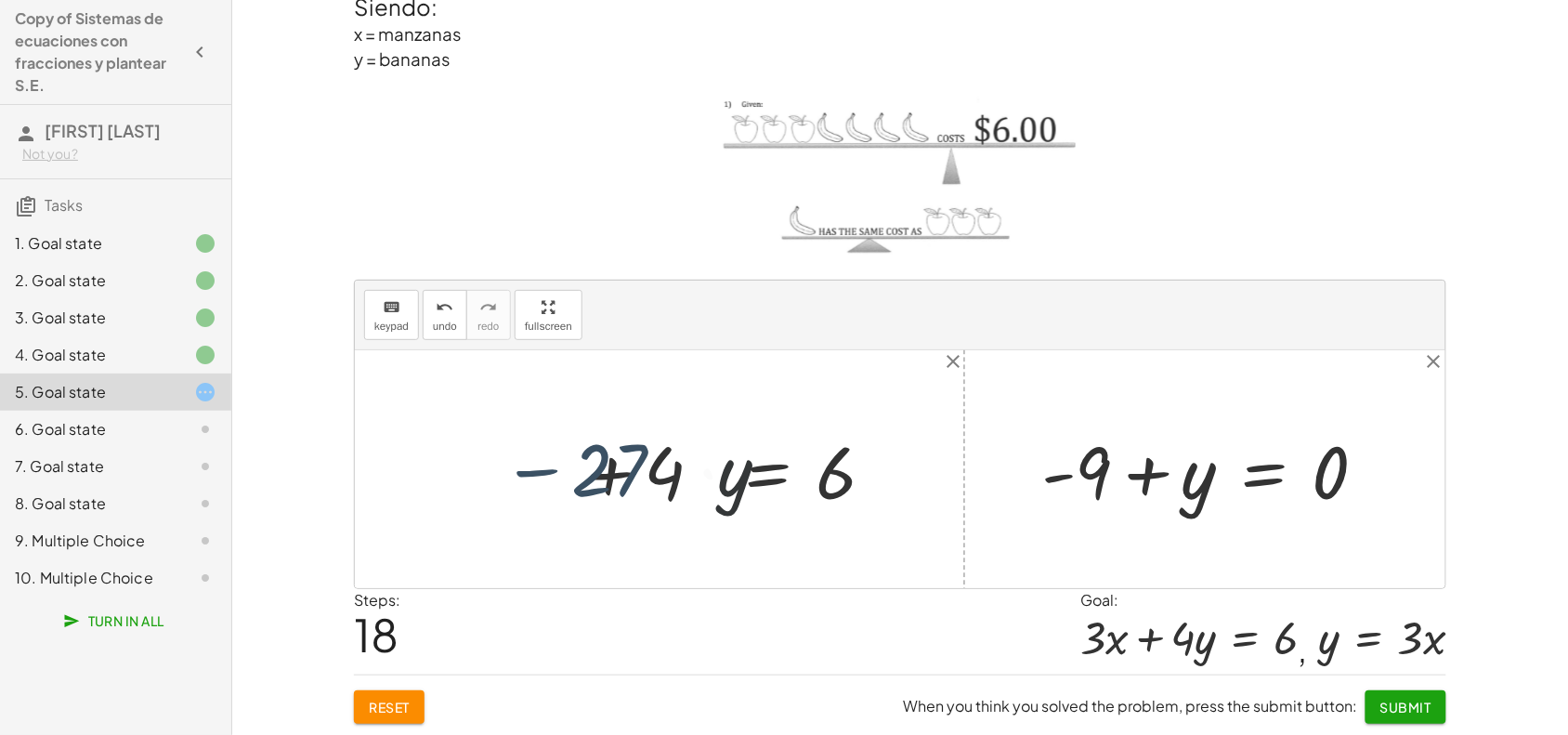 drag, startPoint x: 817, startPoint y: 460, endPoint x: 861, endPoint y: 455, distance: 44.28318 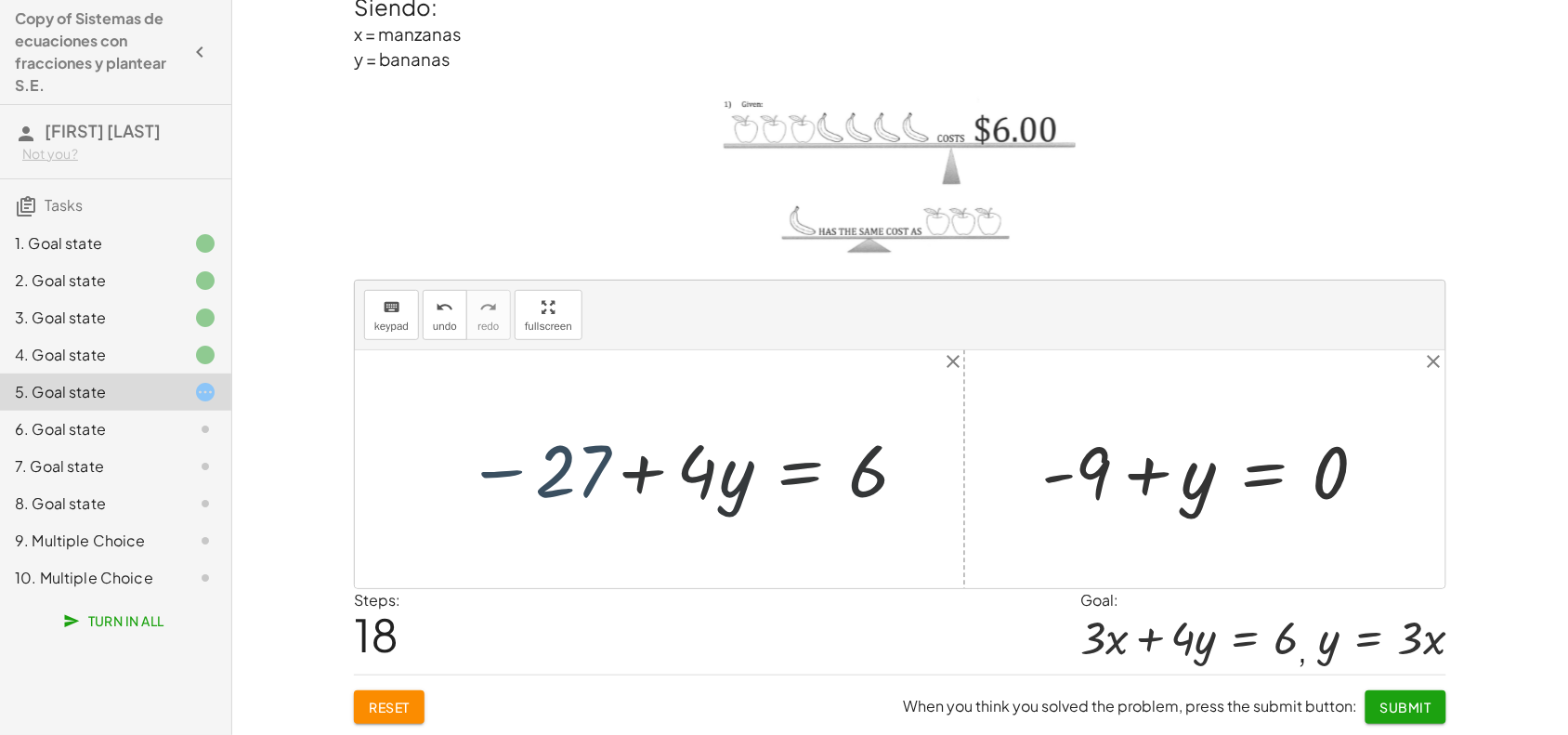 drag, startPoint x: 833, startPoint y: 463, endPoint x: 760, endPoint y: 463, distance: 73 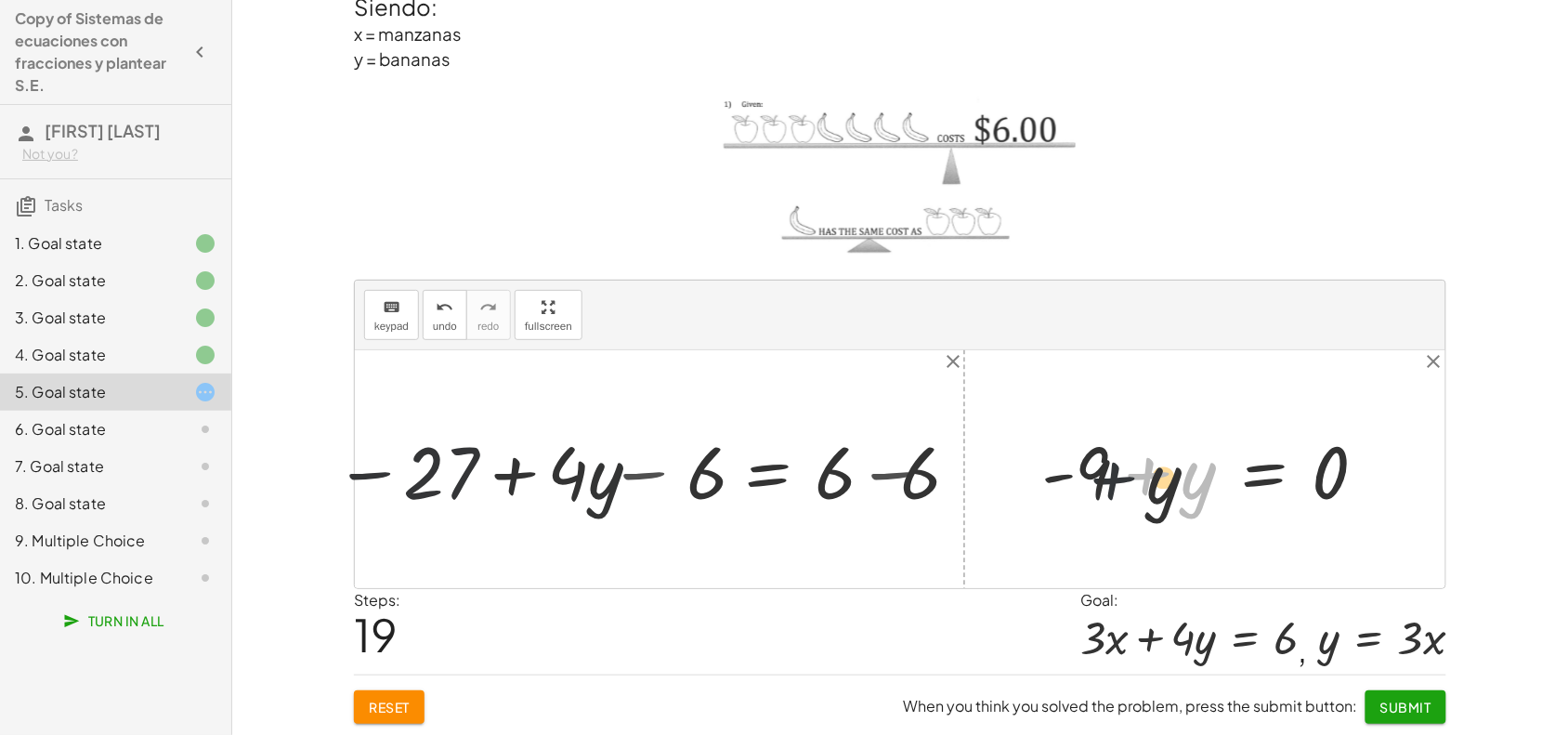 drag, startPoint x: 1154, startPoint y: 463, endPoint x: 1020, endPoint y: 479, distance: 134.95184 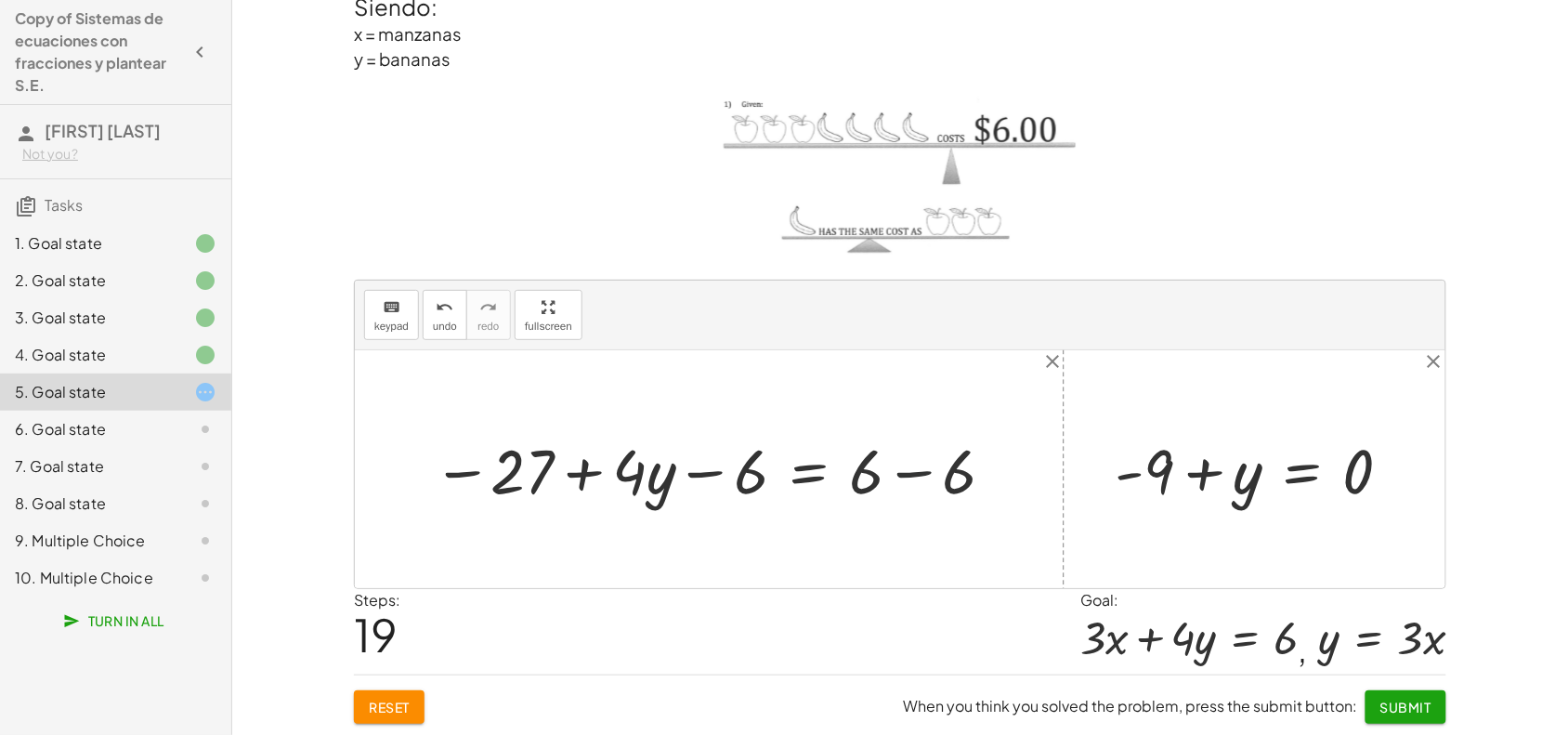 click at bounding box center [716, 469] 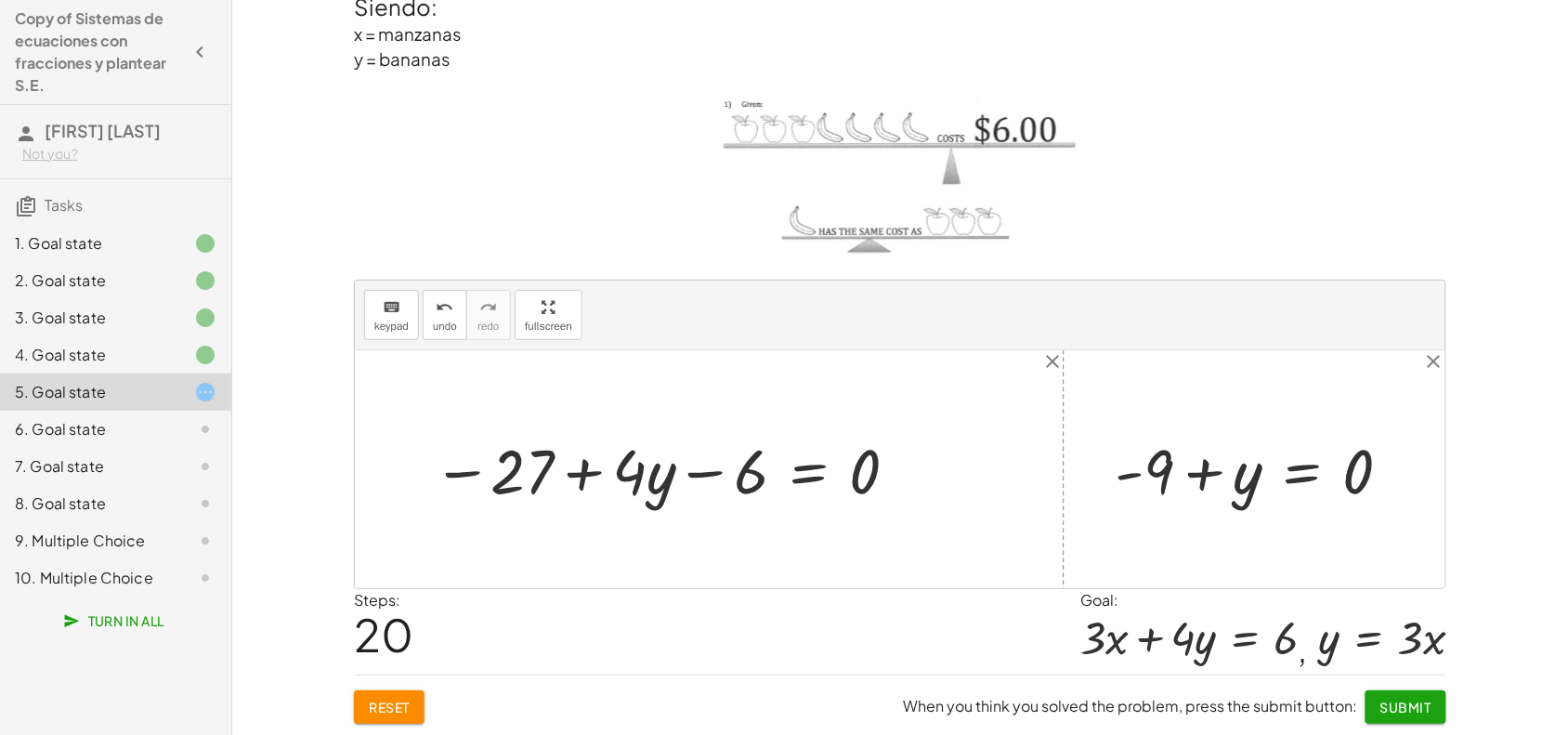 click at bounding box center (668, 469) 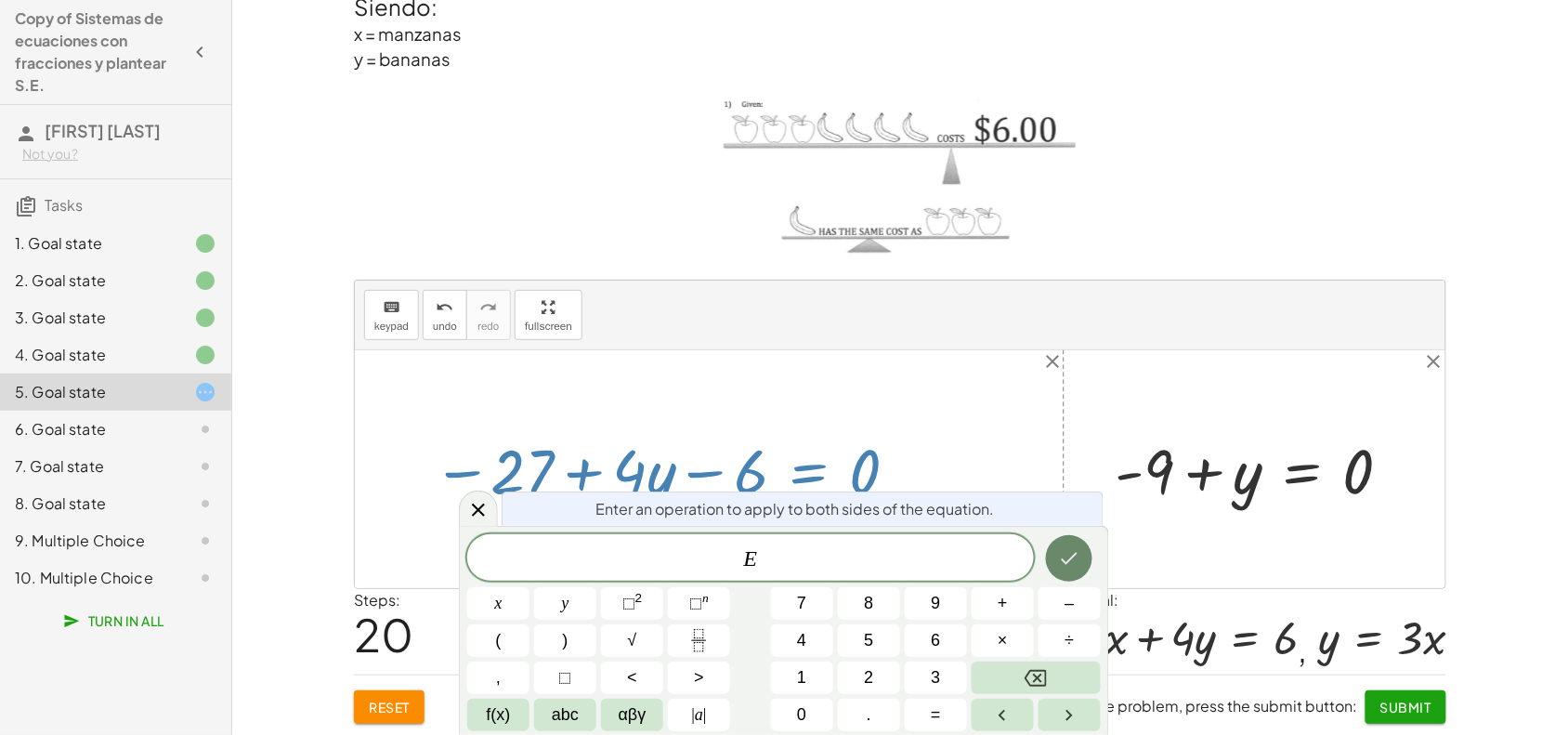 click 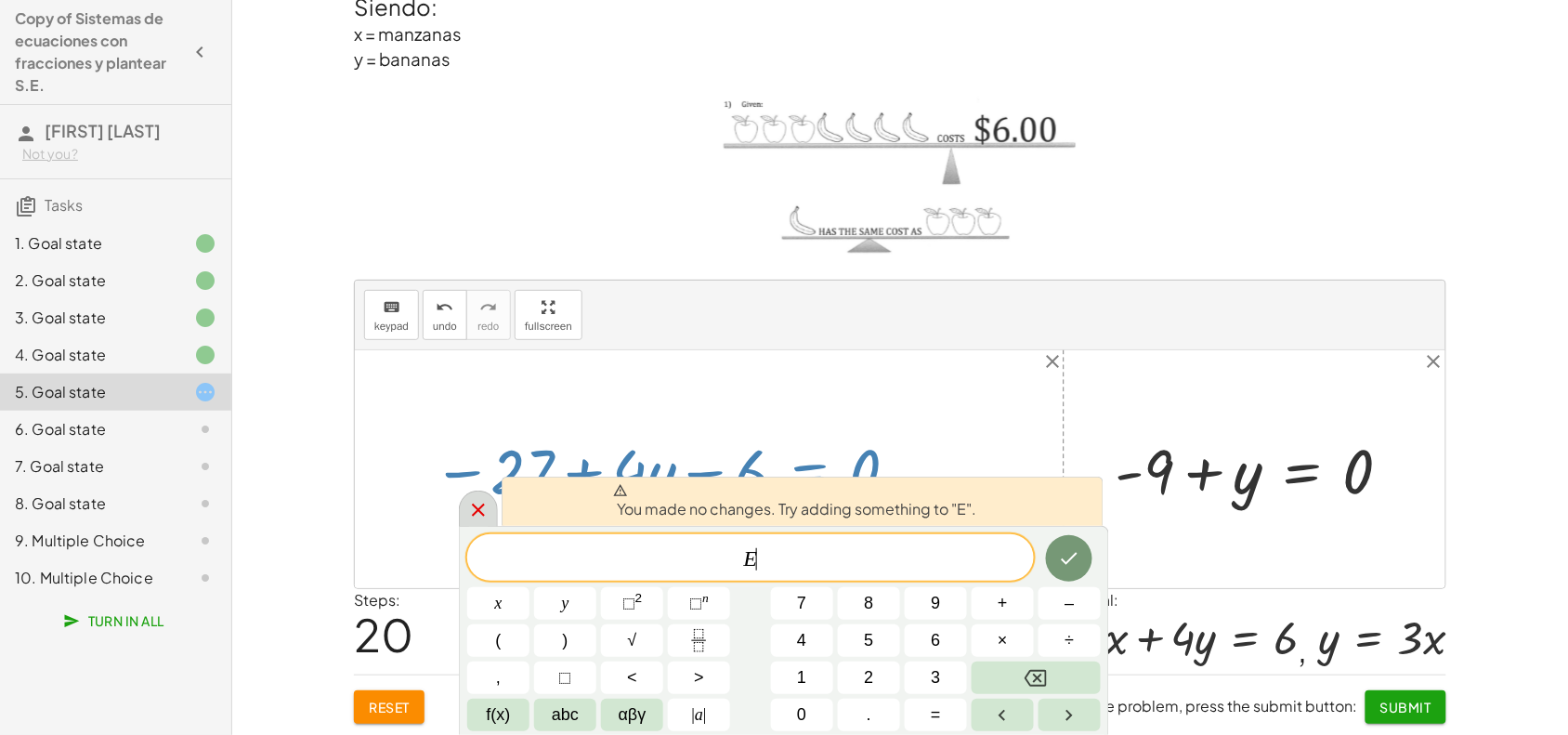 click at bounding box center [478, 508] 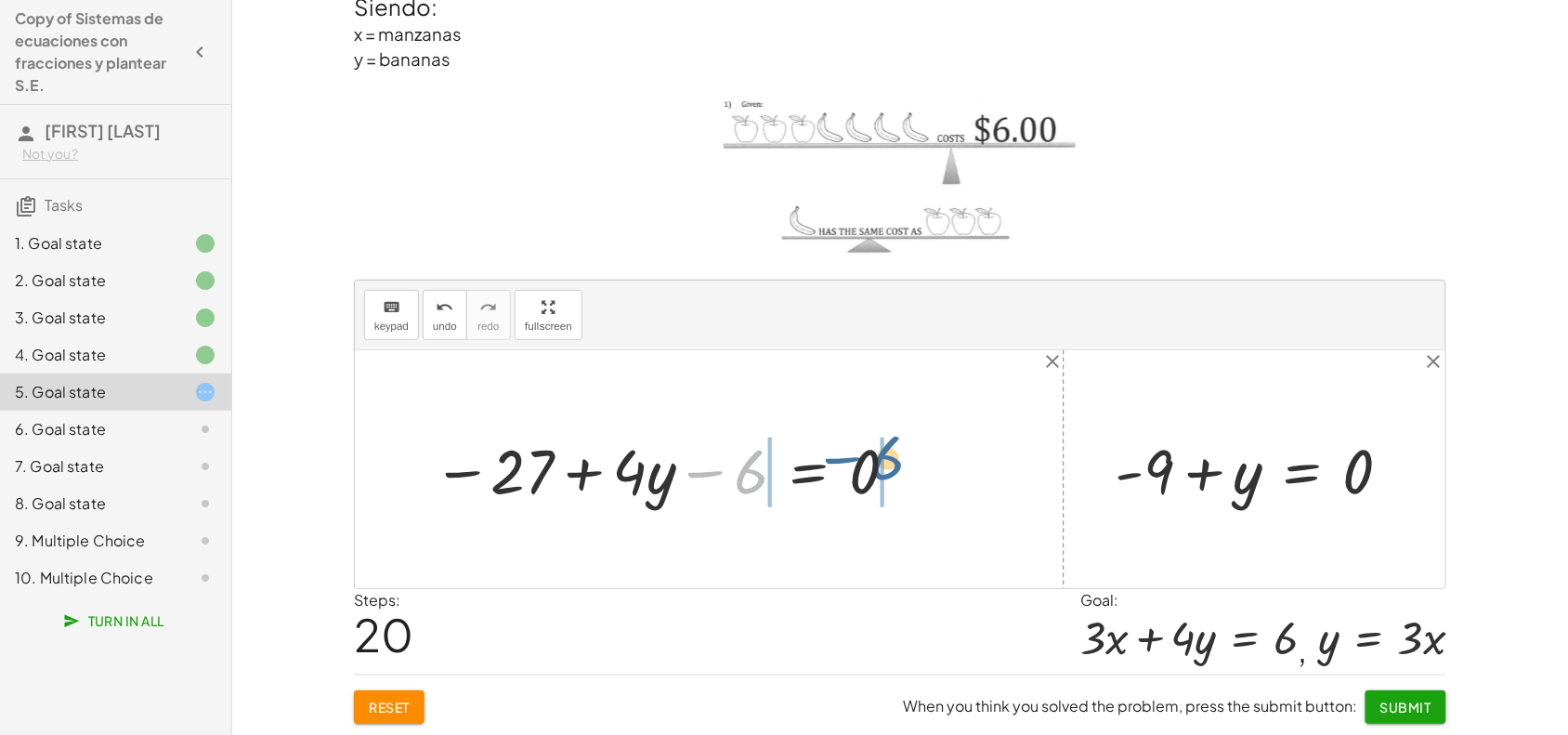 drag, startPoint x: 764, startPoint y: 471, endPoint x: 866, endPoint y: 479, distance: 102.31324 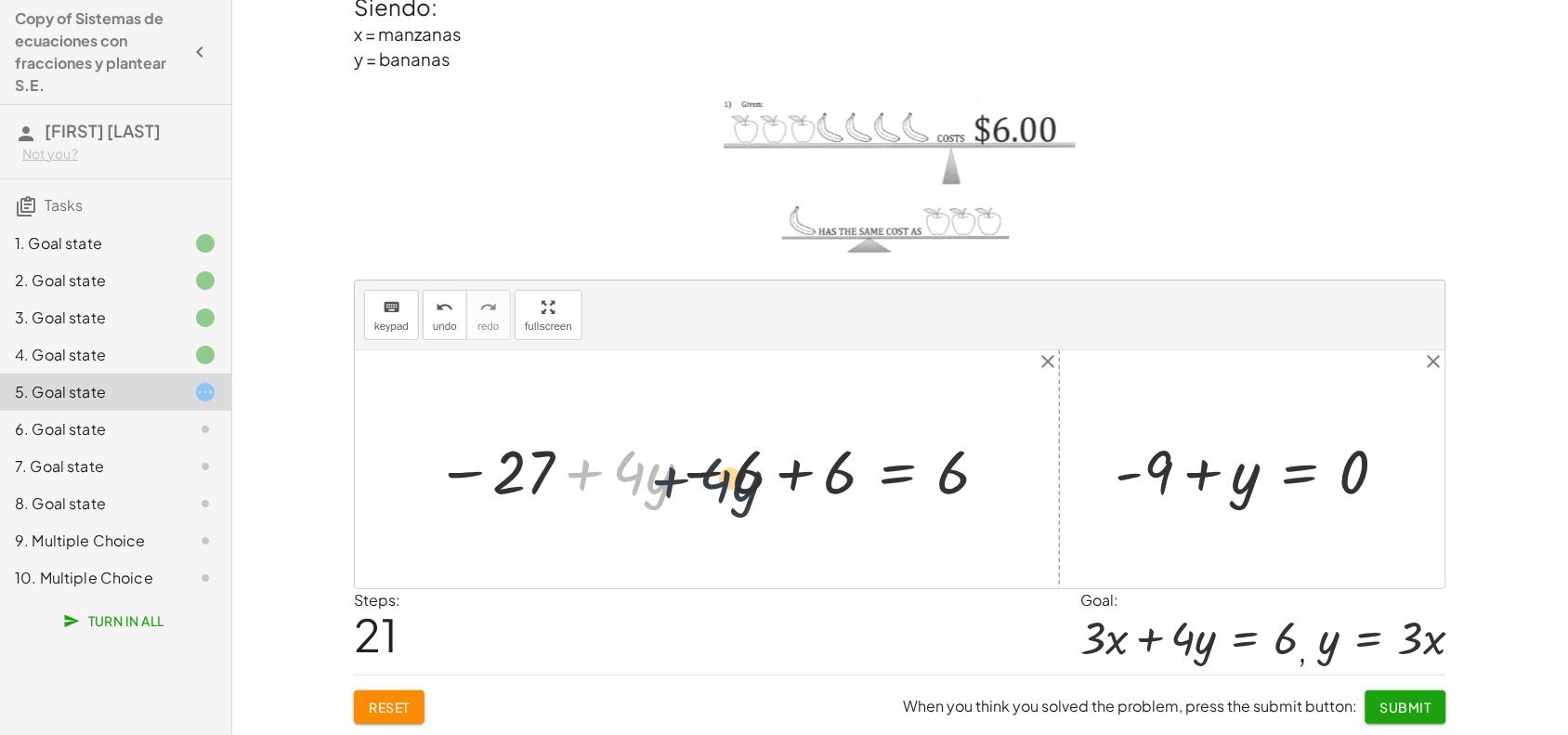 drag, startPoint x: 562, startPoint y: 455, endPoint x: 650, endPoint y: 463, distance: 88.36289 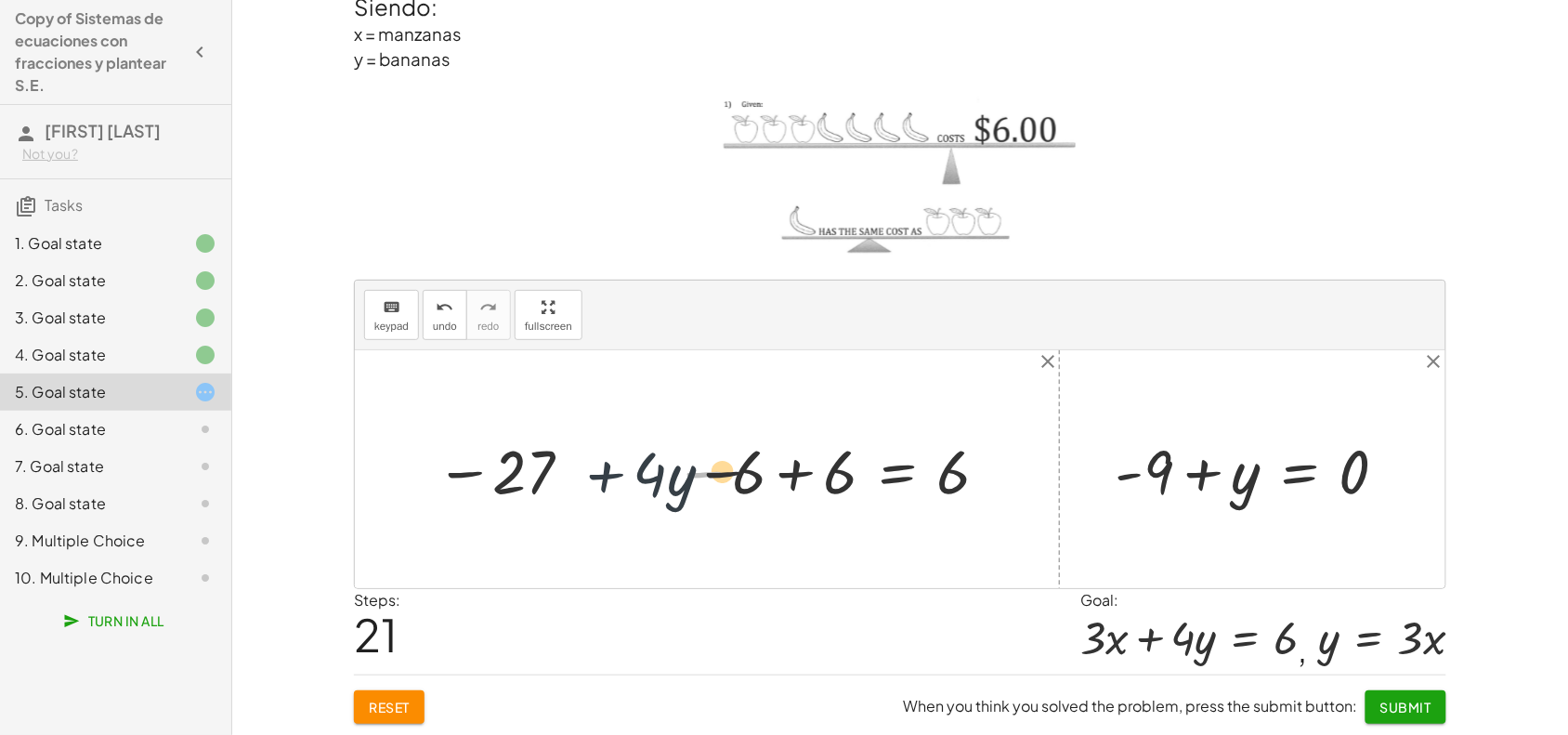 click at bounding box center [714, 469] 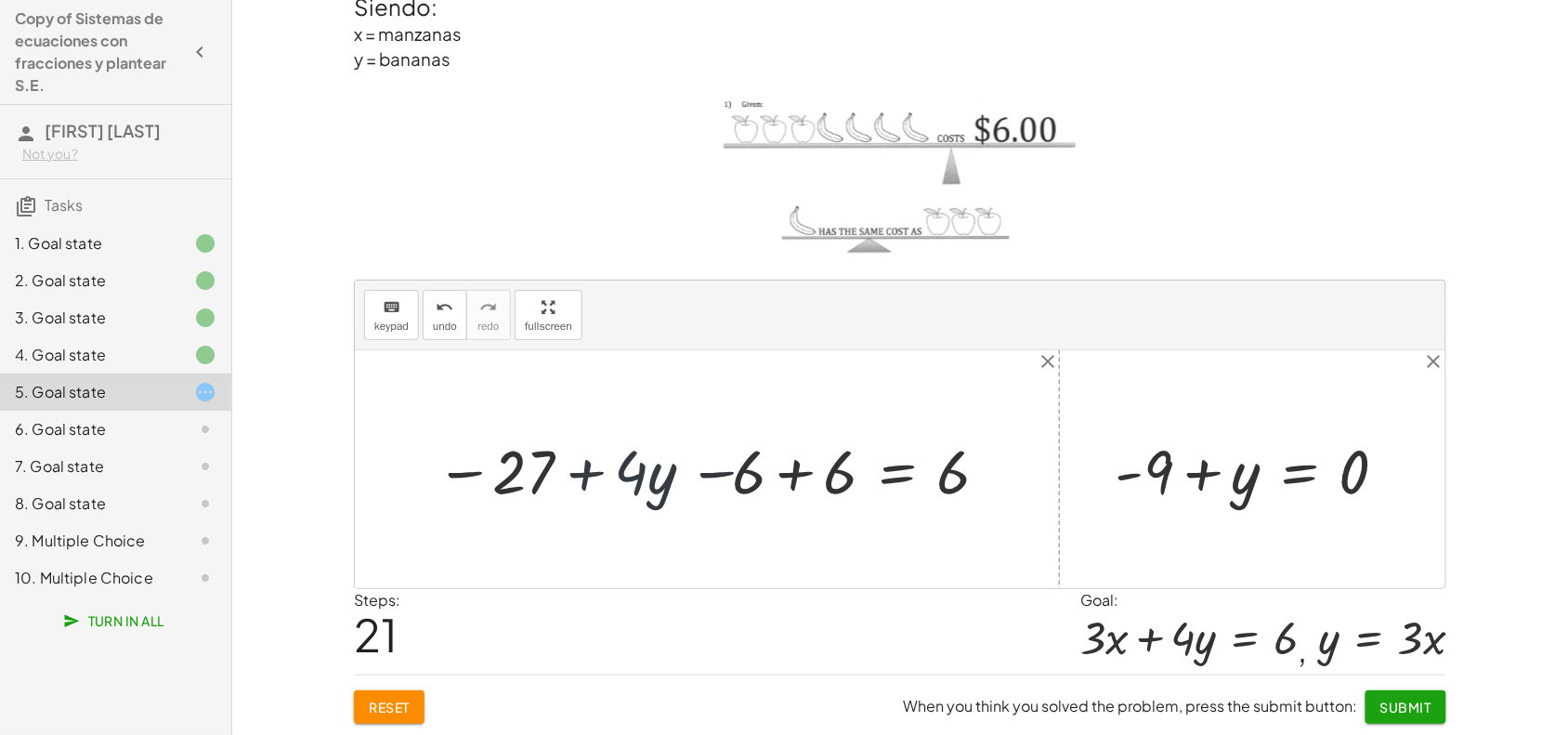click at bounding box center (714, 469) 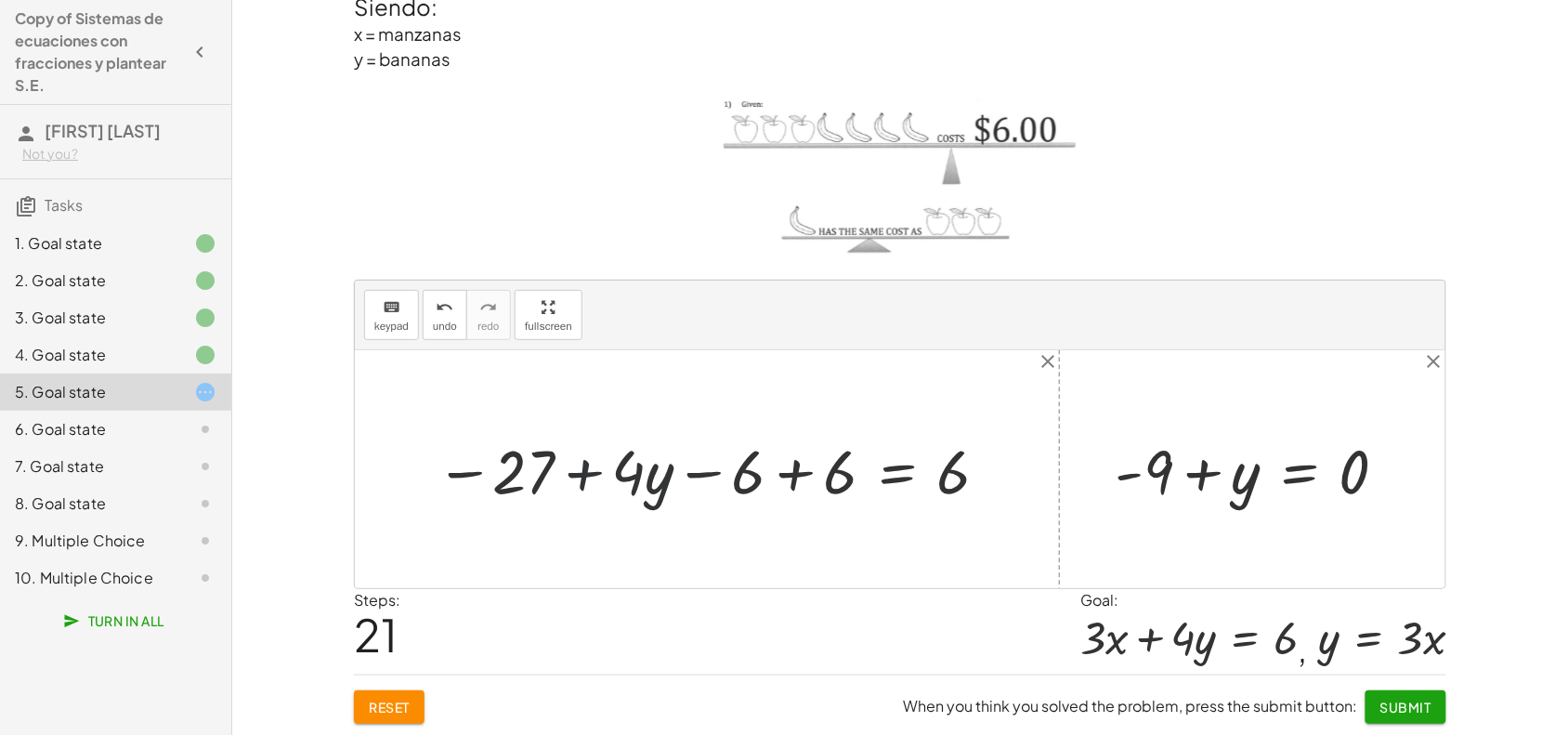 click at bounding box center [714, 469] 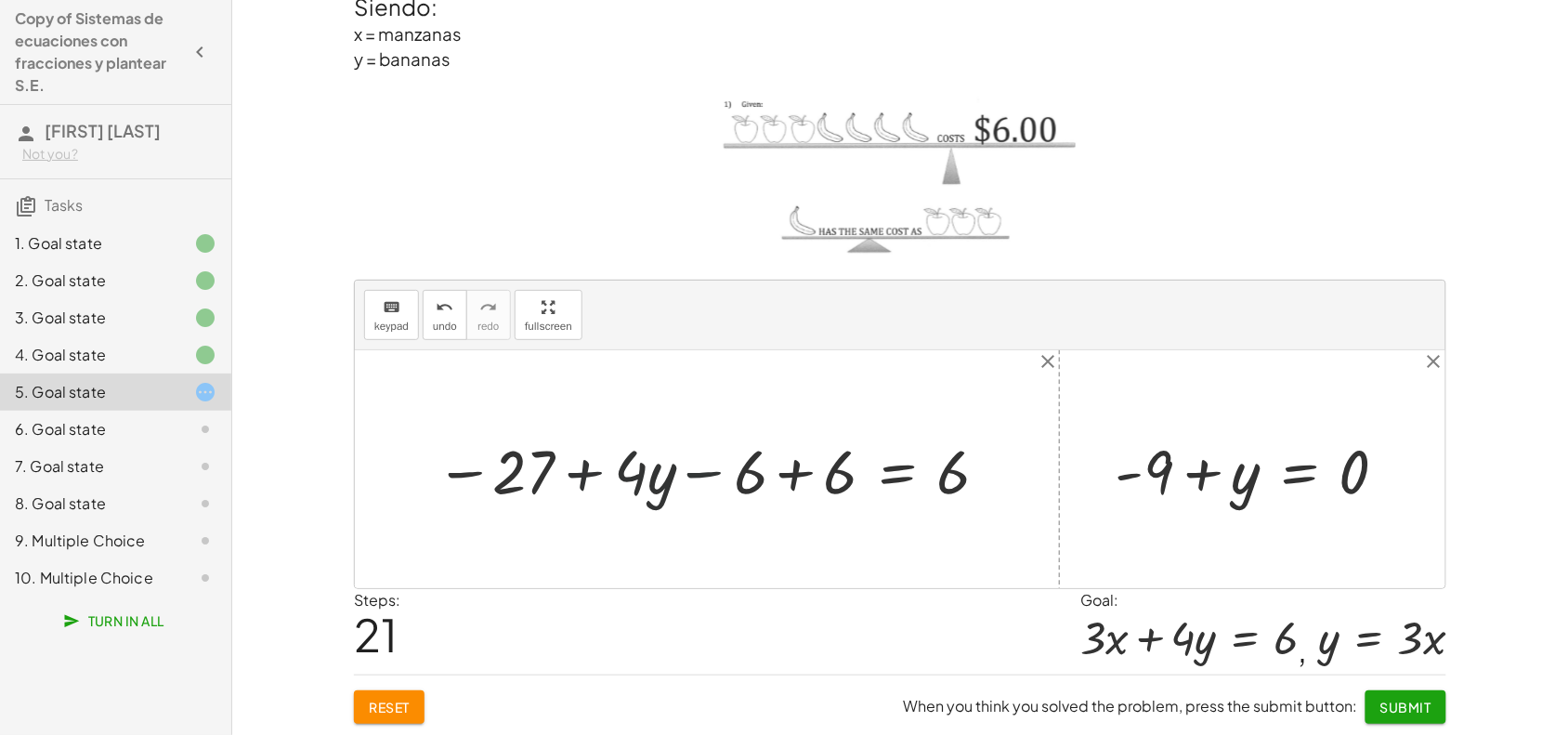 click at bounding box center (714, 469) 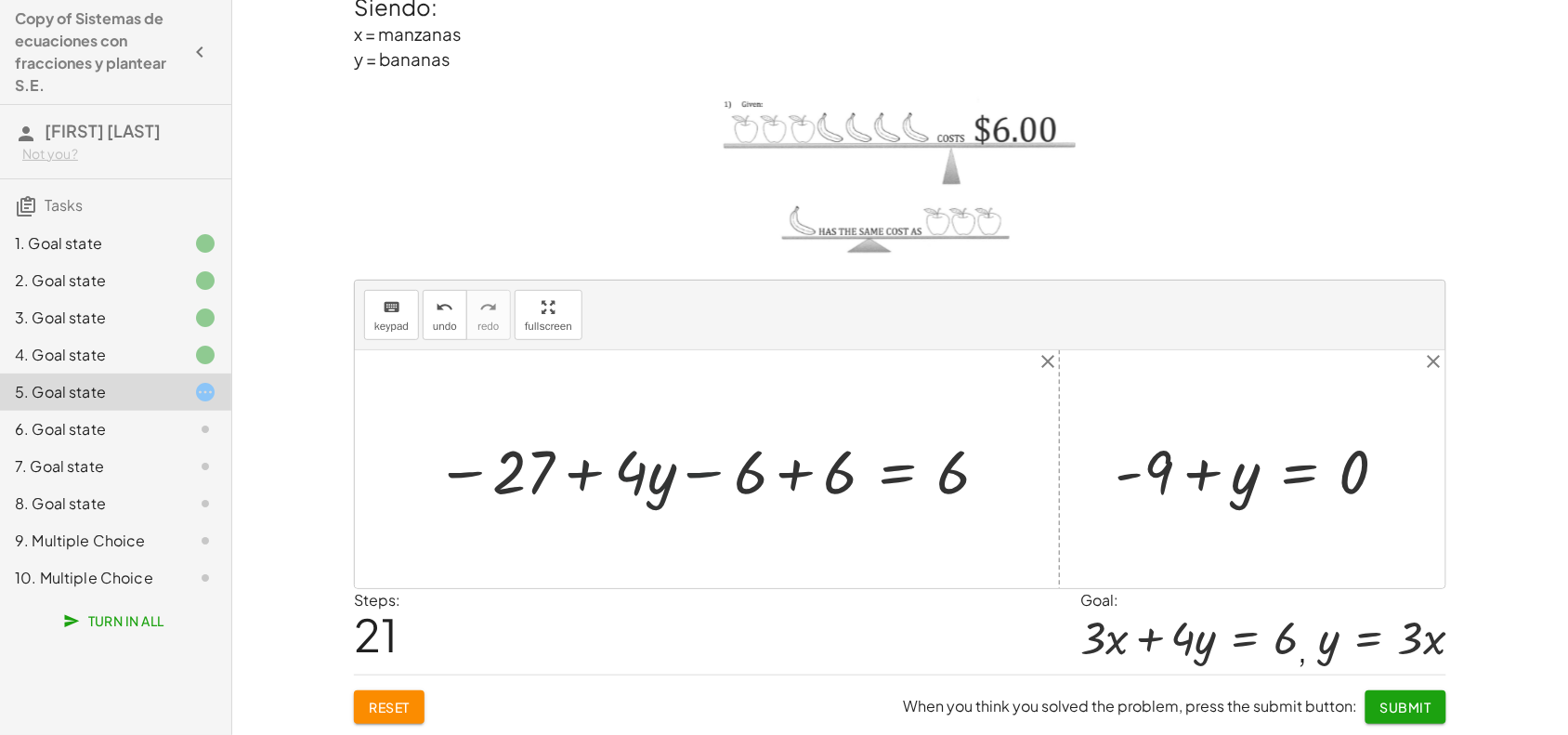 click at bounding box center (714, 469) 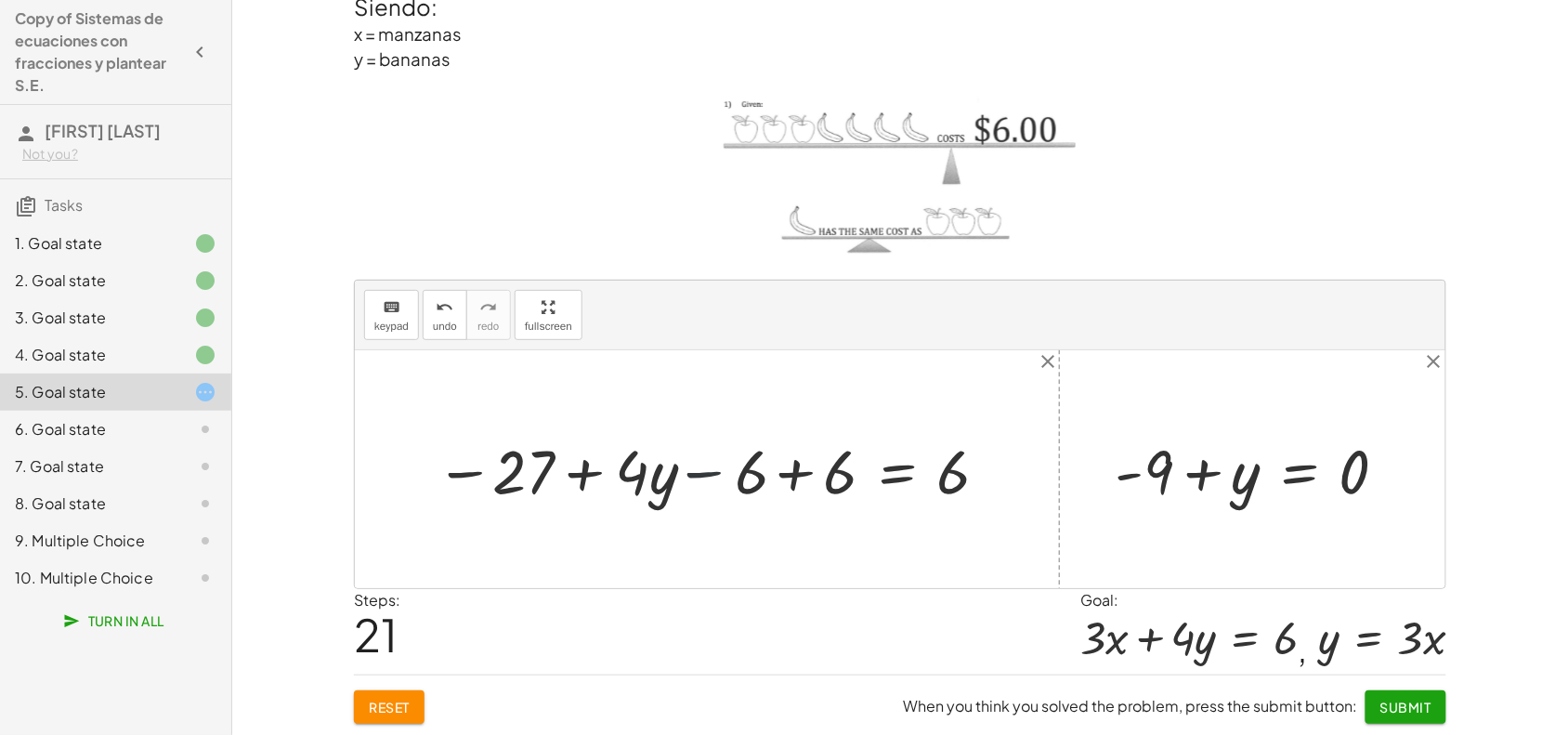 click at bounding box center [714, 469] 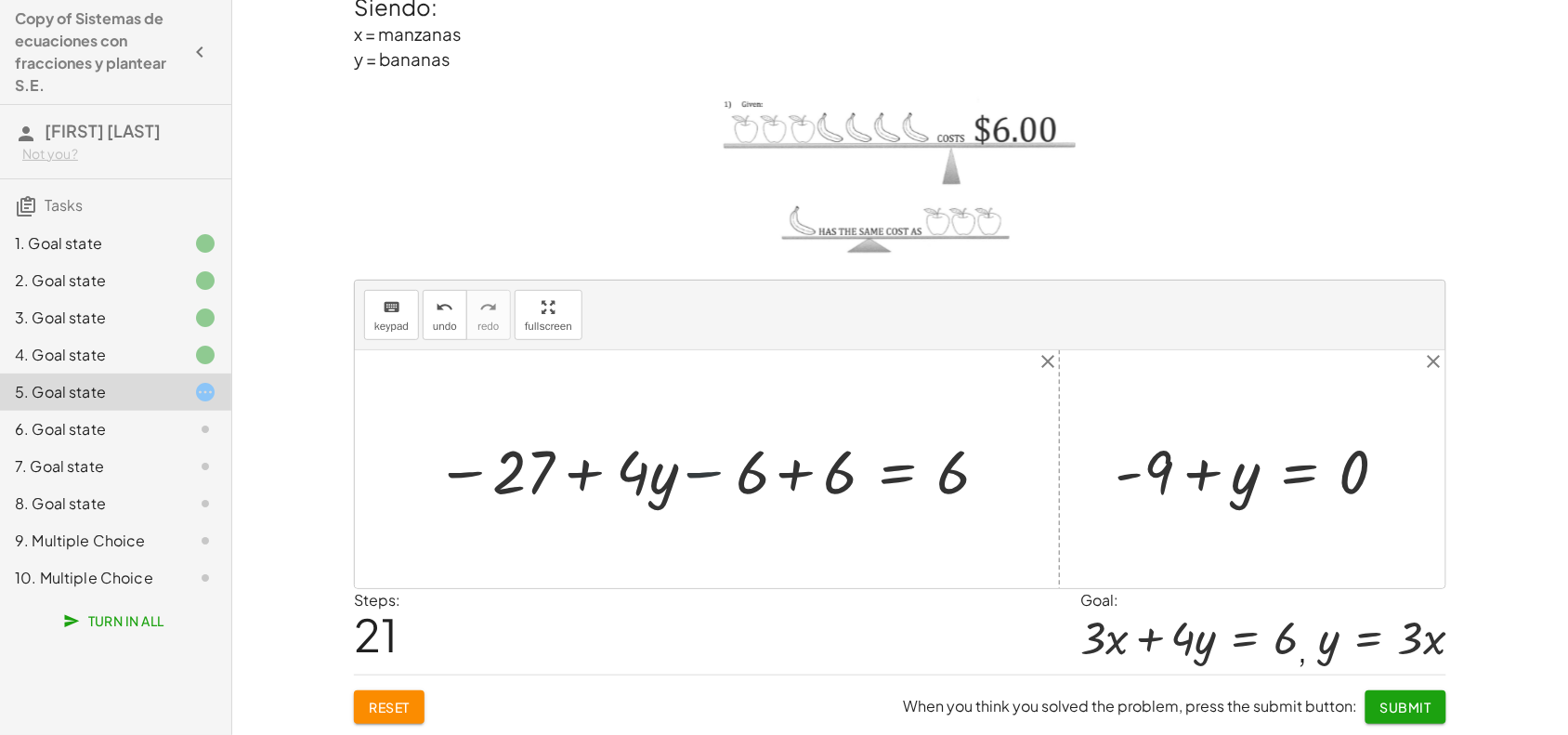 click at bounding box center (714, 469) 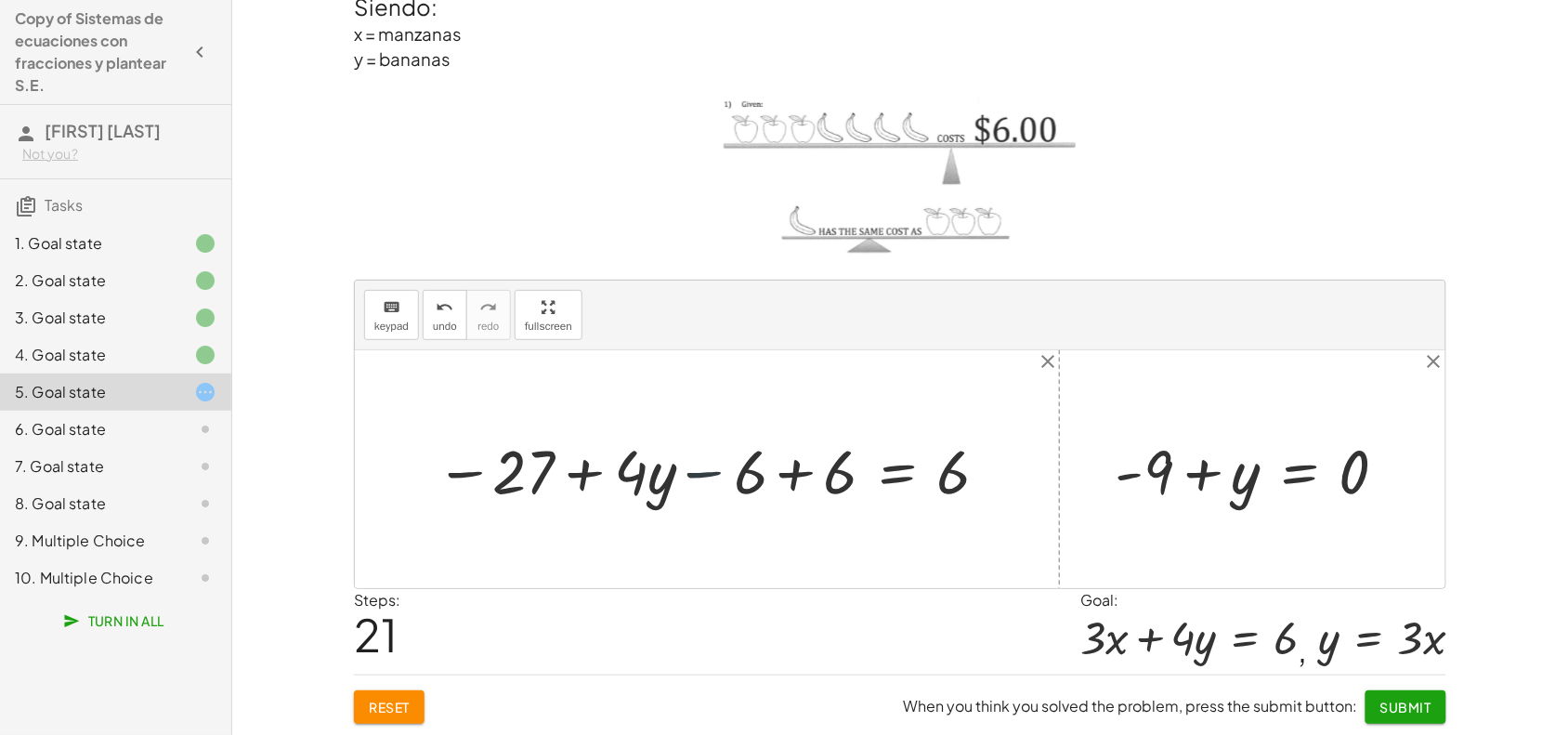 click at bounding box center (714, 469) 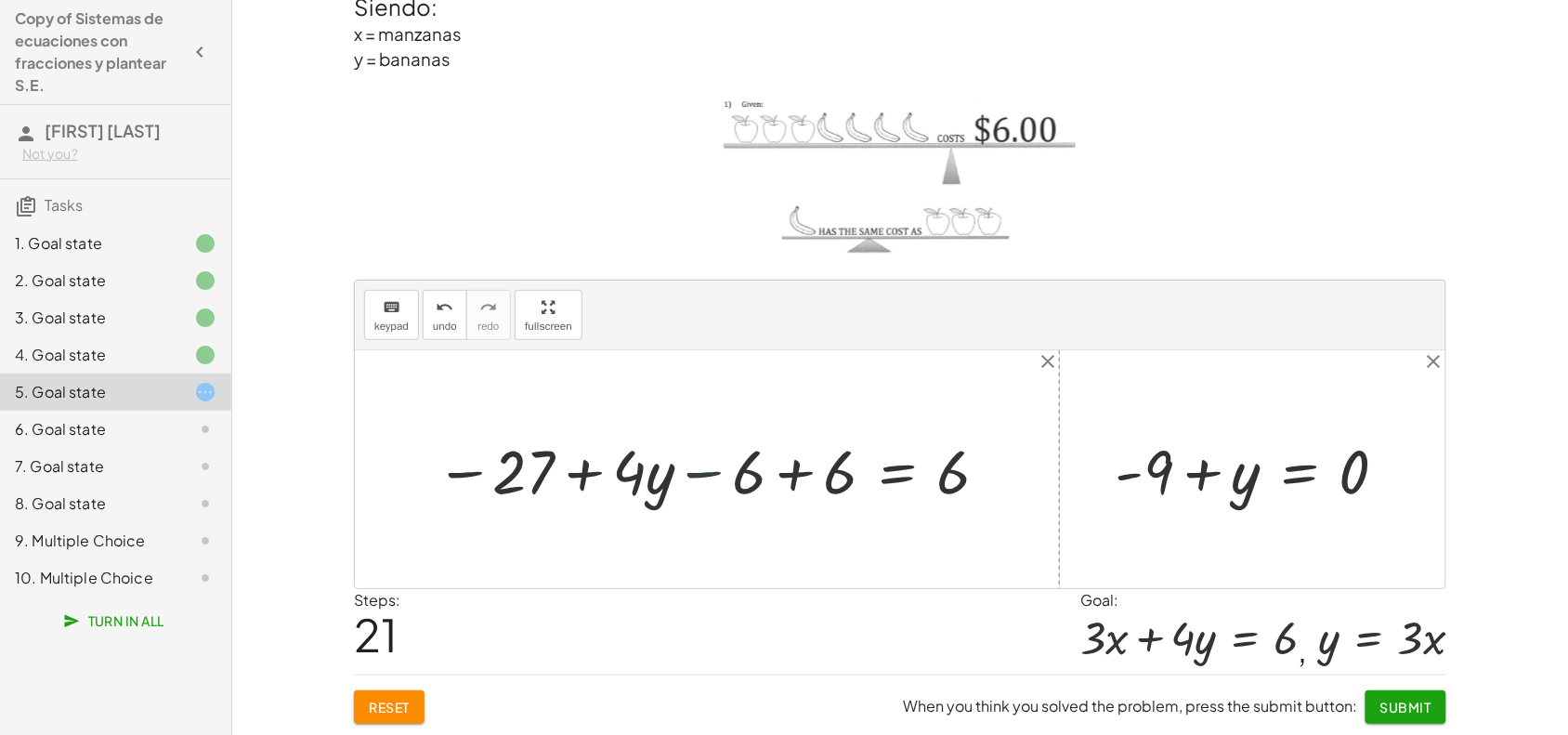 click at bounding box center (714, 469) 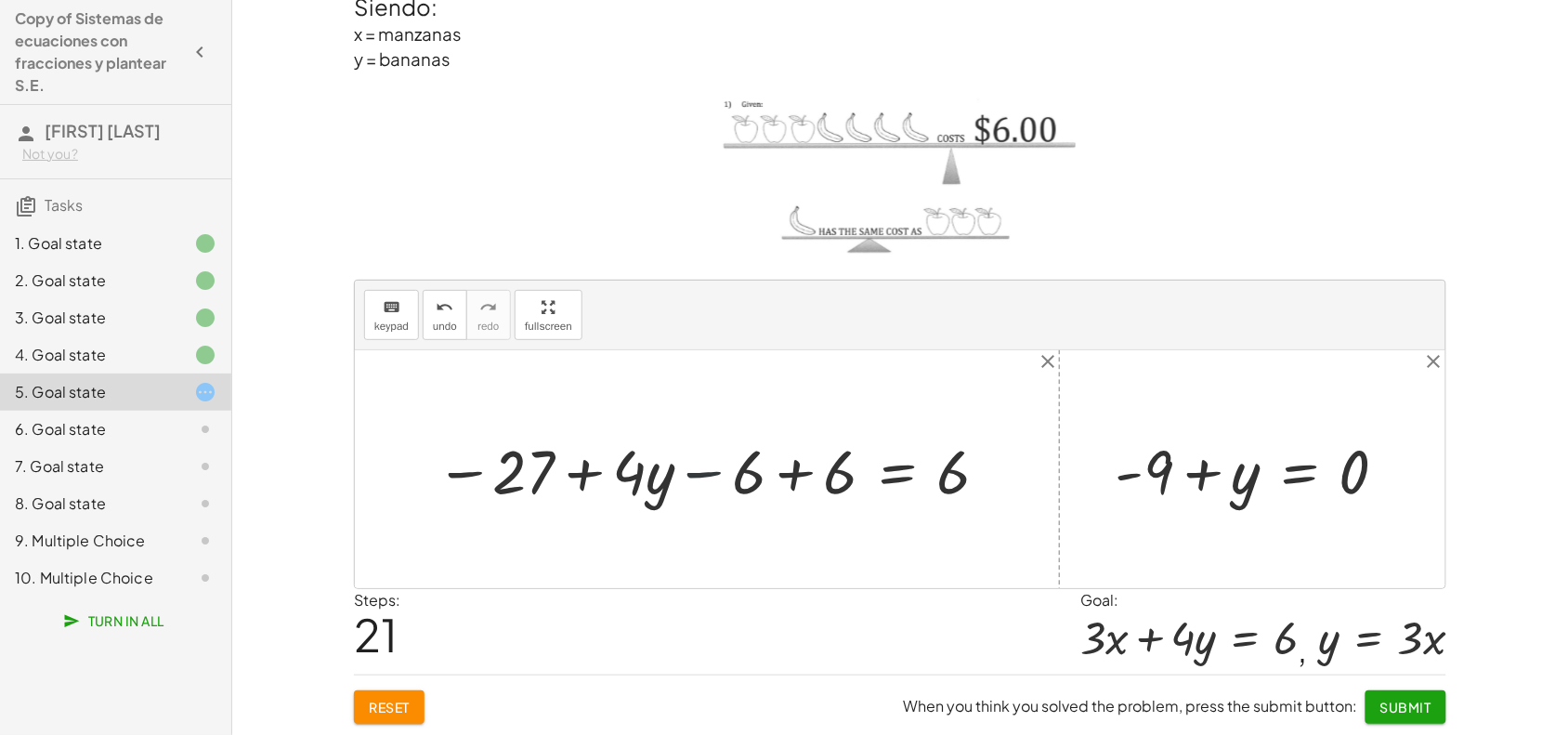 click at bounding box center (714, 469) 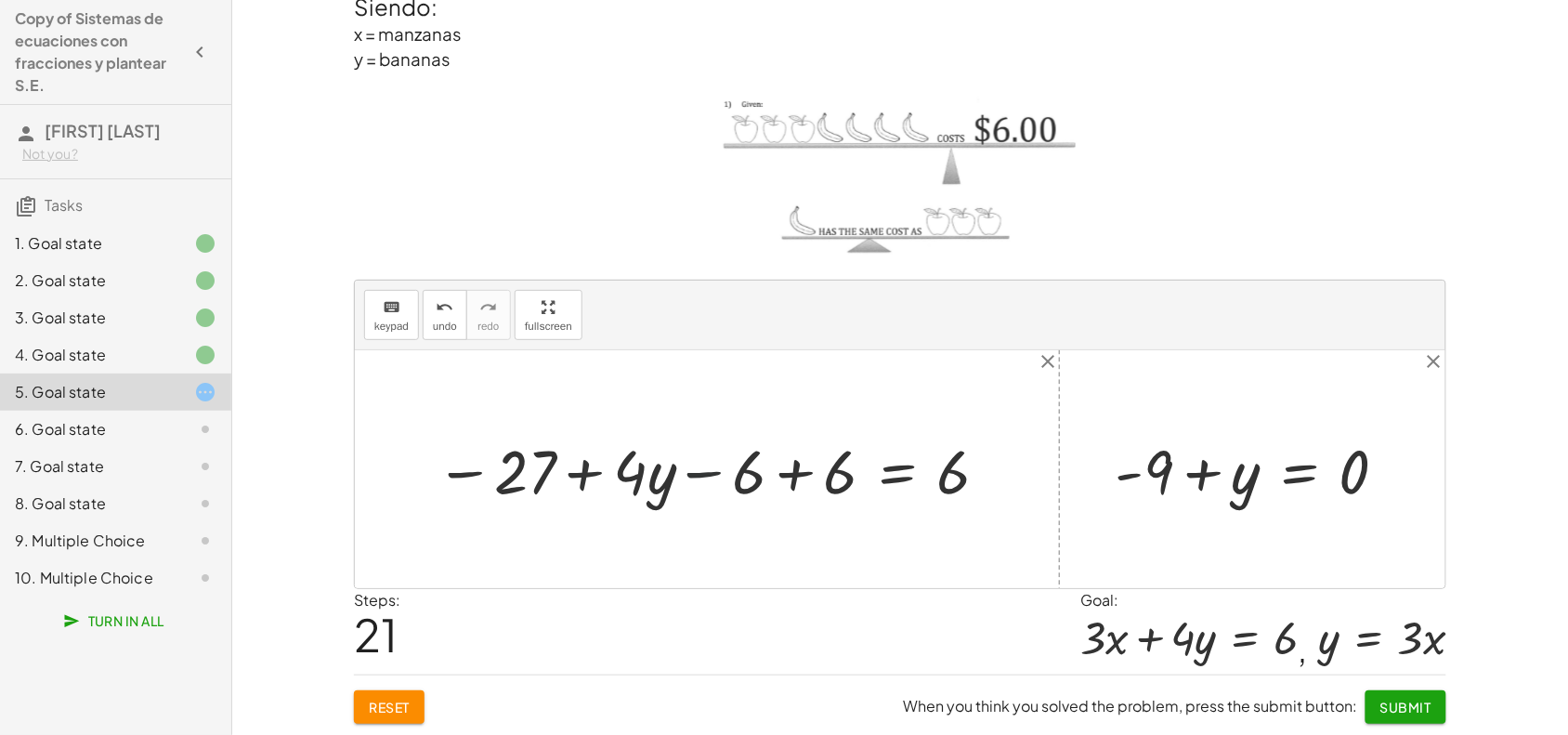 drag, startPoint x: 595, startPoint y: 471, endPoint x: 569, endPoint y: 483, distance: 28.635642 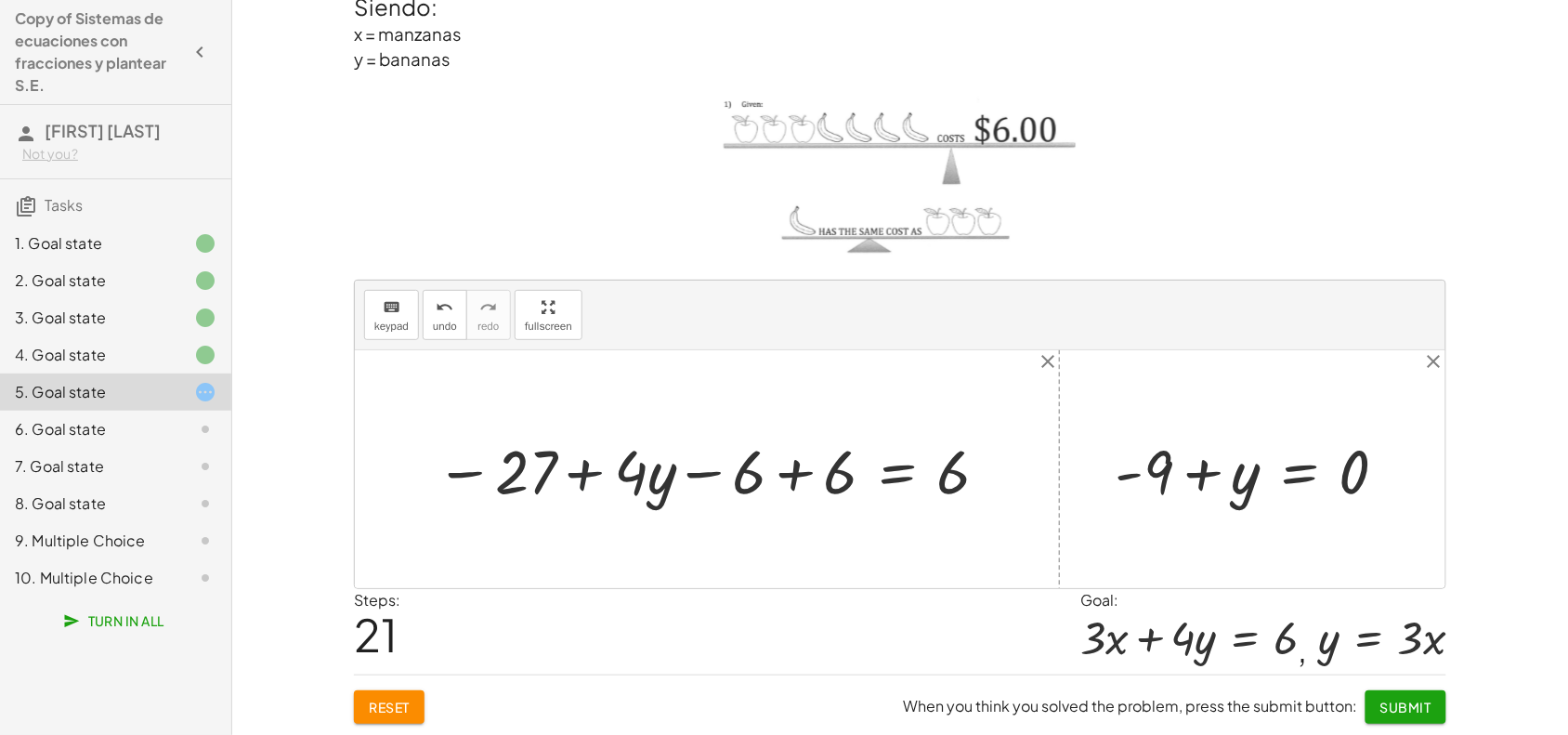 click at bounding box center (714, 469) 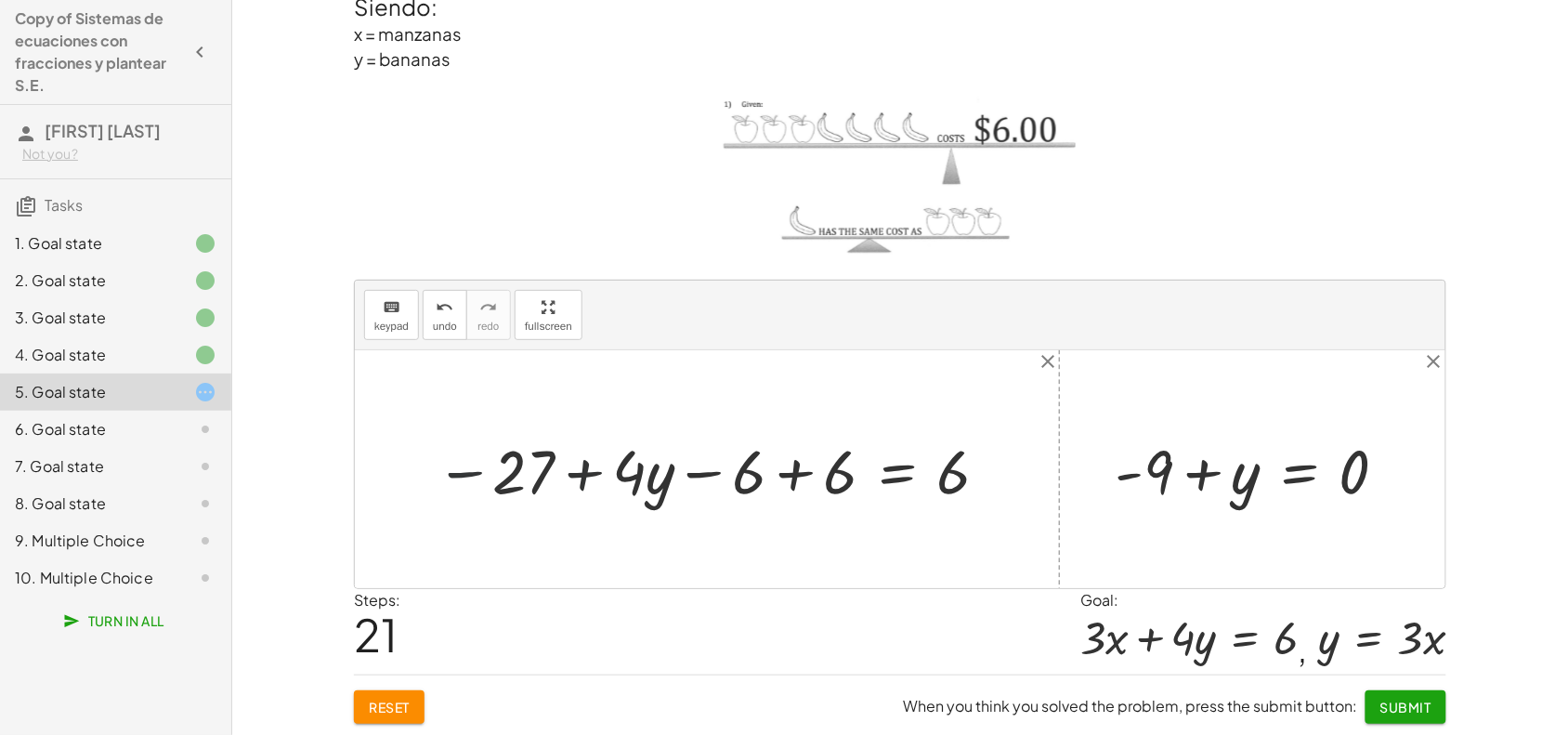 click at bounding box center (714, 469) 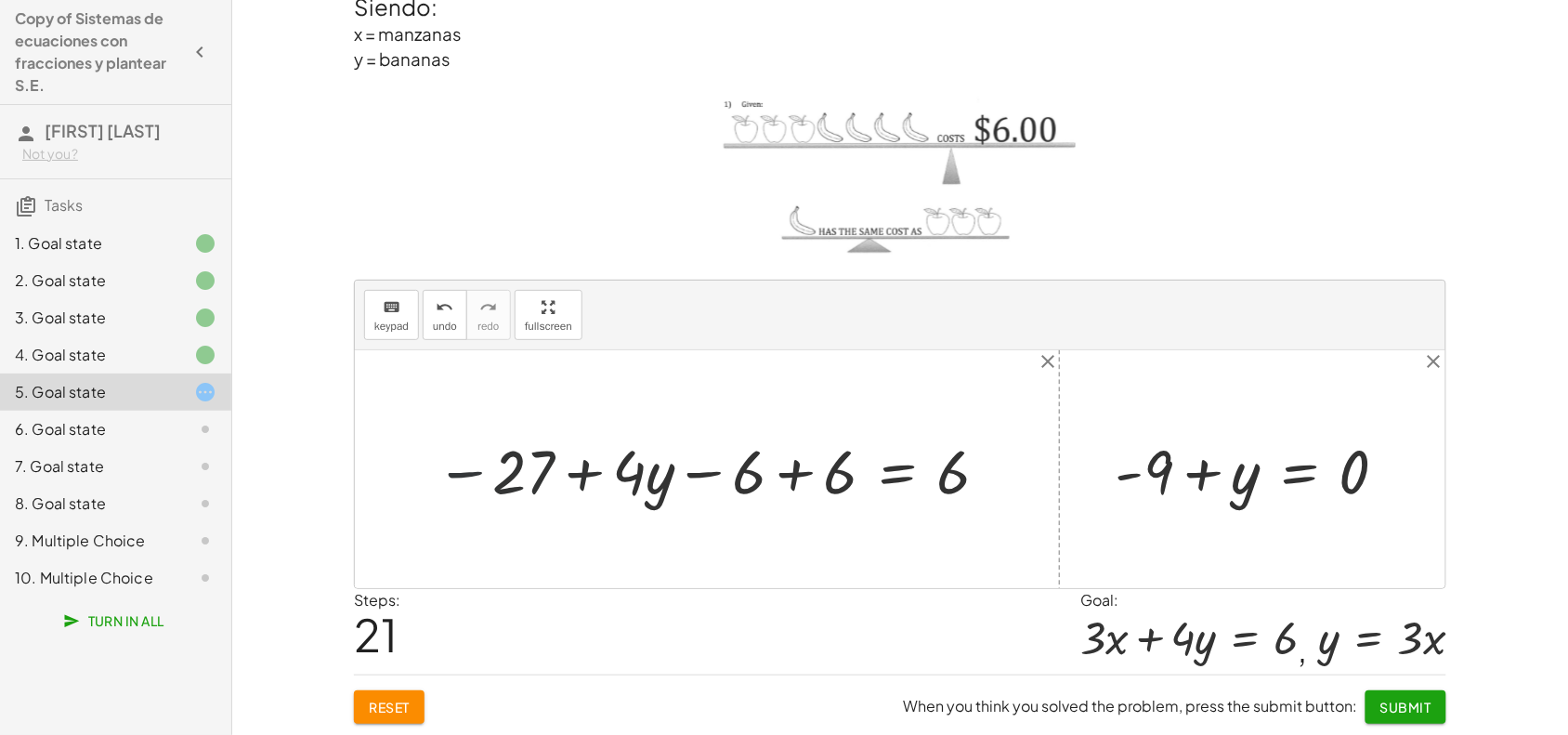 click at bounding box center (714, 469) 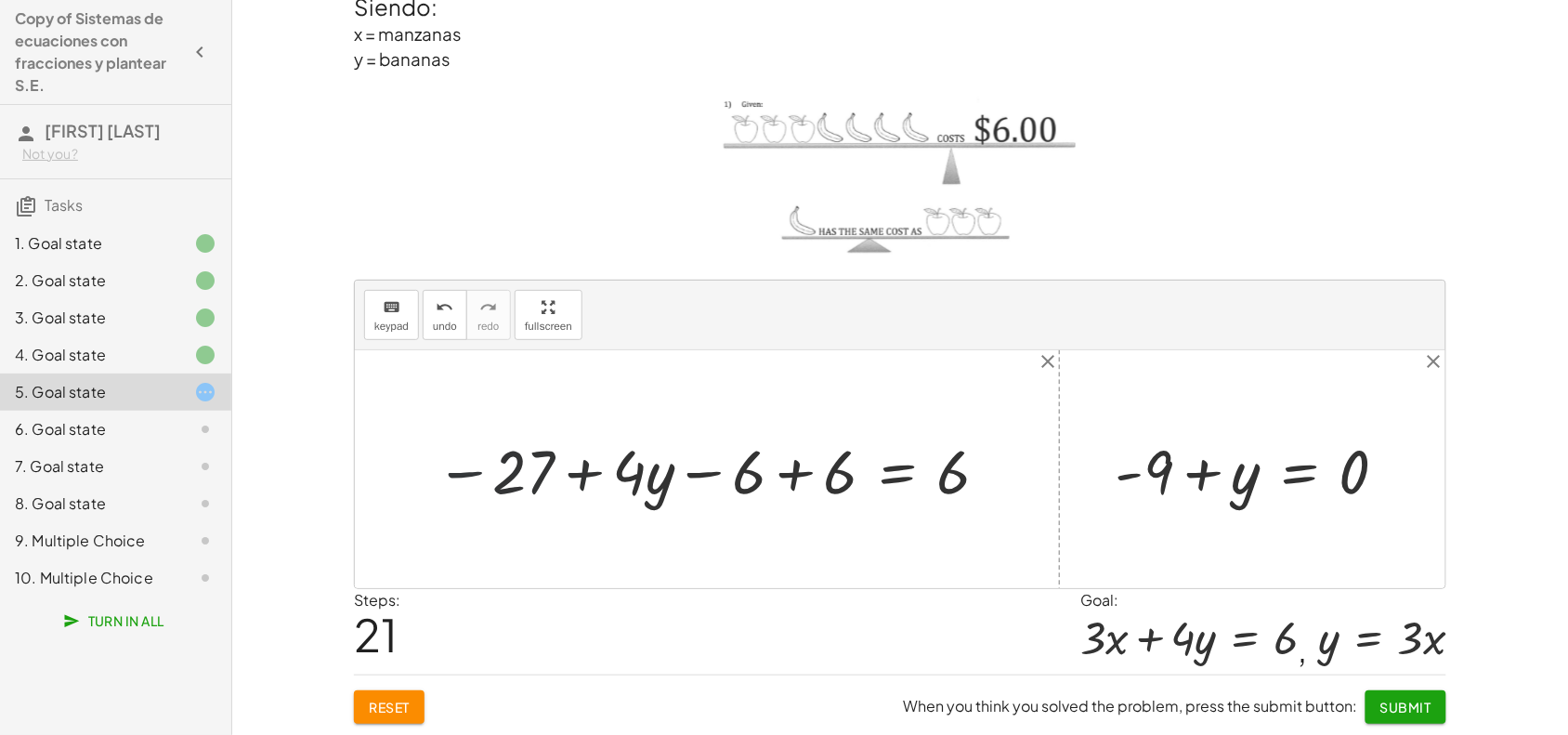 click at bounding box center [714, 469] 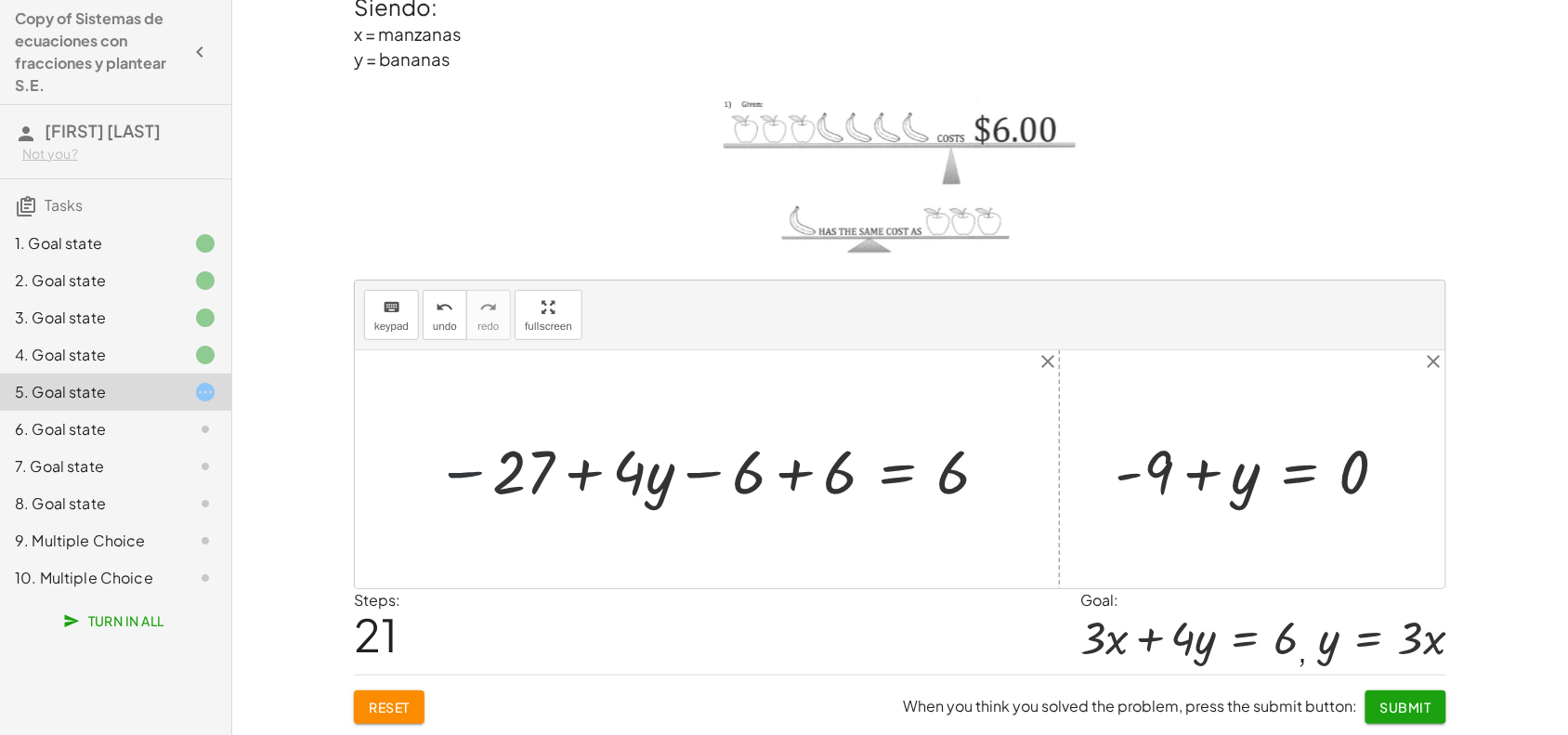 click at bounding box center (714, 469) 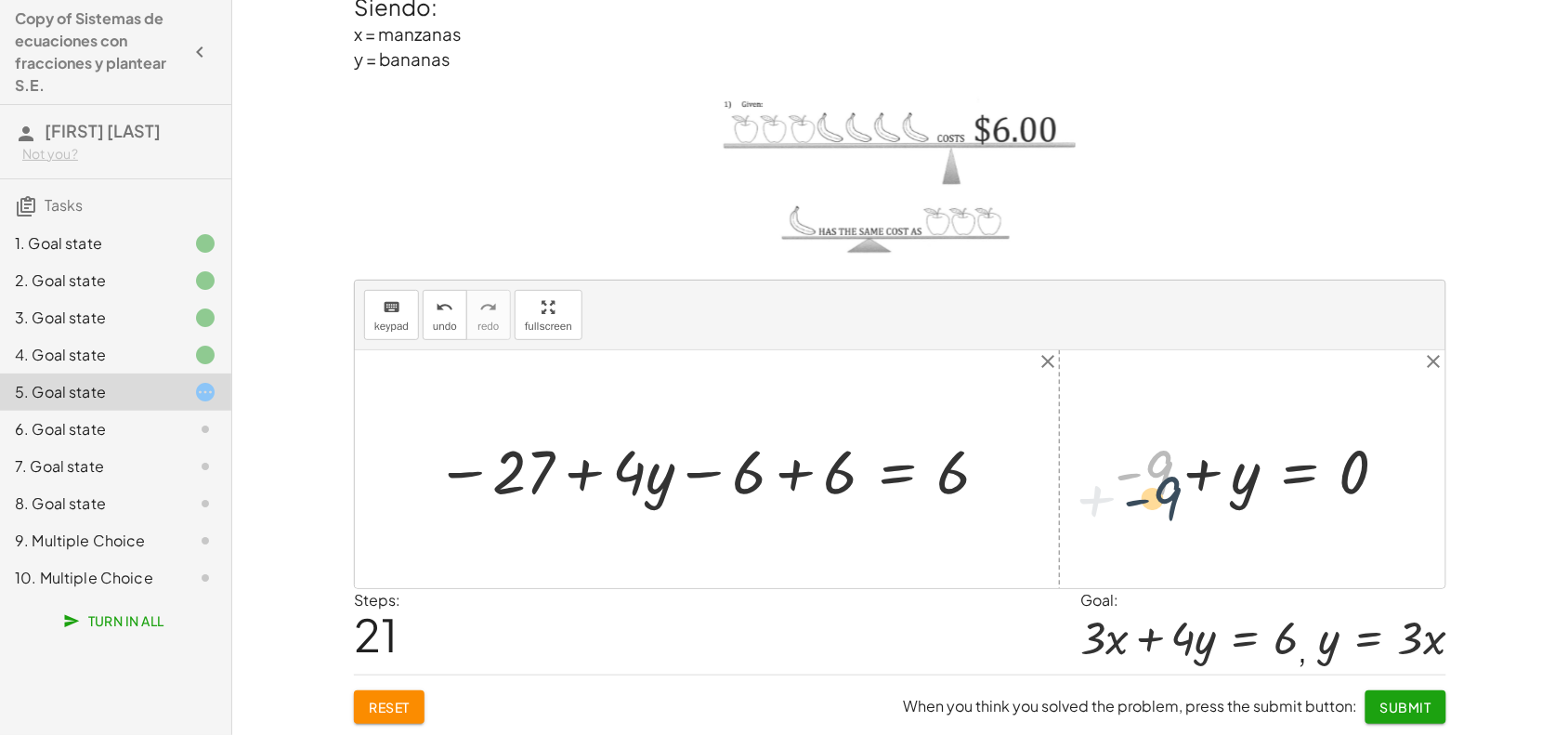 drag, startPoint x: 1145, startPoint y: 447, endPoint x: 1134, endPoint y: 471, distance: 26.400758 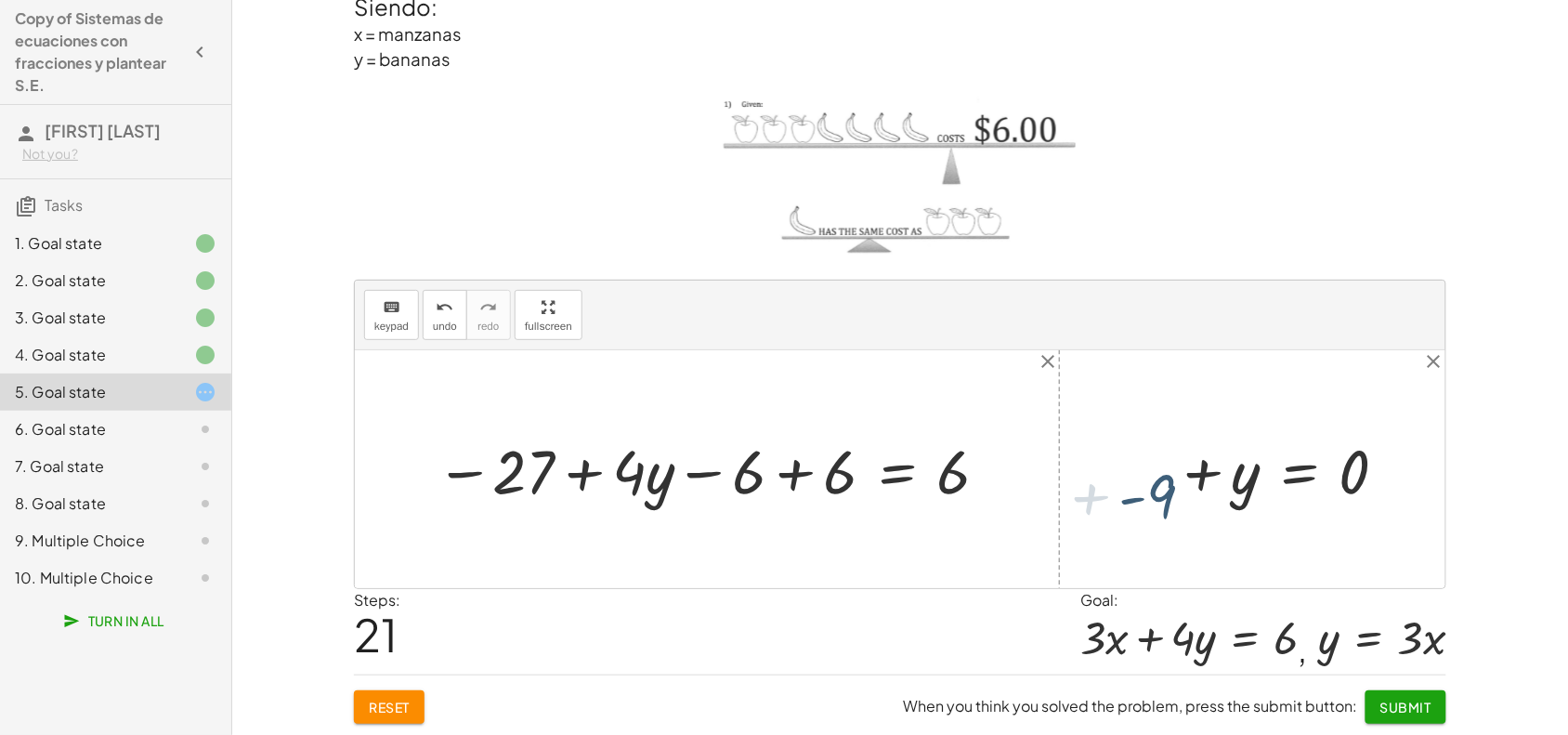 click at bounding box center (1259, 469) 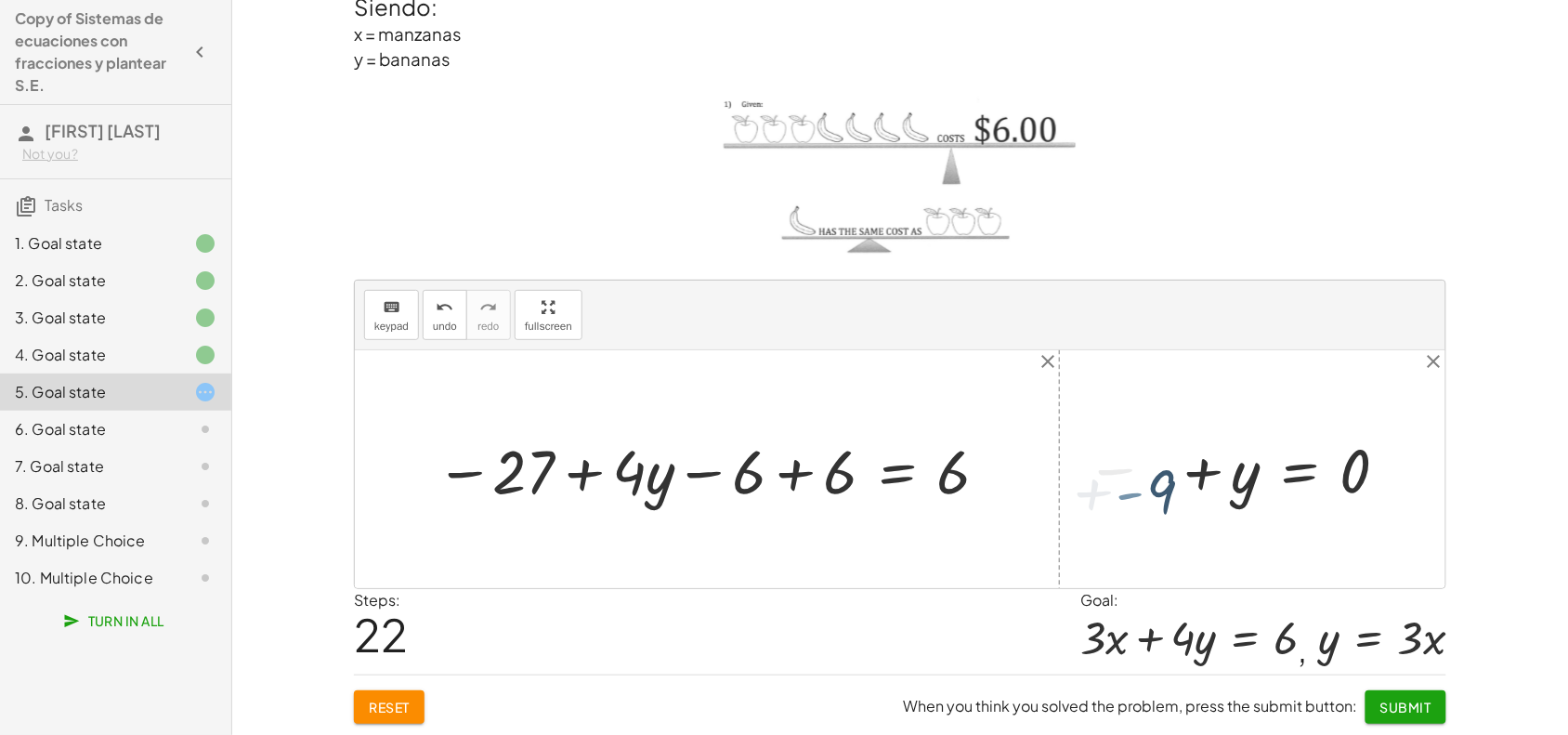 click at bounding box center [1239, 468] 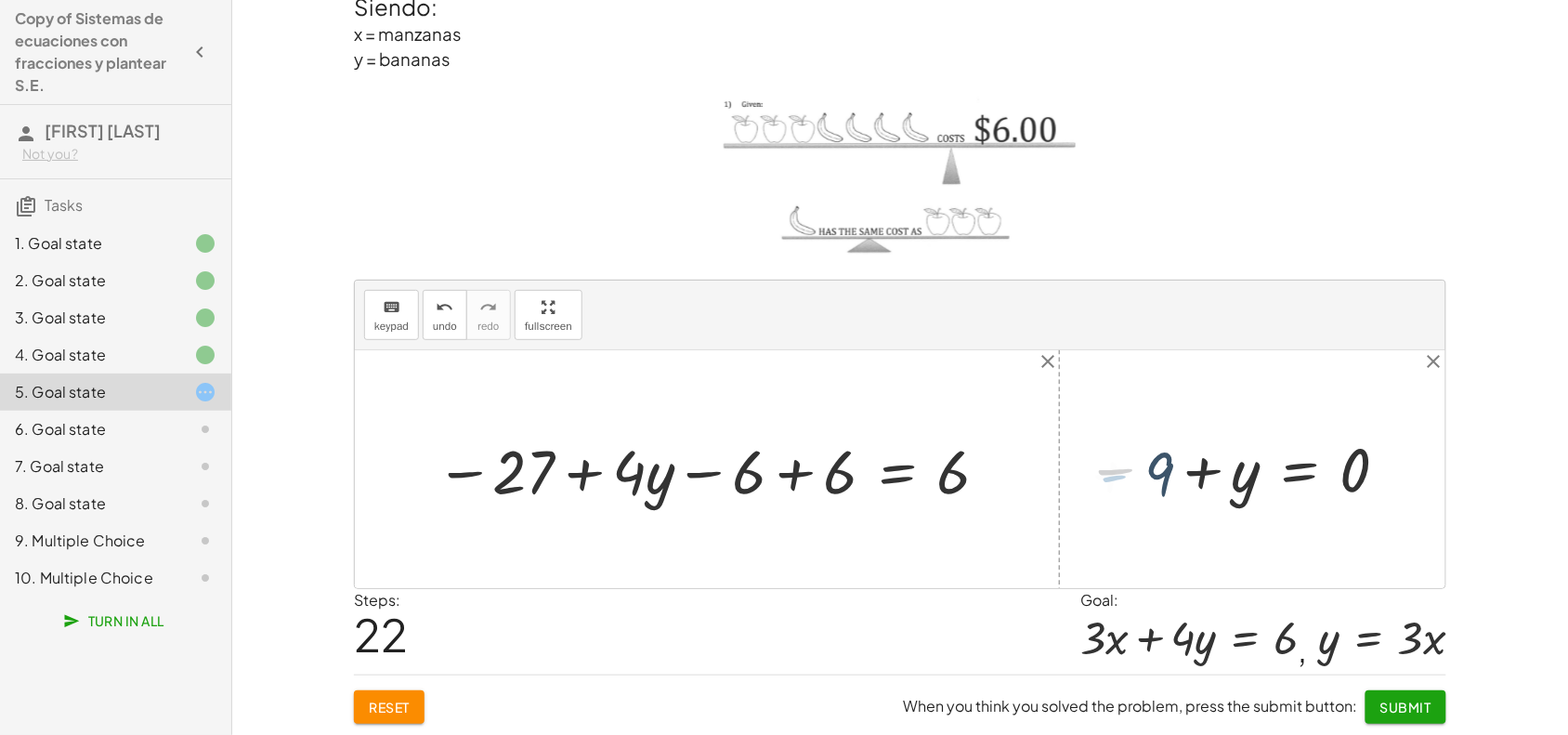 click at bounding box center (1239, 468) 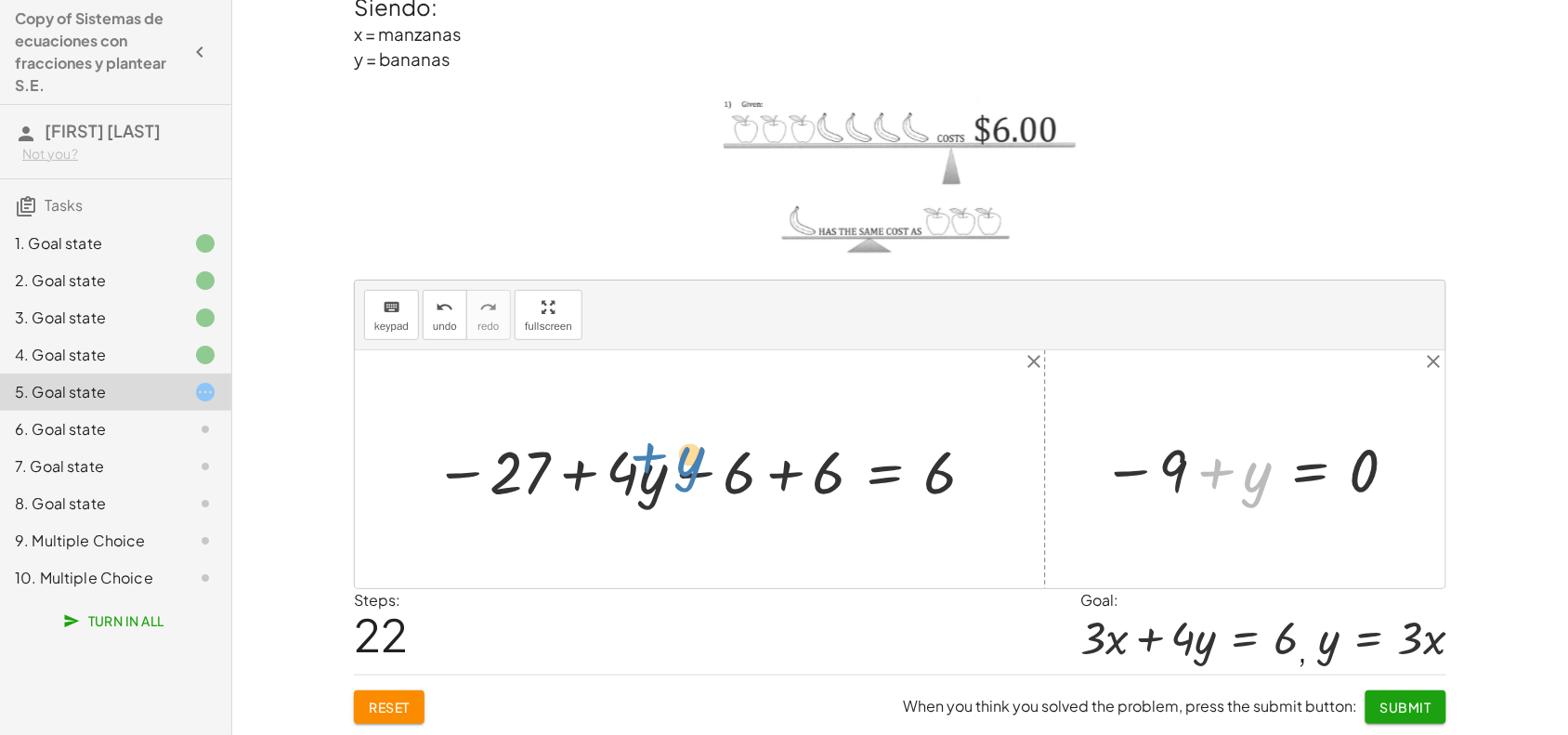 drag, startPoint x: 1203, startPoint y: 467, endPoint x: 630, endPoint y: 452, distance: 573.1963 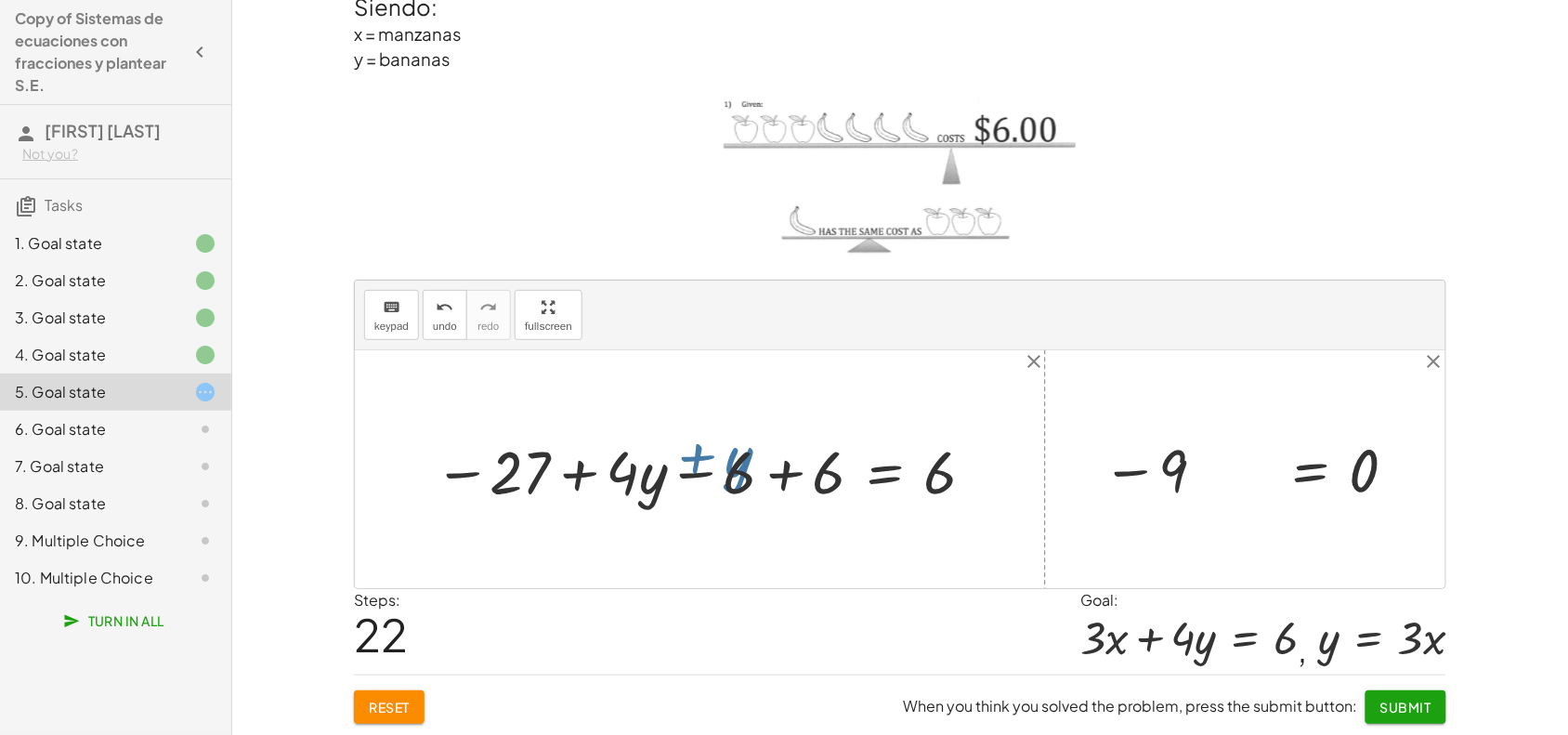 drag, startPoint x: 630, startPoint y: 452, endPoint x: 1078, endPoint y: 471, distance: 448.40272 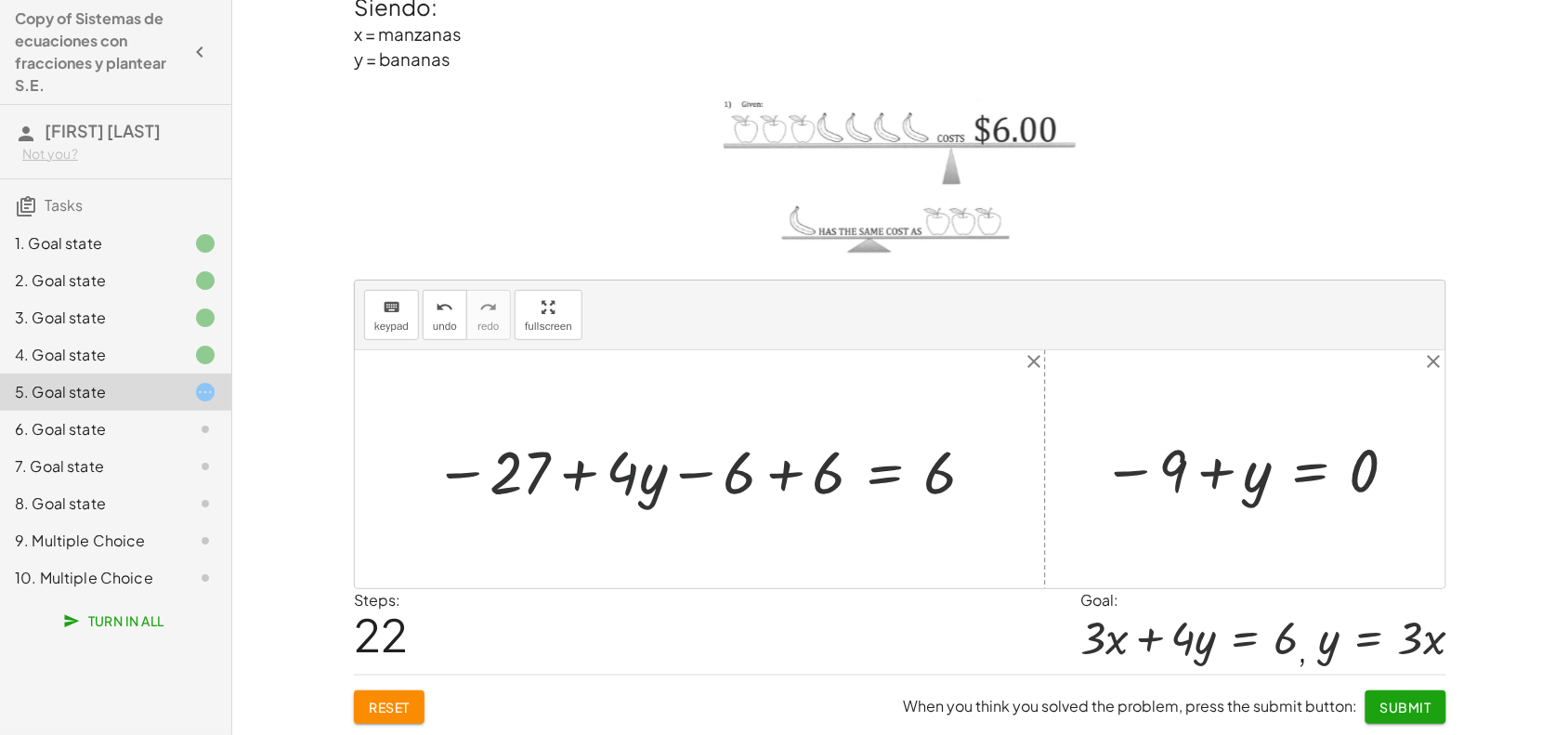 click at bounding box center [1252, 469] 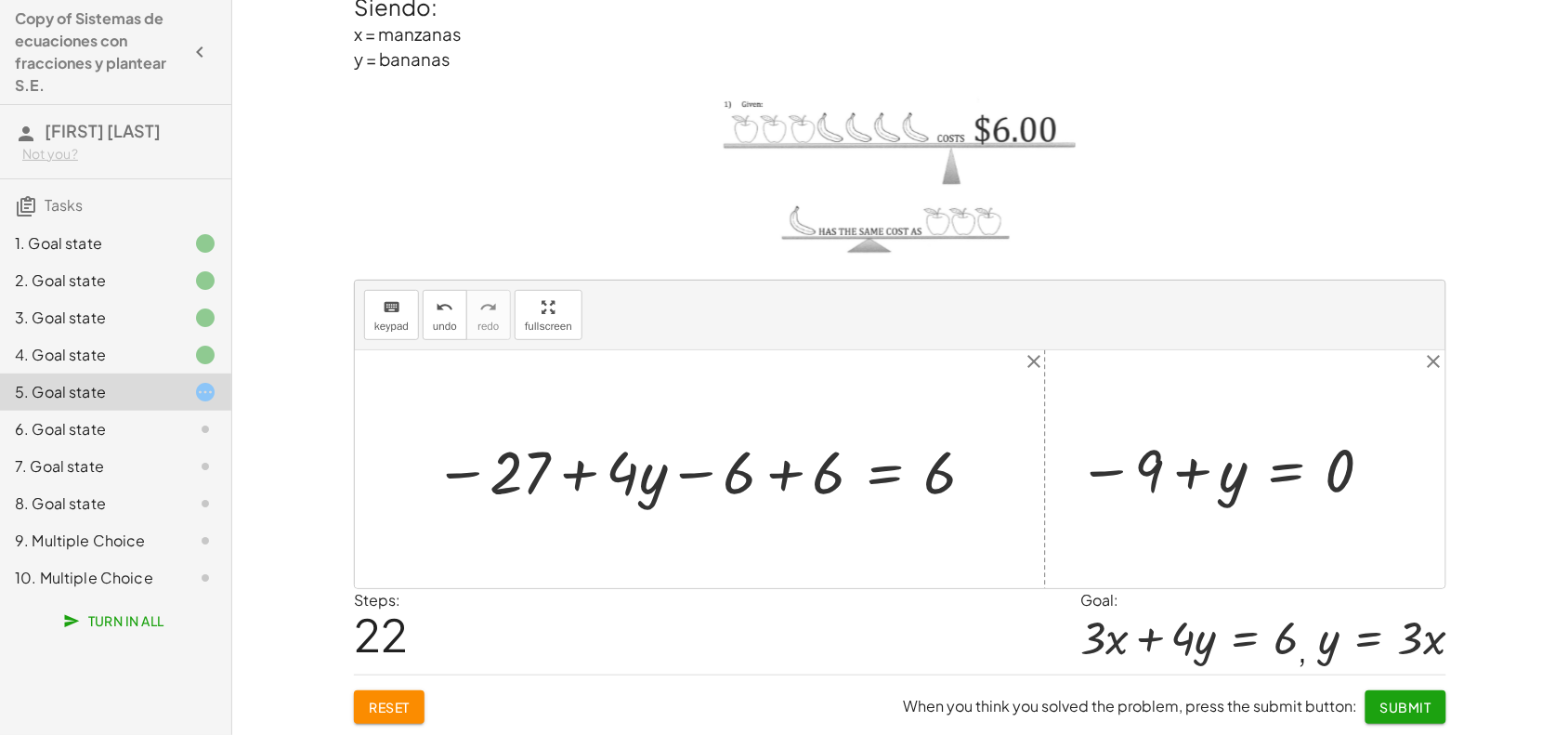 click at bounding box center (1252, 469) 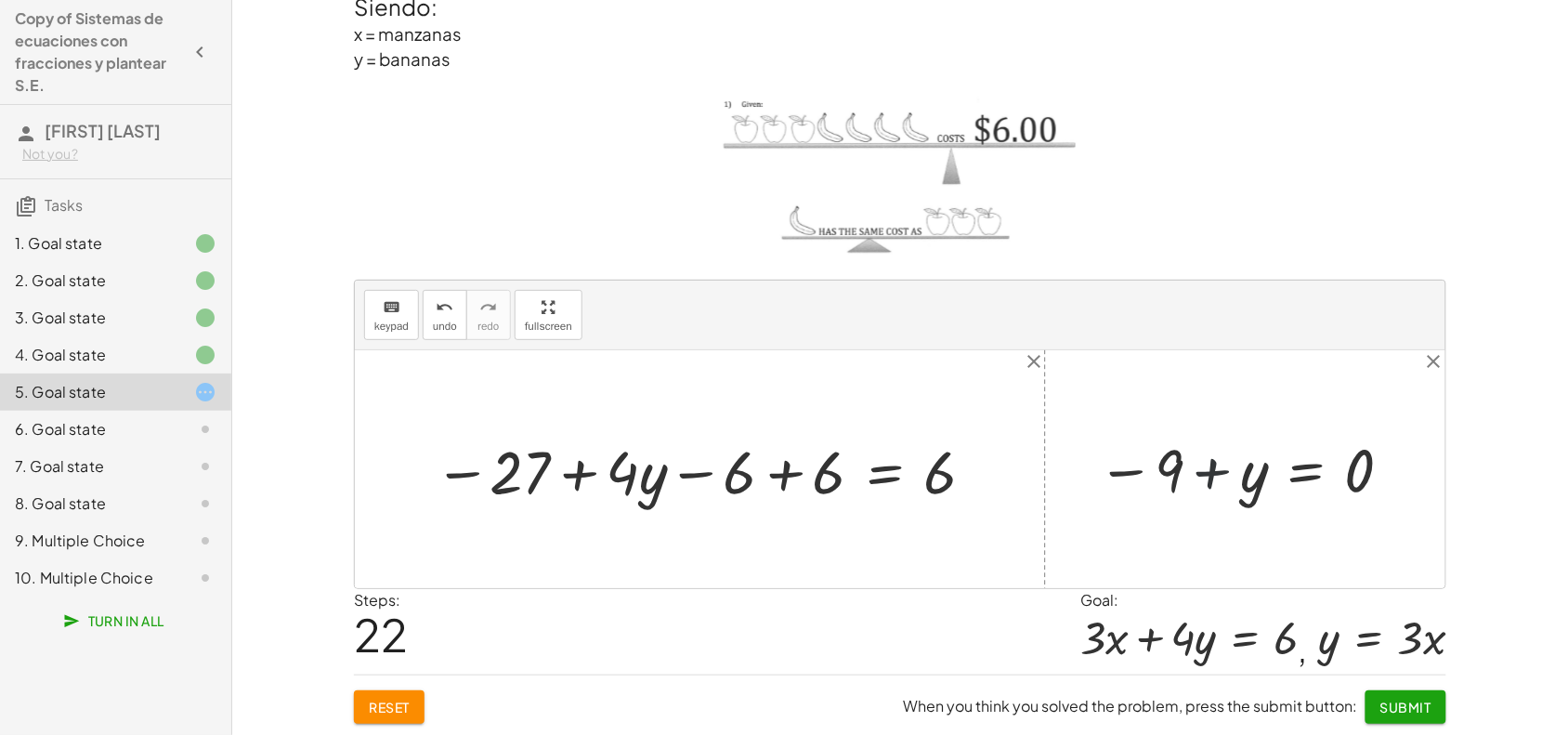 click at bounding box center (1252, 469) 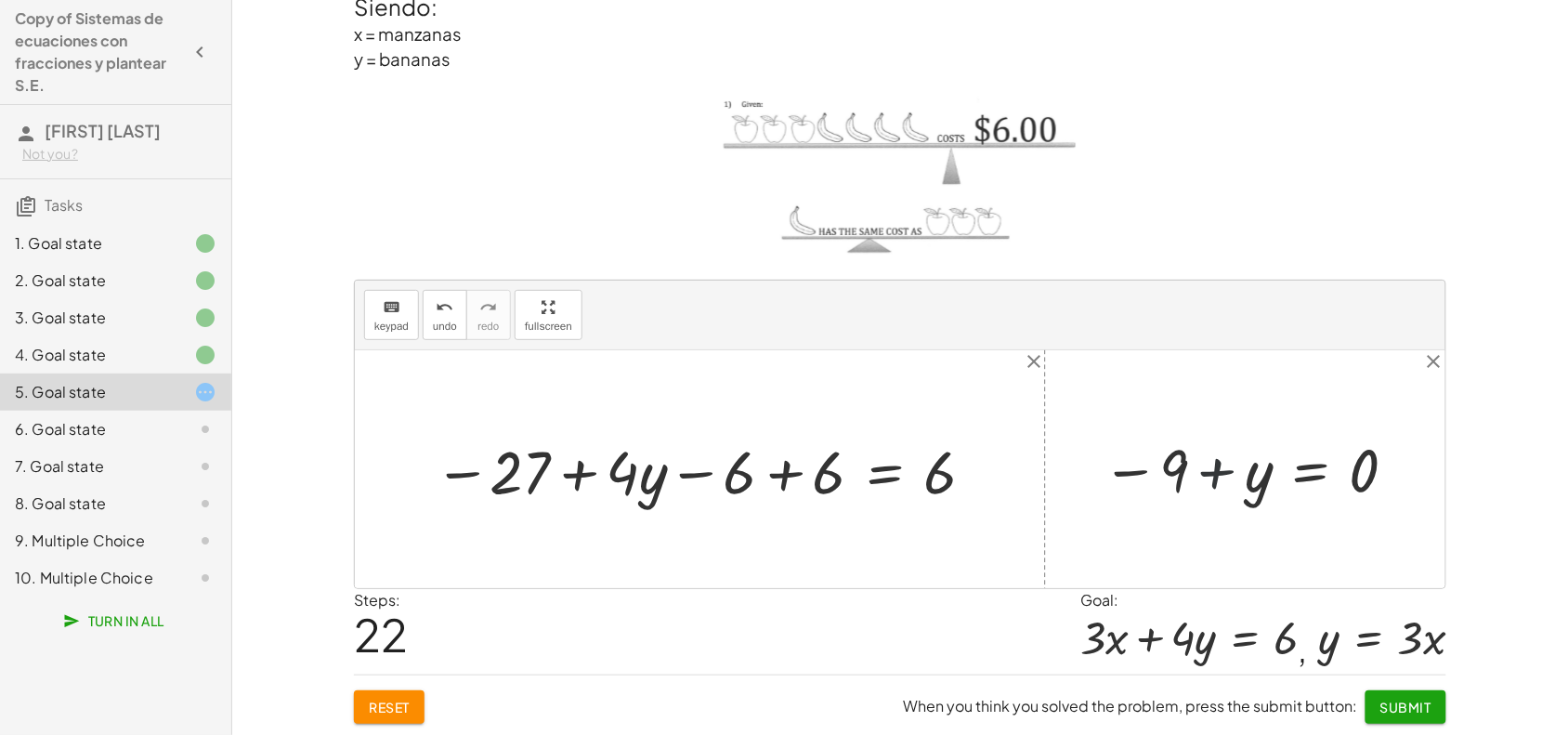 click at bounding box center (1252, 469) 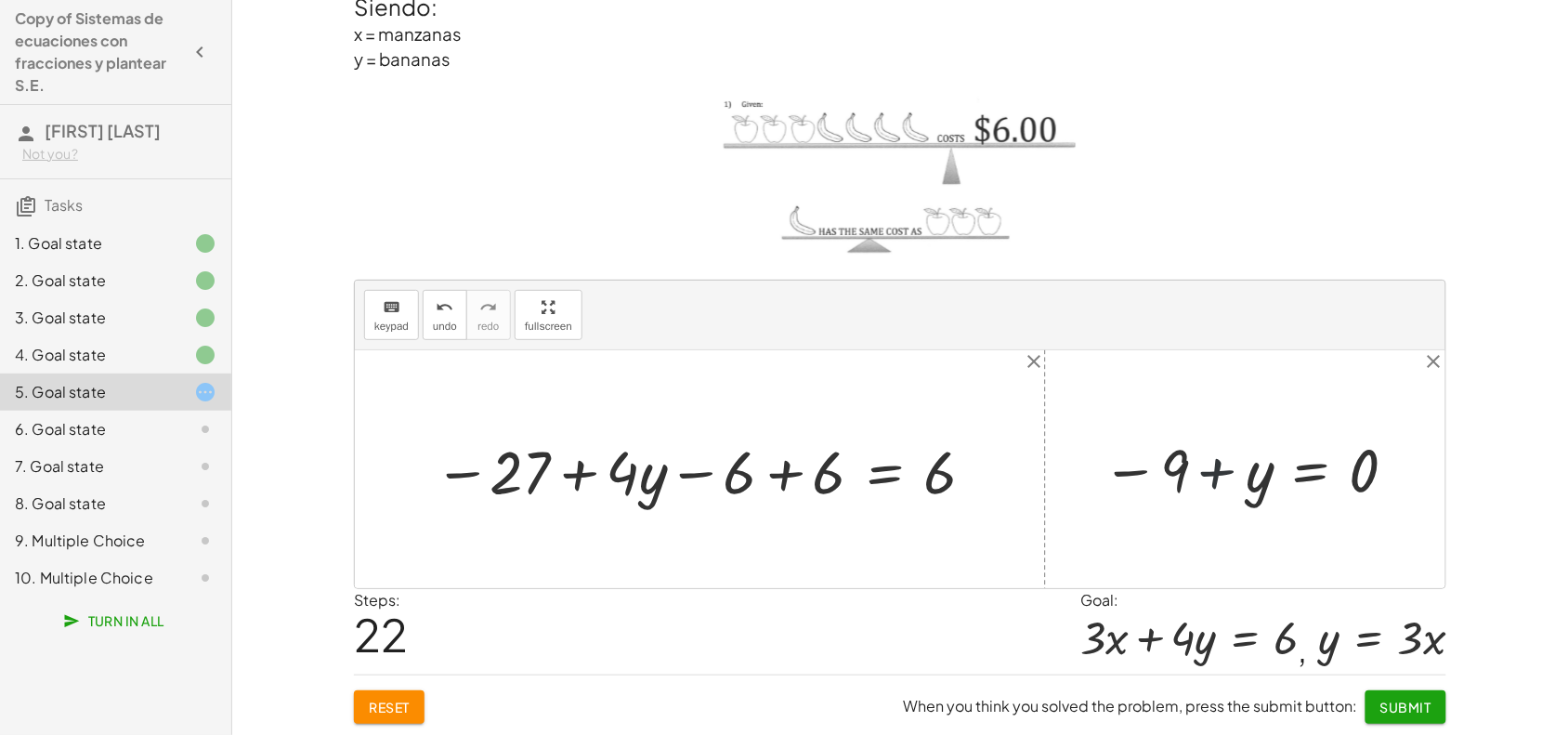 click at bounding box center [1252, 469] 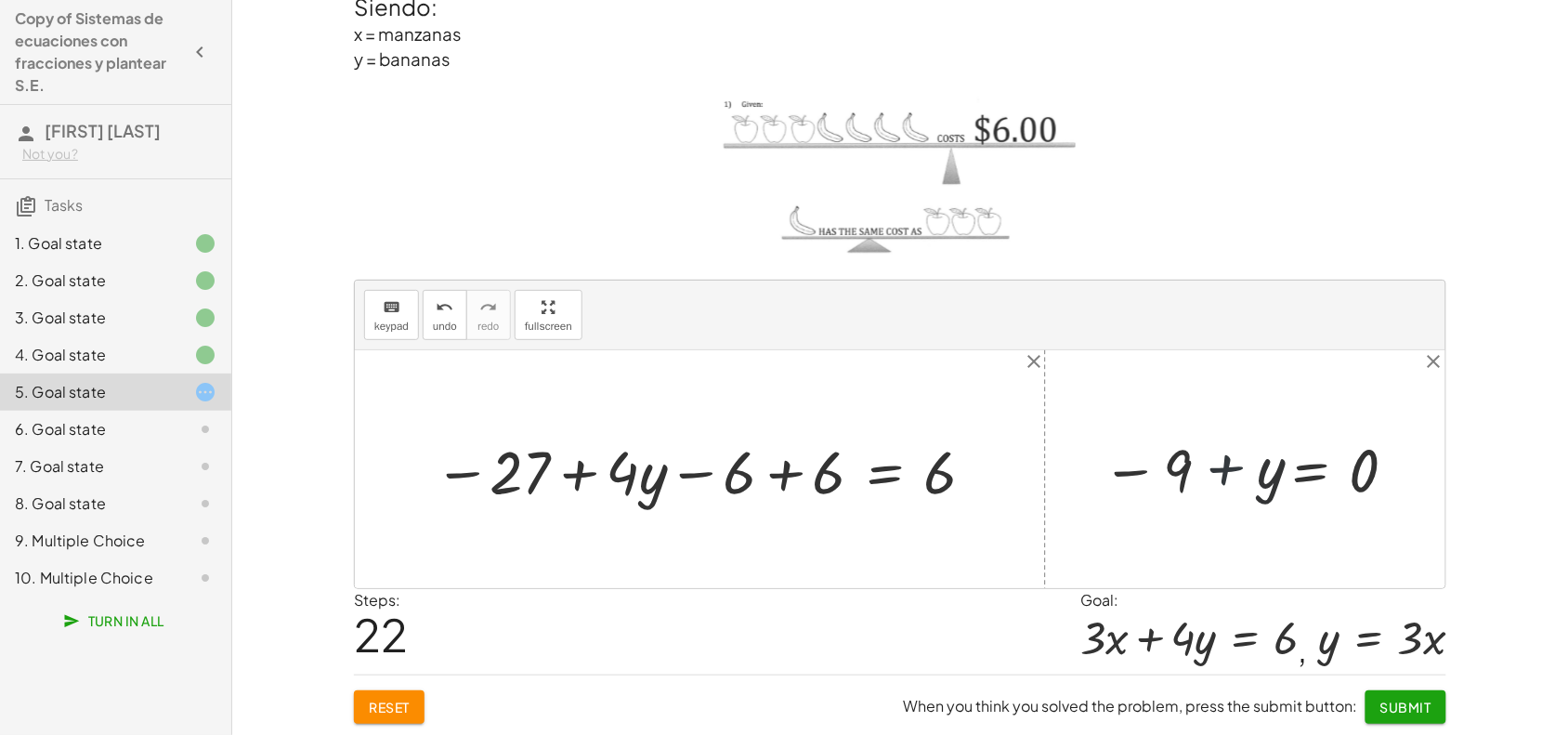 click at bounding box center (1252, 469) 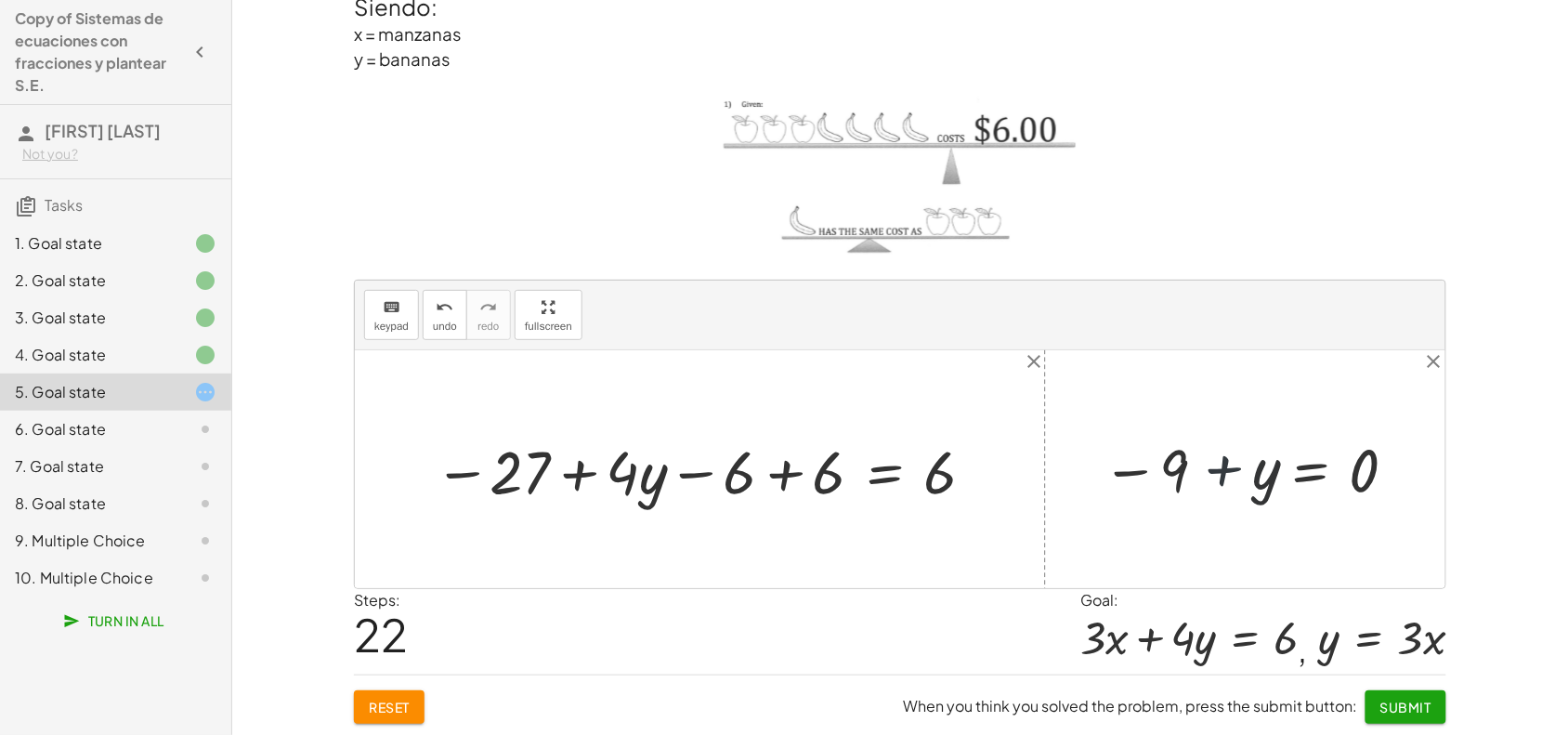 click at bounding box center [1252, 469] 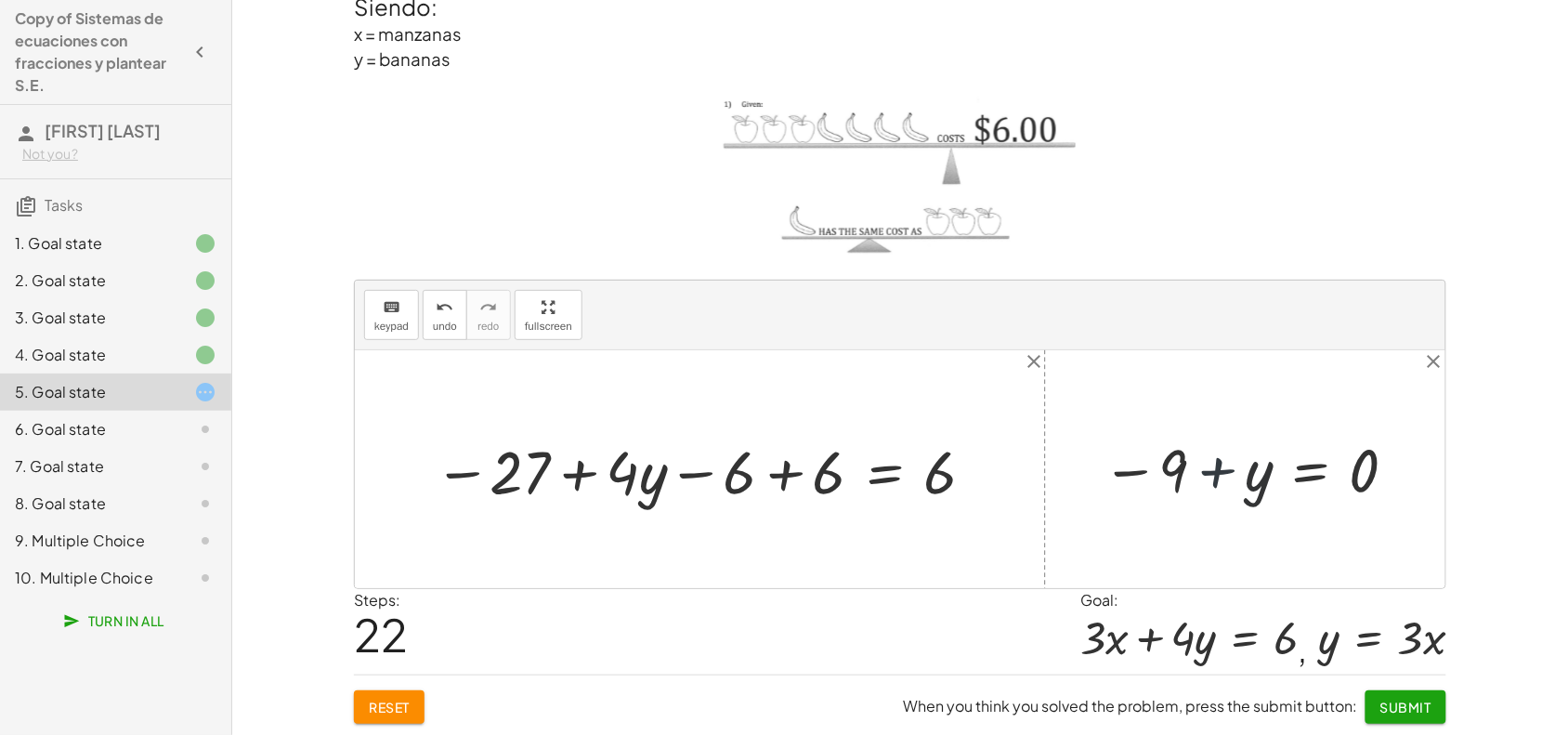 drag, startPoint x: 1210, startPoint y: 467, endPoint x: 1219, endPoint y: 463, distance: 9.84886 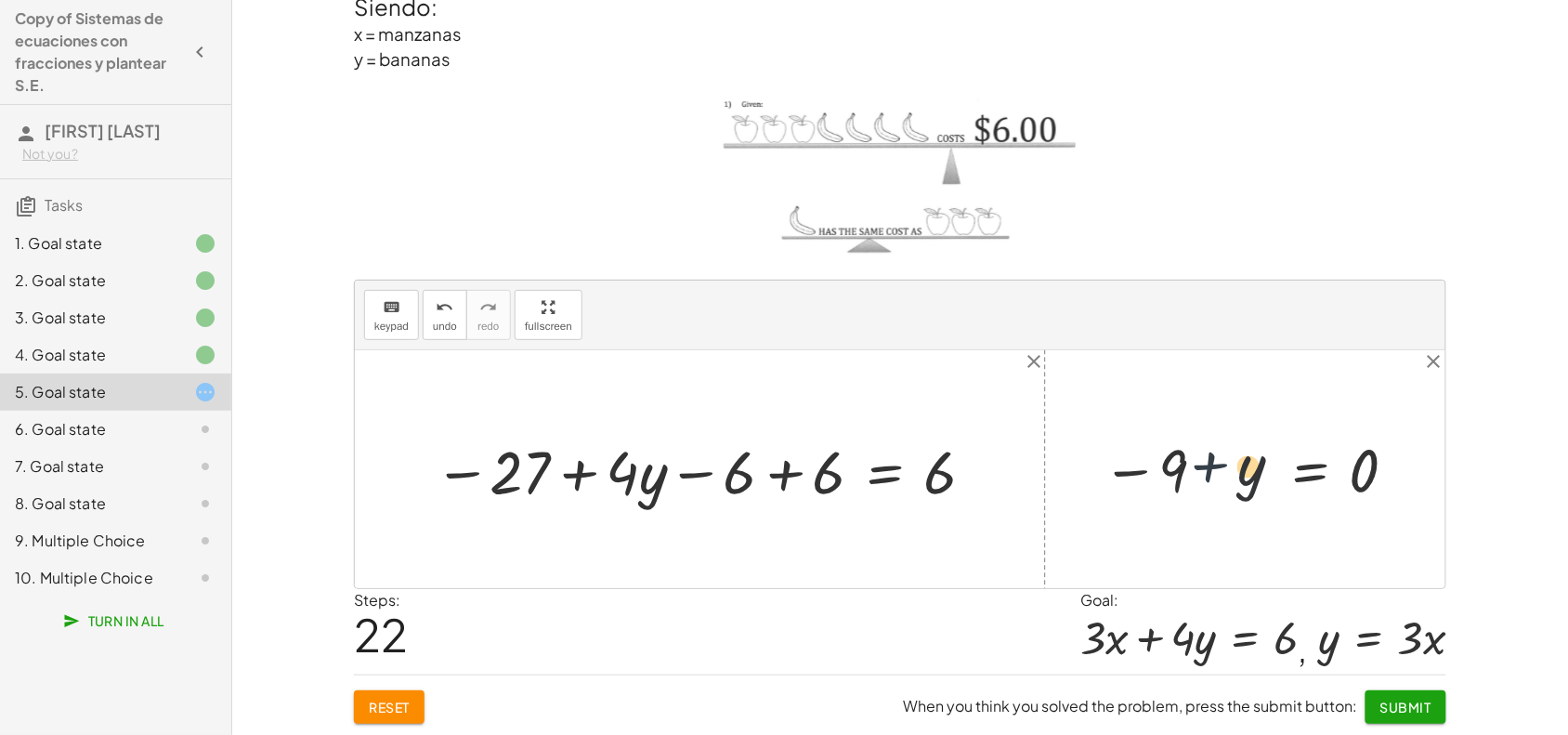 drag, startPoint x: 1219, startPoint y: 463, endPoint x: 1041, endPoint y: 423, distance: 182.43903 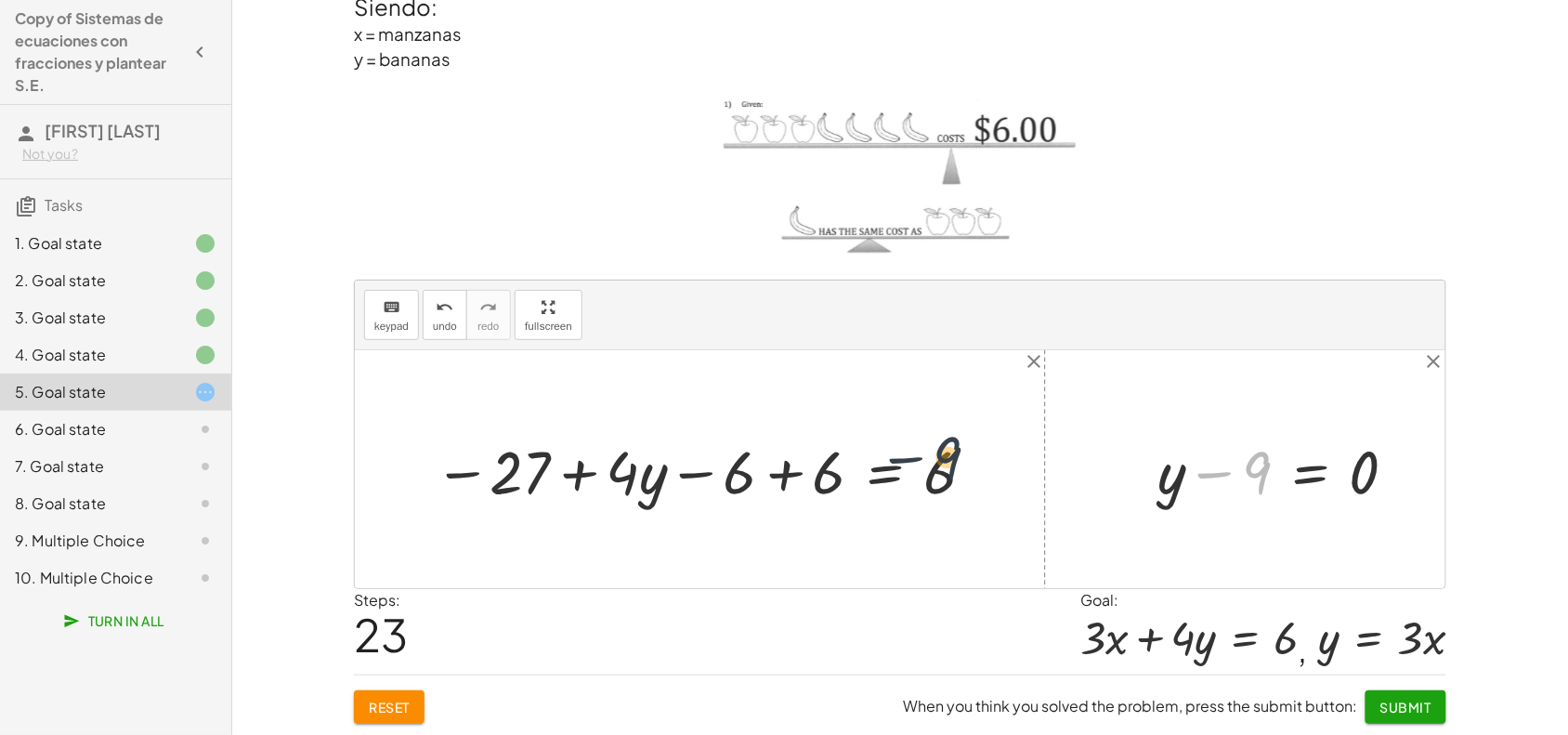 drag, startPoint x: 1269, startPoint y: 466, endPoint x: 850, endPoint y: 443, distance: 419.63079 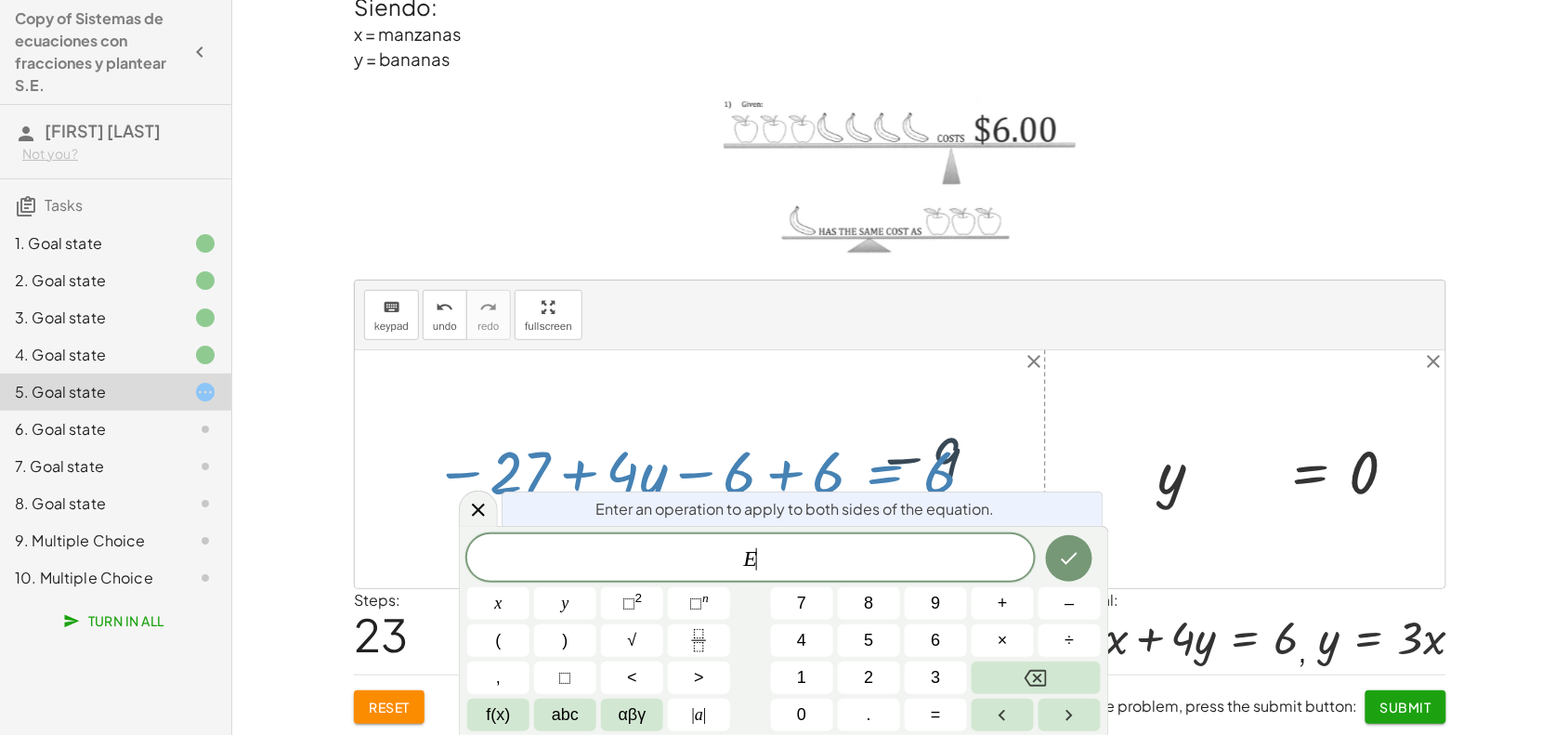 drag, startPoint x: 850, startPoint y: 443, endPoint x: 1158, endPoint y: 483, distance: 310.58654 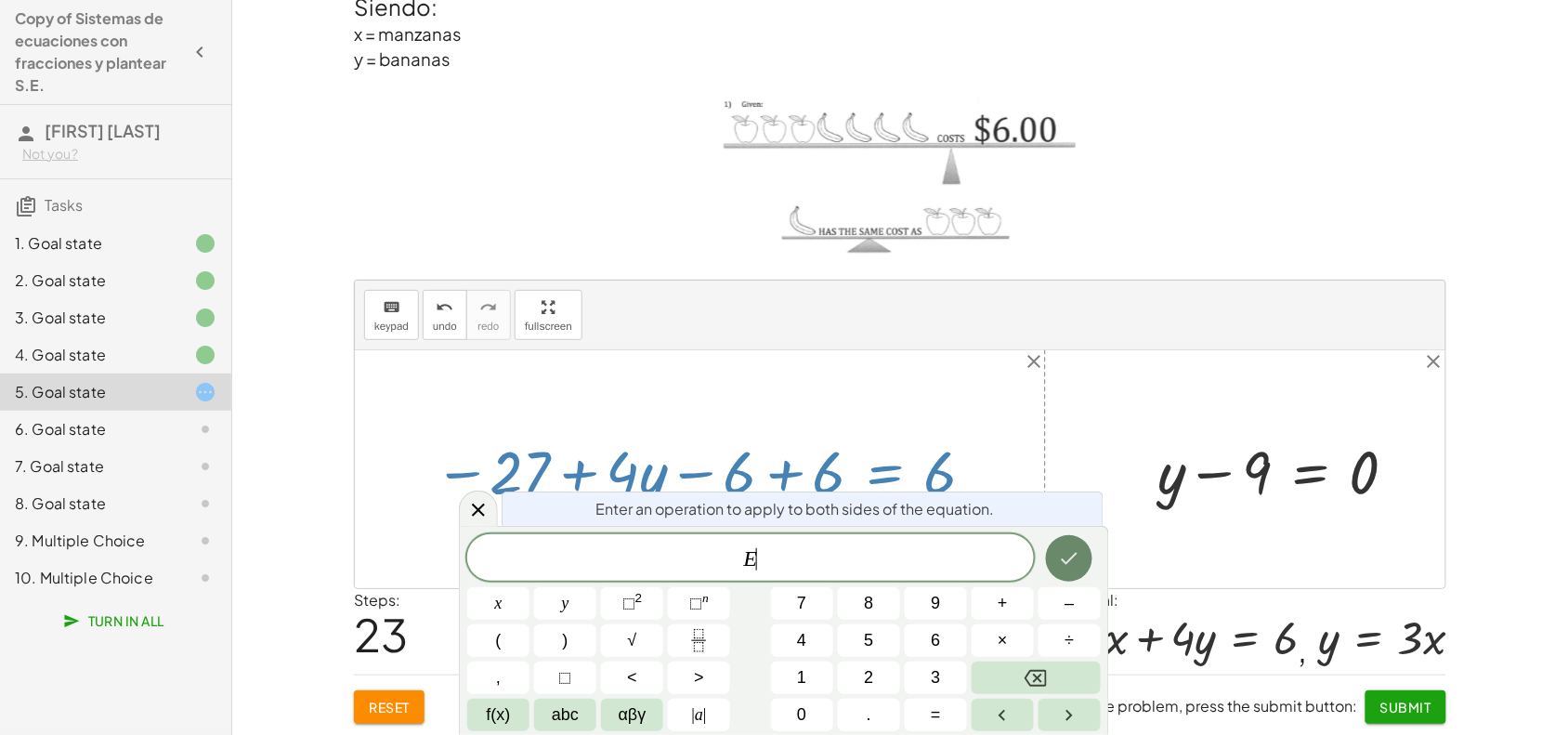 click 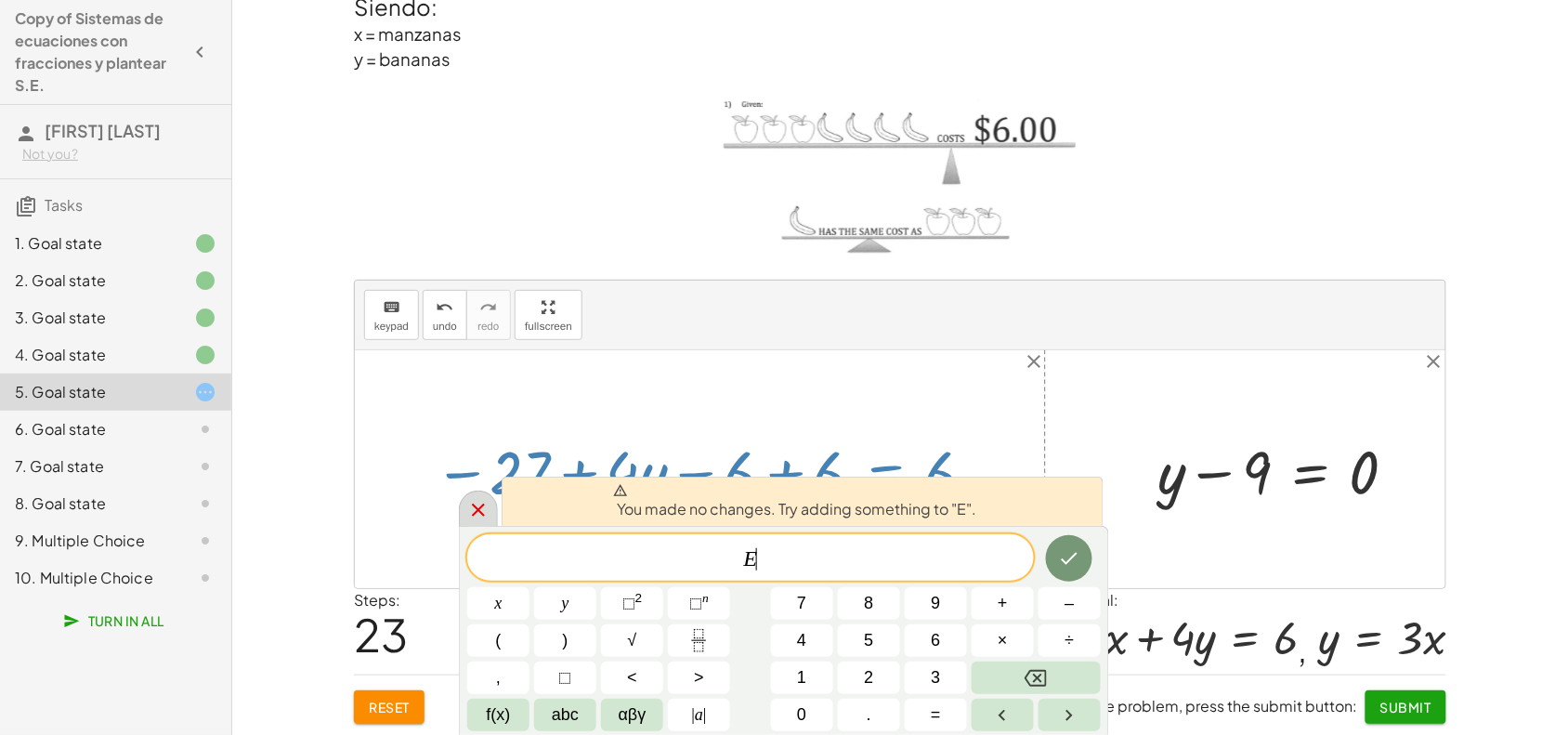 click at bounding box center [478, 508] 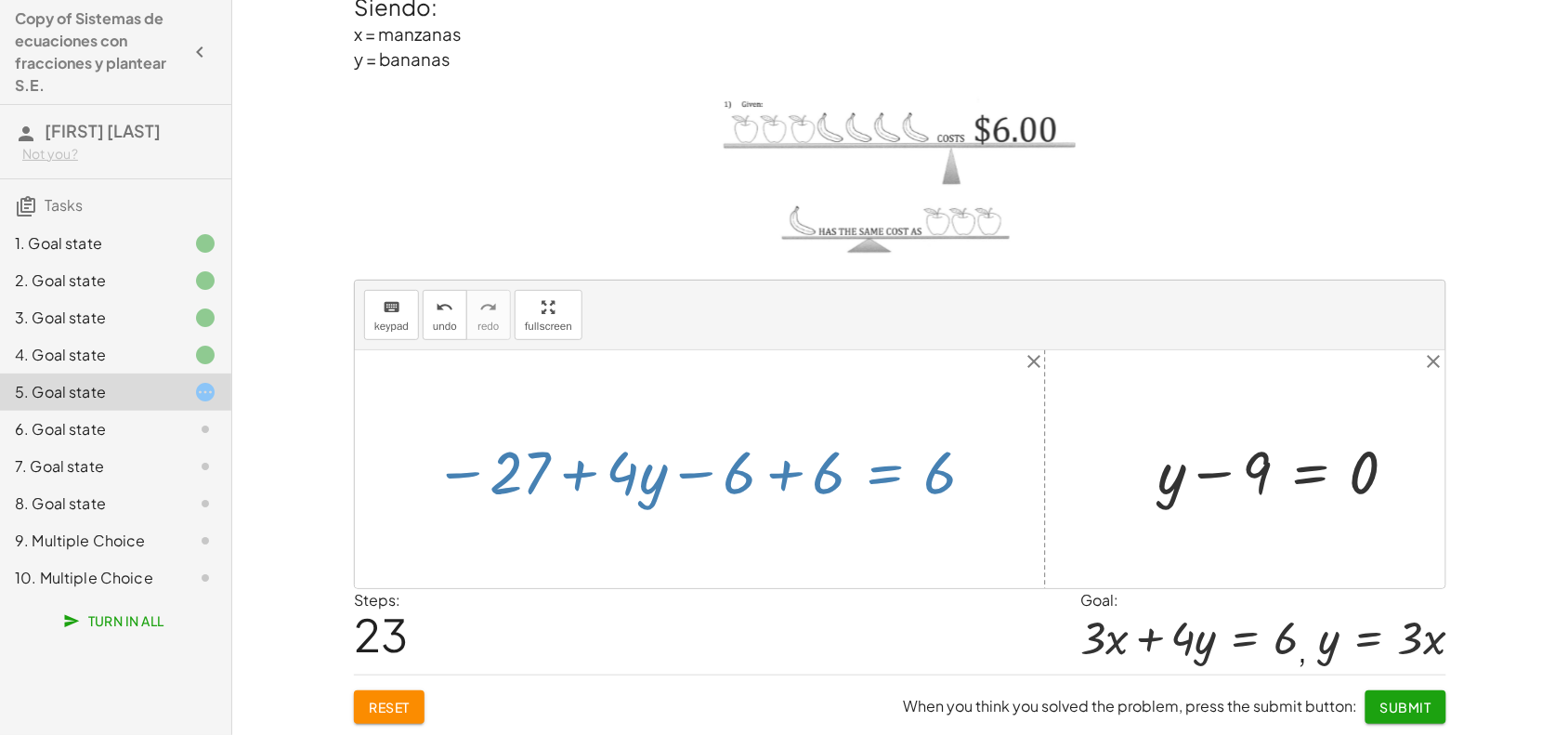 click at bounding box center (707, 469) 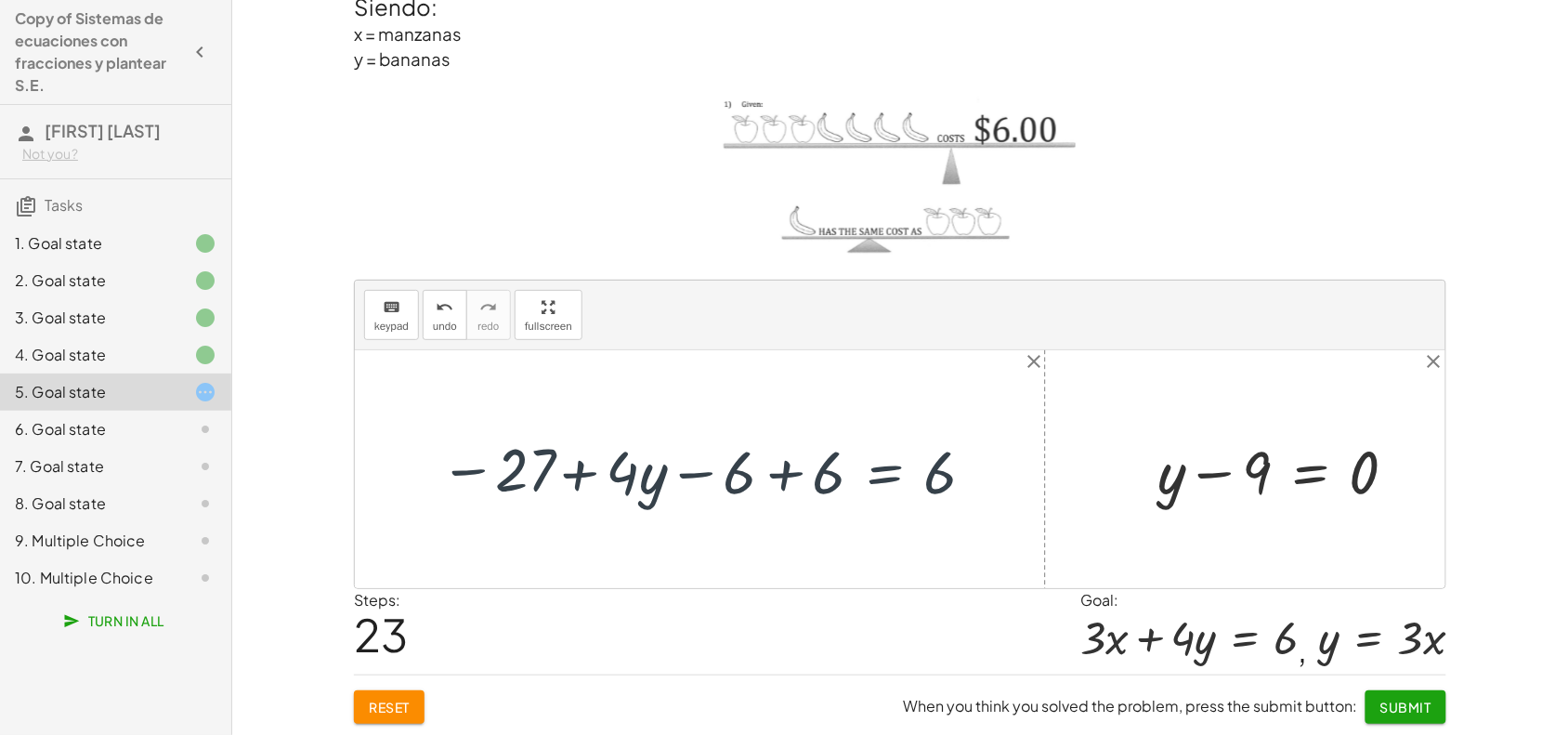 click at bounding box center (707, 469) 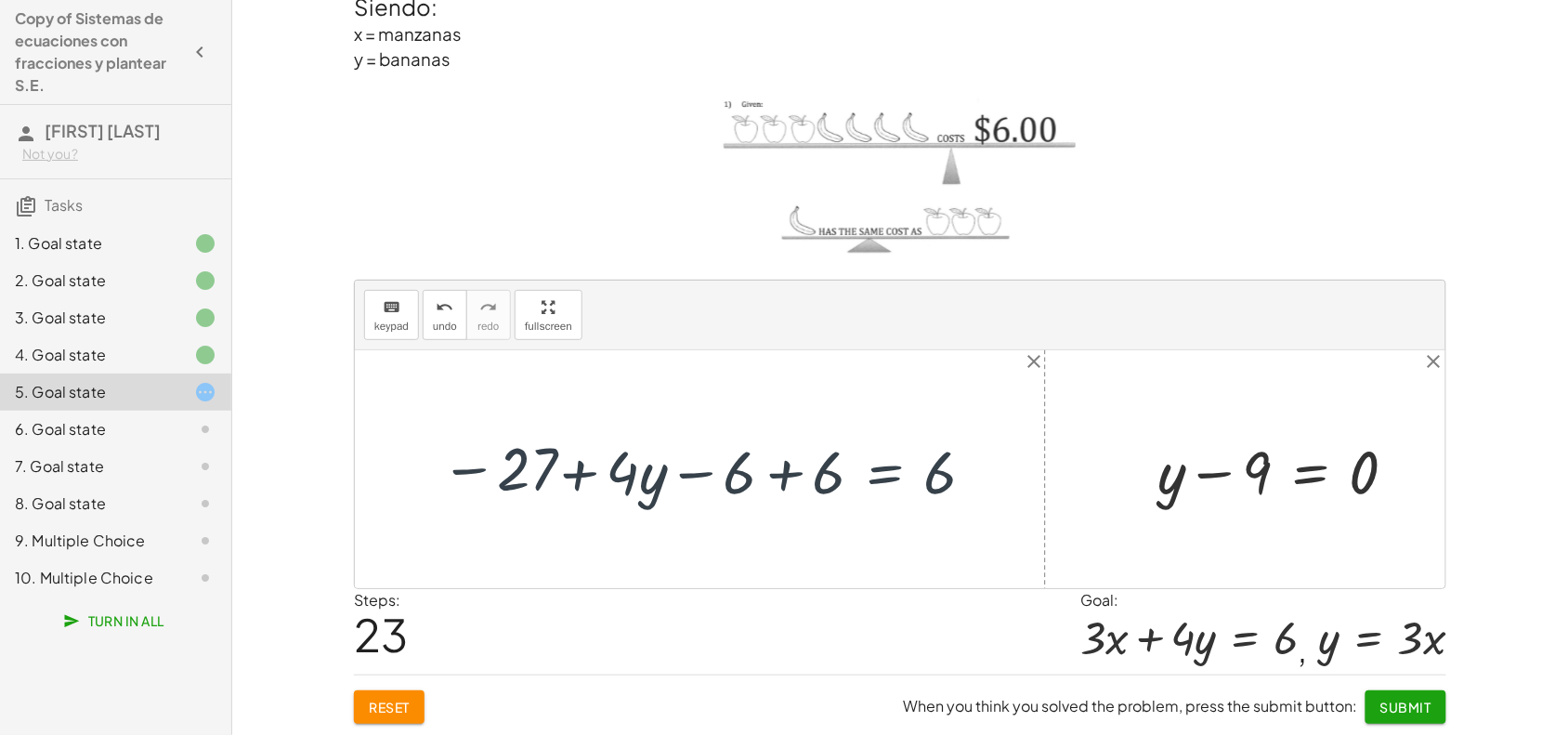 drag, startPoint x: 560, startPoint y: 471, endPoint x: 573, endPoint y: 471, distance: 13 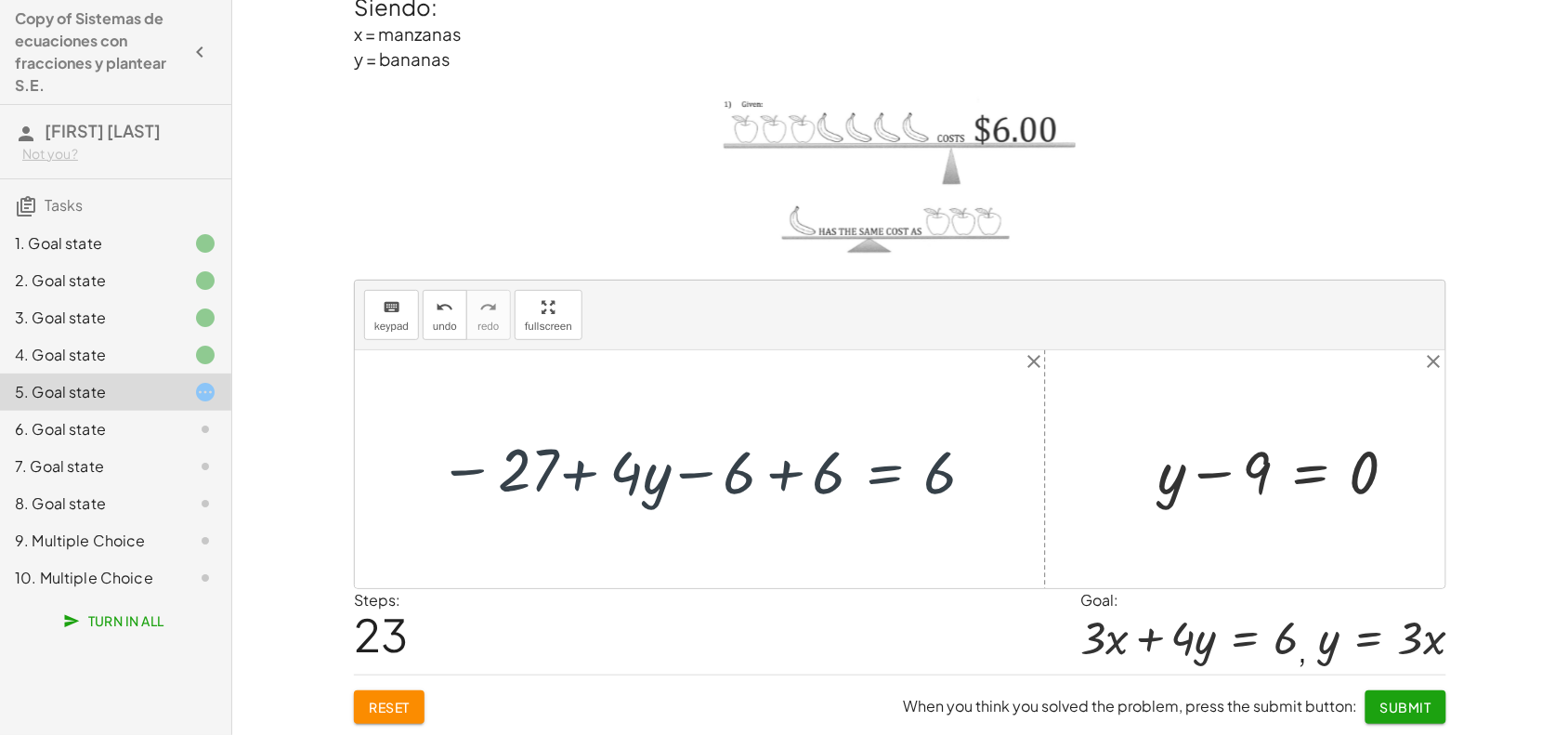 click at bounding box center [707, 469] 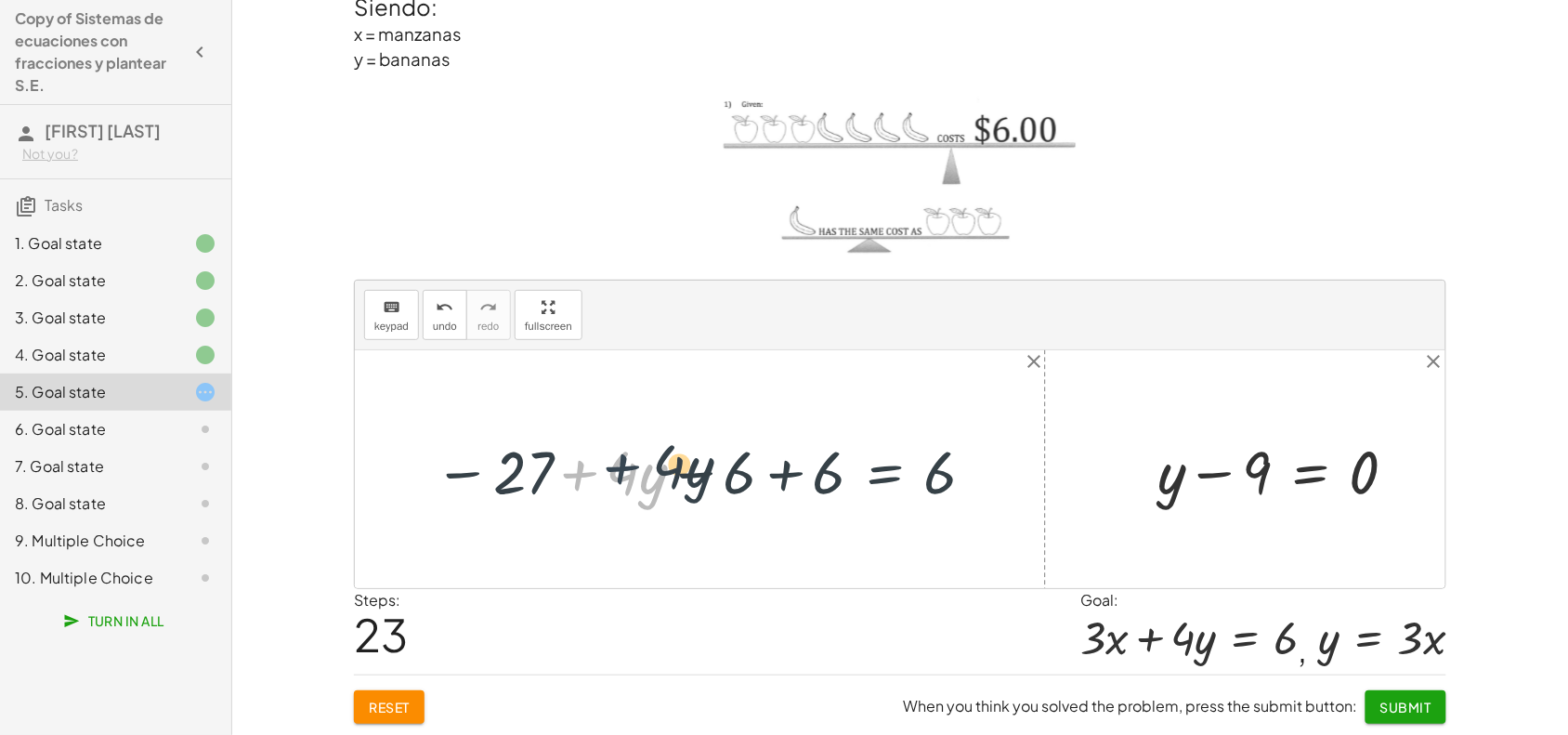 drag, startPoint x: 577, startPoint y: 471, endPoint x: 658, endPoint y: 463, distance: 81.3941 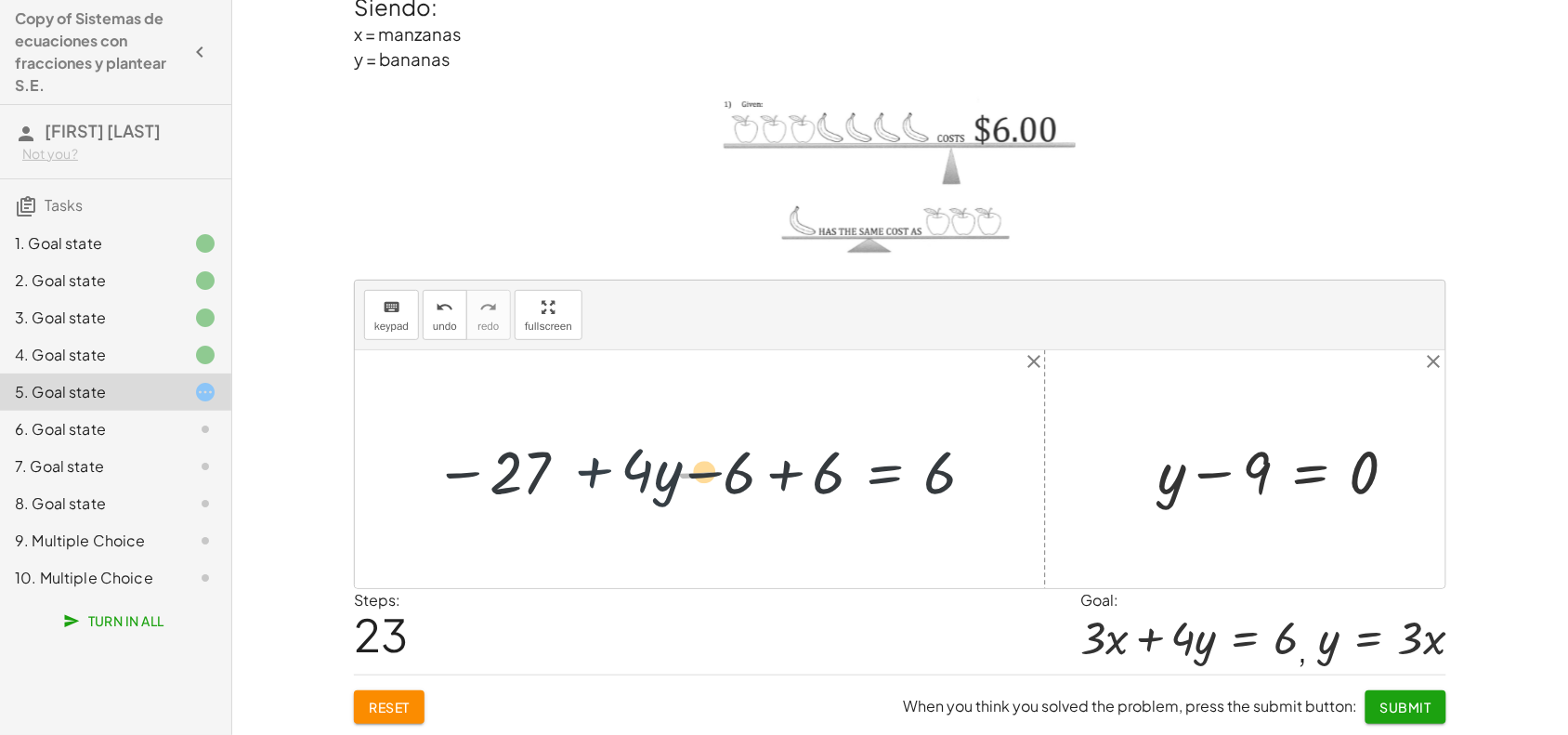 click at bounding box center (707, 469) 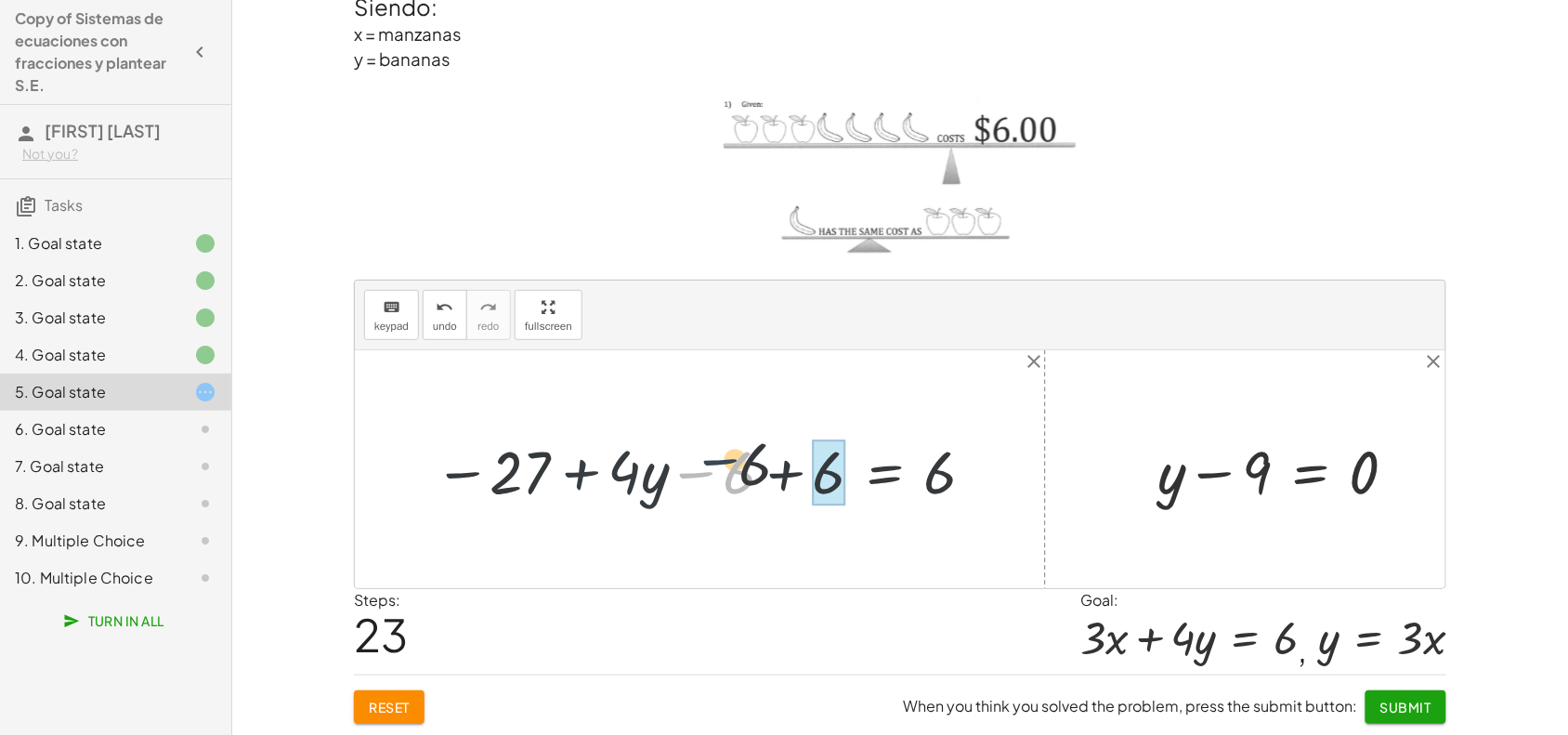 drag, startPoint x: 692, startPoint y: 488, endPoint x: 813, endPoint y: 452, distance: 126.24183 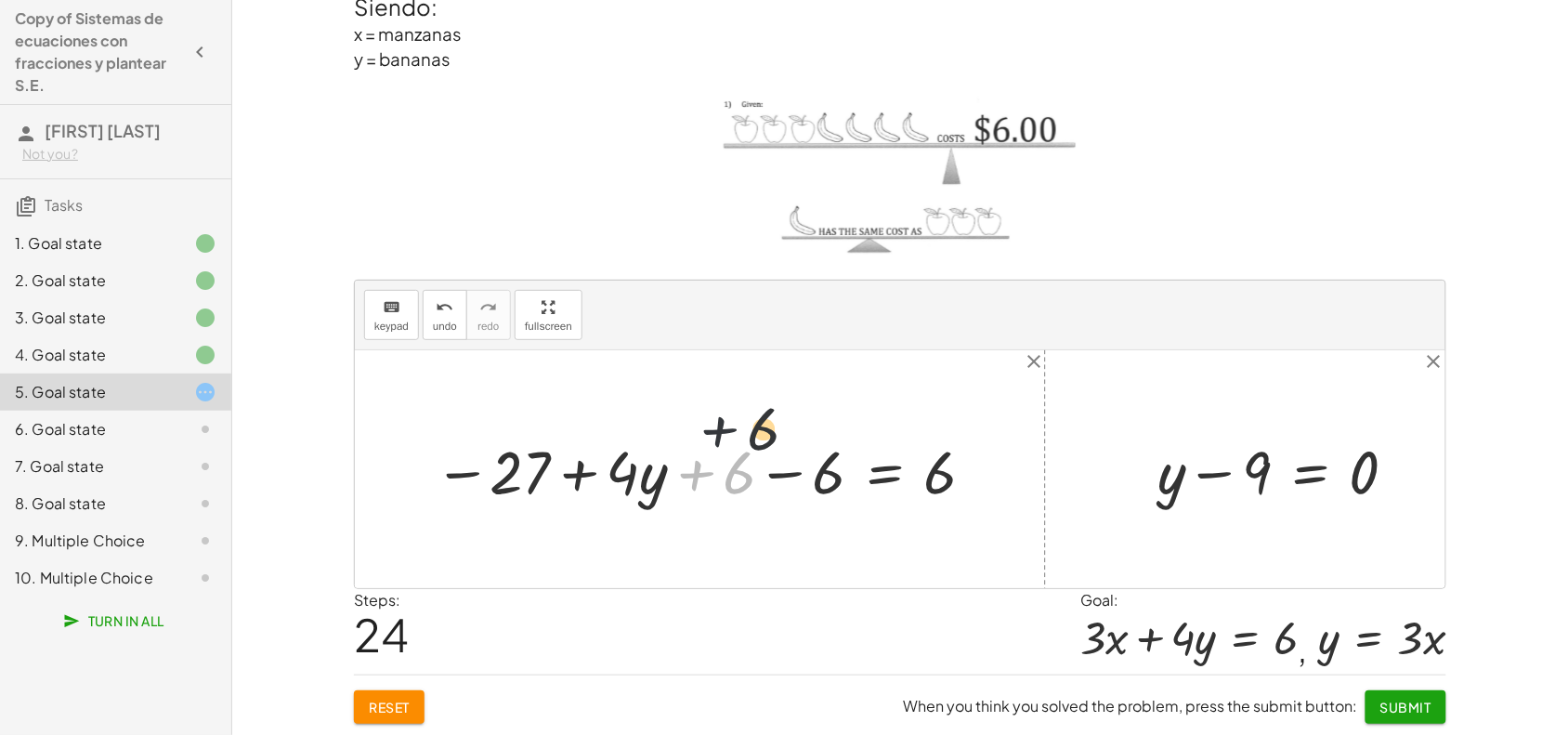 drag, startPoint x: 703, startPoint y: 479, endPoint x: 731, endPoint y: 430, distance: 56.4358 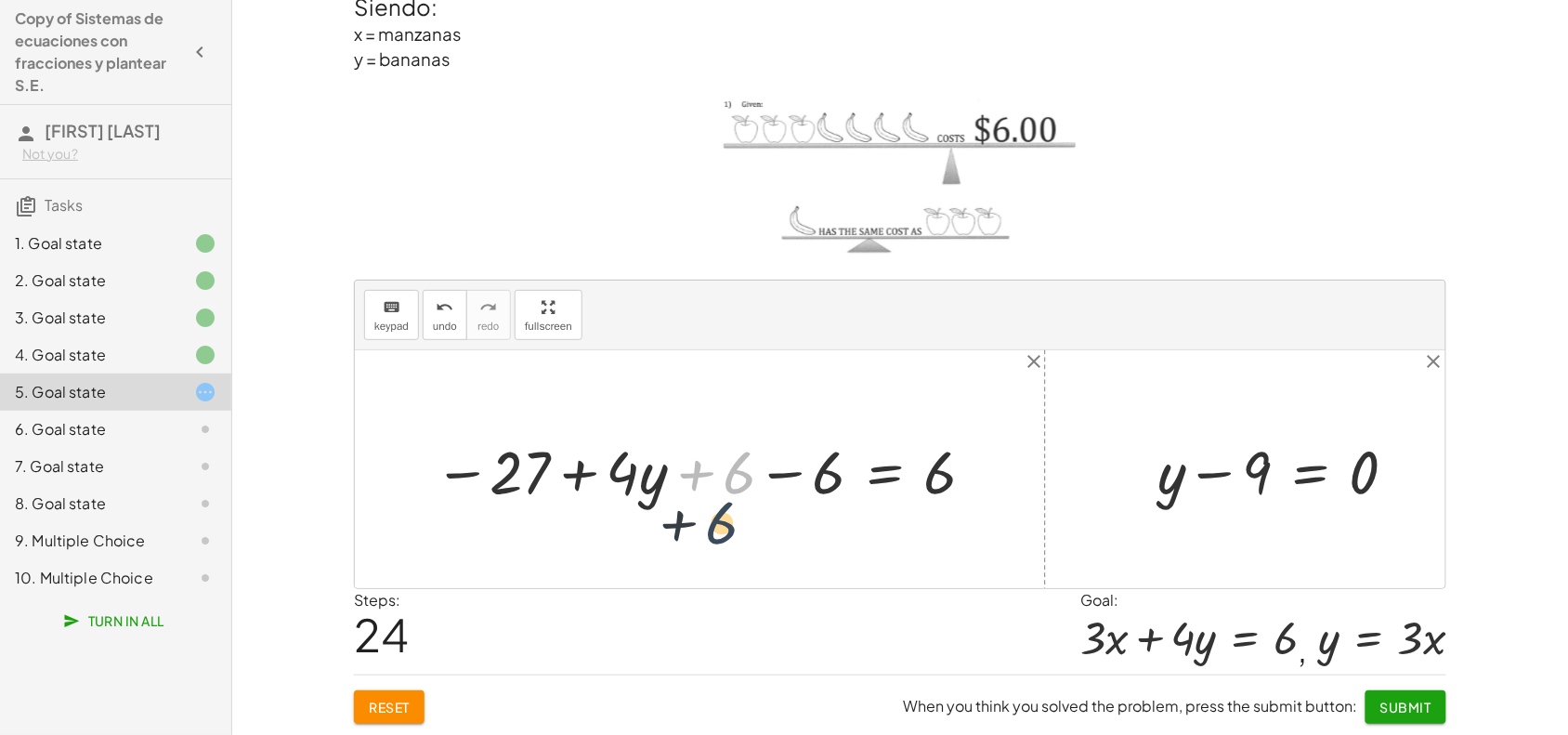 drag, startPoint x: 731, startPoint y: 466, endPoint x: 703, endPoint y: 536, distance: 75.39231 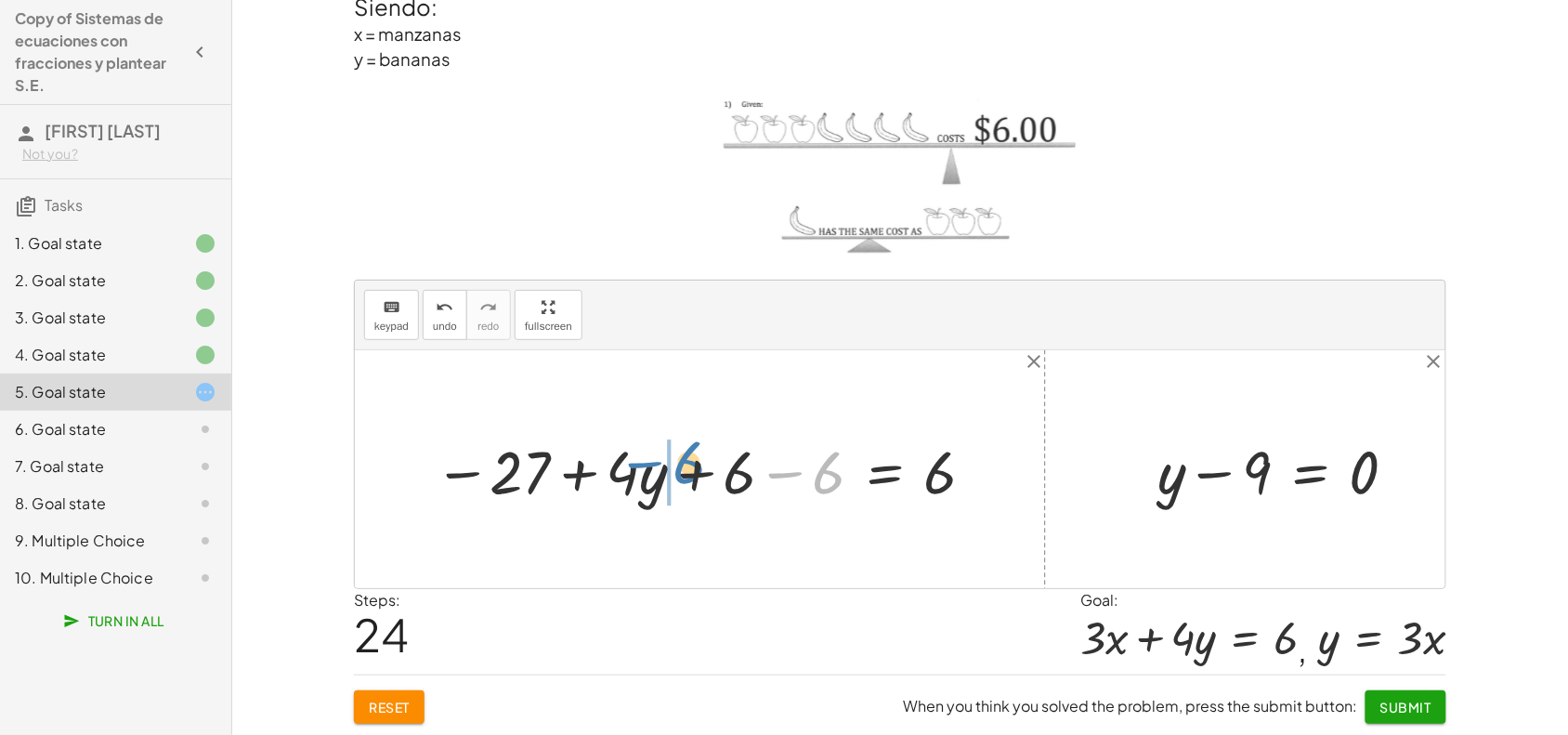 drag, startPoint x: 813, startPoint y: 471, endPoint x: 674, endPoint y: 460, distance: 139.43457 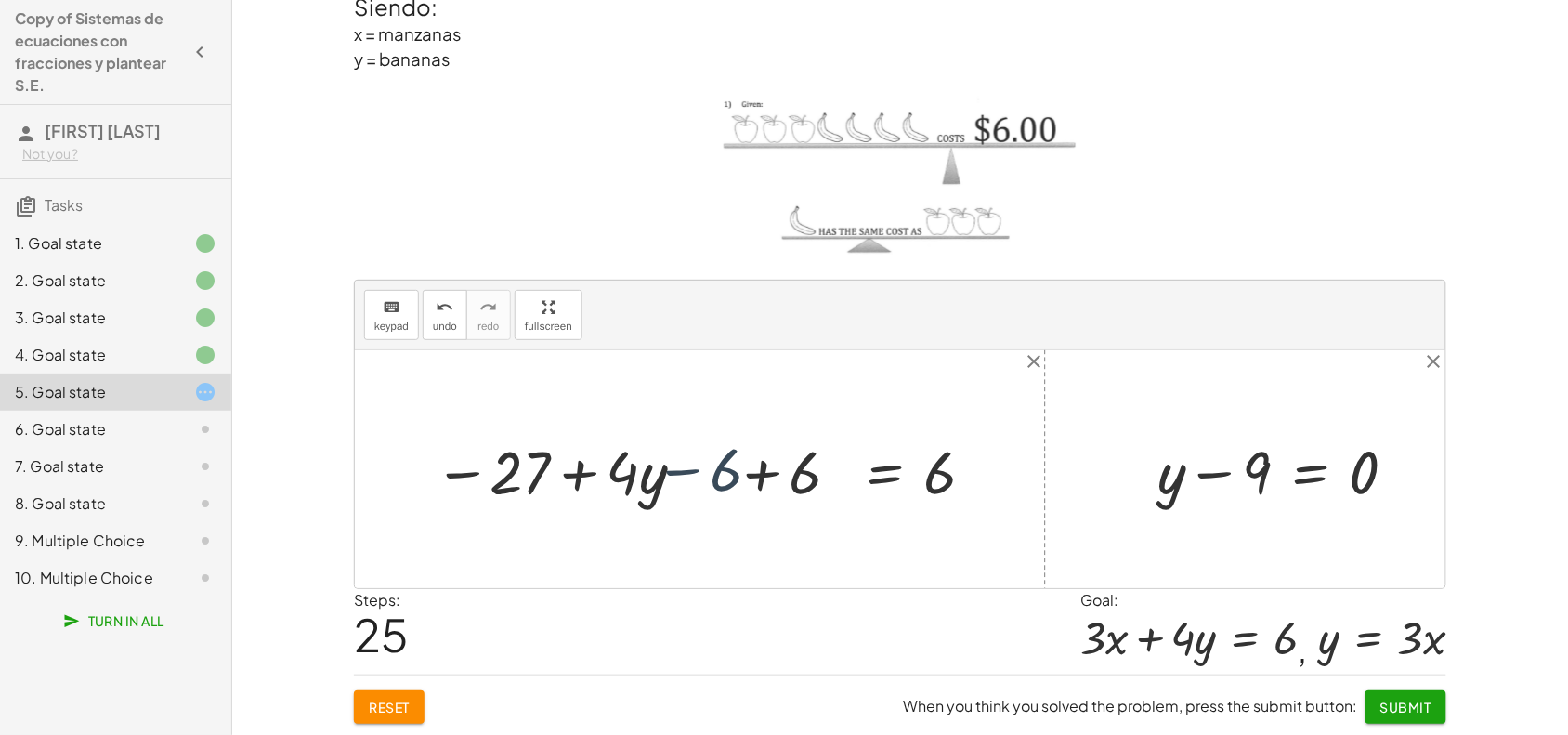 drag, startPoint x: 715, startPoint y: 475, endPoint x: 755, endPoint y: 483, distance: 40.792156 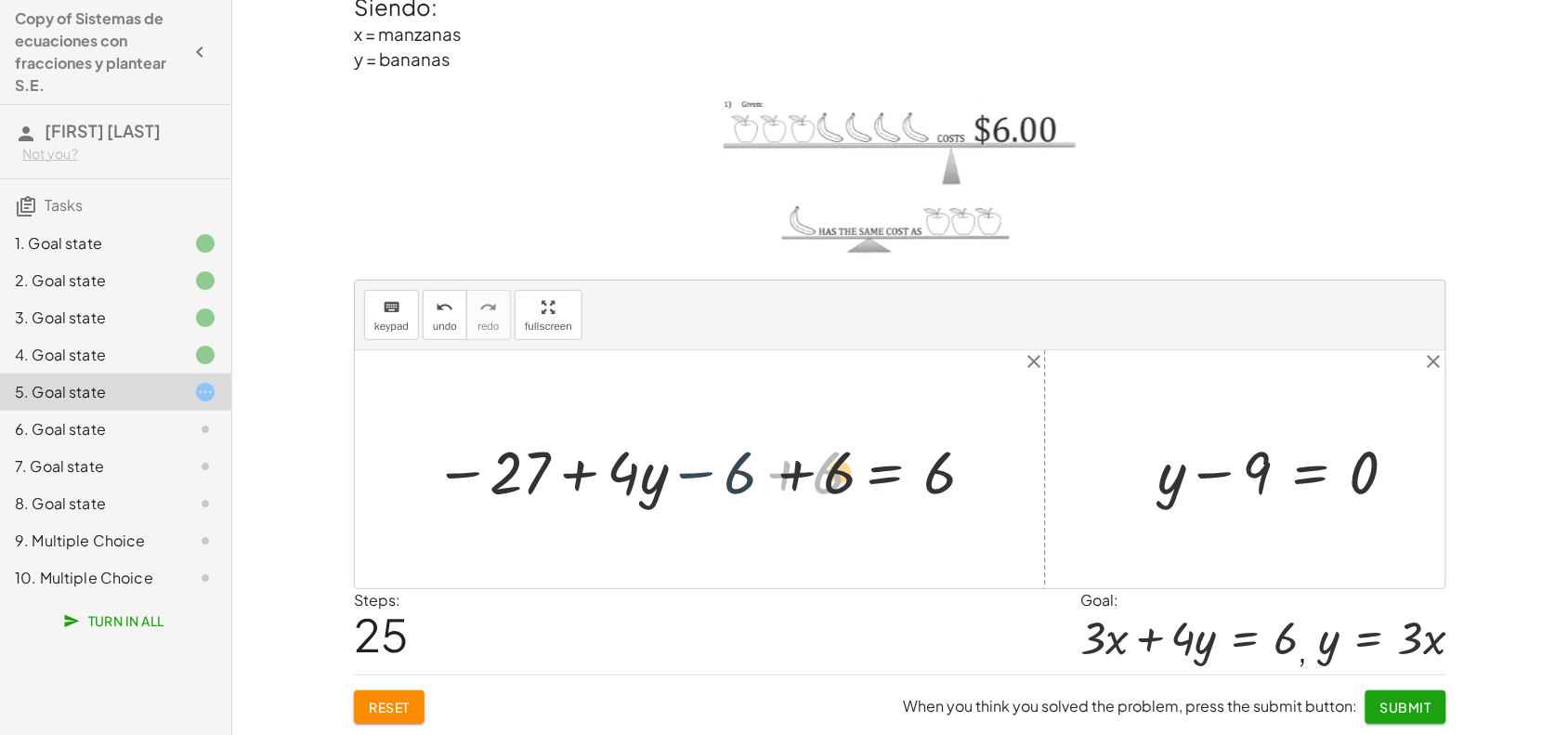 click at bounding box center (707, 469) 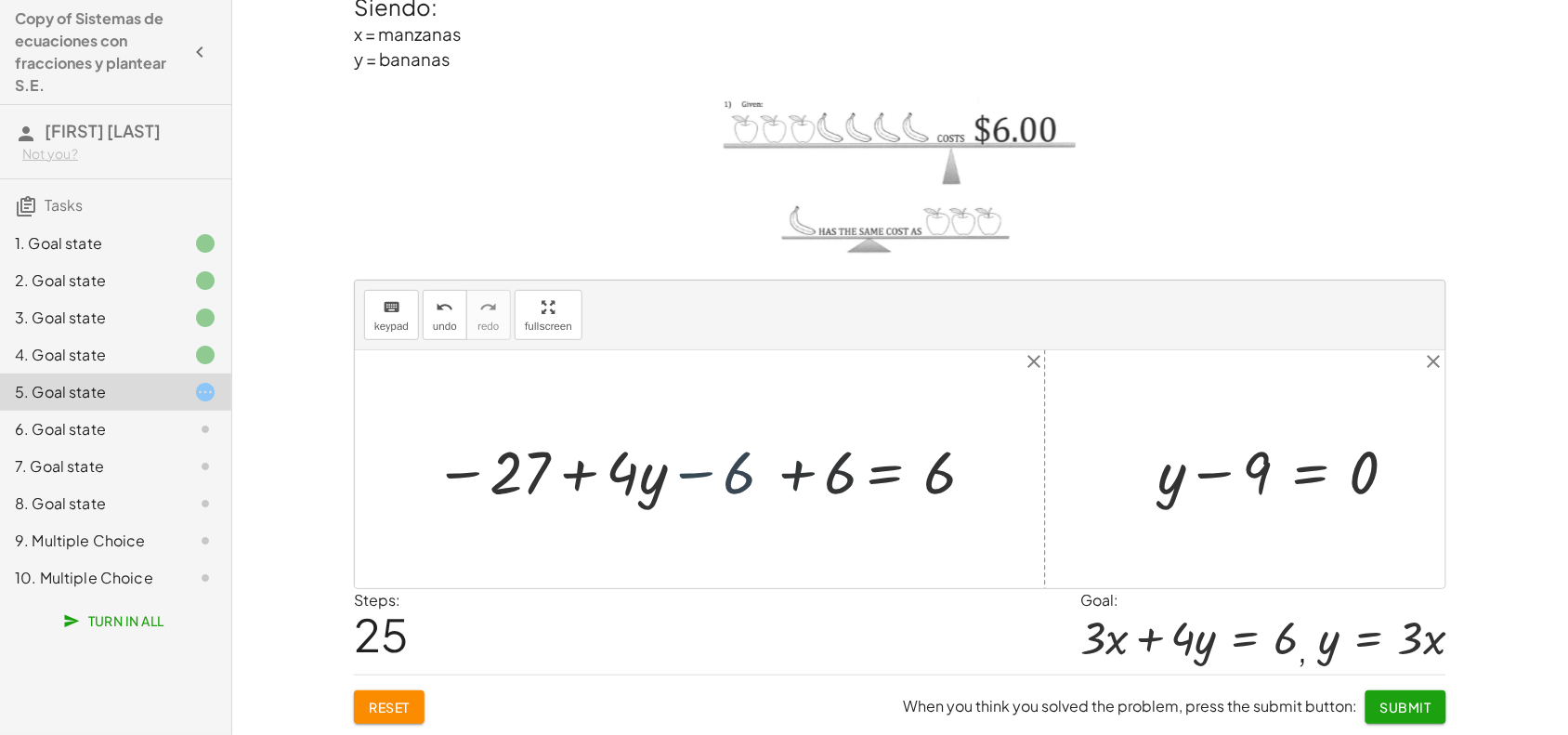 drag, startPoint x: 788, startPoint y: 483, endPoint x: 768, endPoint y: 476, distance: 21.18962 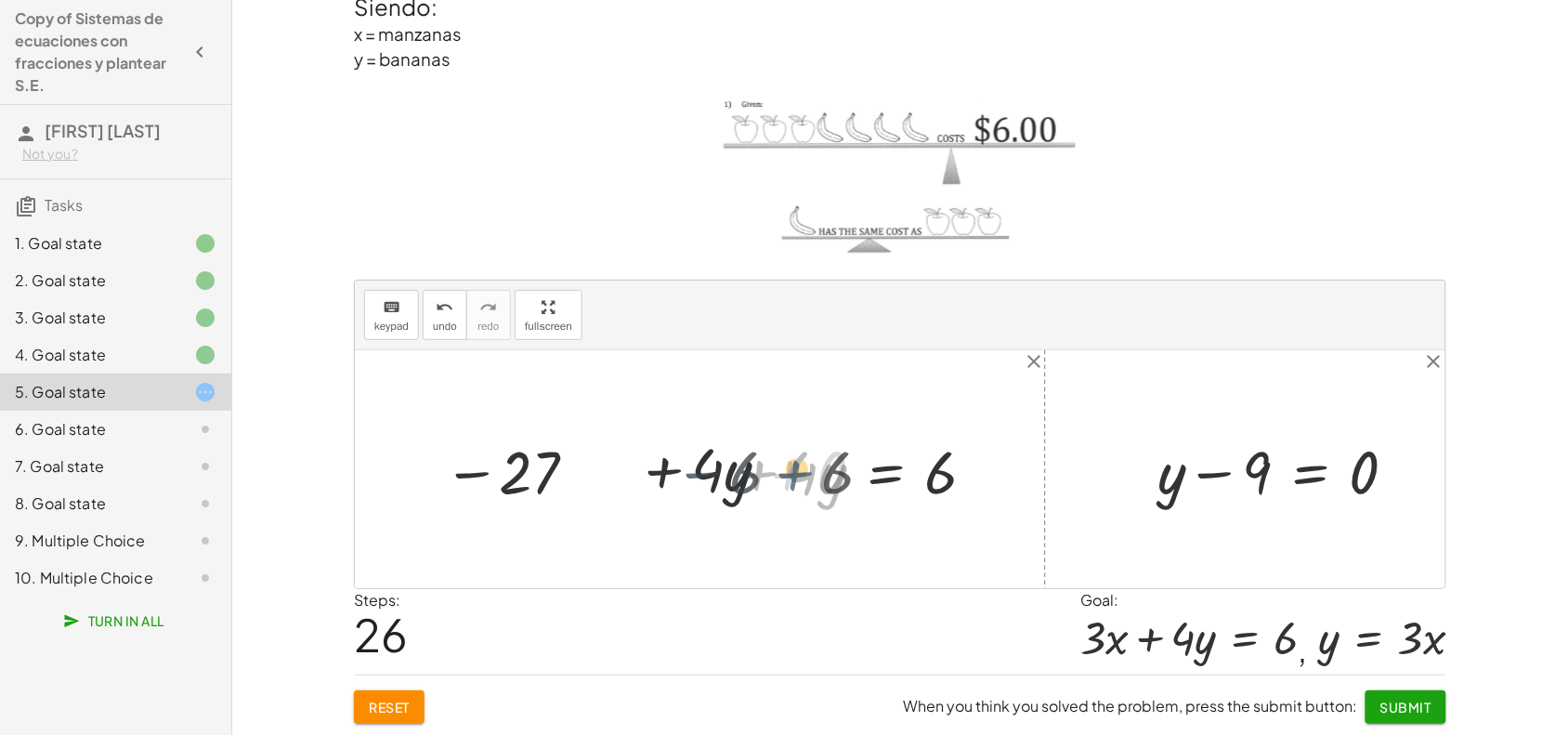 drag 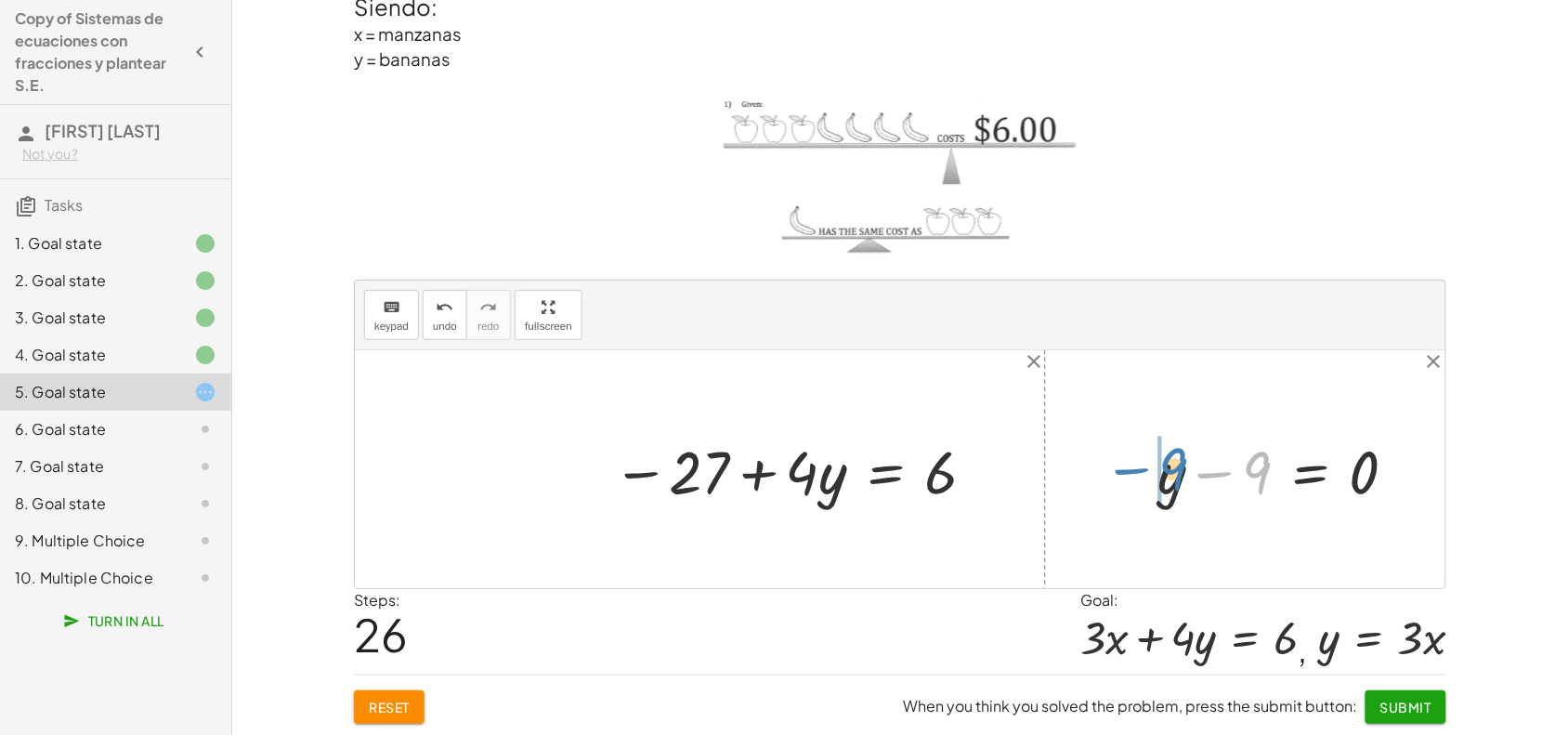 drag, startPoint x: 1248, startPoint y: 479, endPoint x: 1147, endPoint y: 476, distance: 101.04454 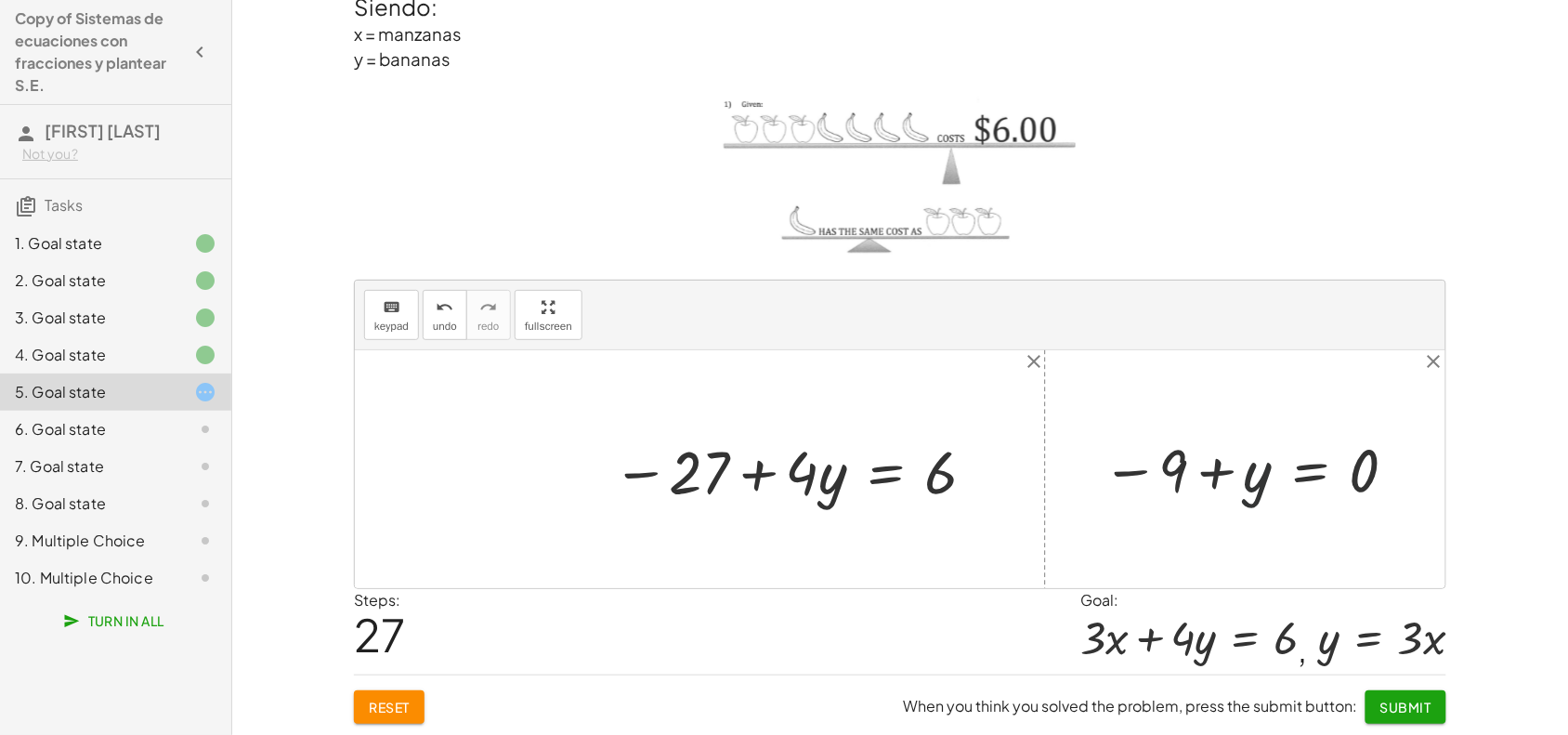 click at bounding box center [1252, 469] 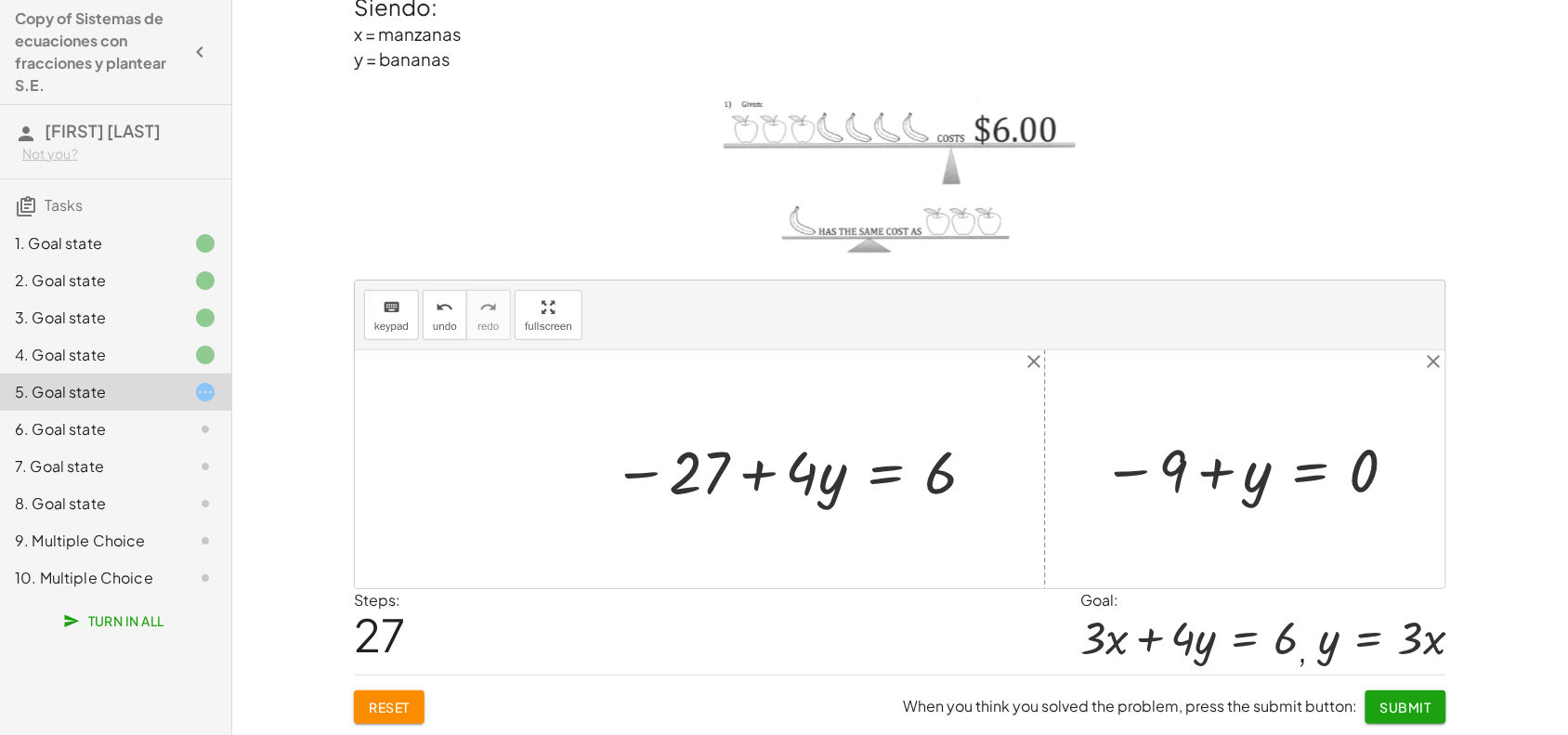 drag, startPoint x: 1370, startPoint y: 479, endPoint x: 1342, endPoint y: 471, distance: 29.12044 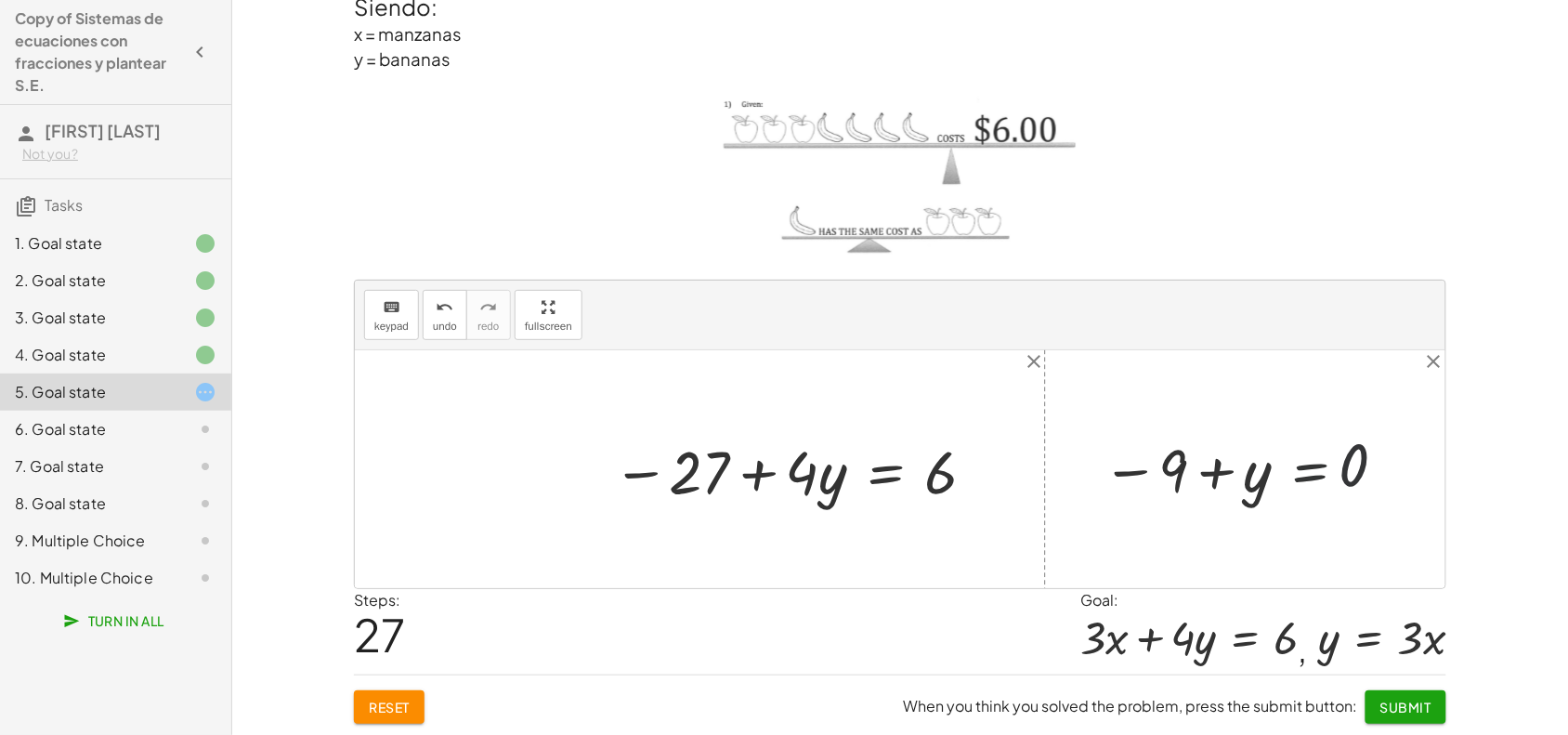 drag, startPoint x: 1342, startPoint y: 471, endPoint x: 1305, endPoint y: 471, distance: 37 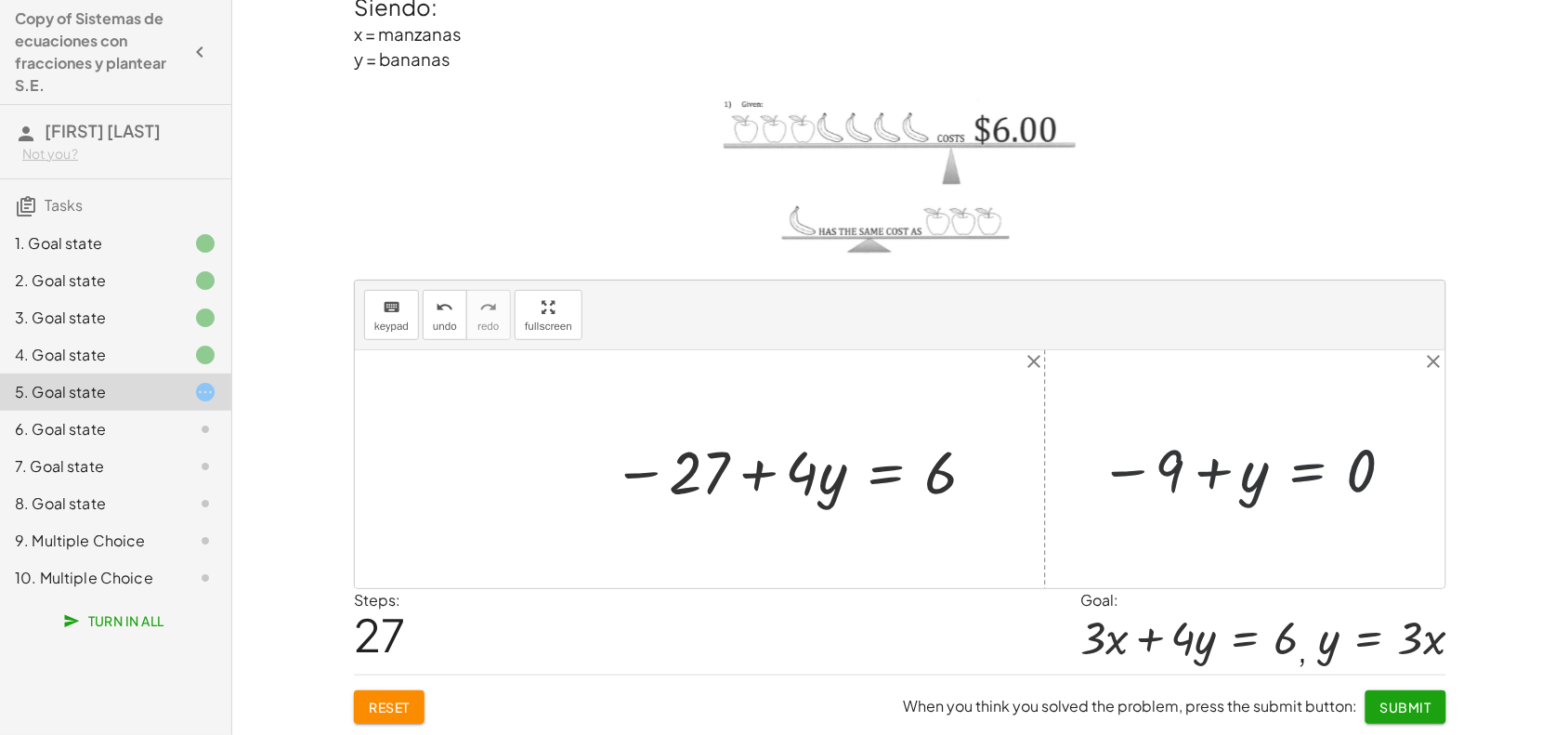 click at bounding box center (1252, 469) 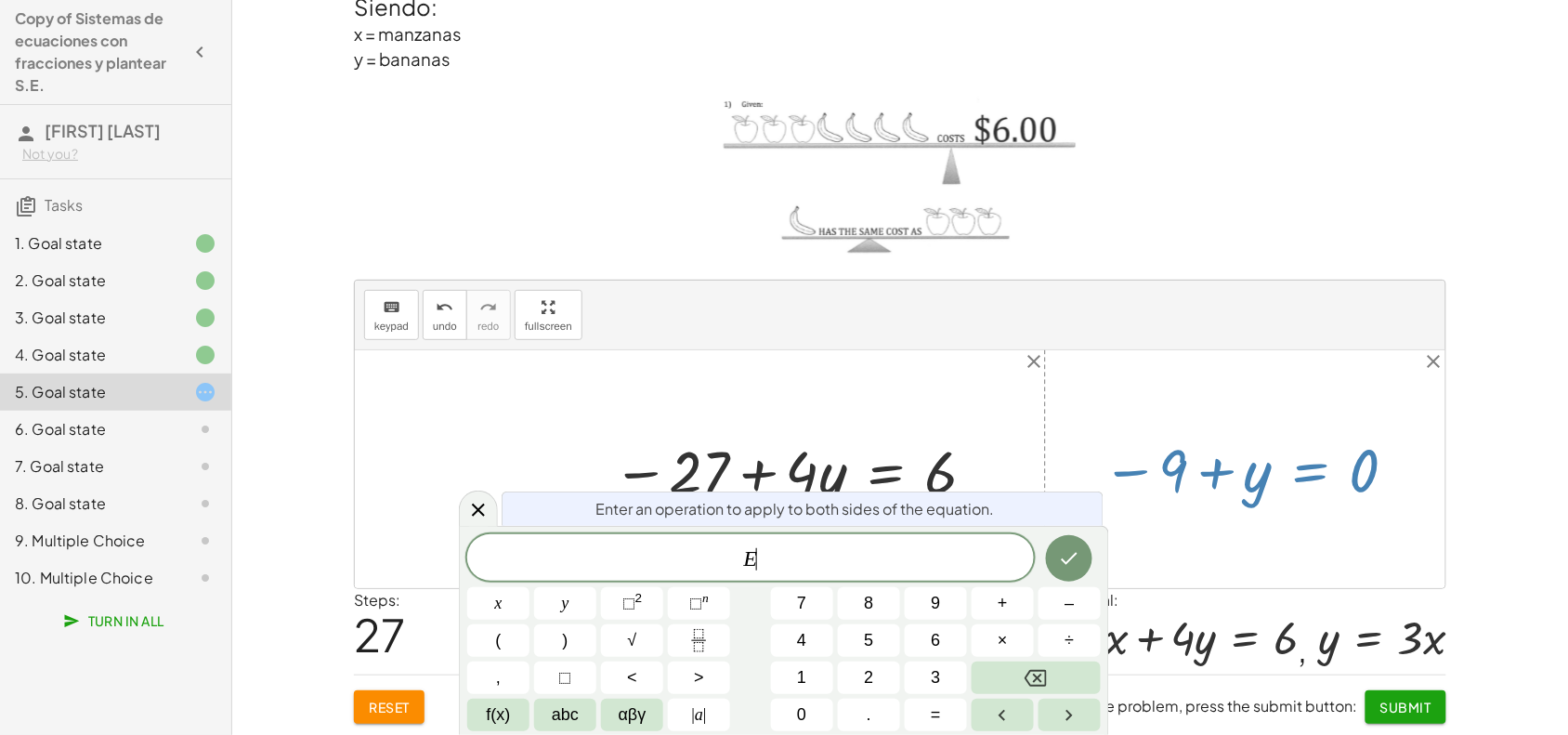 drag, startPoint x: 1305, startPoint y: 471, endPoint x: 1333, endPoint y: 471, distance: 28 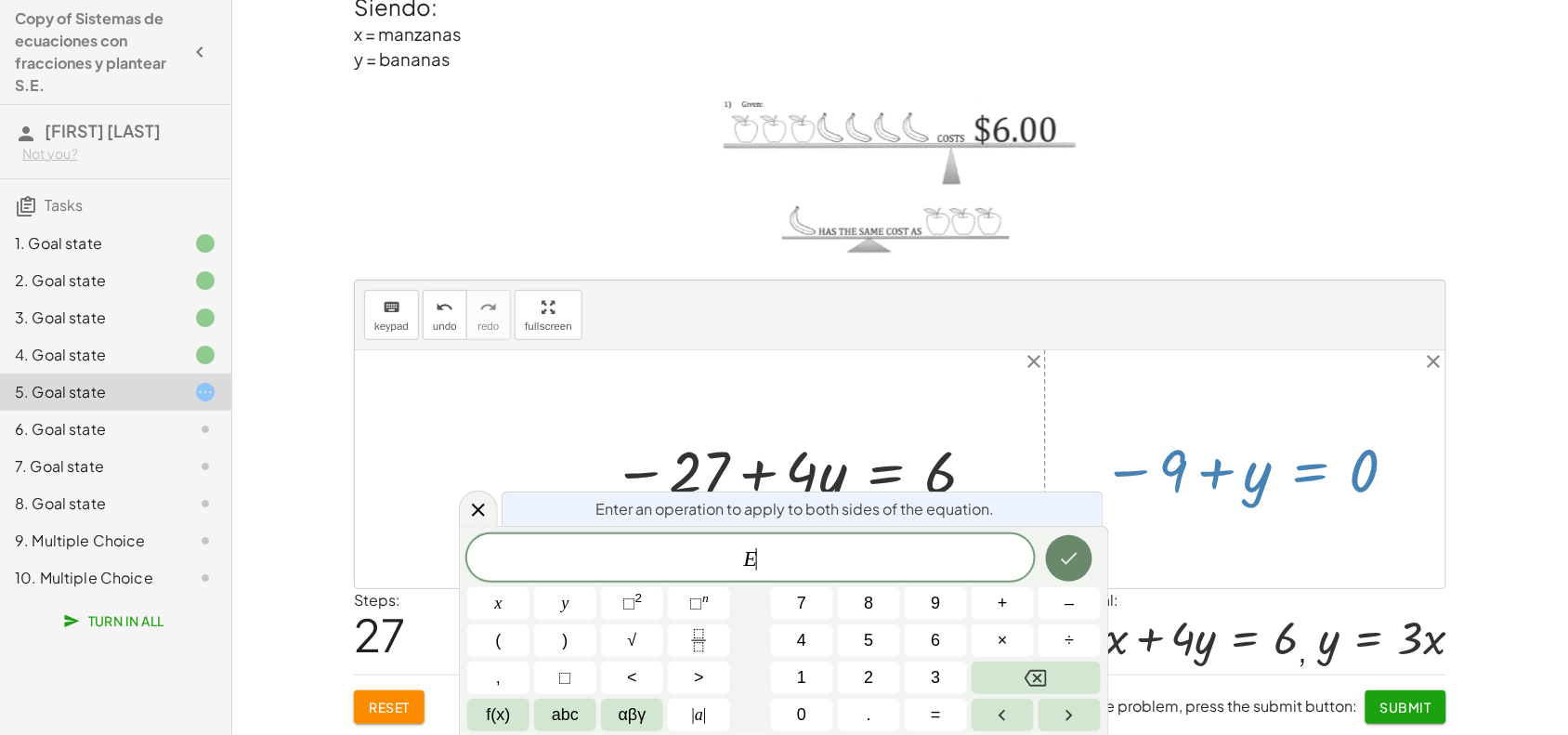 click at bounding box center (1069, 558) 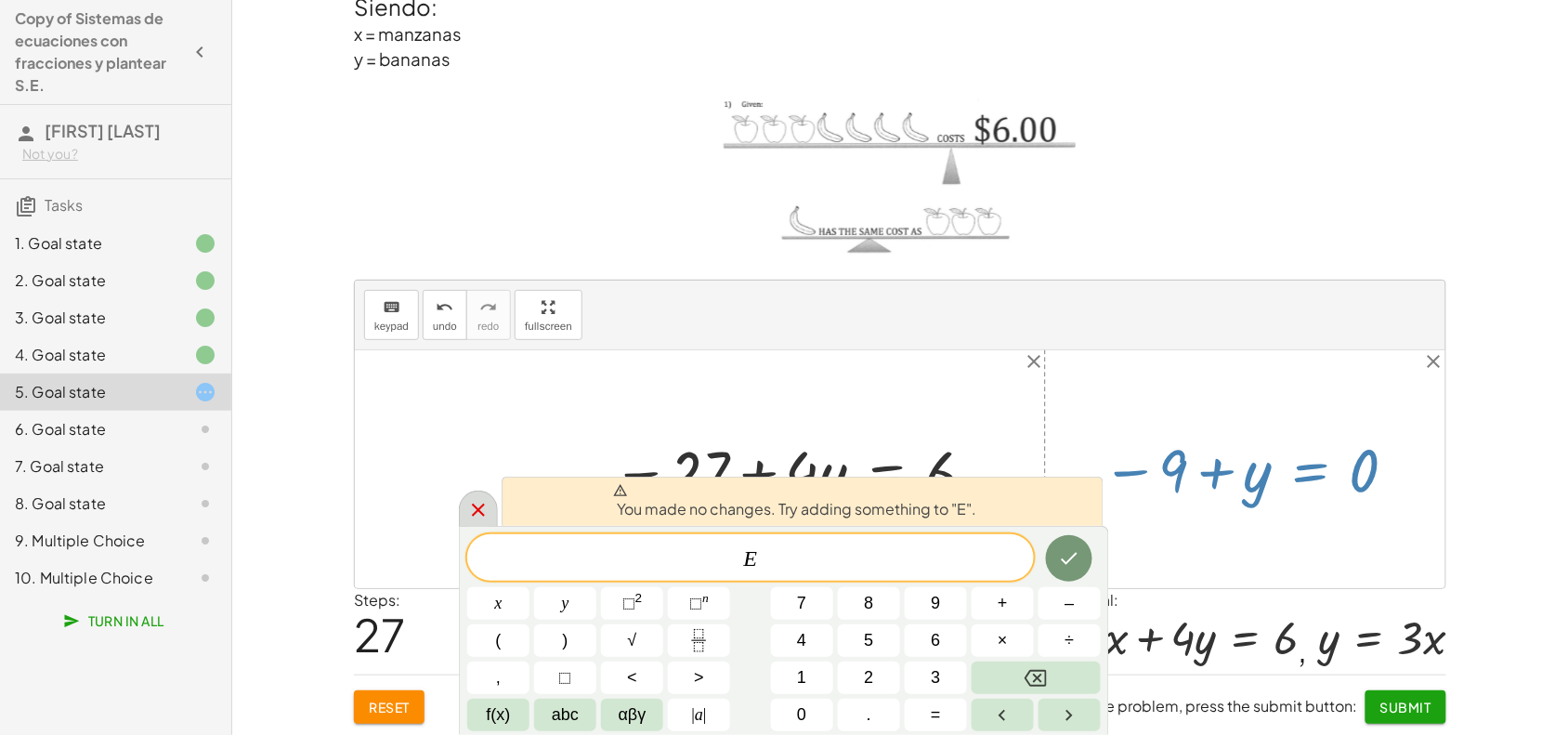 click at bounding box center [478, 508] 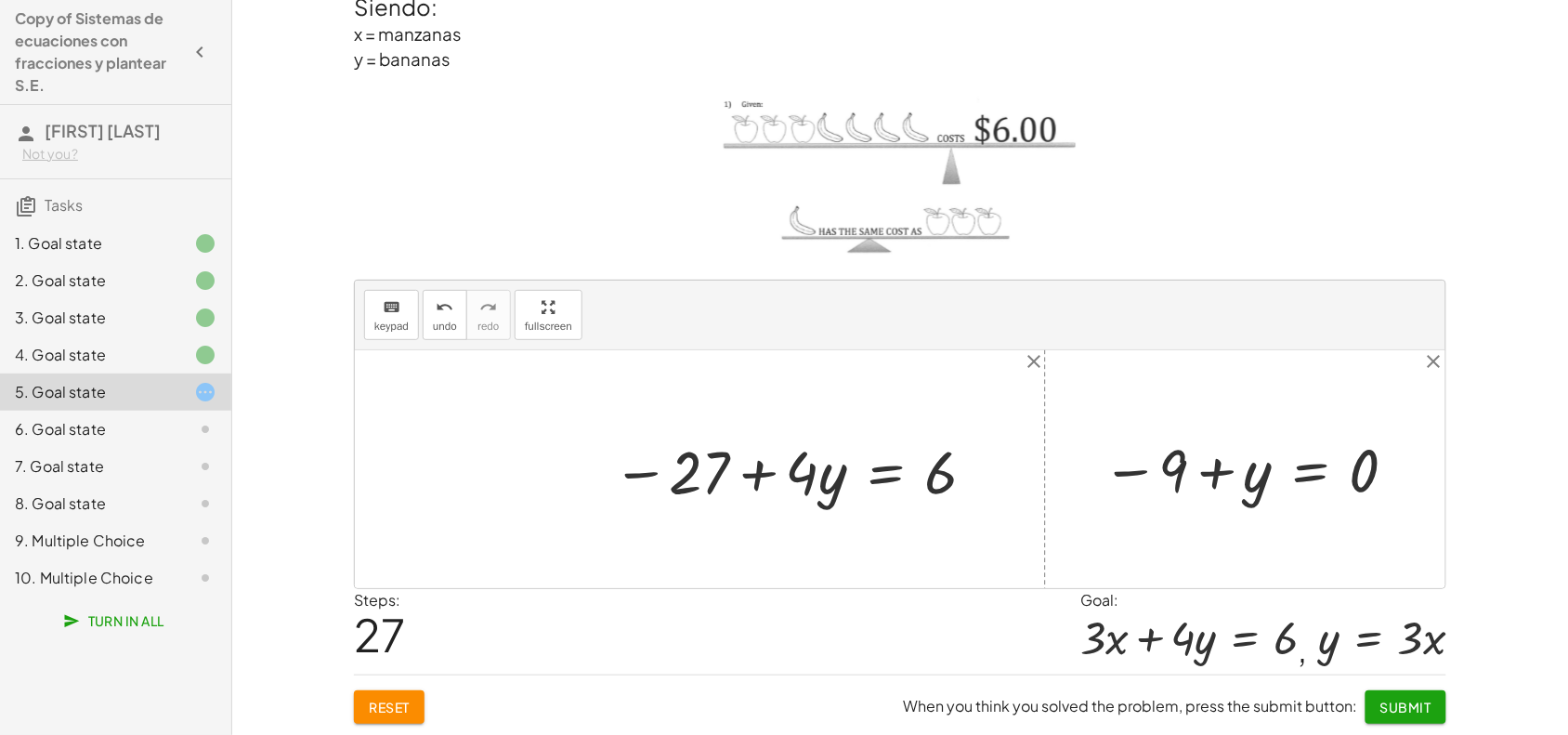 click at bounding box center (796, 469) 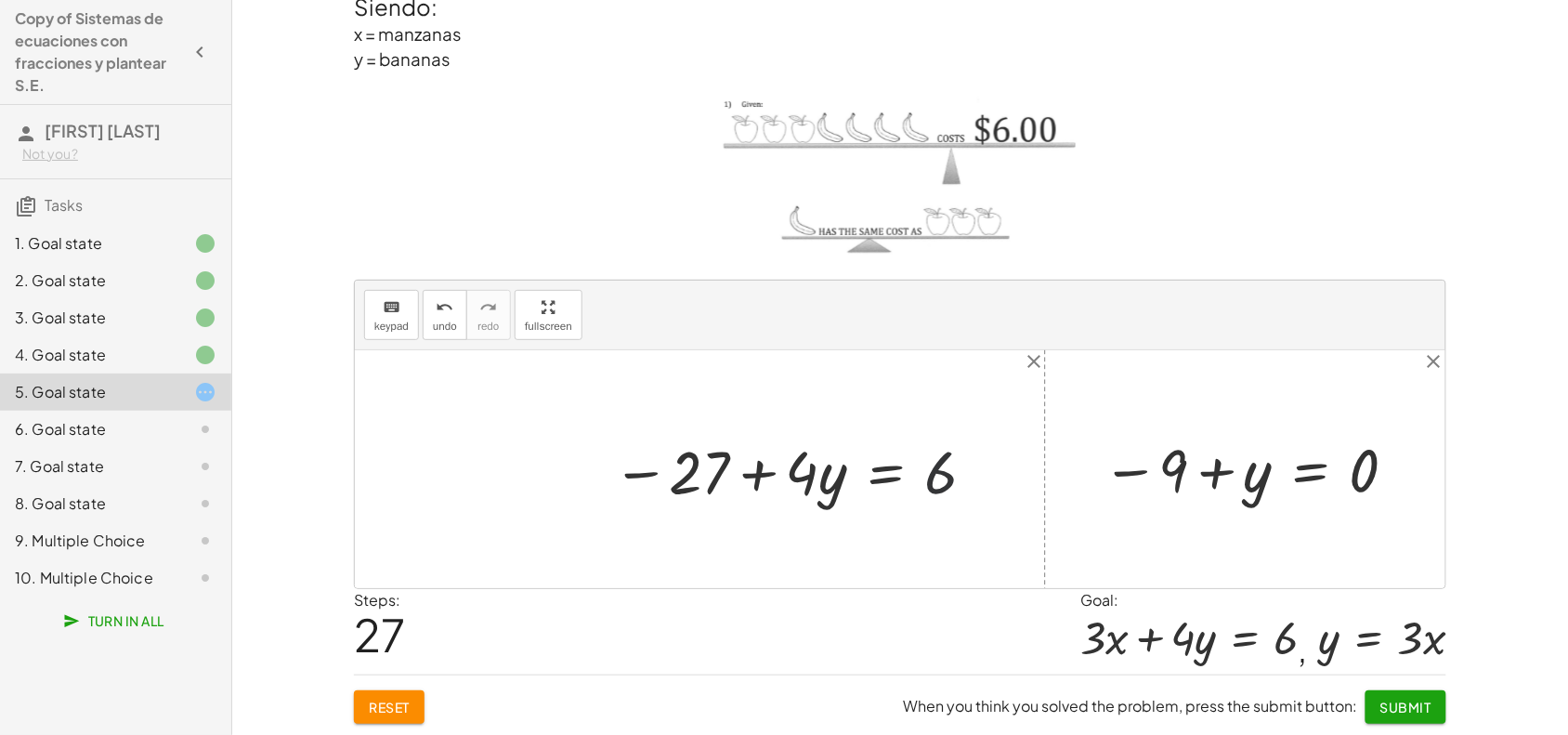 drag, startPoint x: 920, startPoint y: 484, endPoint x: 911, endPoint y: 479, distance: 10.29563 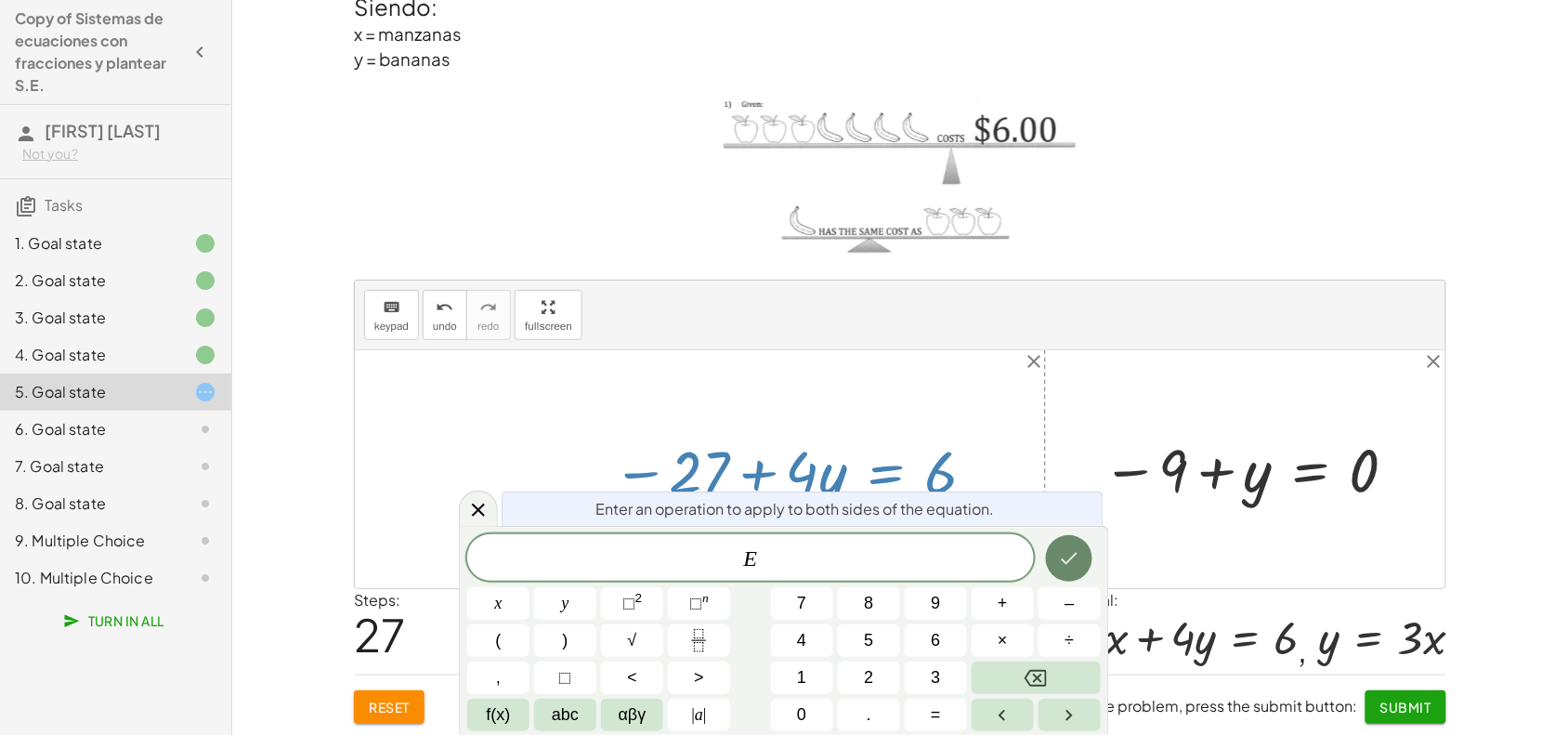 drag, startPoint x: 1102, startPoint y: 569, endPoint x: 1069, endPoint y: 558, distance: 35 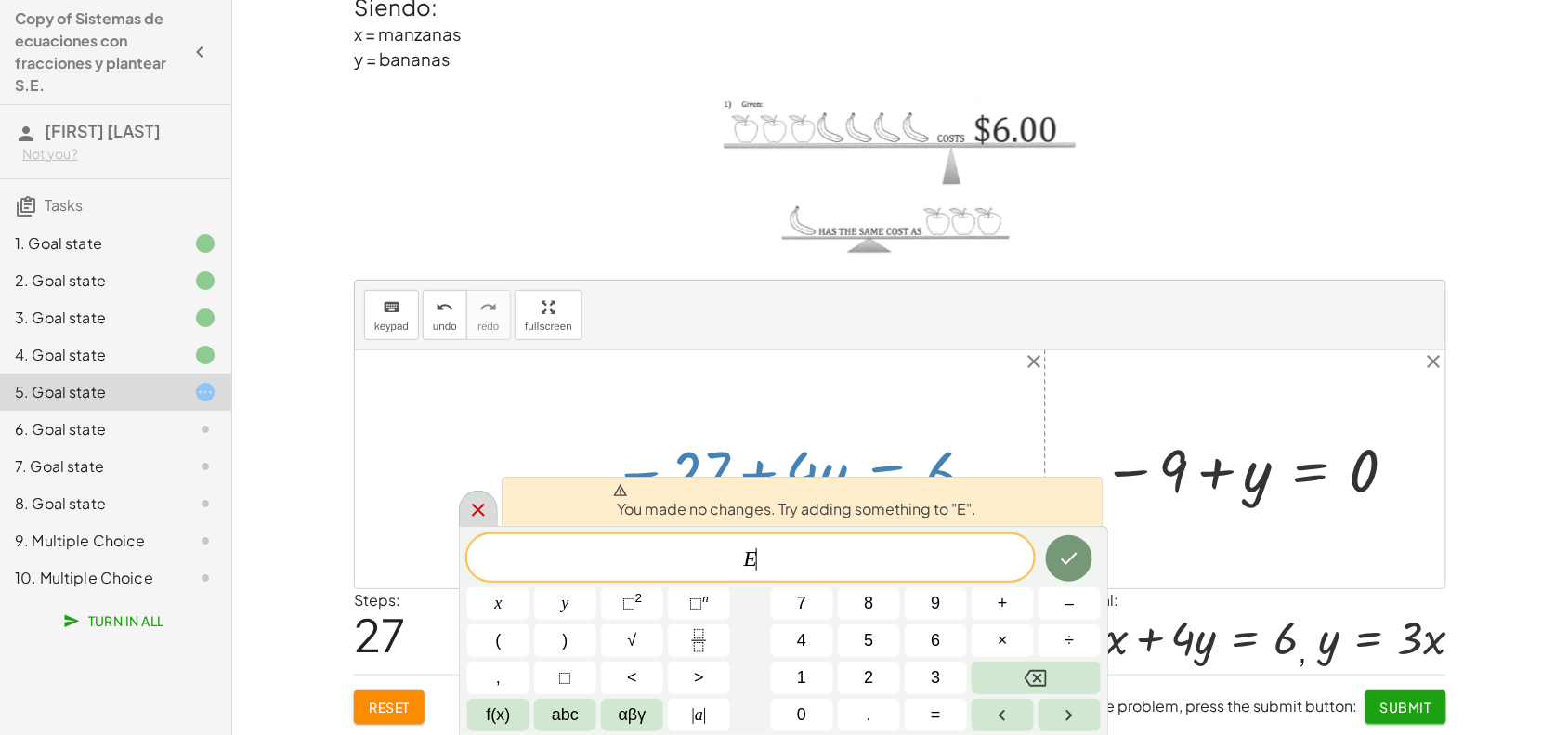 click 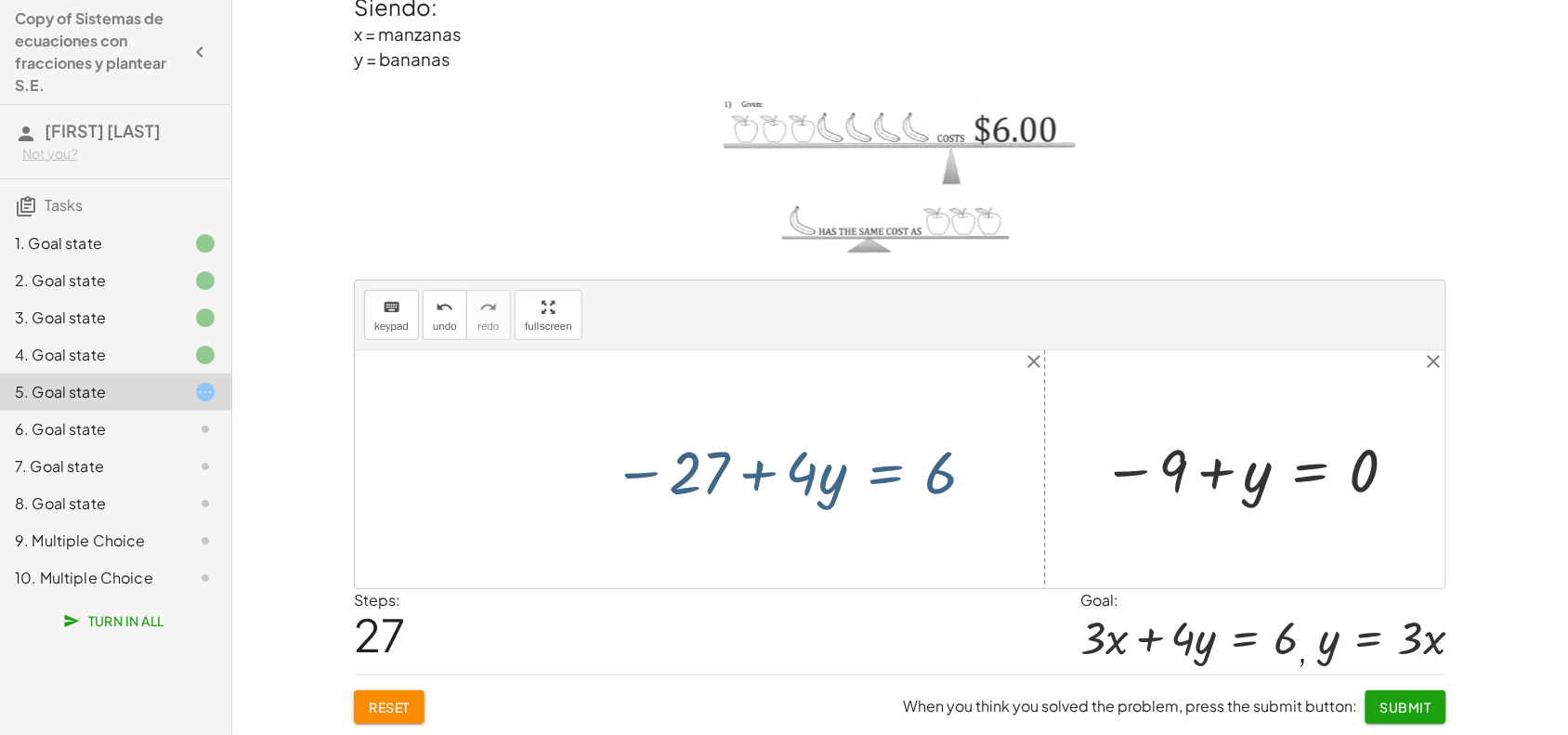 drag, startPoint x: 842, startPoint y: 463, endPoint x: 817, endPoint y: 475, distance: 27.730849 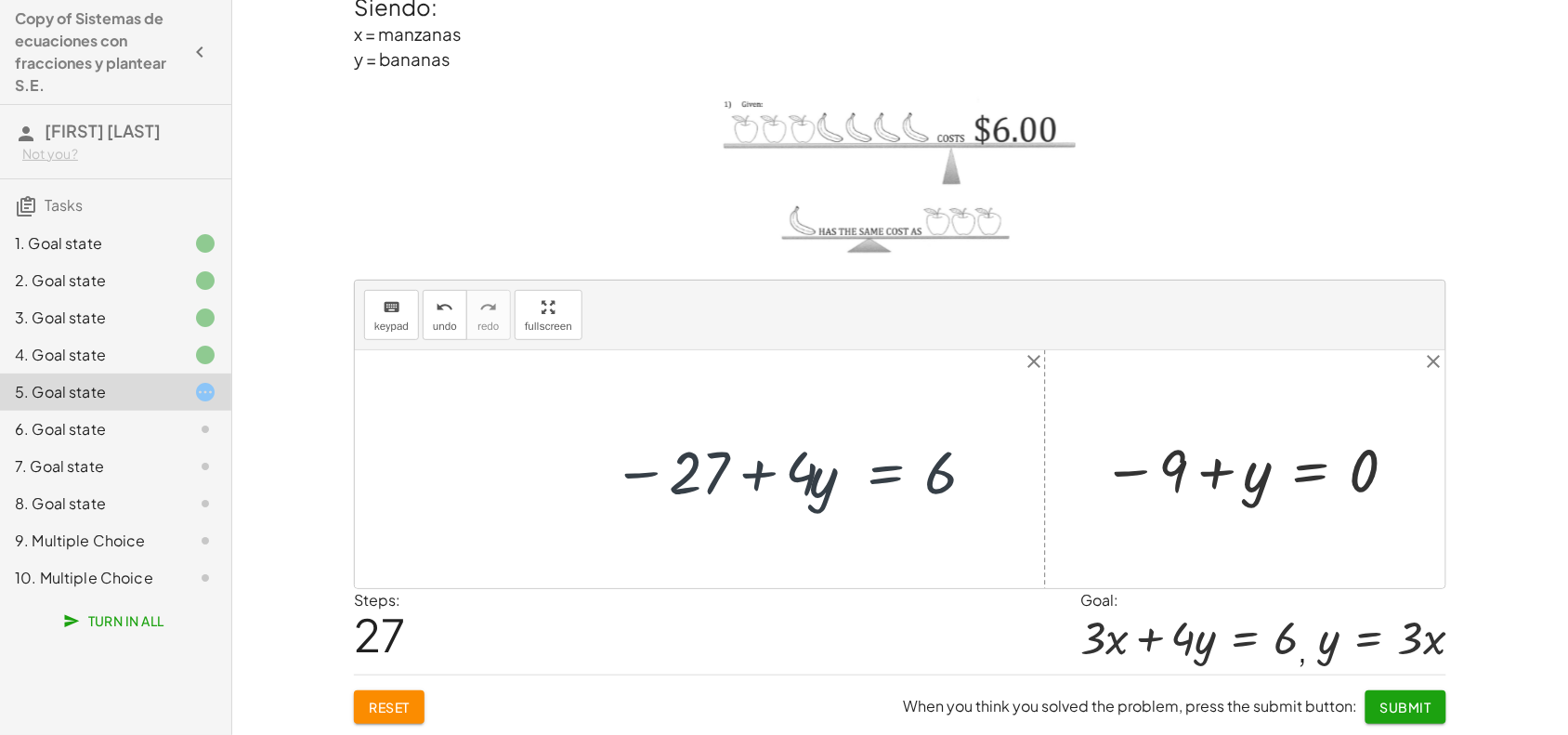 drag, startPoint x: 773, startPoint y: 458, endPoint x: 768, endPoint y: 466, distance: 9.43398 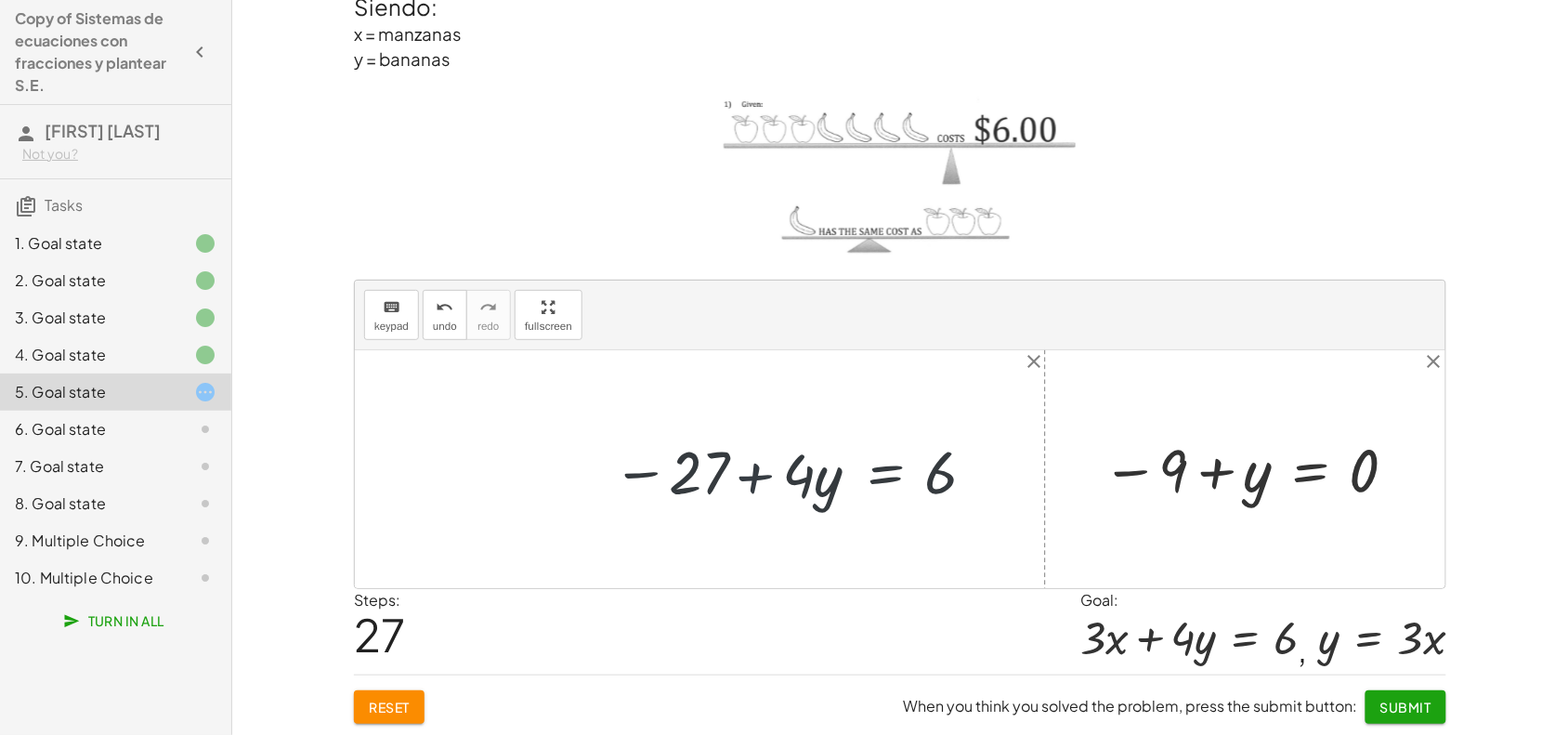 click at bounding box center (796, 469) 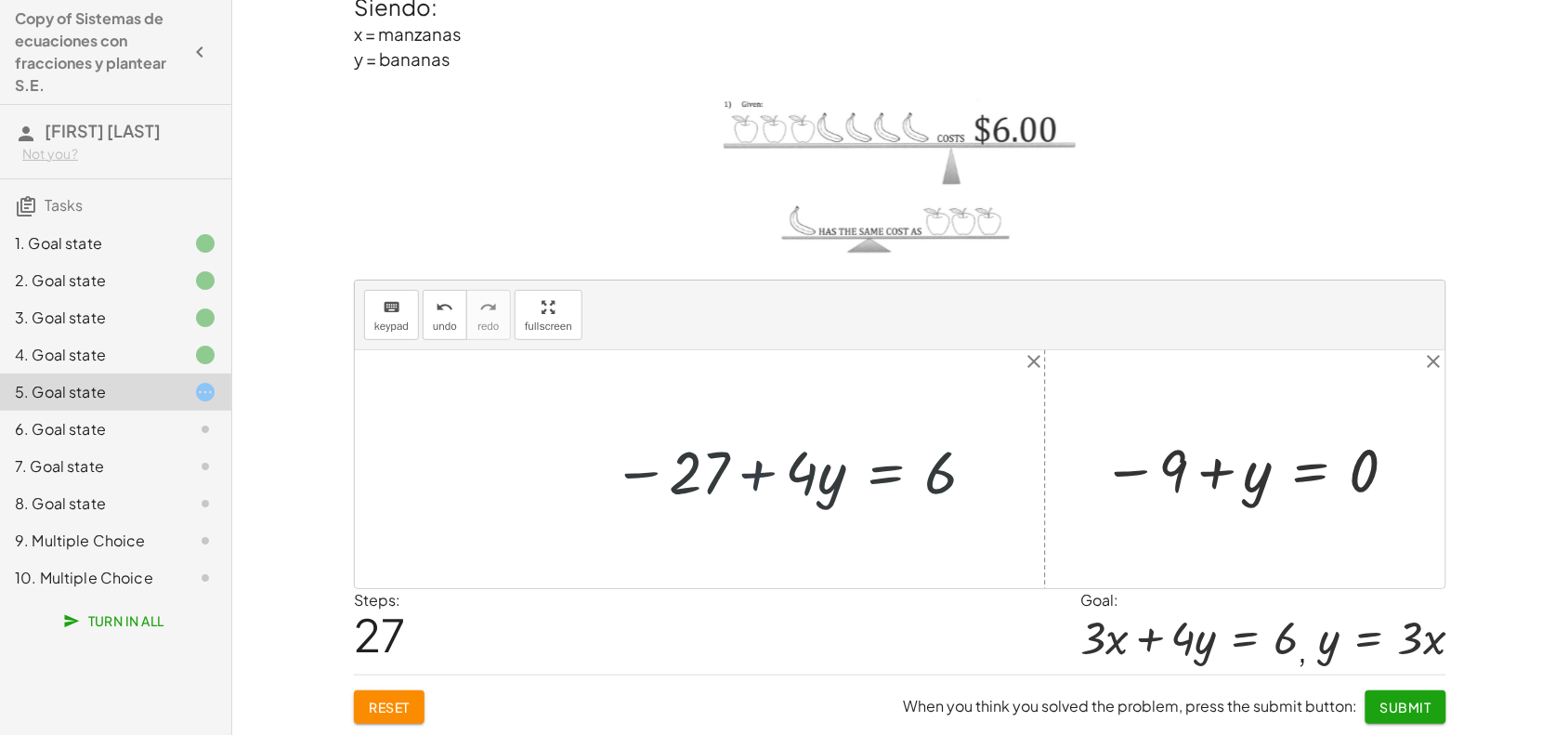 drag, startPoint x: 764, startPoint y: 471, endPoint x: 752, endPoint y: 475, distance: 12.649111 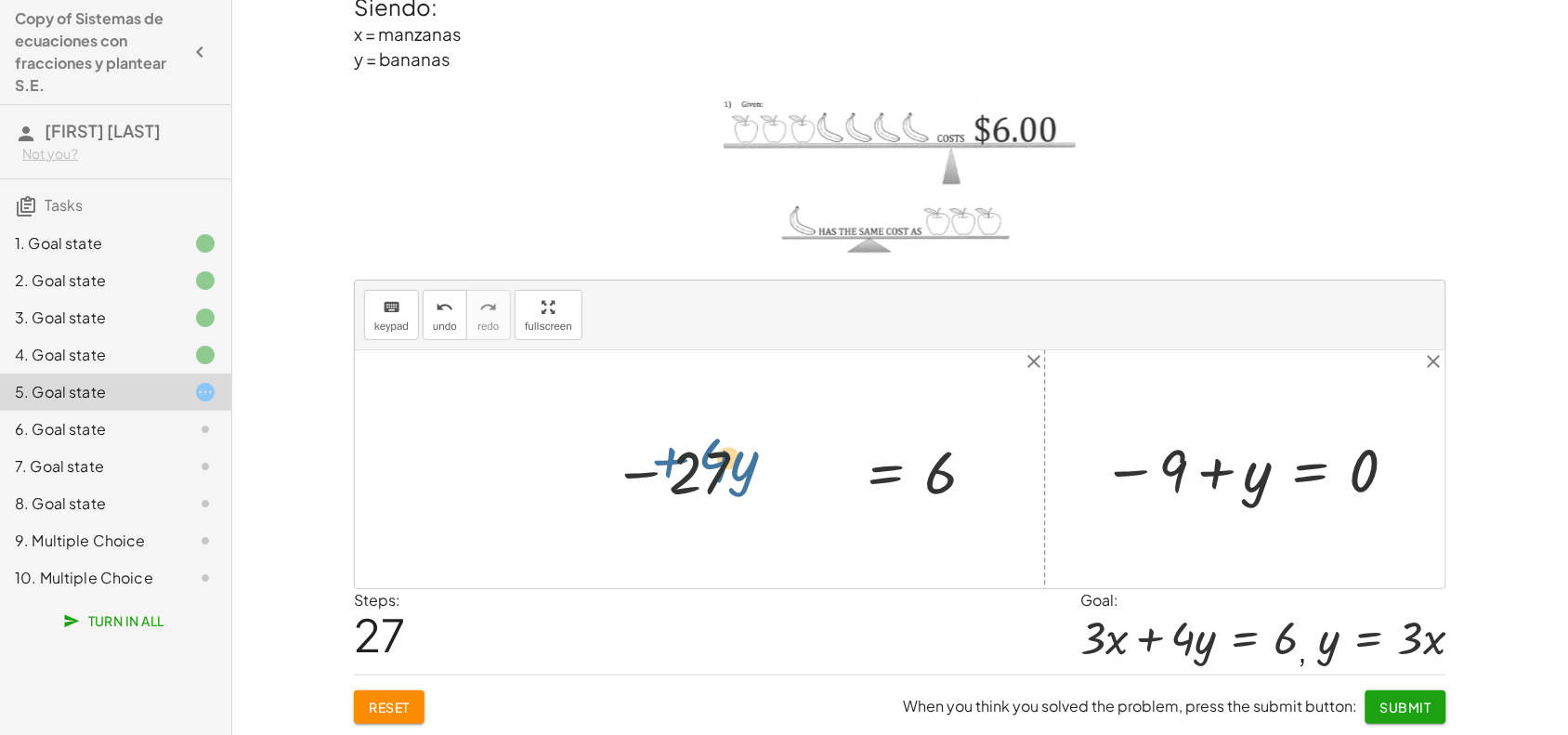 drag, startPoint x: 752, startPoint y: 475, endPoint x: 671, endPoint y: 463, distance: 81.88406 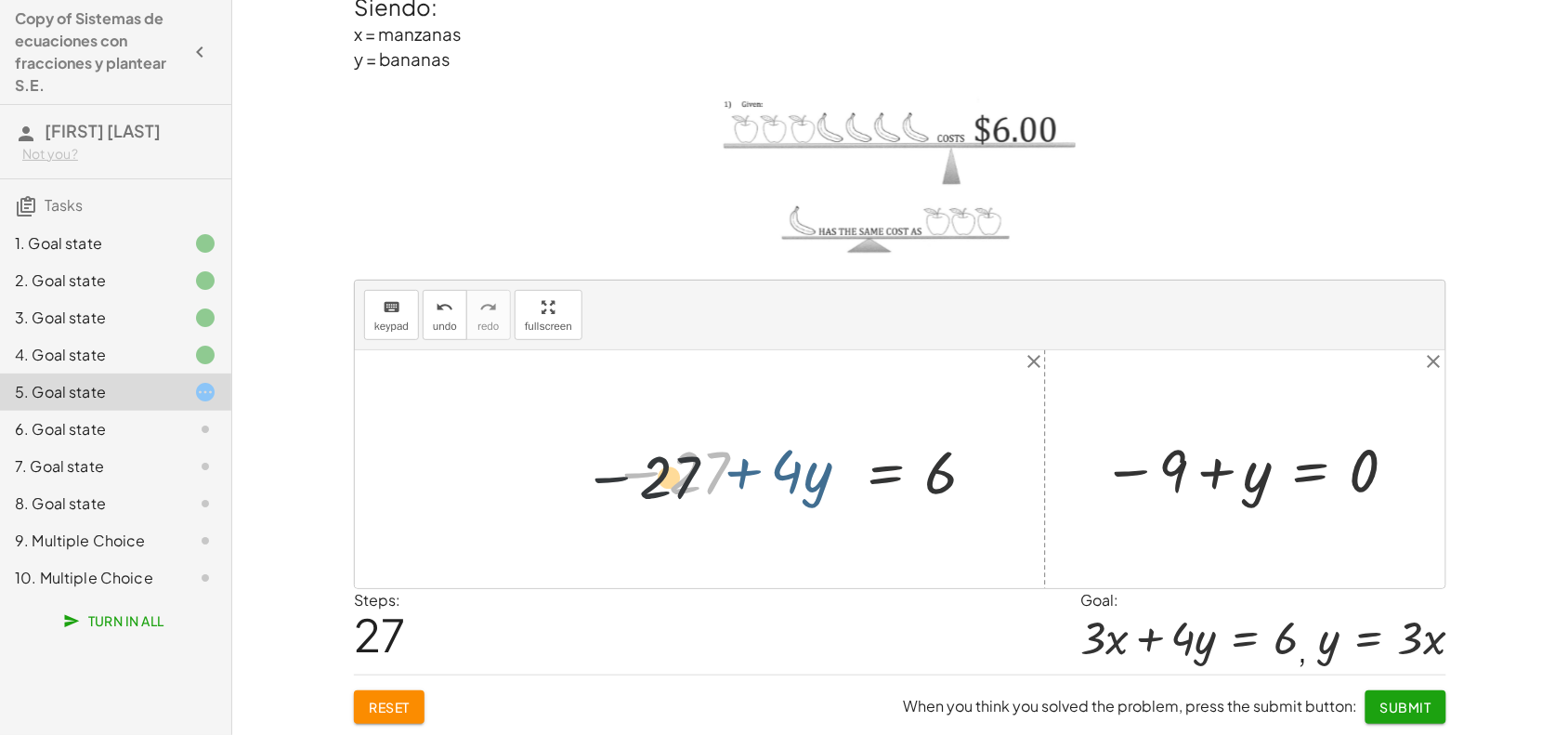 drag, startPoint x: 671, startPoint y: 463, endPoint x: 630, endPoint y: 471, distance: 41.773197 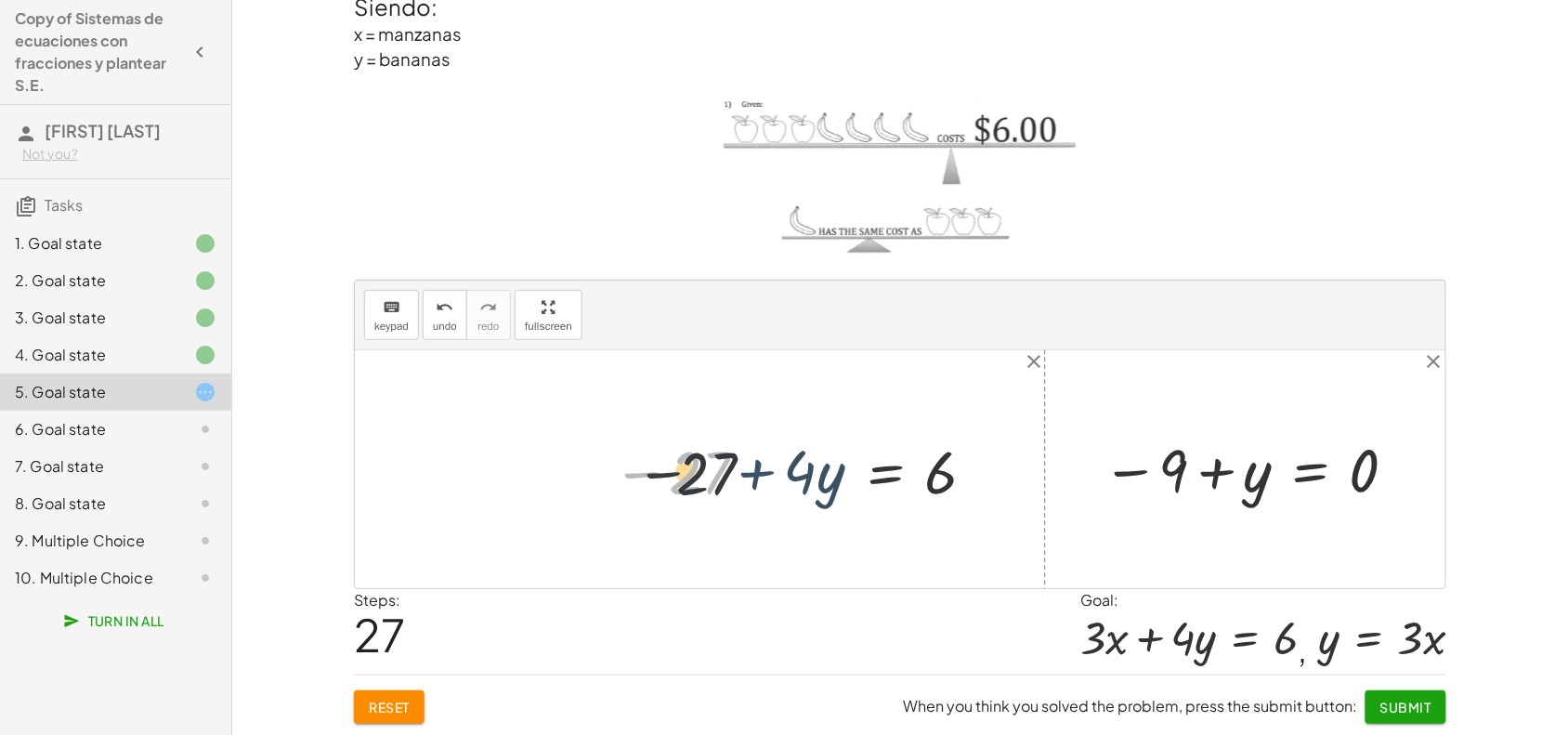 click at bounding box center (796, 469) 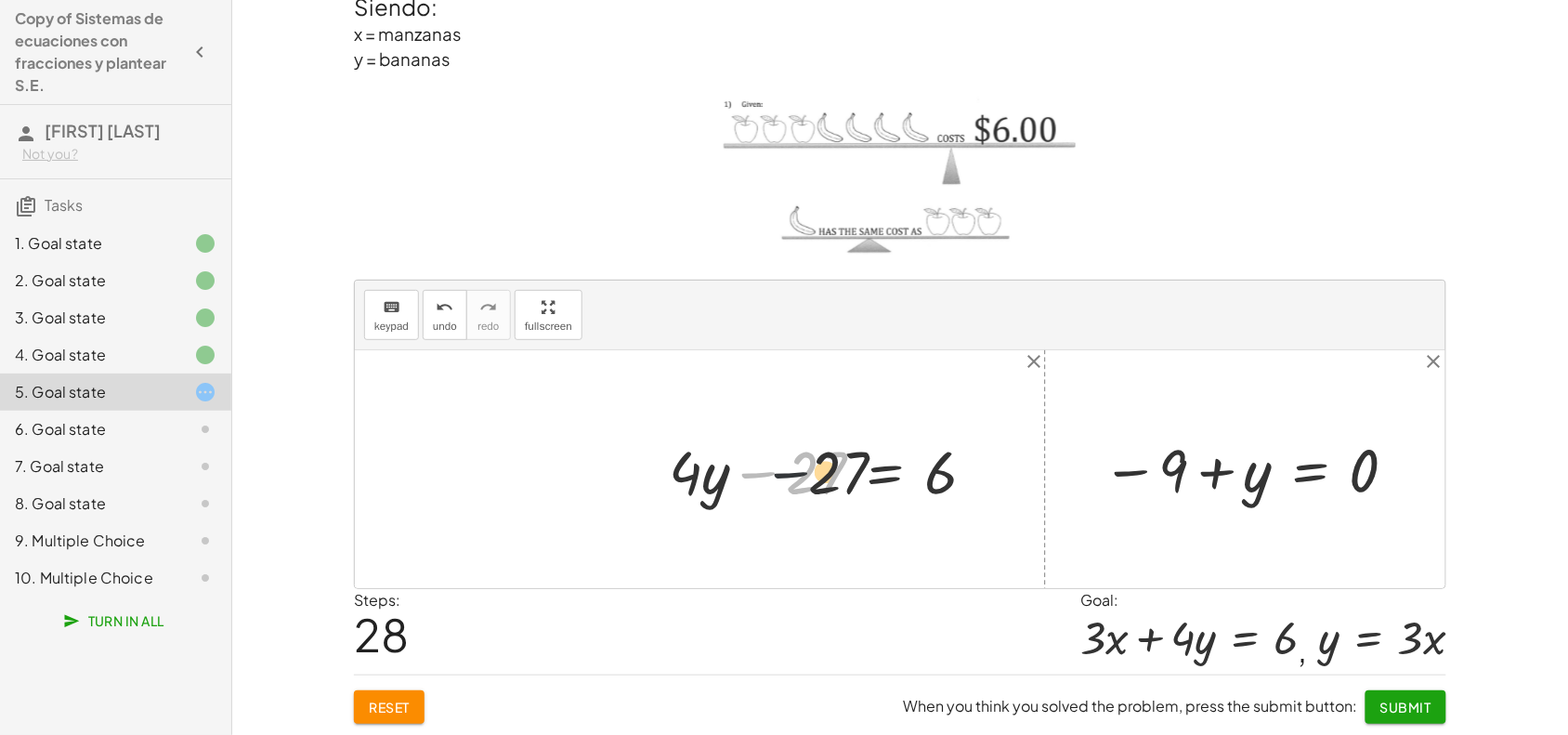 click at bounding box center (830, 469) 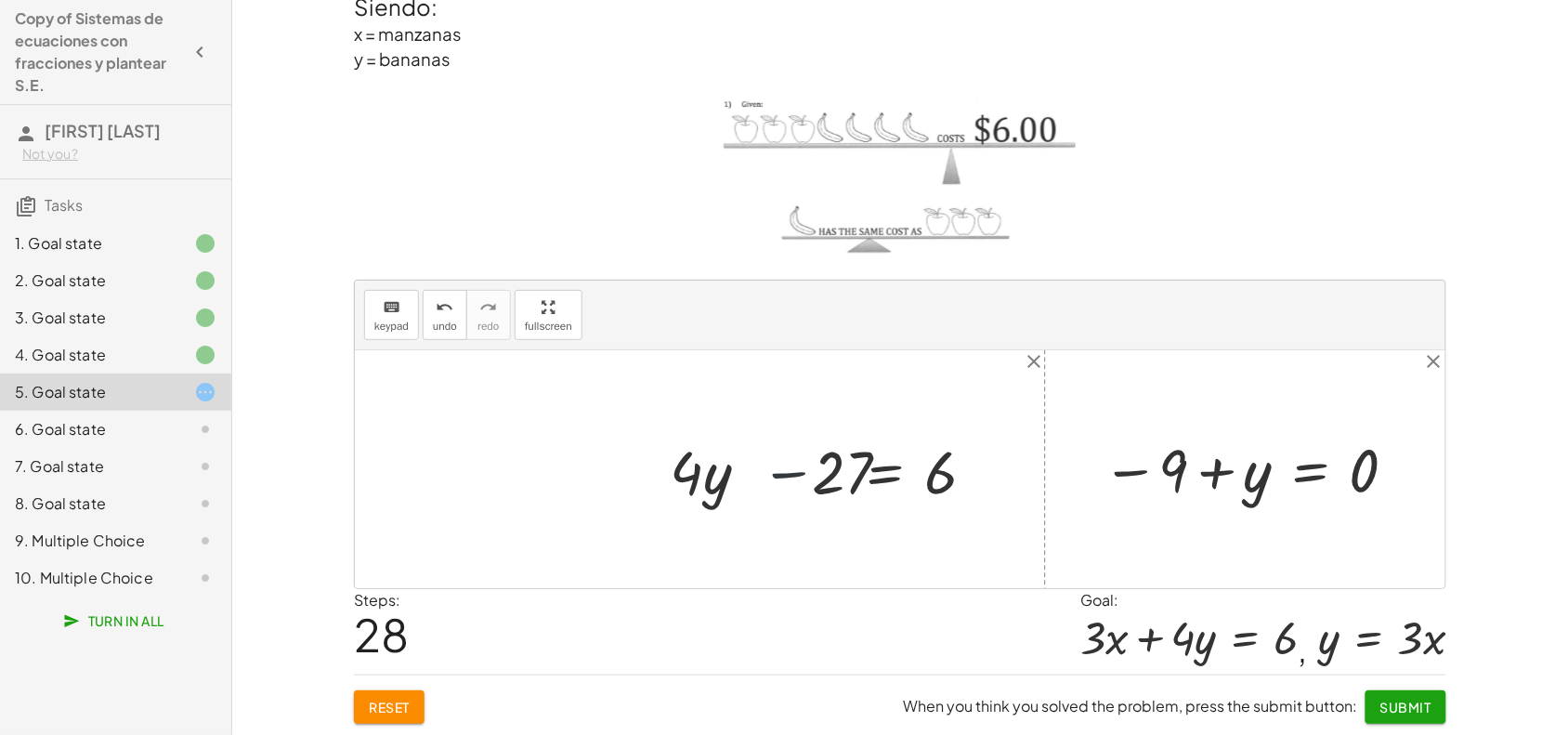 click at bounding box center (830, 469) 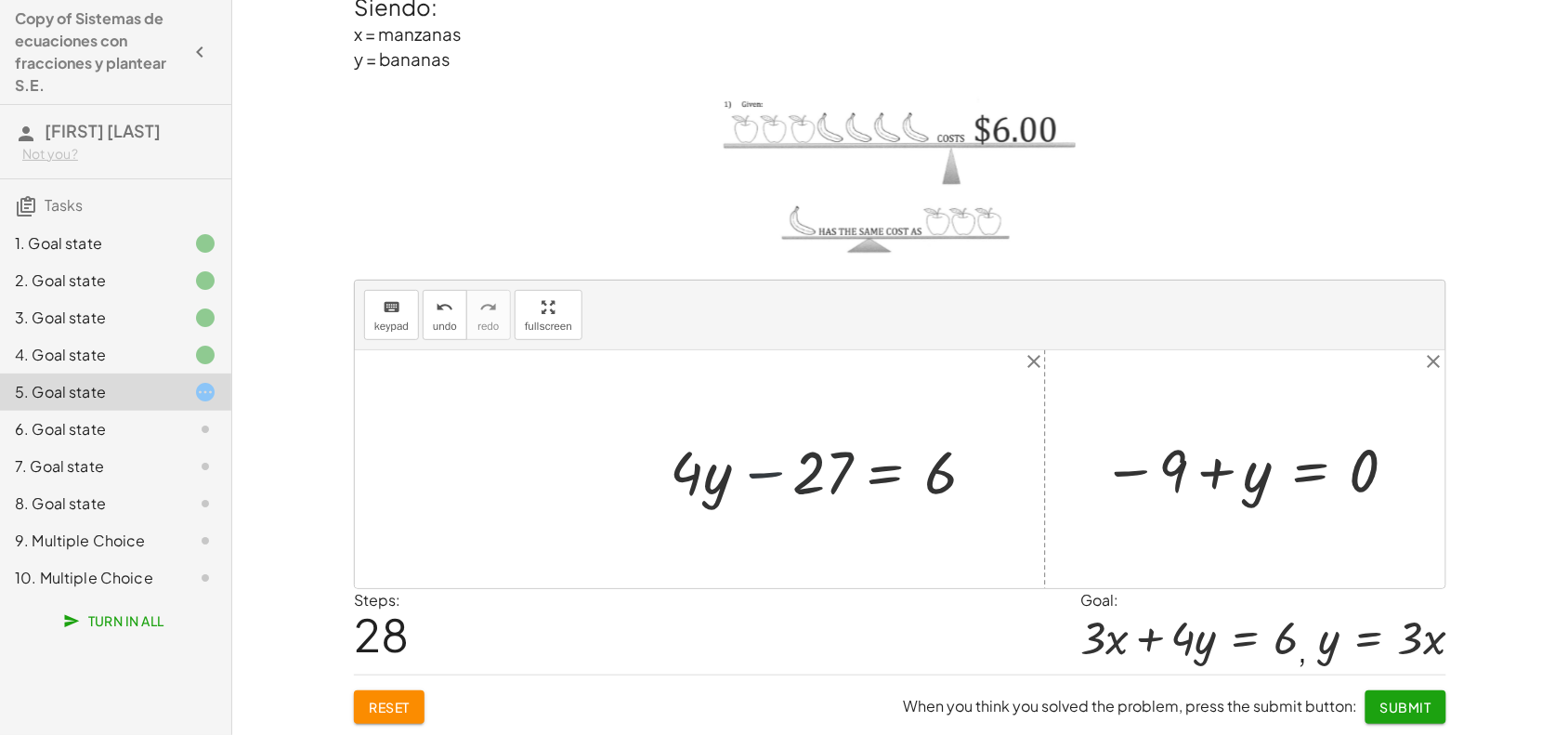 click at bounding box center [830, 469] 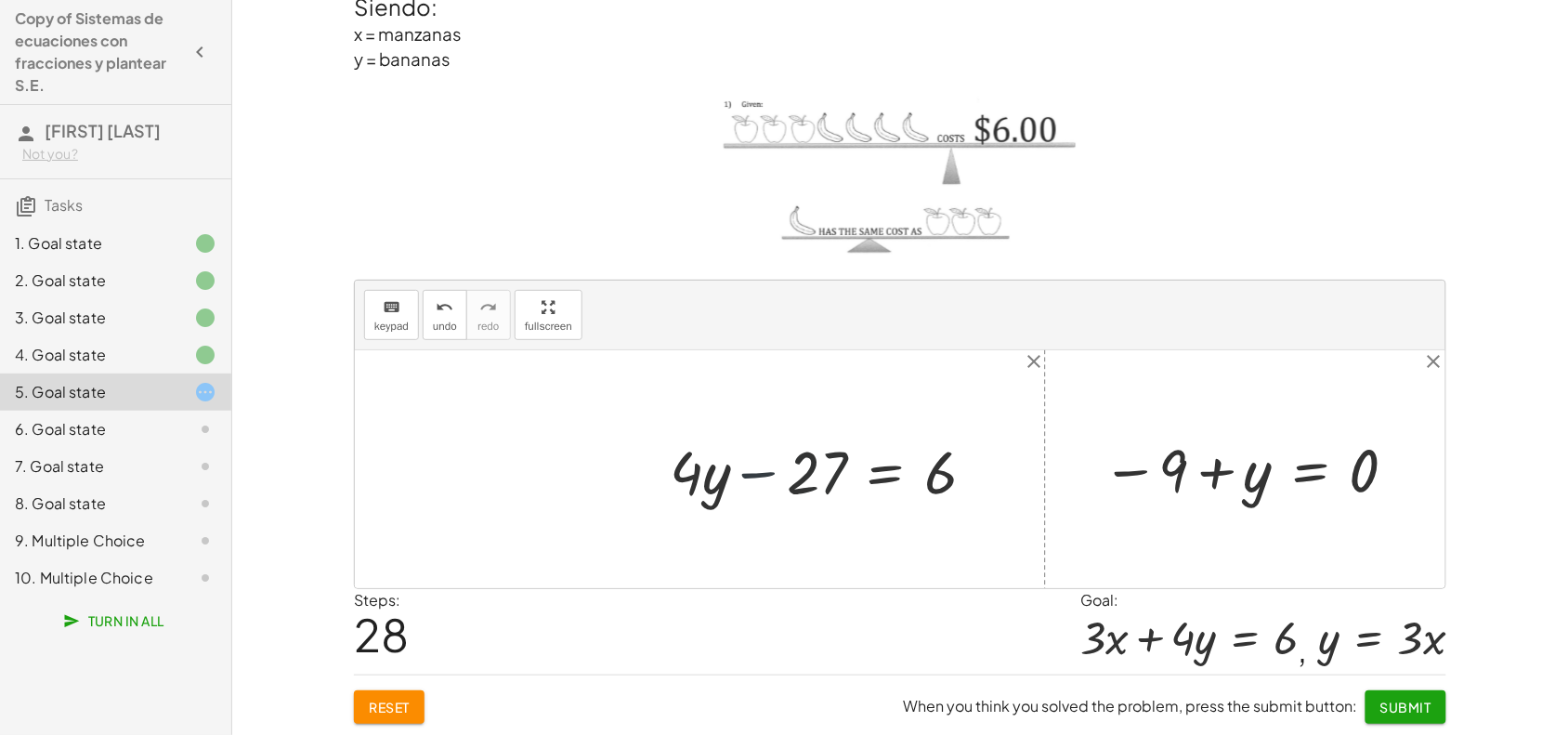 click at bounding box center (830, 469) 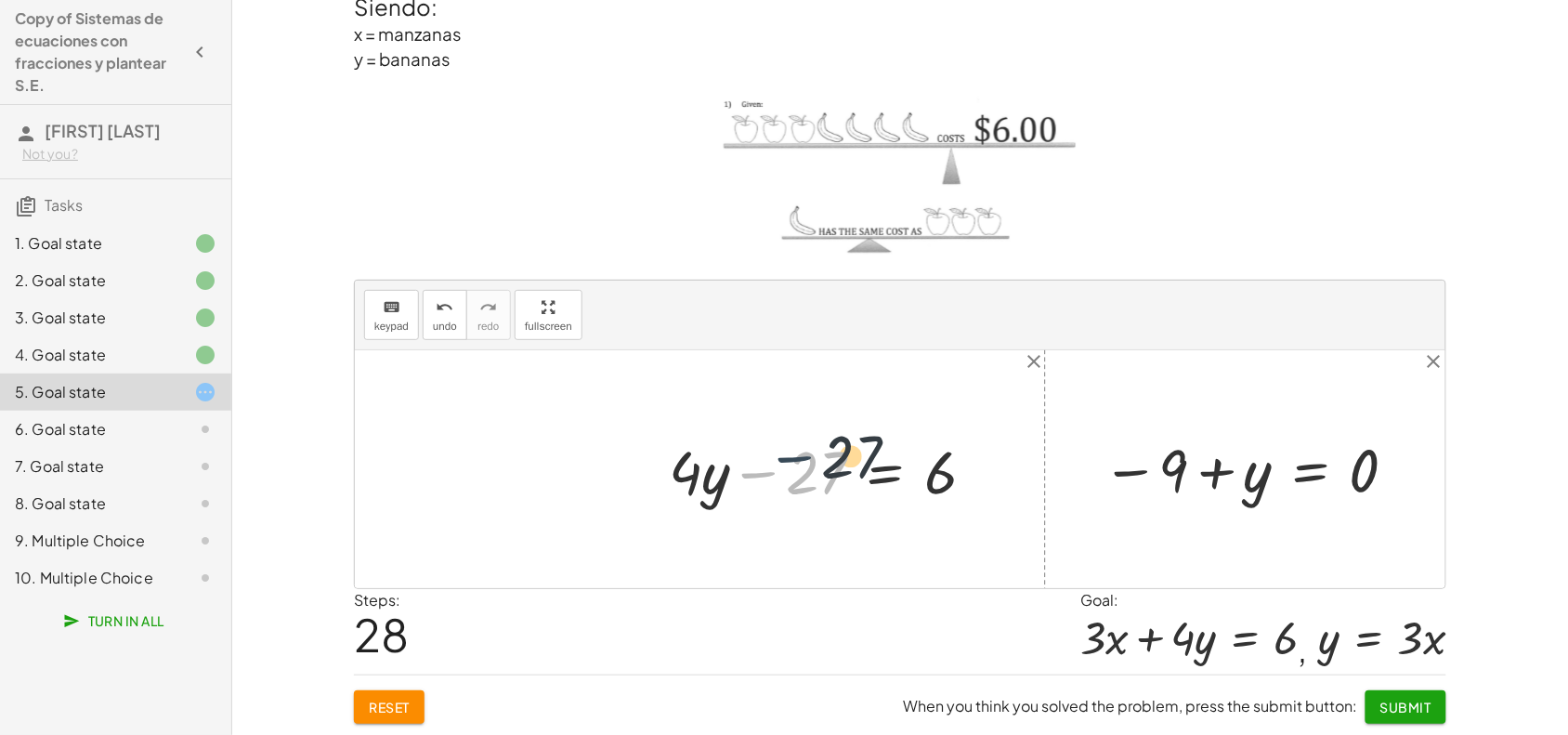 click at bounding box center [830, 469] 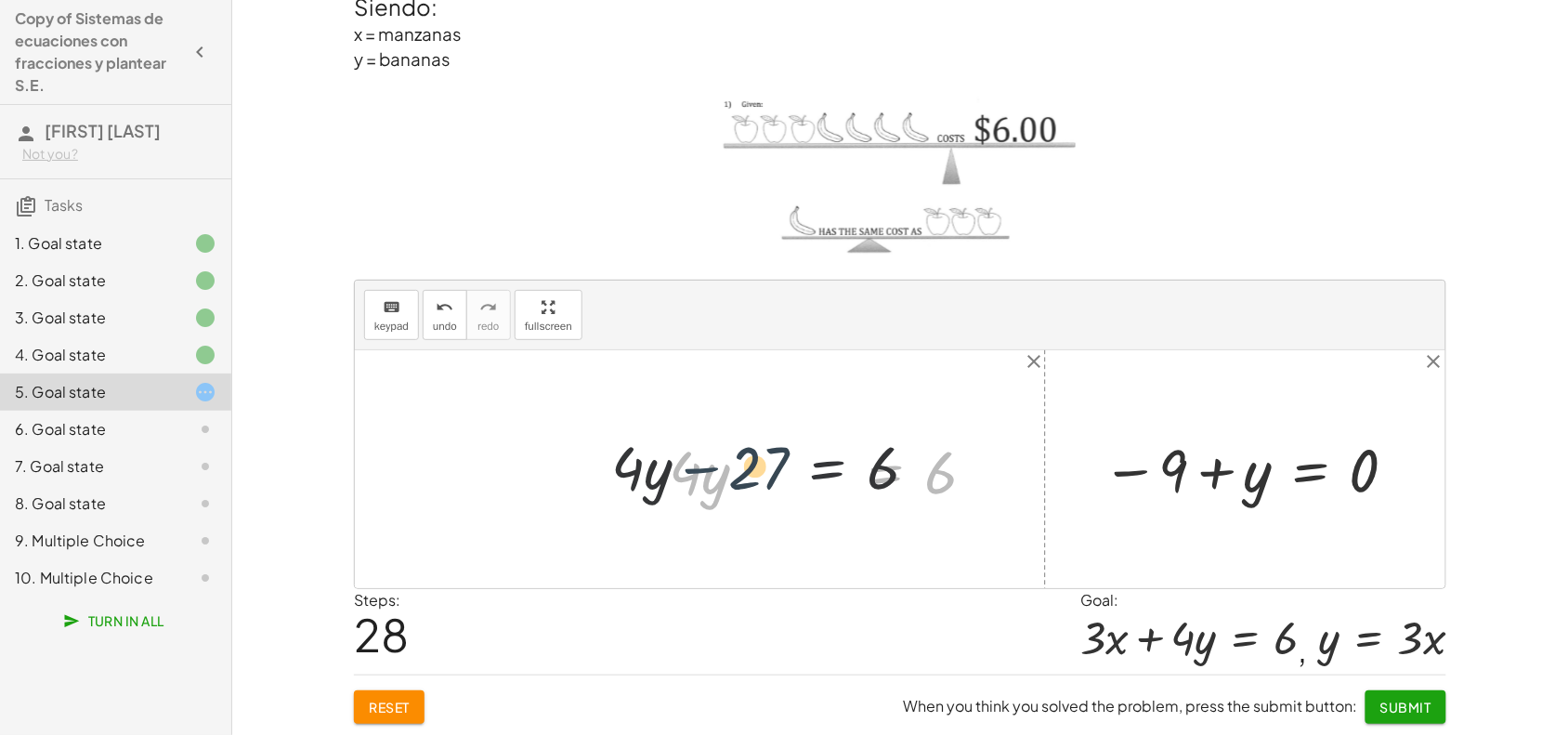 click at bounding box center [830, 469] 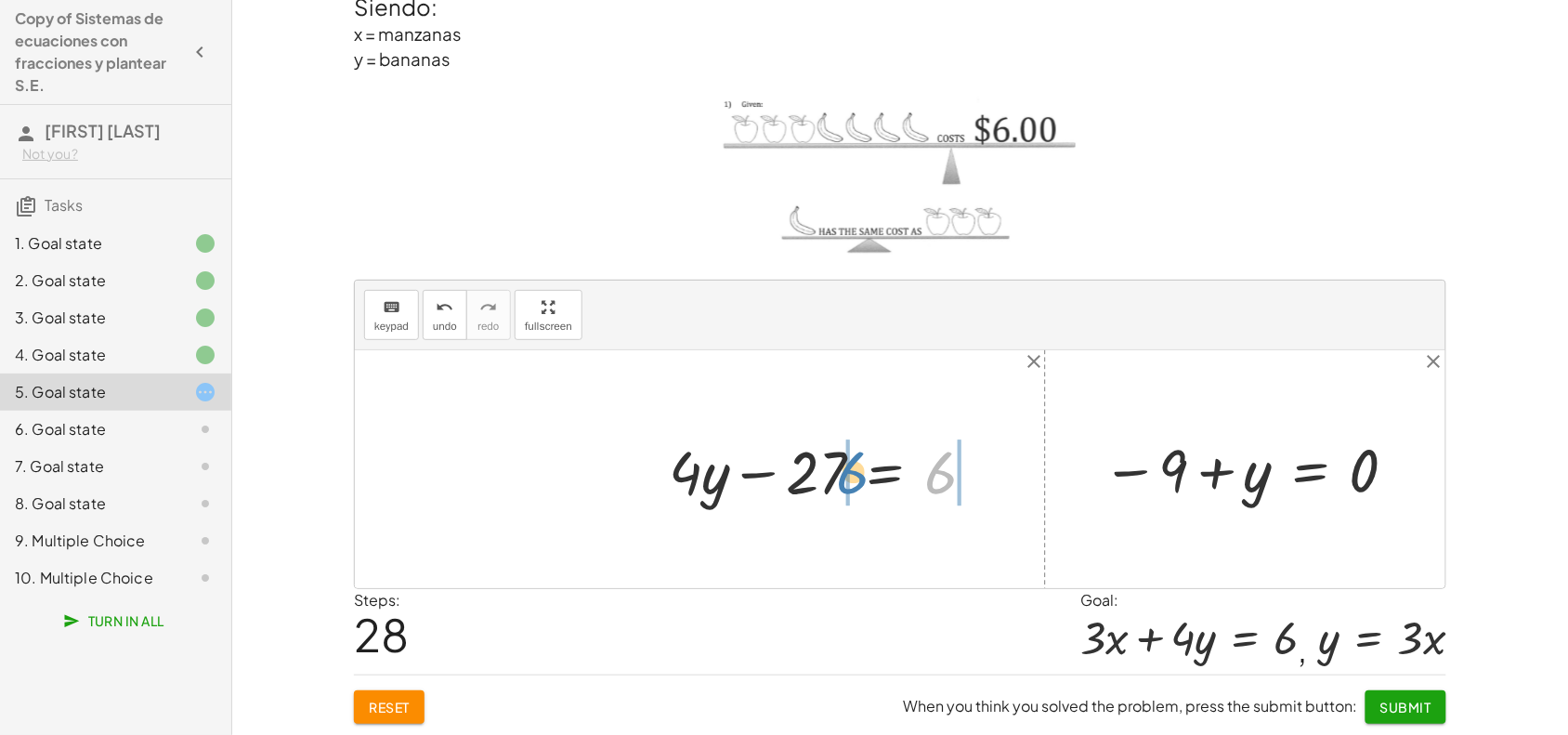 click at bounding box center [830, 469] 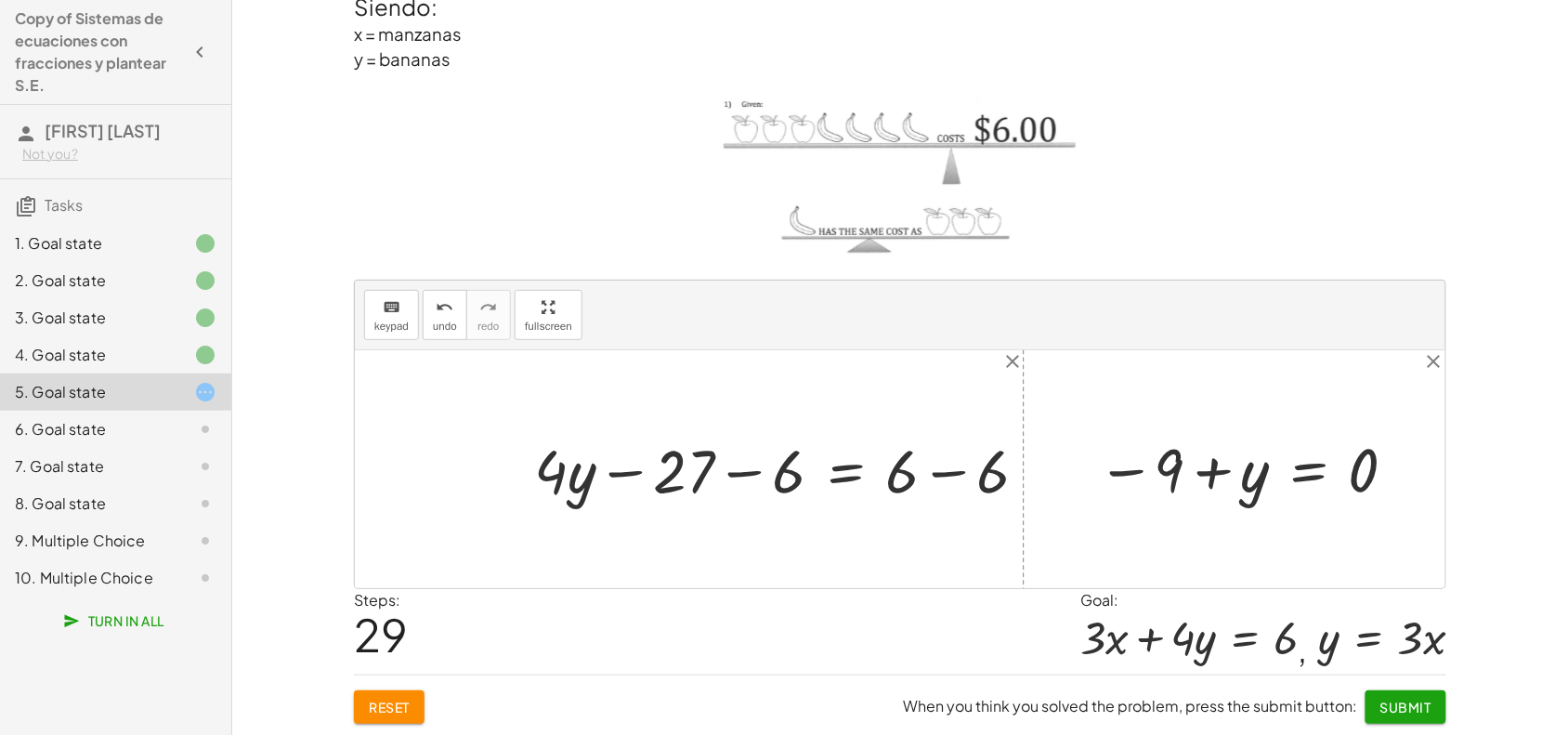 click at bounding box center (786, 469) 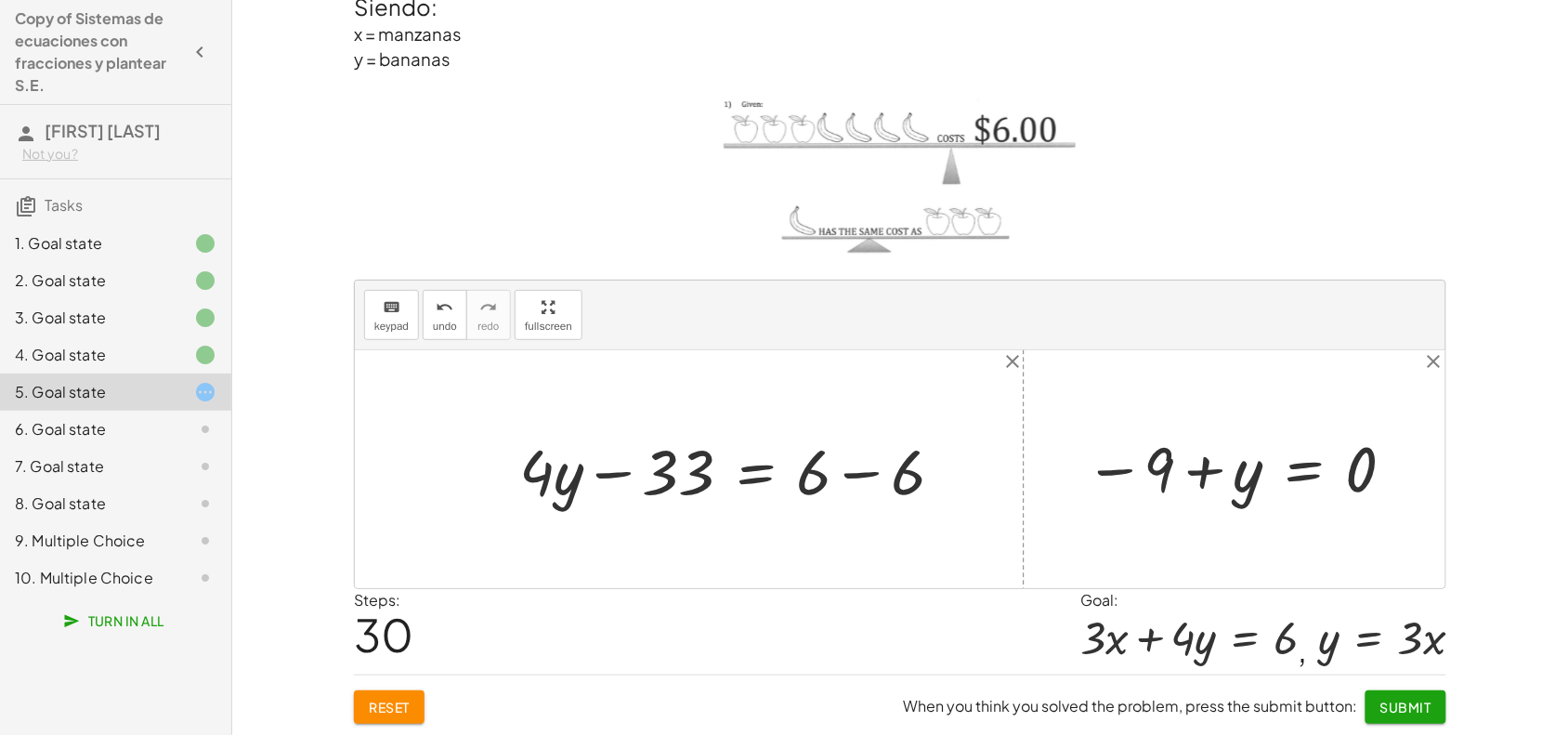 click at bounding box center [738, 469] 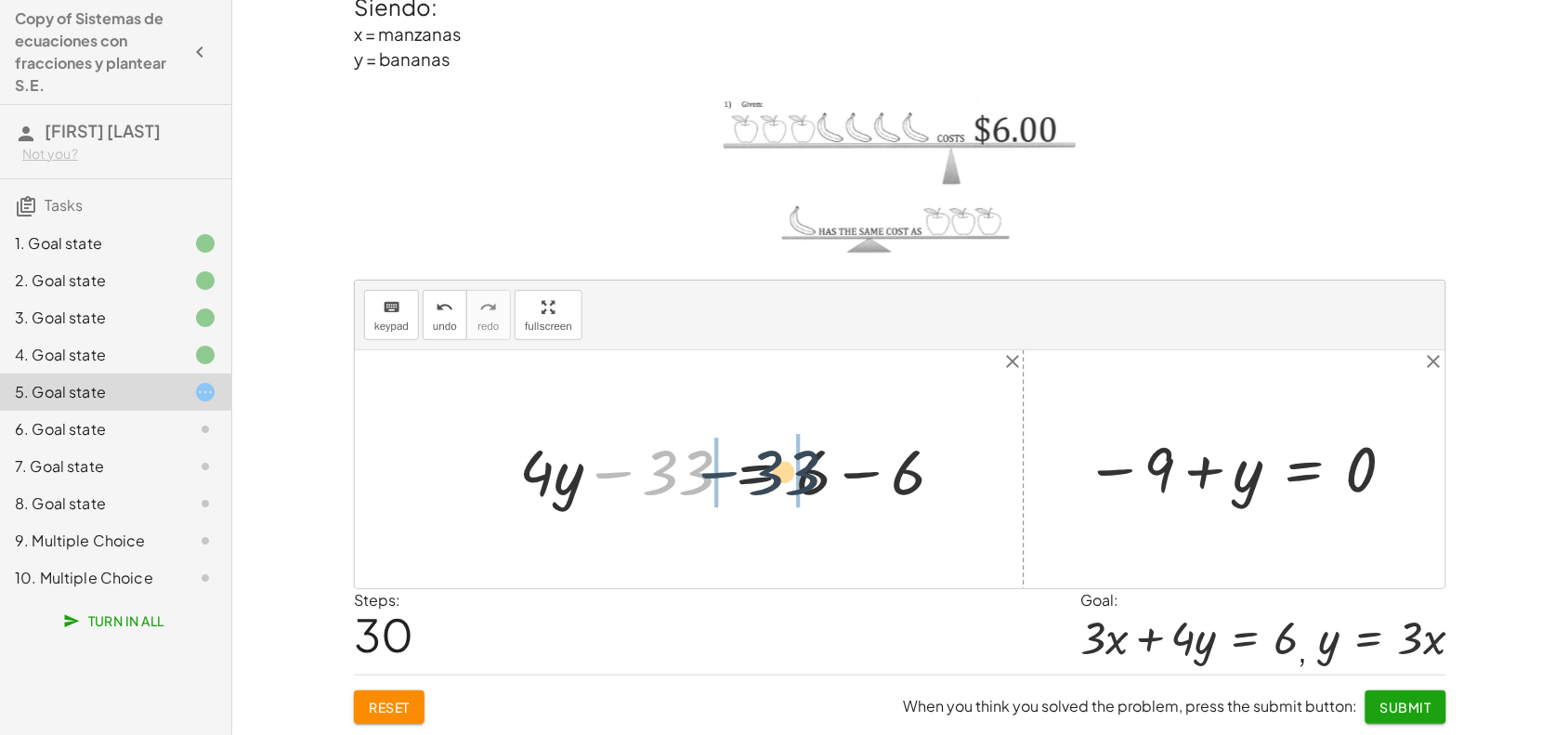 click at bounding box center [738, 469] 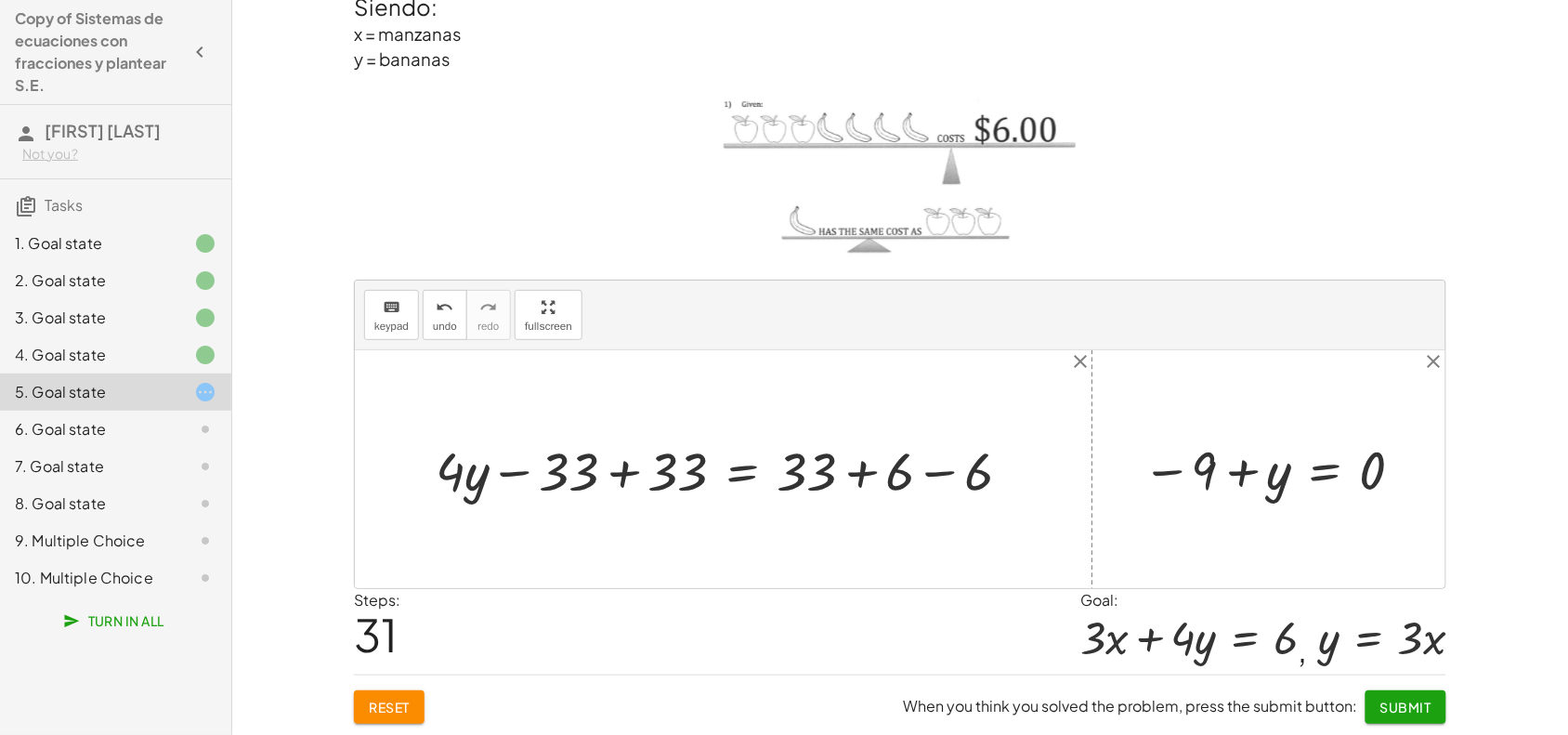 click at bounding box center [731, 469] 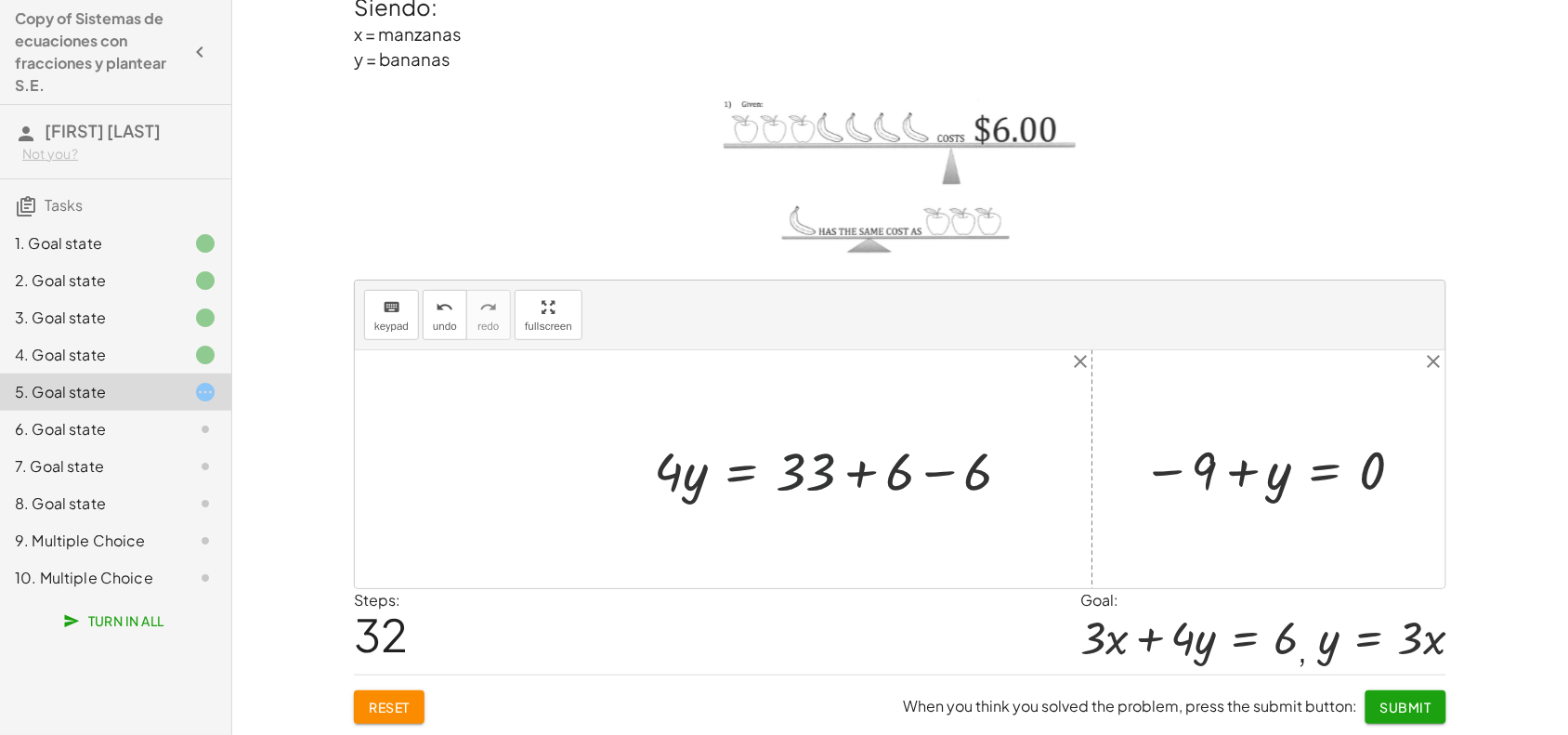 click at bounding box center (840, 469) 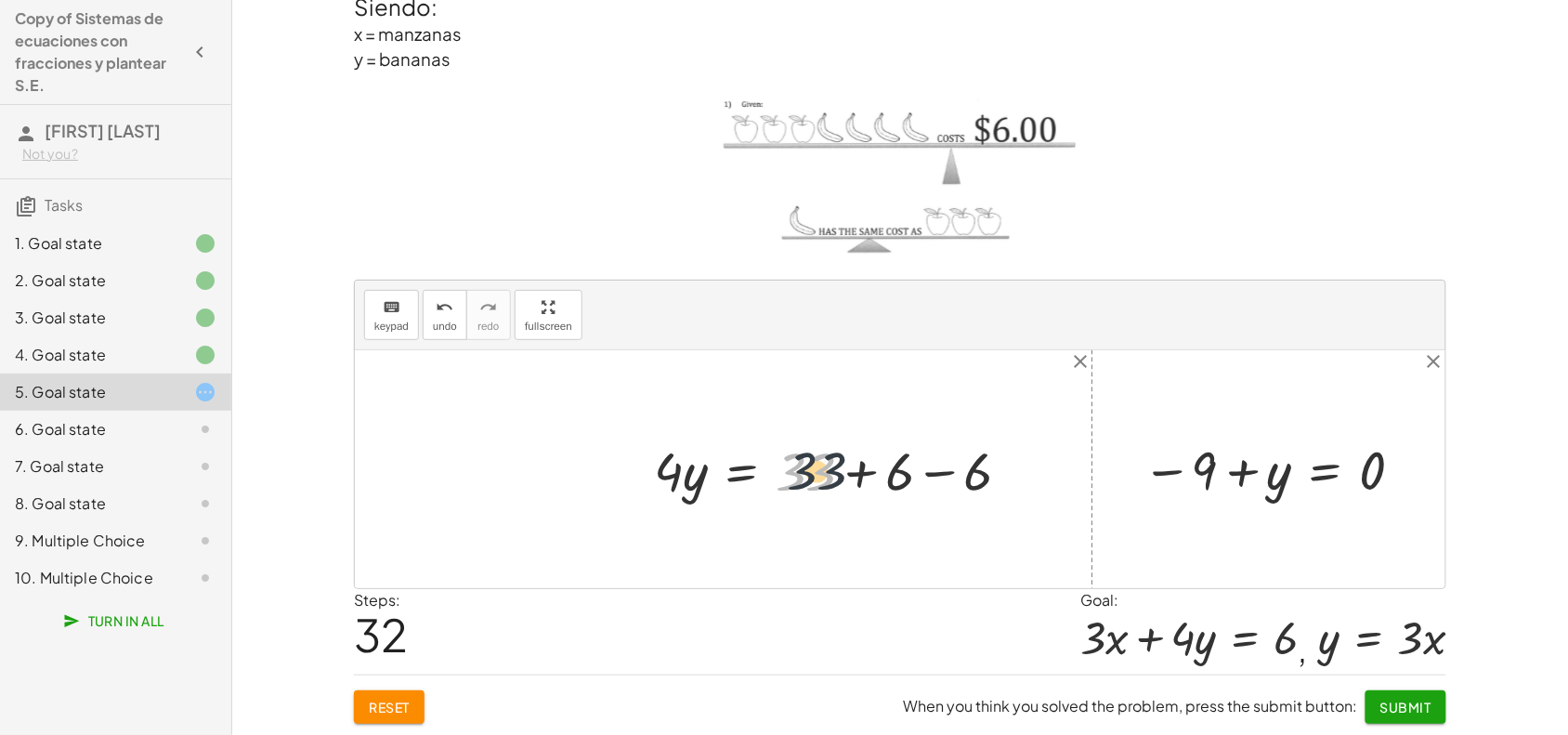 click at bounding box center [840, 469] 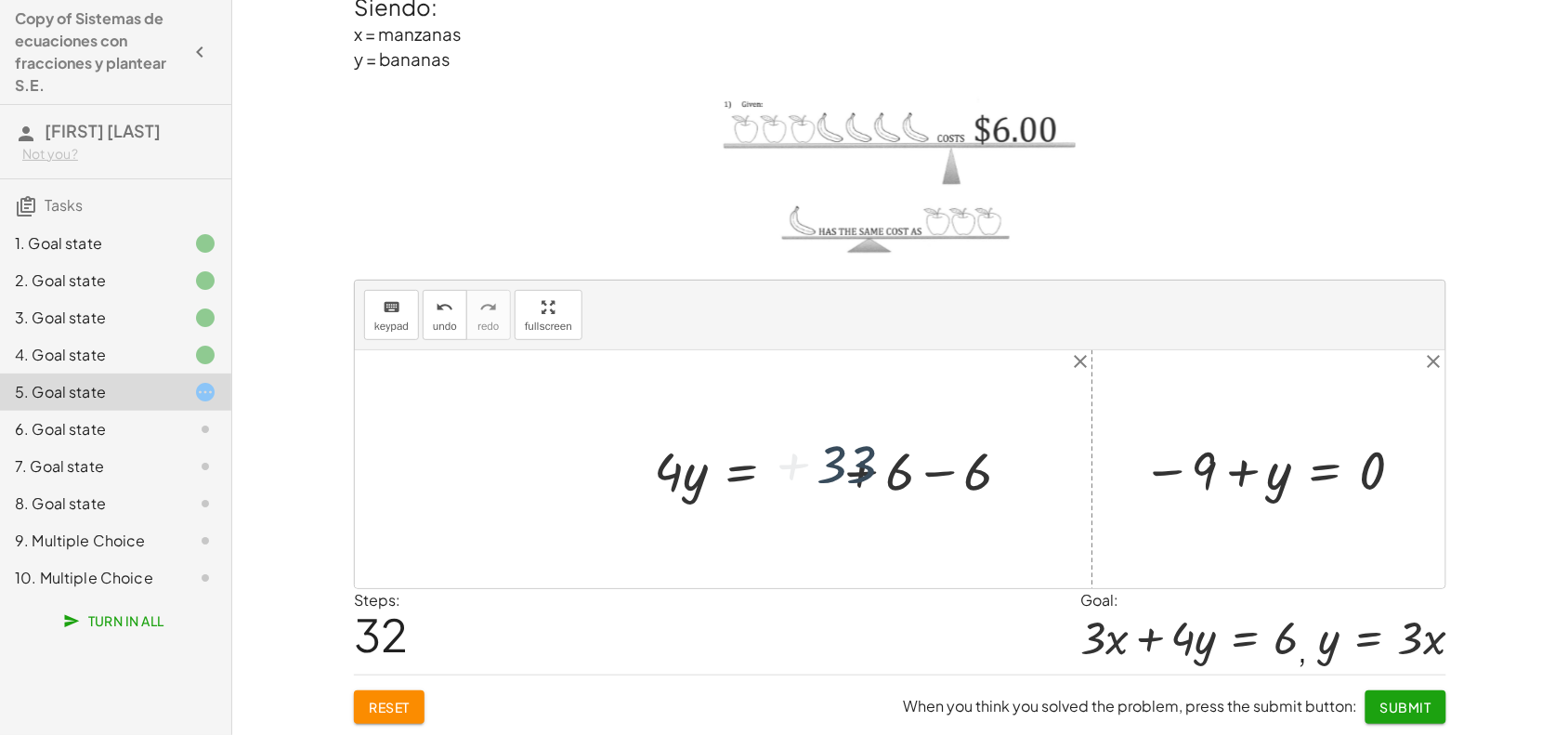 click at bounding box center [840, 469] 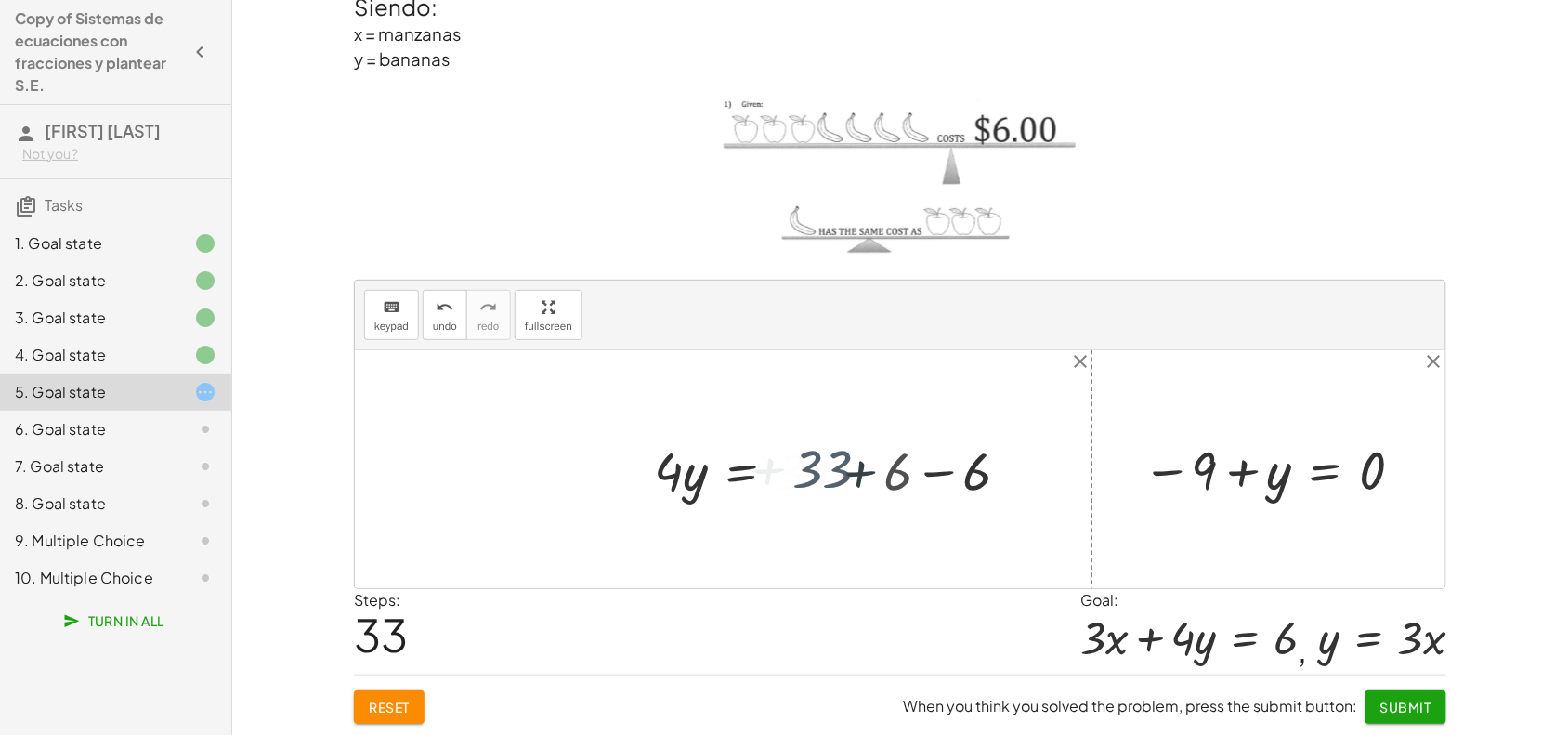 click at bounding box center [798, 469] 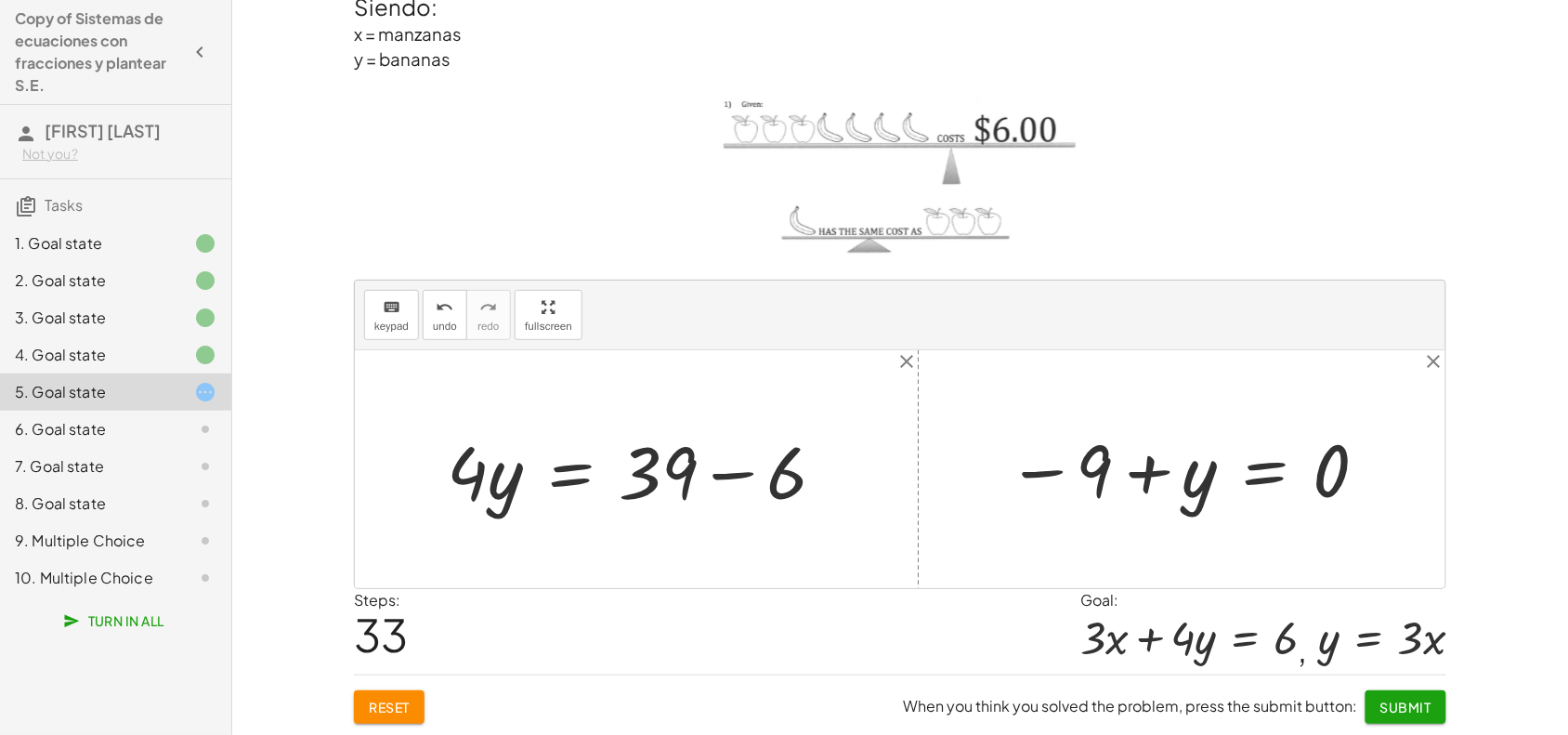 click at bounding box center (644, 469) 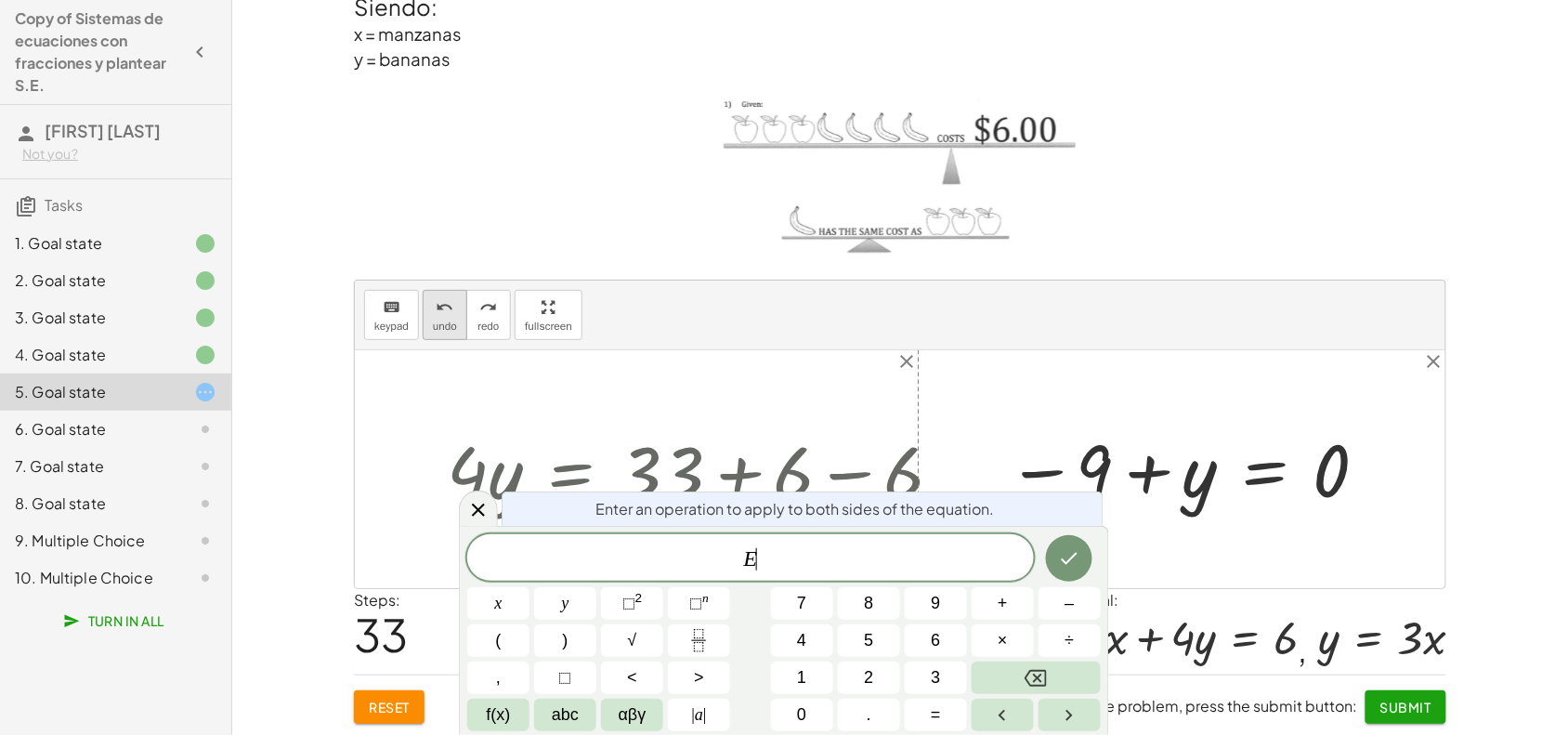 click on "undo" at bounding box center [445, 326] 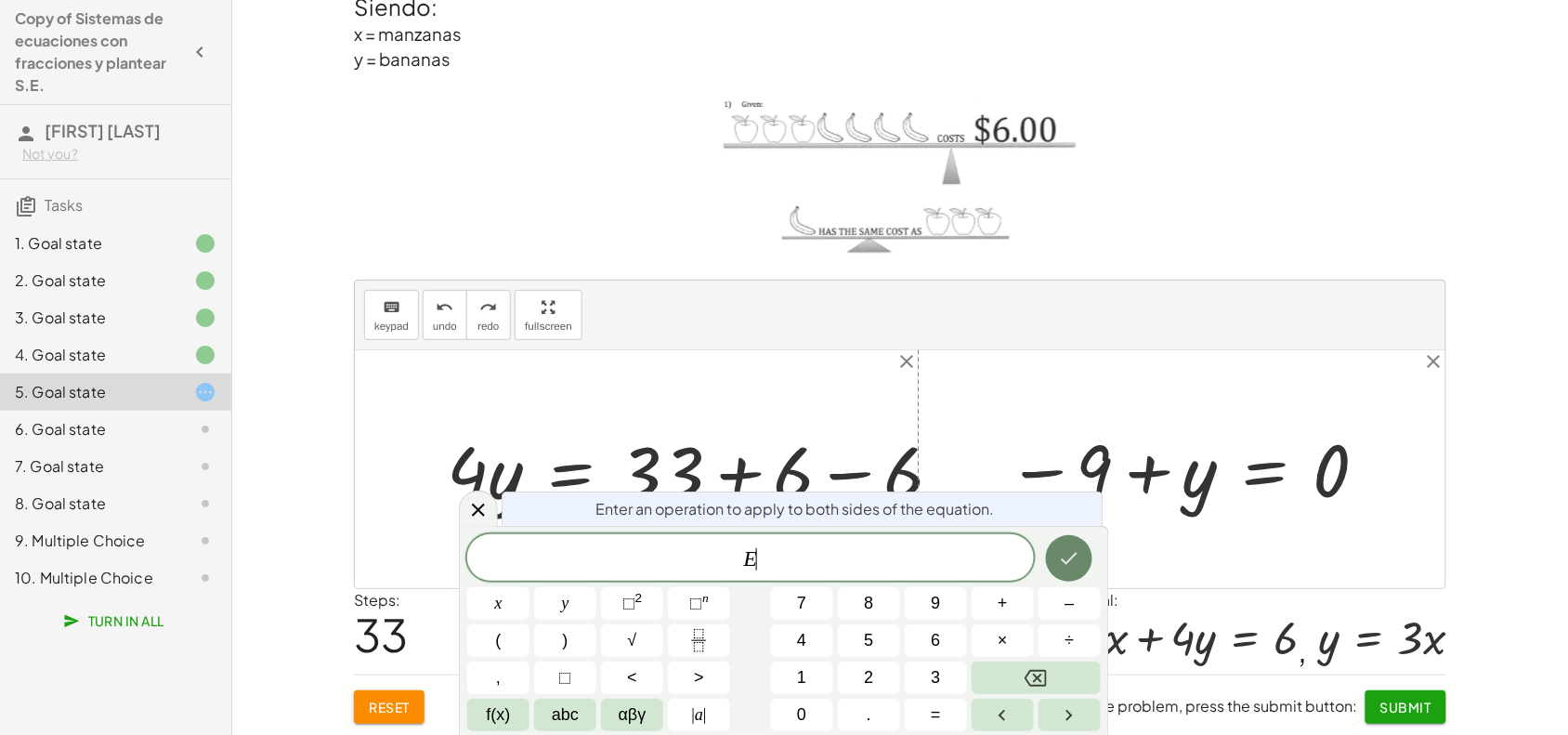 click at bounding box center (1069, 558) 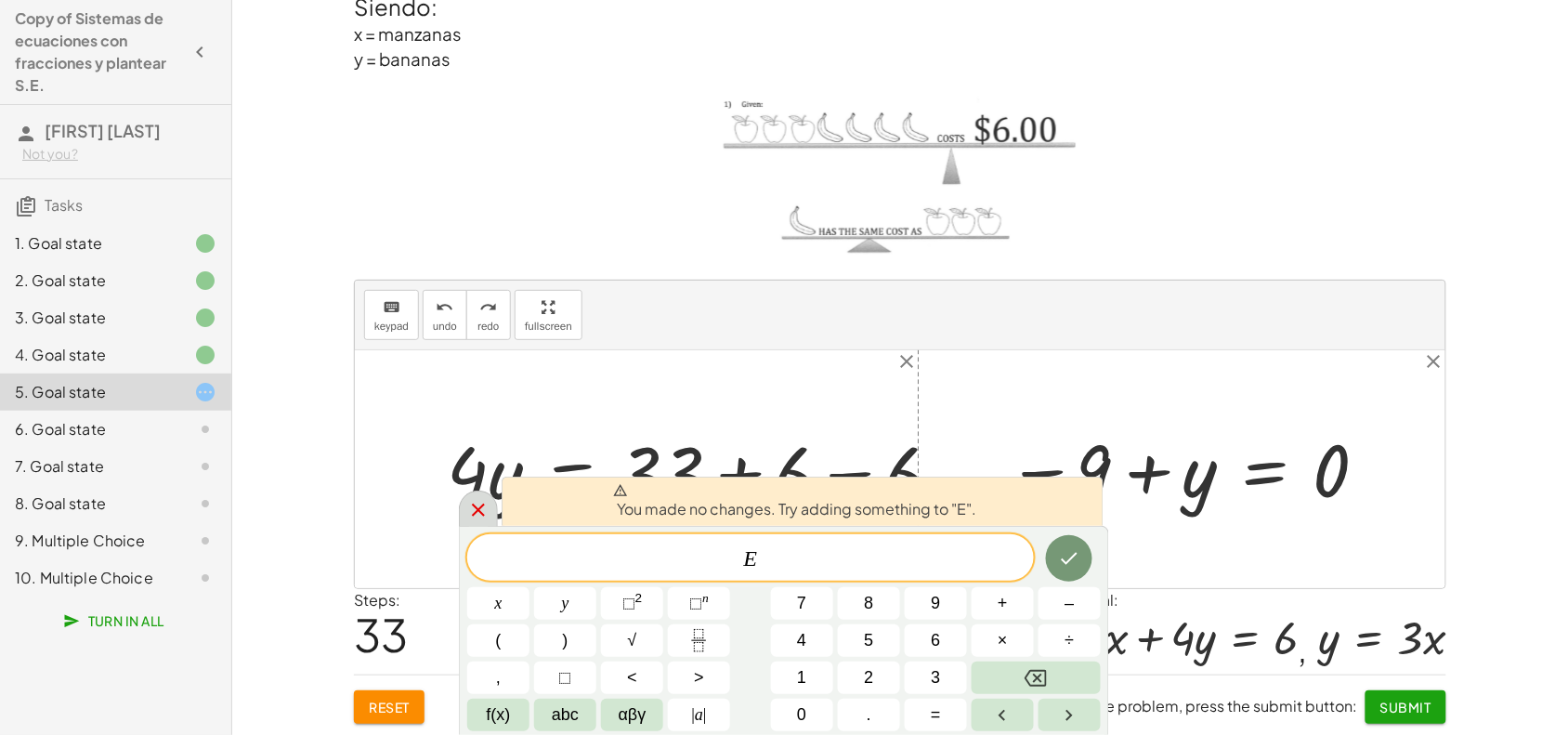 click 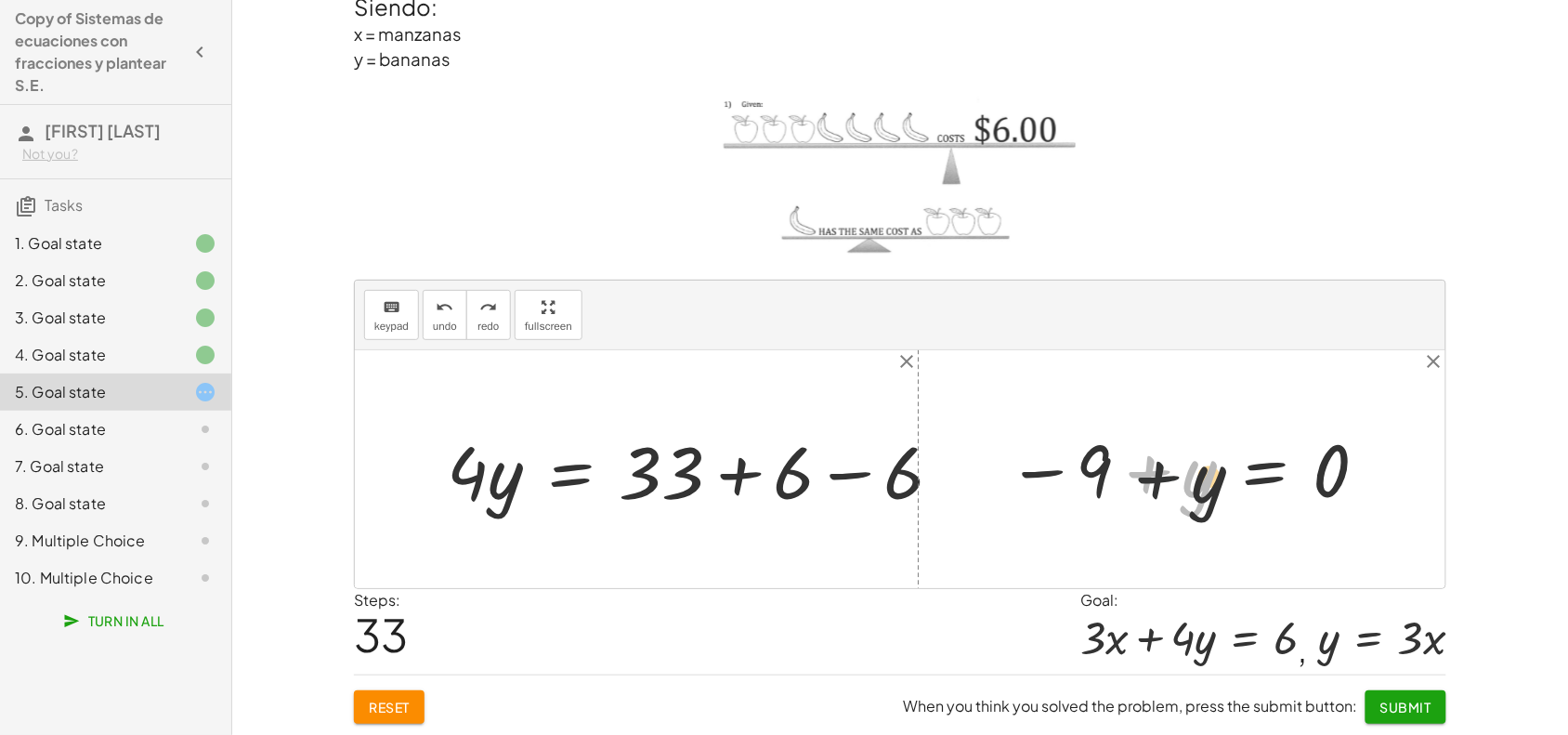 click at bounding box center (1188, 469) 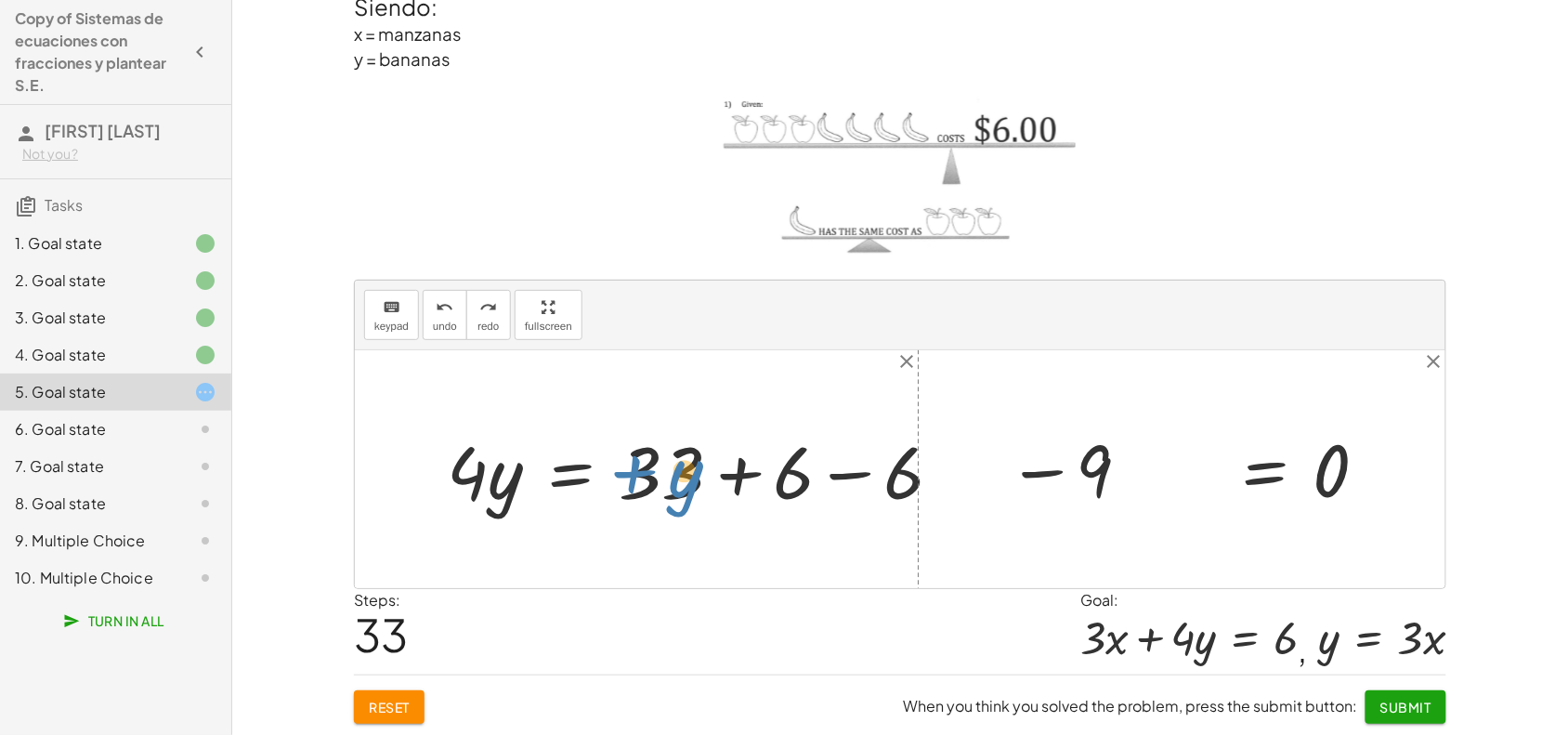 drag, startPoint x: 1154, startPoint y: 463, endPoint x: 573, endPoint y: 471, distance: 581.0551 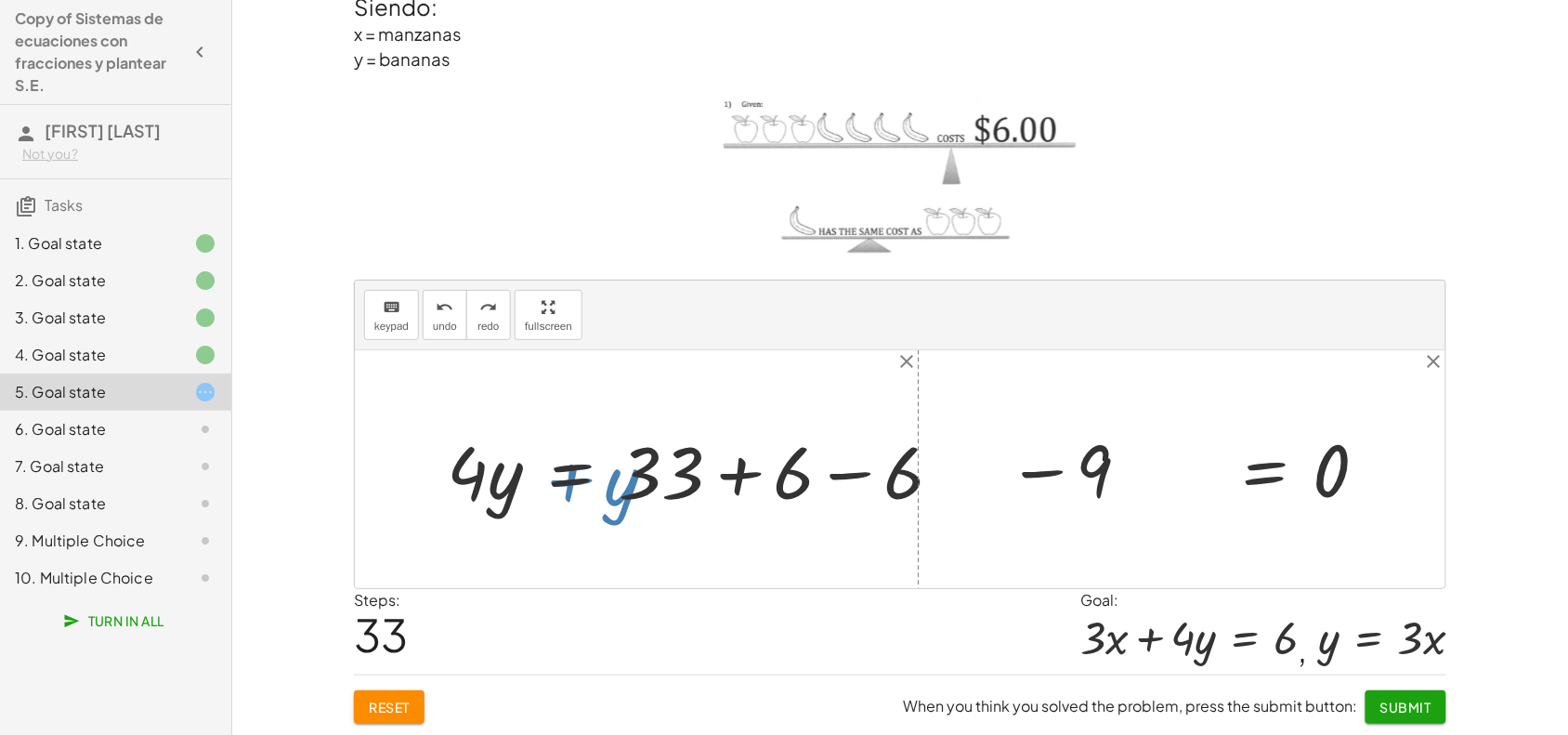 click at bounding box center (644, 469) 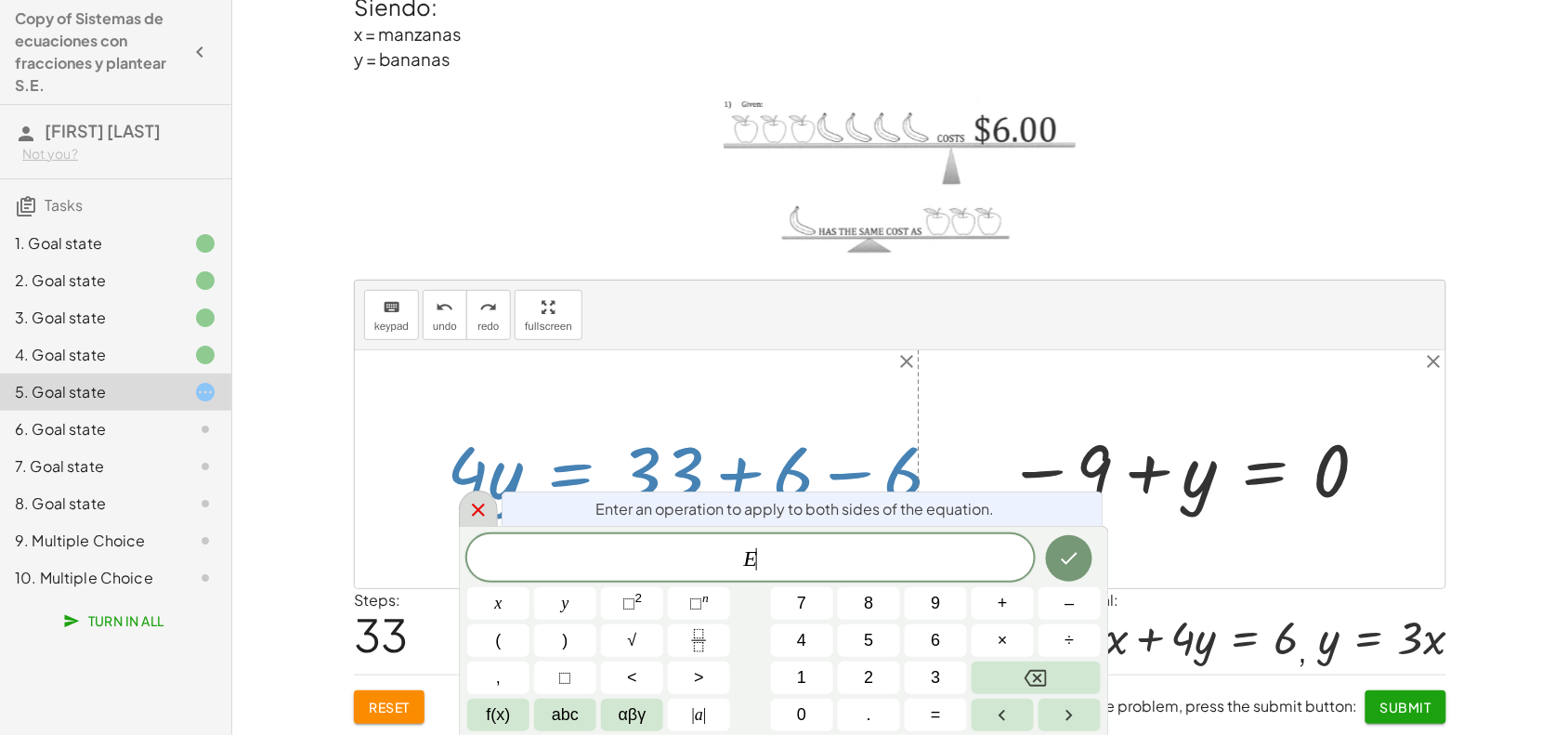 click 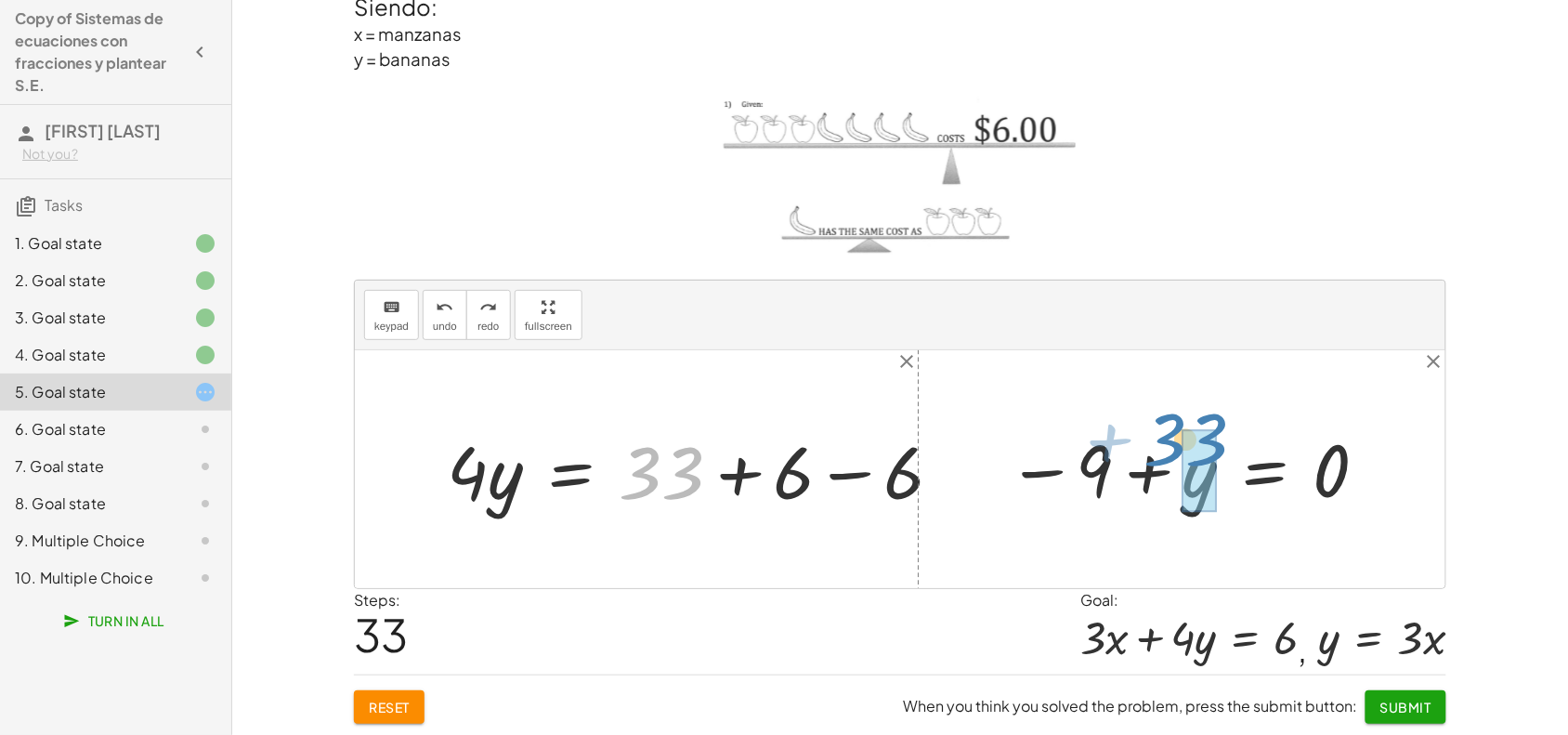 drag, startPoint x: 674, startPoint y: 476, endPoint x: 1199, endPoint y: 447, distance: 525.8003 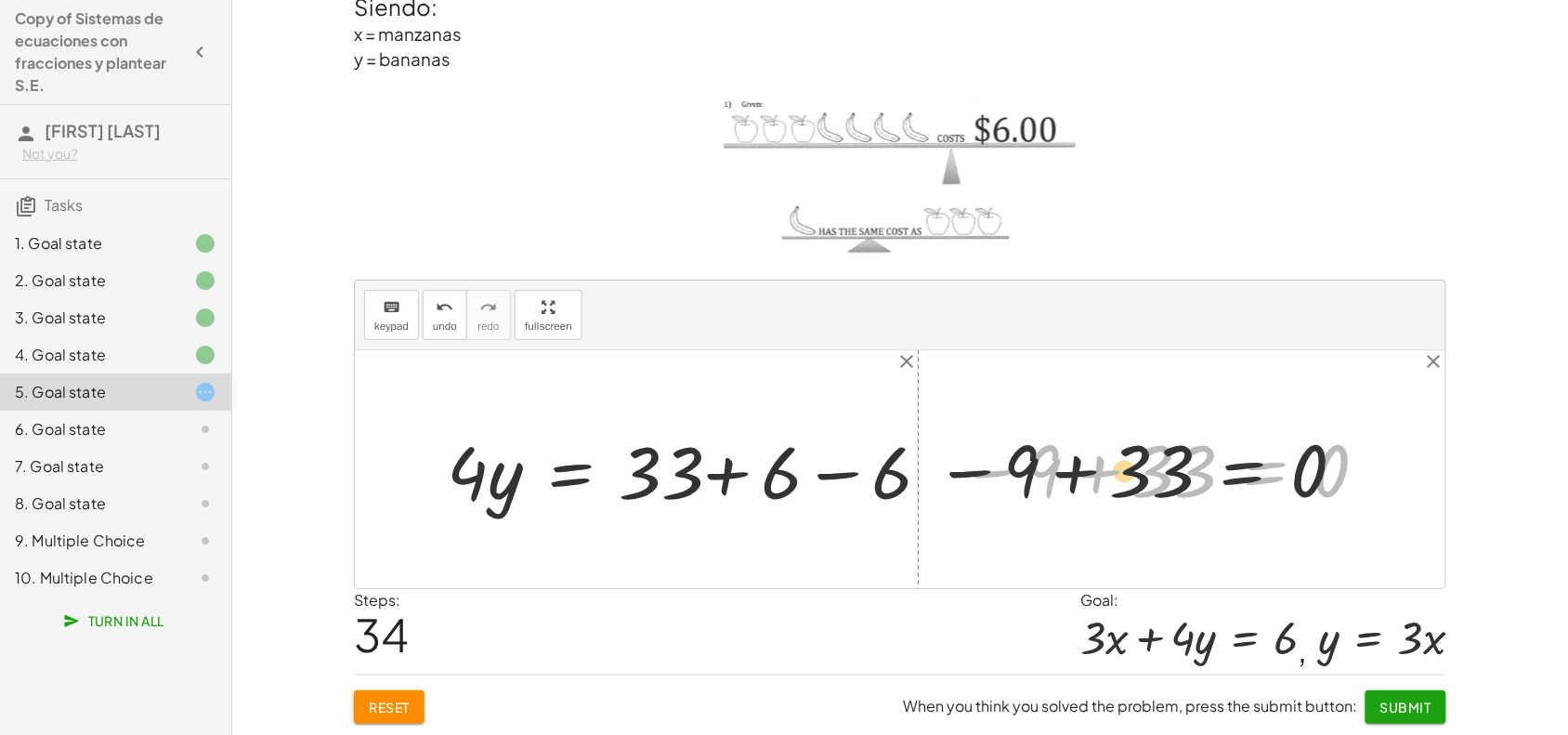 drag, startPoint x: 1228, startPoint y: 484, endPoint x: 1196, endPoint y: 484, distance: 32 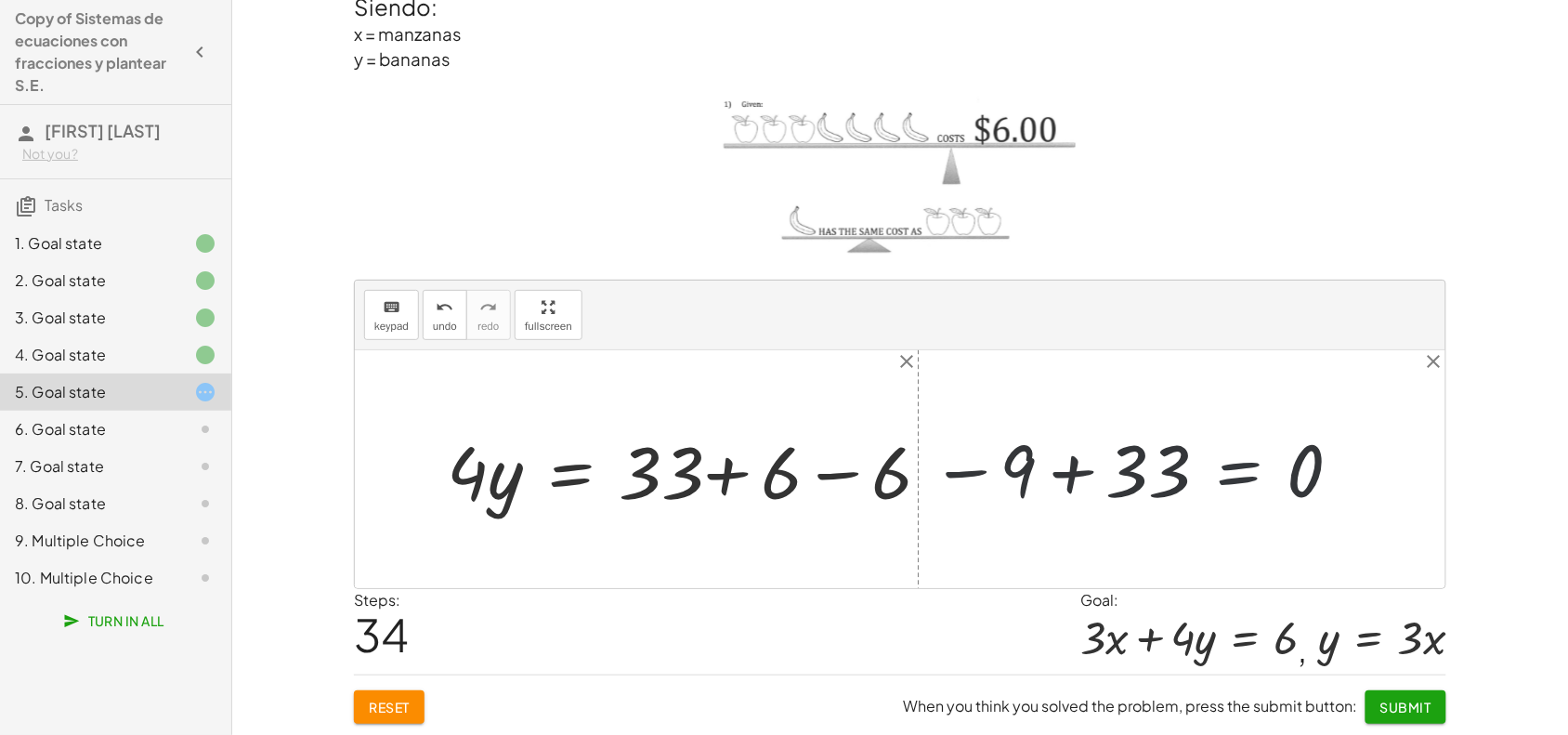 click at bounding box center (1163, 469) 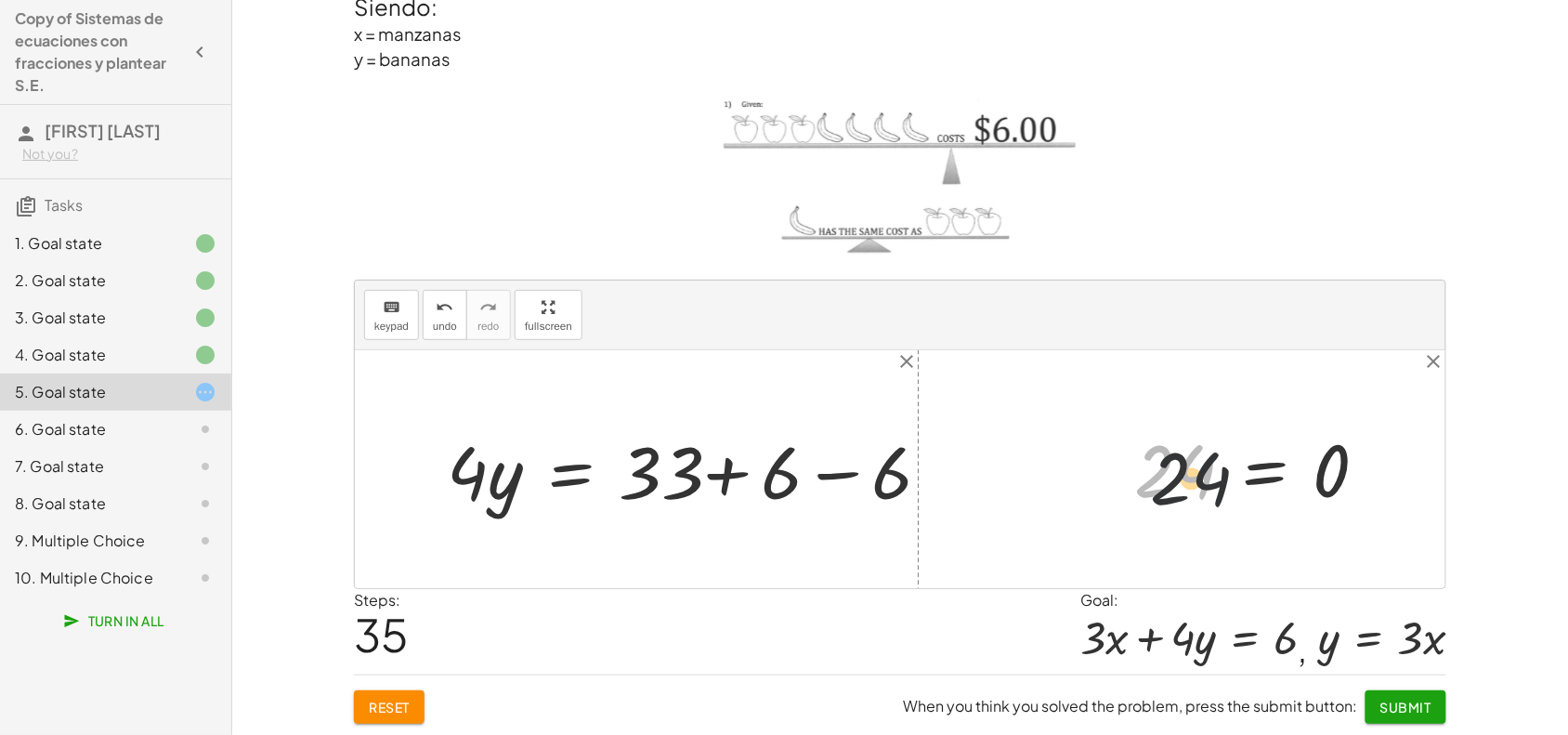 drag, startPoint x: 1143, startPoint y: 471, endPoint x: 1215, endPoint y: 491, distance: 74.72617 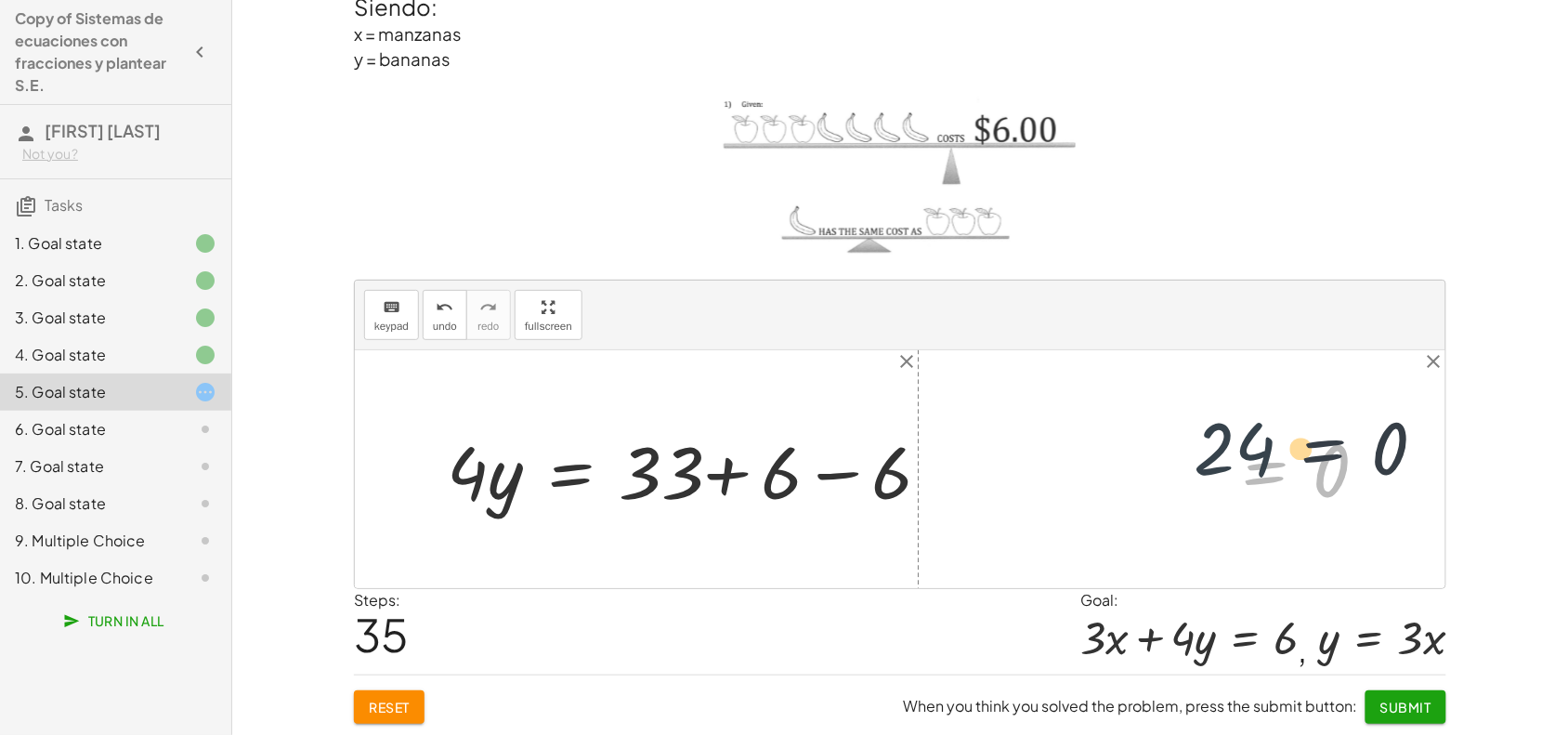 drag, startPoint x: 1232, startPoint y: 488, endPoint x: 1284, endPoint y: 467, distance: 56.0803 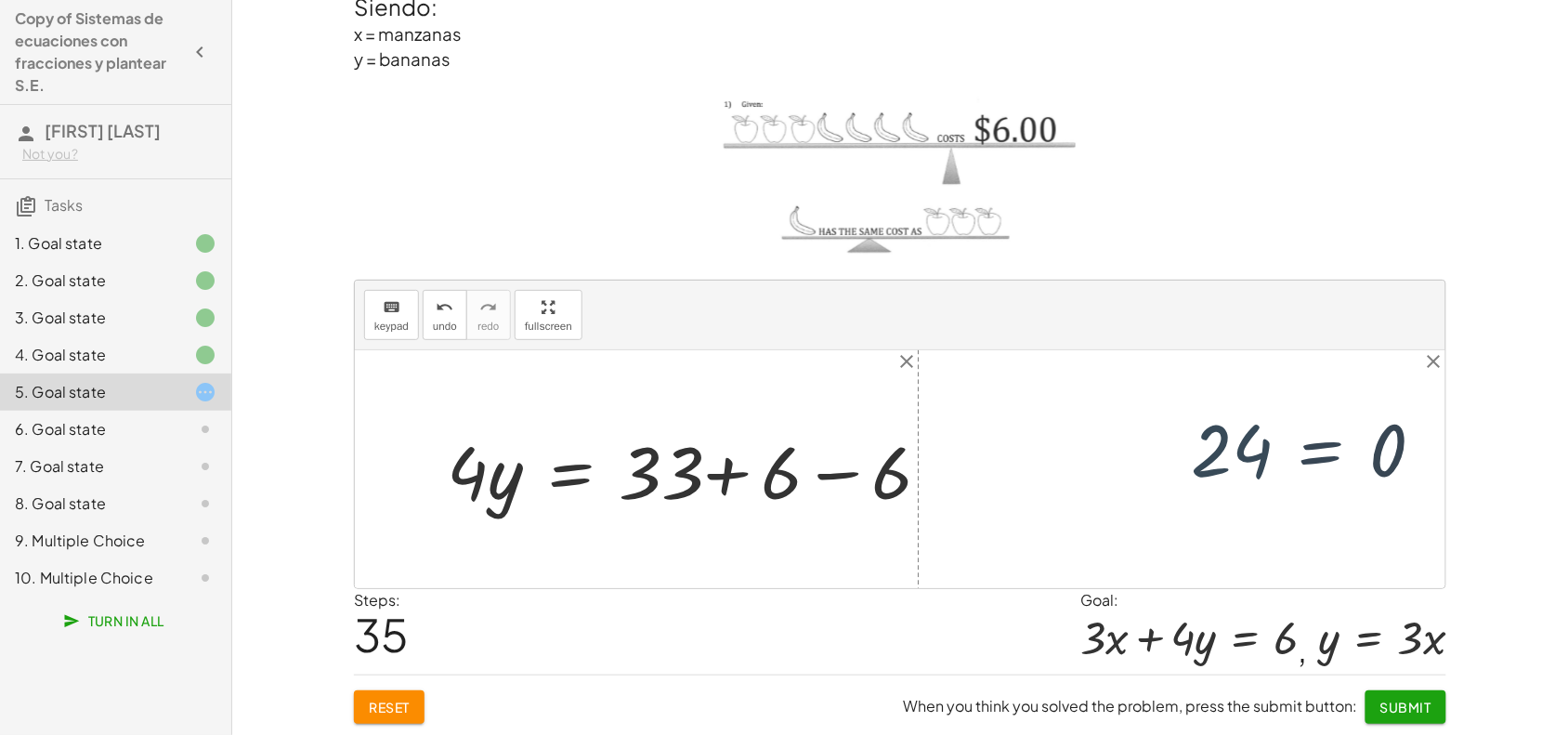 drag, startPoint x: 1288, startPoint y: 467, endPoint x: 1245, endPoint y: 463, distance: 43.18565 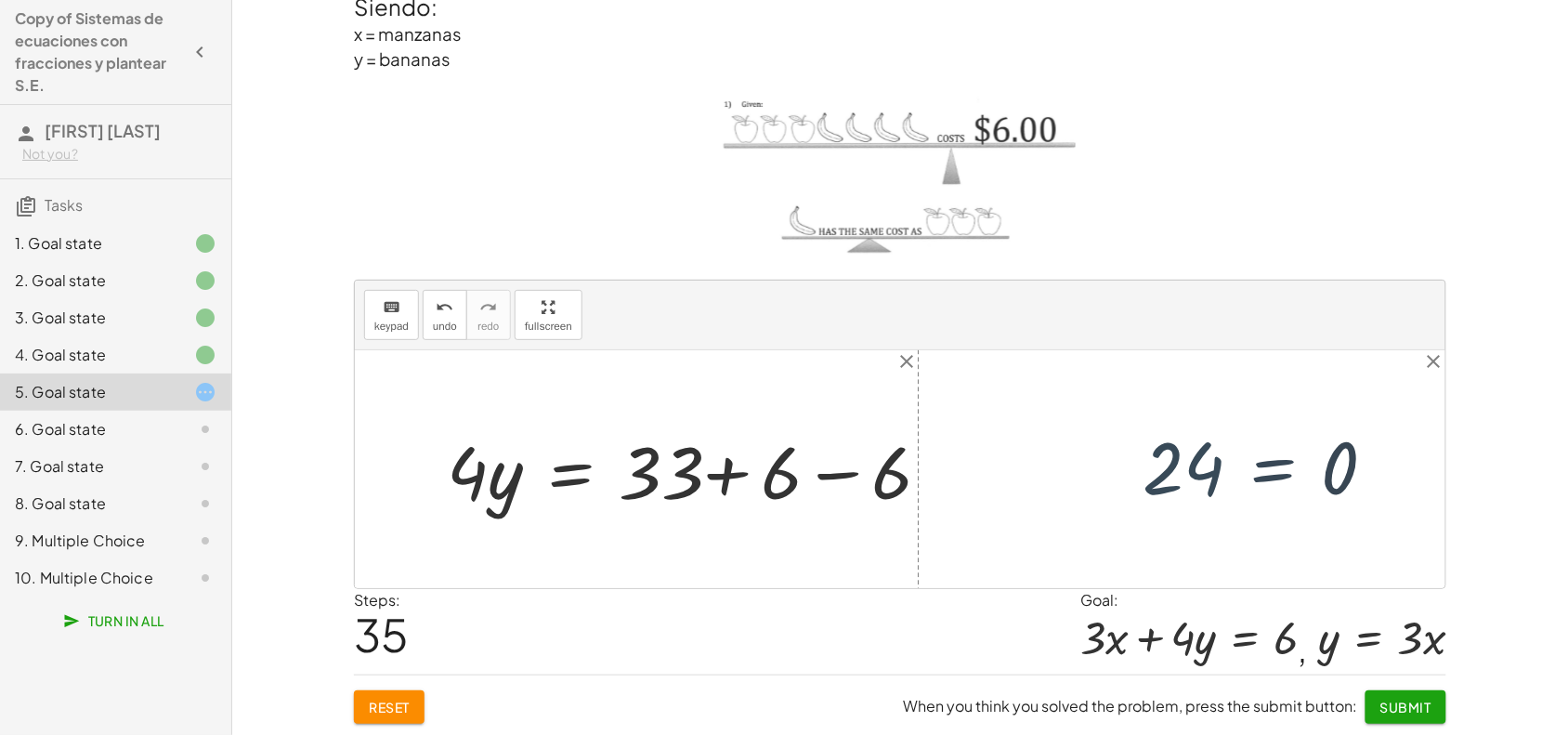 drag, startPoint x: 1232, startPoint y: 460, endPoint x: 1204, endPoint y: 475, distance: 32 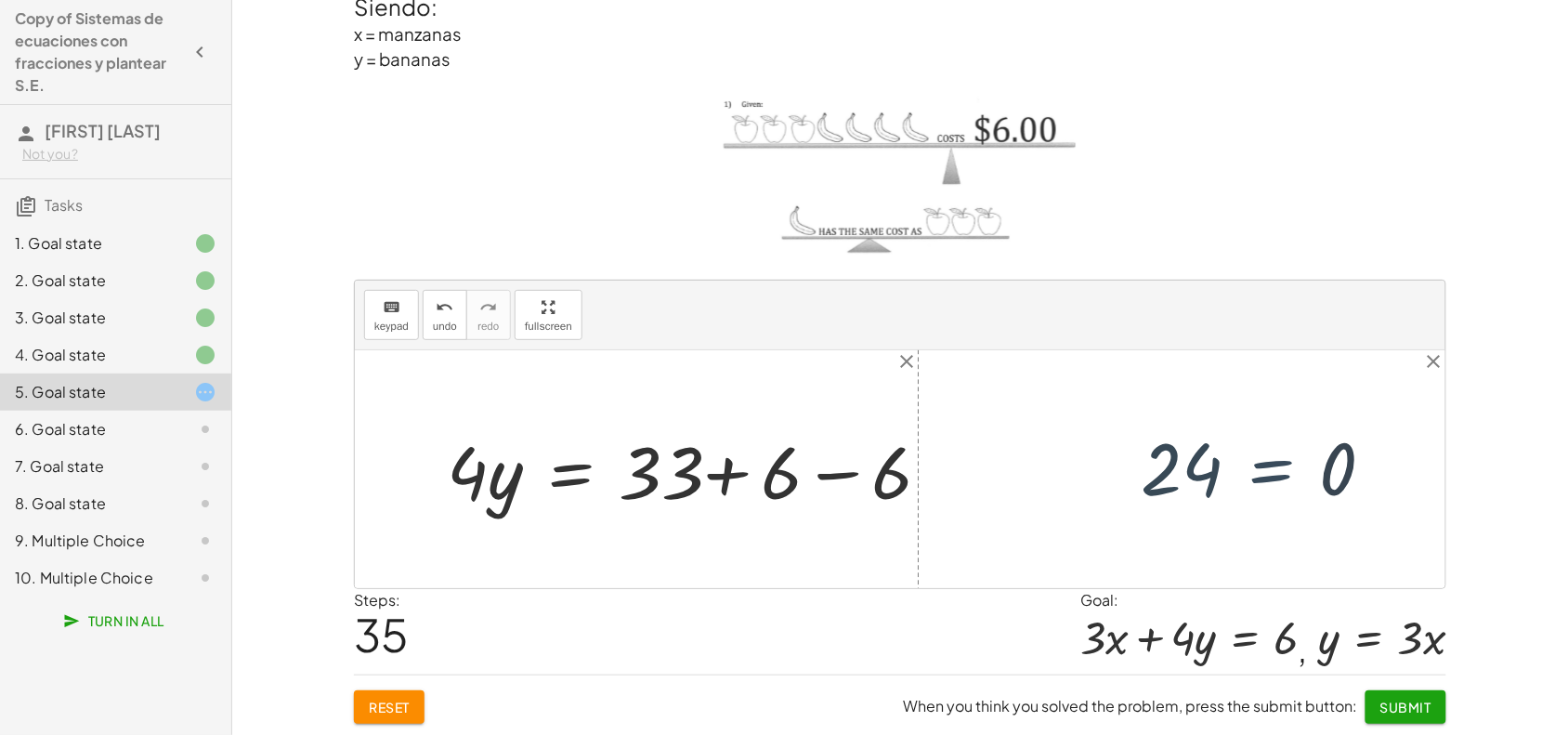 click on "+ · ⬚ · x + · ⬚ · y = ⬚ + · 3 · x + · ⬚ · y = ⬚ + · 3 · x + · 4 · y = ⬚ + · 3 · x + · 4 · y = 6 + · 3 · - 9 + · 4 · y = 6 + - 27 + · 4 · y = 6 − 27 + · 4 · y = 6 + · - 1 · 27 + · 4 · y = 6 + - 27 + · 4 · y = 6 − 27 + · 4 · y = 6 − 27 + · 4 · y − 6 = + 6 − 6 − 27 + · 4 · y − 6 = 0 − 27 + · 4 · y − 6 + 6 = + 0 + 6 − 27 + · 4 · y − 6 + 6 = 6 − 27 + · 4 · y + 6 − 6 = 6 − 27 + · 4 · y − 6 + 6 = 6 − 27 + · 4 · y + 0 = 6 − 27 + · 4 · y = 6 + · 4 · y − 27 = 6 + · 4 · y − 27 − 6 = + 6 − 6 + · 4 · y − 33 = + 6 − 6 + · 4 · y − 33 + 33 = + 33 + 6 − 6 + · 4 · y + 0 = + 33 + 6 − 6 · 4 · y = + 33 + 6 − 6 + · ⬚ · x + · ⬚ · y = ⬚ + · ( - 3 ) · x + · ⬚ · y = ⬚ + · - 3 · x + · ⬚ · y = ⬚ + · - 3 · x + · 1 · y = ⬚ + · - 3 · x + · 1 · y = 0 + · - 3 · x + y = 0 − · 3 · 3 + y = 0 − 9 + y = 0 + · - 1 · 9 + y = 0 + - 9 + y = 0 − 9 + y = 0 + y − 9 = 0 − 9 + y =" at bounding box center (900, 469) 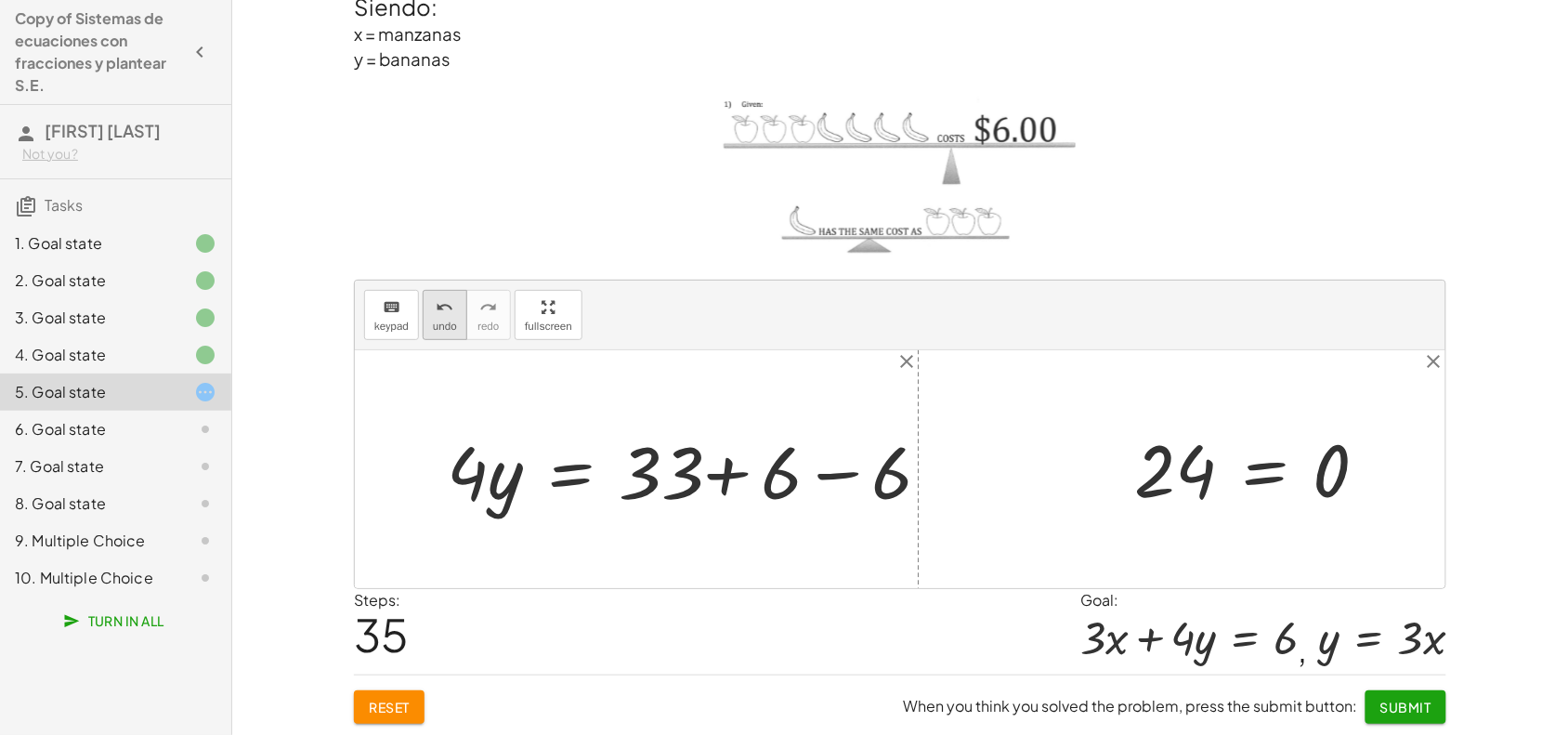 click on "undo undo" at bounding box center (445, 315) 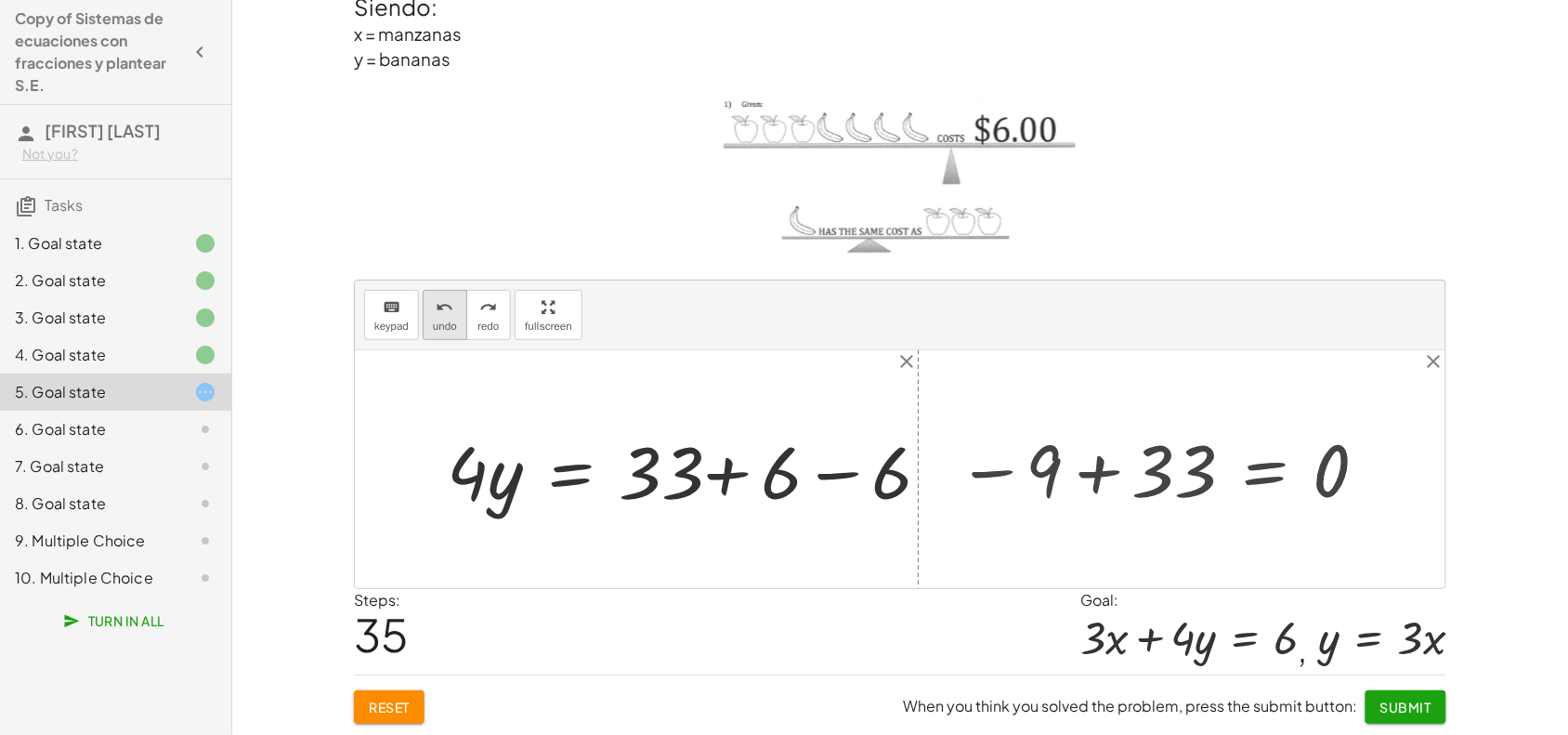 click on "undo undo" at bounding box center [445, 315] 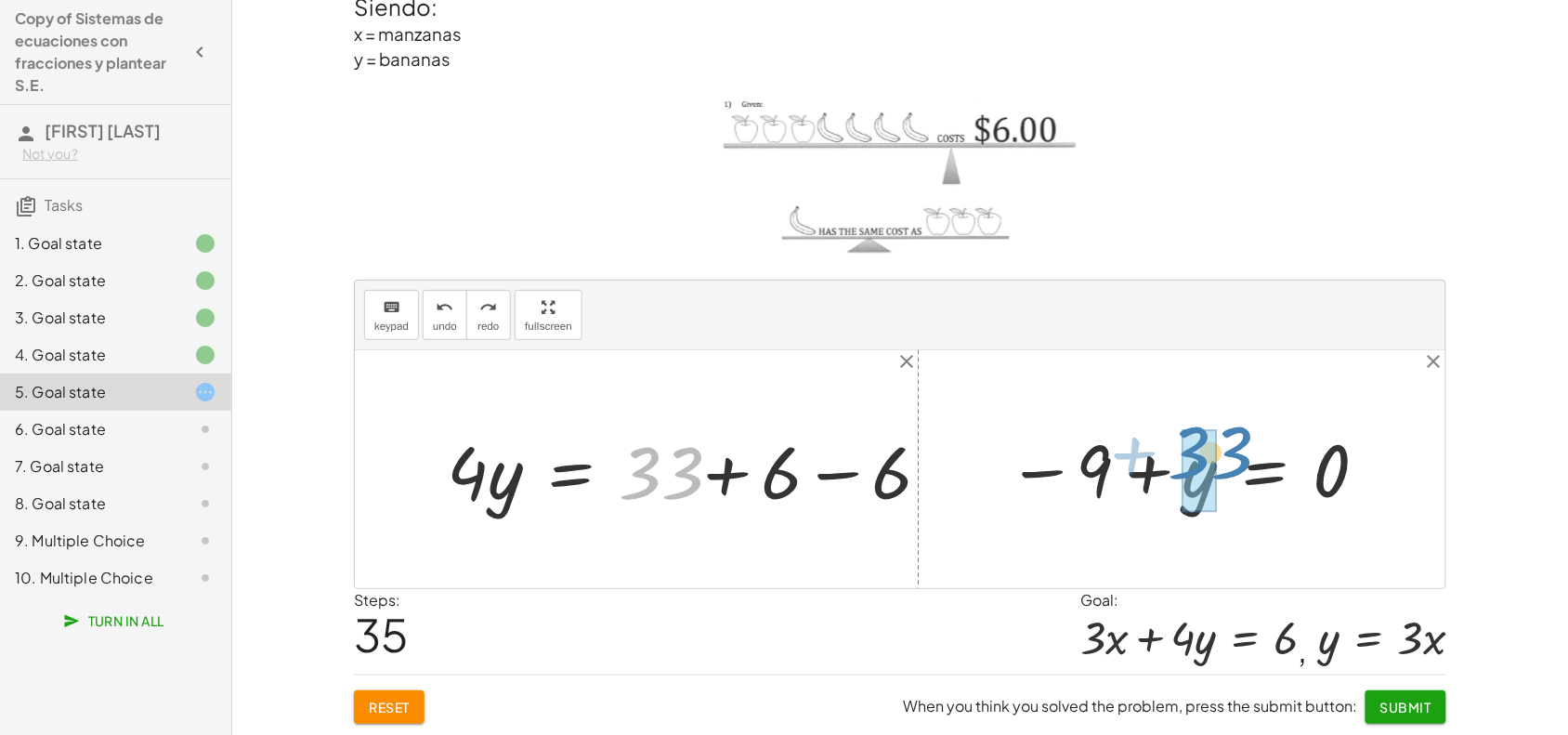 drag, startPoint x: 638, startPoint y: 488, endPoint x: 1180, endPoint y: 471, distance: 542.26654 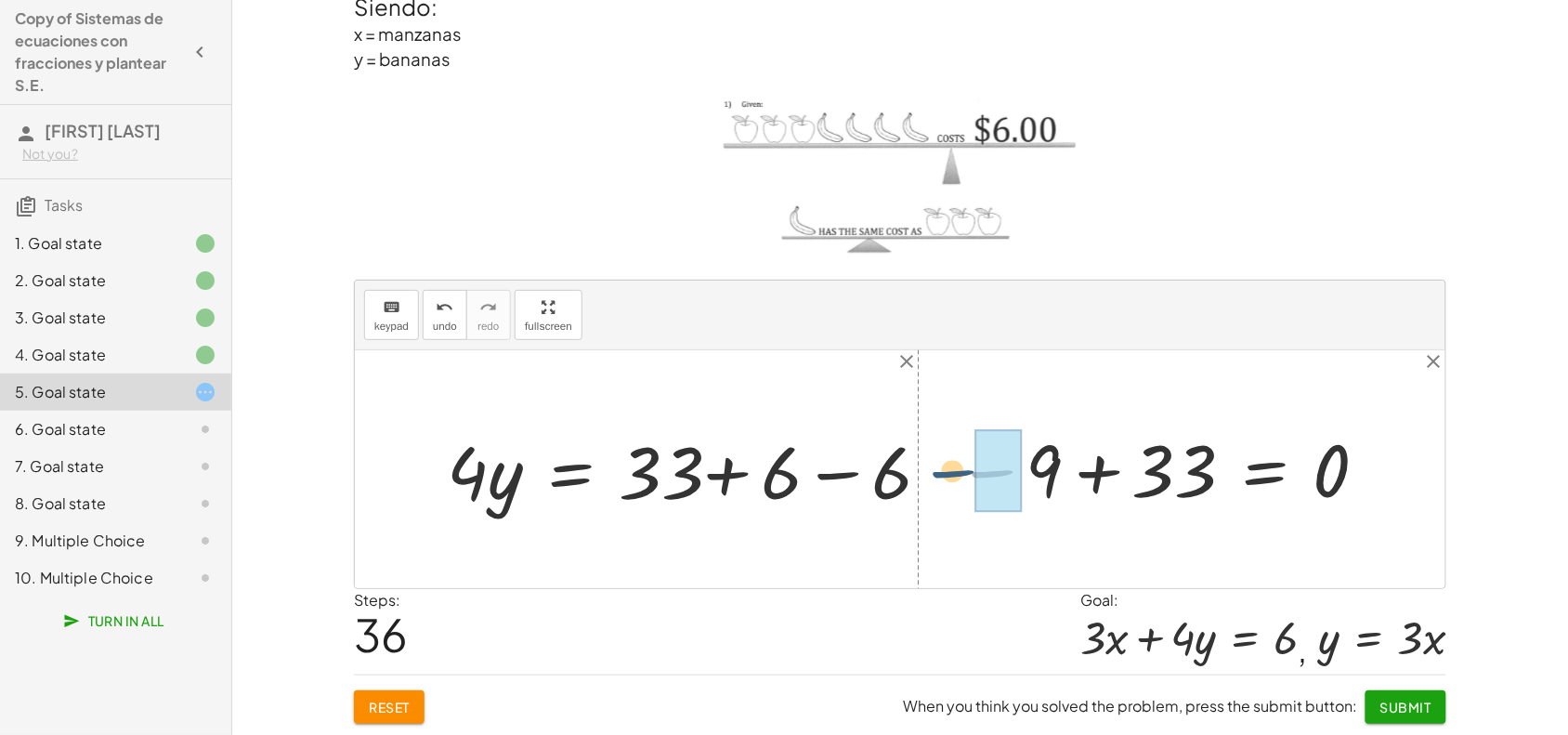 drag, startPoint x: 1020, startPoint y: 475, endPoint x: 976, endPoint y: 479, distance: 44.18144 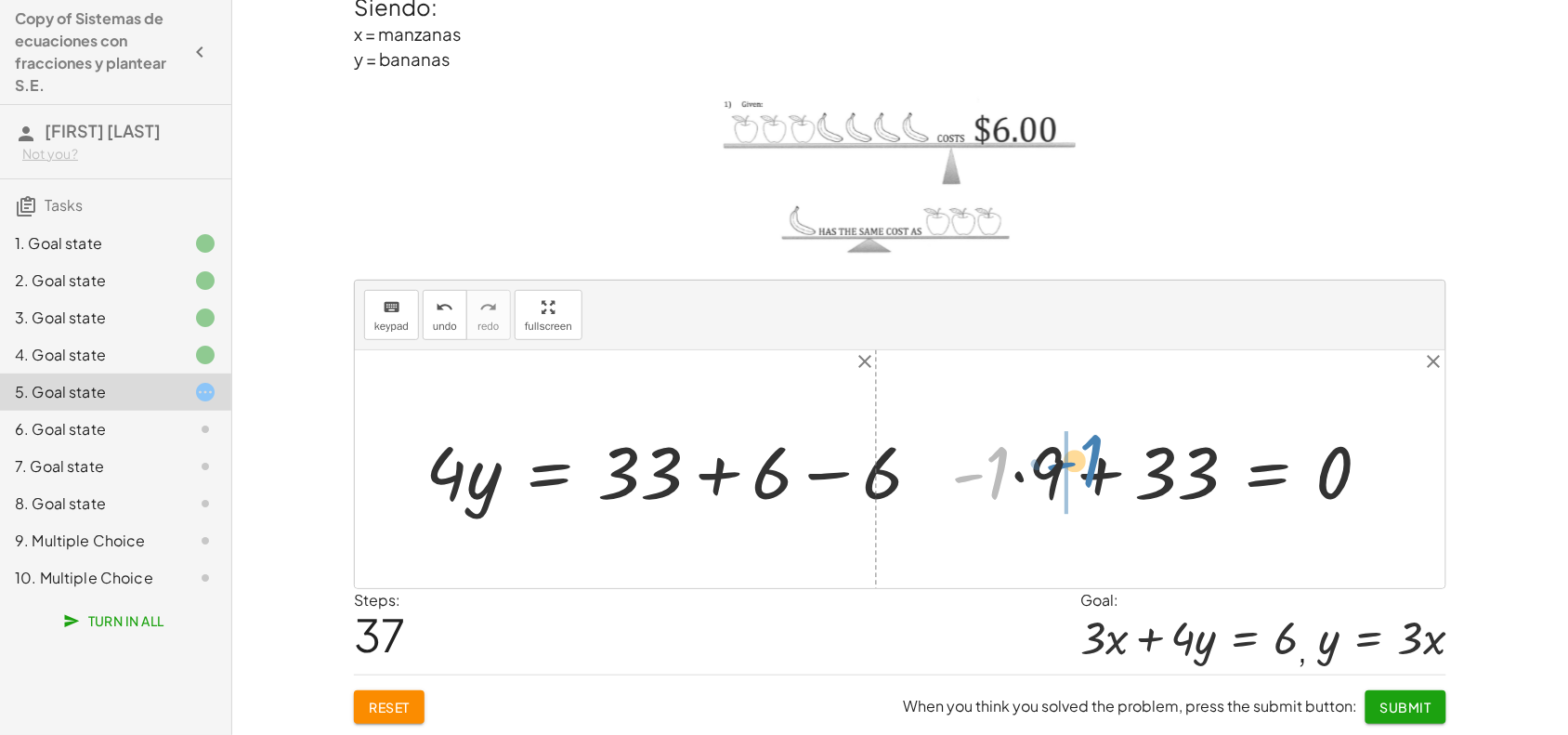 click at bounding box center [1168, 469] 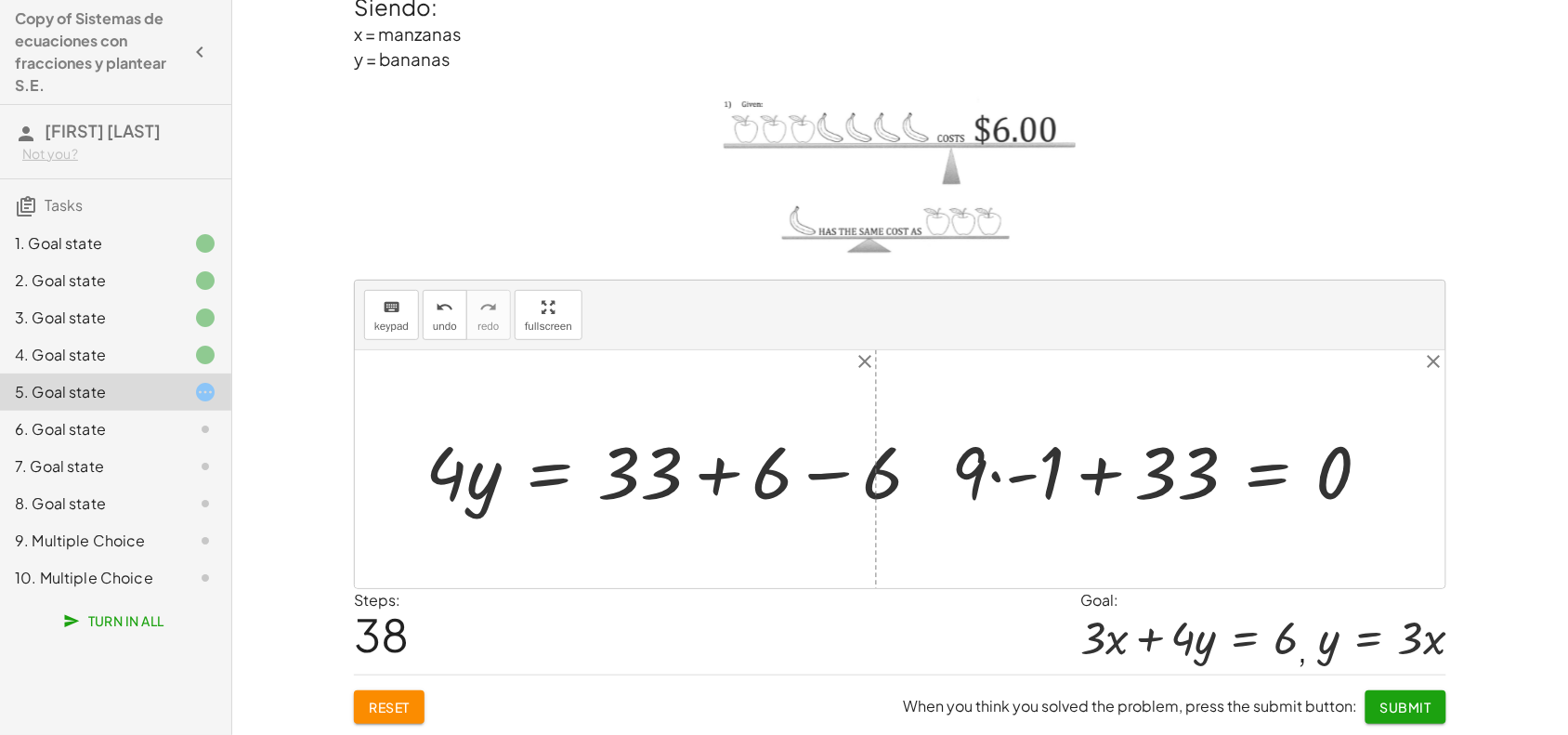click at bounding box center (1168, 469) 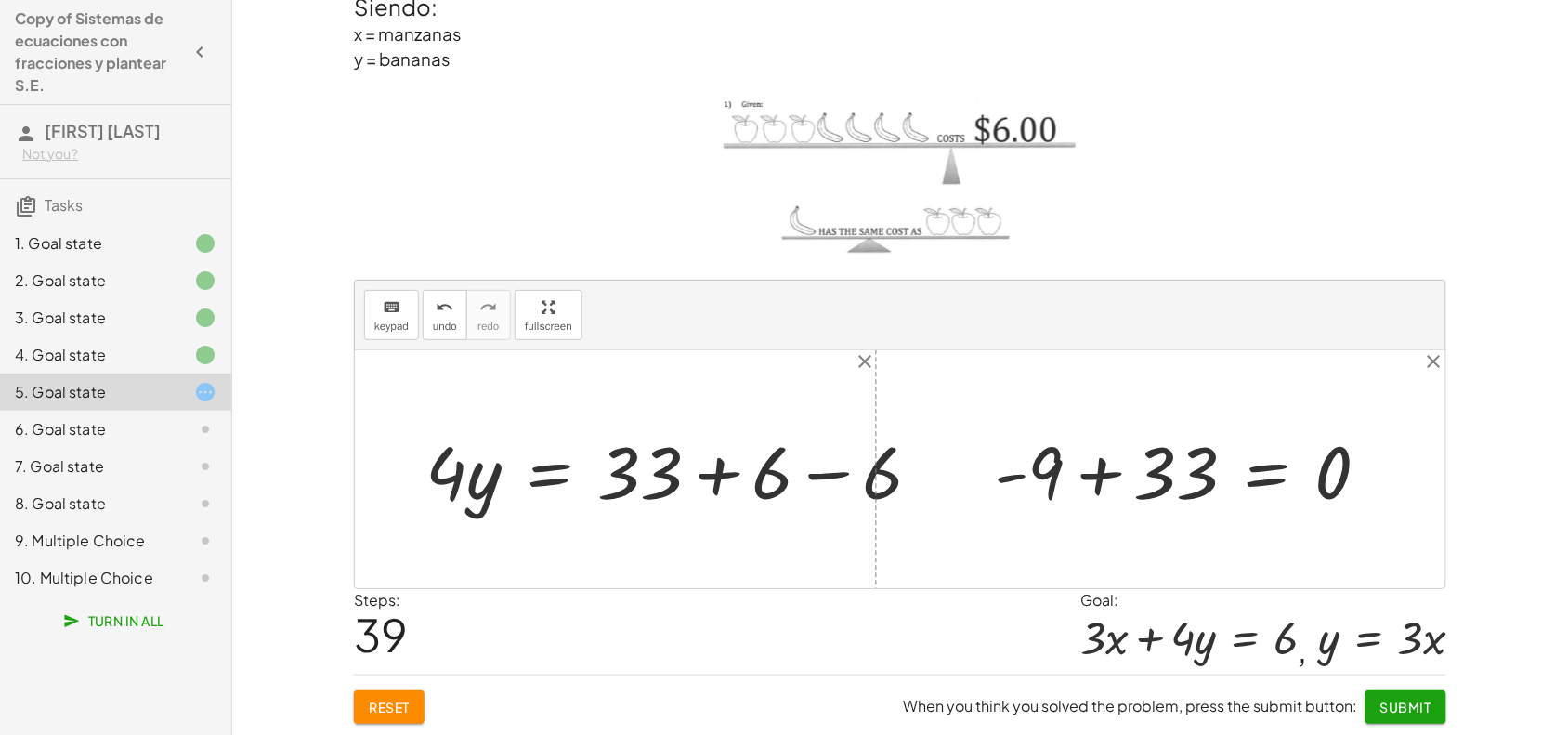 drag, startPoint x: 1037, startPoint y: 475, endPoint x: 1017, endPoint y: 475, distance: 20 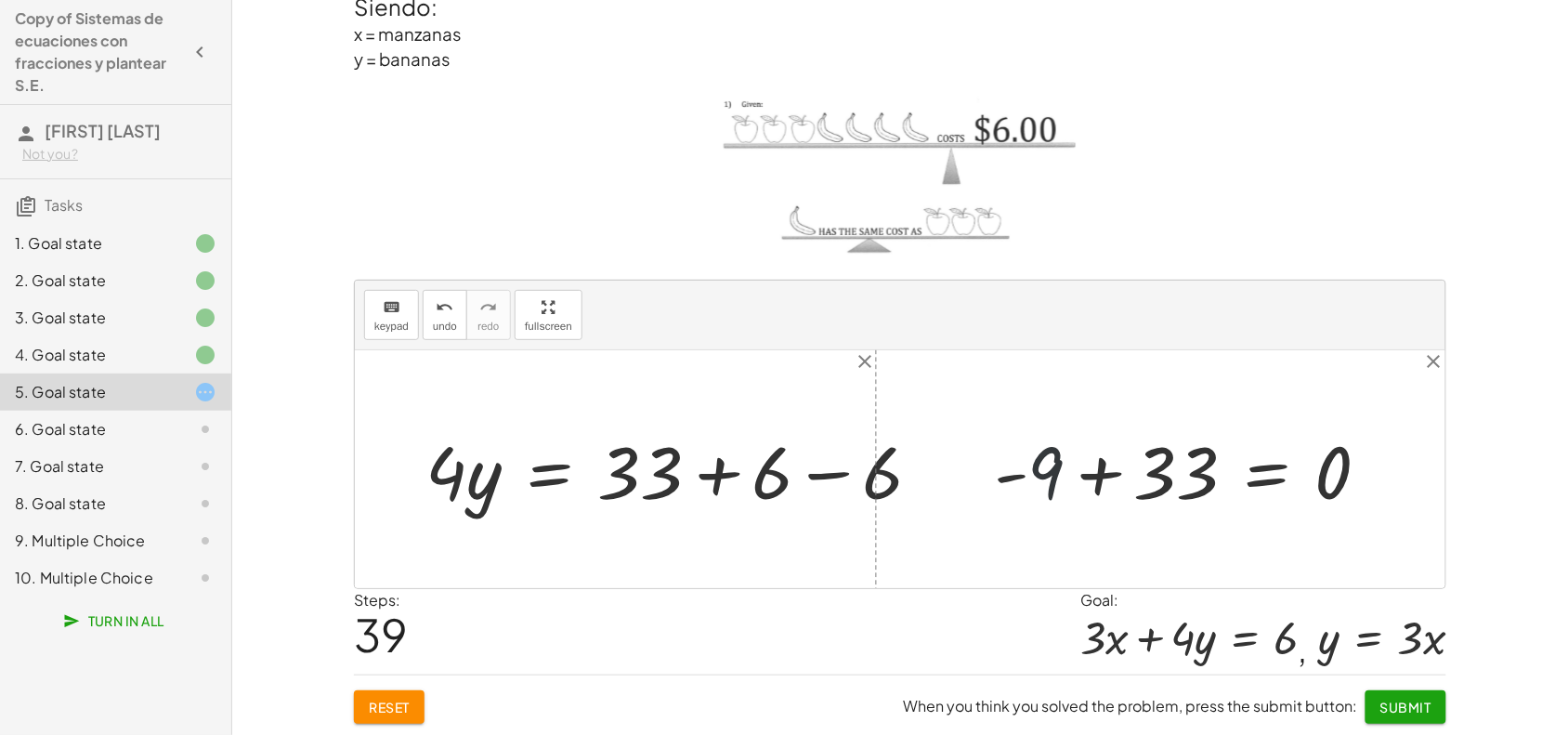 click at bounding box center (1189, 469) 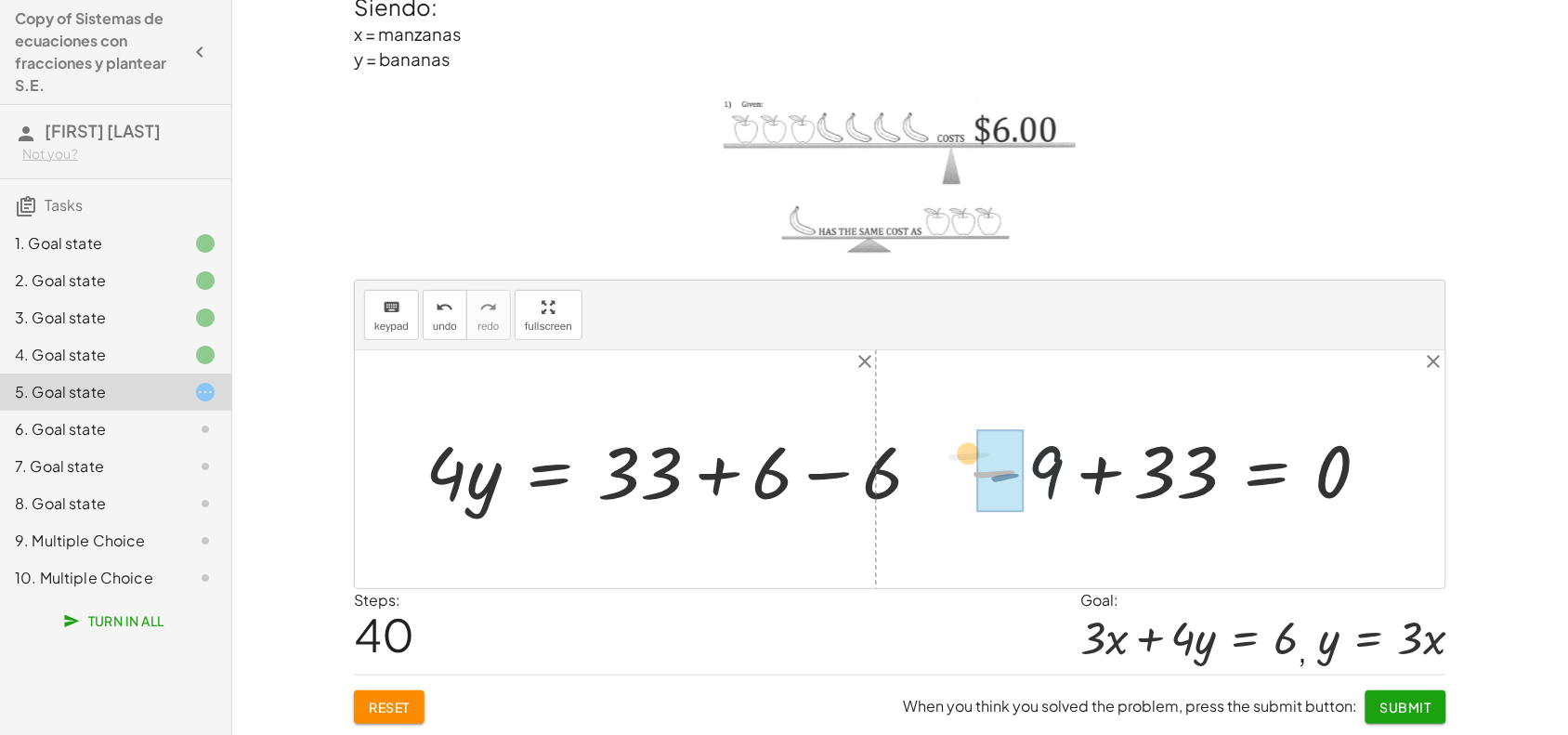 drag, startPoint x: 987, startPoint y: 455, endPoint x: 968, endPoint y: 447, distance: 20.615528 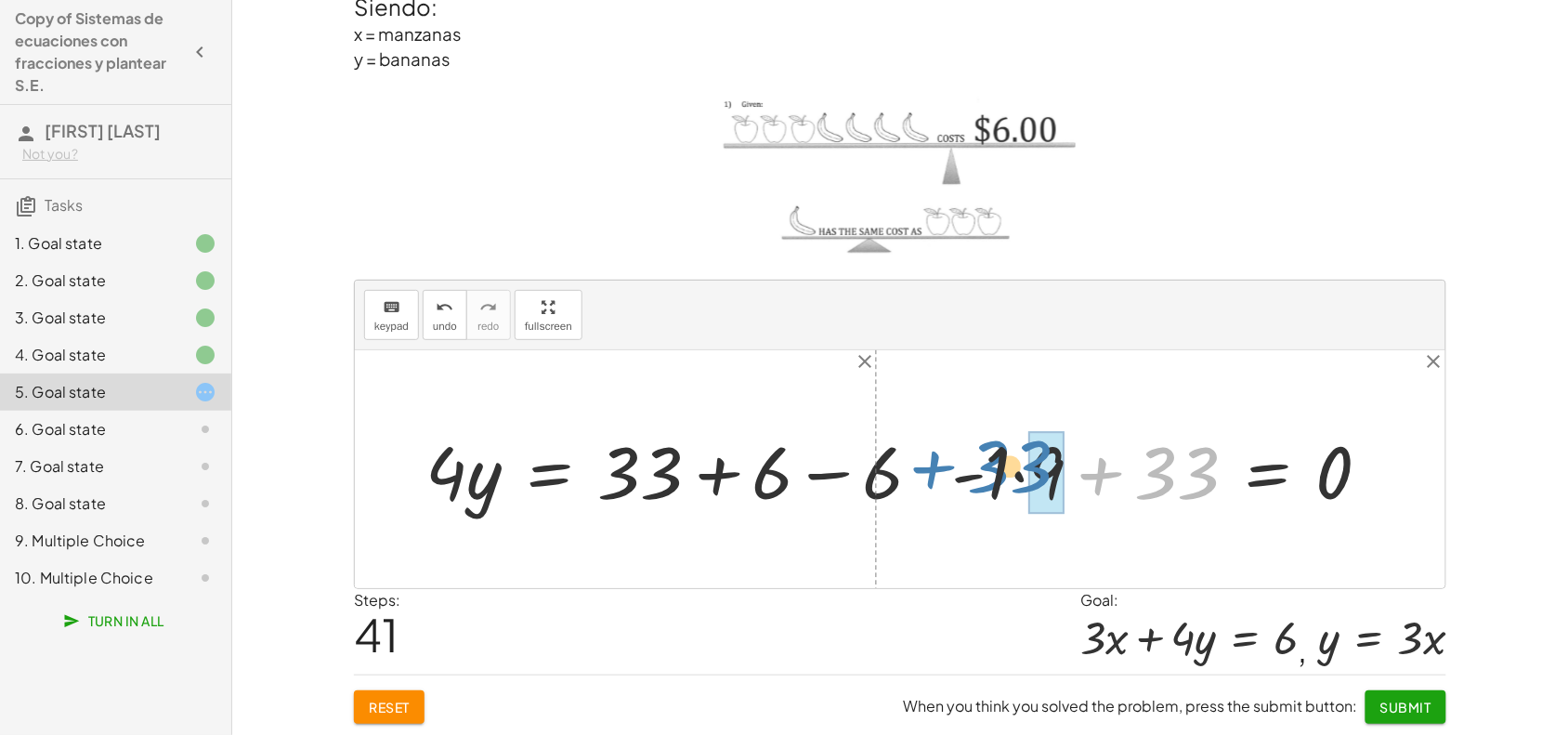 drag, startPoint x: 1052, startPoint y: 447, endPoint x: 931, endPoint y: 460, distance: 121.69634 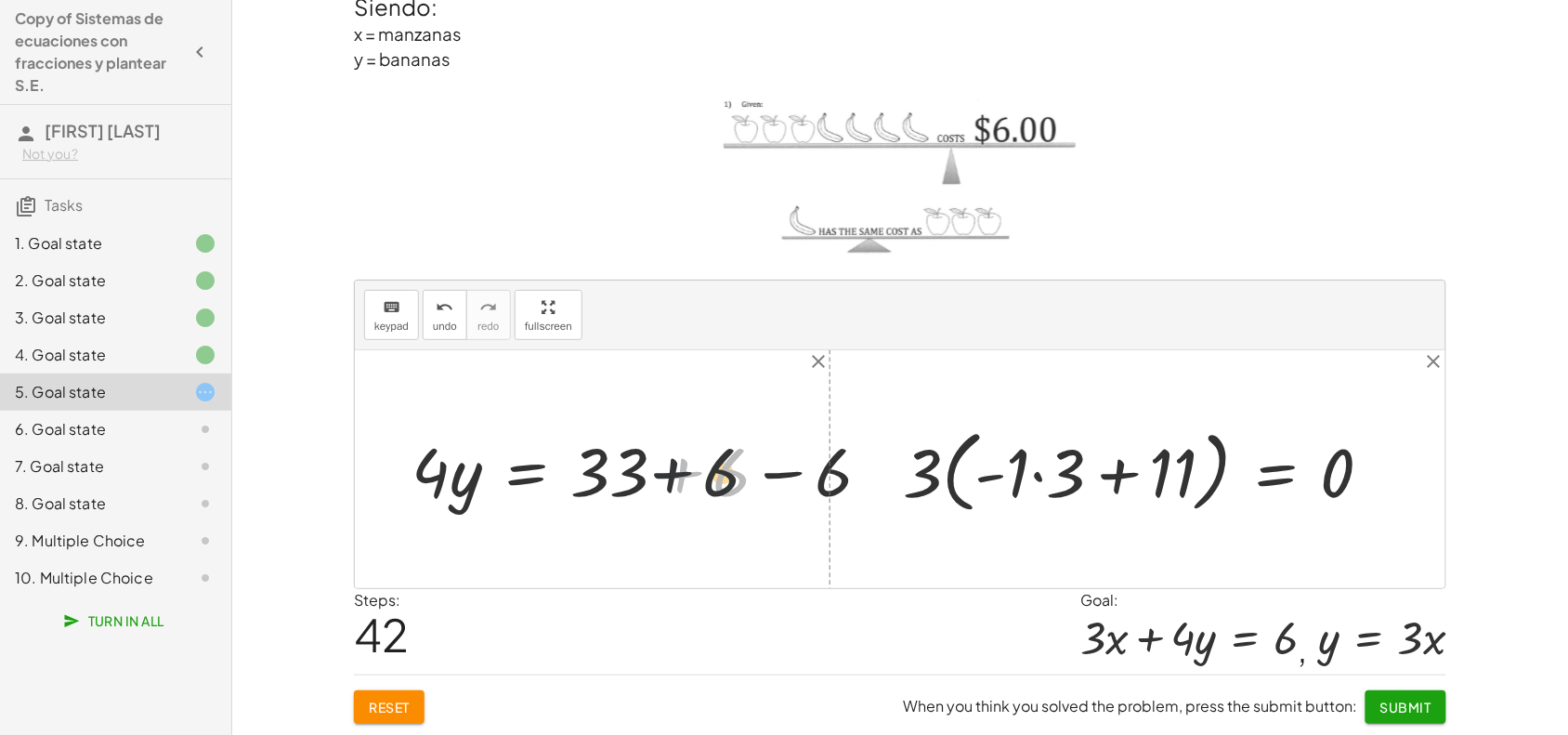 drag, startPoint x: 692, startPoint y: 483, endPoint x: 679, endPoint y: 483, distance: 13 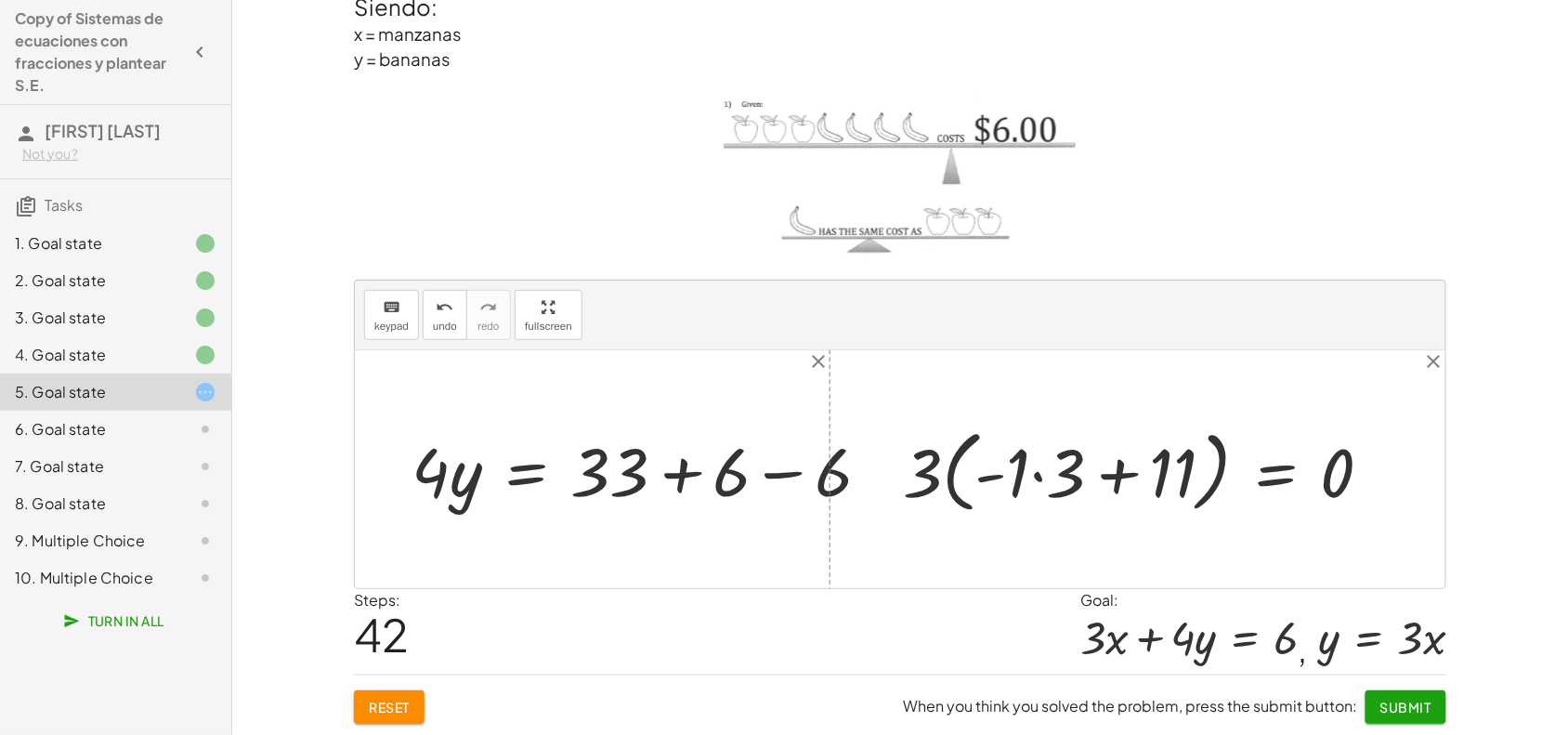 drag, startPoint x: 869, startPoint y: 463, endPoint x: 822, endPoint y: 471, distance: 47.67599 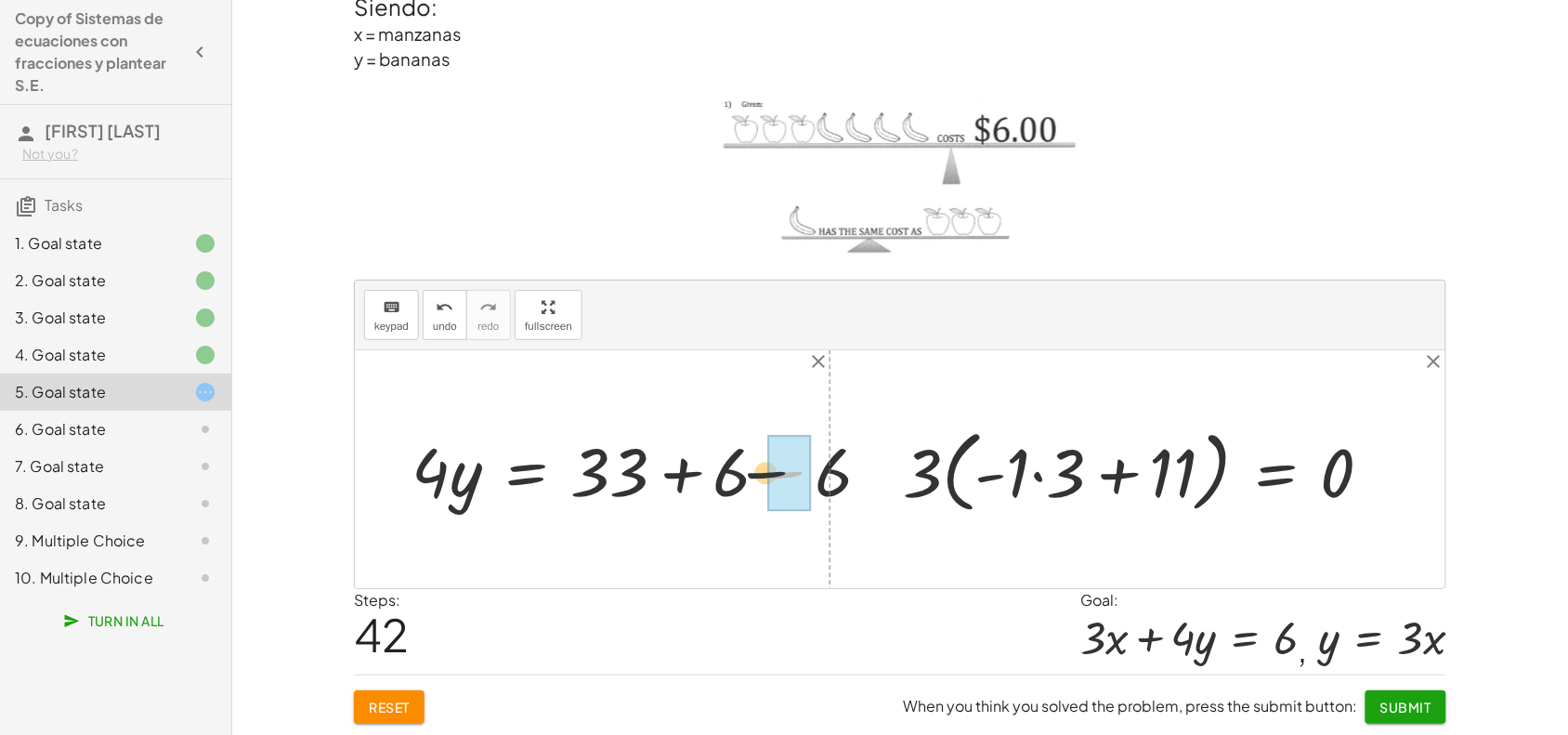 click at bounding box center [599, 469] 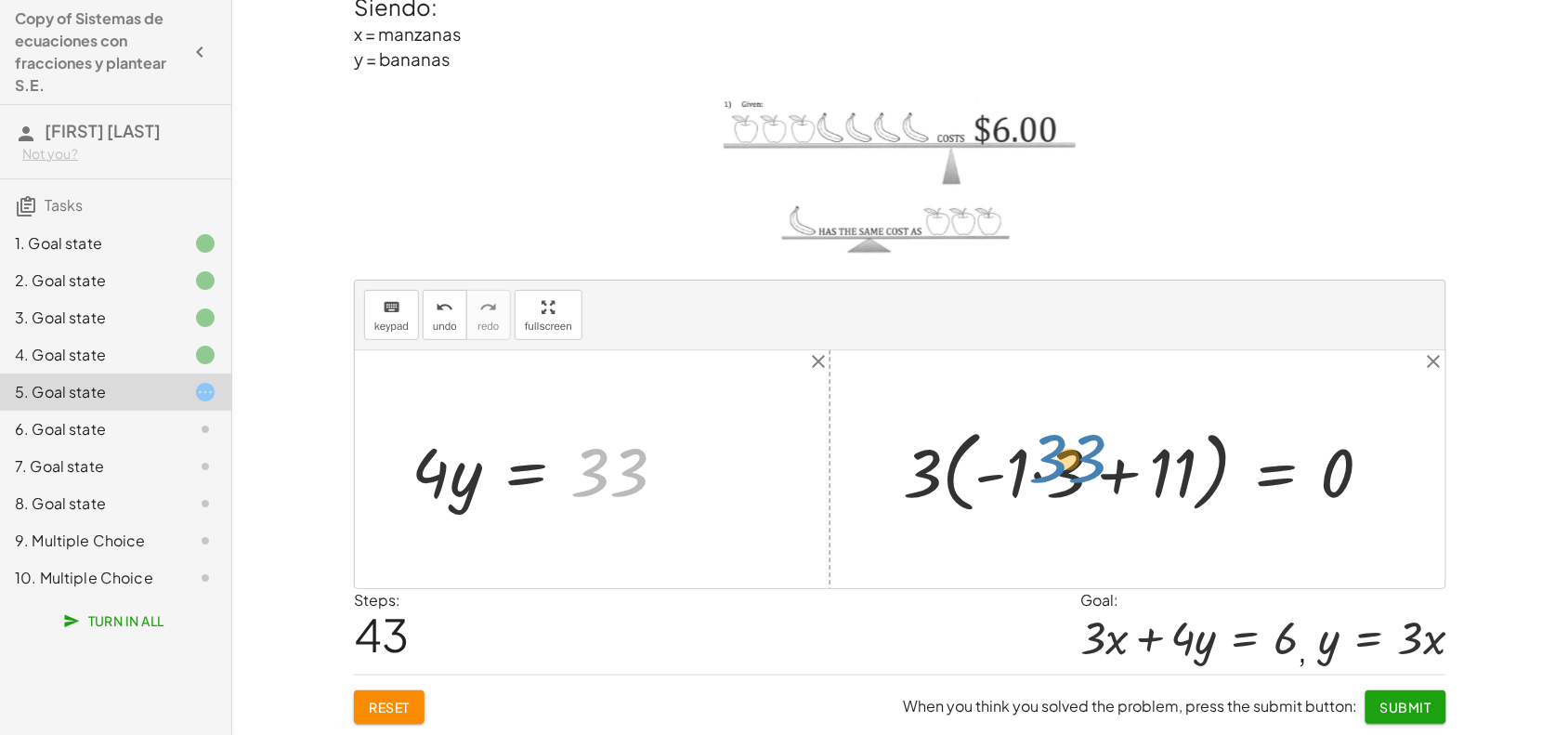 drag, startPoint x: 627, startPoint y: 463, endPoint x: 866, endPoint y: 451, distance: 239.30107 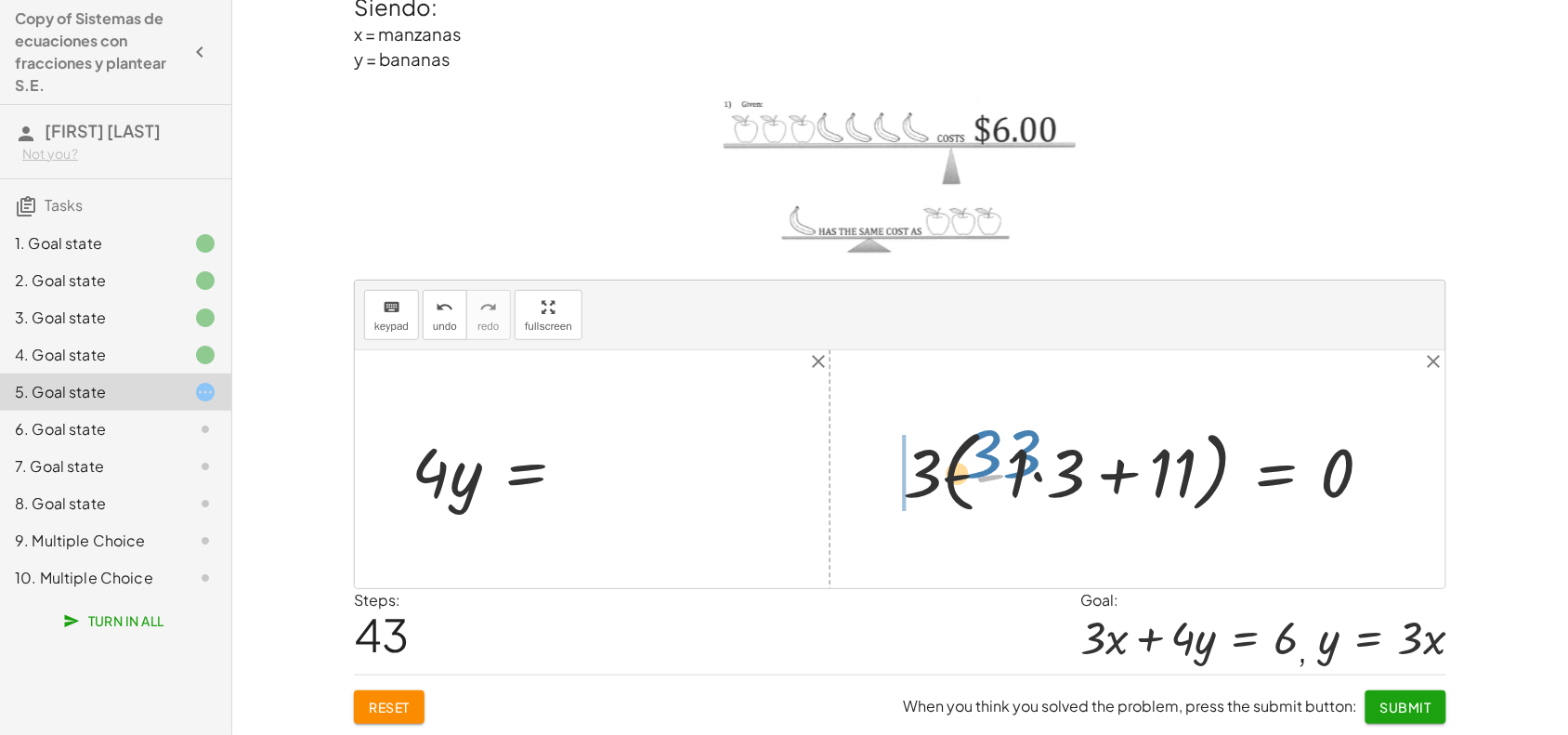 drag, startPoint x: 866, startPoint y: 451, endPoint x: 716, endPoint y: 466, distance: 150.74813 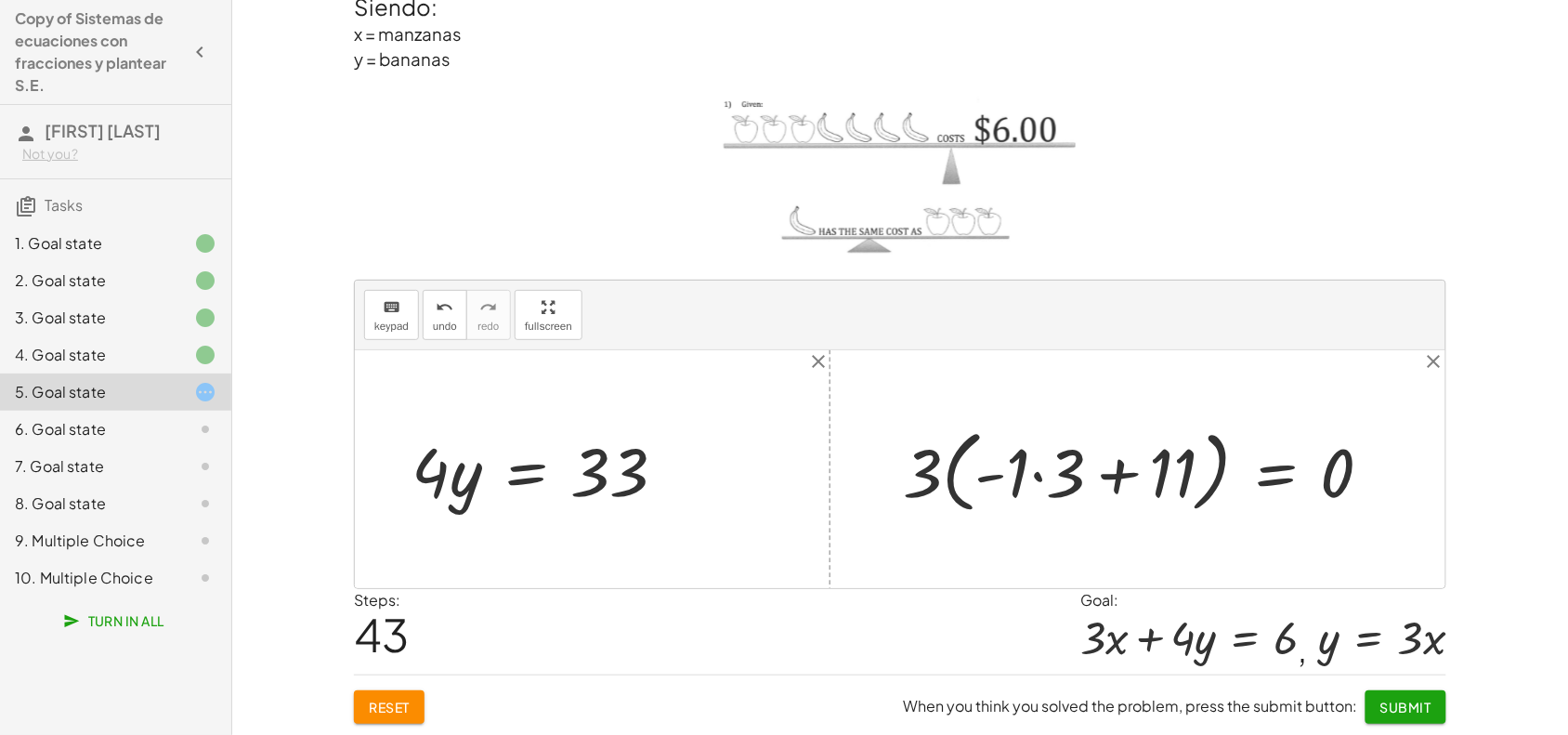 drag, startPoint x: 586, startPoint y: 463, endPoint x: 601, endPoint y: 463, distance: 15 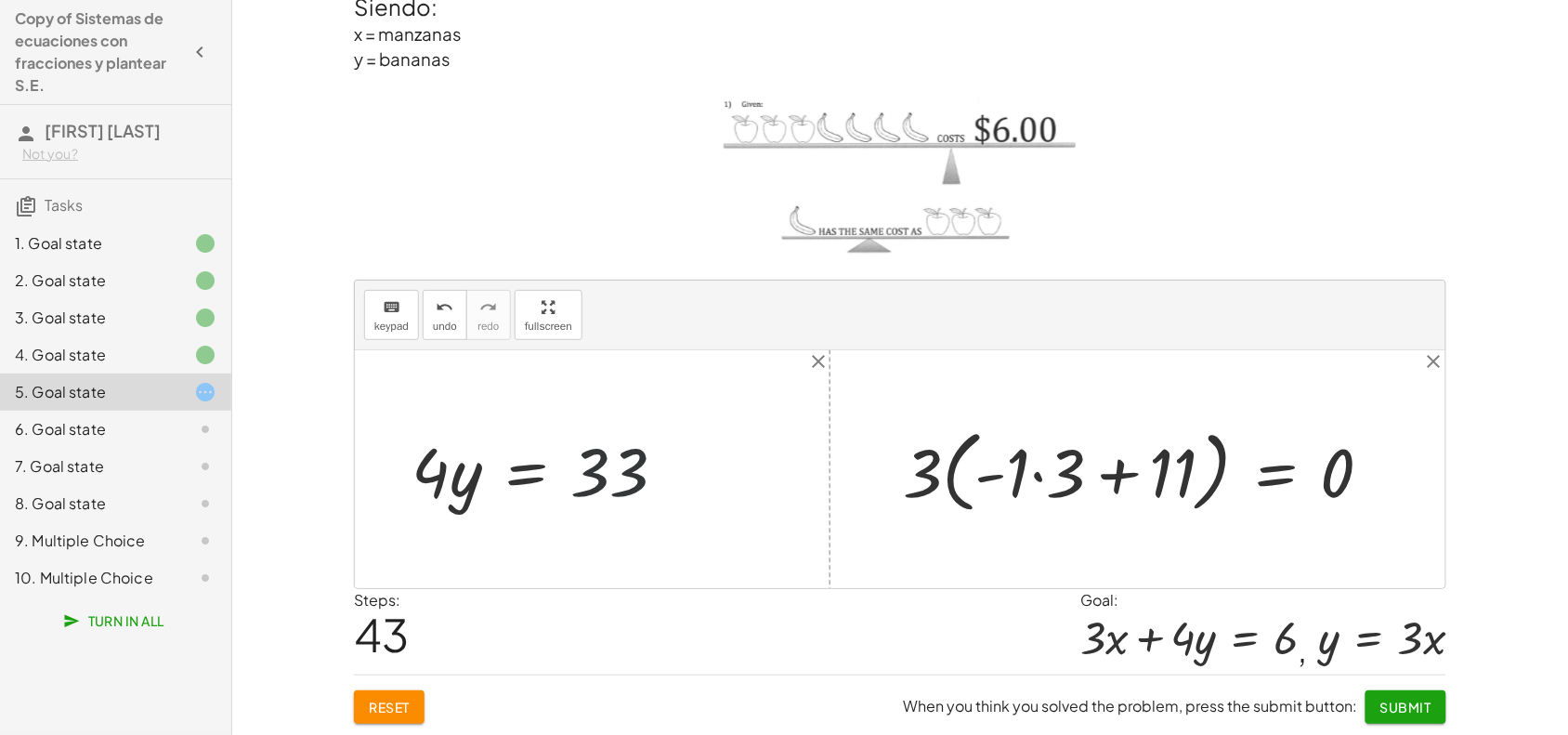 click at bounding box center (599, 469) 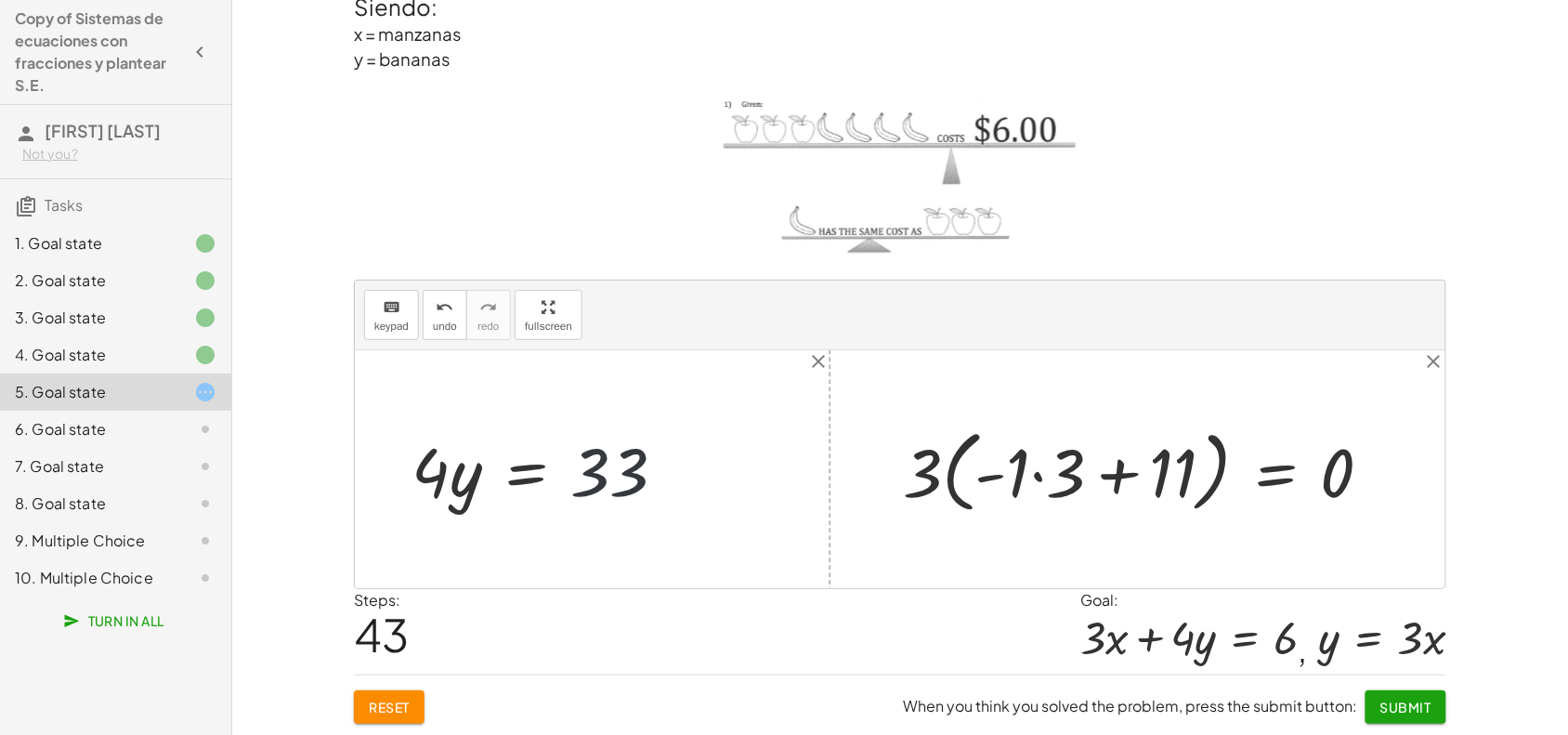 drag, startPoint x: 601, startPoint y: 466, endPoint x: 578, endPoint y: 471, distance: 23.537205 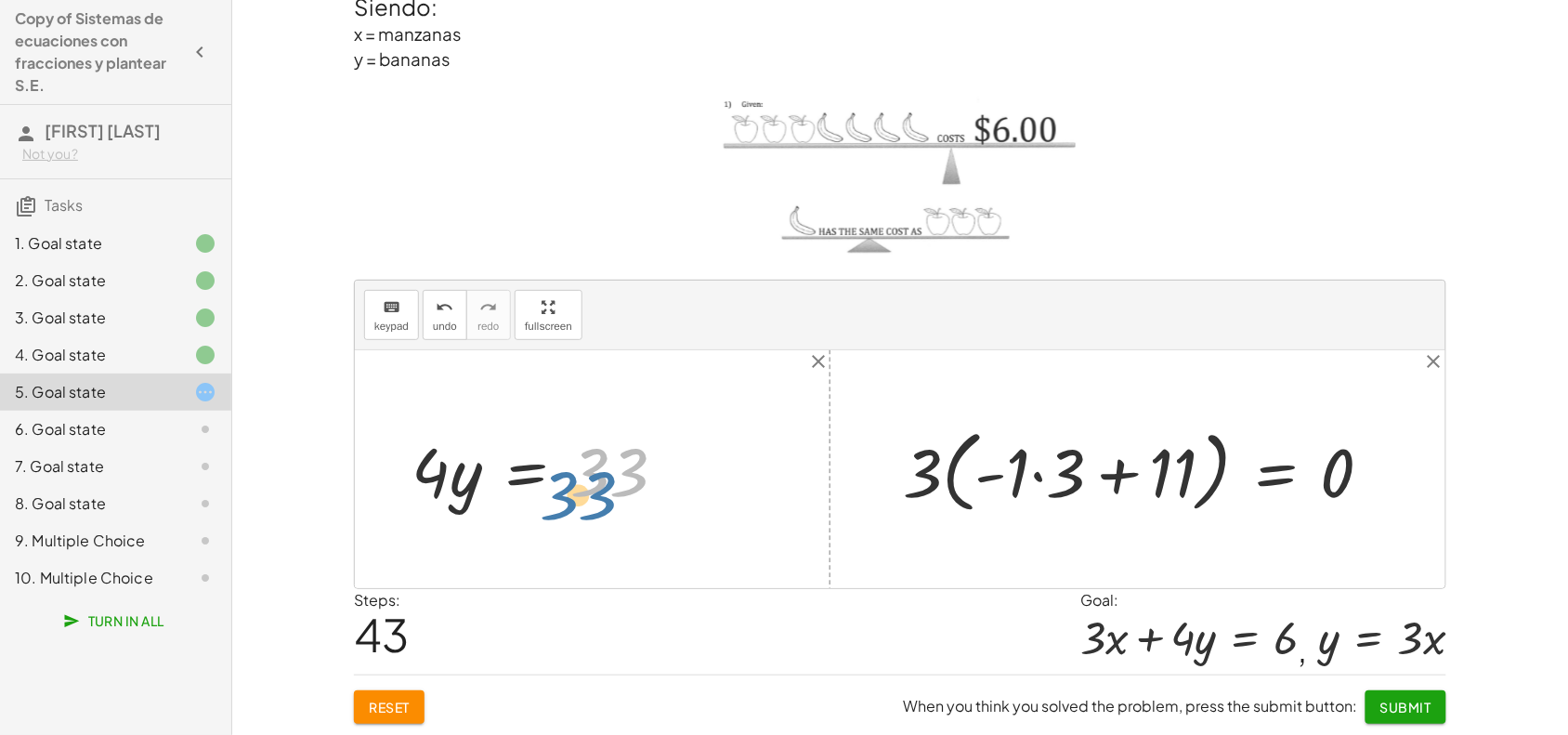 drag, startPoint x: 638, startPoint y: 476, endPoint x: 597, endPoint y: 492, distance: 44.011362 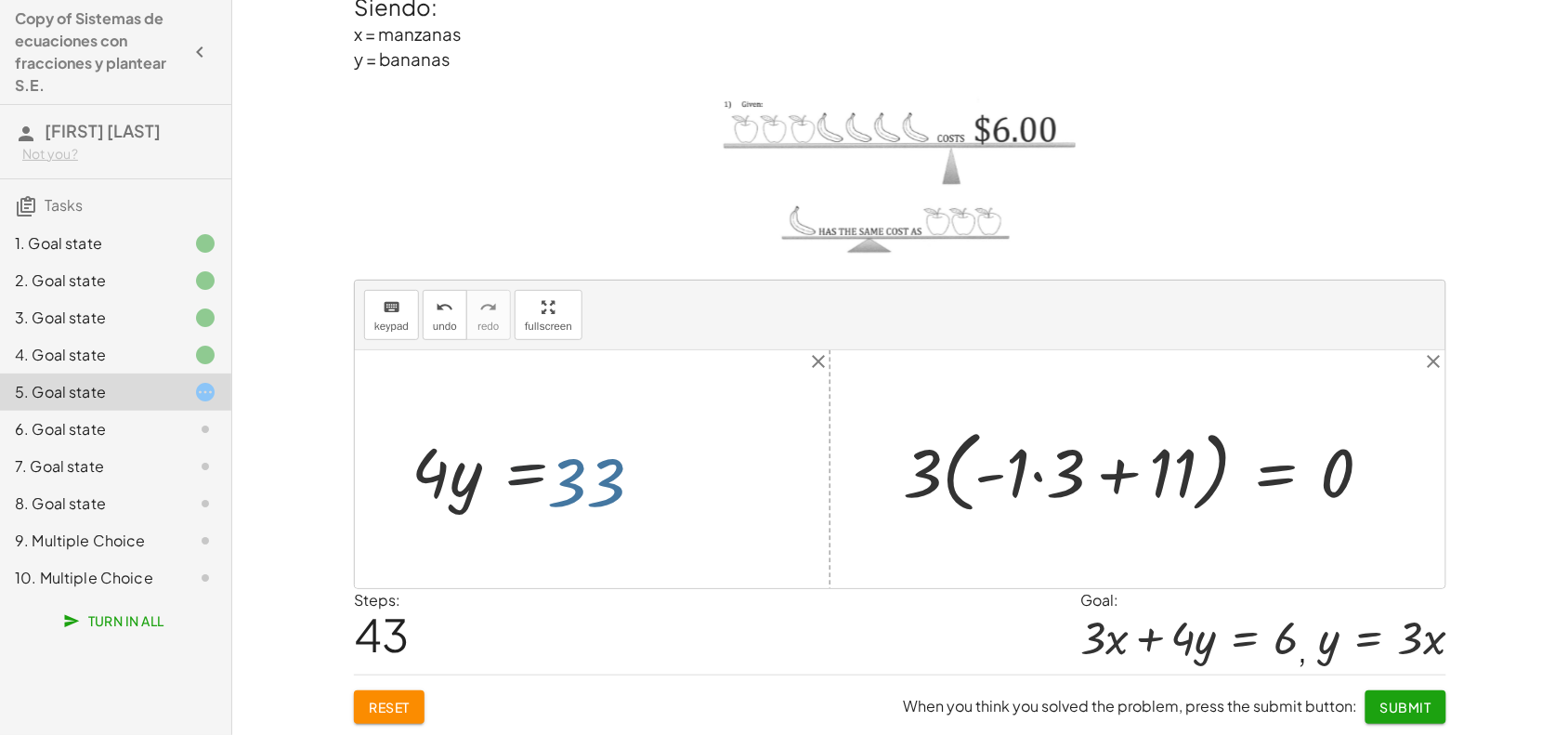 drag, startPoint x: 557, startPoint y: 455, endPoint x: 577, endPoint y: 471, distance: 25.612497 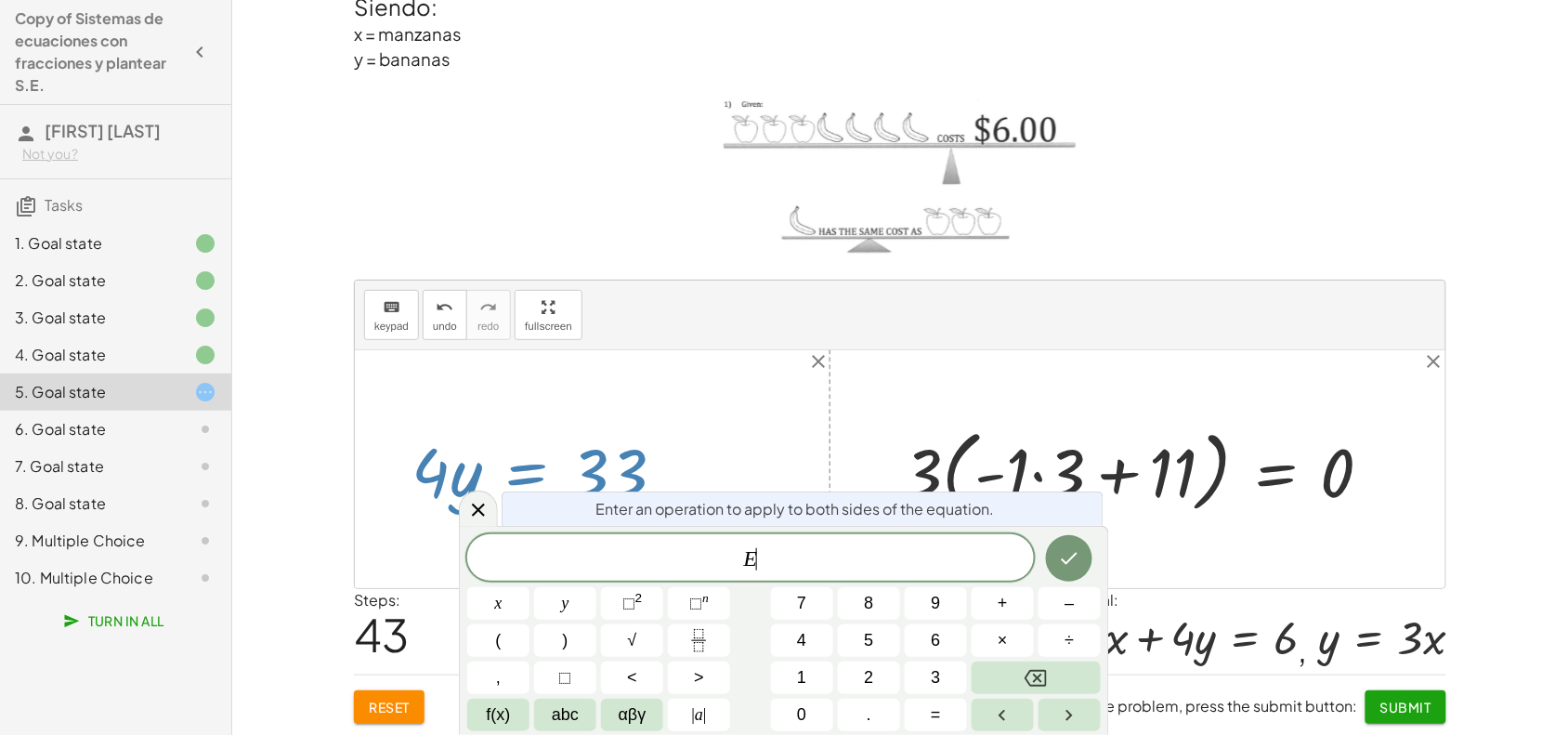 drag, startPoint x: 577, startPoint y: 471, endPoint x: 658, endPoint y: 471, distance: 81 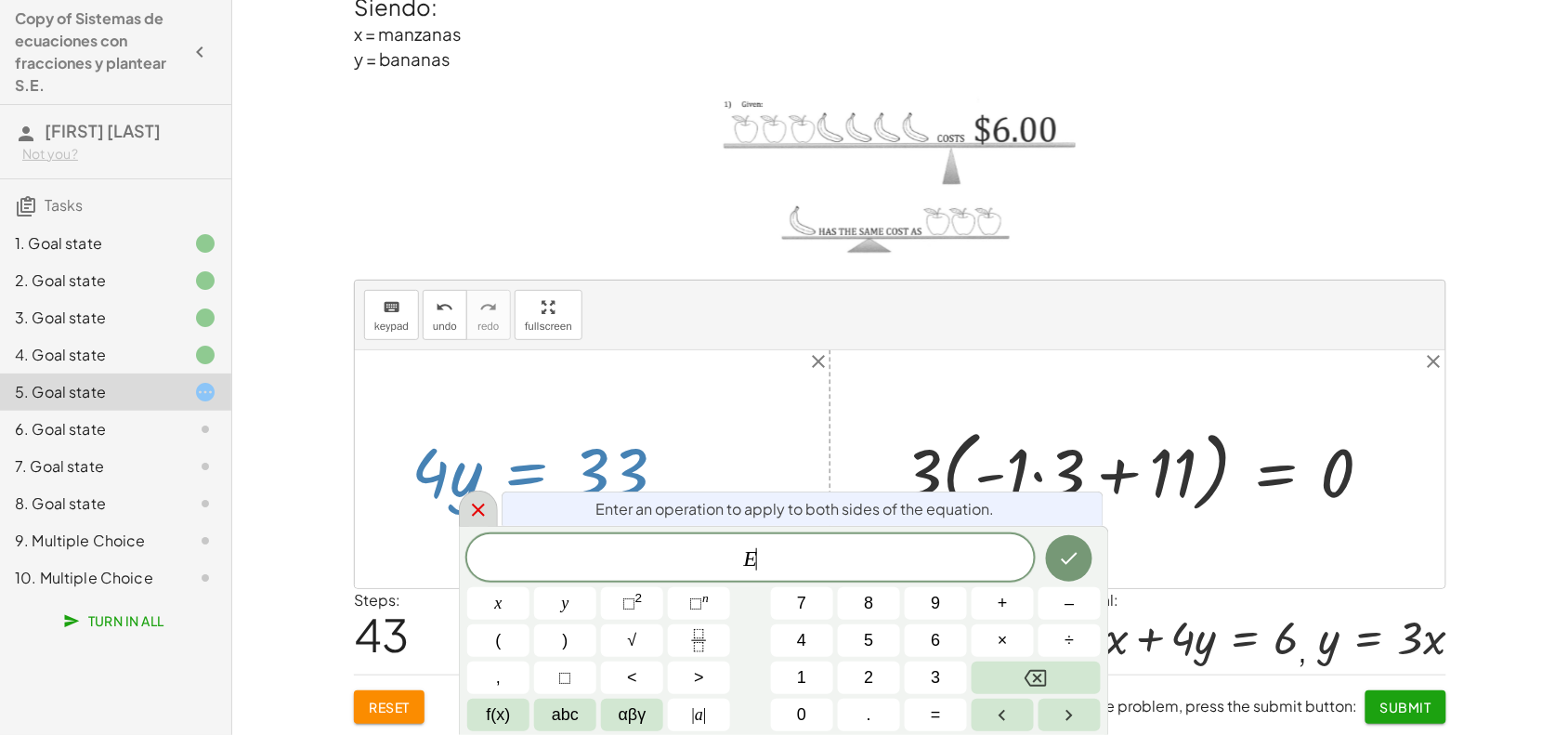 click 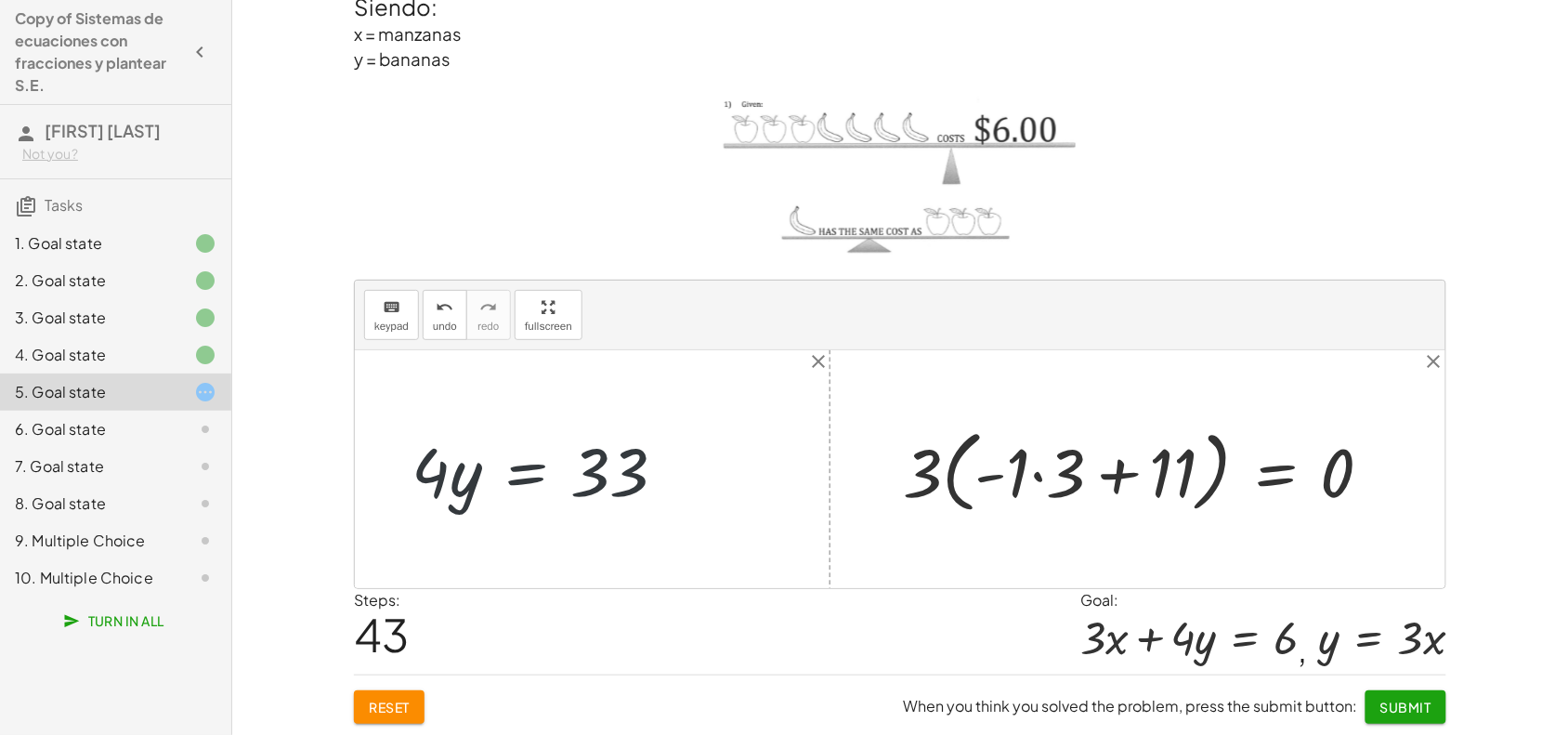 click at bounding box center (1144, 469) 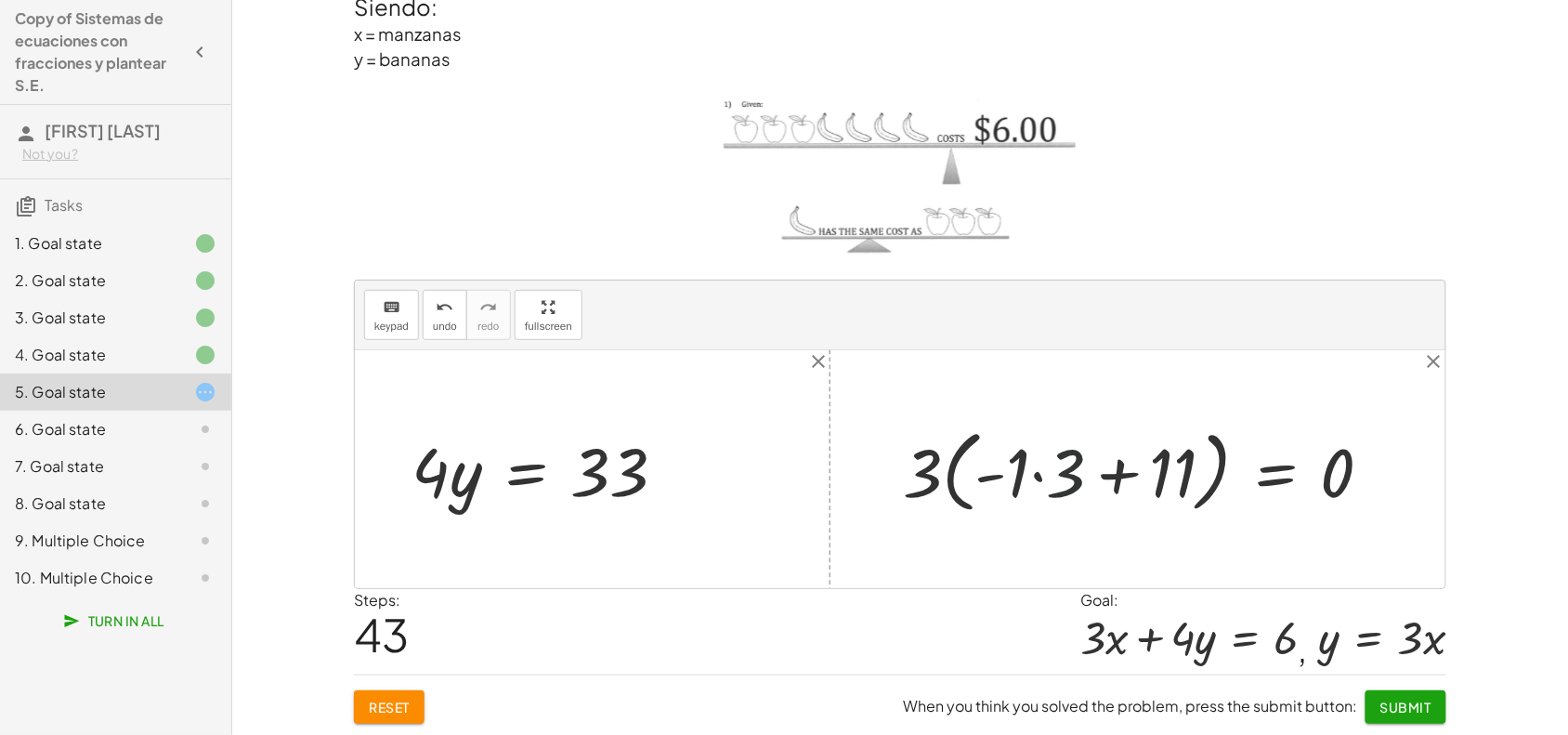 click at bounding box center (1144, 469) 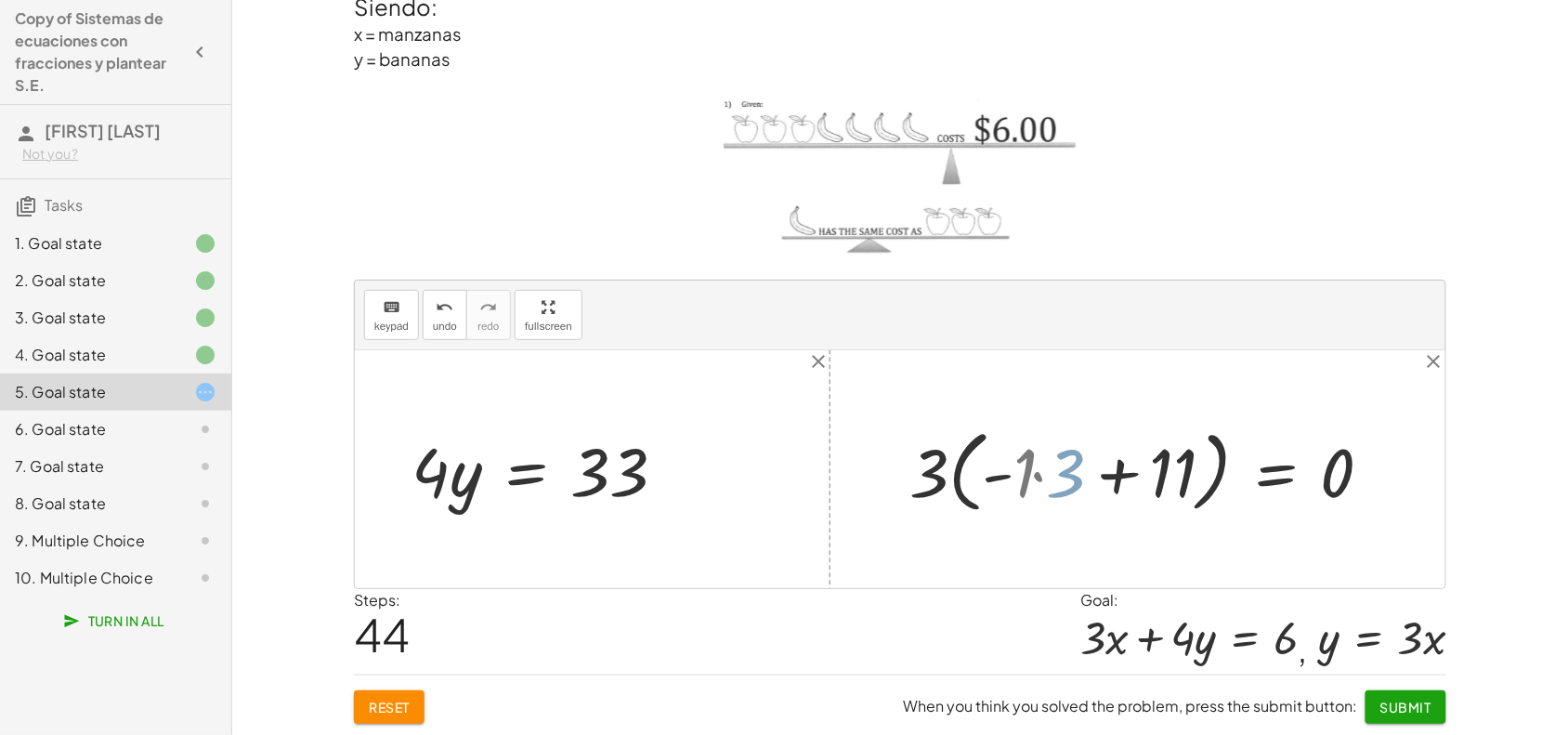 click at bounding box center [1165, 469] 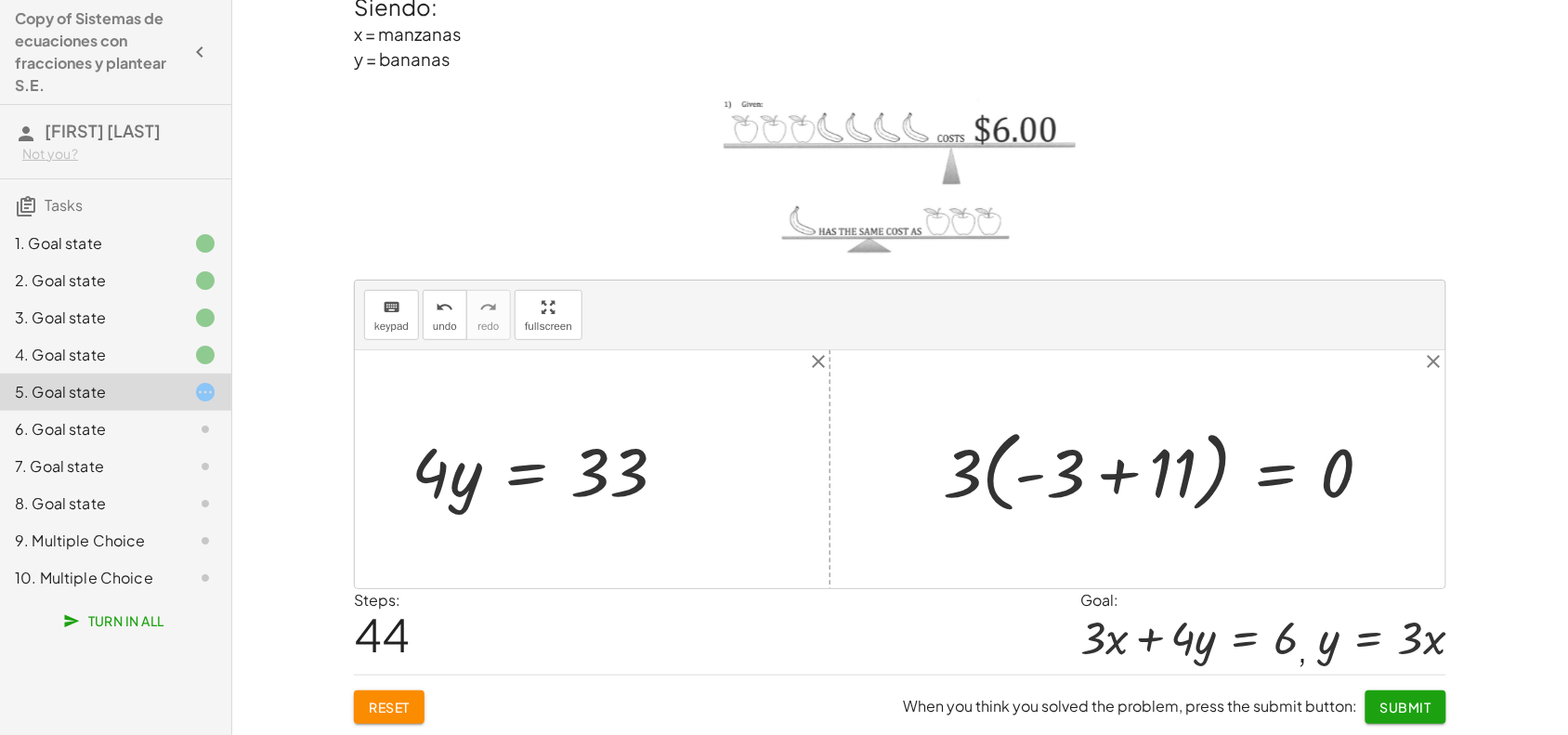 click at bounding box center (1165, 469) 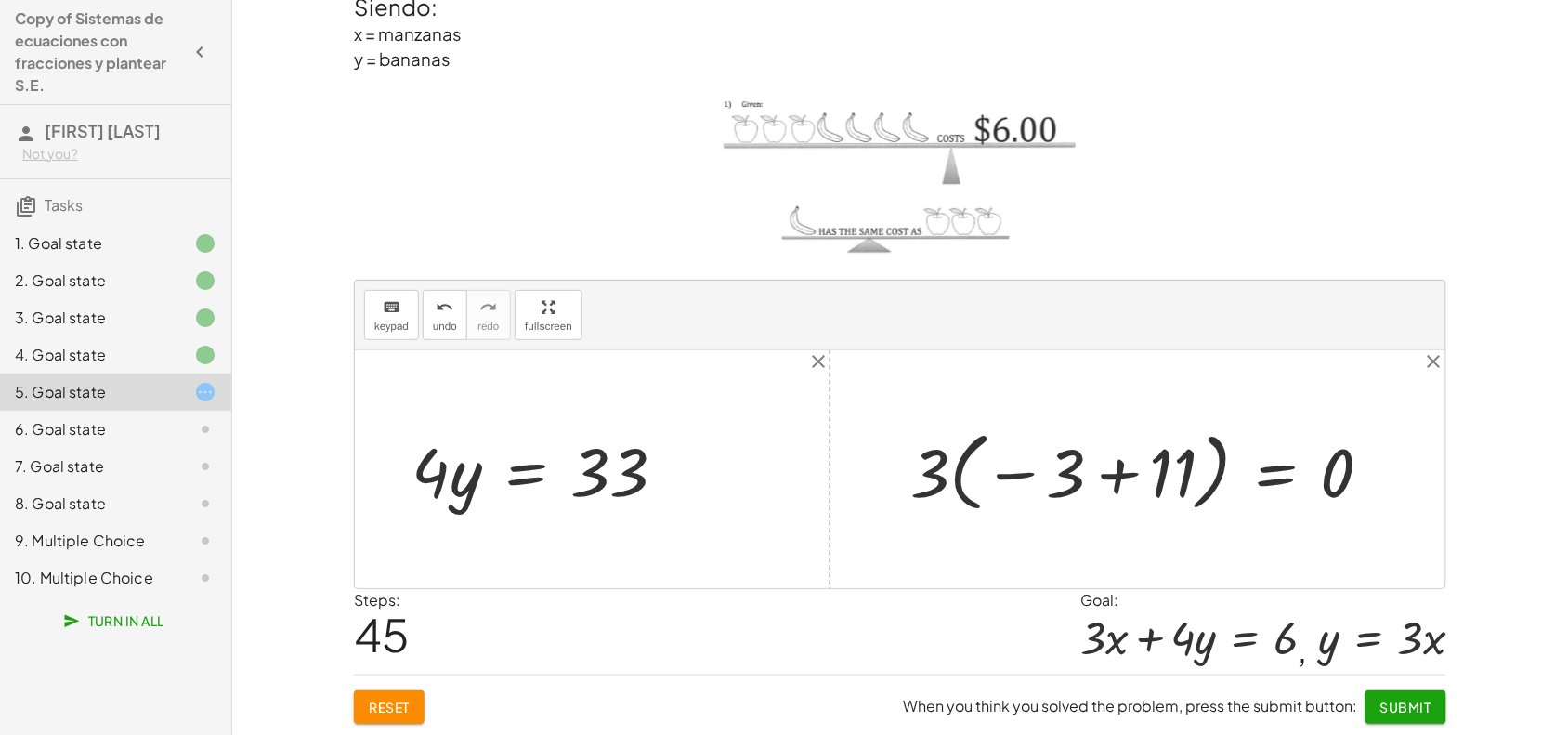 click at bounding box center [1148, 469] 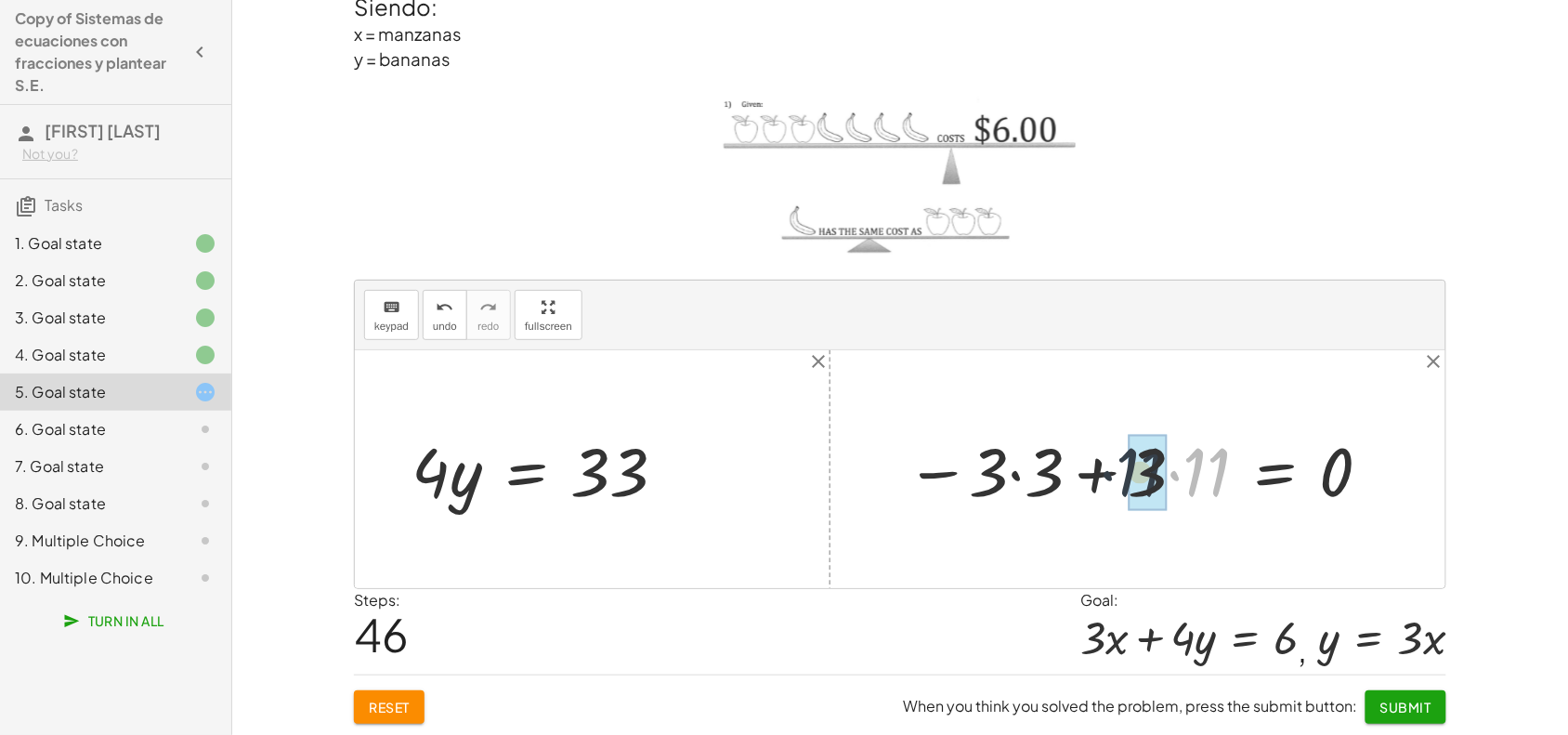 drag, startPoint x: 1223, startPoint y: 463, endPoint x: 1158, endPoint y: 463, distance: 65 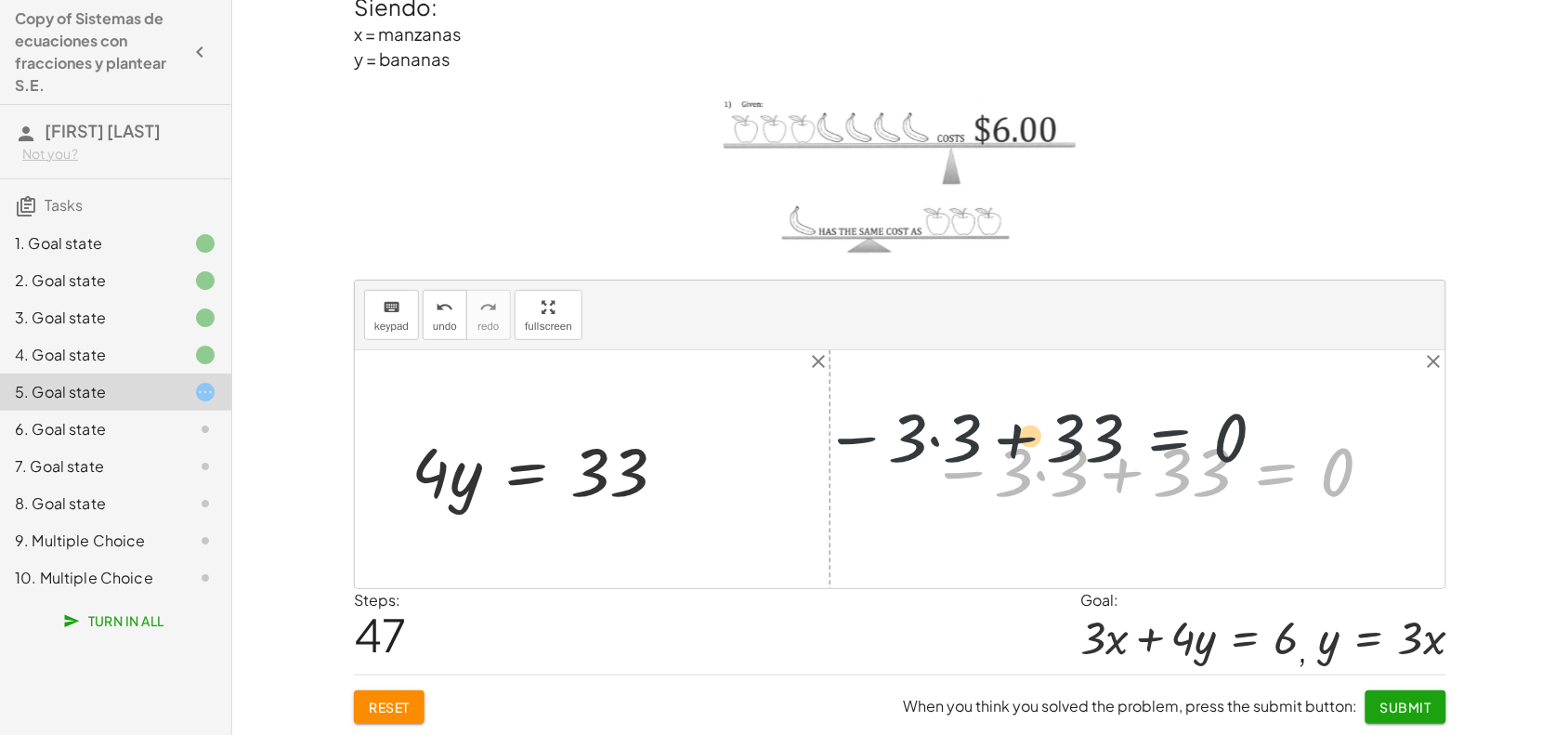 drag, startPoint x: 1273, startPoint y: 471, endPoint x: 1208, endPoint y: 471, distance: 65 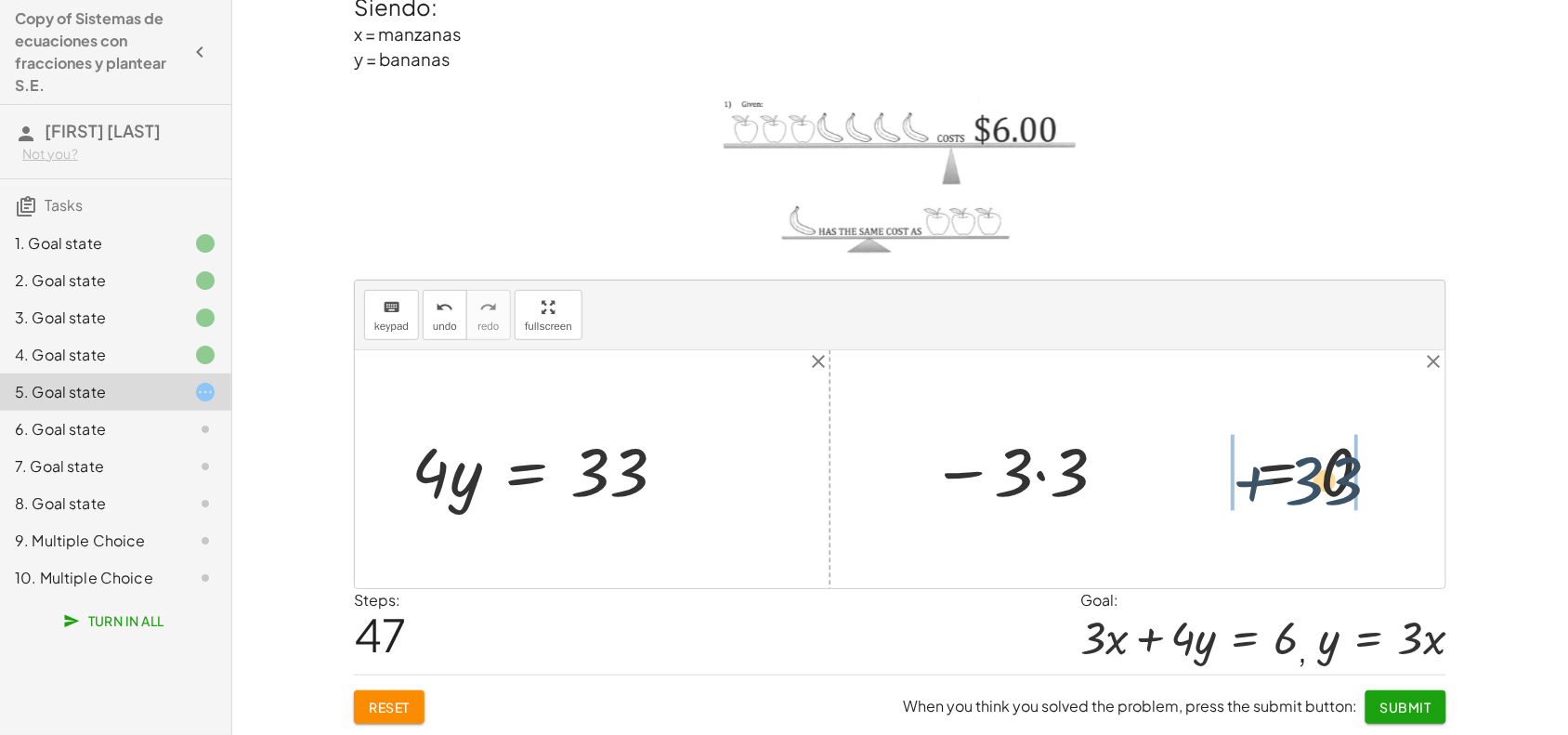 drag, startPoint x: 1208, startPoint y: 467, endPoint x: 1353, endPoint y: 467, distance: 145 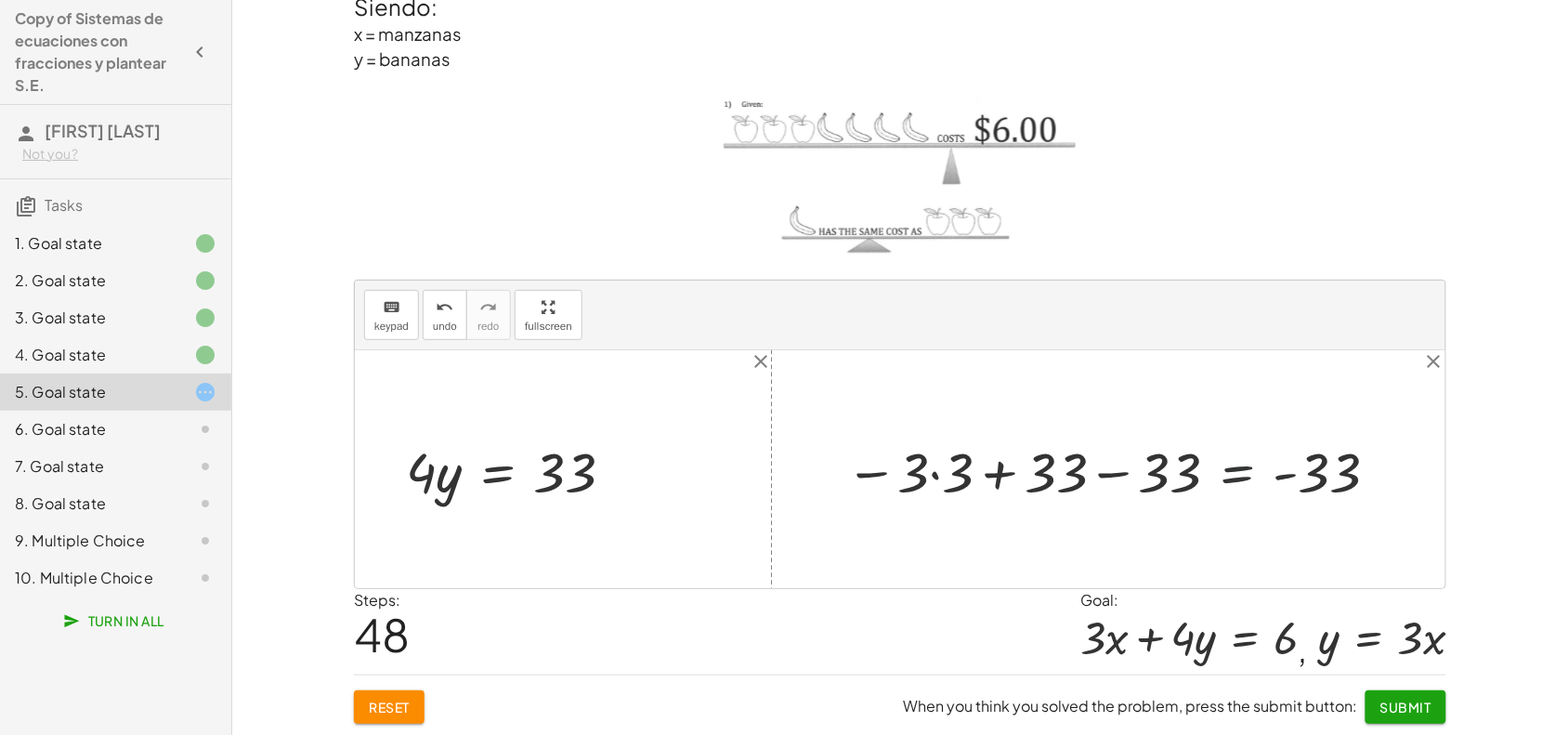 drag, startPoint x: 1256, startPoint y: 466, endPoint x: 1284, endPoint y: 475, distance: 29.410882 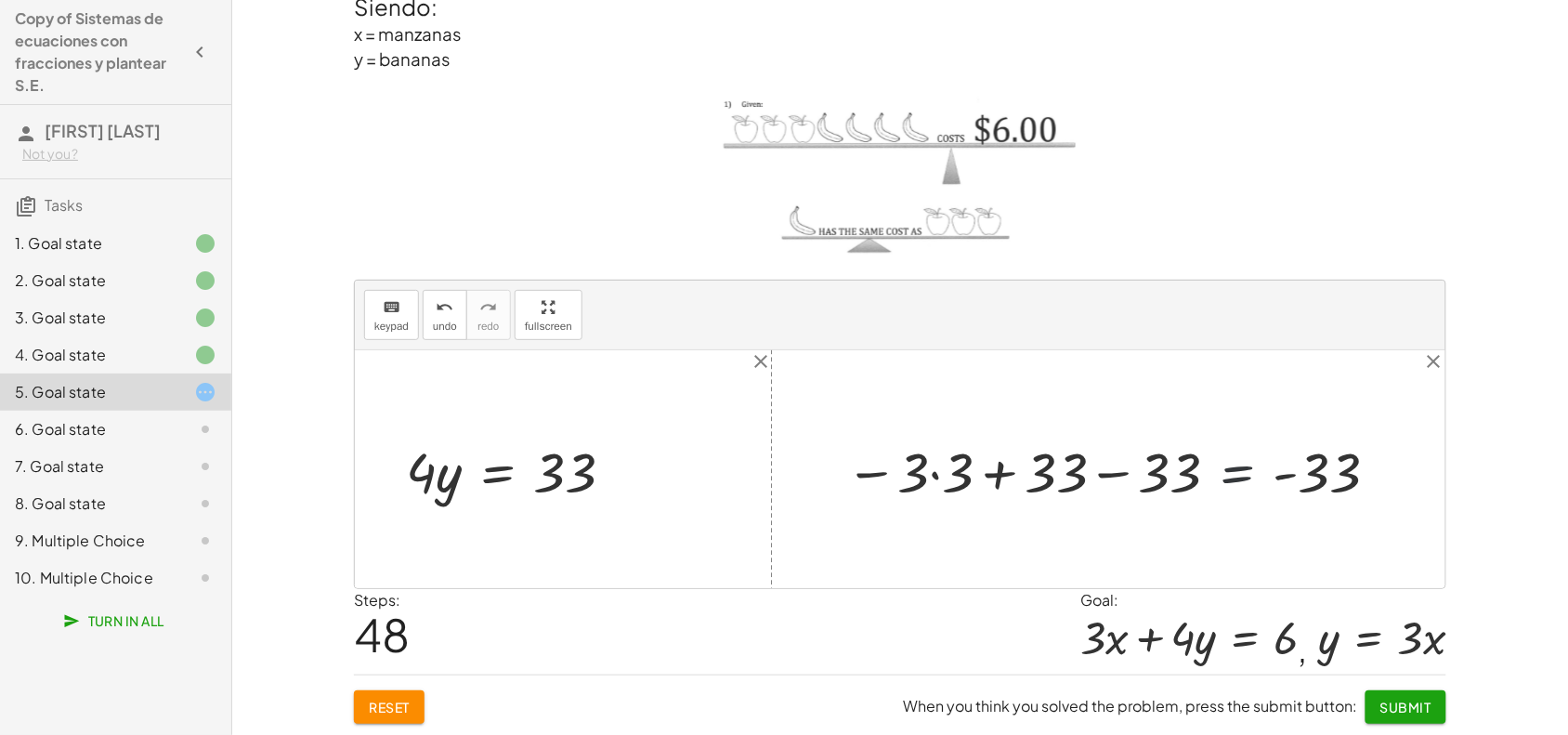 click at bounding box center [1115, 469] 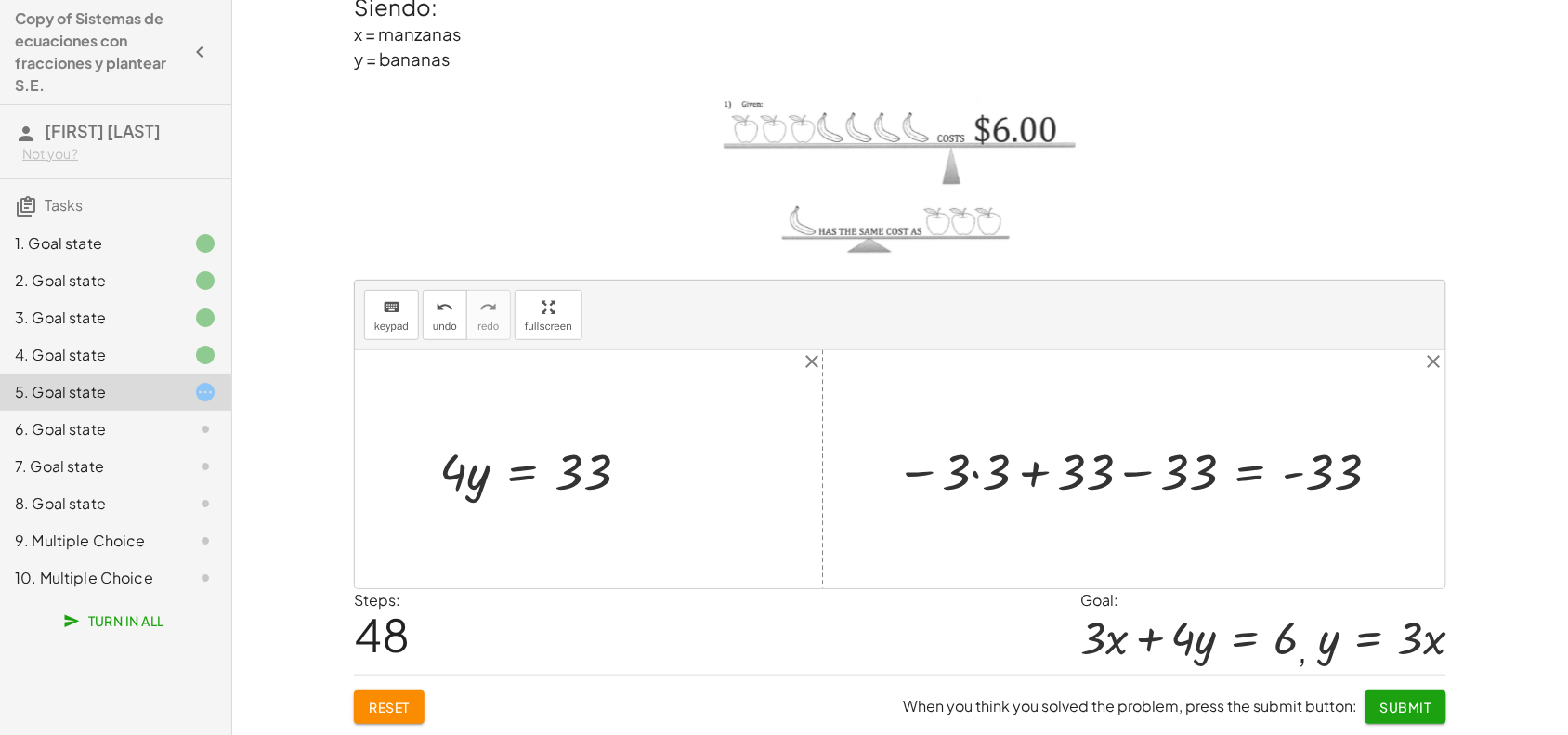 click at bounding box center (1141, 469) 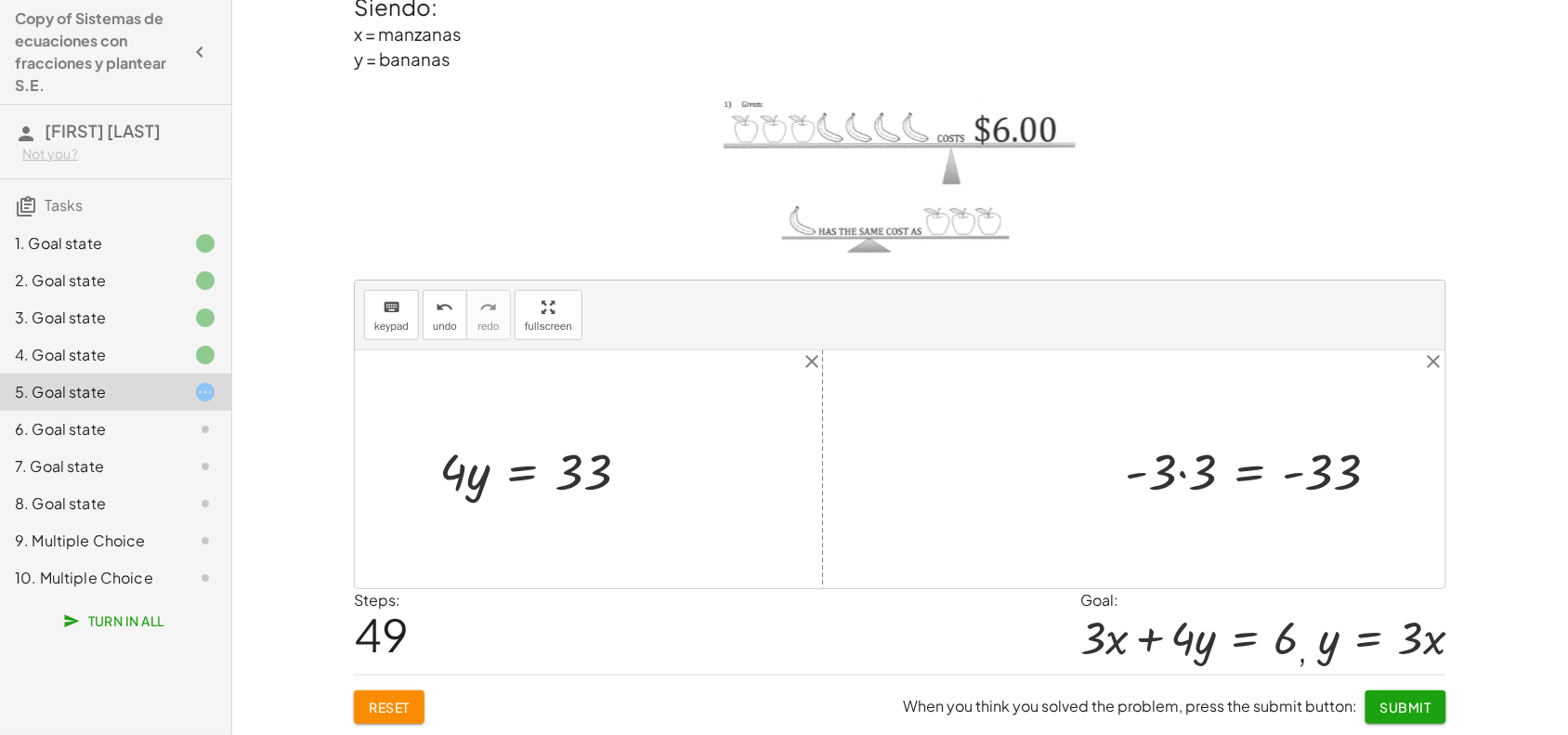 click at bounding box center (1260, 469) 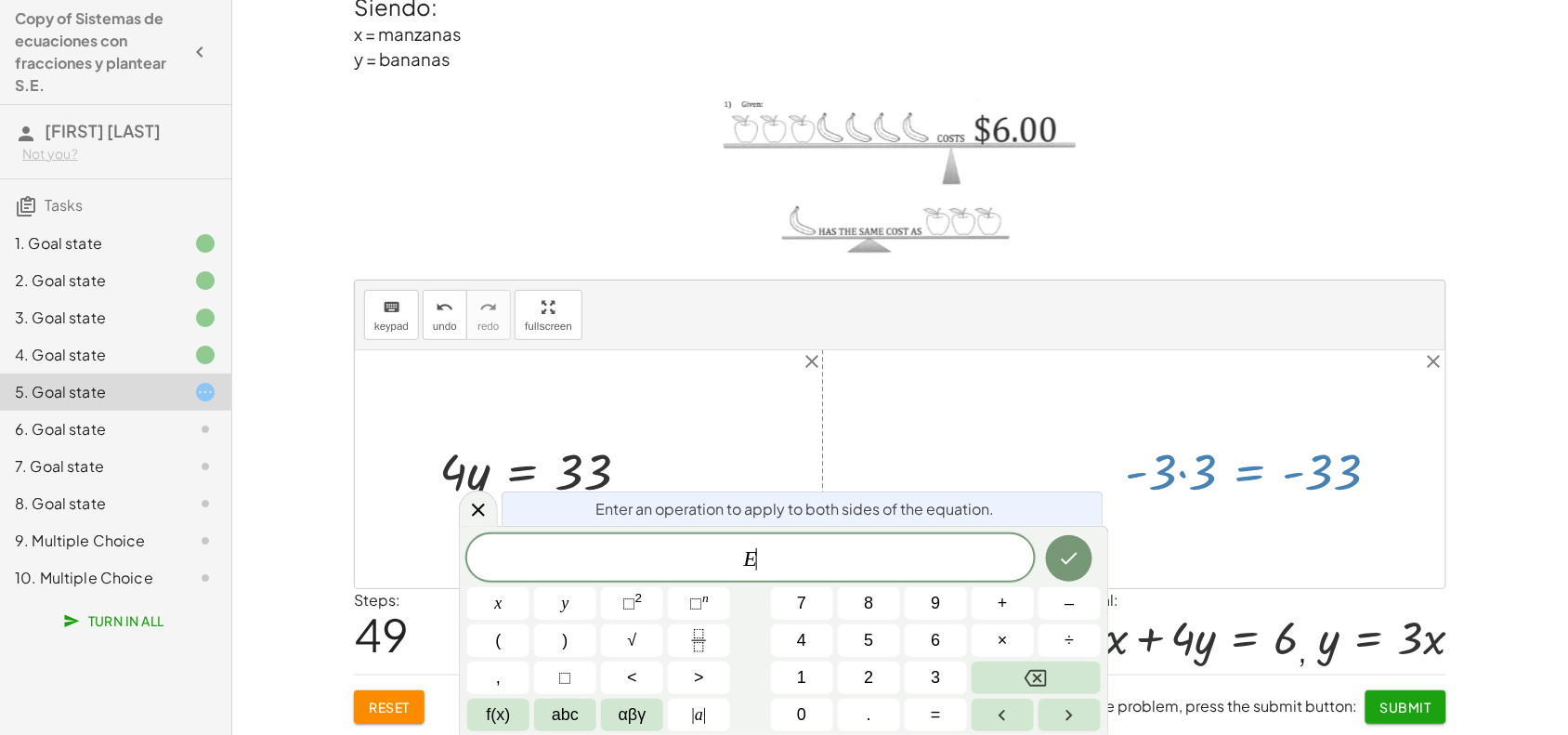 click at bounding box center (1260, 469) 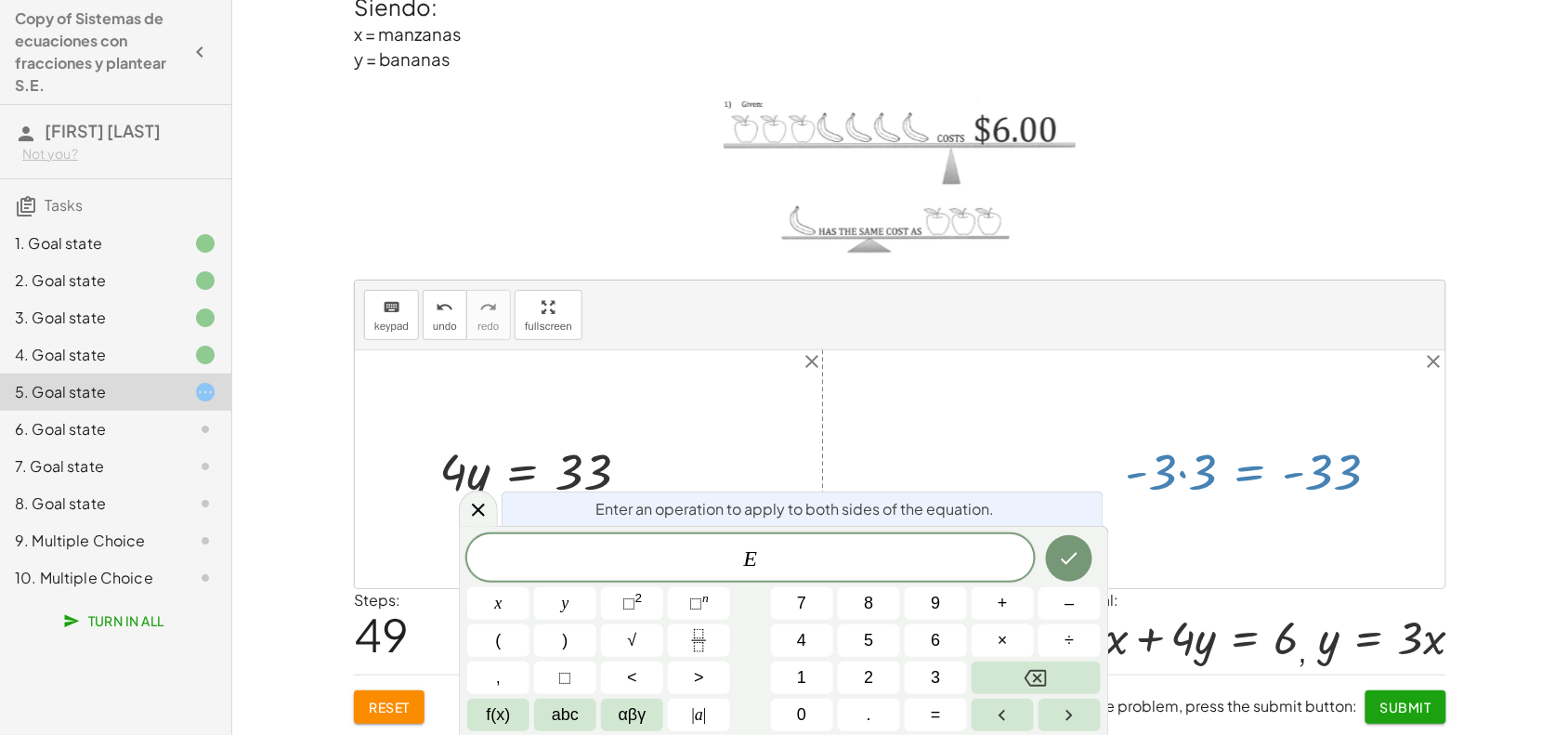 click at bounding box center [1260, 469] 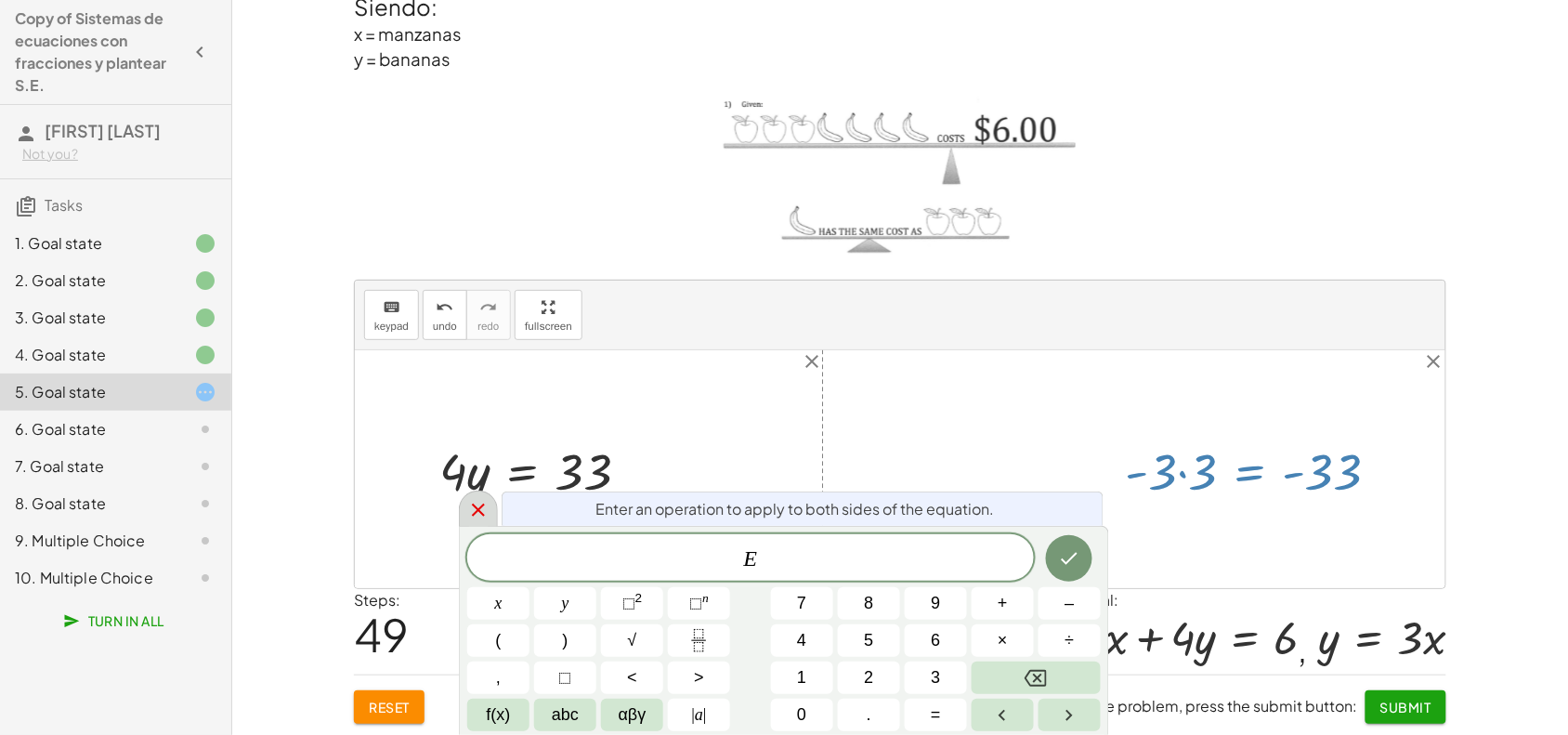click at bounding box center (478, 508) 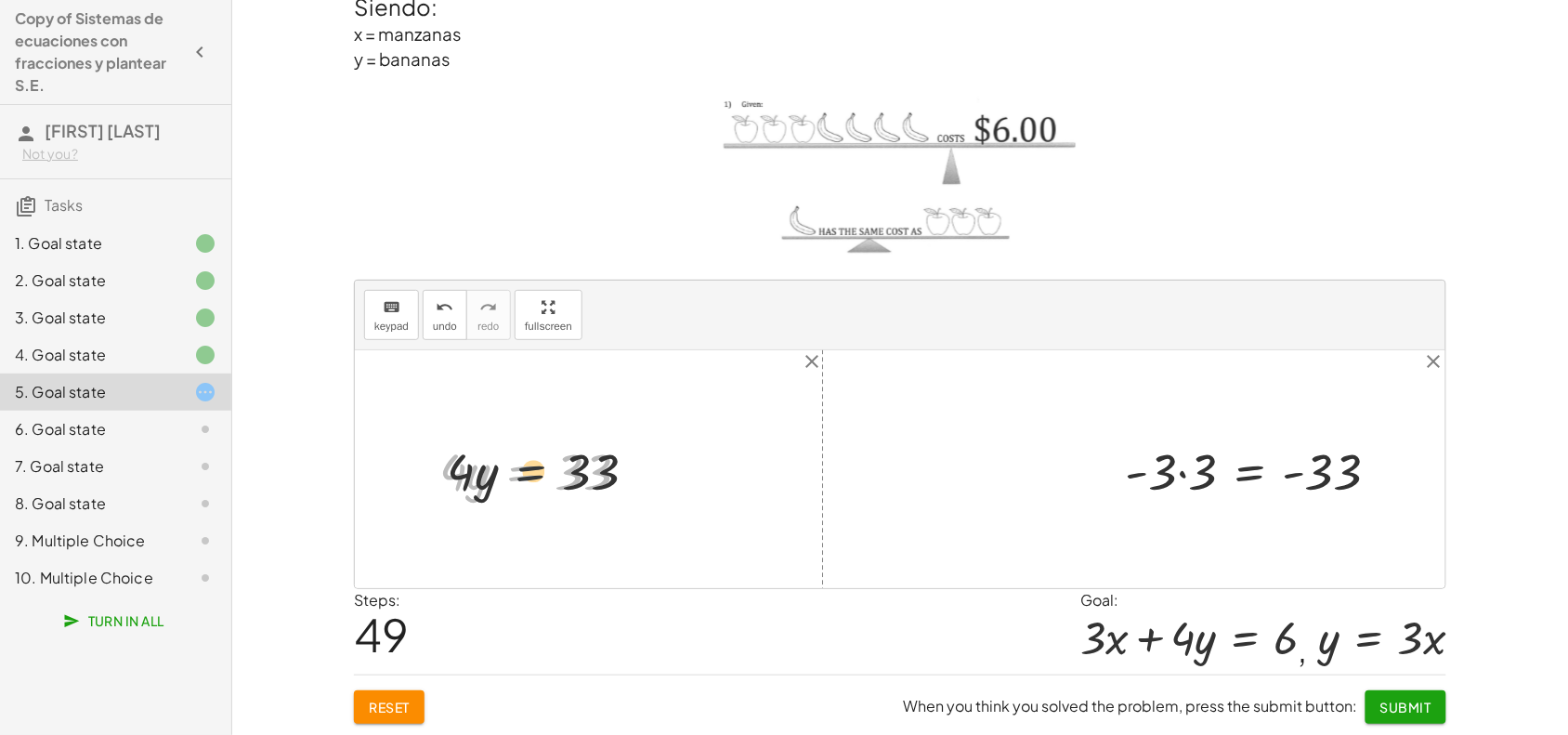 drag, startPoint x: 528, startPoint y: 479, endPoint x: 553, endPoint y: 479, distance: 25 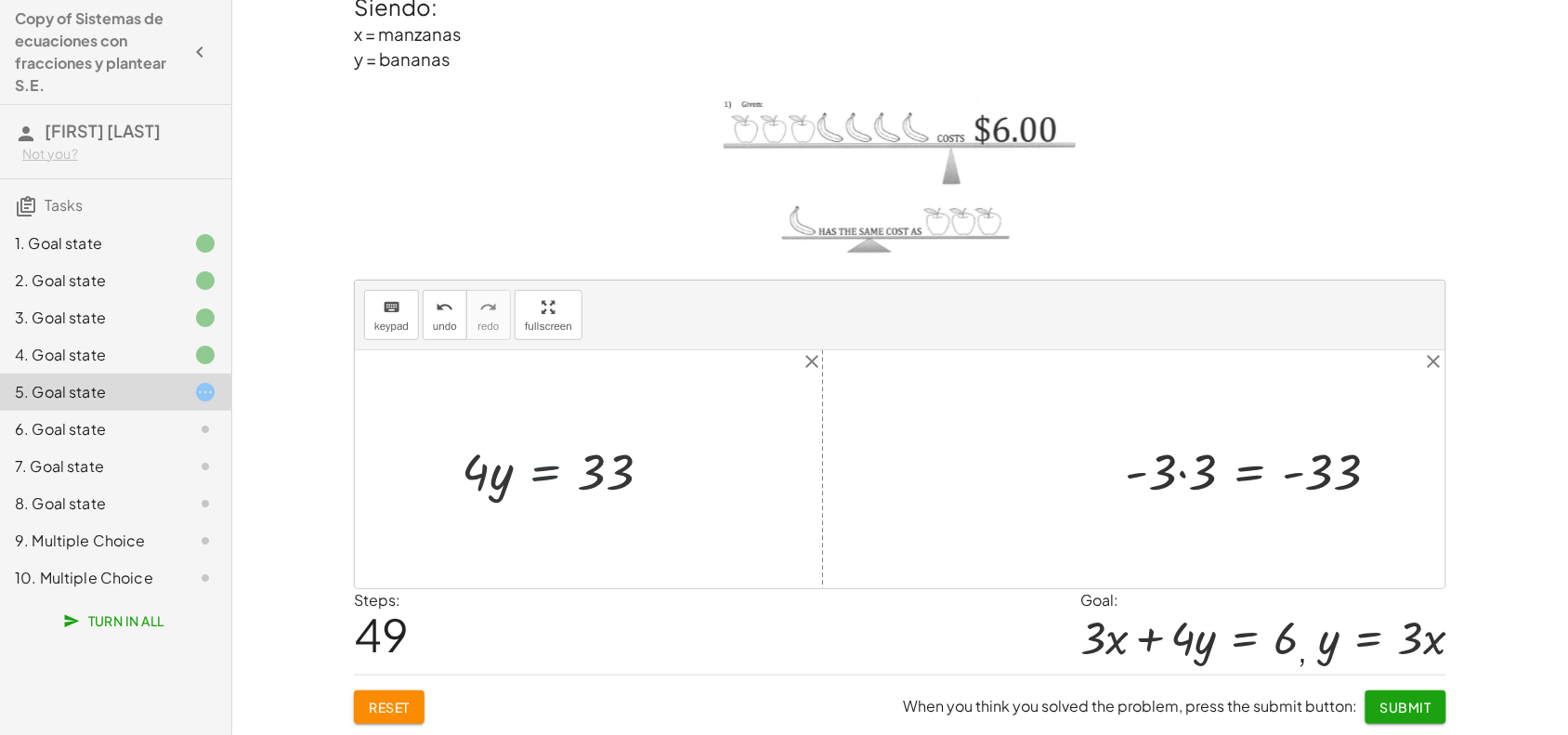 click at bounding box center (595, 469) 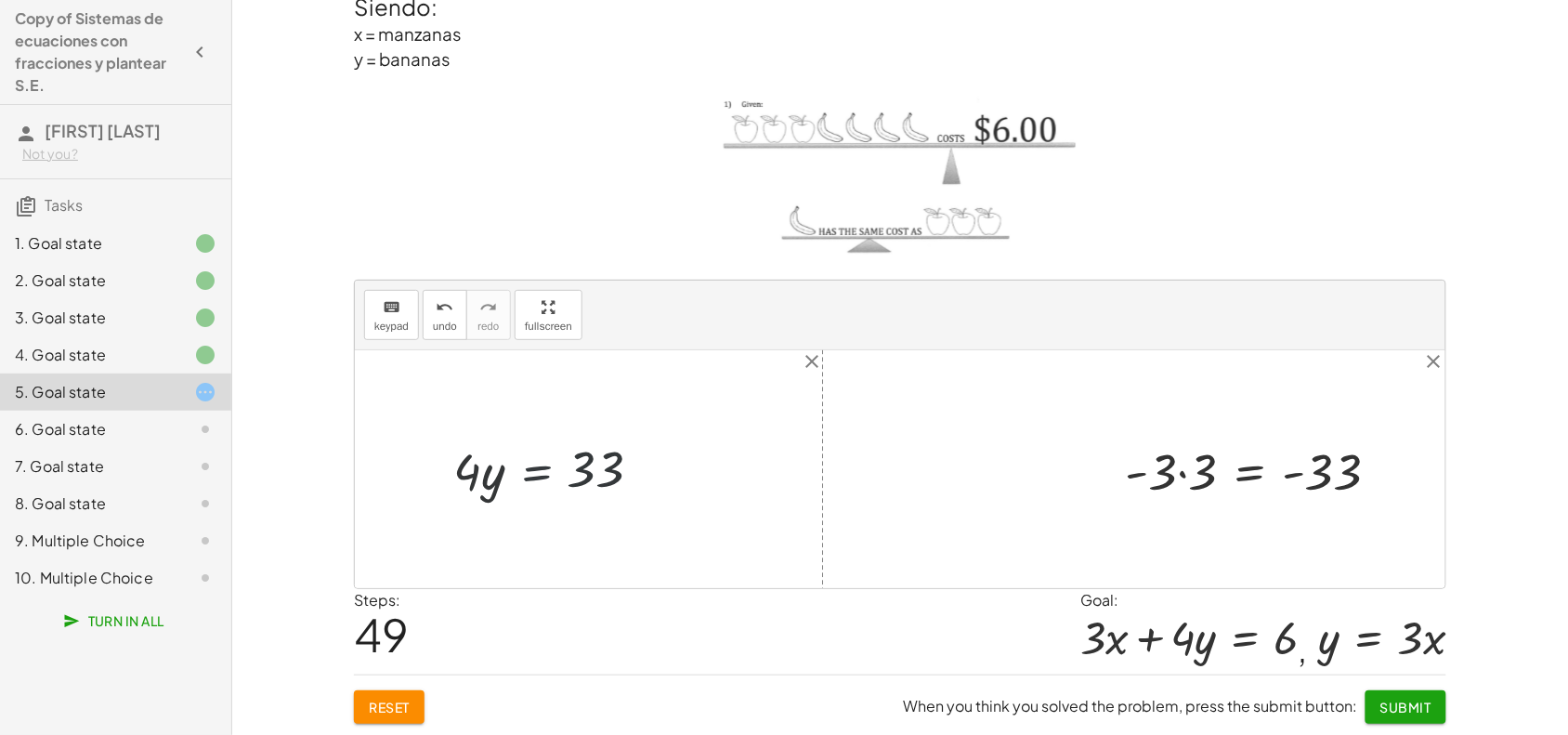 drag, startPoint x: 585, startPoint y: 467, endPoint x: 597, endPoint y: 467, distance: 12 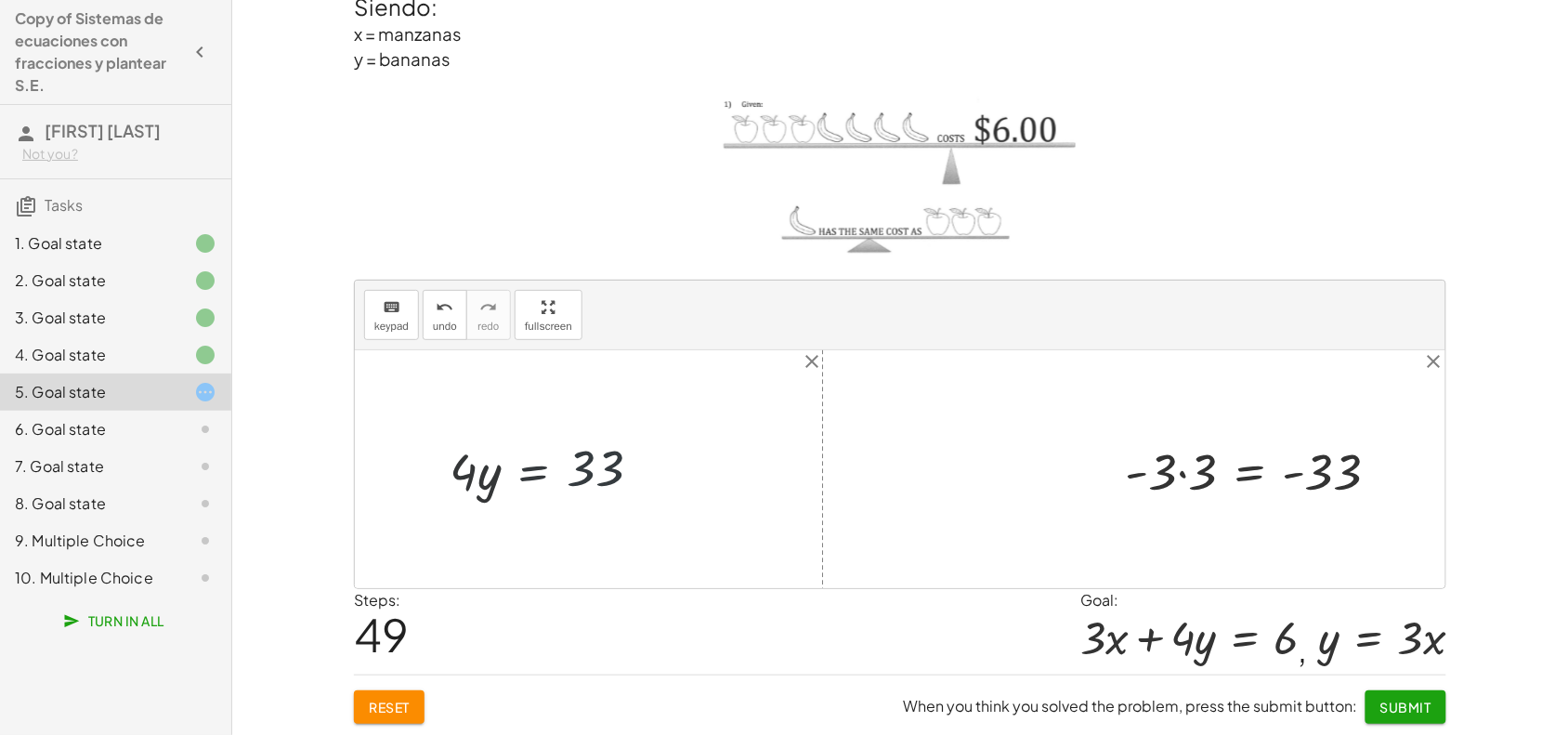 click at bounding box center [595, 469] 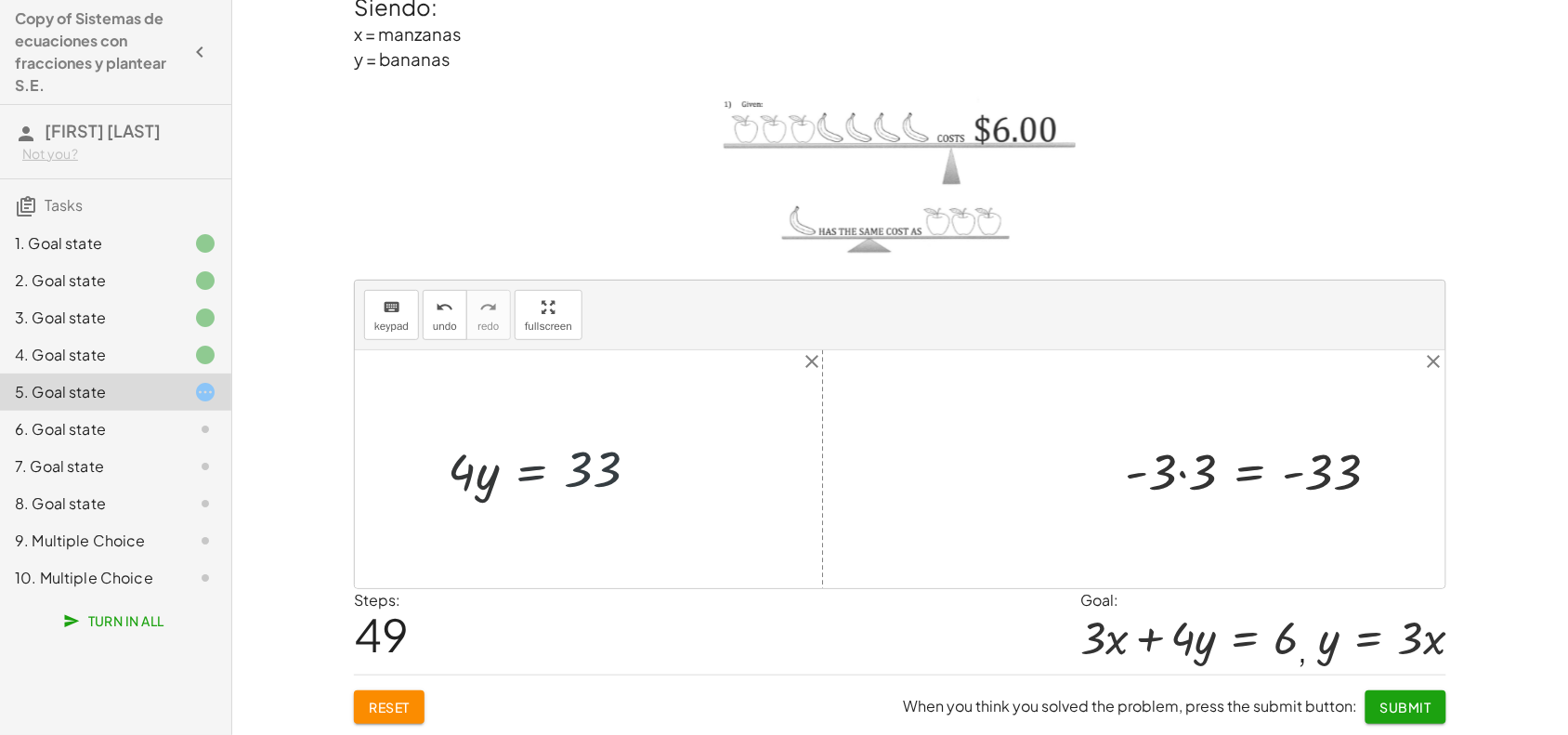drag, startPoint x: 601, startPoint y: 475, endPoint x: 614, endPoint y: 488, distance: 18.38478 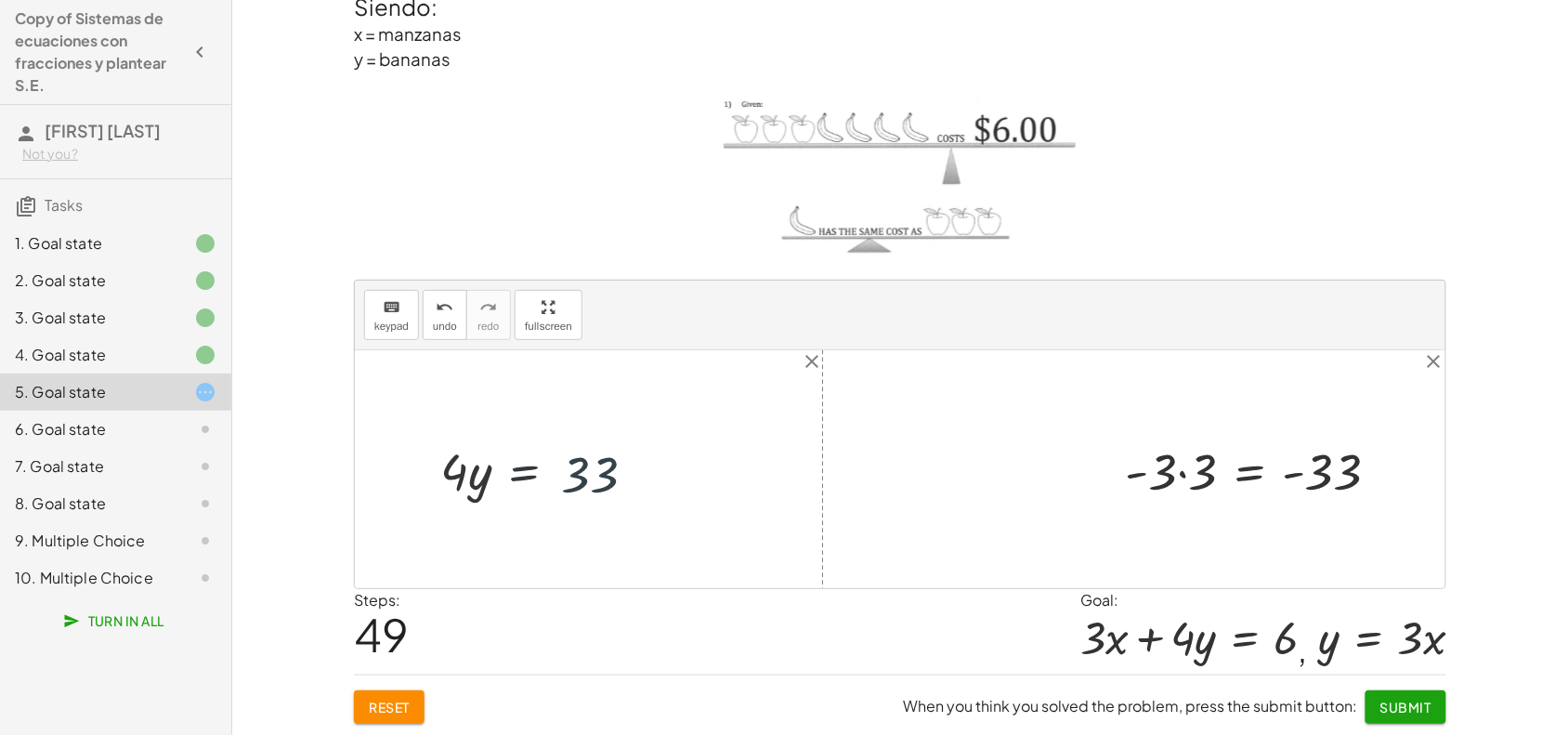 click at bounding box center (595, 469) 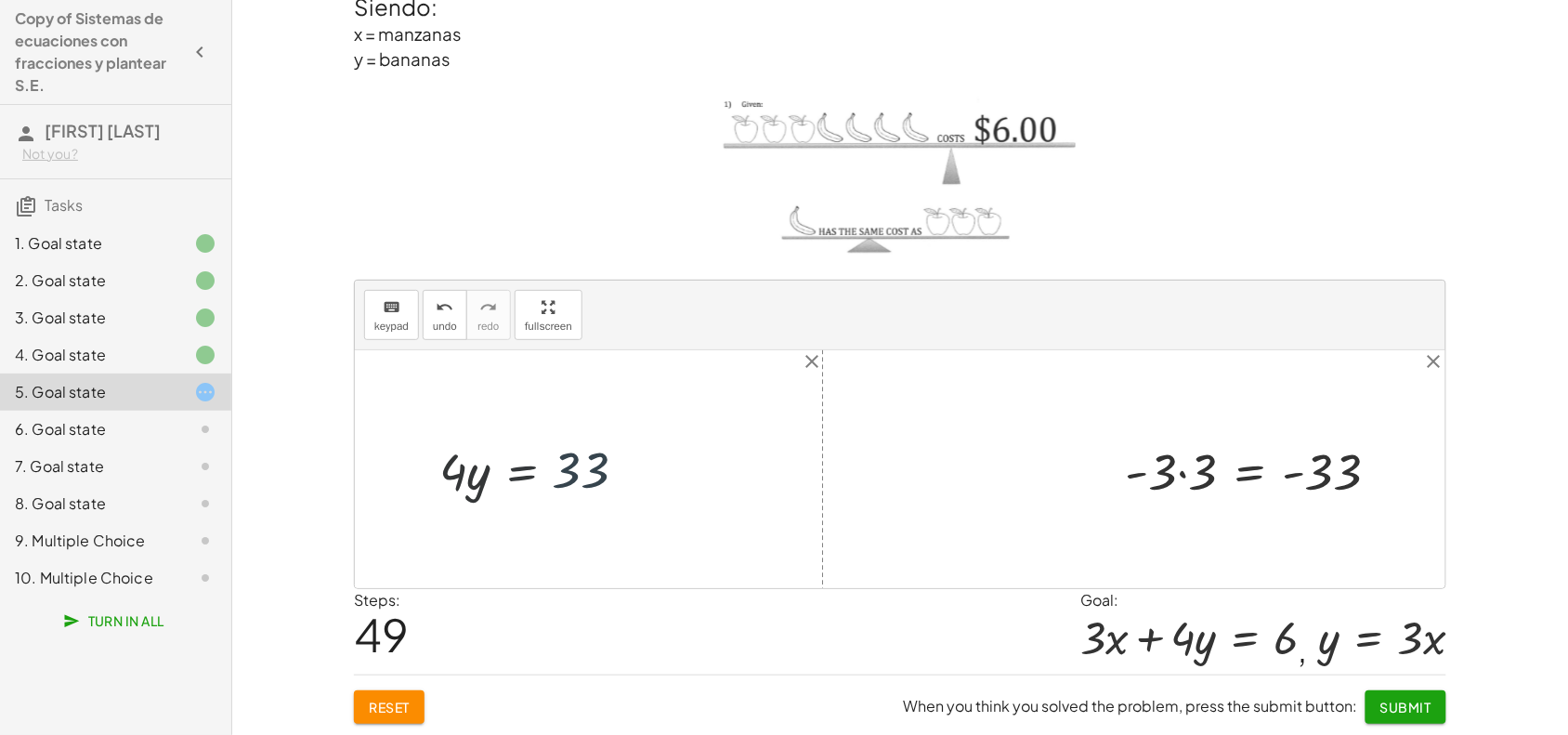 click at bounding box center [595, 469] 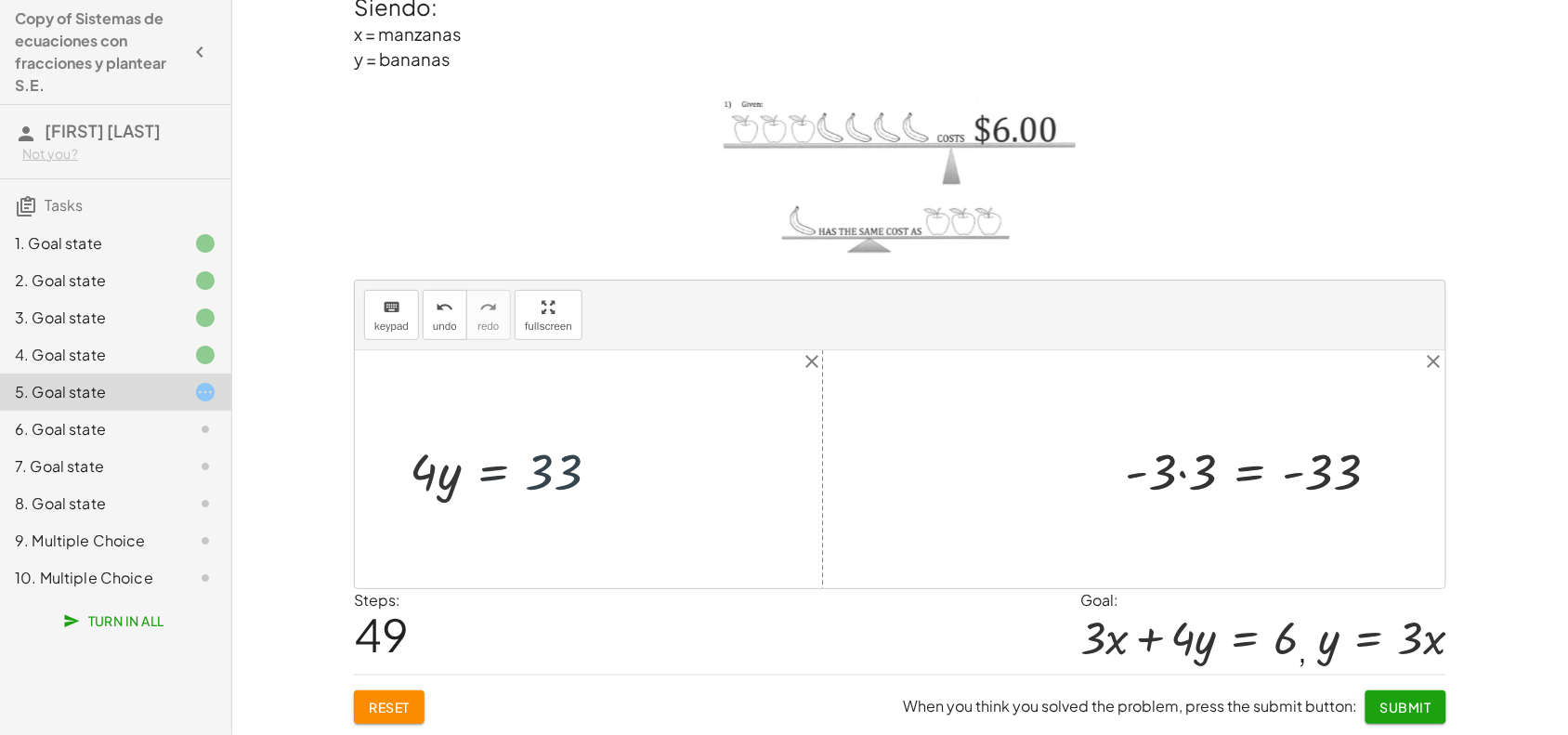 click at bounding box center (595, 469) 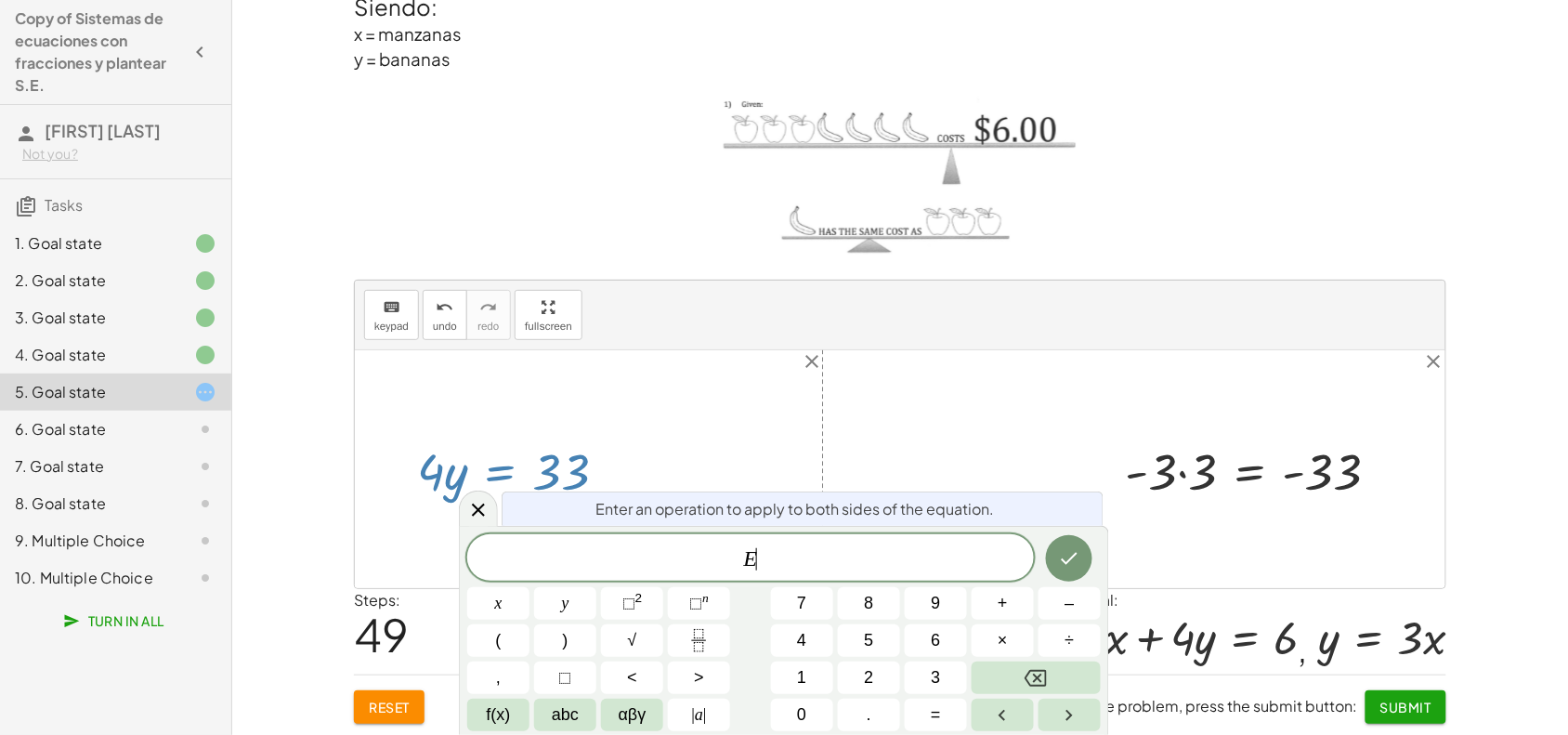 click at bounding box center [595, 469] 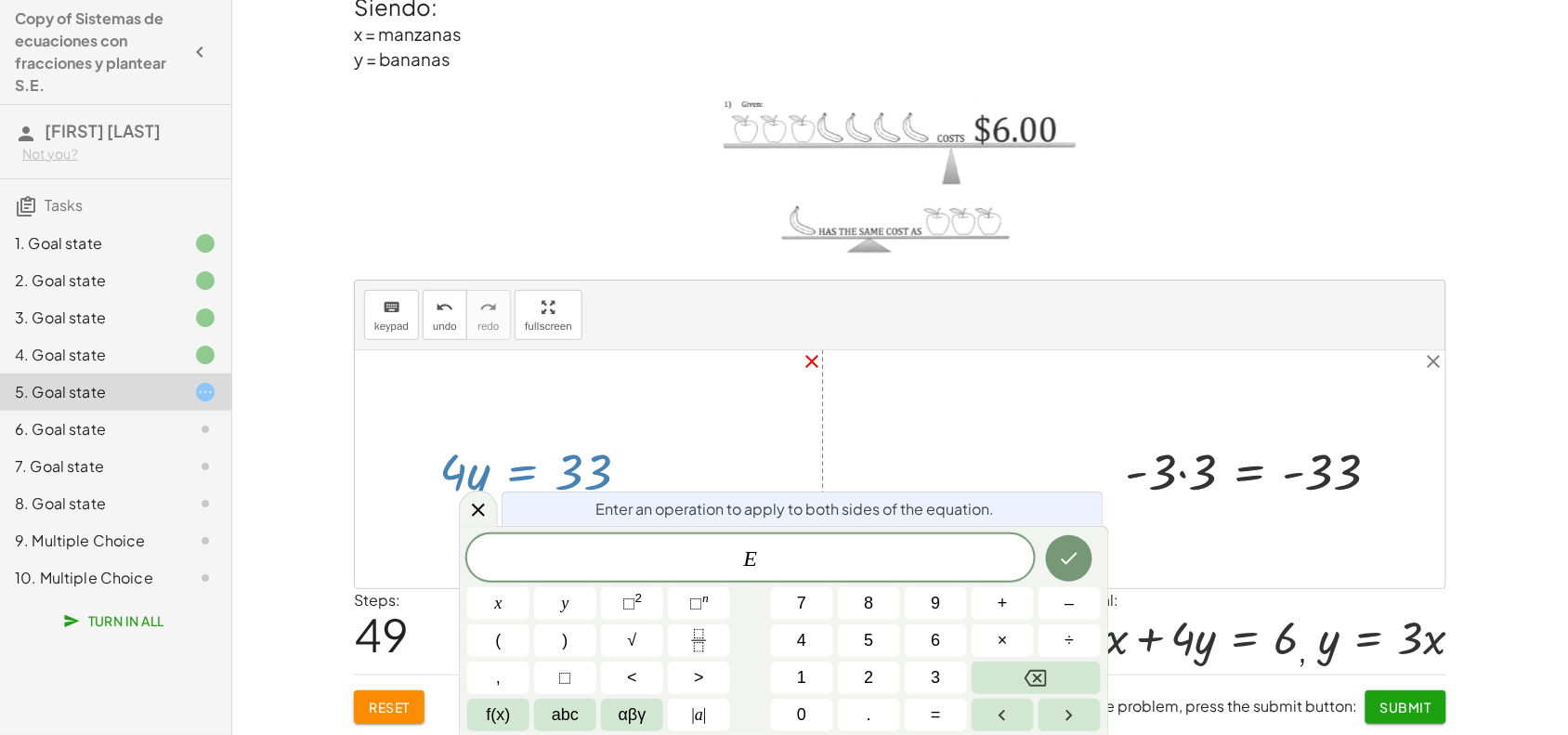 click on "close" at bounding box center (812, 361) 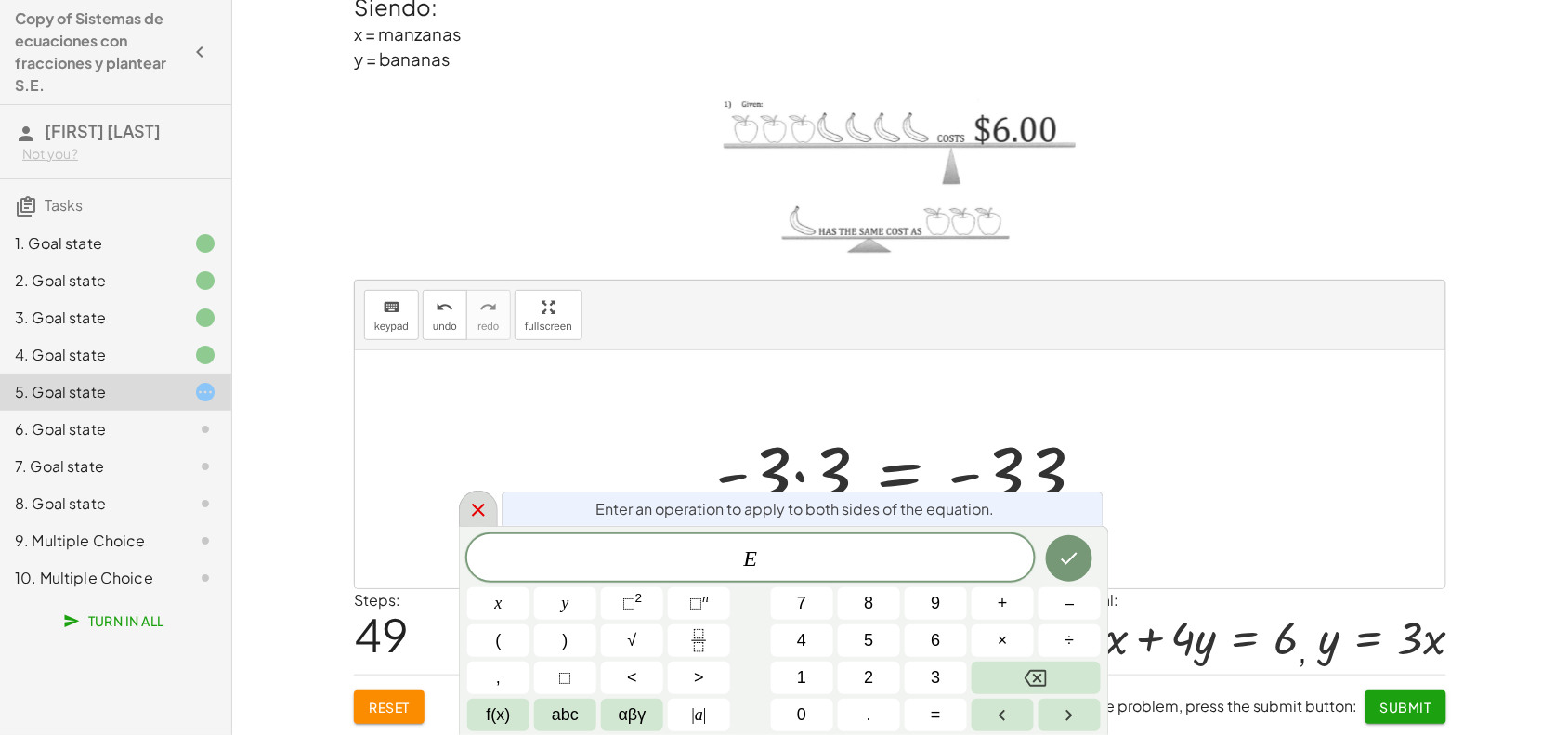 click 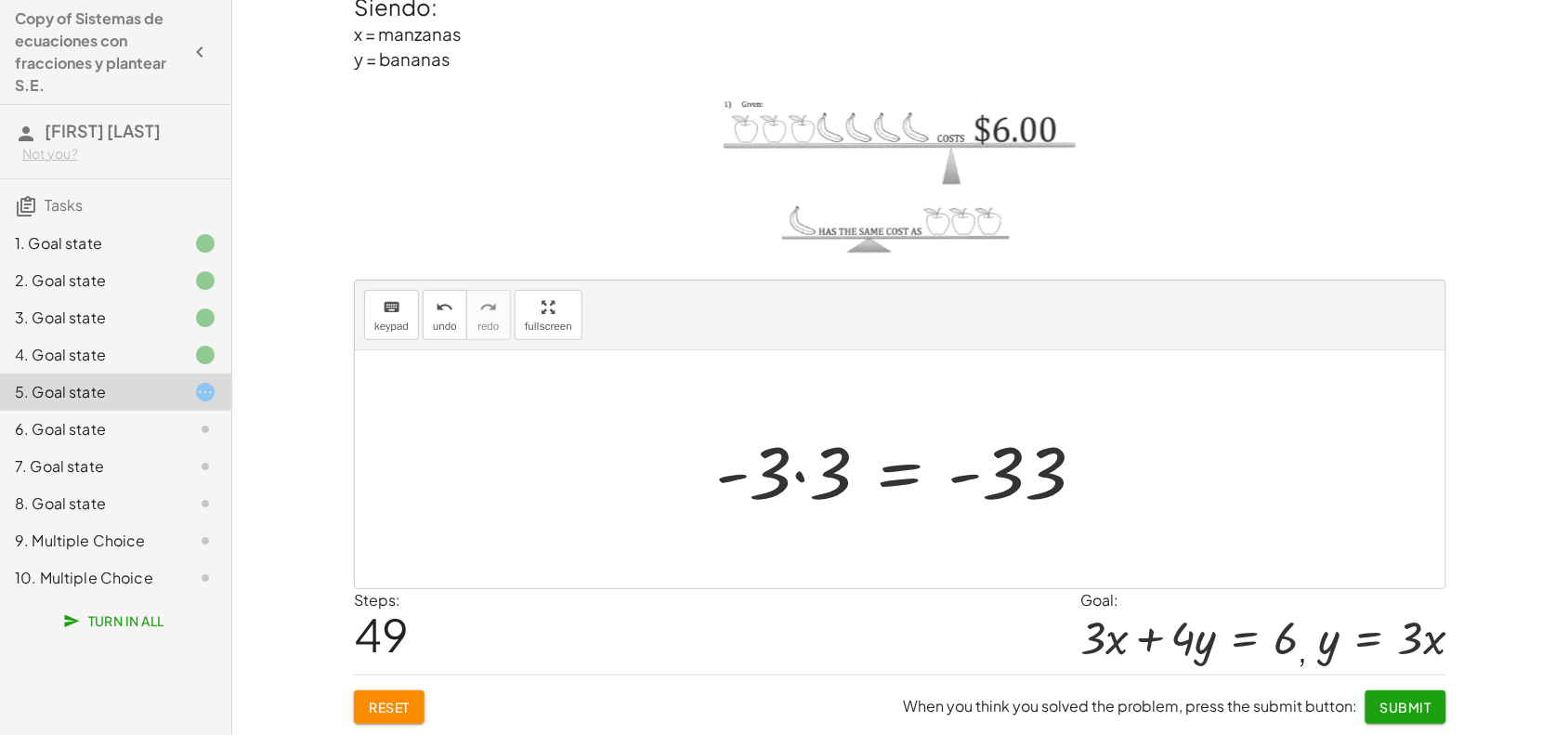 click at bounding box center (908, 469) 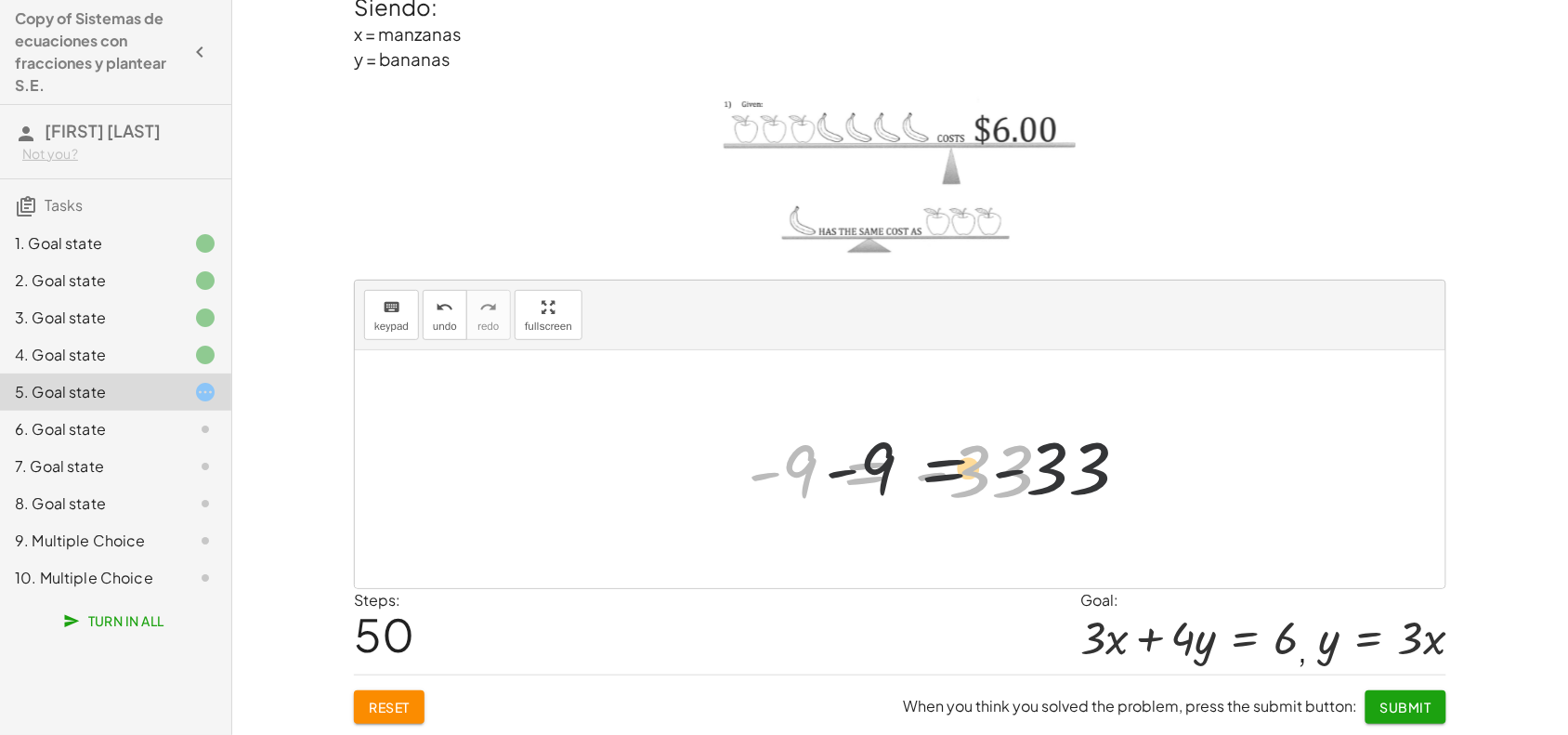 drag, startPoint x: 825, startPoint y: 463, endPoint x: 915, endPoint y: 460, distance: 90.04999 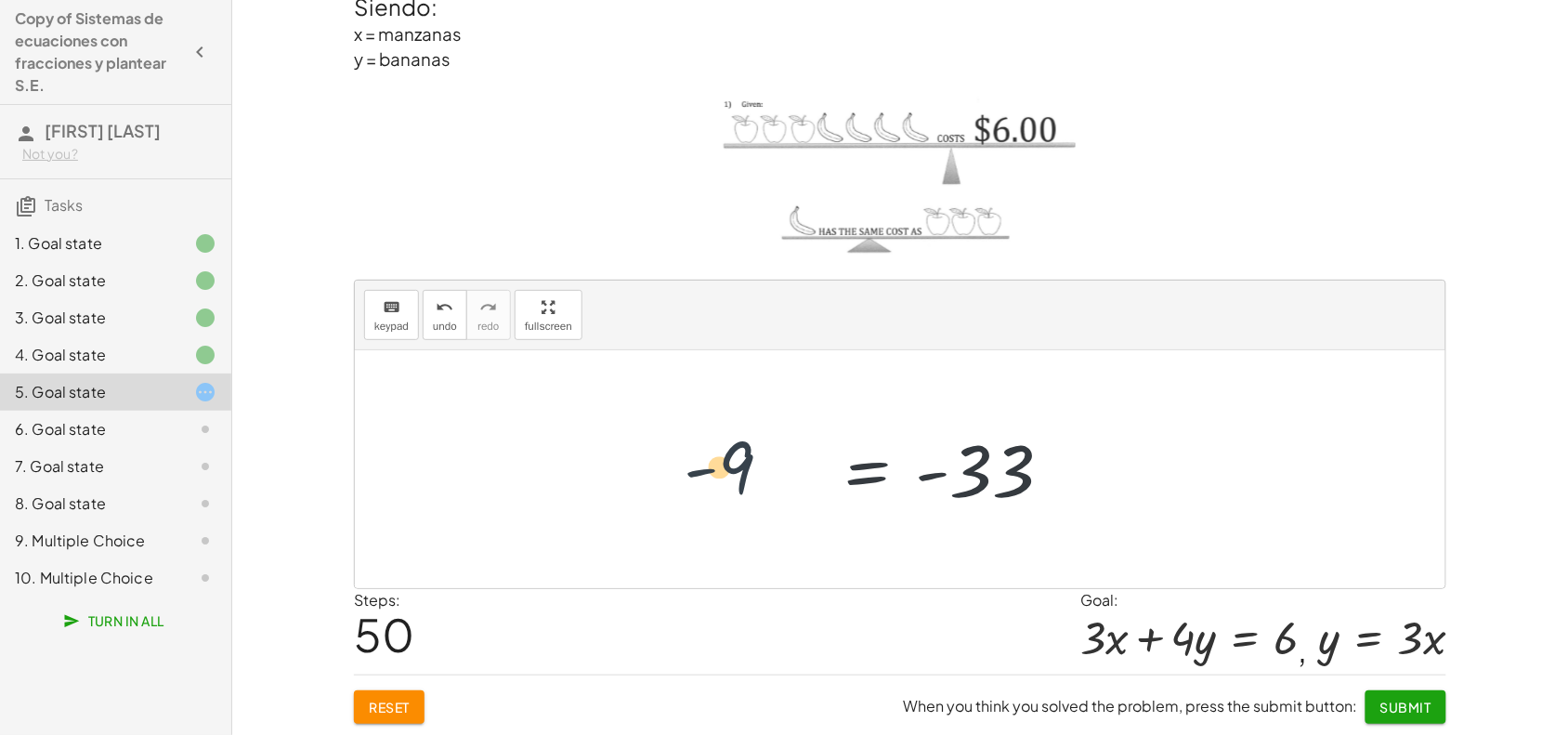 drag, startPoint x: 805, startPoint y: 466, endPoint x: 703, endPoint y: 463, distance: 102.0441 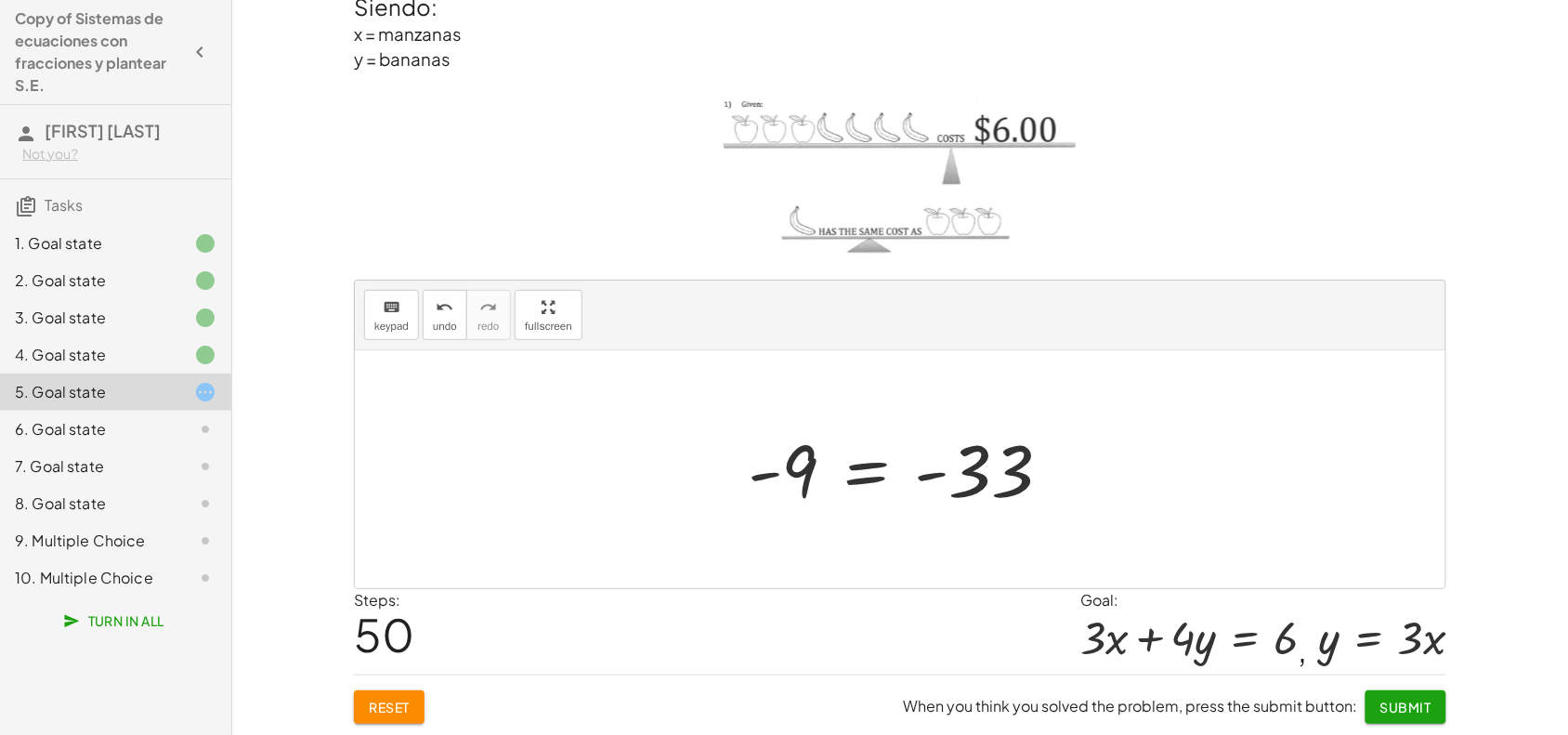 drag, startPoint x: 725, startPoint y: 476, endPoint x: 684, endPoint y: 471, distance: 41.30375 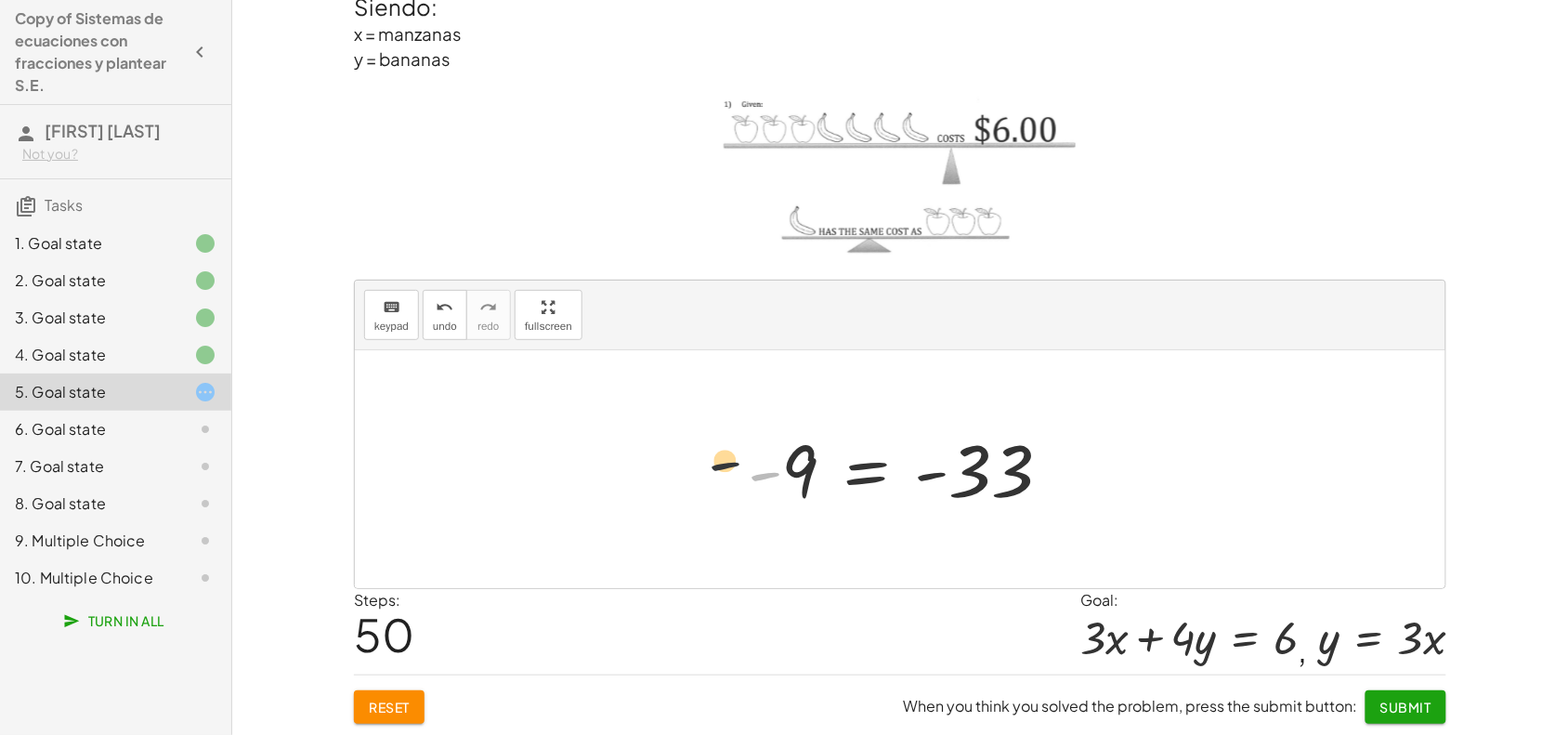 drag, startPoint x: 757, startPoint y: 479, endPoint x: 675, endPoint y: 467, distance: 82.8734 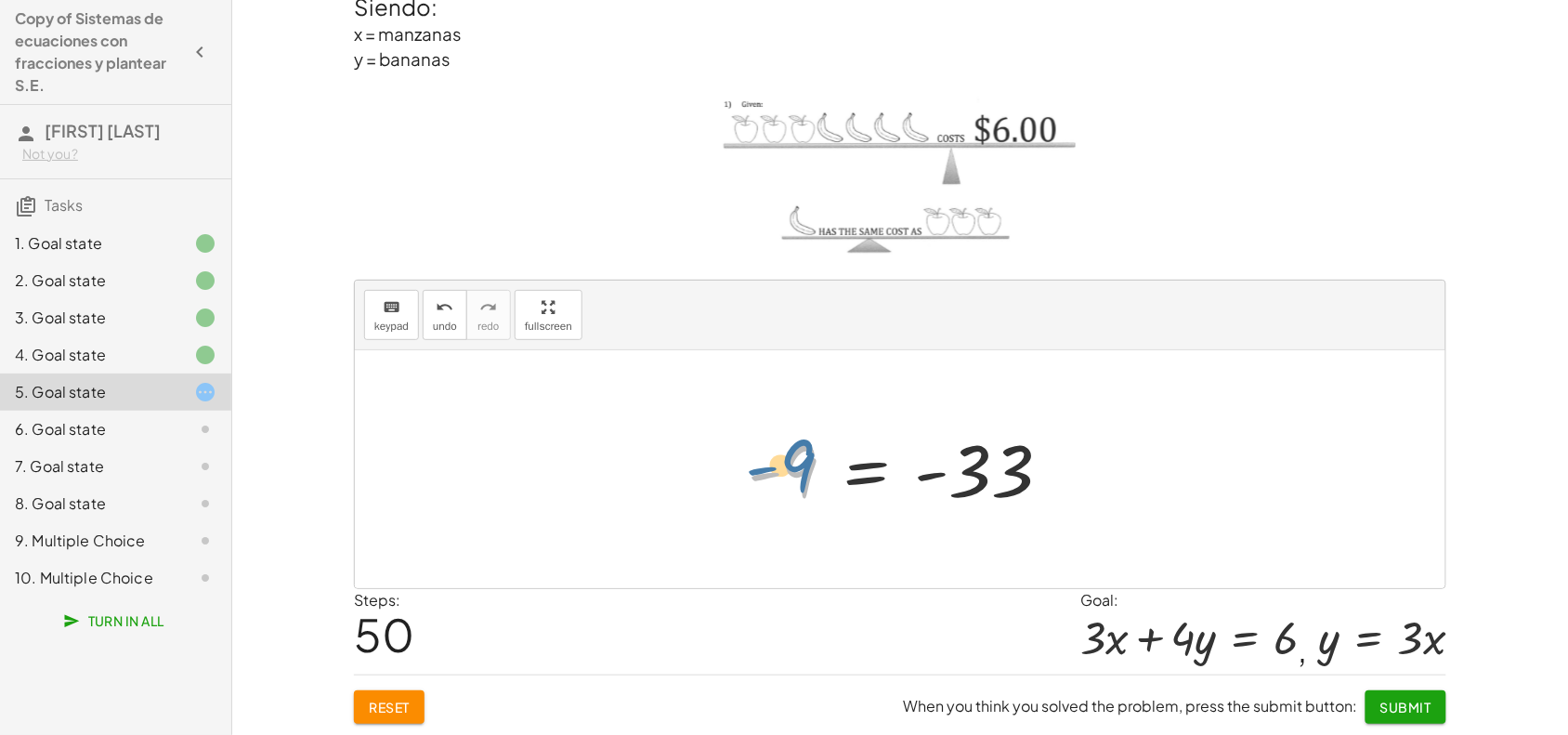 click at bounding box center (907, 469) 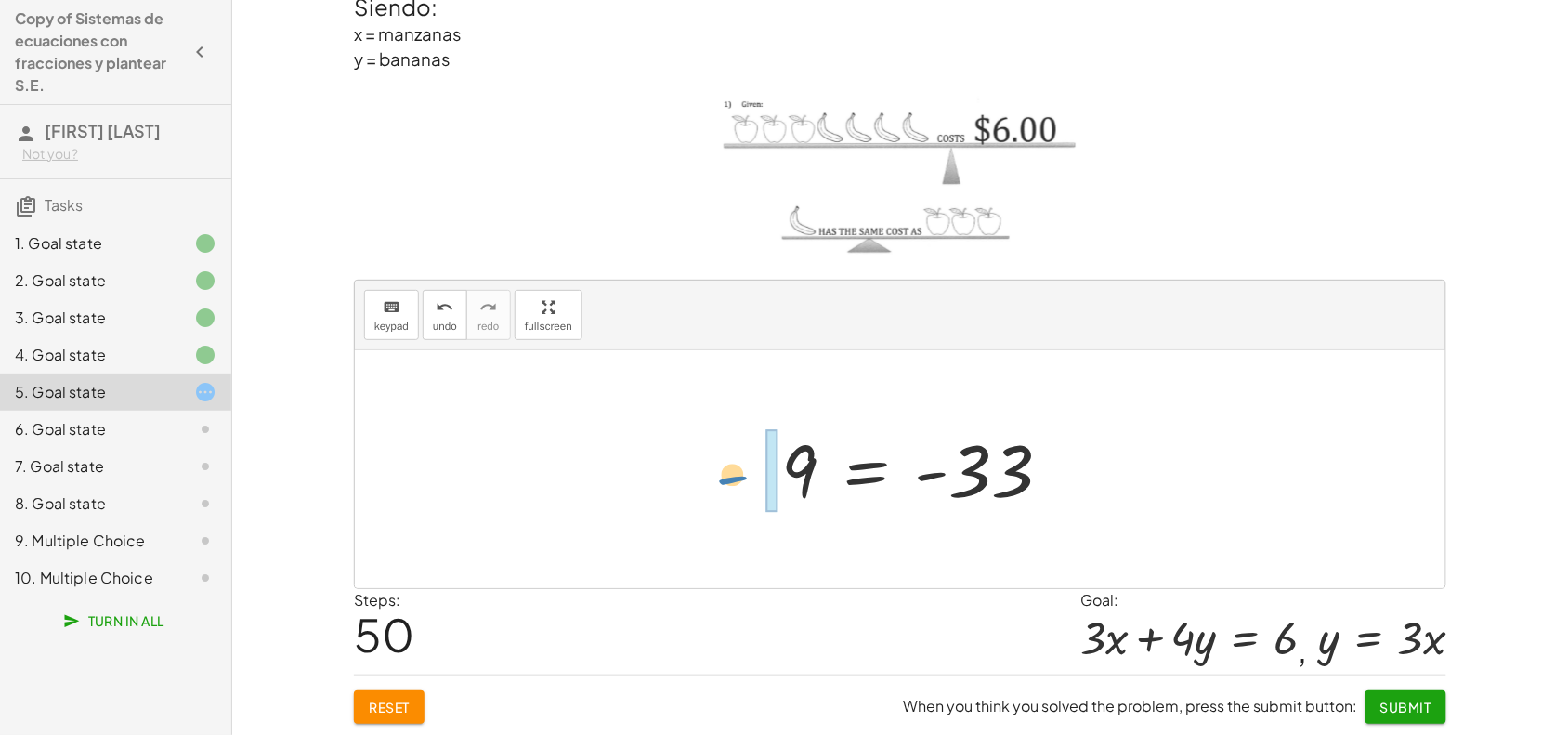 click on "+ · ⬚ · x + · ⬚ · y = ⬚ + · ( - 3 ) · x + · ⬚ · y = ⬚ + · - 3 · x + · ⬚ · y = ⬚ + · - 3 · x + · 1 · y = ⬚ + · - 3 · x + · 1 · y = 0 + · - 3 · x + y = 0 − · 3 · 3 + y = 0 − 9 + y = 0 + · - 1 · 9 + y = 0 + - 9 + y = 0 − 9 + y = 0 + y − 9 = 0 − 9 + y = 0 − 9 + 33 = 0 + · - 1 · 9 + 33 = 0 + · 9 · - 1 + 33 = 0 + - 9 + 33 = 0 − 9 + 33 = 0 + · - 1 · 9 + 33 = 0 + · - 1 · 3 · 3 + · 3 · 11 = 0 · 3 · ( + · - 1 · 3 + 11 ) = 0 · 3 · ( + - 3 + 11 ) = 0 · 3 · ( − 3 + 11 ) = 0 − · 3 · 3 + · 3 · 11 = 0 − · 3 · 3 + 33 = 0 − · 3 · 3 + 33 − 33 = + 0 − 33 − · 3 · 3 + 33 − 33 = - 33 − · 3 · 3 + 0 = - 33 · - 3 · 3 = - 33 = - 33 - 9" at bounding box center (900, 469) 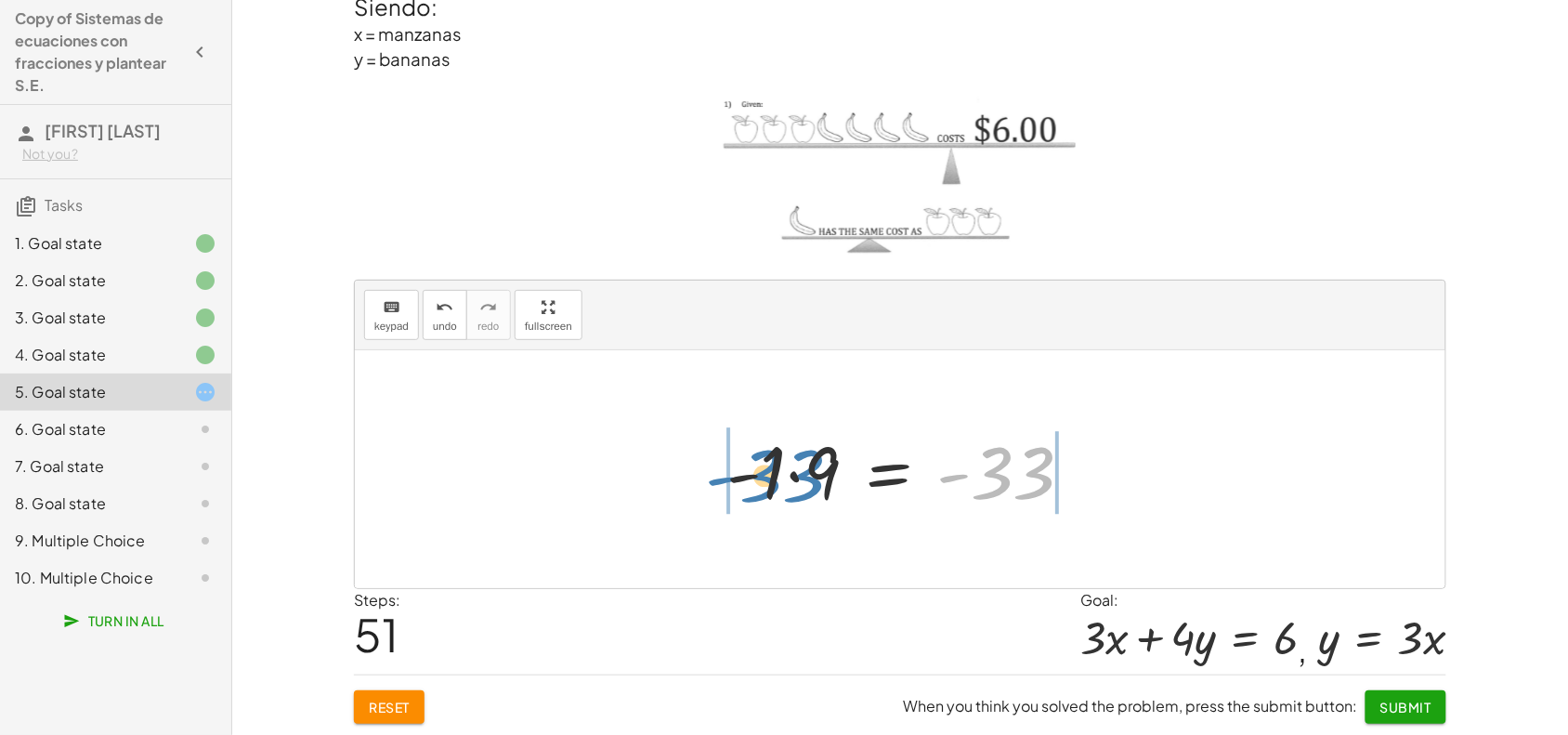 drag, startPoint x: 972, startPoint y: 455, endPoint x: 740, endPoint y: 463, distance: 232.13789 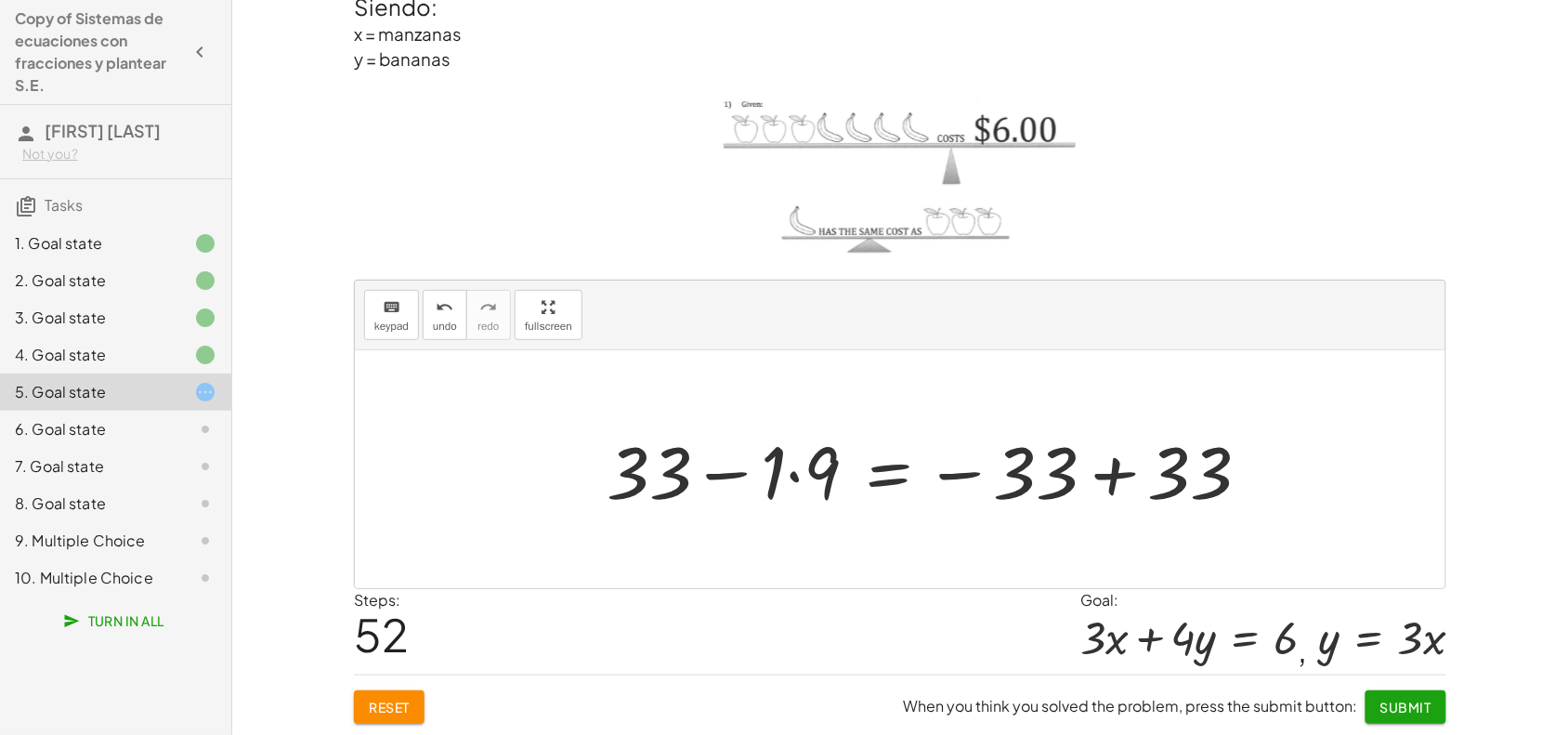 click at bounding box center (935, 469) 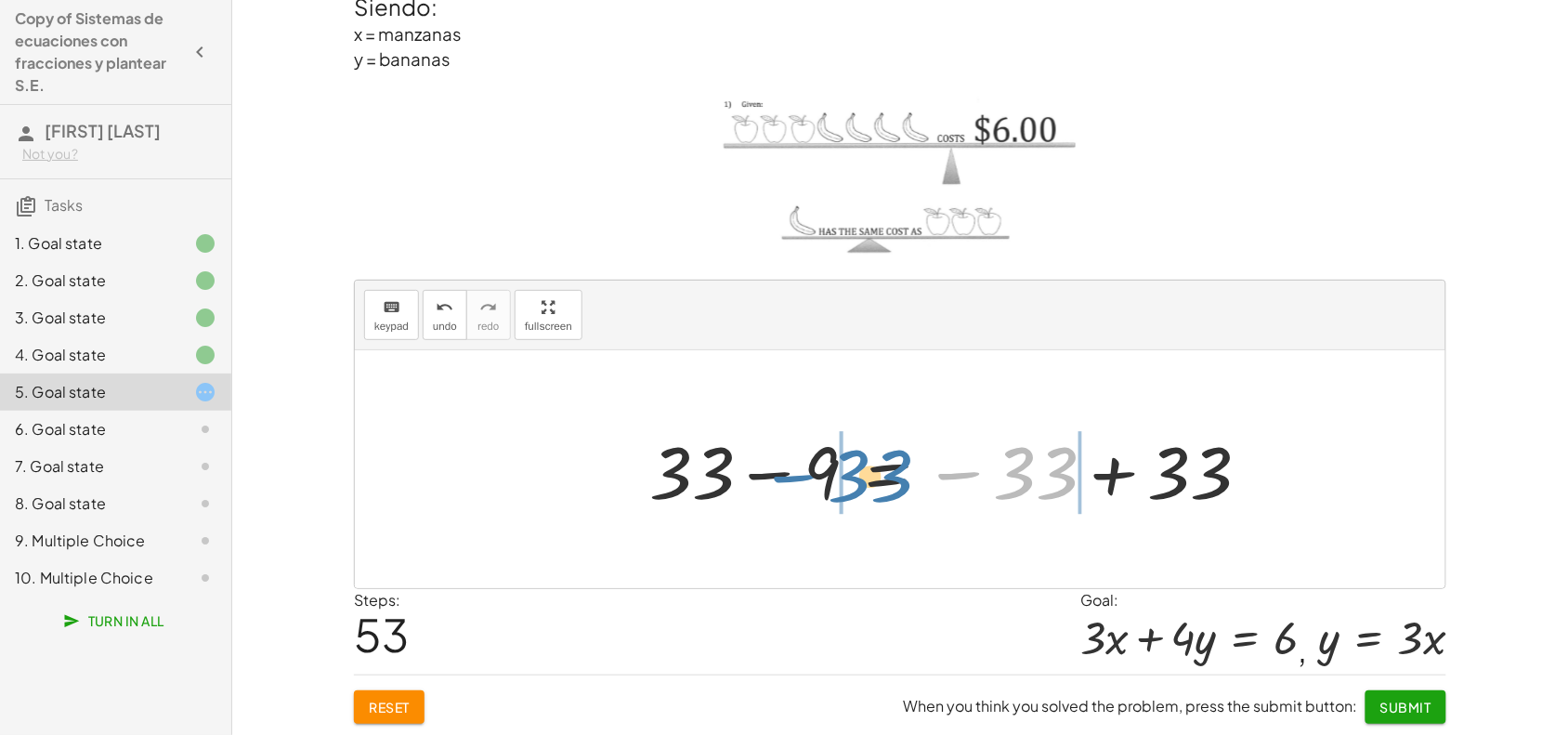 drag, startPoint x: 963, startPoint y: 467, endPoint x: 797, endPoint y: 471, distance: 166.0482 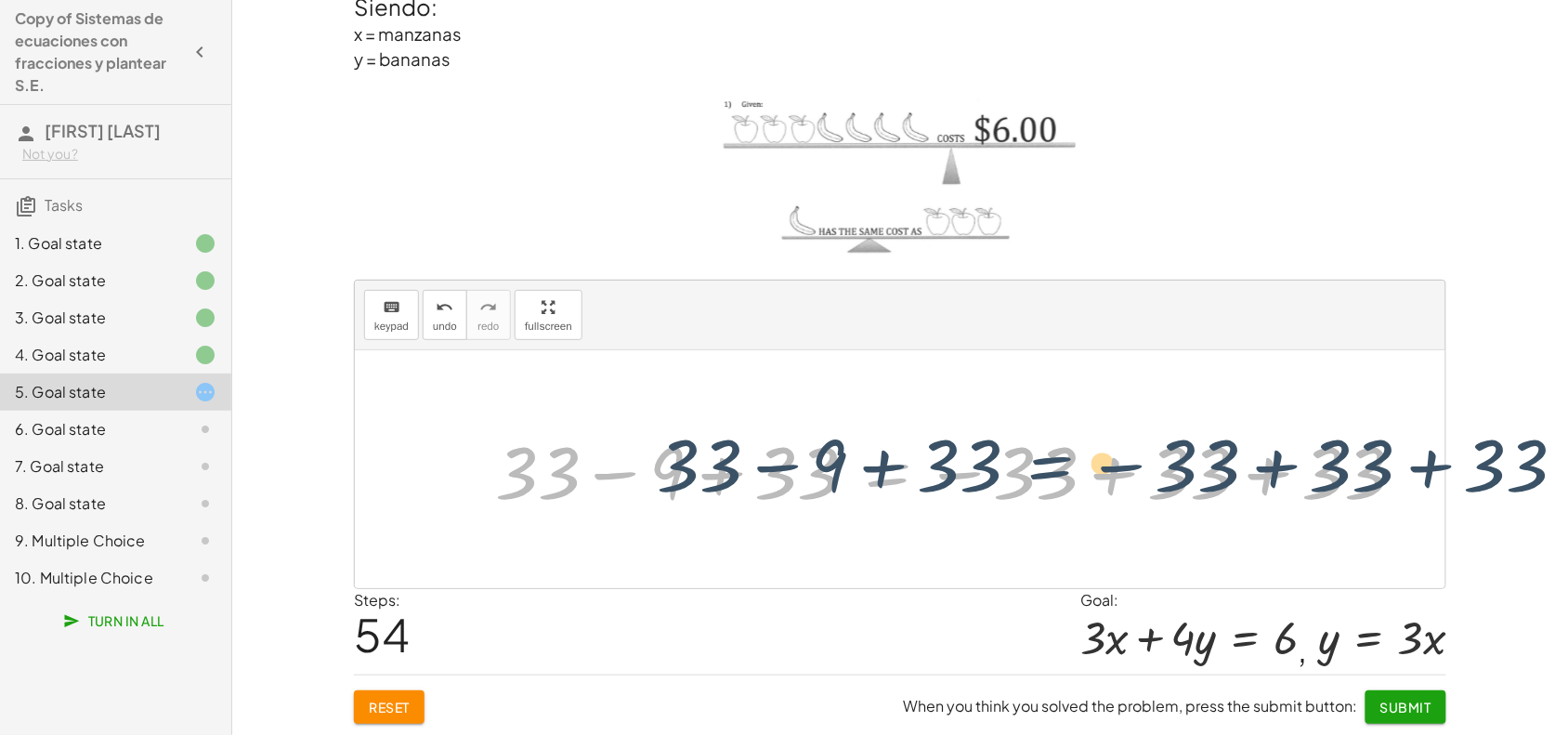drag, startPoint x: 894, startPoint y: 463, endPoint x: 996, endPoint y: 452, distance: 102.59142 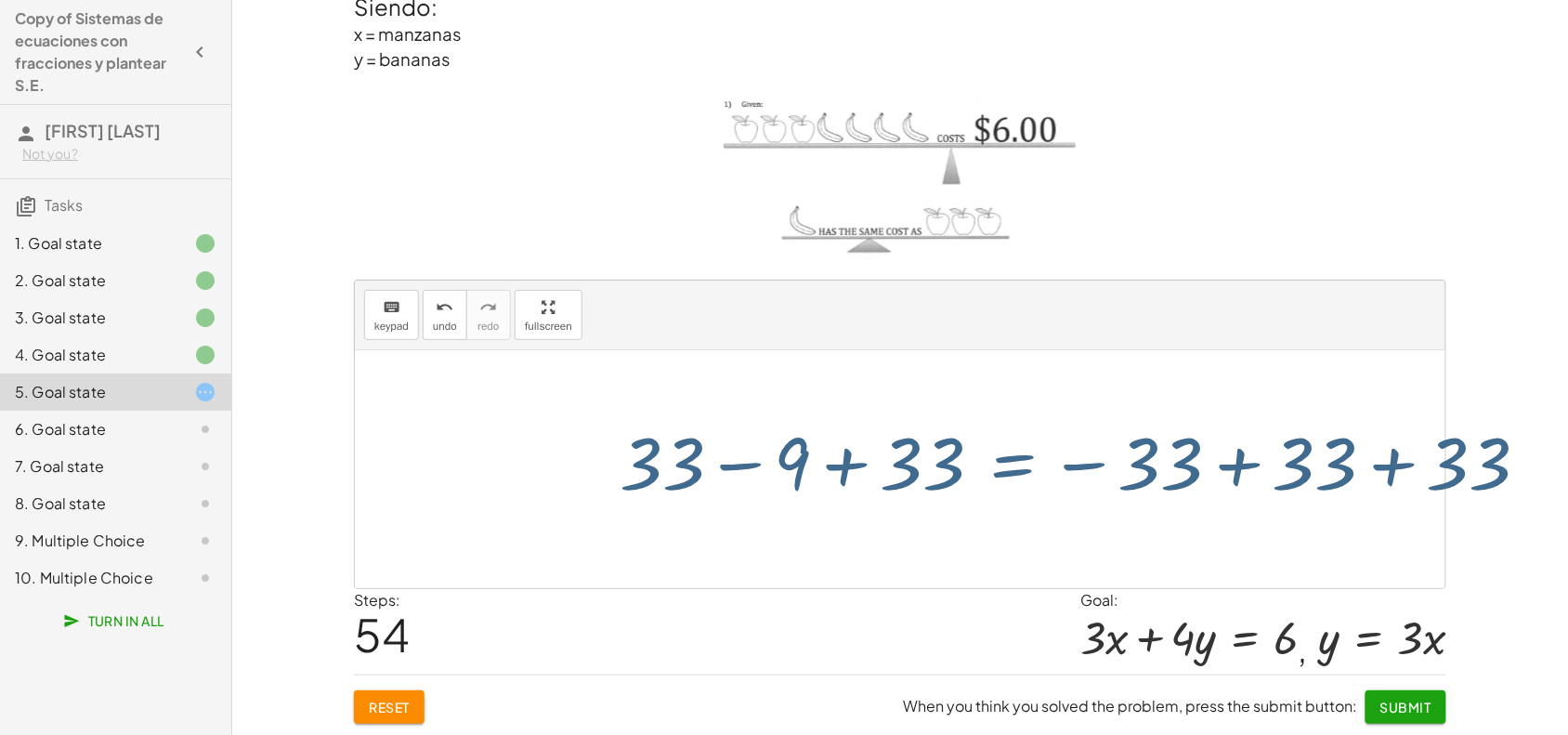drag, startPoint x: 996, startPoint y: 452, endPoint x: 1024, endPoint y: 458, distance: 28.635642 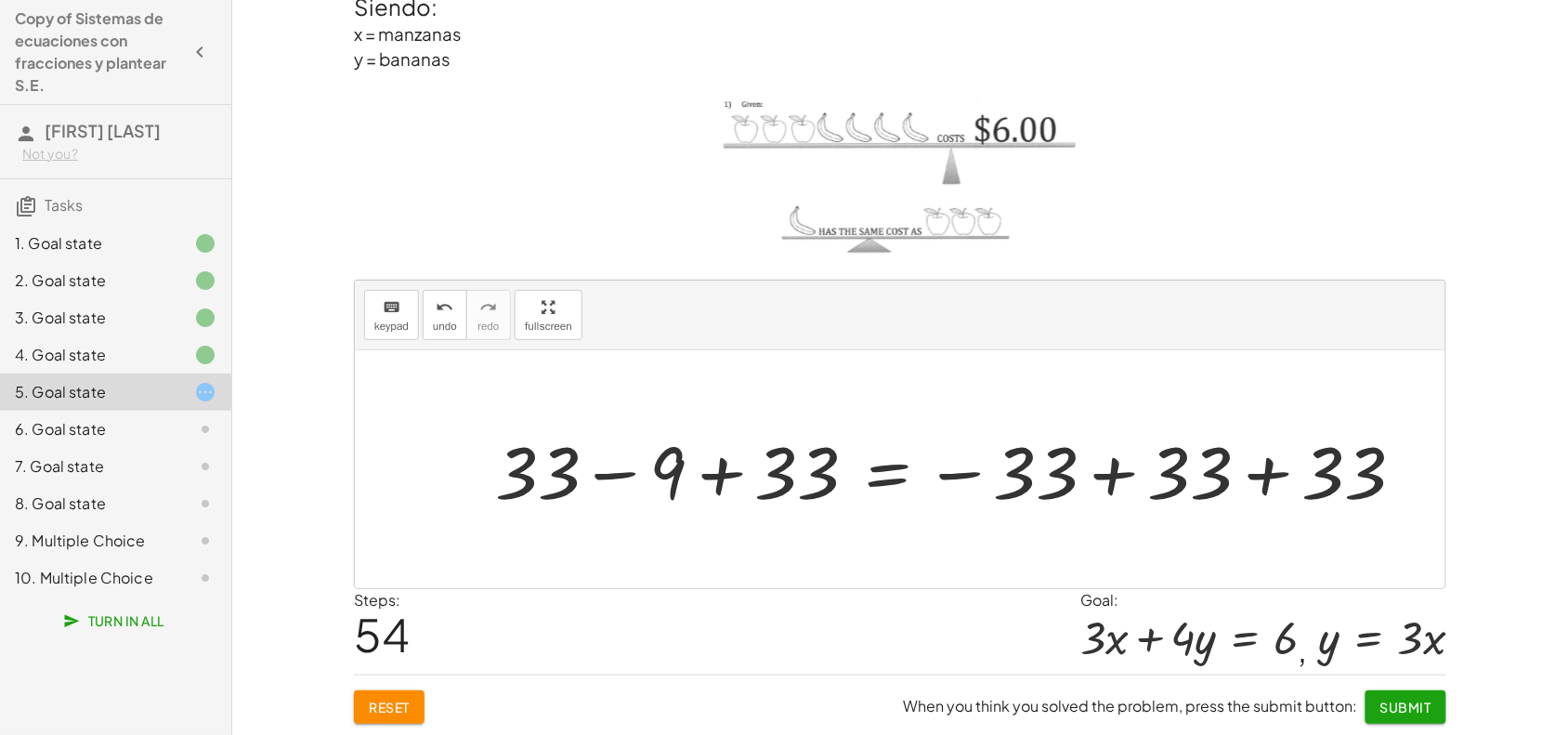 drag, startPoint x: 1093, startPoint y: 471, endPoint x: 1069, endPoint y: 460, distance: 26.400758 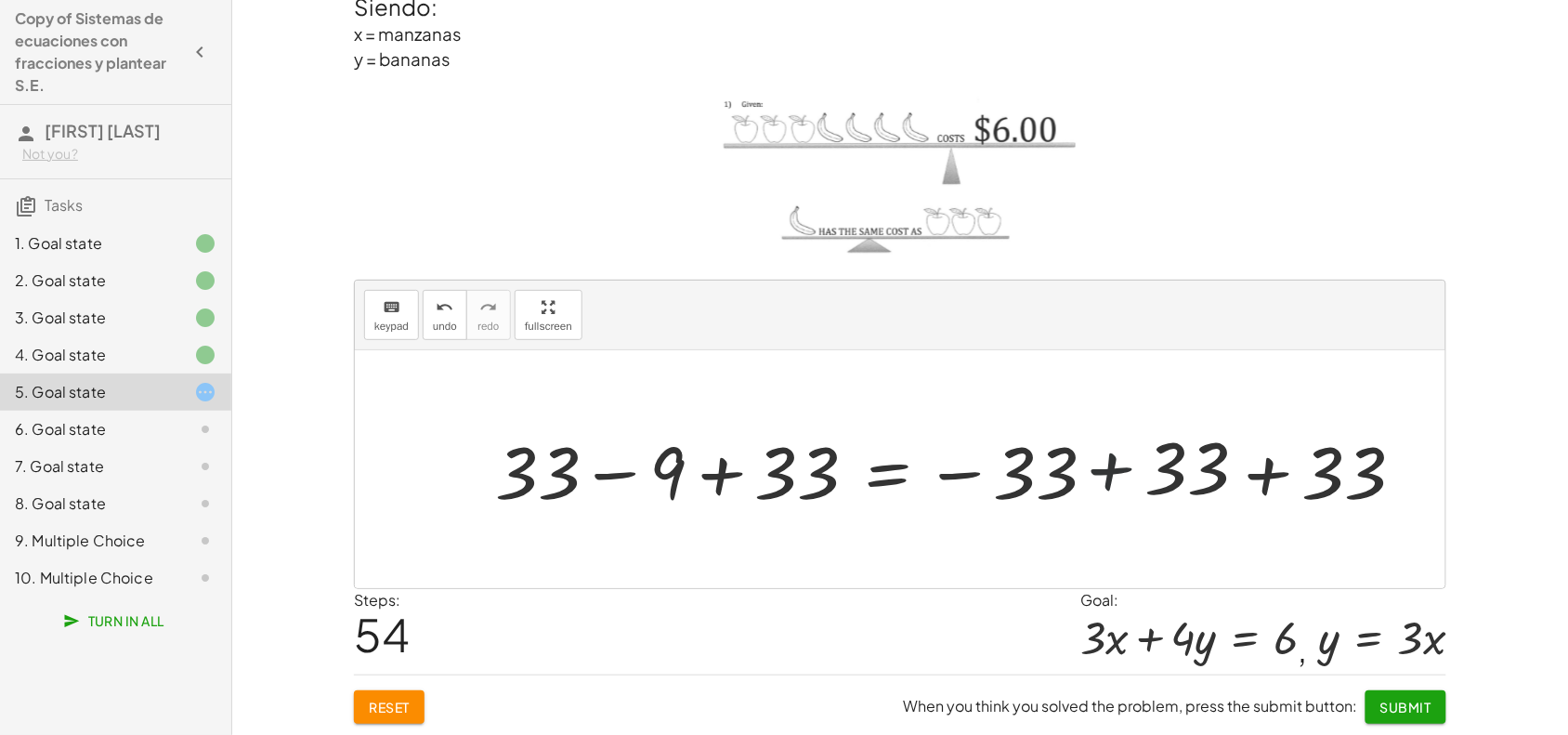 click at bounding box center (957, 469) 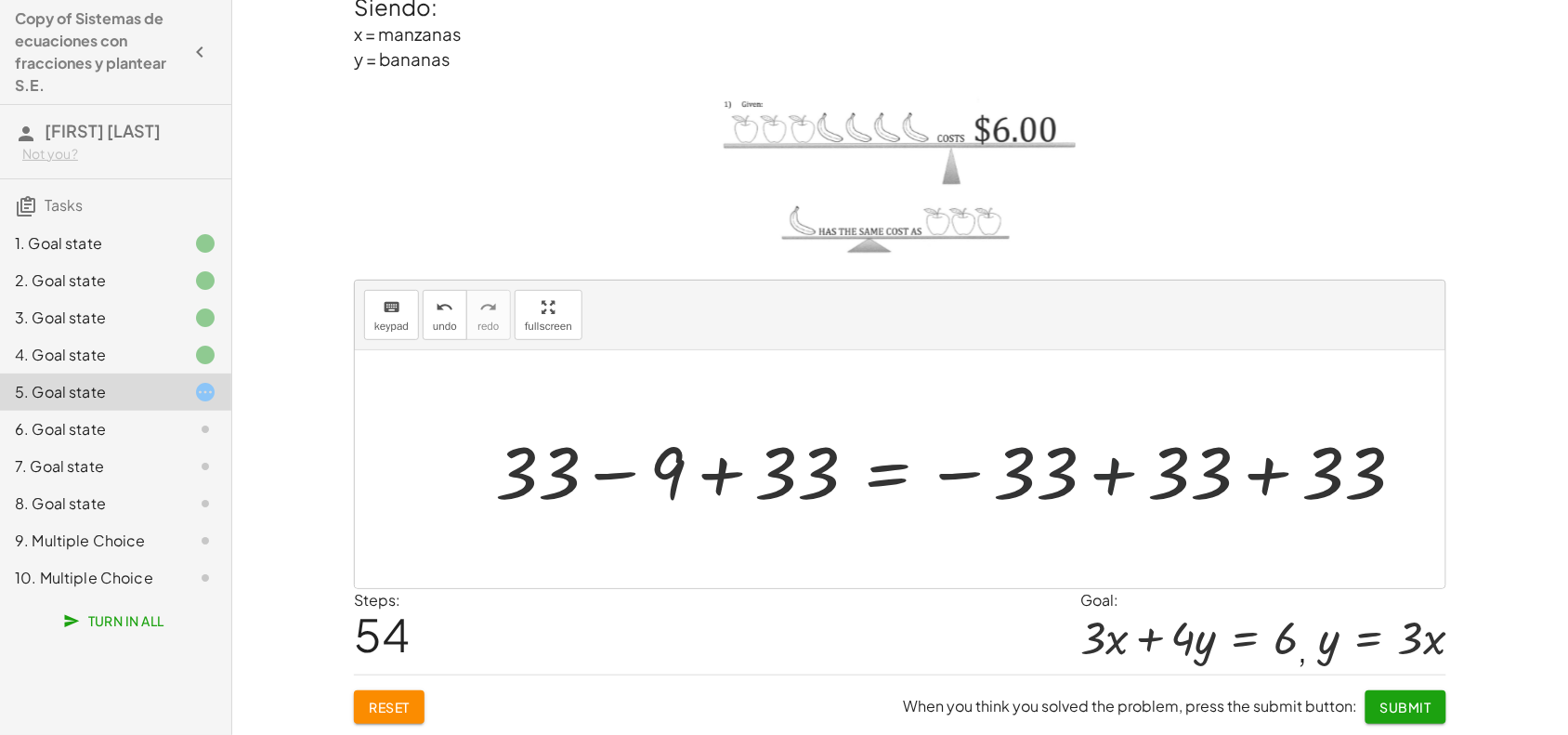 click at bounding box center [957, 469] 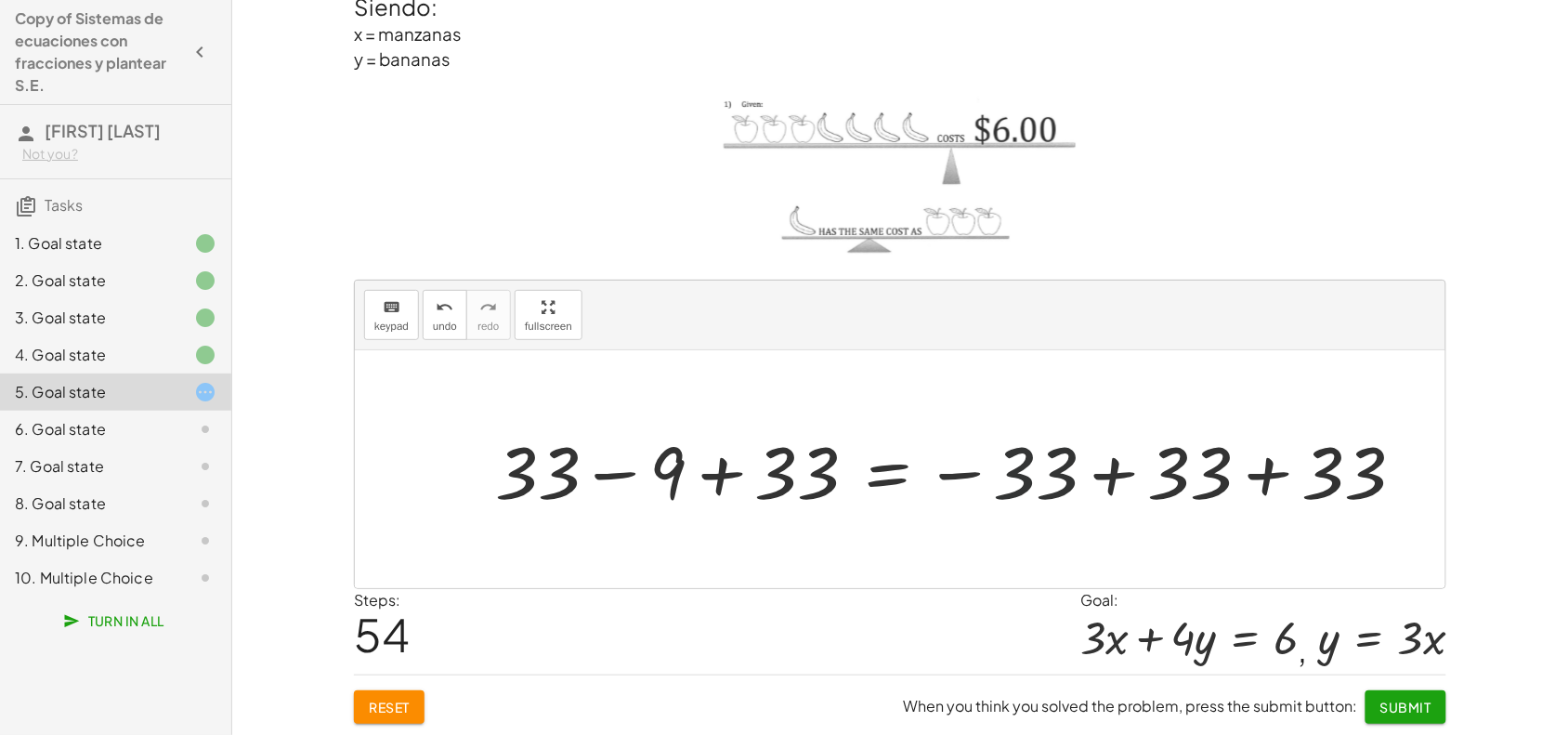 click at bounding box center (957, 469) 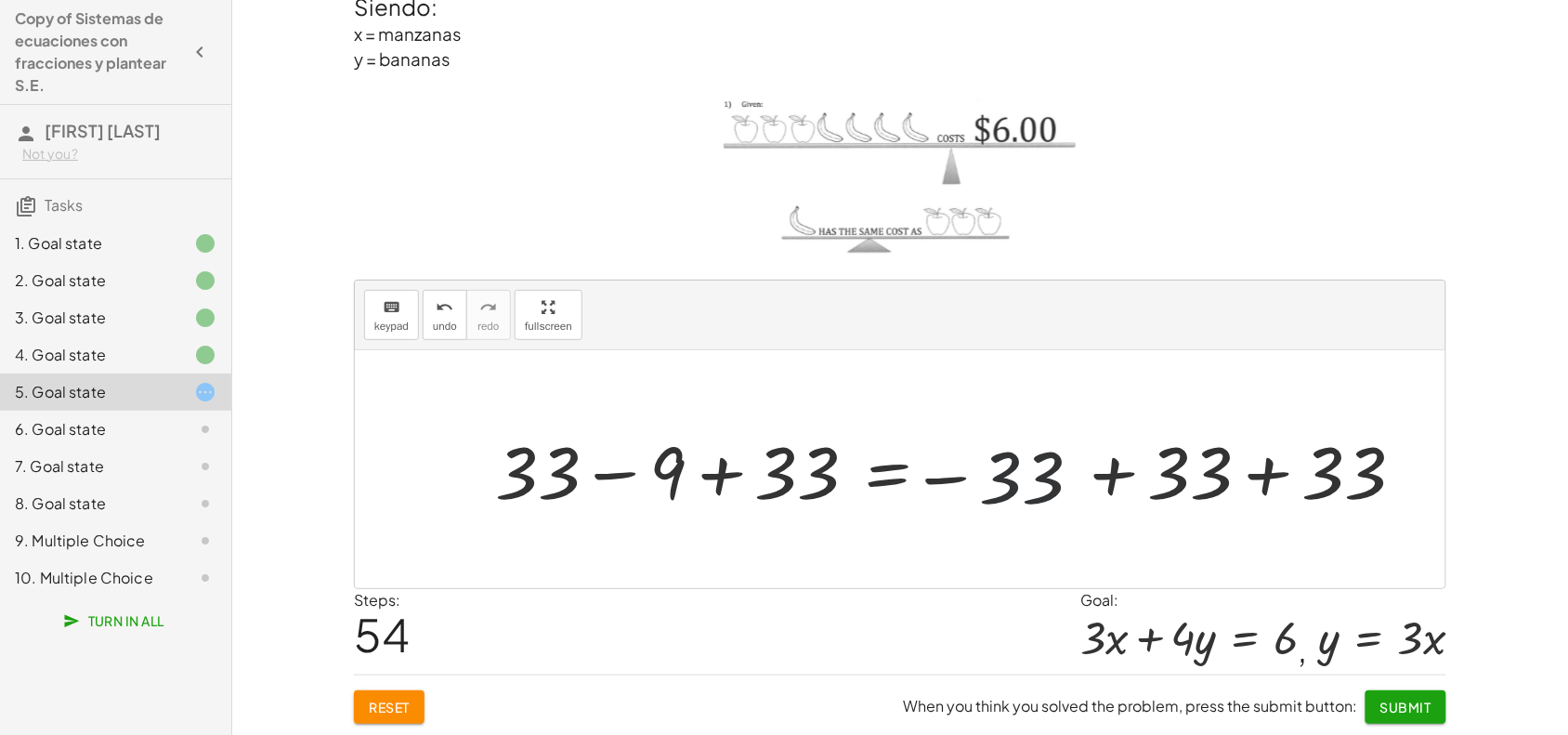 click at bounding box center (957, 469) 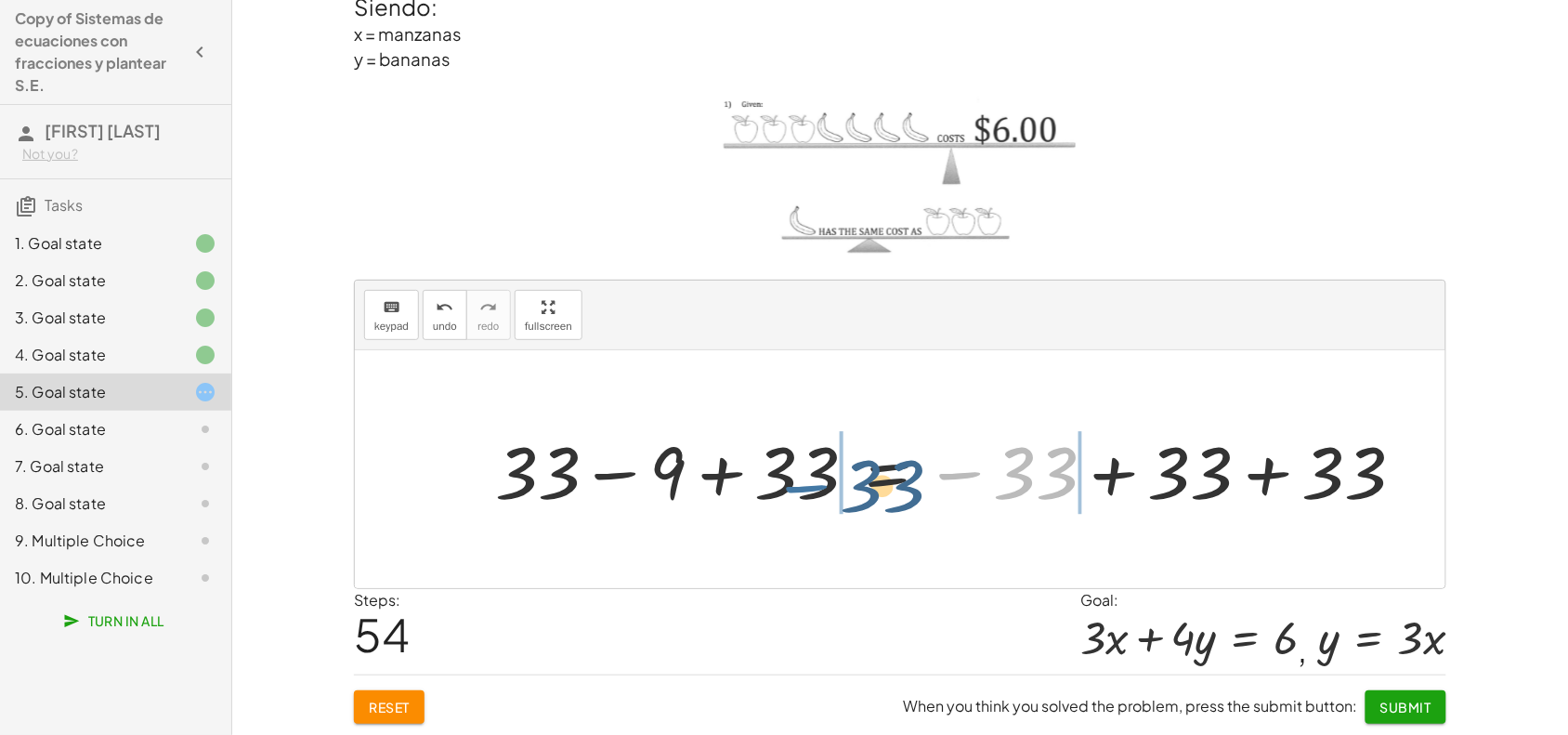 drag, startPoint x: 911, startPoint y: 460, endPoint x: 732, endPoint y: 492, distance: 181.8378 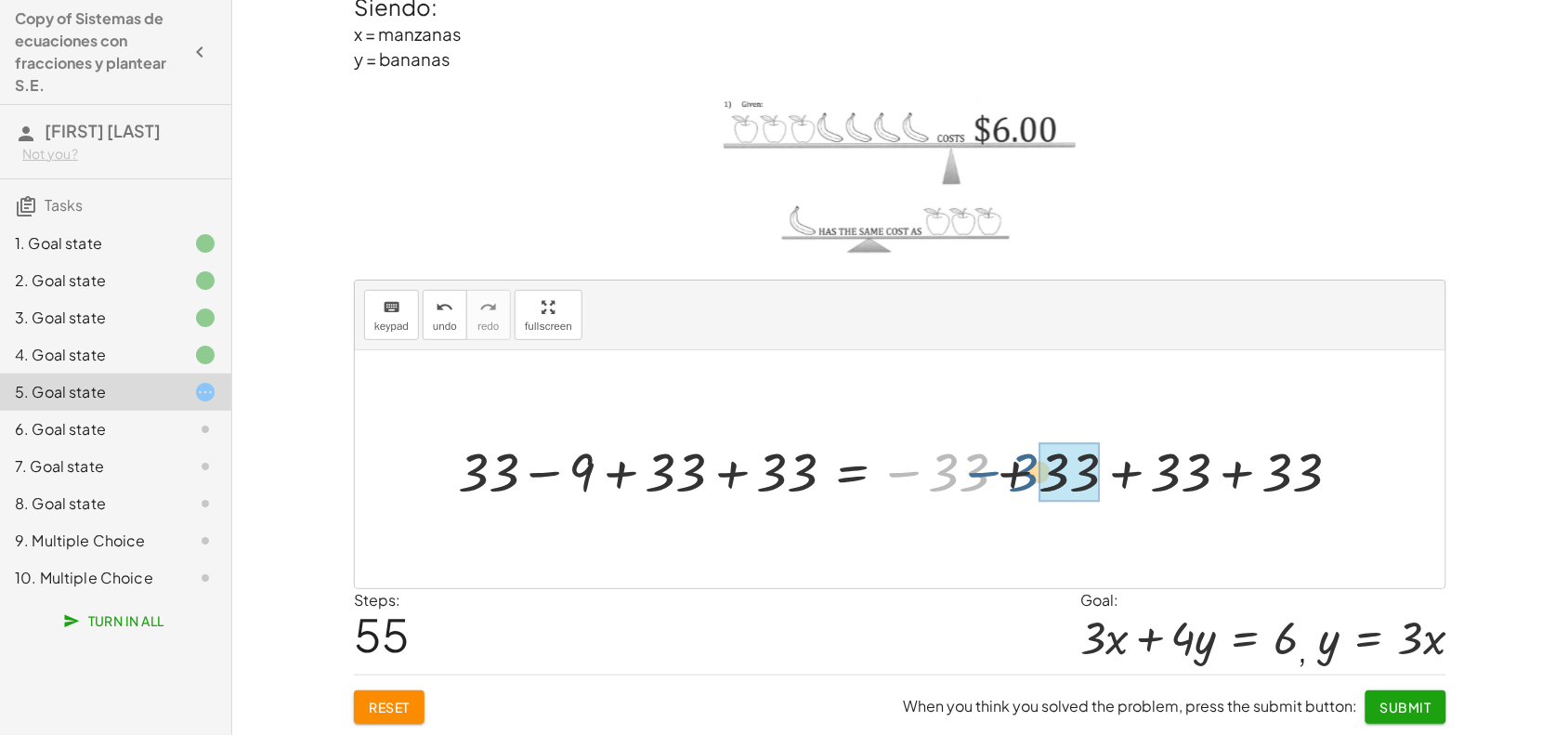 drag, startPoint x: 887, startPoint y: 463, endPoint x: 955, endPoint y: 460, distance: 68.066144 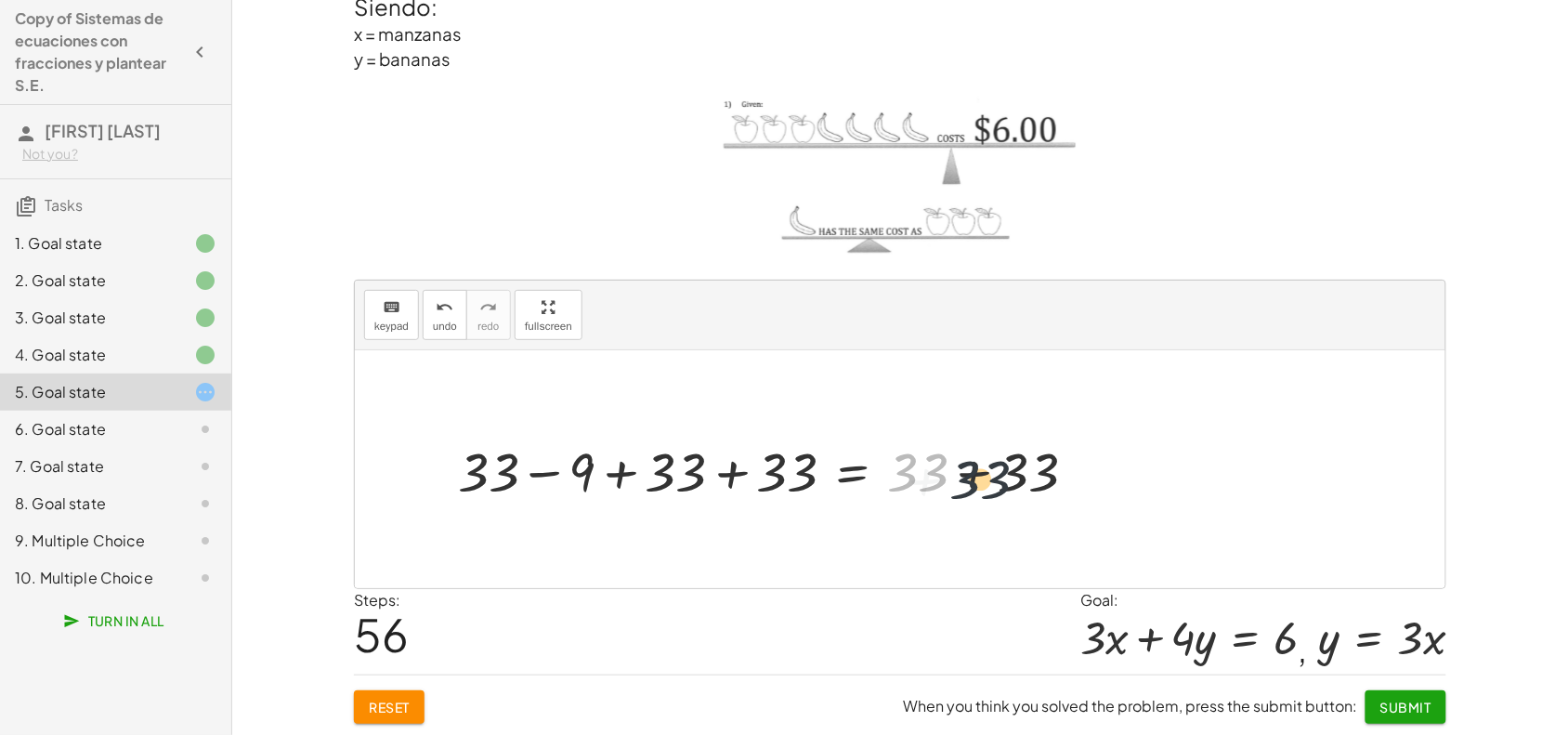 drag, startPoint x: 918, startPoint y: 458, endPoint x: 983, endPoint y: 463, distance: 65.192024 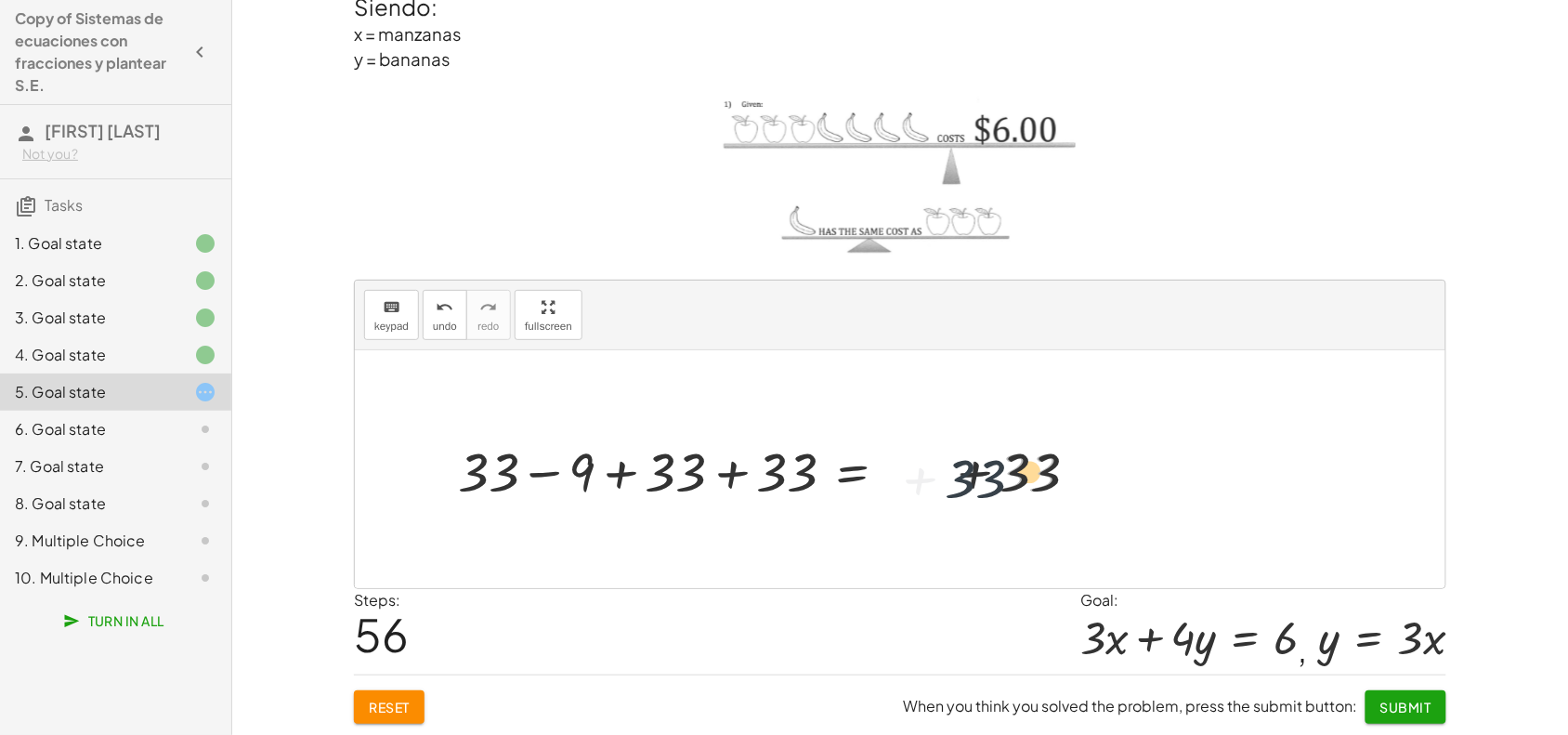 click at bounding box center [775, 469] 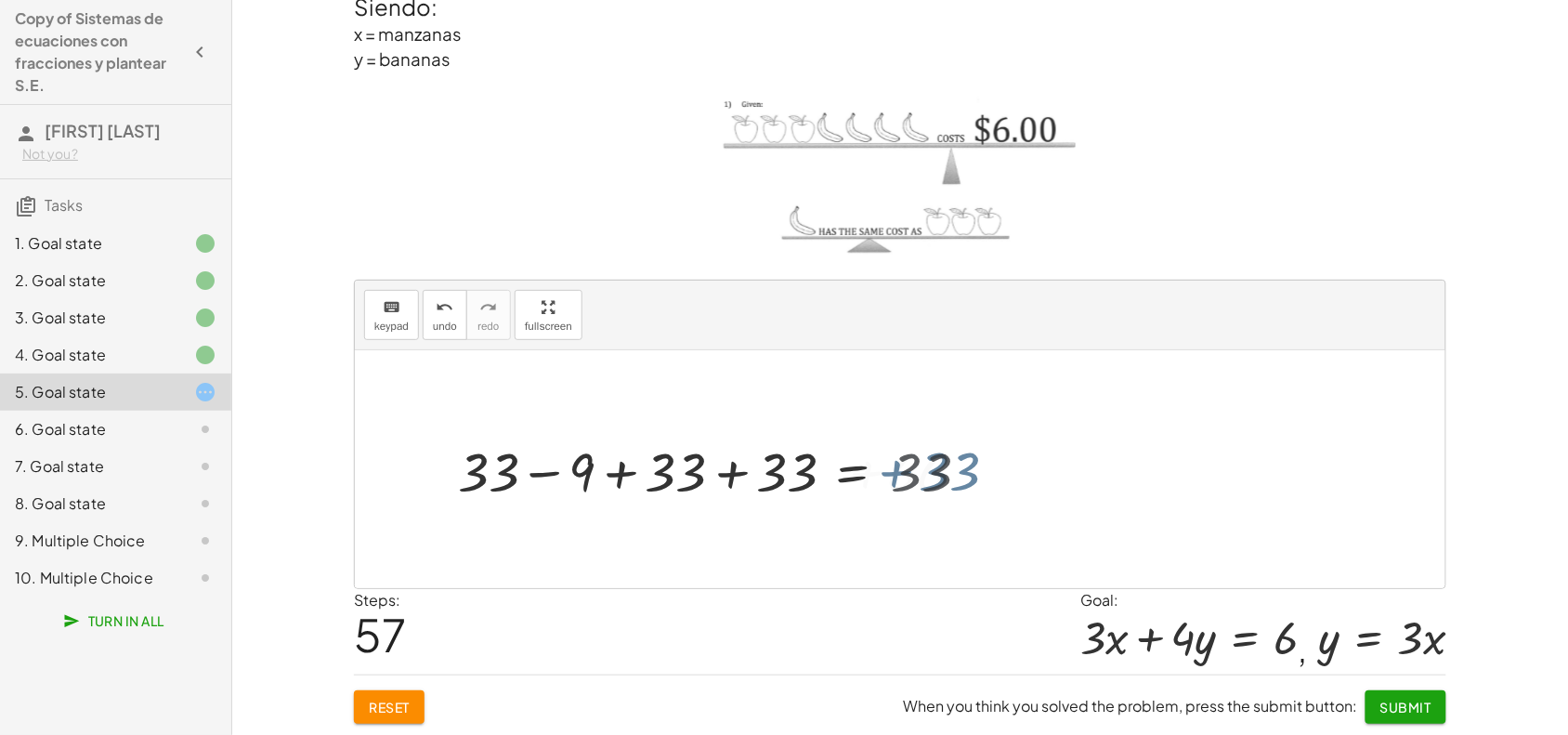 drag, startPoint x: 903, startPoint y: 463, endPoint x: 915, endPoint y: 463, distance: 12 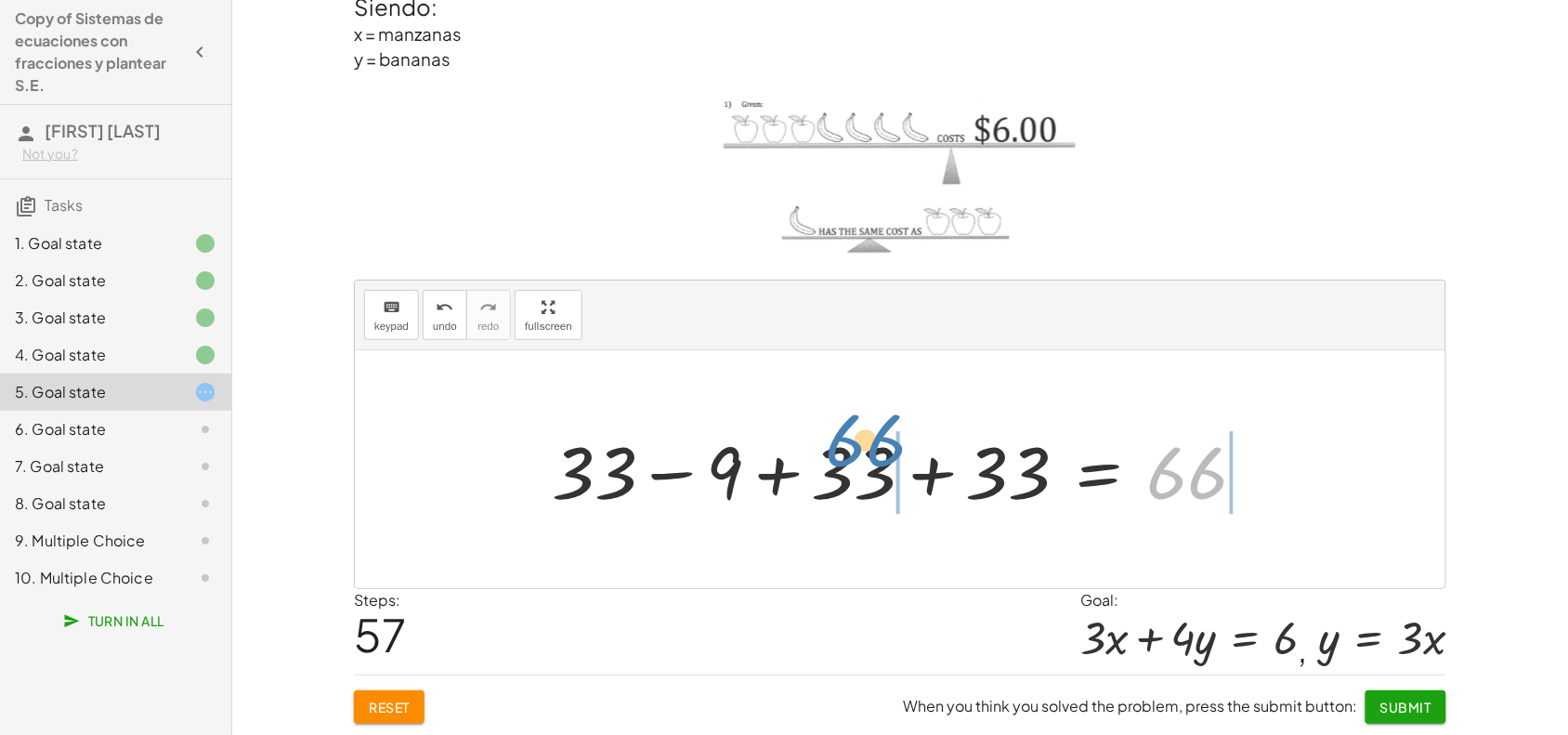 drag, startPoint x: 1170, startPoint y: 455, endPoint x: 842, endPoint y: 439, distance: 328.39001 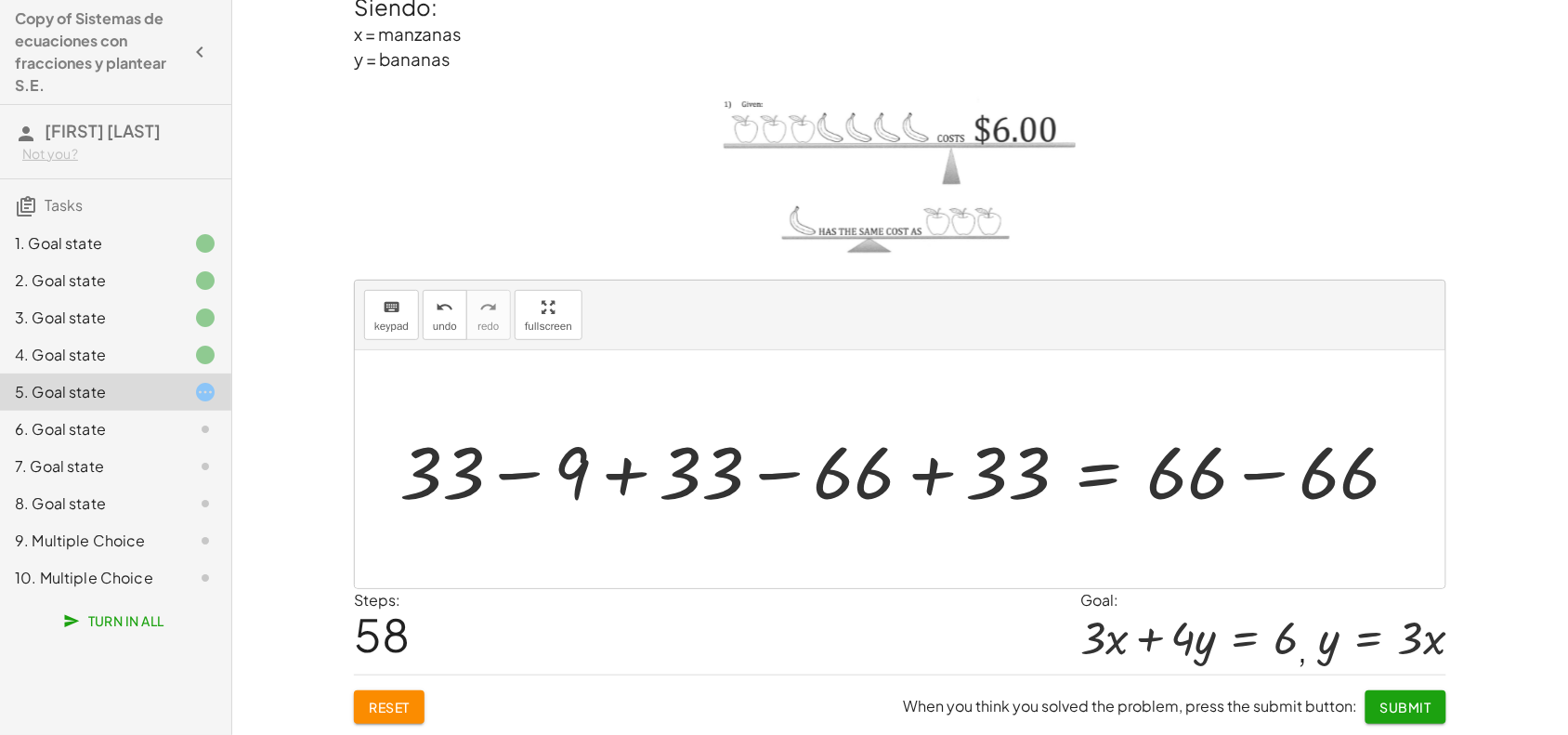 click at bounding box center [907, 469] 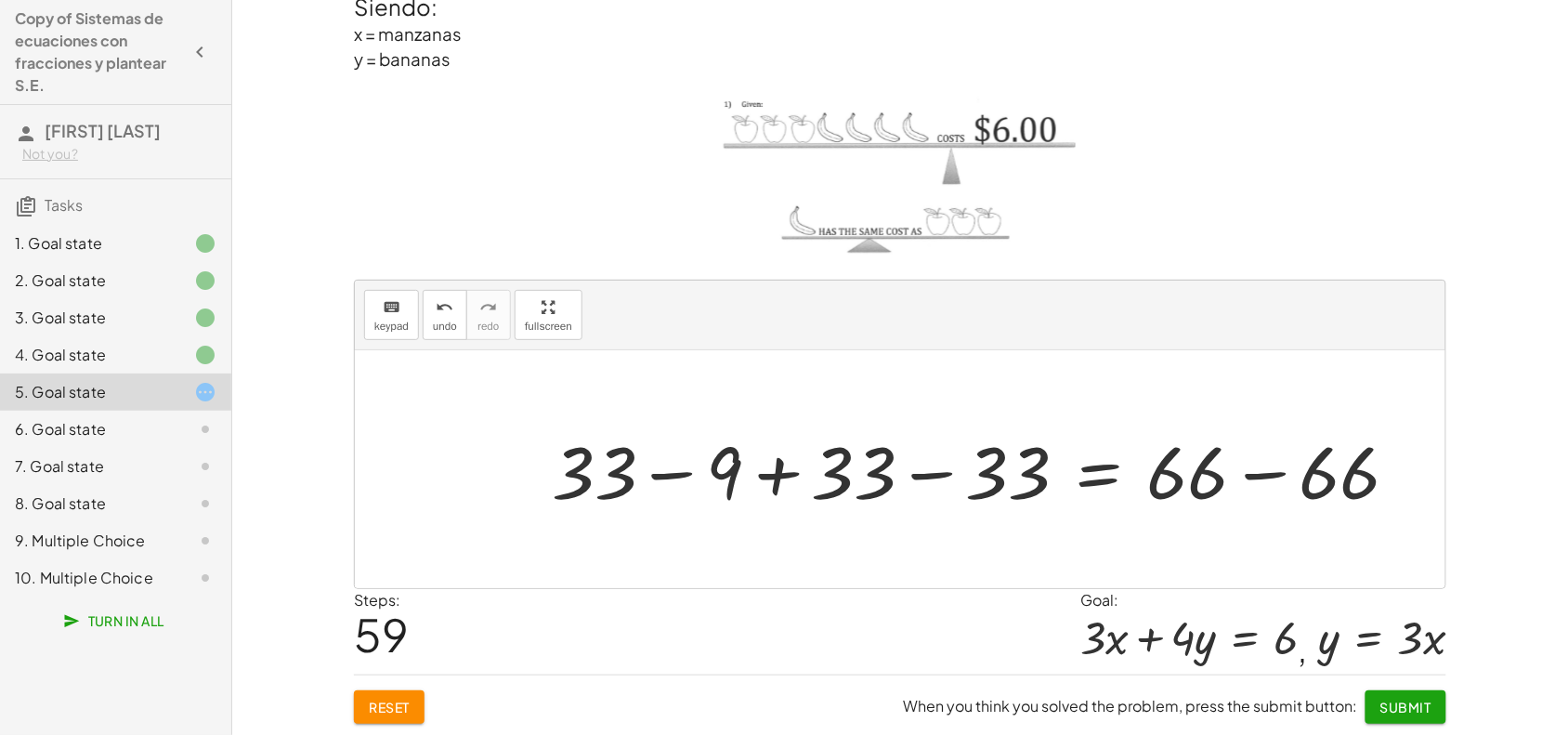 drag, startPoint x: 801, startPoint y: 476, endPoint x: 790, endPoint y: 476, distance: 11 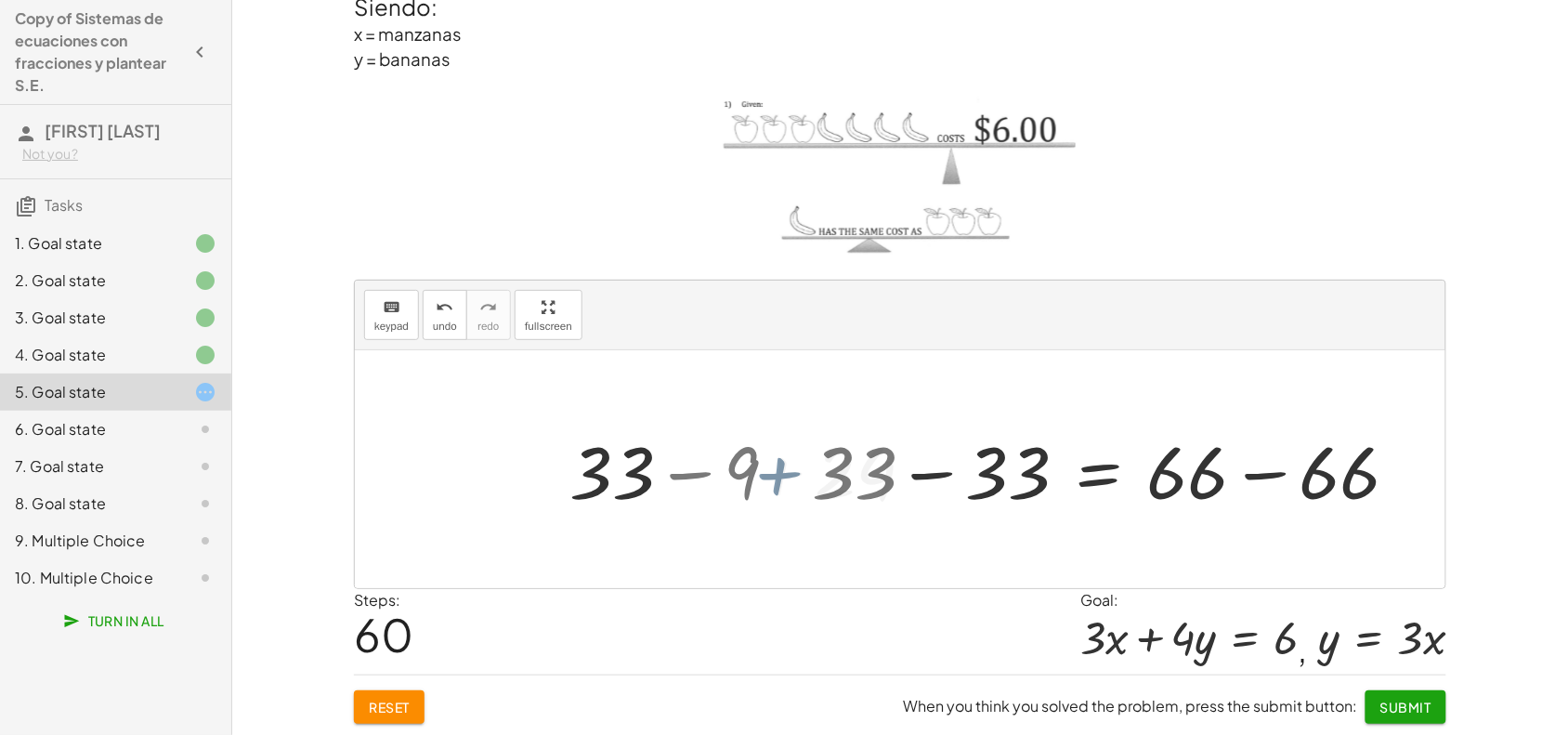 click at bounding box center [1038, 469] 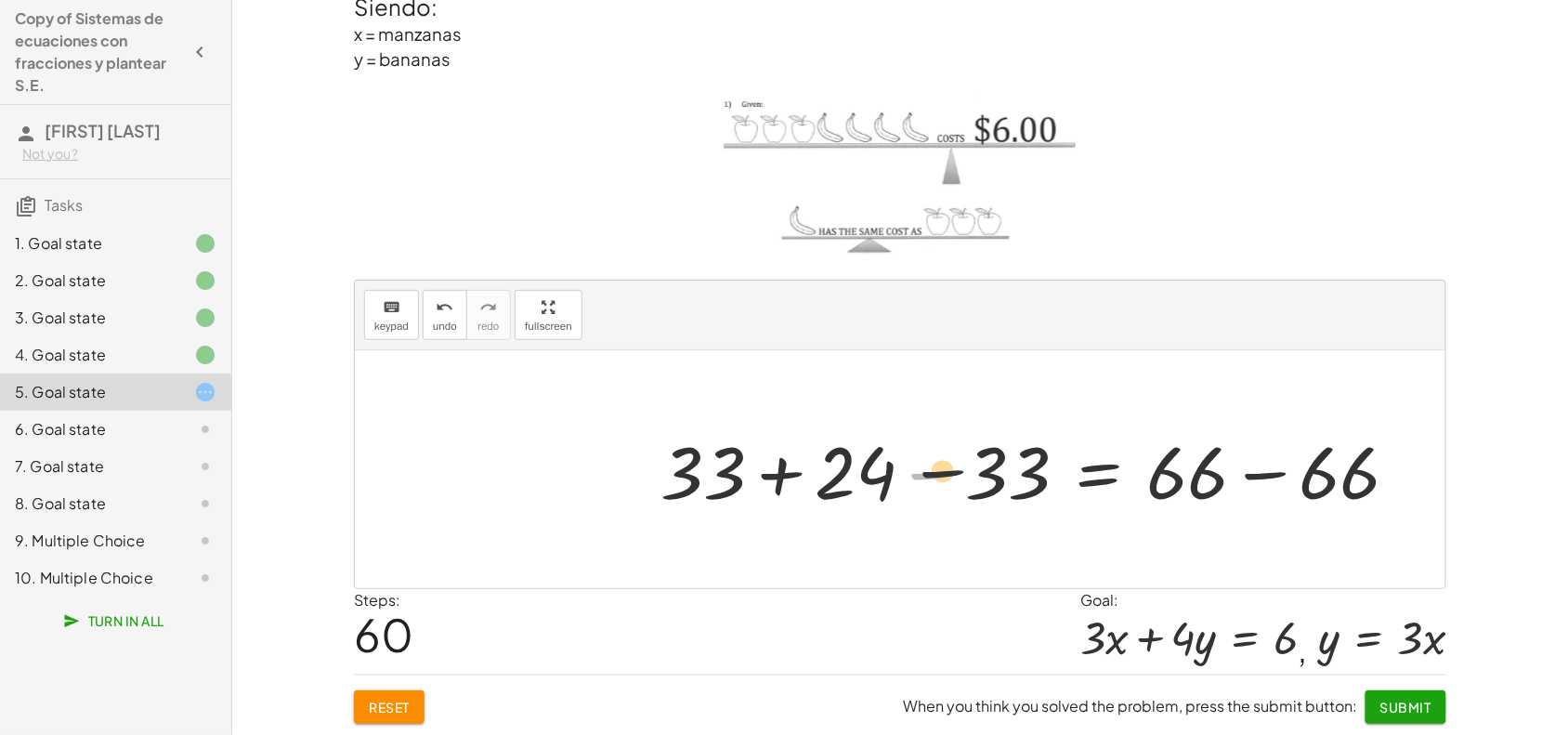 drag, startPoint x: 902, startPoint y: 467, endPoint x: 934, endPoint y: 455, distance: 34.176015 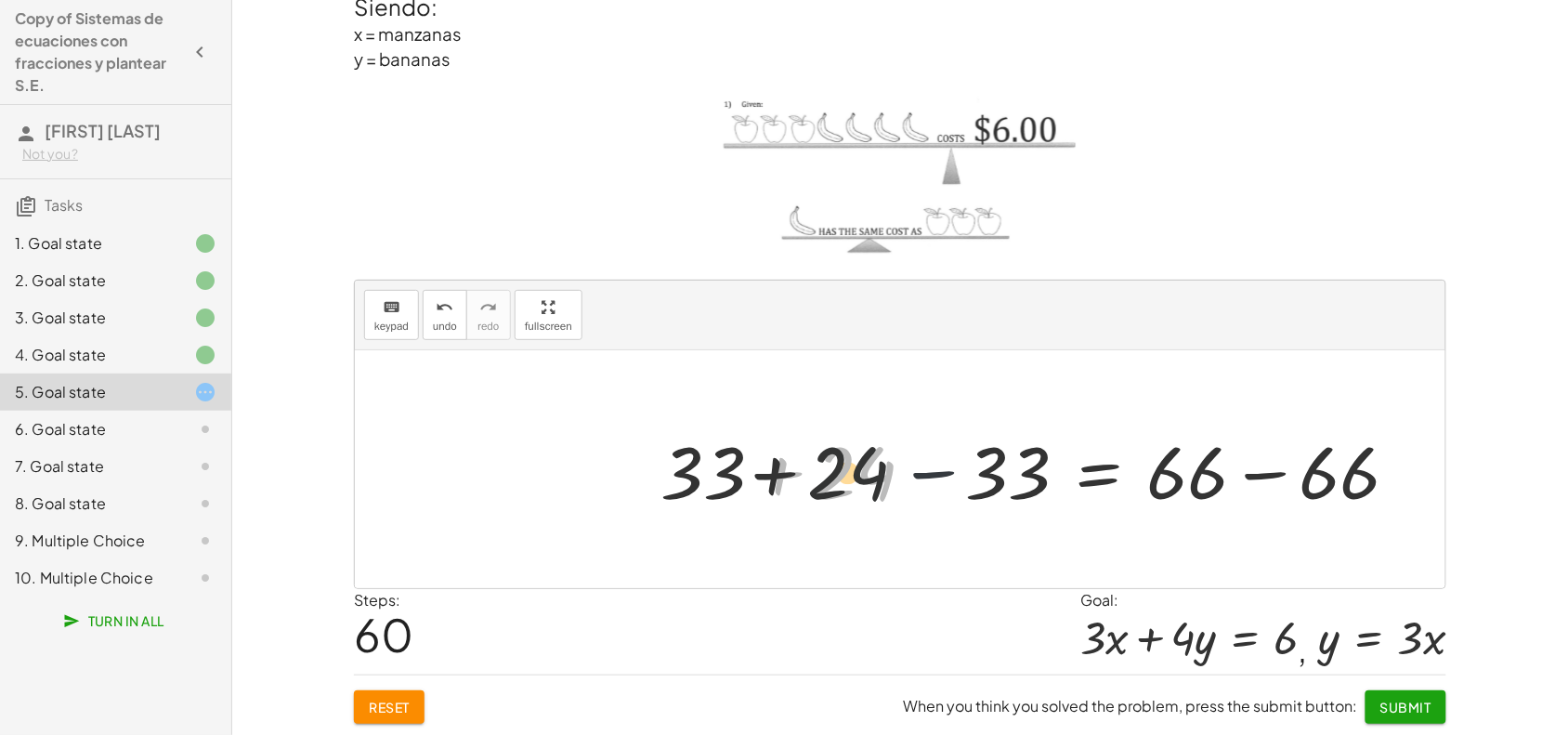 drag, startPoint x: 846, startPoint y: 452, endPoint x: 814, endPoint y: 455, distance: 32.14032 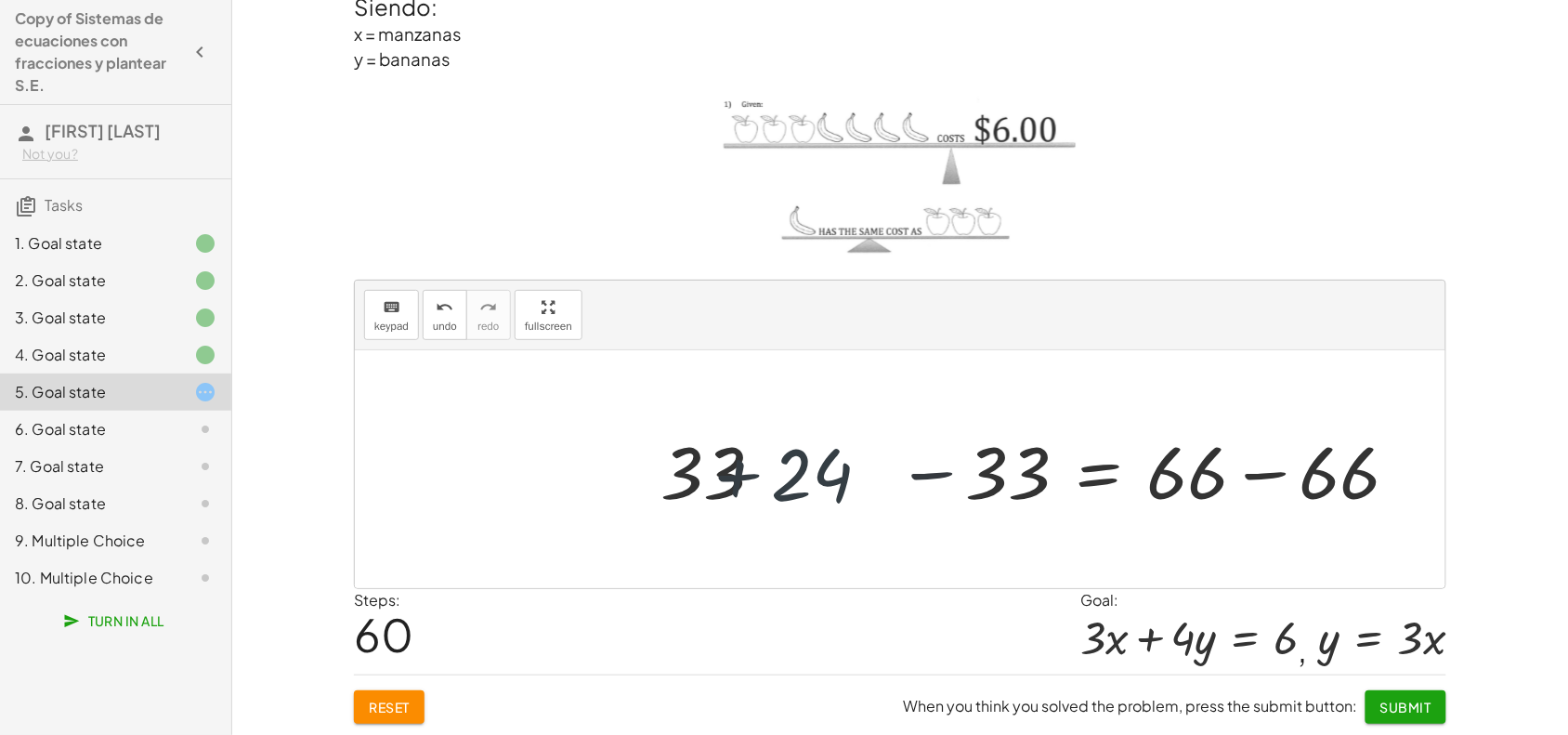click at bounding box center [1038, 469] 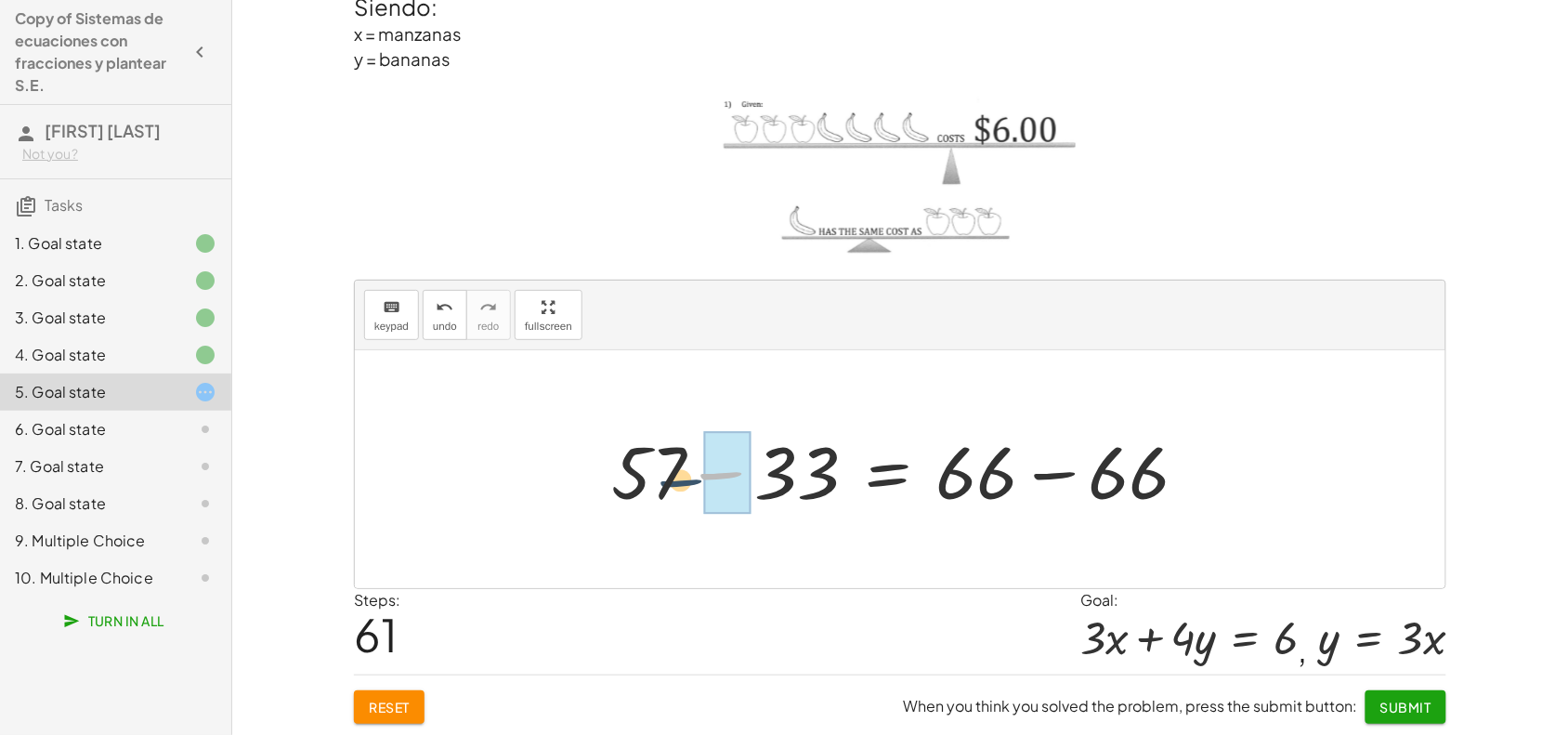 drag, startPoint x: 740, startPoint y: 467, endPoint x: 695, endPoint y: 479, distance: 46.572524 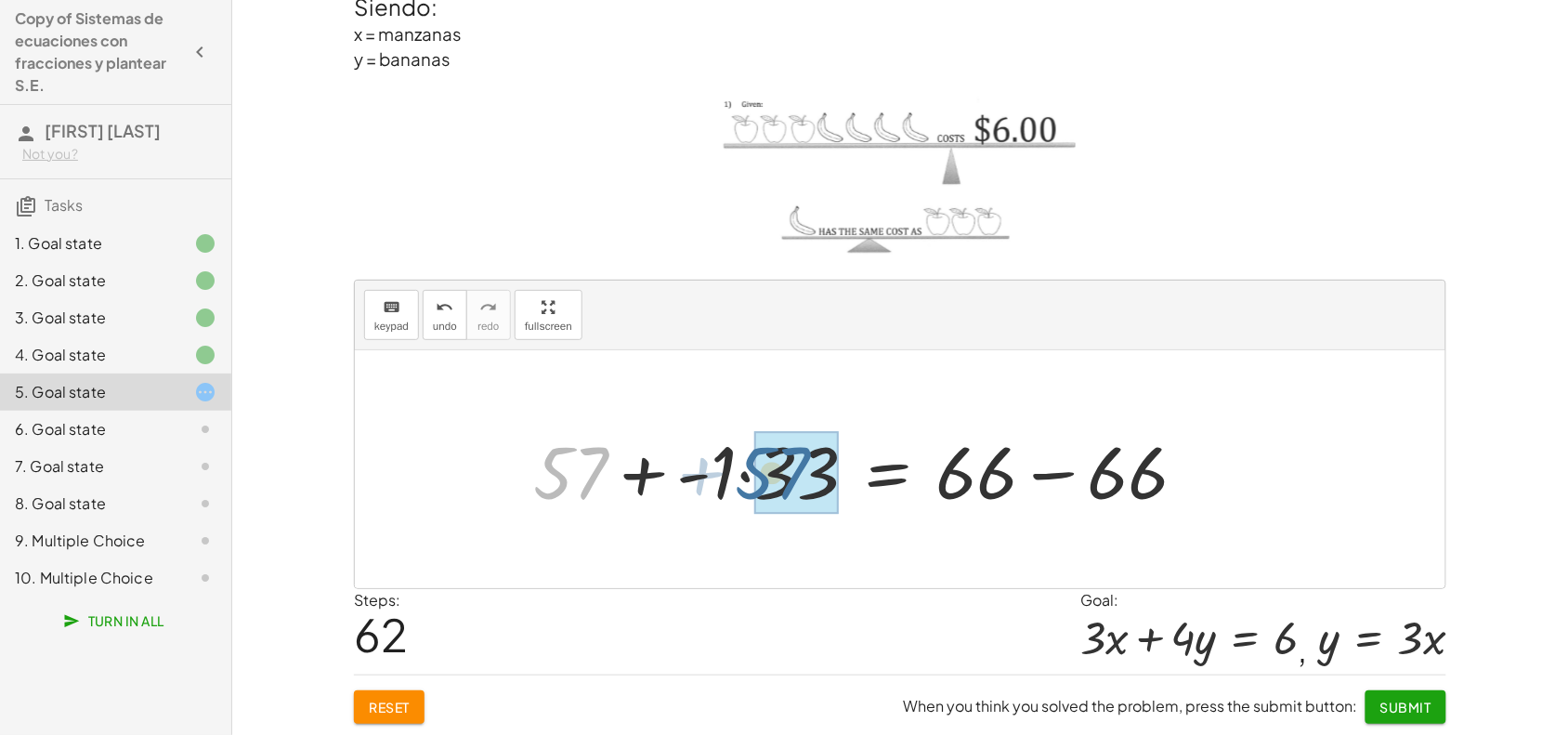 drag, startPoint x: 578, startPoint y: 471, endPoint x: 773, endPoint y: 475, distance: 195.04102 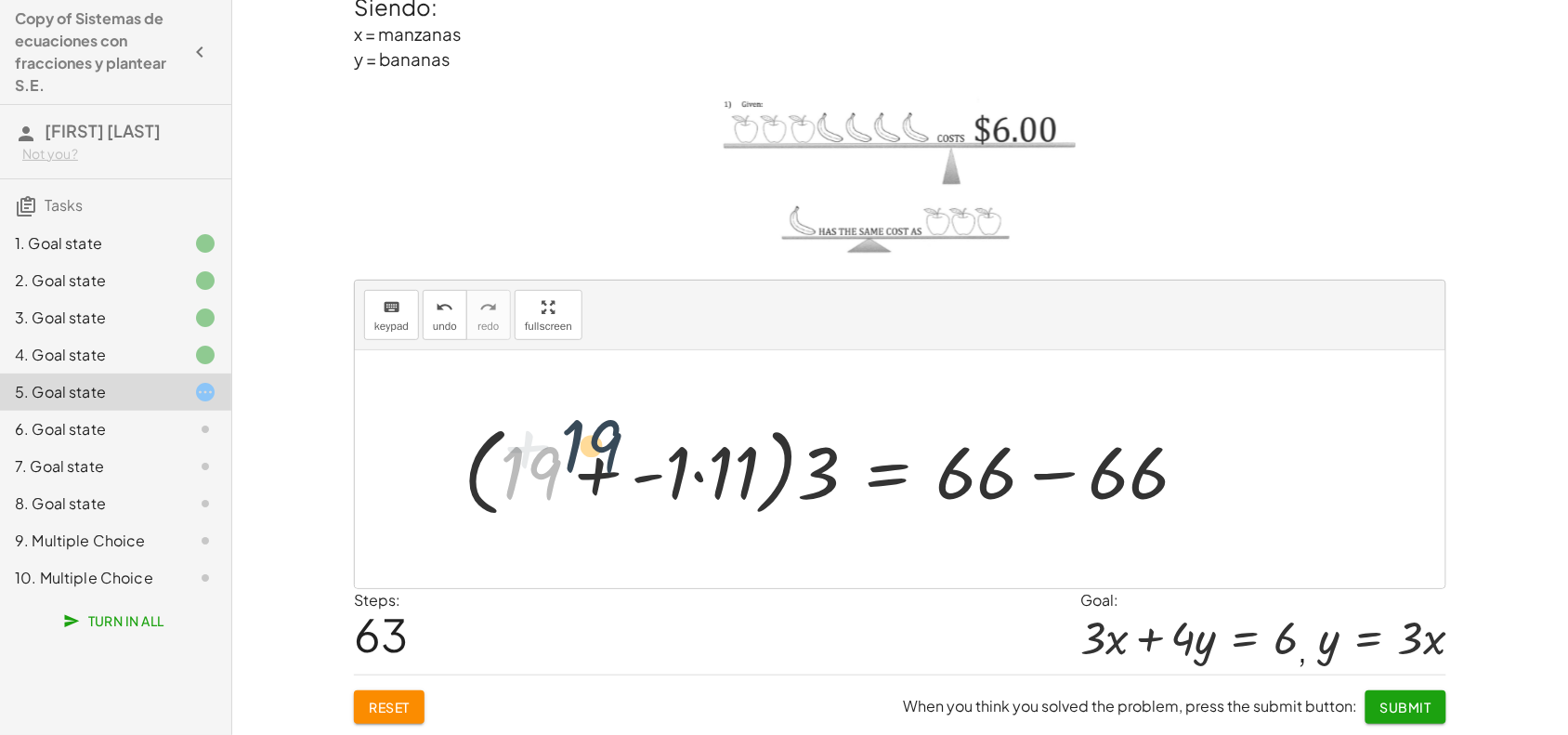 click at bounding box center (833, 469) 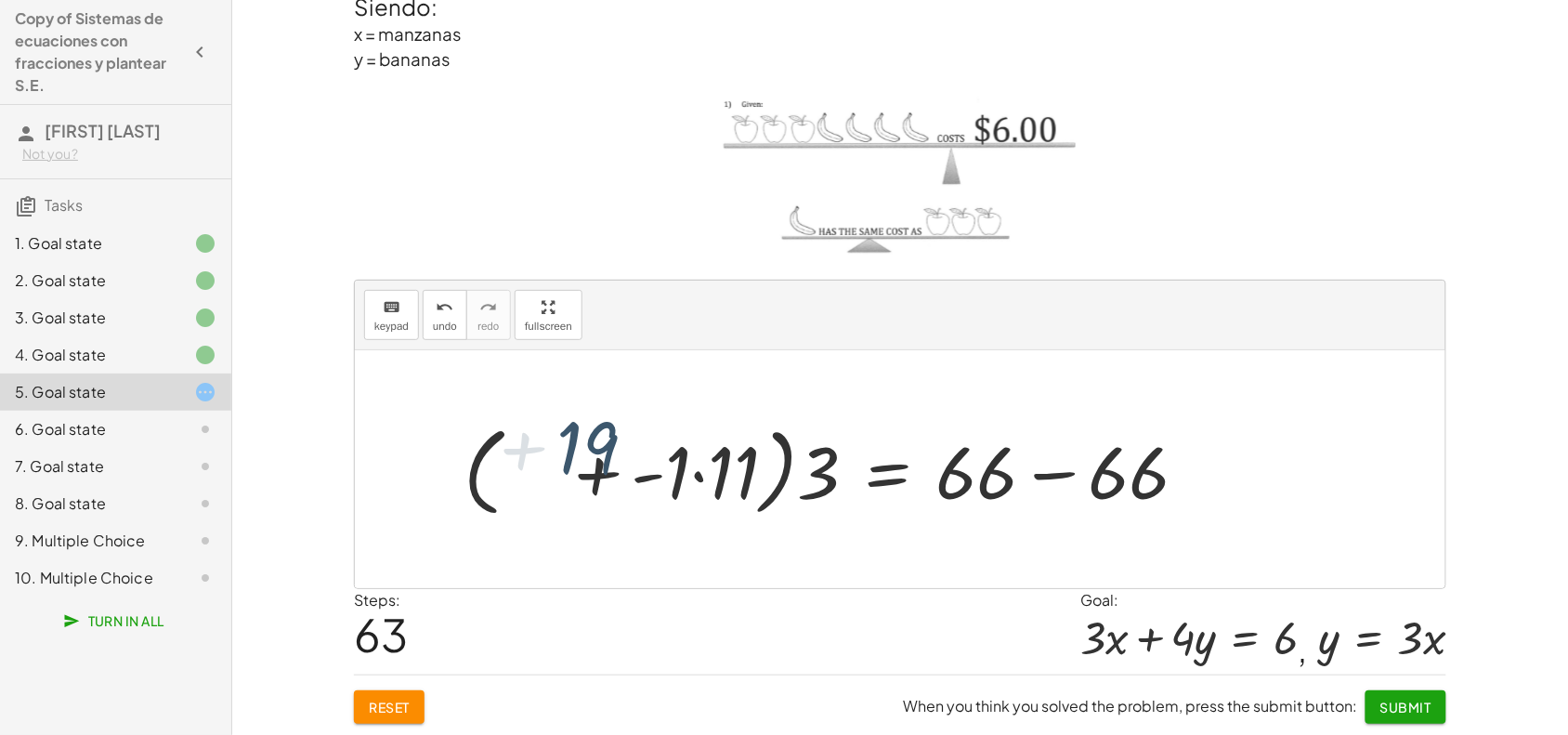click at bounding box center (833, 469) 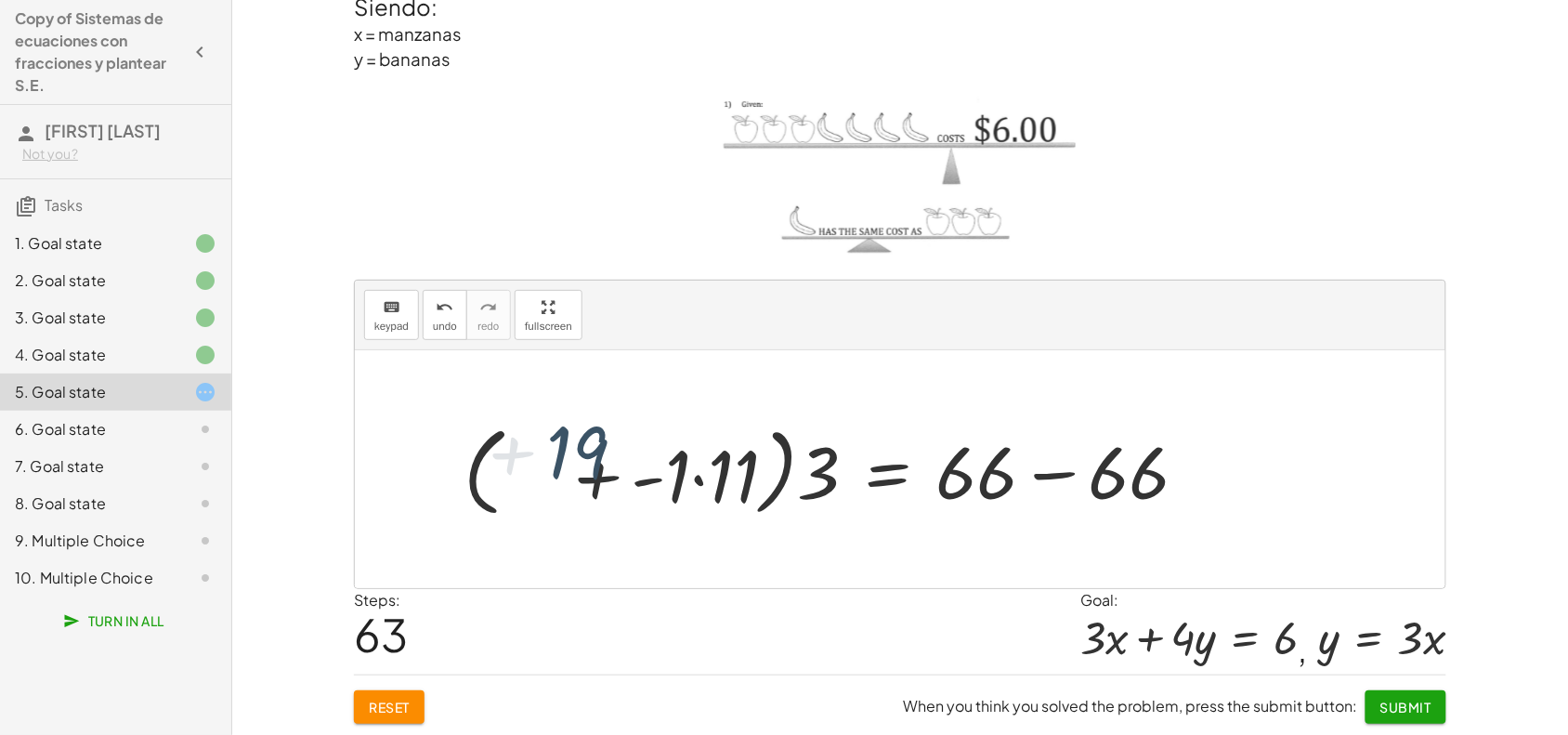 click at bounding box center (833, 469) 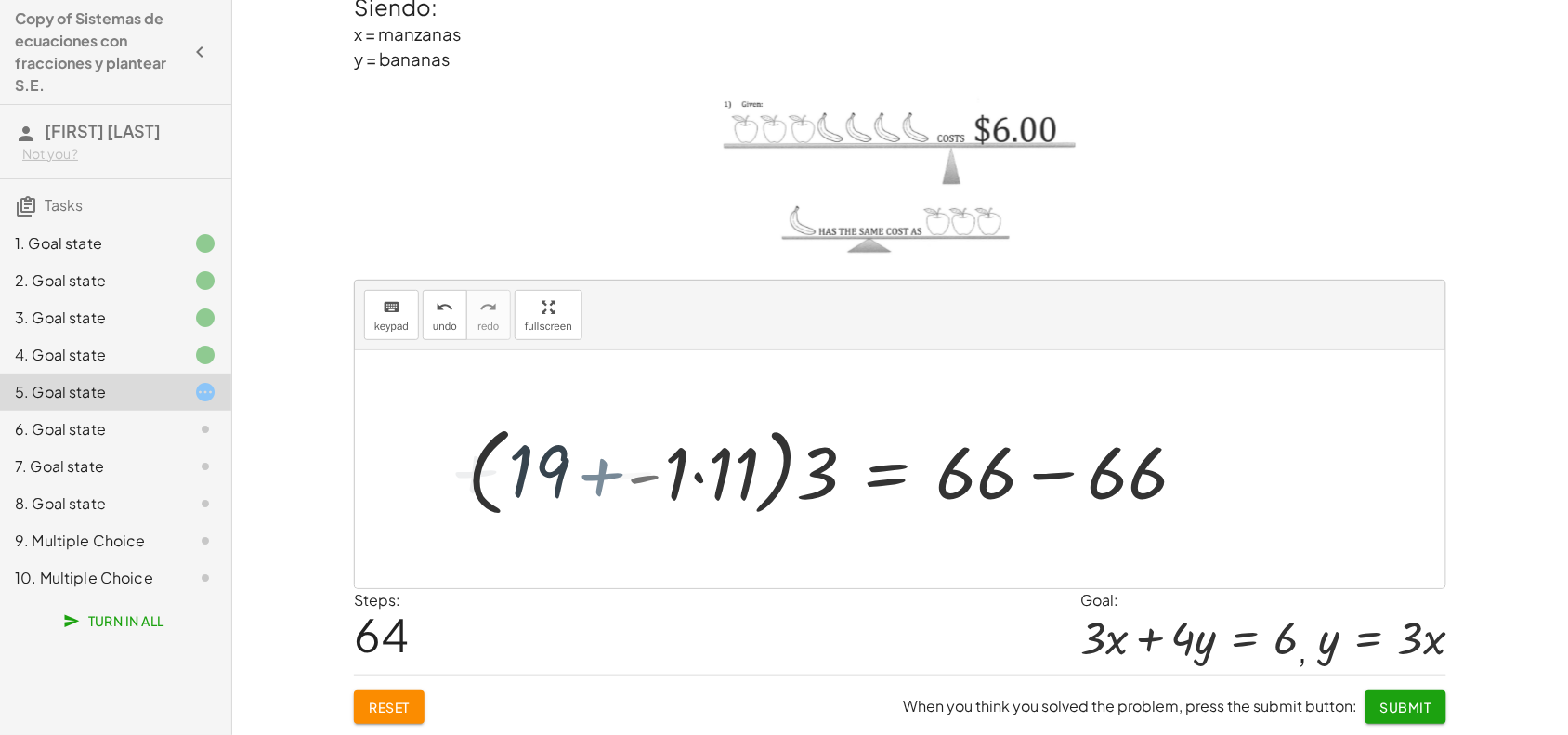 click at bounding box center [850, 469] 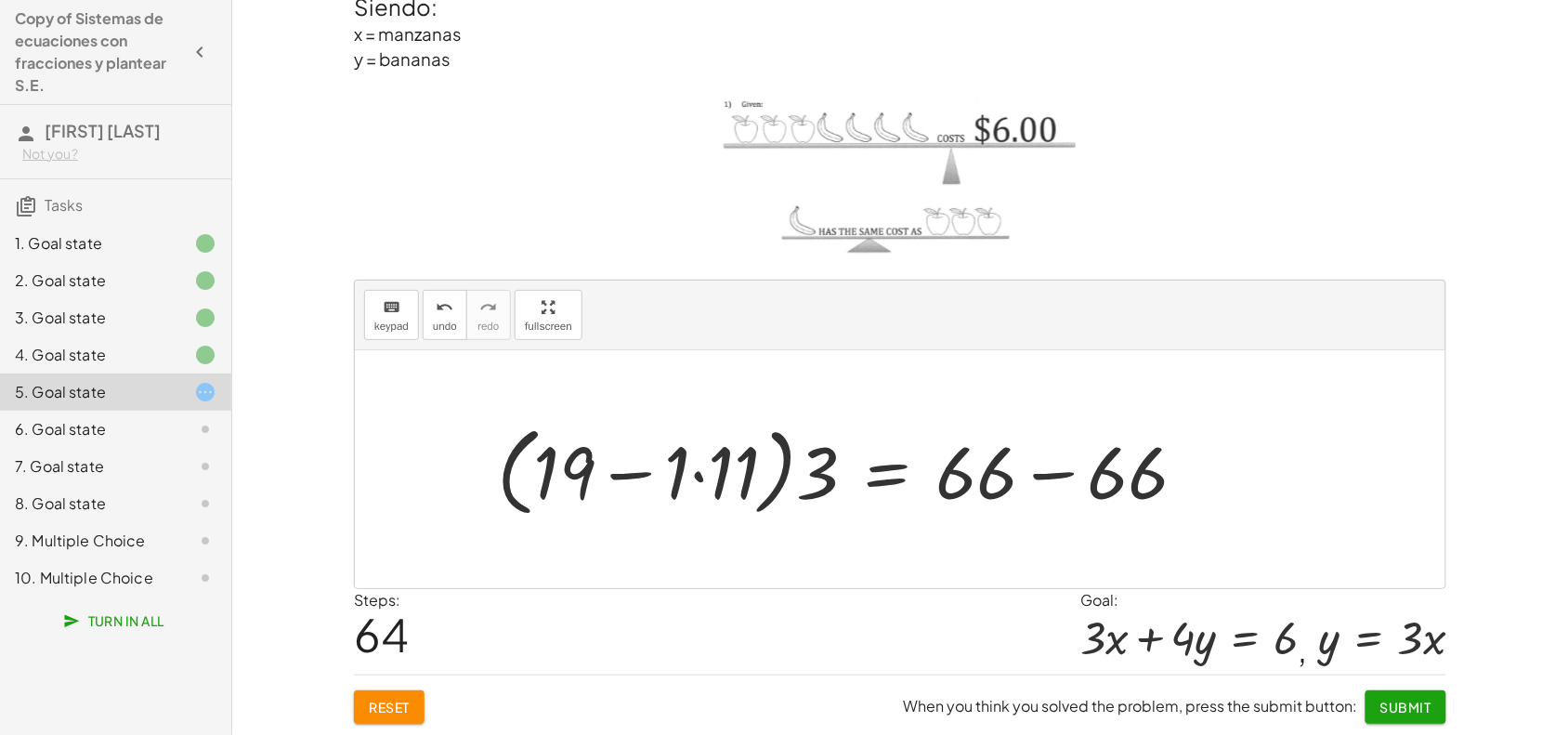 click at bounding box center [850, 469] 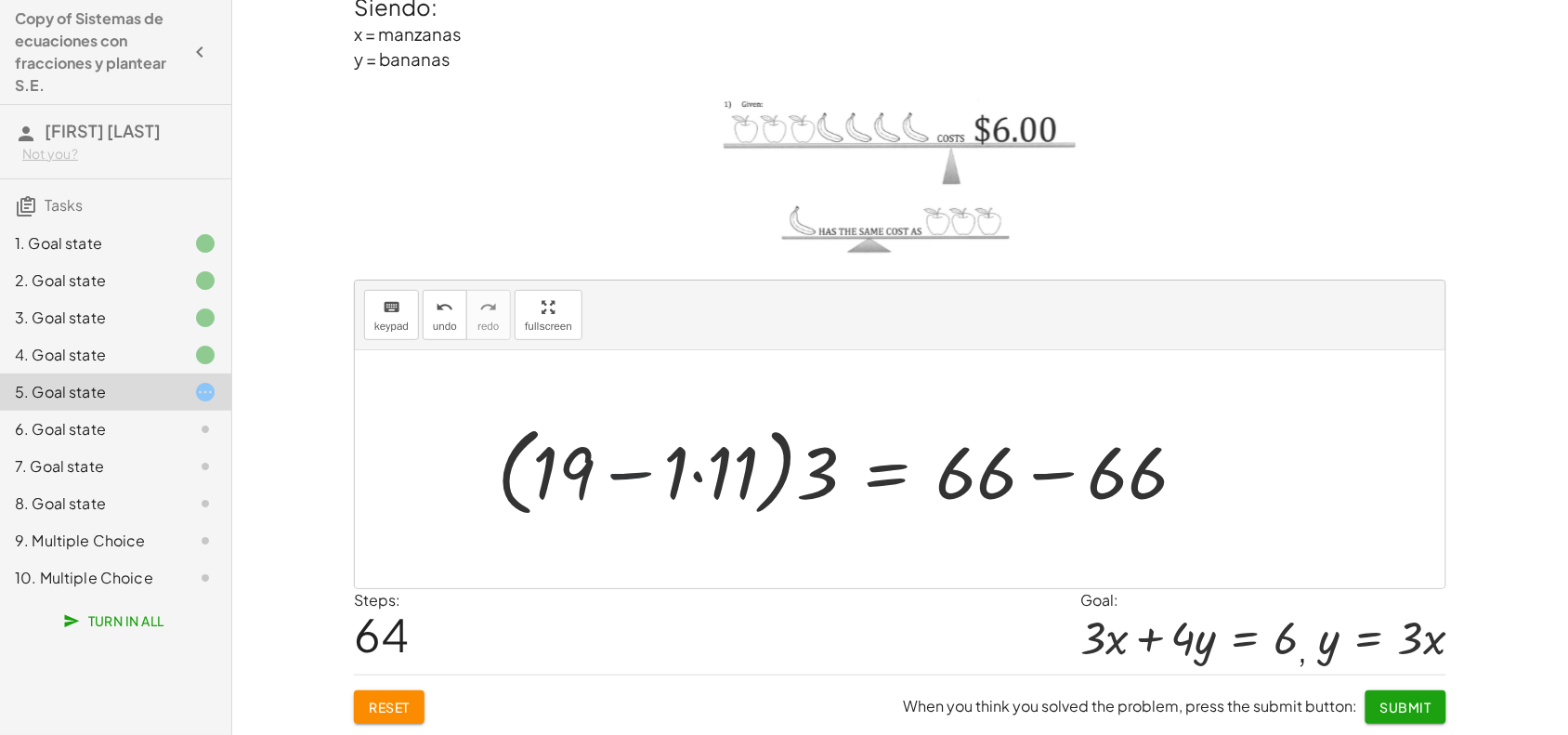 click at bounding box center (850, 469) 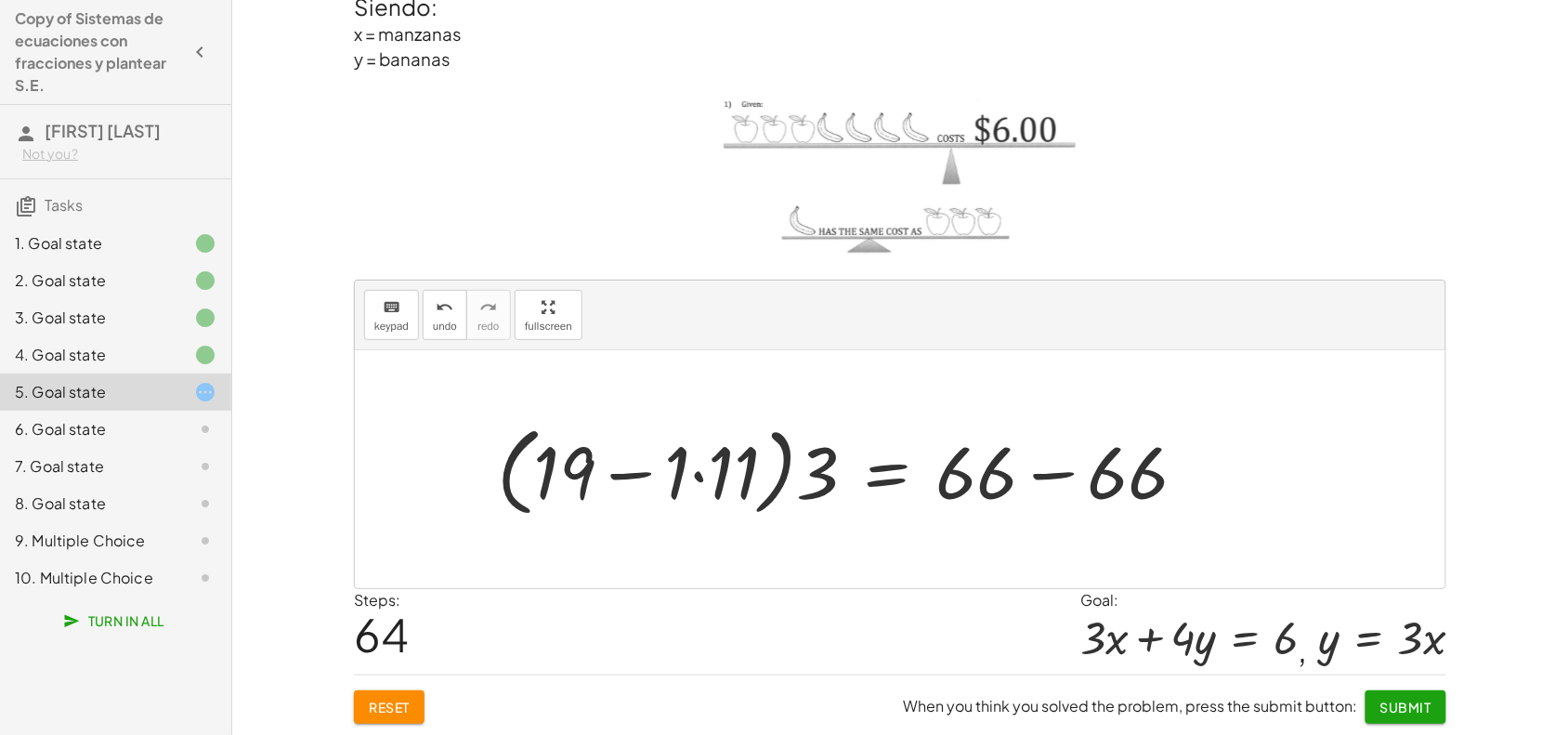 click at bounding box center (850, 469) 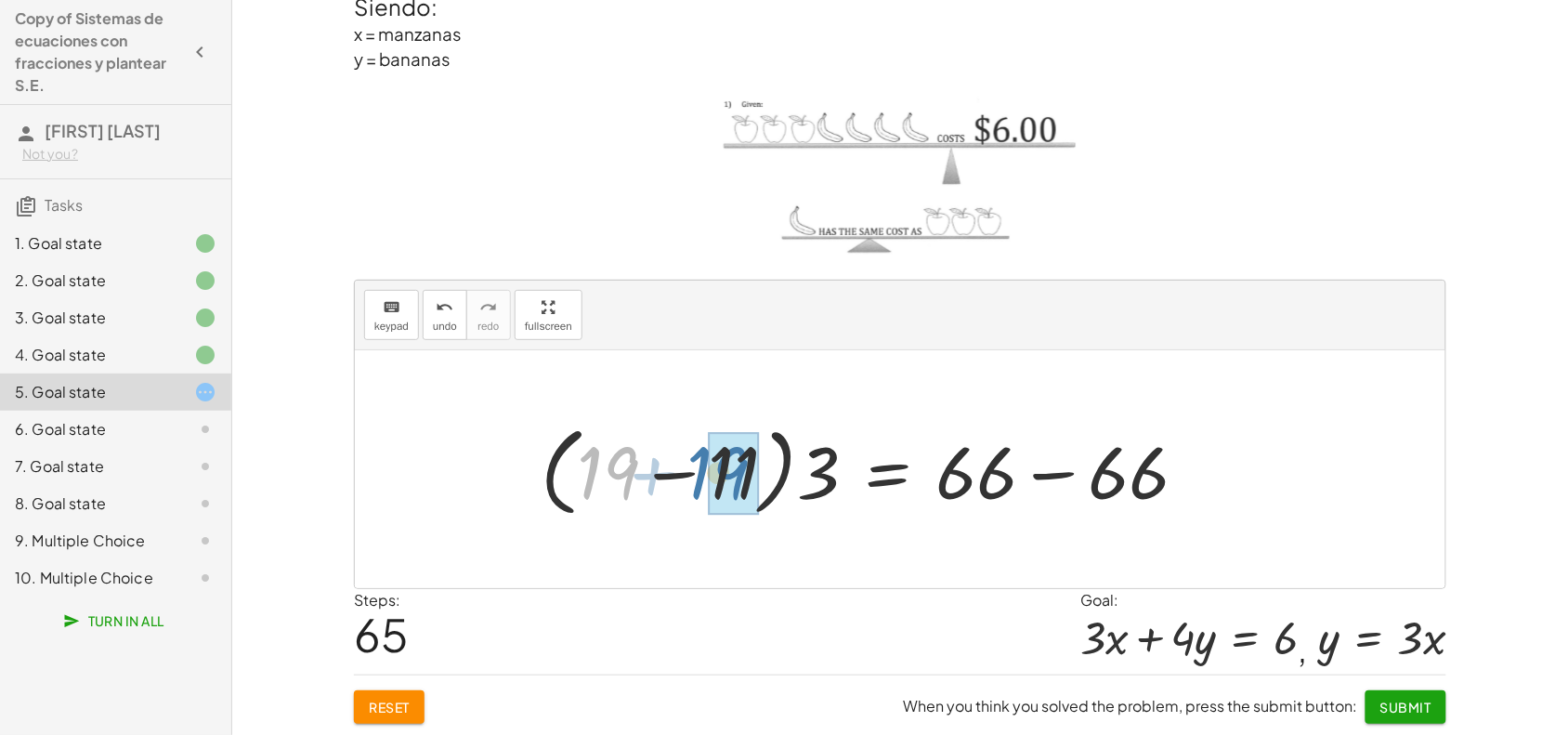 drag, startPoint x: 610, startPoint y: 471, endPoint x: 707, endPoint y: 471, distance: 97 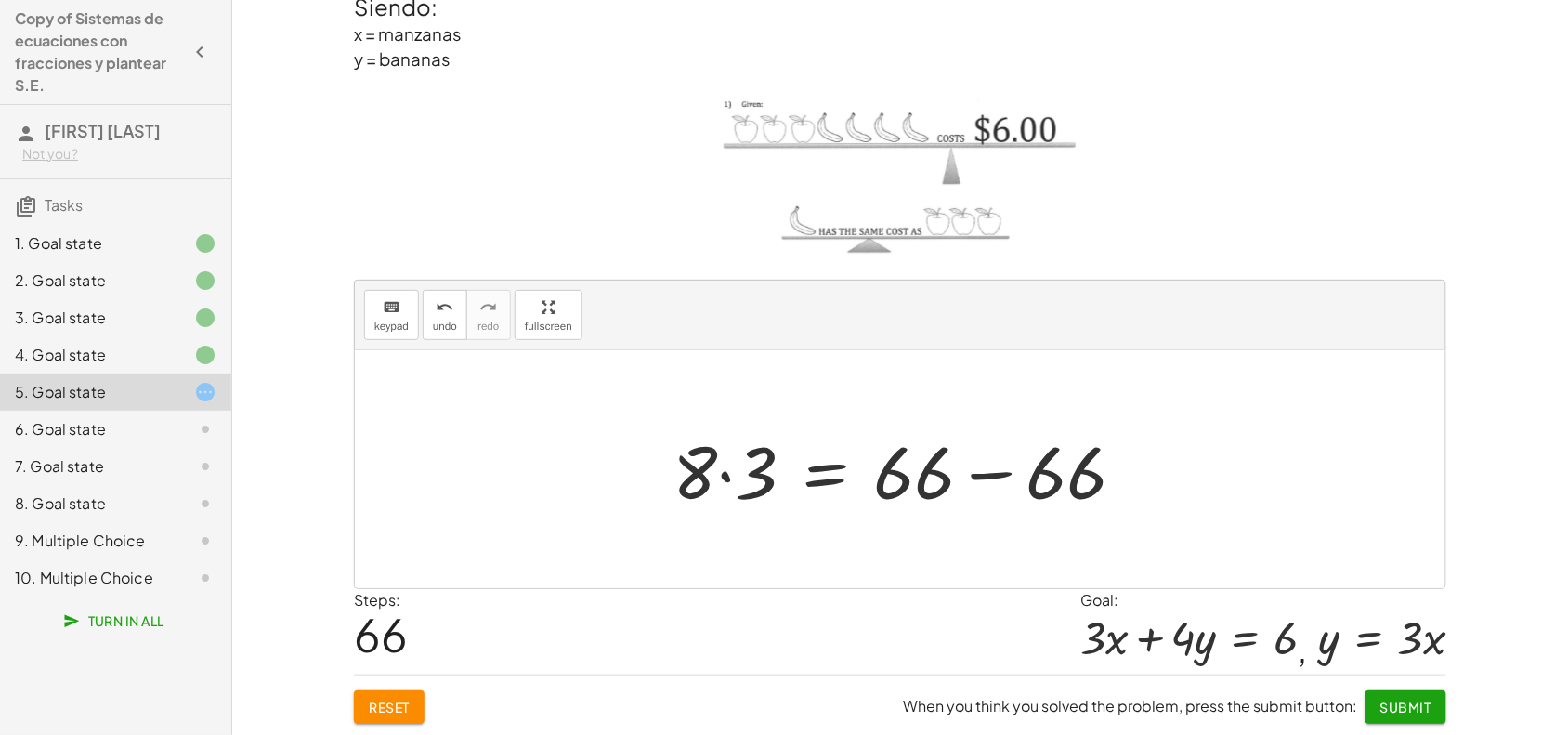 click at bounding box center (907, 469) 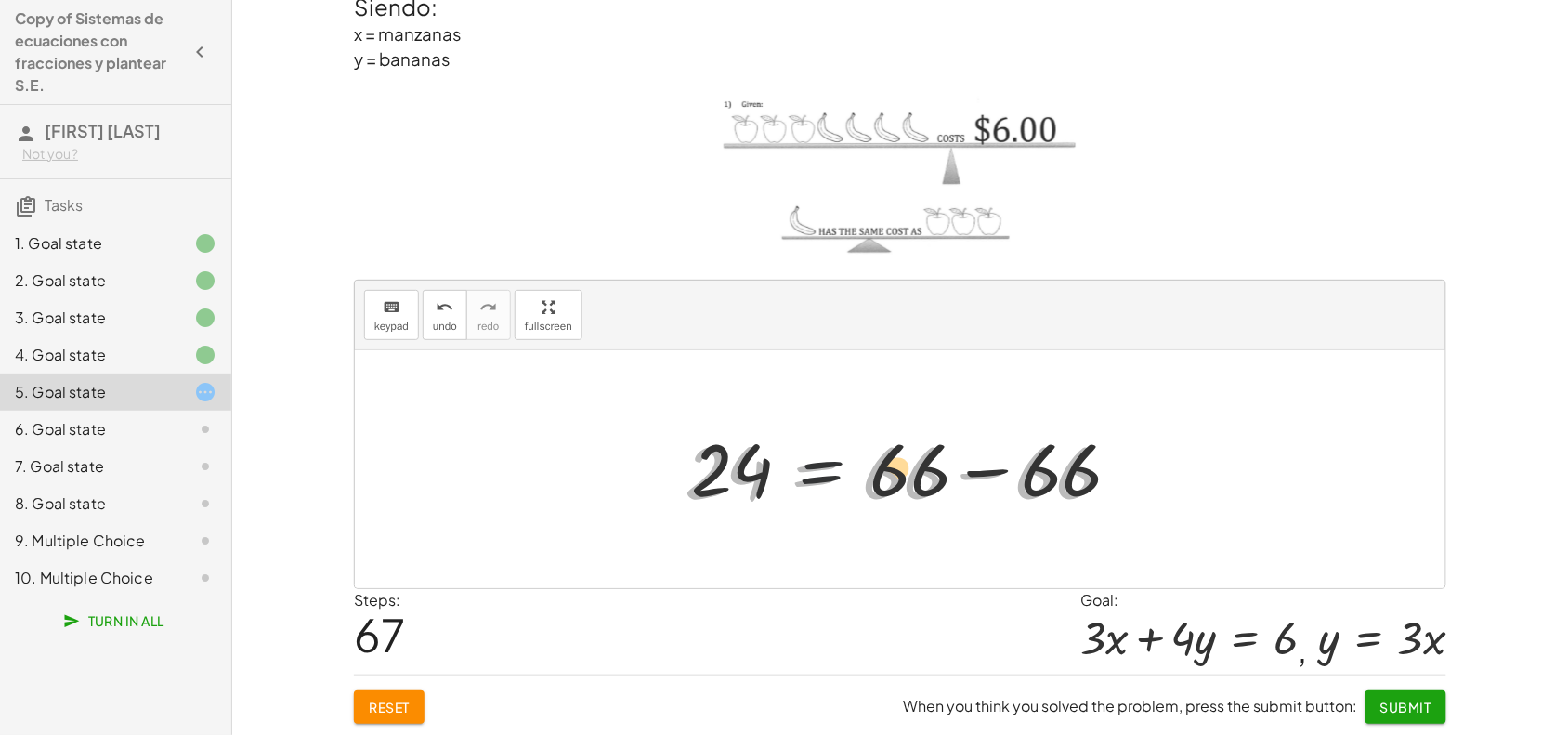 click at bounding box center [907, 469] 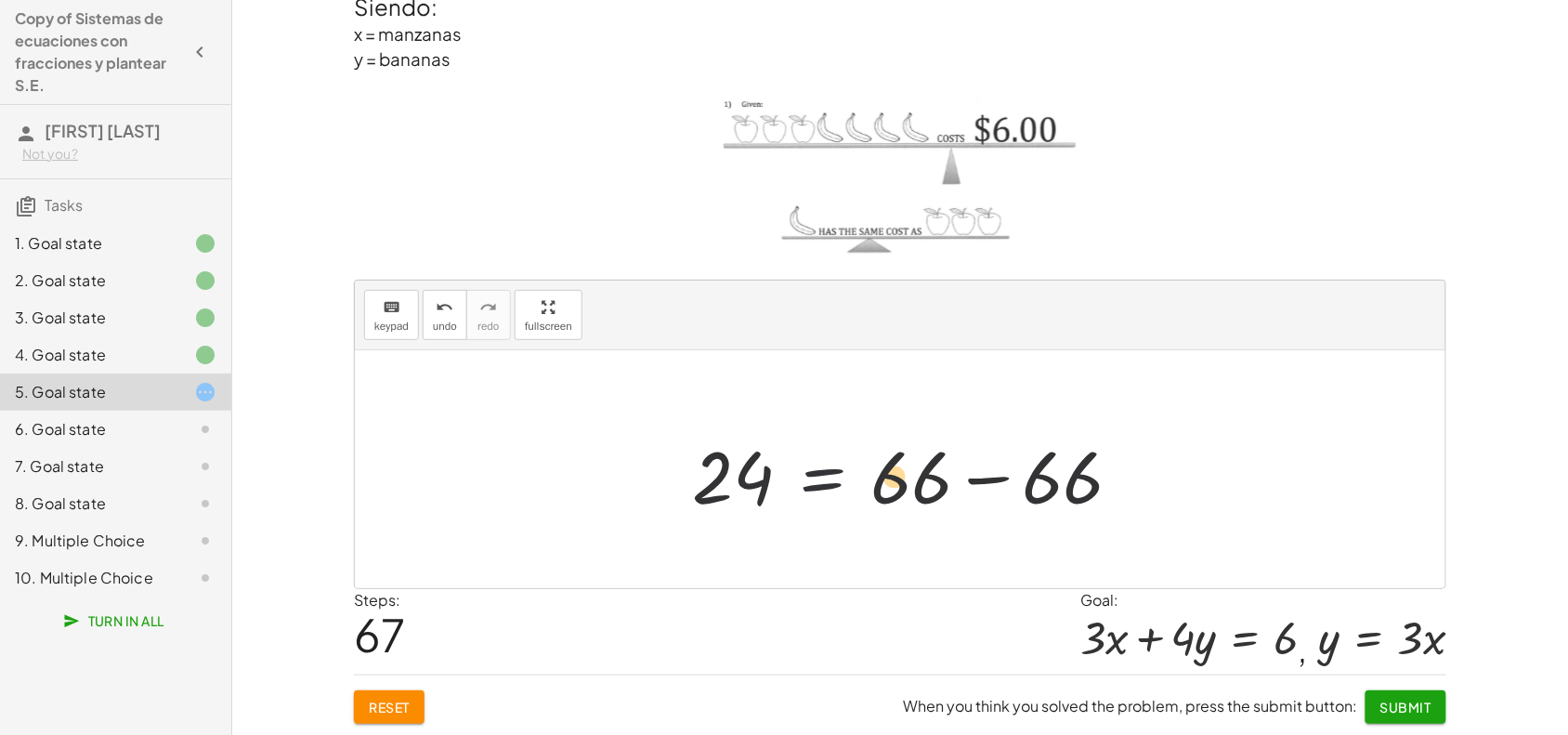 click at bounding box center [907, 469] 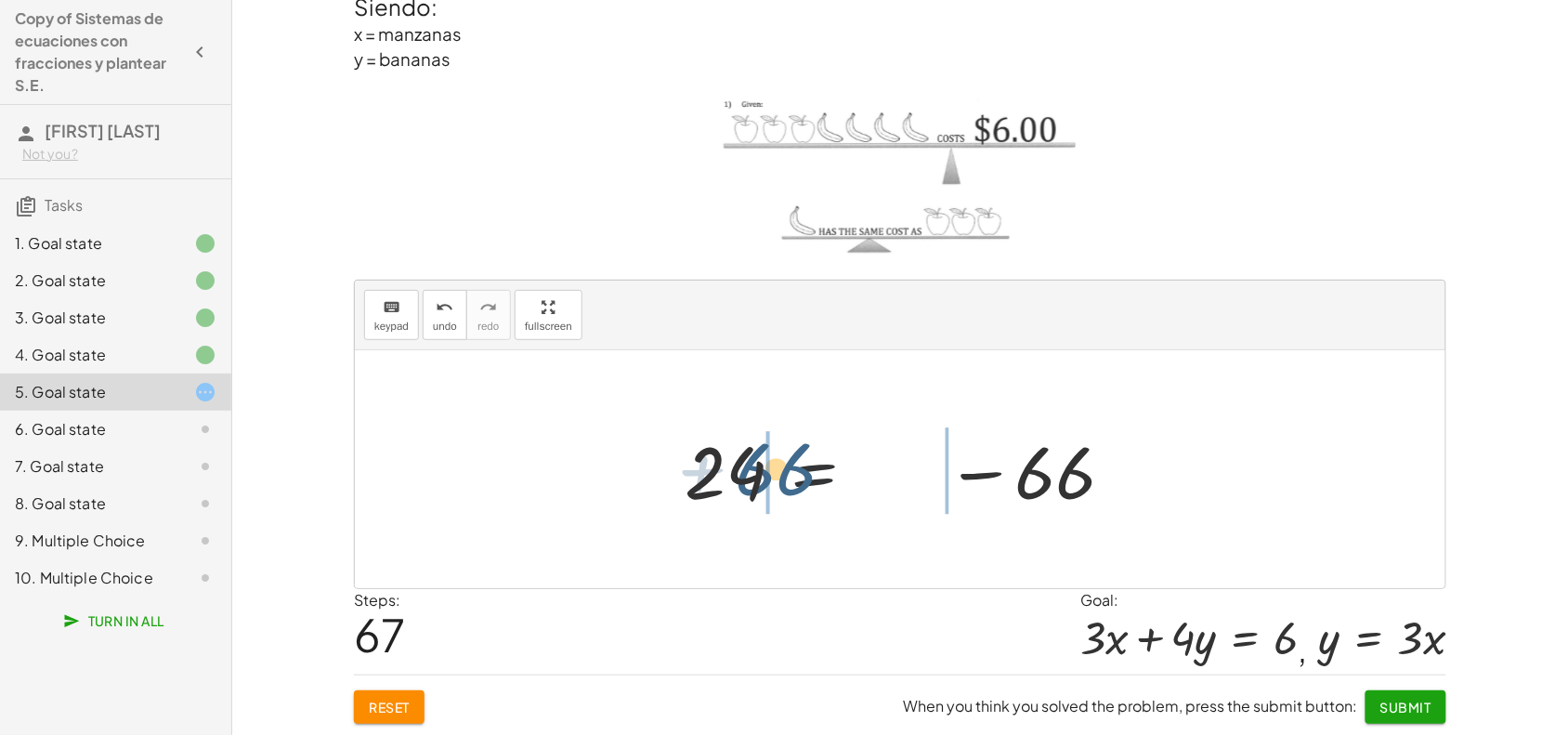 click at bounding box center [907, 469] 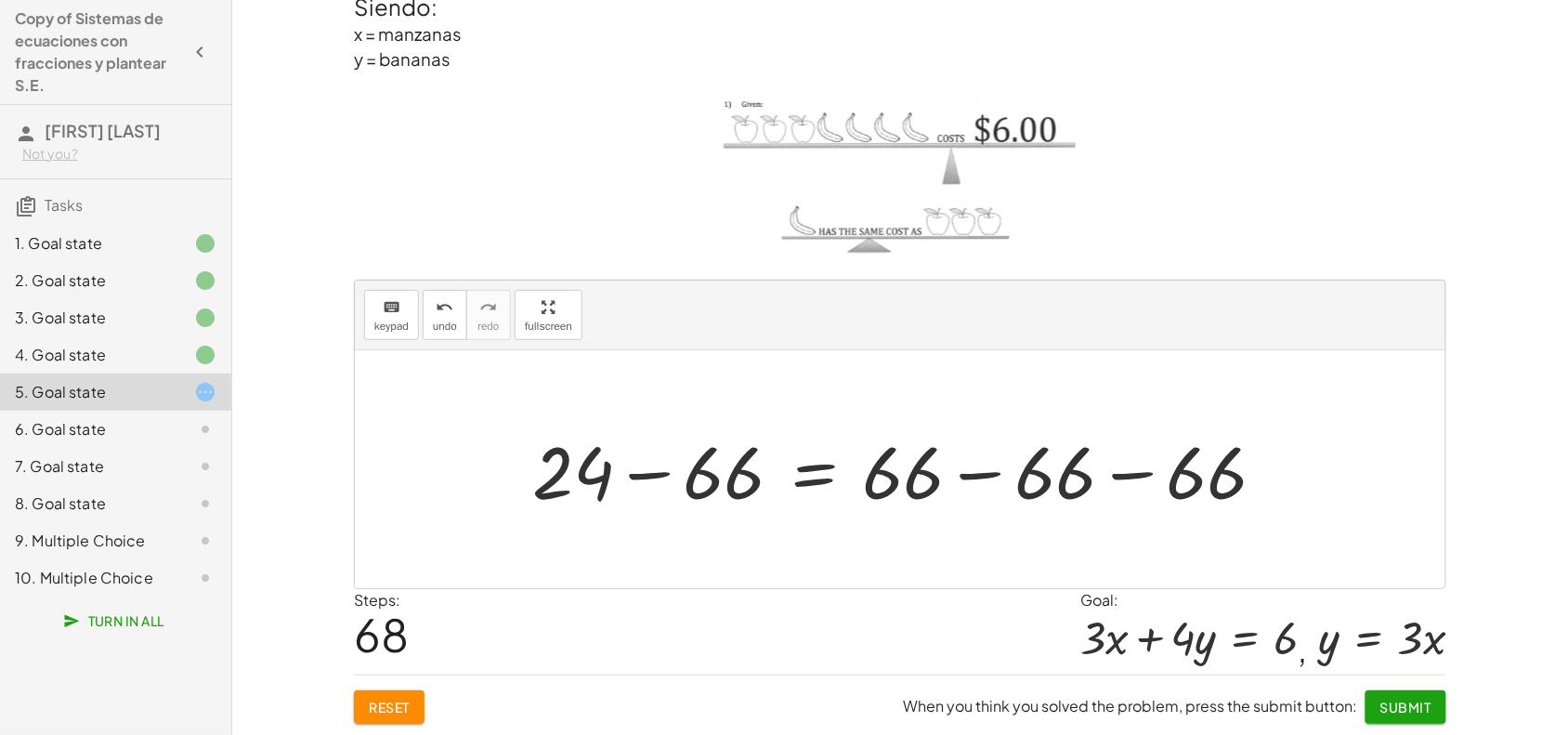 drag, startPoint x: 1110, startPoint y: 458, endPoint x: 1037, endPoint y: 495, distance: 81.84131 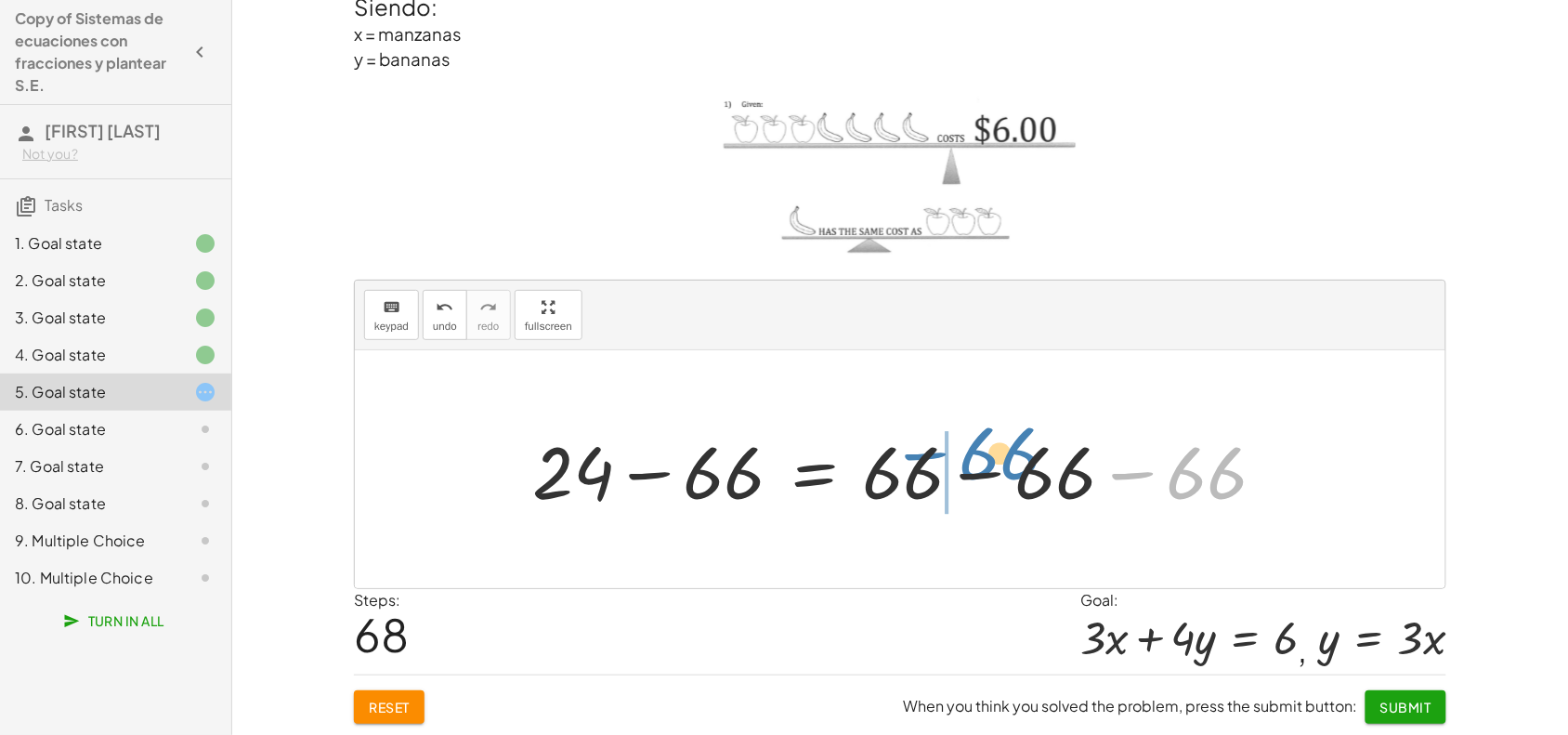 drag, startPoint x: 1106, startPoint y: 471, endPoint x: 898, endPoint y: 452, distance: 208.86599 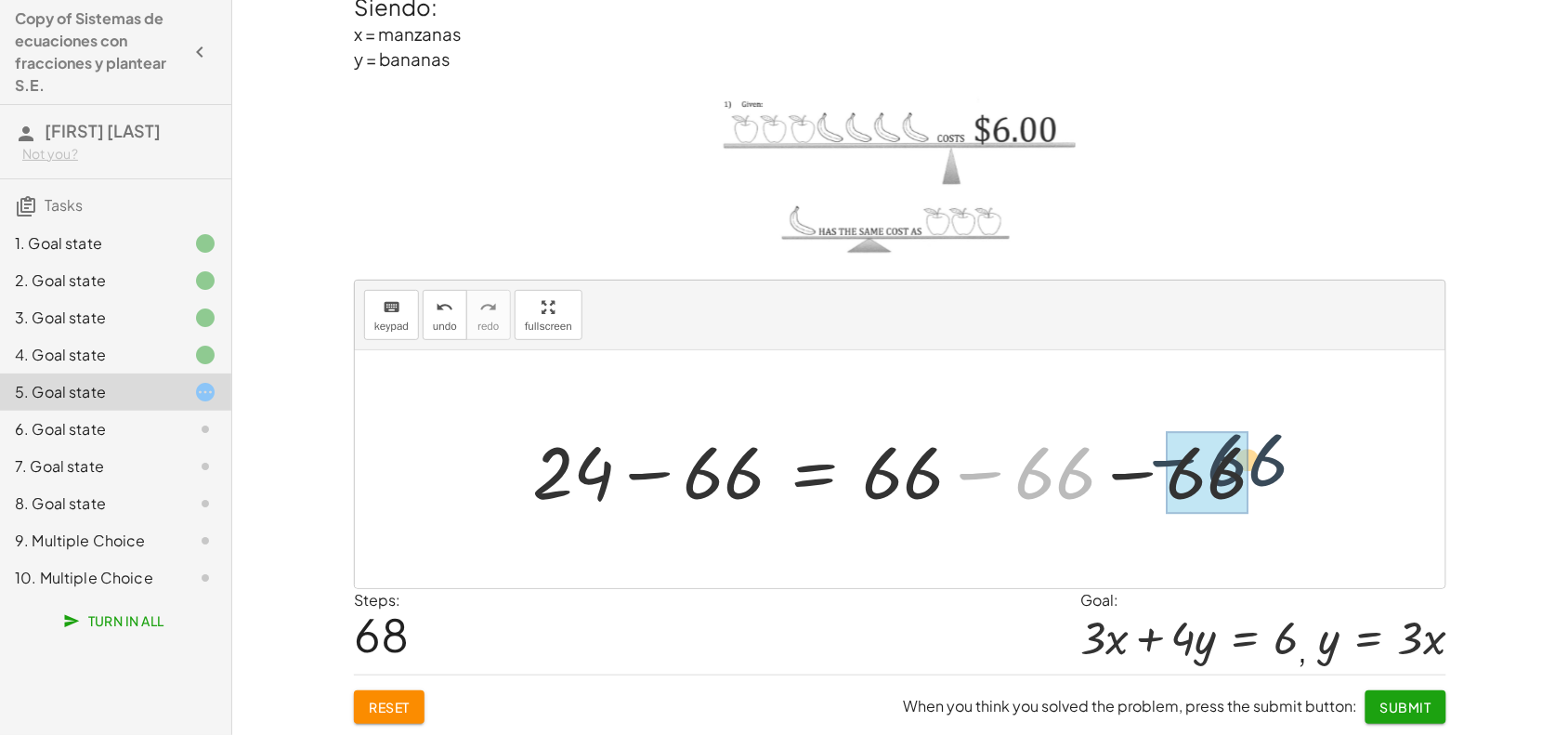 drag, startPoint x: 975, startPoint y: 471, endPoint x: 1106, endPoint y: 458, distance: 131.64346 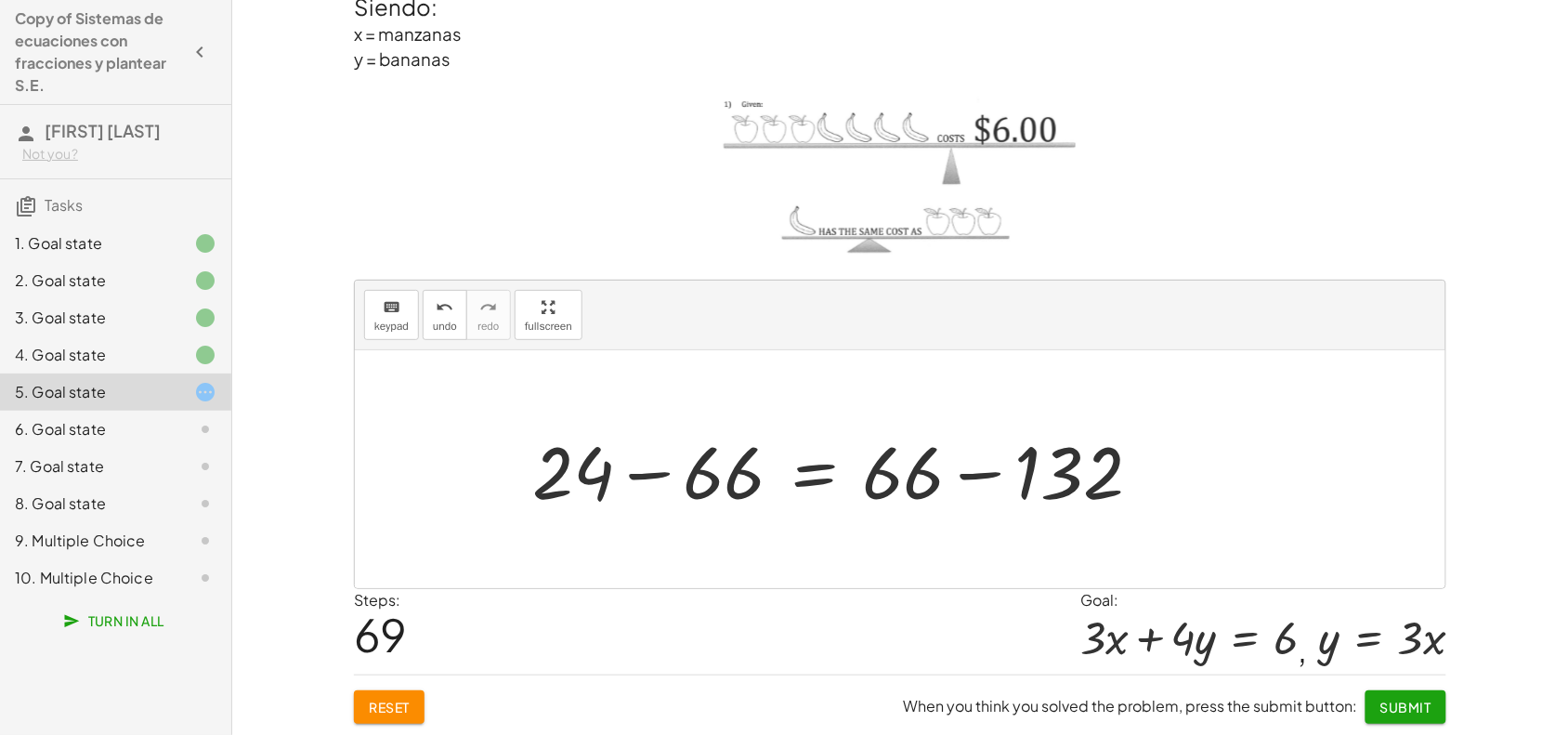 click at bounding box center (843, 469) 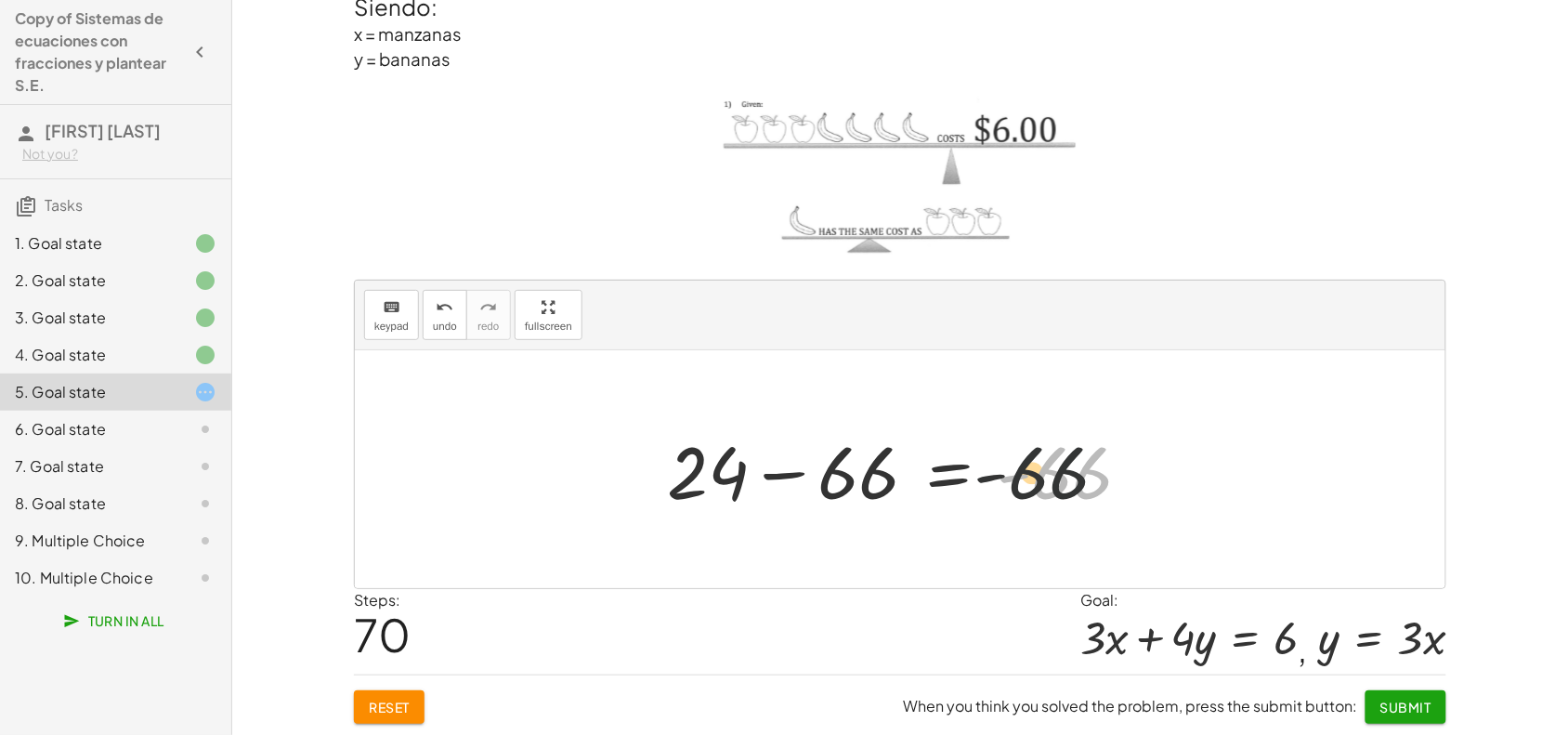 drag, startPoint x: 931, startPoint y: 475, endPoint x: 920, endPoint y: 475, distance: 11 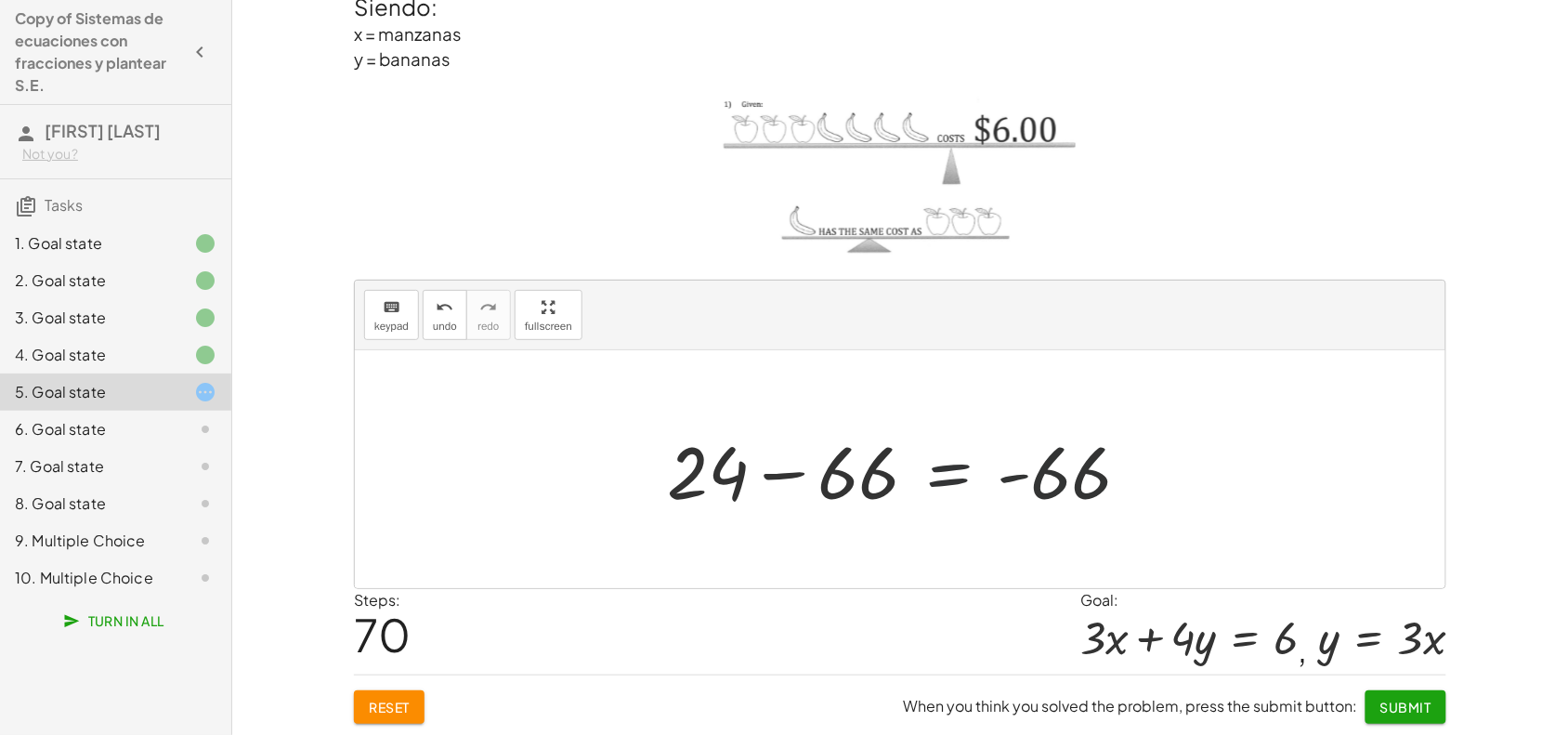 drag, startPoint x: 983, startPoint y: 475, endPoint x: 1013, endPoint y: 475, distance: 30 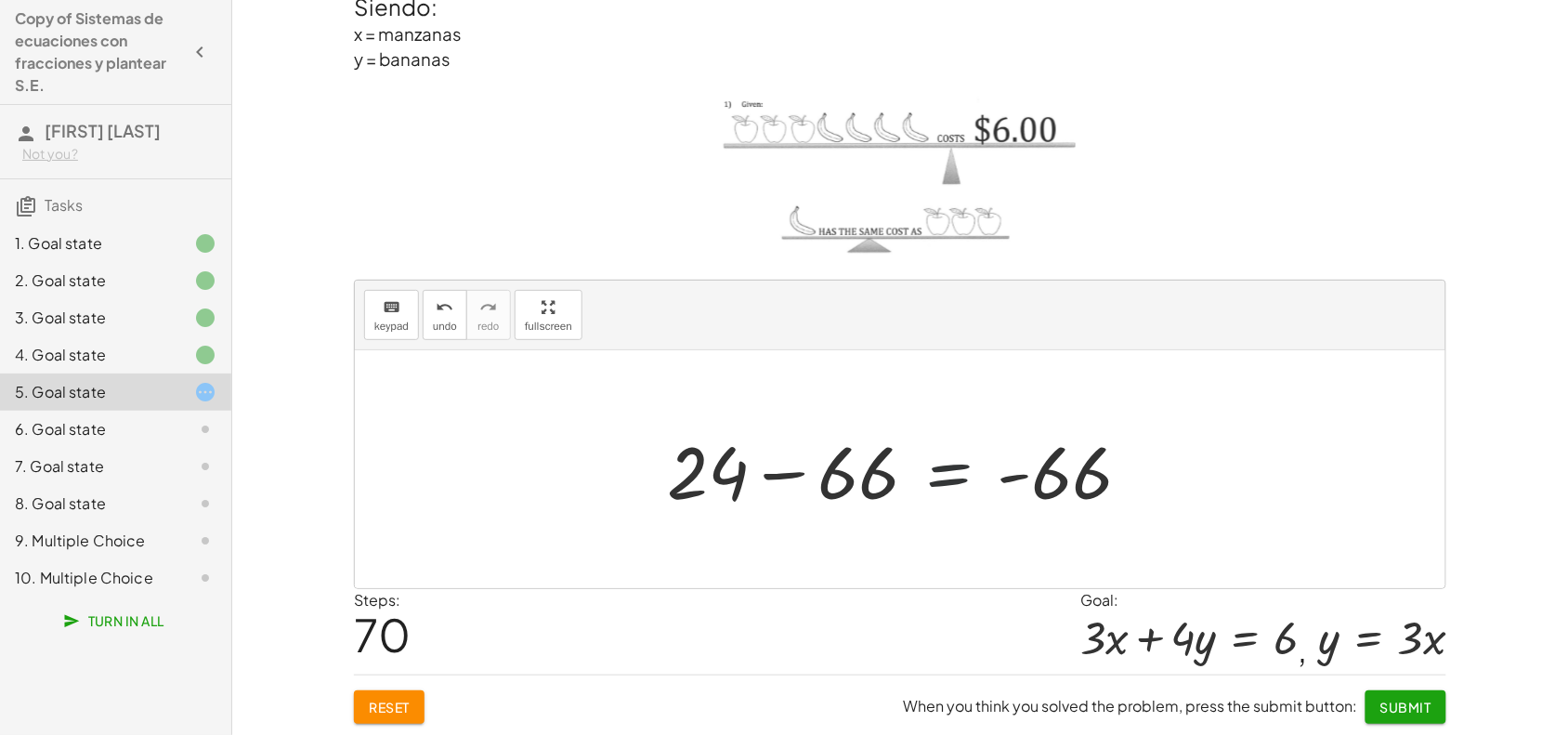 click at bounding box center [907, 469] 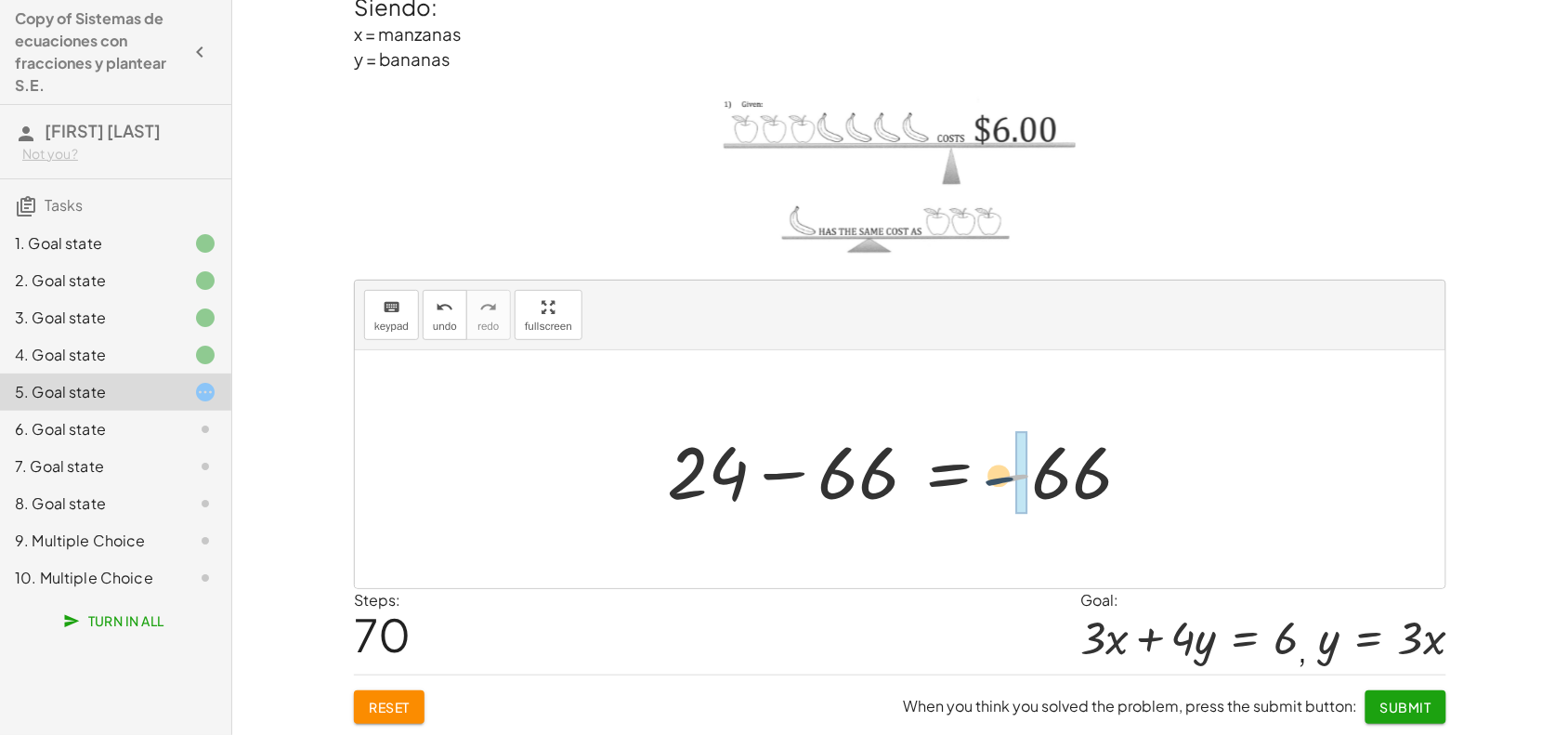 drag, startPoint x: 1017, startPoint y: 471, endPoint x: 985, endPoint y: 475, distance: 32.24903 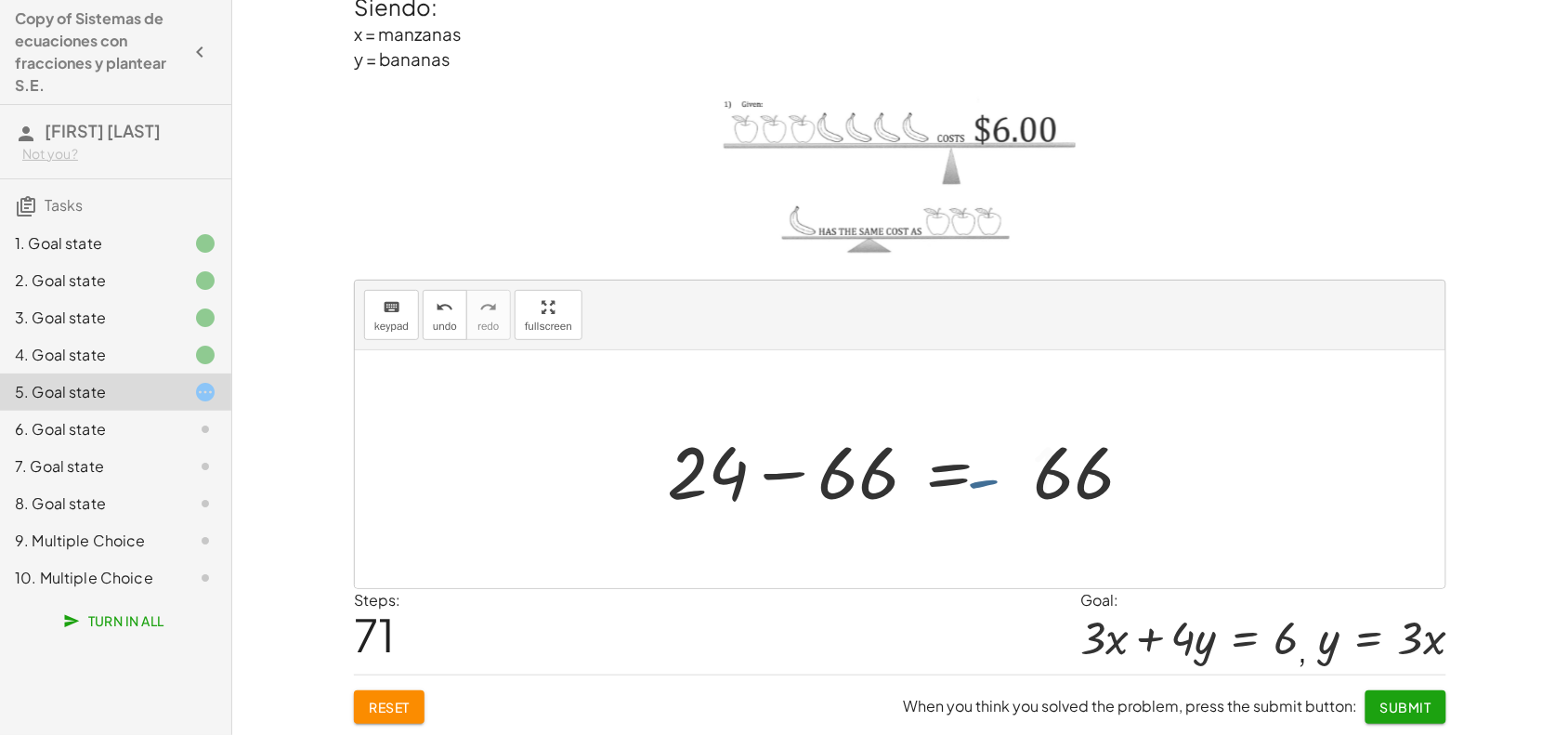 click at bounding box center (928, 469) 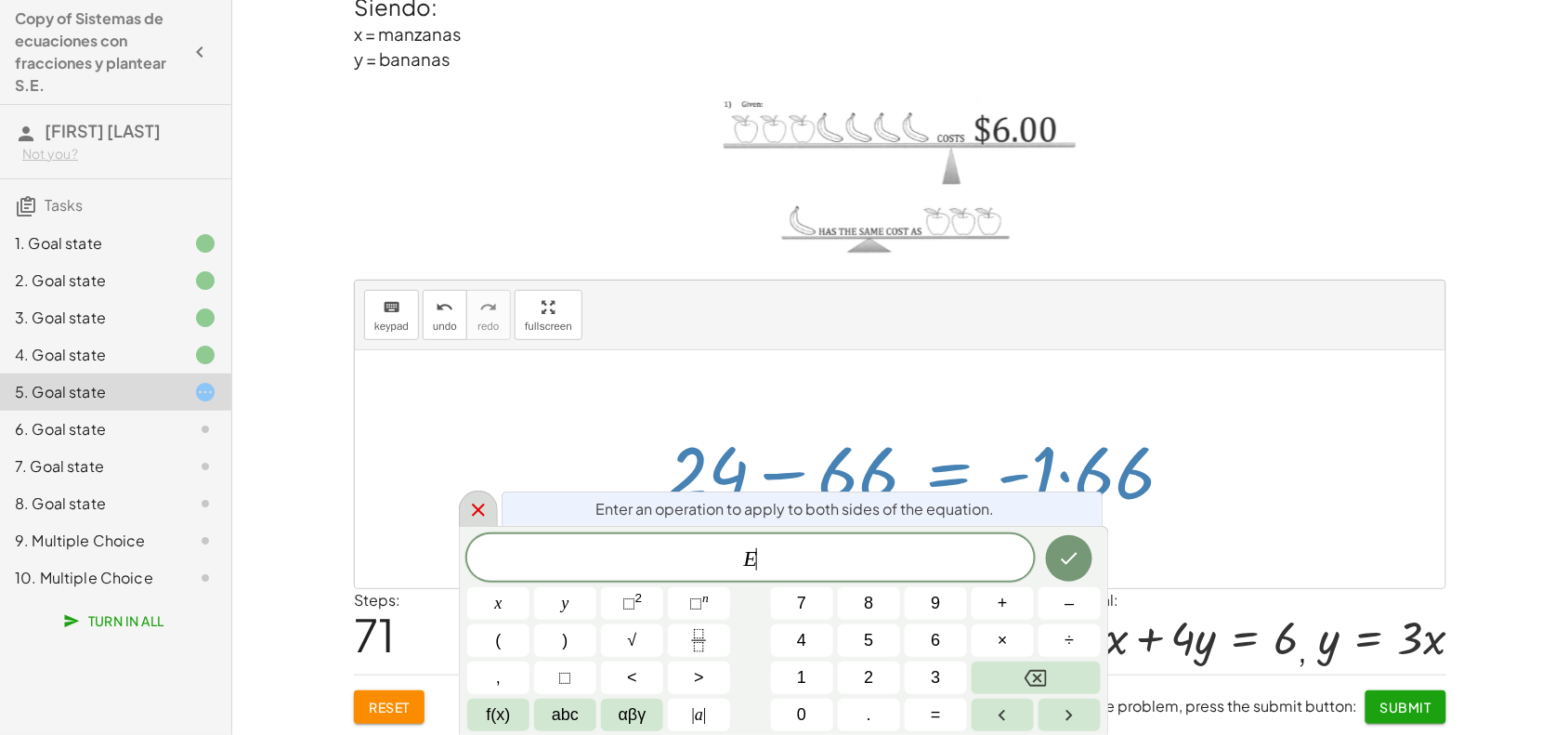 click 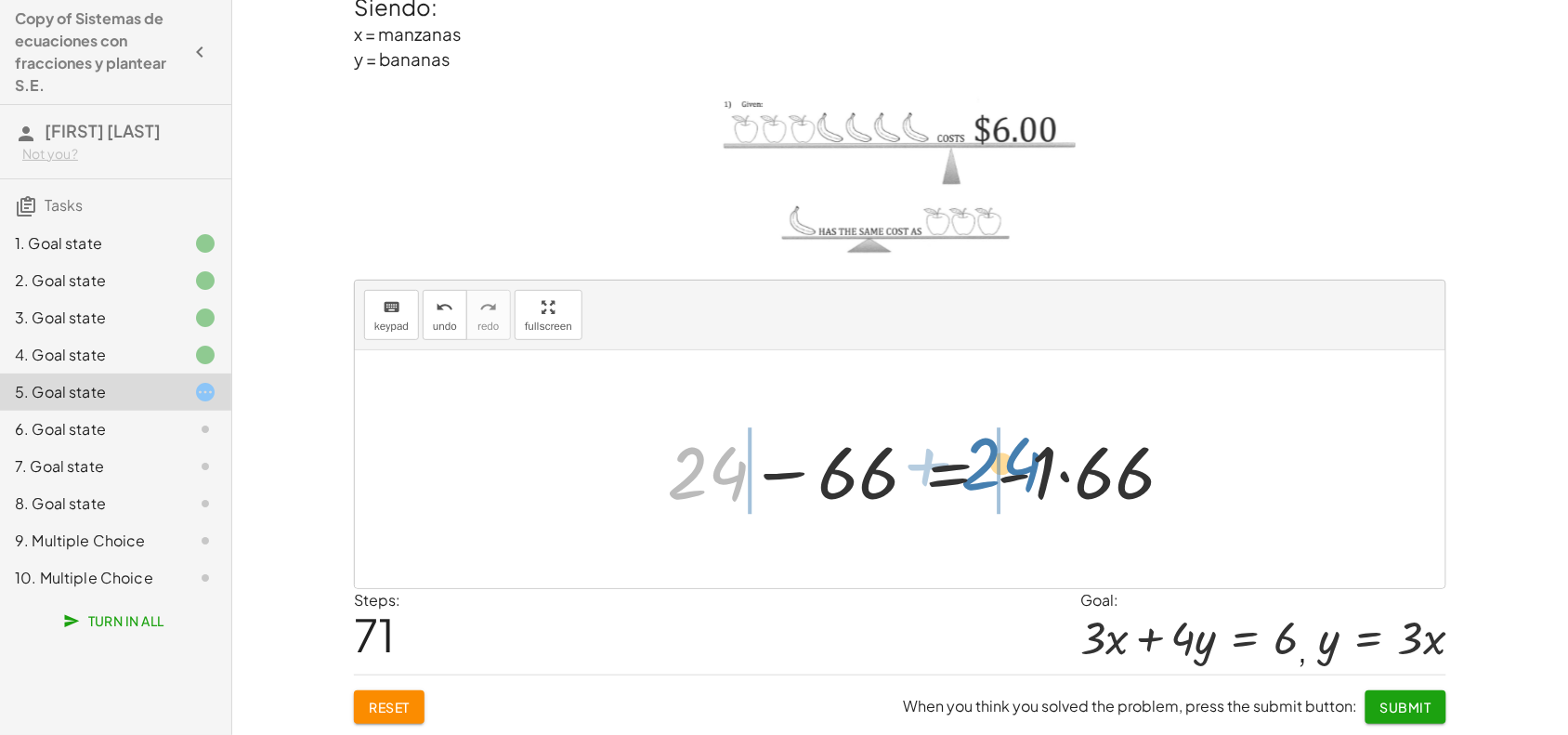 click at bounding box center [928, 469] 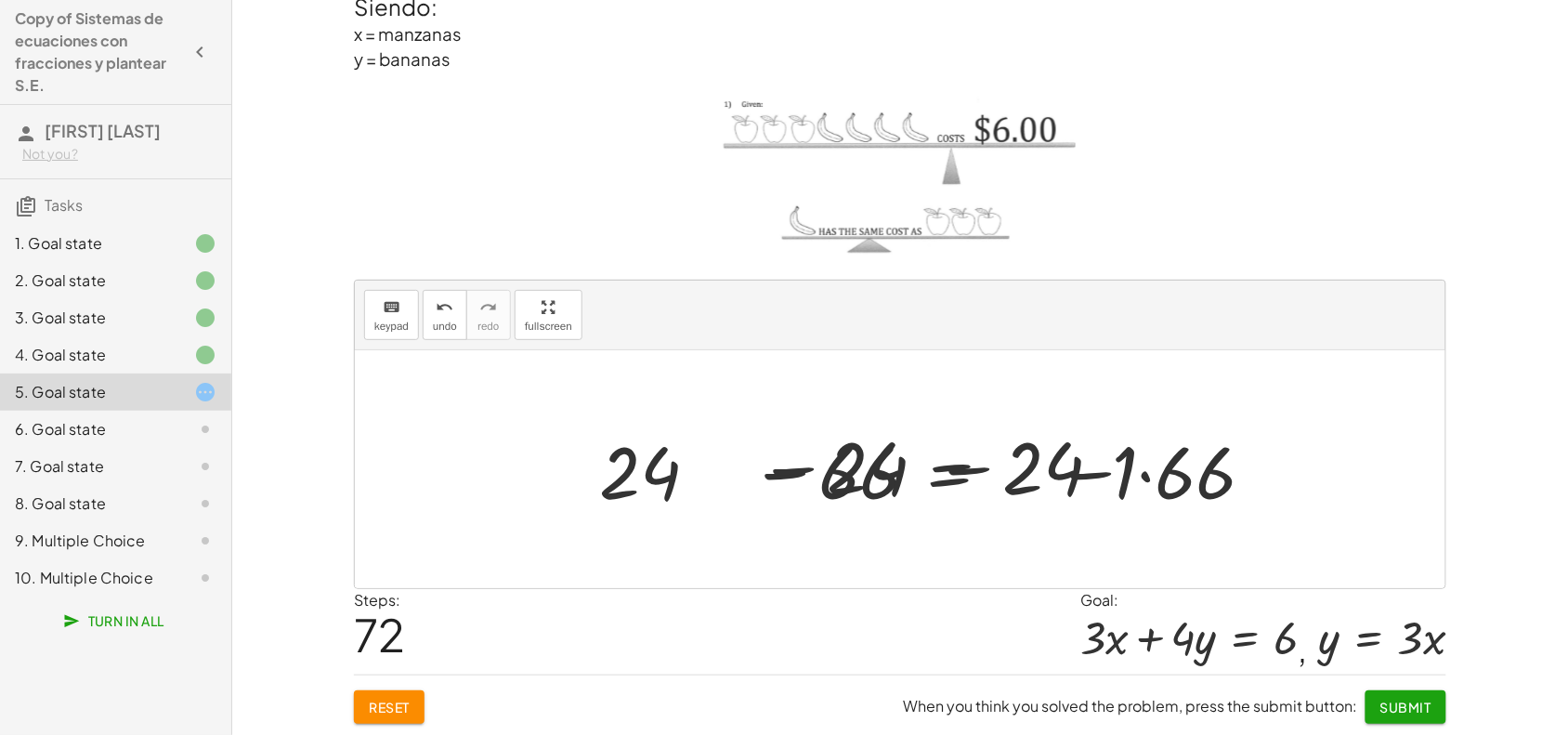 click at bounding box center [940, 469] 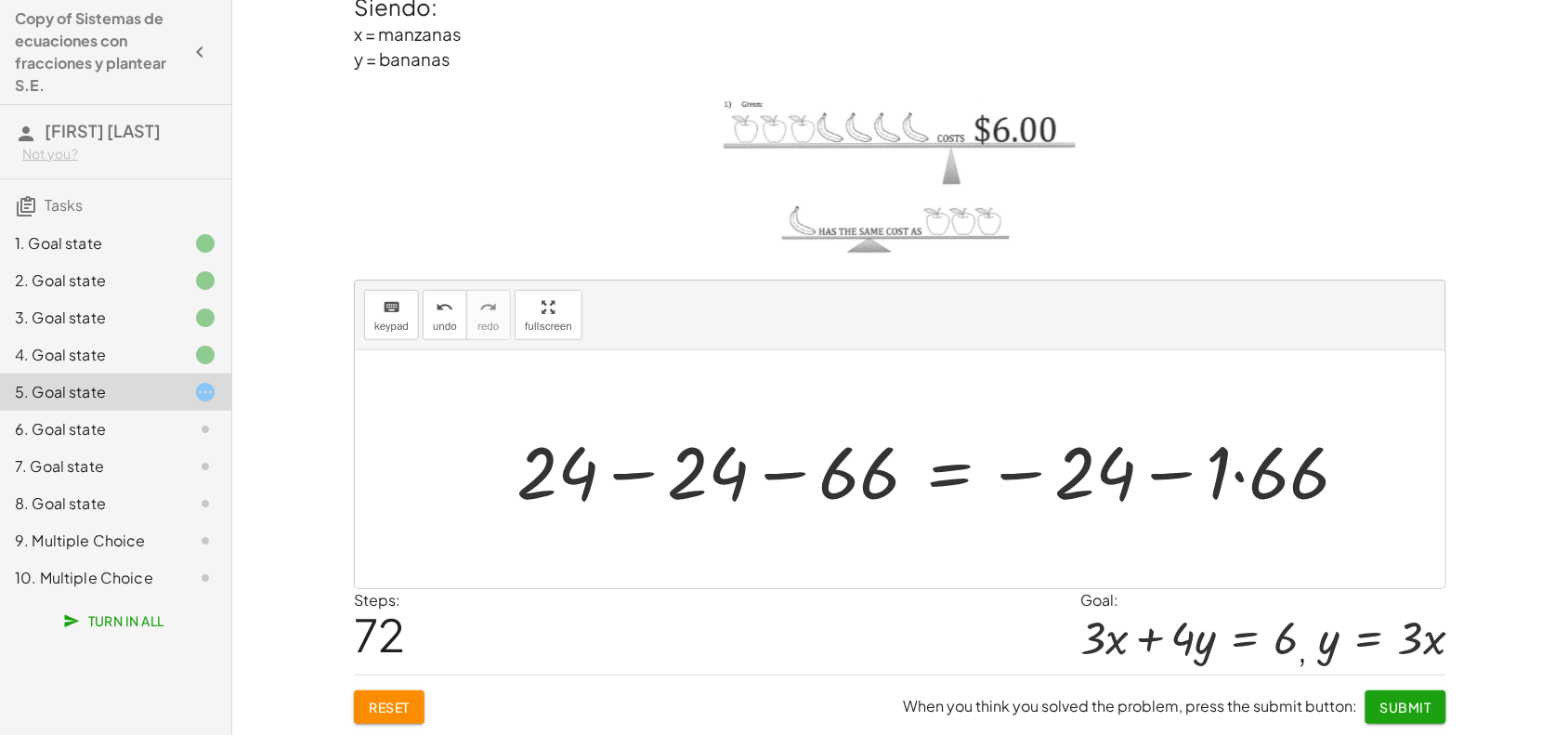 click at bounding box center (940, 469) 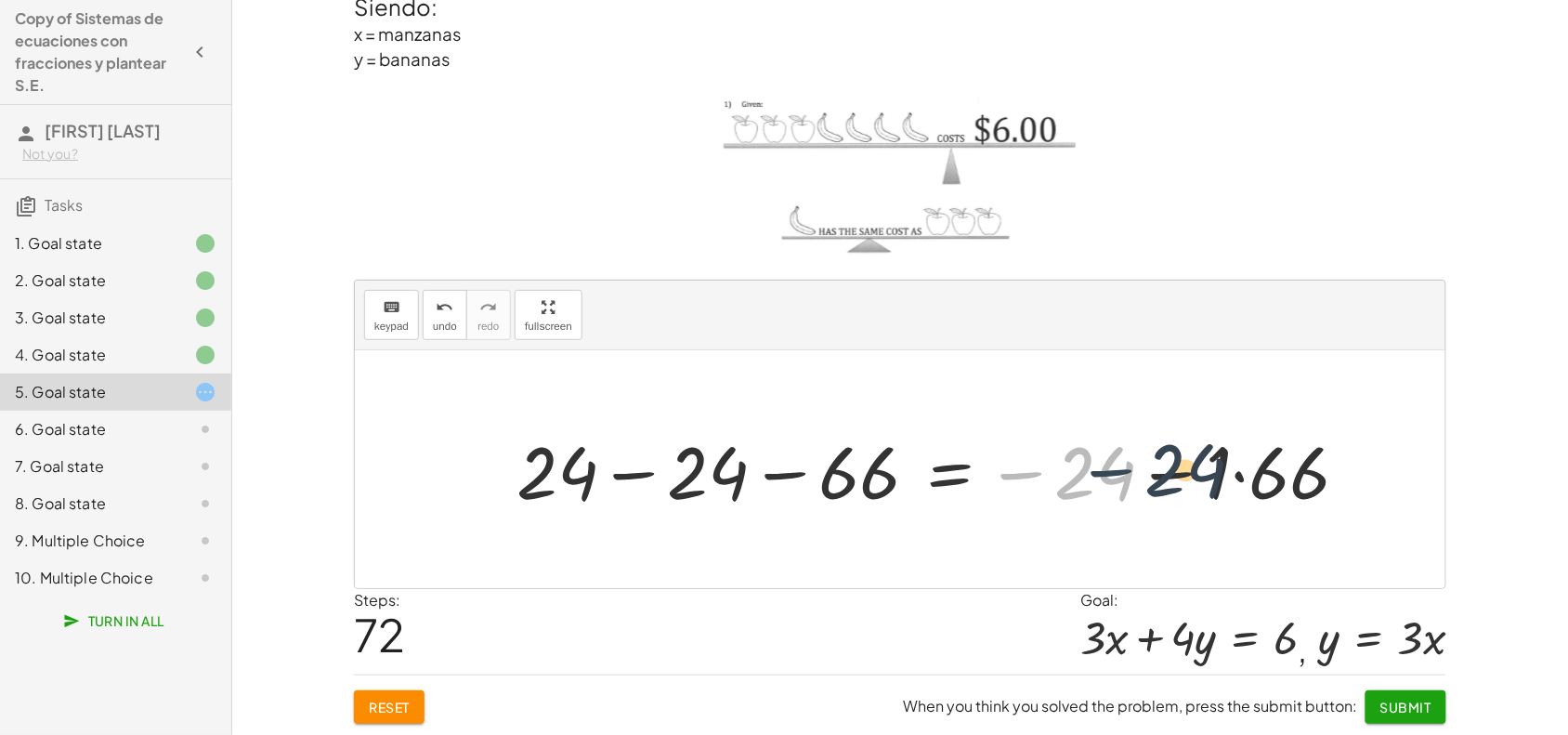 click at bounding box center (940, 469) 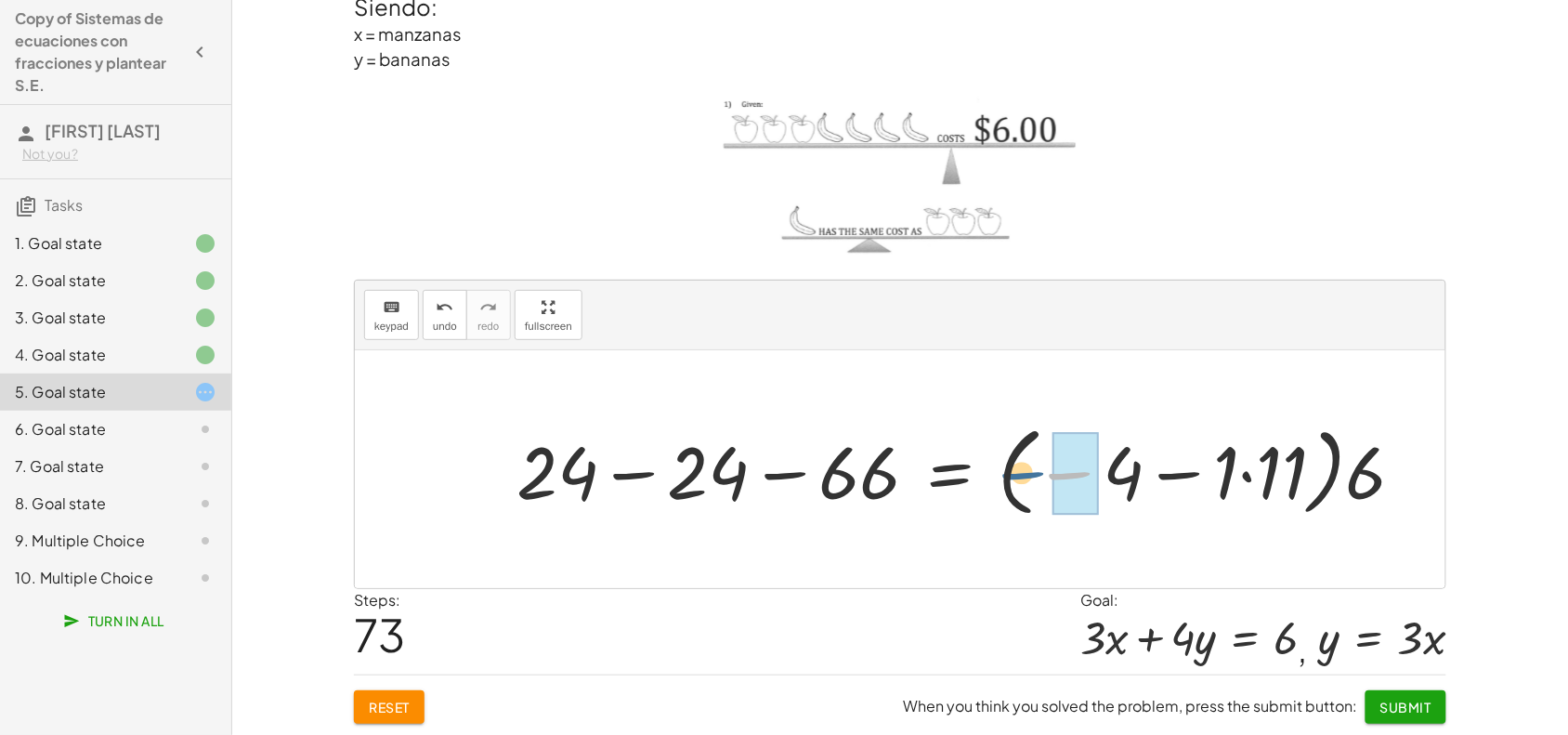 drag, startPoint x: 1073, startPoint y: 483, endPoint x: 1020, endPoint y: 483, distance: 53 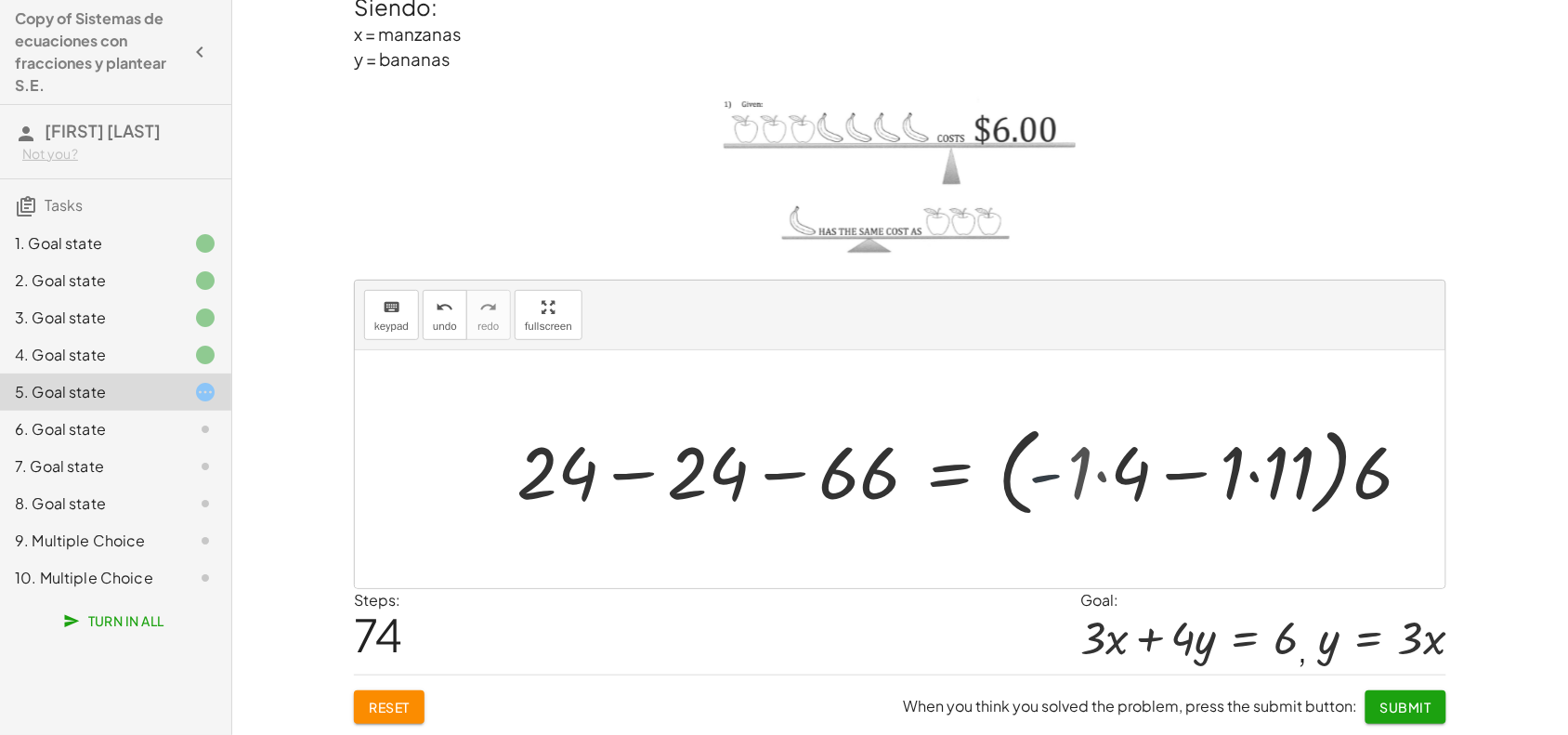 click at bounding box center (972, 469) 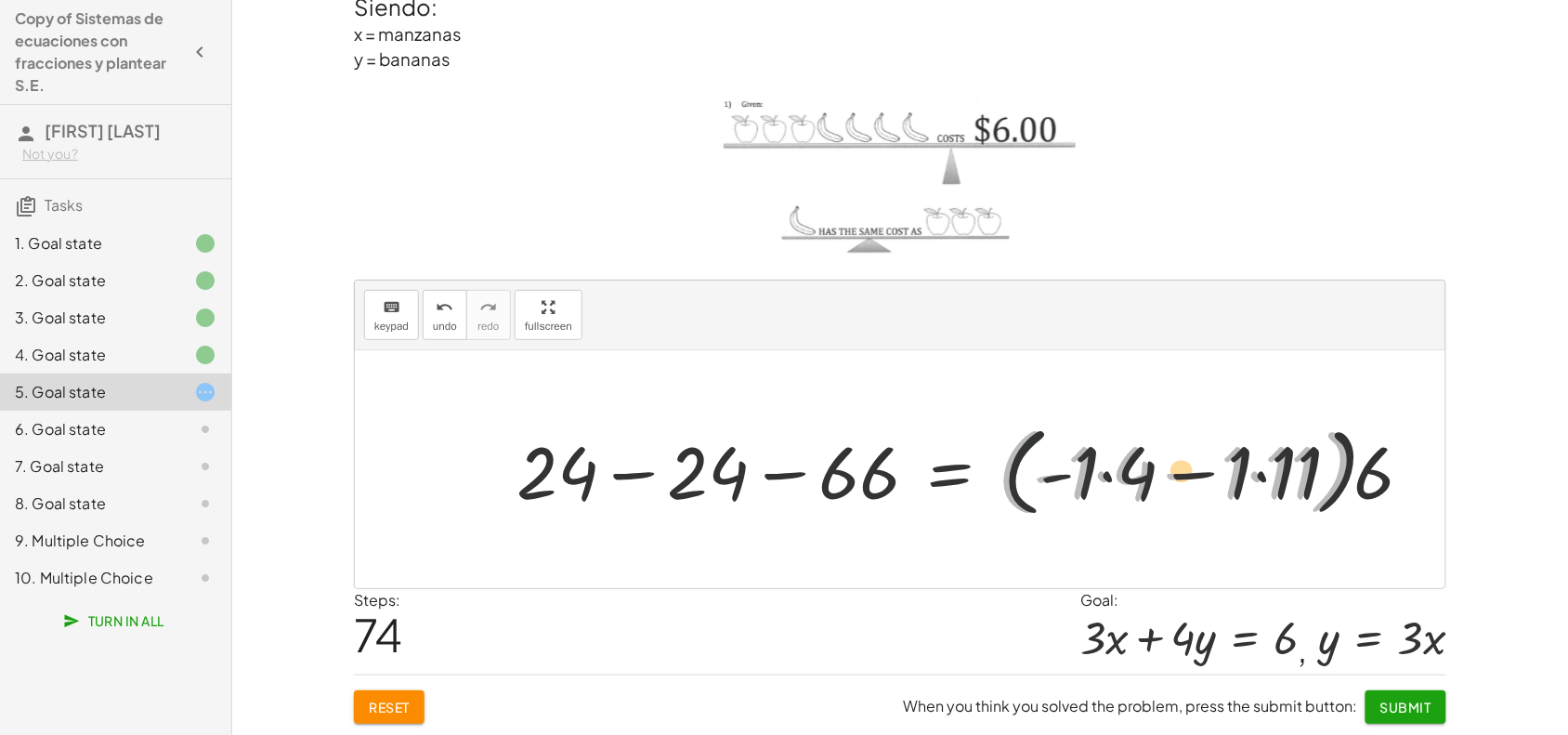 click at bounding box center (972, 469) 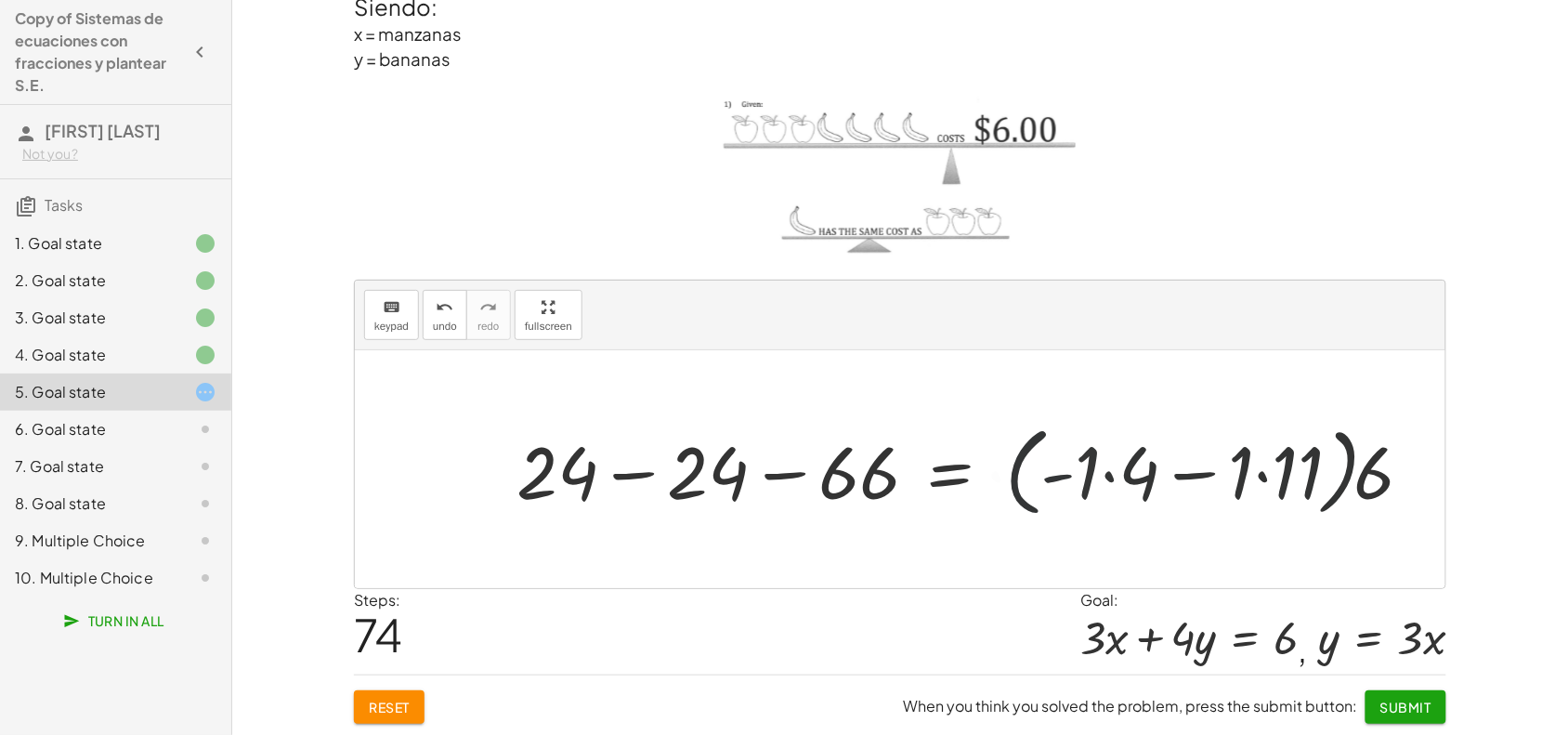 click at bounding box center (972, 469) 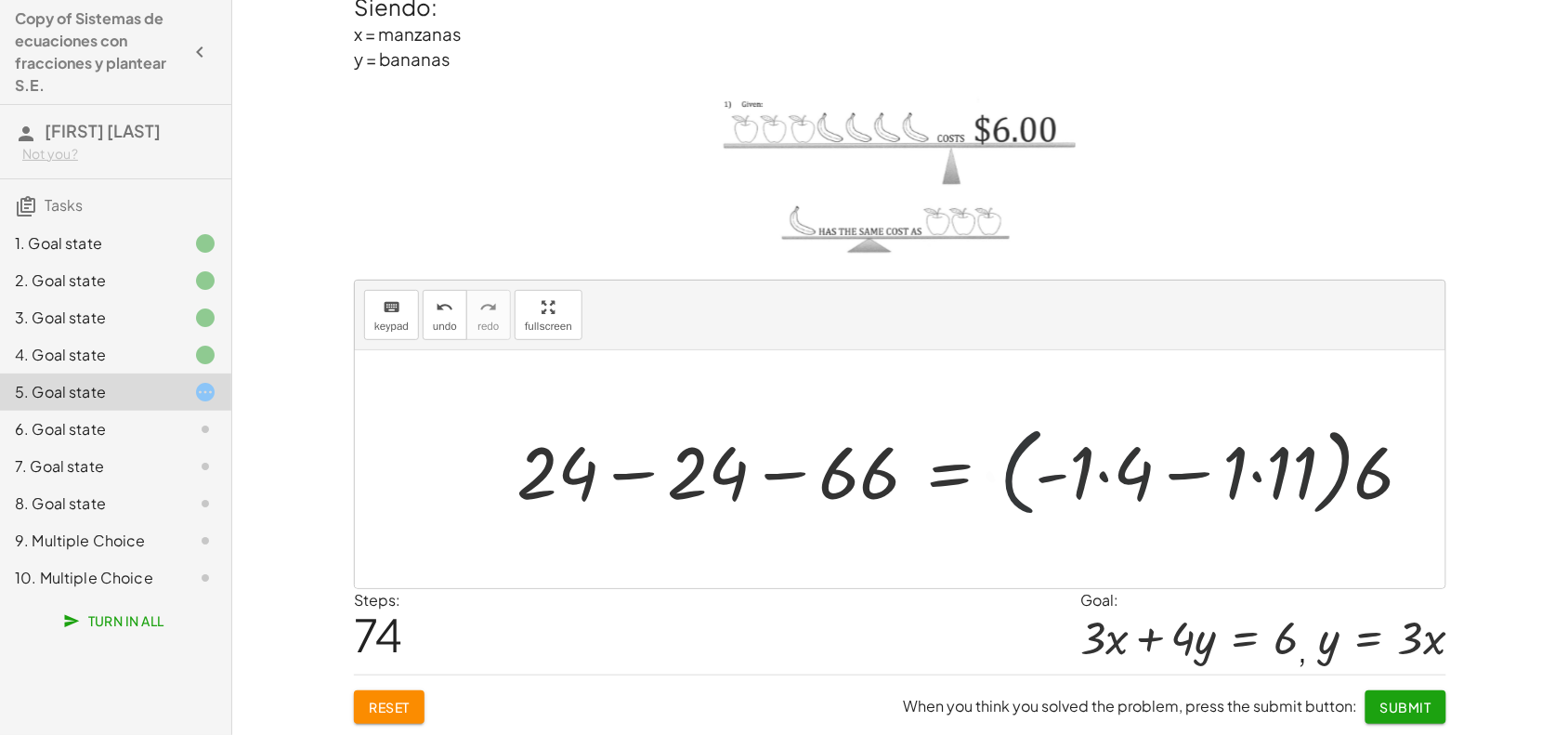 click at bounding box center (972, 469) 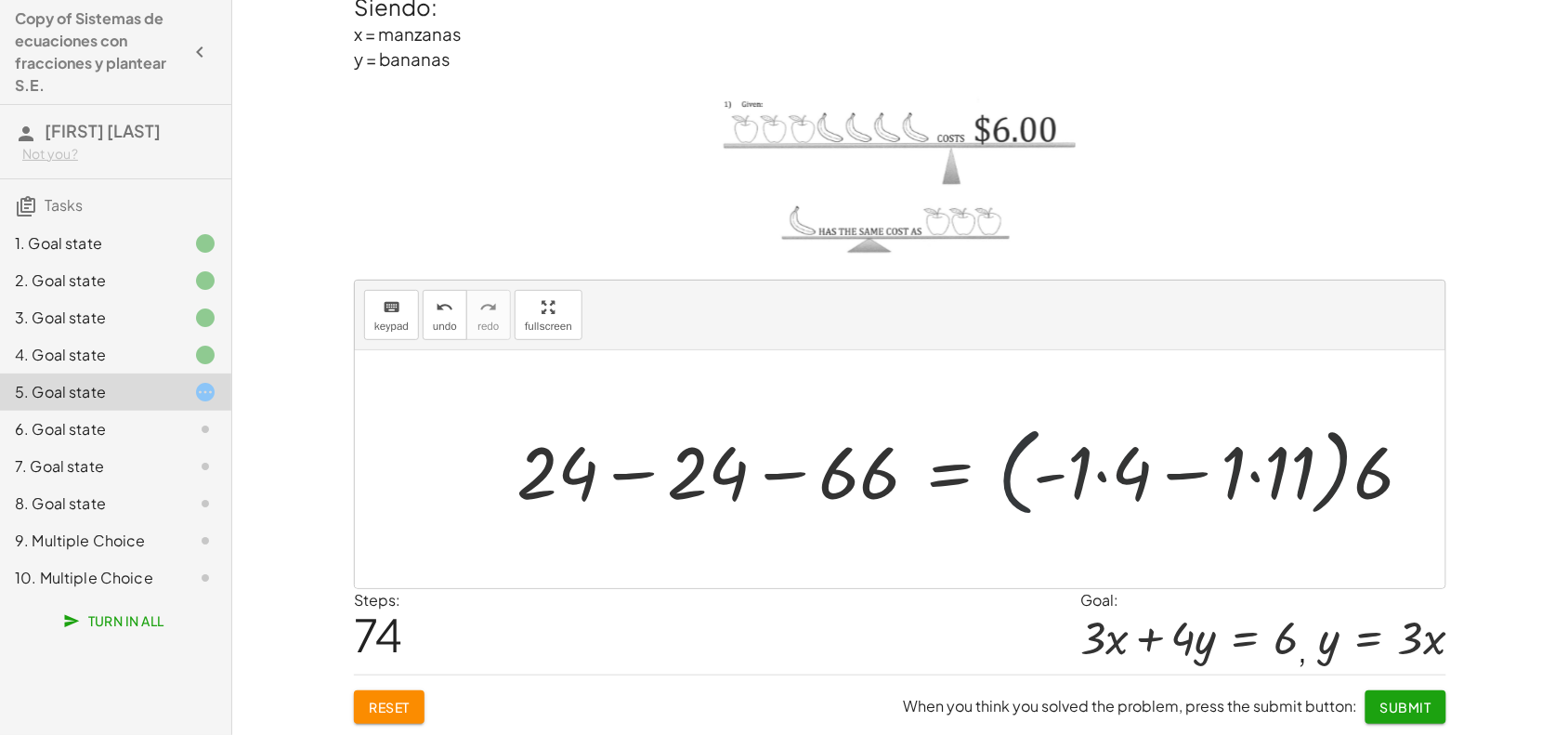 click at bounding box center [972, 469] 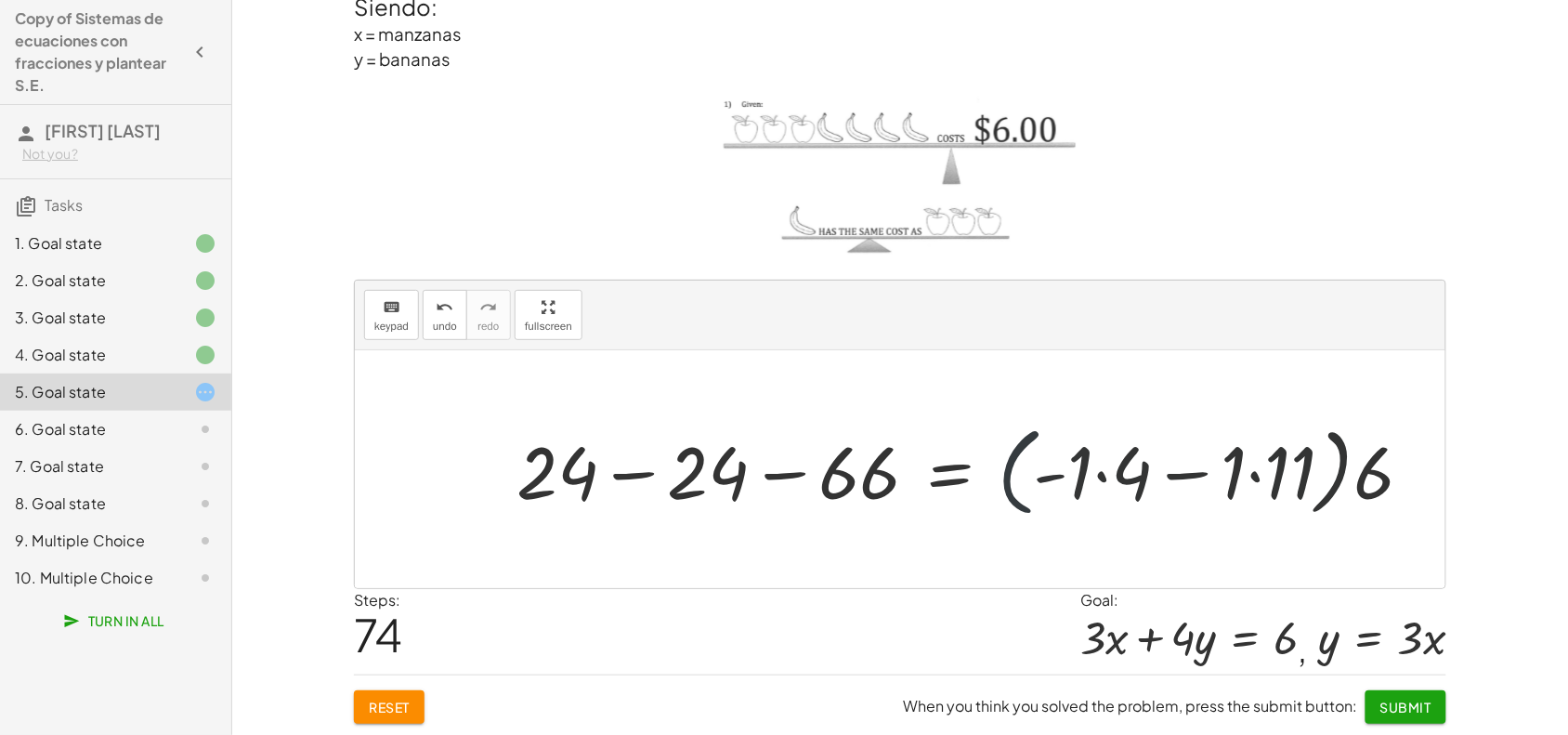 click at bounding box center (972, 469) 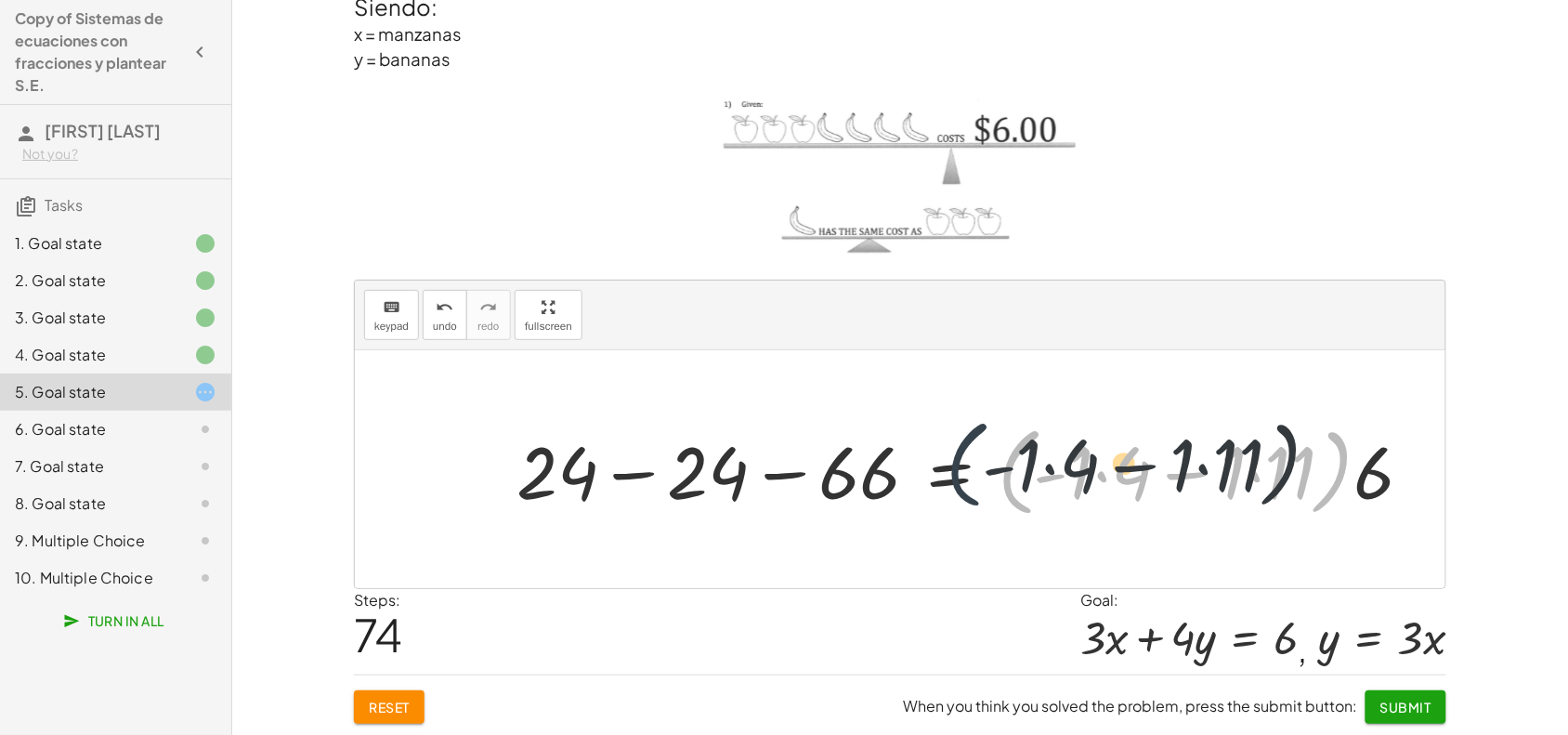drag, startPoint x: 1009, startPoint y: 471, endPoint x: 952, endPoint y: 463, distance: 57.55867 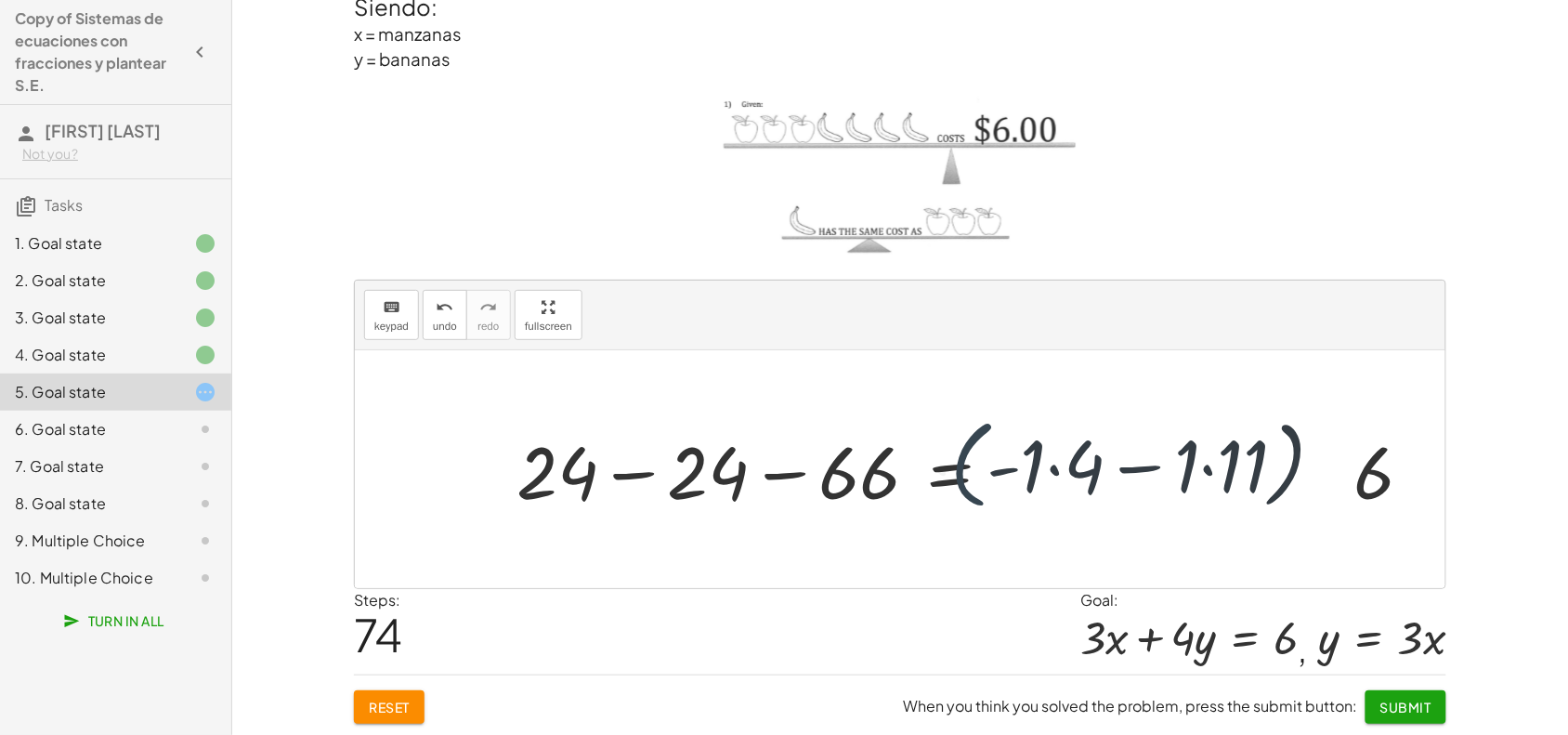 click at bounding box center (972, 469) 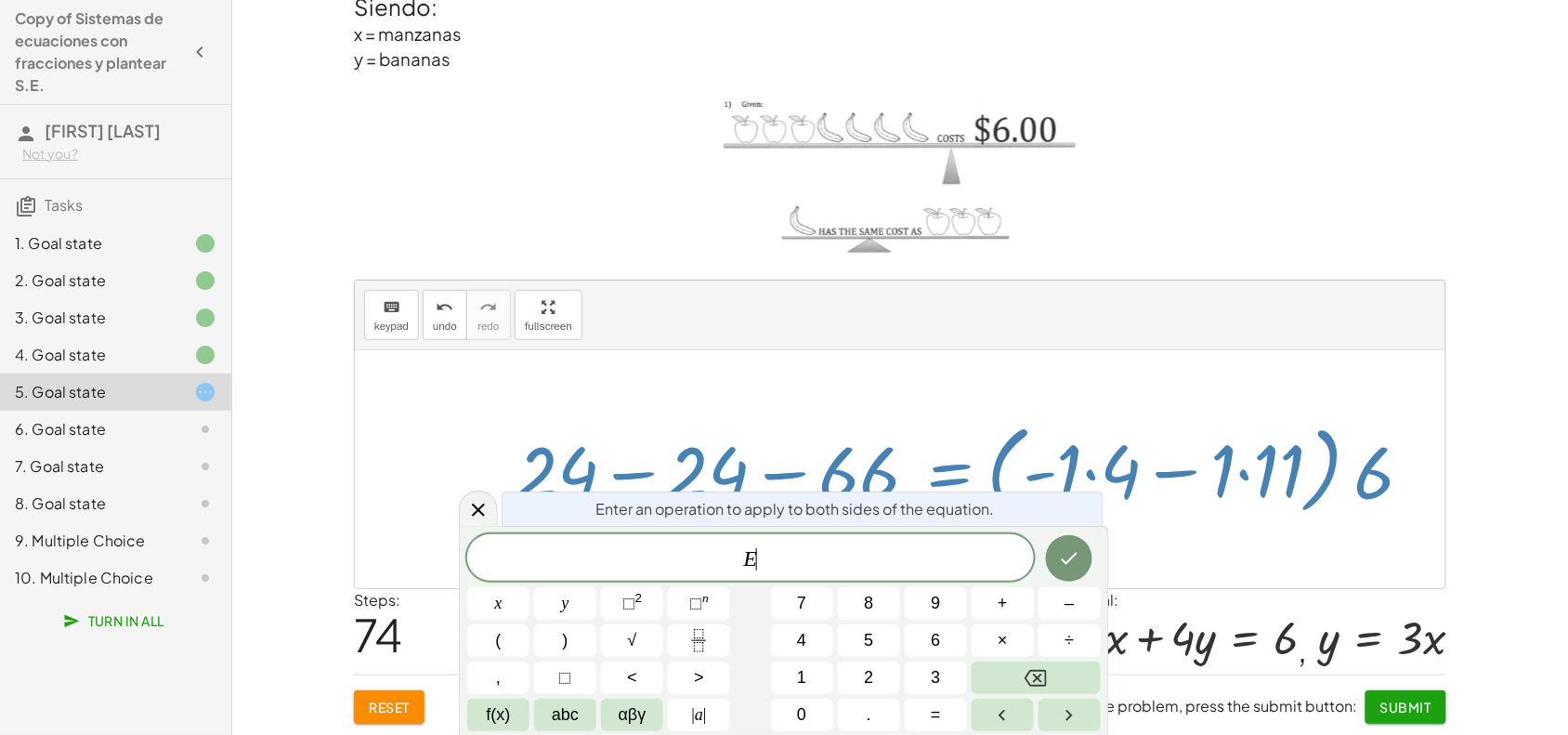 click at bounding box center (972, 469) 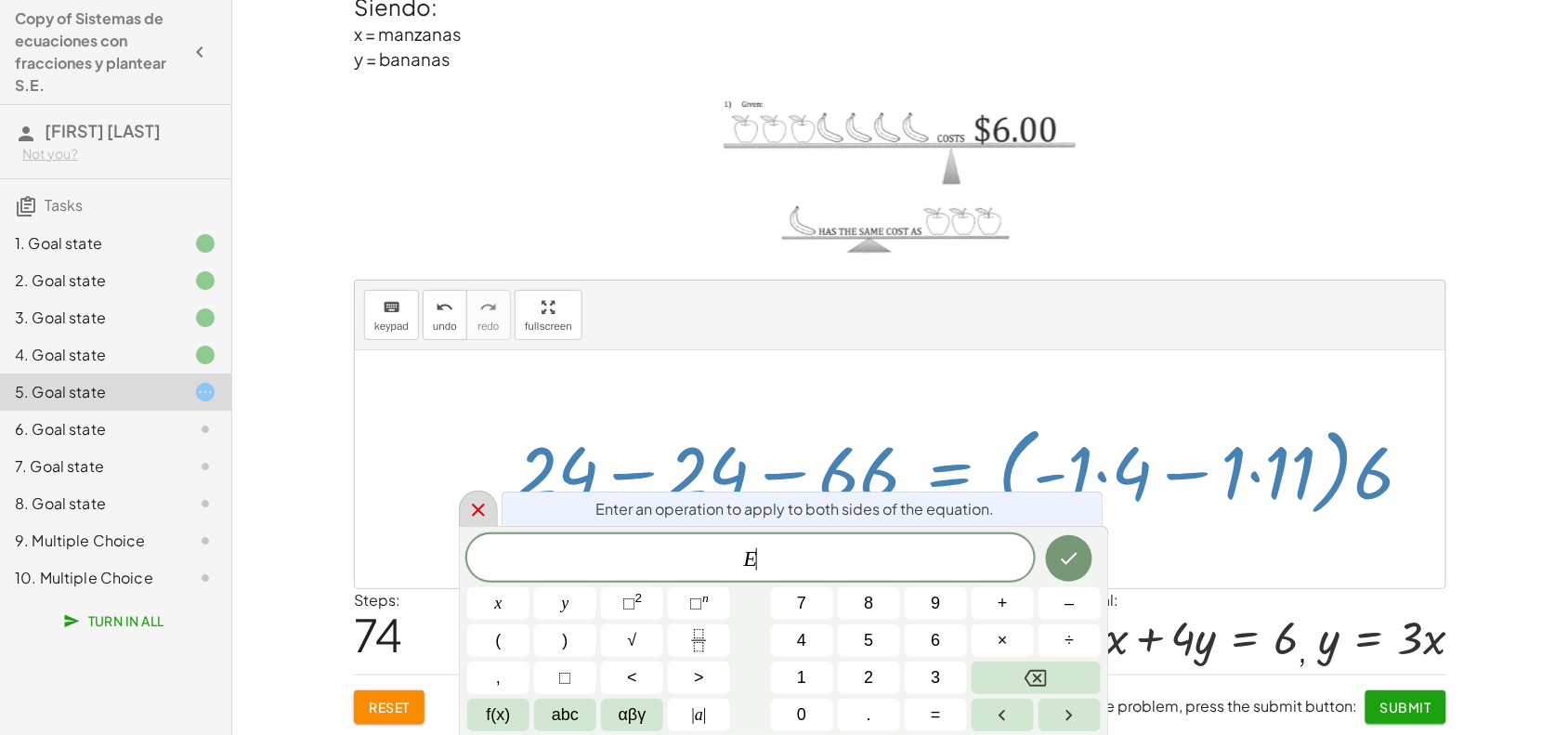 click at bounding box center [478, 508] 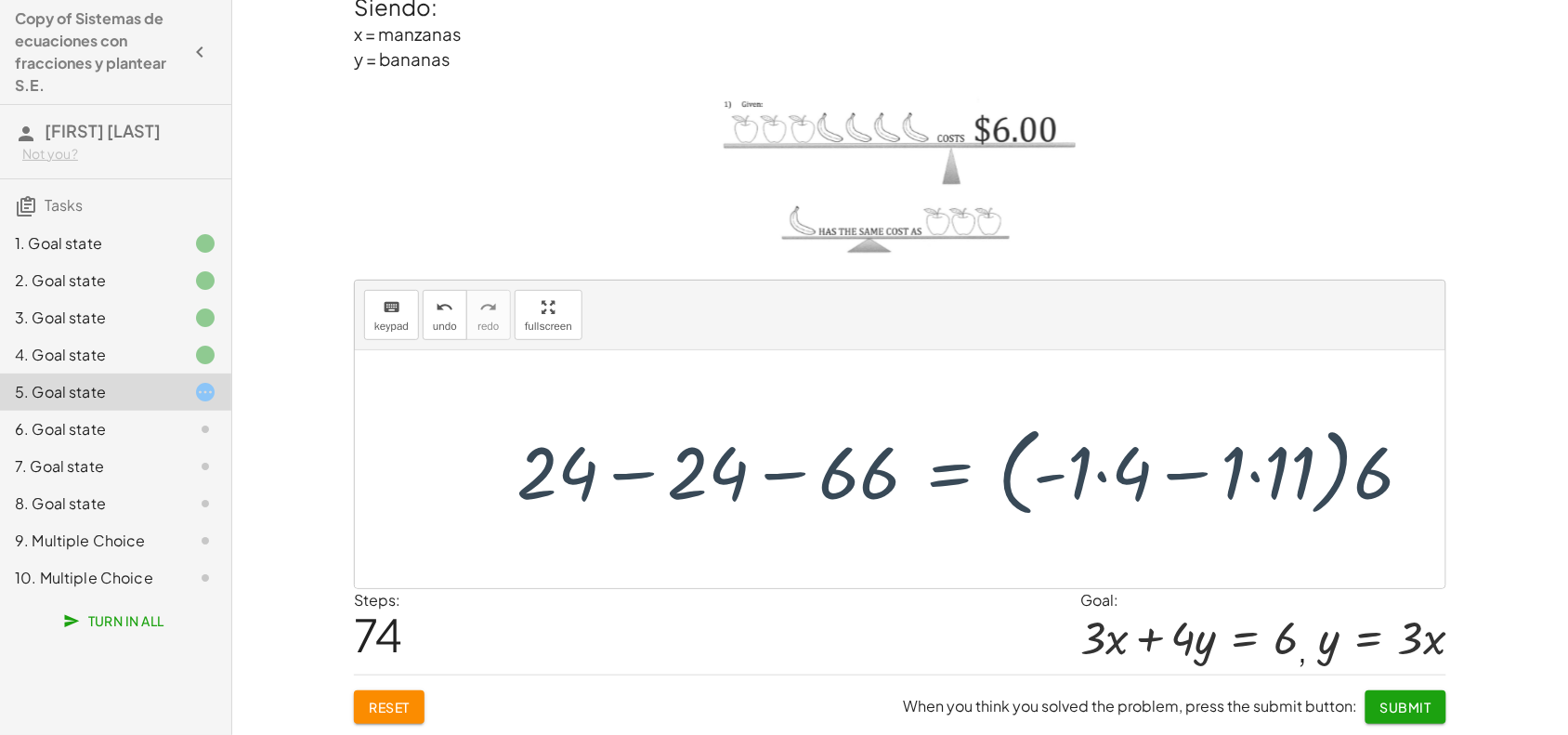 drag, startPoint x: 622, startPoint y: 476, endPoint x: 578, endPoint y: 476, distance: 44 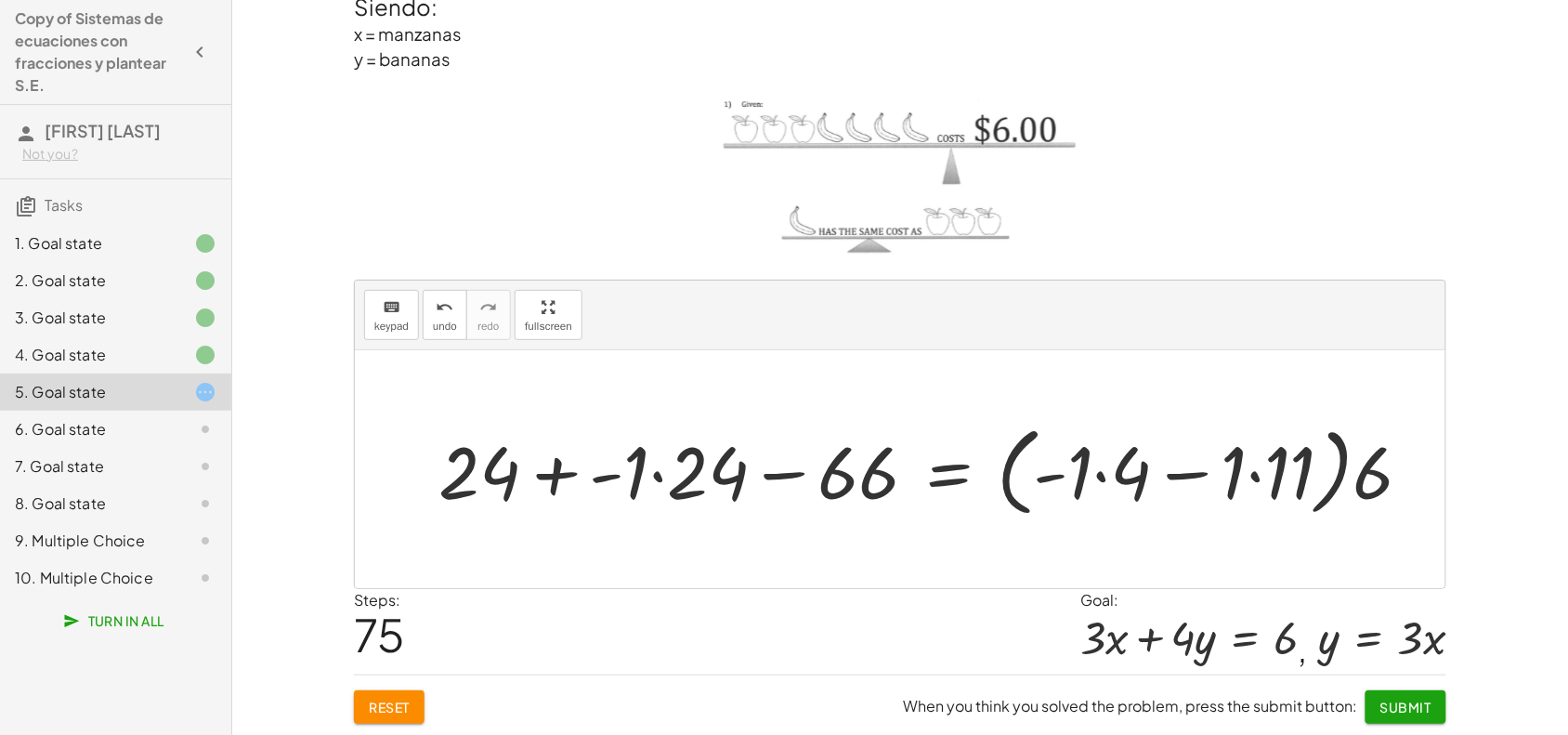 click at bounding box center (933, 469) 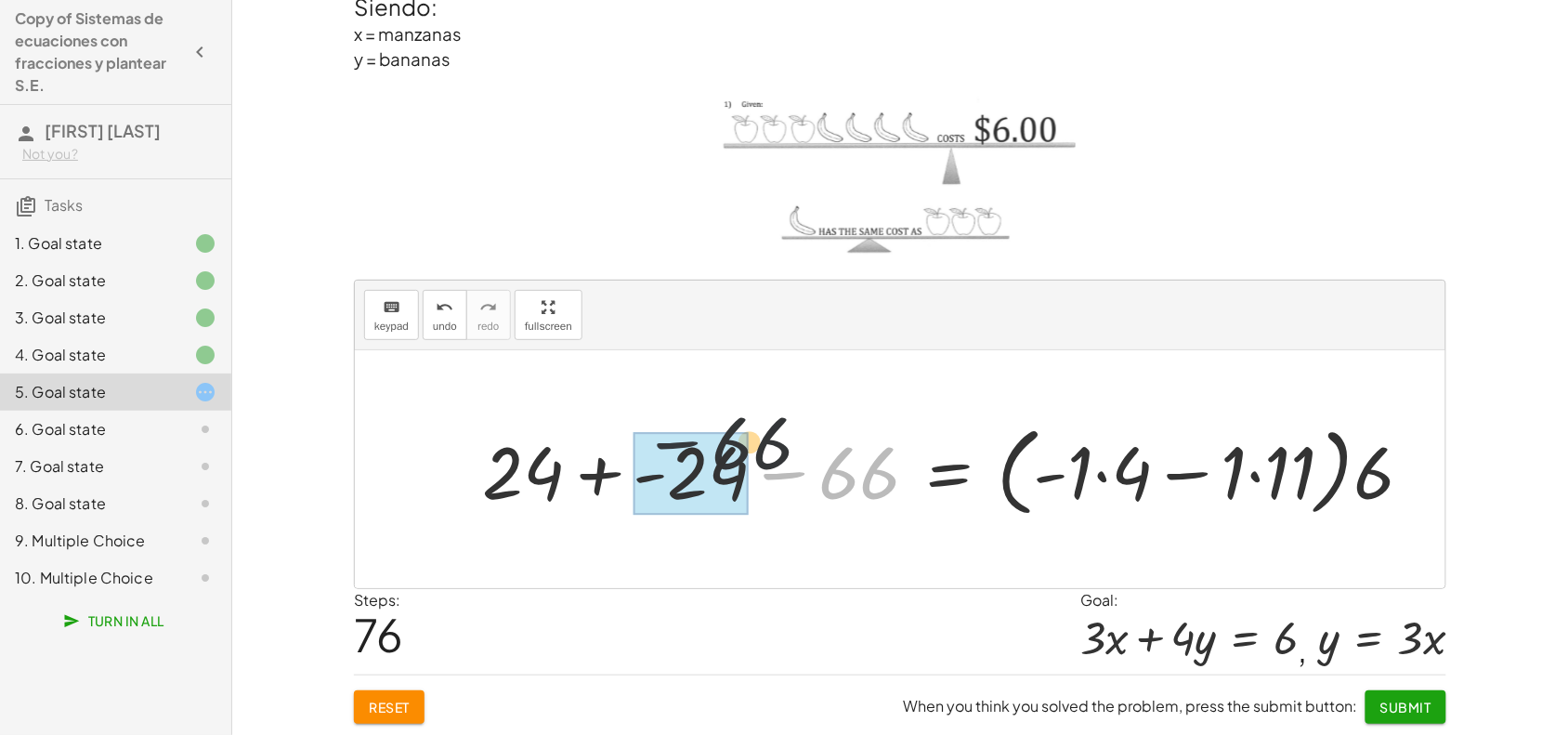 drag, startPoint x: 788, startPoint y: 491, endPoint x: 647, endPoint y: 488, distance: 141.0319 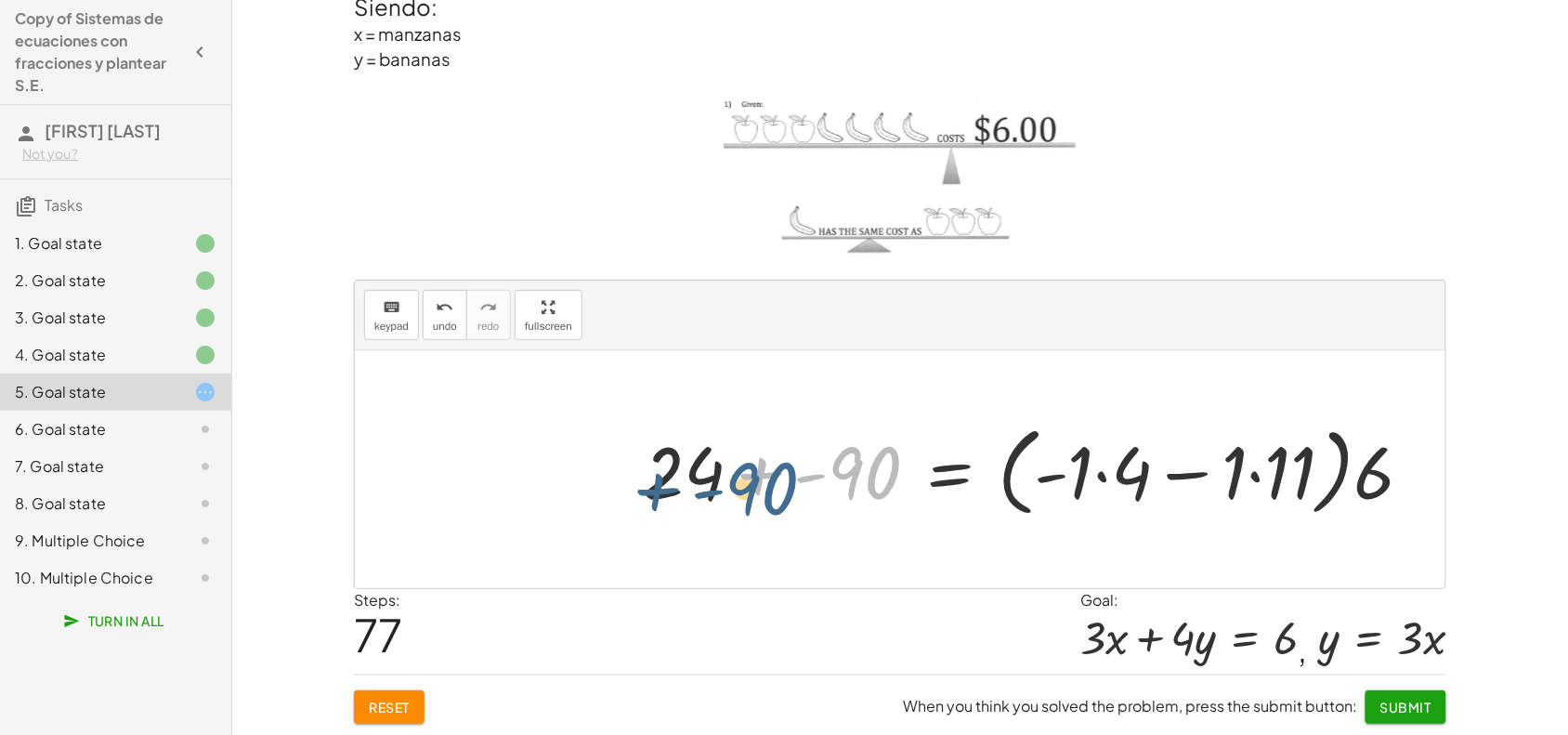 drag, startPoint x: 830, startPoint y: 479, endPoint x: 725, endPoint y: 495, distance: 106.21205 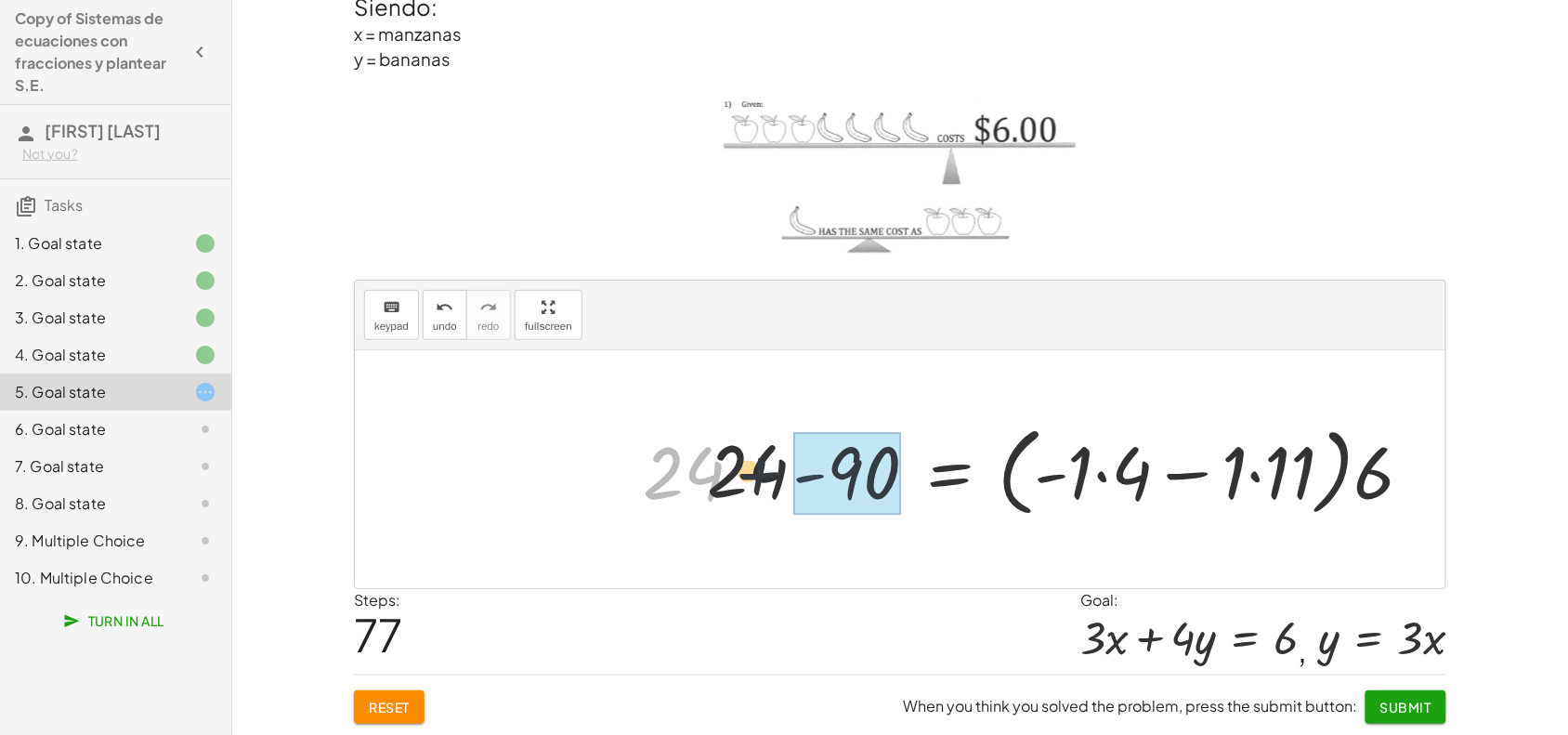 drag, startPoint x: 695, startPoint y: 484, endPoint x: 837, endPoint y: 488, distance: 142.05633 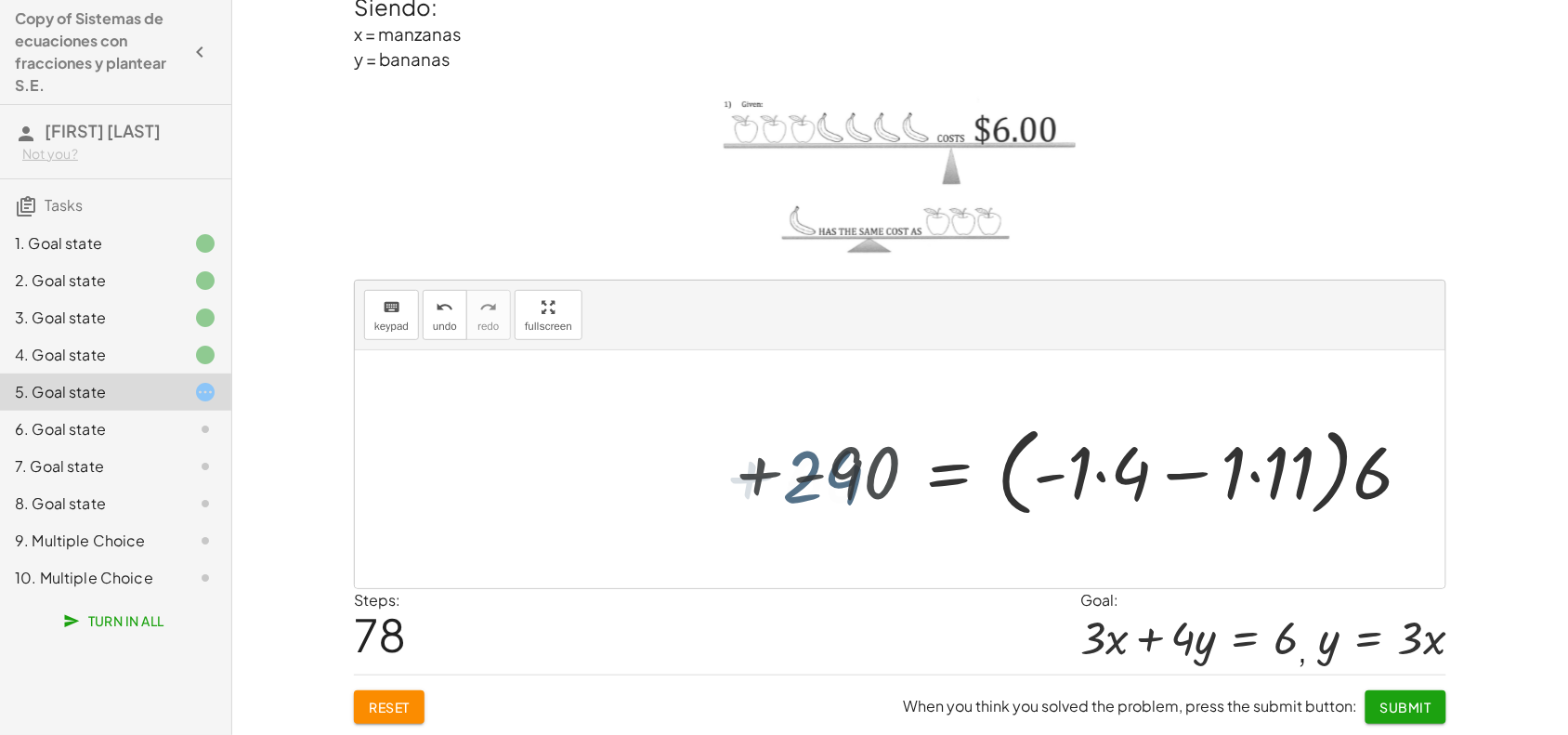 click at bounding box center (1105, 469) 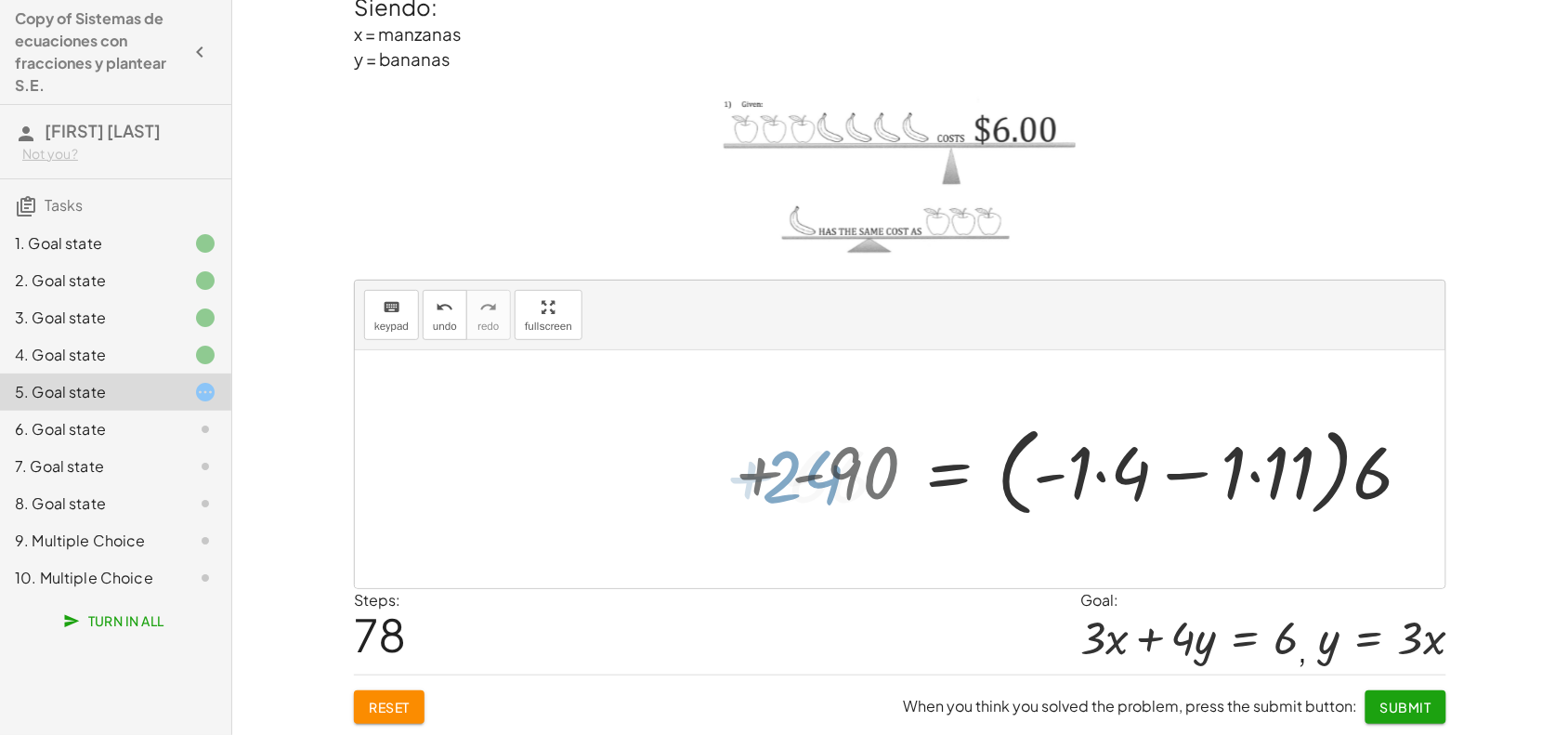 click at bounding box center [1105, 469] 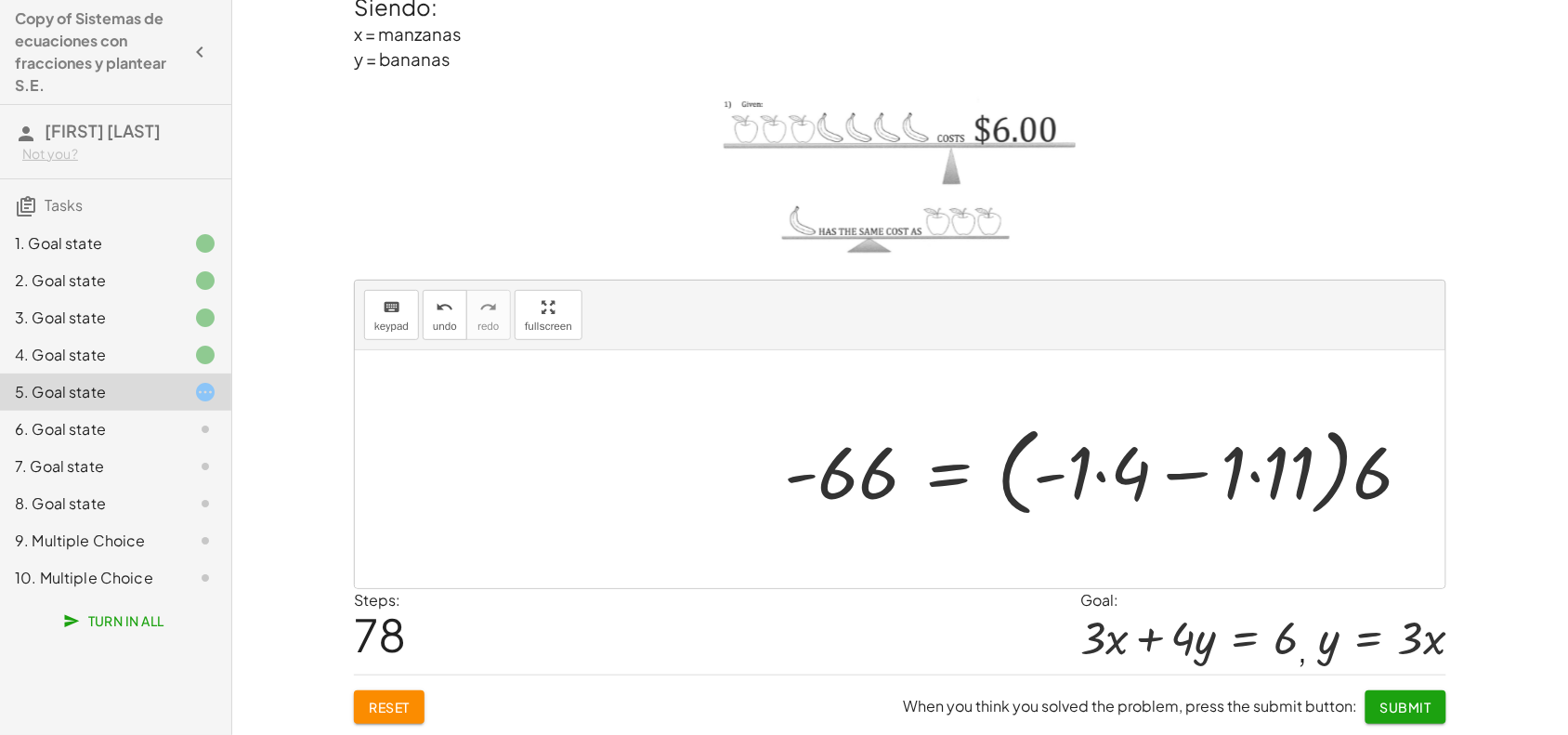 click at bounding box center [1105, 469] 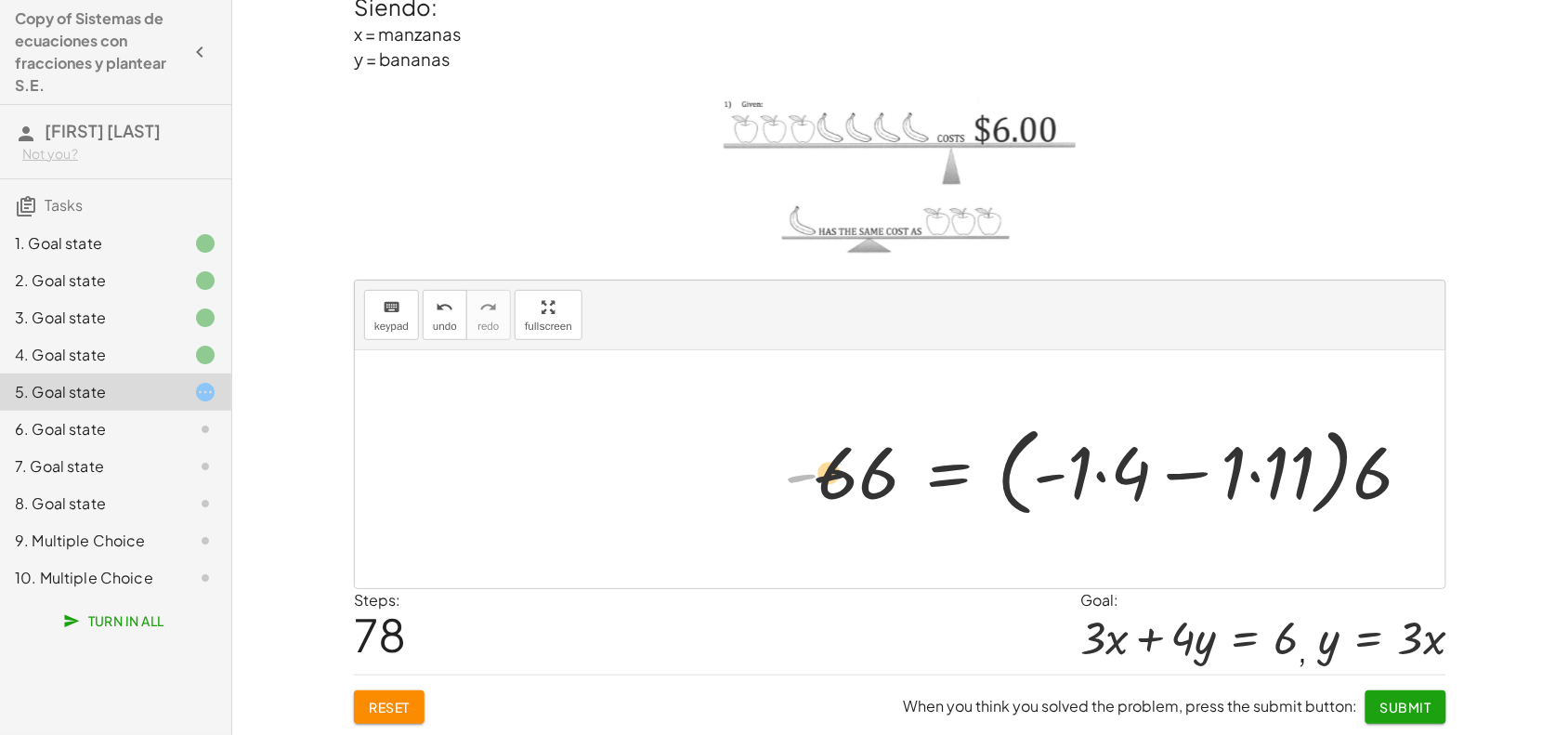 drag, startPoint x: 801, startPoint y: 479, endPoint x: 878, endPoint y: 479, distance: 77 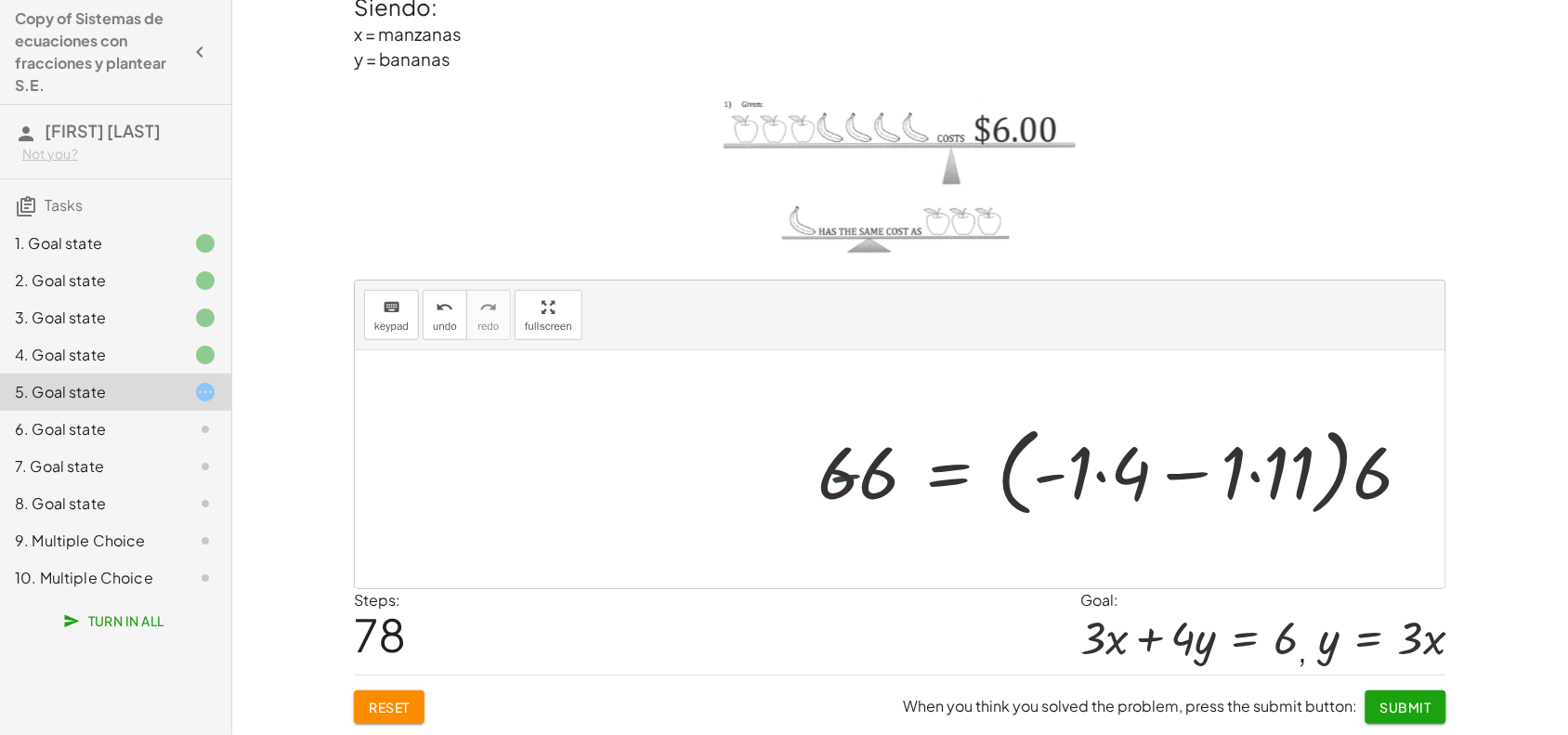 drag, startPoint x: 918, startPoint y: 479, endPoint x: 947, endPoint y: 479, distance: 29 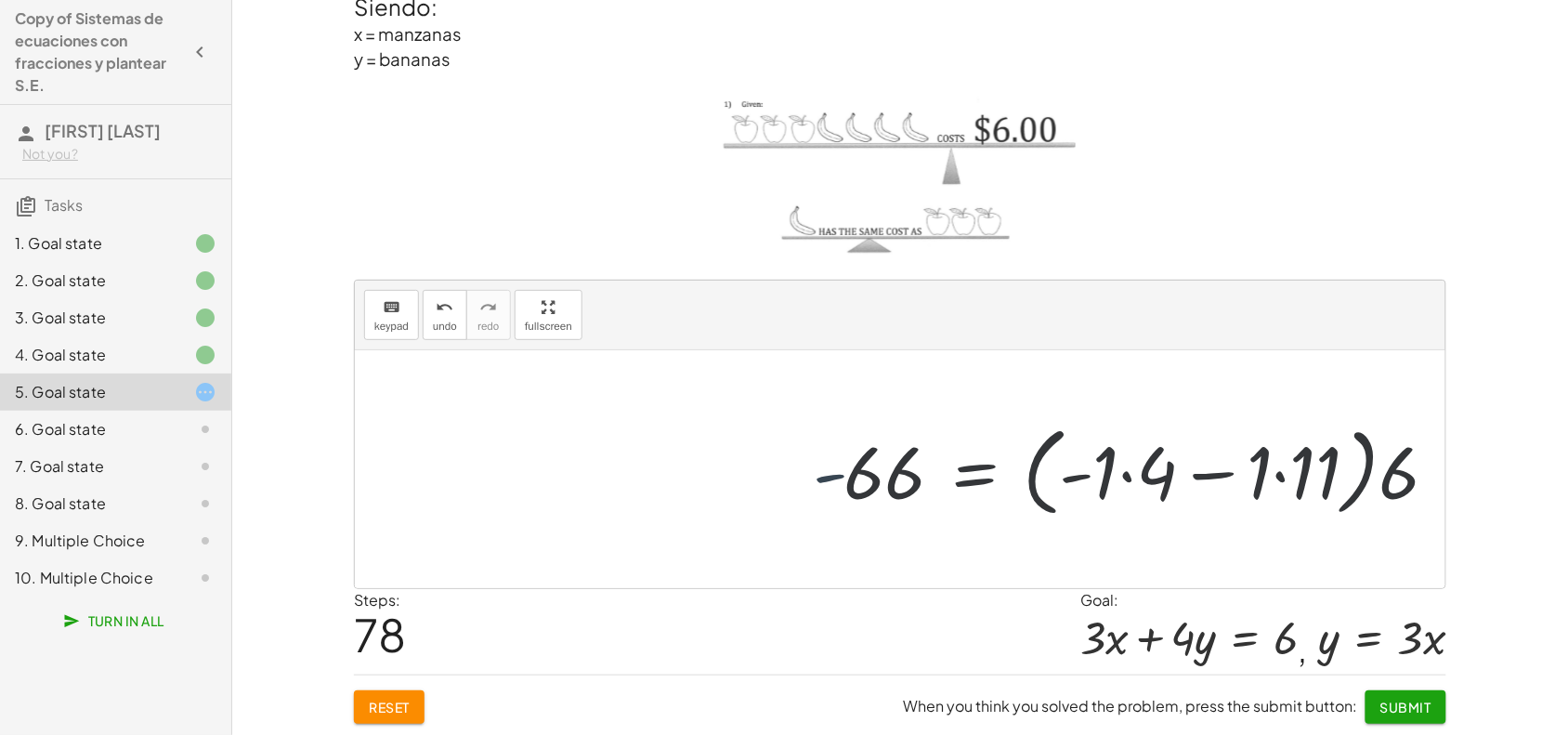 click at bounding box center [1105, 469] 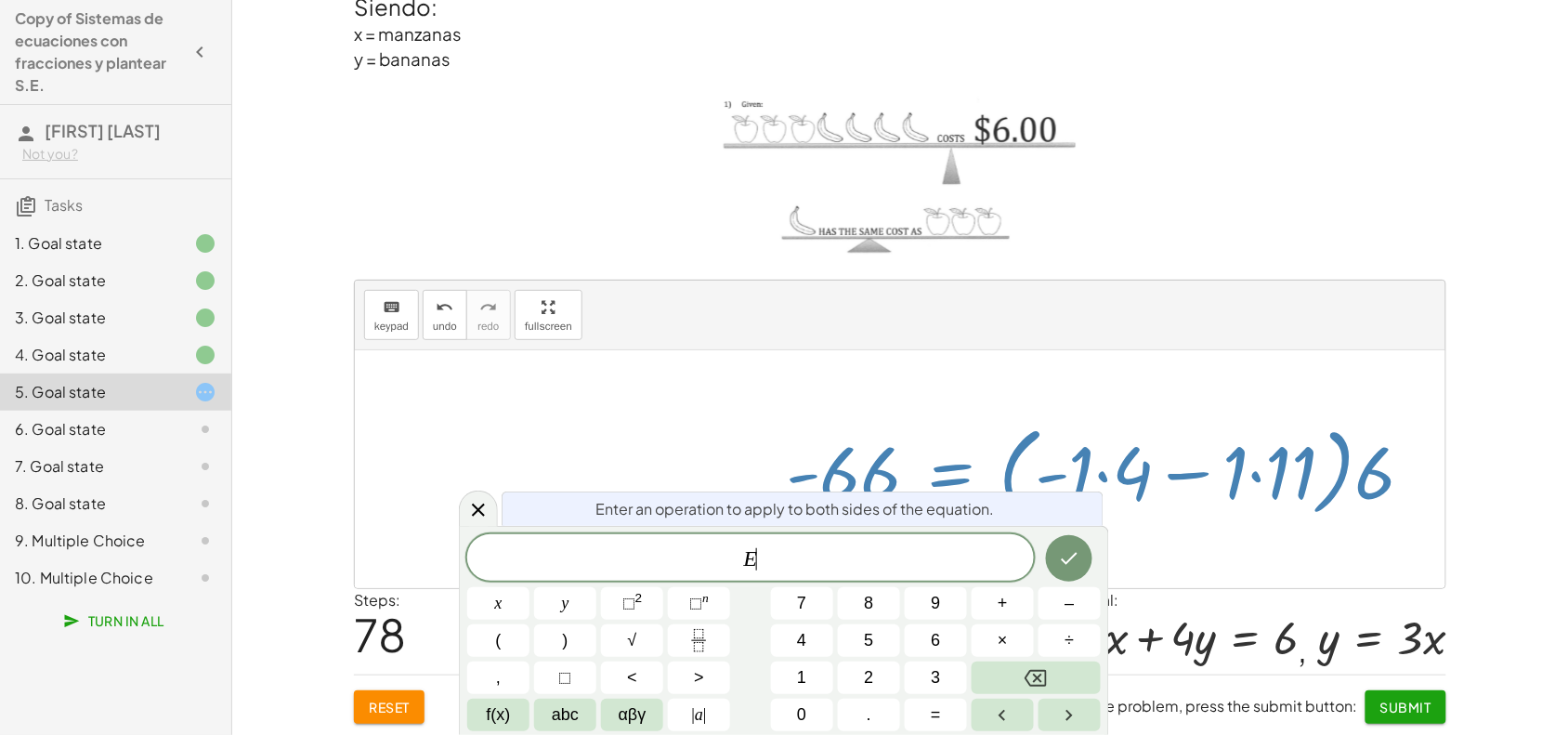 drag, startPoint x: 944, startPoint y: 483, endPoint x: 911, endPoint y: 483, distance: 33 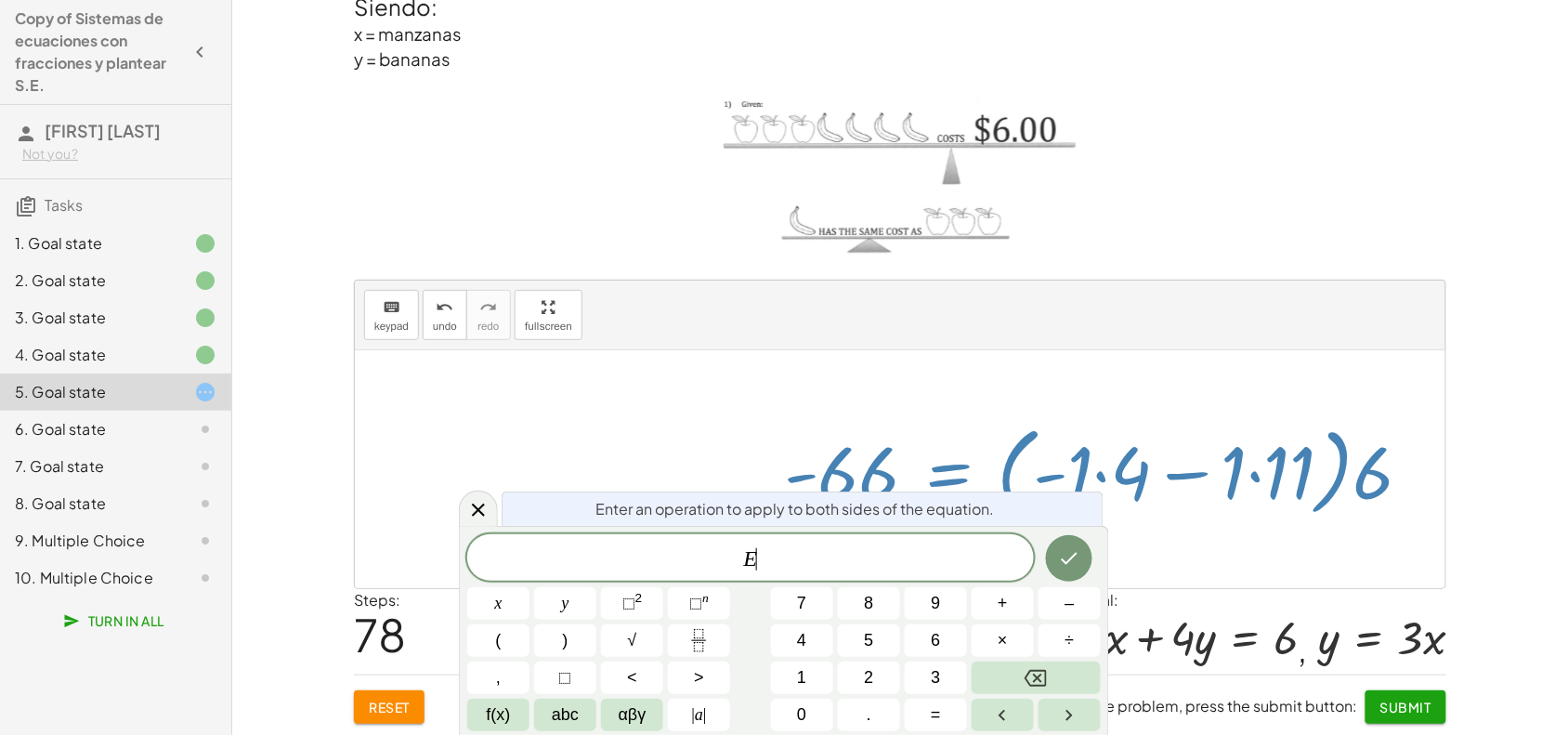 click at bounding box center (478, 508) 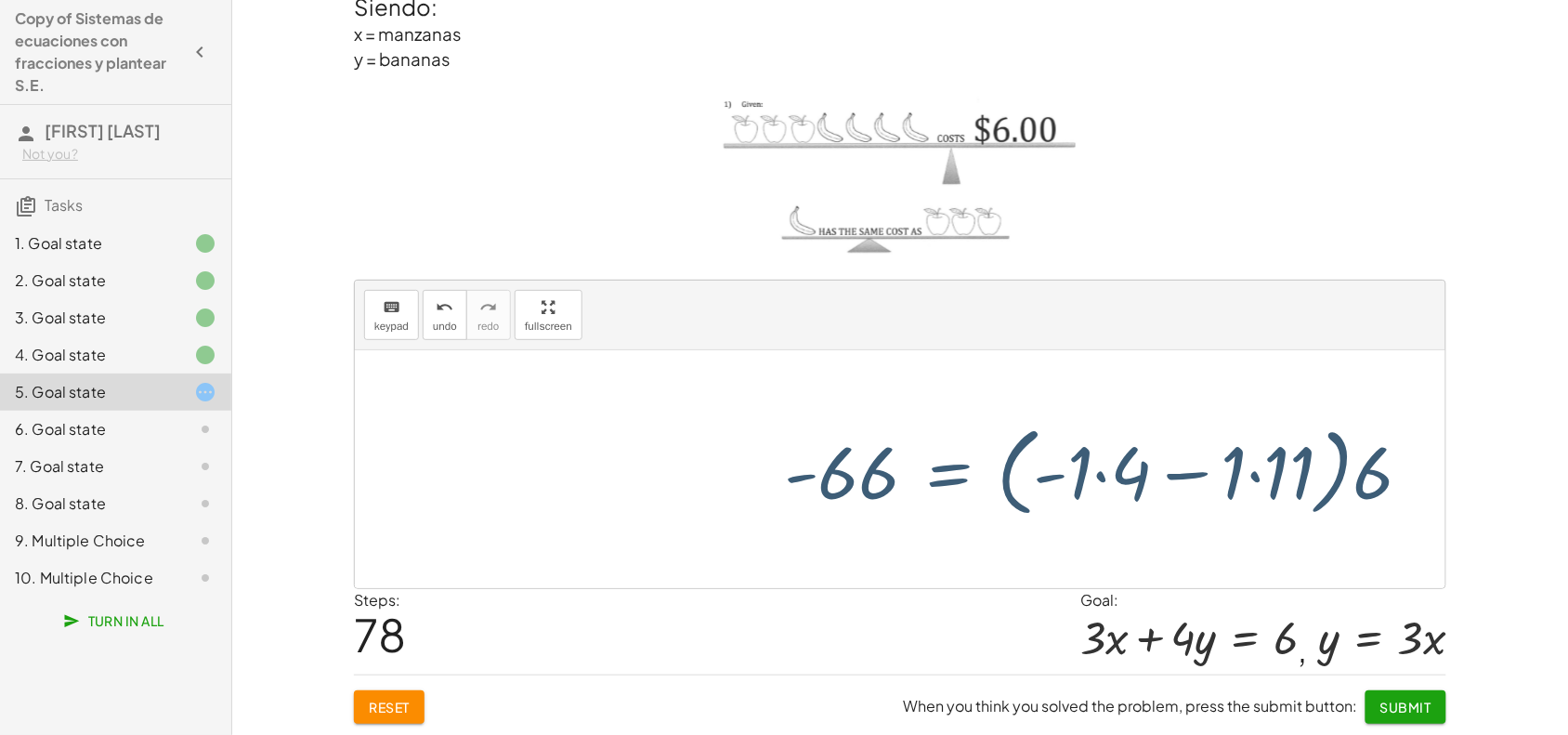 click at bounding box center [900, 469] 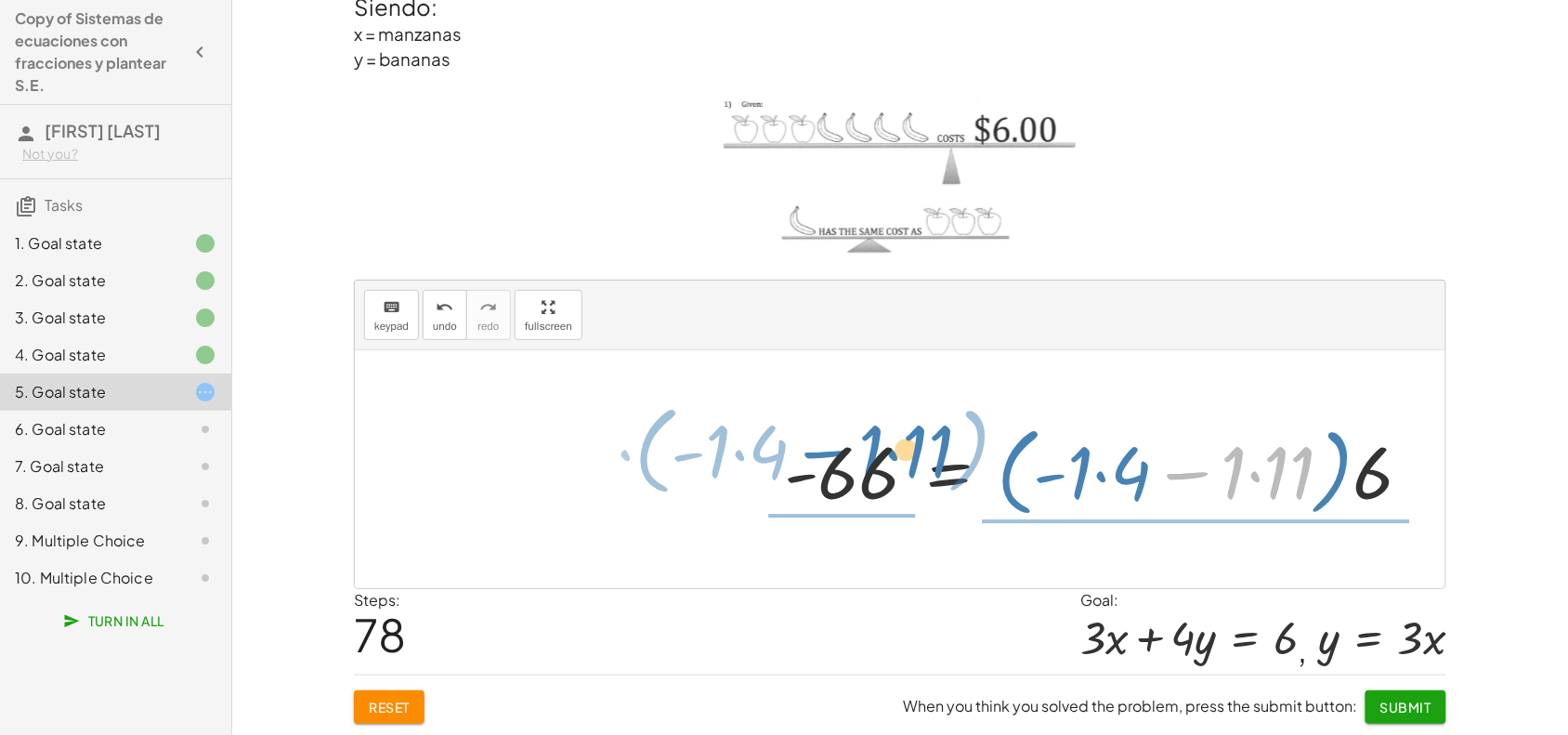 drag, startPoint x: 1212, startPoint y: 452, endPoint x: 850, endPoint y: 430, distance: 362.6679 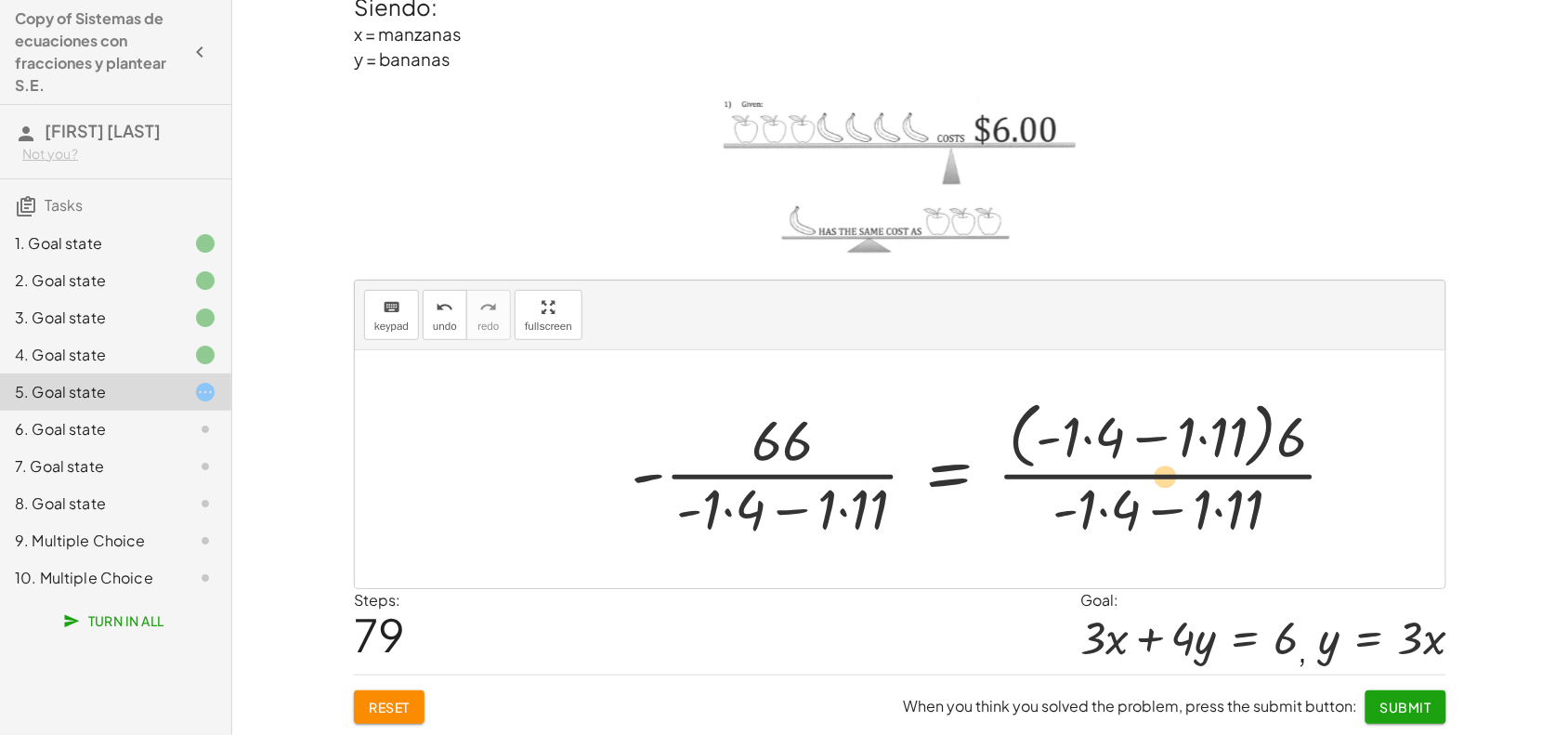 drag, startPoint x: 825, startPoint y: 504, endPoint x: 980, endPoint y: 479, distance: 157.00318 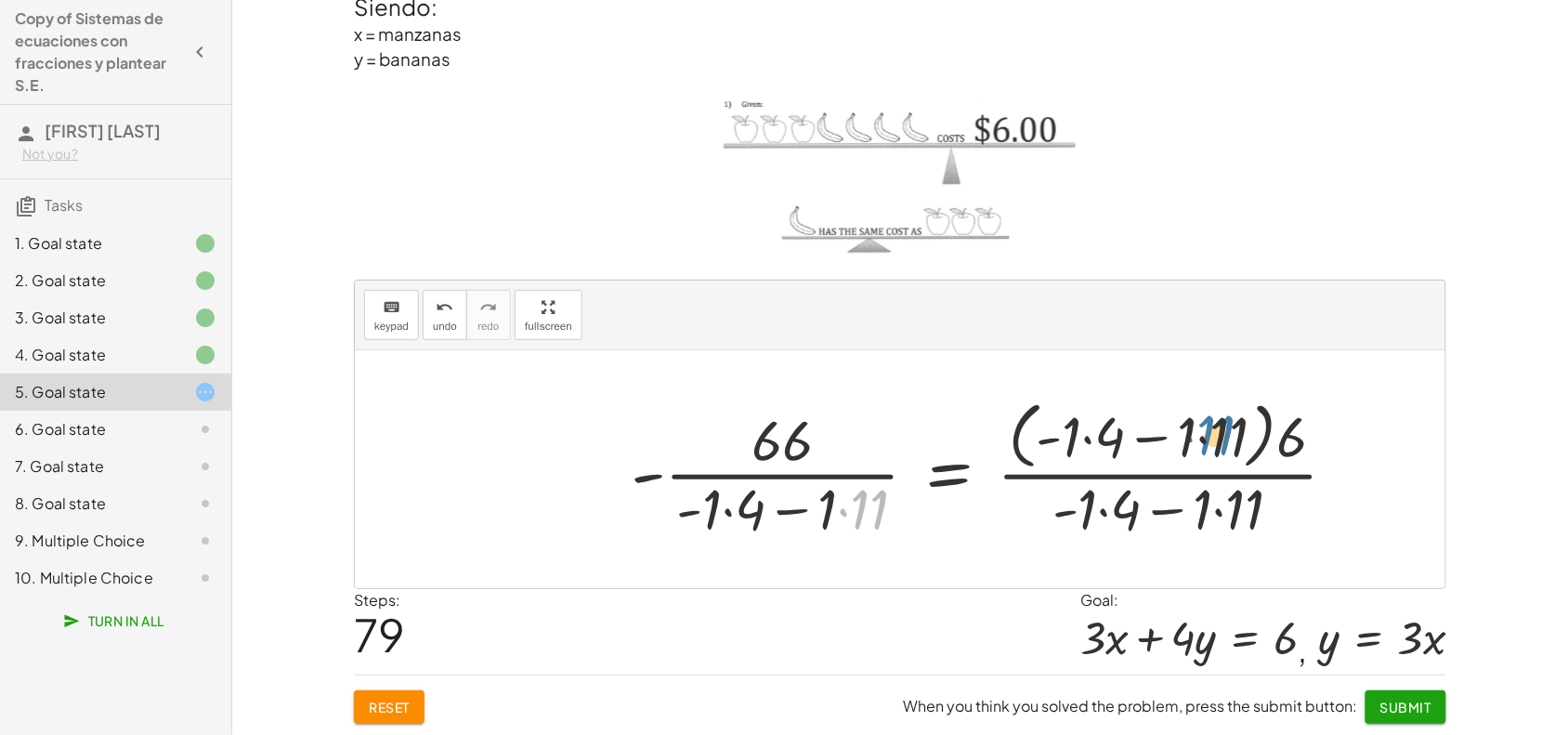 drag, startPoint x: 874, startPoint y: 504, endPoint x: 1139, endPoint y: 430, distance: 275.13815 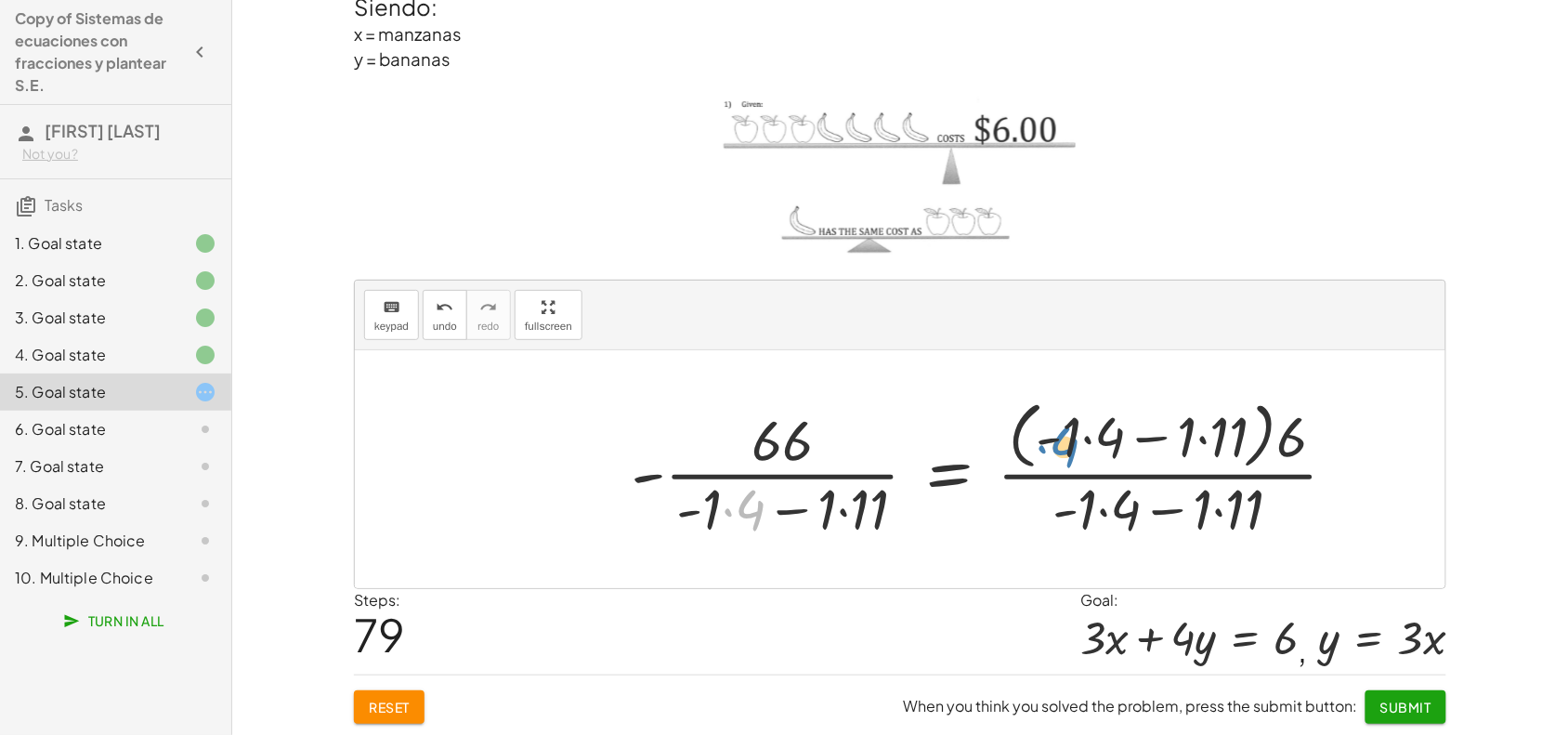 drag, startPoint x: 757, startPoint y: 508, endPoint x: 1102, endPoint y: 471, distance: 346.97839 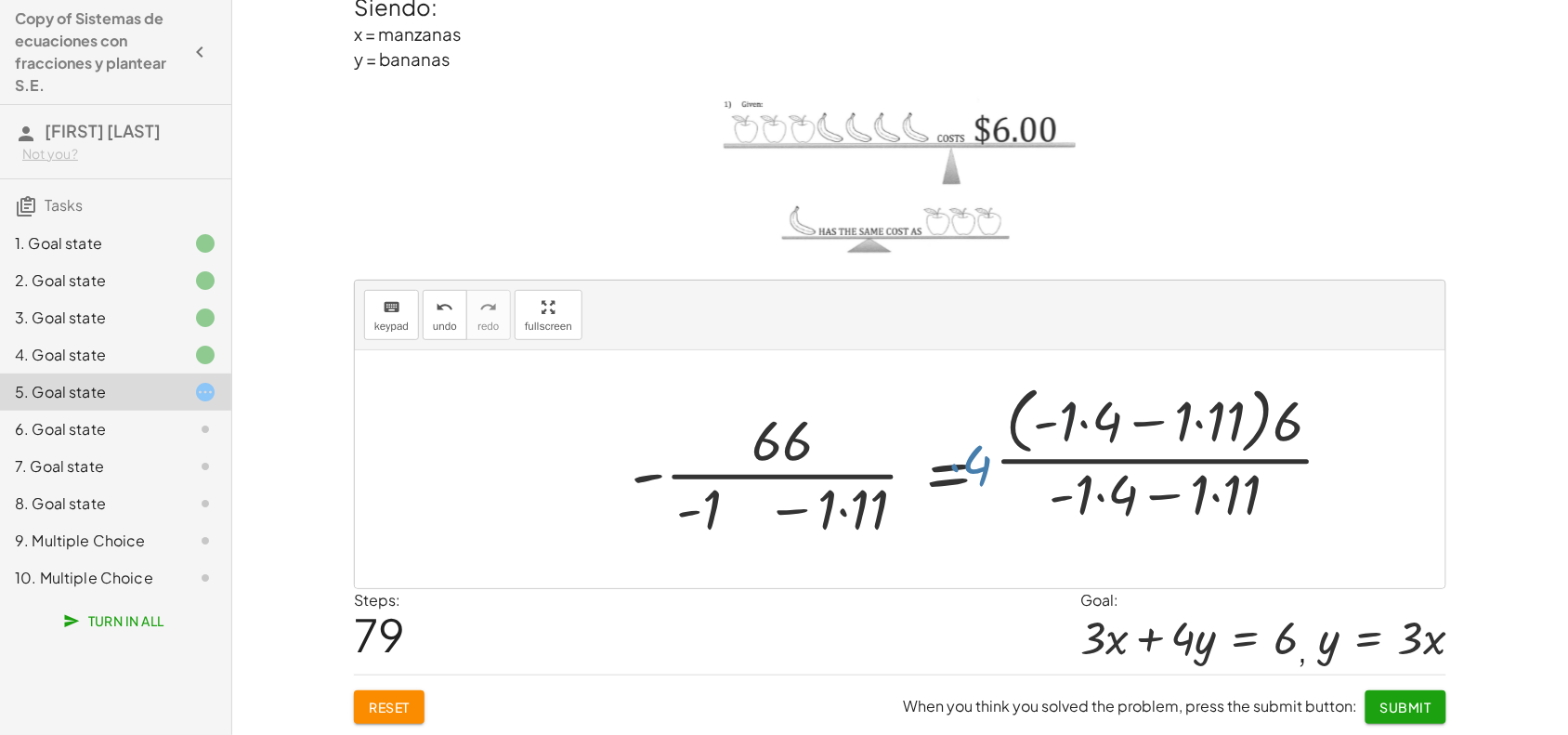 click at bounding box center (991, 468) 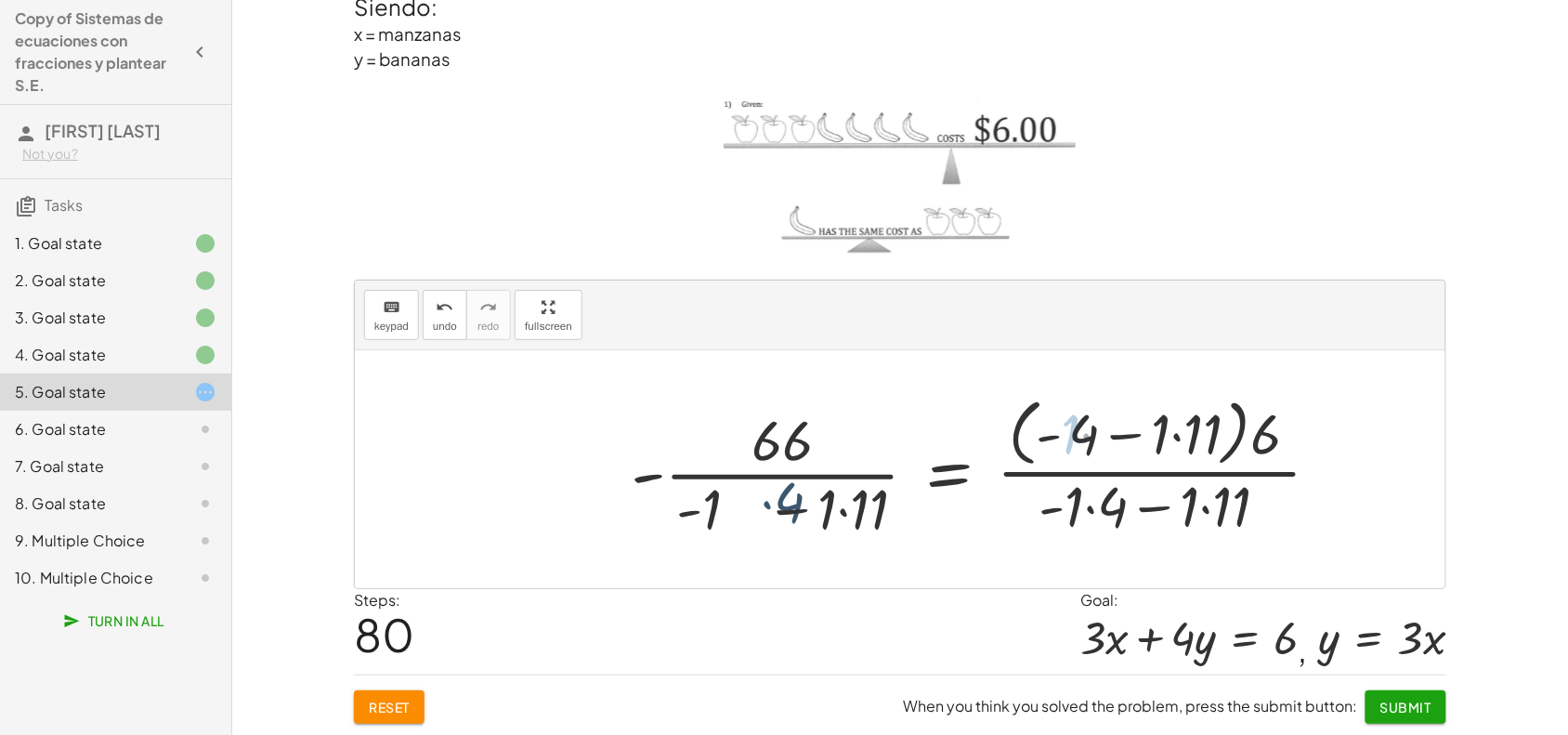 click at bounding box center (974, 468) 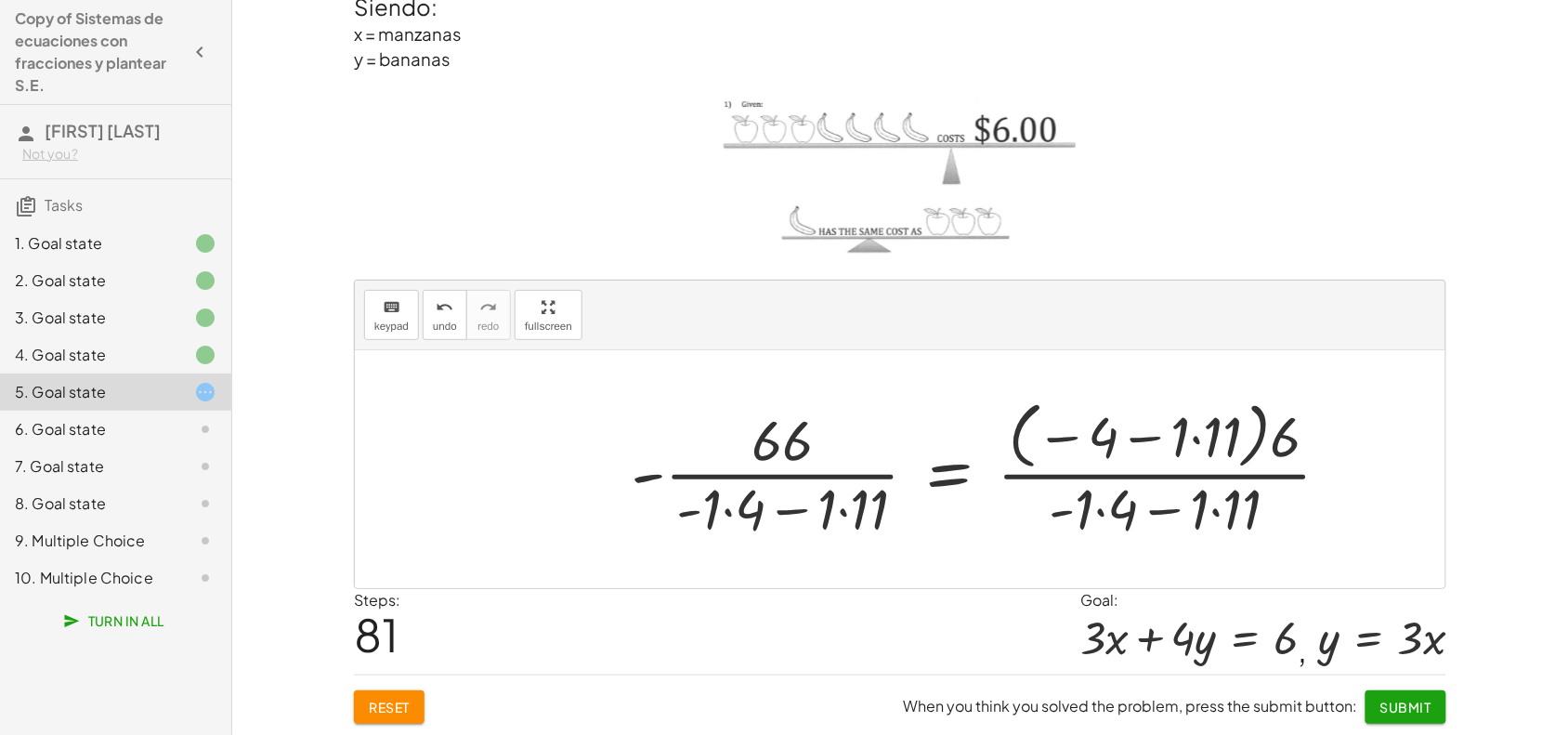 click at bounding box center [988, 468] 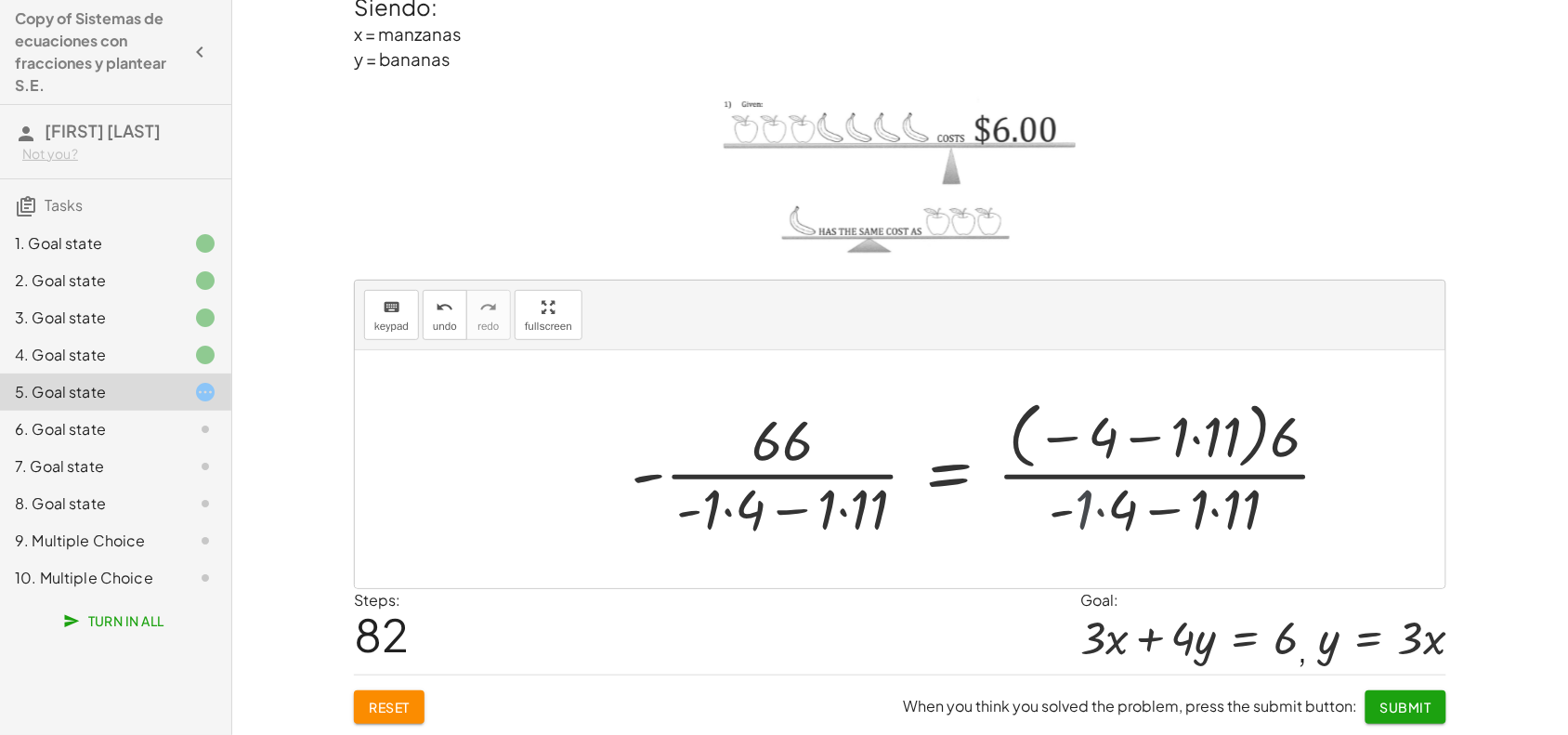 drag, startPoint x: 1097, startPoint y: 504, endPoint x: 1097, endPoint y: 523, distance: 19 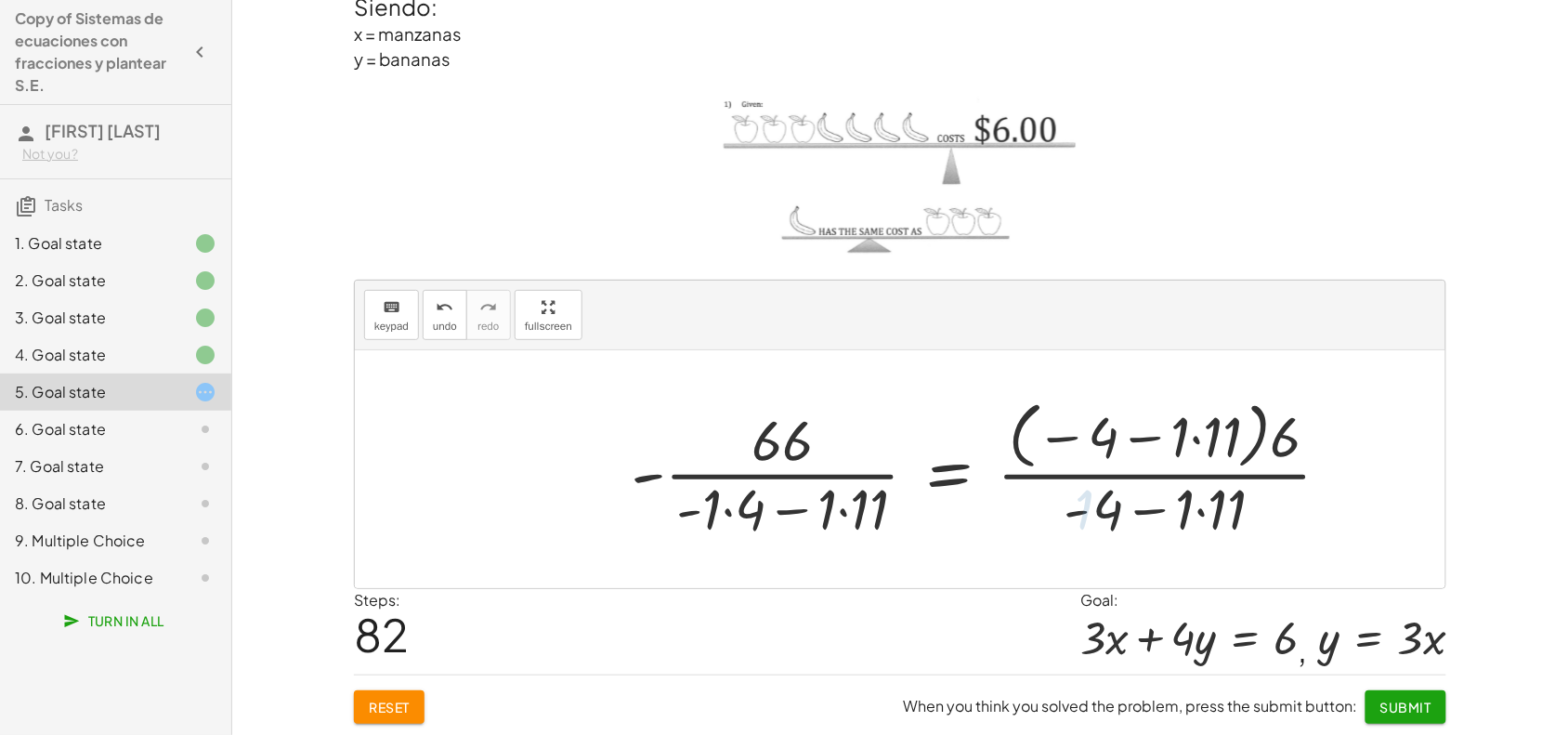 click at bounding box center (988, 468) 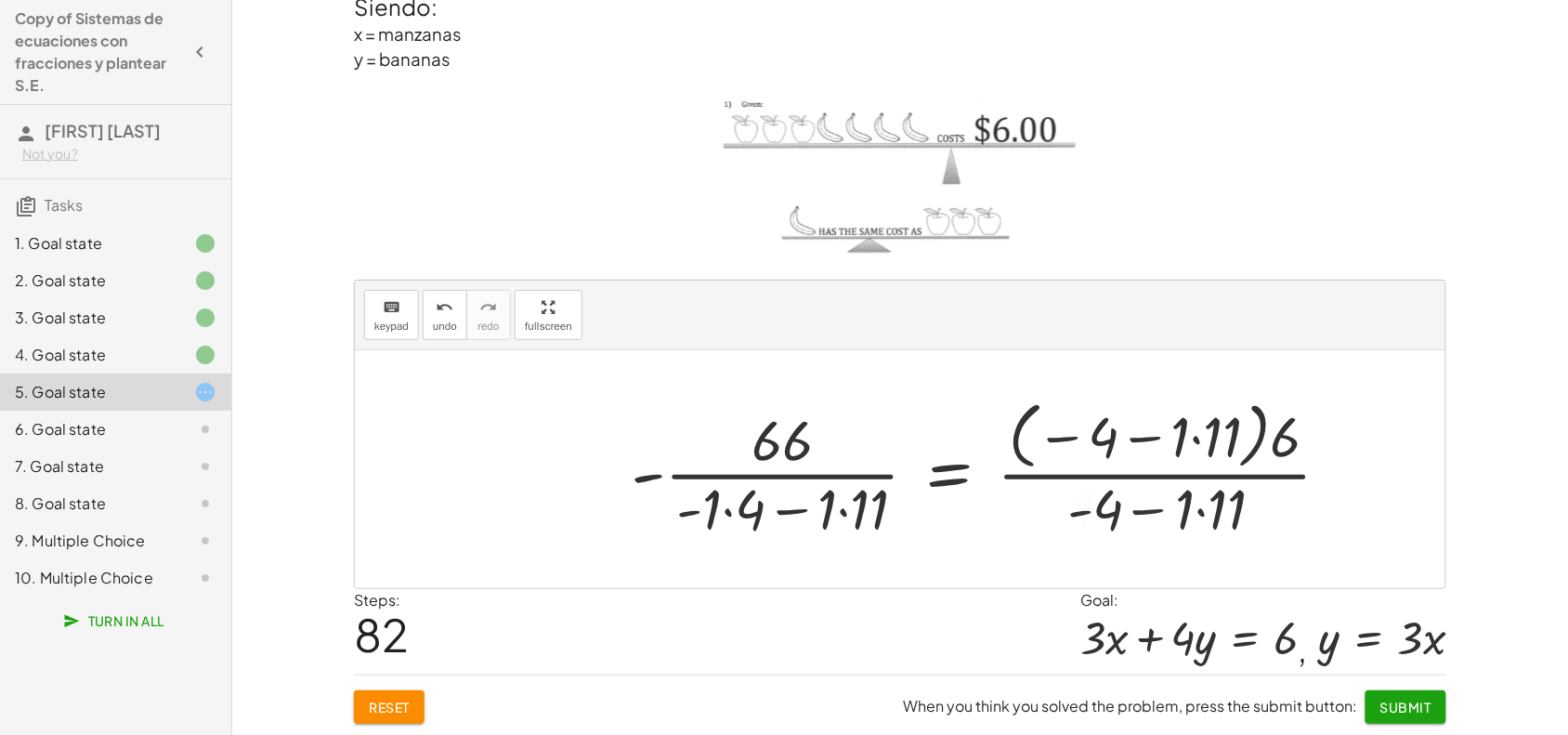 click at bounding box center (988, 468) 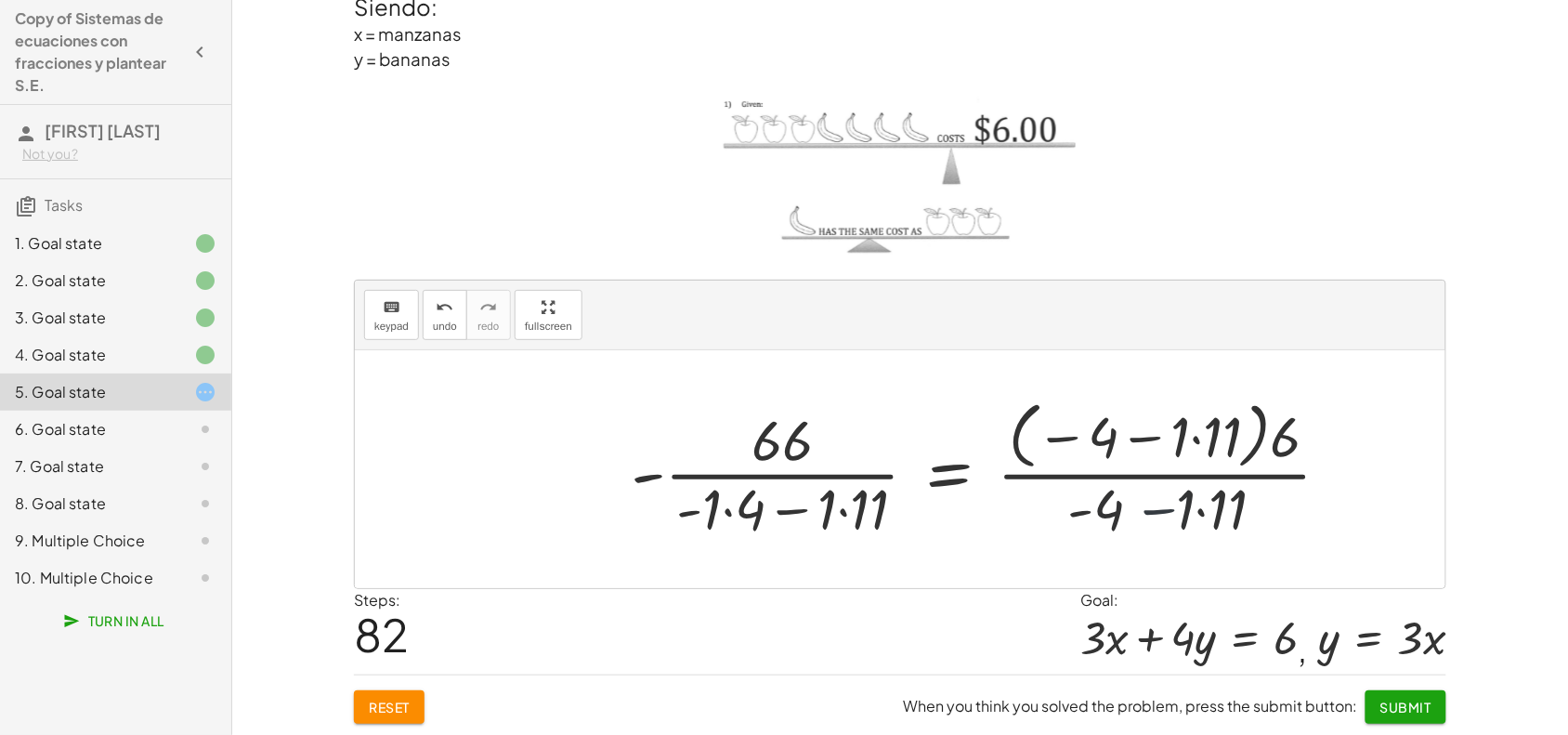 drag, startPoint x: 1191, startPoint y: 520, endPoint x: 1203, endPoint y: 520, distance: 12 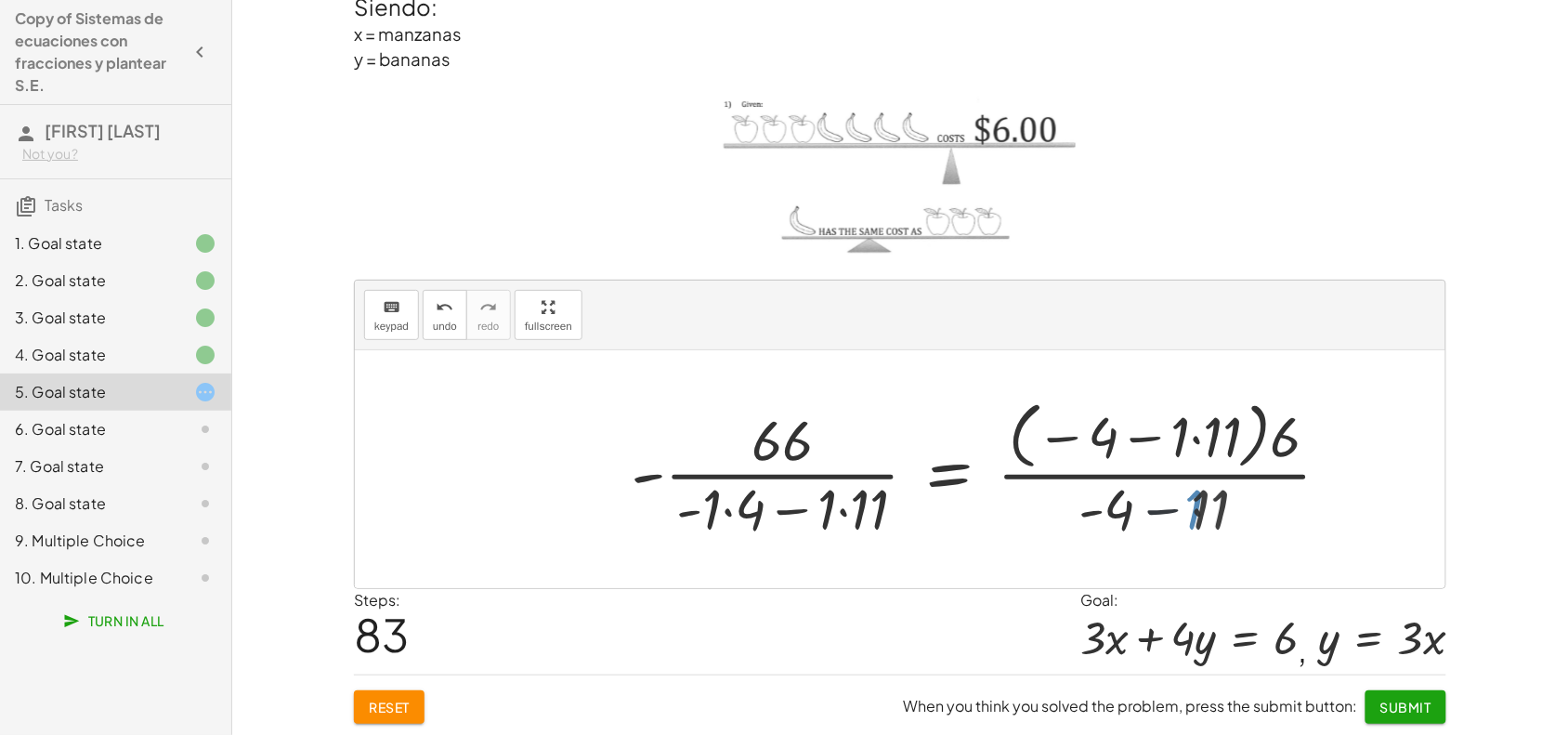click at bounding box center [988, 468] 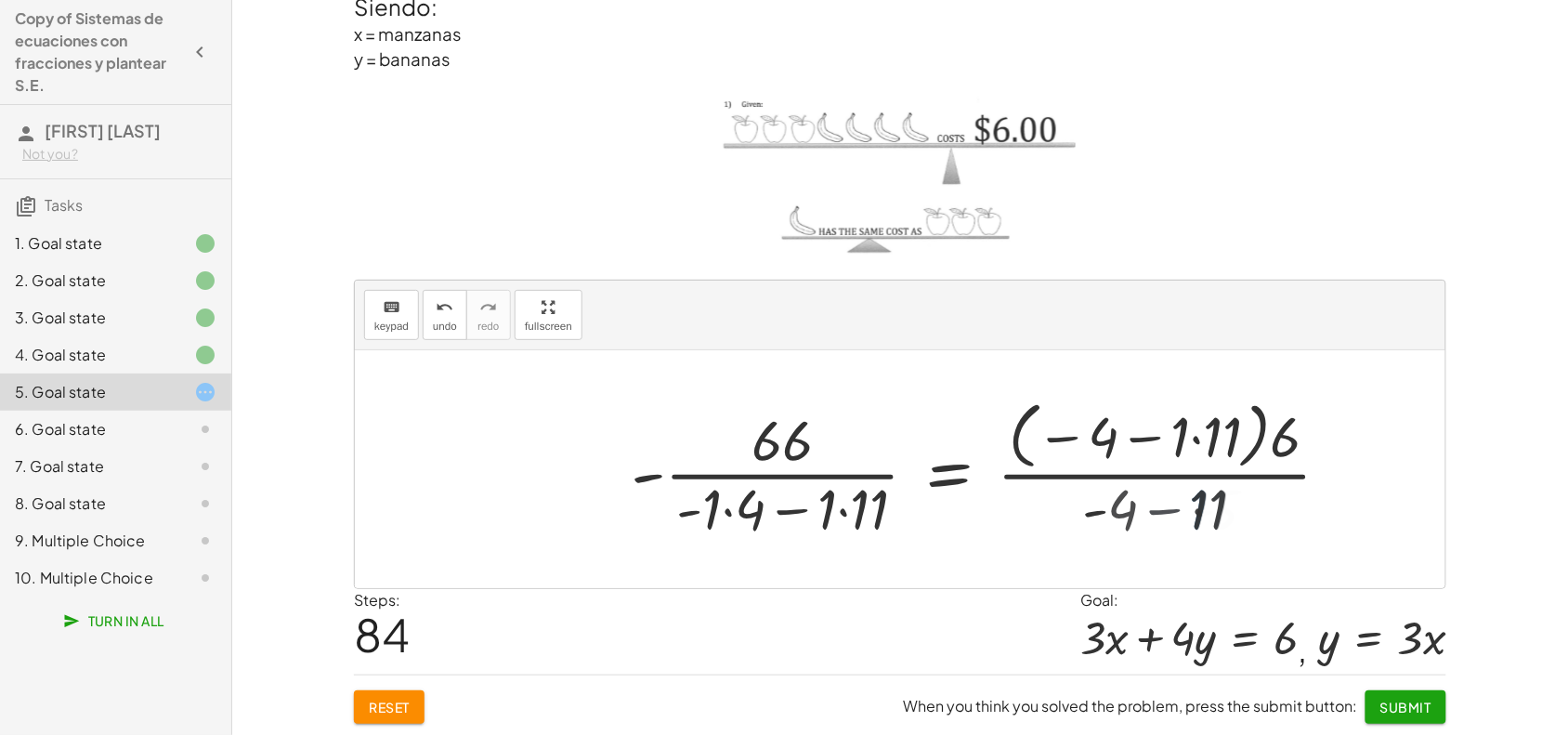 click at bounding box center [988, 468] 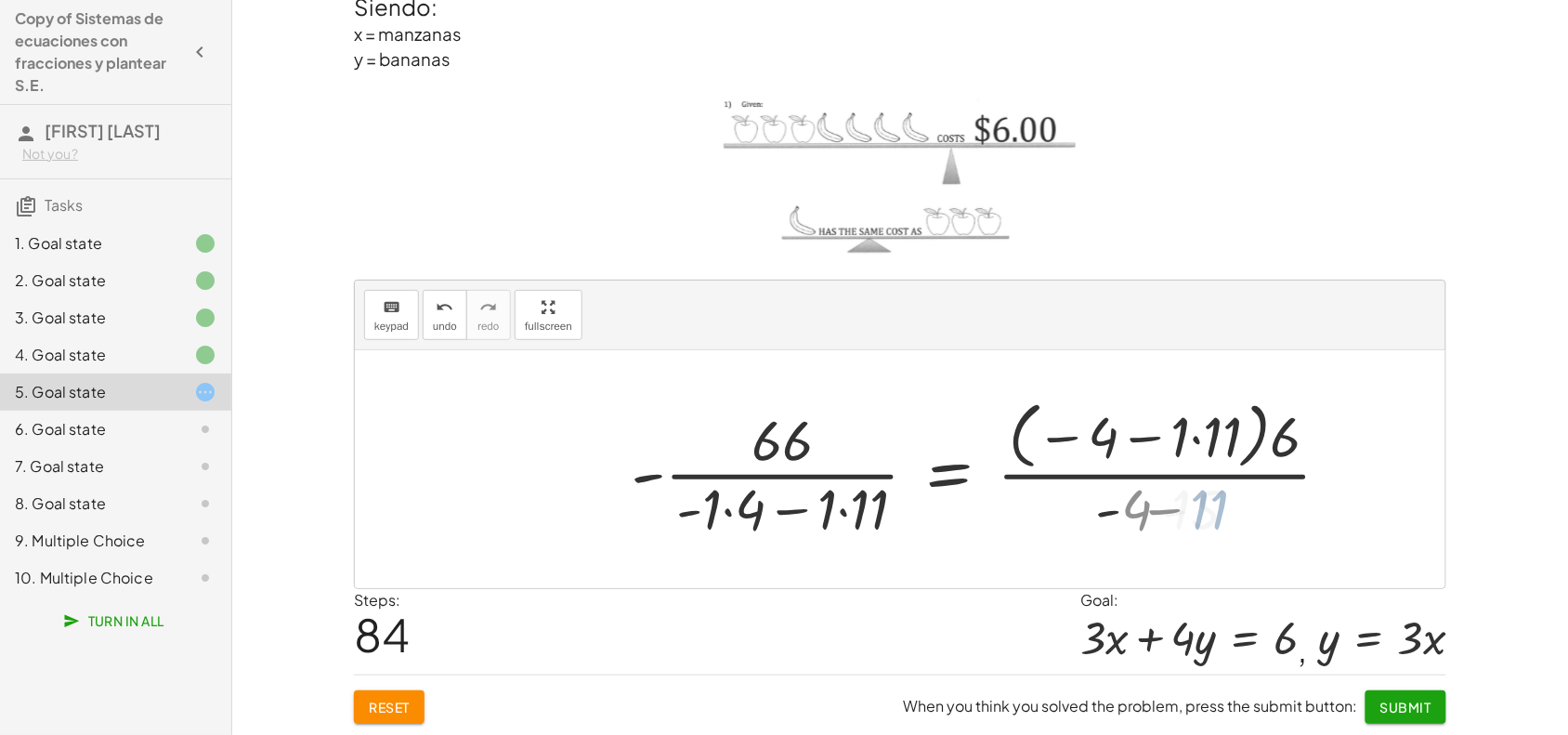 click at bounding box center (988, 468) 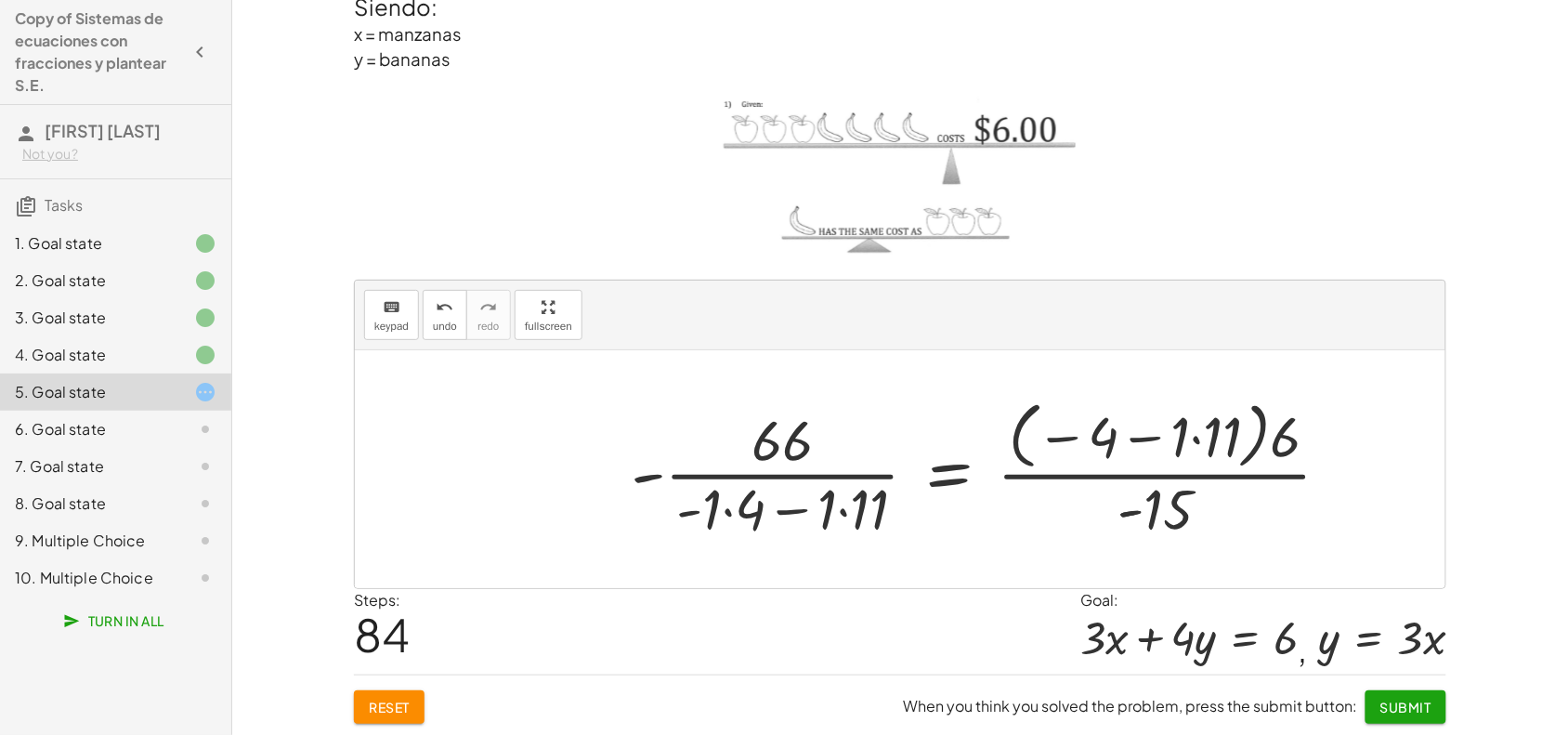 click at bounding box center [988, 468] 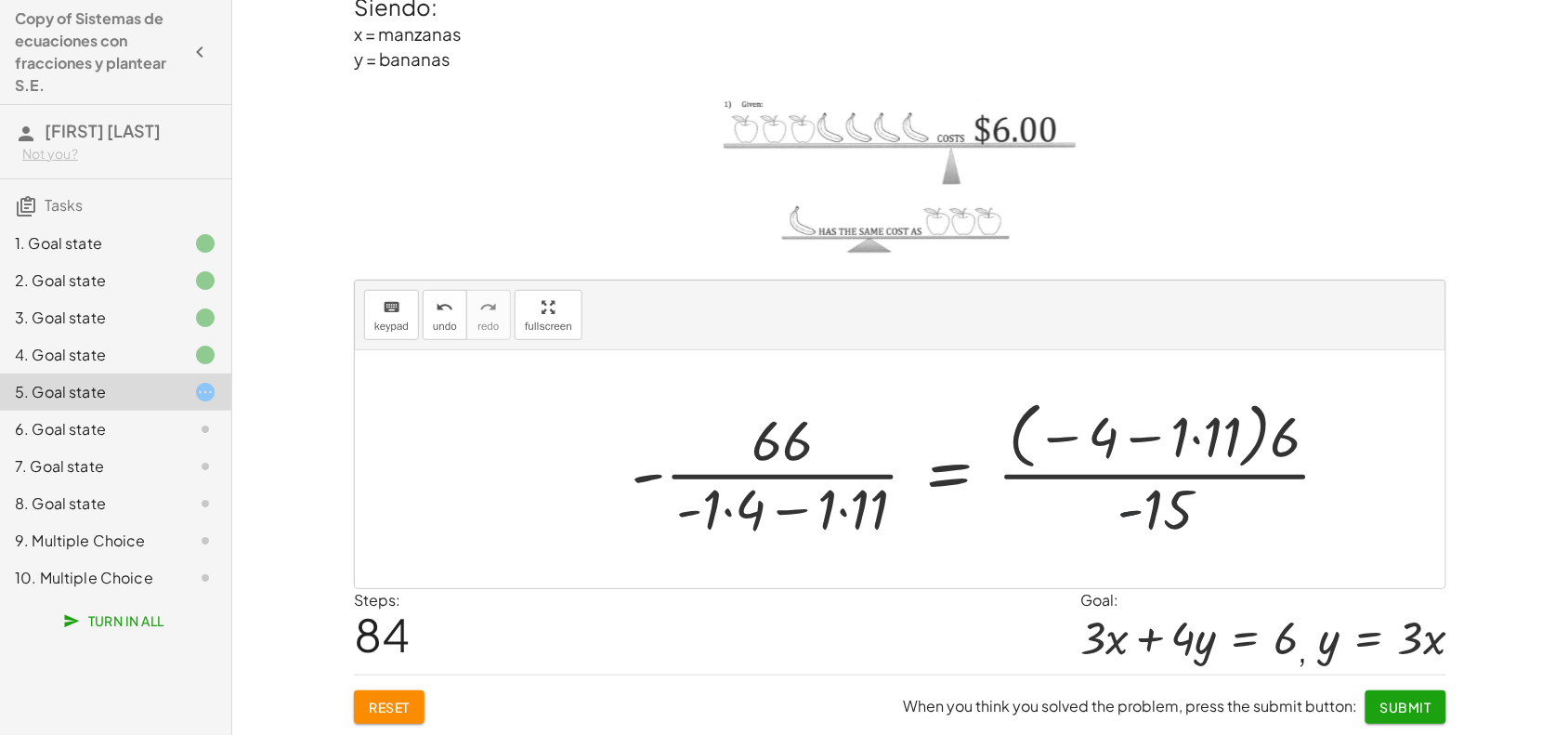 click at bounding box center (988, 468) 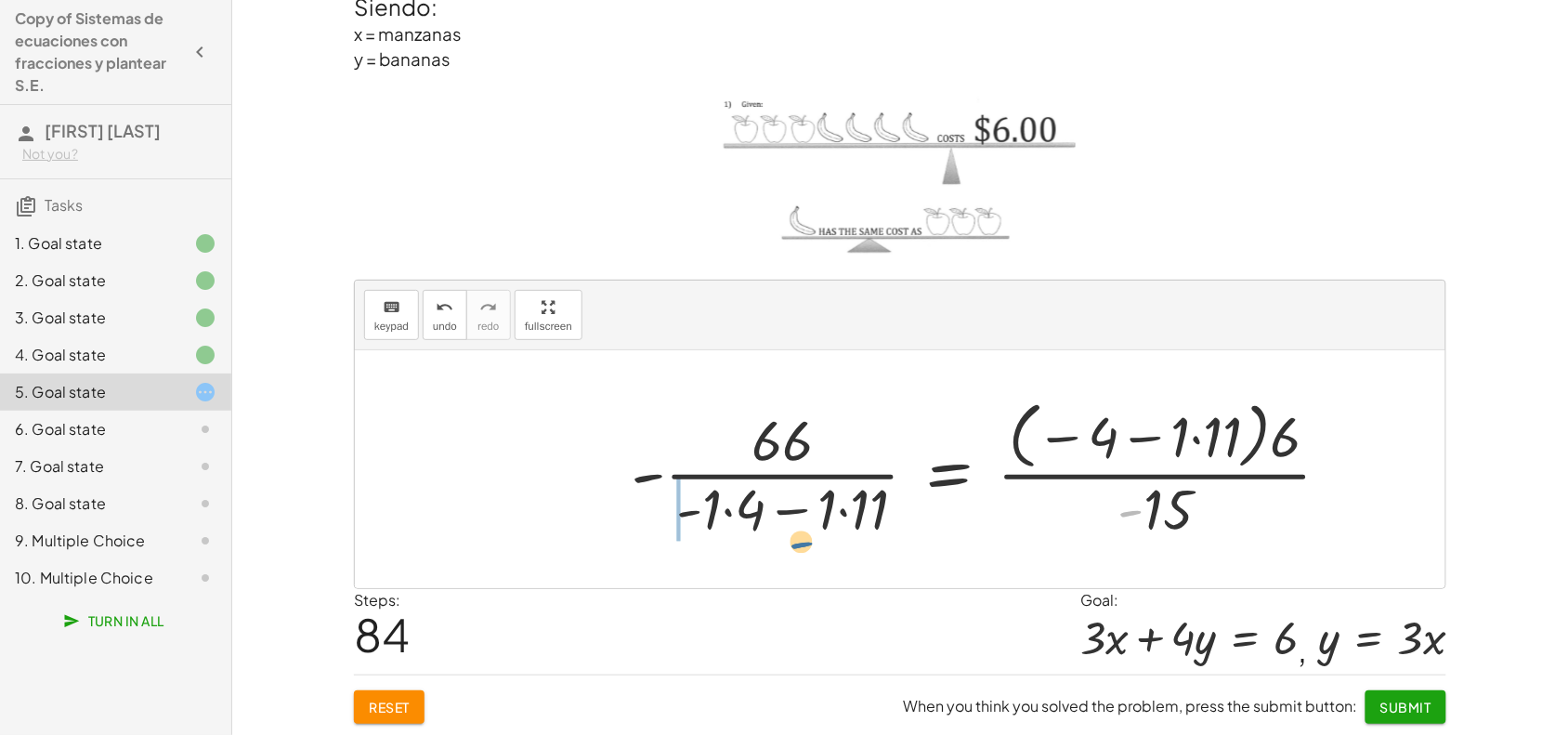 drag, startPoint x: 1130, startPoint y: 516, endPoint x: 768, endPoint y: 541, distance: 362.86223 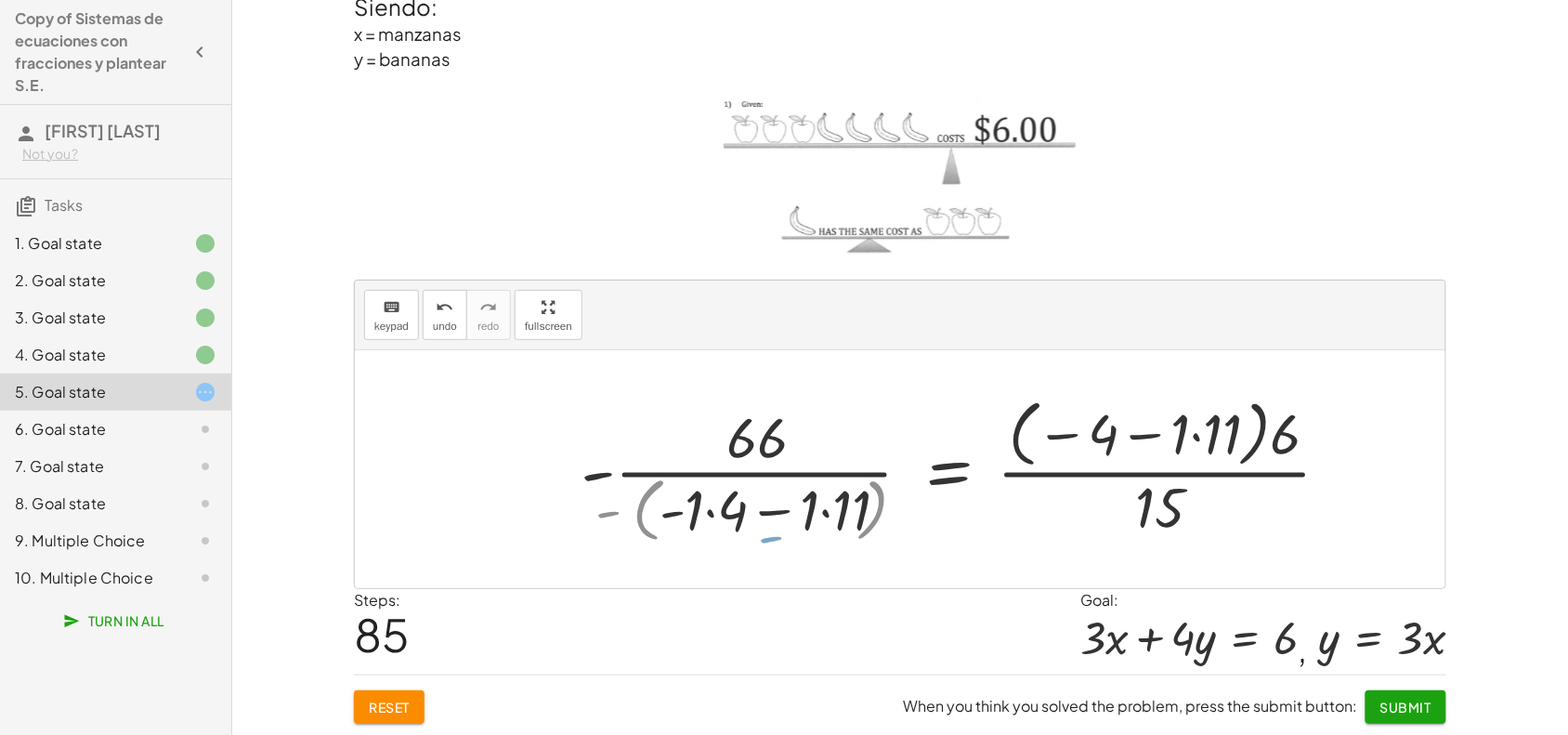 click at bounding box center (947, 469) 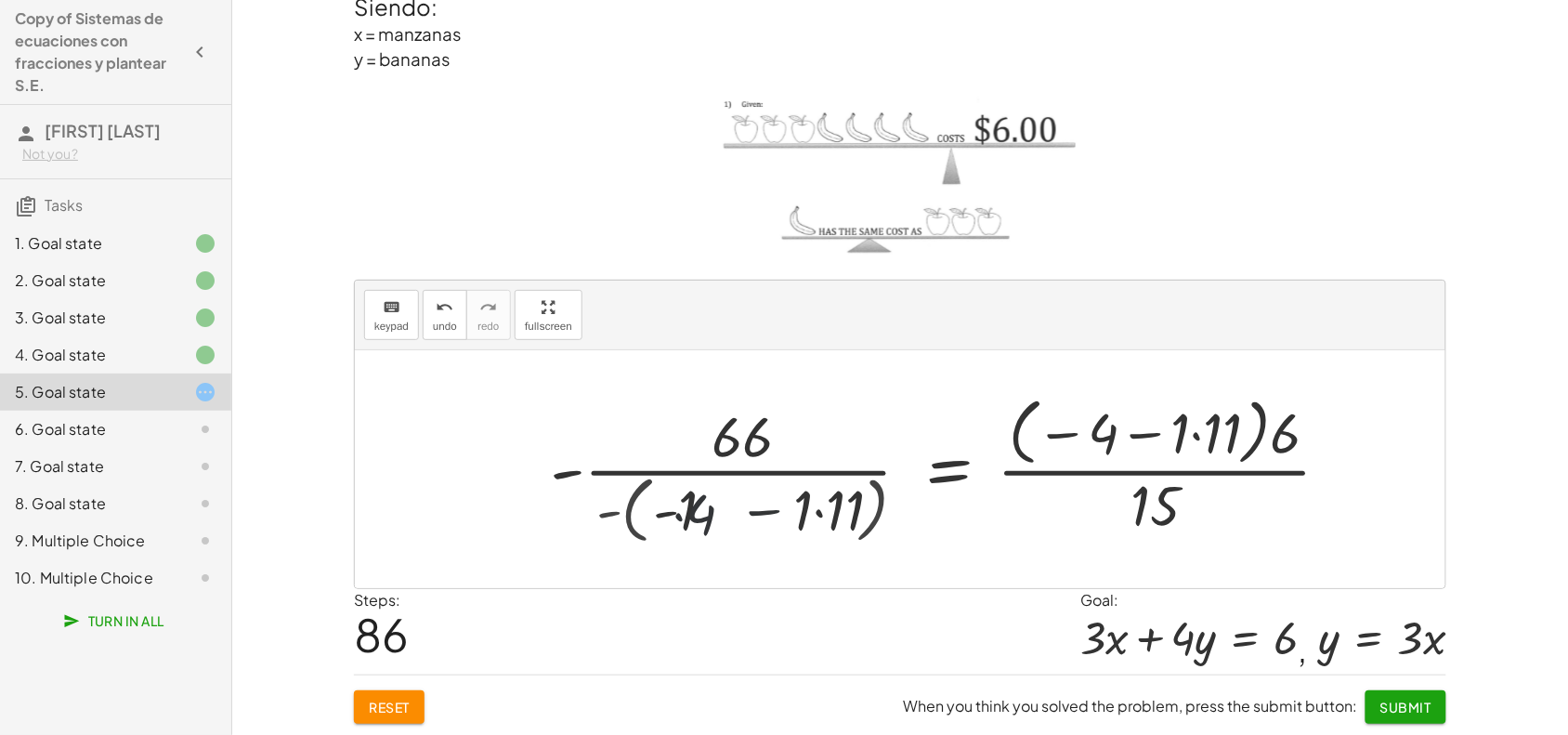 drag, startPoint x: 662, startPoint y: 536, endPoint x: 690, endPoint y: 520, distance: 32.24903 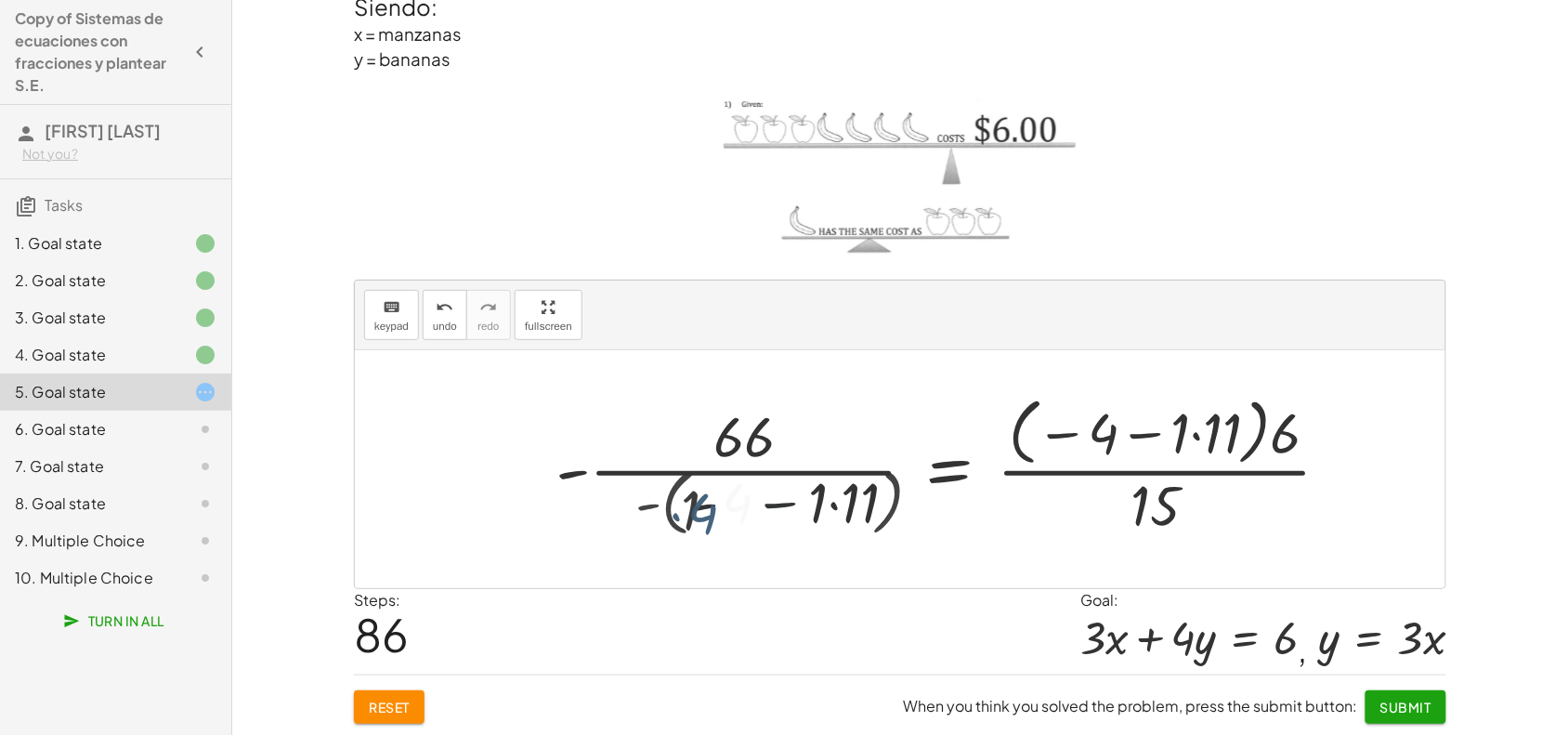 drag, startPoint x: 690, startPoint y: 520, endPoint x: 707, endPoint y: 520, distance: 17 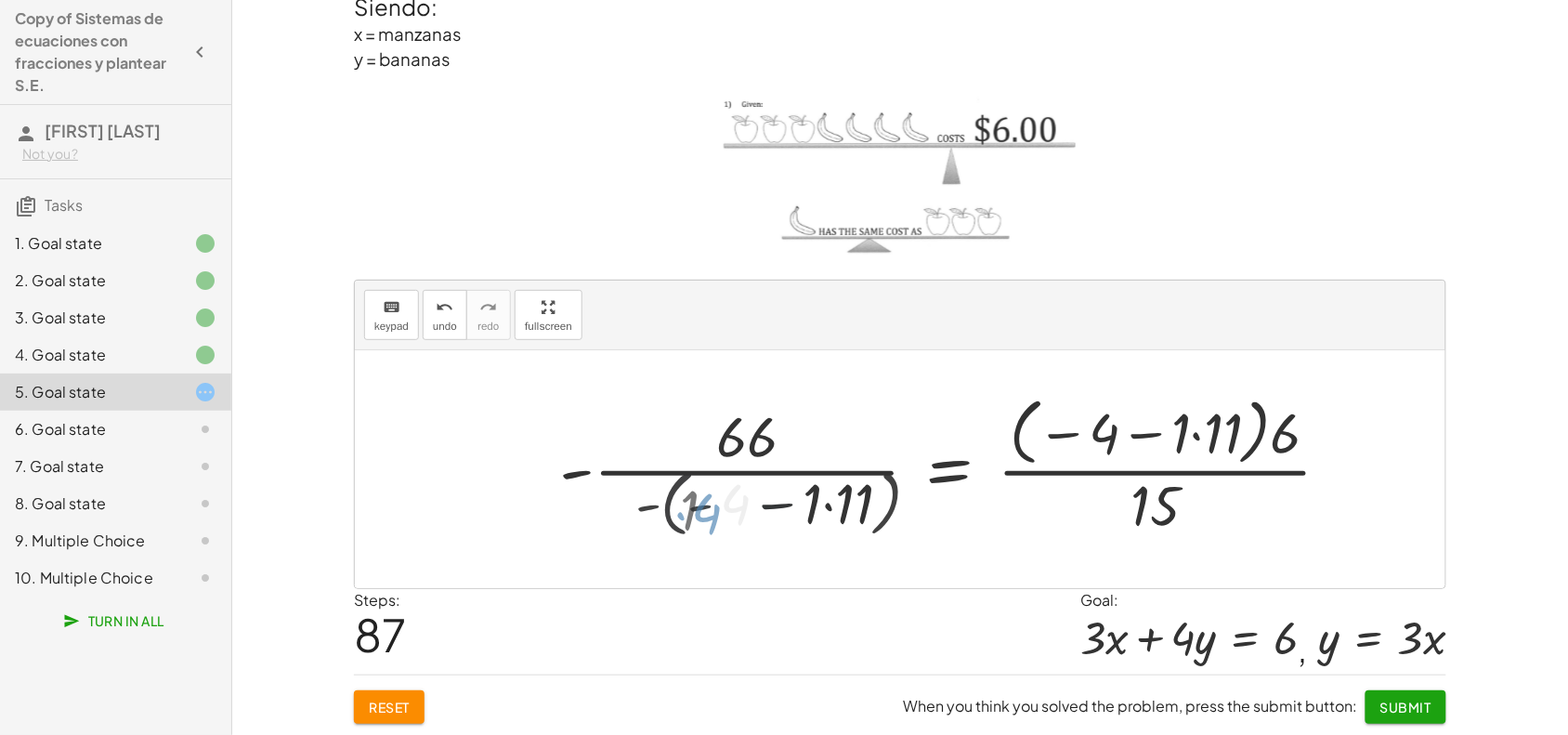 click at bounding box center [951, 469] 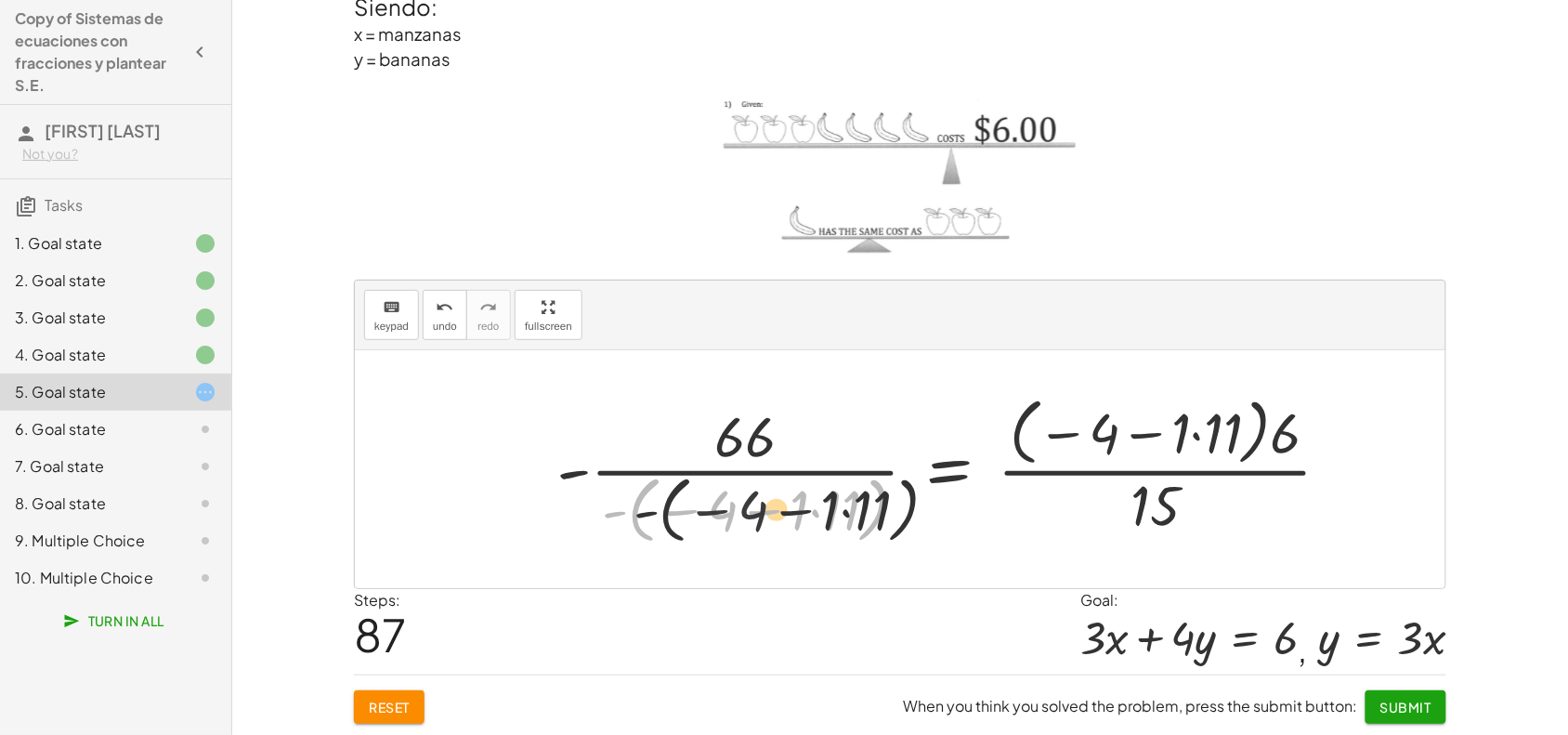 drag, startPoint x: 679, startPoint y: 523, endPoint x: 752, endPoint y: 532, distance: 73.5527 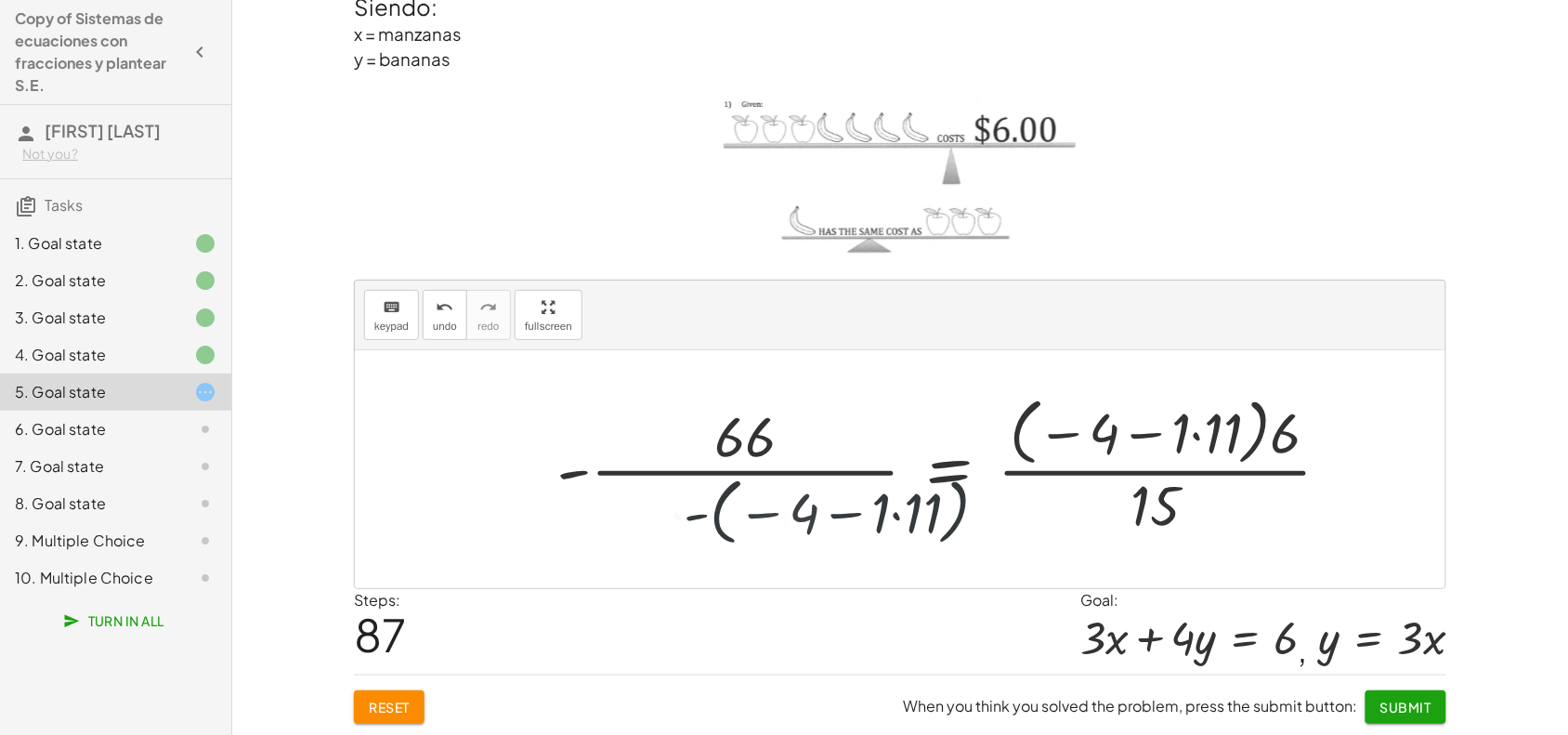 drag, startPoint x: 760, startPoint y: 528, endPoint x: 785, endPoint y: 532, distance: 25.317978 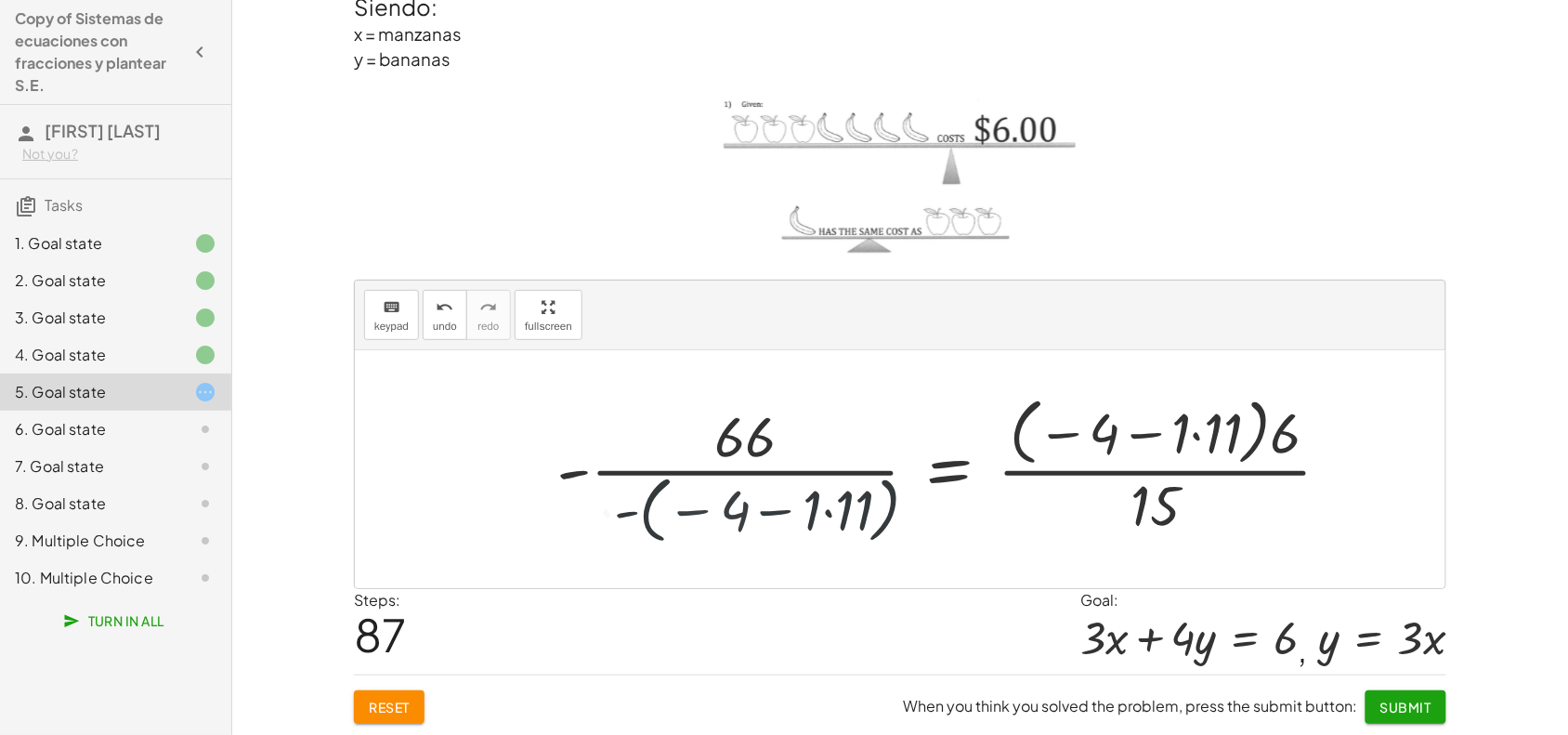 drag, startPoint x: 785, startPoint y: 525, endPoint x: 768, endPoint y: 520, distance: 17.720045 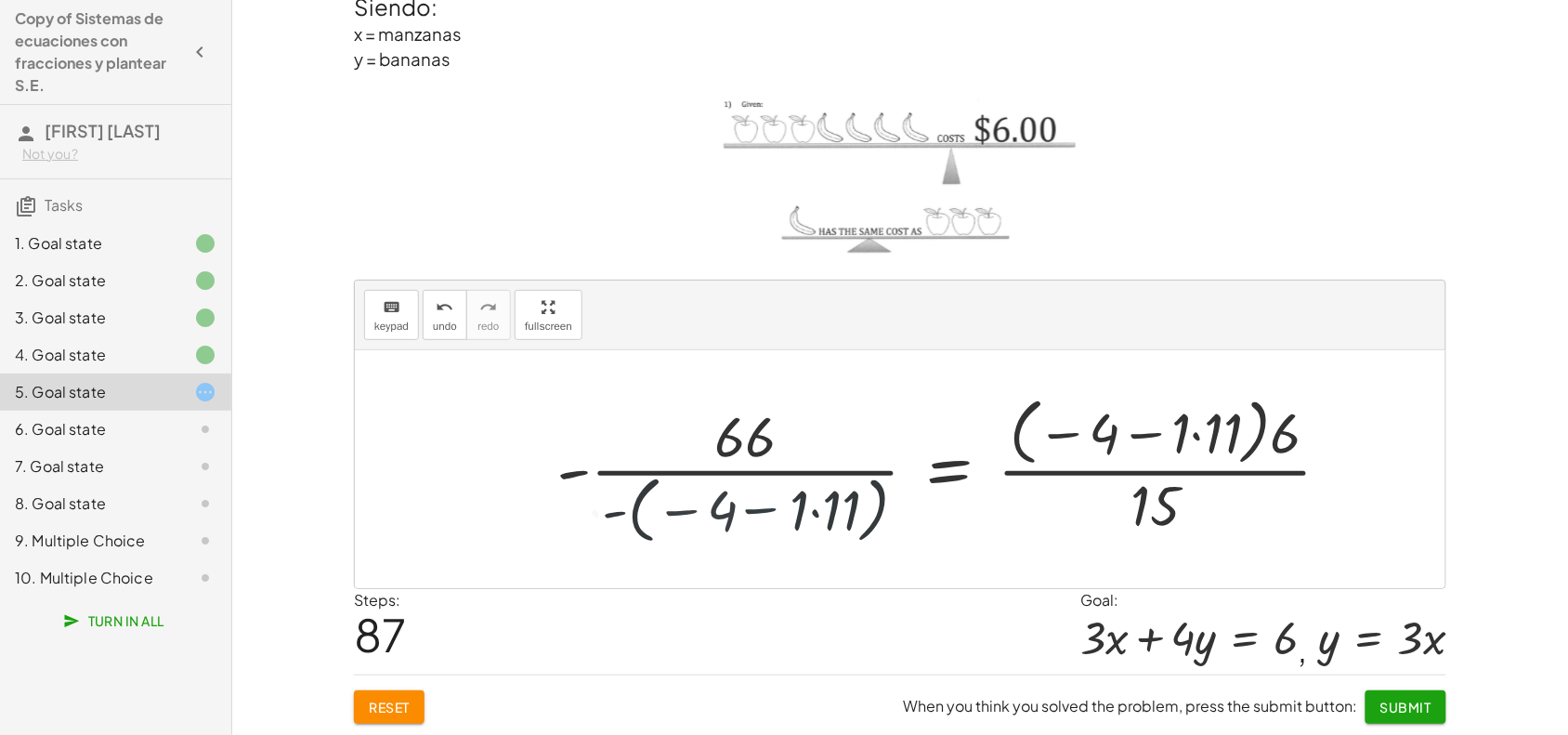 click at bounding box center [951, 469] 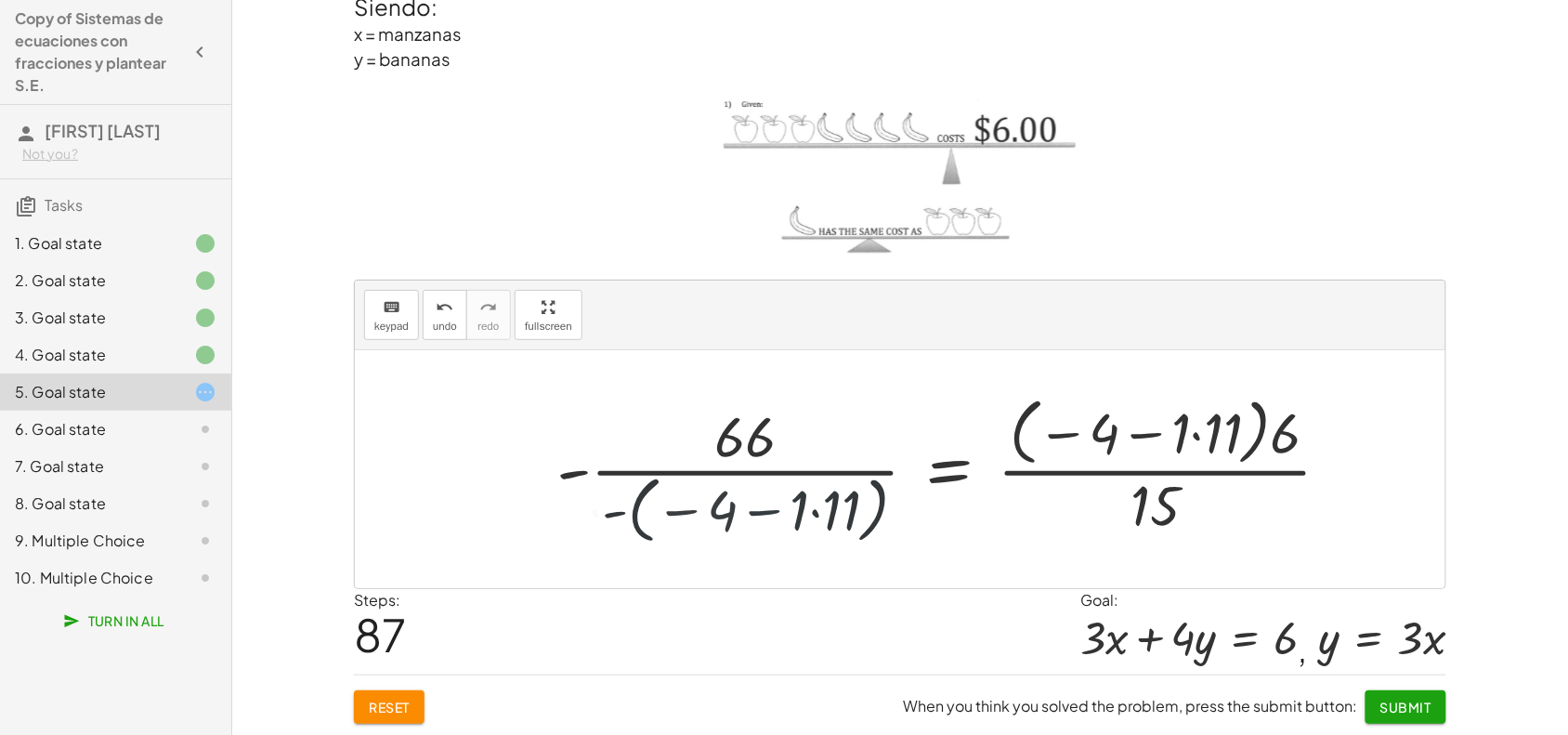 click at bounding box center (951, 469) 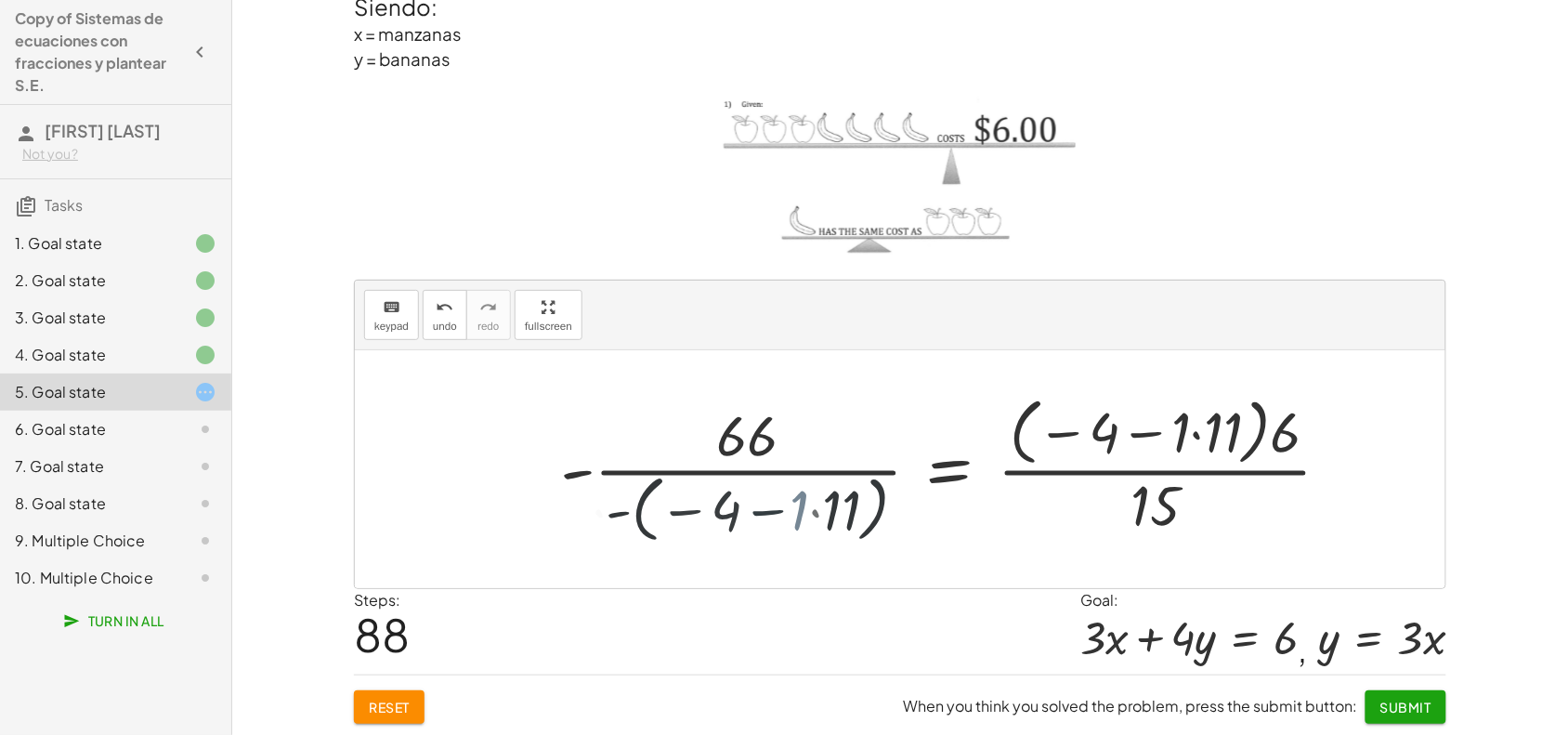 click at bounding box center (967, 468) 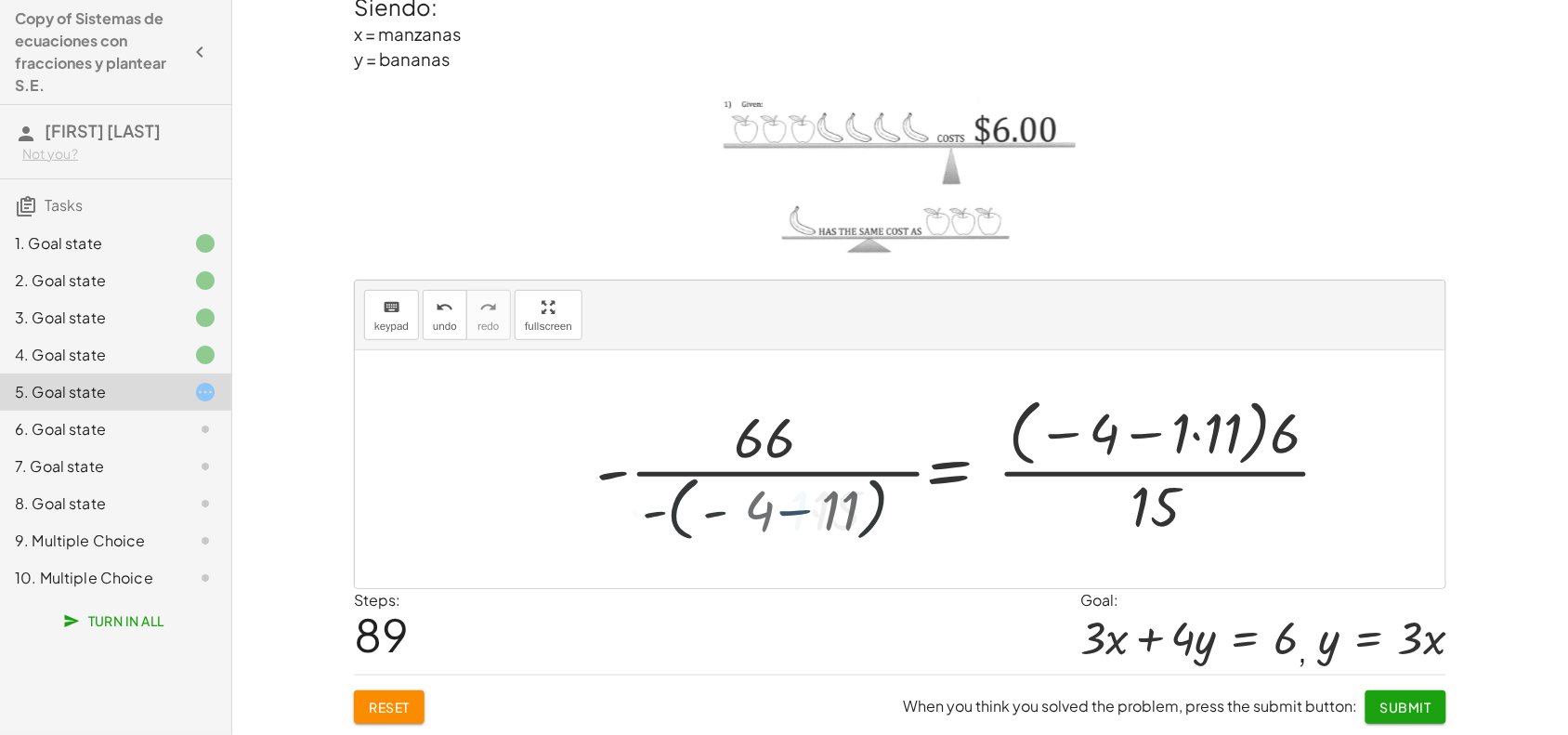 click at bounding box center (1016, 468) 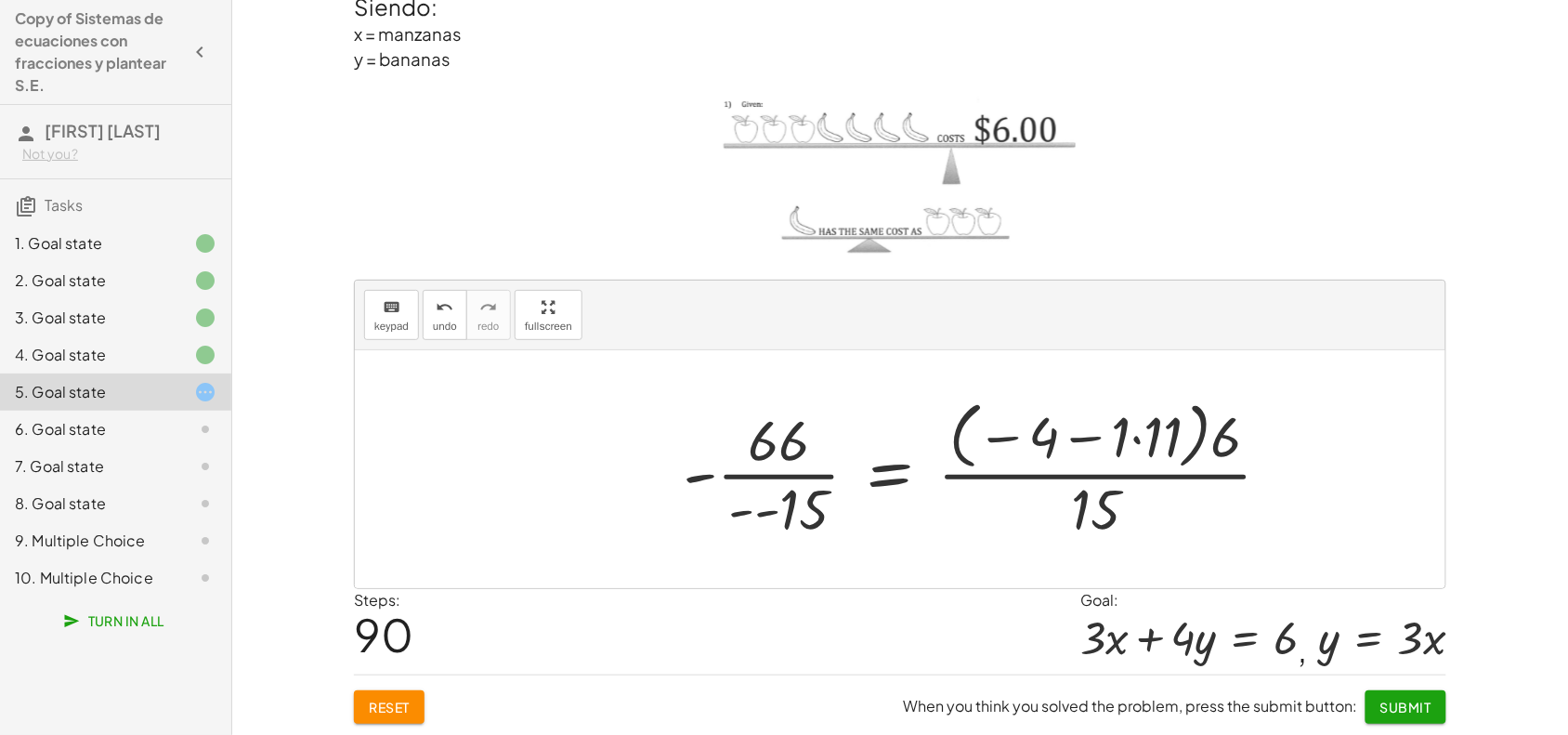 click at bounding box center (985, 468) 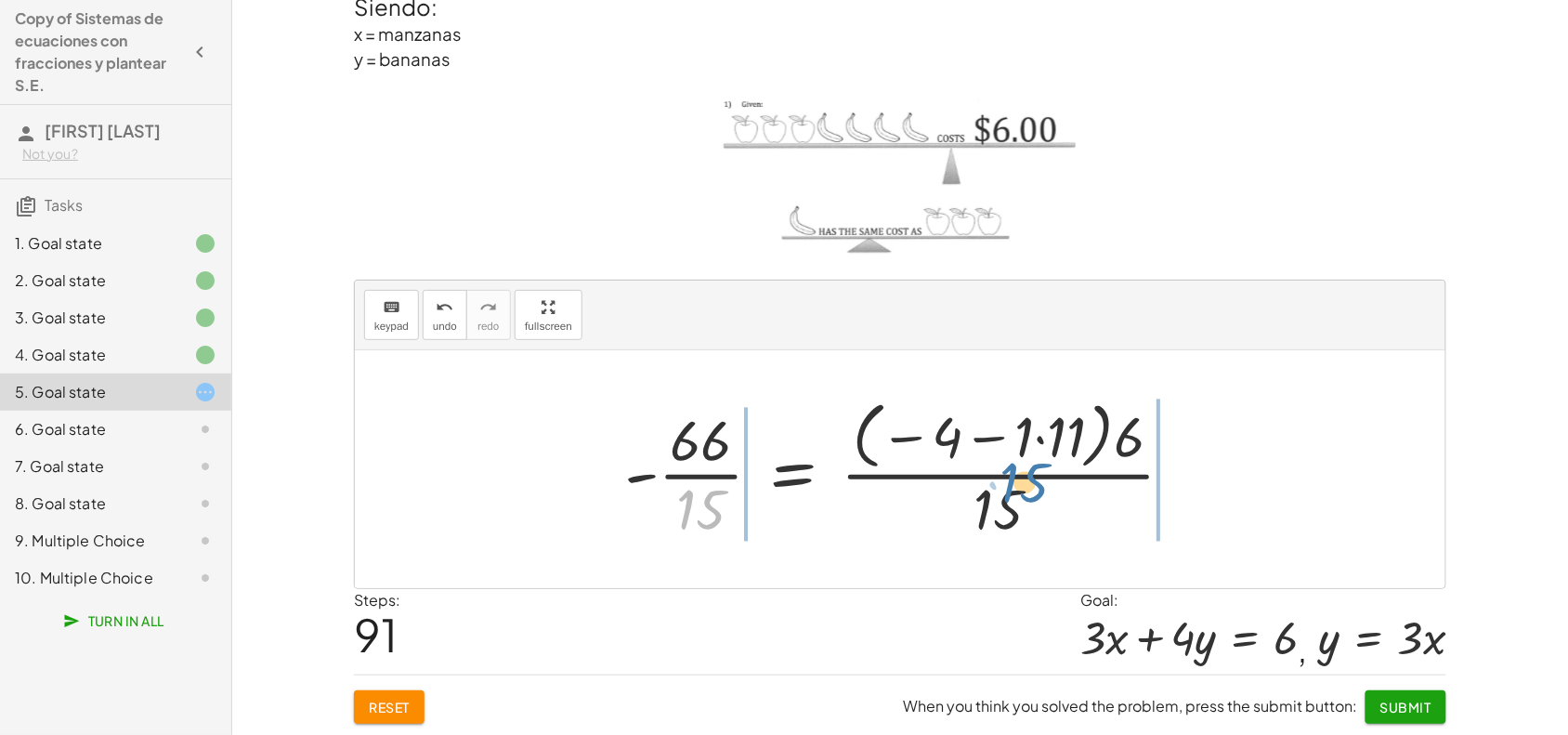 click at bounding box center [907, 468] 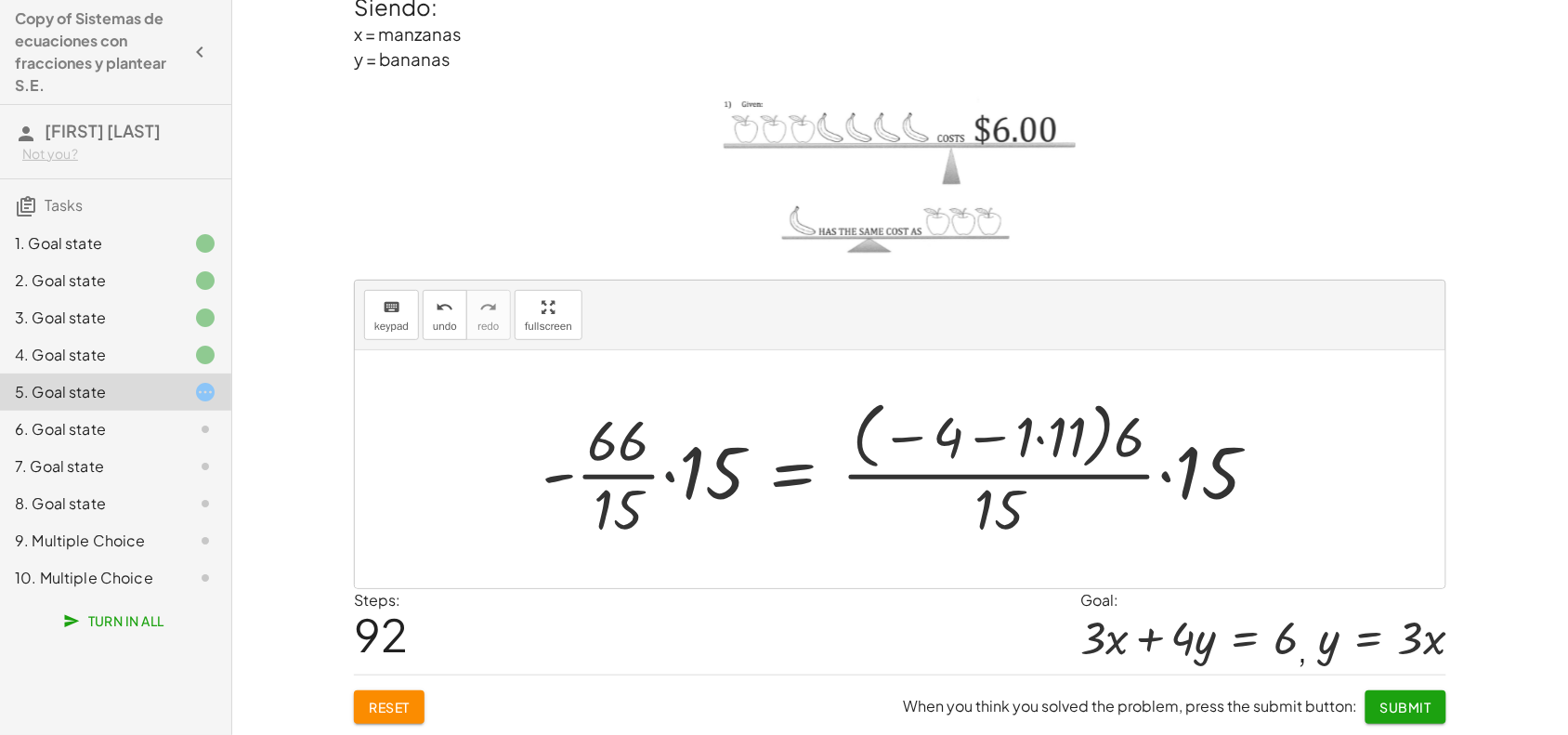click at bounding box center [908, 468] 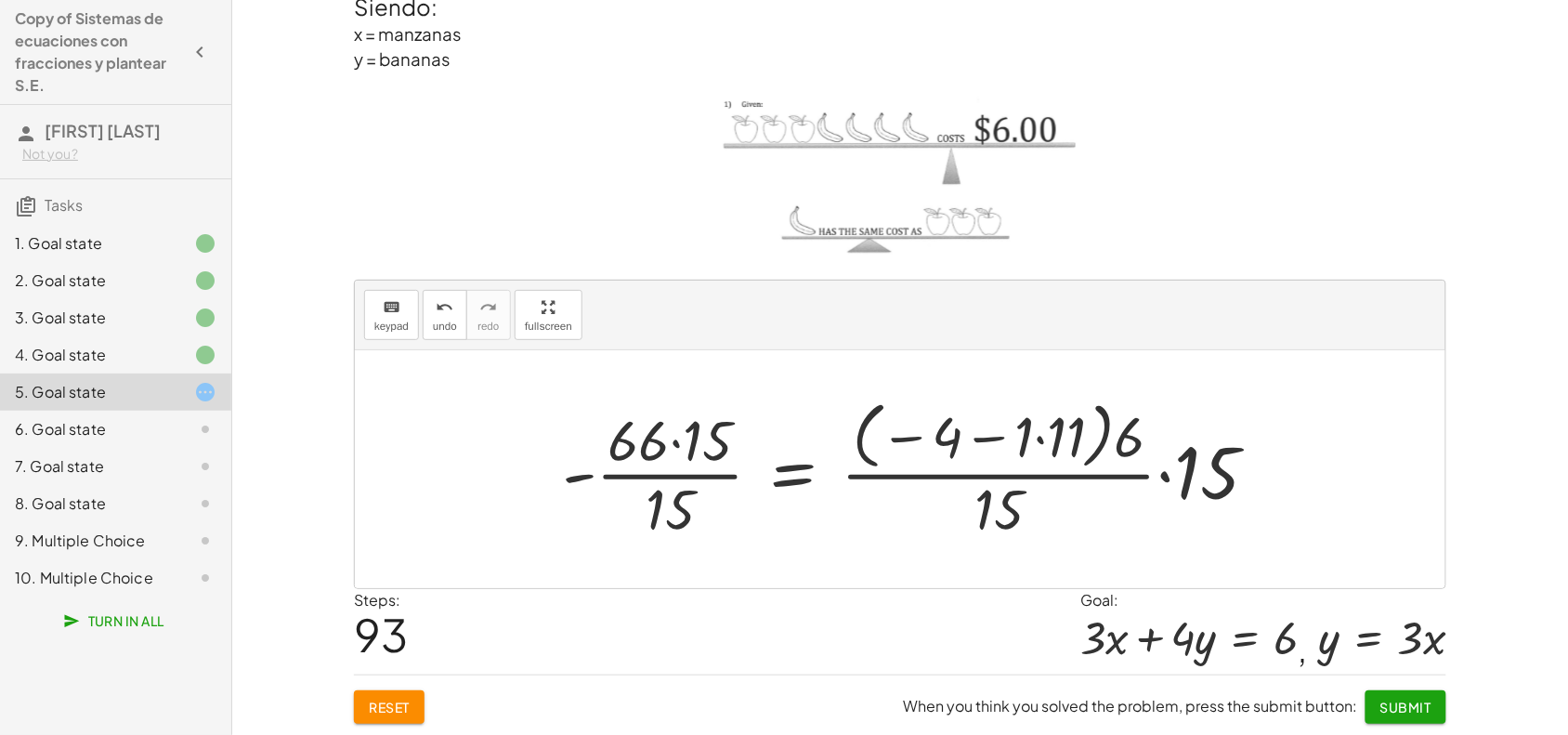 click at bounding box center [917, 468] 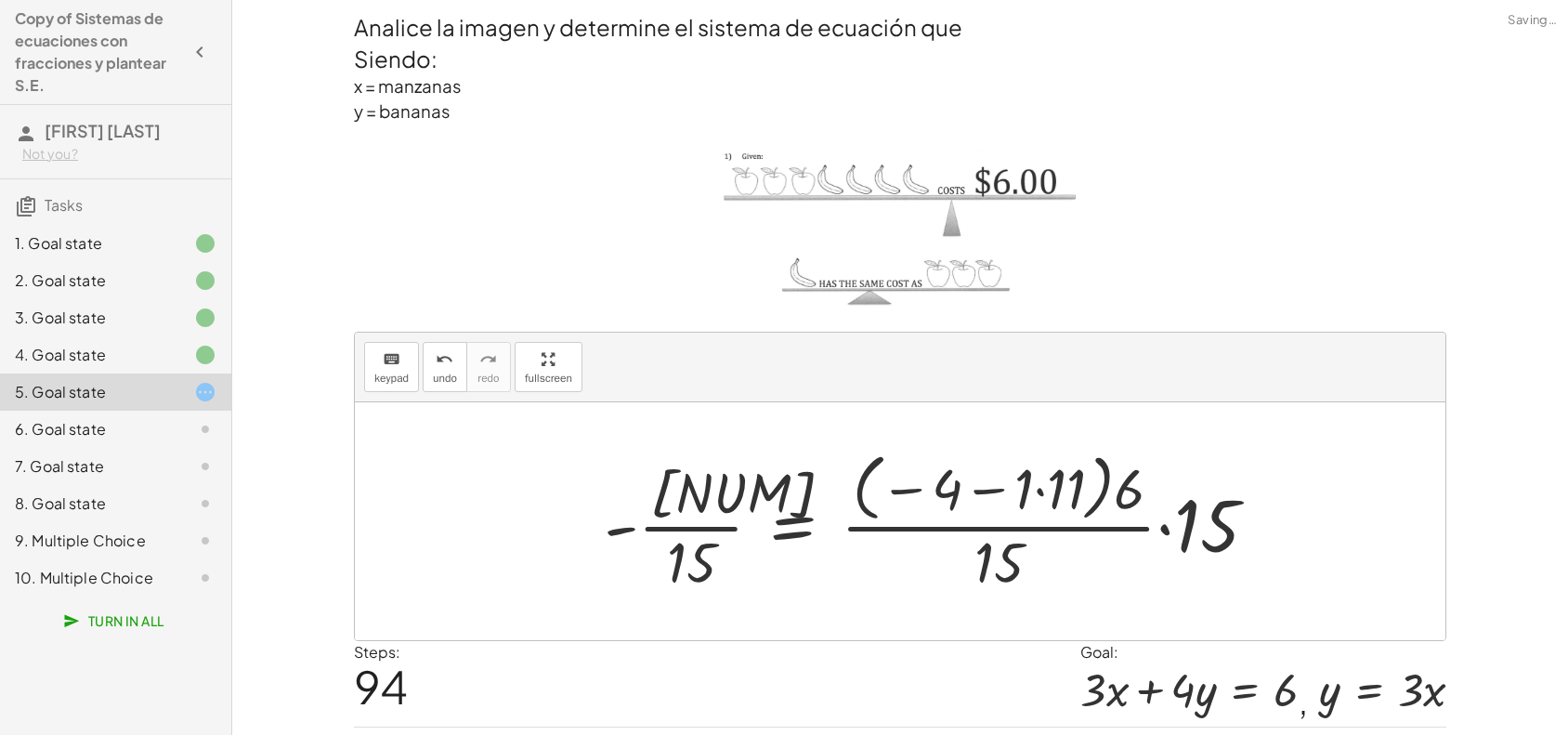click at bounding box center [938, 520] 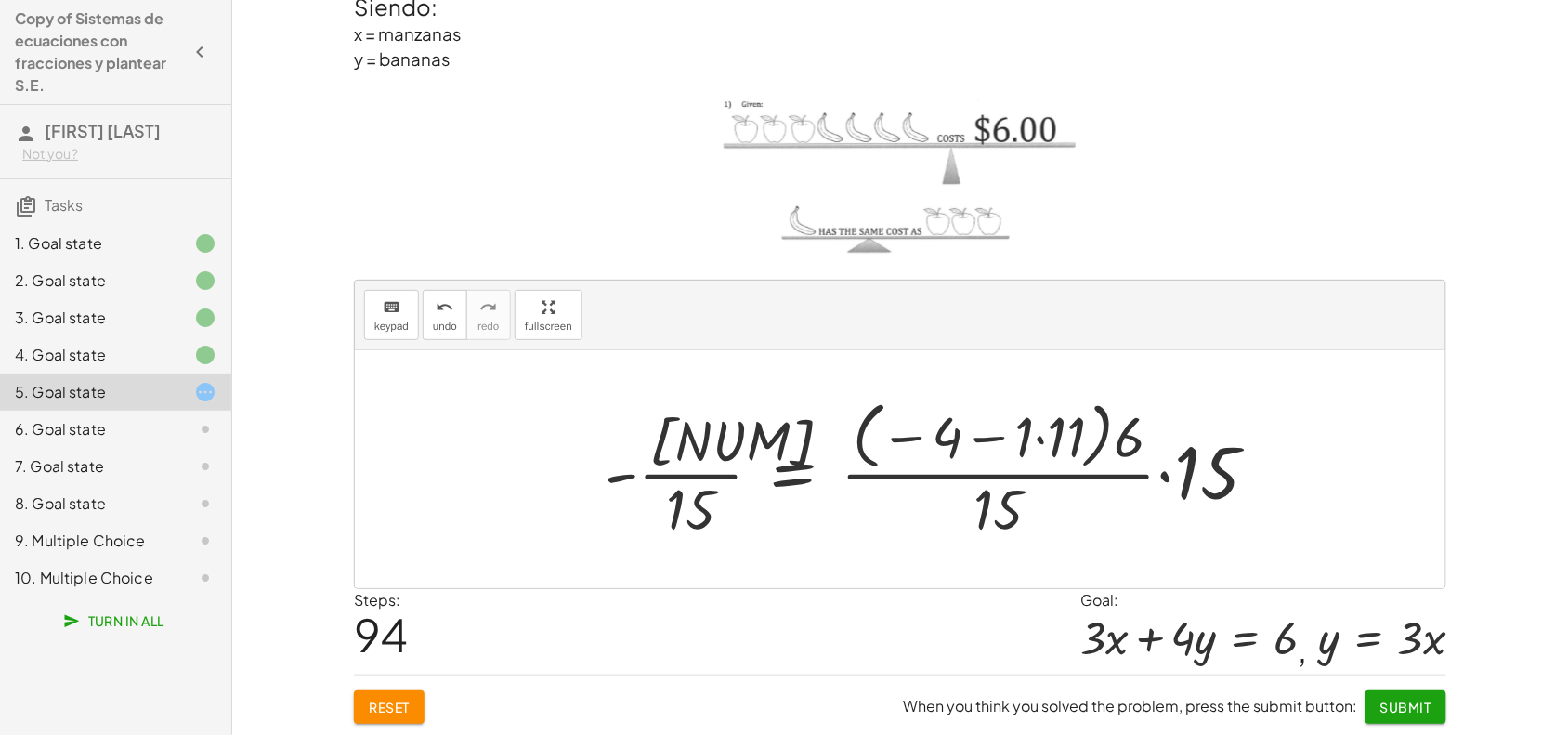 scroll, scrollTop: 52, scrollLeft: 0, axis: vertical 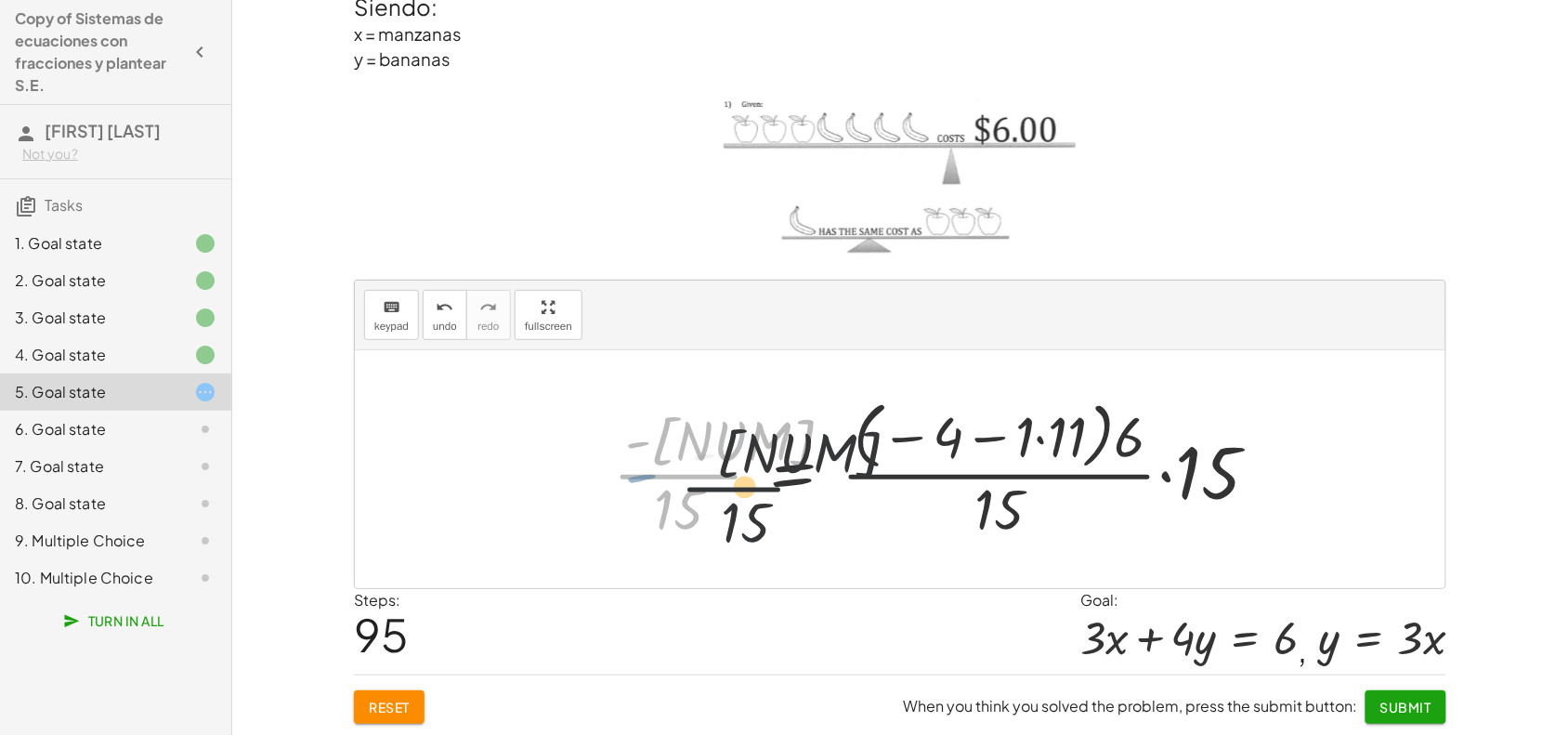 drag, startPoint x: 695, startPoint y: 475, endPoint x: 804, endPoint y: 499, distance: 111.61093 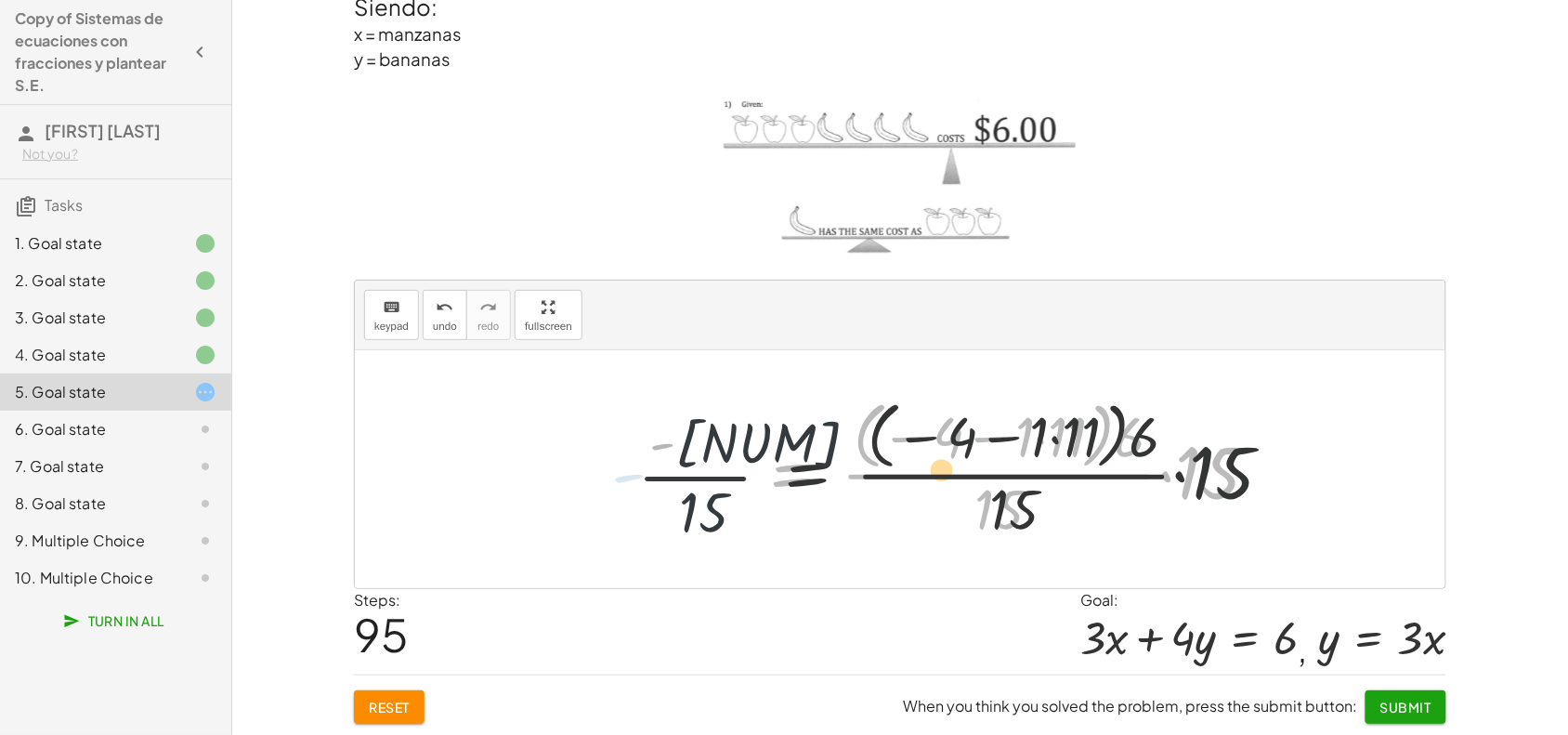 click at bounding box center [943, 468] 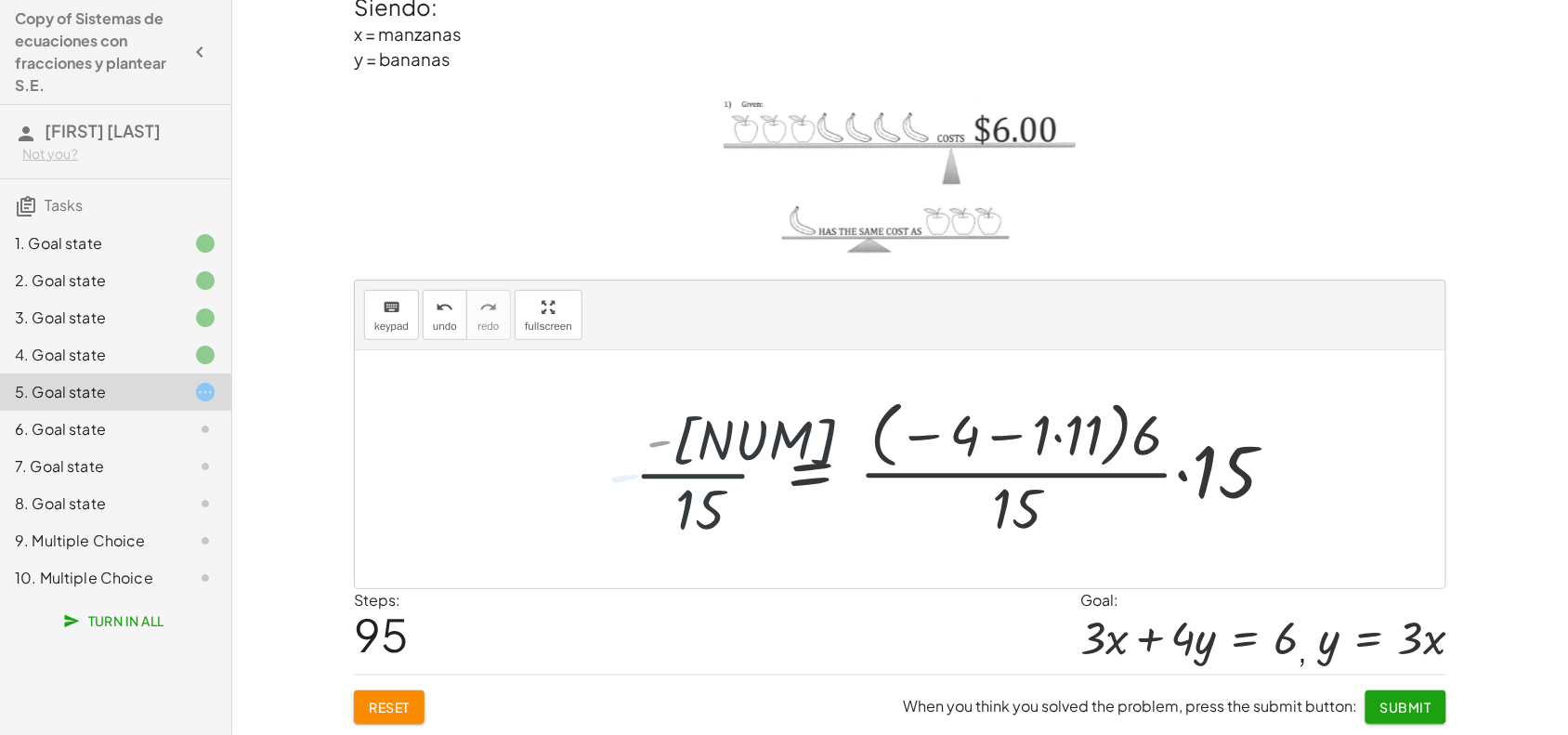 drag, startPoint x: 882, startPoint y: 479, endPoint x: 749, endPoint y: 471, distance: 133.24038 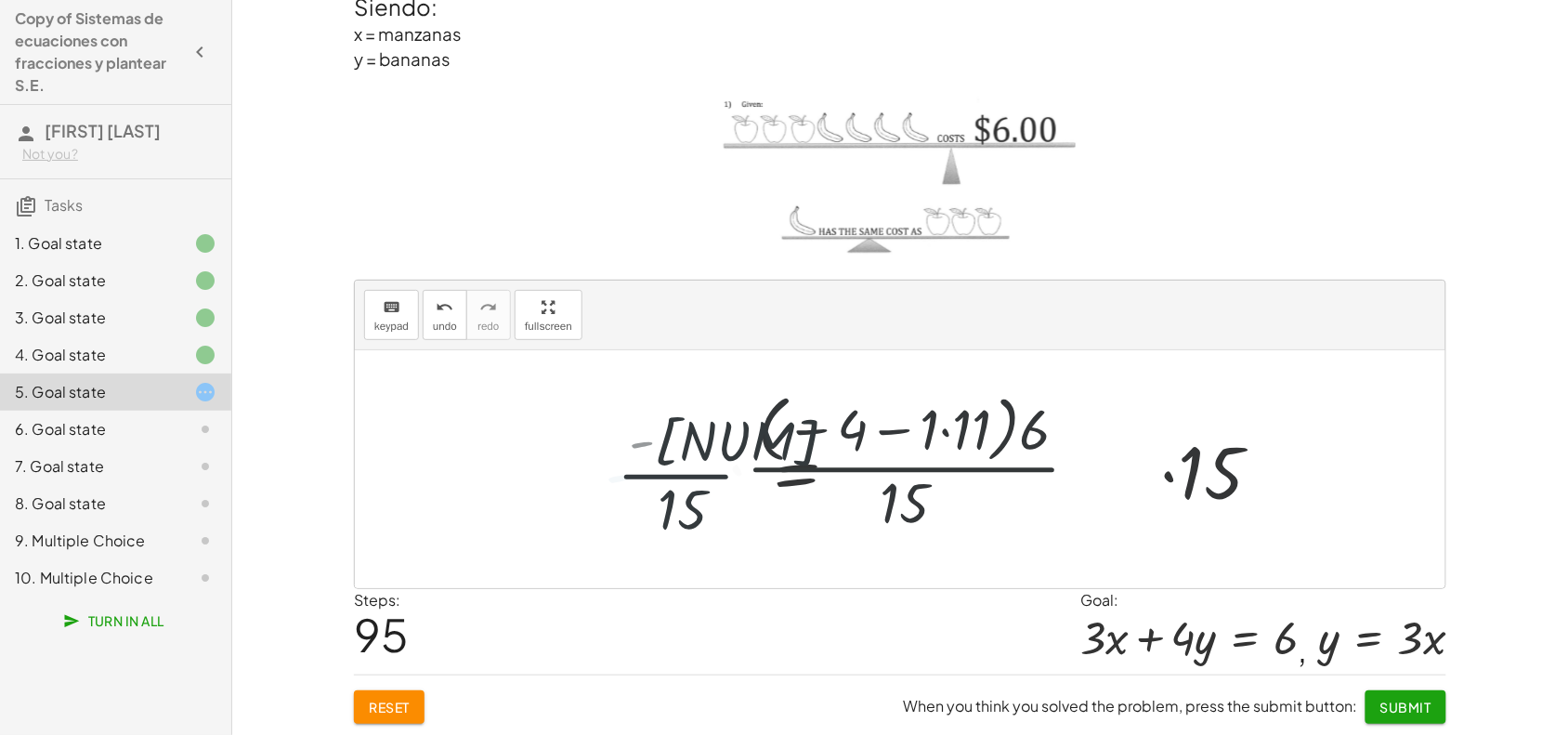 click at bounding box center [943, 468] 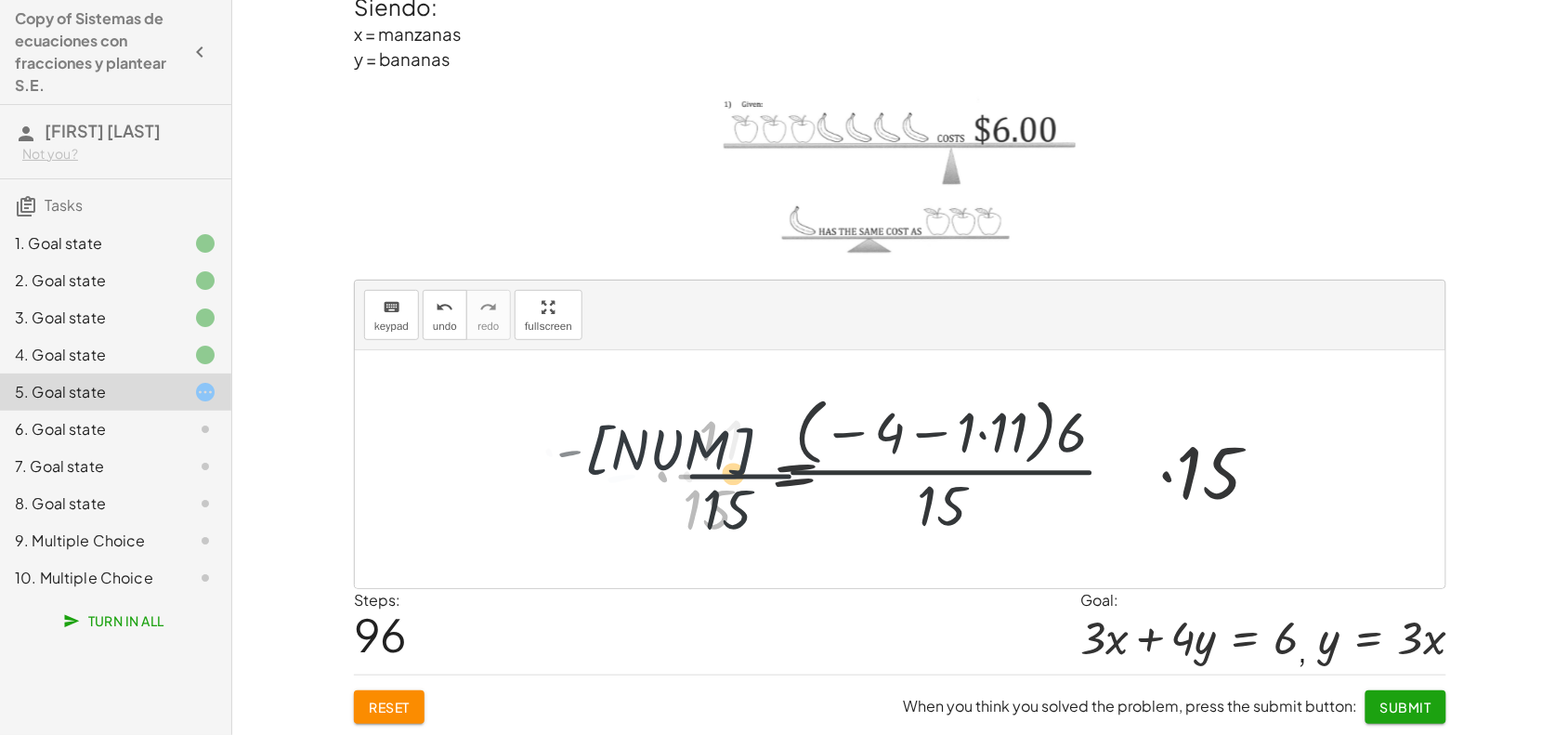 drag, startPoint x: 788, startPoint y: 471, endPoint x: 833, endPoint y: 471, distance: 45 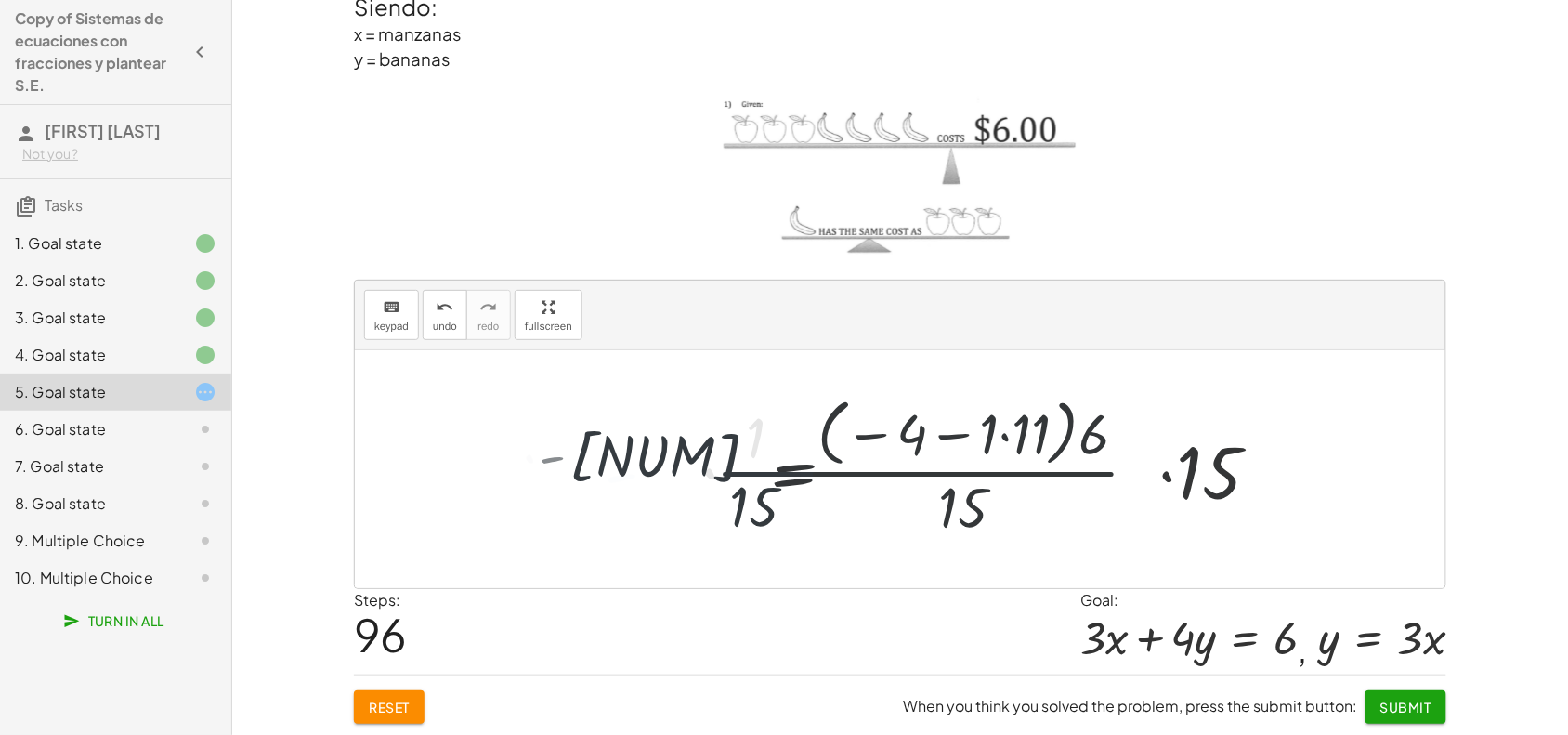 drag, startPoint x: 833, startPoint y: 471, endPoint x: 781, endPoint y: 471, distance: 52 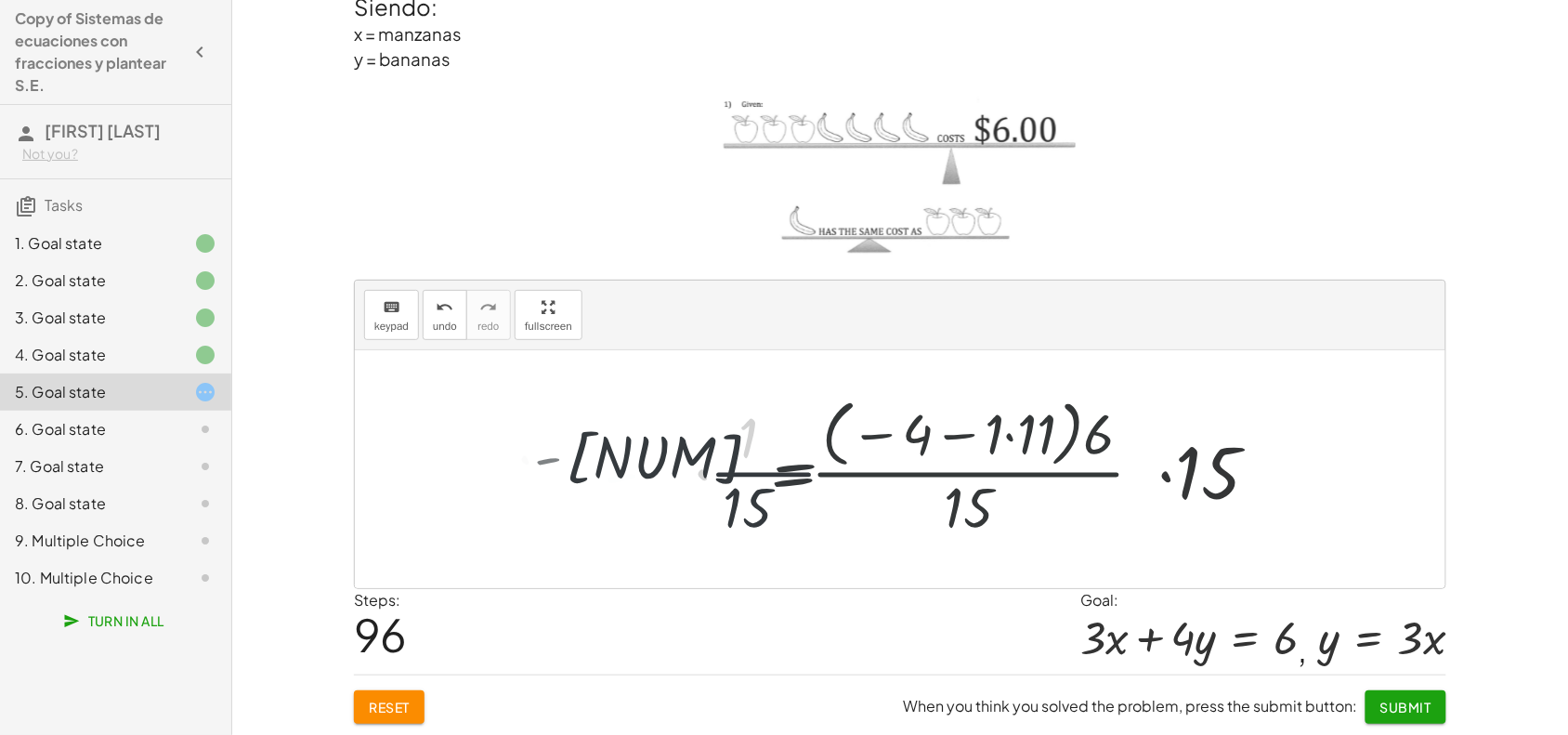 click at bounding box center (892, 468) 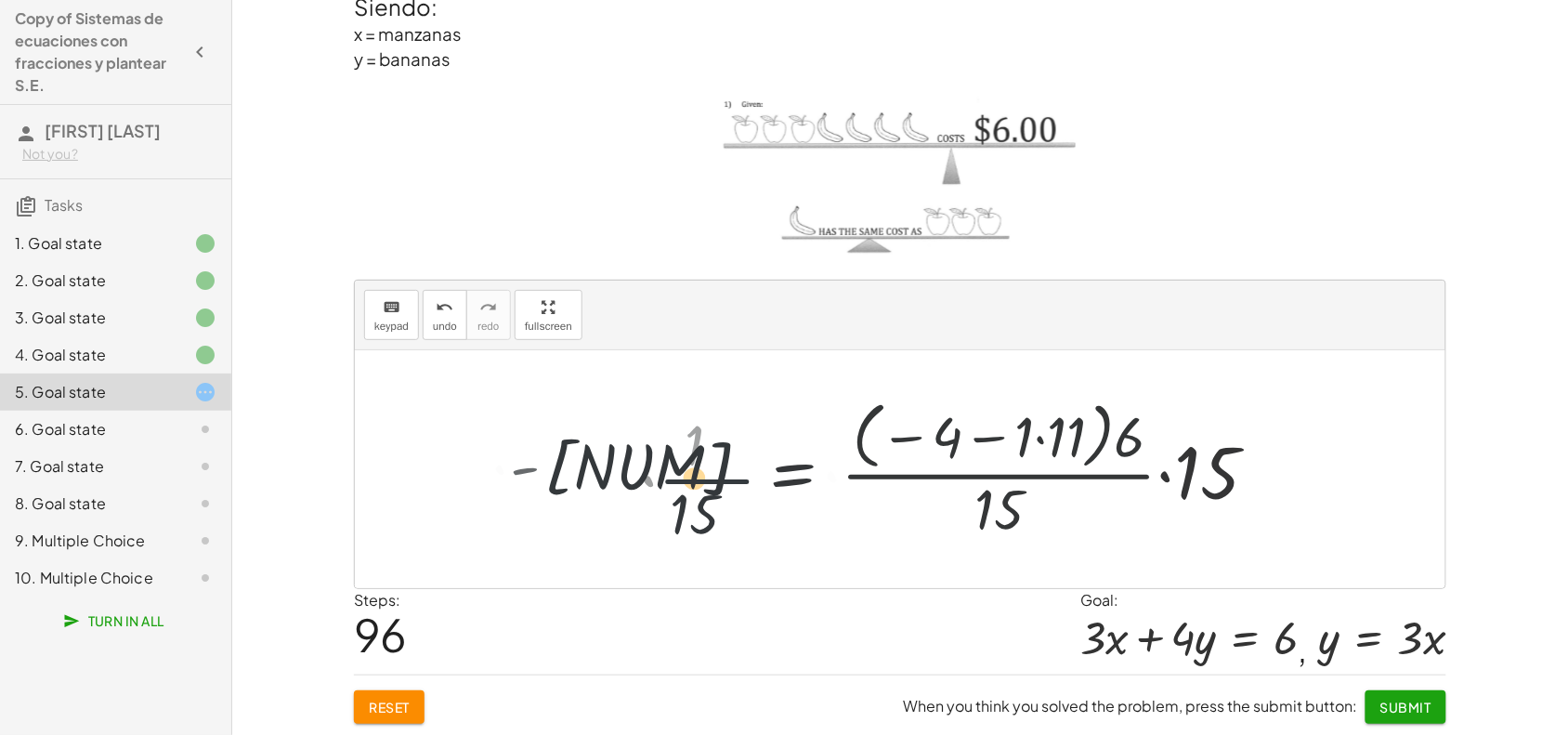 drag, startPoint x: 647, startPoint y: 491, endPoint x: 683, endPoint y: 484, distance: 36.674242 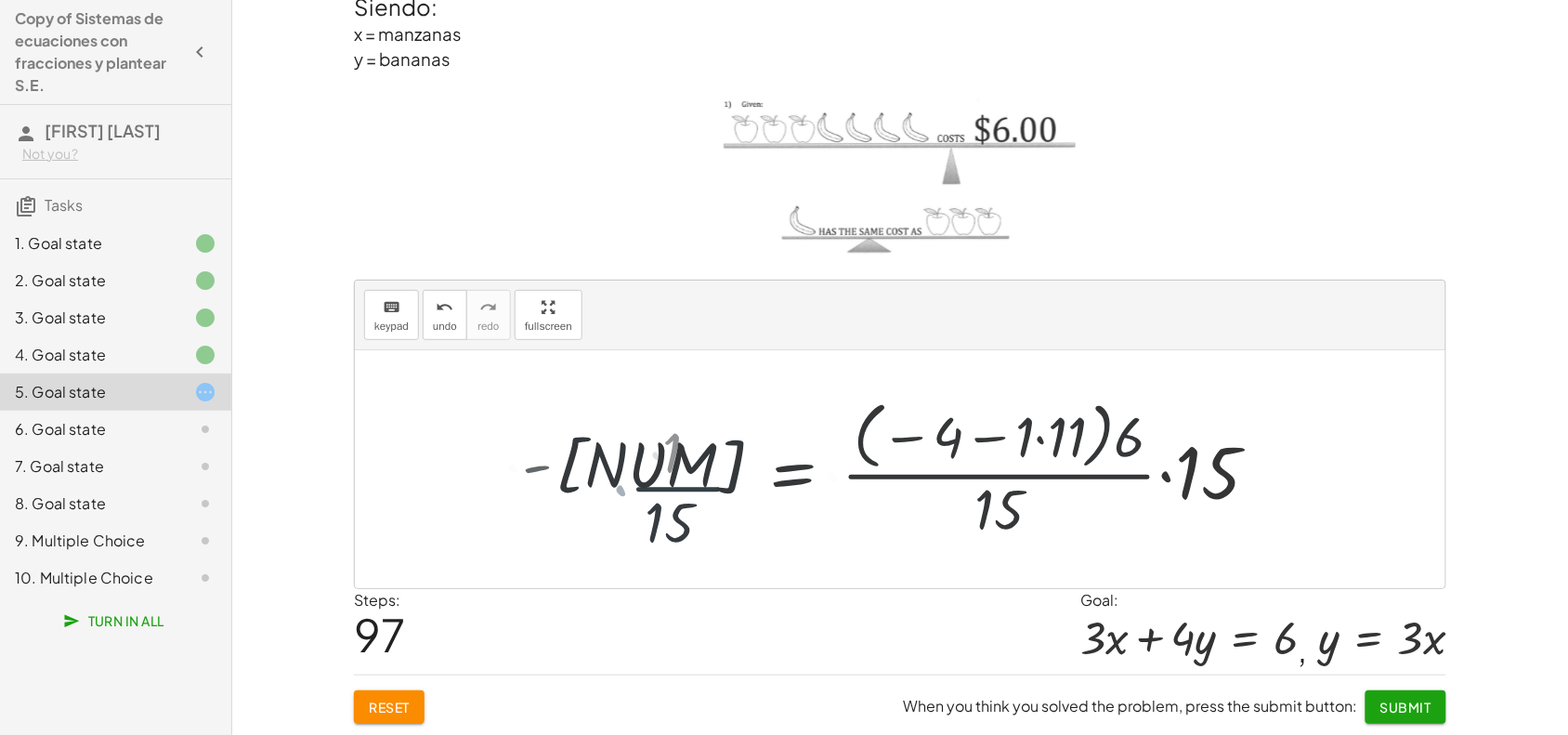 drag, startPoint x: 695, startPoint y: 476, endPoint x: 662, endPoint y: 471, distance: 33.37664 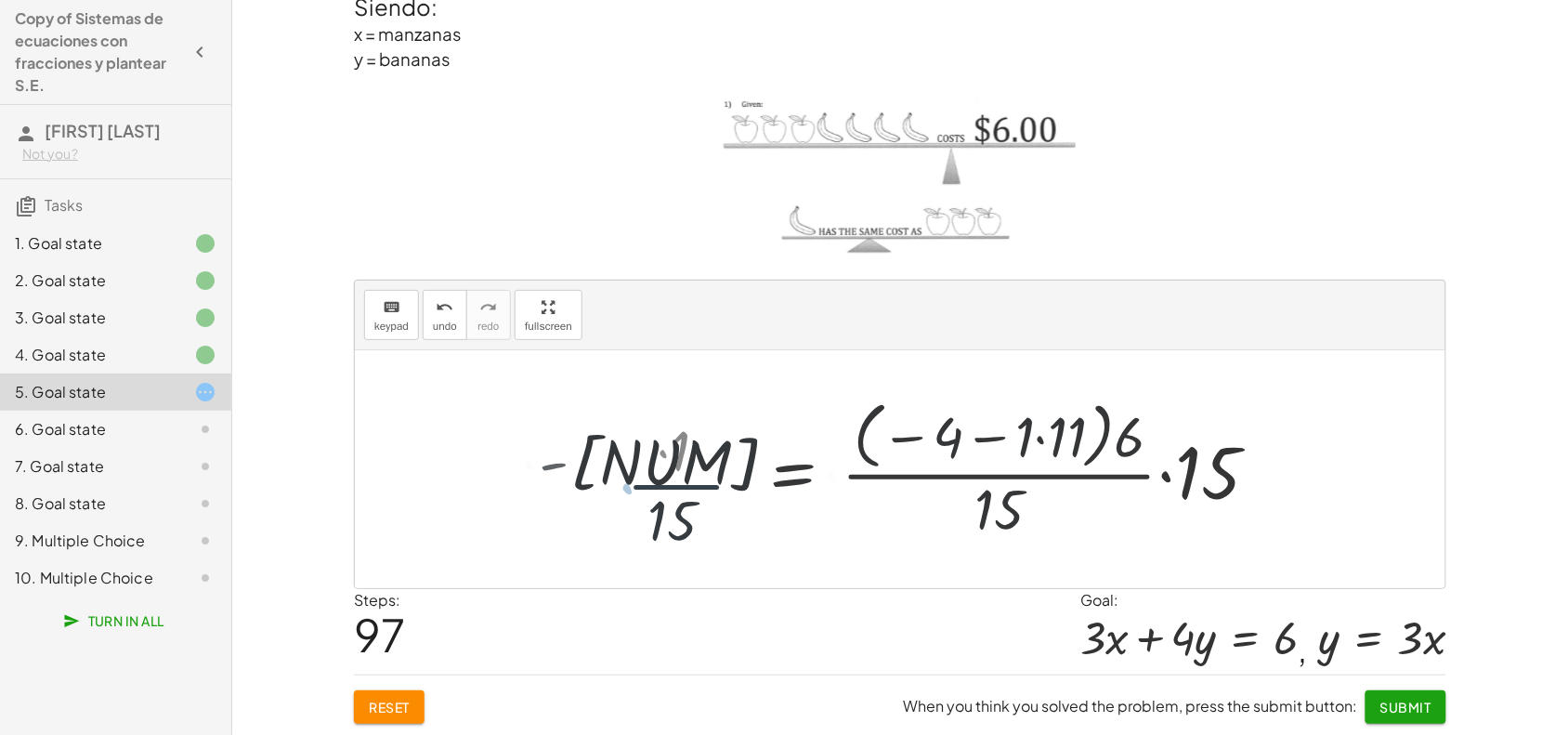 drag, startPoint x: 662, startPoint y: 471, endPoint x: 638, endPoint y: 471, distance: 24 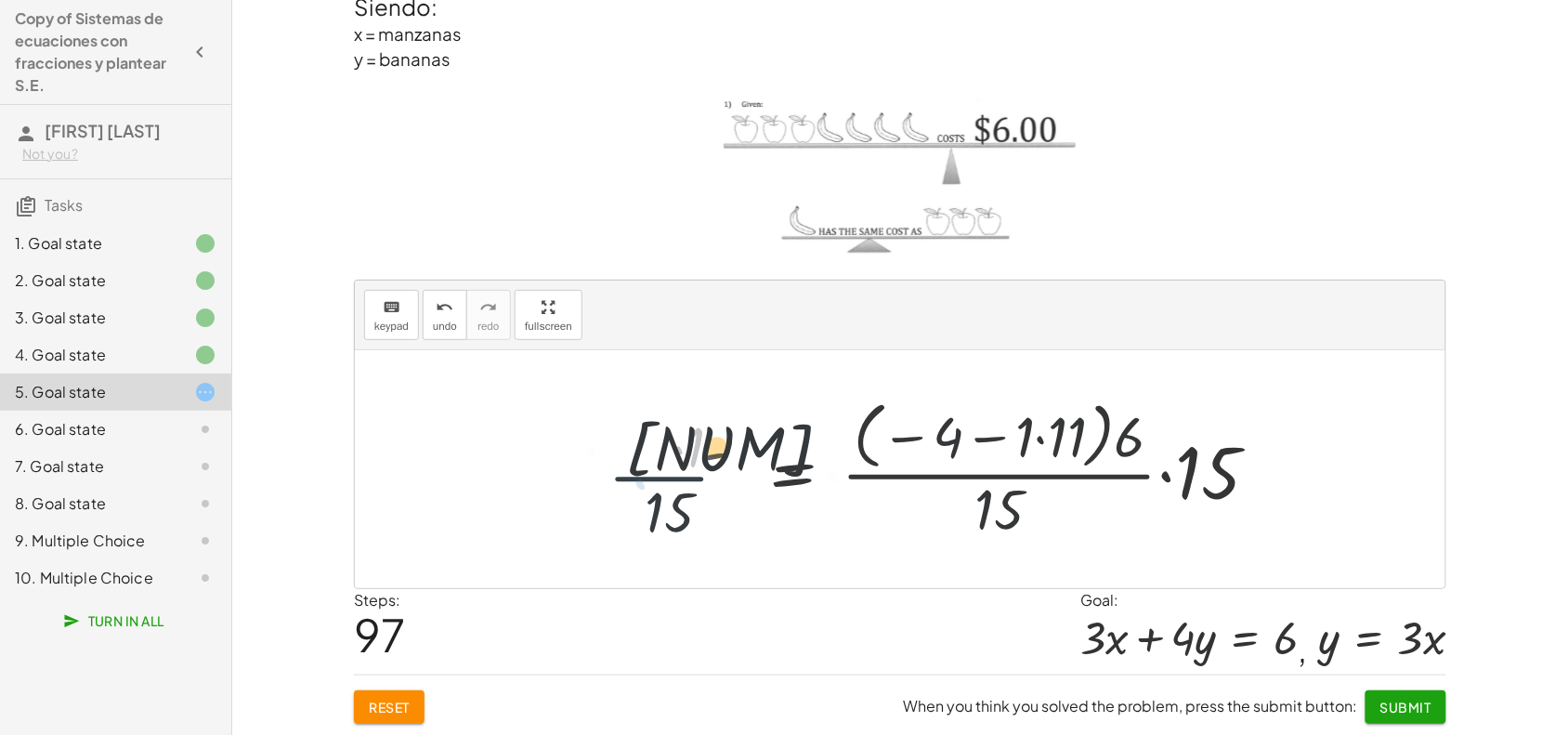 drag, startPoint x: 739, startPoint y: 479, endPoint x: 907, endPoint y: 488, distance: 168.2409 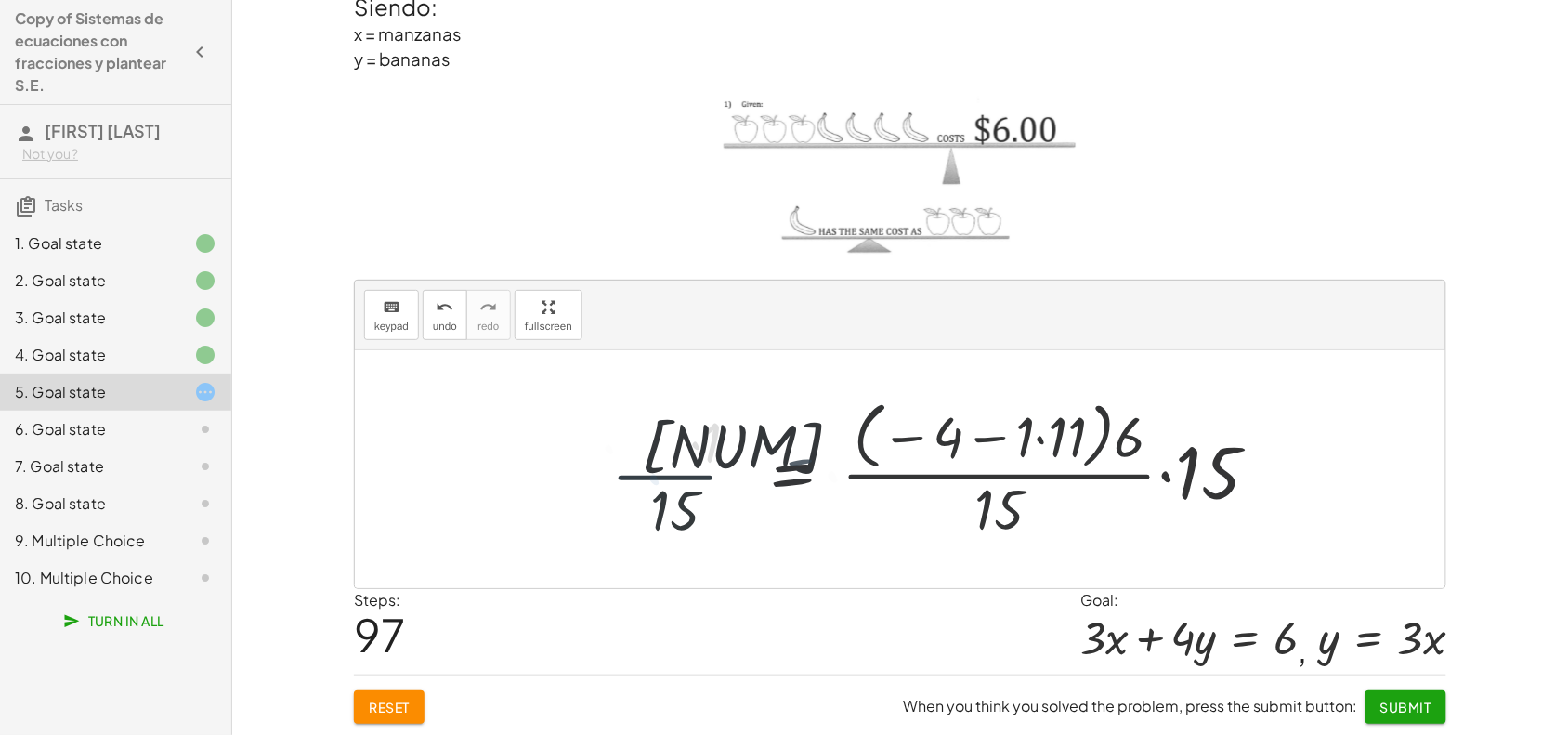 click at bounding box center (943, 468) 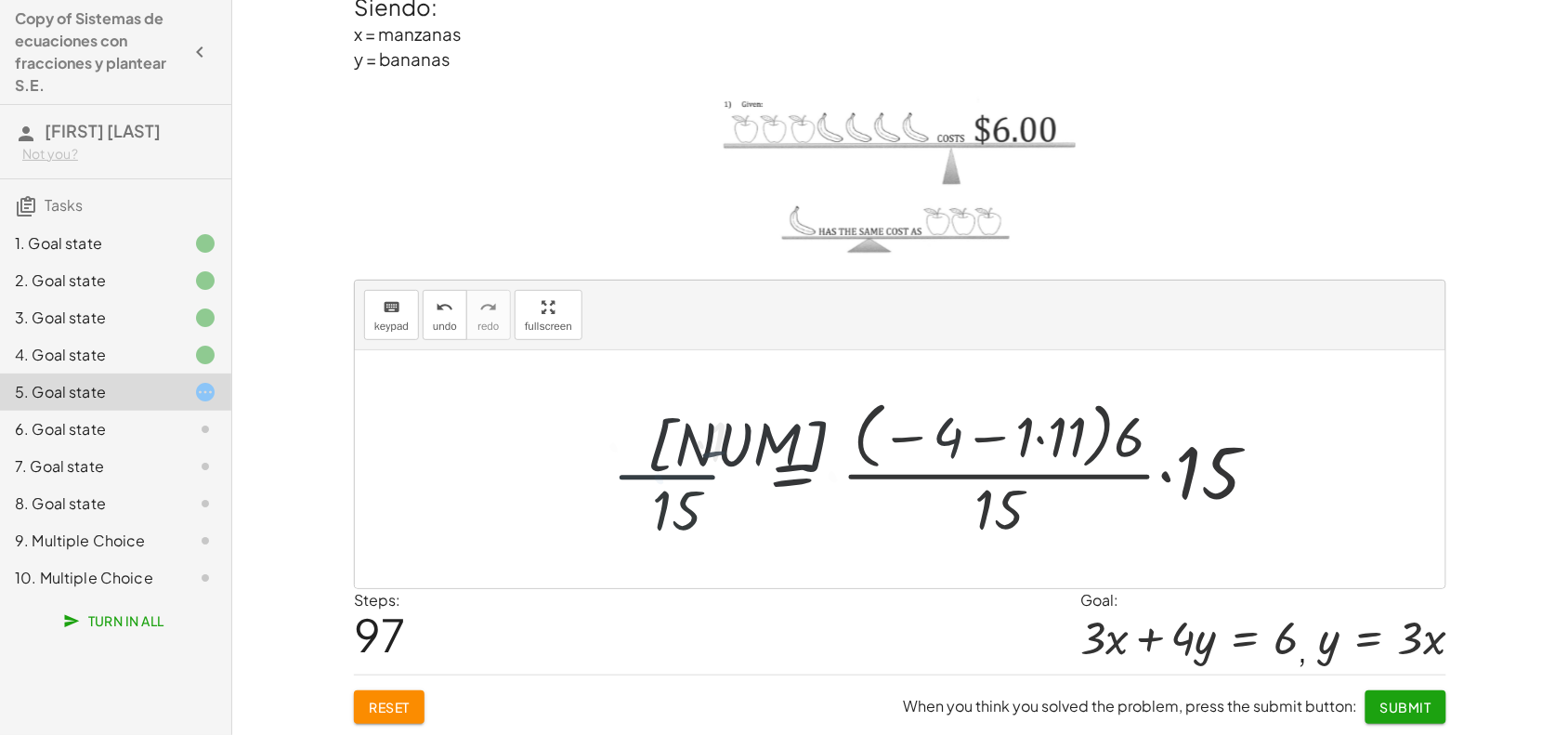 click at bounding box center (943, 468) 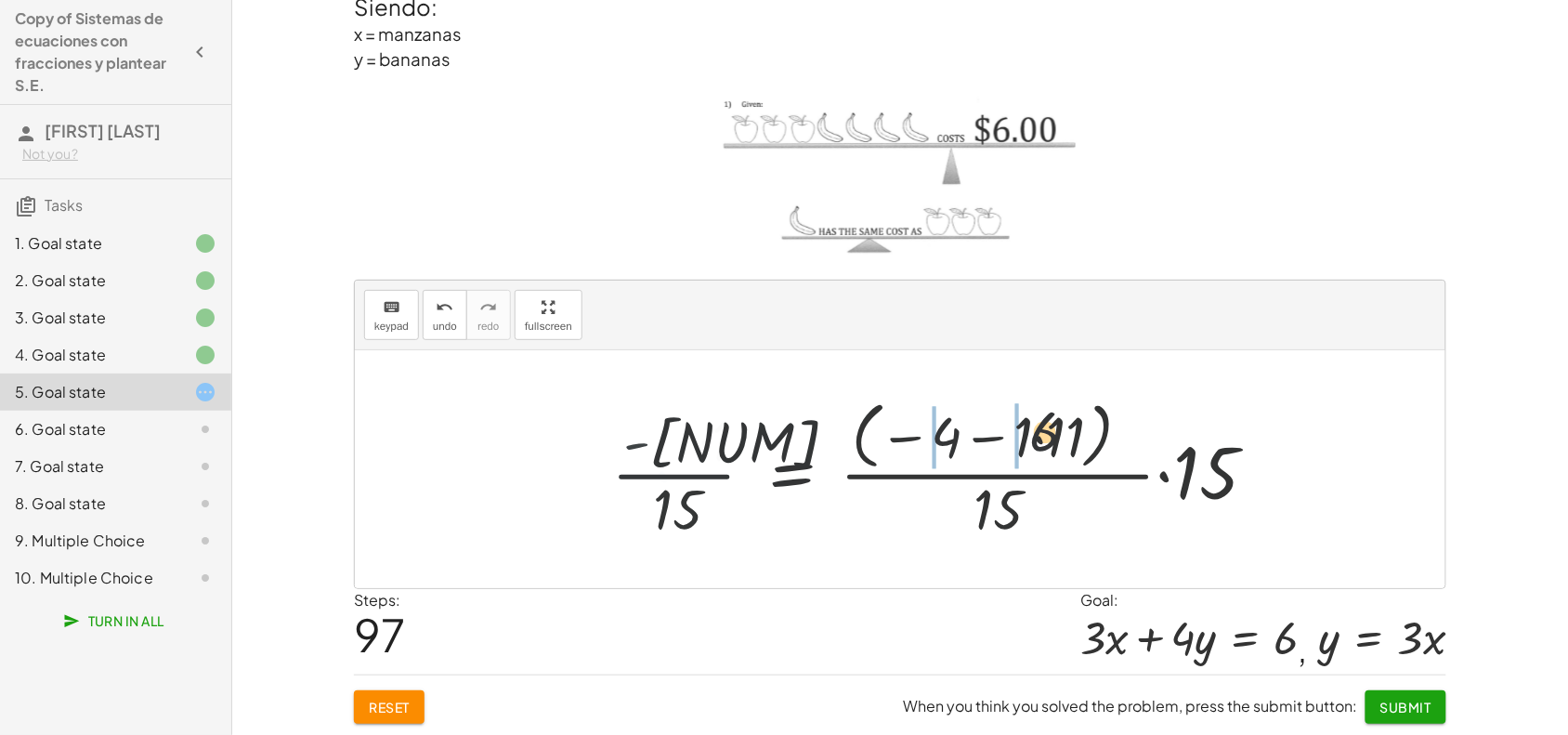 drag, startPoint x: 1154, startPoint y: 458, endPoint x: 959, endPoint y: 466, distance: 195.16403 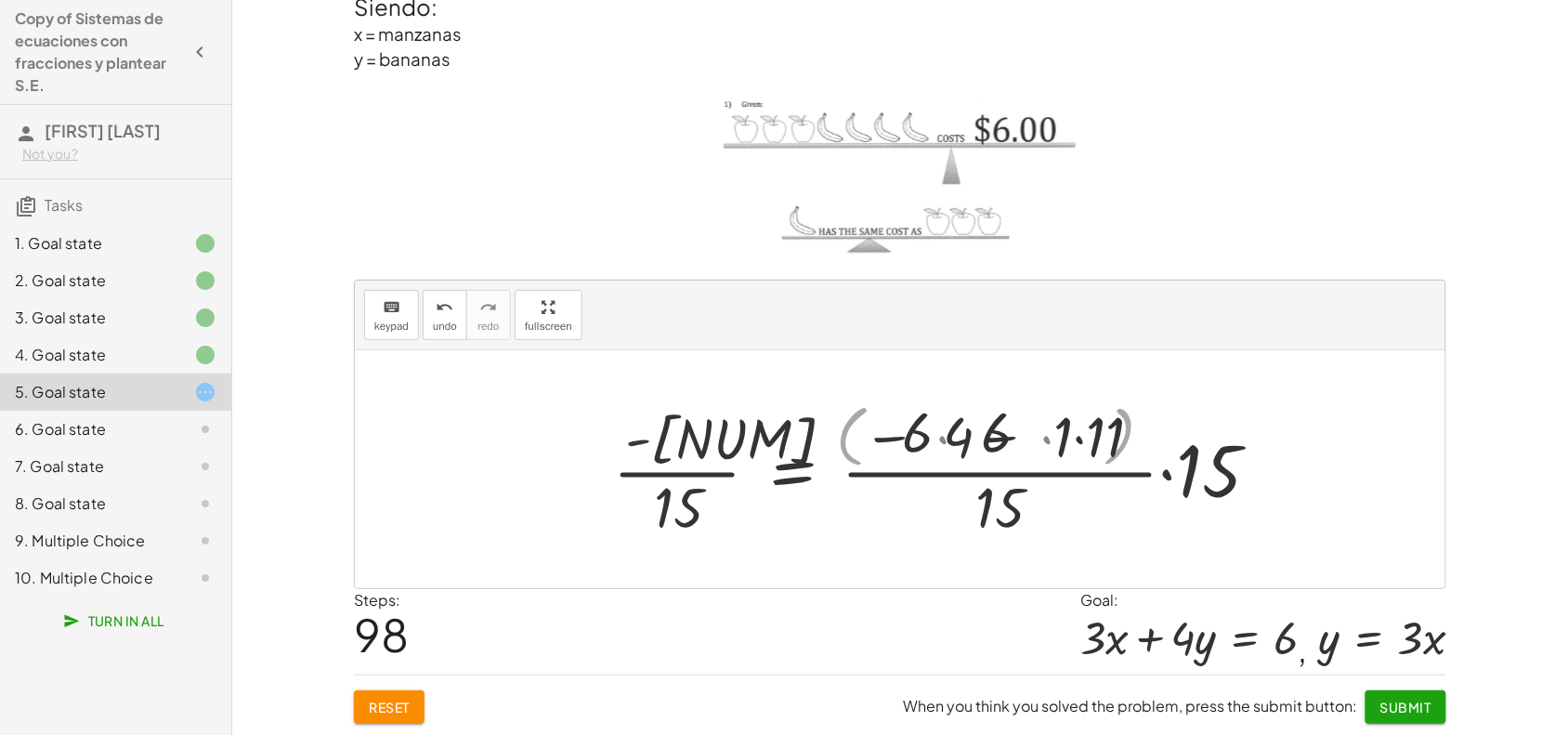 drag, startPoint x: 1232, startPoint y: 483, endPoint x: 1122, endPoint y: 471, distance: 110.65261 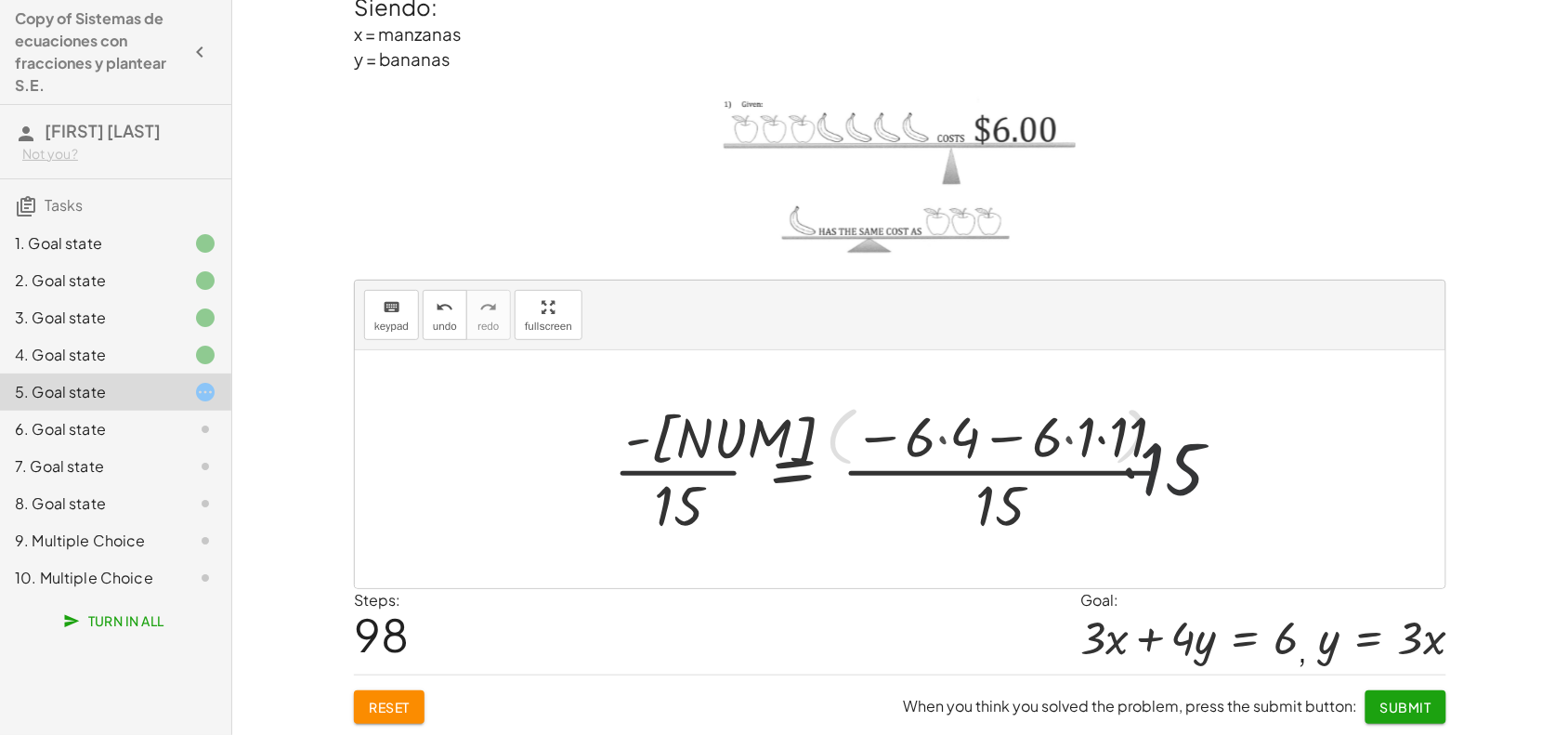 drag, startPoint x: 1110, startPoint y: 471, endPoint x: 870, endPoint y: 447, distance: 241.19701 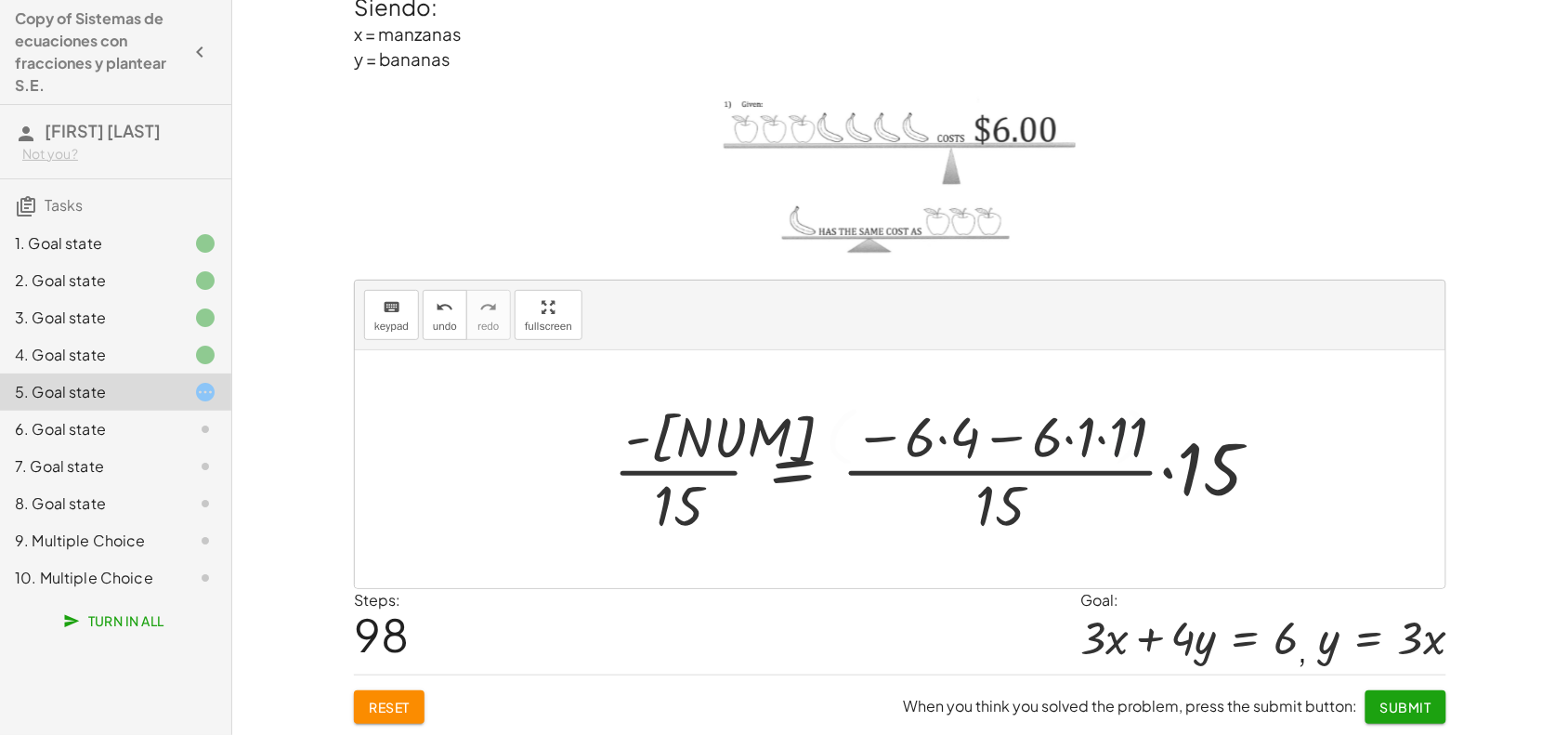 drag, startPoint x: 1167, startPoint y: 411, endPoint x: 972, endPoint y: 393, distance: 195.82901 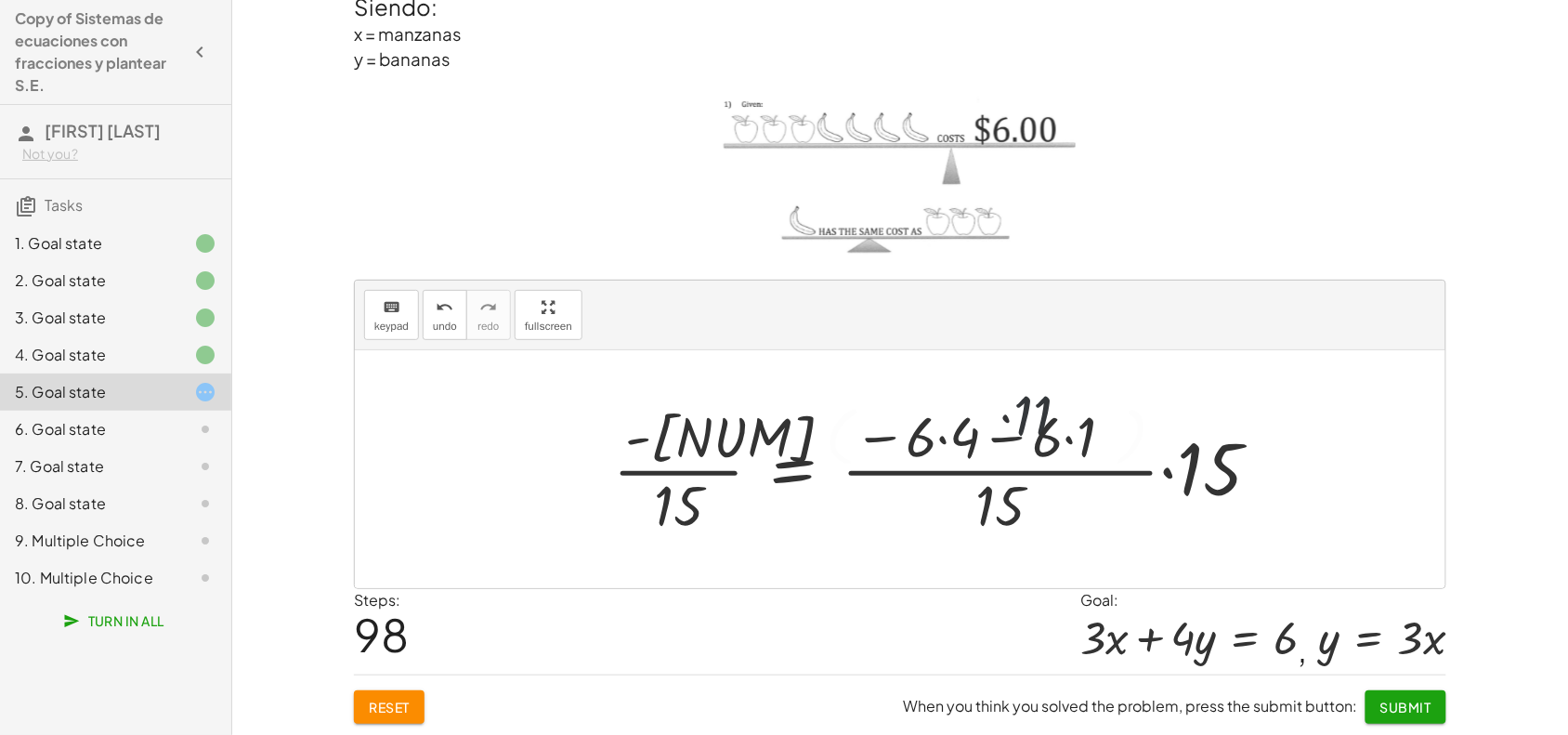 drag, startPoint x: 1183, startPoint y: 430, endPoint x: 1056, endPoint y: 504, distance: 146.99 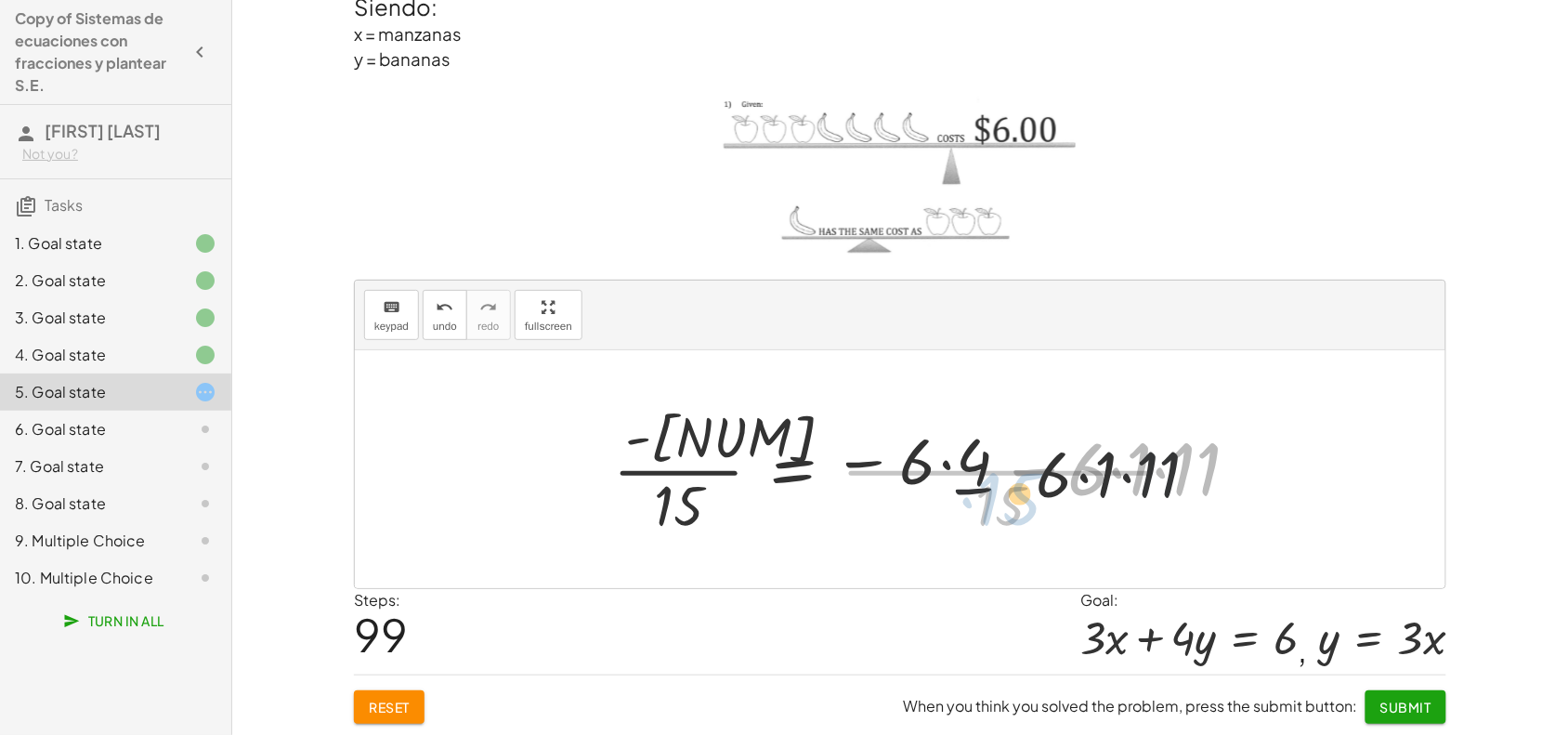 drag, startPoint x: 987, startPoint y: 488, endPoint x: 931, endPoint y: 532, distance: 71.21798 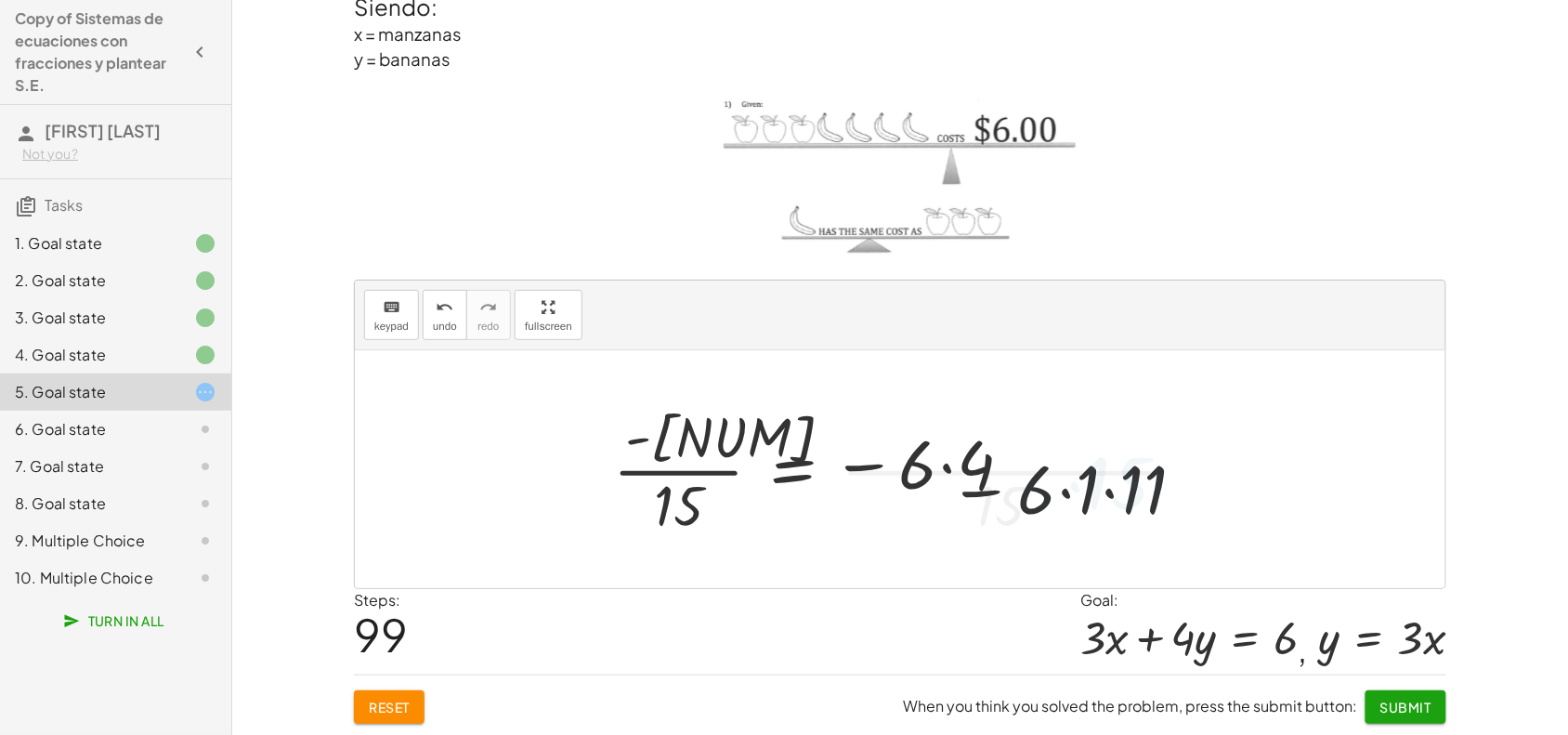 drag, startPoint x: 987, startPoint y: 471, endPoint x: 910, endPoint y: 476, distance: 77.16217 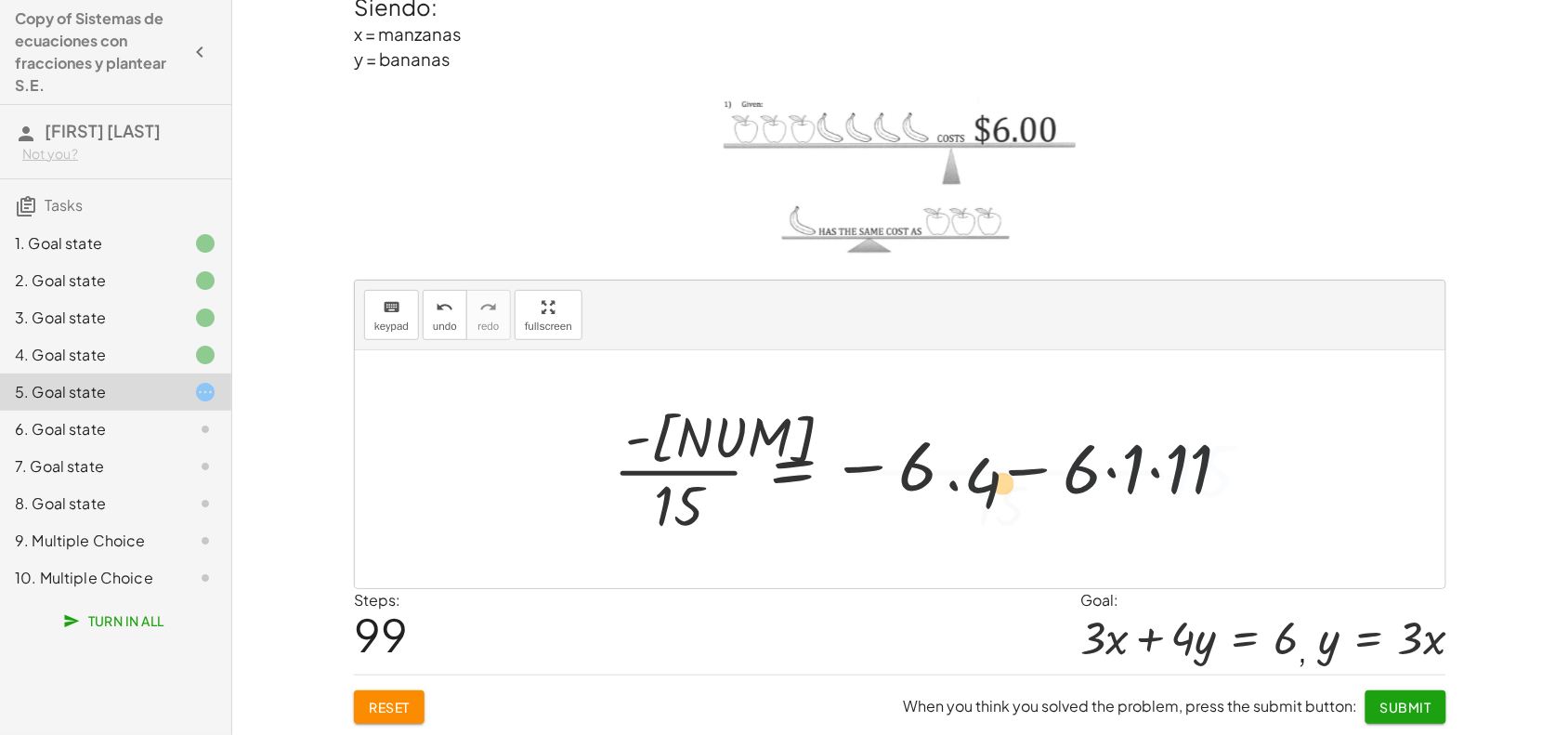 drag, startPoint x: 980, startPoint y: 447, endPoint x: 1203, endPoint y: 447, distance: 223 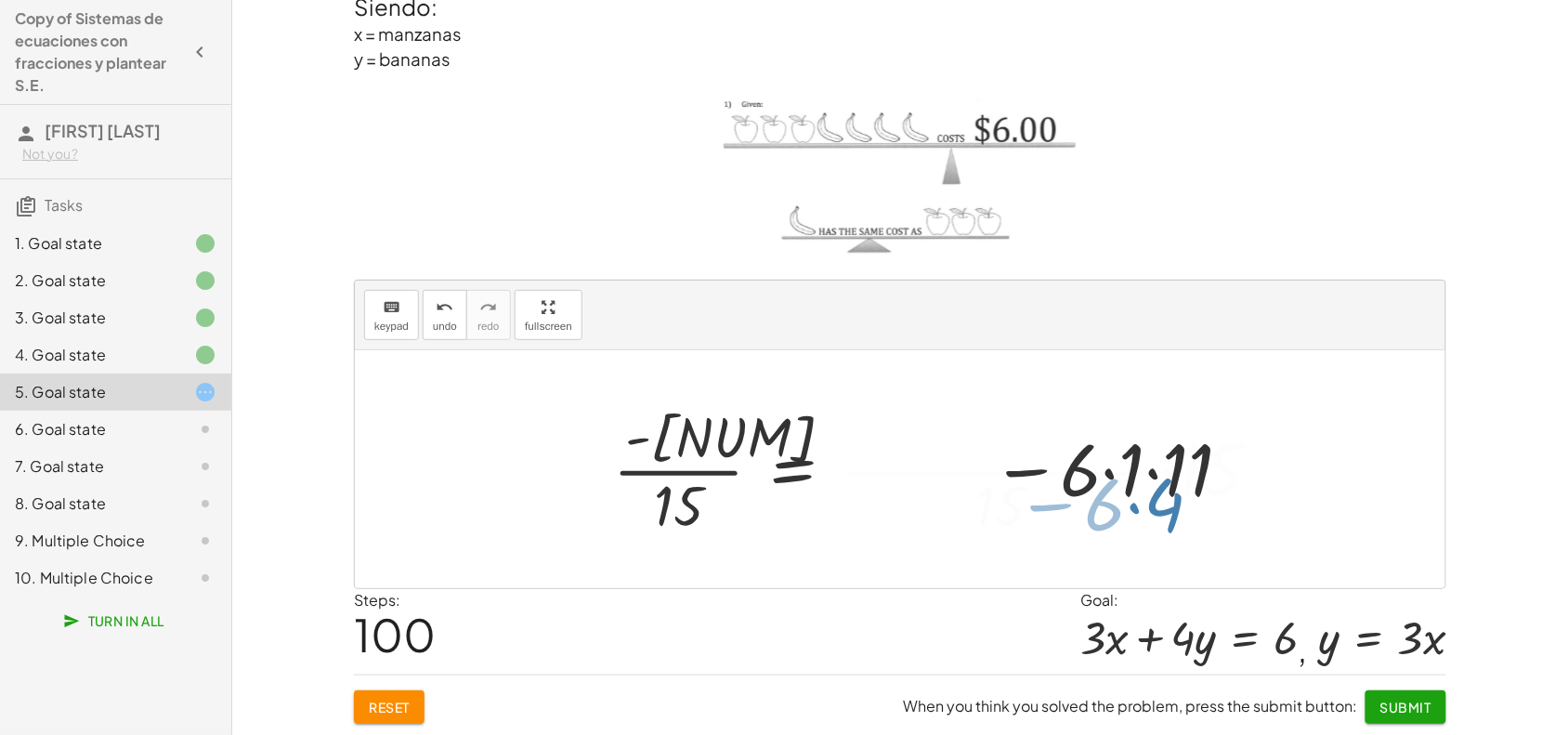 drag, startPoint x: 1183, startPoint y: 439, endPoint x: 963, endPoint y: 447, distance: 220.14541 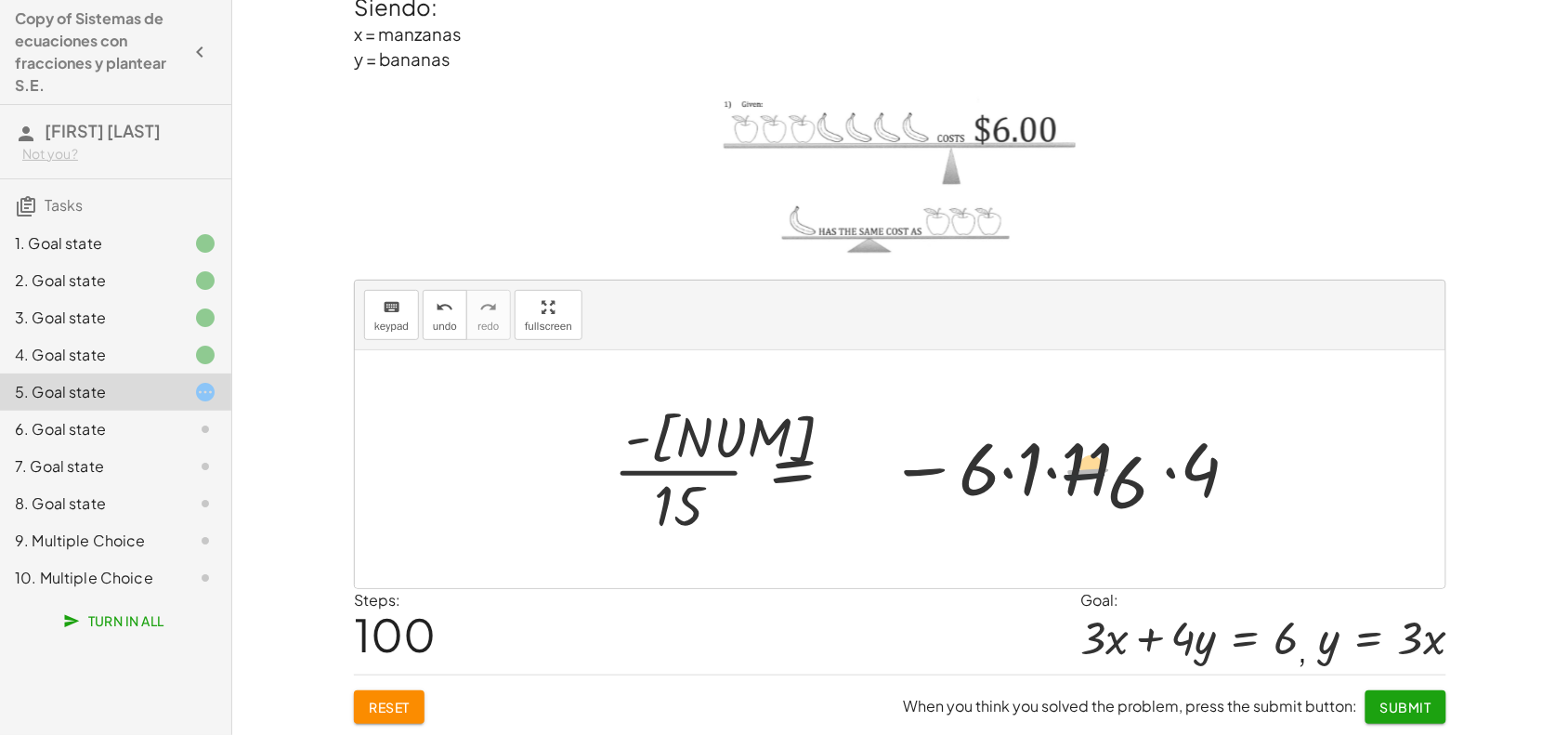 drag, startPoint x: 1089, startPoint y: 467, endPoint x: 1017, endPoint y: 455, distance: 72.99315 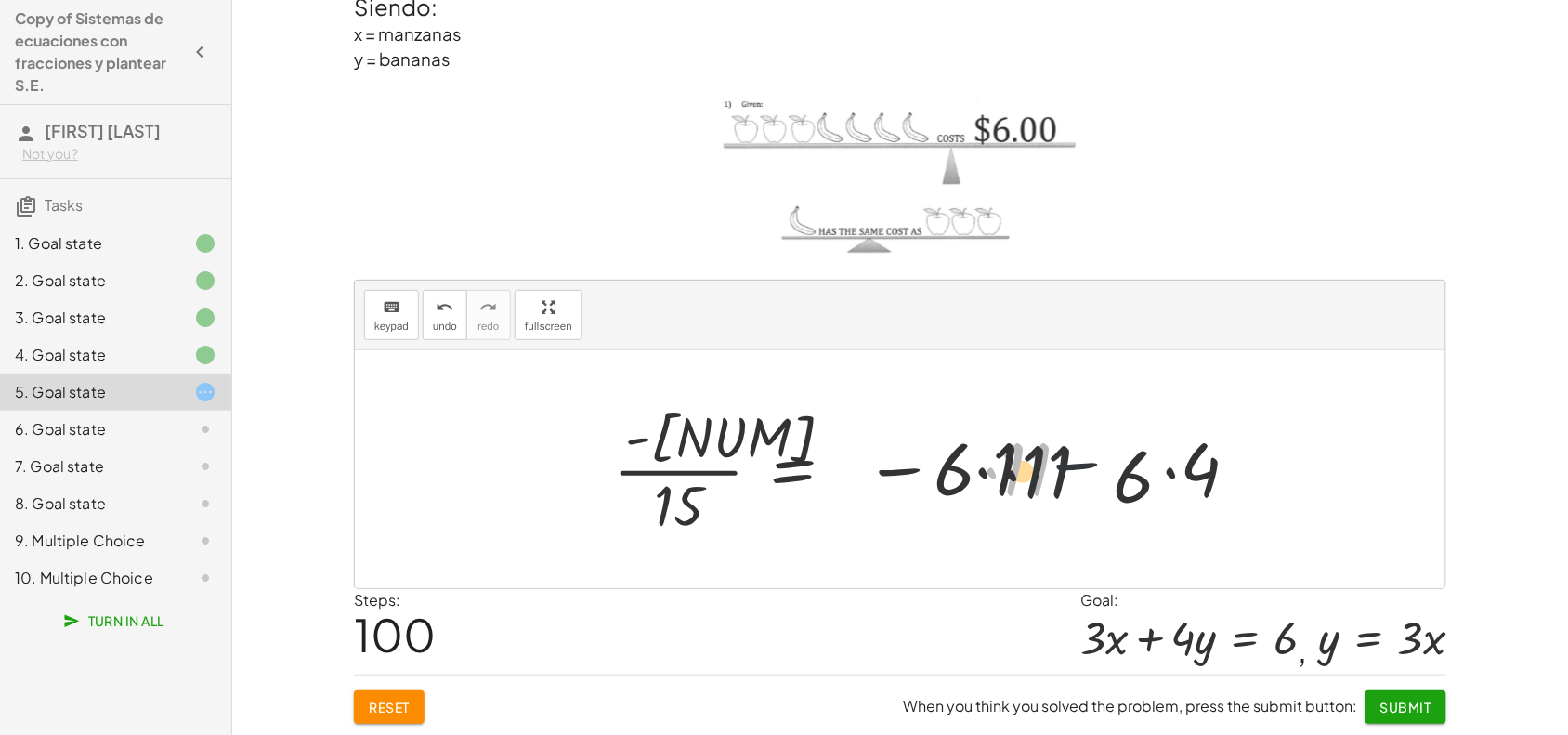 drag, startPoint x: 1017, startPoint y: 455, endPoint x: 996, endPoint y: 471, distance: 26.400758 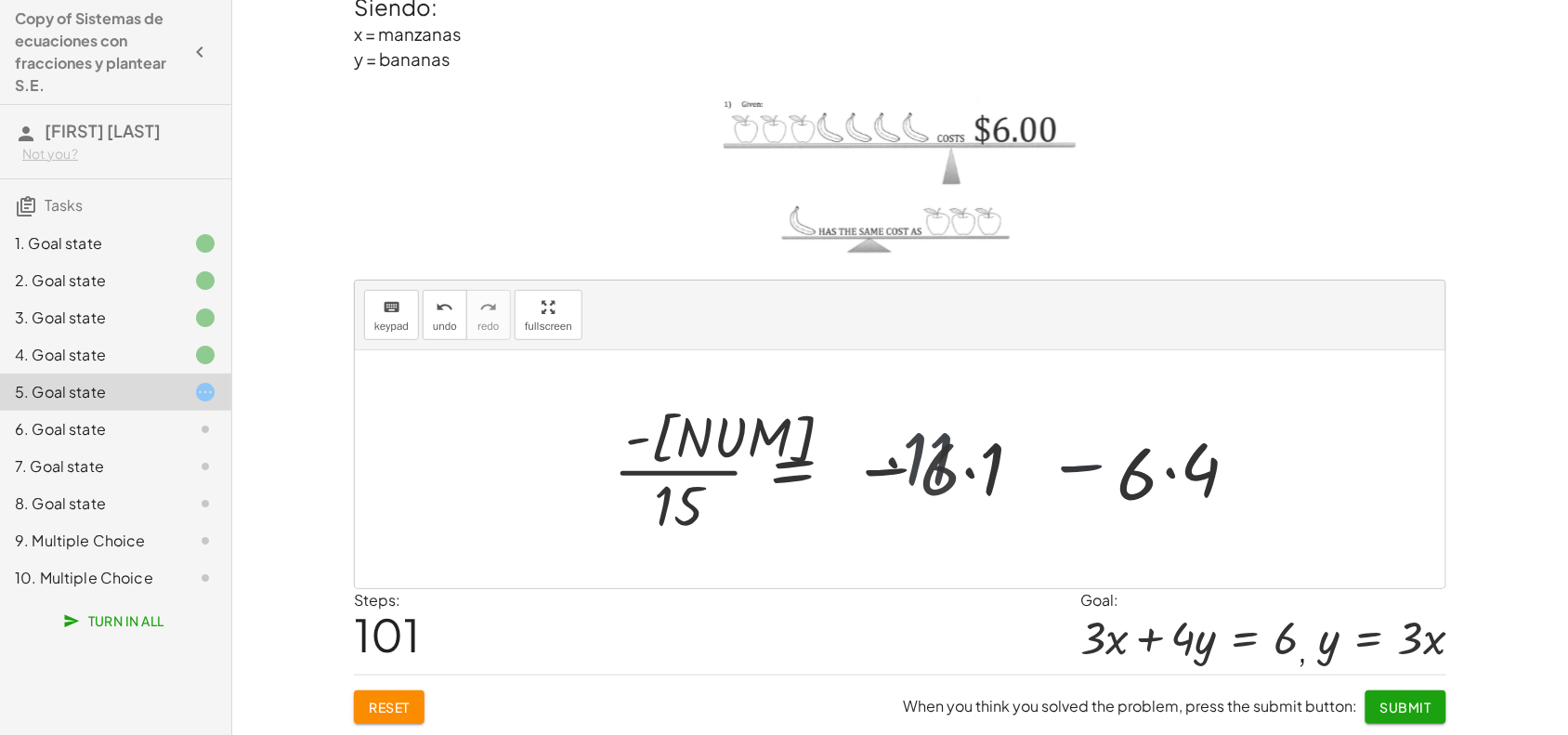 drag, startPoint x: 931, startPoint y: 476, endPoint x: 1013, endPoint y: 484, distance: 82.38932 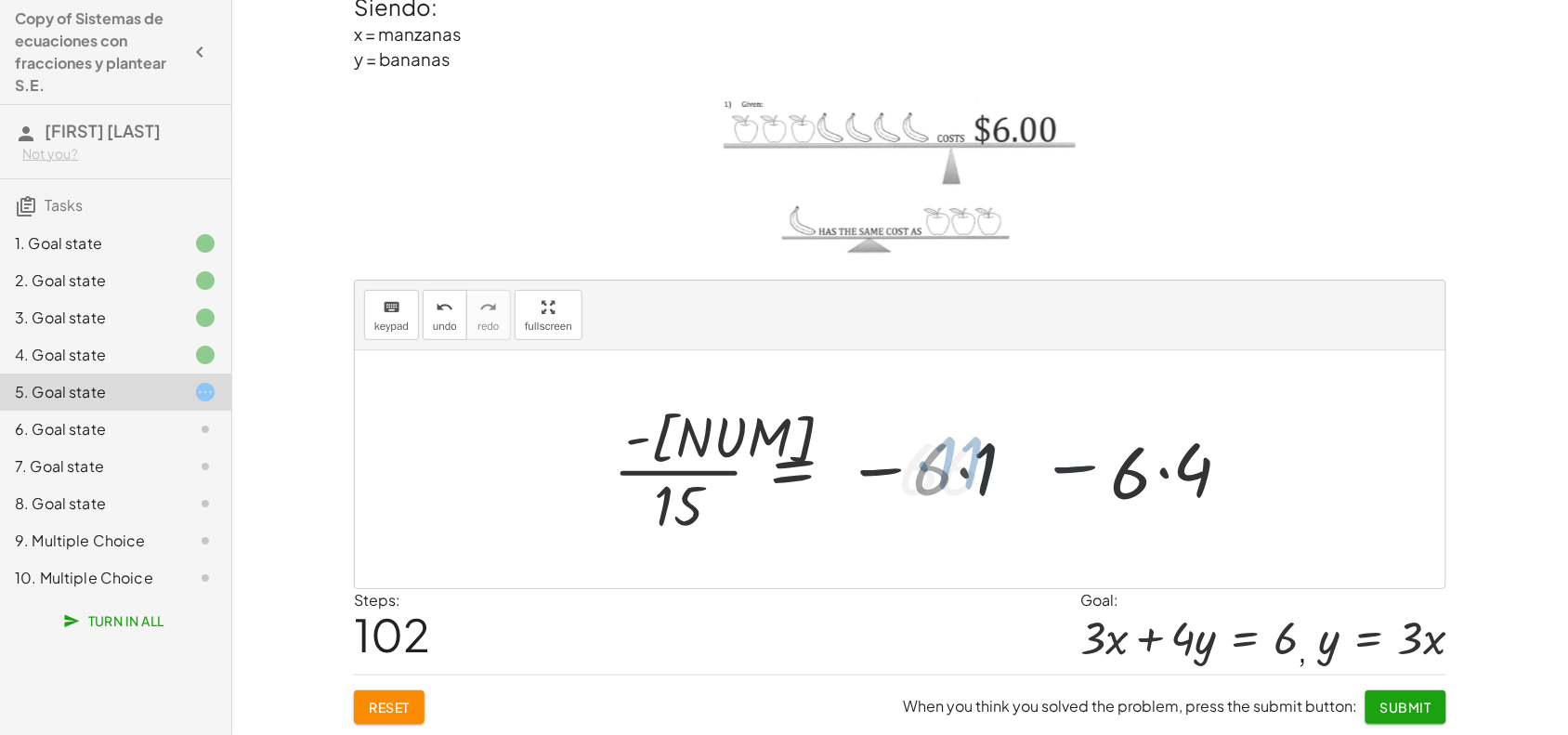 drag, startPoint x: 915, startPoint y: 471, endPoint x: 980, endPoint y: 452, distance: 67.720012 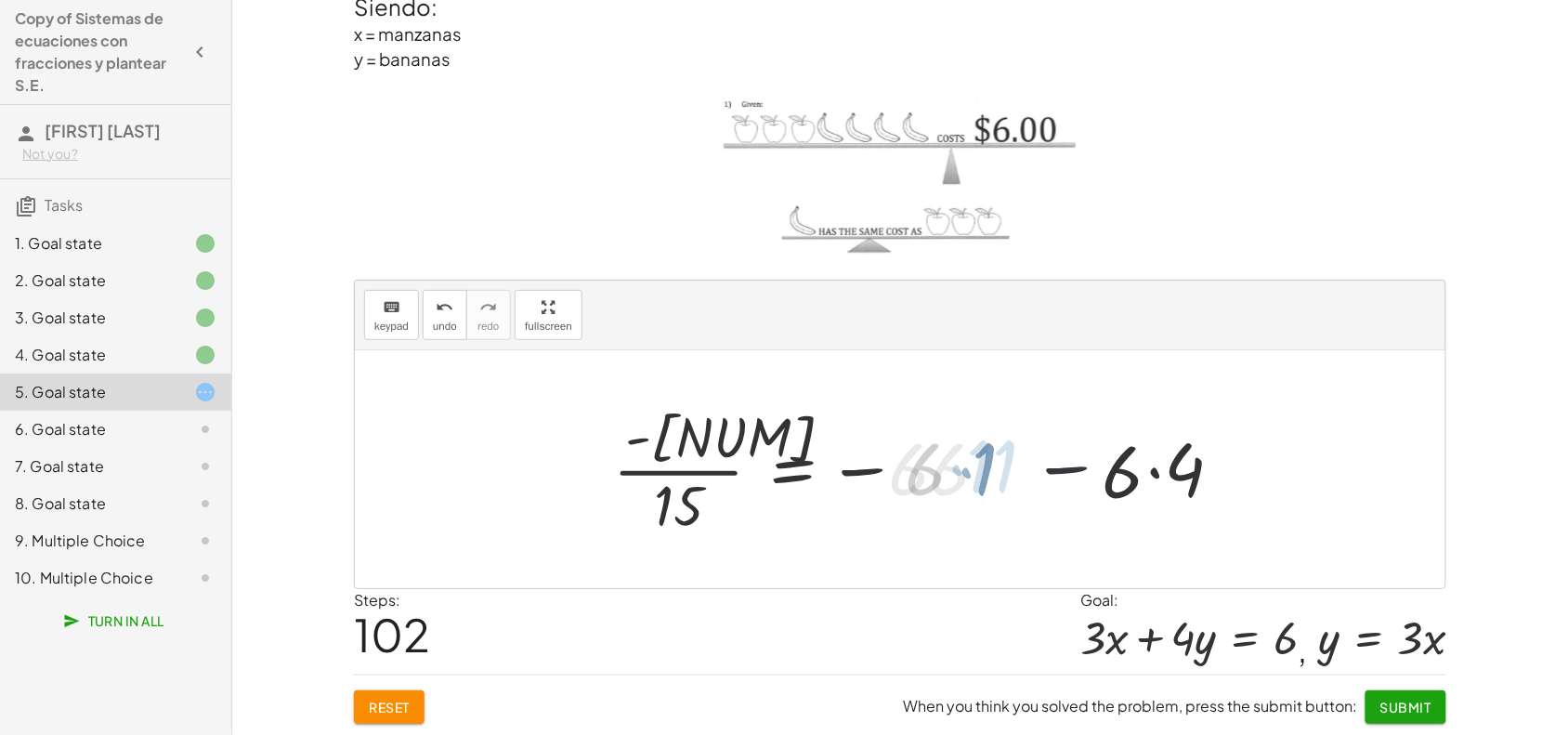 click at bounding box center (897, 469) 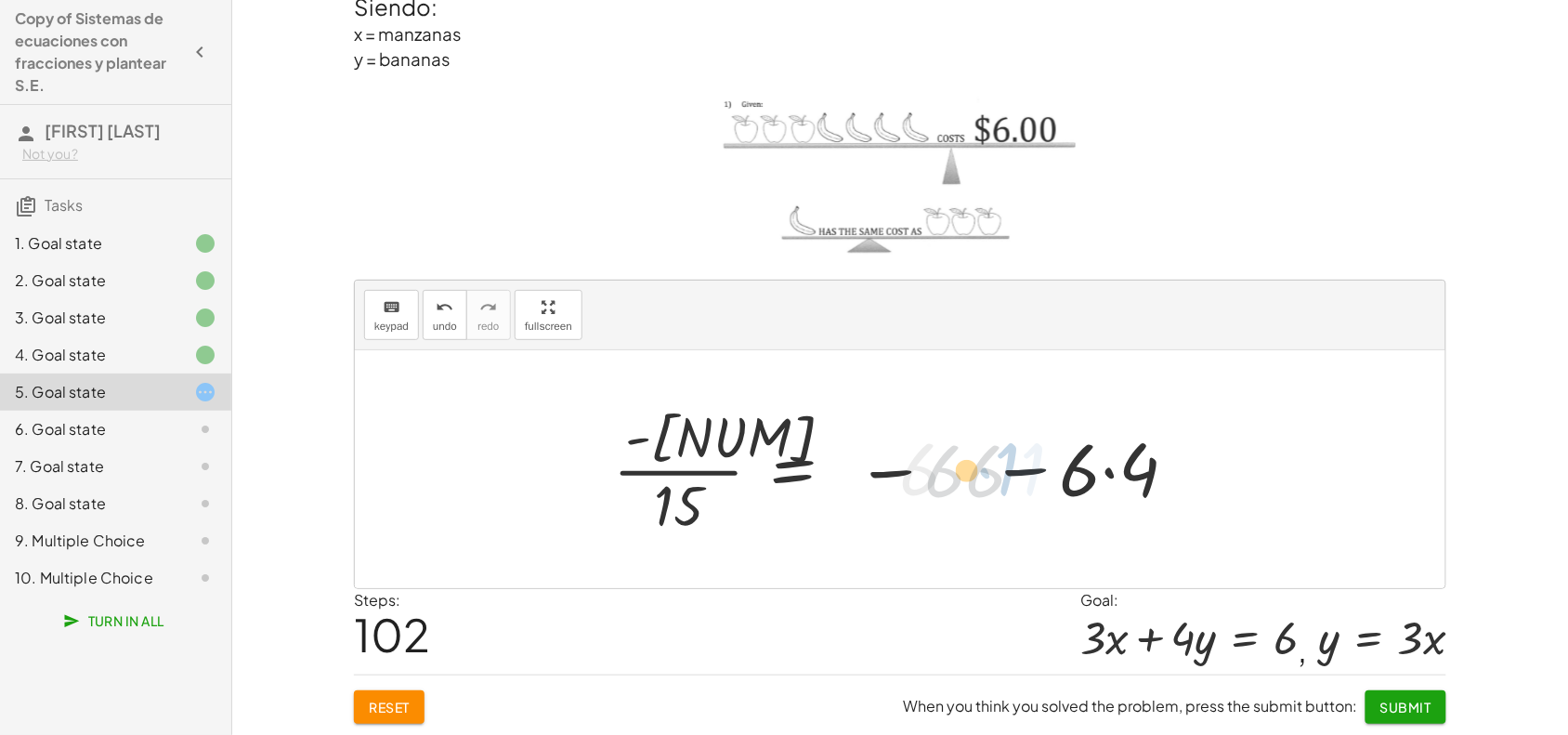 drag, startPoint x: 935, startPoint y: 455, endPoint x: 1061, endPoint y: 458, distance: 126.03571 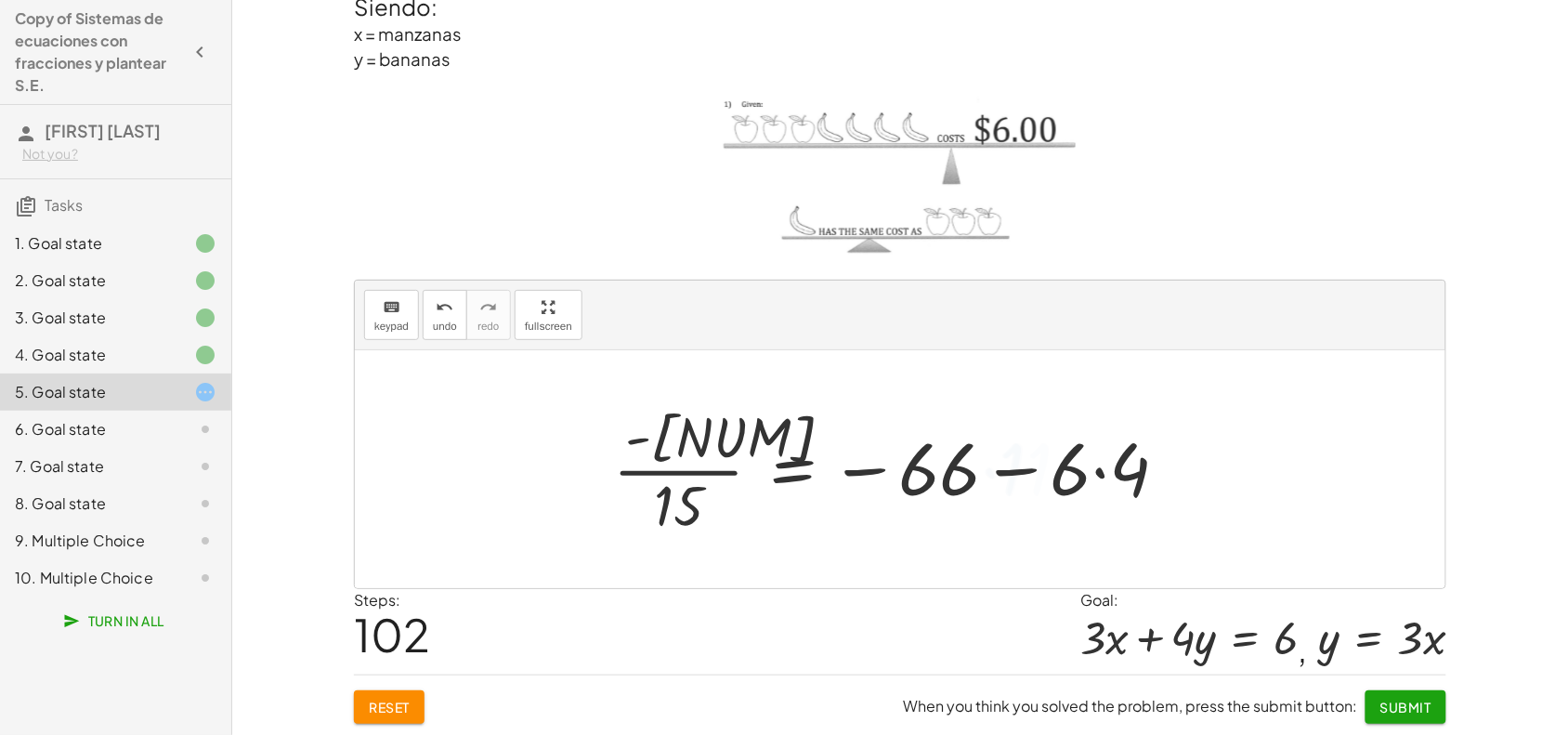 click at bounding box center [897, 469] 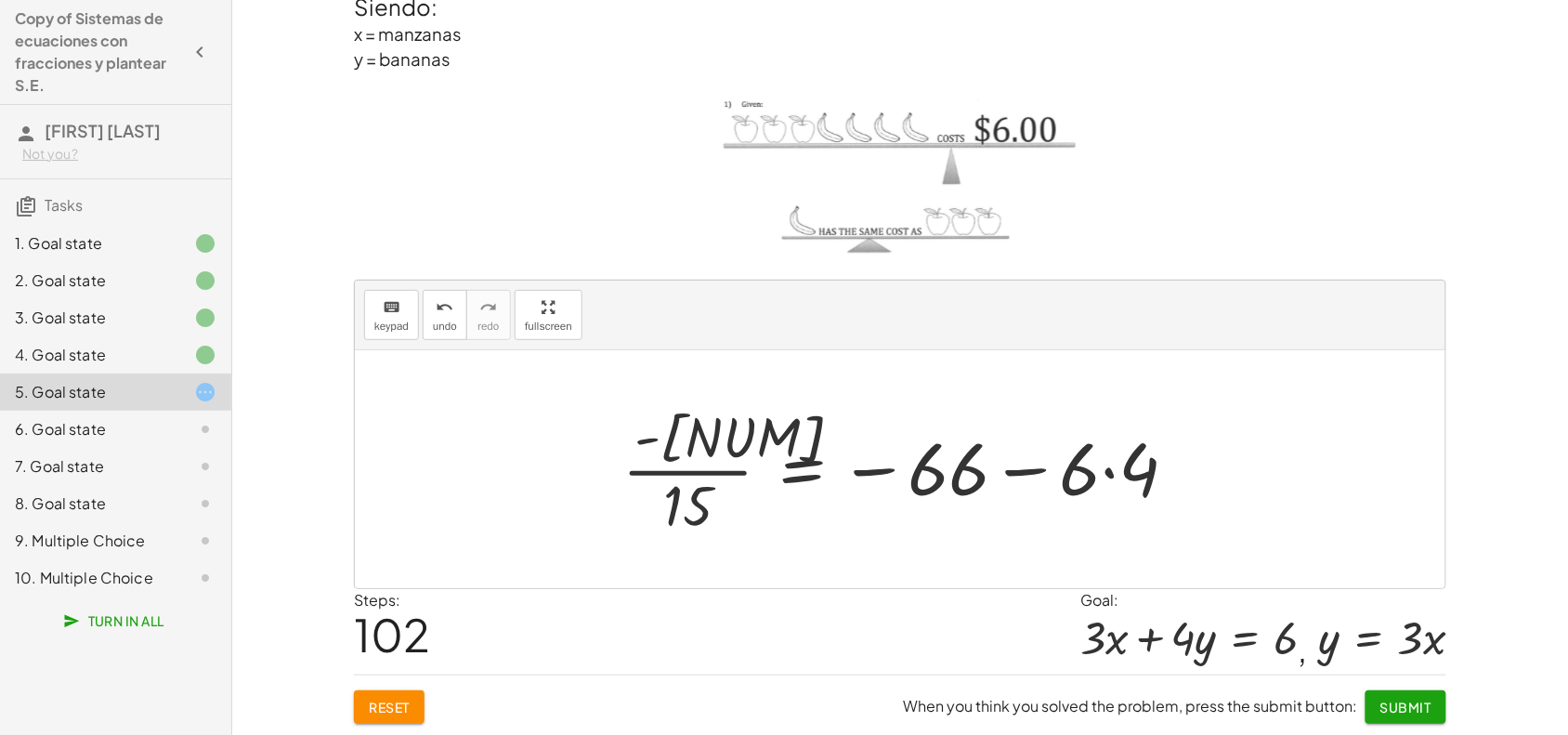 click at bounding box center (907, 469) 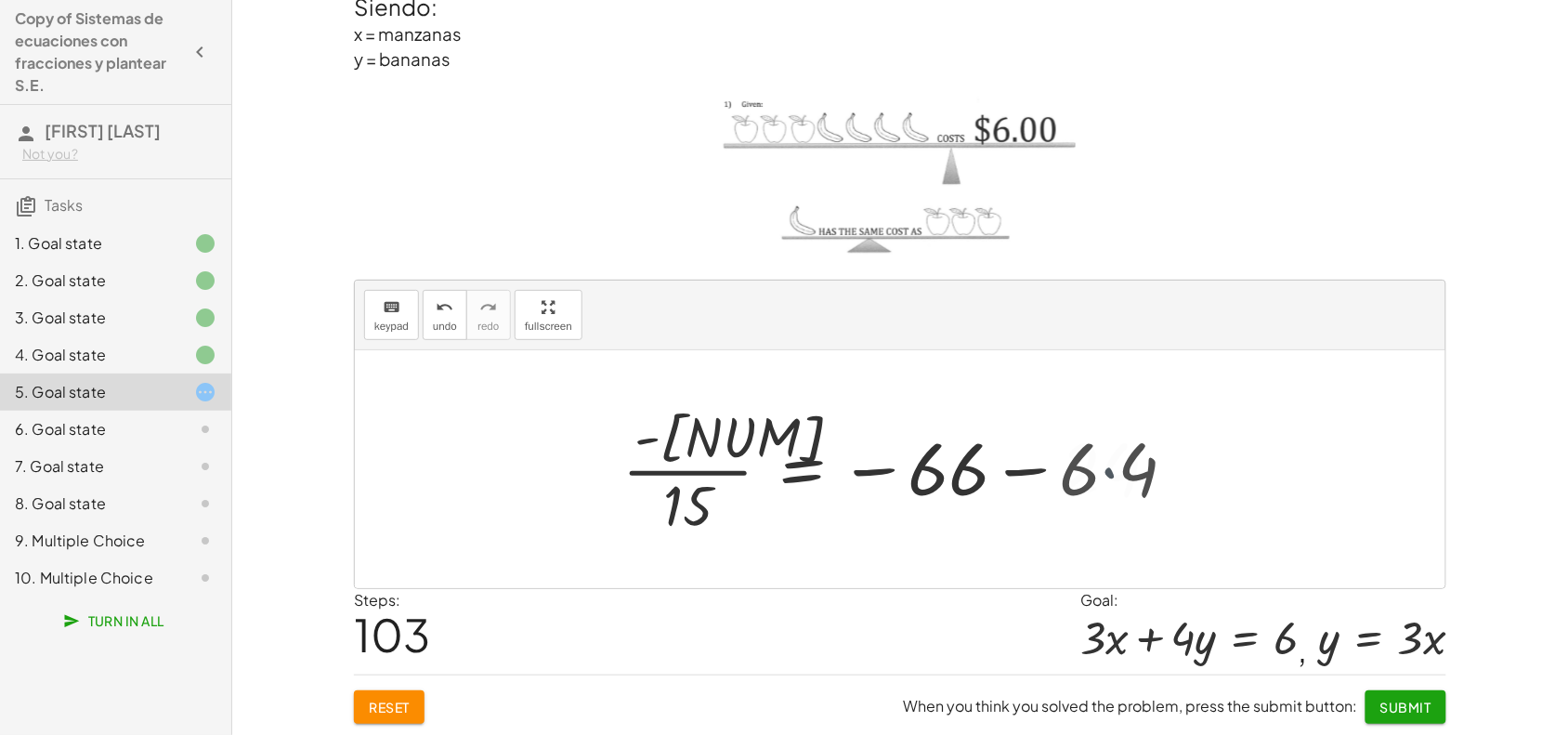 click at bounding box center (898, 469) 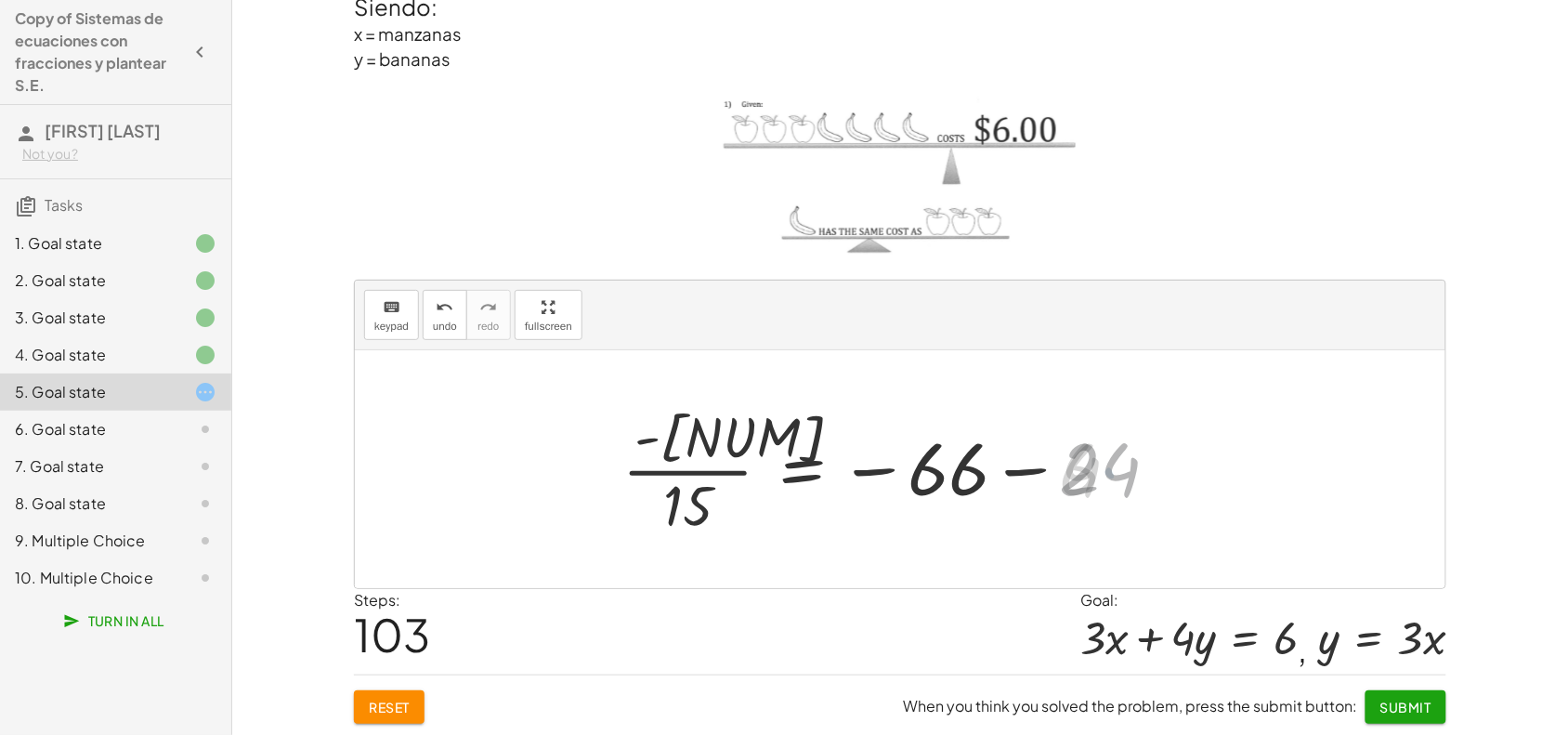 drag, startPoint x: 1113, startPoint y: 471, endPoint x: 801, endPoint y: 504, distance: 313.74 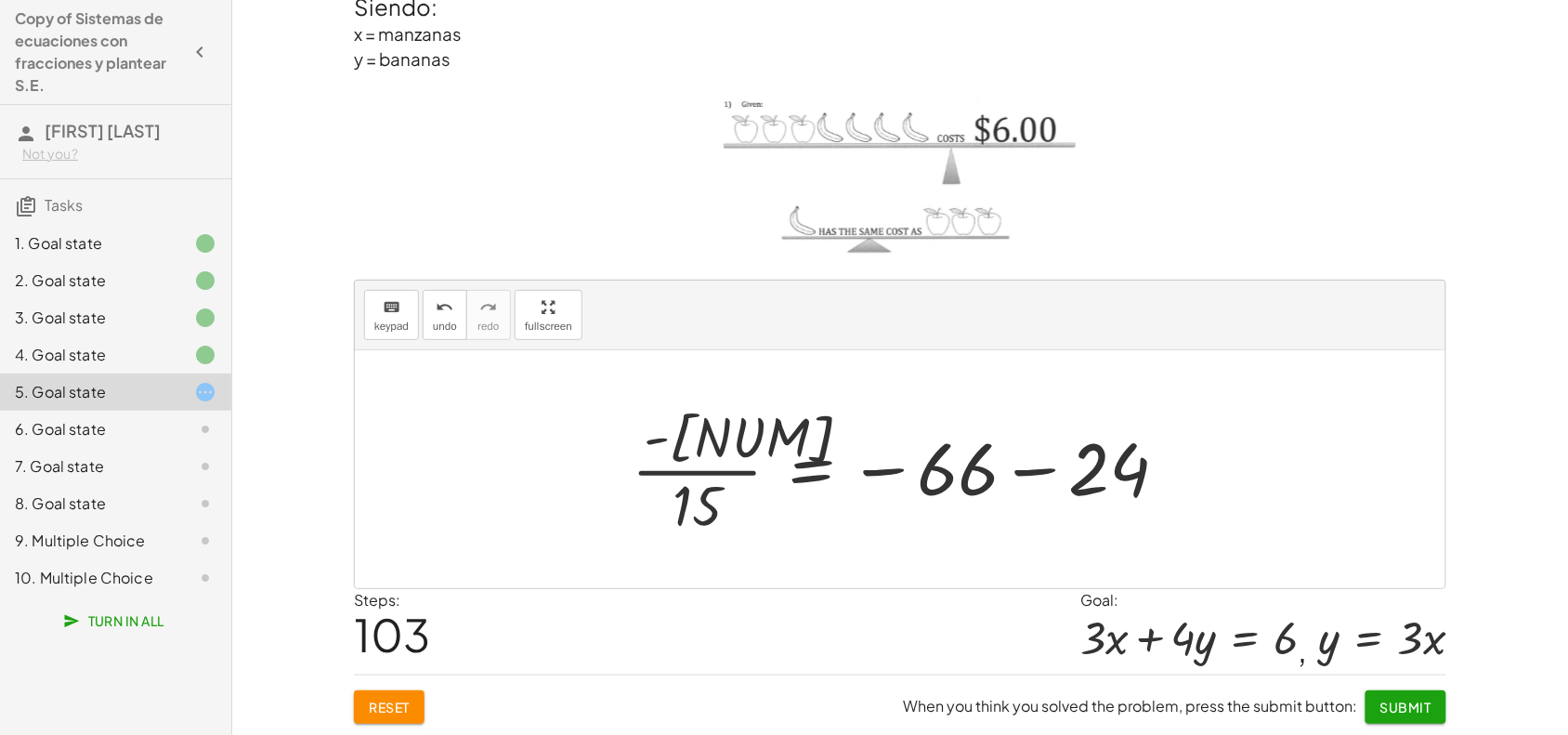 drag, startPoint x: 792, startPoint y: 500, endPoint x: 985, endPoint y: 434, distance: 203.97304 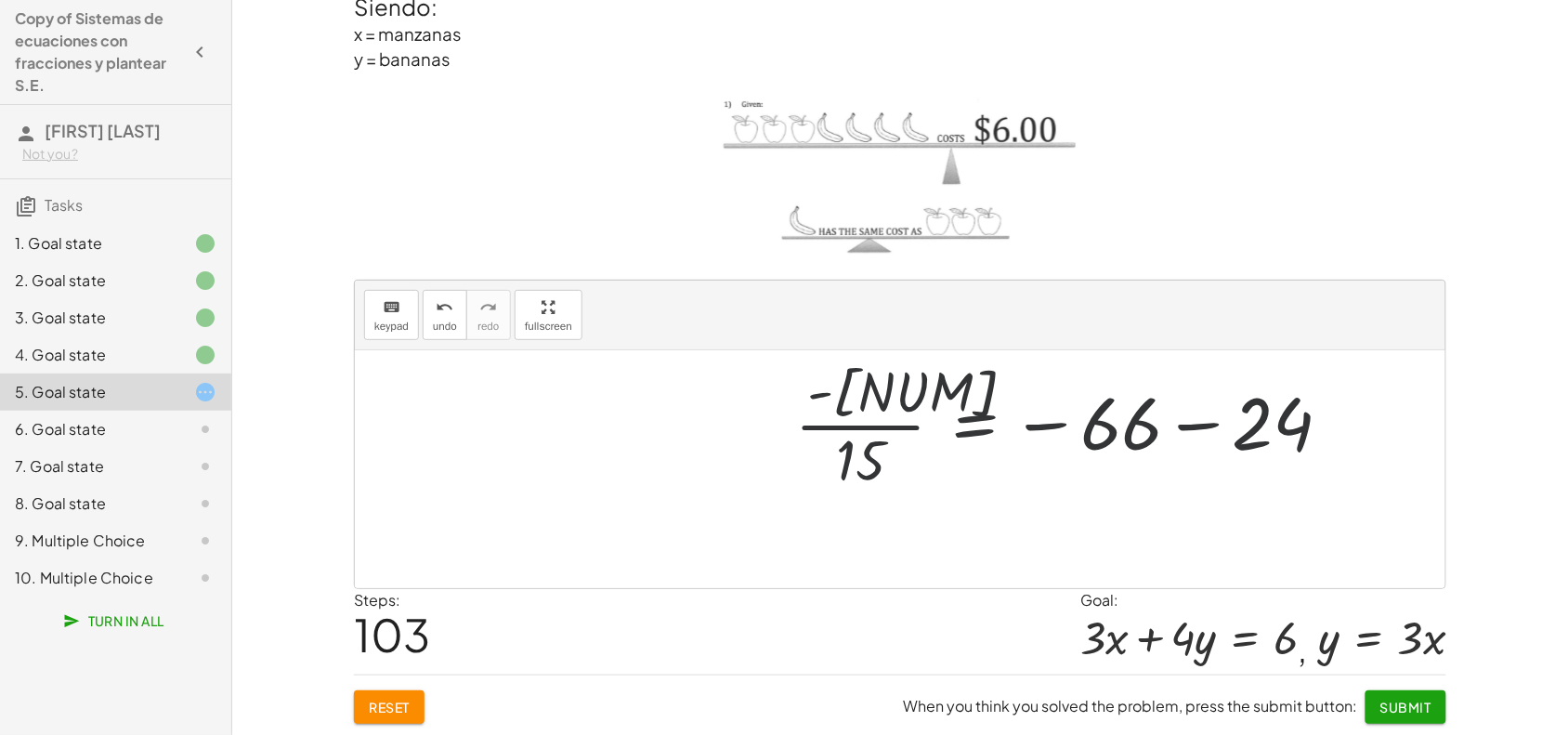 drag, startPoint x: 879, startPoint y: 471, endPoint x: 725, endPoint y: 504, distance: 157.49603 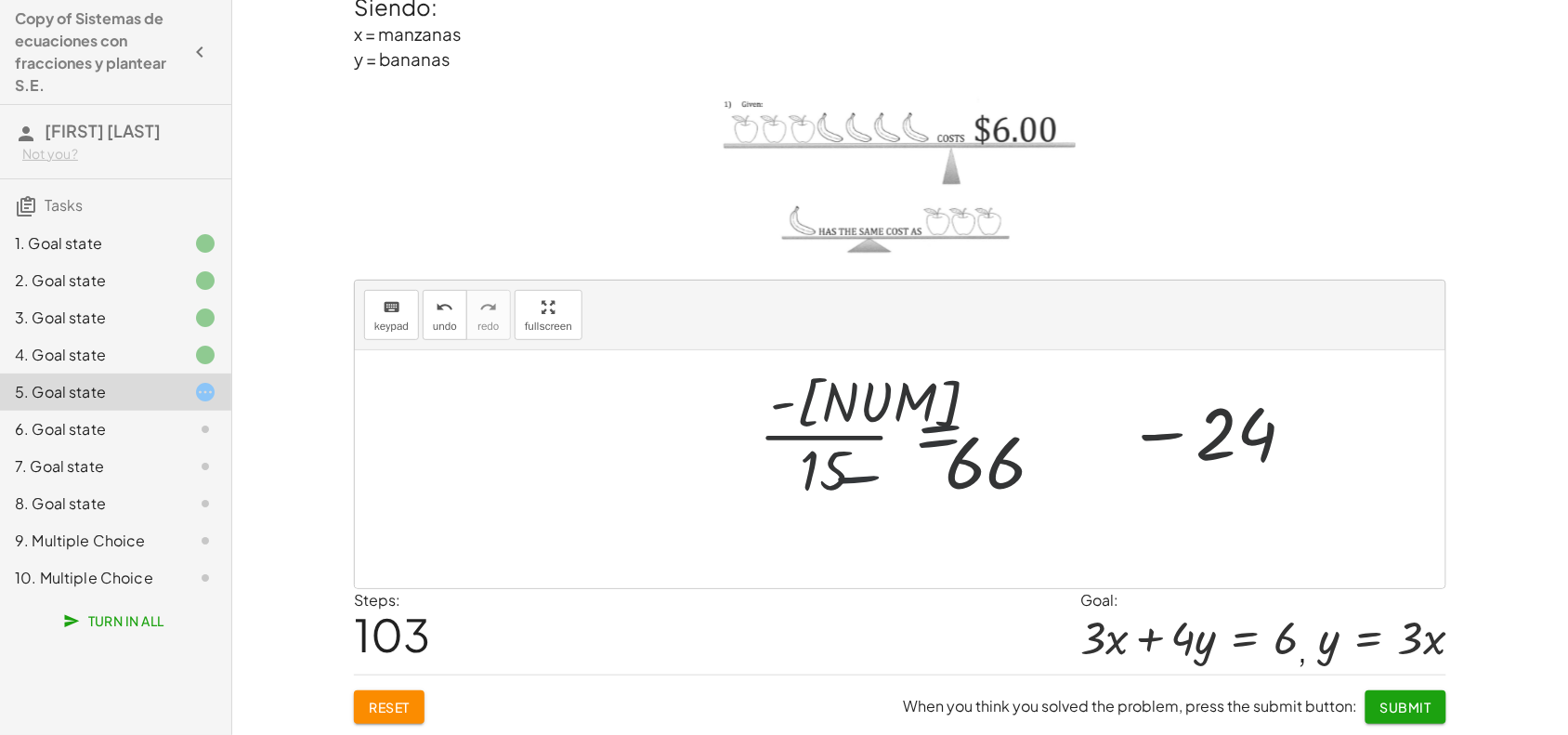 drag, startPoint x: 725, startPoint y: 504, endPoint x: 907, endPoint y: 495, distance: 182.22239 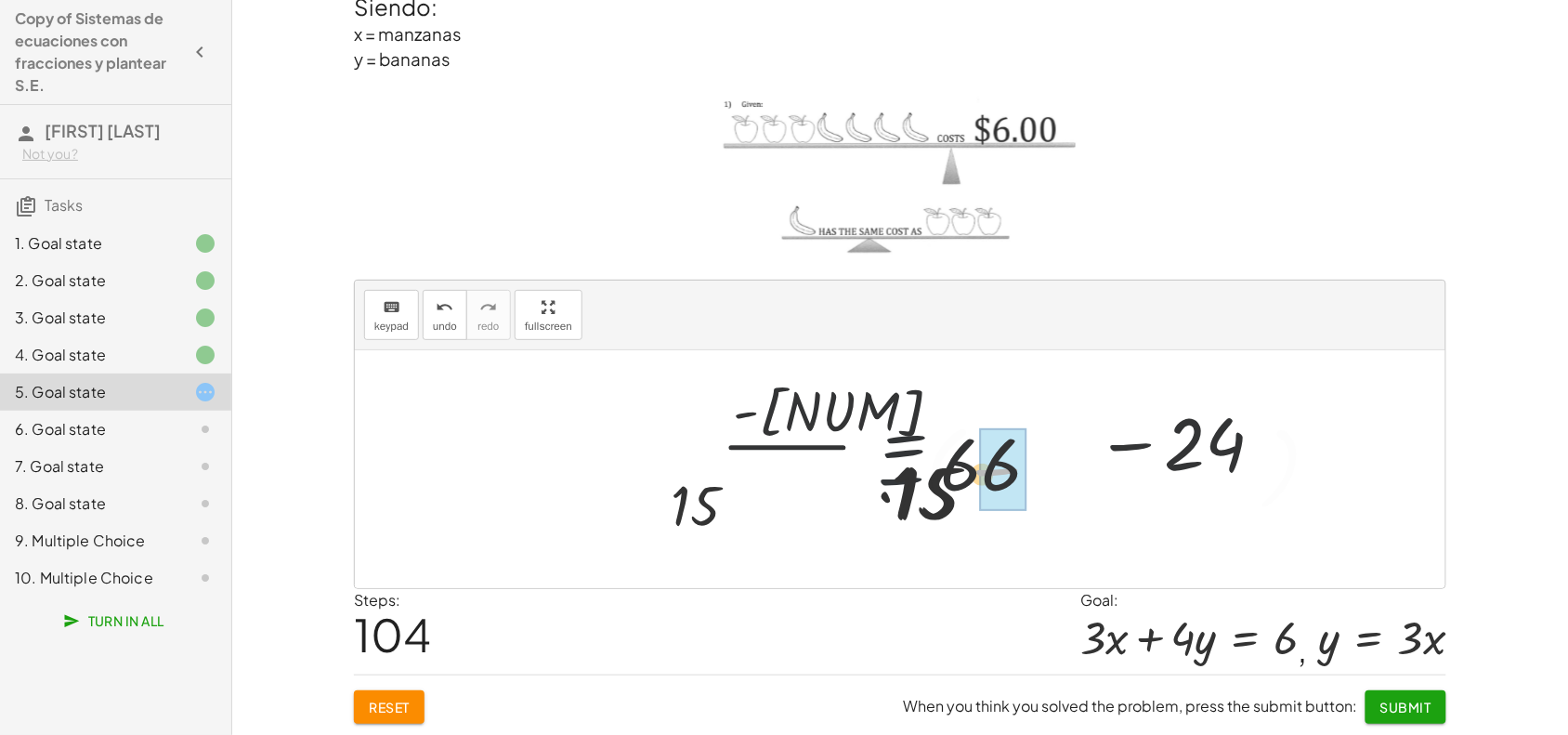 drag, startPoint x: 907, startPoint y: 495, endPoint x: 797, endPoint y: 488, distance: 110.222502 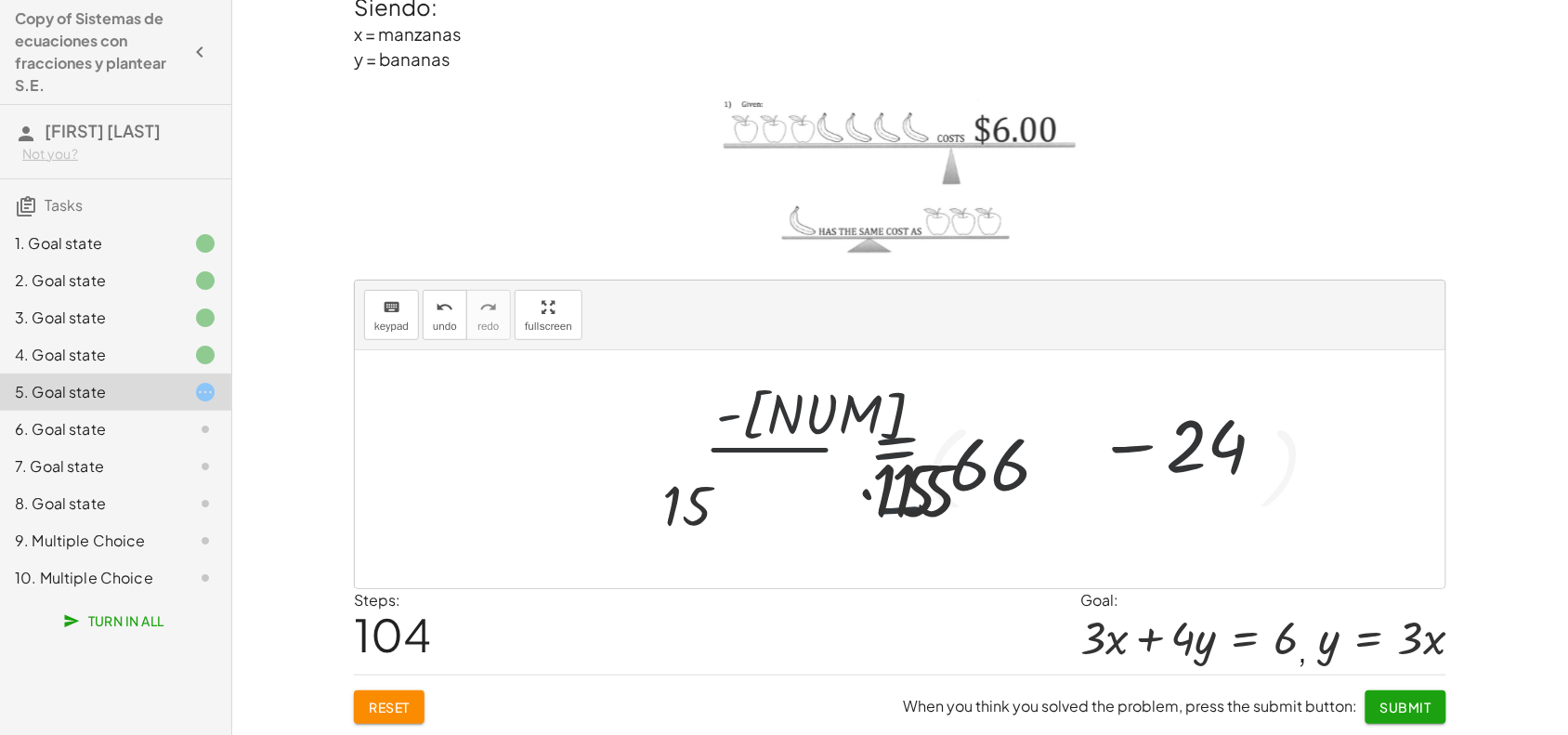 drag 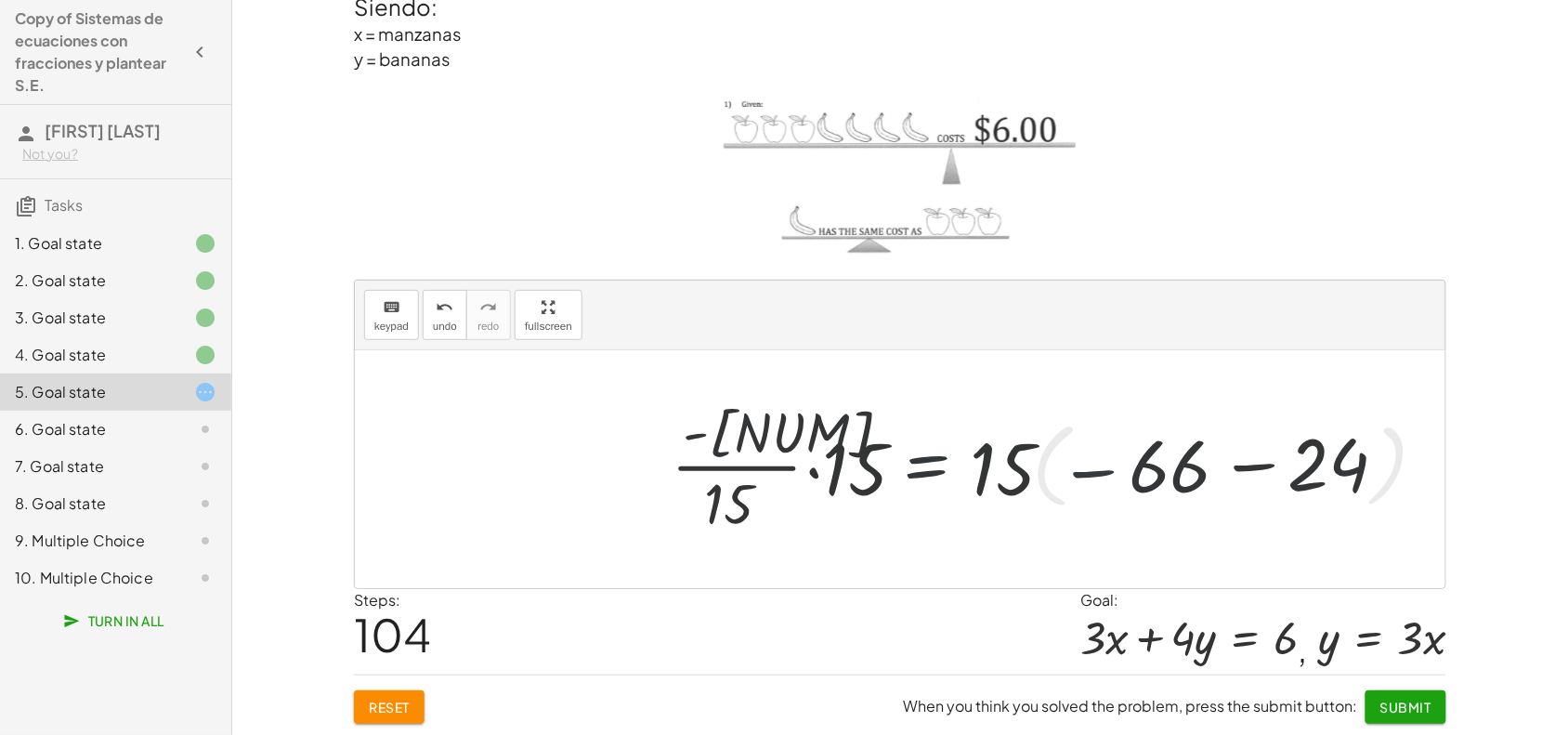 click at bounding box center [941, 469] 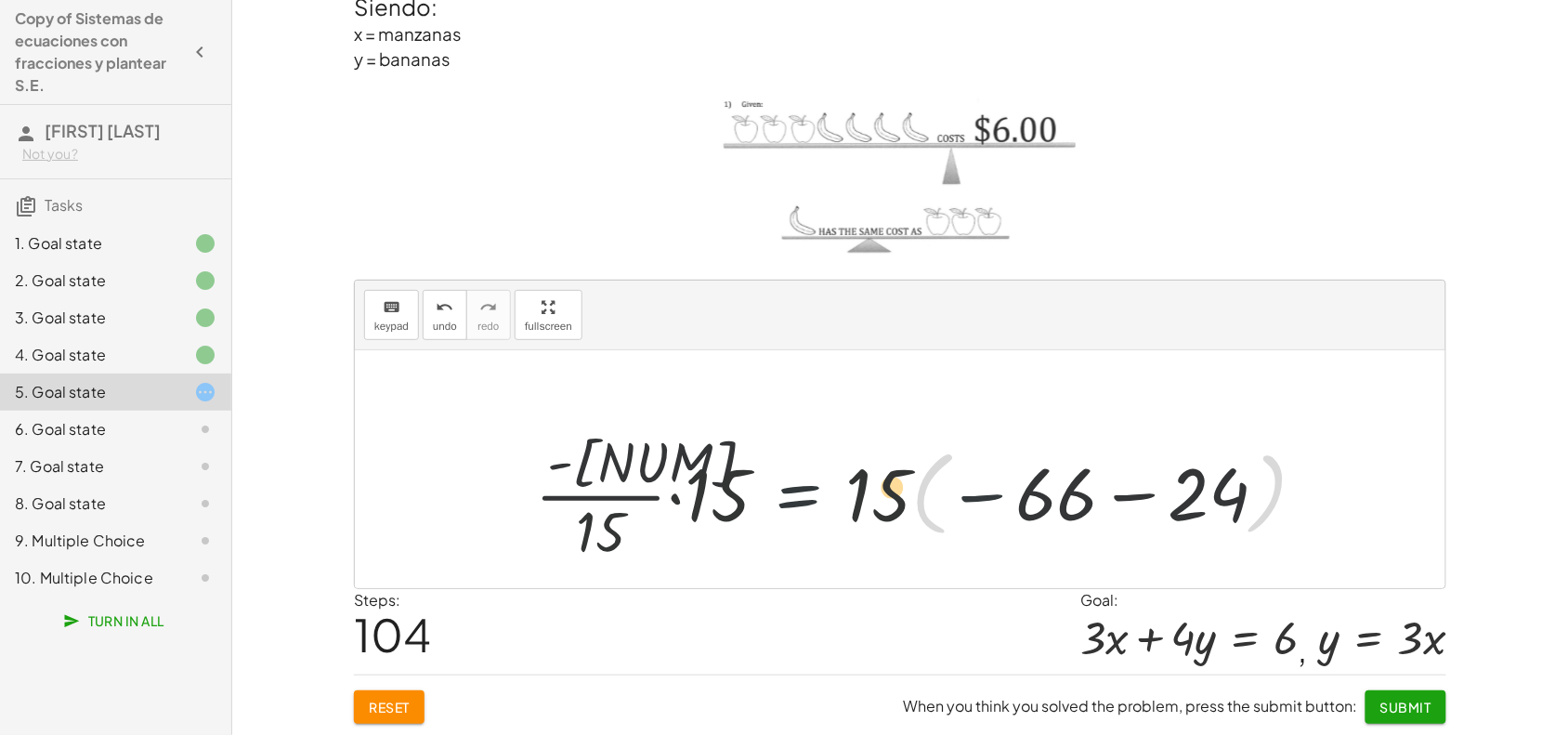 click at bounding box center (941, 469) 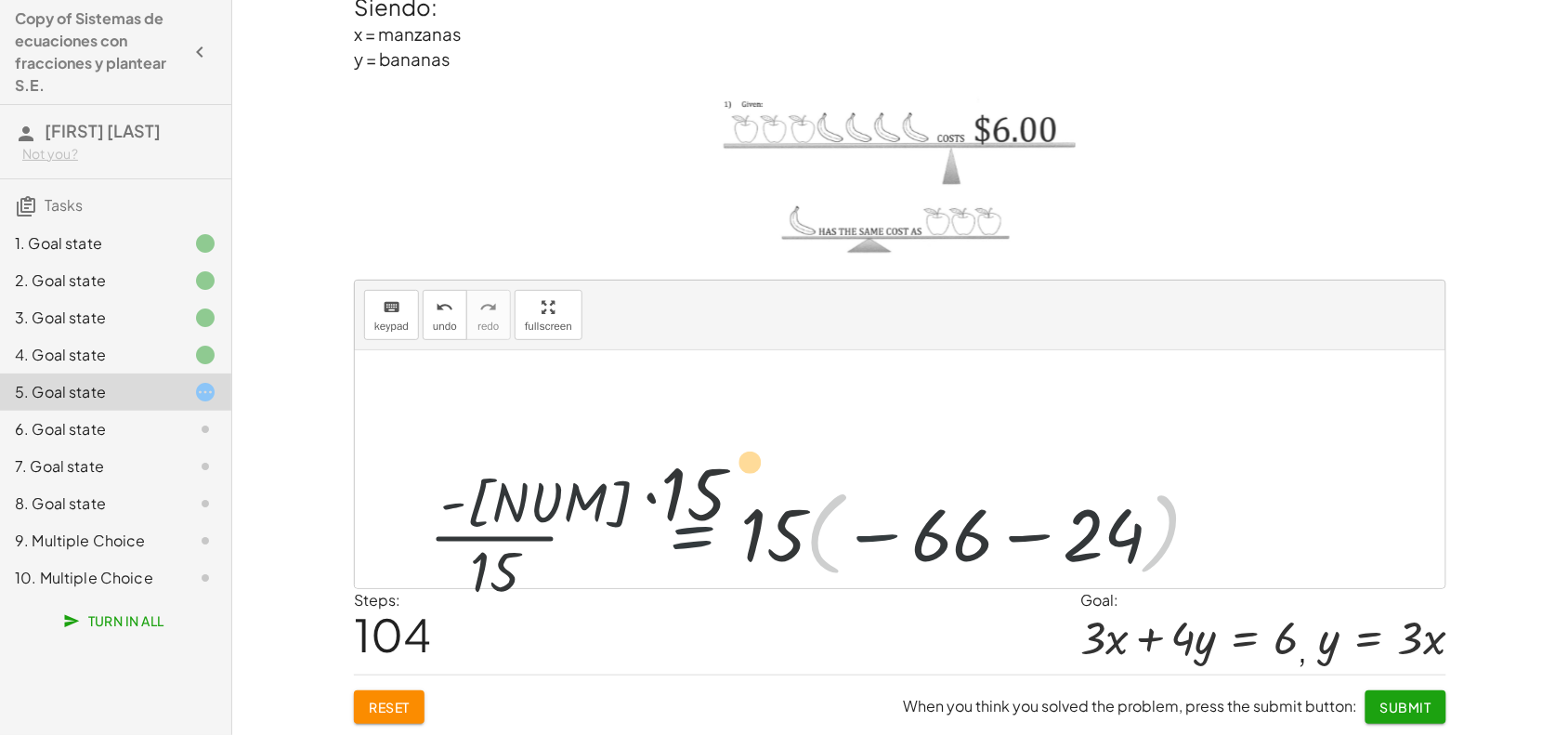 click at bounding box center (941, 469) 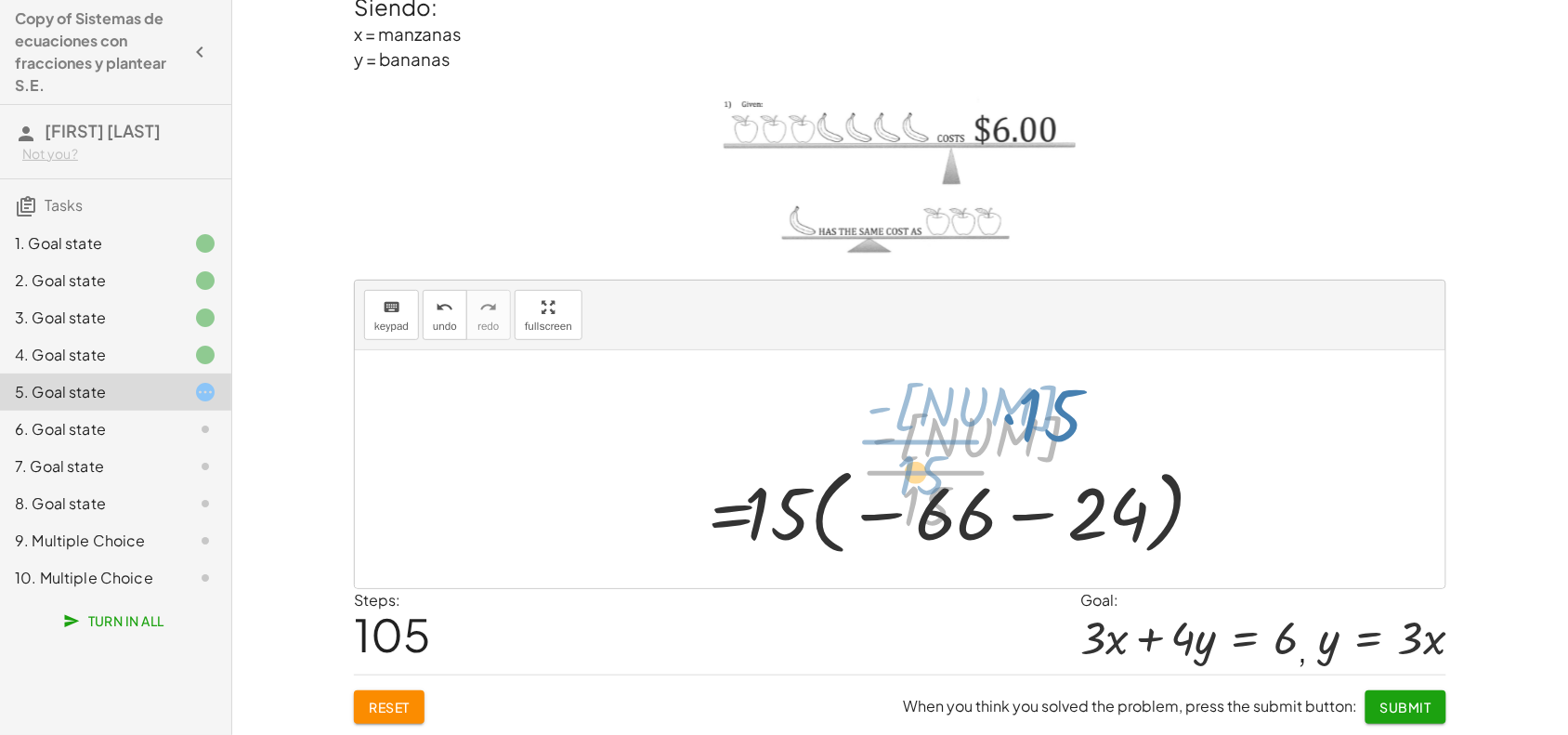 click at bounding box center [714, 469] 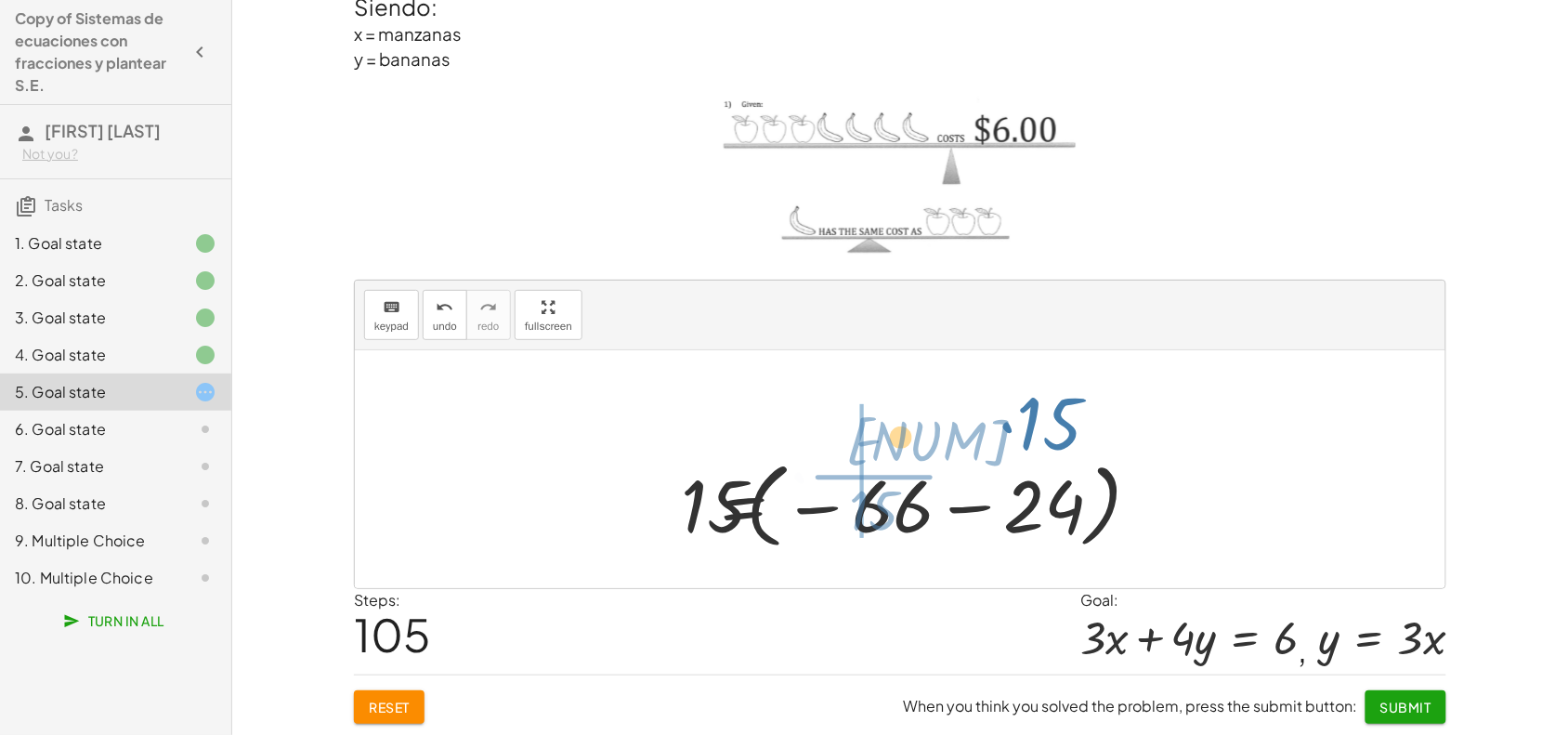 click at bounding box center [714, 469] 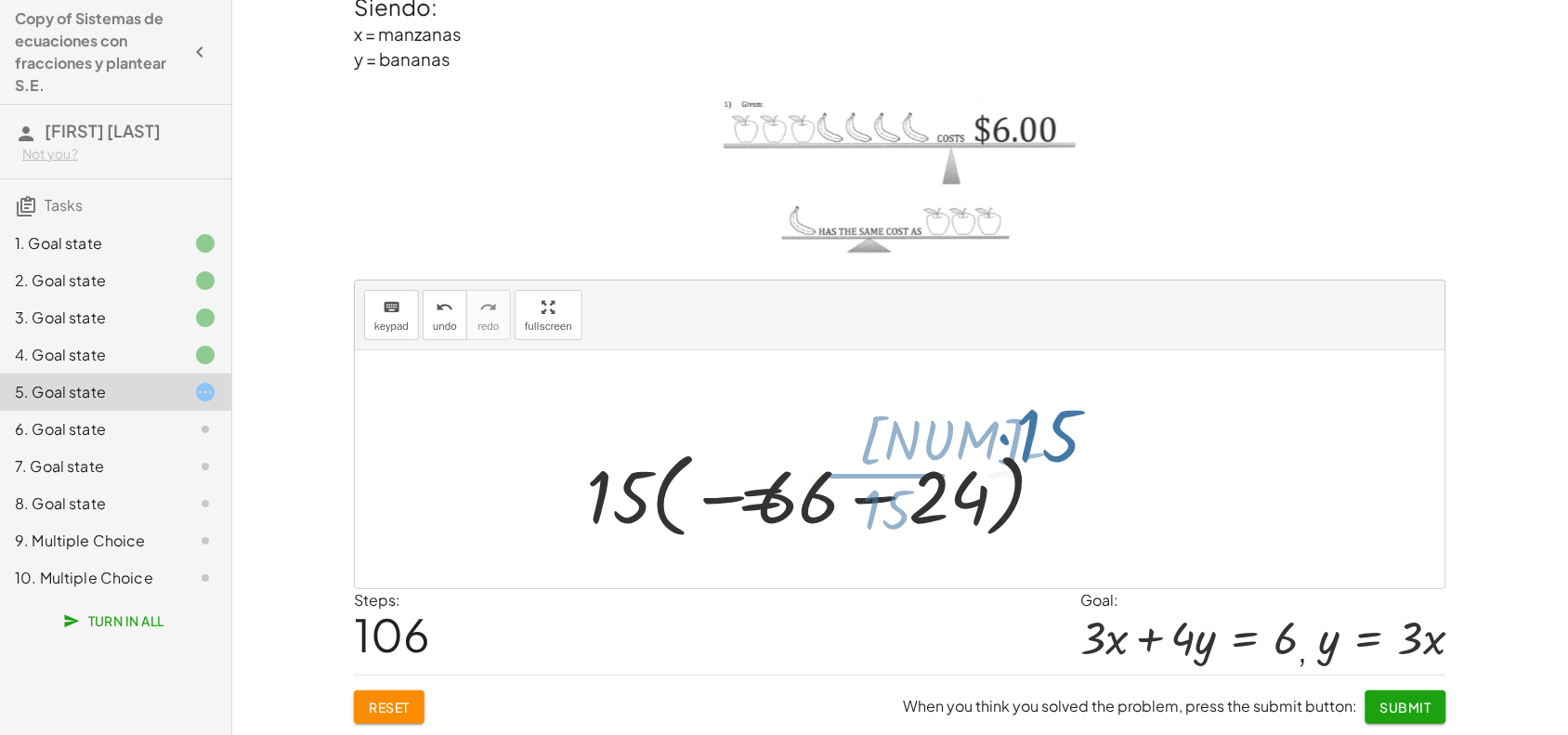 click on "+ · ⬚ · x + · ⬚ · y = ⬚ + · ( - 3 ) · x + · ⬚ · y = ⬚ + · - 3 · x + · ⬚ · y = ⬚ + · - 3 · x + · 1 · y = ⬚ + · - 3 · x + · 1 · y = 0 + · - 3 · x + y = 0 − · 3 · 3 + y = 0 − 9 + y = 0 + · - 1 · 9 + y = 0 + - 9 + y = 0 − 9 + y = 0 + y − 9 = 0 − 9 + y = 0 − 9 + 33 = 0 + · - 1 · 9 + 33 = 0 + · 9 · - 1 + 33 = 0 + - 9 + 33 = 0 − 9 + 33 = 0 + · - 1 · 9 + 33 = 0 + · - 1 · 3 · 3 + · 3 · 11 = 0 · 3 · ( + · - 1 · 3 + 11 ) = 0 · 3 · ( + - 3 + 11 ) = 0 · 3 · ( − 3 + 11 ) = 0 − · 3 · 3 + · 3 · 11 = 0 − · 3 · 3 + 33 = 0 − · 3 · 3 + 33 − 33 = + 0 − 33 − · 3 · 3 + 33 − 33 = - 33 − · 3 · 3 + 0 = - 33 · - 3 · 3 = - 33 - 9 = - 33 · - 1 · 9 = - 33 + 33 − · 1 · 9 = − 33 + 33 + 33 − 9 = − 33 + 33 + 33 − 9 + 33 = − 33 + 33 + 33 + 33 − 9 + 33 + 33 = − 33 + 33 + 33 + 33 + 33 − 9 + 33 + 33 = + 0 + 33 + 33 + 33 − 9 + 33 + 33 = + 33 + 33 + 33 − 9 + 33 + 33 = 66 + 33 − 9 + 33 − 66 + 33 = + 66 − 66 + 33" at bounding box center (900, 469) 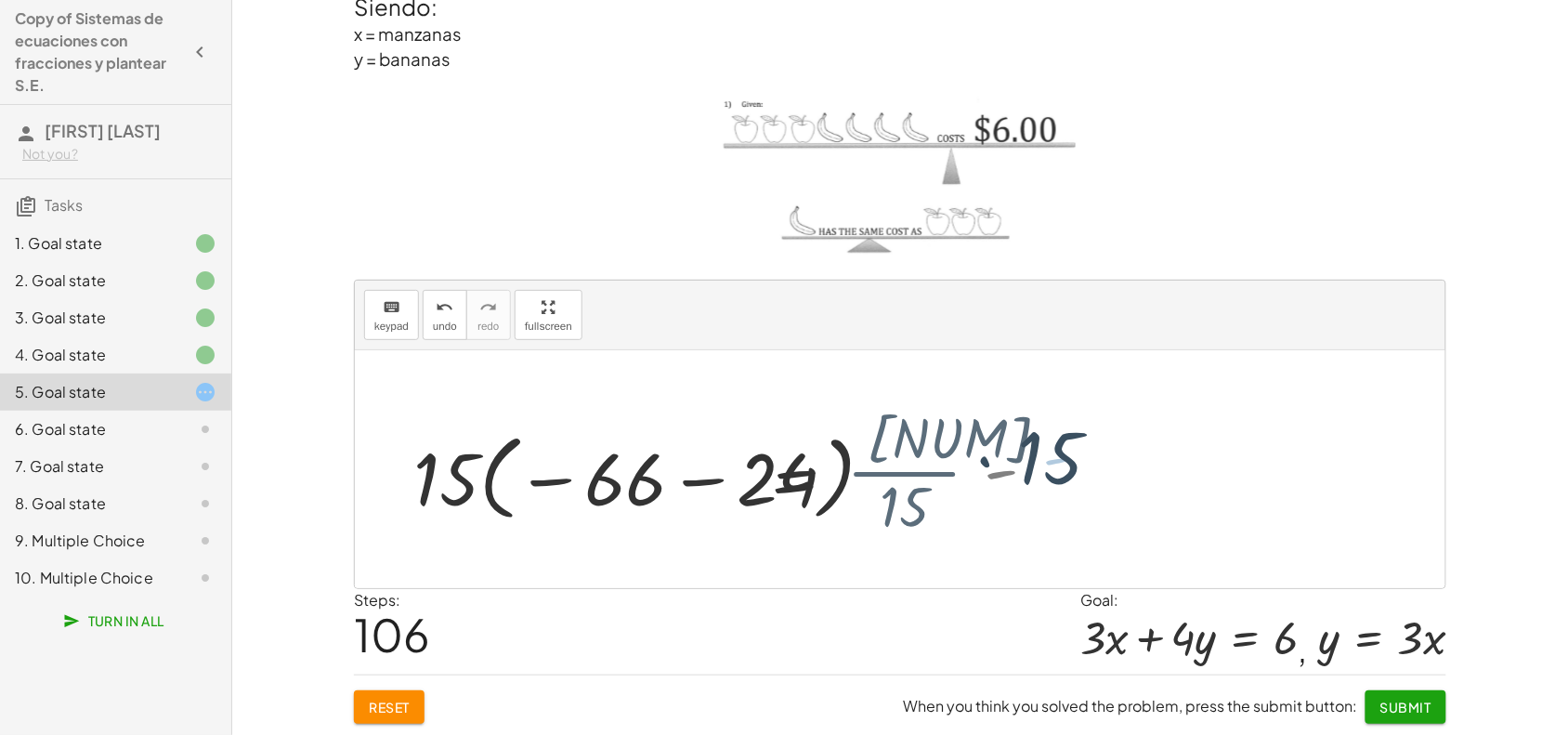 click at bounding box center [719, 469] 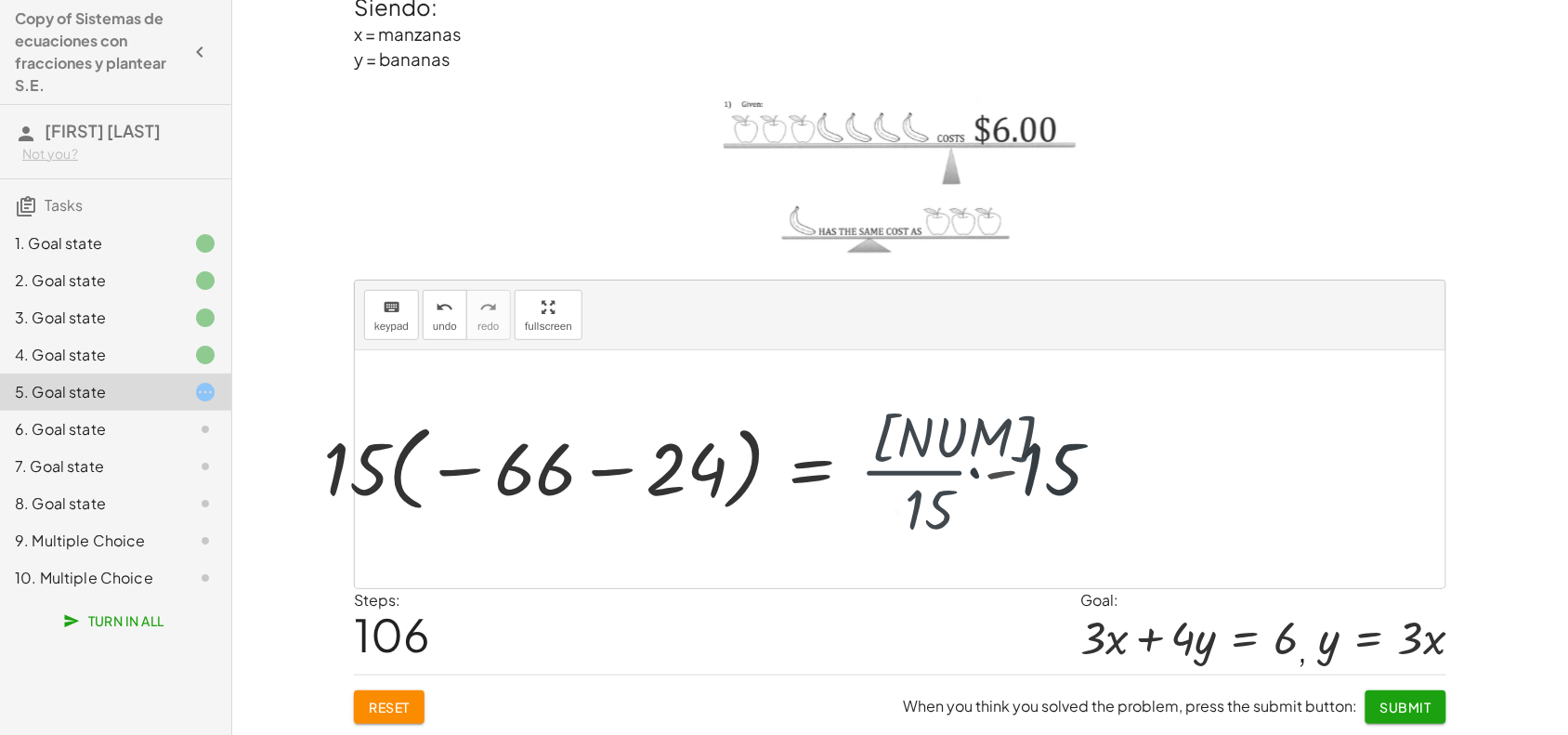 click at bounding box center (719, 469) 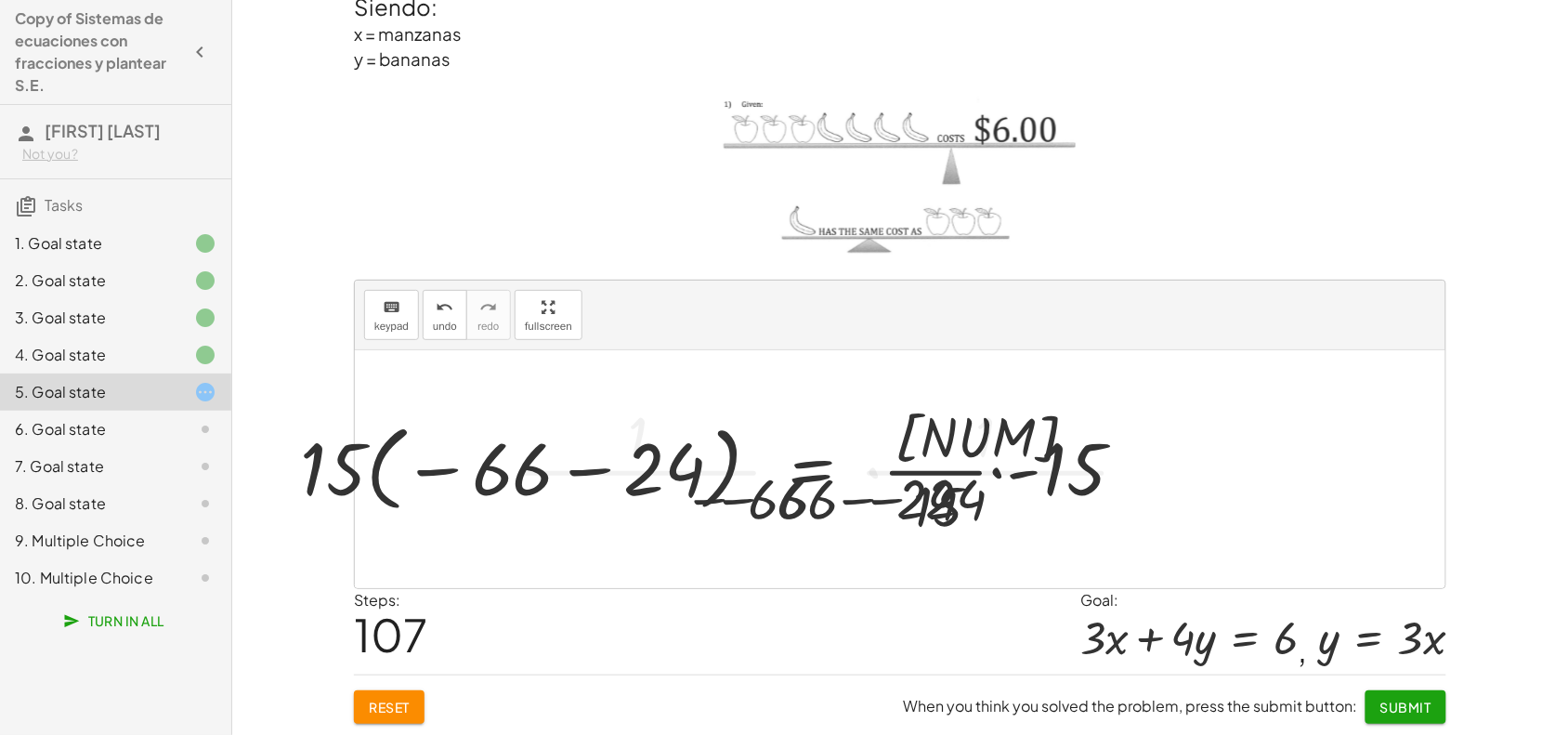 click at bounding box center (727, 469) 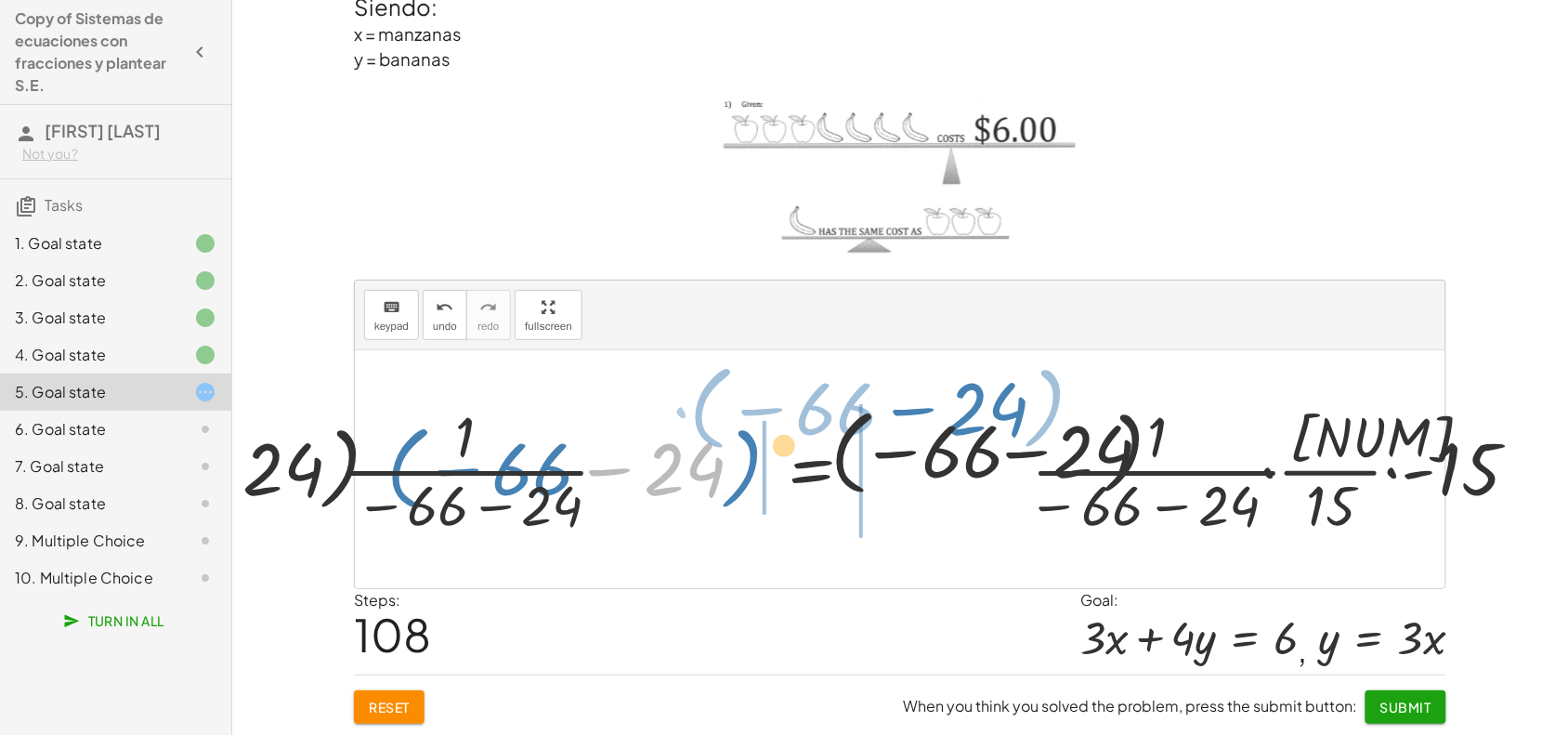 click on "+ · ⬚ · x + · ⬚ · y = ⬚ + · ( - 3 ) · x + · ⬚ · y = ⬚ + · - 3 · x + · ⬚ · y = ⬚ + · - 3 · x + · 1 · y = ⬚ + · - 3 · x + · 1 · y = 0 + · - 3 · x + y = 0 − · 3 · 3 + y = 0 − 9 + y = 0 + · - 1 · 9 + y = 0 + - 9 + y = 0 − 9 + y = 0 + y − 9 = 0 − 9 + y = 0 − 9 + 33 = 0 + · - 1 · 9 + 33 = 0 + · 9 · - 1 + 33 = 0 + - 9 + 33 = 0 − 9 + 33 = 0 + · - 1 · 9 + 33 = 0 + · - 1 · 3 · 3 + · 3 · 11 = 0 · 3 · ( + · - 1 · 3 + 11 ) = 0 · 3 · ( + - 3 + 11 ) = 0 · 3 · ( − 3 + 11 ) = 0 − · 3 · 3 + · 3 · 11 = 0 − · 3 · 3 + 33 = 0 − · 3 · 3 + 33 − 33 = + 0 − 33 − · 3 · 3 + 33 − 33 = - 33 − · 3 · 3 + 0 = - 33 · - 3 · 3 = - 33 - 9 = - 33 · - 1 · 9 = - 33 + 33 − · 1 · 9 = − 33 + 33 + 33 − 9 = − 33 + 33 + 33 − 9 + 33 = − 33 + 33 + 33 + 33 − 9 + 33 + 33 = − 33 + 33 + 33 + 33 + 33 − 9 + 33 + 33 = + 0 + 33 + 33 + 33 − 9 + 33 + 33 = + 33 + 33 + 33 − 9 + 33 + 33 = 66 + 33 − 9 + 33 − 66 + 33 = + 66 − 66 + 33" at bounding box center (1067, 469) 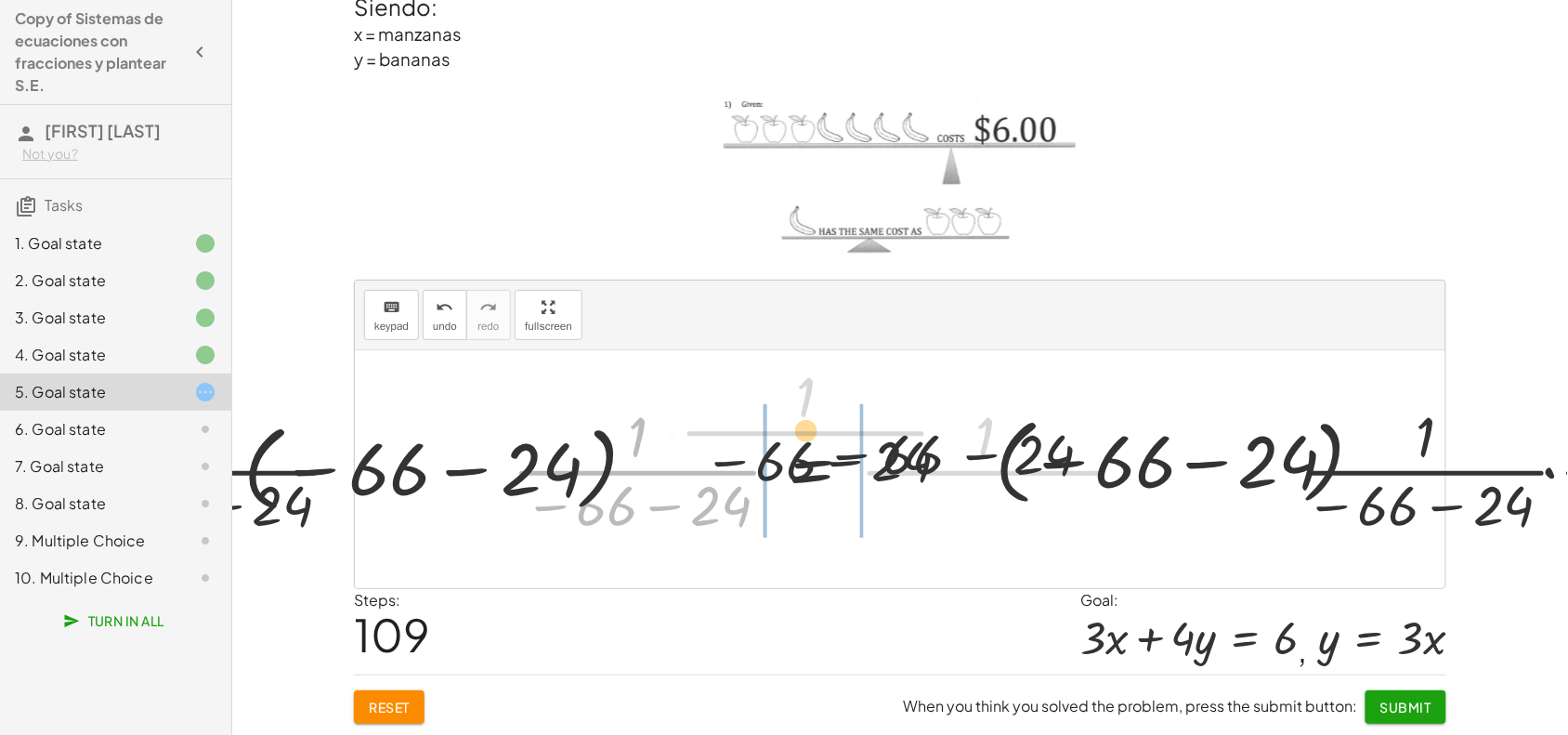 click at bounding box center [727, 469] 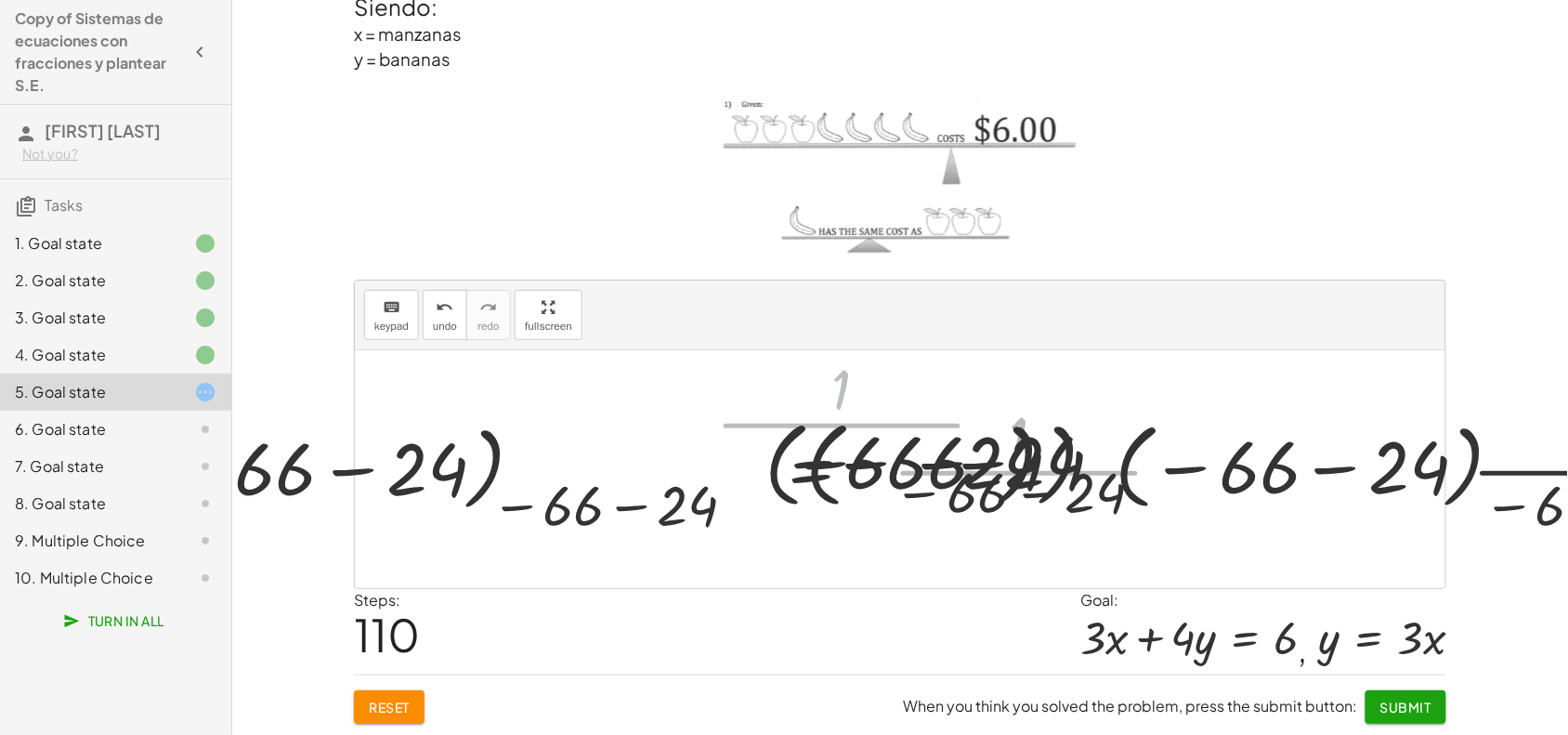 click at bounding box center (727, 469) 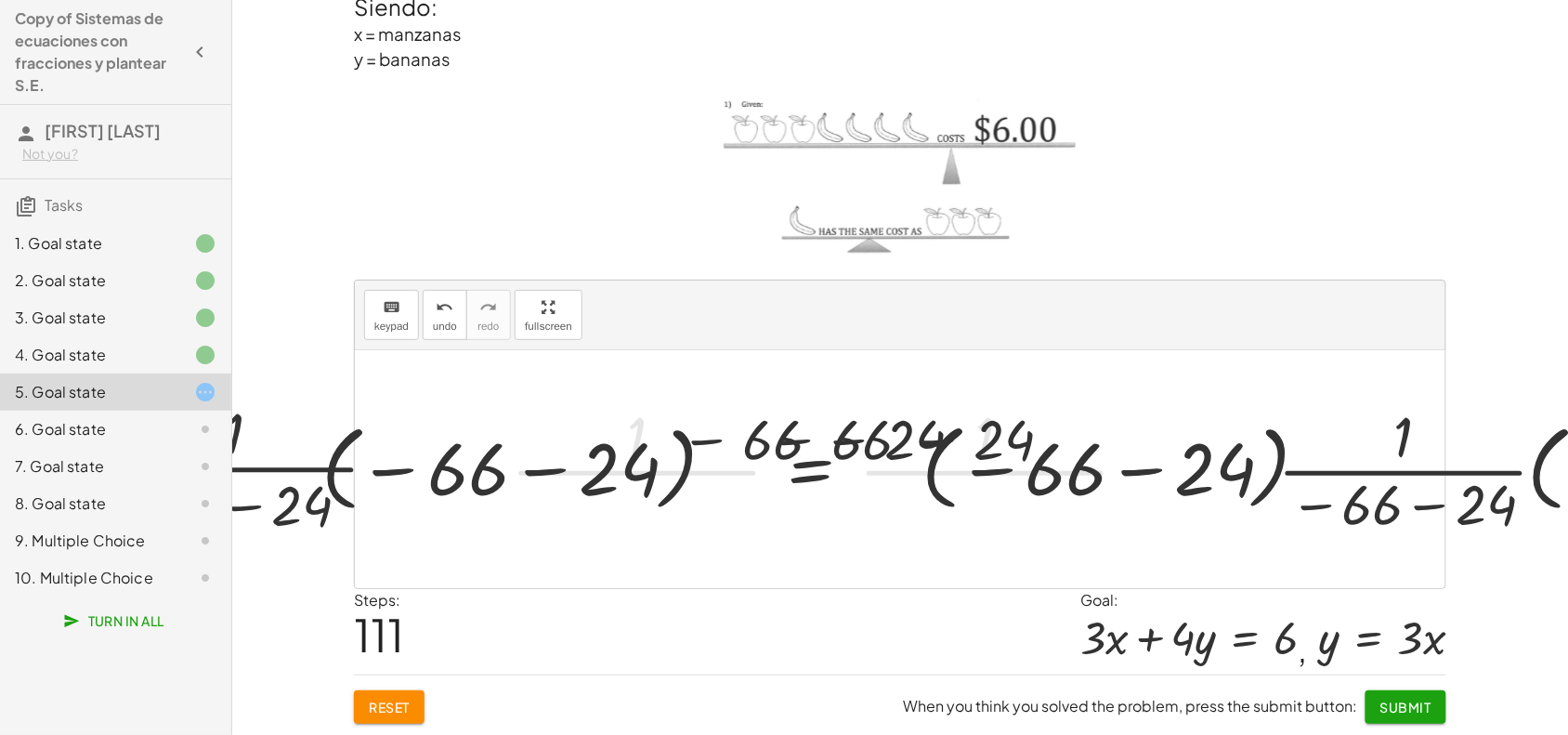 click at bounding box center (726, 469) 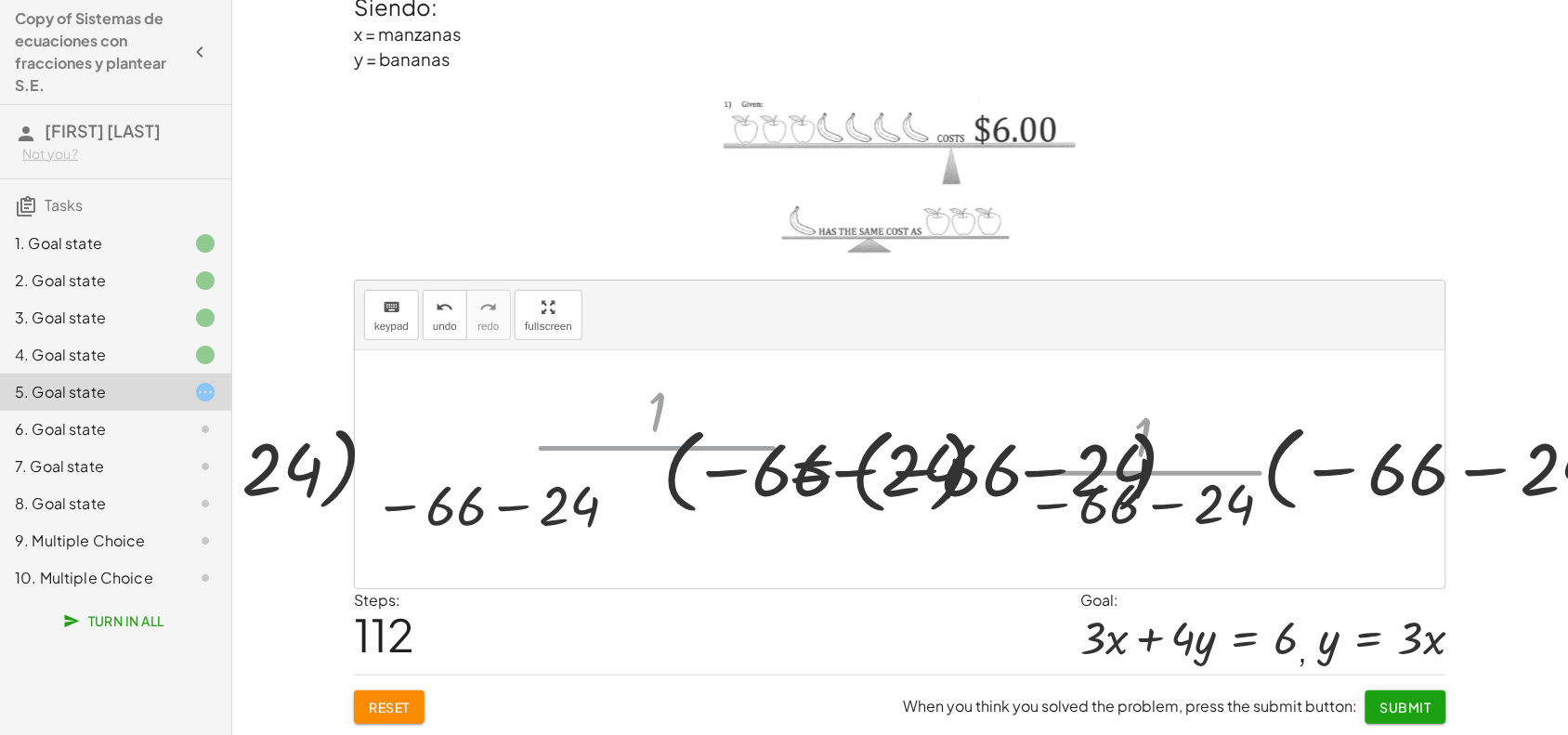 click at bounding box center [727, 469] 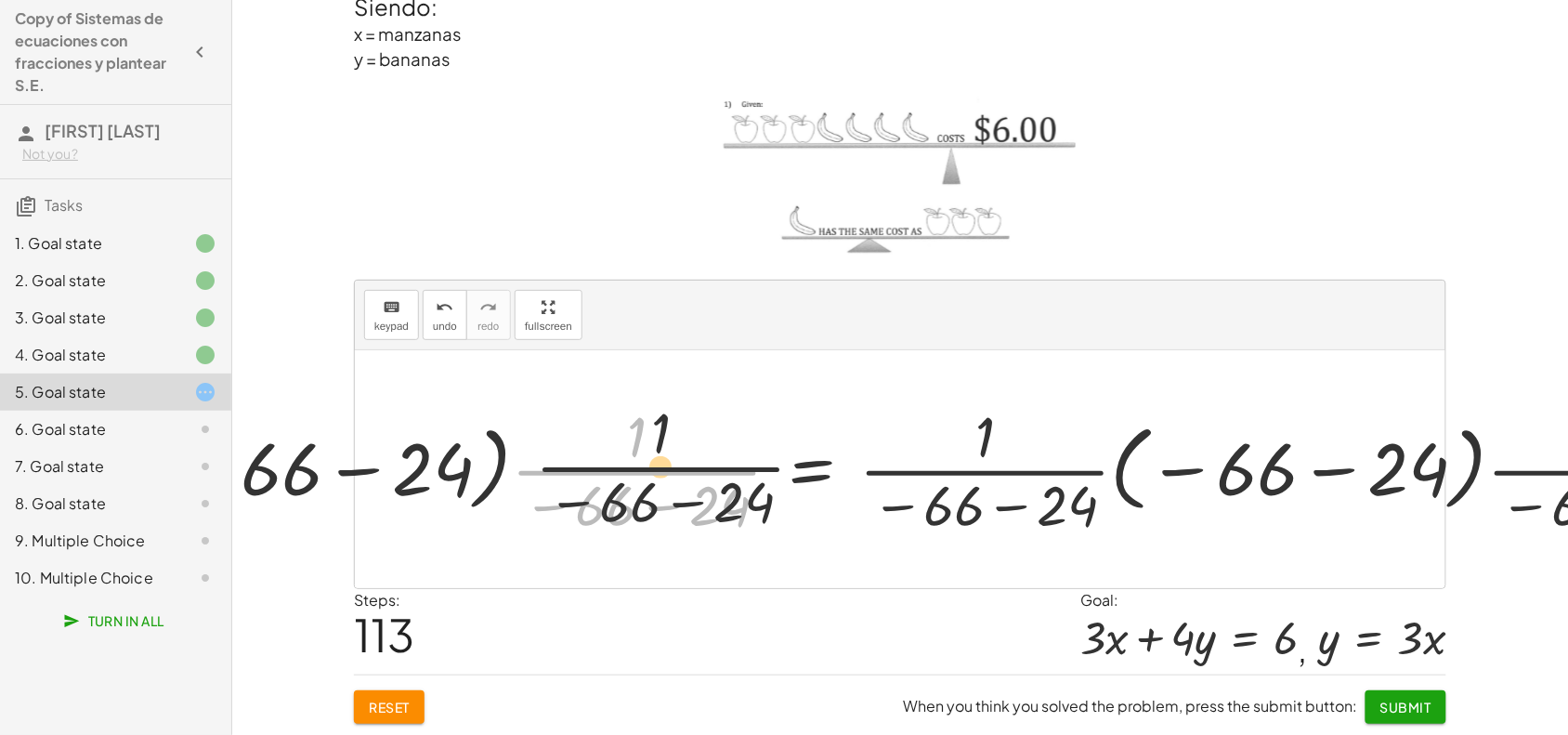 click at bounding box center [726, 469] 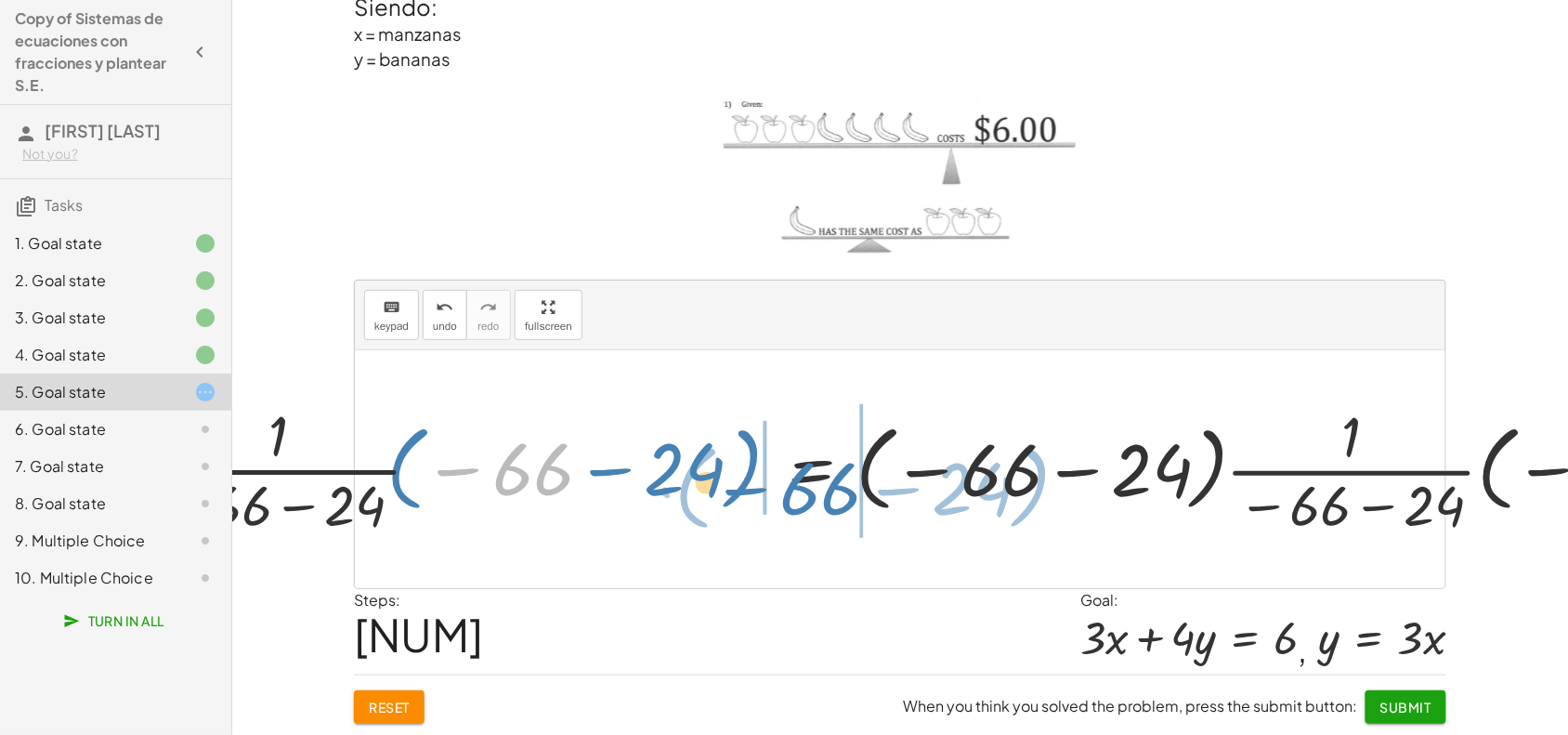 click at bounding box center (727, 469) 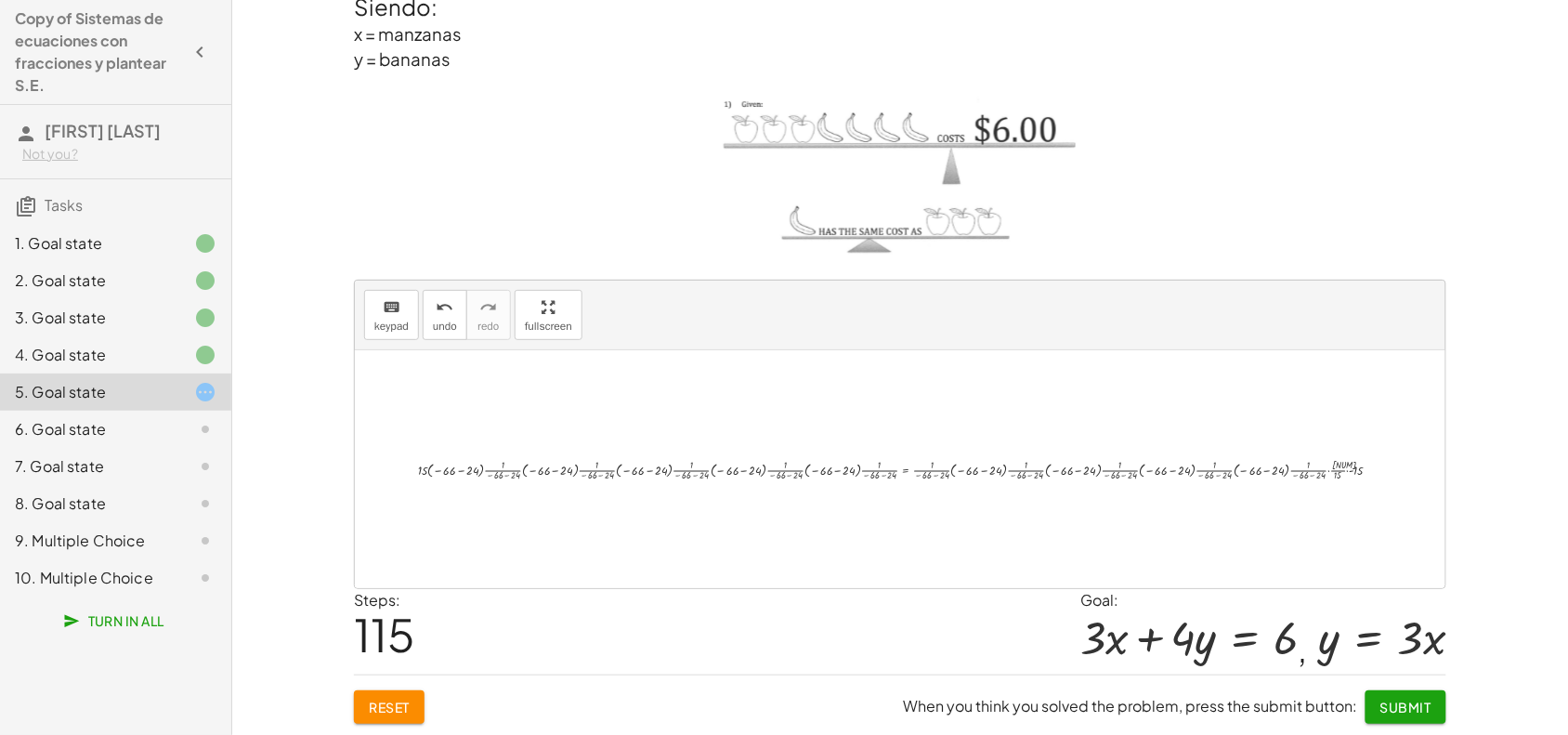 click on "Reset" at bounding box center (389, 707) 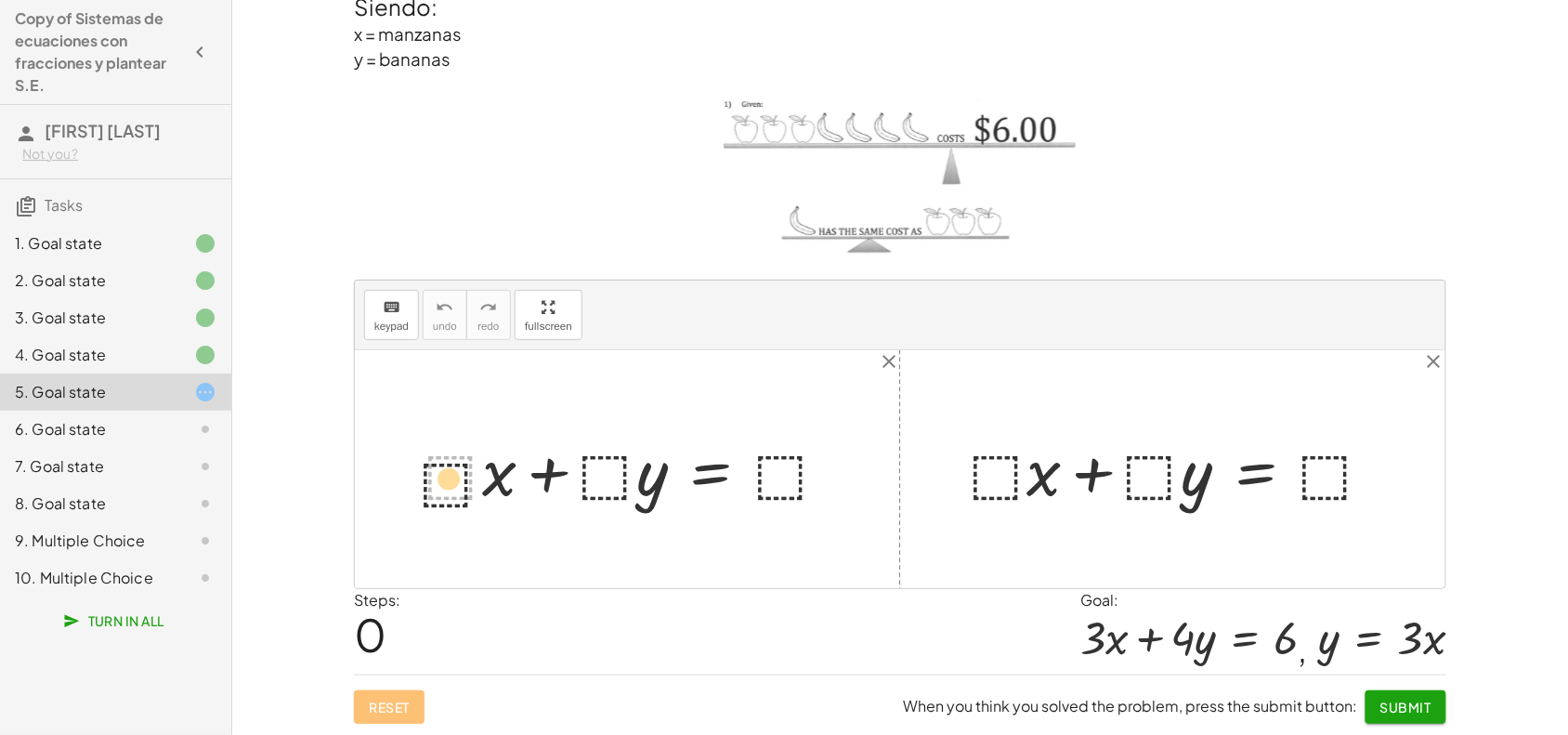 click at bounding box center [634, 468] 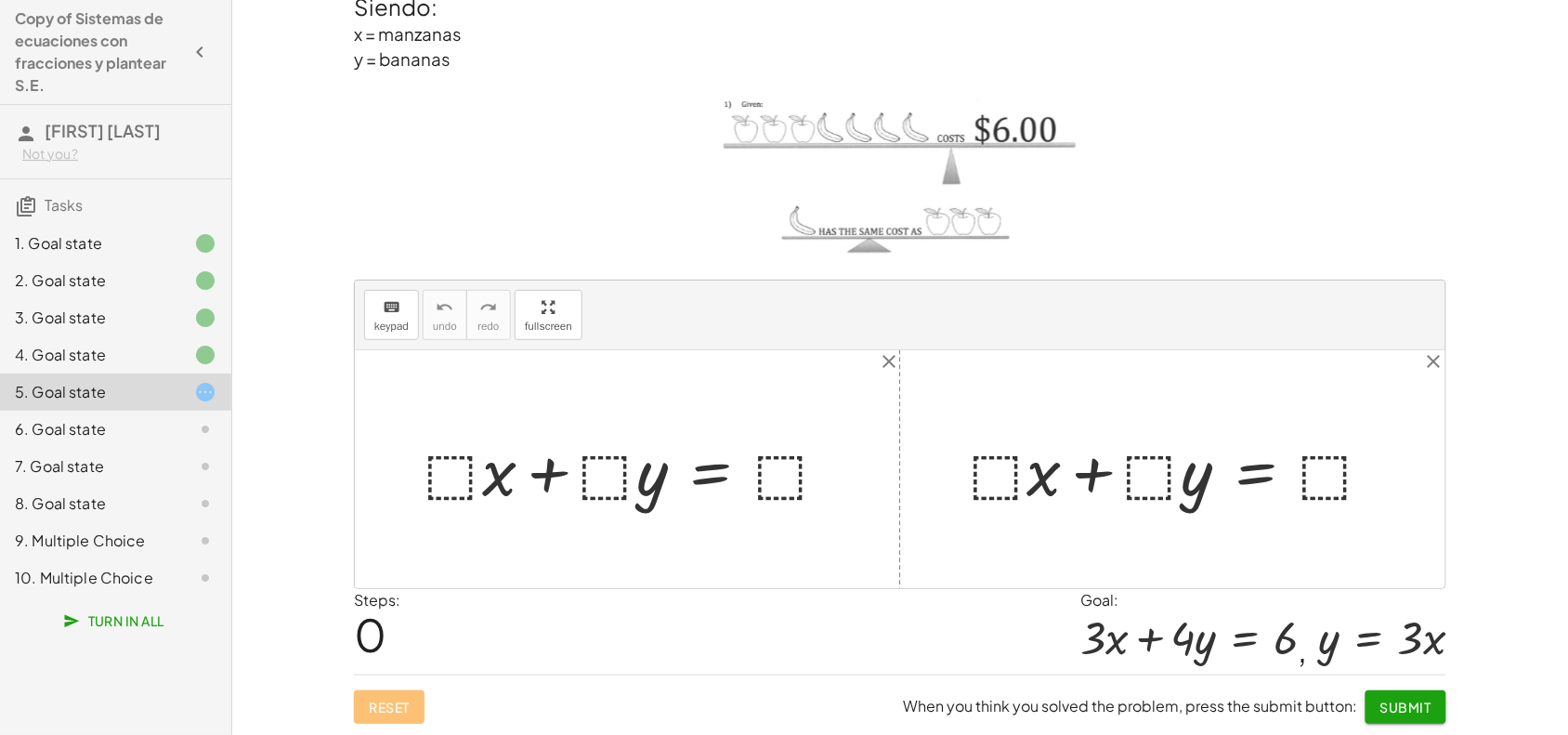 click at bounding box center (634, 468) 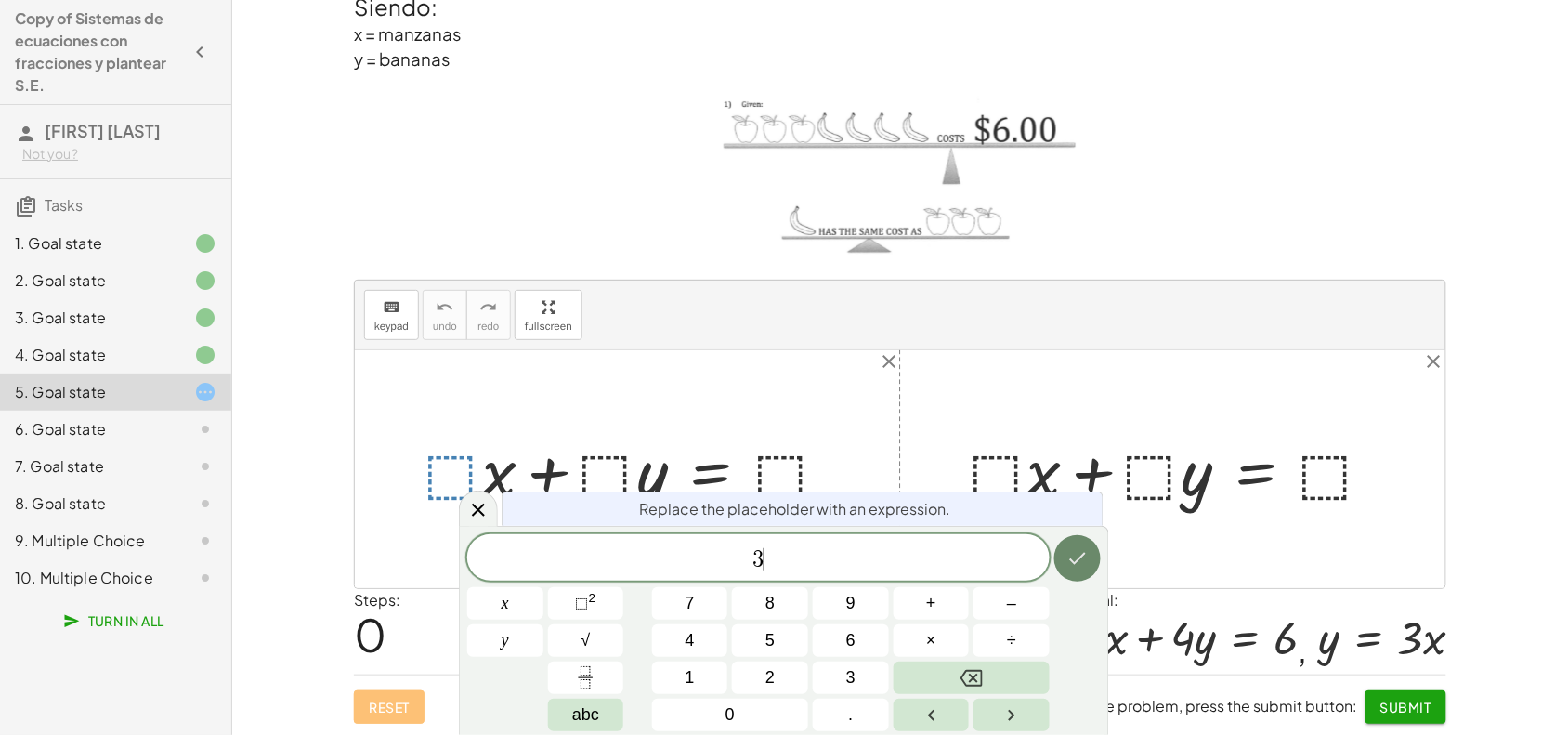 click 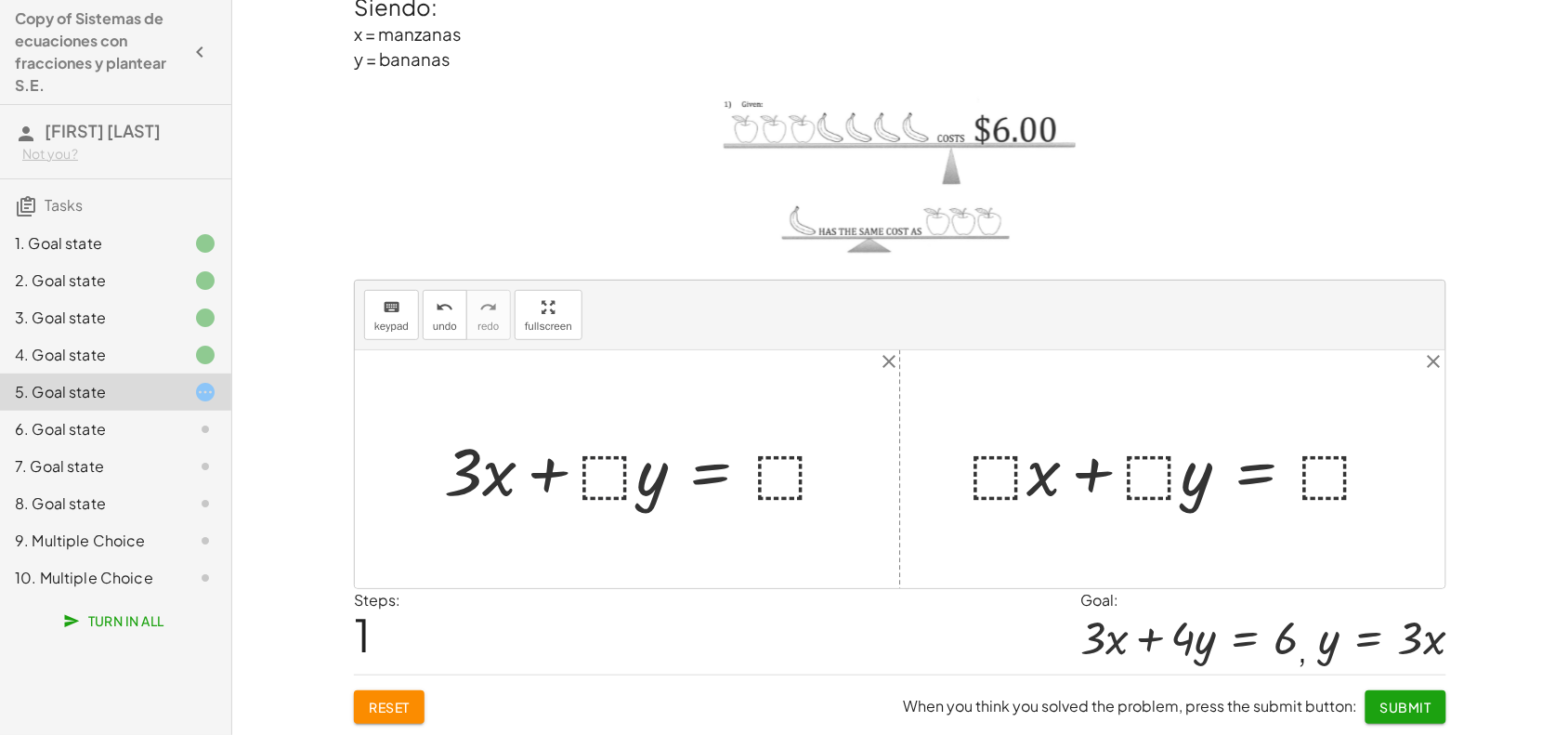 click at bounding box center (644, 468) 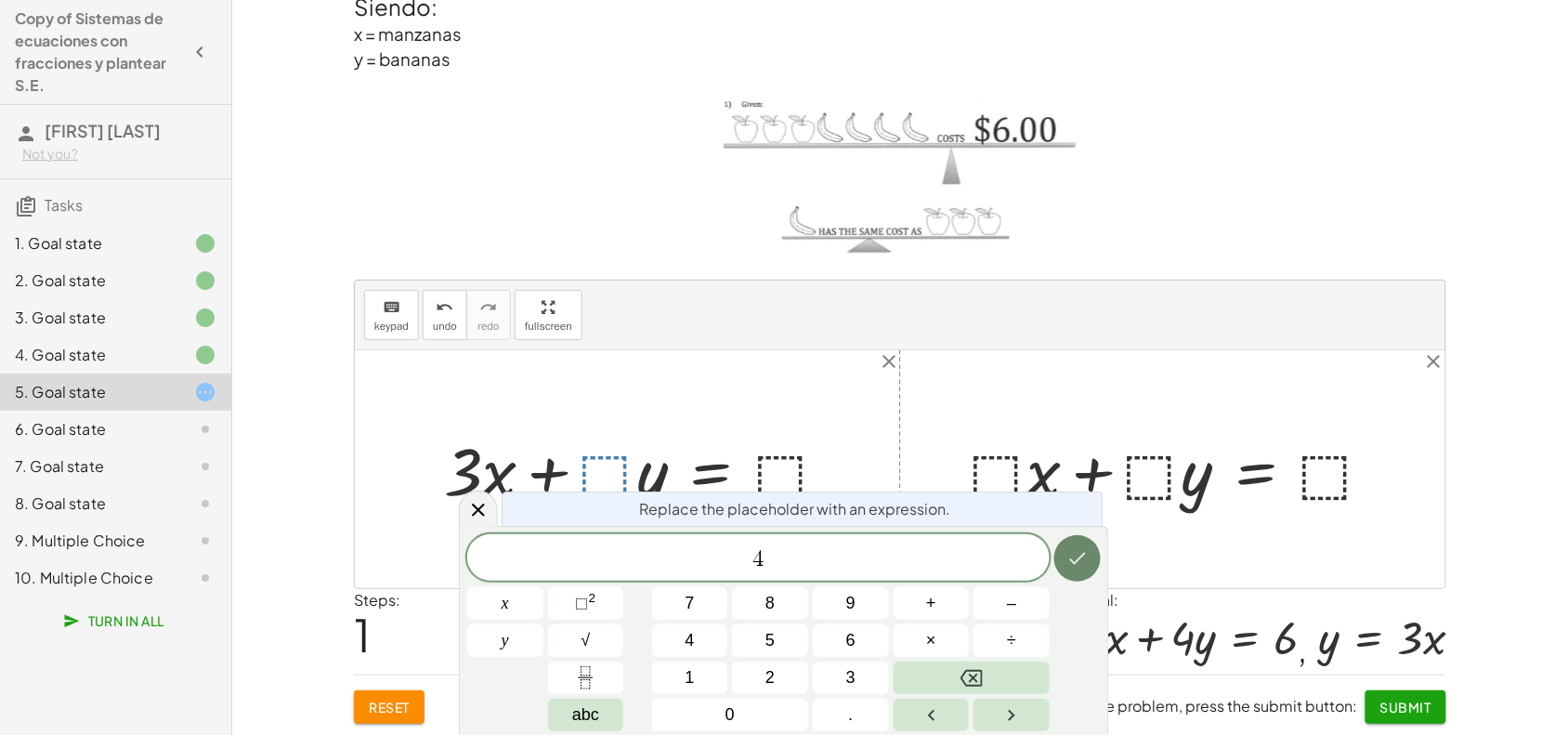 click at bounding box center [1078, 558] 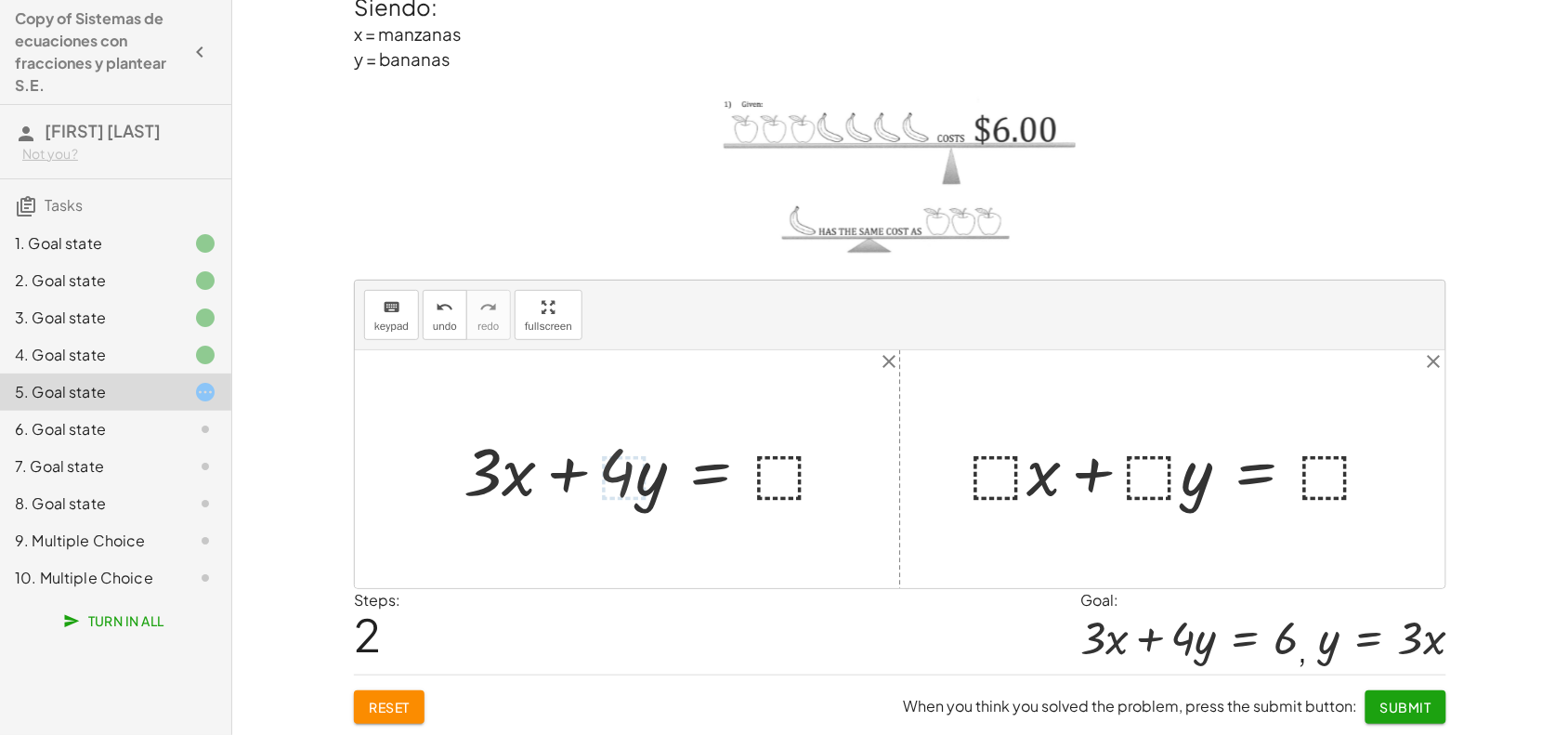 click at bounding box center (654, 468) 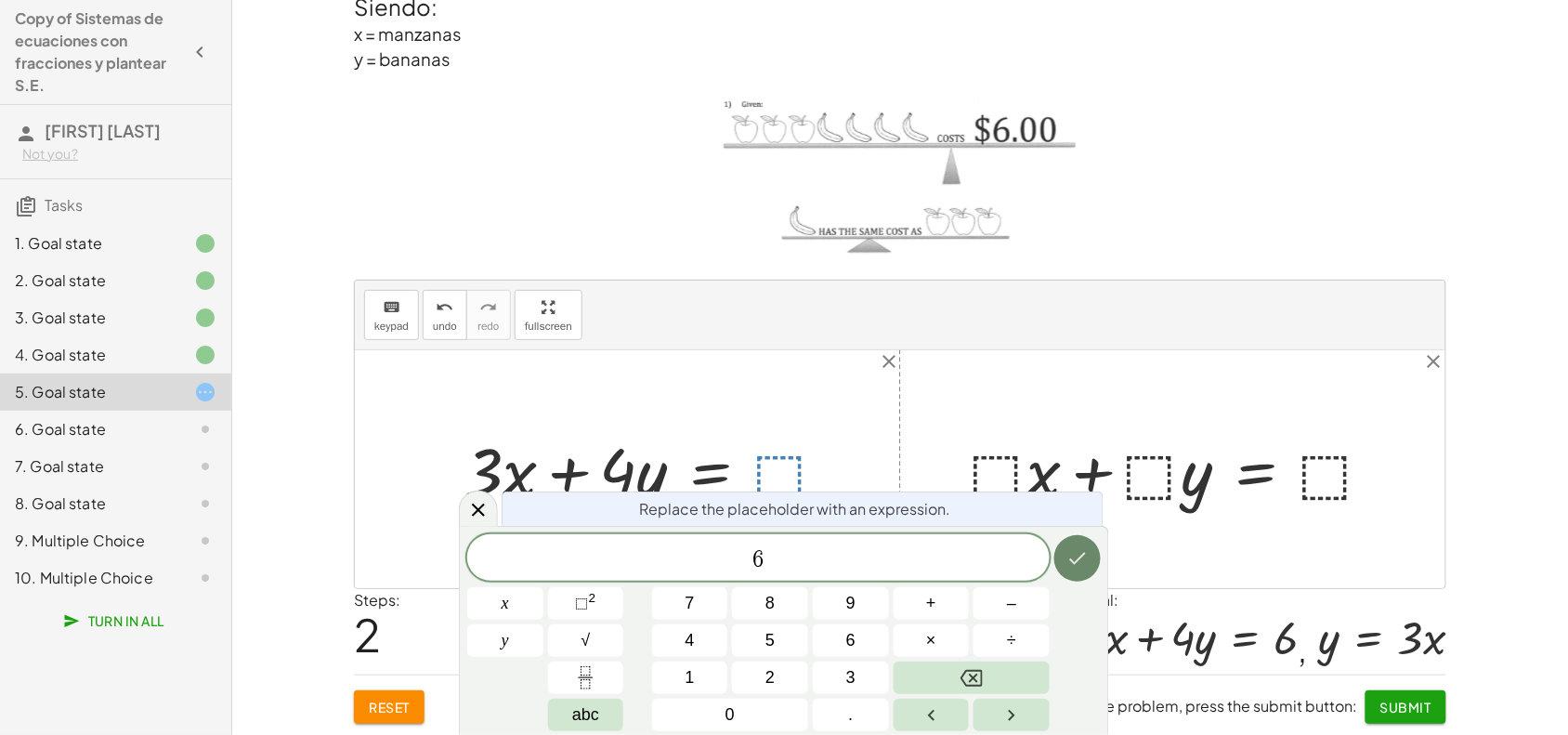 click at bounding box center [1078, 558] 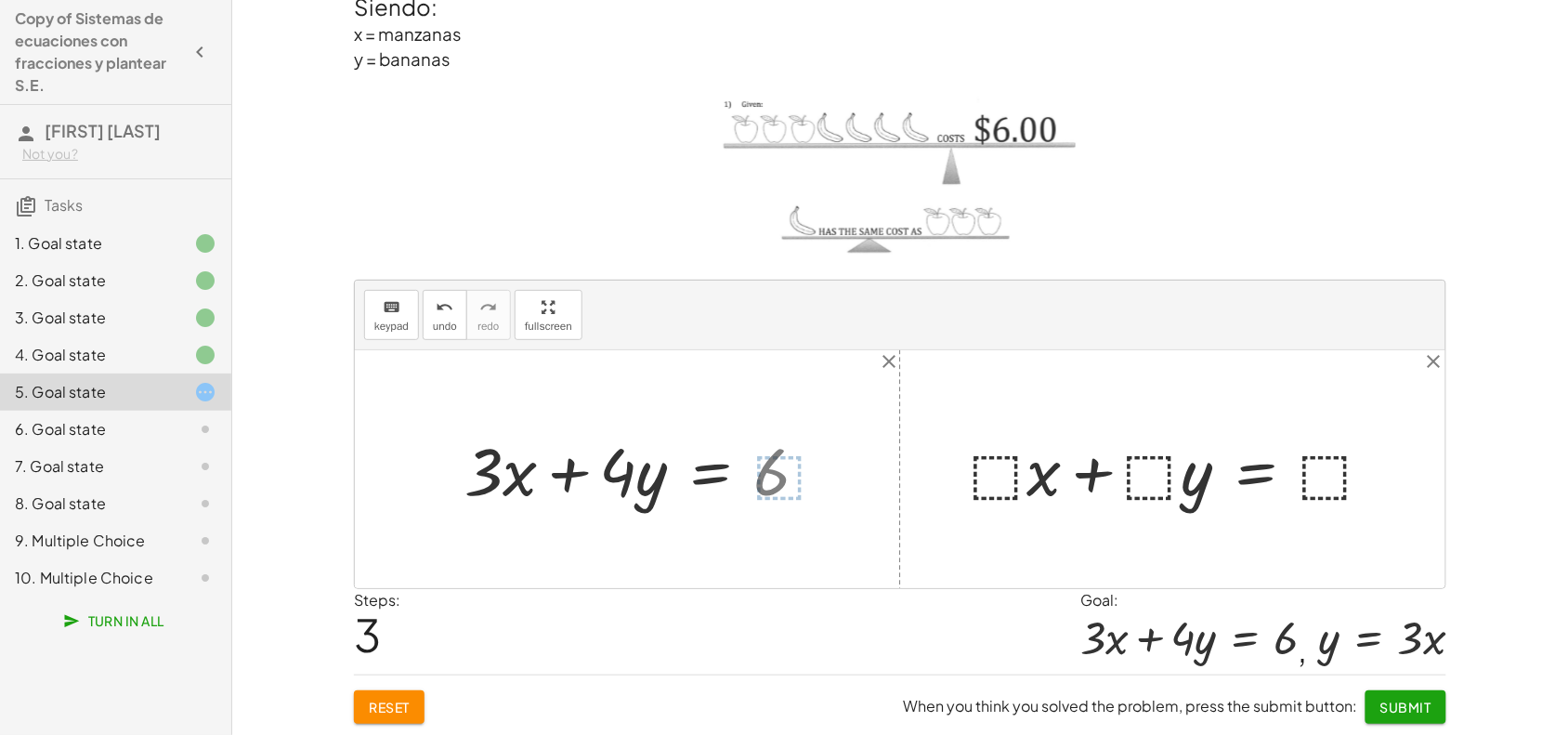 click at bounding box center (1180, 468) 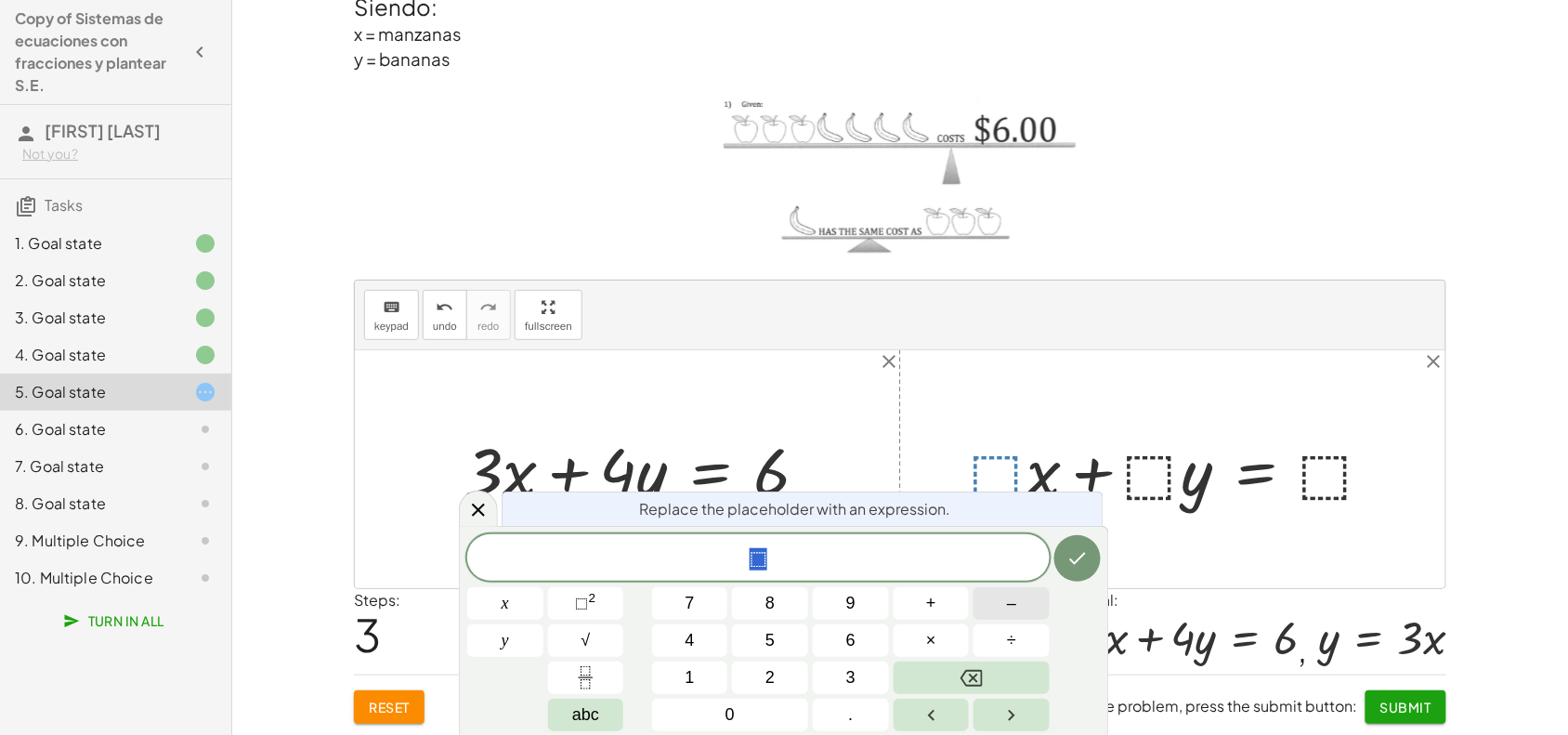 click on "–" at bounding box center (1012, 603) 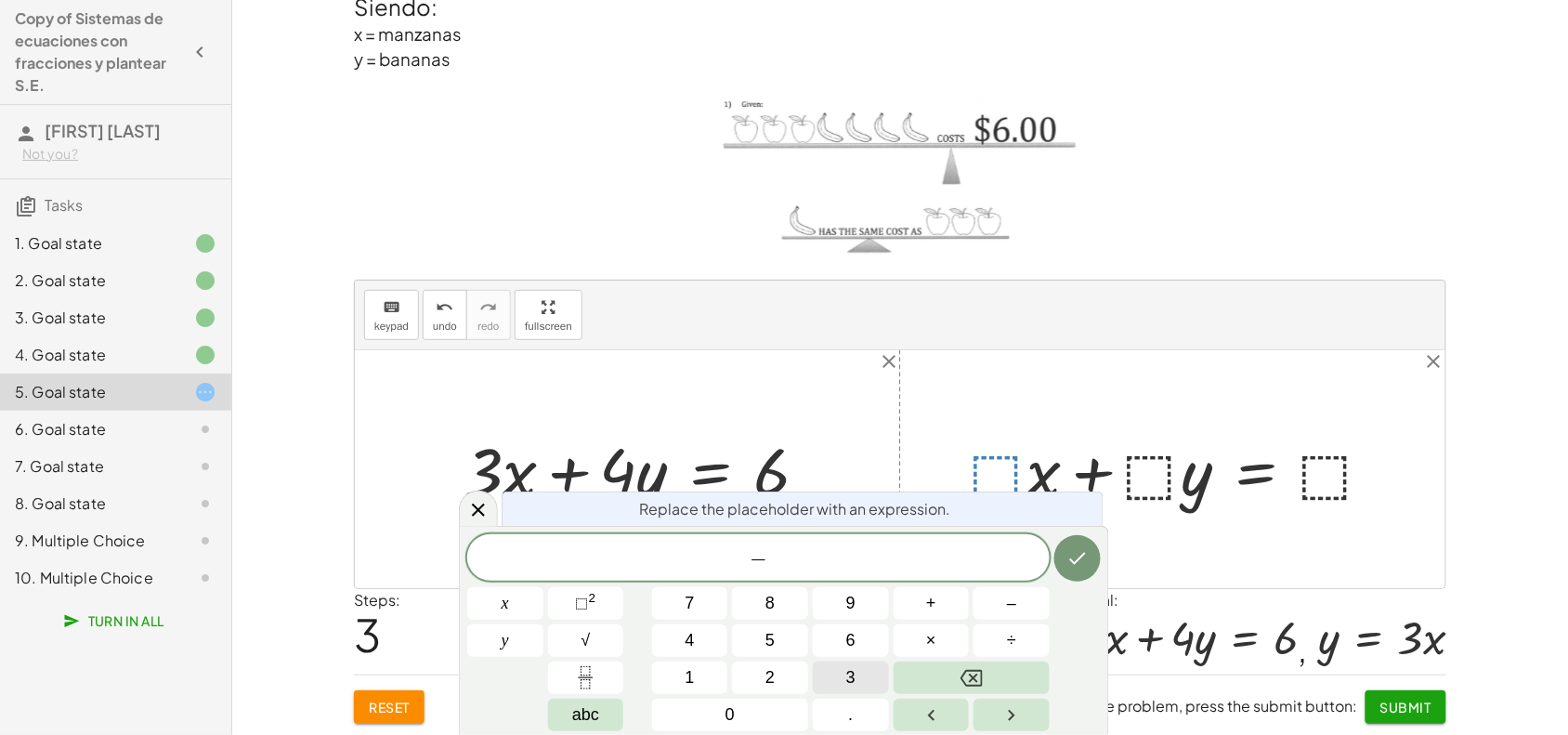 click on "3" at bounding box center (851, 677) 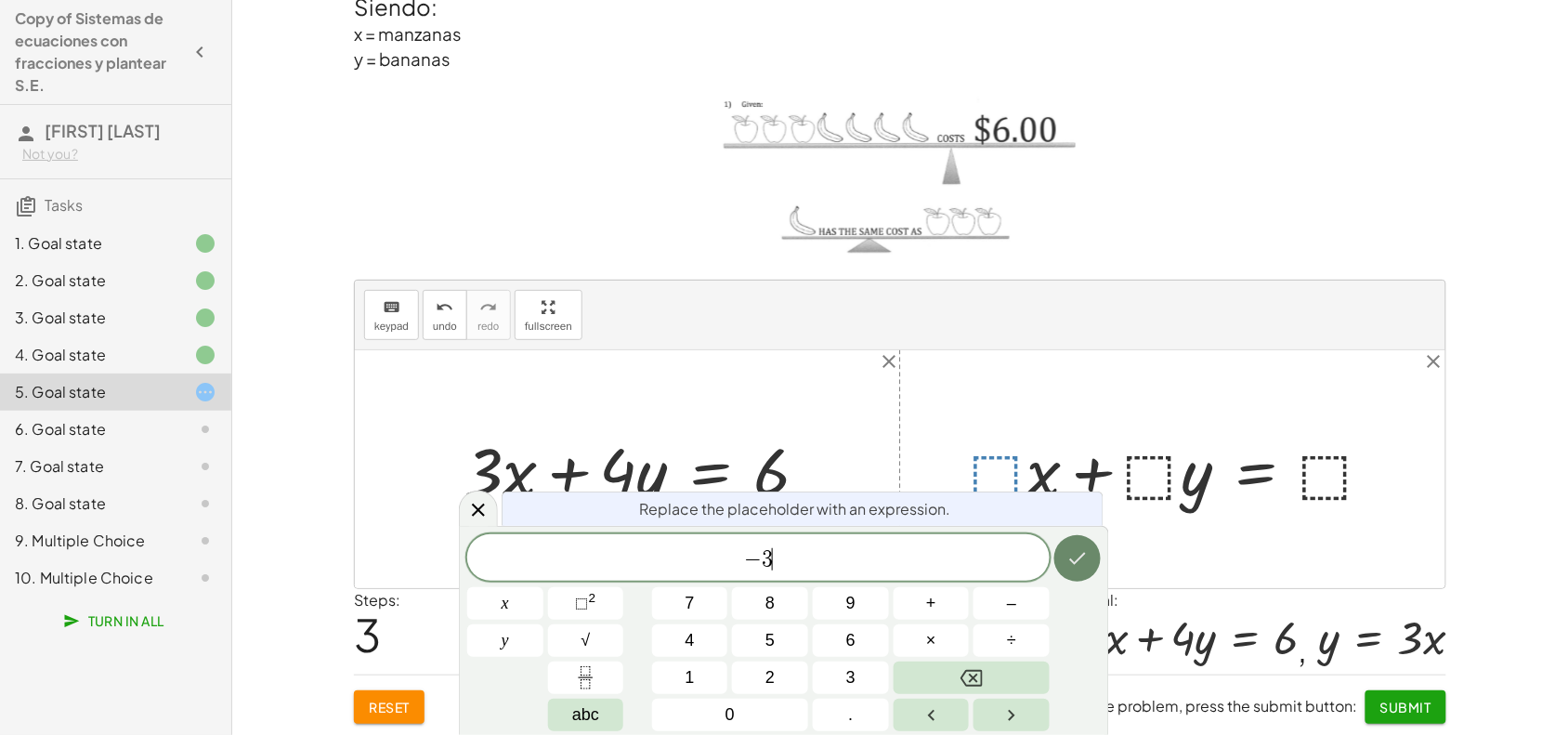 click 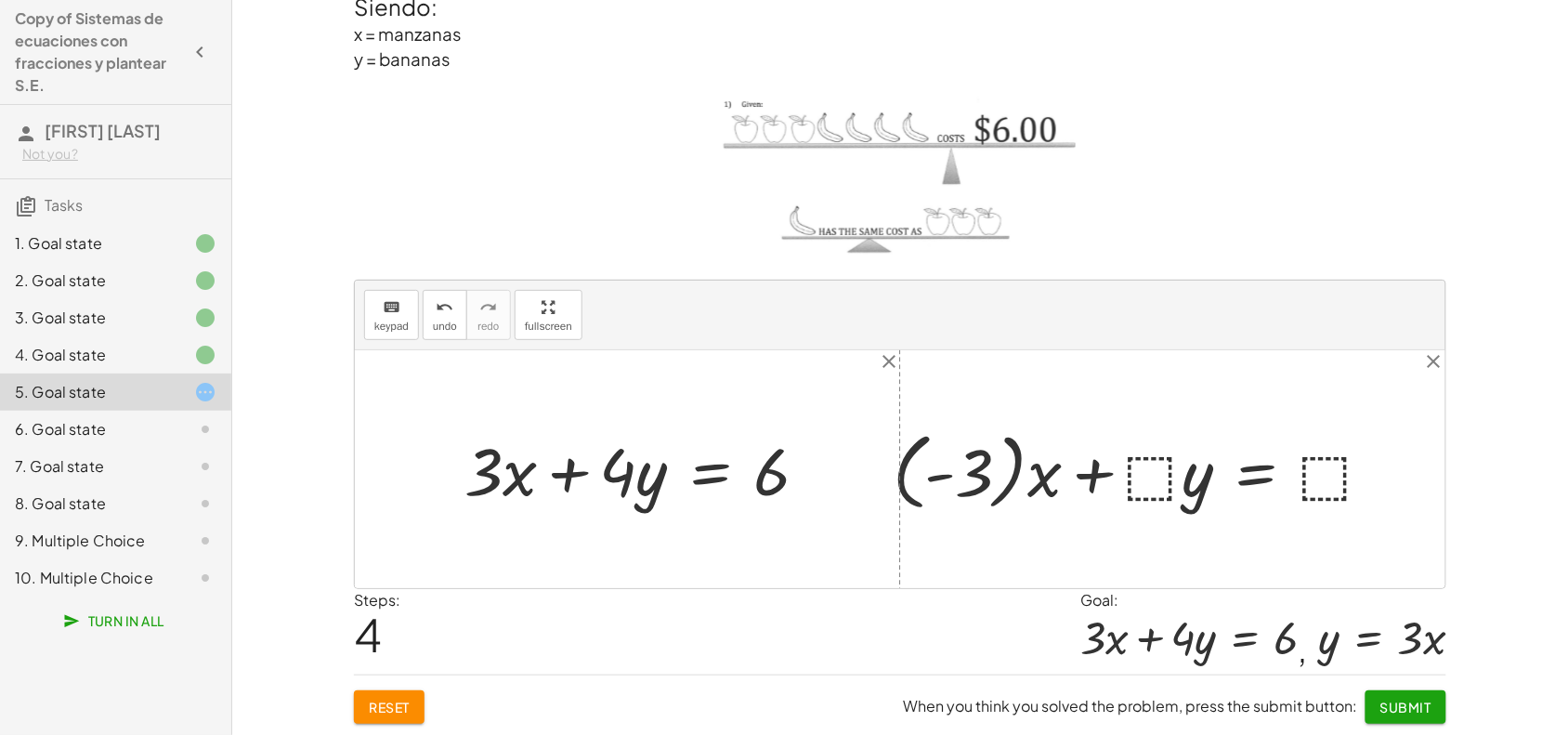 click at bounding box center (1141, 469) 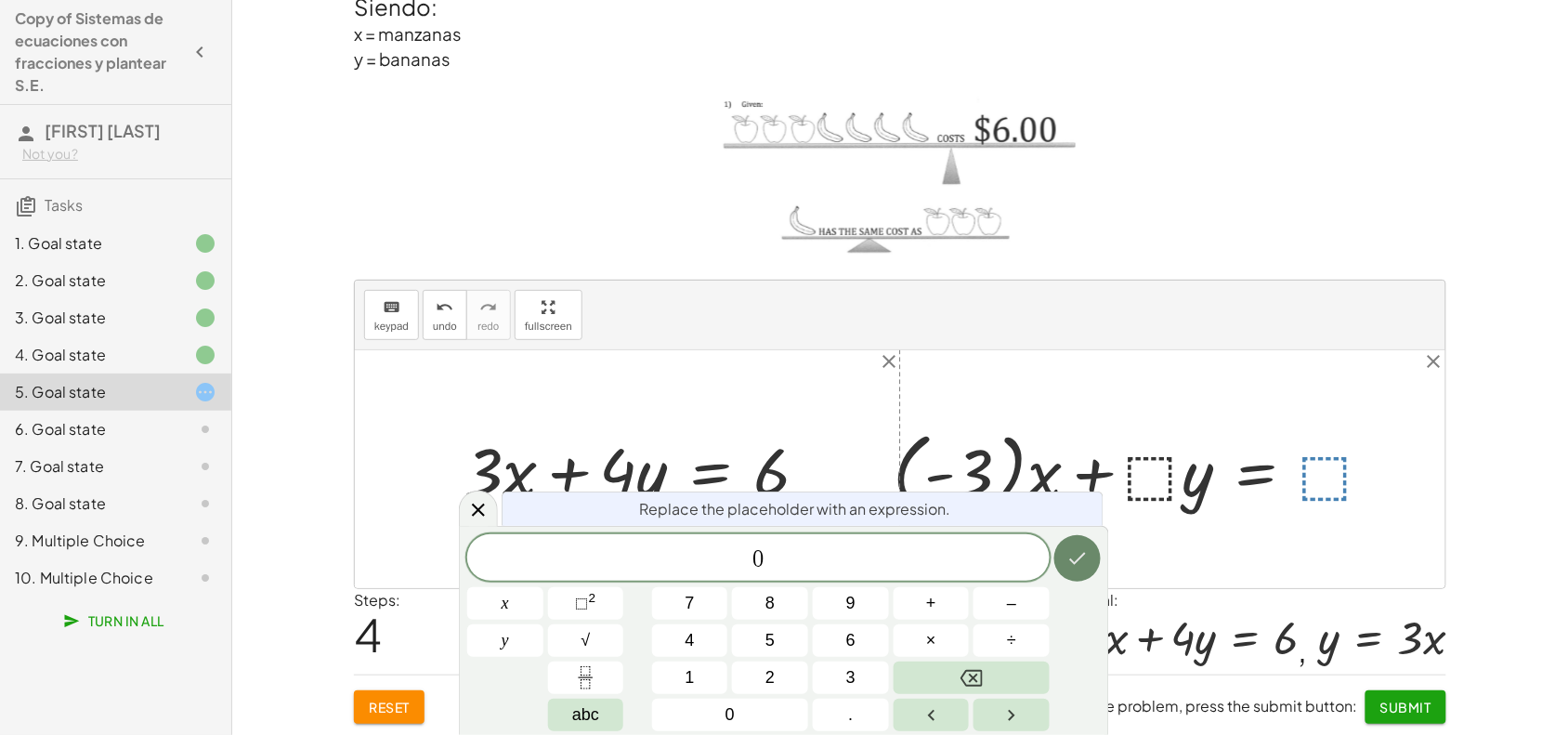 click at bounding box center (1078, 558) 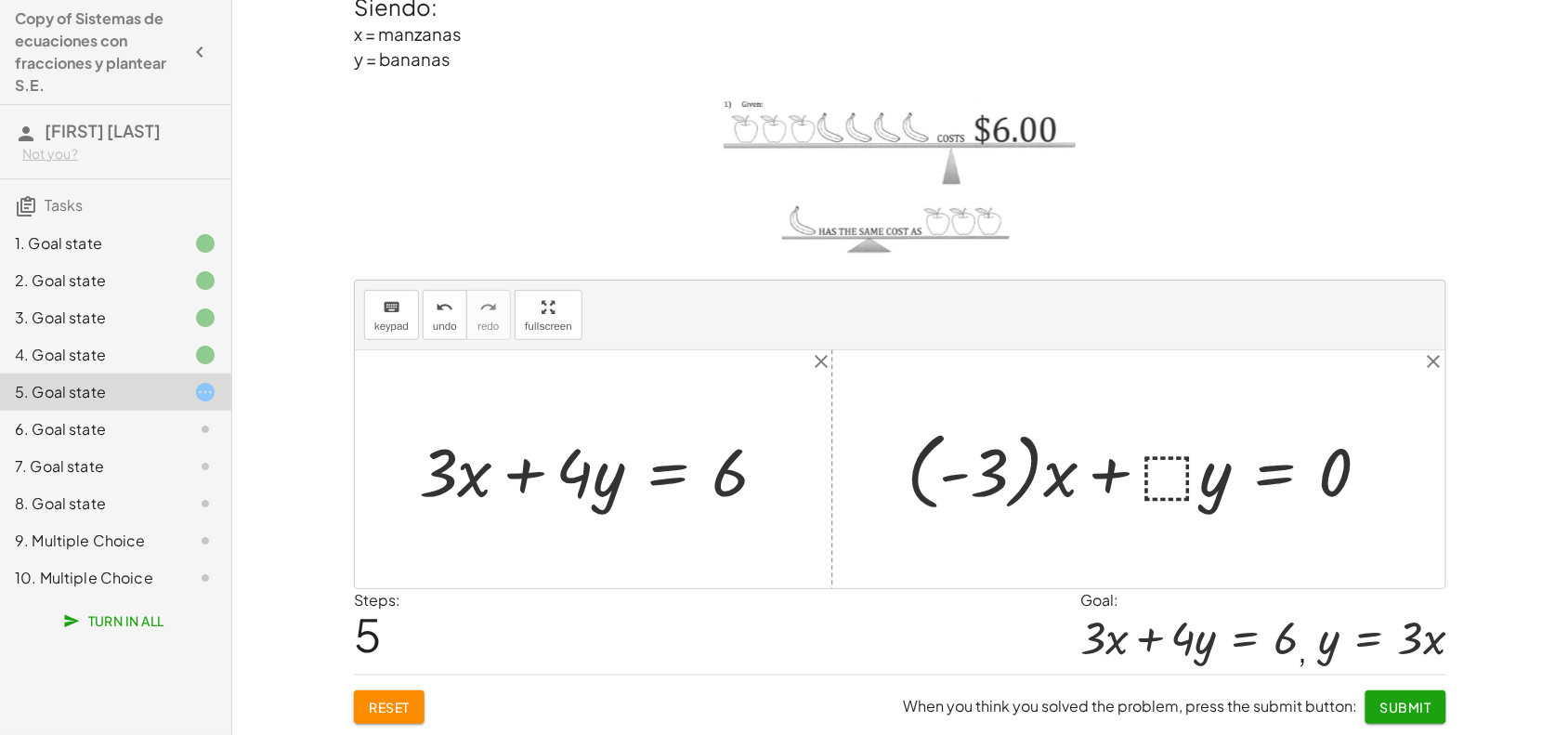 click at bounding box center (1145, 469) 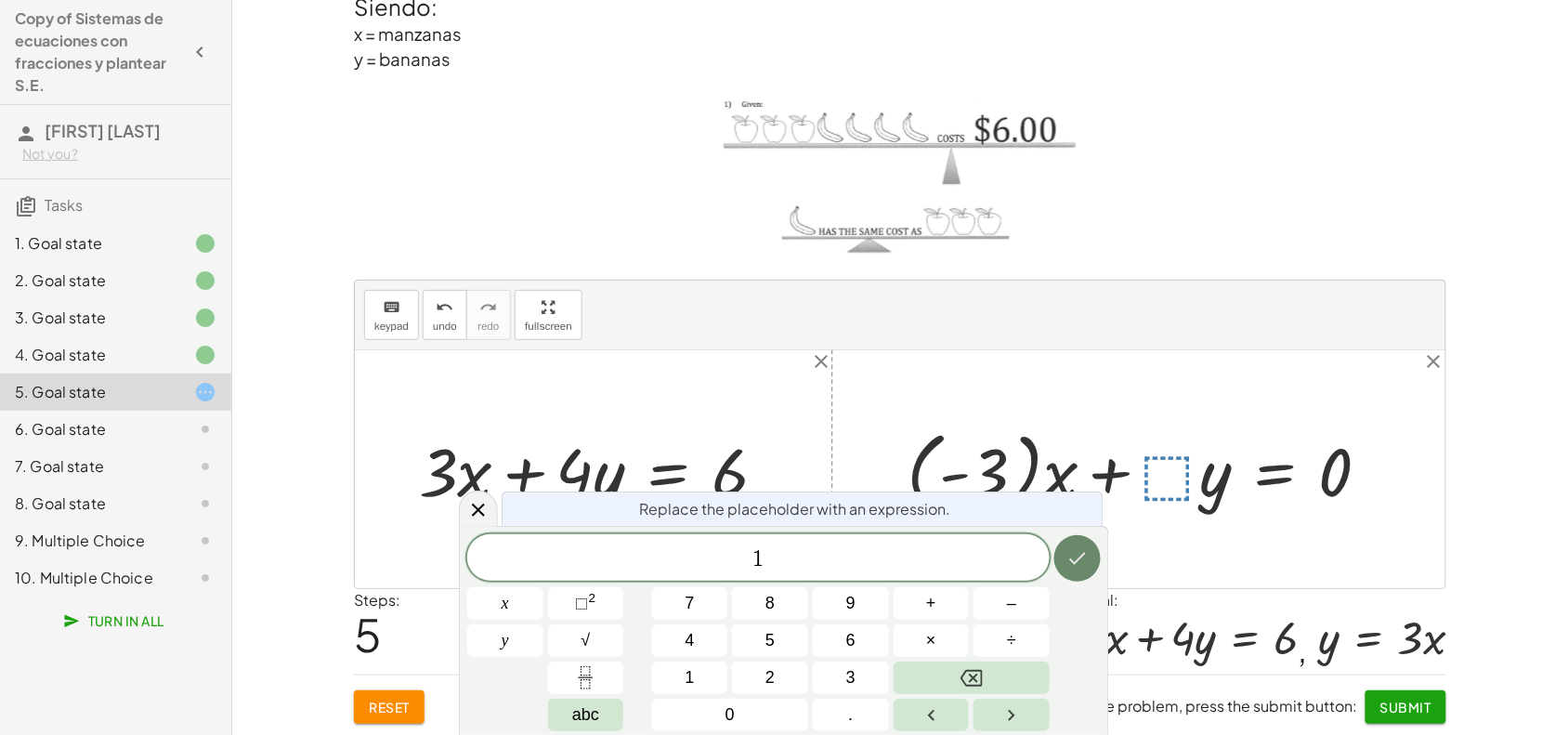 click 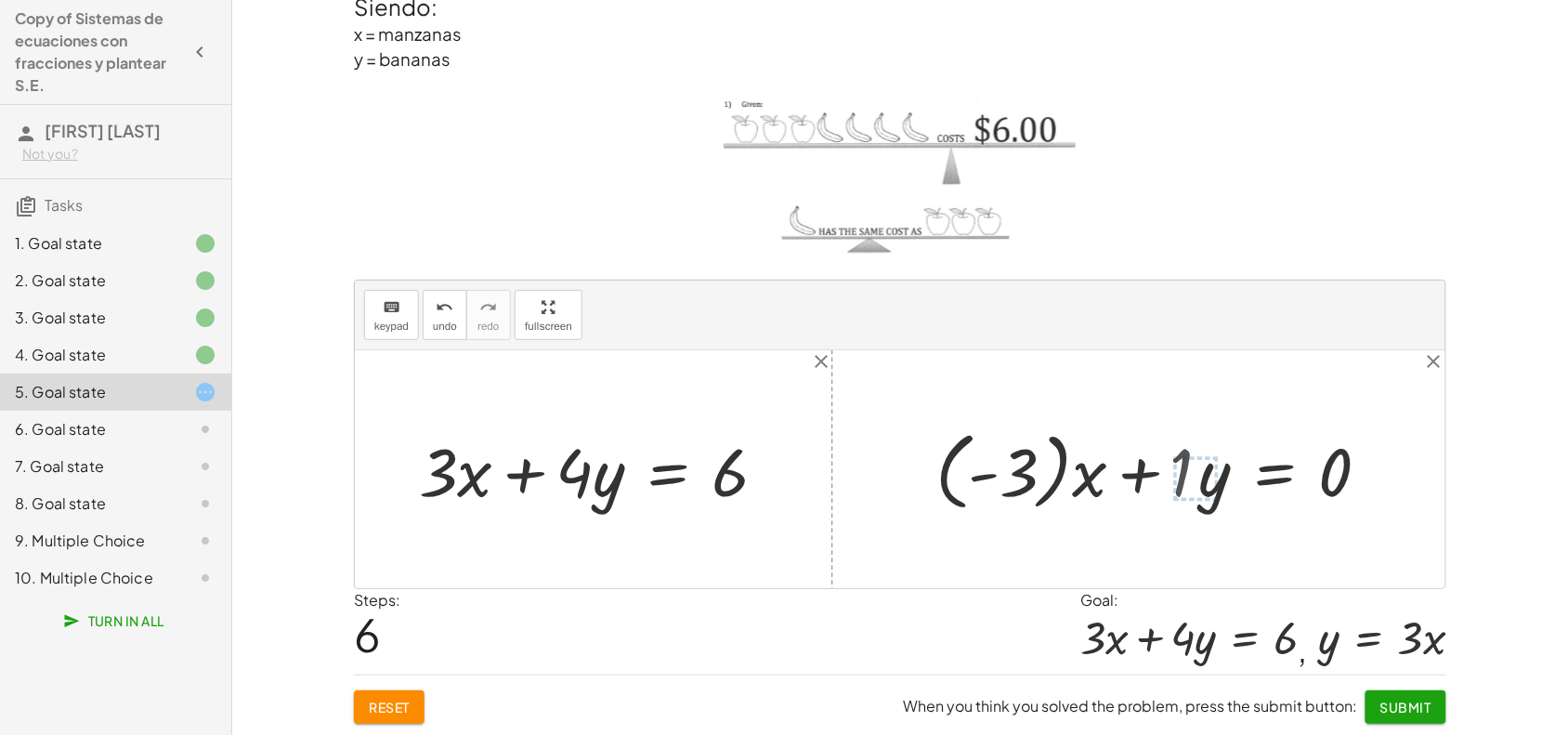 click at bounding box center [1163, 469] 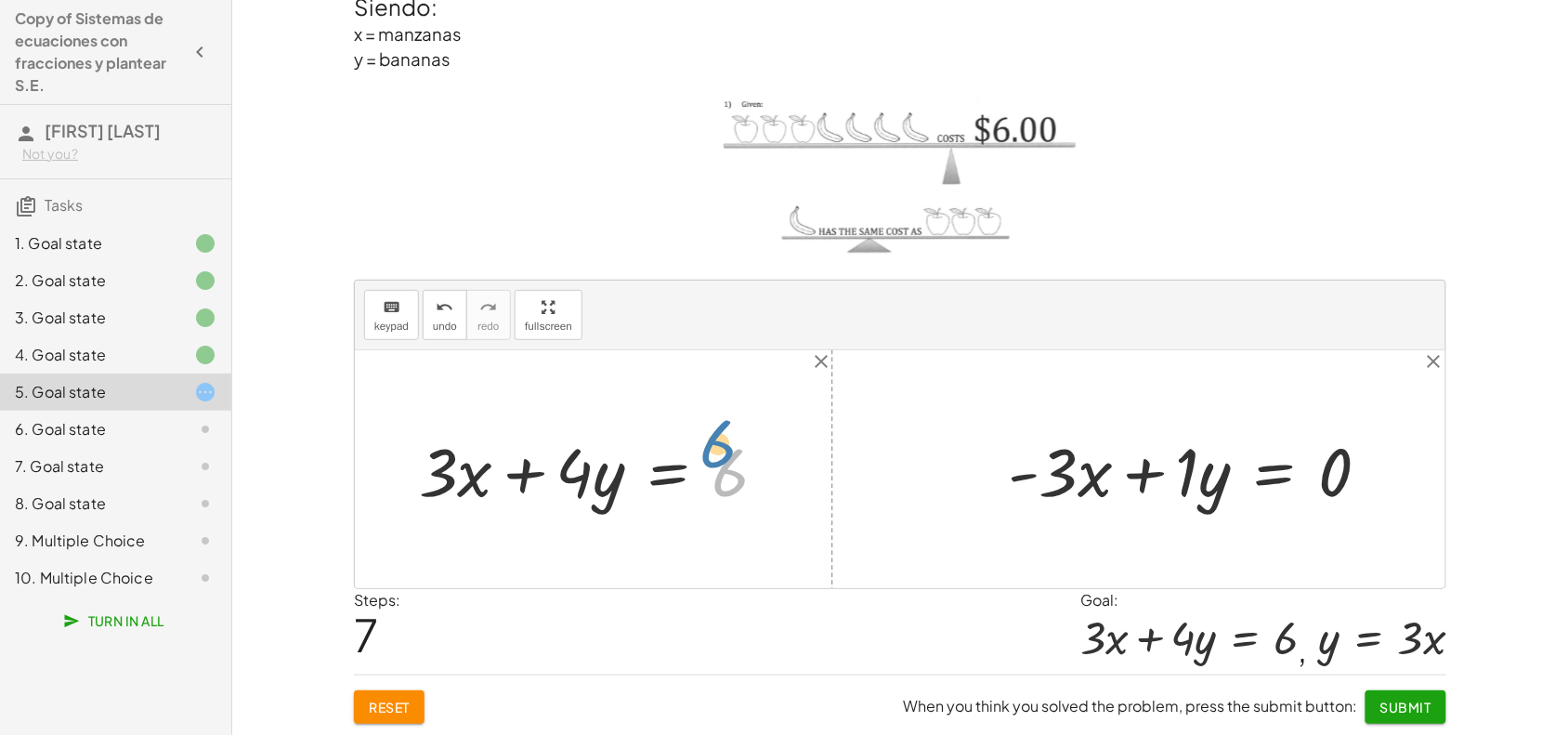 click on "+ · ⬚ · x + · ⬚ · y = ⬚ + · 3 · x + · ⬚ · y = ⬚ + · 3 · x + · 4 · y = ⬚ 6 + · · x + · · y = 3 4 6 + · ⬚ · x + · ⬚ · y = ⬚ + · ( - 3 ) · x + · ⬚ · y = ⬚ + · ( - 3 ) · x + · ⬚ · y = 0 + · ( - 3 ) · x + · 1 · y = 0 + · · x + · · y = - 3 0 1" at bounding box center (900, 469) 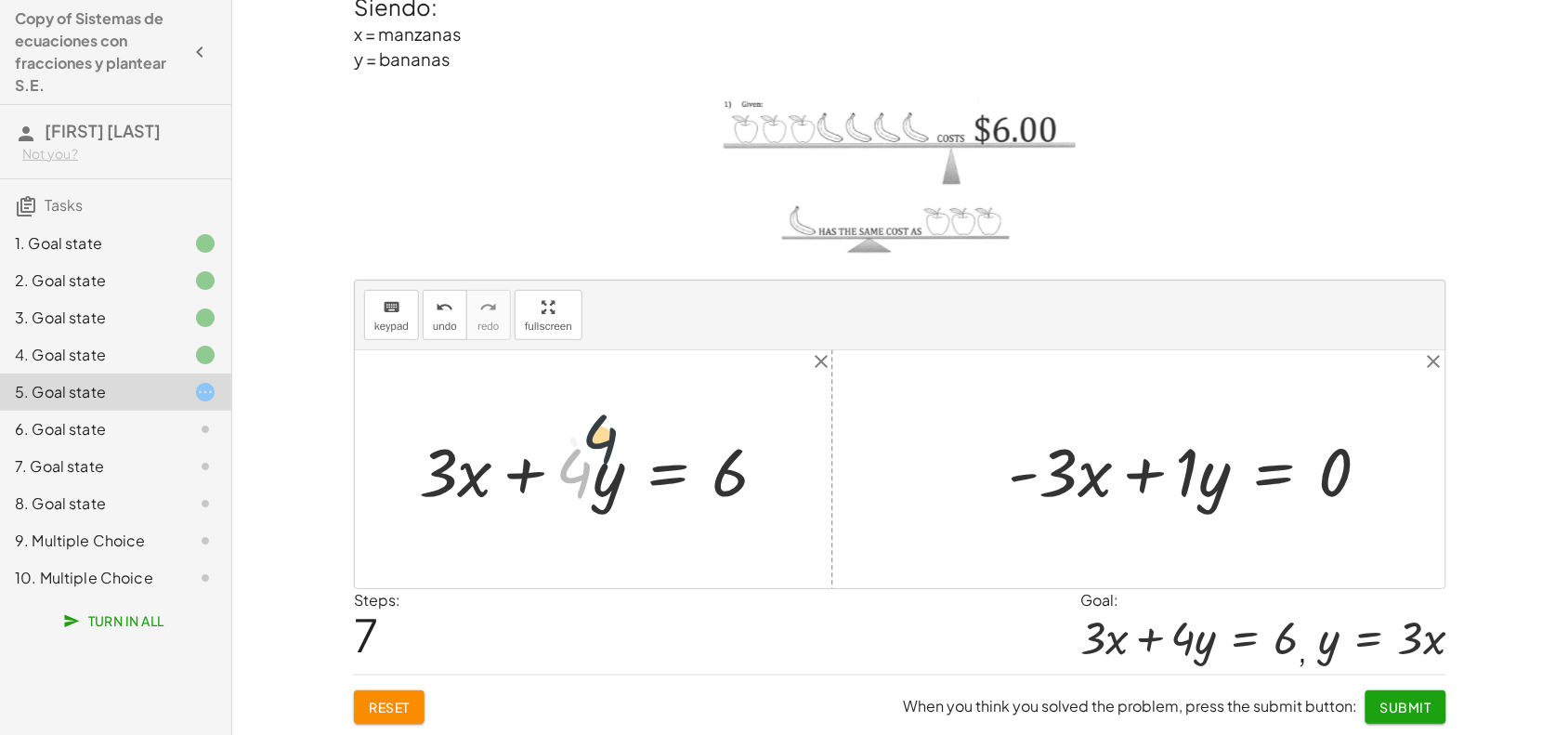 click at bounding box center (600, 469) 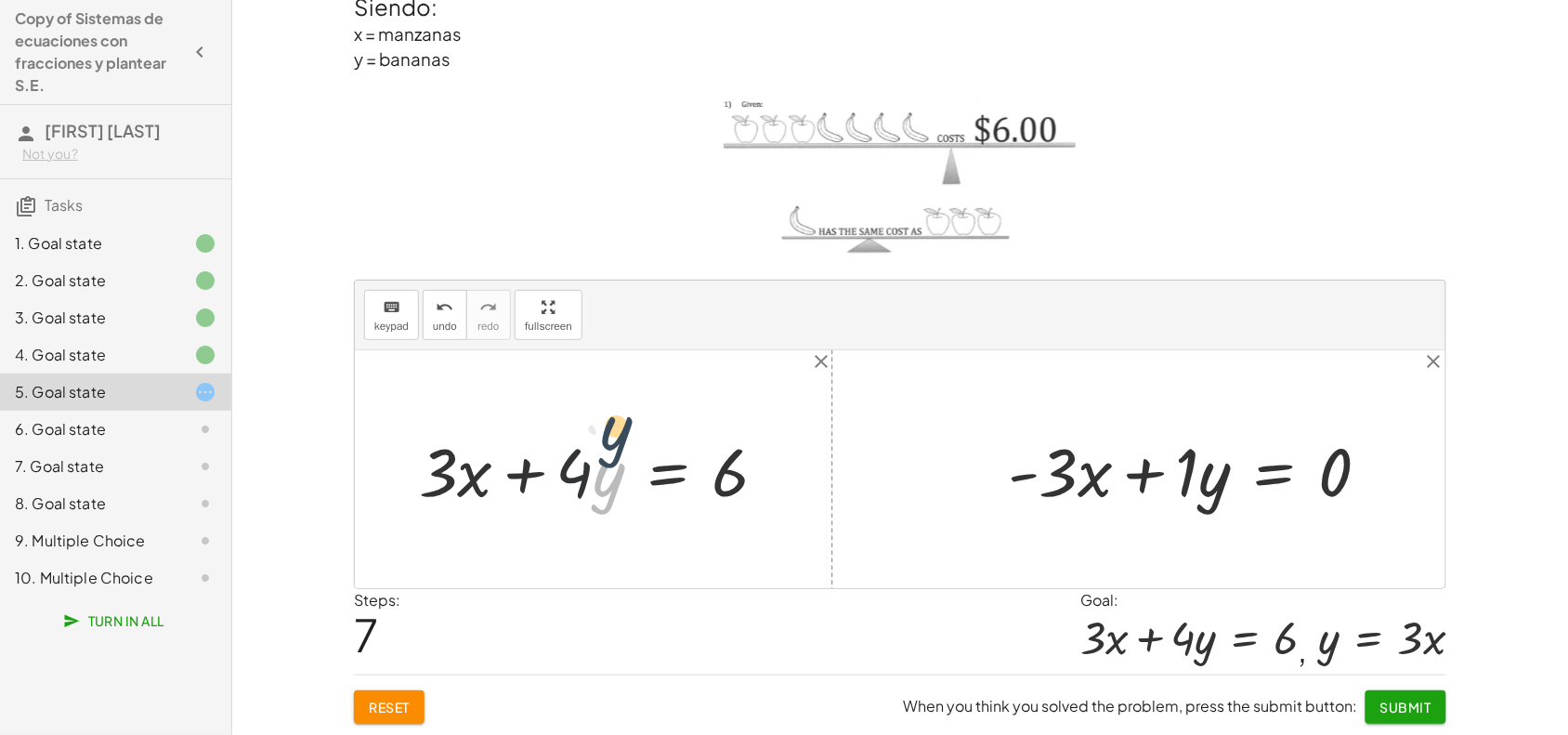 click at bounding box center [600, 469] 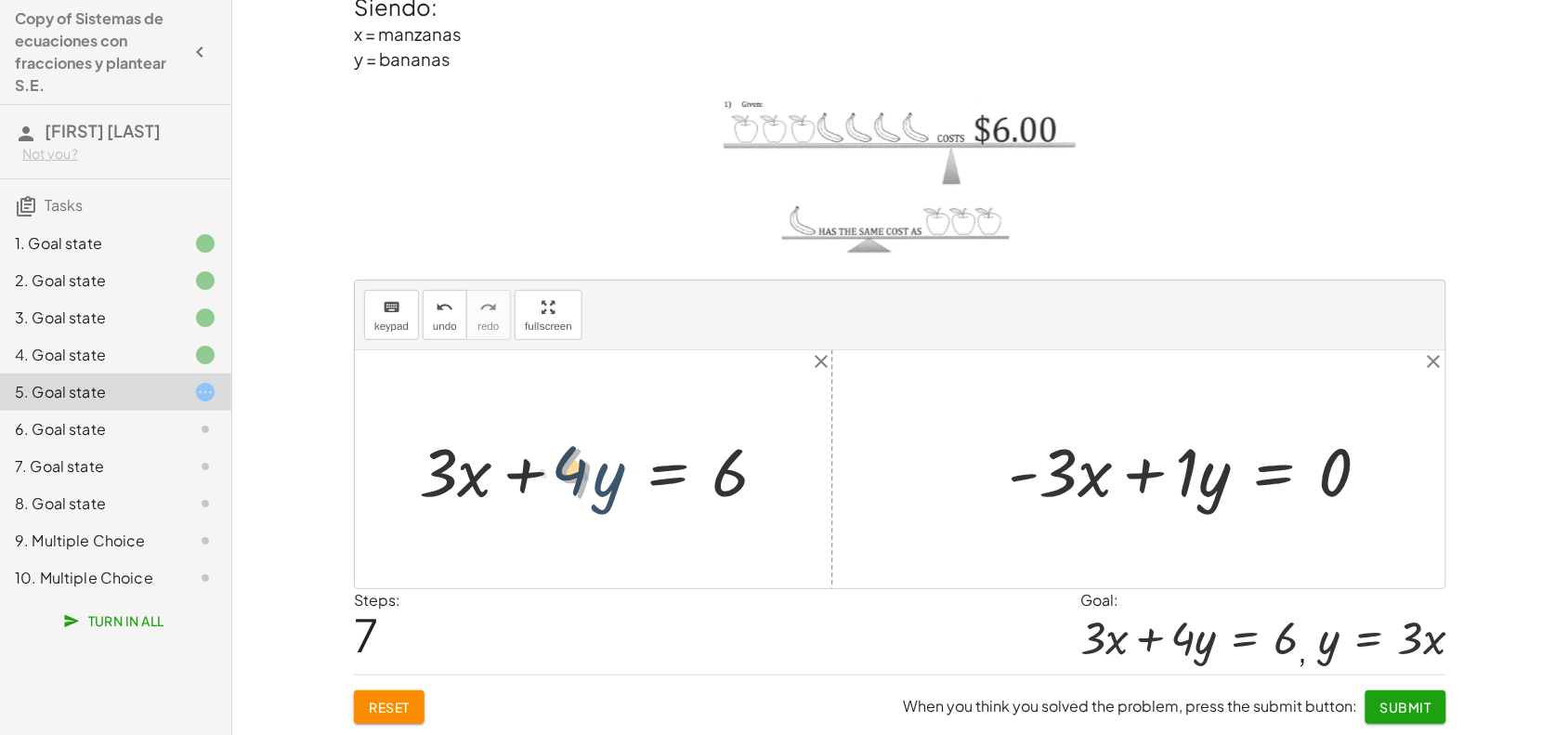 drag, startPoint x: 586, startPoint y: 466, endPoint x: 602, endPoint y: 455, distance: 19.416488 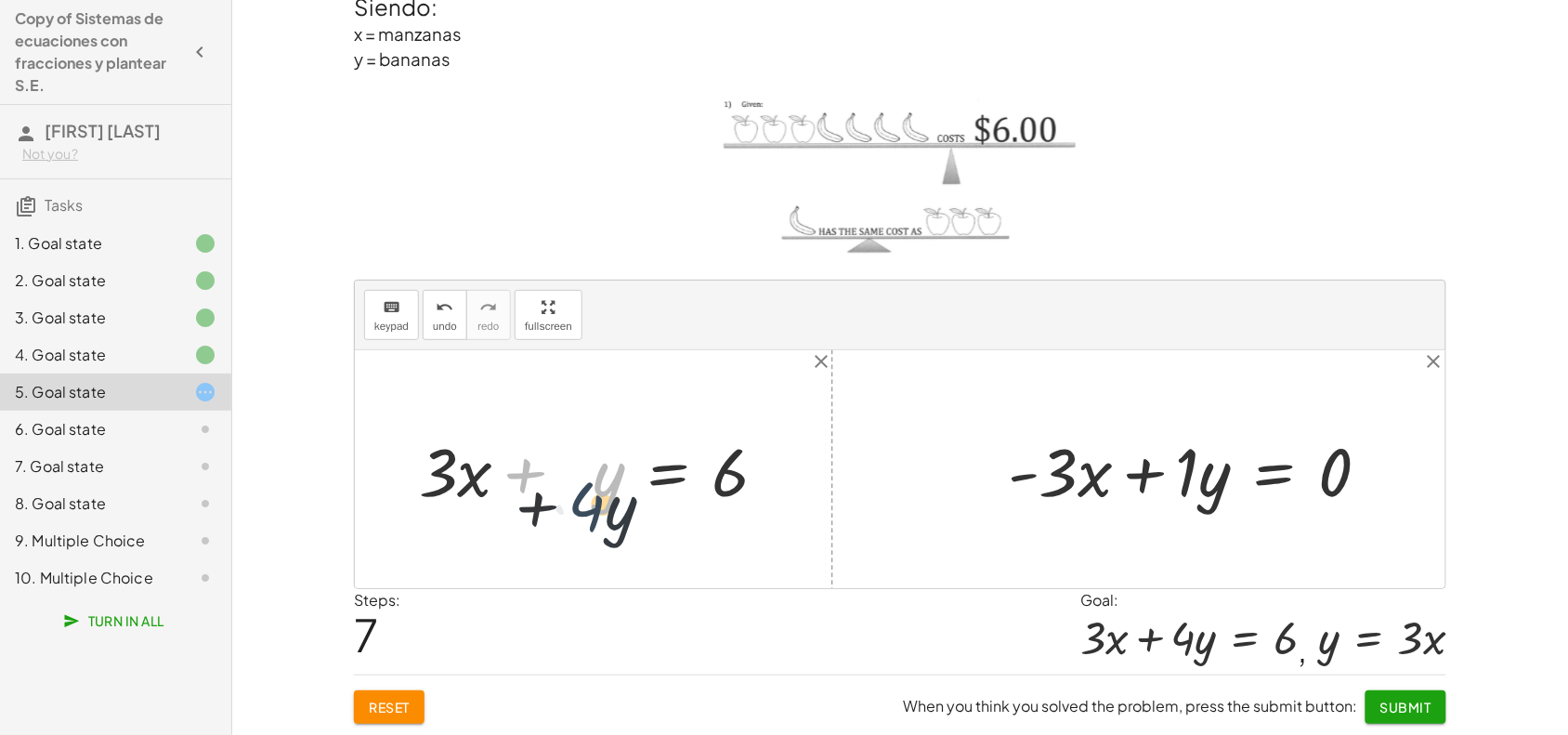 drag, startPoint x: 554, startPoint y: 452, endPoint x: 585, endPoint y: 484, distance: 44.55334 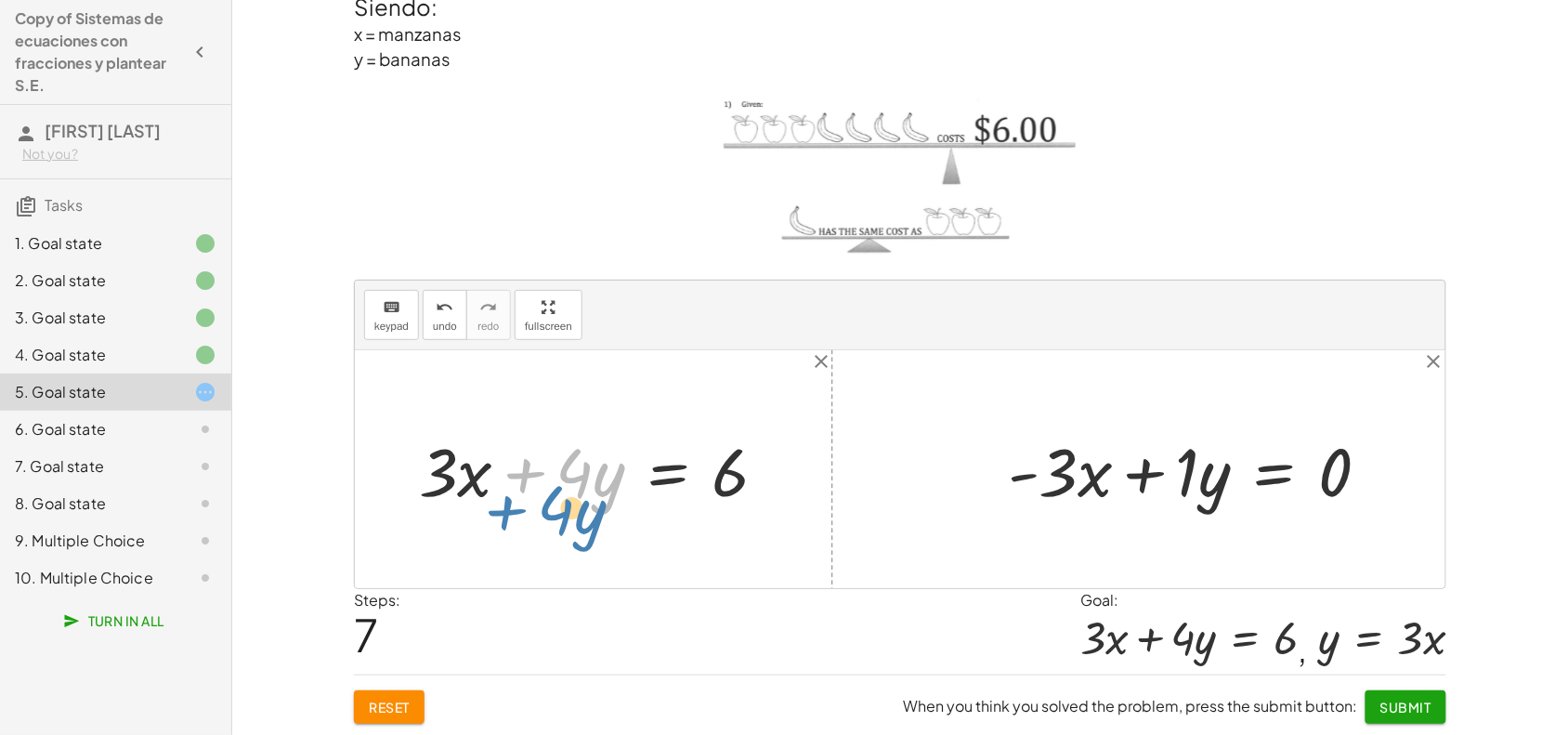 drag, startPoint x: 529, startPoint y: 460, endPoint x: 497, endPoint y: 479, distance: 37.21559 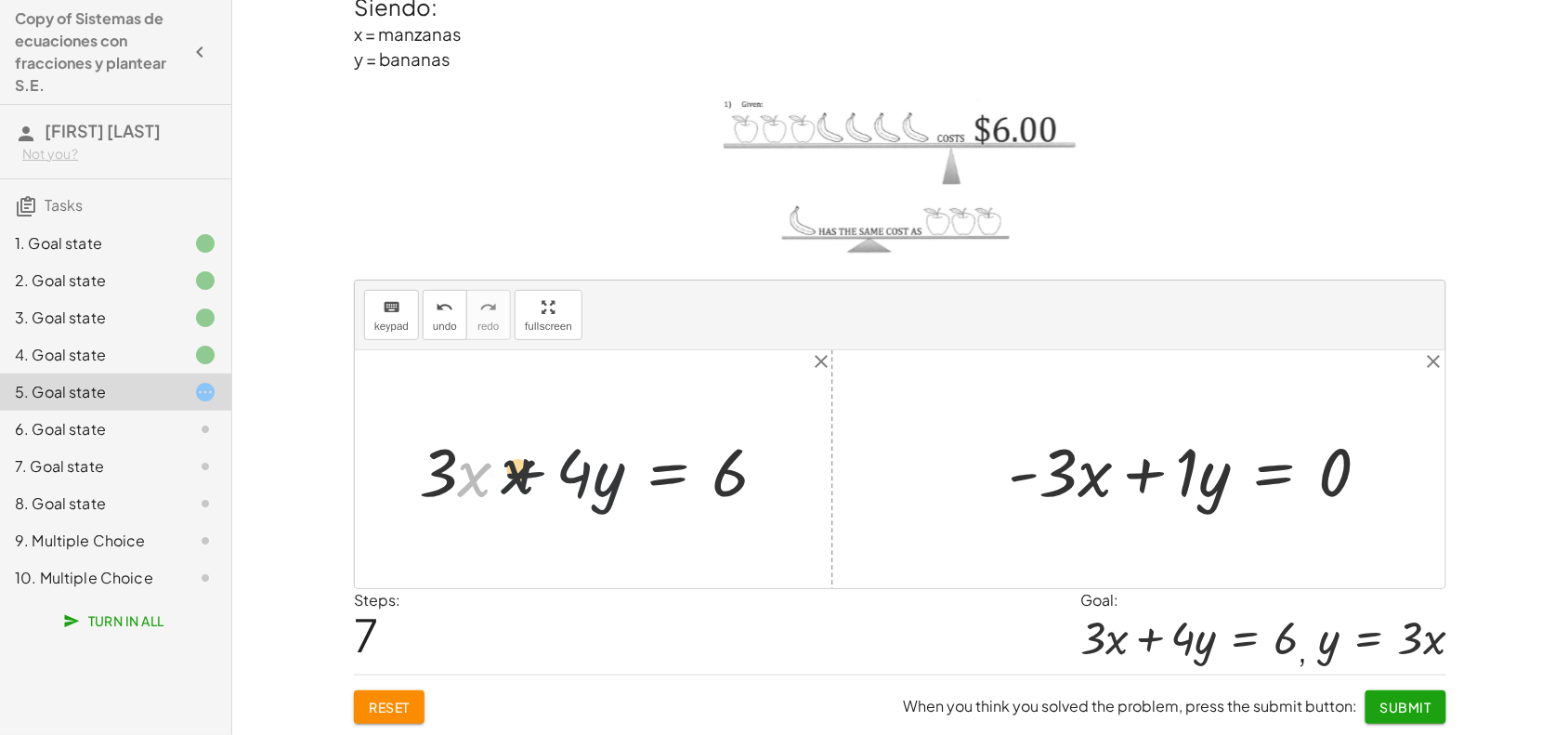 drag, startPoint x: 467, startPoint y: 471, endPoint x: 472, endPoint y: 460, distance: 12 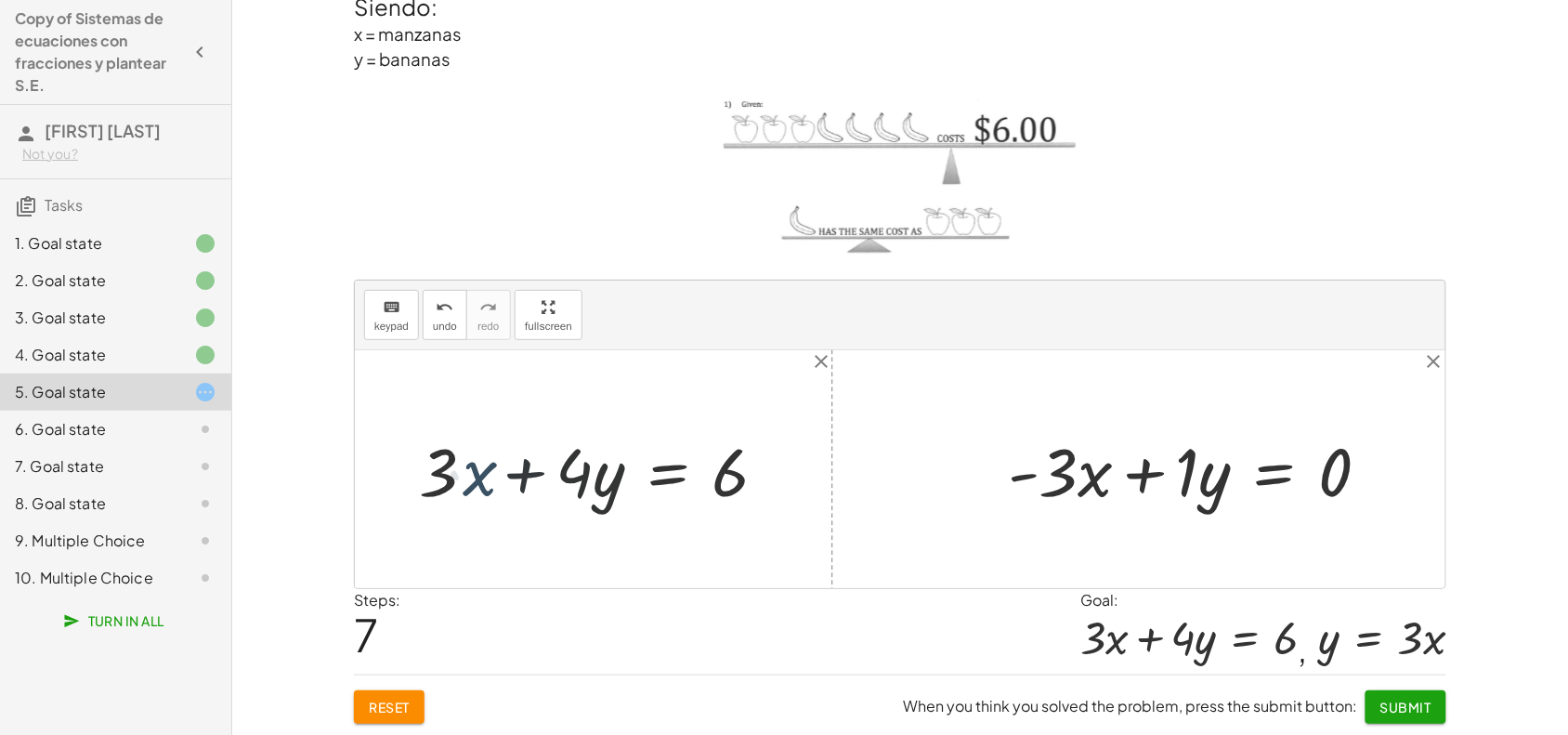 click at bounding box center [600, 469] 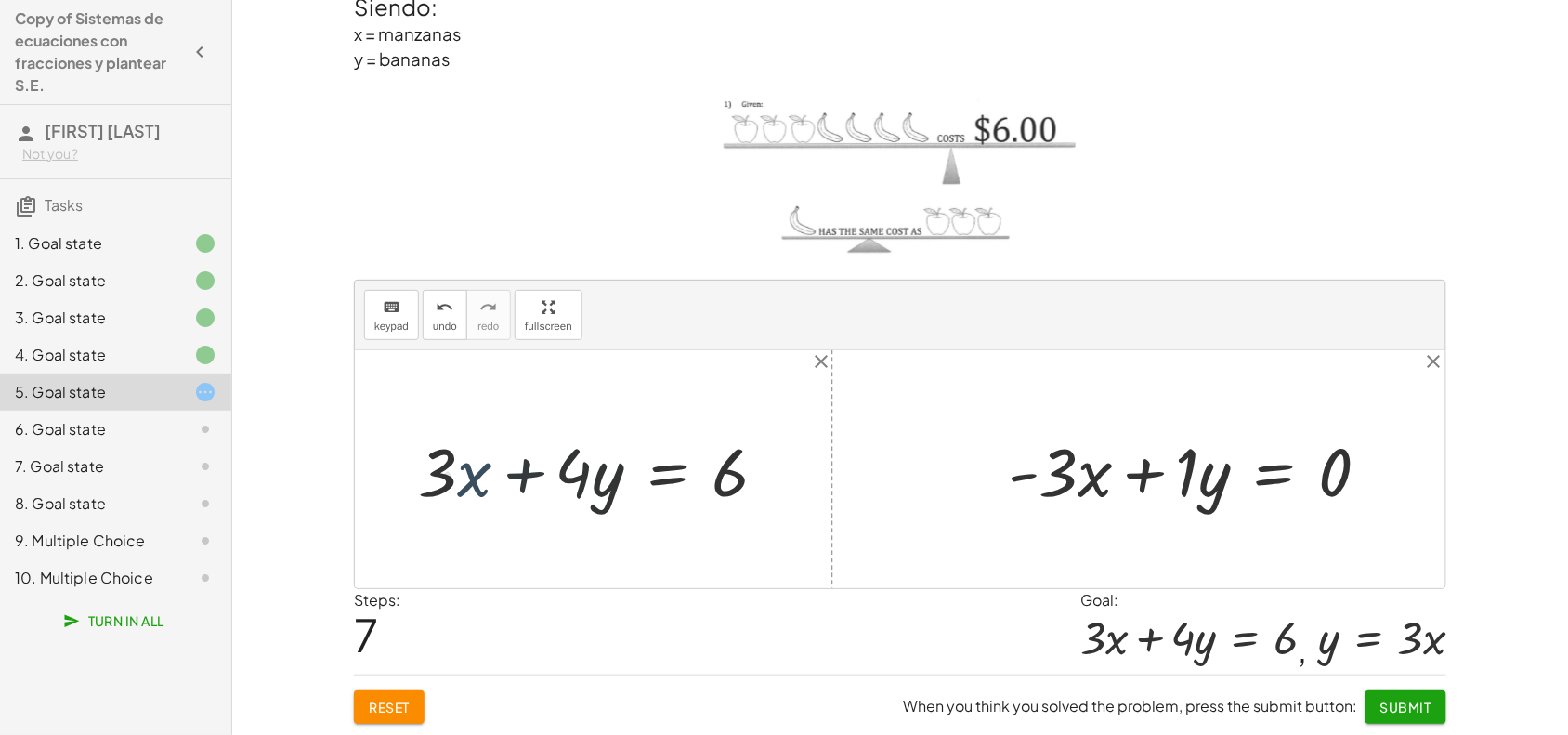 click at bounding box center [600, 469] 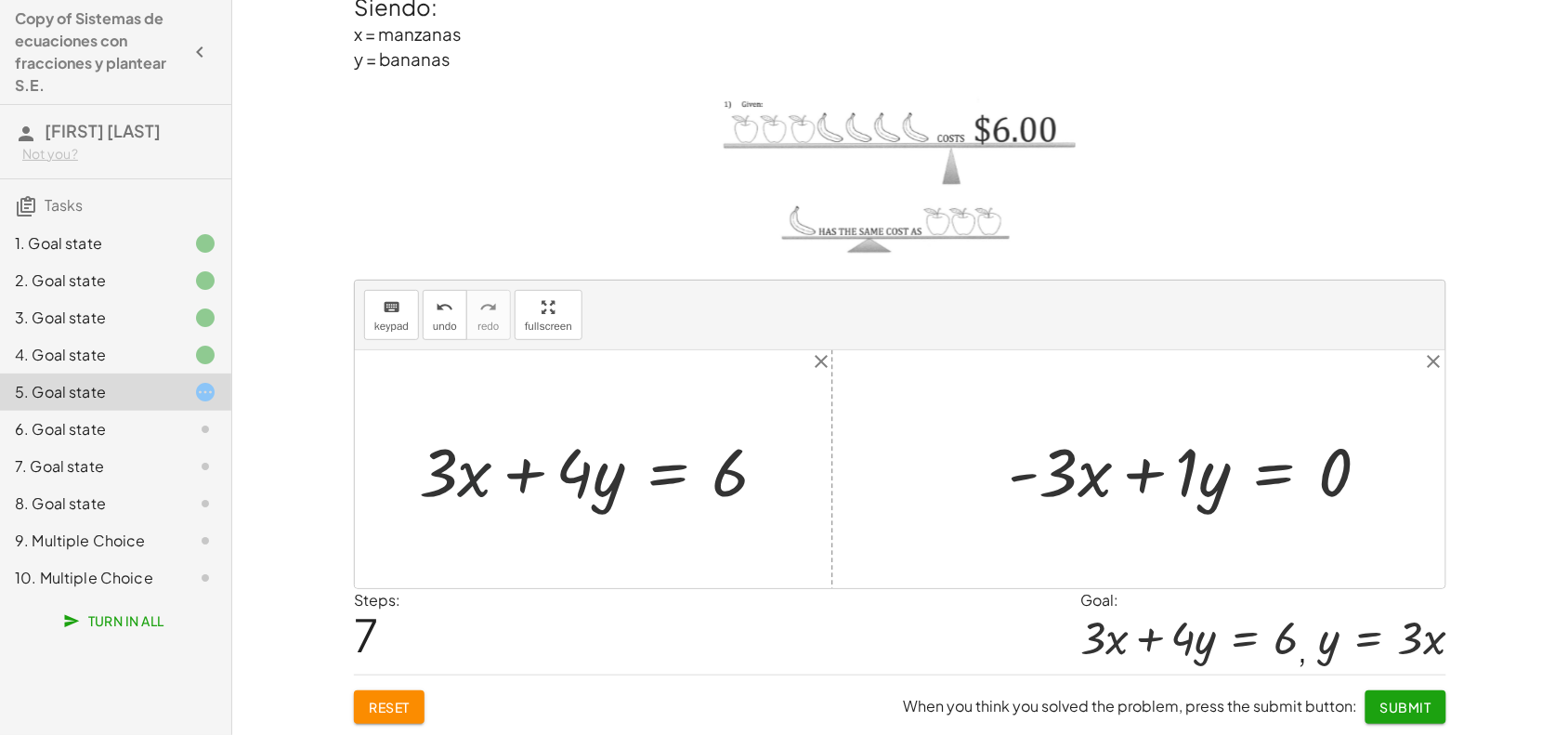 drag, startPoint x: 650, startPoint y: 476, endPoint x: 662, endPoint y: 479, distance: 12.369317 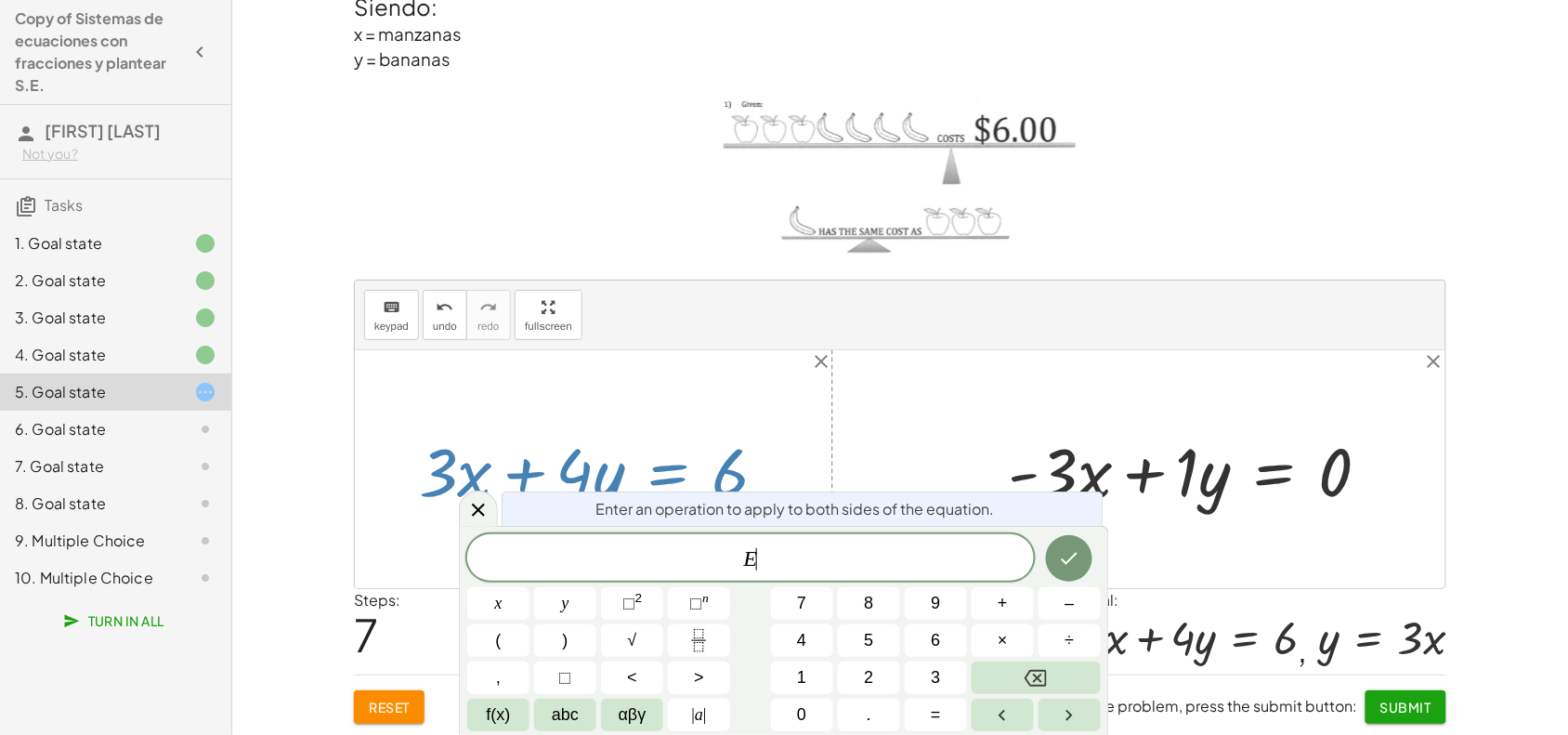 click on "Enter an operation to apply to both sides of the equation. E ​ x y ⬚ 2 ⬚ n 7 8 9 + – ( ) √ 4 5 6 × ÷ , ⬚ < > 1 2 3 f(x) abc αβγ | a | 0 . =" at bounding box center (784, 630) 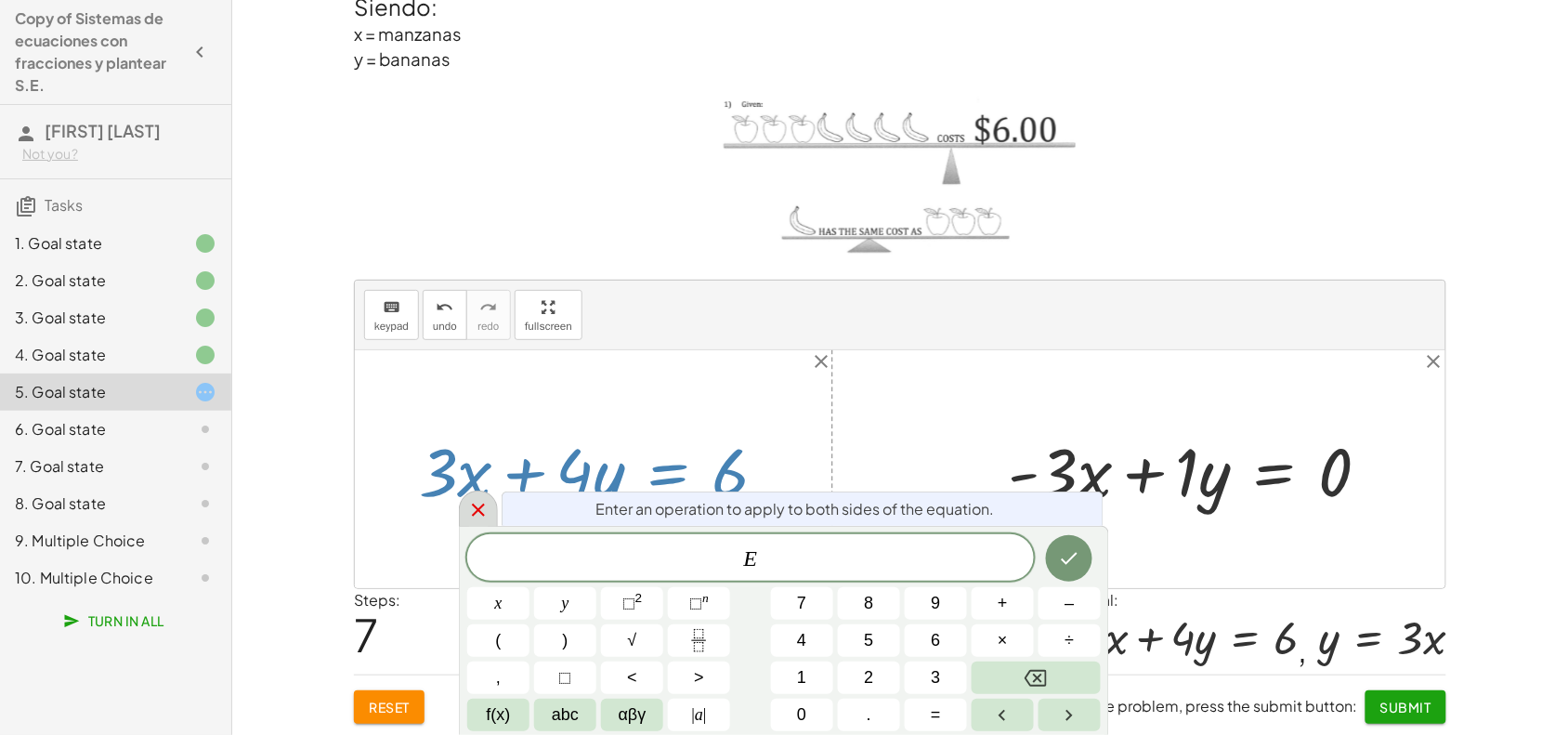 click 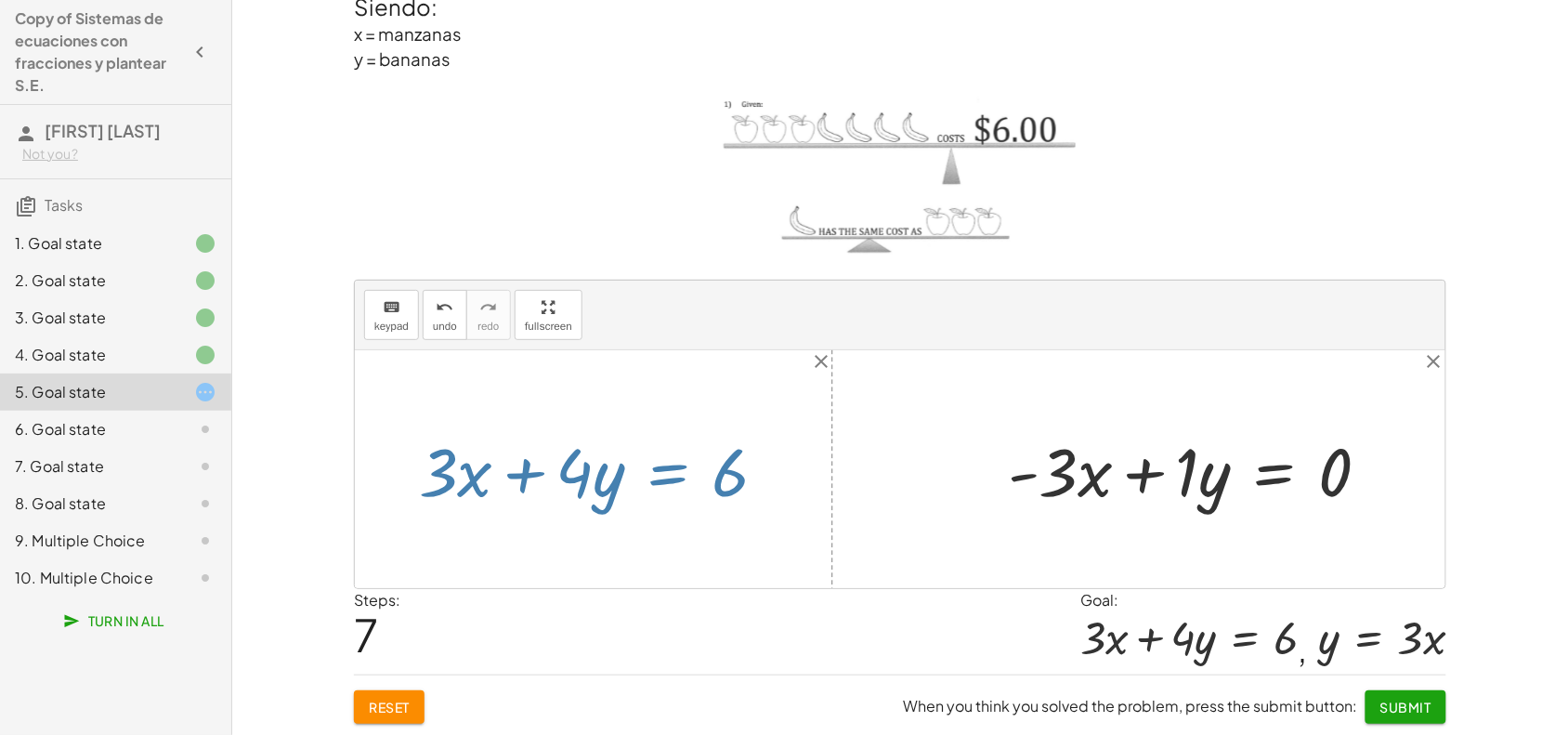 click at bounding box center (600, 469) 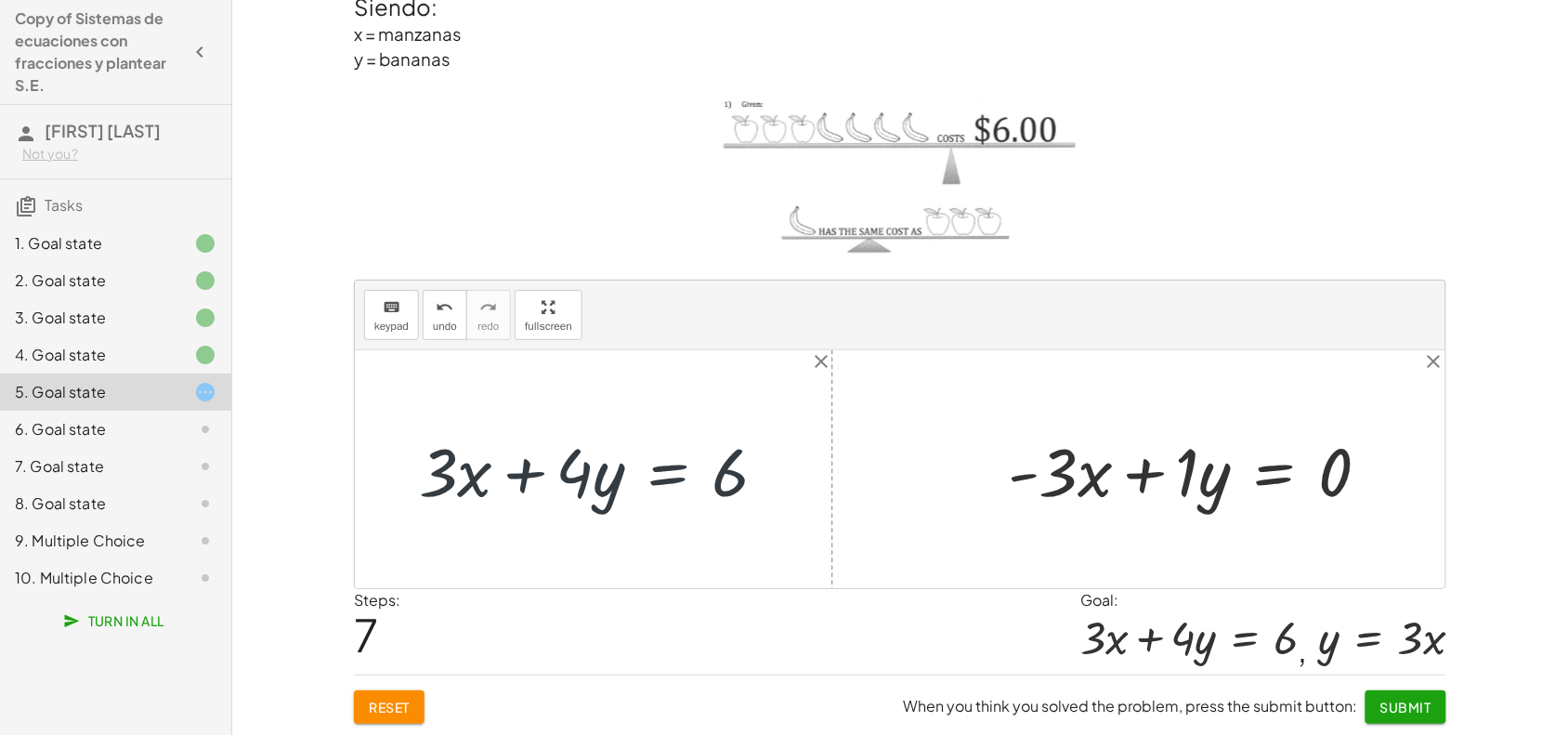click at bounding box center (600, 469) 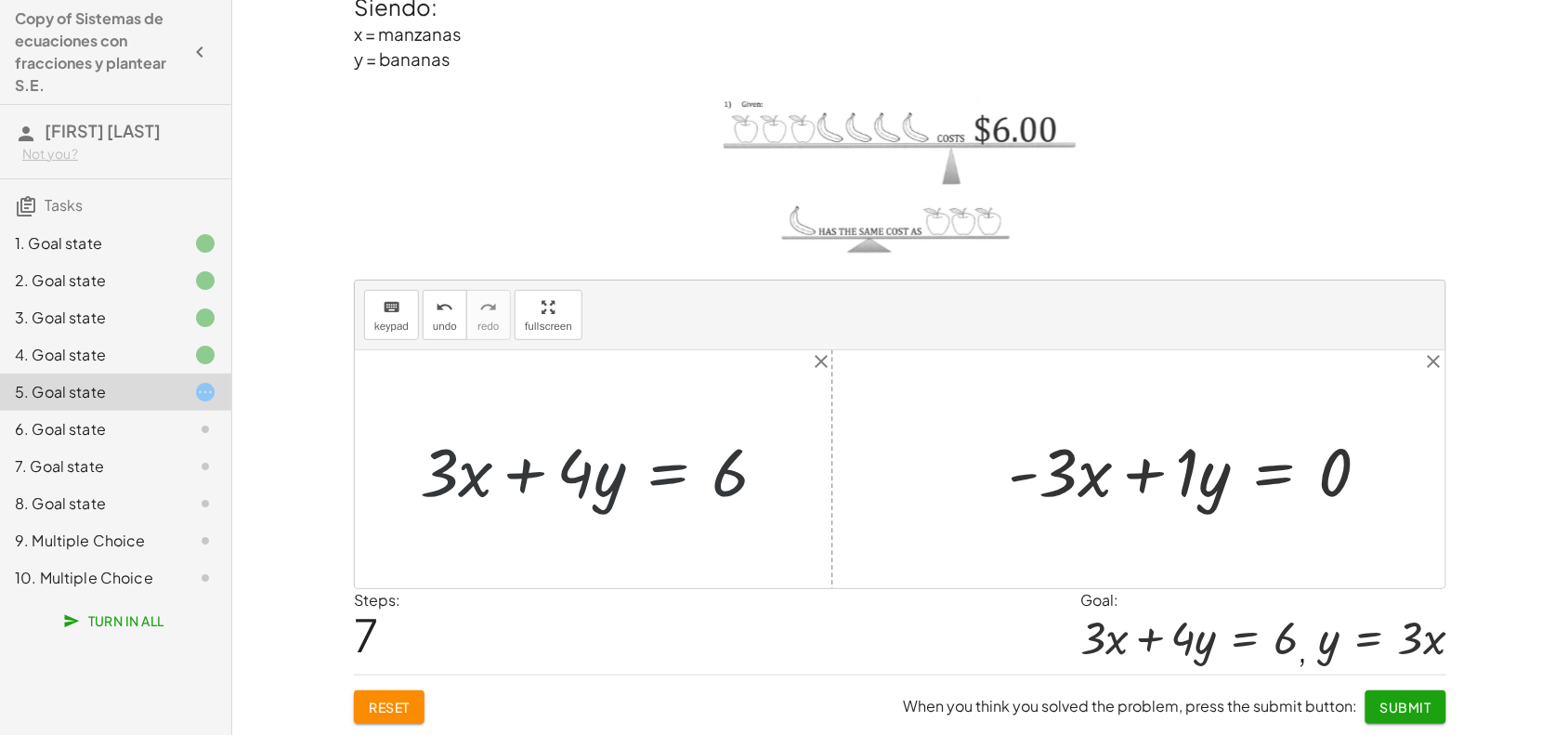 click at bounding box center [600, 469] 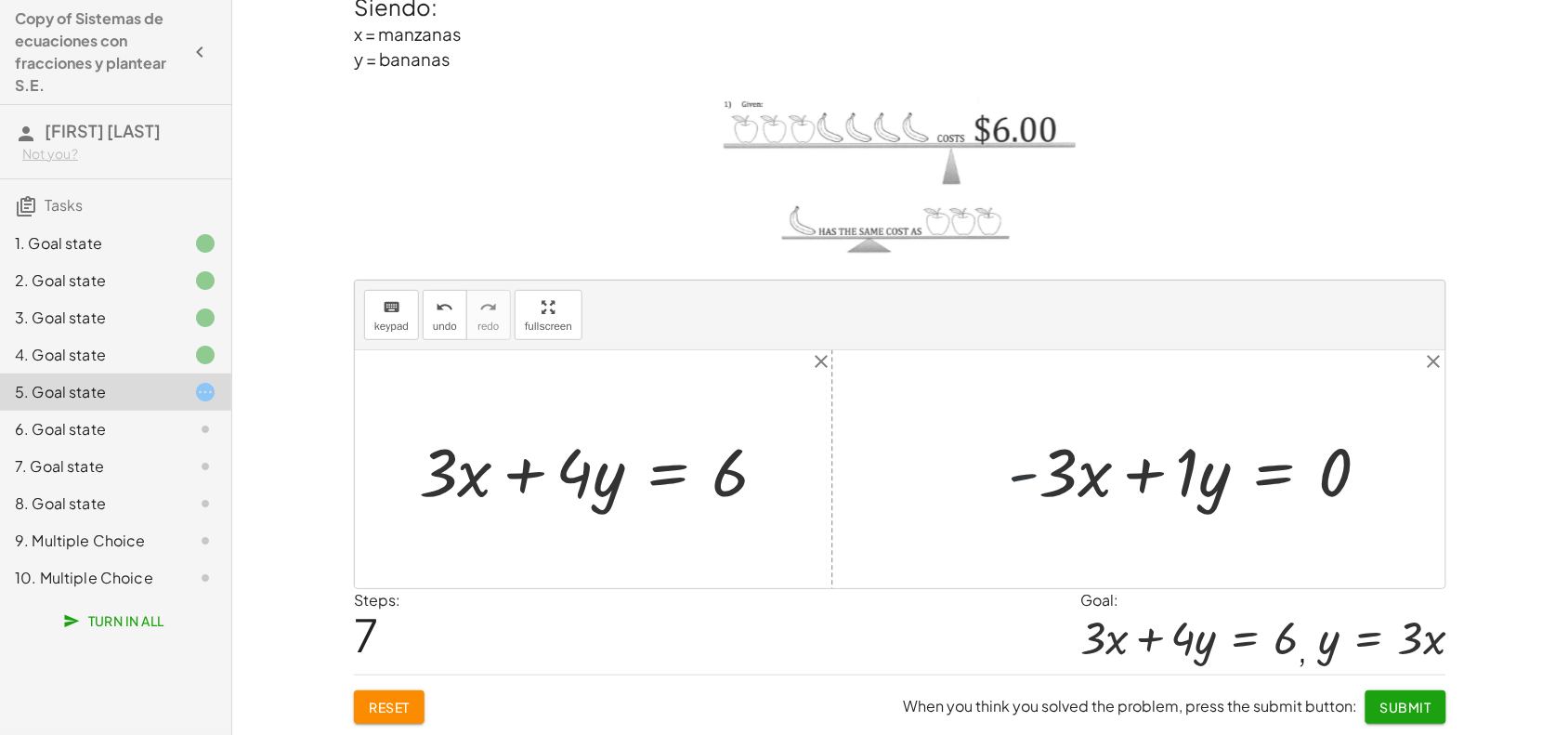 click at bounding box center (1196, 469) 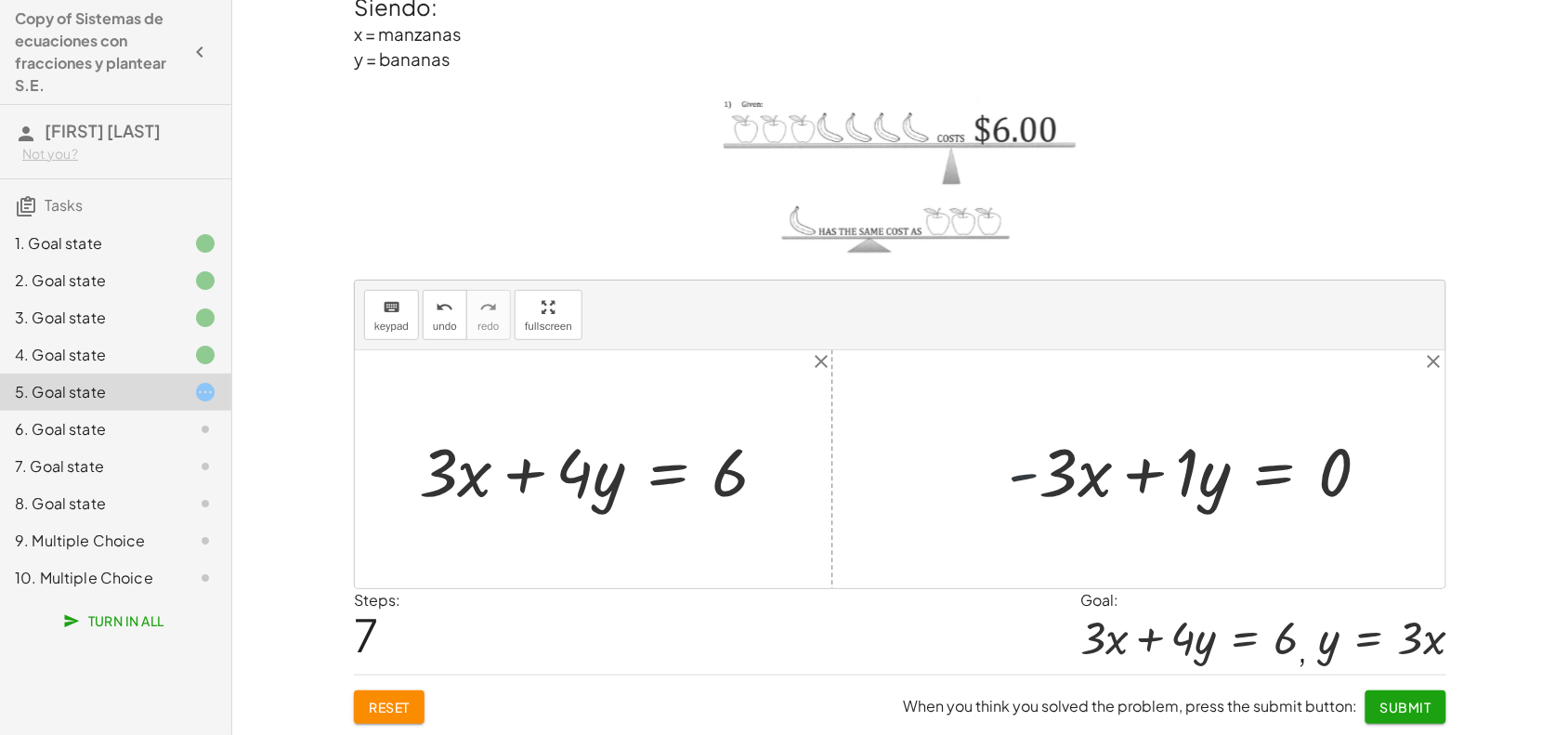 drag, startPoint x: 1008, startPoint y: 463, endPoint x: 1015, endPoint y: 479, distance: 17.464249 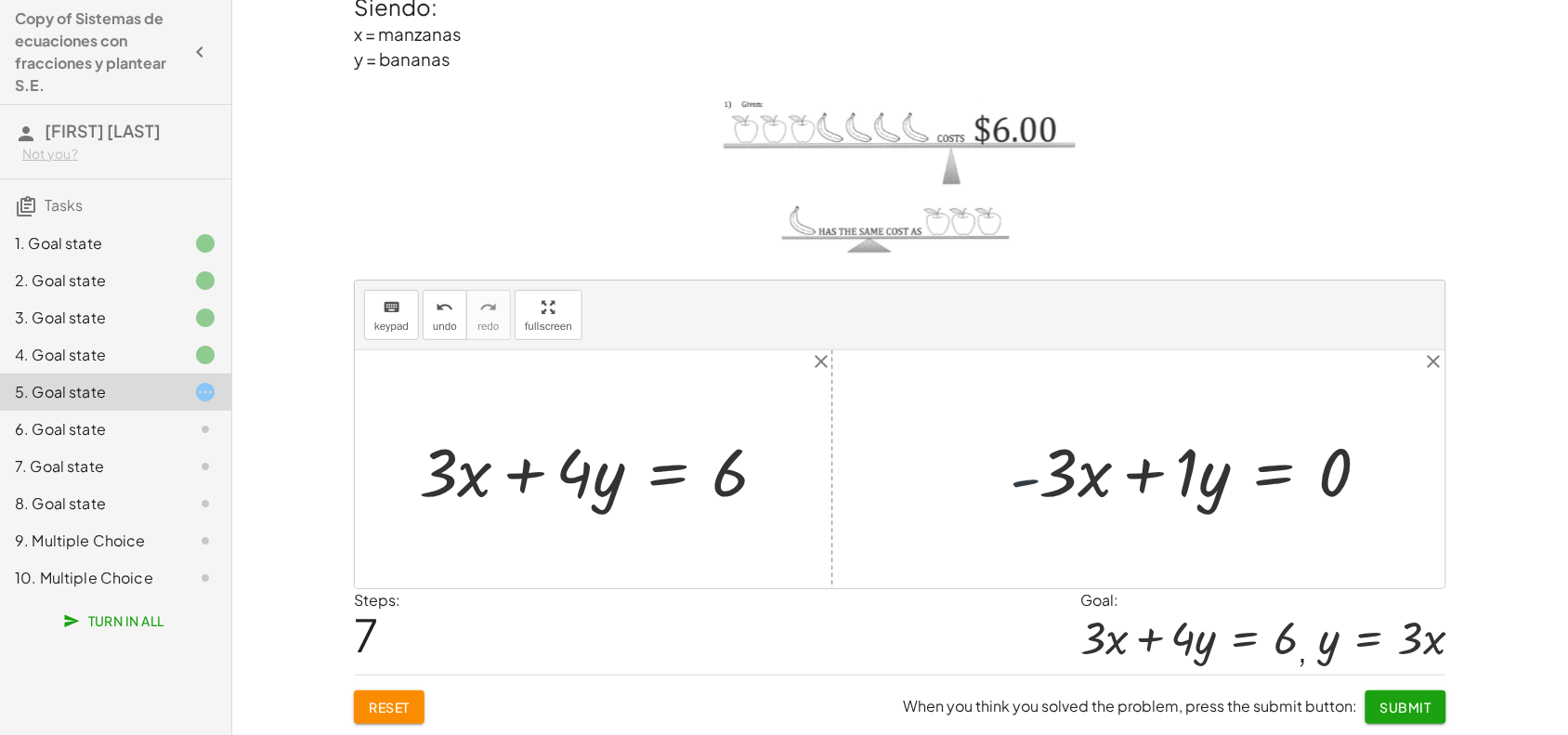 click at bounding box center (1196, 469) 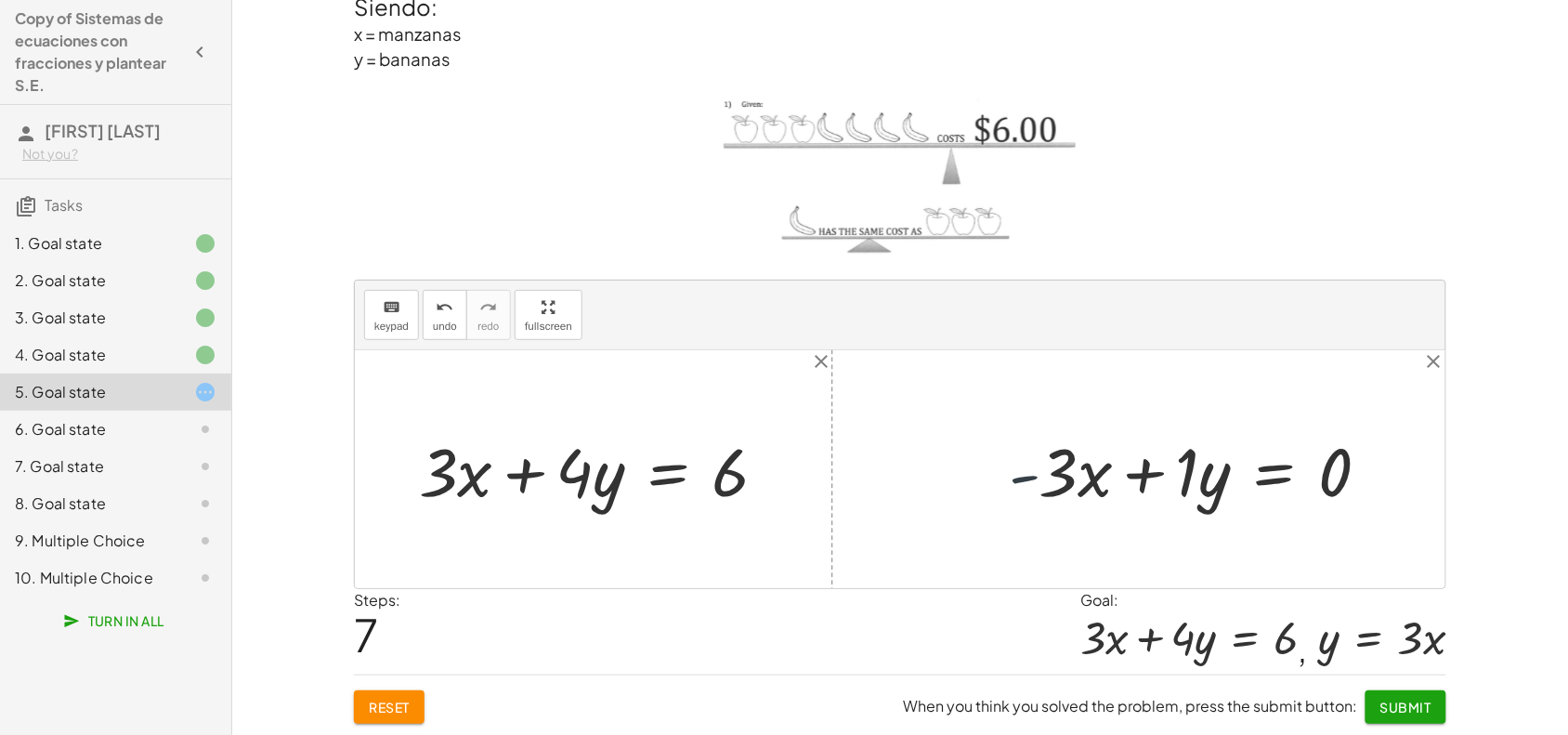 click at bounding box center [1196, 469] 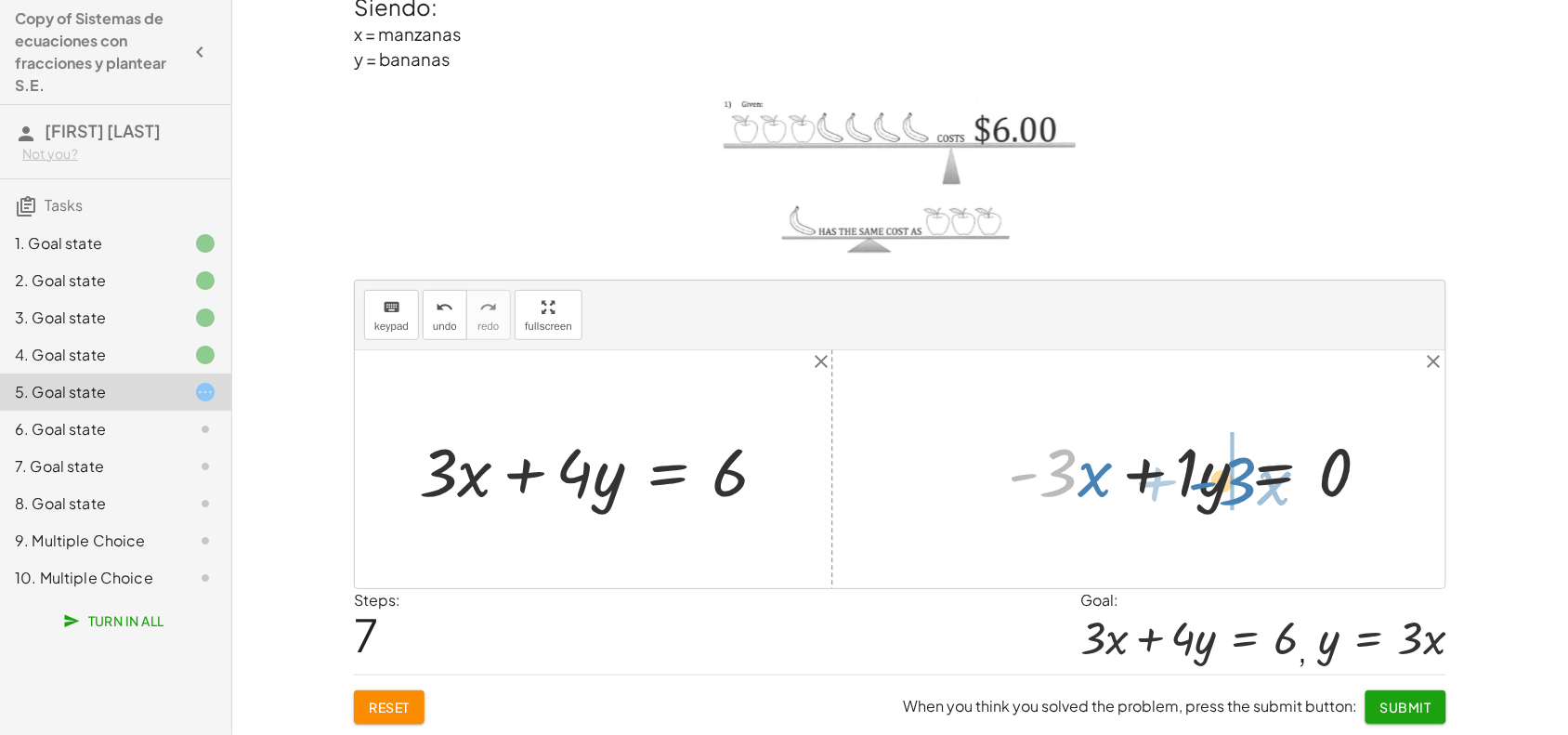 drag, startPoint x: 1015, startPoint y: 479, endPoint x: 1195, endPoint y: 488, distance: 180.22486 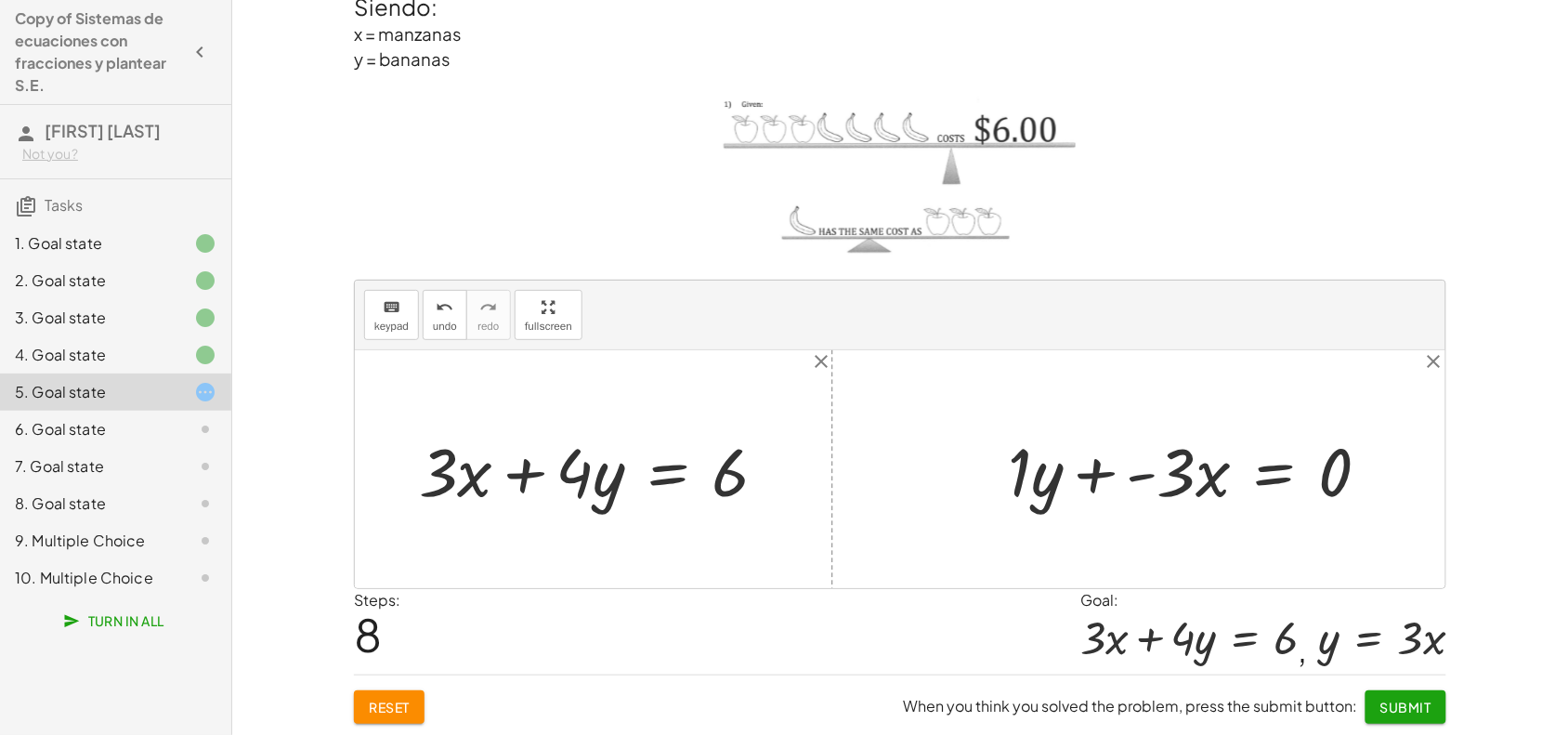 click at bounding box center (1196, 469) 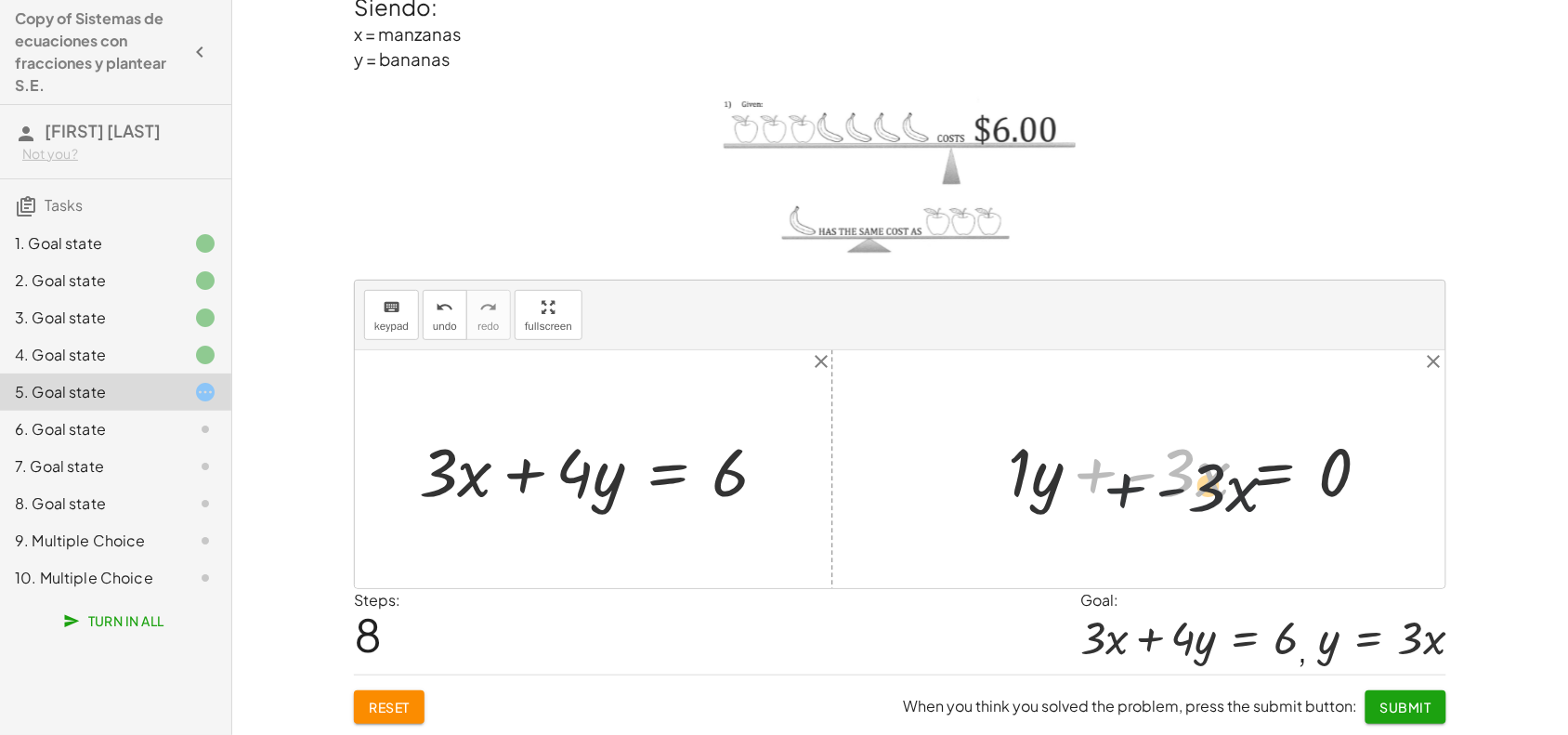 drag, startPoint x: 1102, startPoint y: 463, endPoint x: 1130, endPoint y: 455, distance: 29.12044 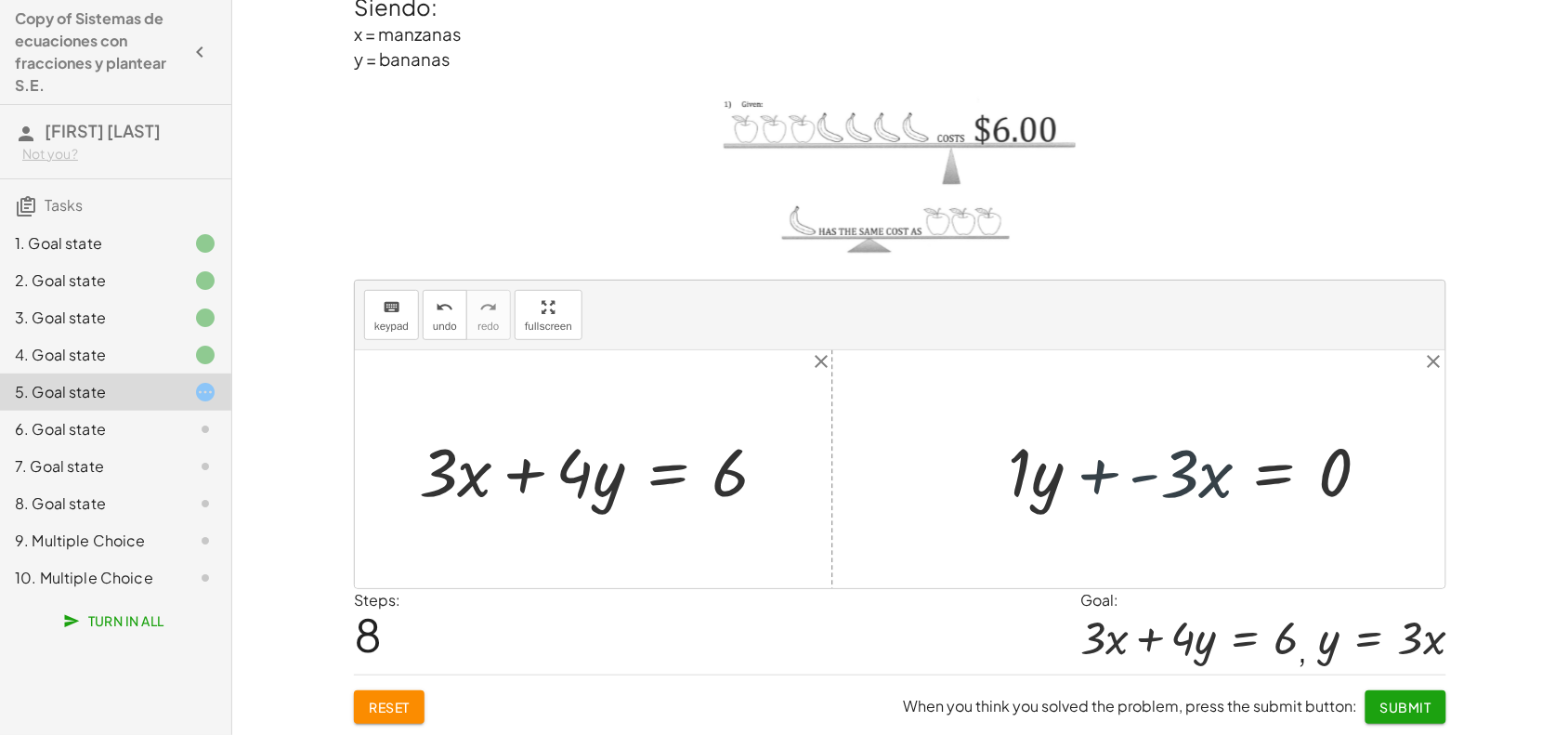click at bounding box center [1196, 469] 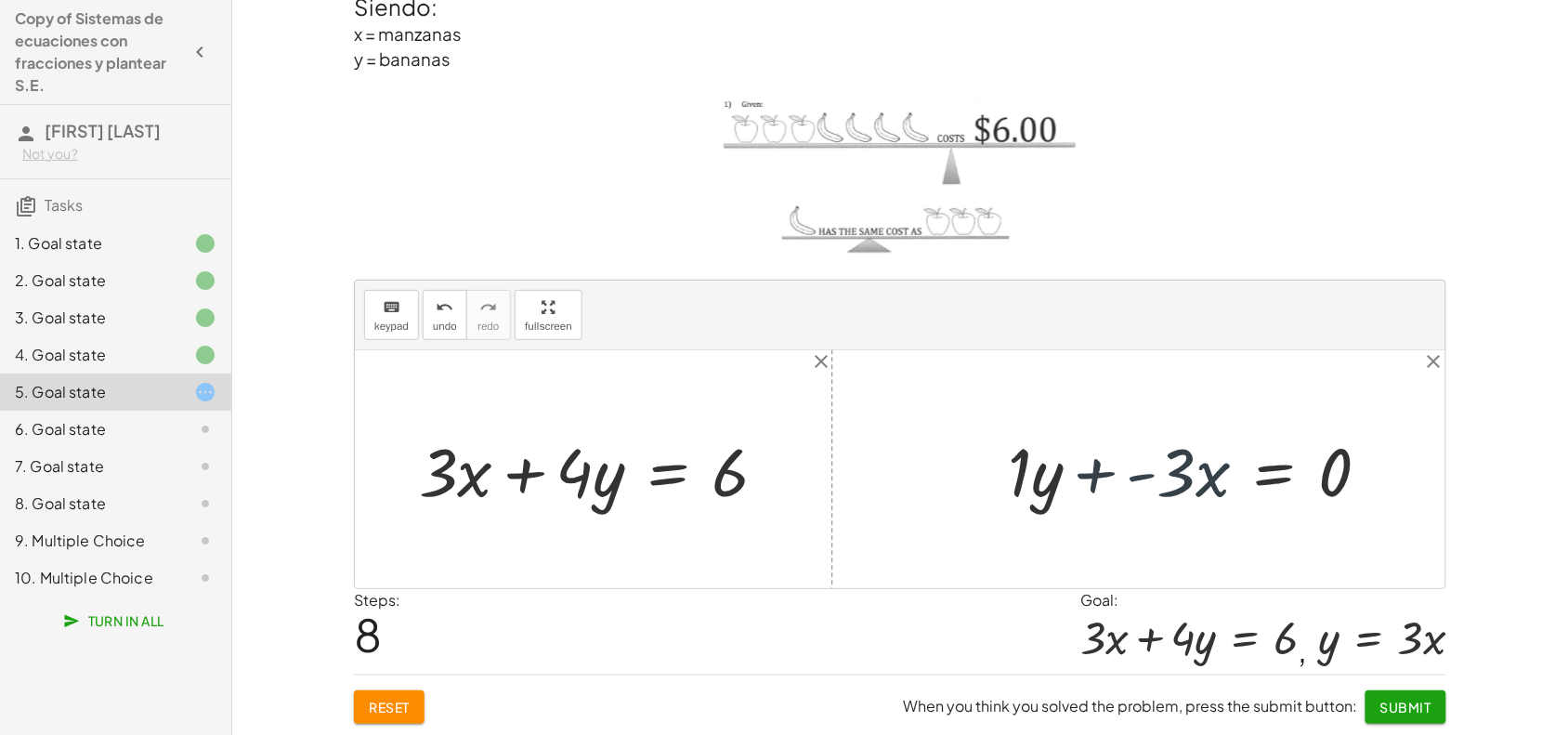 click at bounding box center (1196, 469) 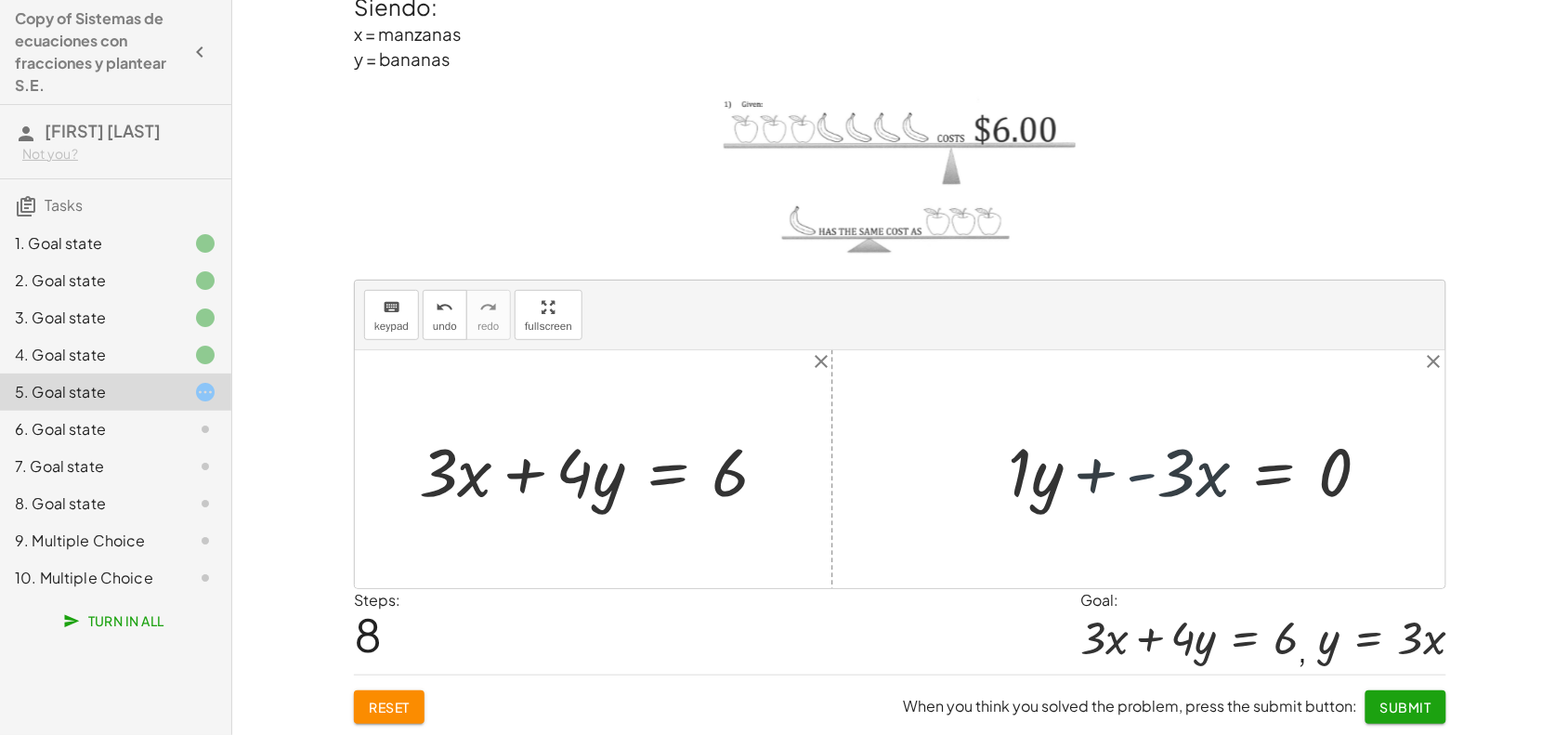 click at bounding box center (1196, 469) 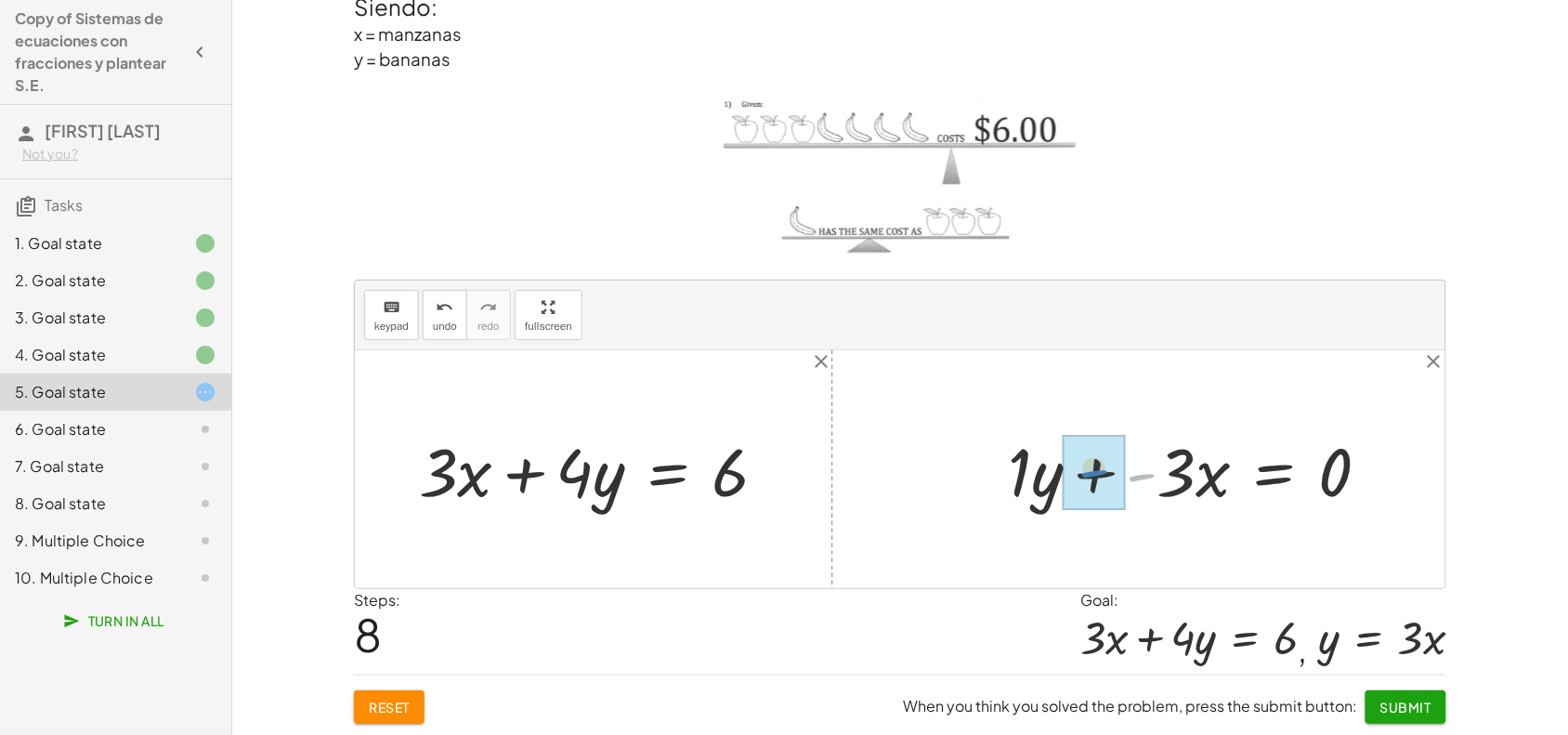 drag, startPoint x: 1139, startPoint y: 479, endPoint x: 1090, endPoint y: 476, distance: 49.09175 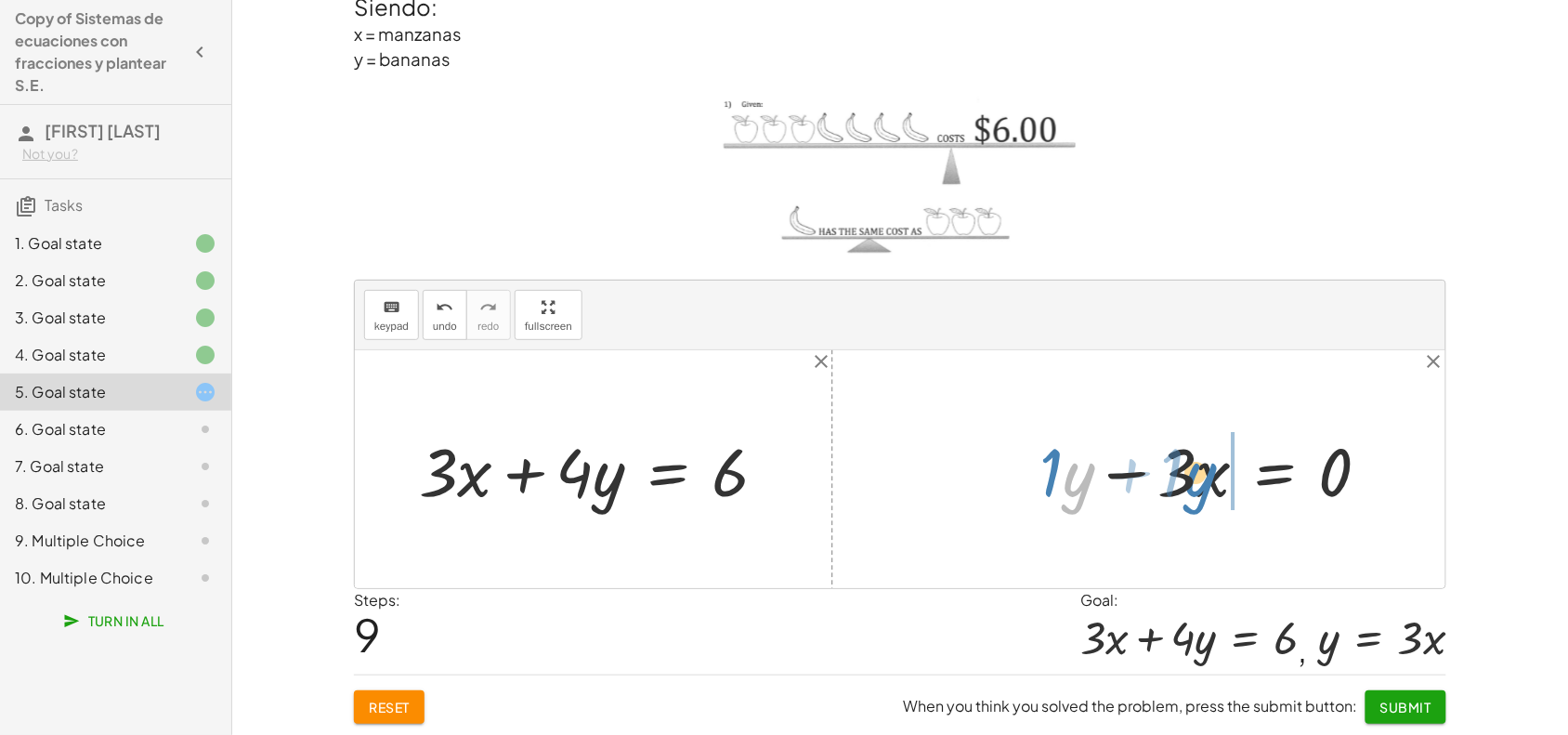 drag, startPoint x: 1078, startPoint y: 475, endPoint x: 1199, endPoint y: 475, distance: 121 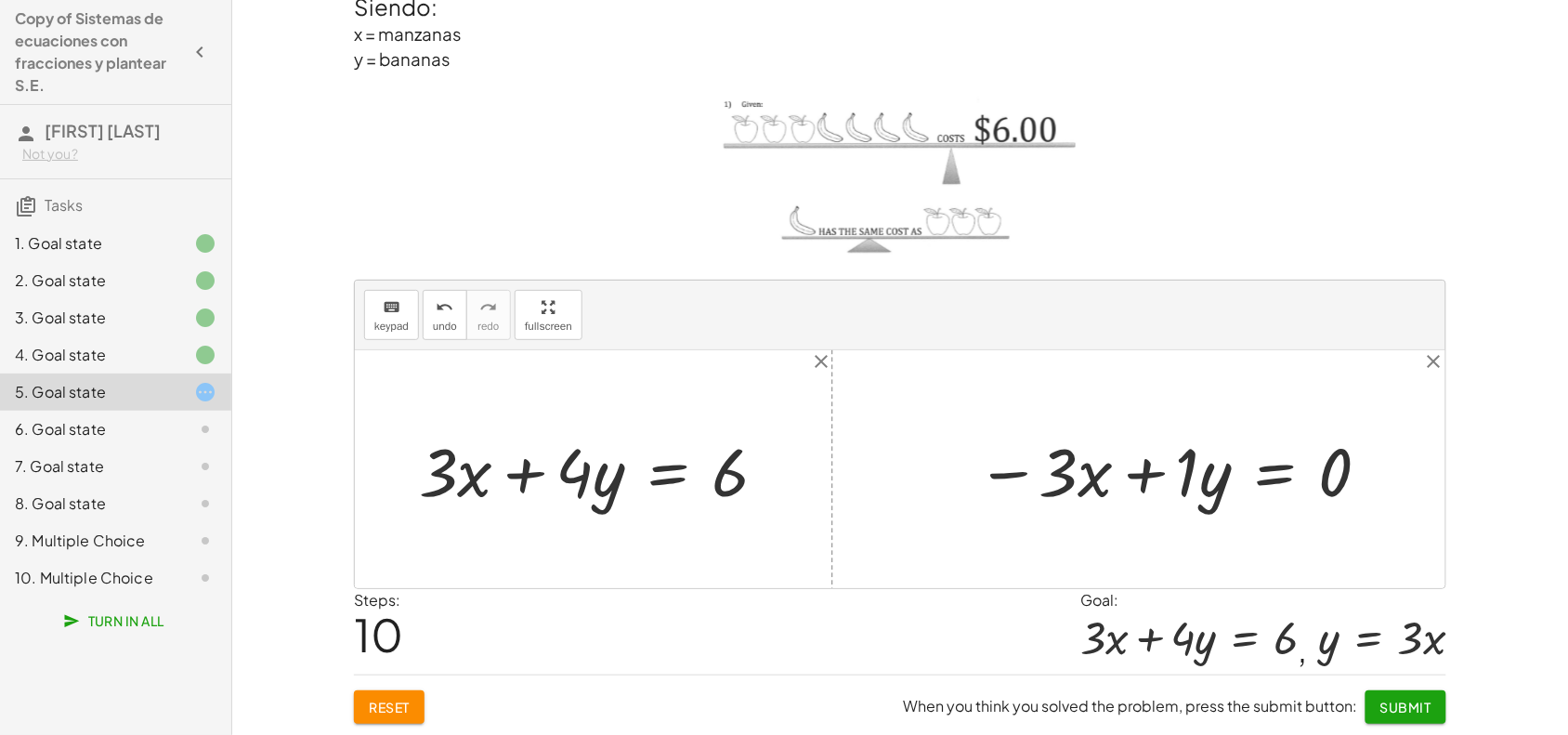 drag, startPoint x: 1028, startPoint y: 463, endPoint x: 1013, endPoint y: 475, distance: 19.209373 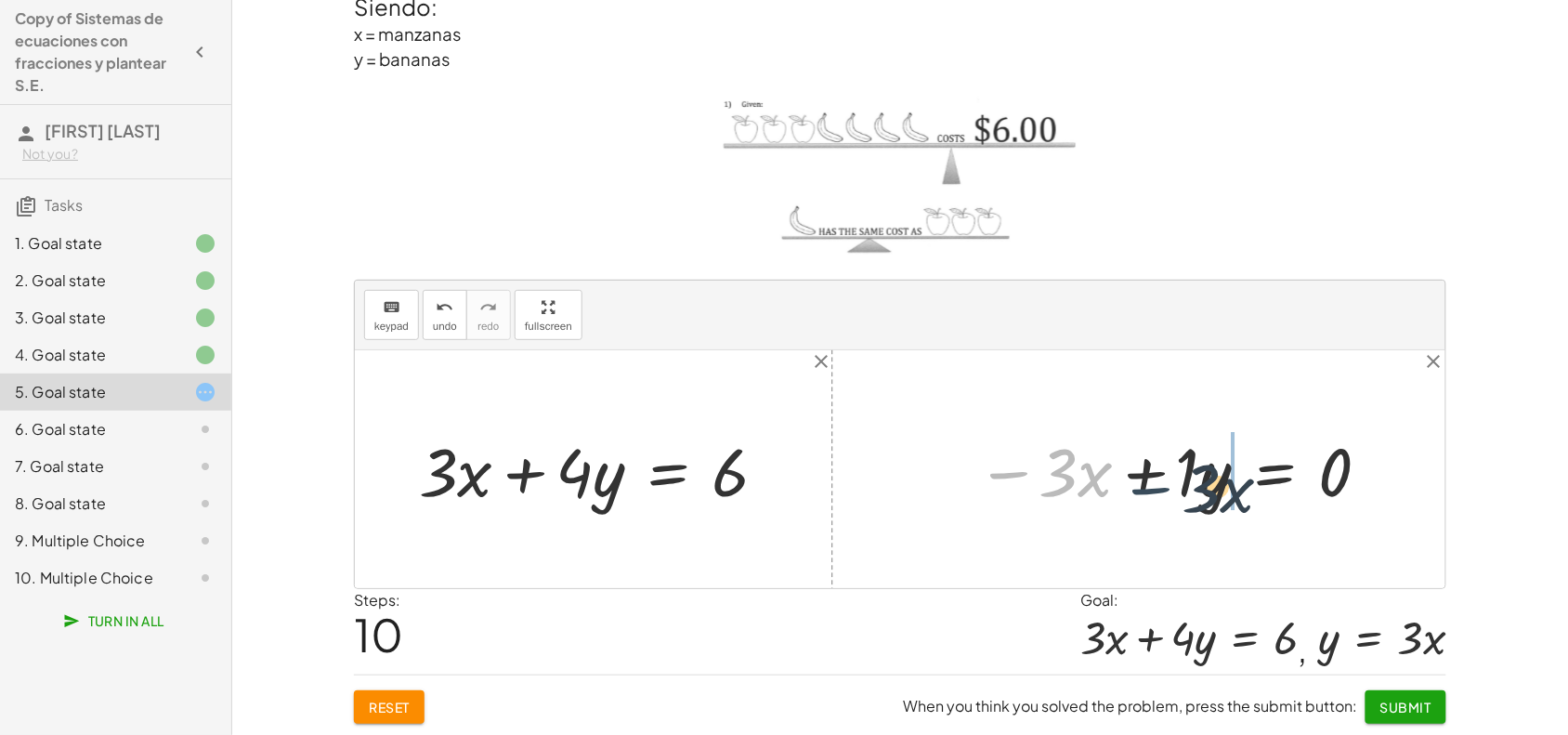 drag, startPoint x: 1013, startPoint y: 475, endPoint x: 1162, endPoint y: 488, distance: 149.56604 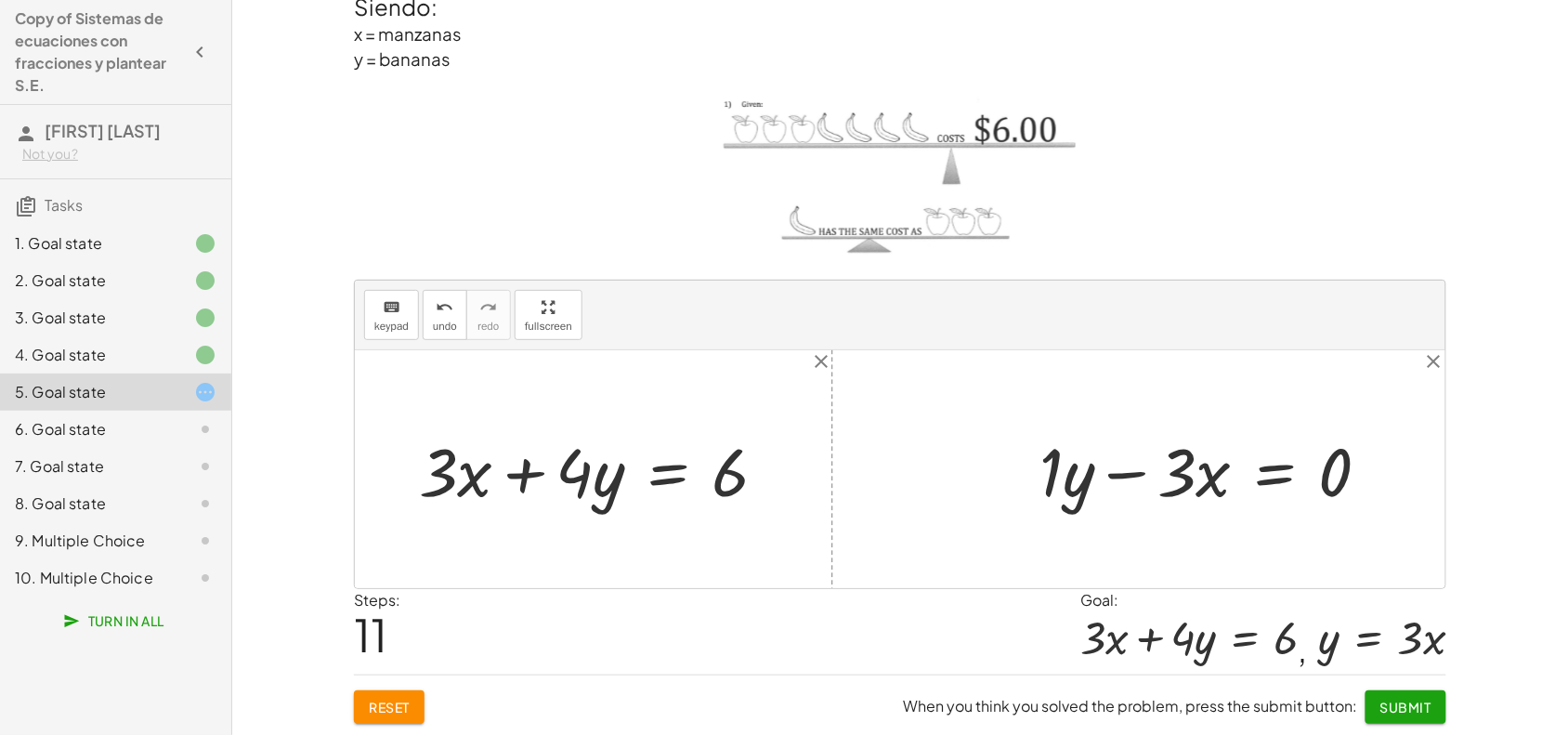 click at bounding box center (1212, 469) 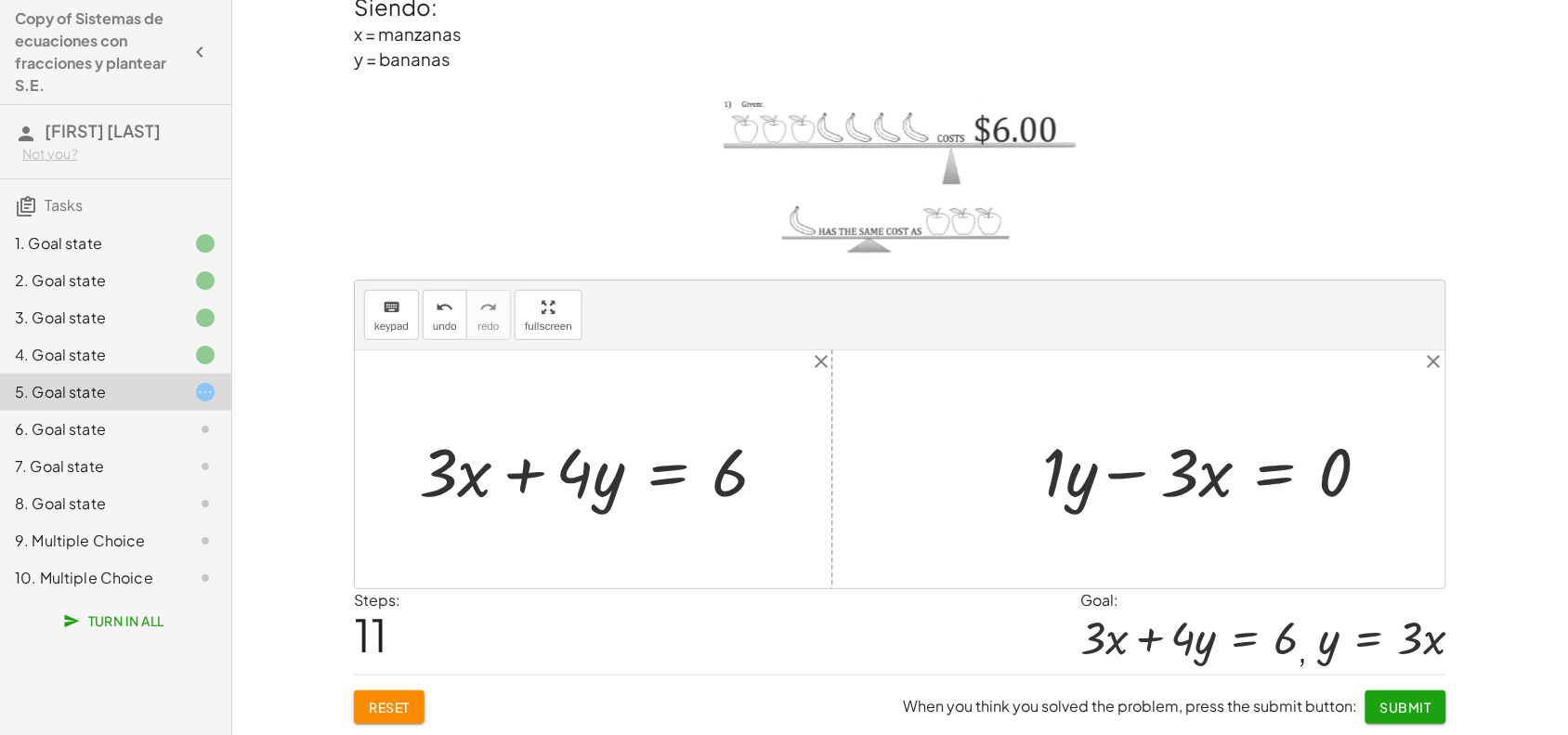 click at bounding box center (1212, 469) 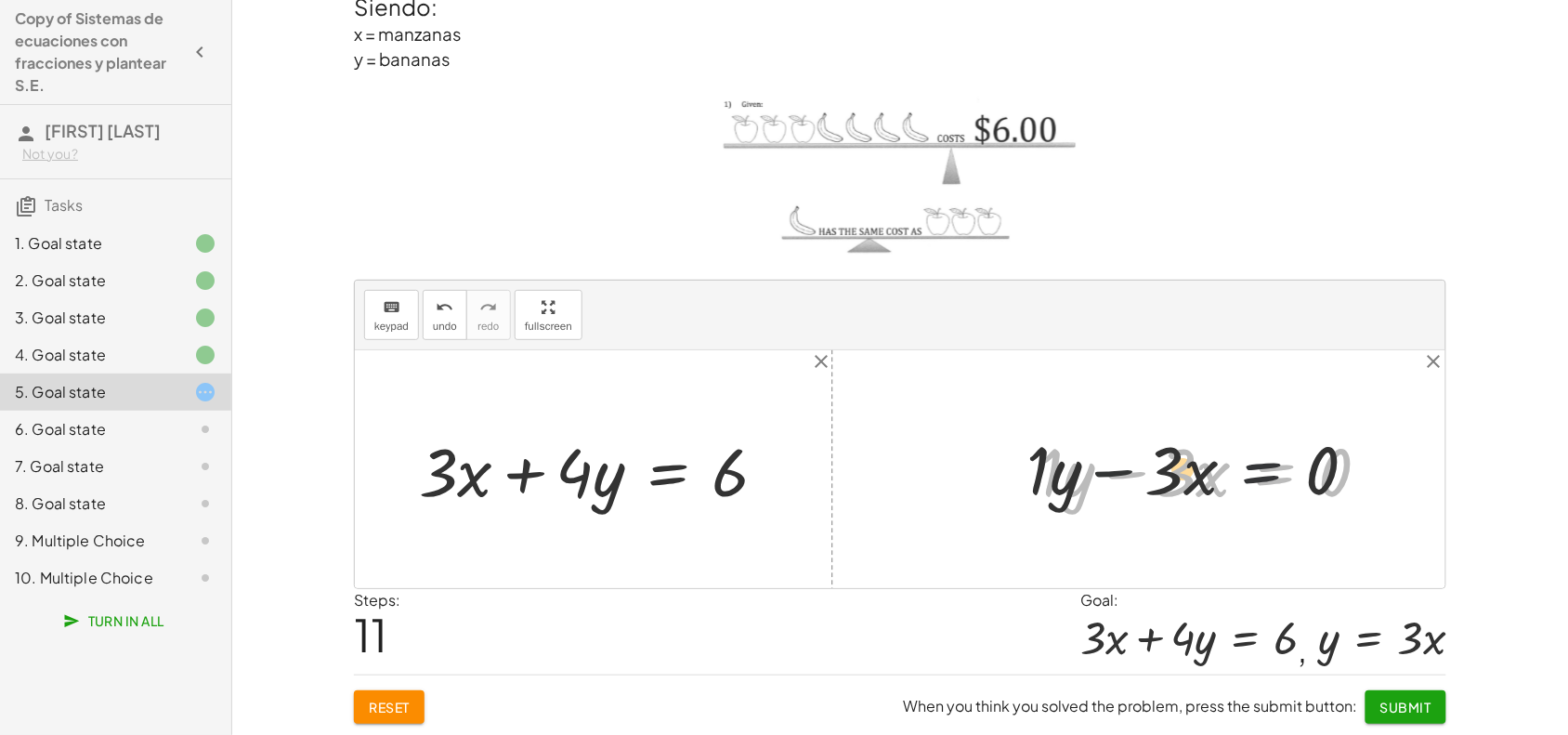 drag, startPoint x: 1300, startPoint y: 476, endPoint x: 1199, endPoint y: 463, distance: 101.8332 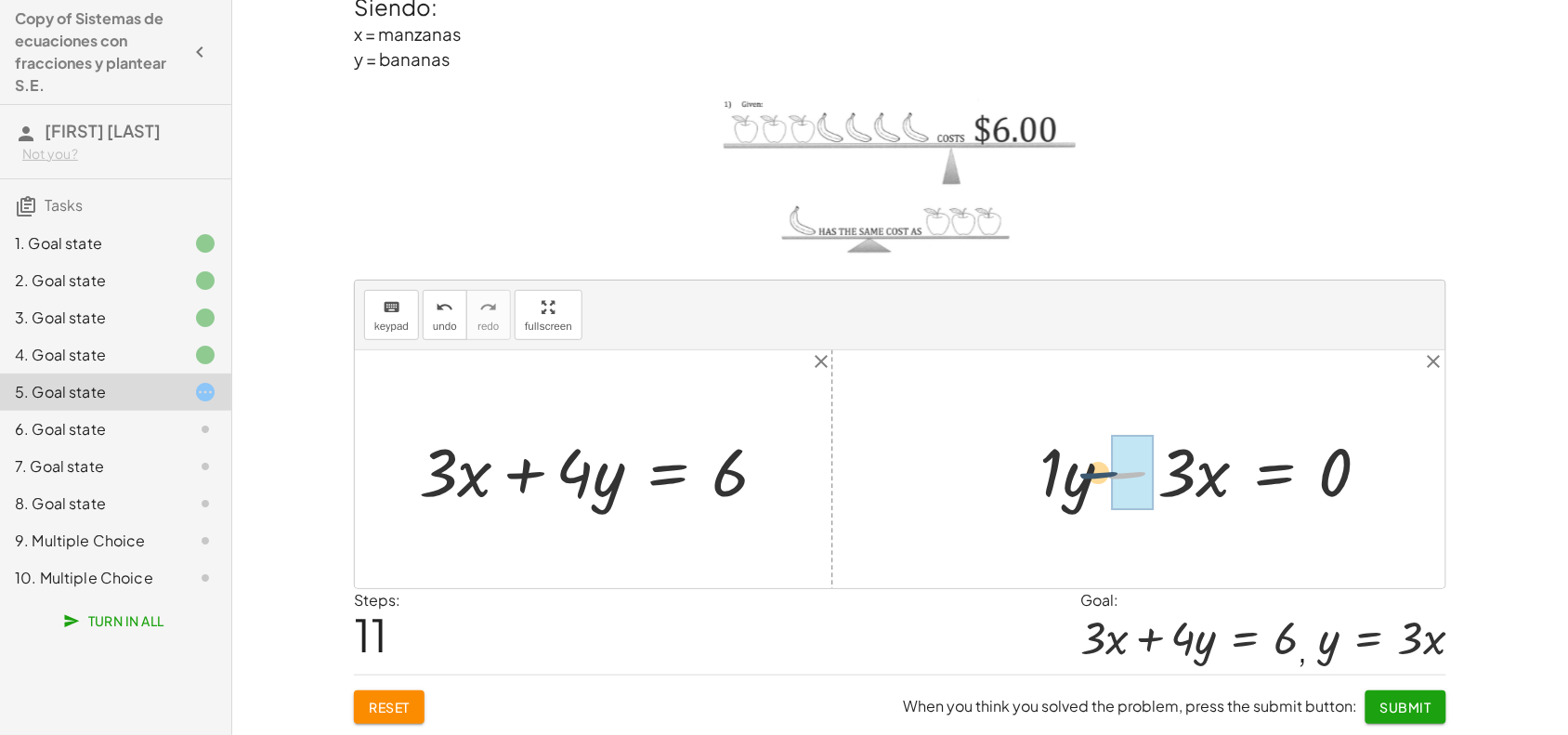 drag, startPoint x: 1147, startPoint y: 479, endPoint x: 1102, endPoint y: 479, distance: 45 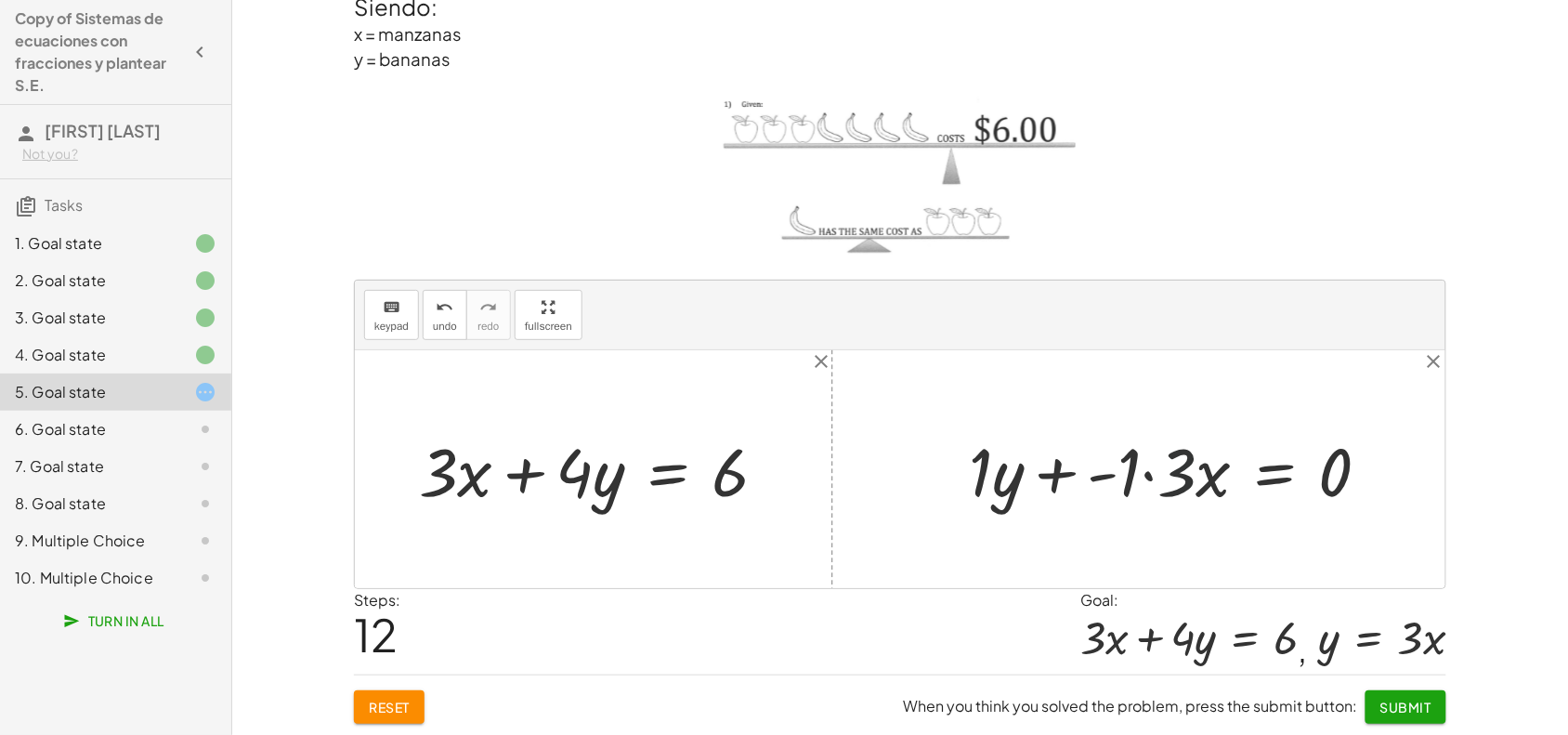 click at bounding box center (1177, 469) 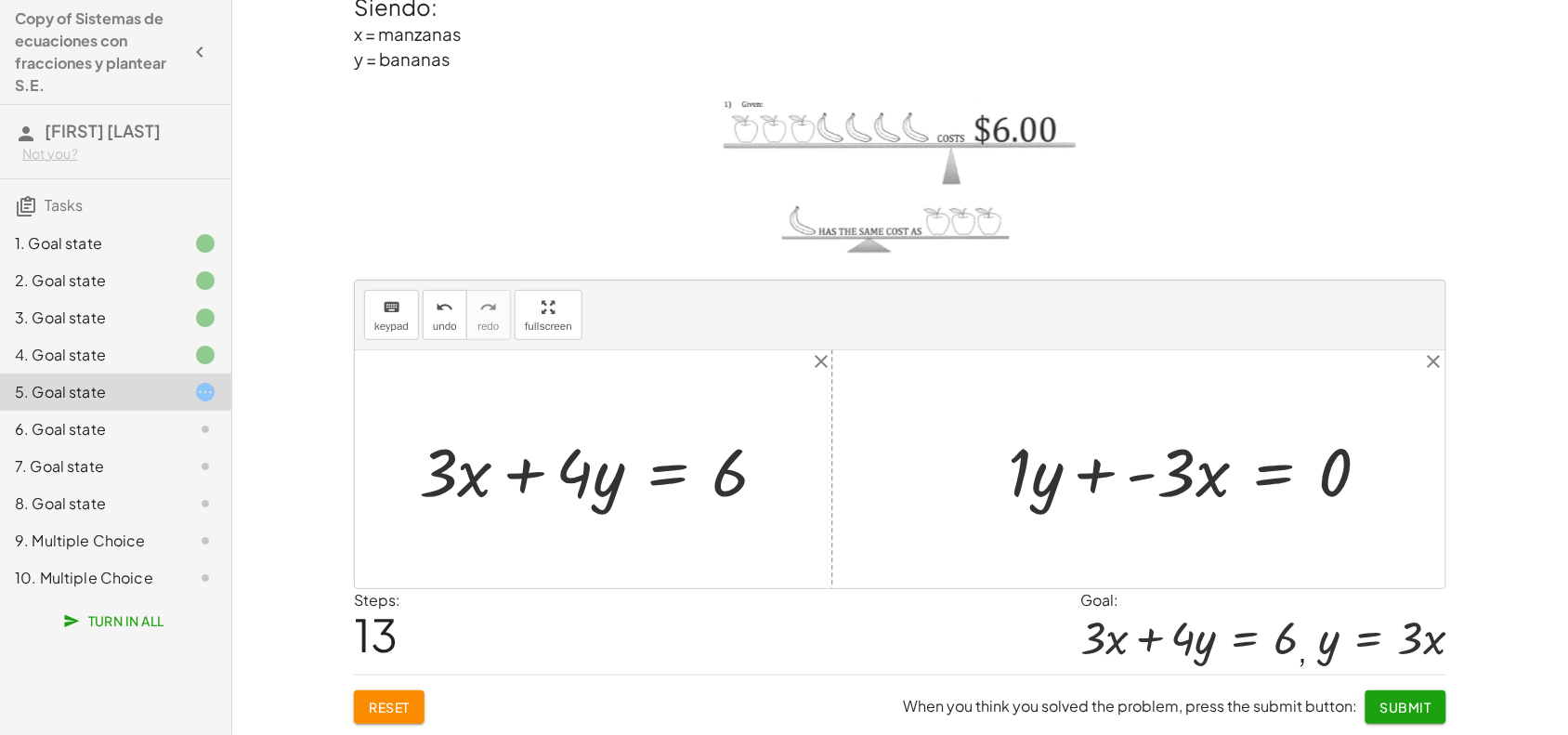click on "Reset" 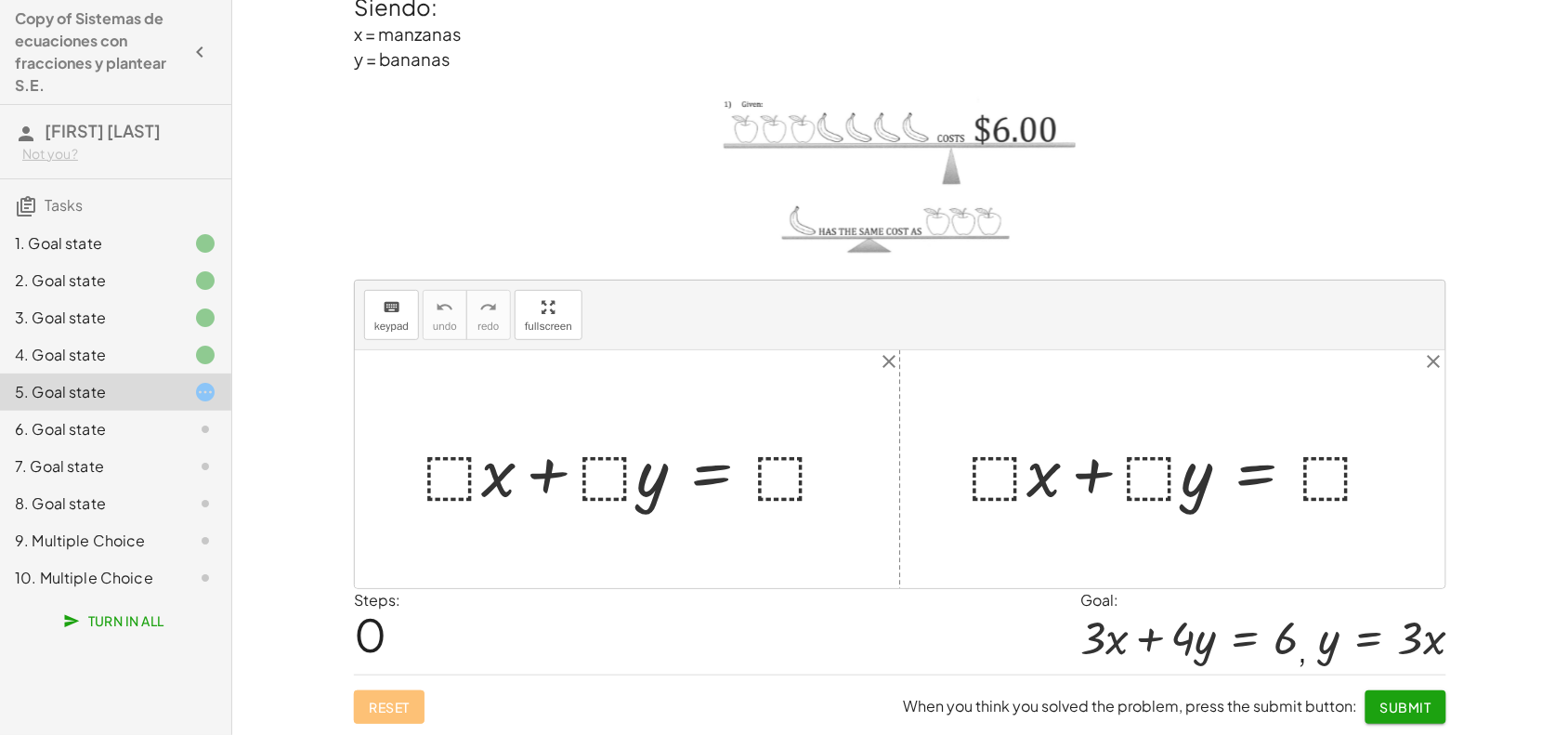 drag, startPoint x: 467, startPoint y: 471, endPoint x: 451, endPoint y: 484, distance: 20.615528 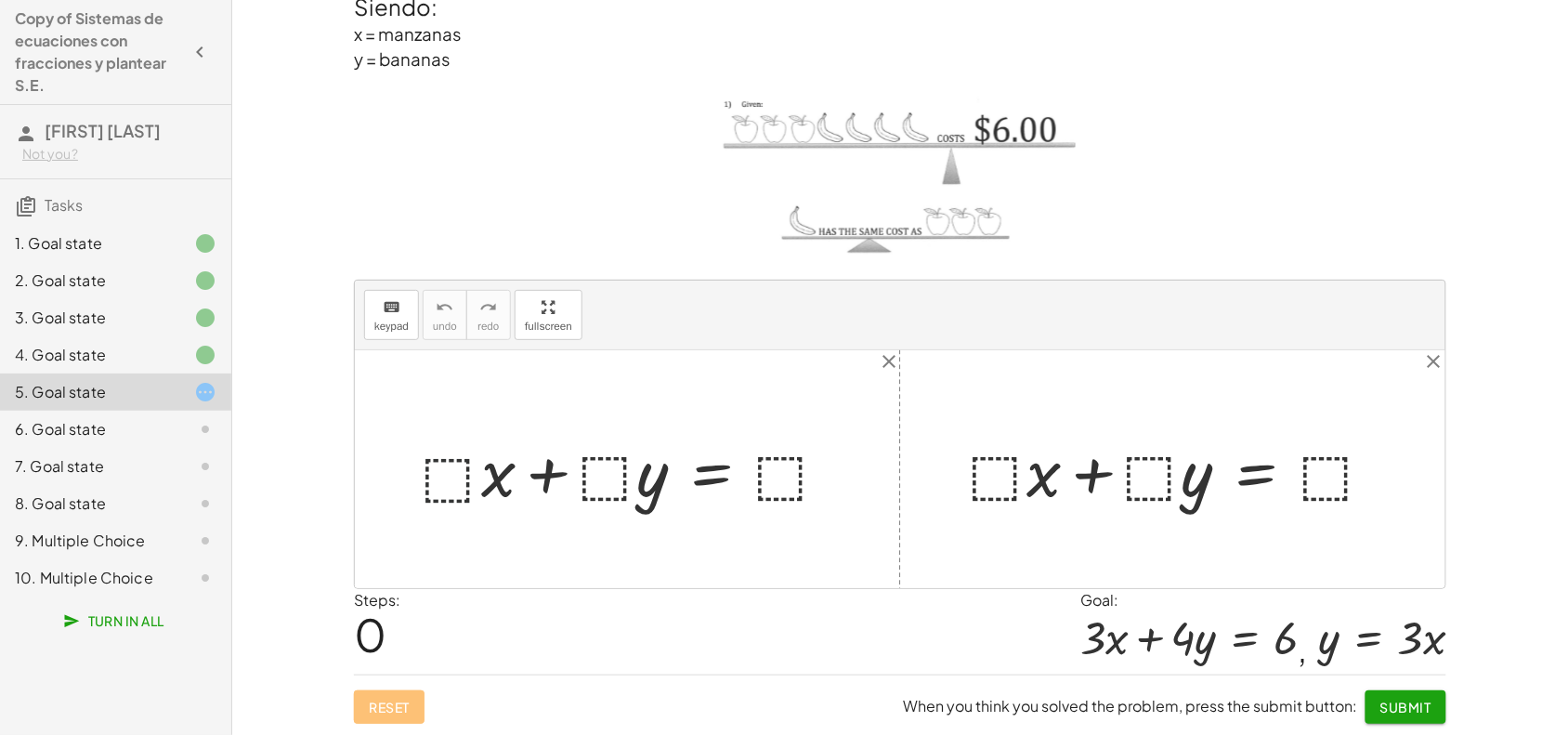 click at bounding box center (634, 469) 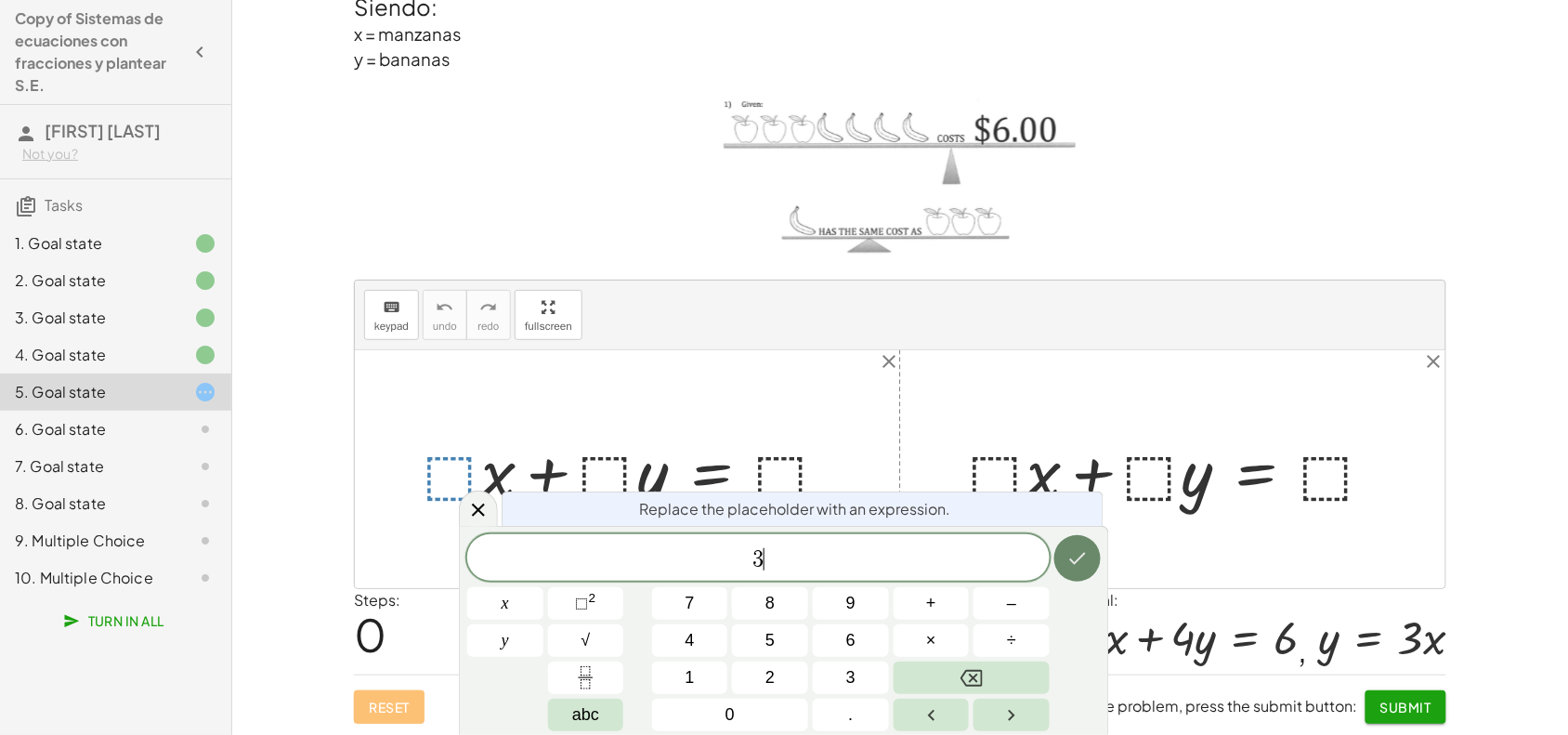 click 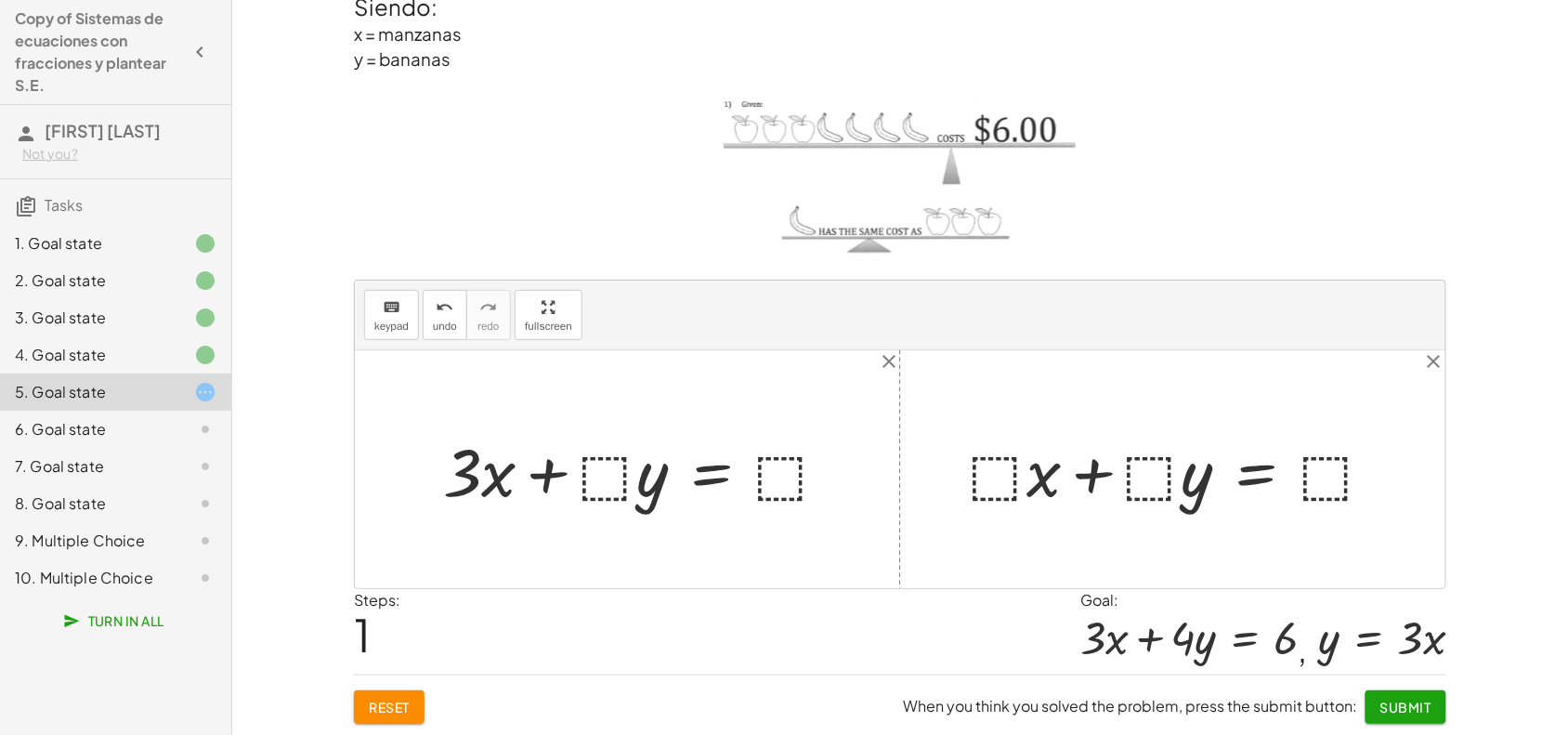 click at bounding box center [644, 469] 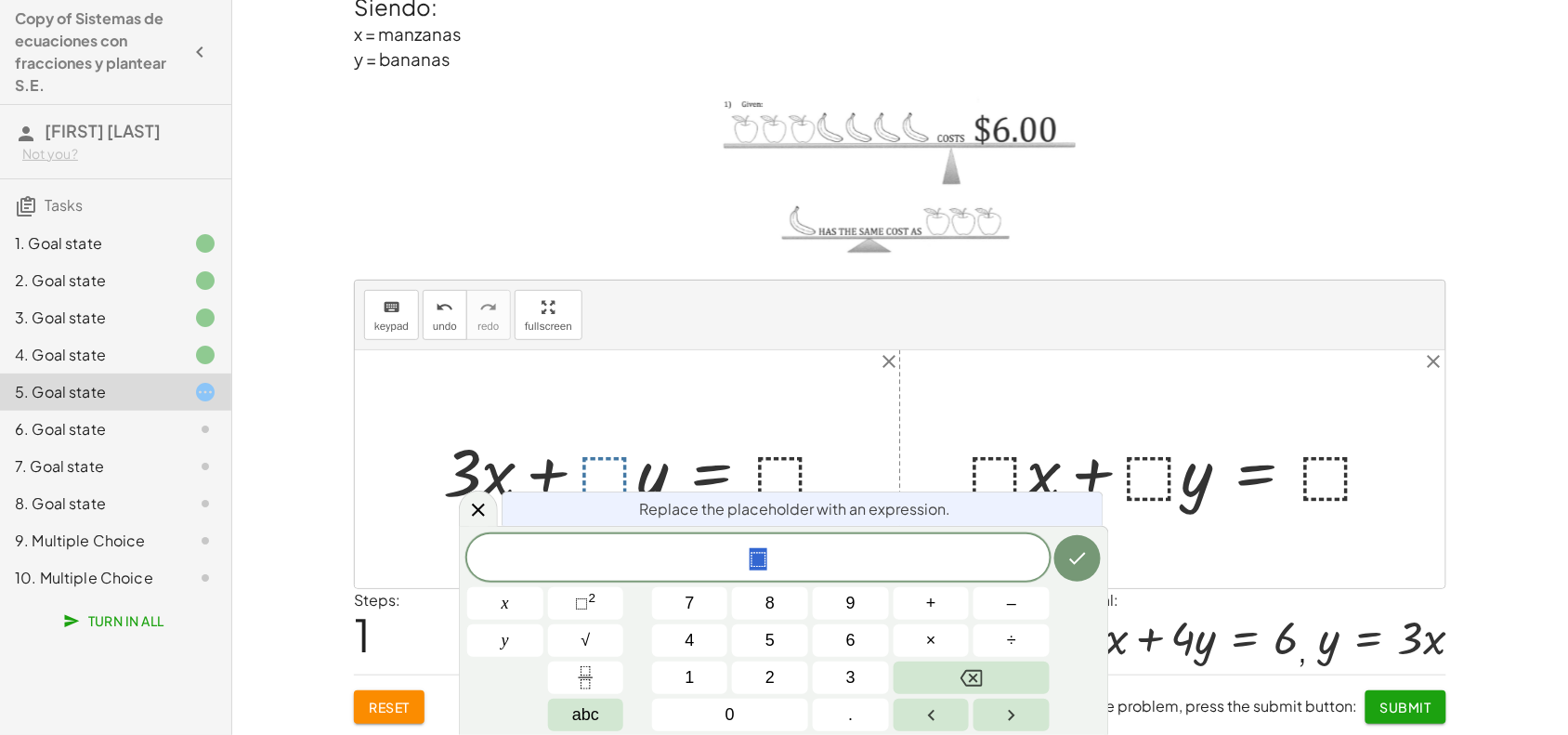 click at bounding box center [644, 469] 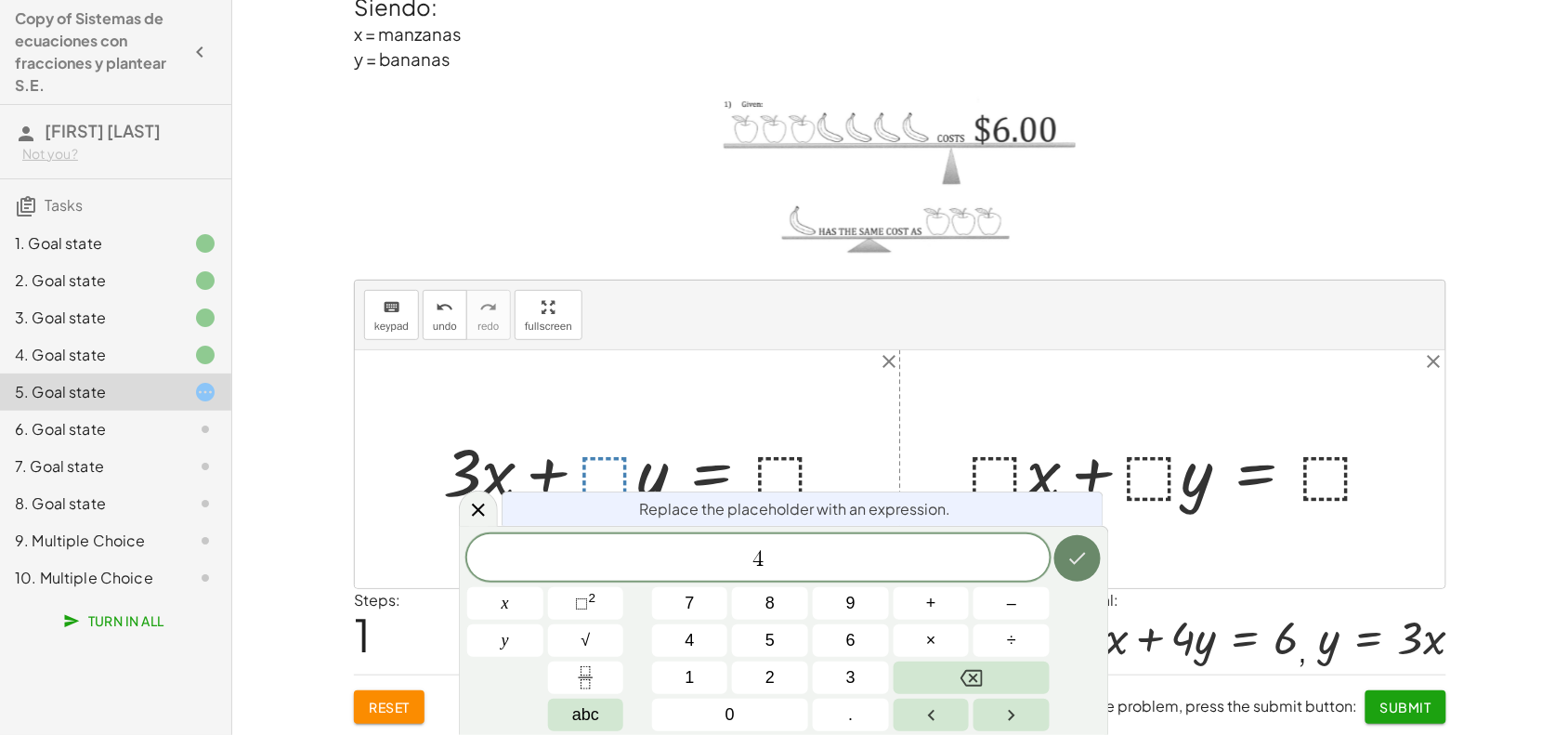 click 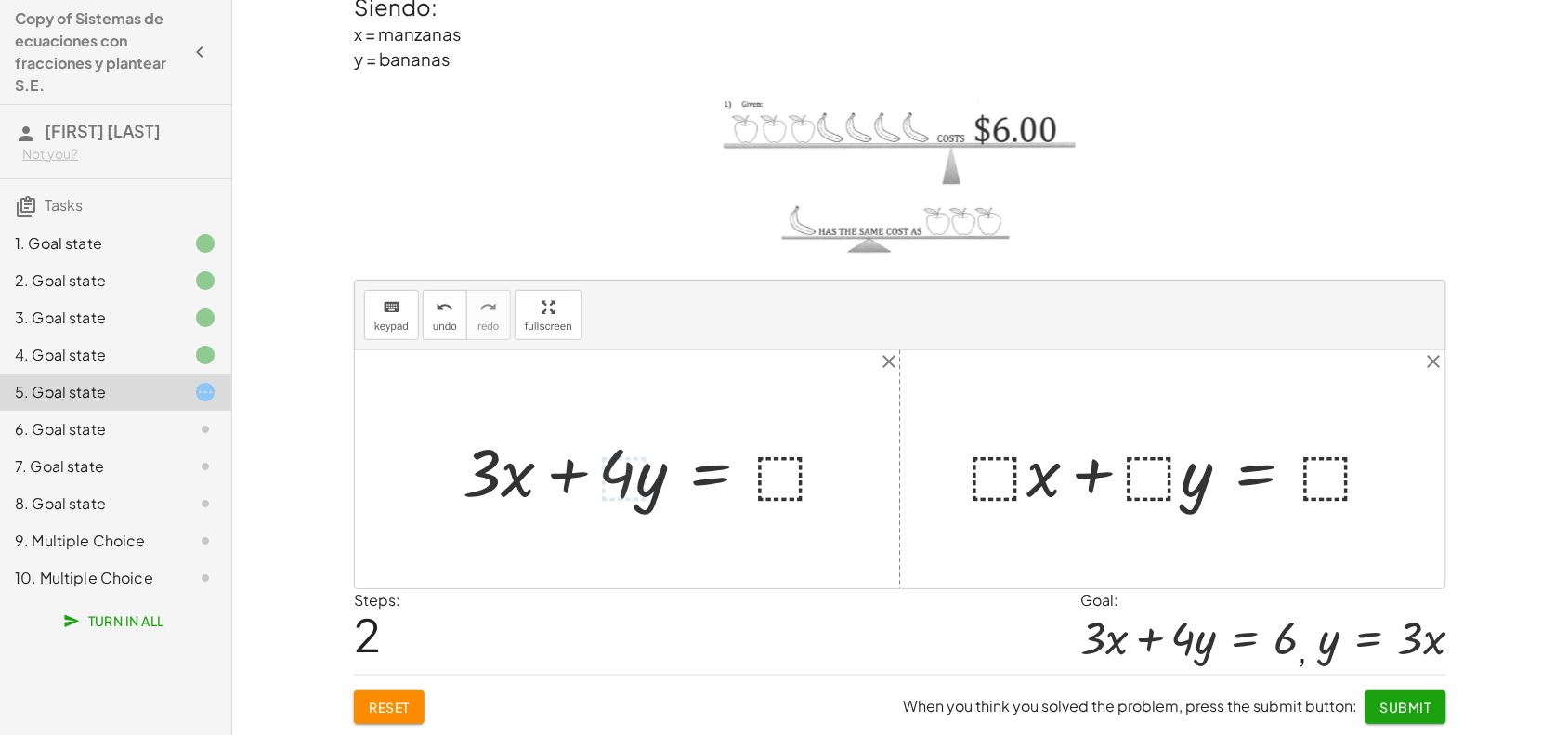 click at bounding box center (654, 469) 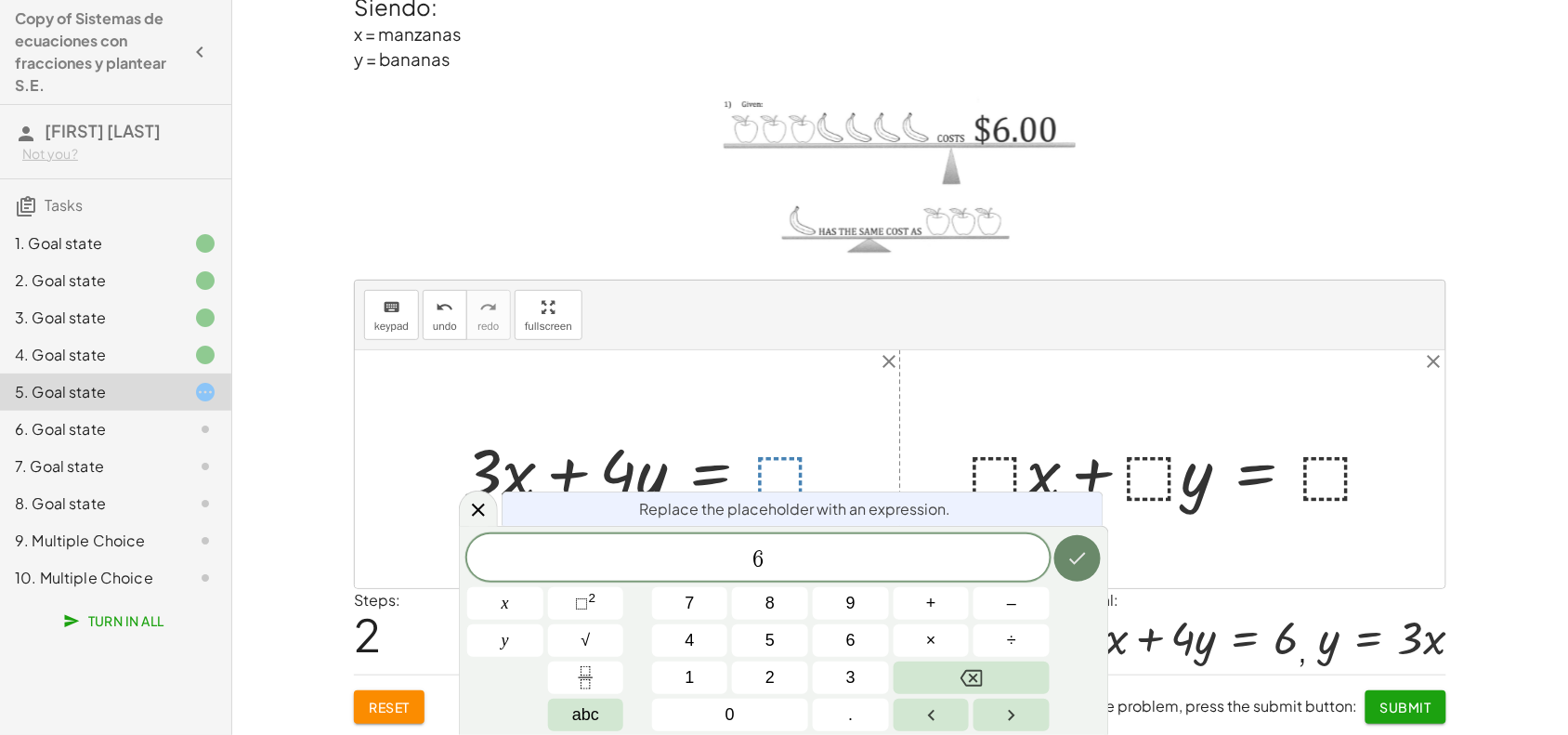 click 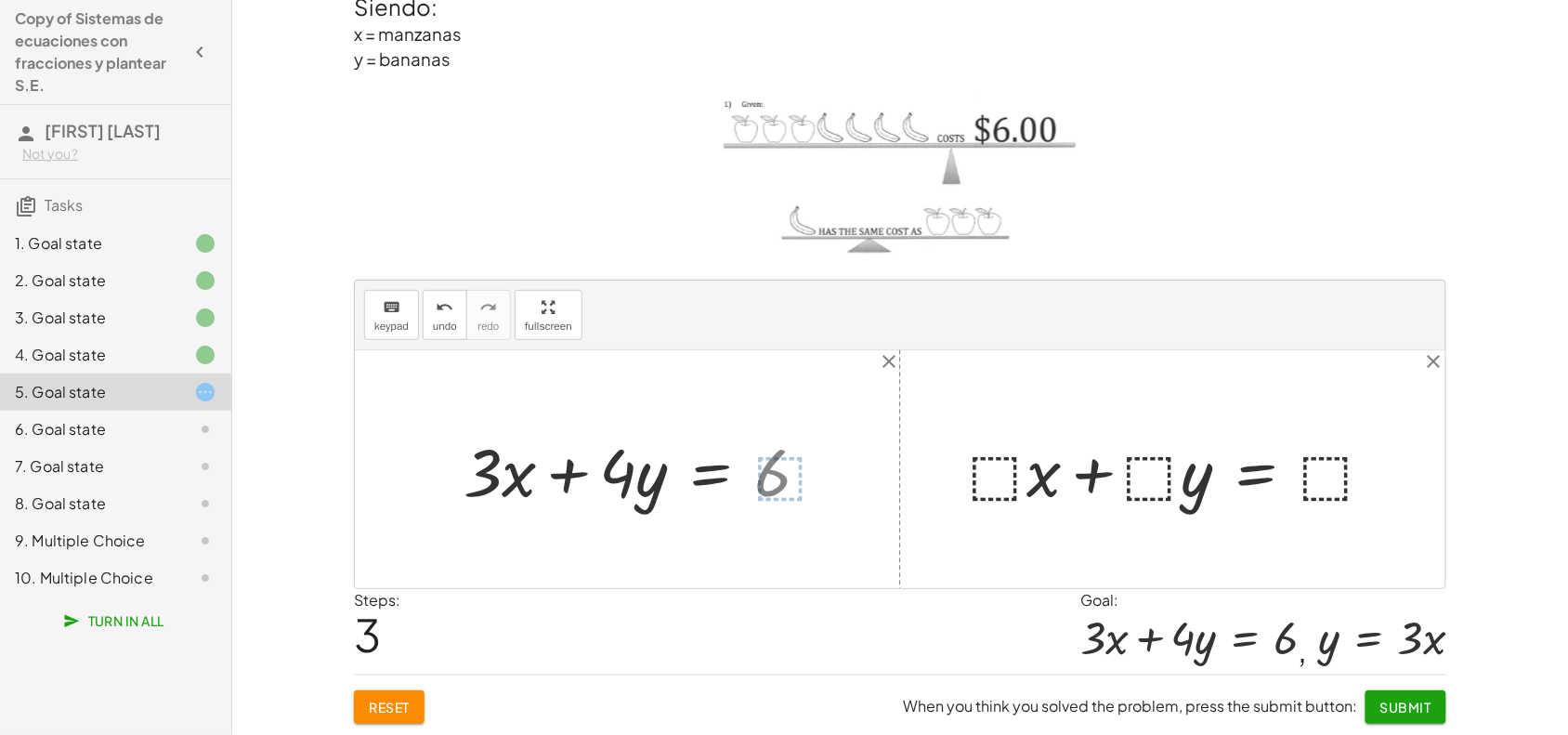 click at bounding box center [1180, 469] 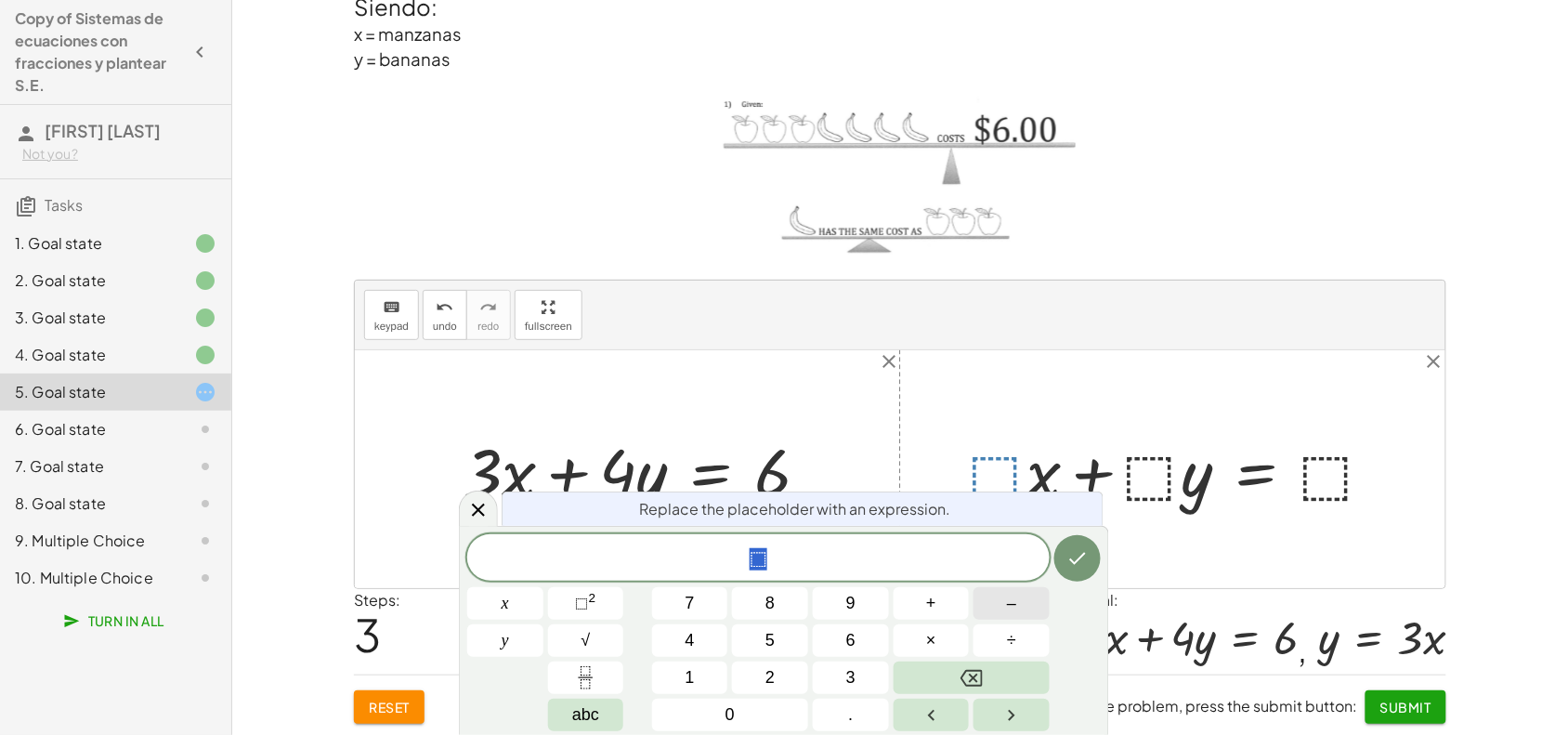 click on "–" at bounding box center [1012, 603] 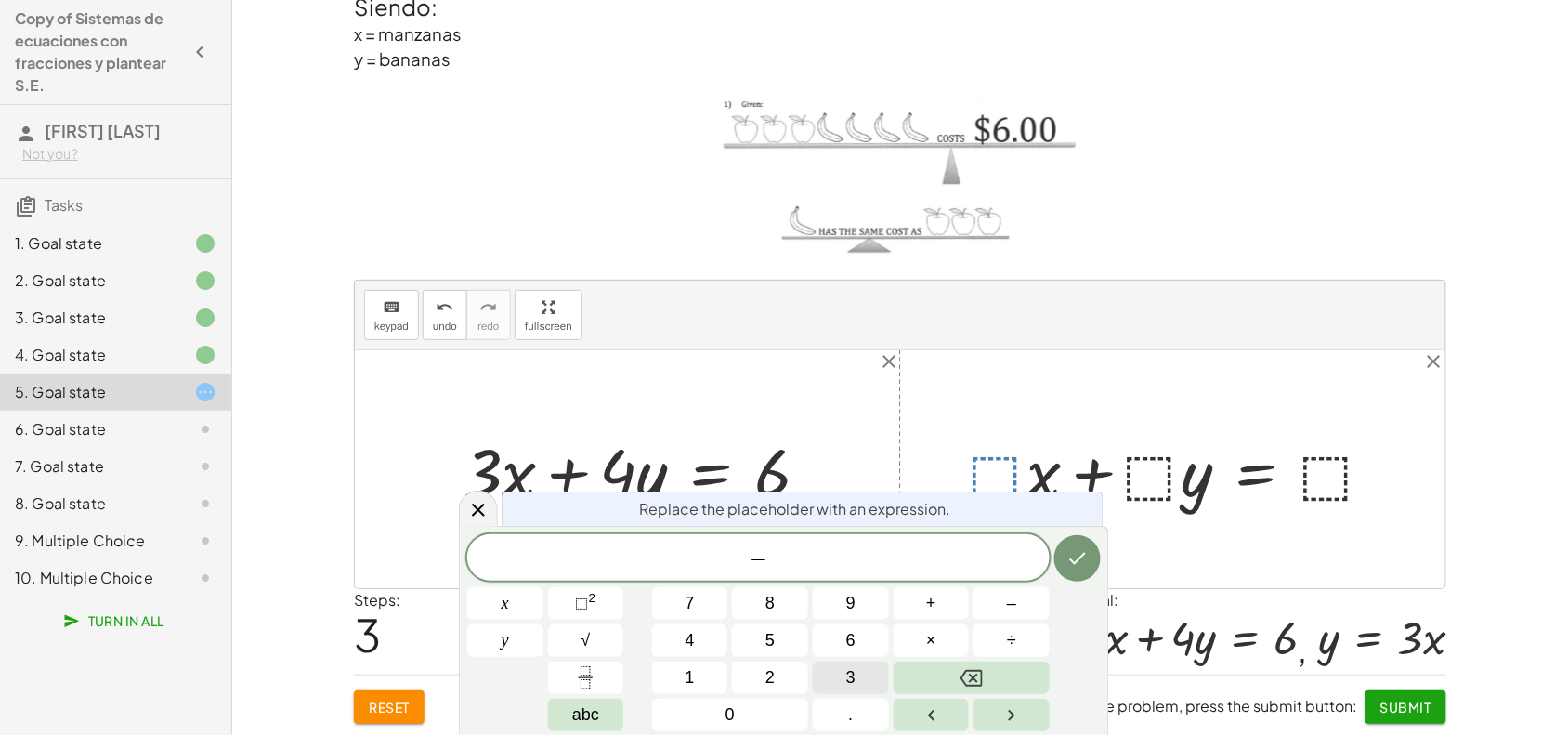 click on "3" at bounding box center [851, 677] 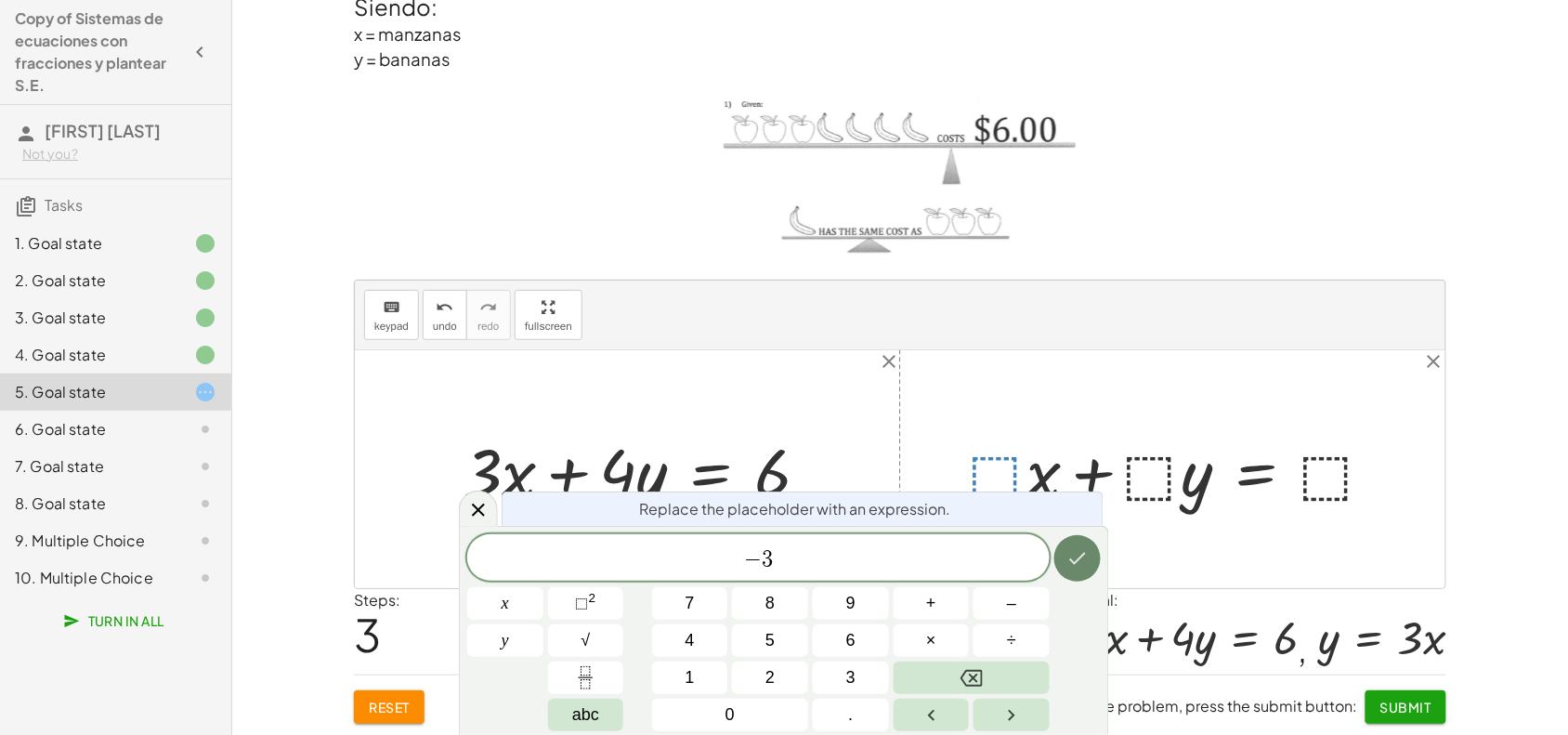 click at bounding box center [1078, 558] 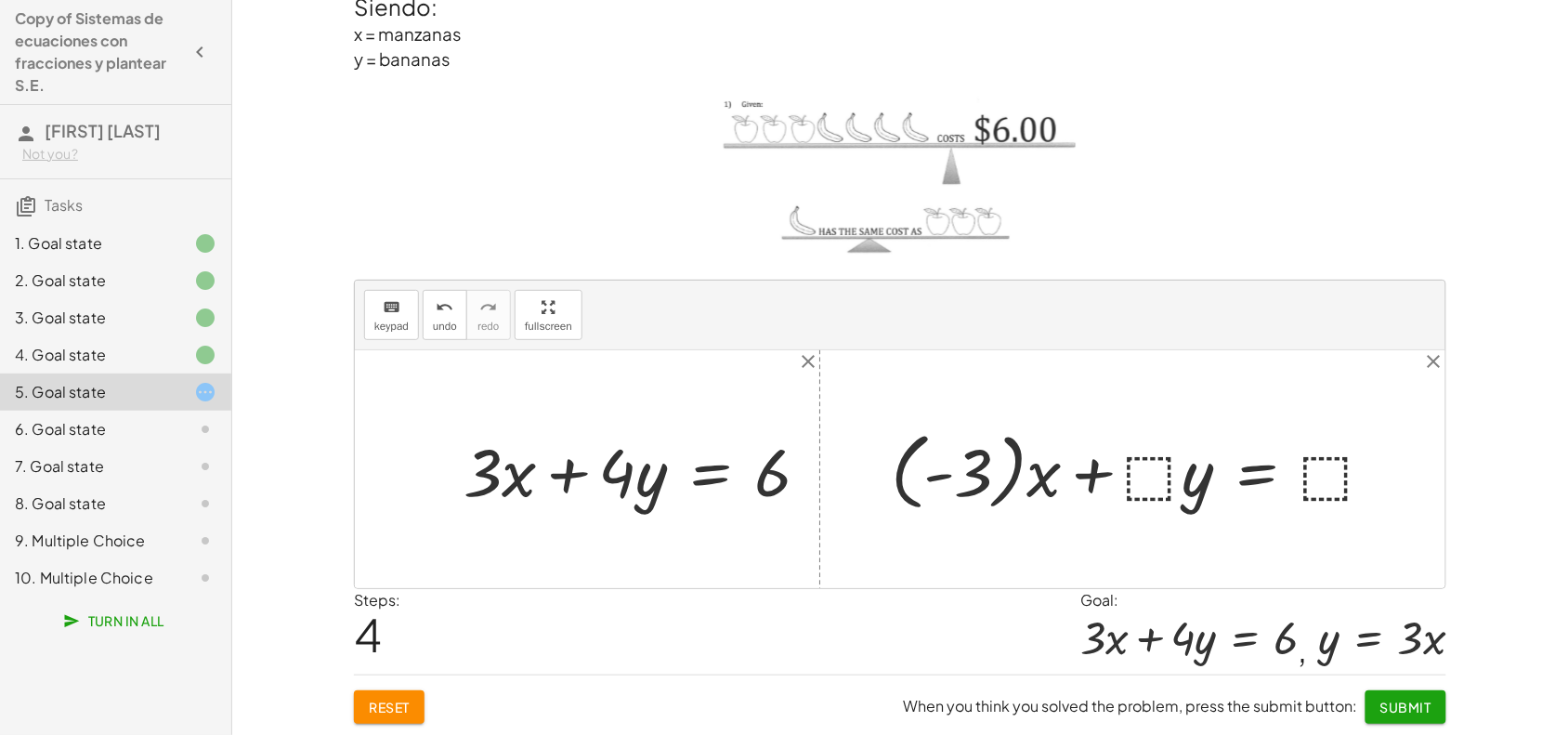 click at bounding box center [1143, 468] 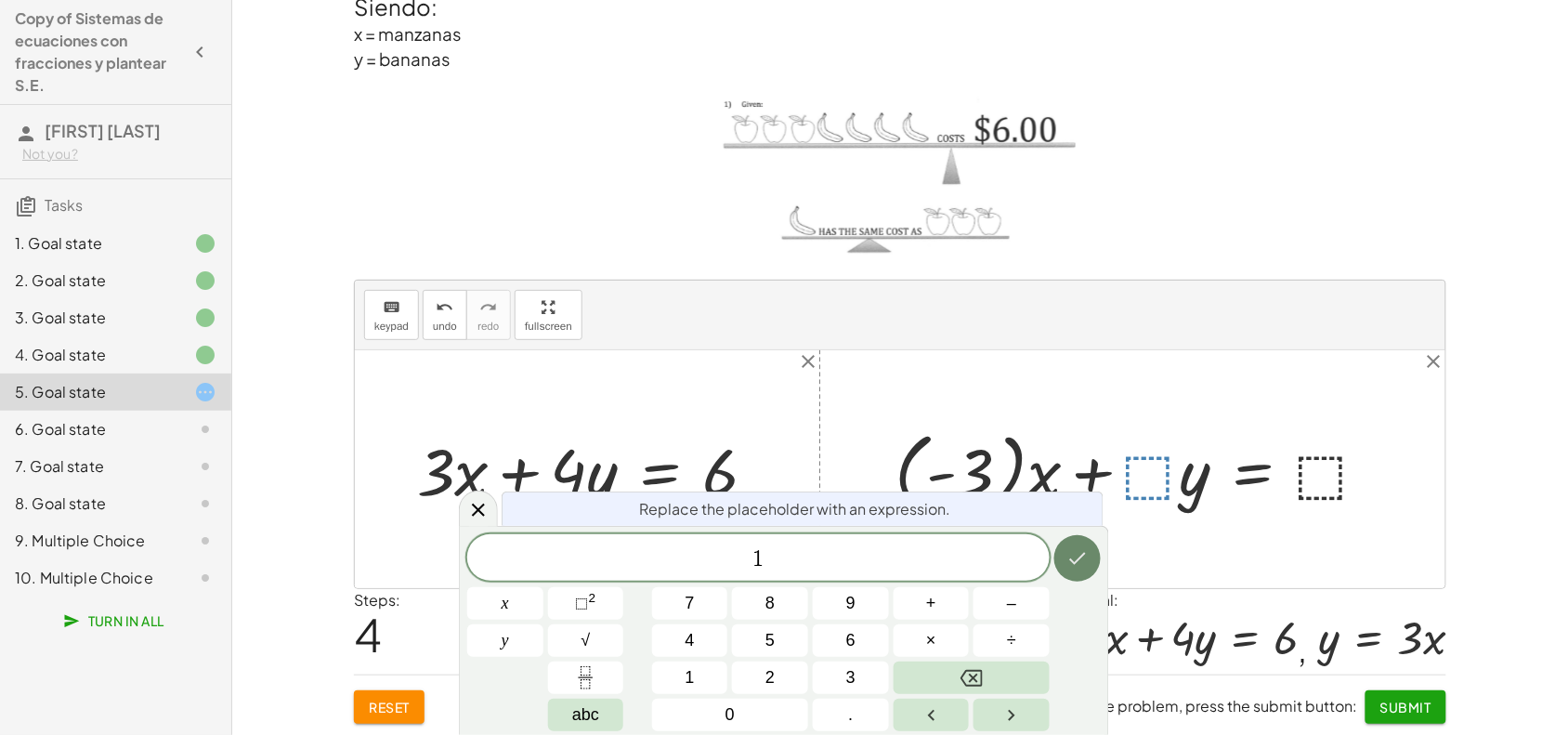 click 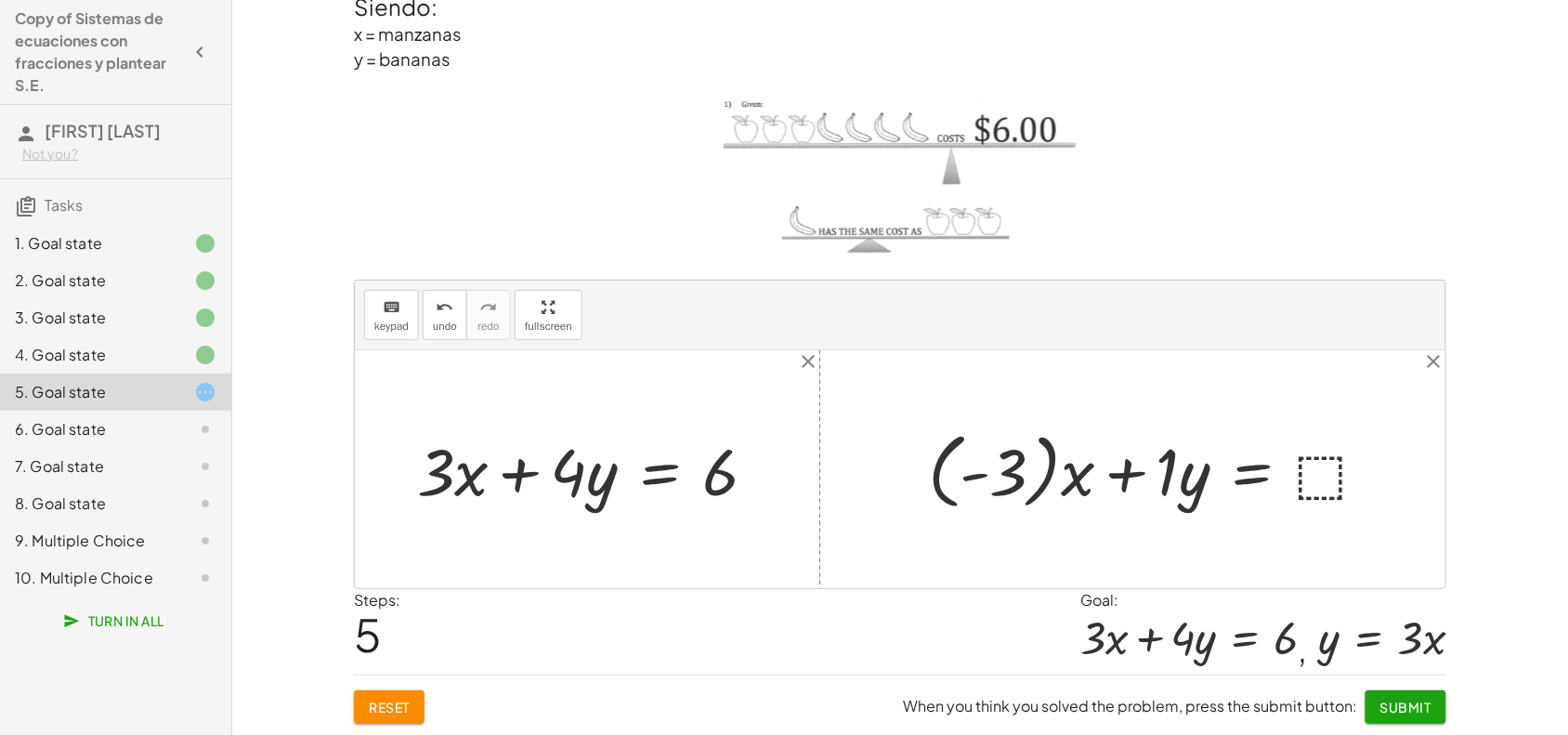 click at bounding box center [1156, 468] 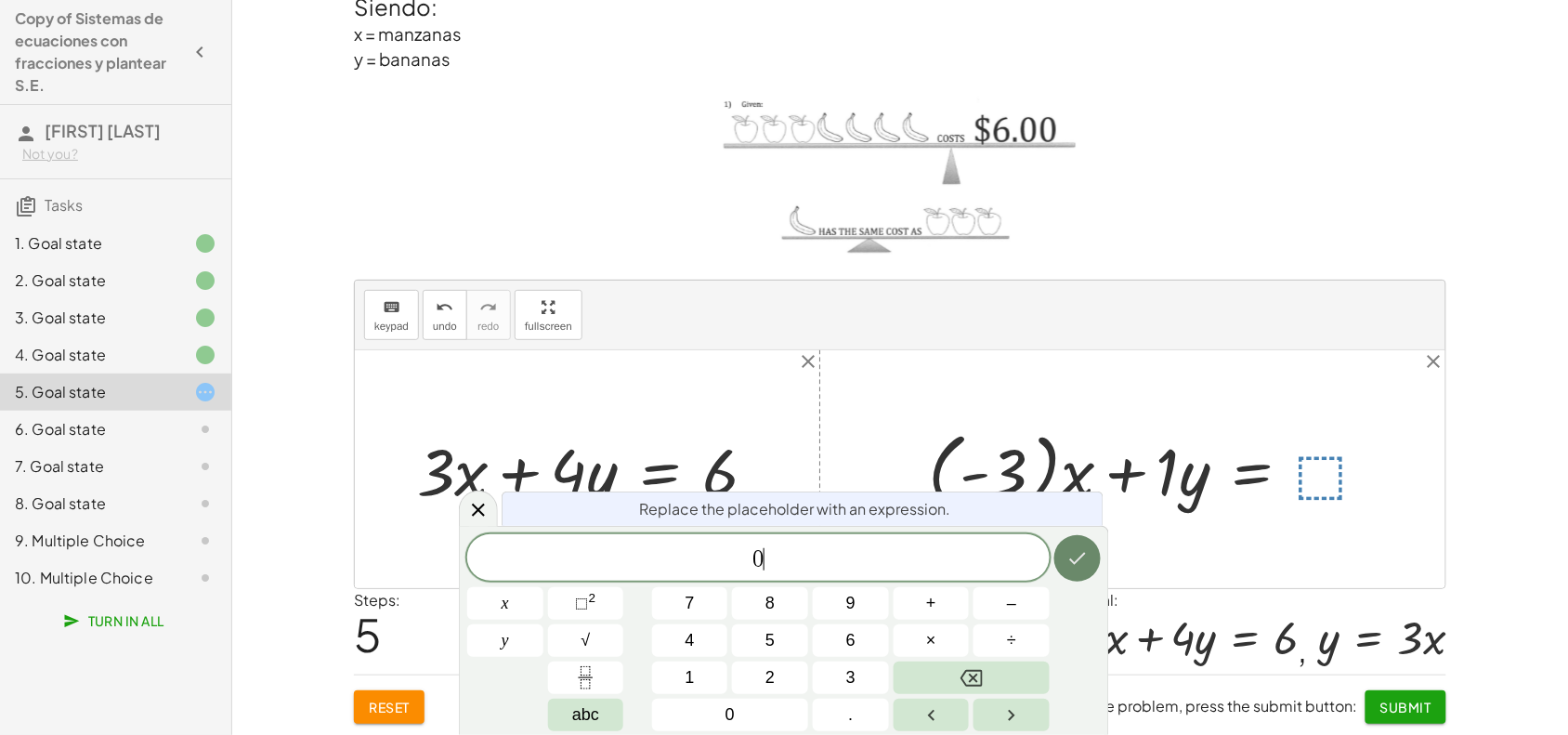 click 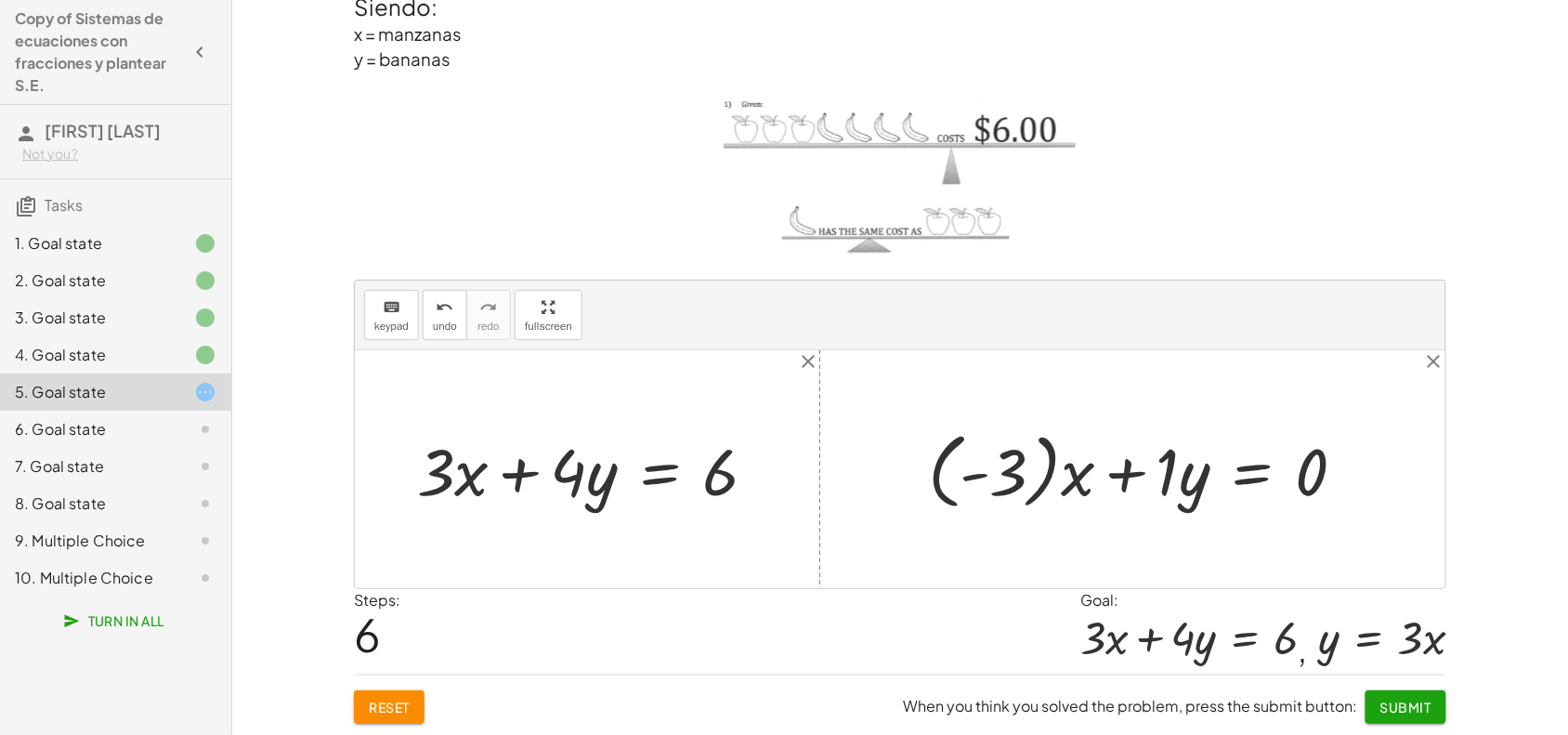 click at bounding box center [1144, 468] 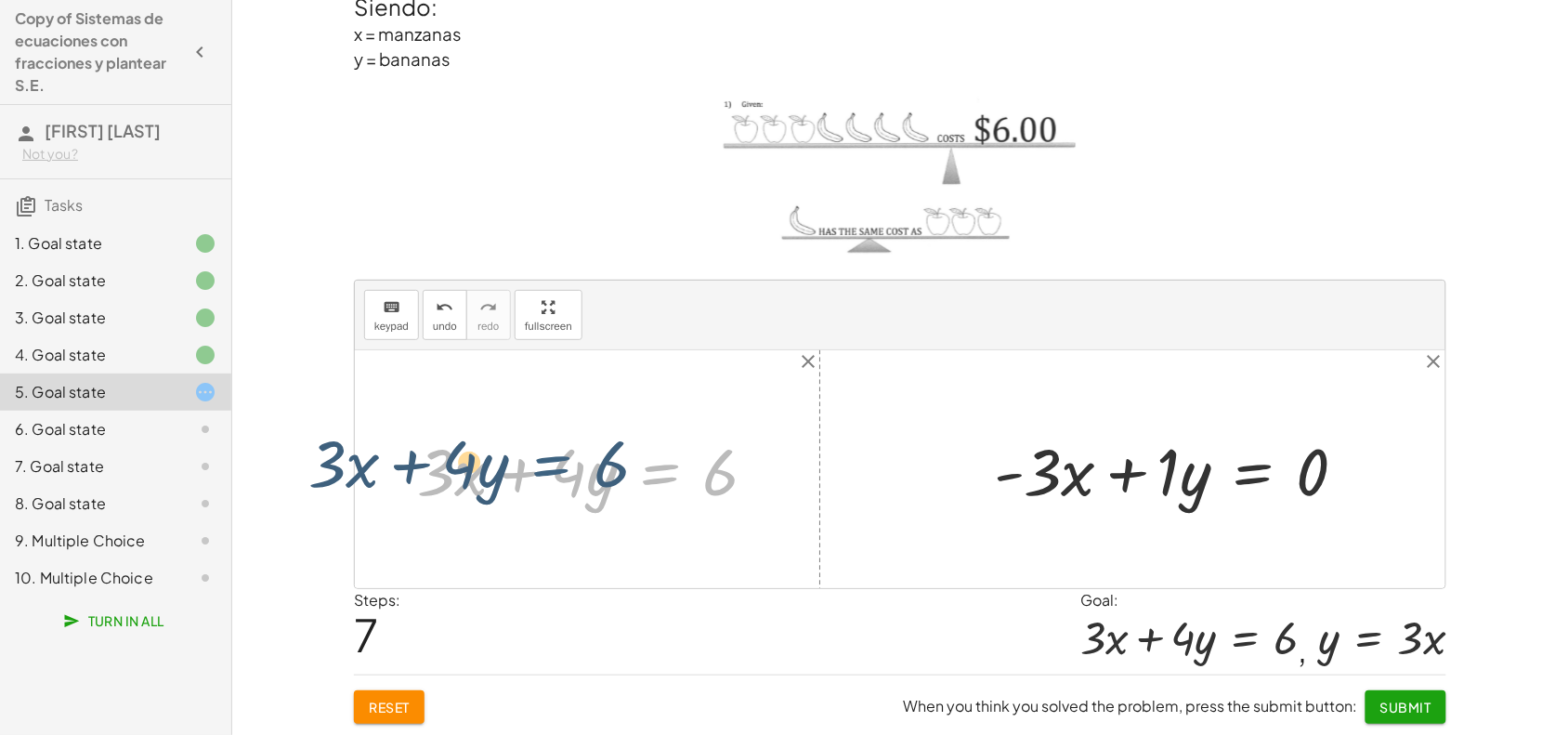 drag, startPoint x: 660, startPoint y: 492, endPoint x: 549, endPoint y: 484, distance: 111.28791 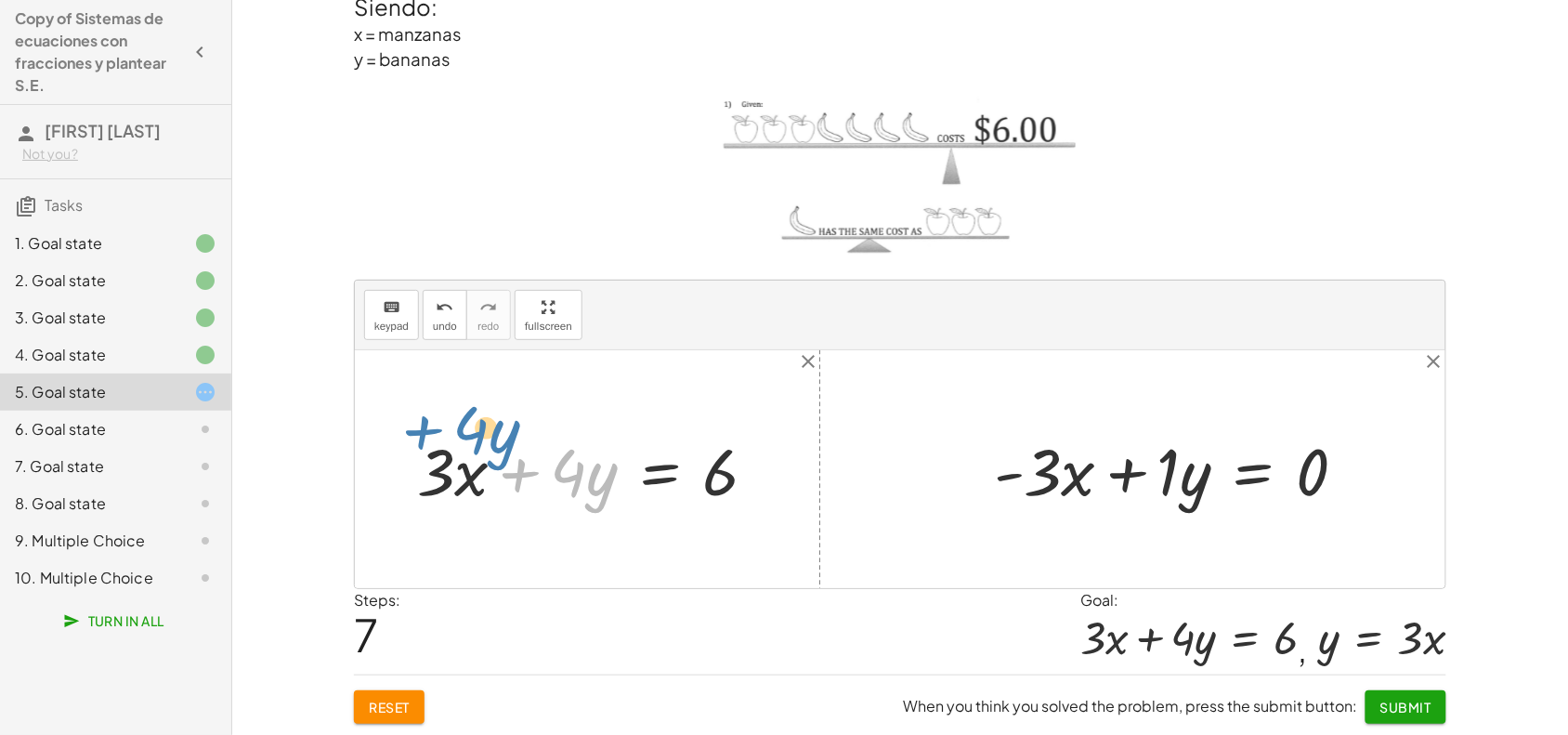 drag, startPoint x: 512, startPoint y: 491, endPoint x: 399, endPoint y: 466, distance: 115.73245 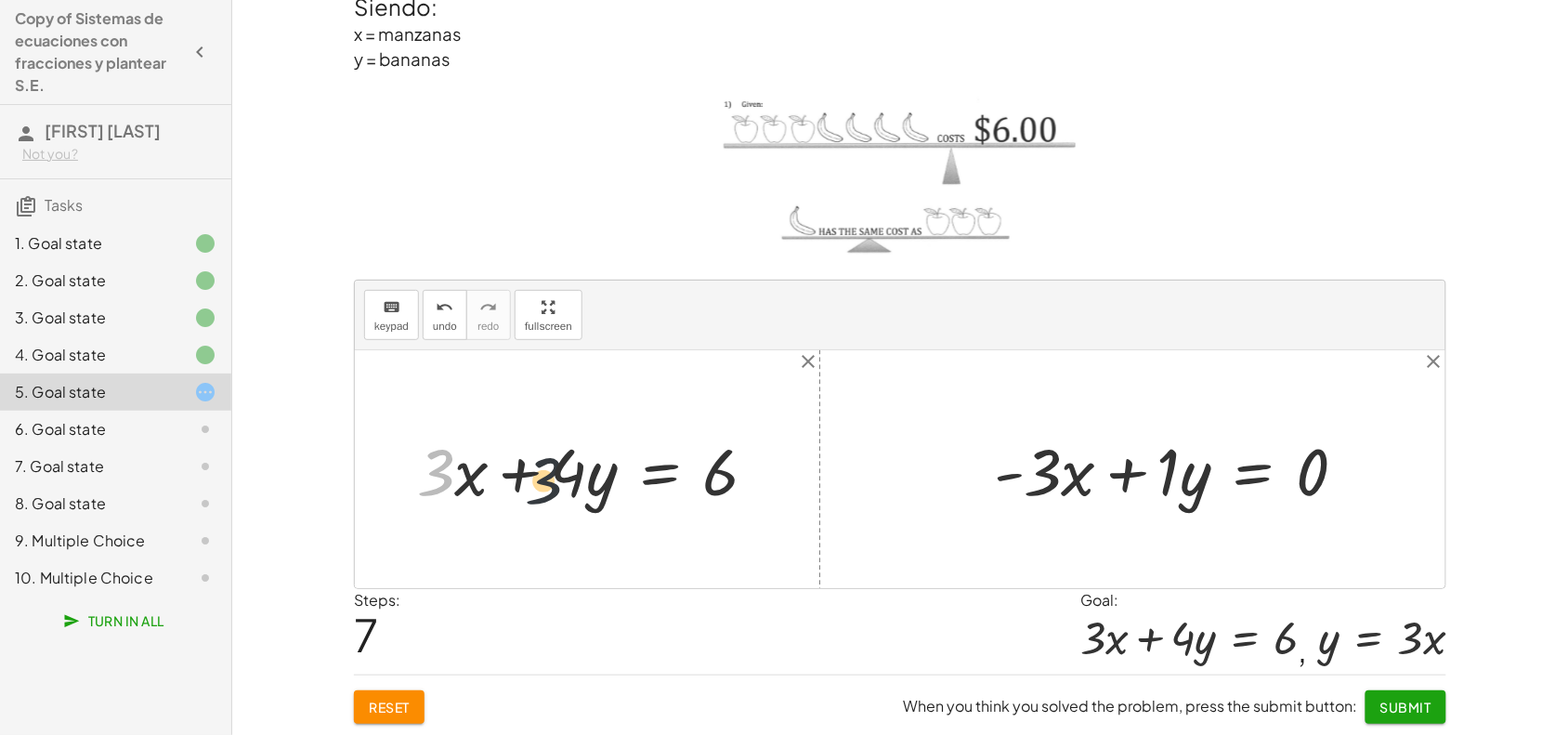 drag, startPoint x: 448, startPoint y: 488, endPoint x: 573, endPoint y: 484, distance: 125.06398 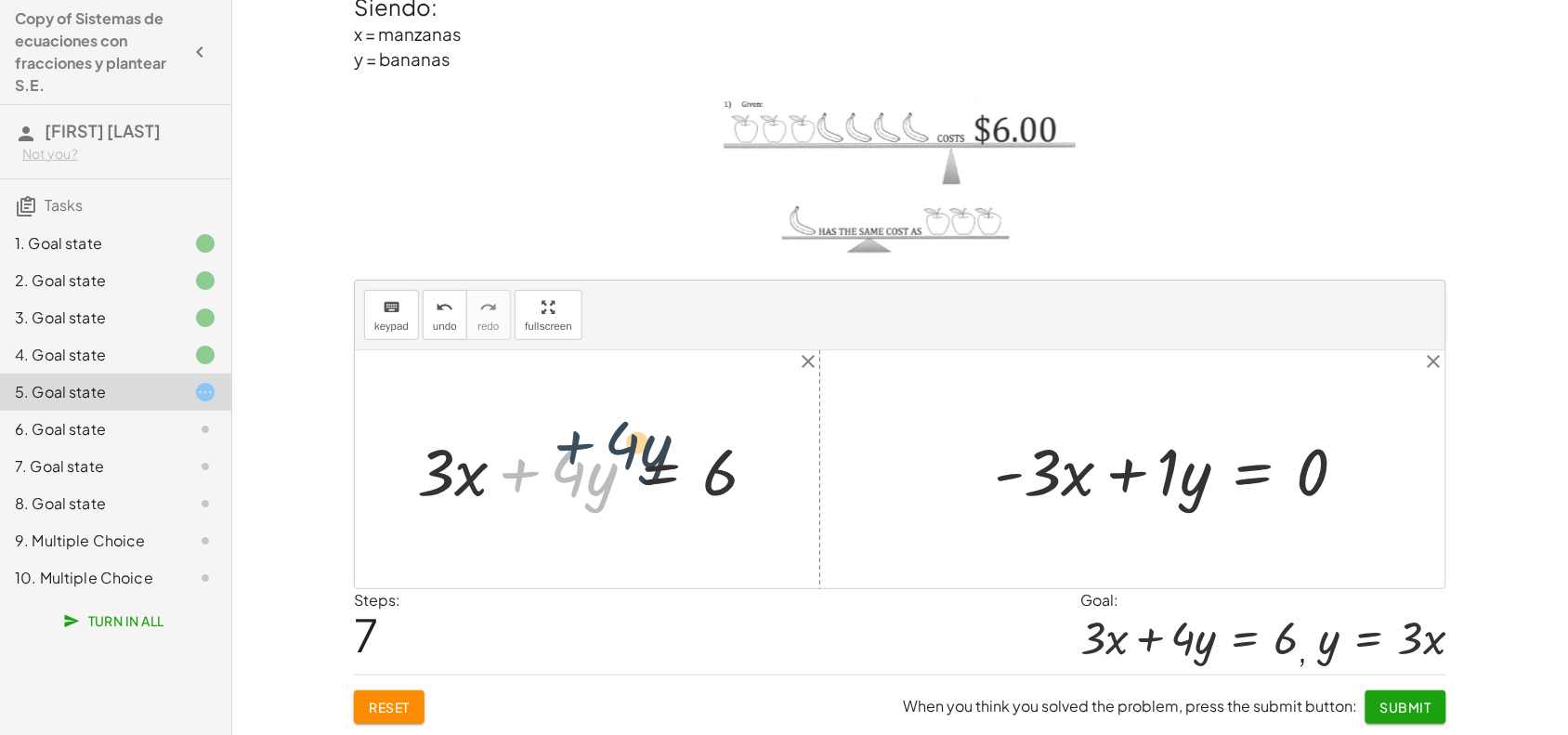 drag, startPoint x: 492, startPoint y: 479, endPoint x: 480, endPoint y: 443, distance: 37.947332 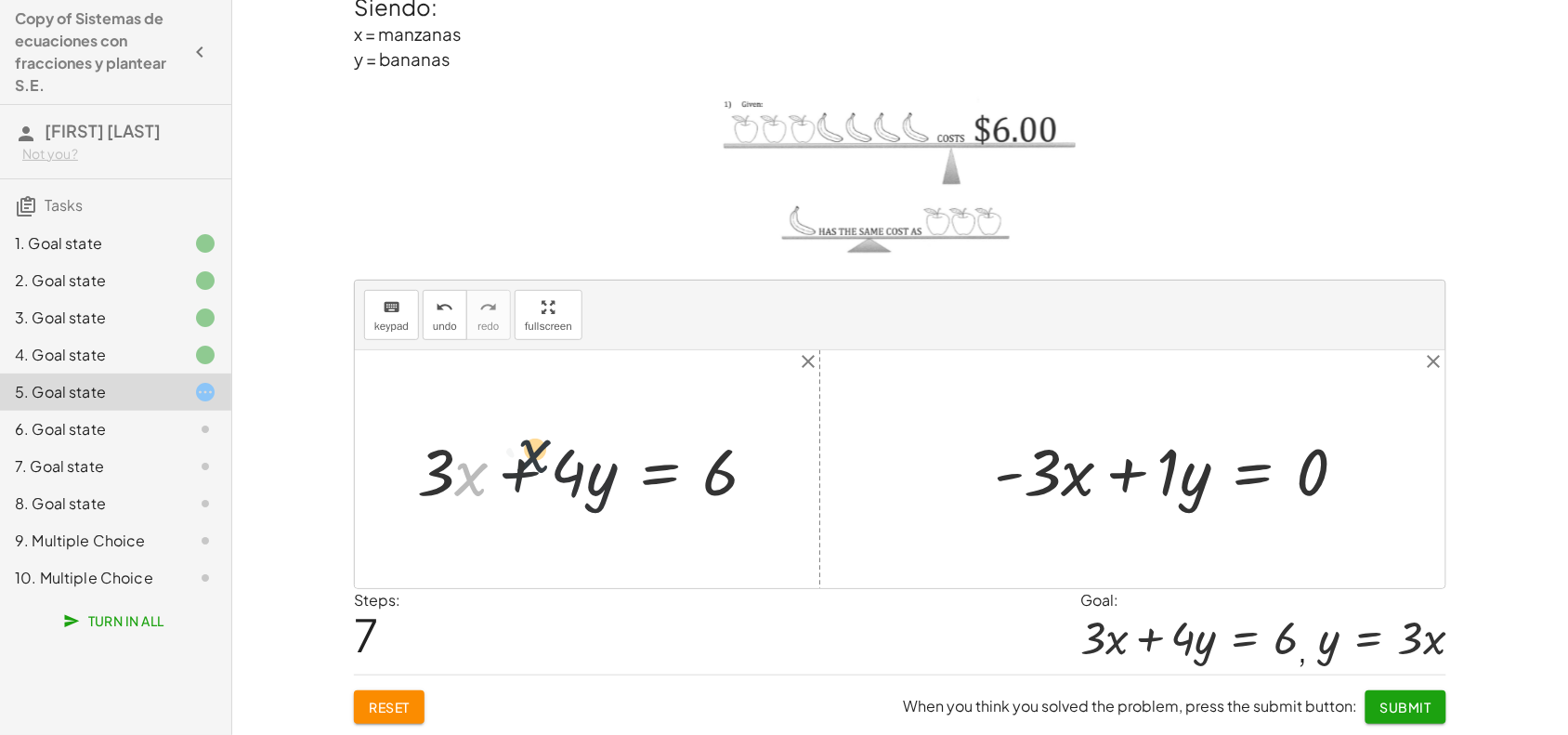 drag, startPoint x: 463, startPoint y: 463, endPoint x: 467, endPoint y: 423, distance: 40.199502 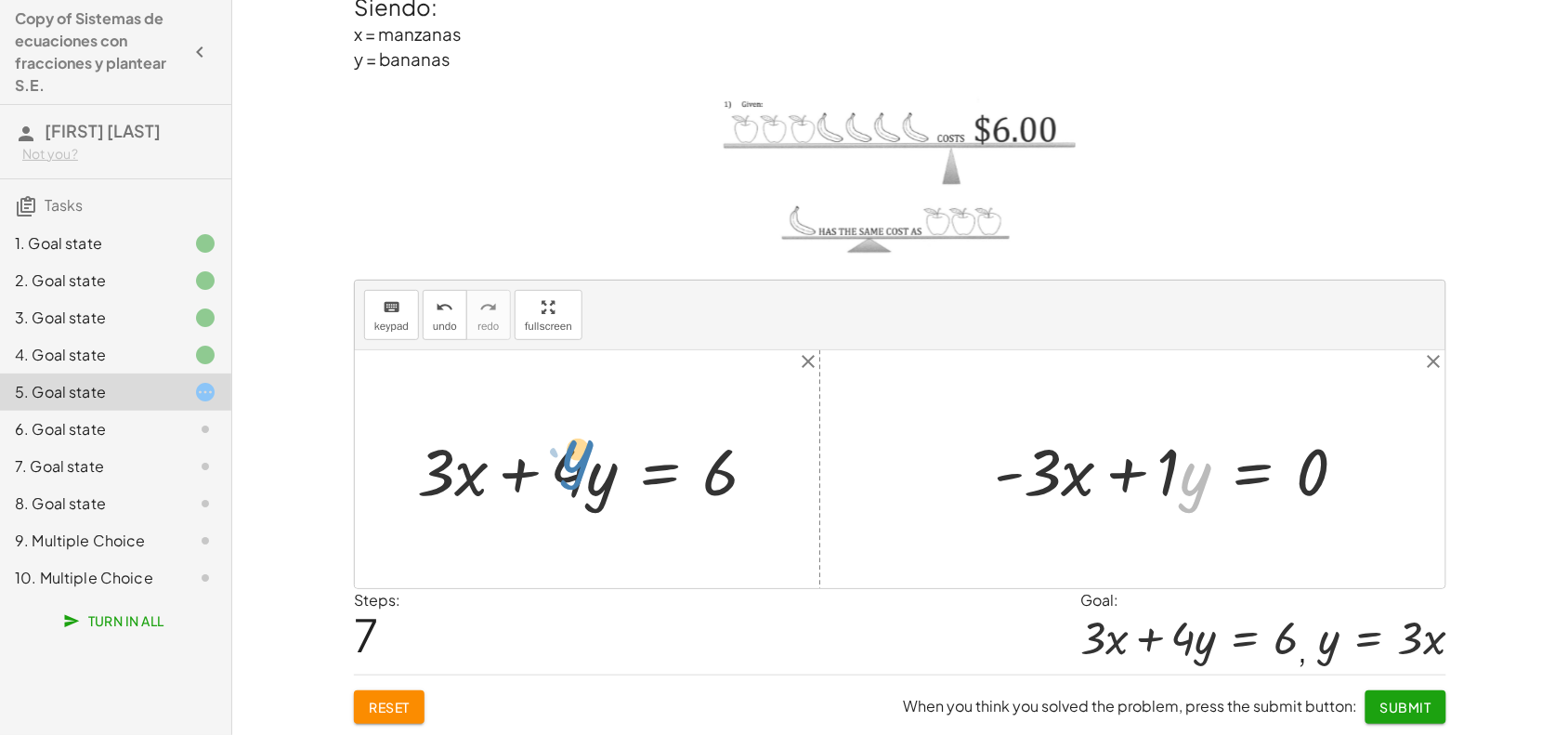 drag, startPoint x: 1204, startPoint y: 484, endPoint x: 586, endPoint y: 460, distance: 618.46584 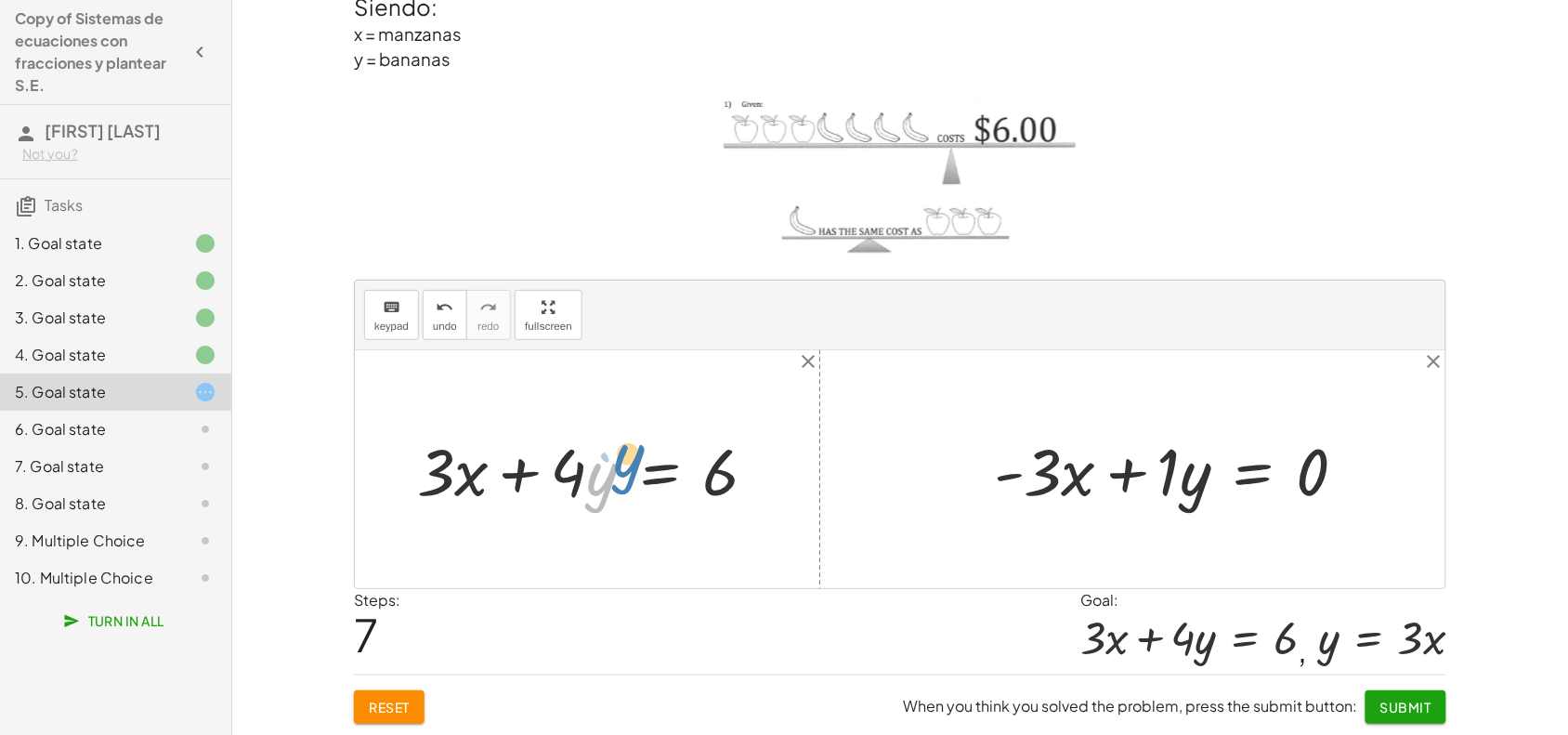 drag, startPoint x: 606, startPoint y: 500, endPoint x: 627, endPoint y: 484, distance: 26.400758 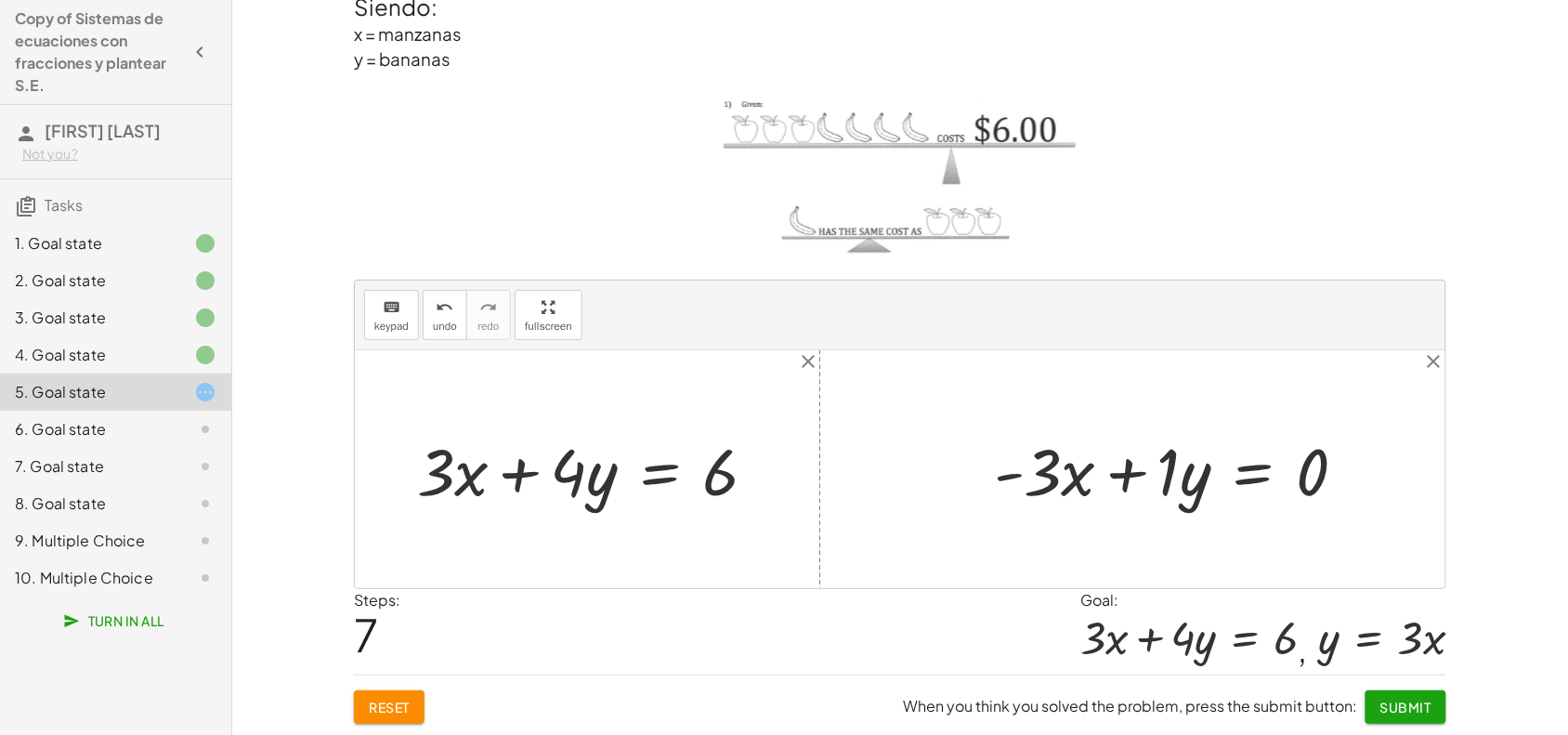 click at bounding box center (595, 469) 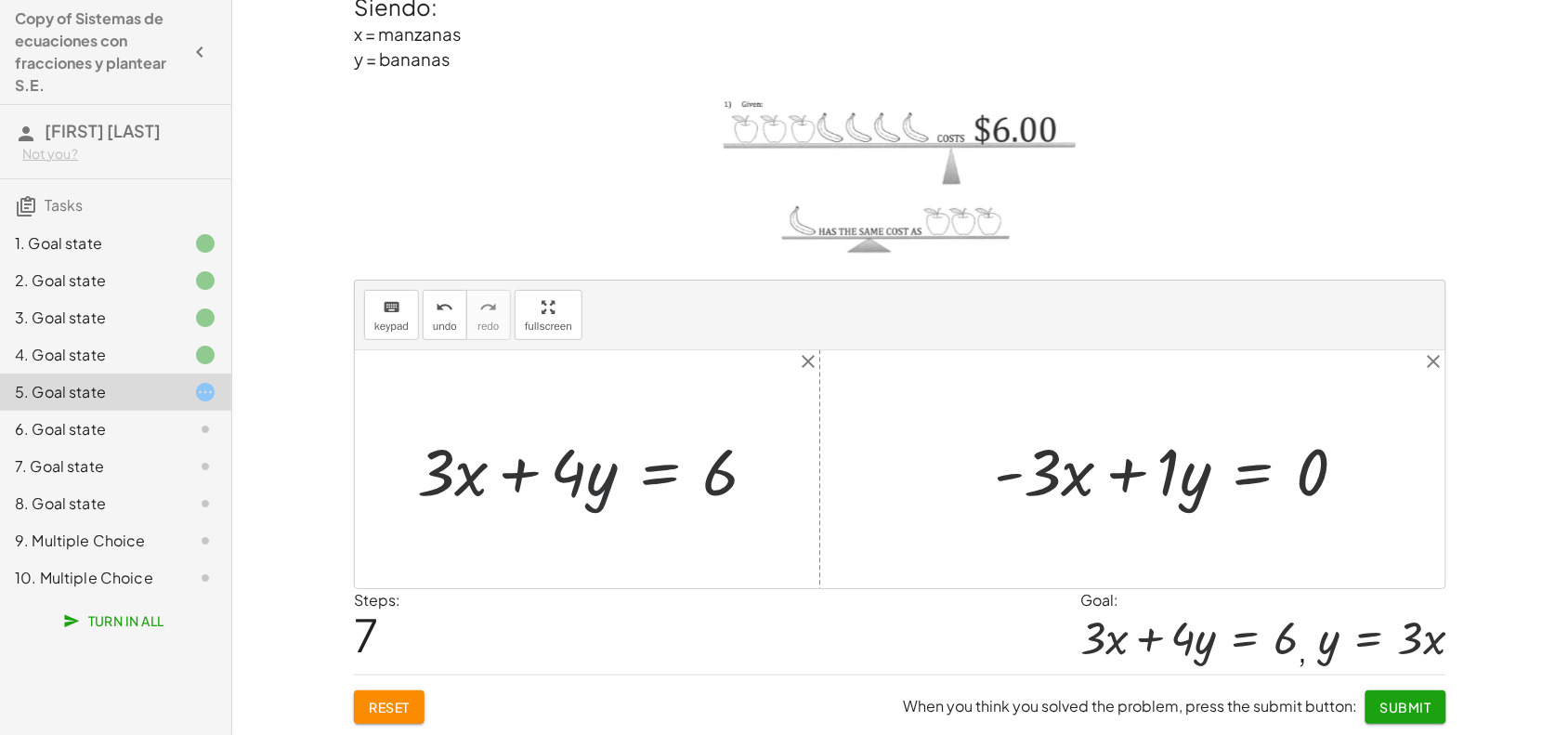 click at bounding box center [595, 469] 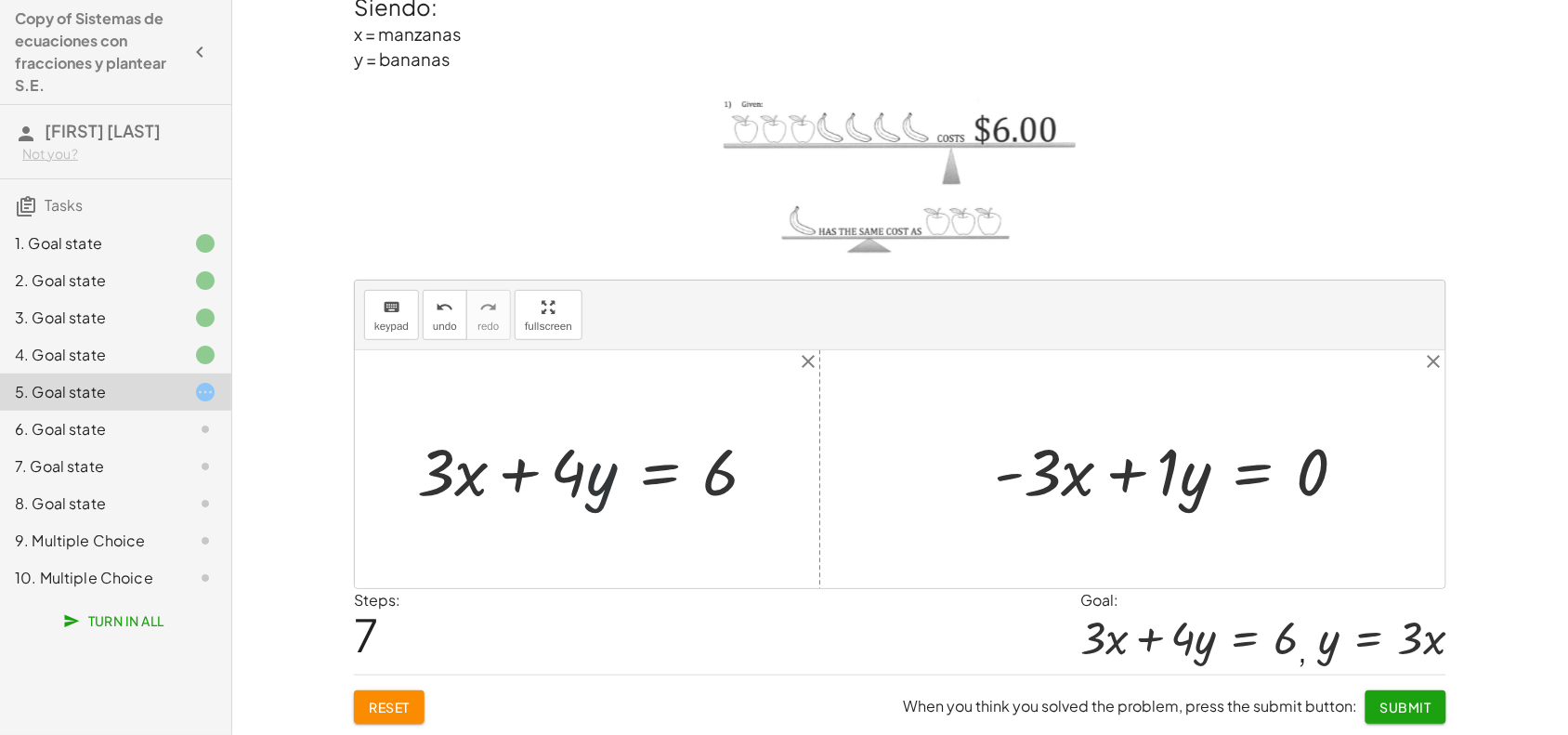click at bounding box center [595, 469] 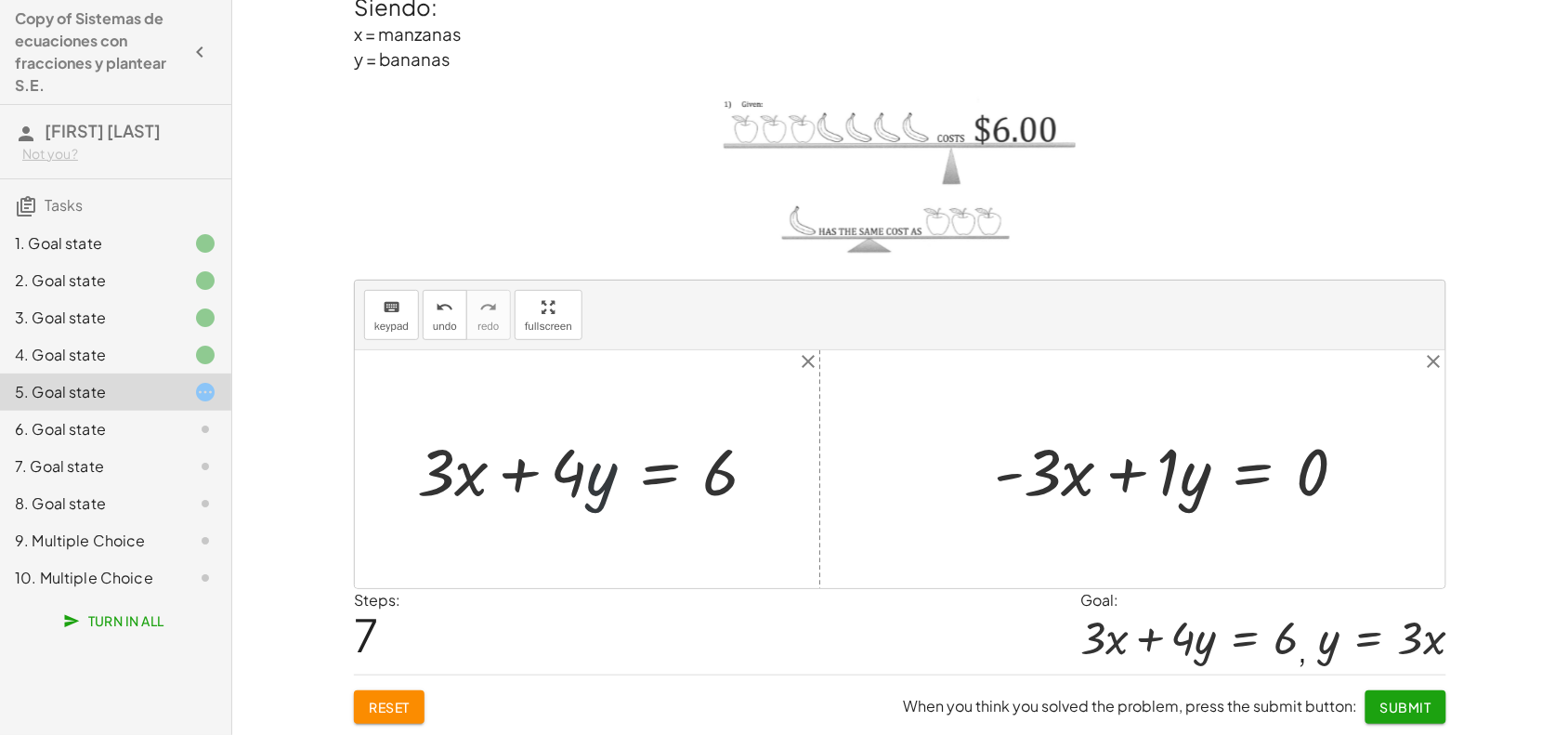 click at bounding box center [595, 469] 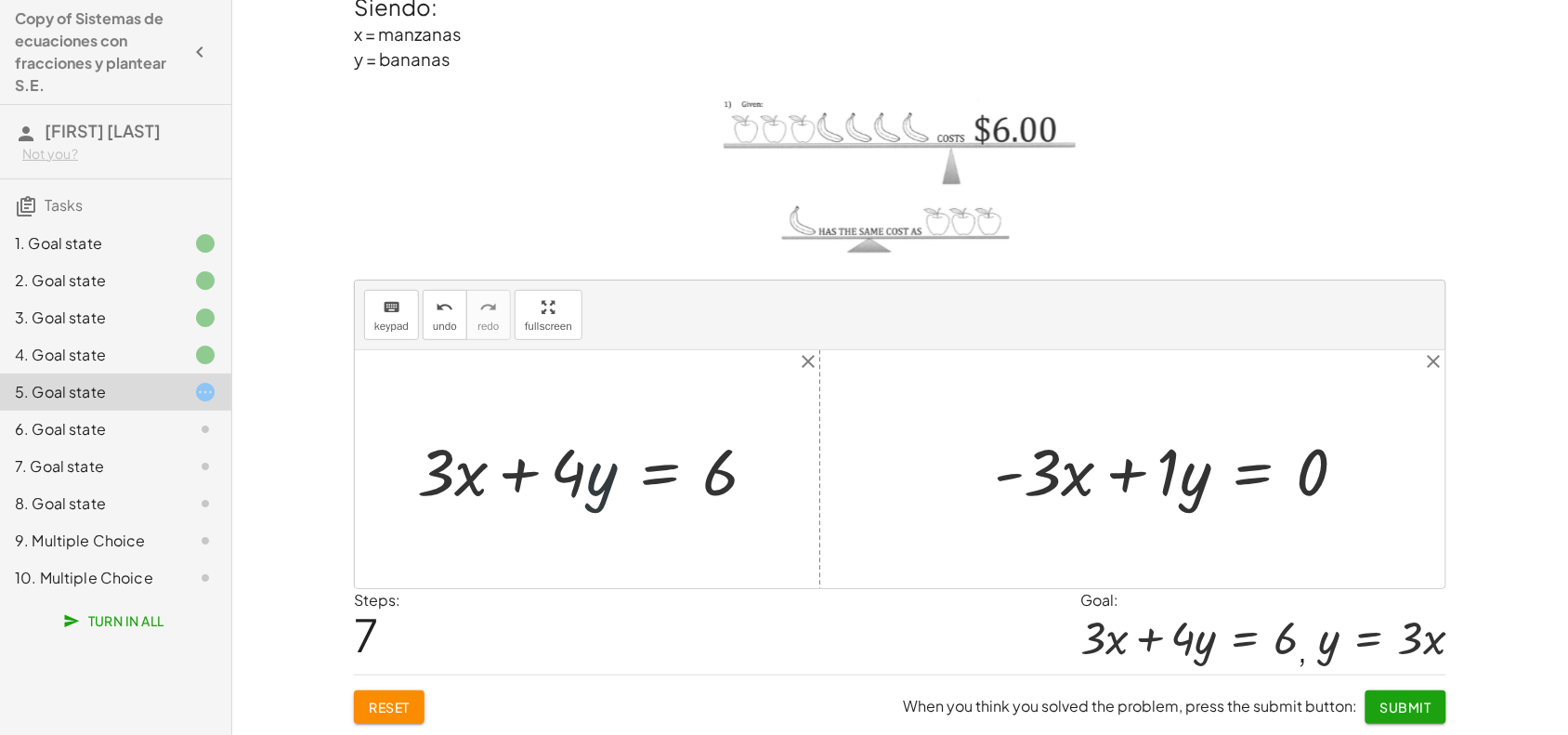 click at bounding box center (595, 469) 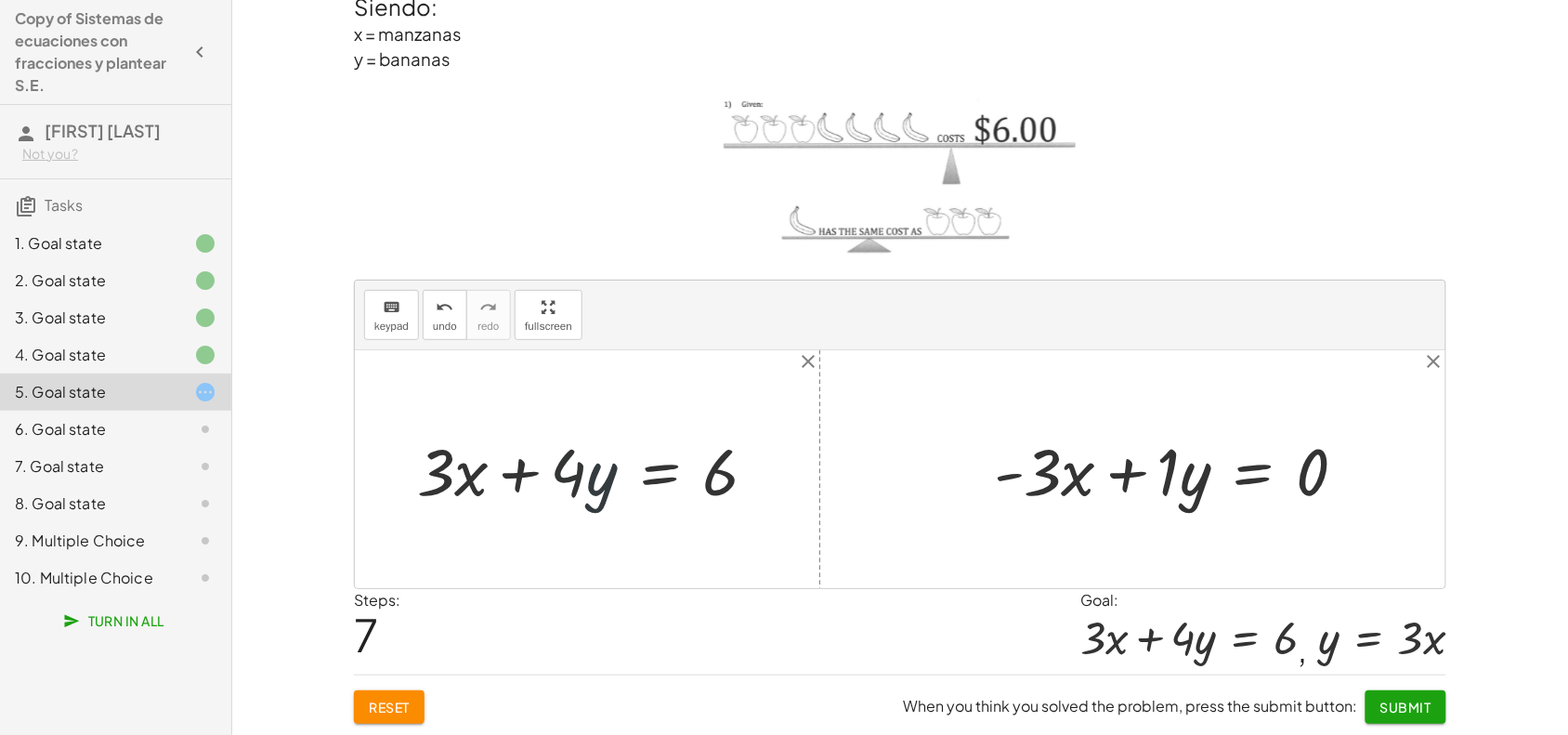 click at bounding box center (595, 469) 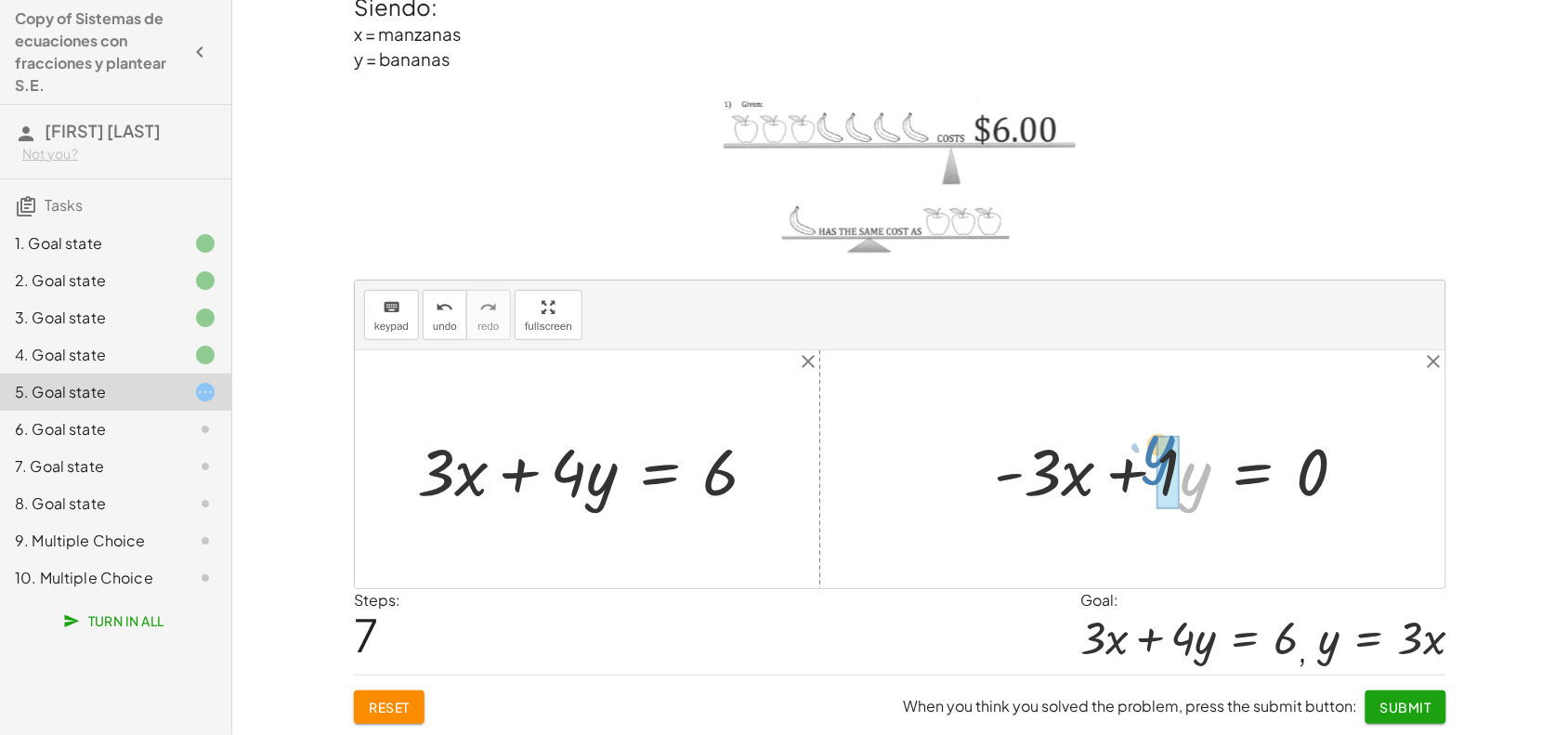 drag, startPoint x: 1199, startPoint y: 467, endPoint x: 1183, endPoint y: 440, distance: 31.38471 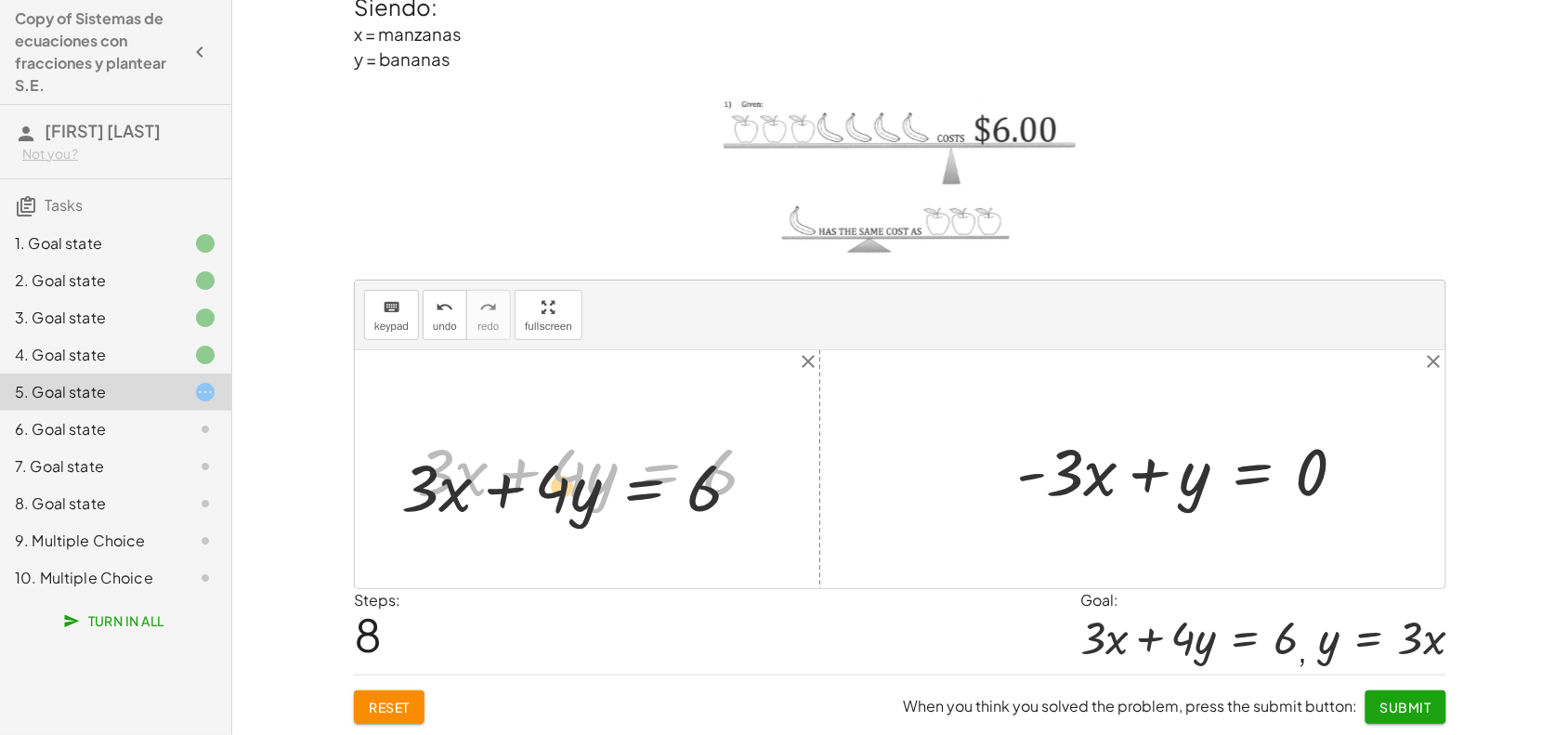 drag, startPoint x: 630, startPoint y: 467, endPoint x: 578, endPoint y: 504, distance: 63.82006 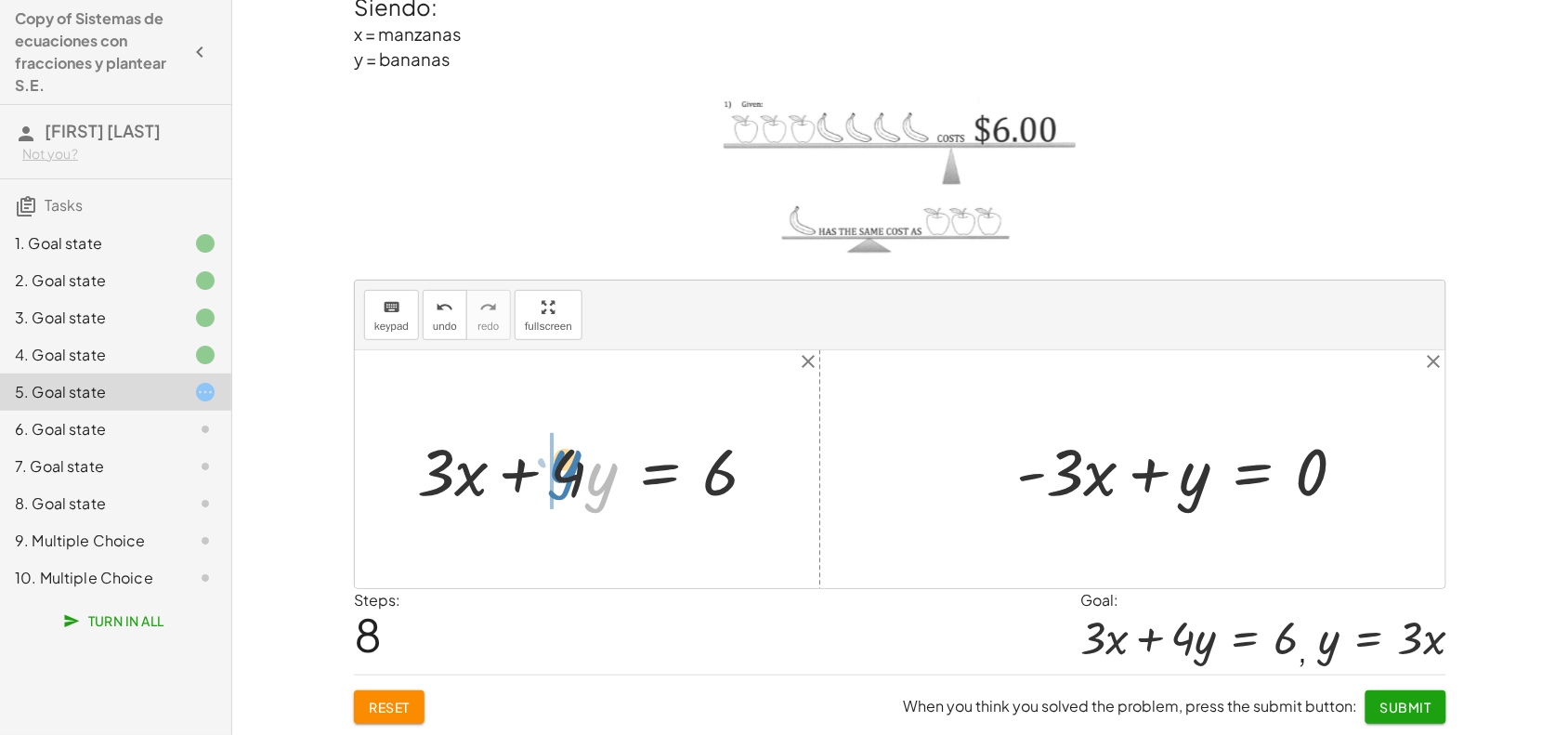 drag, startPoint x: 606, startPoint y: 480, endPoint x: 569, endPoint y: 467, distance: 39.2173 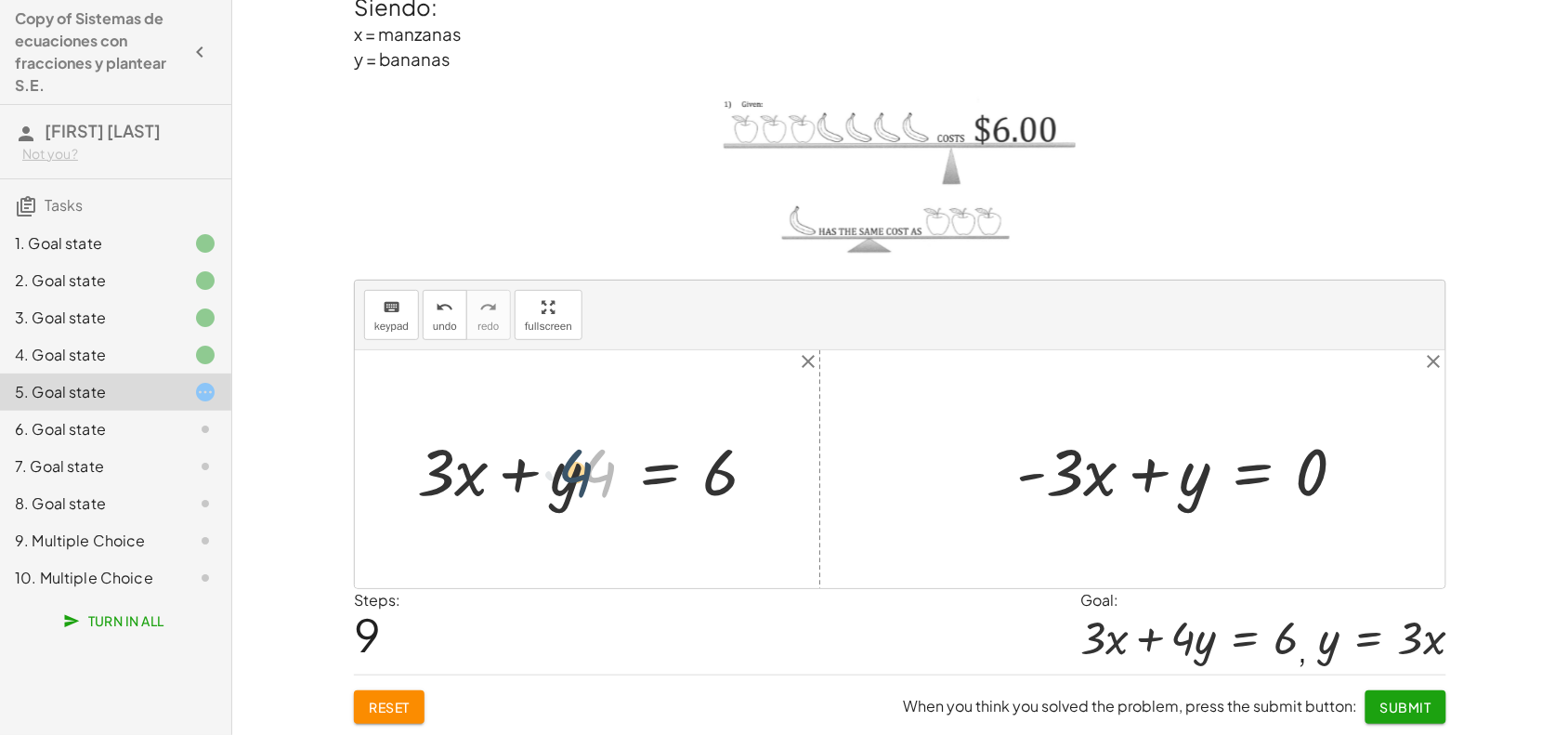 drag, startPoint x: 597, startPoint y: 476, endPoint x: 573, endPoint y: 476, distance: 24 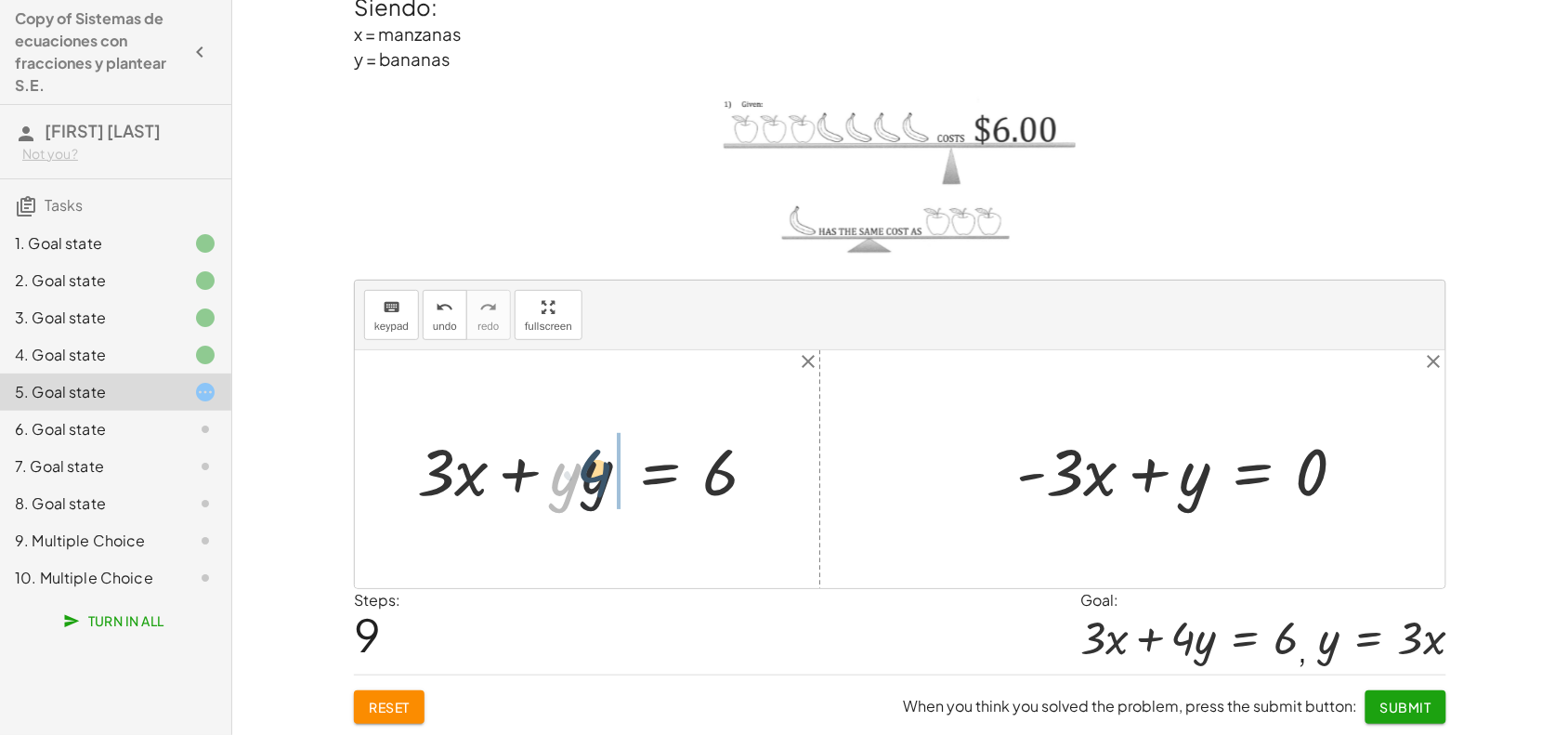 drag, startPoint x: 569, startPoint y: 476, endPoint x: 614, endPoint y: 472, distance: 45.177428 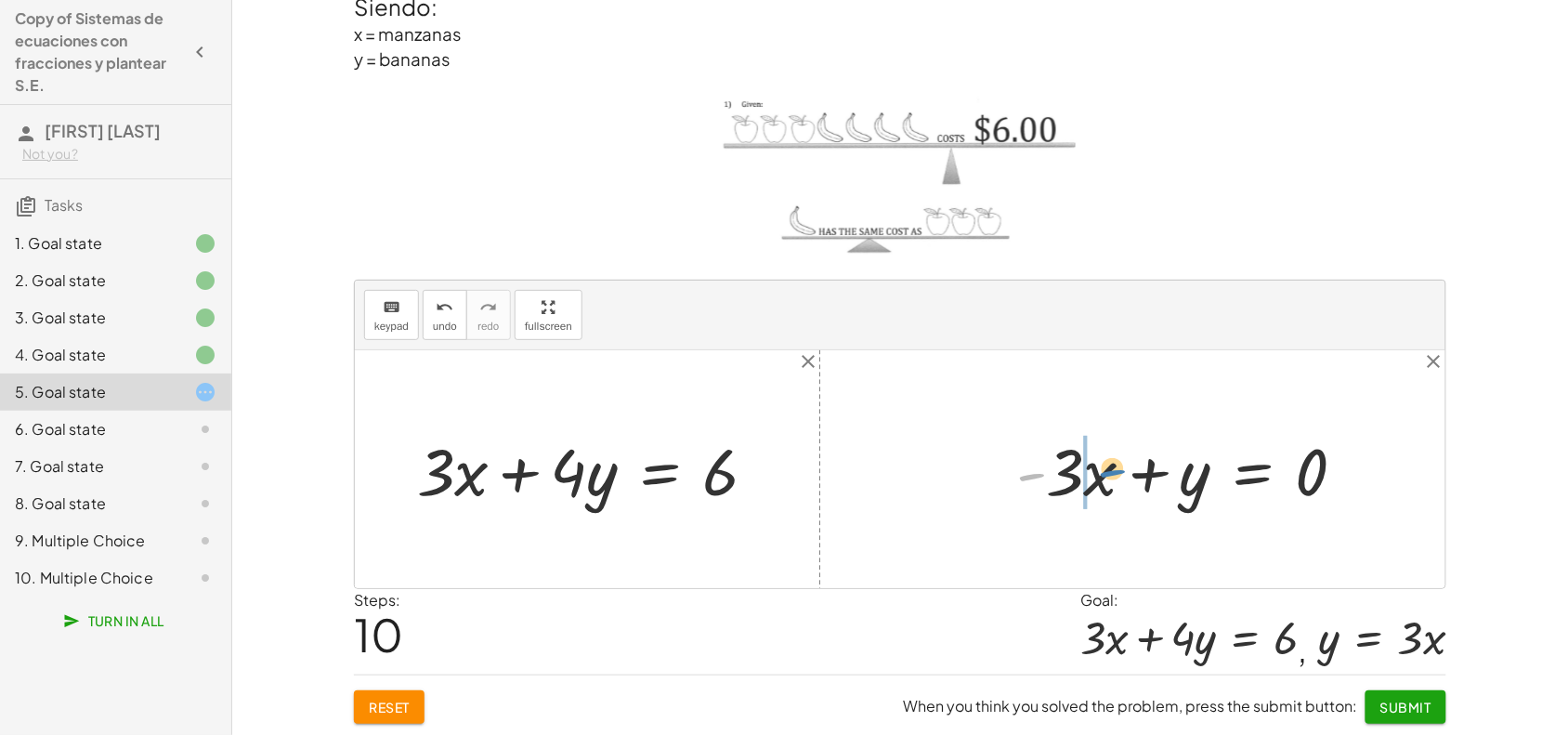 drag, startPoint x: 1028, startPoint y: 479, endPoint x: 1110, endPoint y: 476, distance: 82.05486 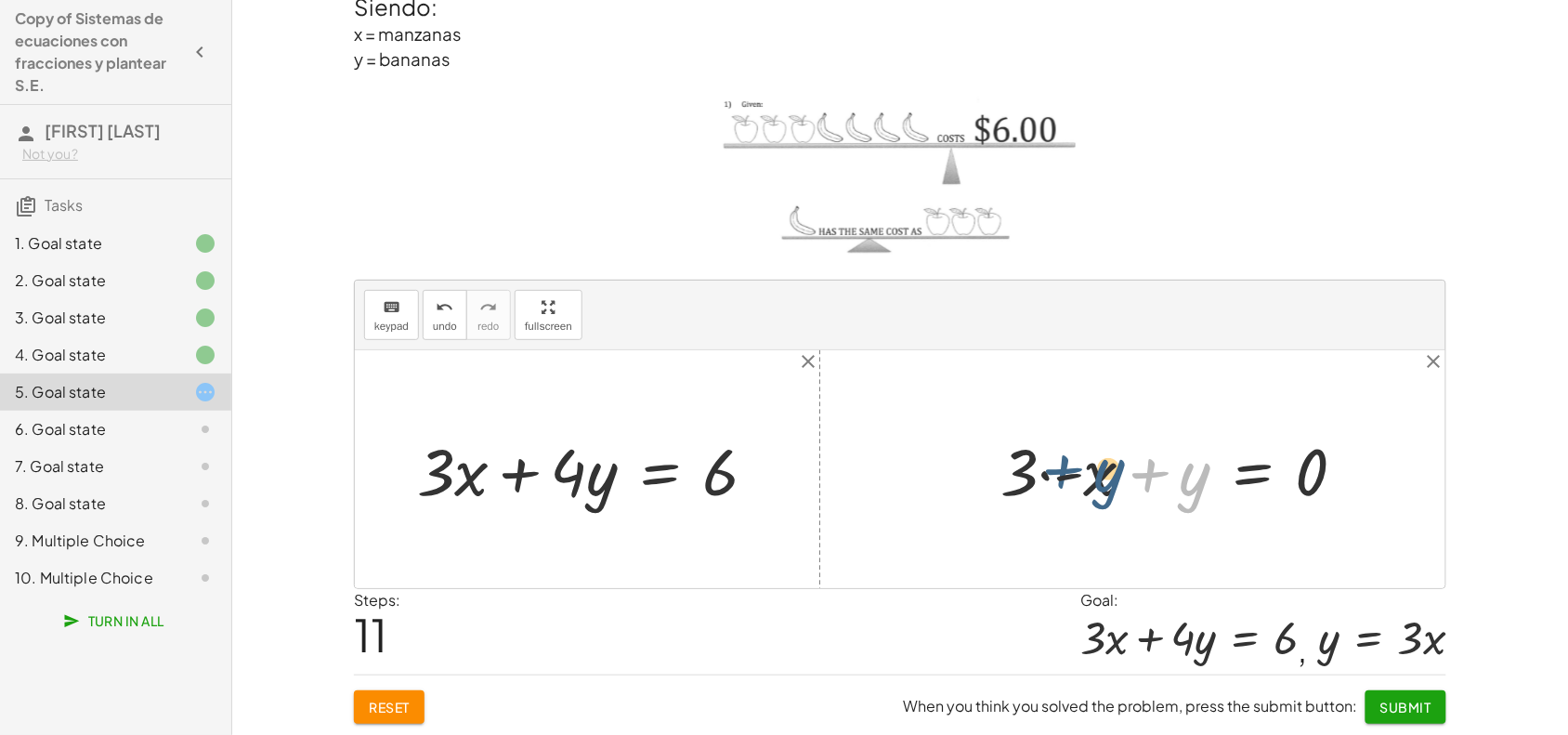 drag, startPoint x: 1138, startPoint y: 471, endPoint x: 1050, endPoint y: 467, distance: 88.090862 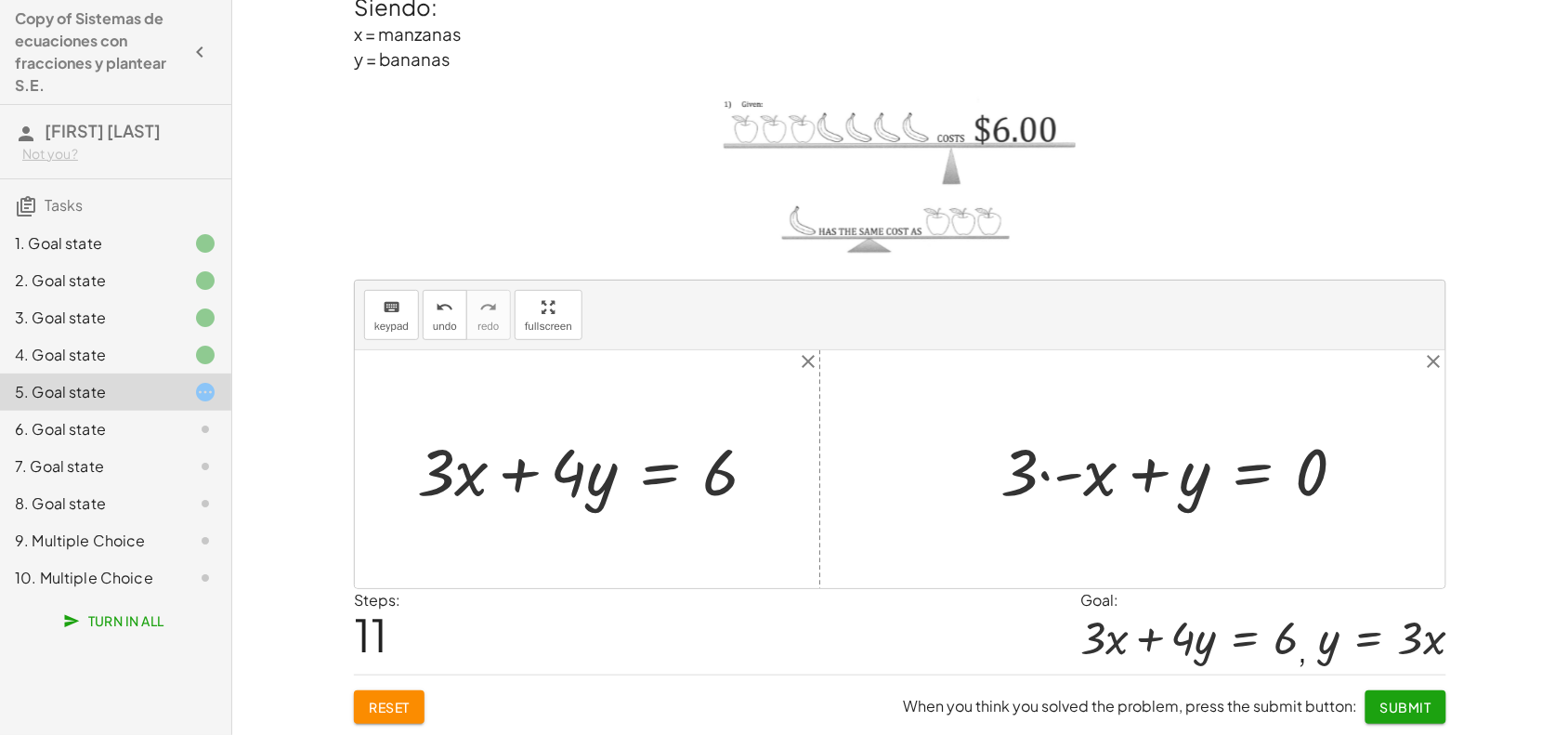 click at bounding box center [1181, 469] 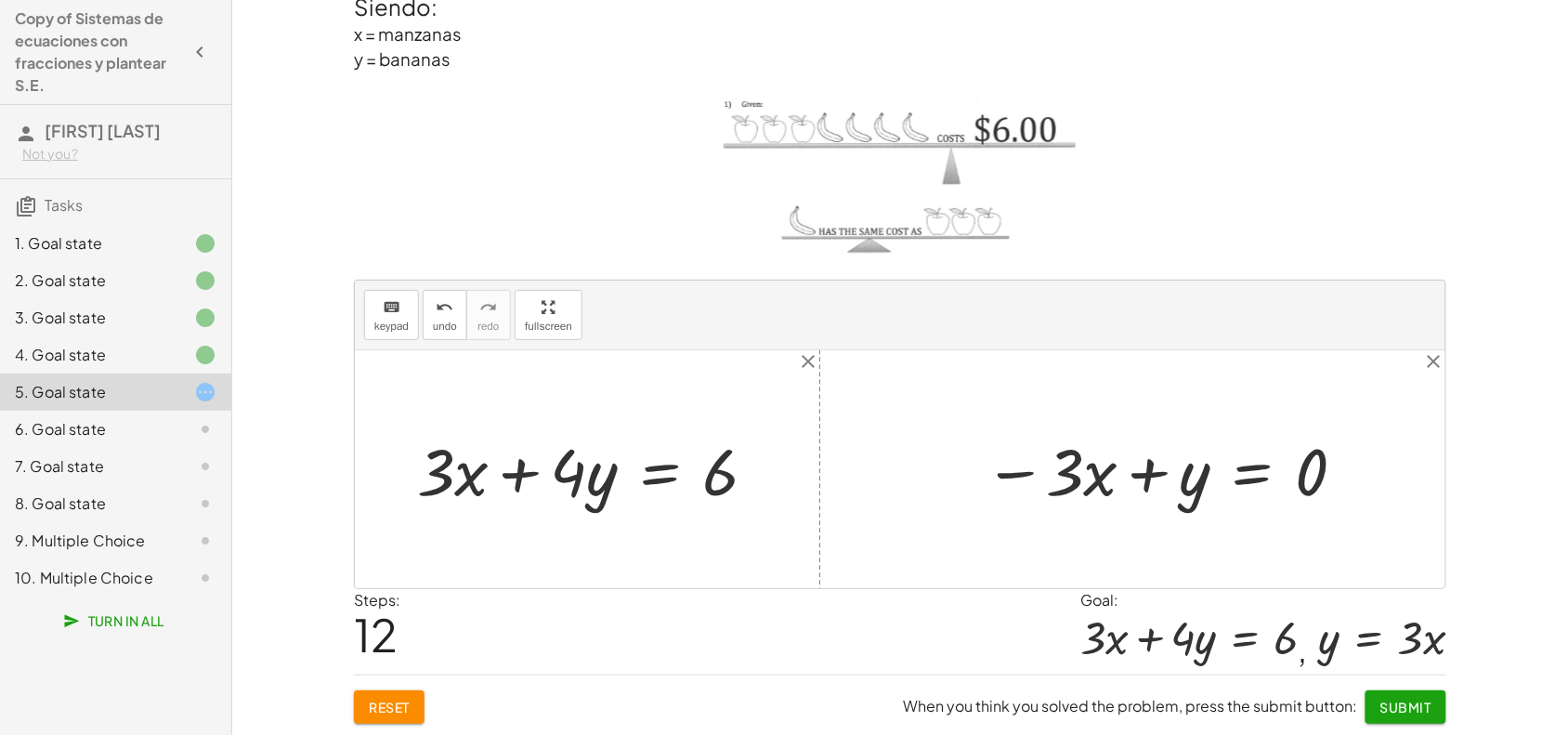 drag, startPoint x: 1057, startPoint y: 476, endPoint x: 1028, endPoint y: 476, distance: 29 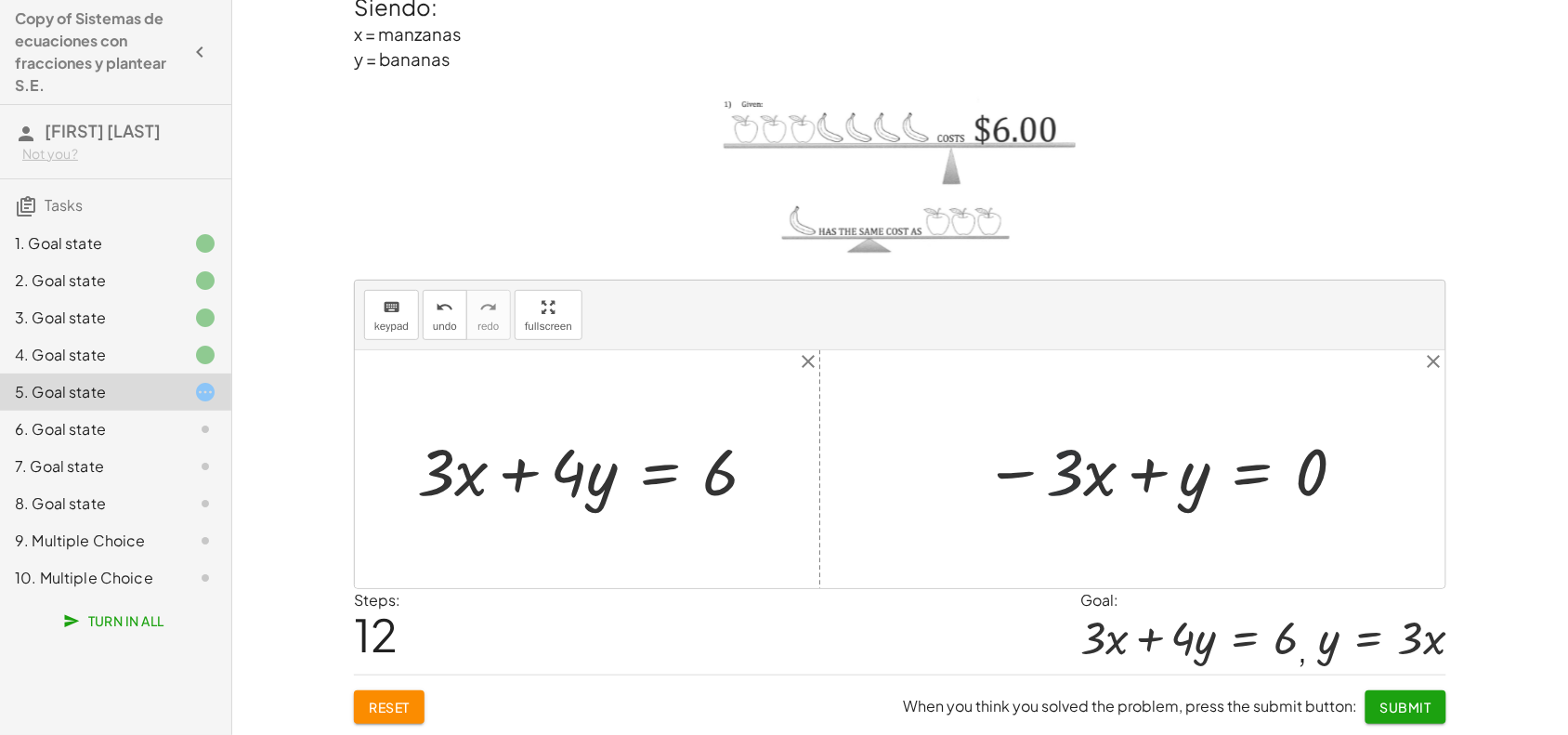 click at bounding box center (1167, 469) 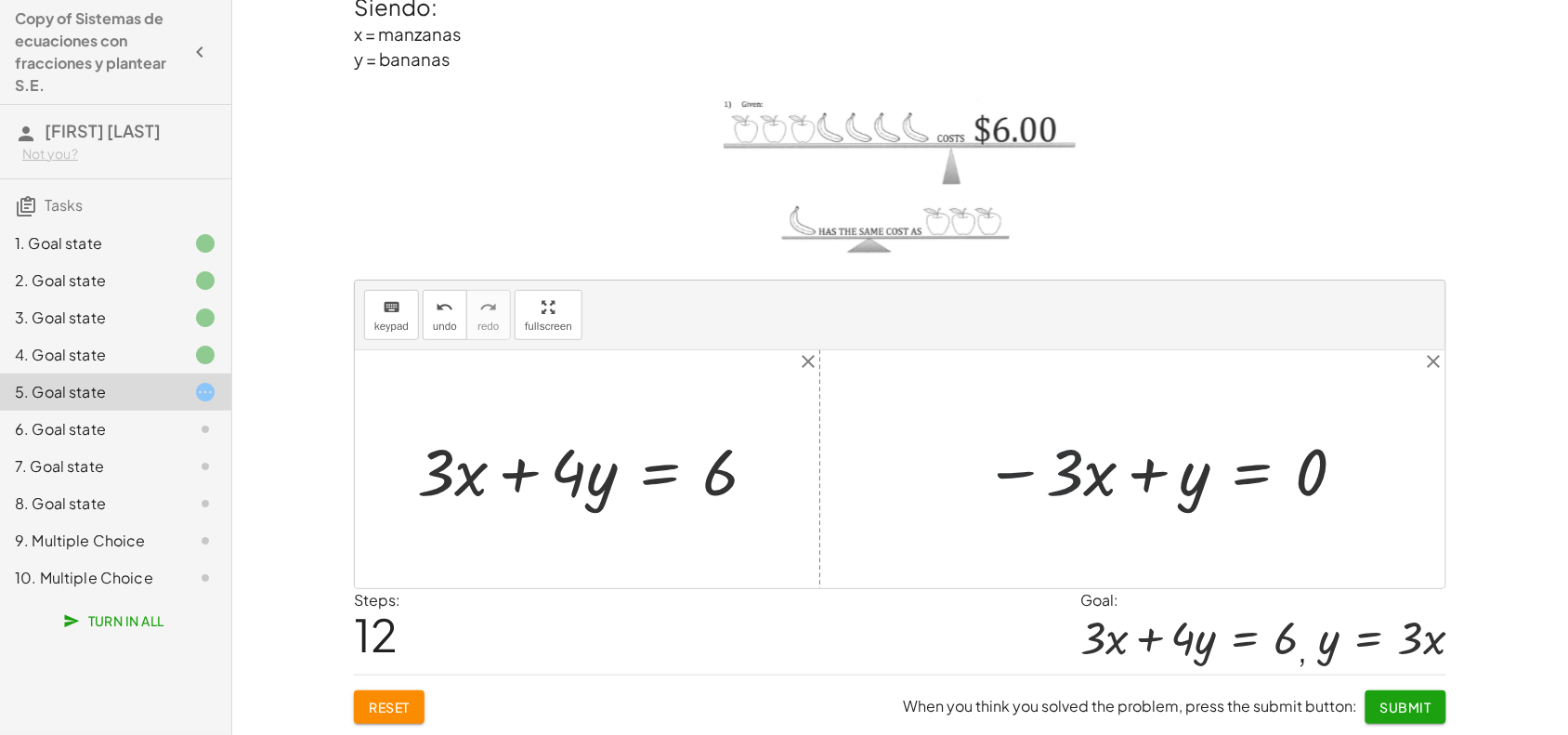 click at bounding box center (1167, 469) 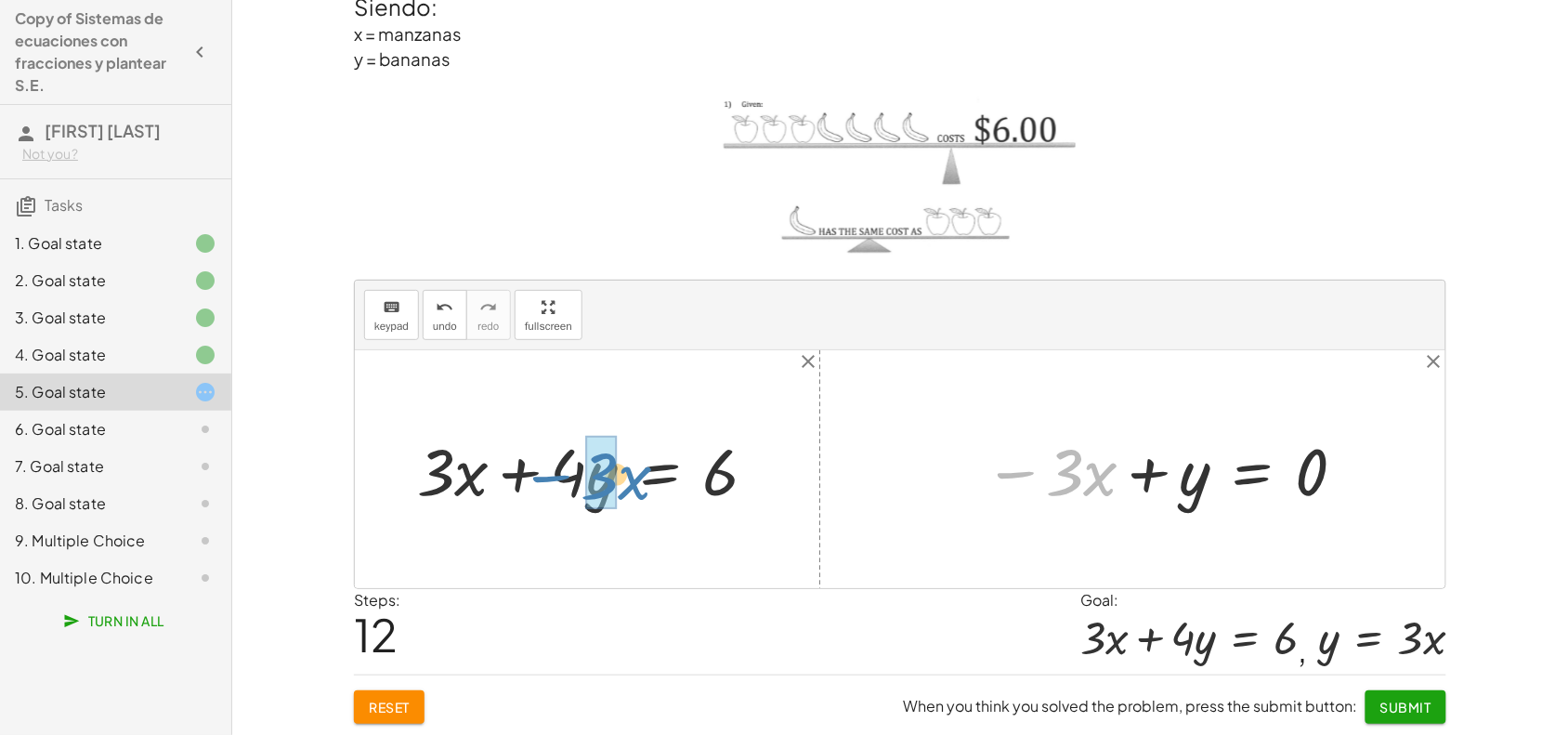 drag, startPoint x: 1020, startPoint y: 476, endPoint x: 557, endPoint y: 479, distance: 463.00972 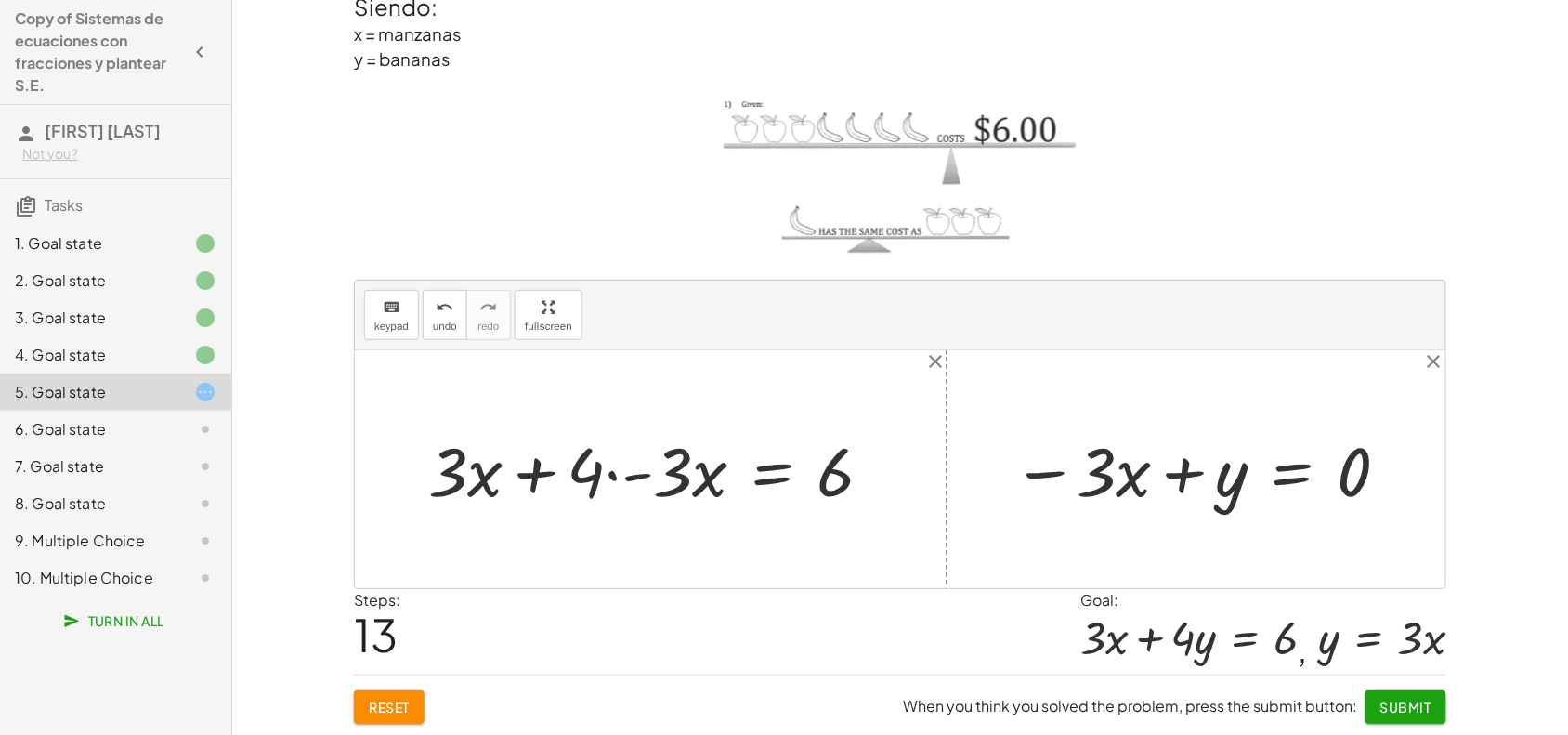 click at bounding box center (658, 469) 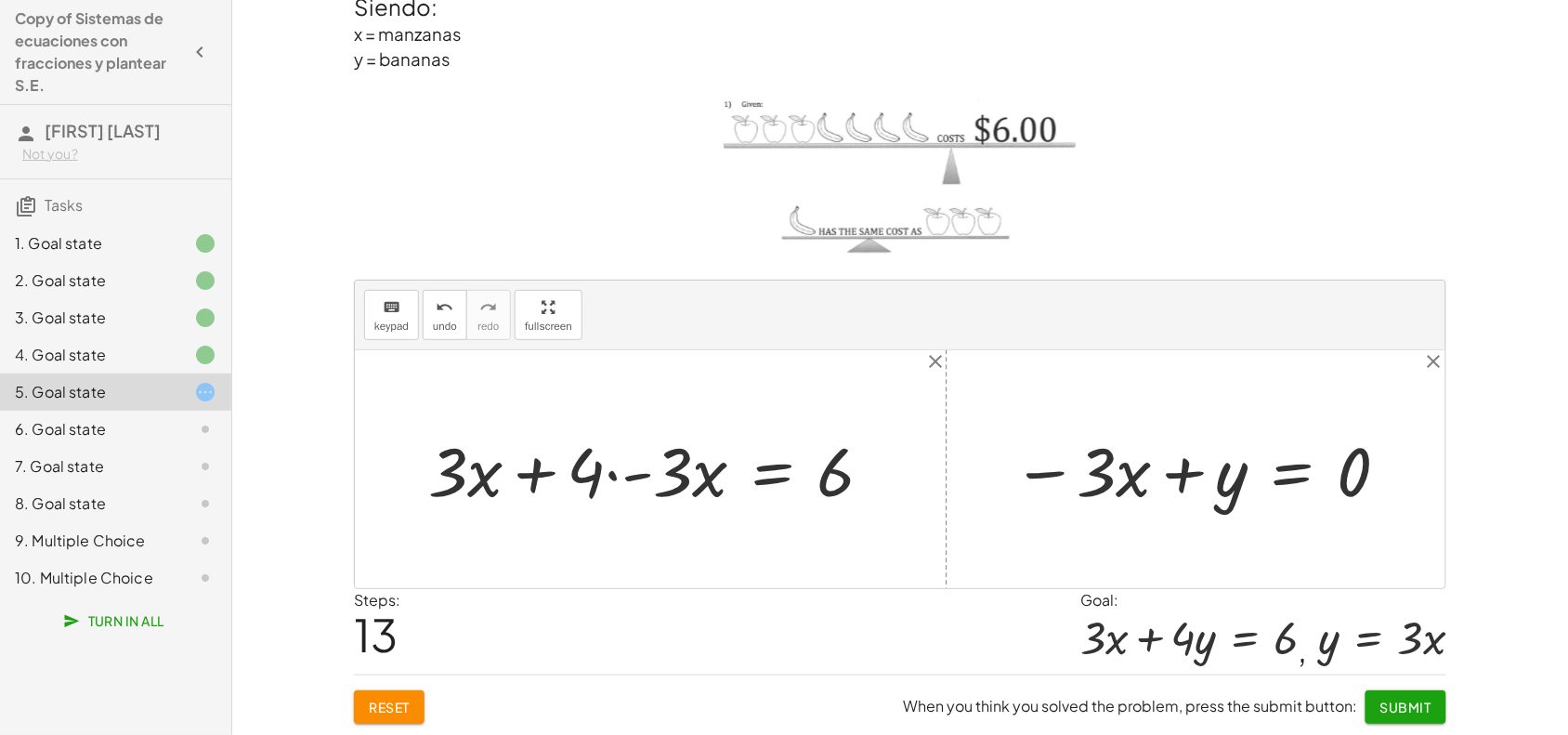 click at bounding box center (658, 469) 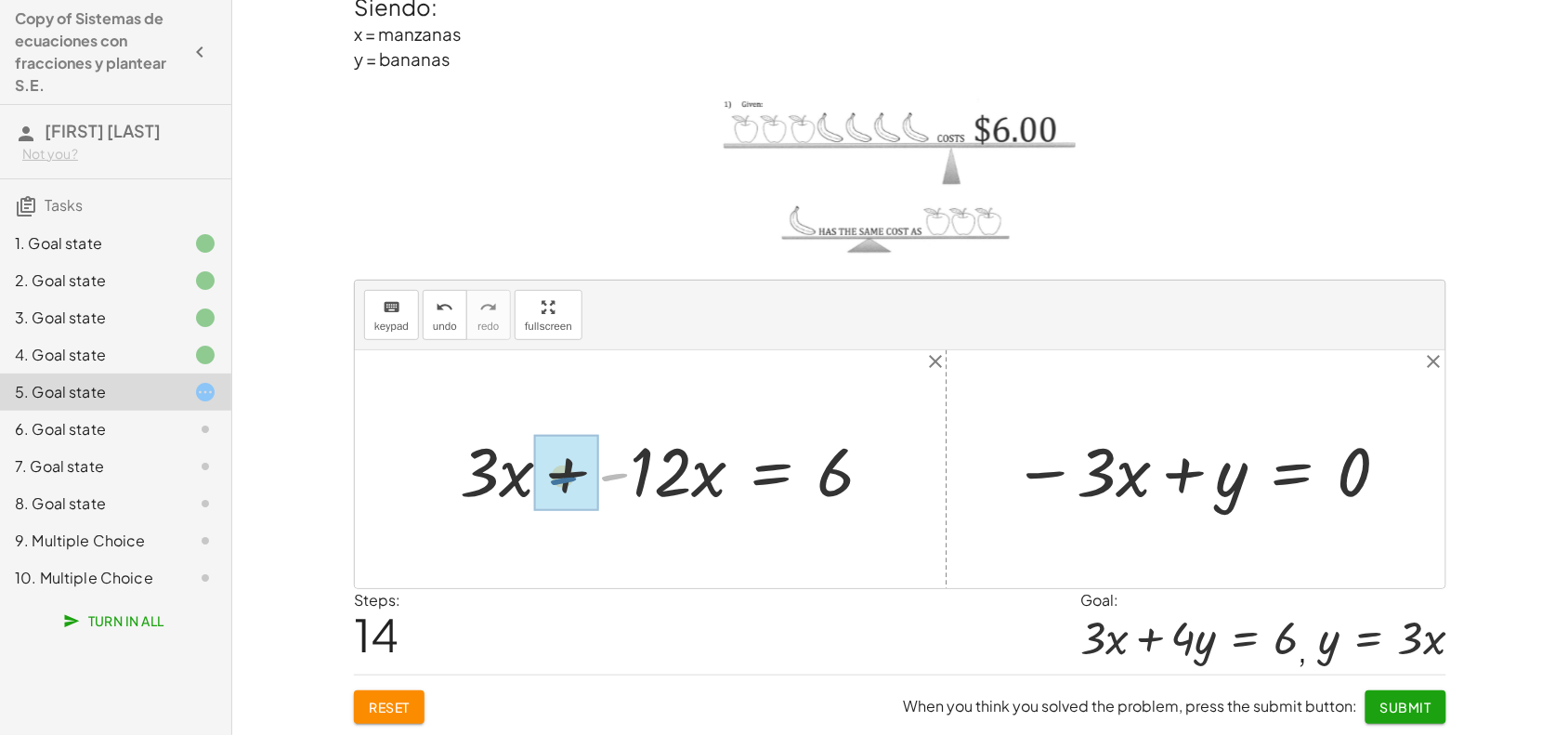 drag, startPoint x: 630, startPoint y: 476, endPoint x: 578, endPoint y: 479, distance: 52.086467 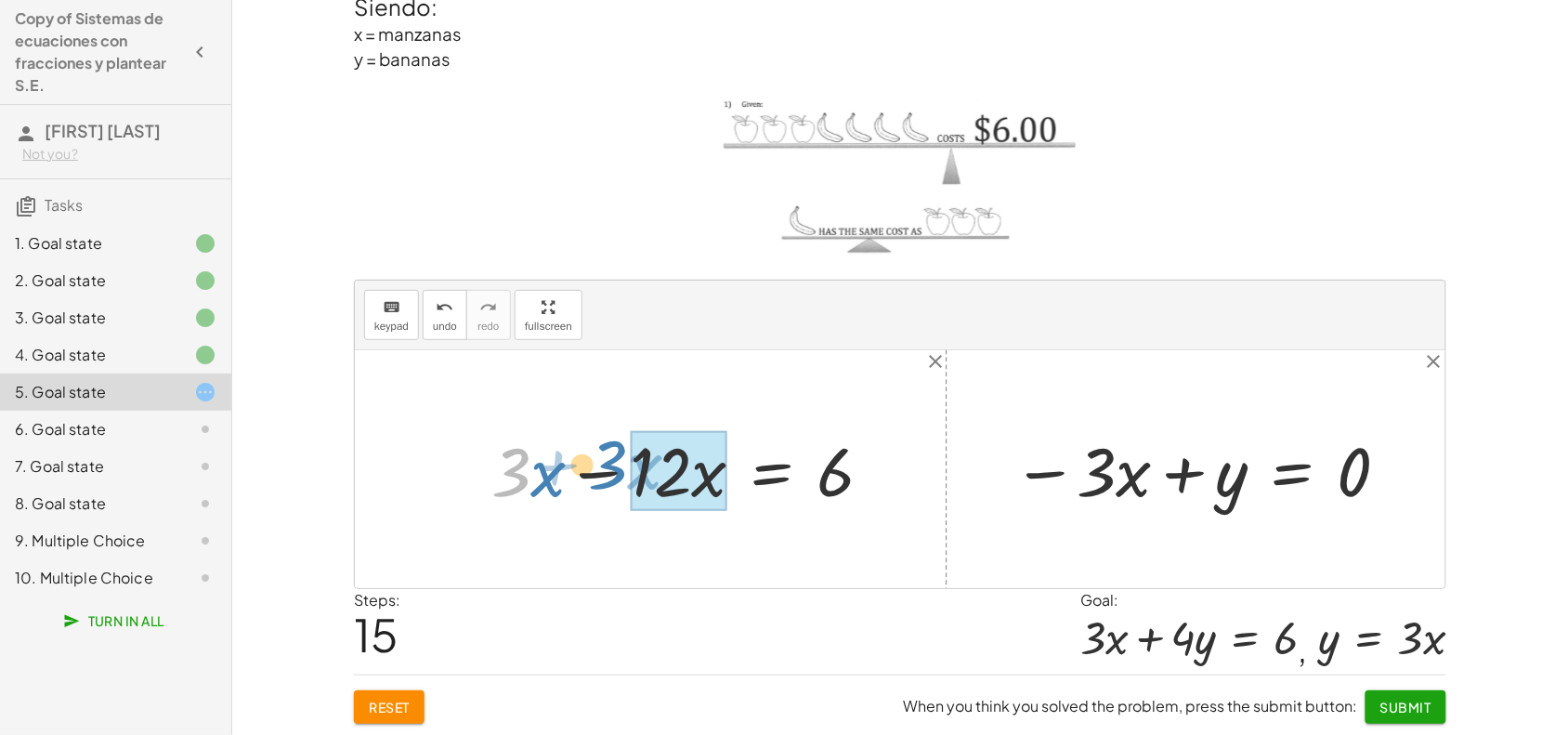 drag, startPoint x: 513, startPoint y: 483, endPoint x: 618, endPoint y: 476, distance: 105.23307 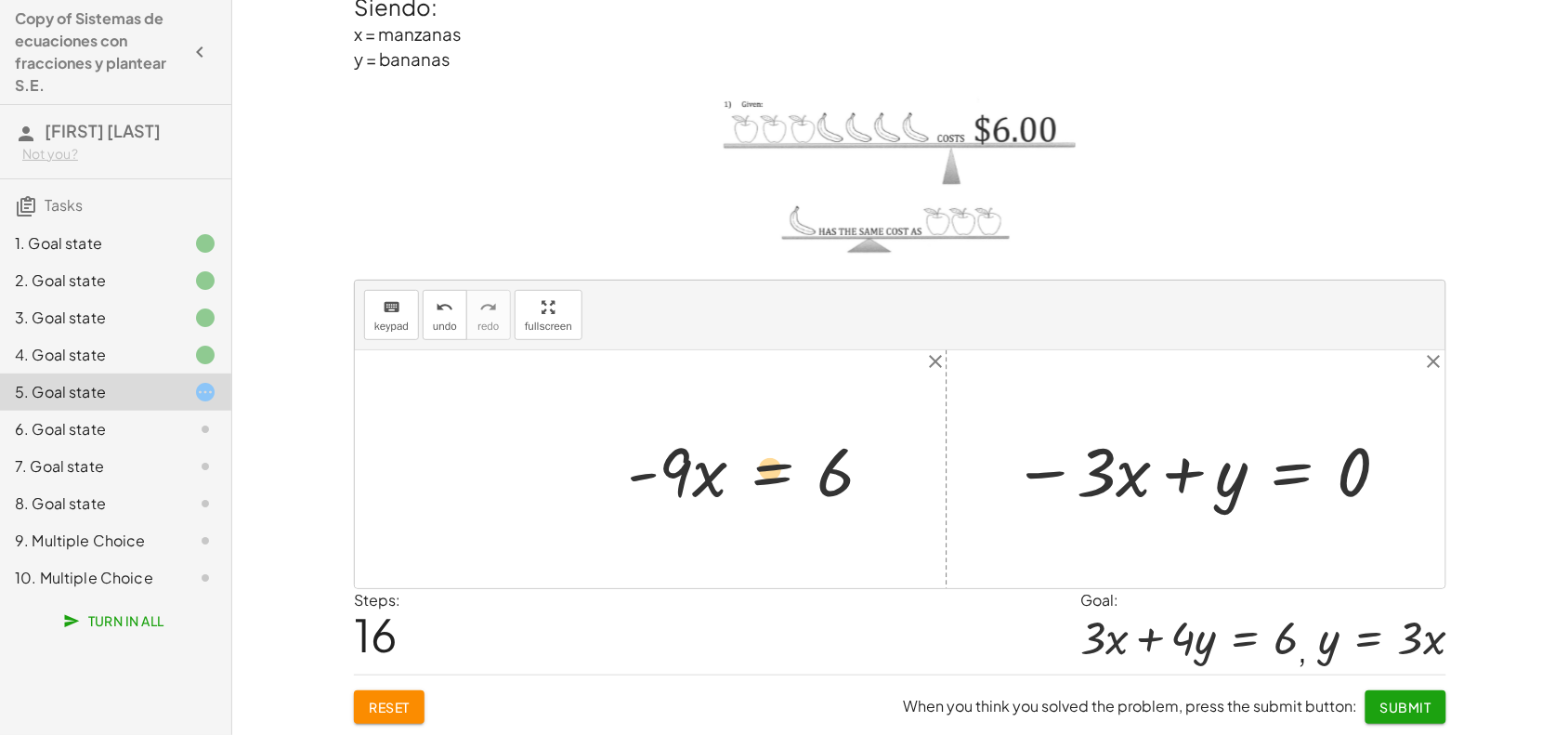 drag, startPoint x: 703, startPoint y: 484, endPoint x: 825, endPoint y: 491, distance: 122.20065 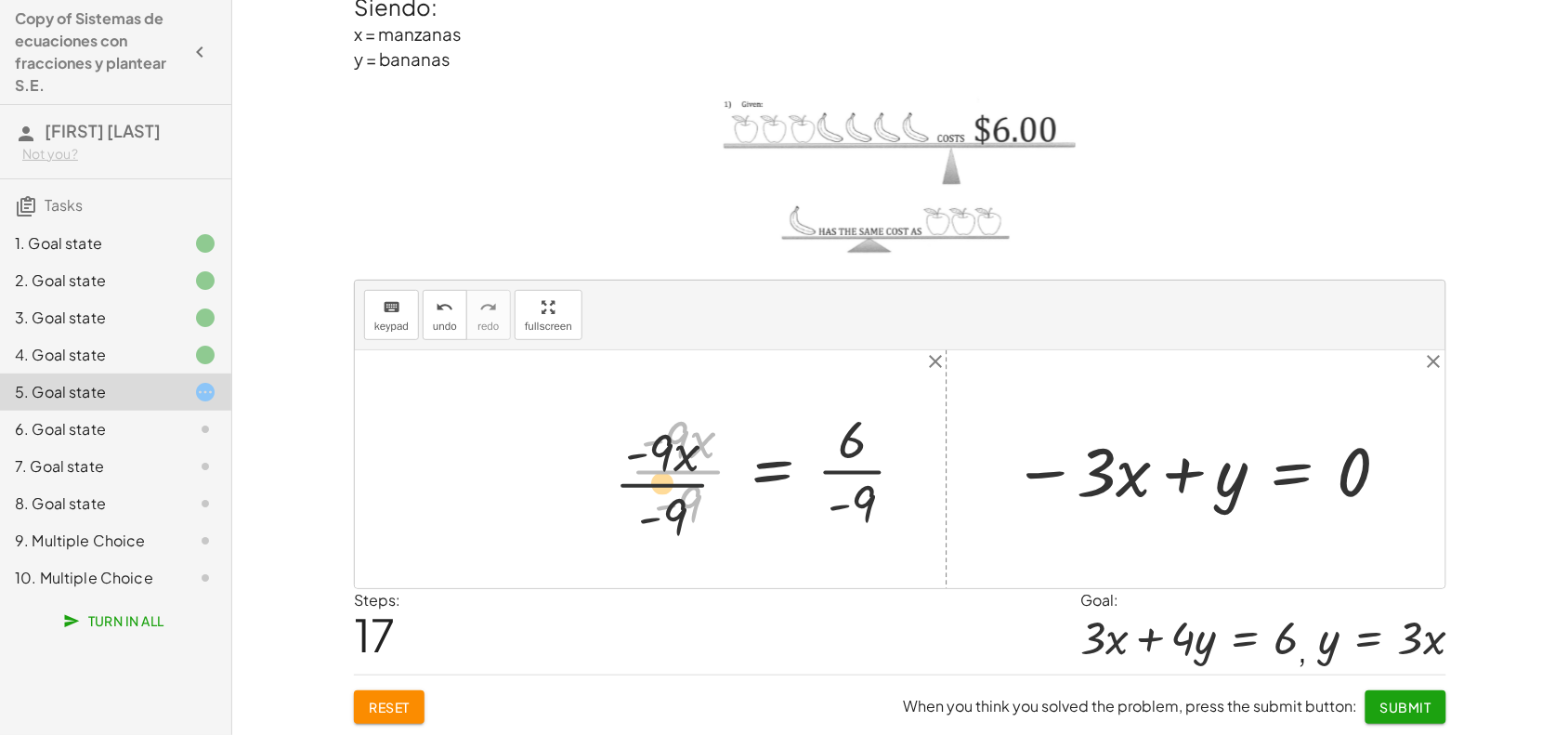 drag, startPoint x: 695, startPoint y: 479, endPoint x: 671, endPoint y: 504, distance: 34.655447 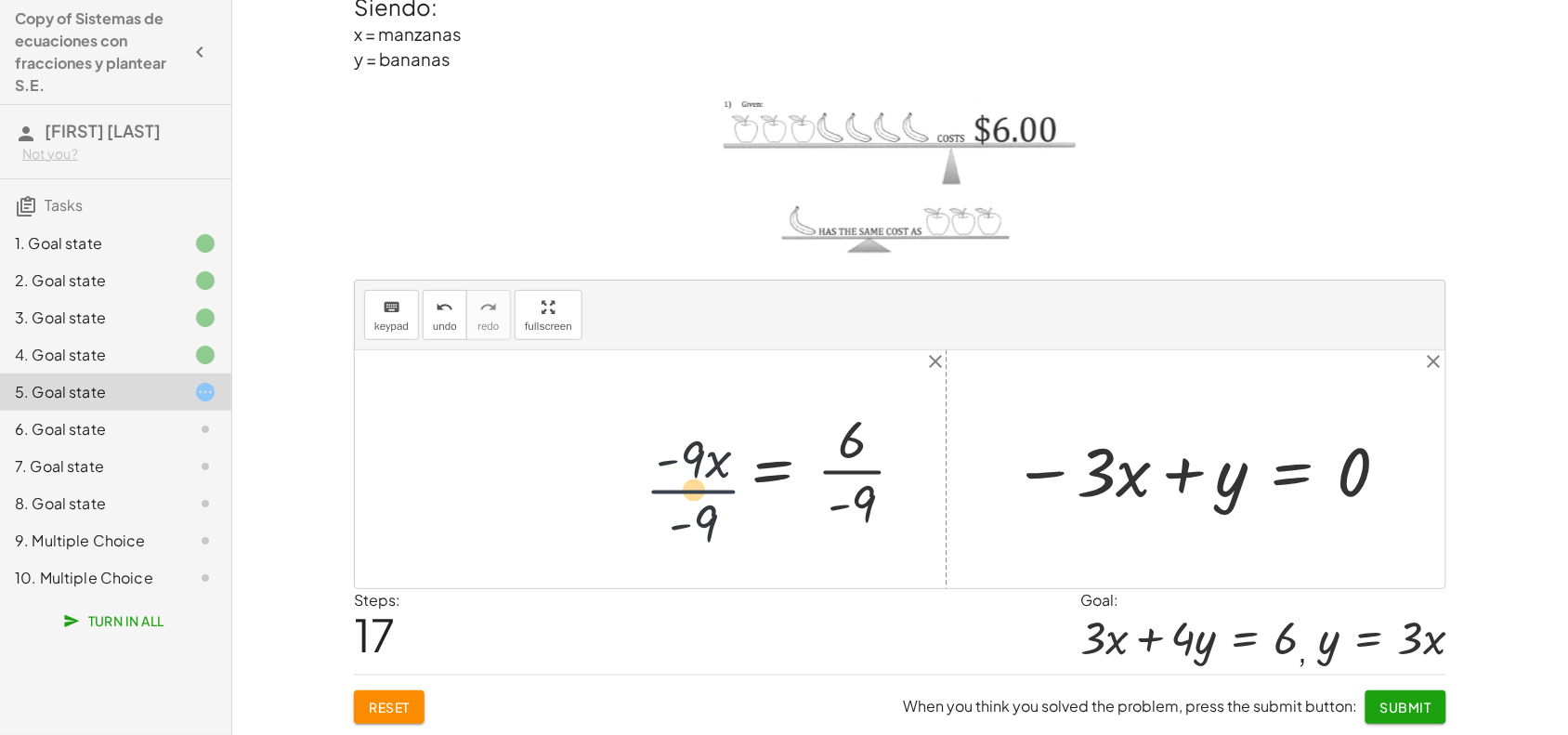 drag, startPoint x: 671, startPoint y: 463, endPoint x: 690, endPoint y: 491, distance: 33.837849 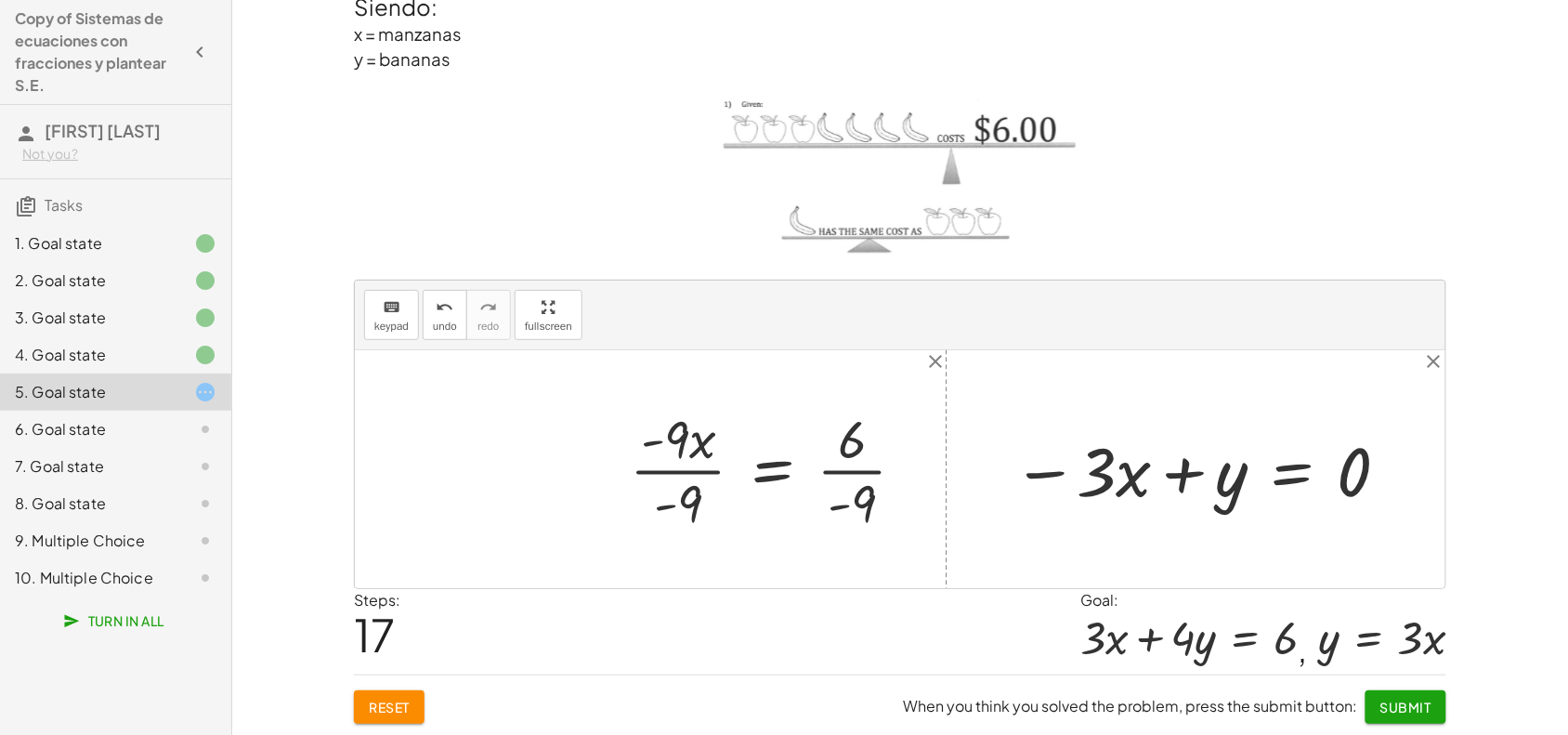 click at bounding box center [775, 468] 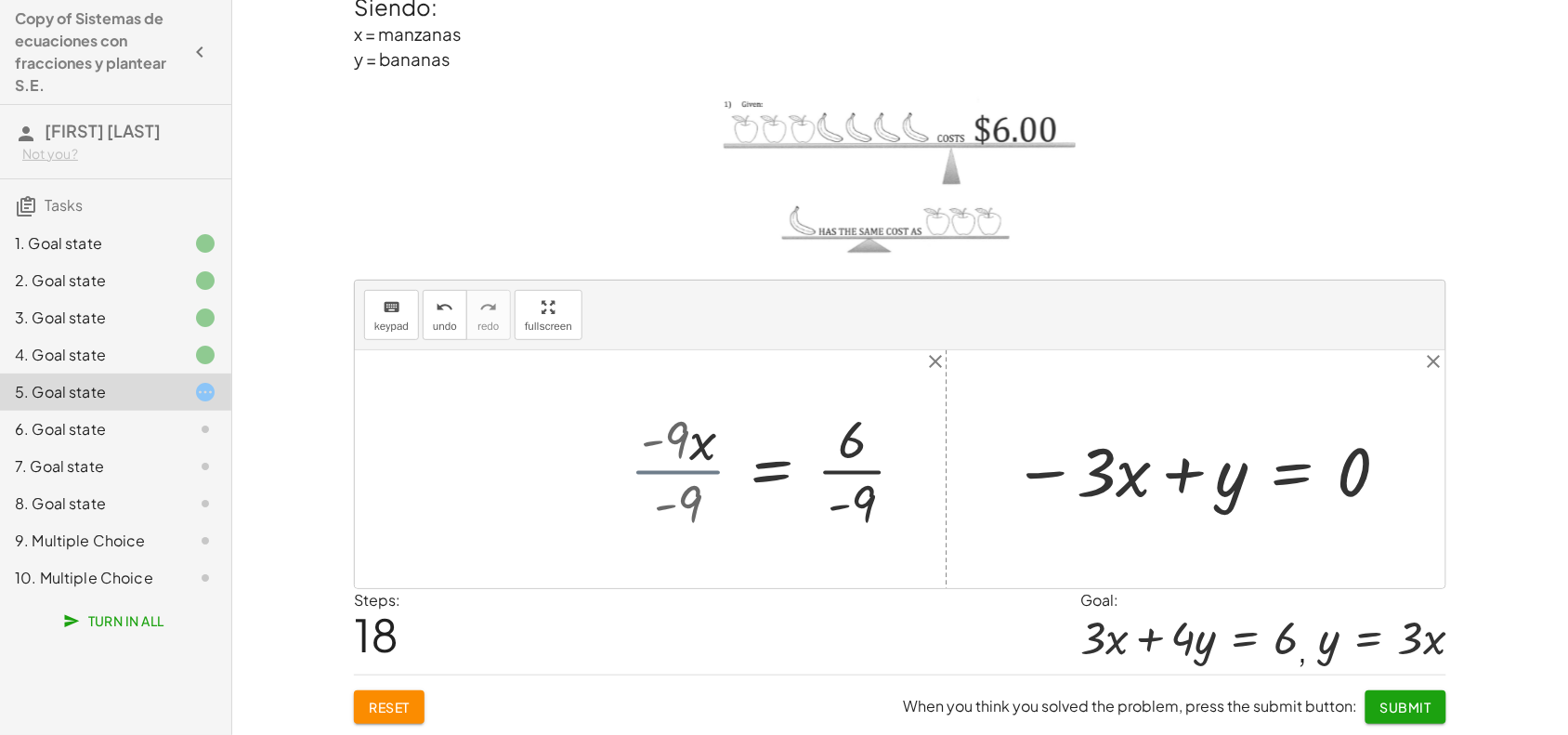 drag, startPoint x: 675, startPoint y: 466, endPoint x: 667, endPoint y: 479, distance: 15.264338 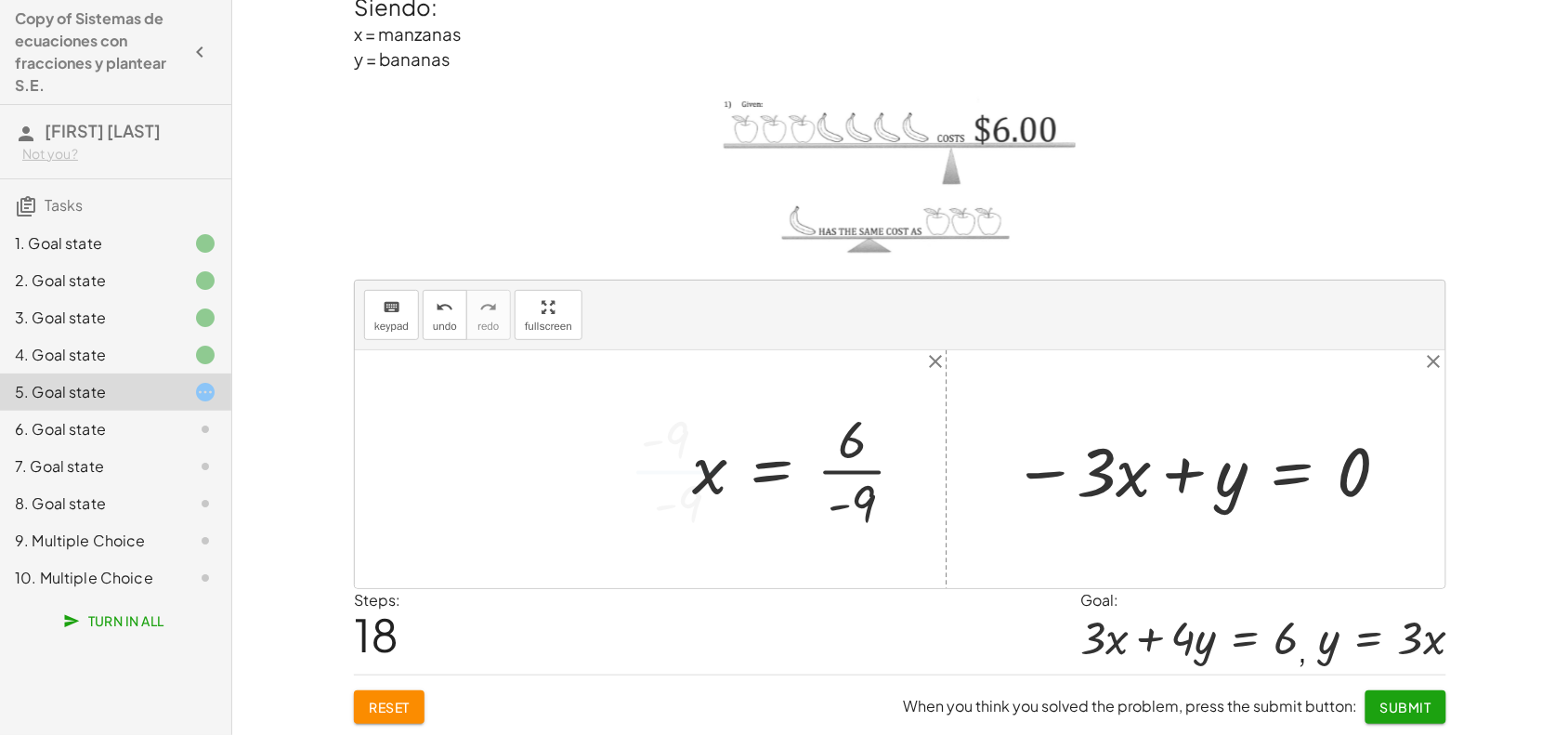 click on "+ · ⬚ · x + · ⬚ · y = ⬚ + · 3 · x + · ⬚ · y = ⬚ + · 3 · x + · 4 · y = ⬚ + · 3 · x + · 4 · y = 6 + · 3 · x + · y · 4 = 6 + · 3 · x + · 4 · y = 6 + · 3 · x + · 4 · - 3 · x = 6 + · 3 · x + · - 12 · x = 6 + · 3 · x − · 12 · x = 6 · - 9 · x = 6 · x = 6 · - 9 · - 9 · · - 9 · - 9 · x · - 9 = · 6 · - 9" at bounding box center (799, 468) 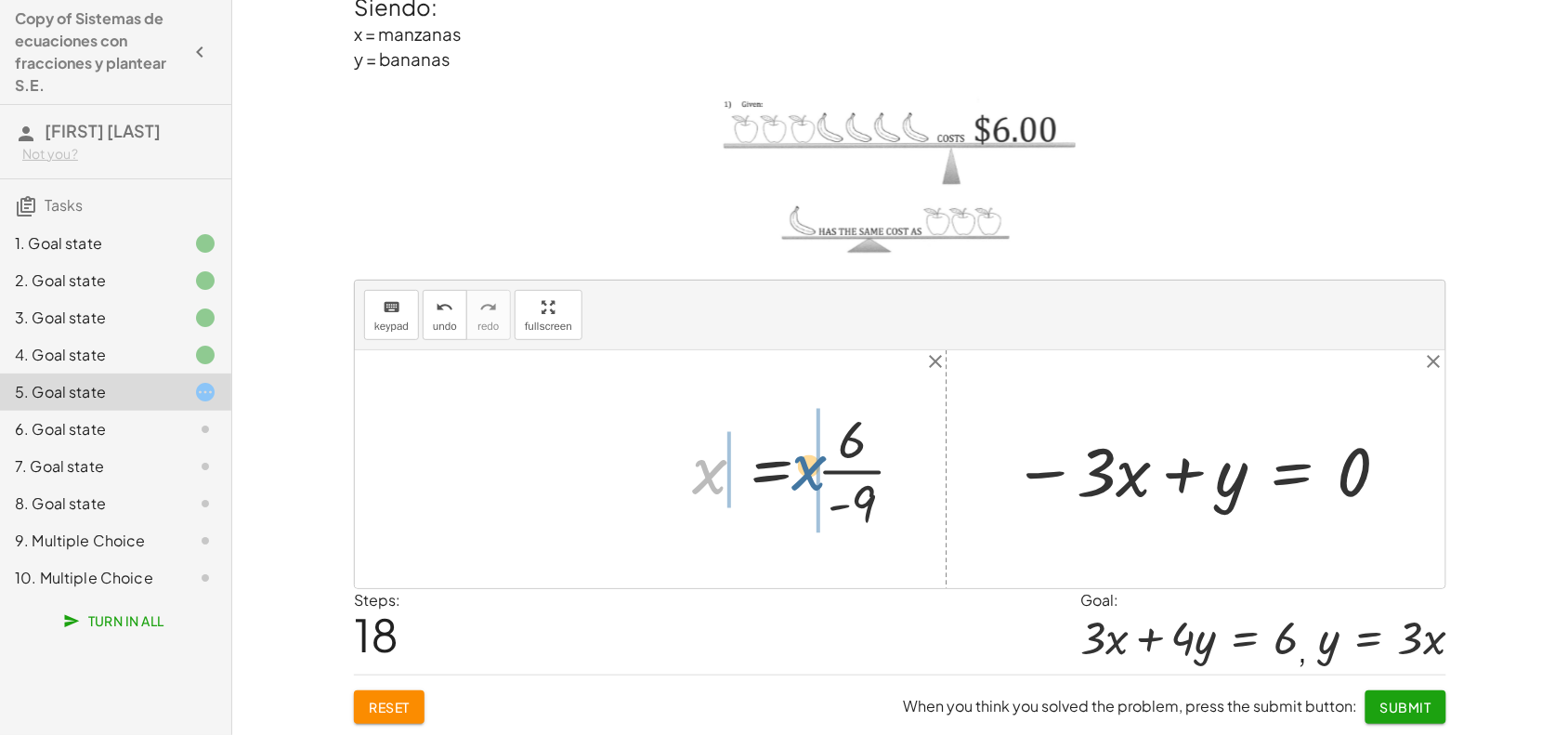 drag, startPoint x: 687, startPoint y: 479, endPoint x: 792, endPoint y: 476, distance: 105.04285 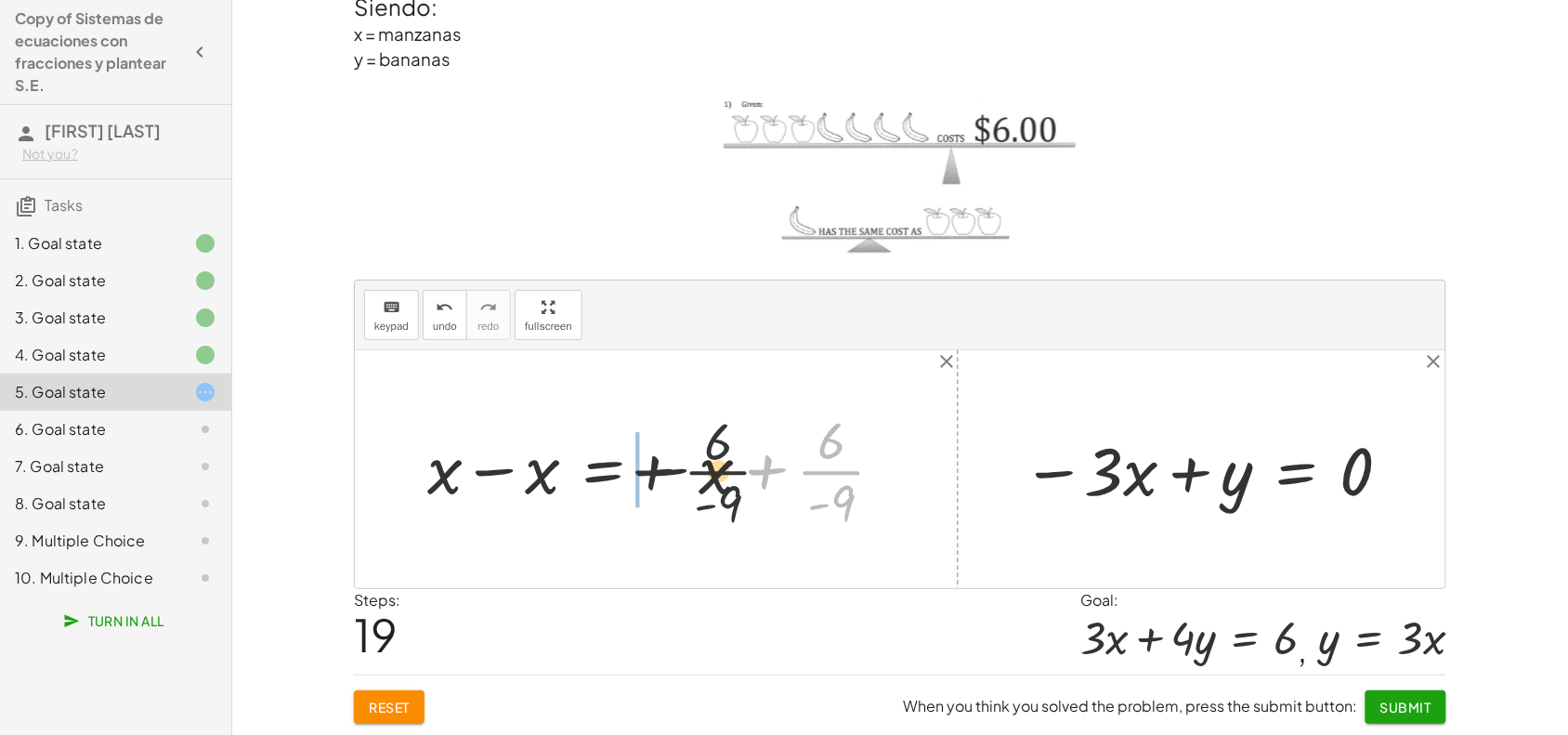 drag, startPoint x: 890, startPoint y: 471, endPoint x: 716, endPoint y: 463, distance: 174.18381 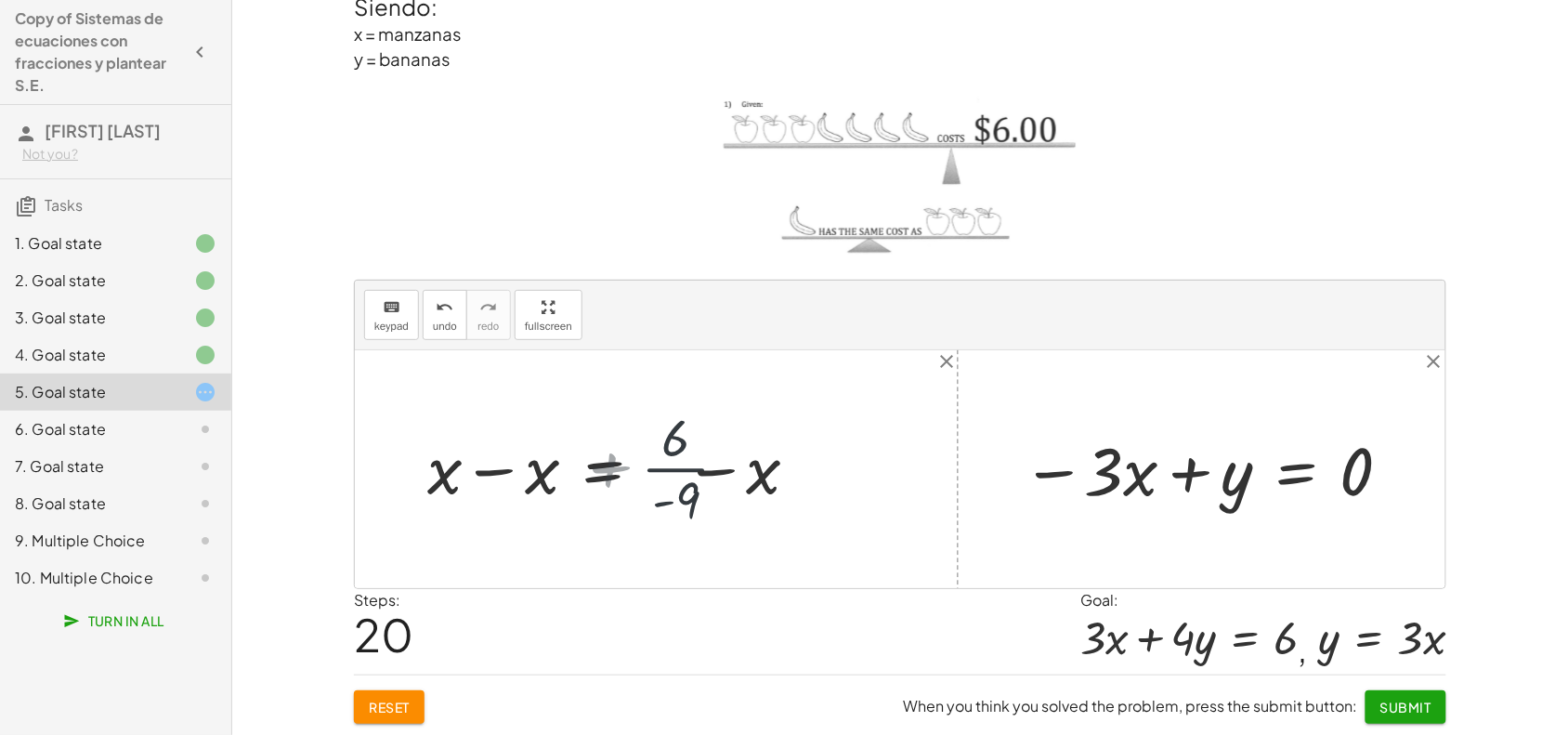click at bounding box center [637, 469] 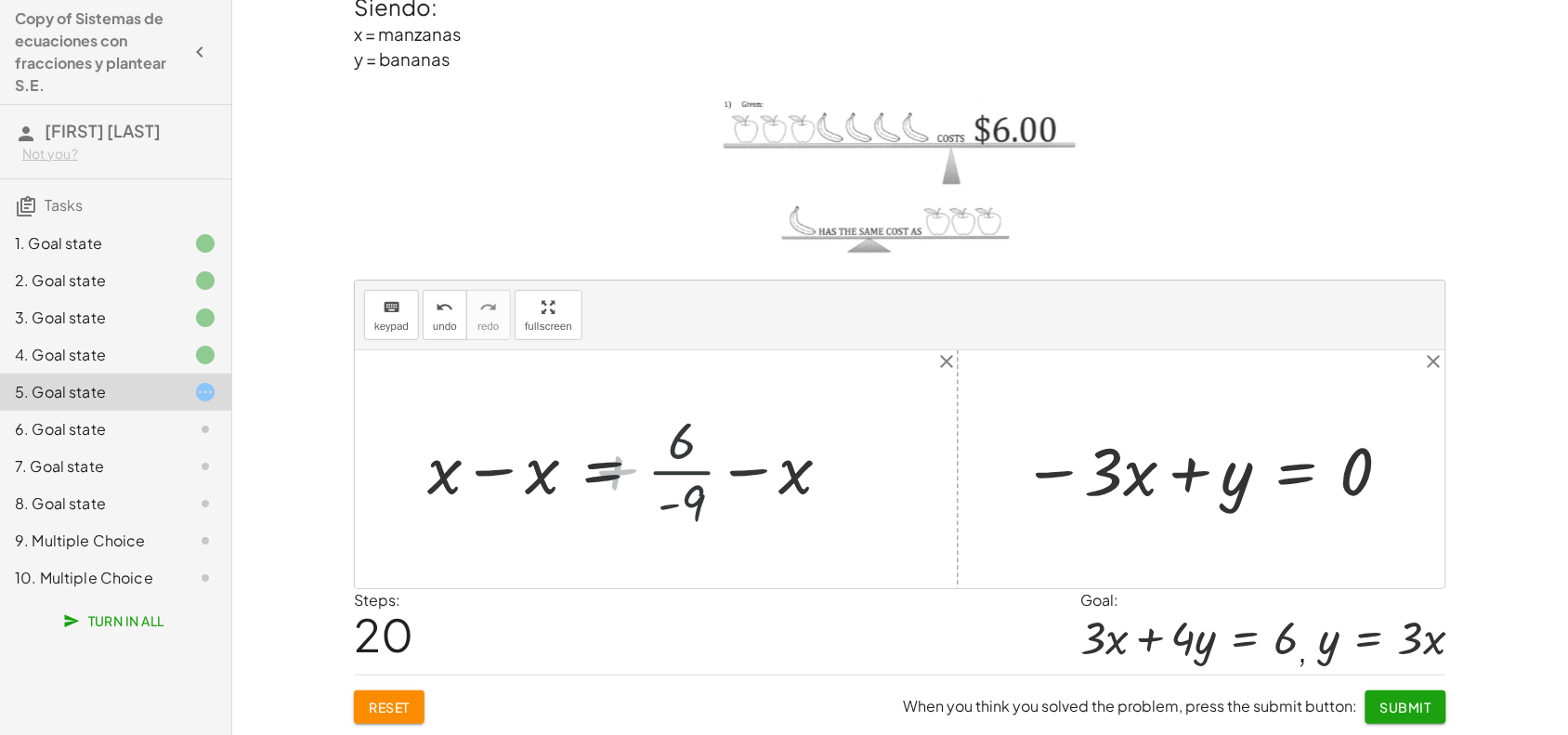 drag, startPoint x: 752, startPoint y: 471, endPoint x: 712, endPoint y: 471, distance: 40 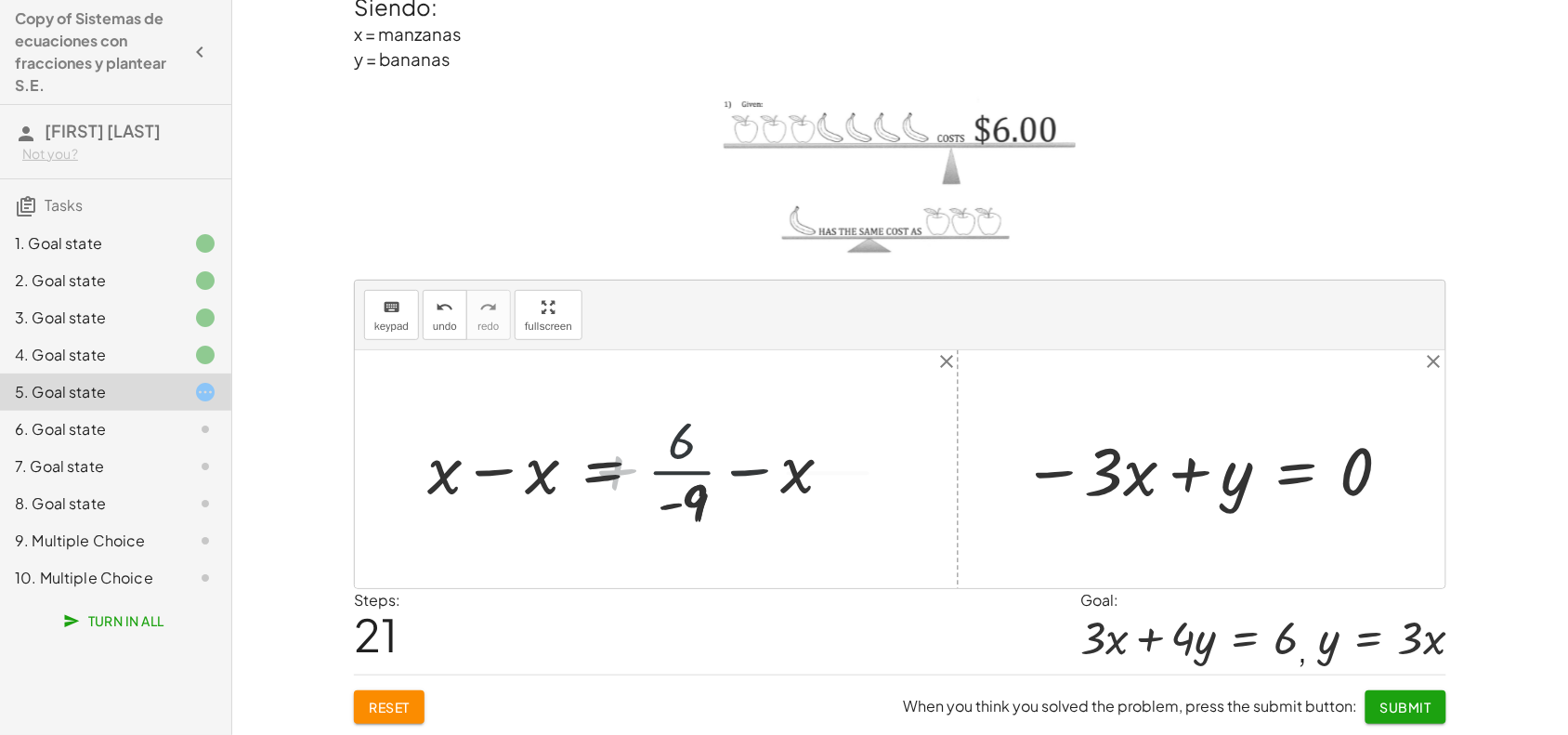 drag, startPoint x: 712, startPoint y: 471, endPoint x: 671, endPoint y: 475, distance: 41.19466 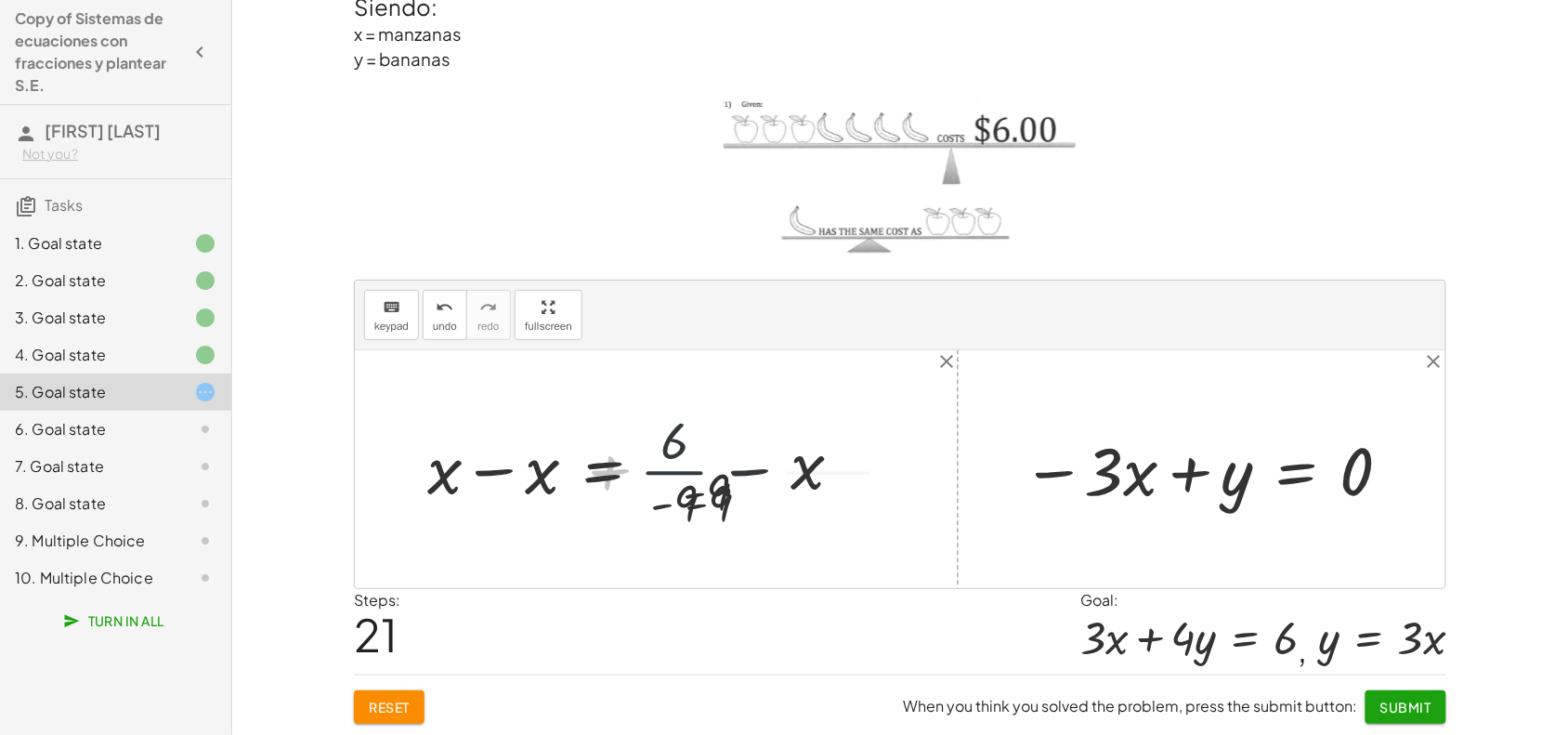 click at bounding box center [668, 469] 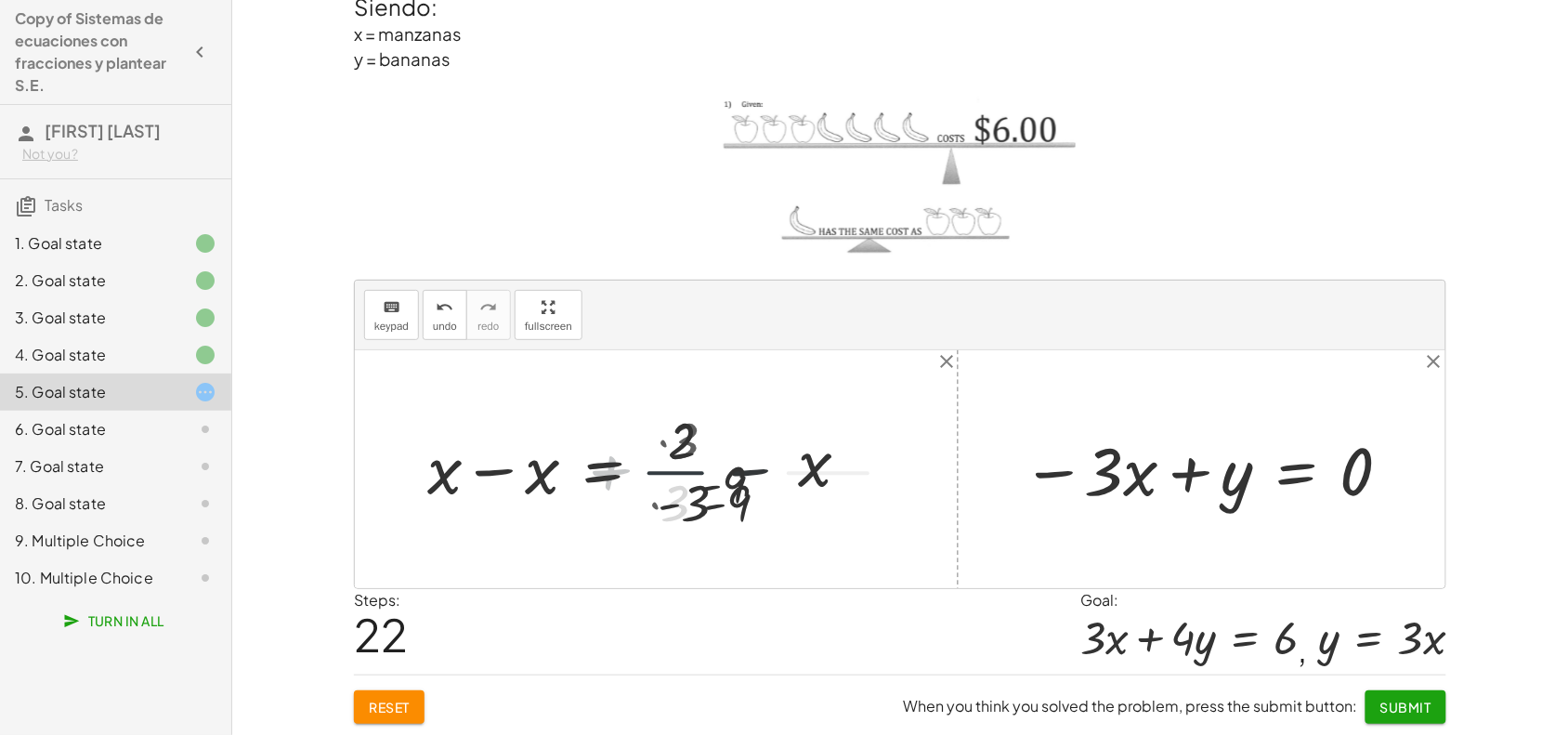click at bounding box center [670, 469] 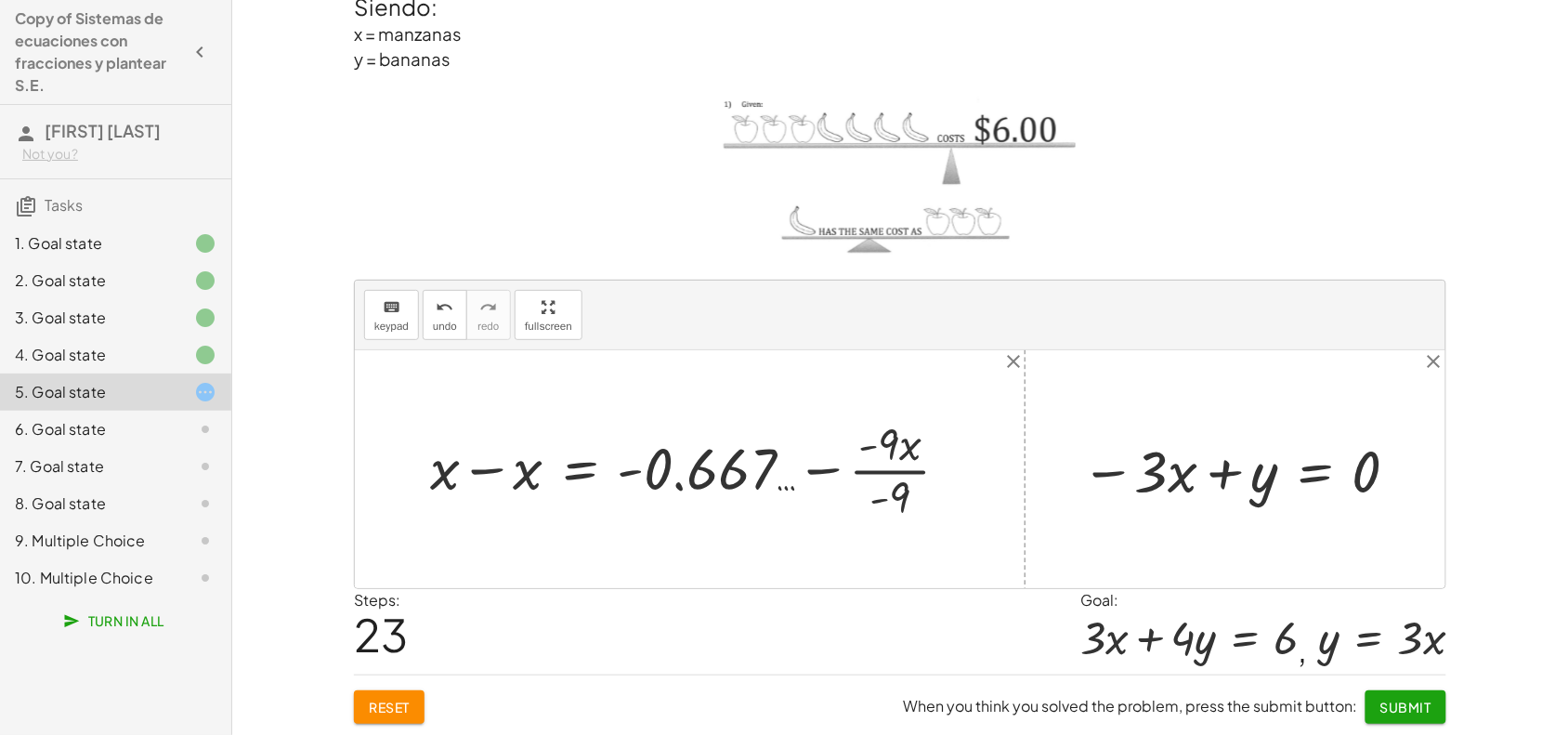 drag, startPoint x: 785, startPoint y: 447, endPoint x: 703, endPoint y: 443, distance: 82.0975 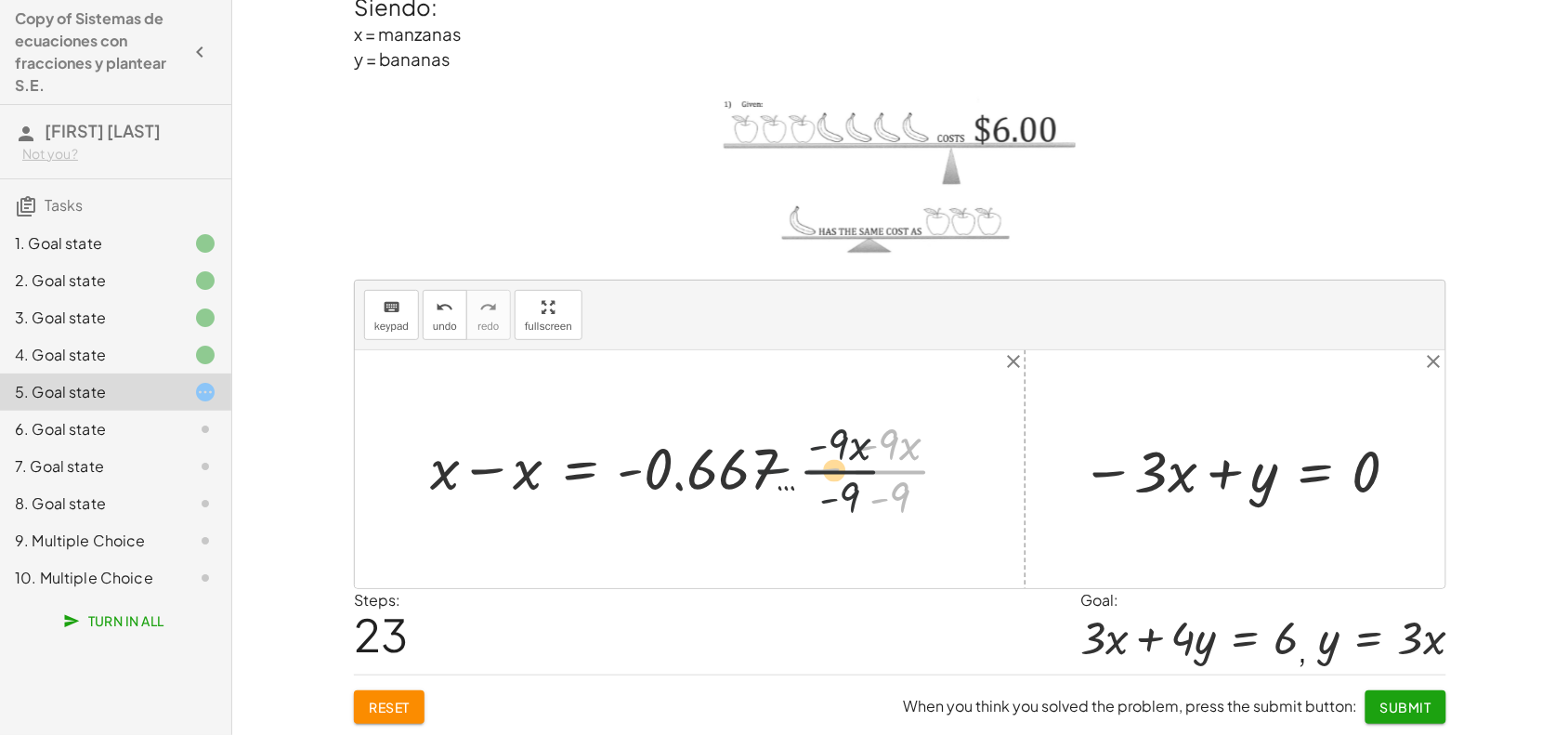 drag, startPoint x: 850, startPoint y: 471, endPoint x: 732, endPoint y: 471, distance: 118 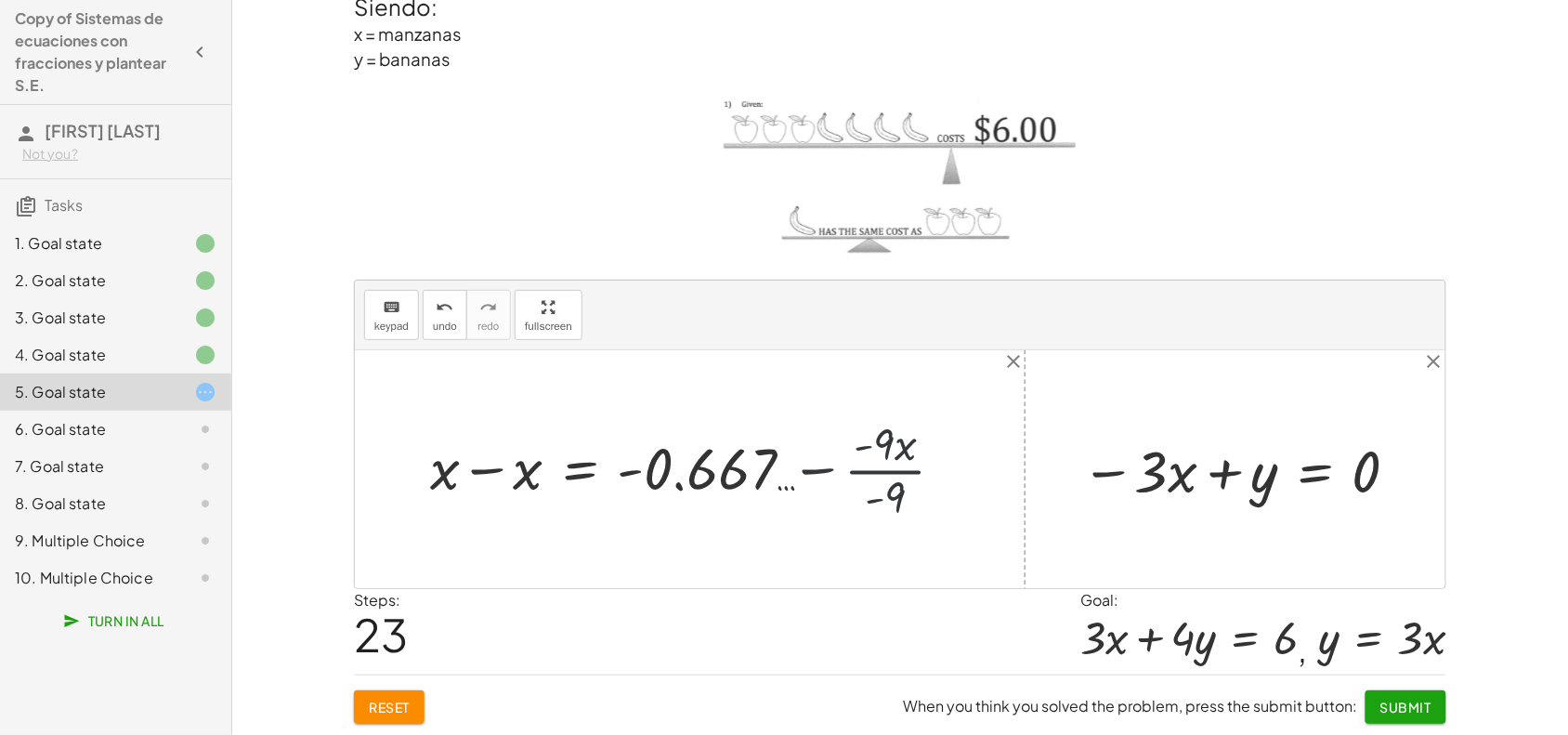 click at bounding box center (697, 469) 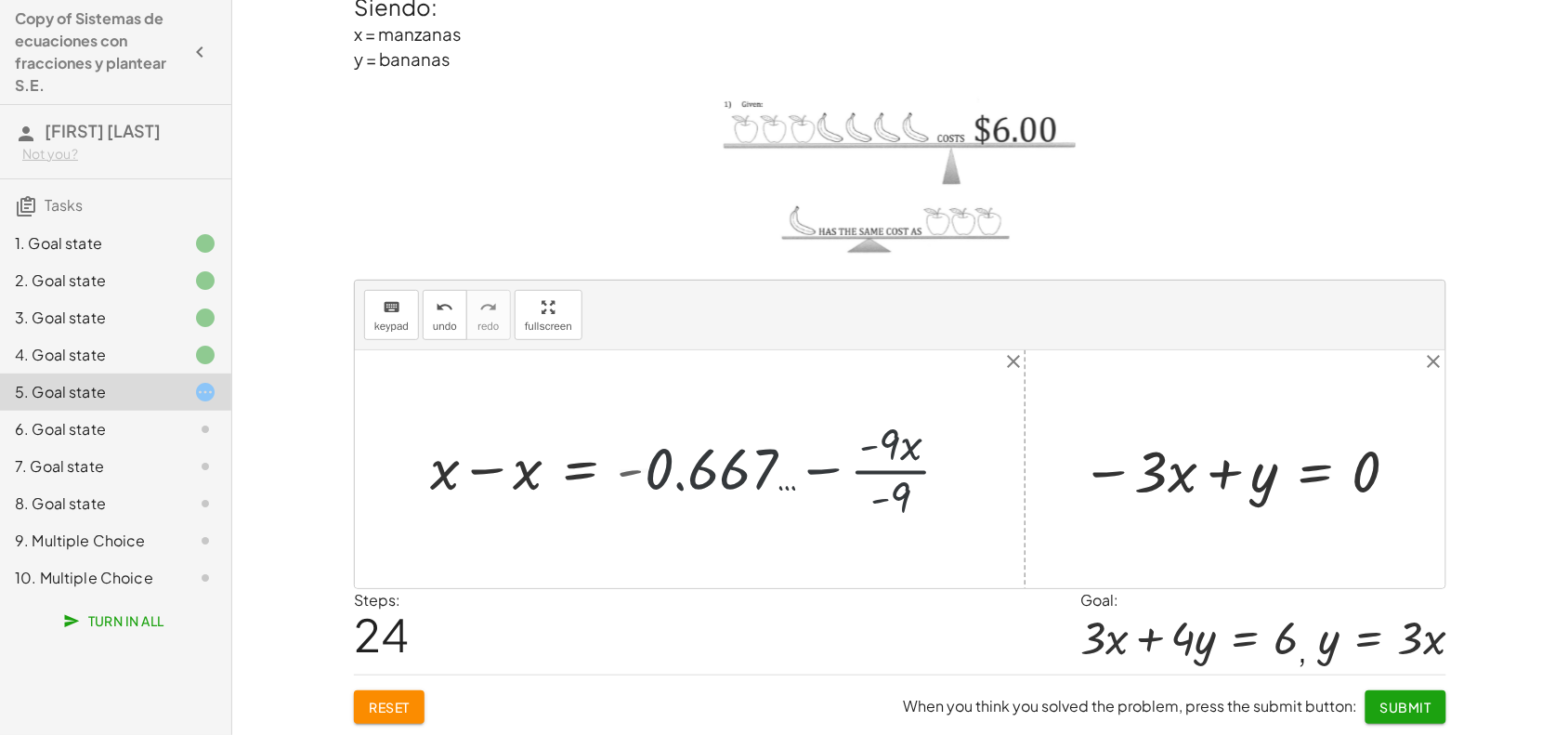 click at bounding box center [705, 469] 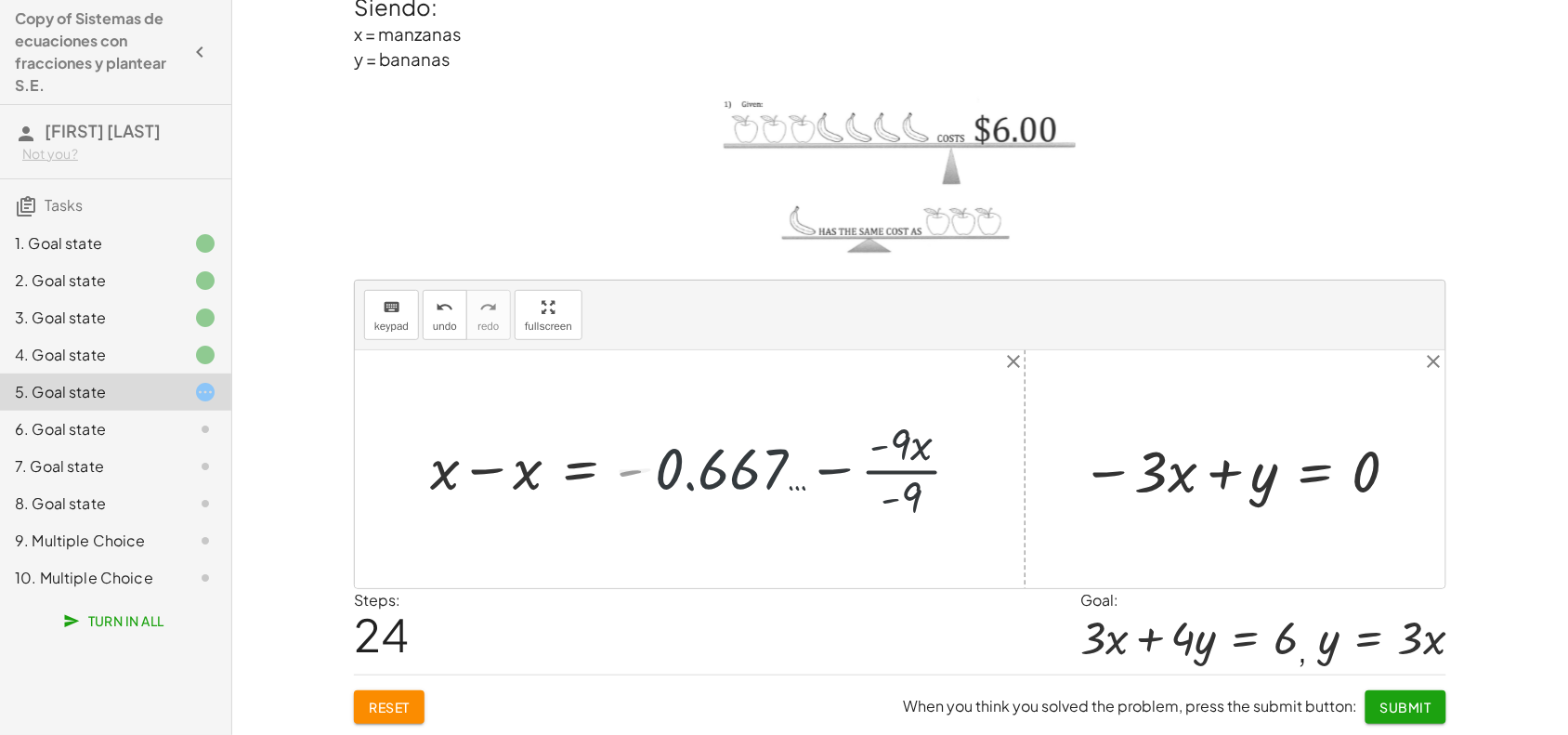 drag, startPoint x: 781, startPoint y: 488, endPoint x: 679, endPoint y: 488, distance: 102 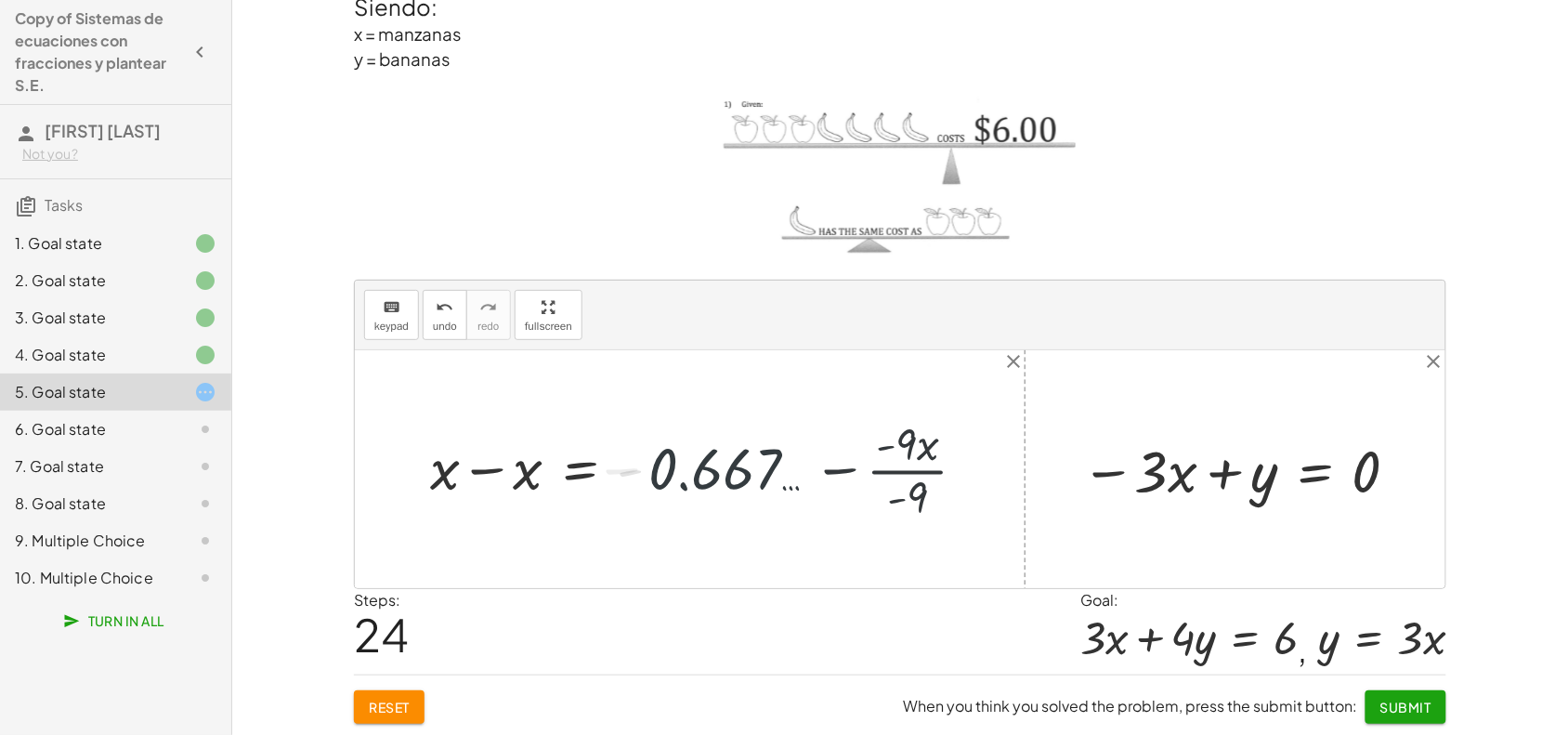 drag, startPoint x: 679, startPoint y: 488, endPoint x: 627, endPoint y: 476, distance: 53.36666 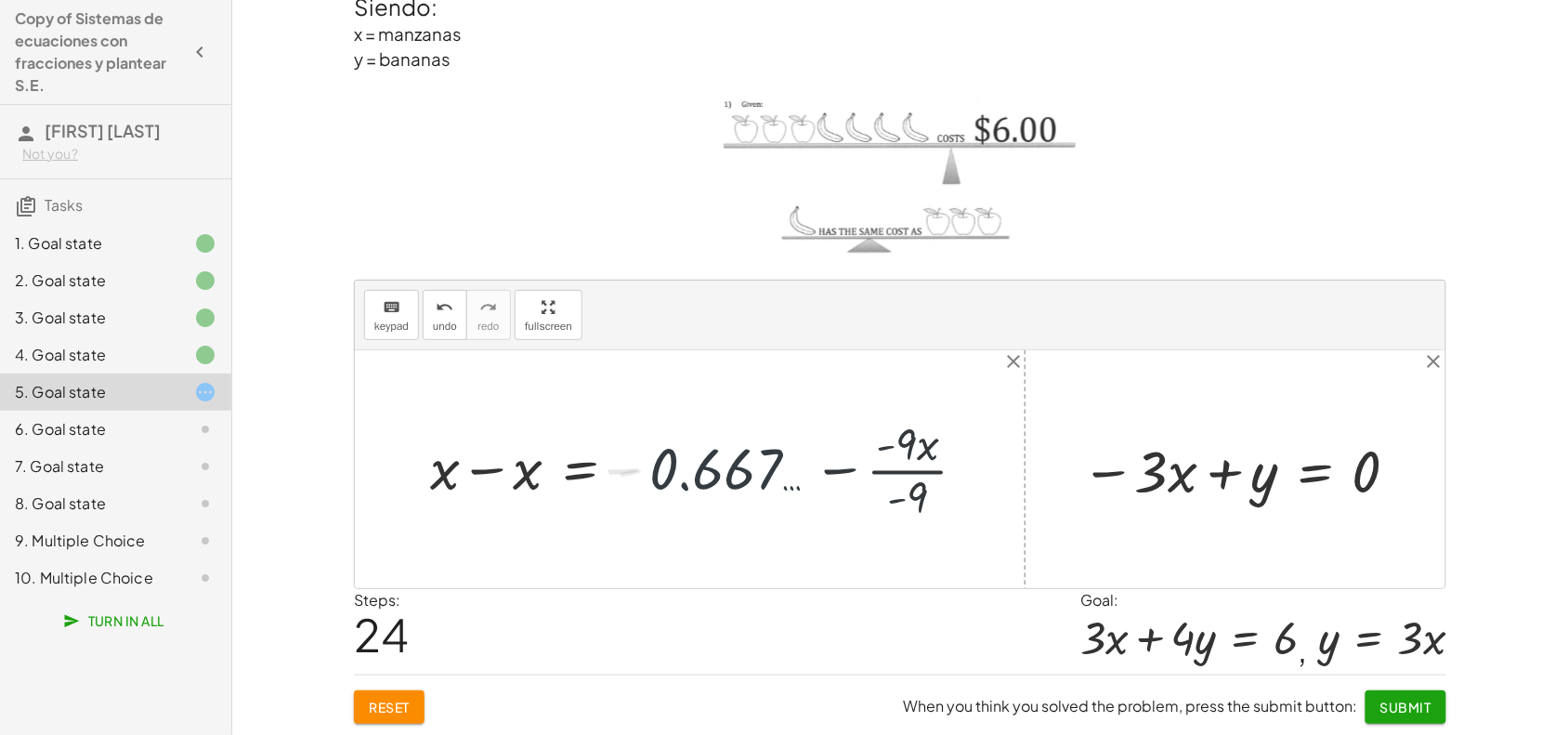 drag, startPoint x: 627, startPoint y: 476, endPoint x: 595, endPoint y: 476, distance: 32 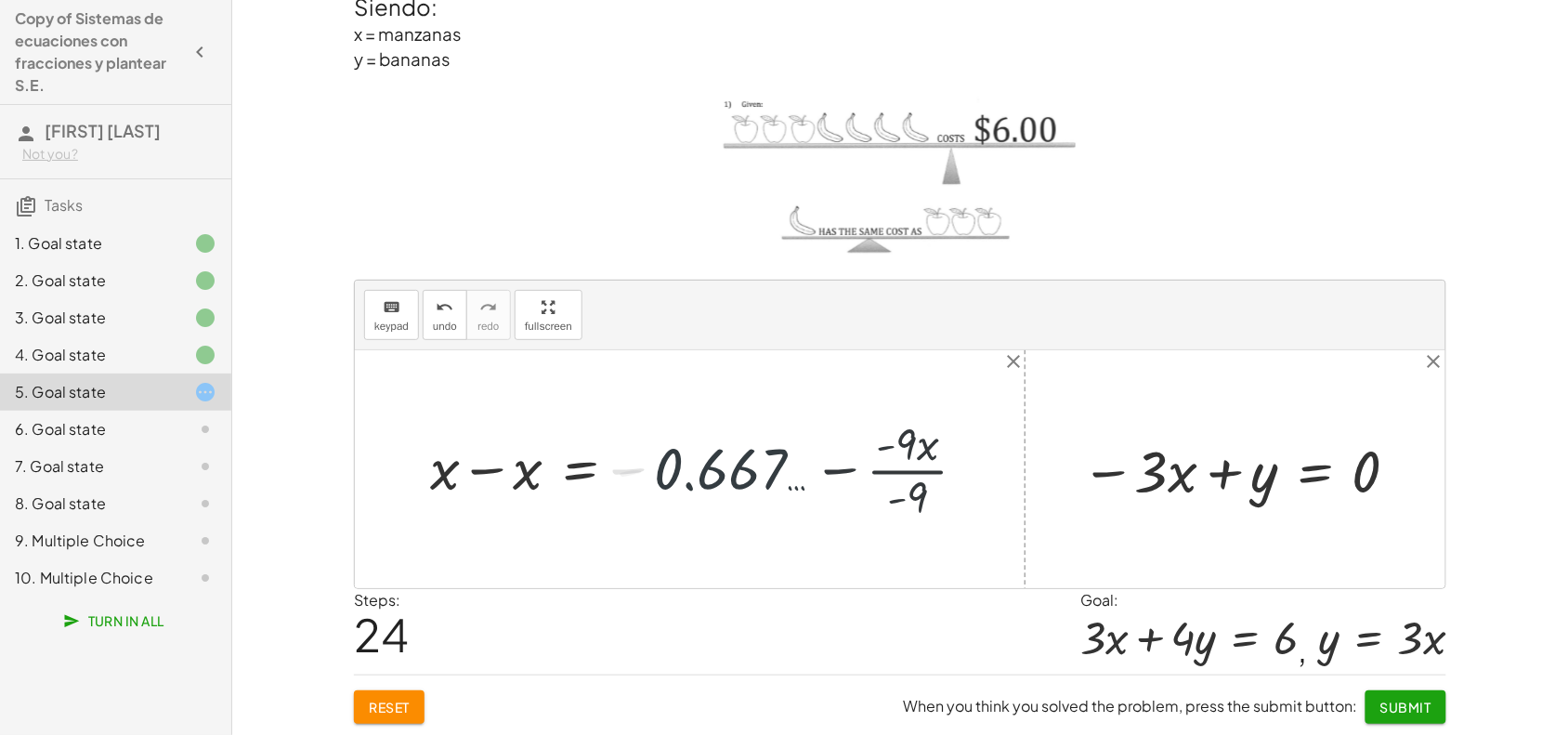 drag, startPoint x: 590, startPoint y: 476, endPoint x: 521, endPoint y: 476, distance: 69 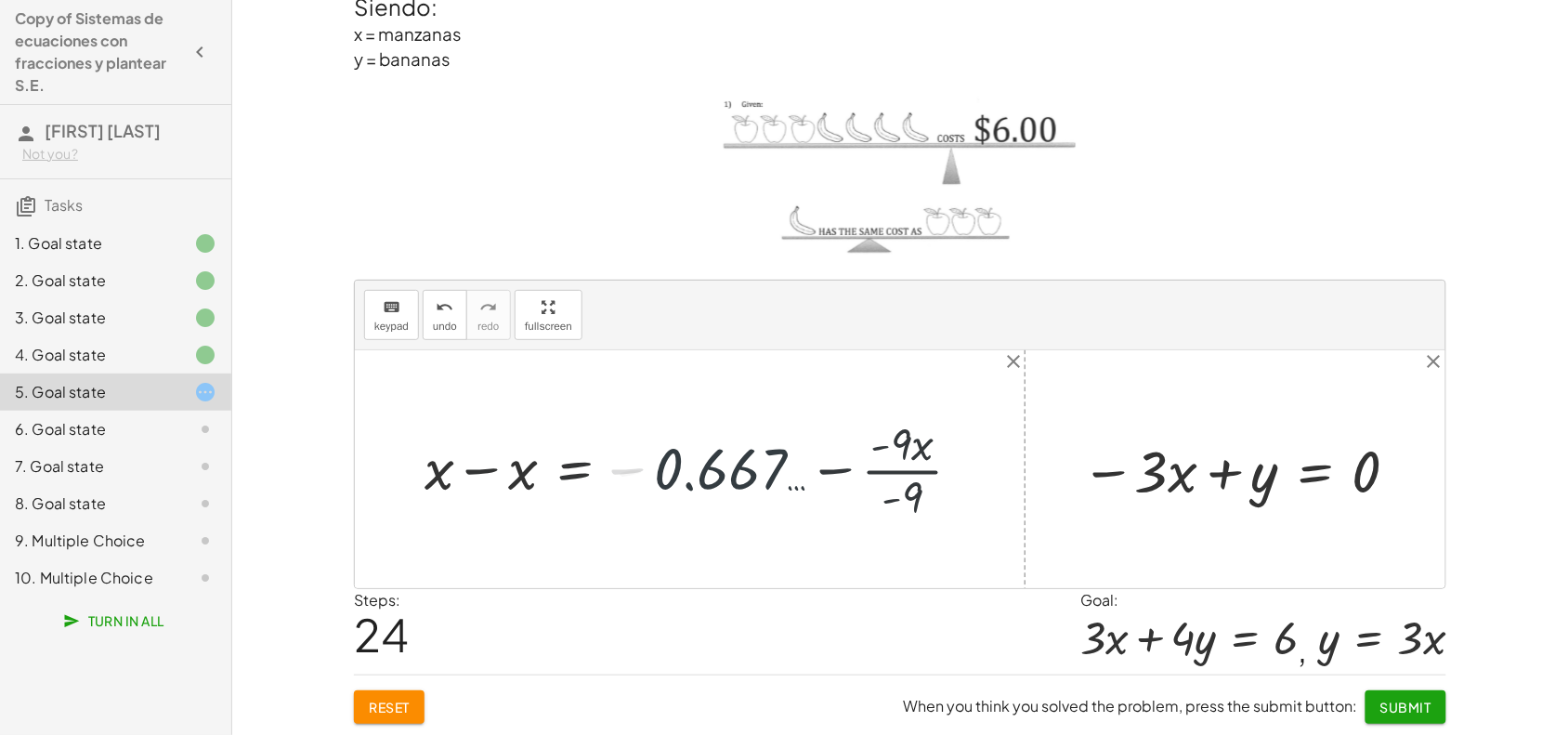 click at bounding box center (705, 469) 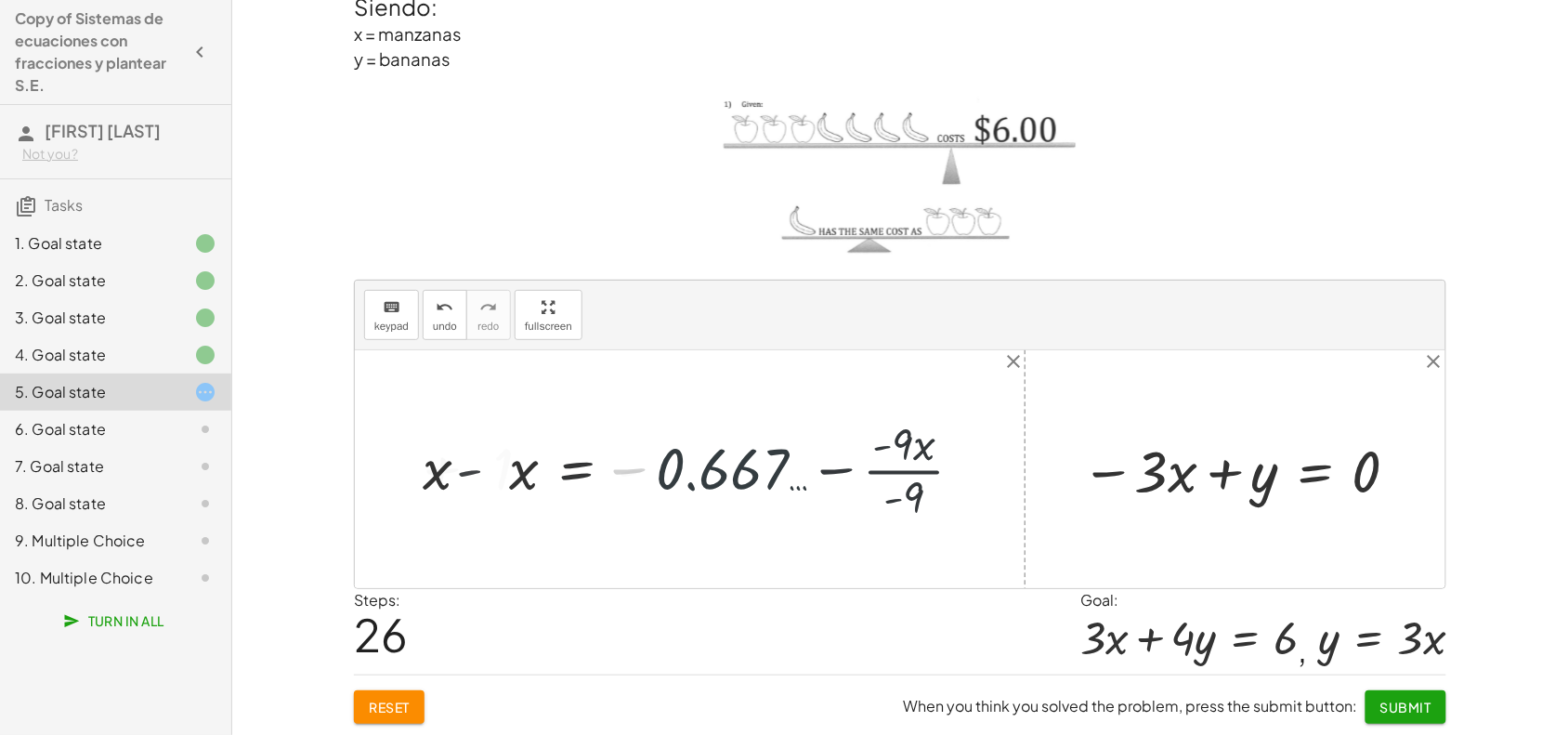 click at bounding box center [696, 469] 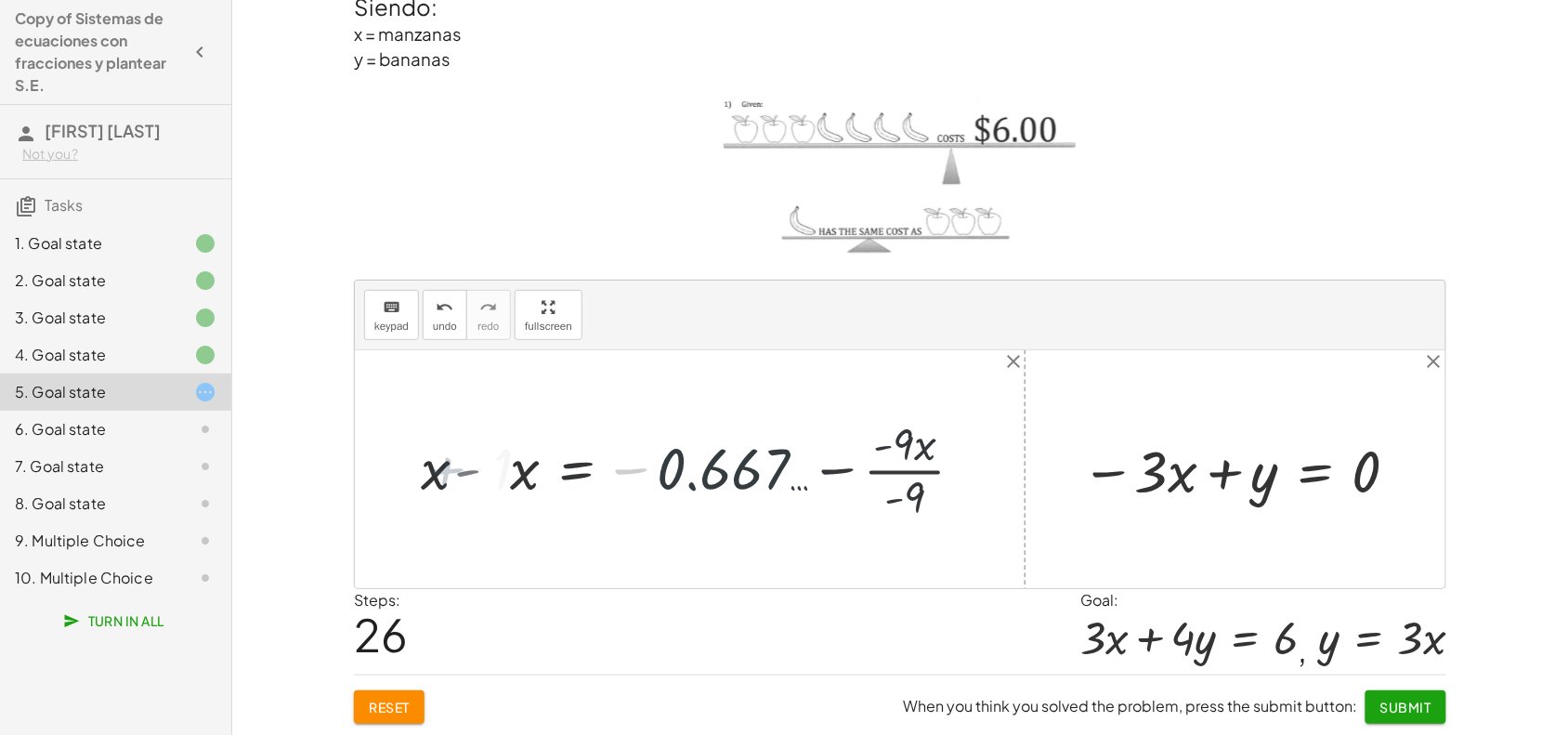 click at bounding box center (696, 469) 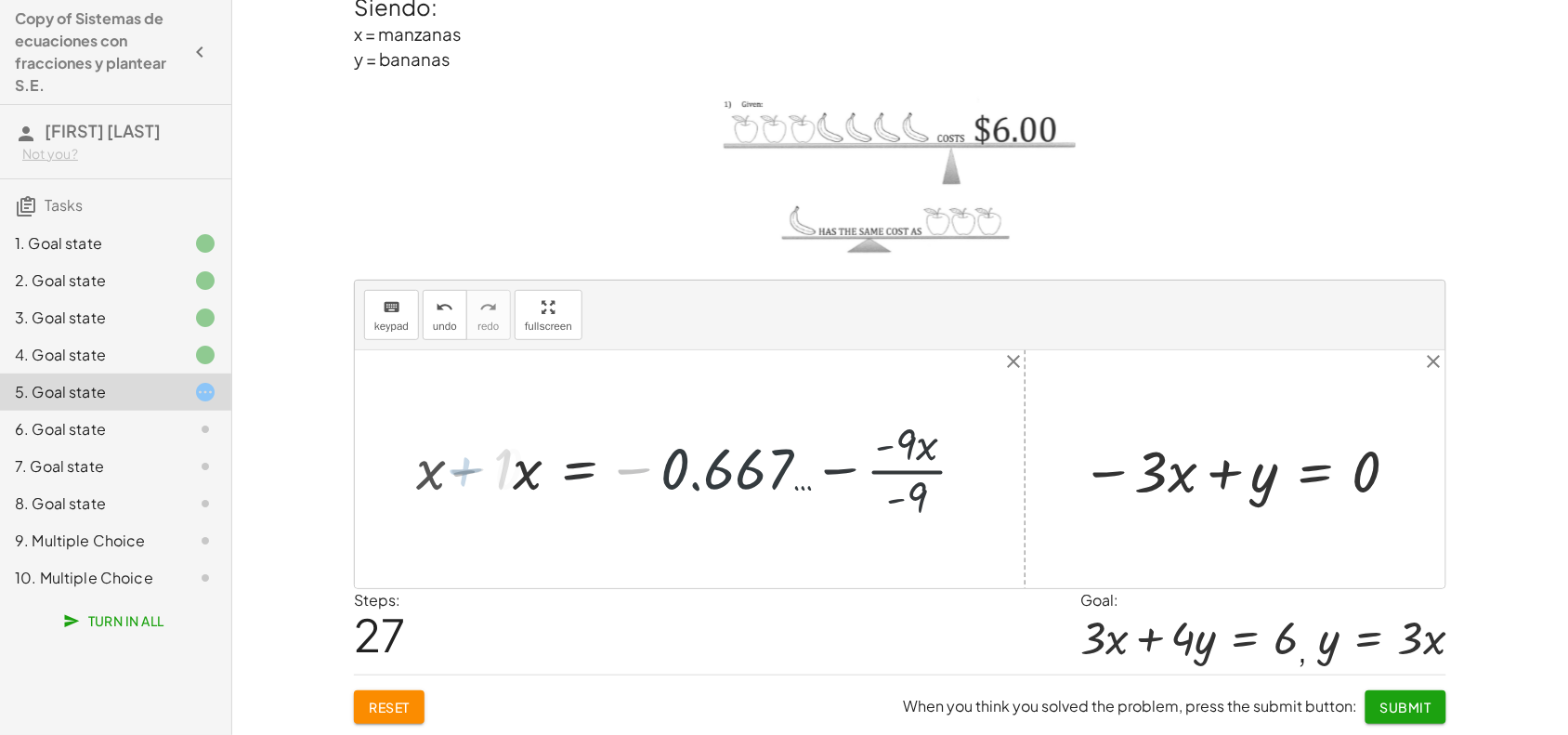 drag, startPoint x: 492, startPoint y: 471, endPoint x: 560, endPoint y: 467, distance: 68.117545 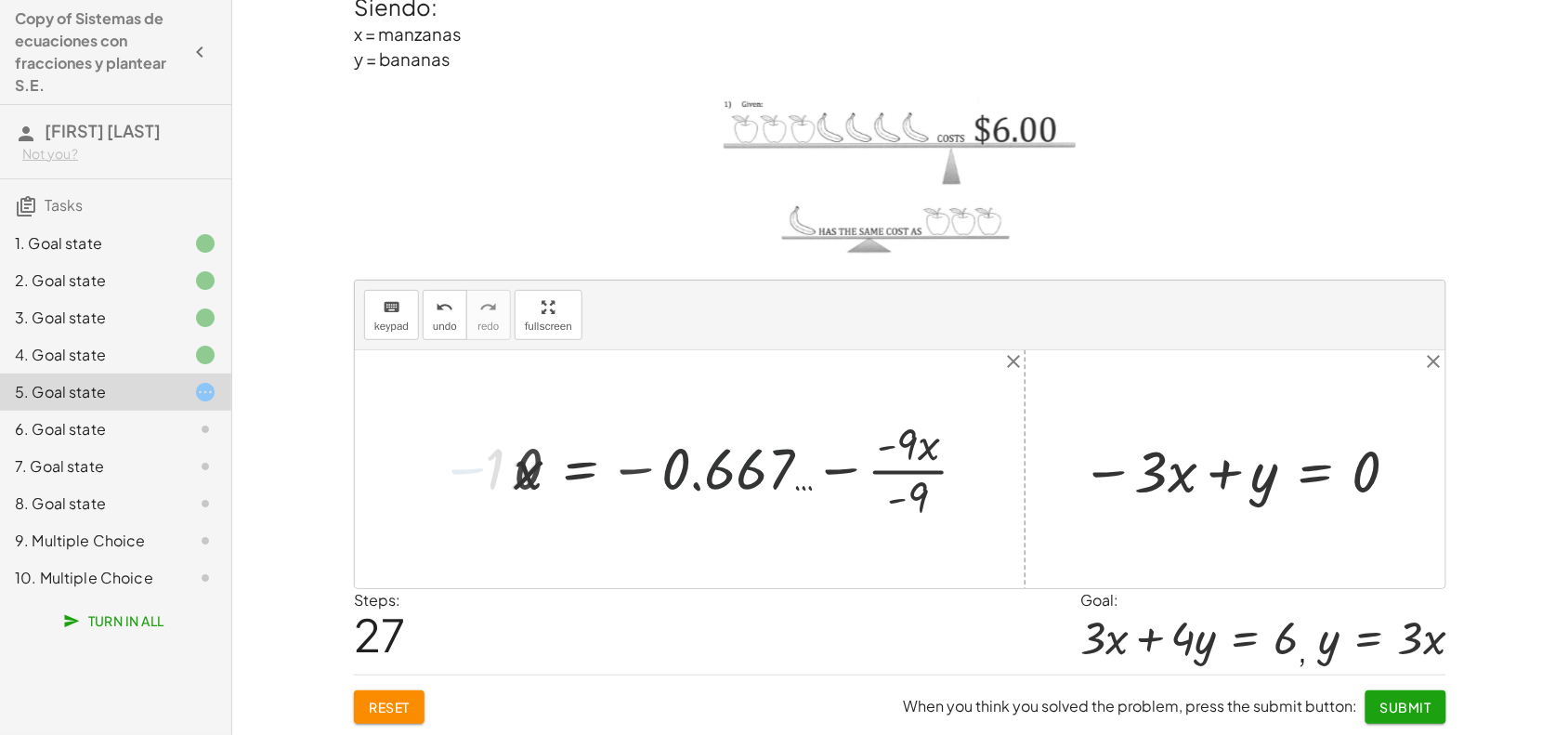 drag, startPoint x: 508, startPoint y: 467, endPoint x: 560, endPoint y: 455, distance: 53.36666 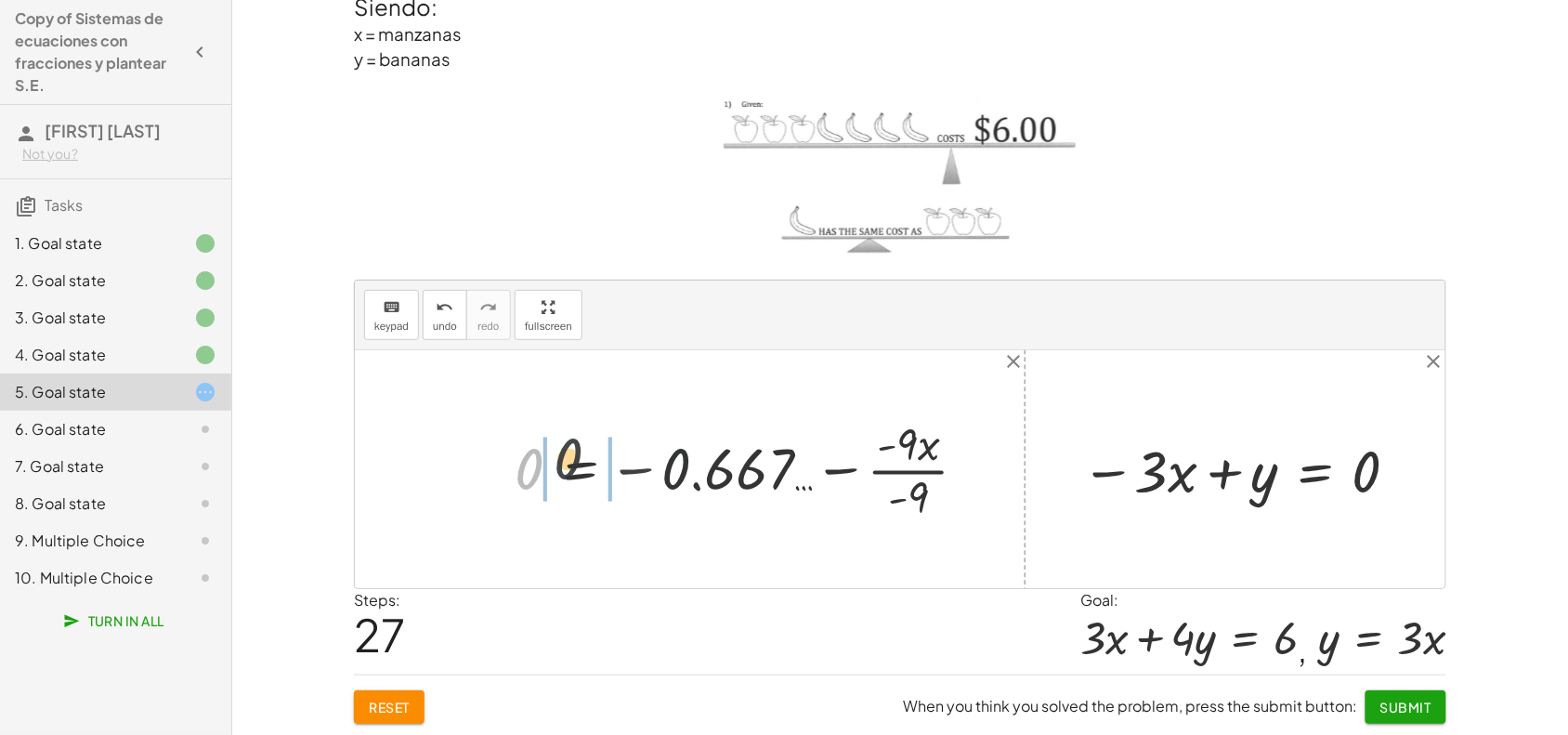 drag, startPoint x: 560, startPoint y: 455, endPoint x: 642, endPoint y: 447, distance: 82.38932 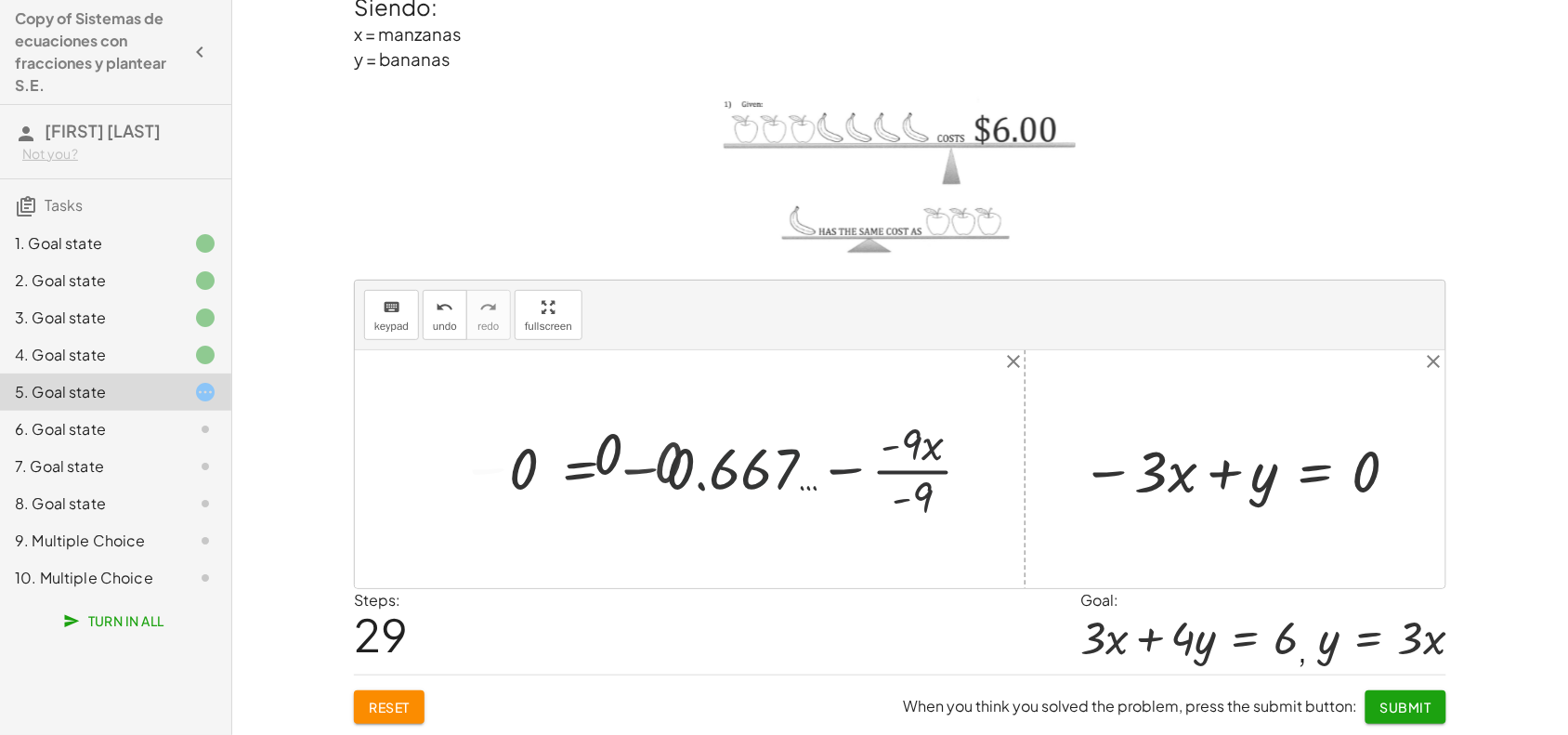 click at bounding box center (707, 469) 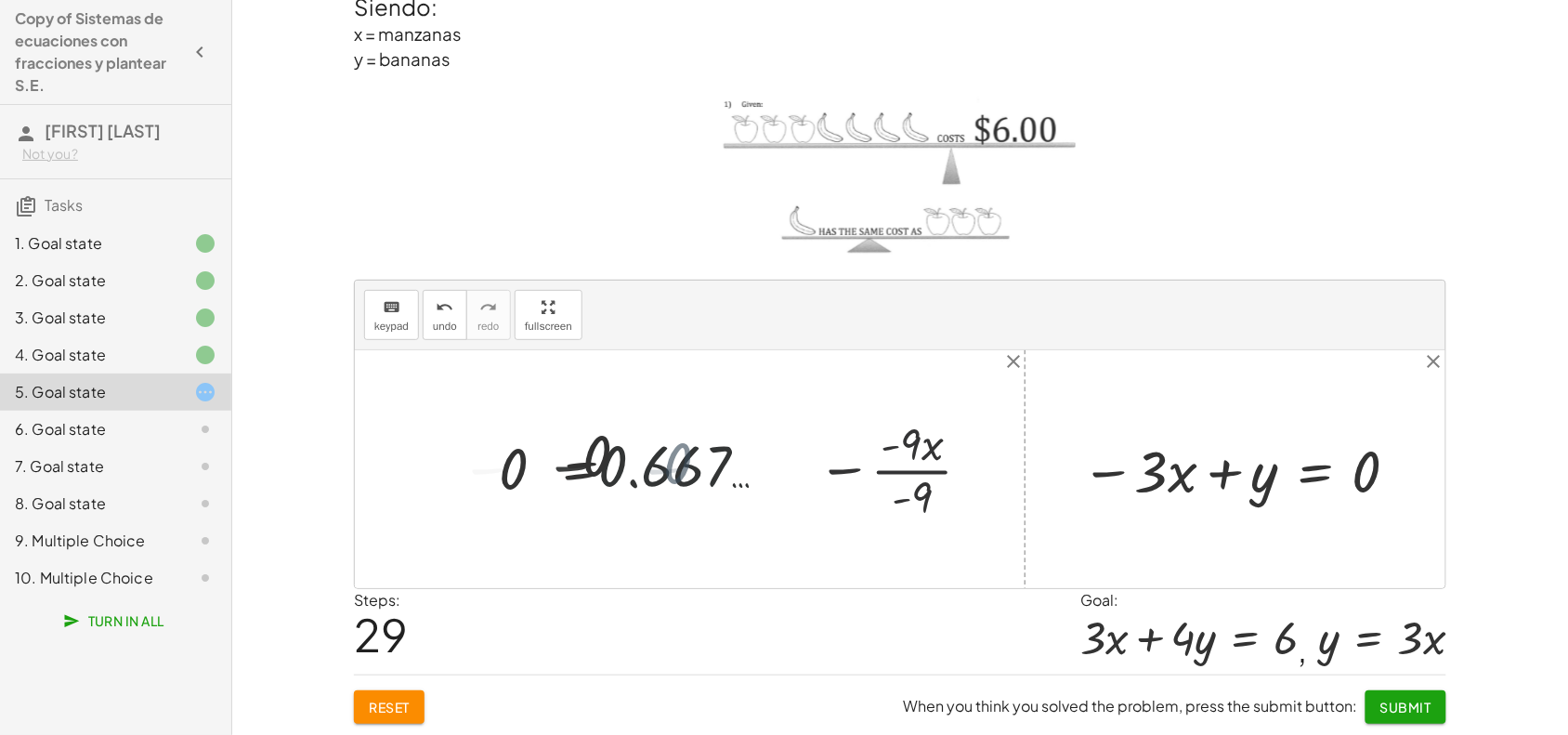 click at bounding box center [707, 469] 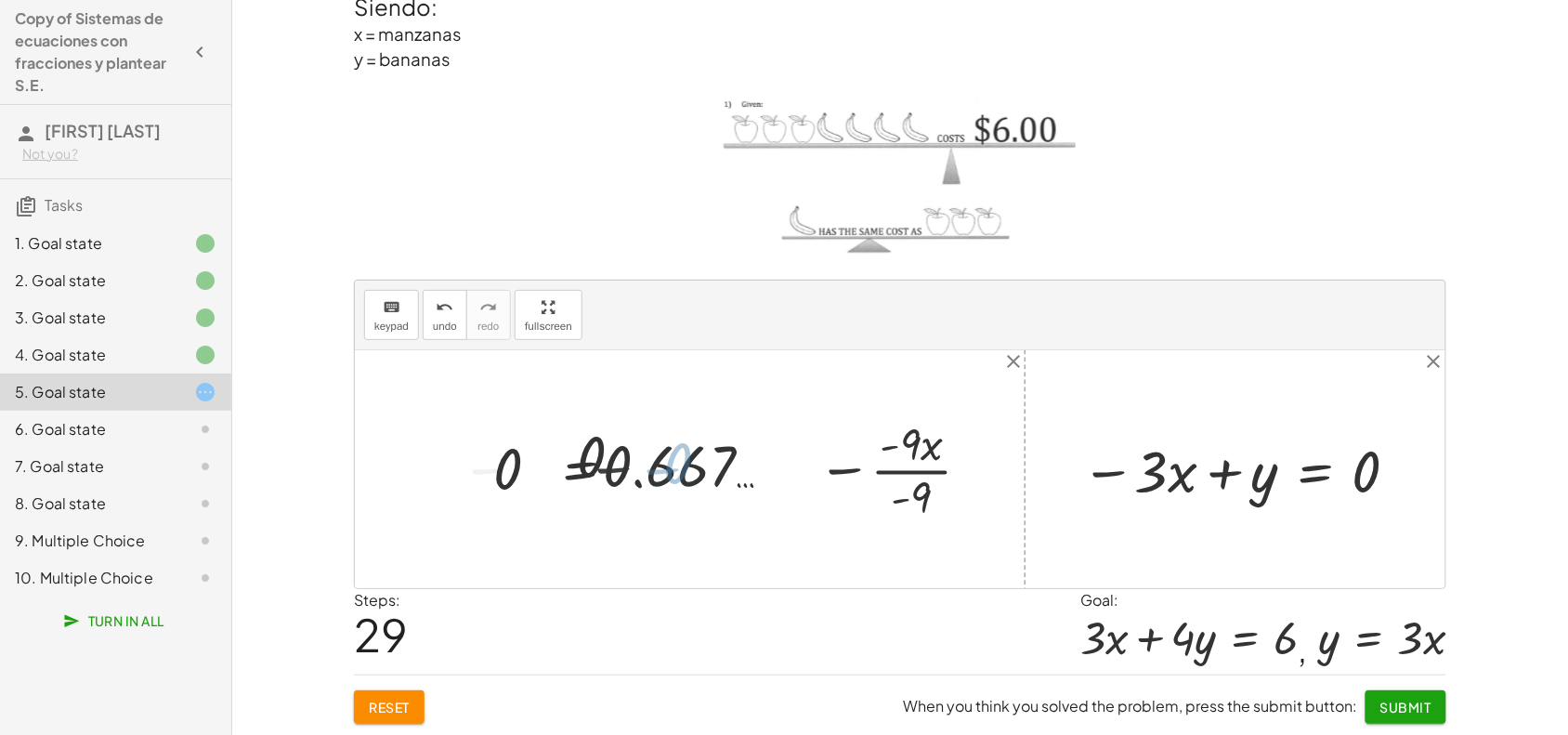 click at bounding box center [707, 469] 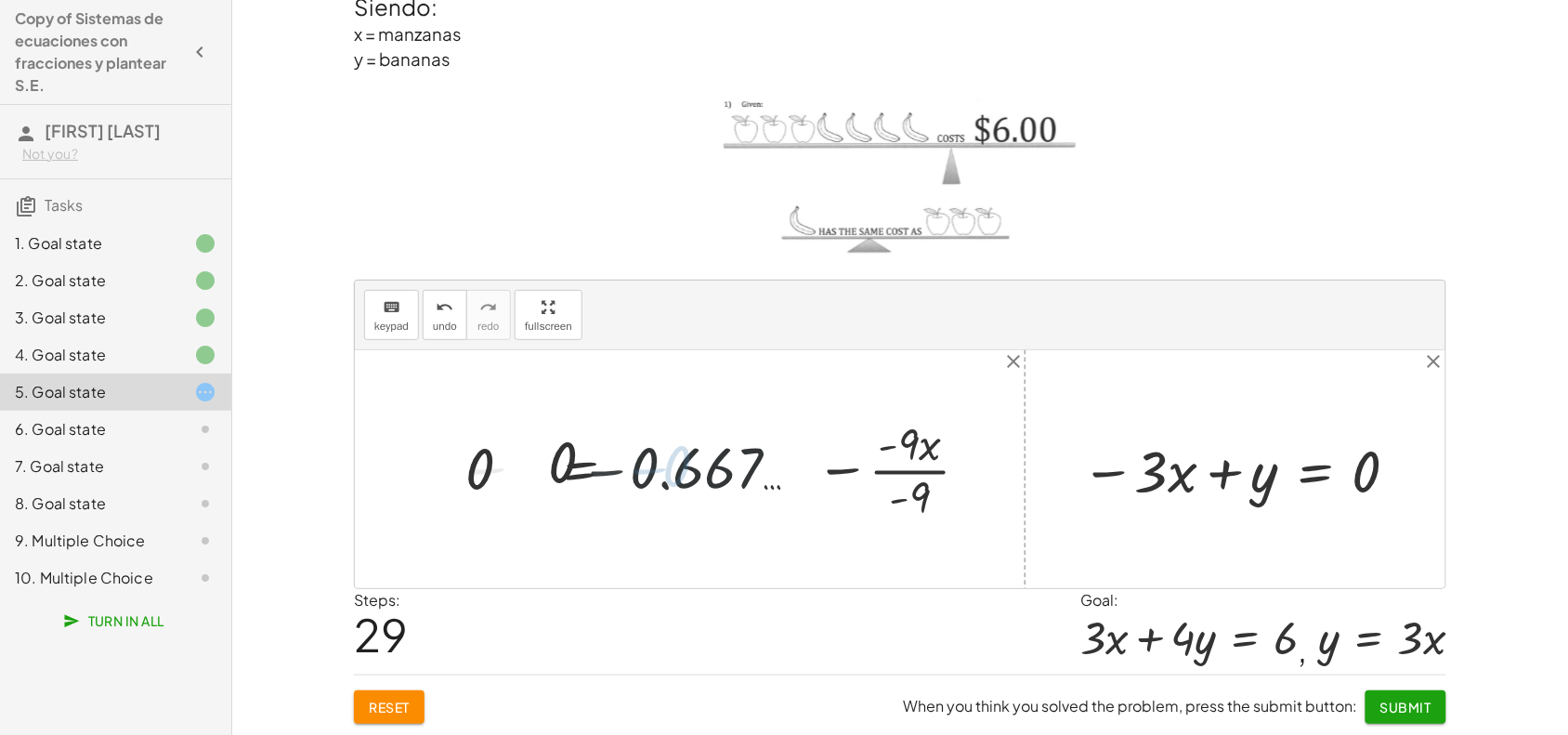 click on "+ · ⬚ · x + · ⬚ · y = ⬚ + · 3 · x + · ⬚ · y = ⬚ + · 3 · x + · 4 · y = ⬚ + · 3 · x + · 4 · y = 6 + · 3 · x + · y · 4 = 6 + · 3 · x + · 4 · y = 6 + · 3 · x + · 4 · - 3 · x = 6 + · 3 · x + · - 12 · x = 6 + · 3 · x − · 12 · x = 6 · - 9 · x = 6 · - 9 · x · - 9 = · 6 · - 9 x = · 6 · - 9 + x − x = − x + · 6 · - 9 + x − x = + · 6 · - 9 − x + x − x = + · 6 · - 9 − · - 9 · x · - 9 + x − x = + · 2 · 3 · - 3 · 3 − · - 9 · x · - 9 + x − x = + · 2 · - 3 − · - 9 · x · - 9 + x − x = + - 0.667 … − · - 9 · x · - 9 + x − x = − 0.667 … − · - 9 · x · - 9 + x + · - 1 · x = − 0.667 … − · - 9 · x · - 9 + x − · 1 · x = − 0.667 … − · - 9 · x · - 9 · 0 · x = − 0.667 … − · - 9 · x · - 9 0 − 0 − 0.667 … = − x · - 9 · · - 9 0.667 … − 0 + 0 − 0 − 0 0 = − 0.667 … − · - 9 · x · - 9 + 0 − 0 = − 0 − 0.667 … − · - 9 · x · - 9" at bounding box center [699, 469] 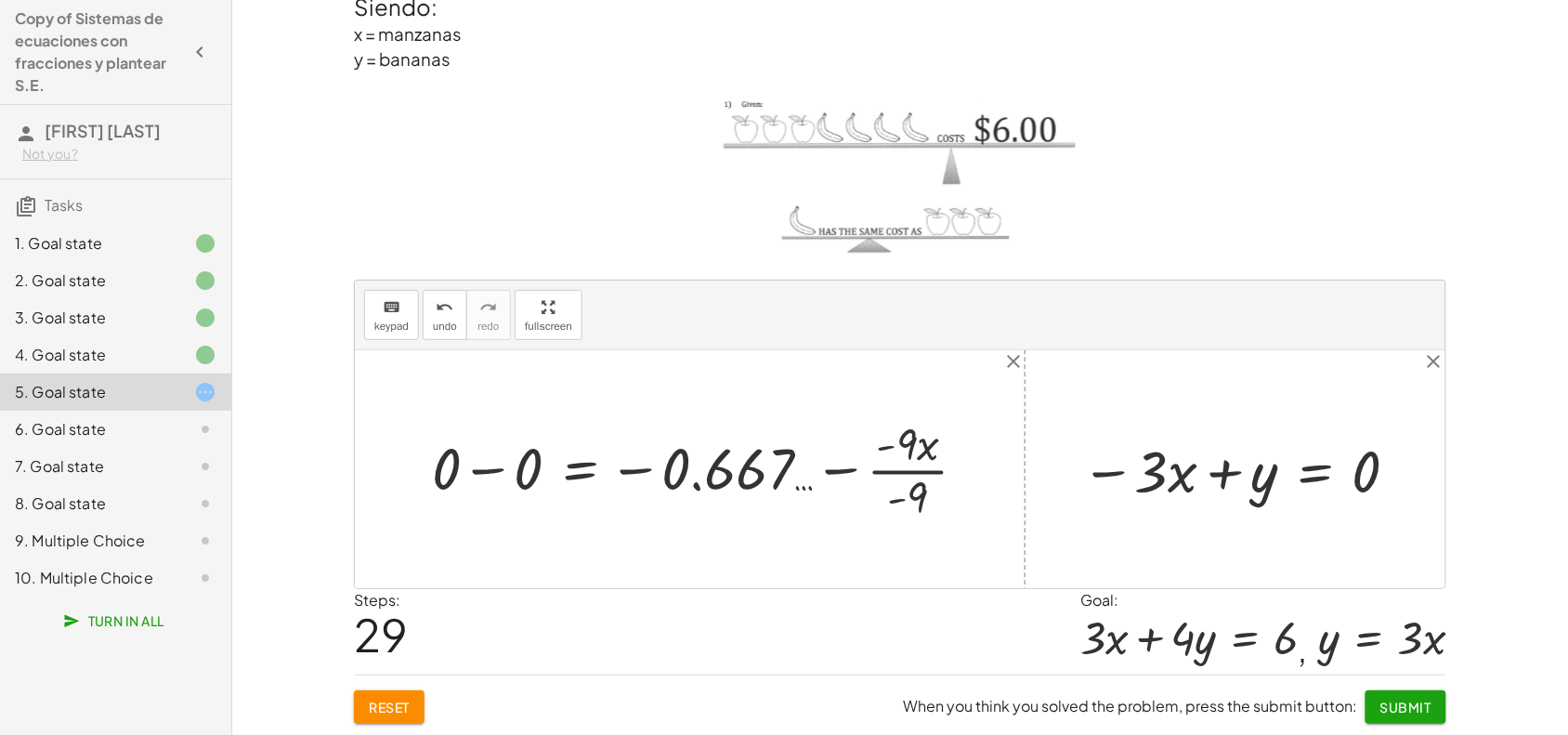 click at bounding box center (707, 469) 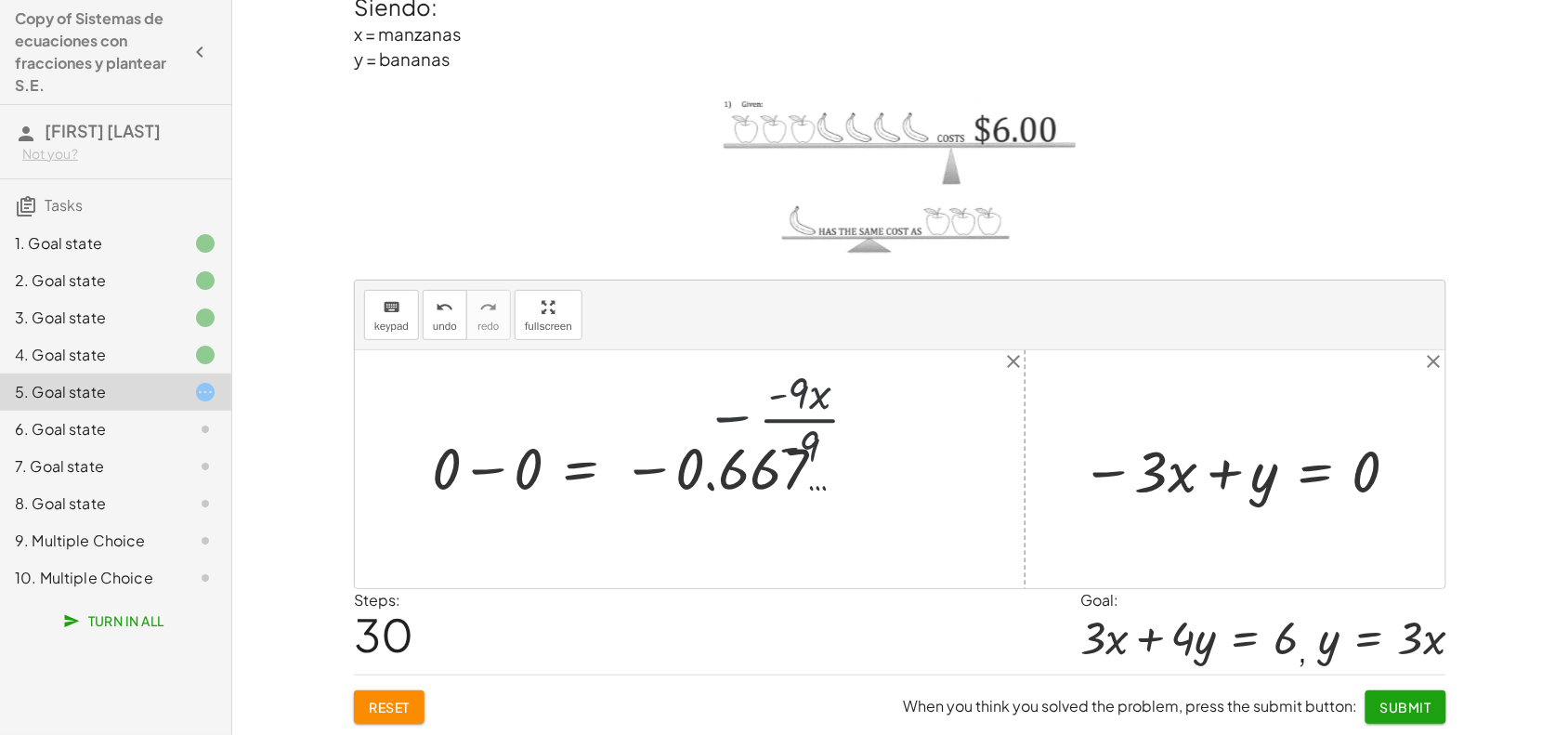 click at bounding box center [707, 469] 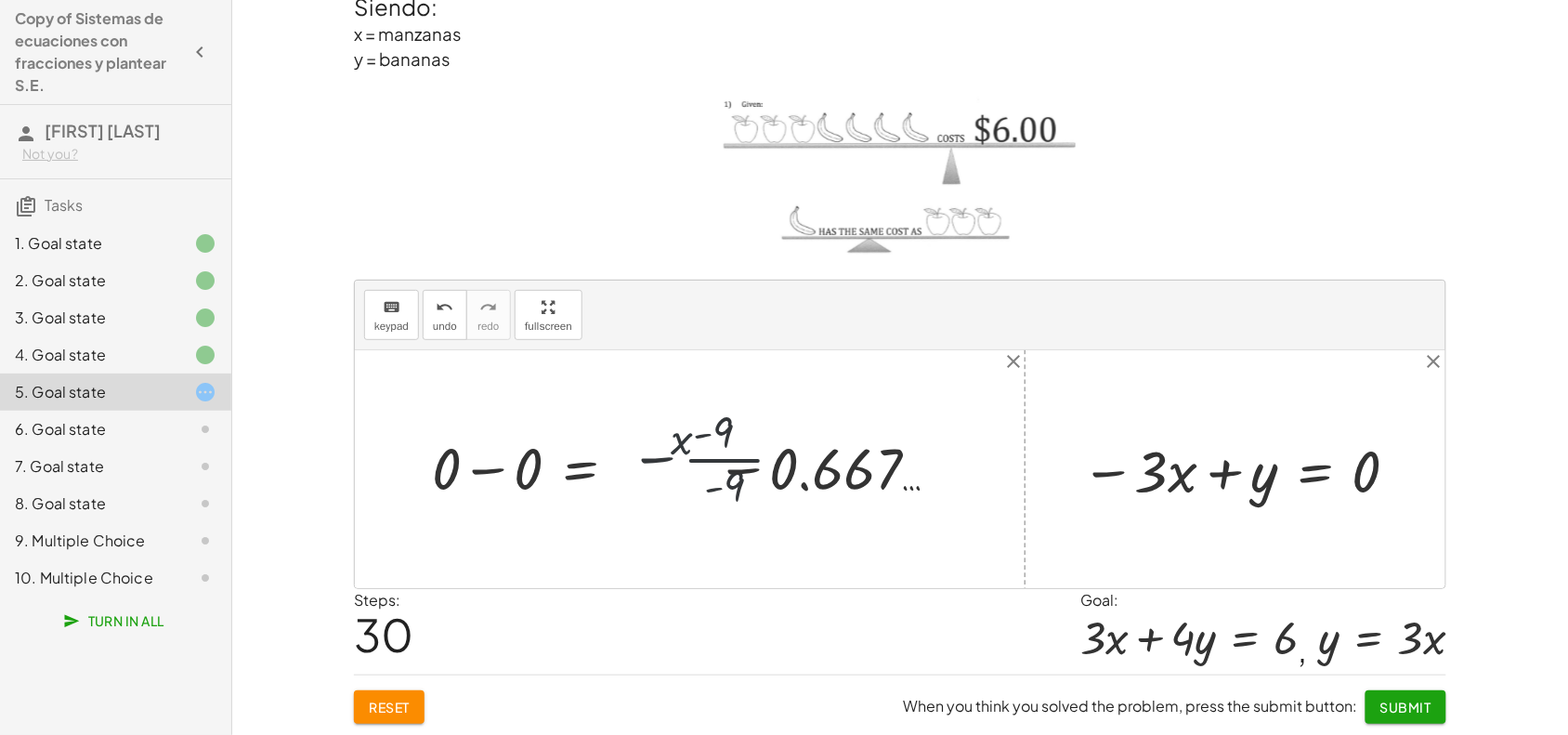 click at bounding box center (707, 469) 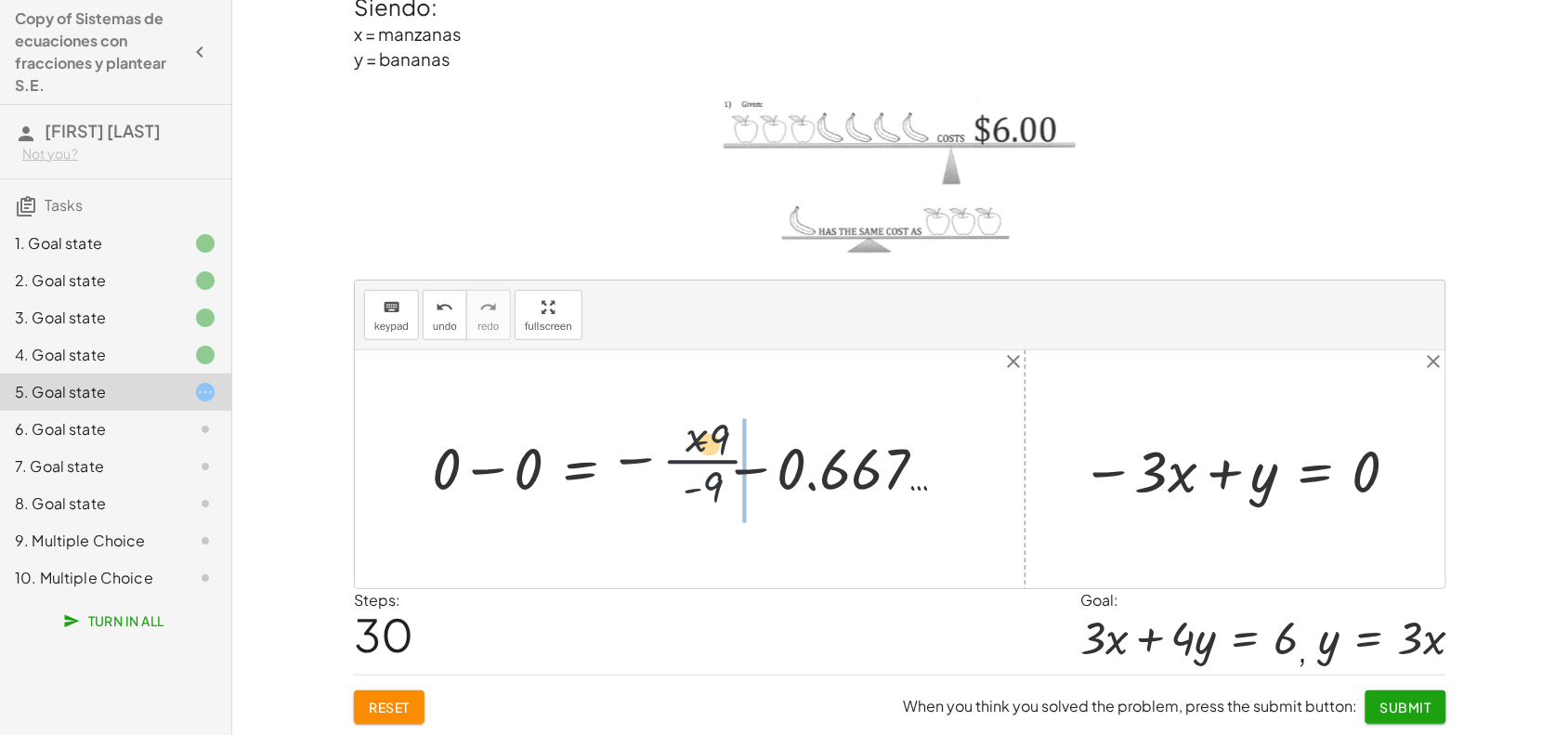 click at bounding box center (707, 469) 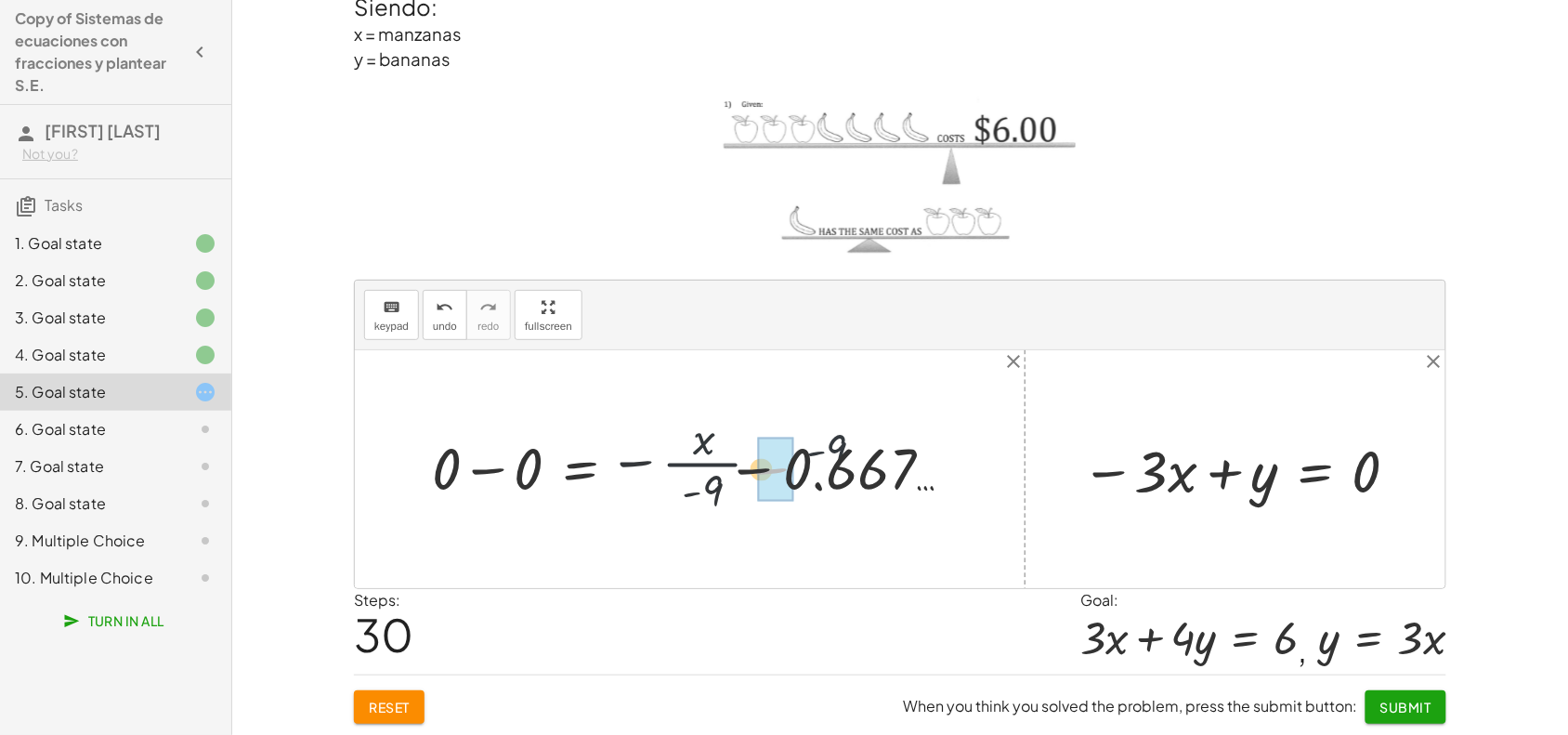 click at bounding box center (707, 469) 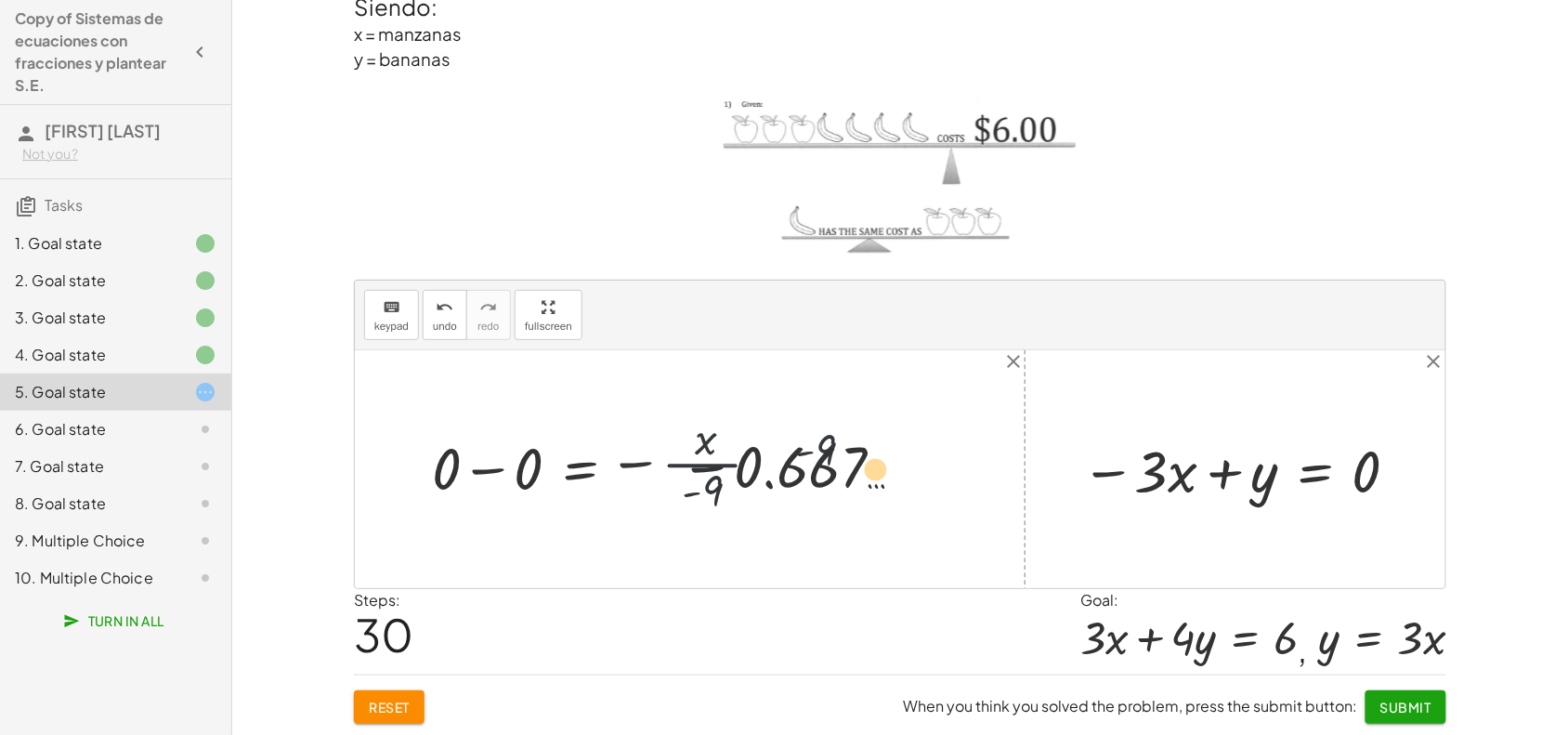 click at bounding box center (707, 469) 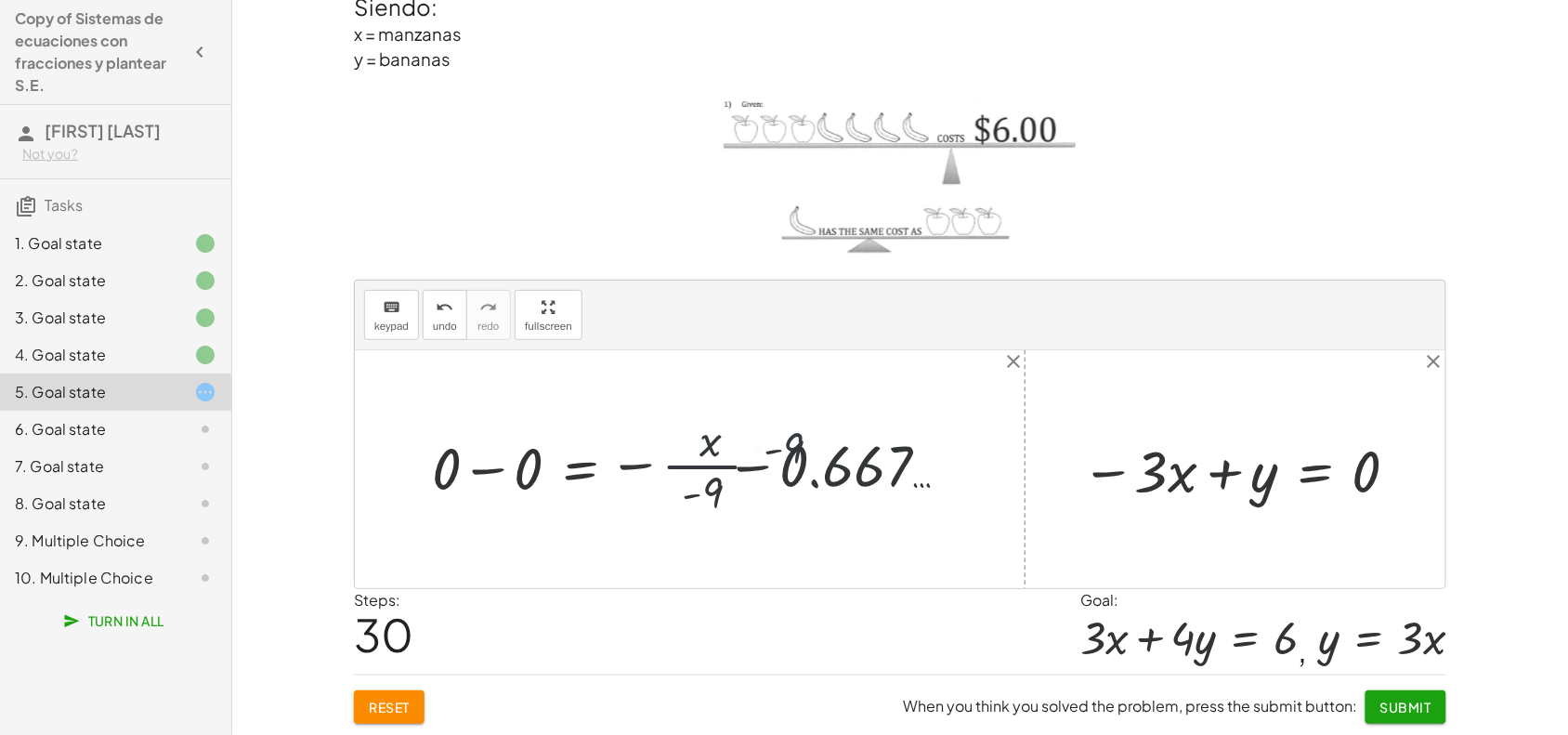 click at bounding box center [707, 469] 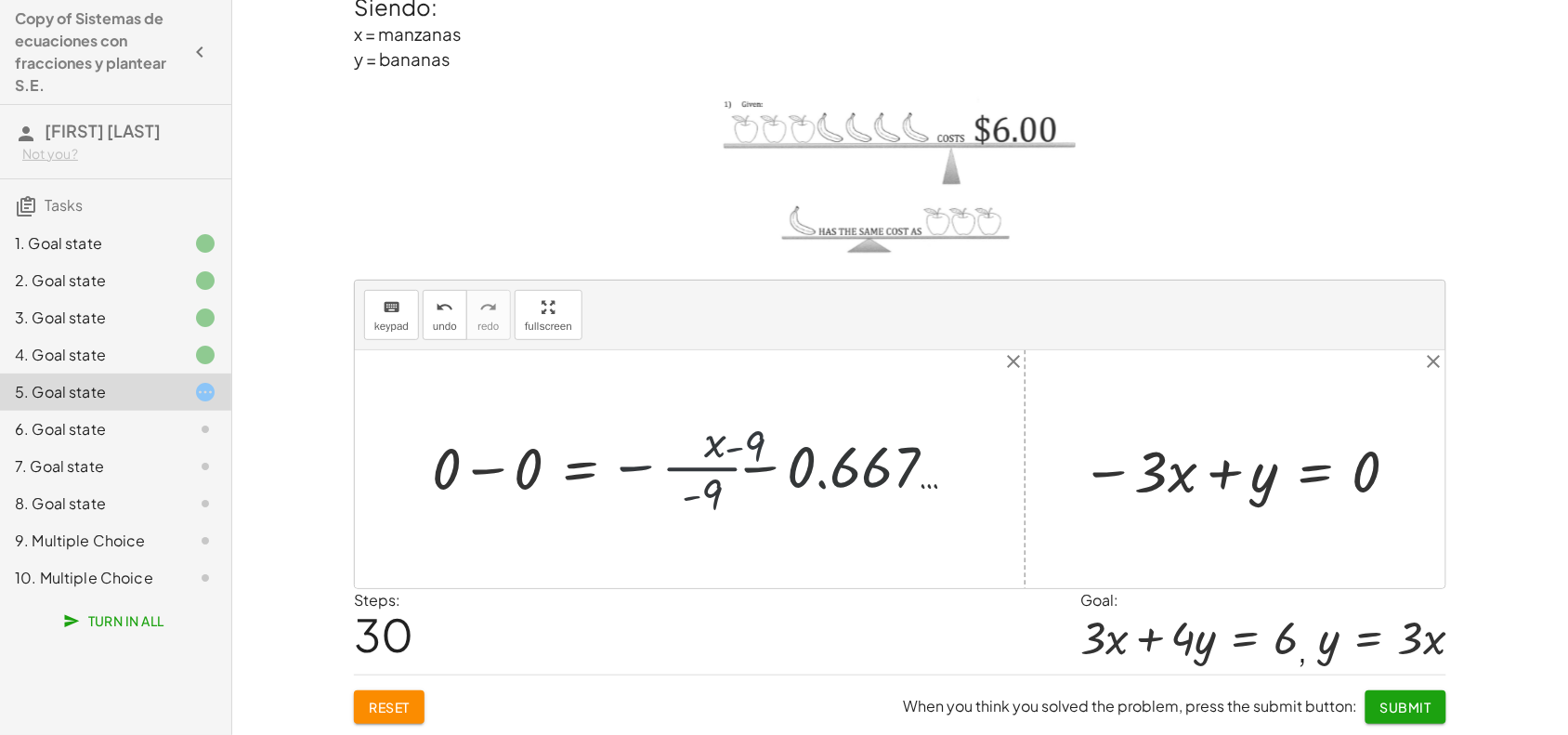 click at bounding box center (707, 469) 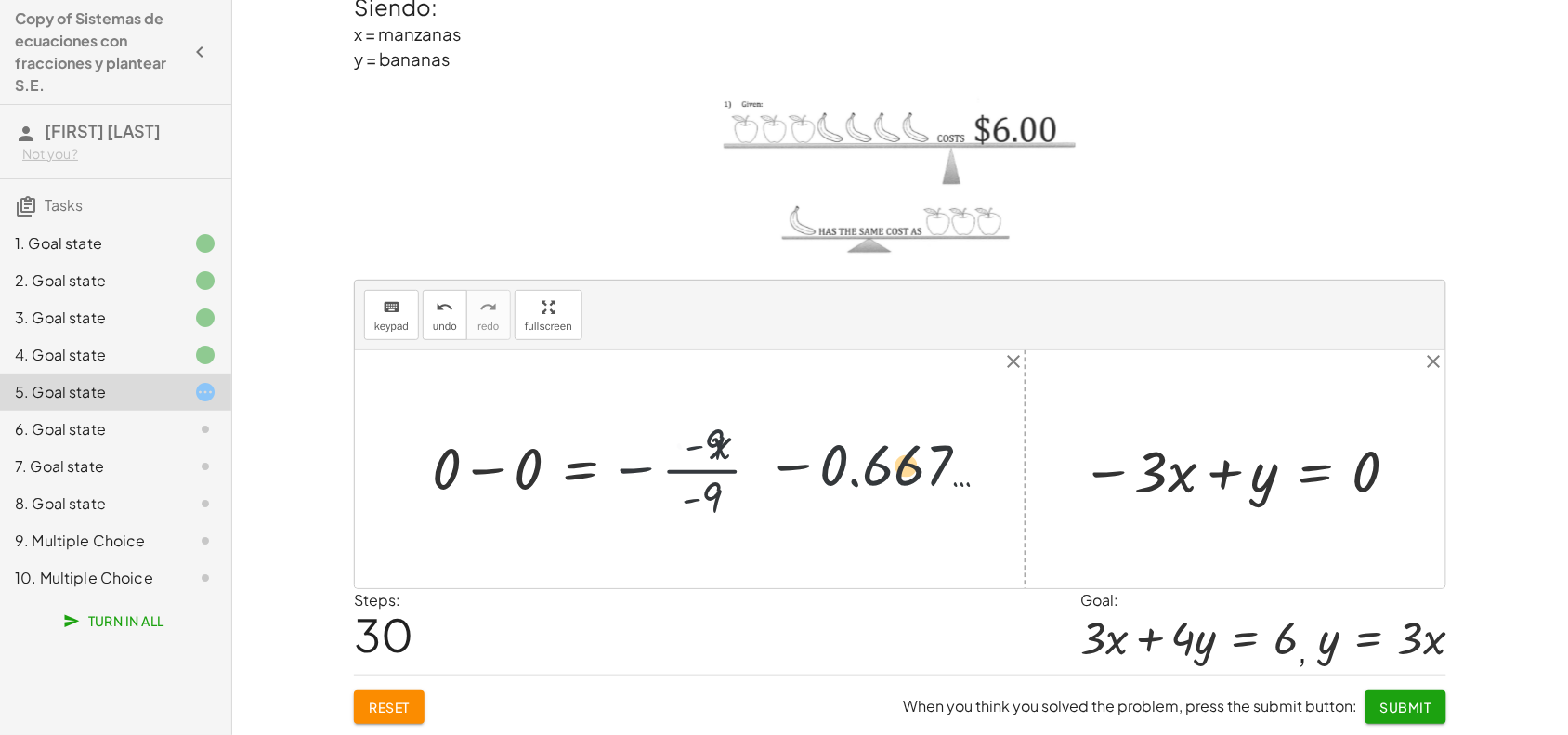 click on "+ · ⬚ · x + · ⬚ · y = ⬚ + · 3 · x + · ⬚ · y = ⬚ + · 3 · x + · 4 · y = ⬚ + · 3 · x + · 4 · y = 6 + · 3 · x + · y · 4 = 6 + · 3 · x + · 4 · y = 6 + · 3 · x + · 4 · - 3 · x = 6 + · 3 · x + · - 12 · x = 6 + · 3 · x − · 12 · x = 6 · - 9 · x = 6 · - 9 · x · - 9 = · 6 · - 9 x = · 6 · - 9 + x − x = − x + · 6 · - 9 + x − x = + · 6 · - 9 − x + x − x = + · 6 · - 9 − · - 9 · x · - 9 + x − x = + · 2 · 3 · - 3 · 3 − · - 9 · x · - 9 + x − x = + · 2 · - 3 − · - 9 · x · - 9 + x − x = + - 0.667 … − · - 9 · x · - 9 + x − x = − 0.667 … − · - 9 · x · - 9 + x + · - 1 · x = − 0.667 … − · - 9 · x · - 9 + x − · 1 · x = − 0.667 … − · - 9 · x · - 9 · 0 · x = − 0.667 … − · - 9 · x · - 9 0 = − 0.667 … − · - 9 · x · - 9 + 0 − 0 = − 0 − 0.667 … − · - 9 · x · - 9 − · - 9 · x · - 9 · x − · - 9 · - 9 − 0.667 … = − x · - 9 · · - 9 0.667 … − + 0 0" at bounding box center (900, 469) 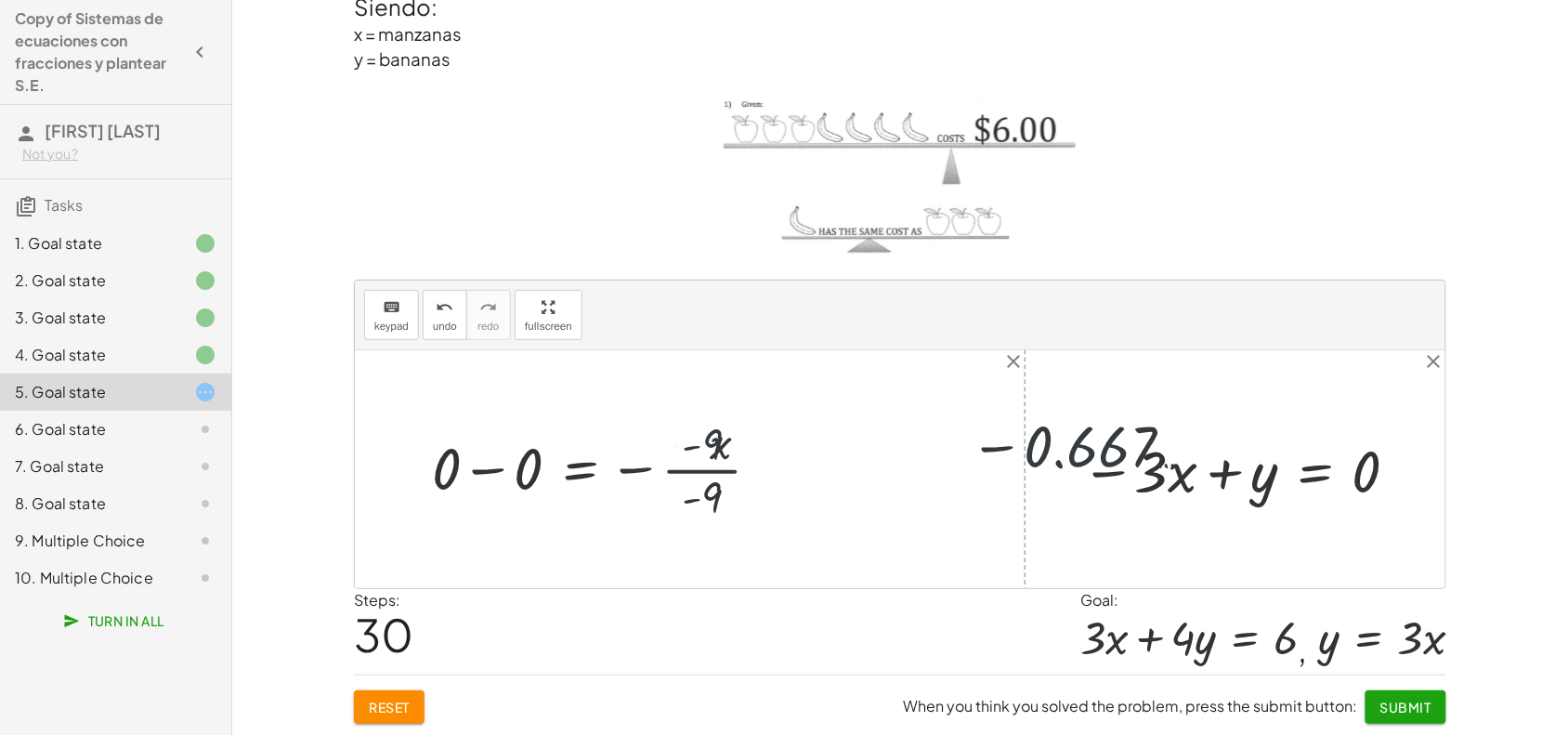 click at bounding box center [900, 469] 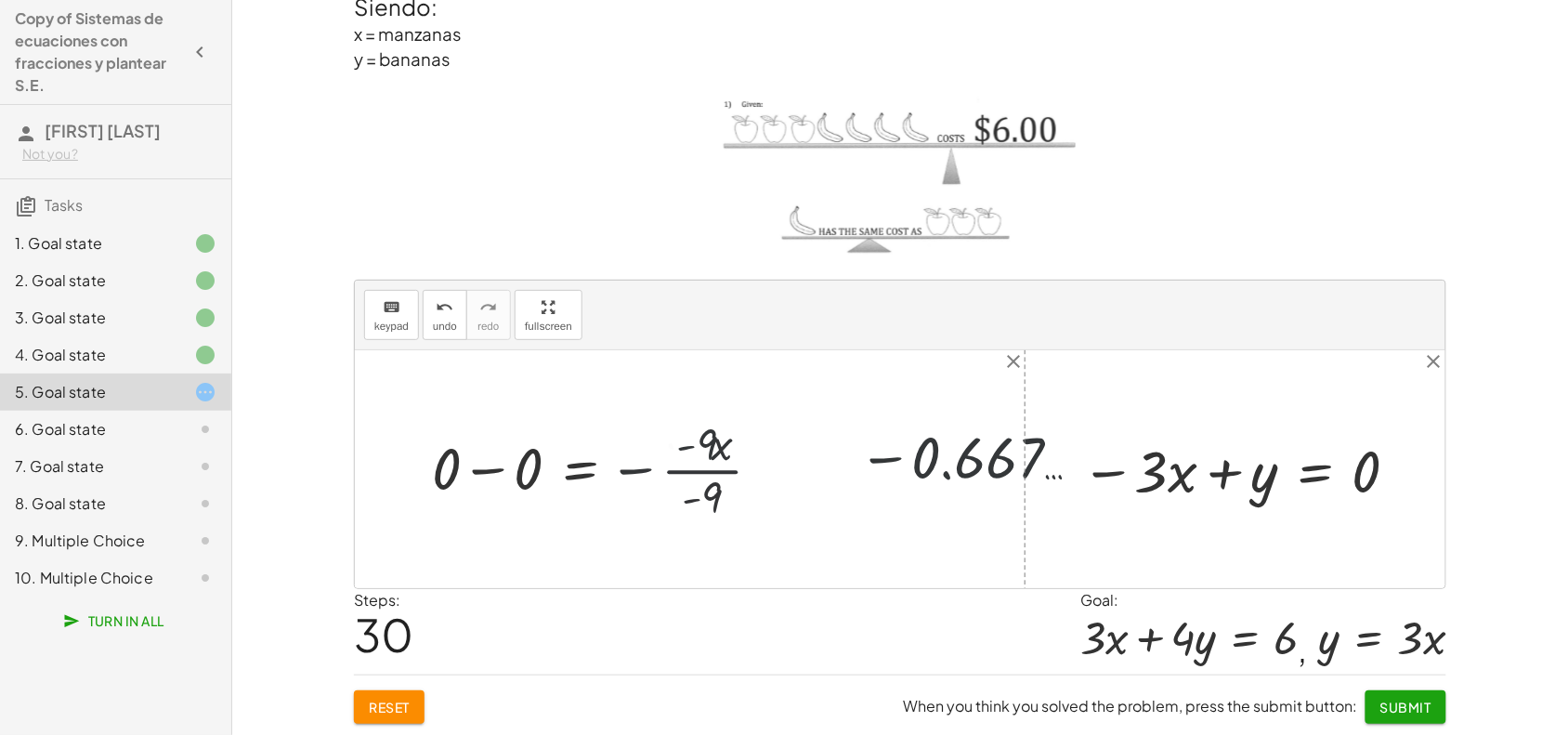 click on "+ · ⬚ · x + · ⬚ · y = ⬚ + · ( - 3 ) · x + · ⬚ · y = ⬚ + · ( - 3 ) · x + · 1 · y = ⬚ + · ( - 3 ) · x + · 1 · y = 0 + · - 3 · x + · 1 · y = 0 + · - 3 · x + y = 0 + · 3 · - x + y = 0 · · x + y = 3 0 −" at bounding box center (1235, 469) 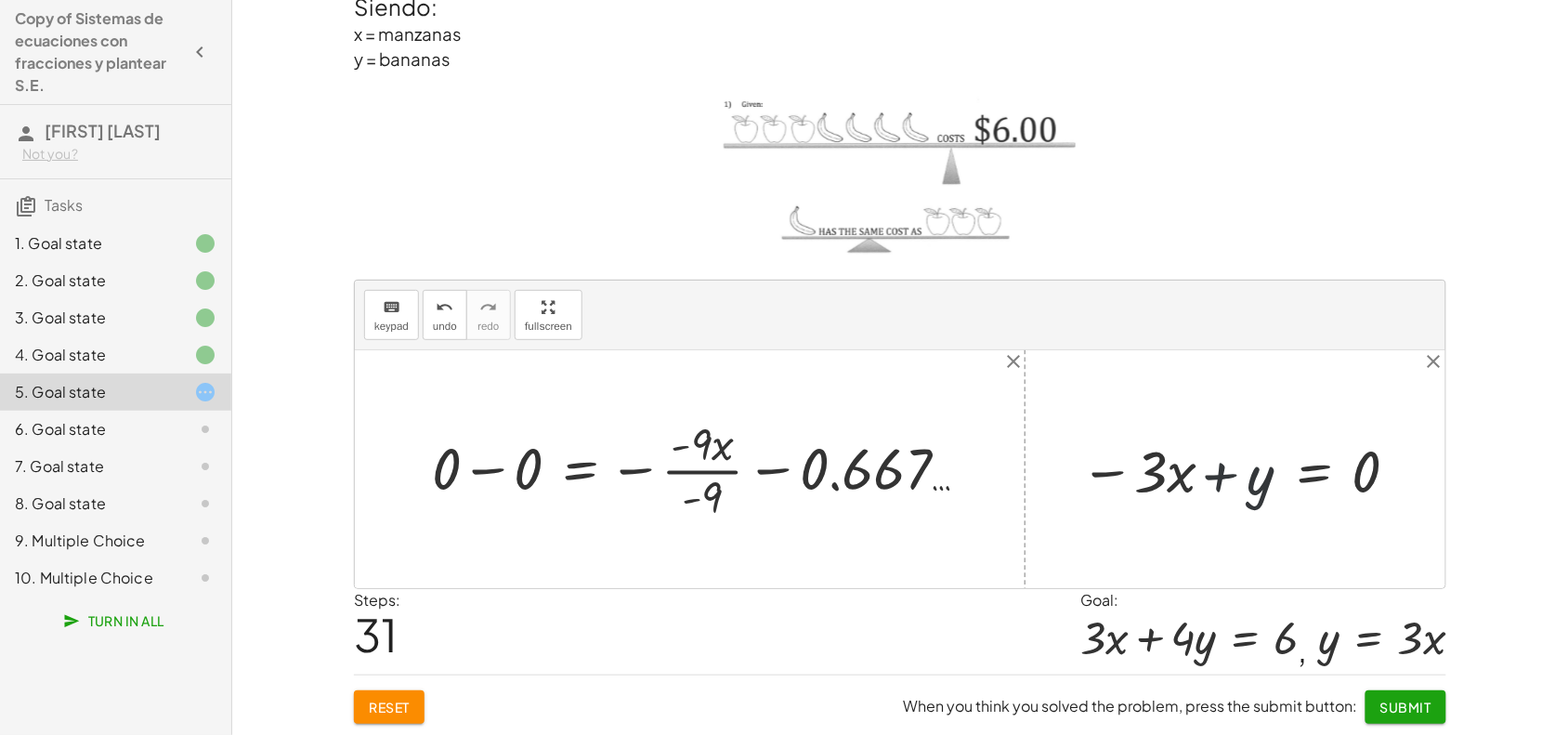 click on "+ · ⬚ · x + · ⬚ · y = ⬚ + · 3 · x + · ⬚ · y = ⬚ + · 3 · x + · 4 · y = ⬚ + · 3 · x + · 4 · y = 6 + · 3 · x + · y · 4 = 6 + · 3 · x + · 4 · y = 6 + · 3 · x + · 4 · - 3 · x = 6 + · 3 · x + · - 12 · x = 6 + · 3 · x − · 12 · x = 6 · - 9 · x = 6 · - 9 · x · - 9 = · 6 · - 9 x = · 6 · - 9 + x − x = − x + · 6 · - 9 + x − x = + · 6 · - 9 − x + x − x = + · 6 · - 9 − · - 9 · x · - 9 + x − x = + · 2 · 3 · - 3 · 3 − · - 9 · x · - 9 + x − x = + · 2 · - 3 − · - 9 · x · - 9 + x − x = + - 0.667 … − · - 9 · x · - 9 + x − x = − 0.667 … − · - 9 · x · - 9 + x + · - 1 · x = − 0.667 … − · - 9 · x · - 9 + x − · 1 · x = − 0.667 … − · - 9 · x · - 9 · 0 · x = − 0.667 … − · - 9 · x · - 9 0 = − 0.667 … − · - 9 · x · - 9 + 0 − 0 = − 0 − 0.667 … − · - 9 · x · - 9 − · - 9 · x · - 9 · x − · - 9 · - 9 − 0.667 … = − x · - 9 · · - 9 0.667 … − + 0 0" at bounding box center (900, 469) 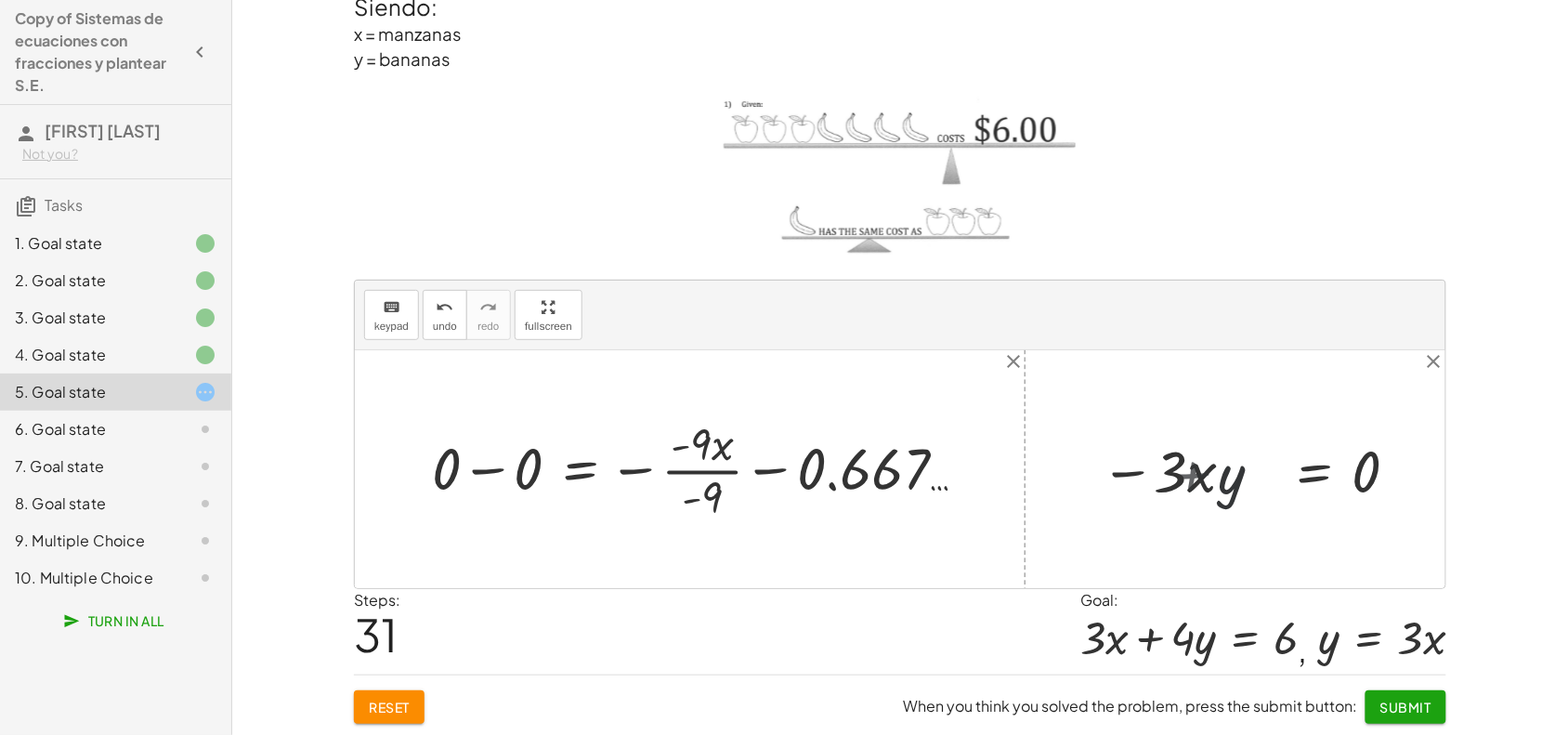 click at bounding box center (900, 469) 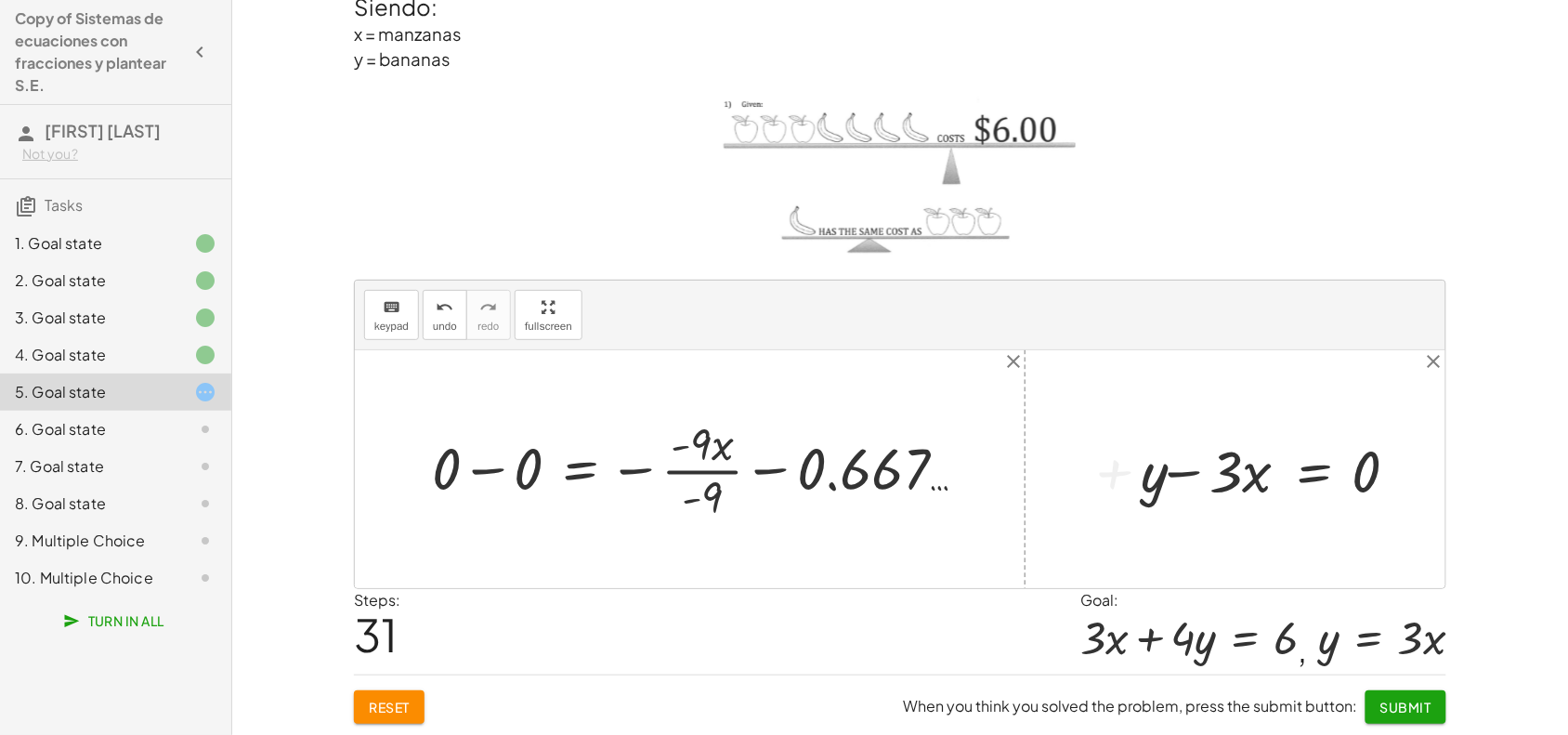 click at bounding box center [1274, 469] 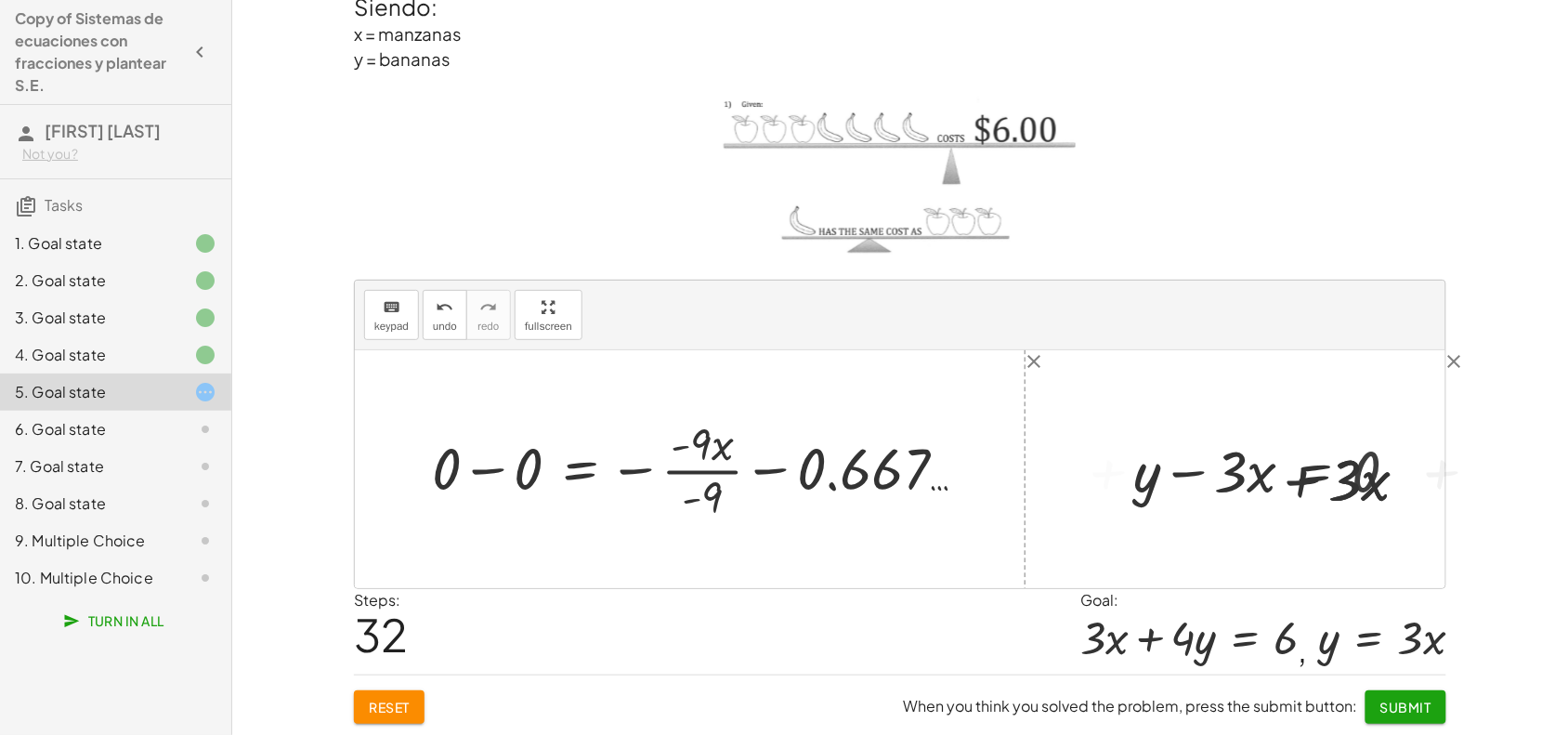 click at bounding box center (1232, 469) 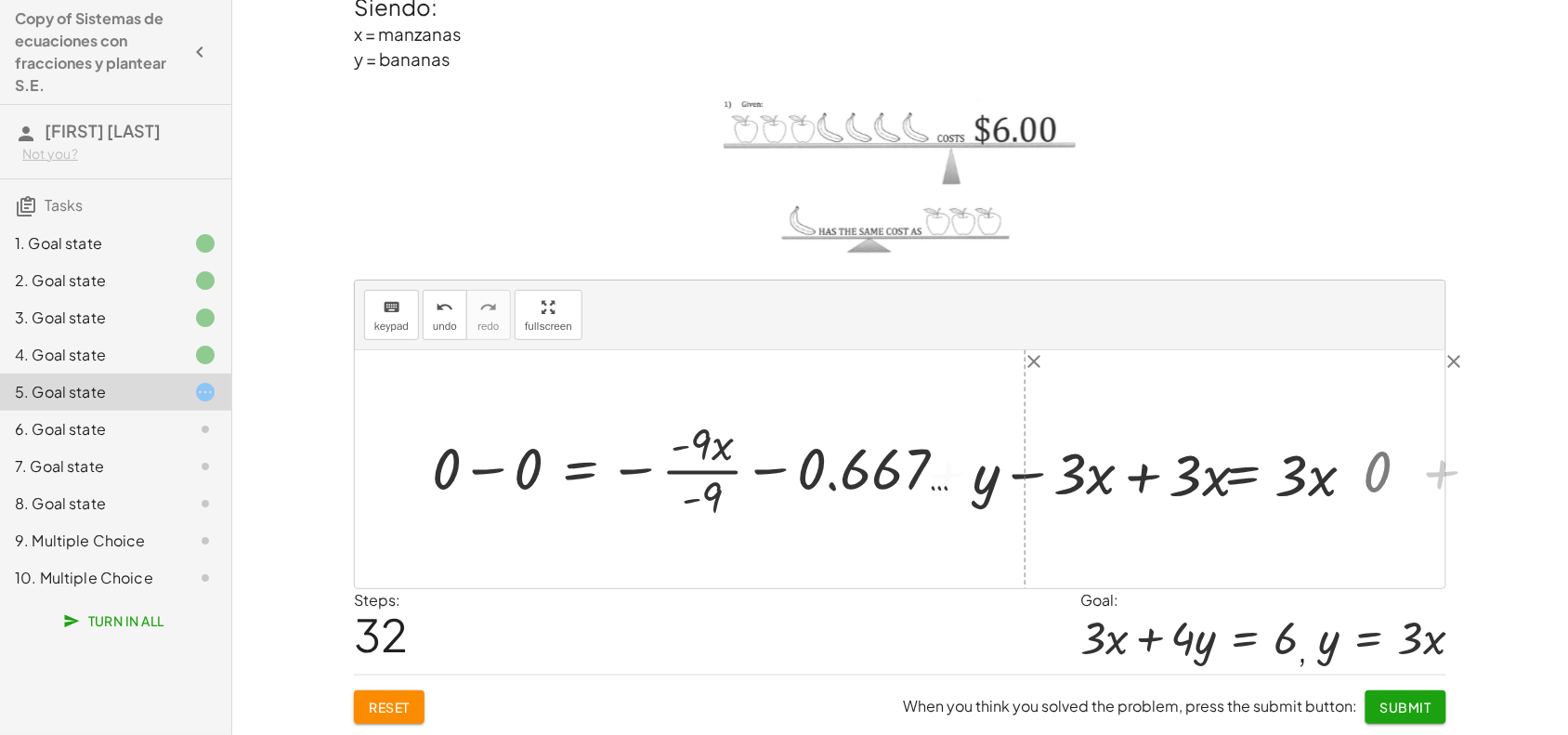 click at bounding box center (1232, 469) 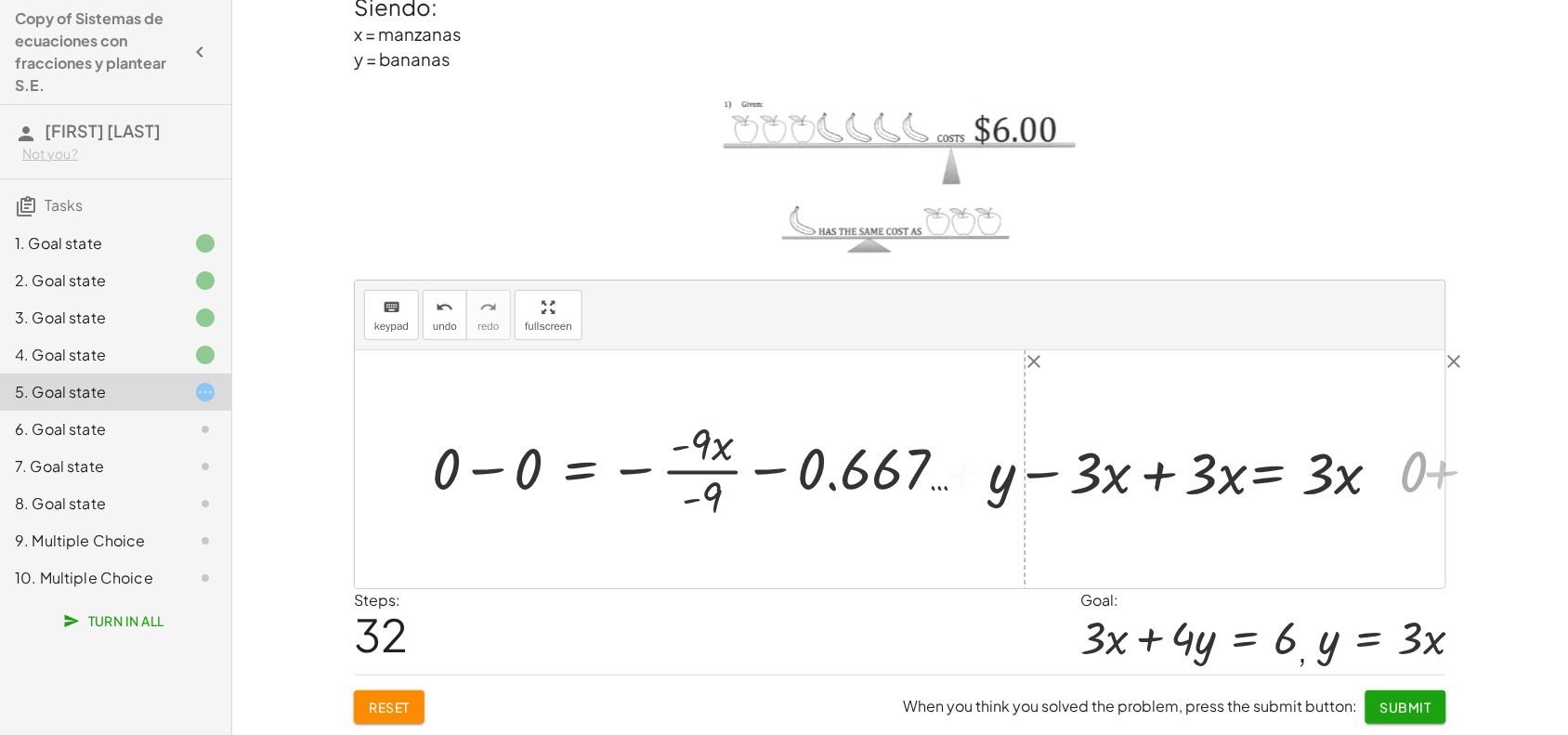 click at bounding box center (1232, 469) 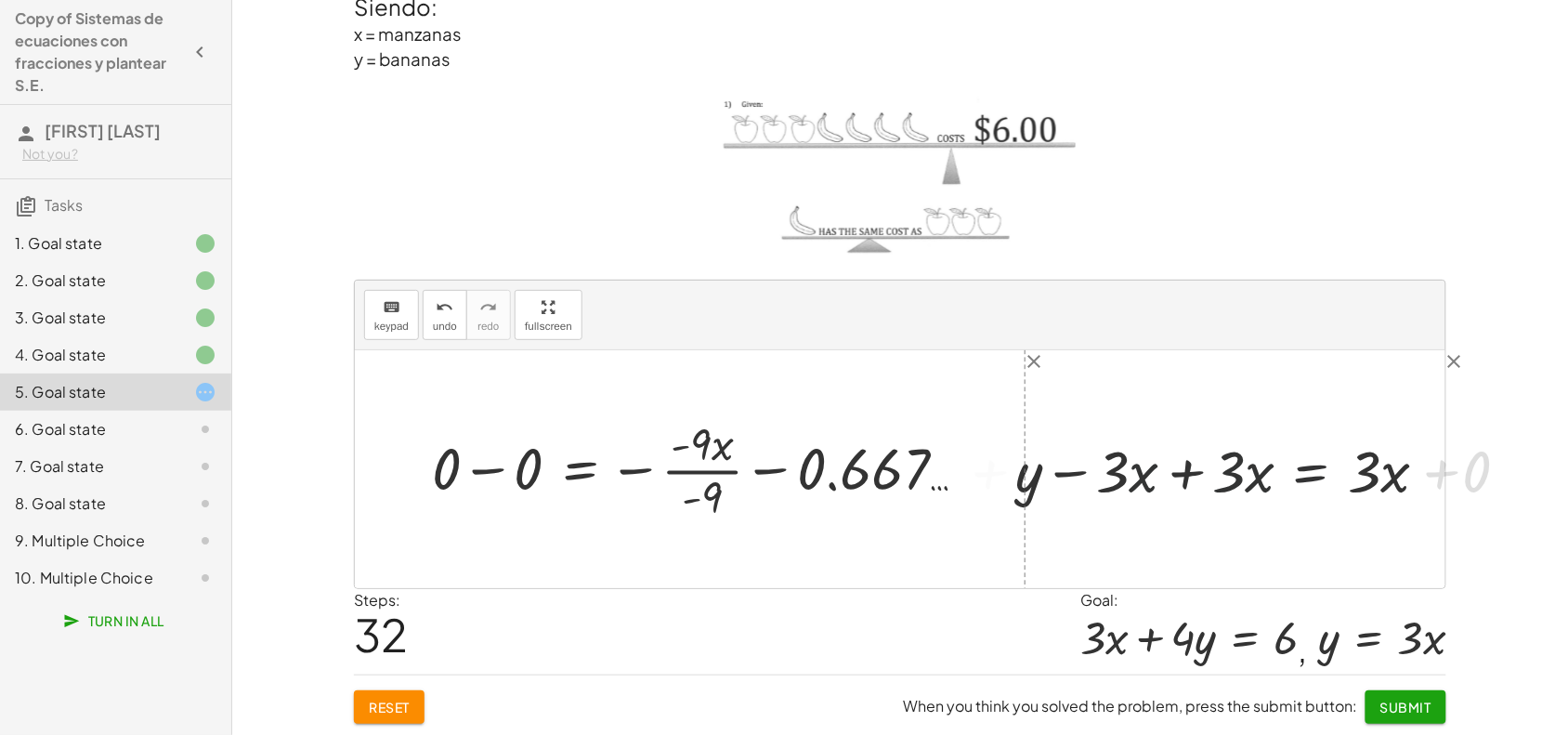 click at bounding box center (1232, 469) 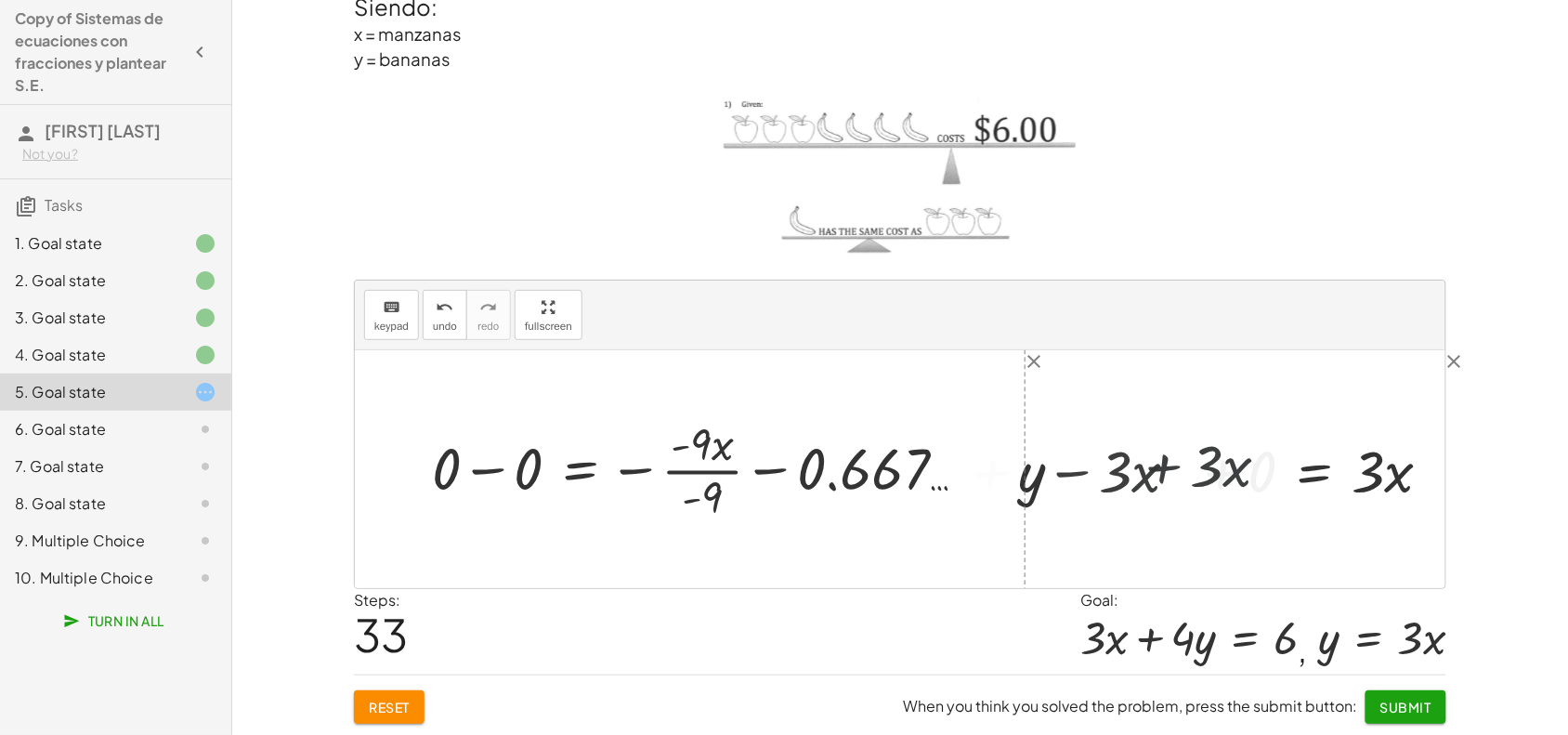 click at bounding box center (910, 469) 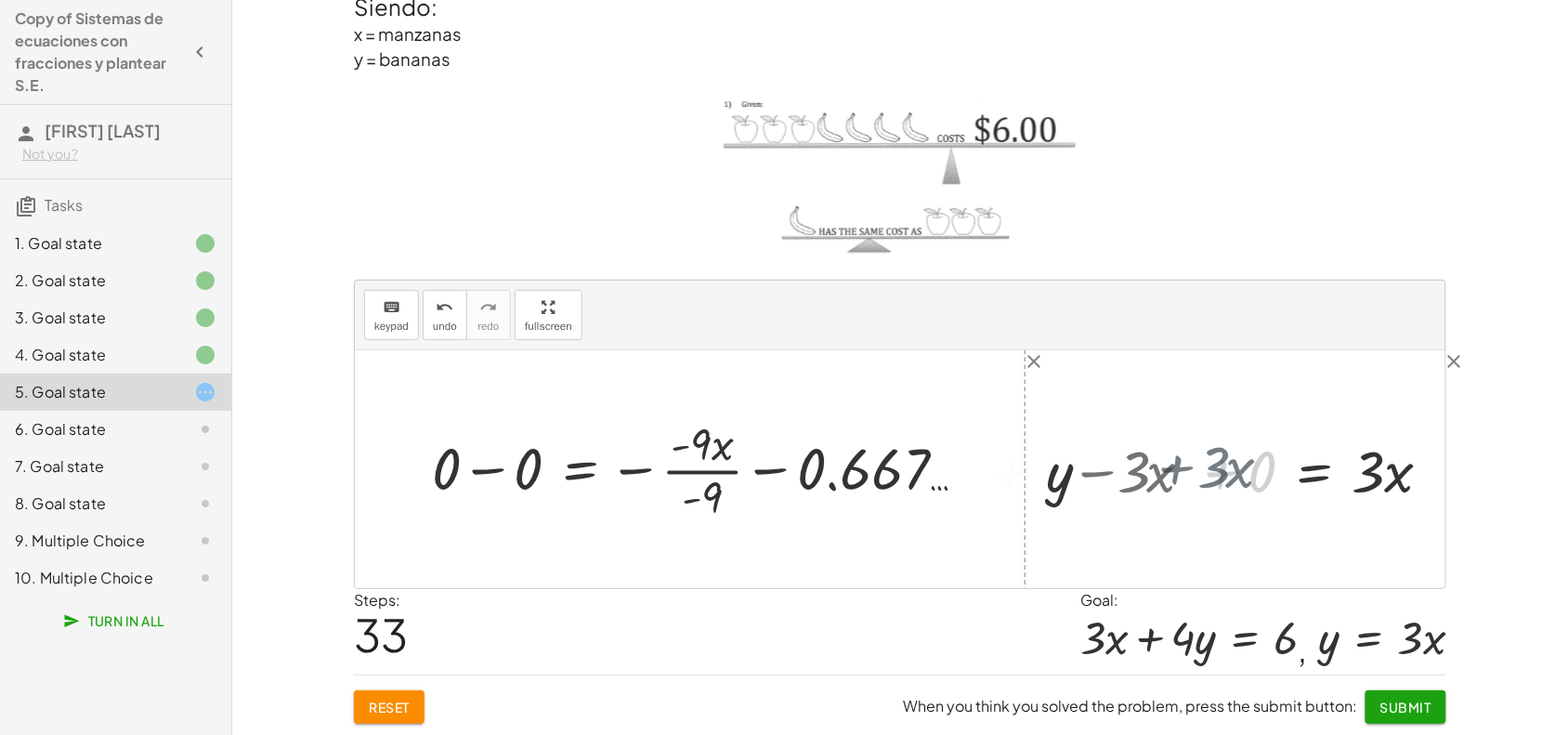 click at bounding box center [910, 469] 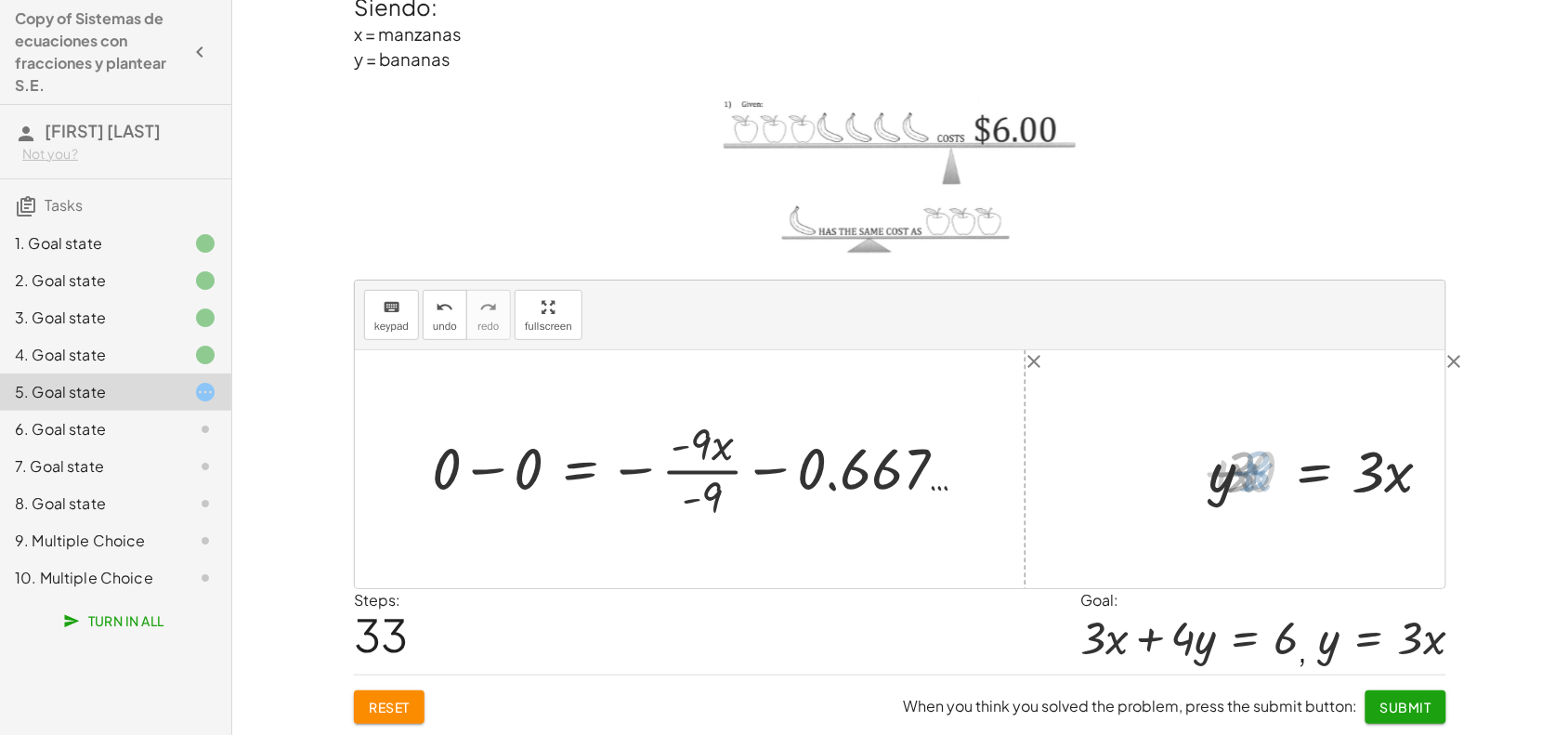 click on "+ · ⬚ · x + · ⬚ · y = ⬚ + · 3 · x + · ⬚ · y = ⬚ + · 3 · x + · 4 · y = ⬚ + · 3 · x + · 4 · y = 6 + · 3 · x + · y · 4 = 6 + · 3 · x + · 4 · y = 6 + · 3 · x + · 4 · - 3 · x = 6 + · 3 · x + · - 12 · x = 6 + · 3 · x − · 12 · x = 6 · - 9 · x = 6 · - 9 · x · - 9 = · 6 · - 9 x = · 6 · - 9 + x − x = − x + · 6 · - 9 + x − x = + · 6 · - 9 − x + x − x = + · 6 · - 9 − · - 9 · x · - 9 + x − x = + · 2 · 3 · - 3 · 3 − · - 9 · x · - 9 + x − x = + · 2 · - 3 − · - 9 · x · - 9 + x − x = + - 0.667 … − · - 9 · x · - 9 + x − x = − 0.667 … − · - 9 · x · - 9 + x + · - 1 · x = − 0.667 … − · - 9 · x · - 9 + x − · 1 · x = − 0.667 … − · - 9 · x · - 9 · 0 · x = − 0.667 … − · - 9 · x · - 9 0 = − 0.667 … − · - 9 · x · - 9 + 0 − 0 = − 0 − 0.667 … − · - 9 · x · - 9 + 0 − 0 = − 0.667 … − · - 9 · x · - 9 = − x · - 9 · · - 9 0.667 … − + 0 − 0 + · x" at bounding box center (910, 469) 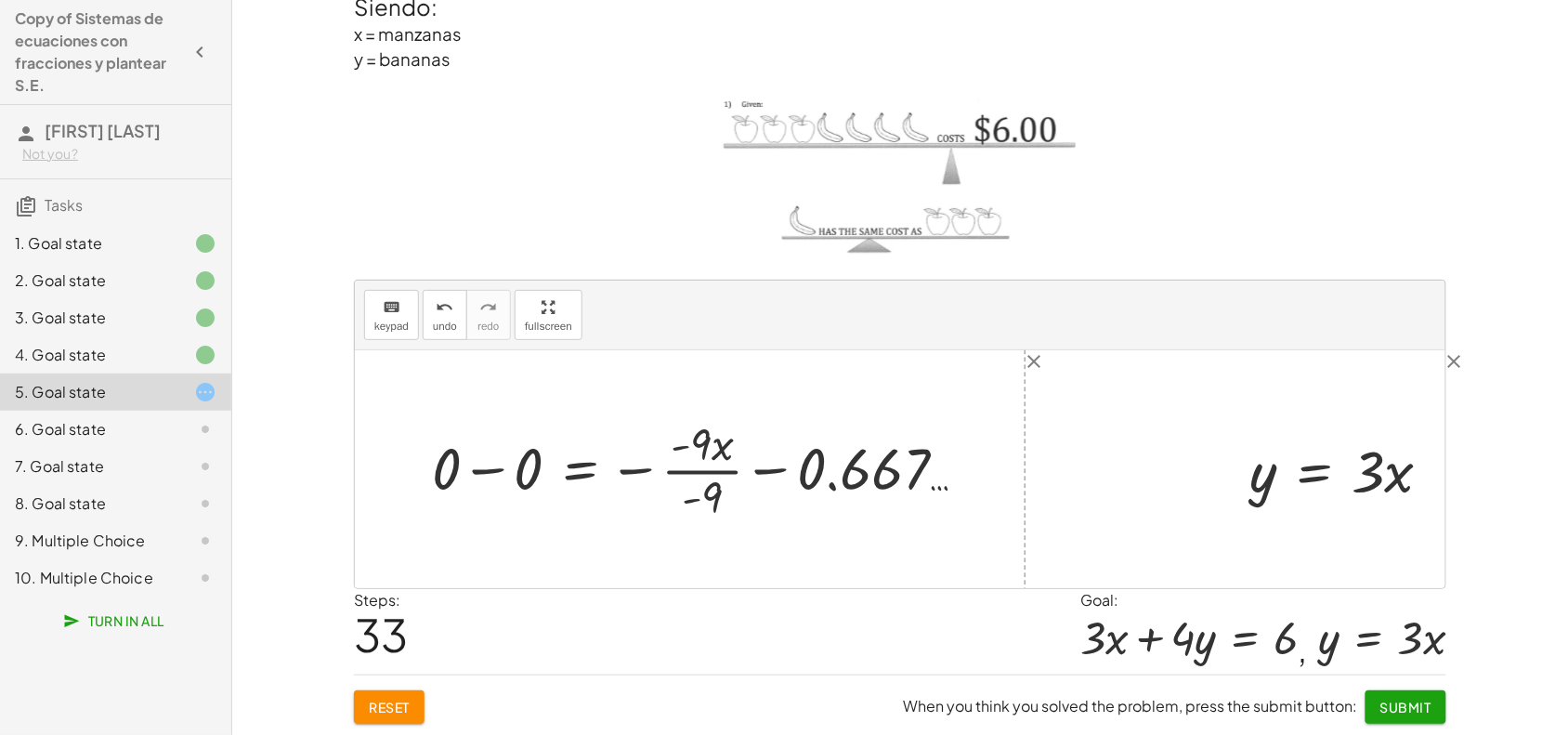 click at bounding box center [1348, 469] 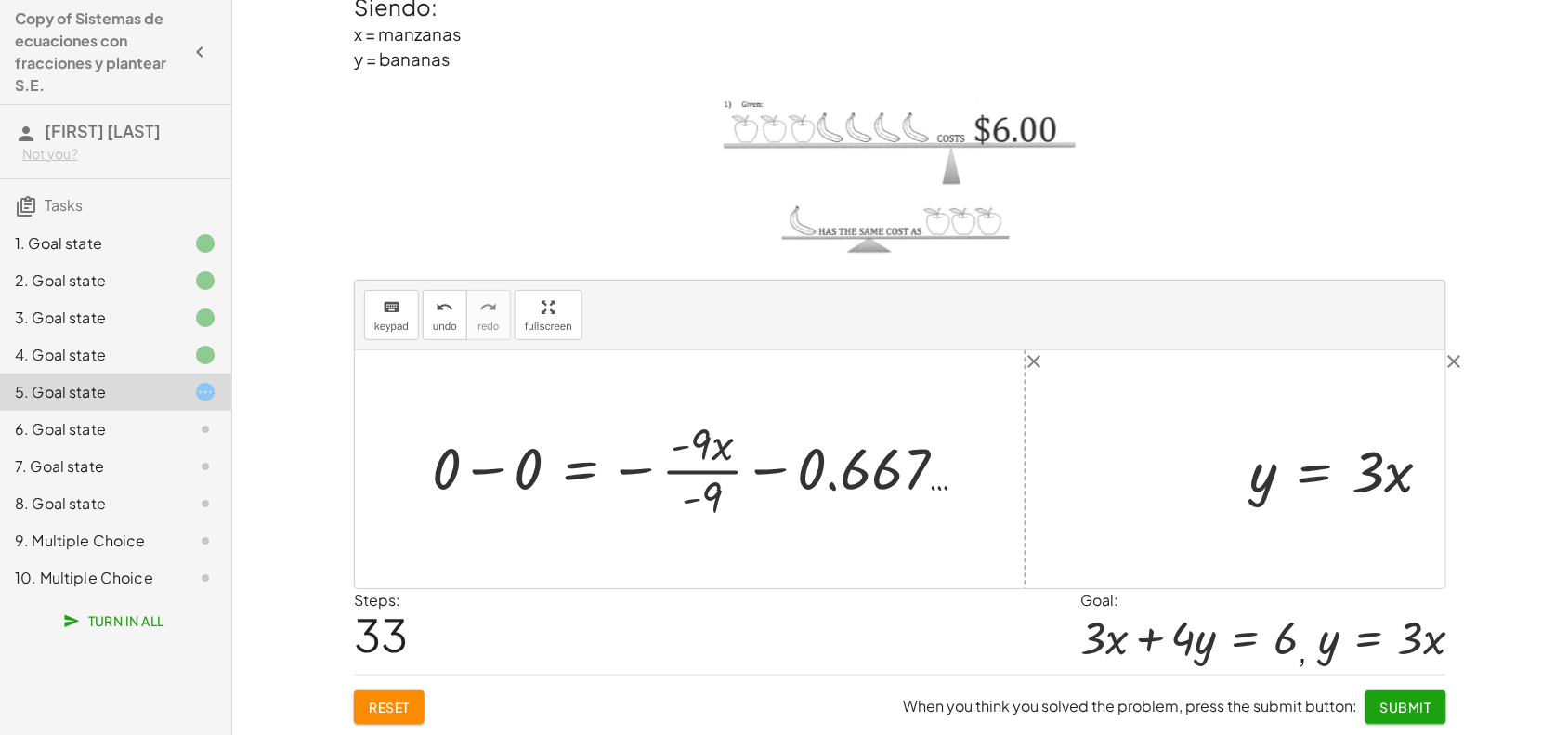 click on "+ · ⬚ · x + · ⬚ · y = ⬚ + · ( - 3 ) · x + · ⬚ · y = ⬚ + · ( - 3 ) · x + · 1 · y = ⬚ + · ( - 3 ) · x + · 1 · y = 0 + · - 3 · x + · 1 · y = 0 + · - 3 · x + y = 0 + · 3 · - x + y = 0 − · 3 · x + y = 0 + y − · 3 · x = 0 + y − · 3 · x + · 3 · x = + · 3 · x + 0 + y − · 3 · x + · 3 · x = · 3 · x + y + 0 = · 3 · x y = · 3 · x" at bounding box center (1341, 469) 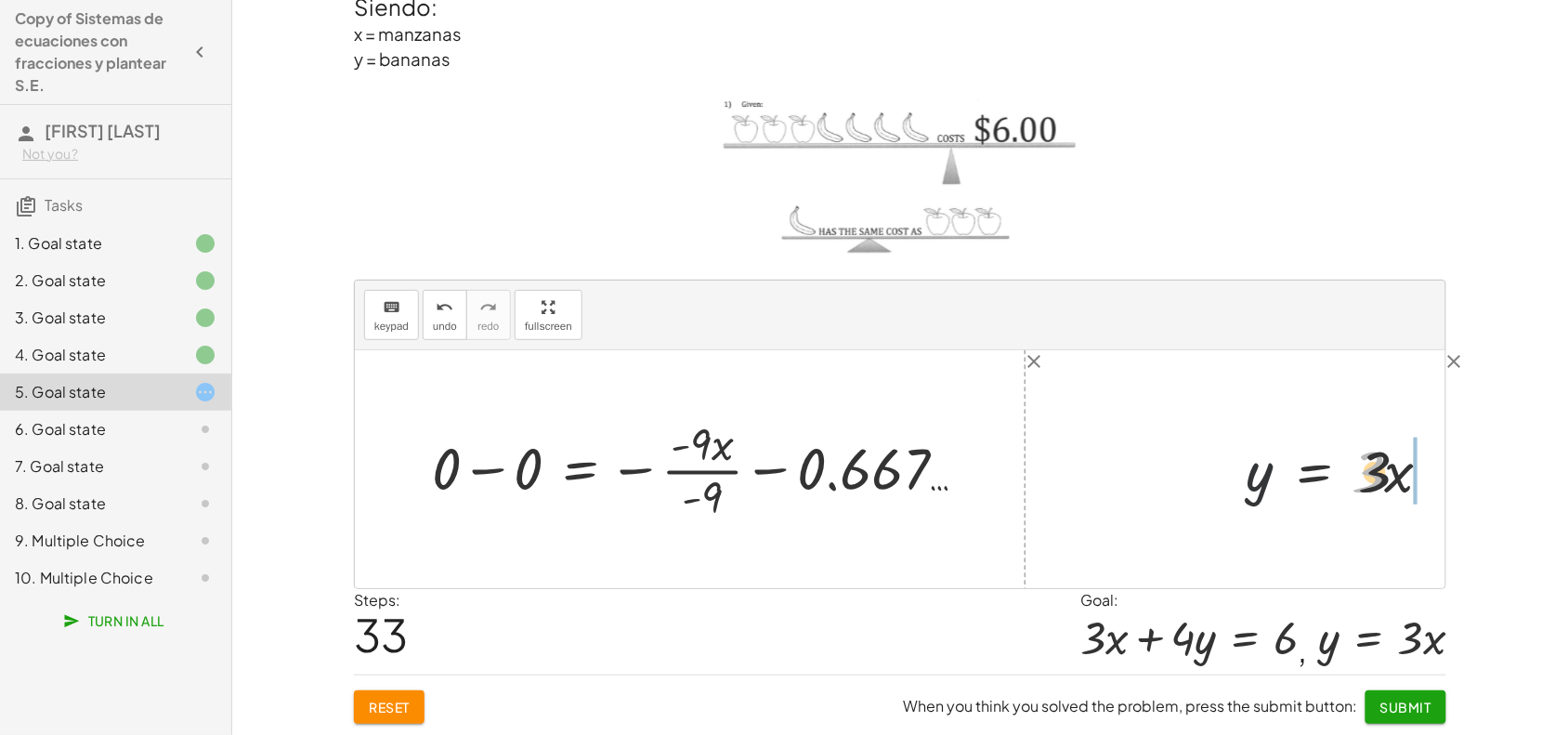click at bounding box center [1348, 469] 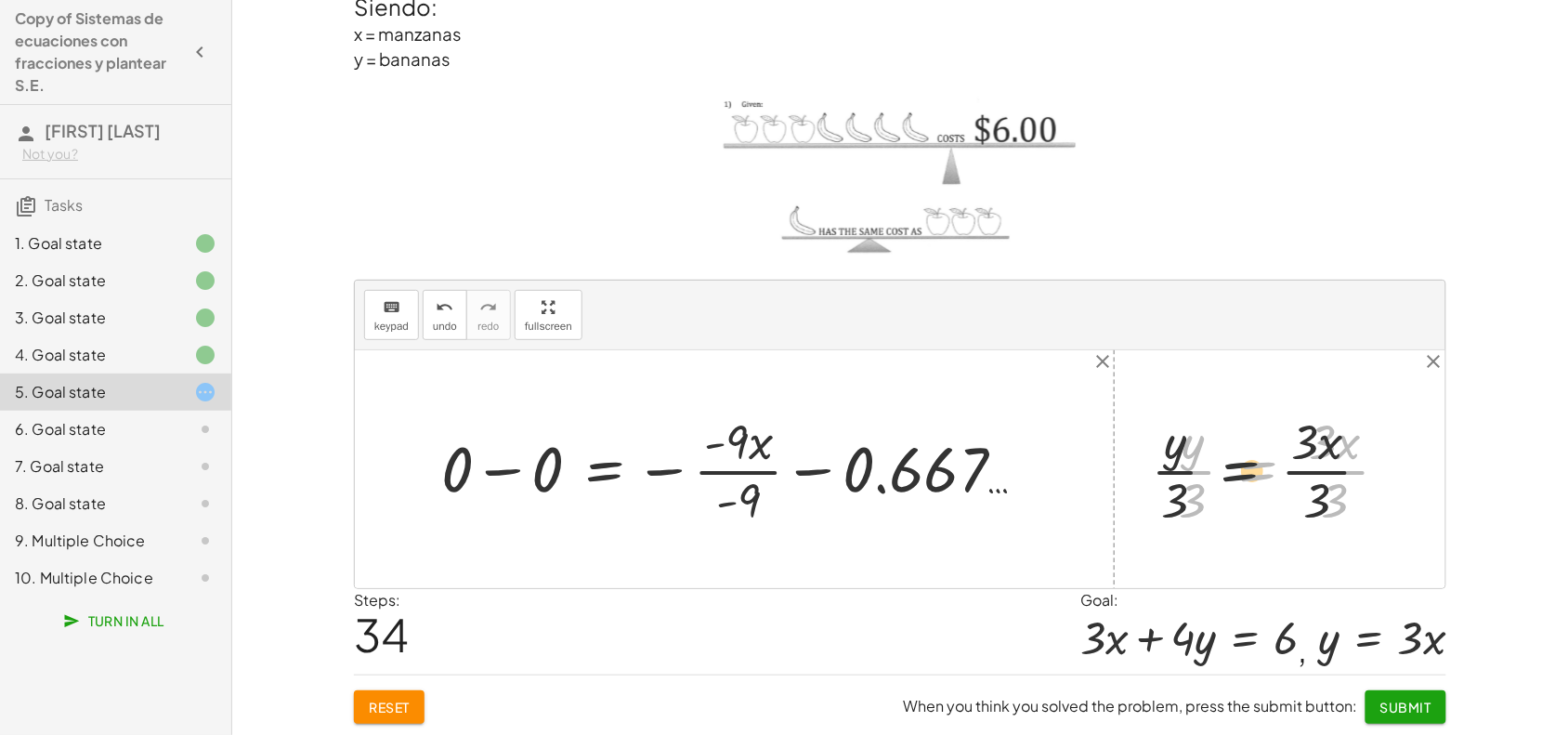click on "+ · ⬚ · x + · ⬚ · y = ⬚ + · 3 · x + · ⬚ · y = ⬚ + · 3 · x + · 4 · y = ⬚ + · 3 · x + · 4 · y = 6 + · 3 · x + · y · 4 = 6 + · 3 · x + · 4 · y = 6 + · 3 · x + · 4 · - 3 · x = 6 + · 3 · x + · - 12 · x = 6 + · 3 · x − · 12 · x = 6 · - 9 · x = 6 · - 9 · x · - 9 = · 6 · - 9 x = · 6 · - 9 + x − x = − x + · 6 · - 9 + x − x = + · 6 · - 9 − x + x − x = + · 6 · - 9 − · - 9 · x · - 9 + x − x = + · 2 · 3 · - 3 · 3 − · - 9 · x · - 9 + x − x = + · 2 · - 3 − · - 9 · x · - 9 + x − x = + - 0.667 … − · - 9 · x · - 9 + x − x = − 0.667 … − · - 9 · x · - 9 + x + · - 1 · x = − 0.667 … − · - 9 · x · - 9 + x − · 1 · x = − 0.667 … − · - 9 · x · - 9 · 0 · x = − 0.667 … − · - 9 · x · - 9 0 = − 0.667 … − · - 9 · x · - 9 + 0 − 0 = − 0 − 0.667 … − · - 9 · x · - 9 + 0 − 0 = − 0.667 … − · - 9 · x · - 9 = − x · - 9 · · - 9 0.667 … − + 0 − 0 + · x" at bounding box center (900, 469) 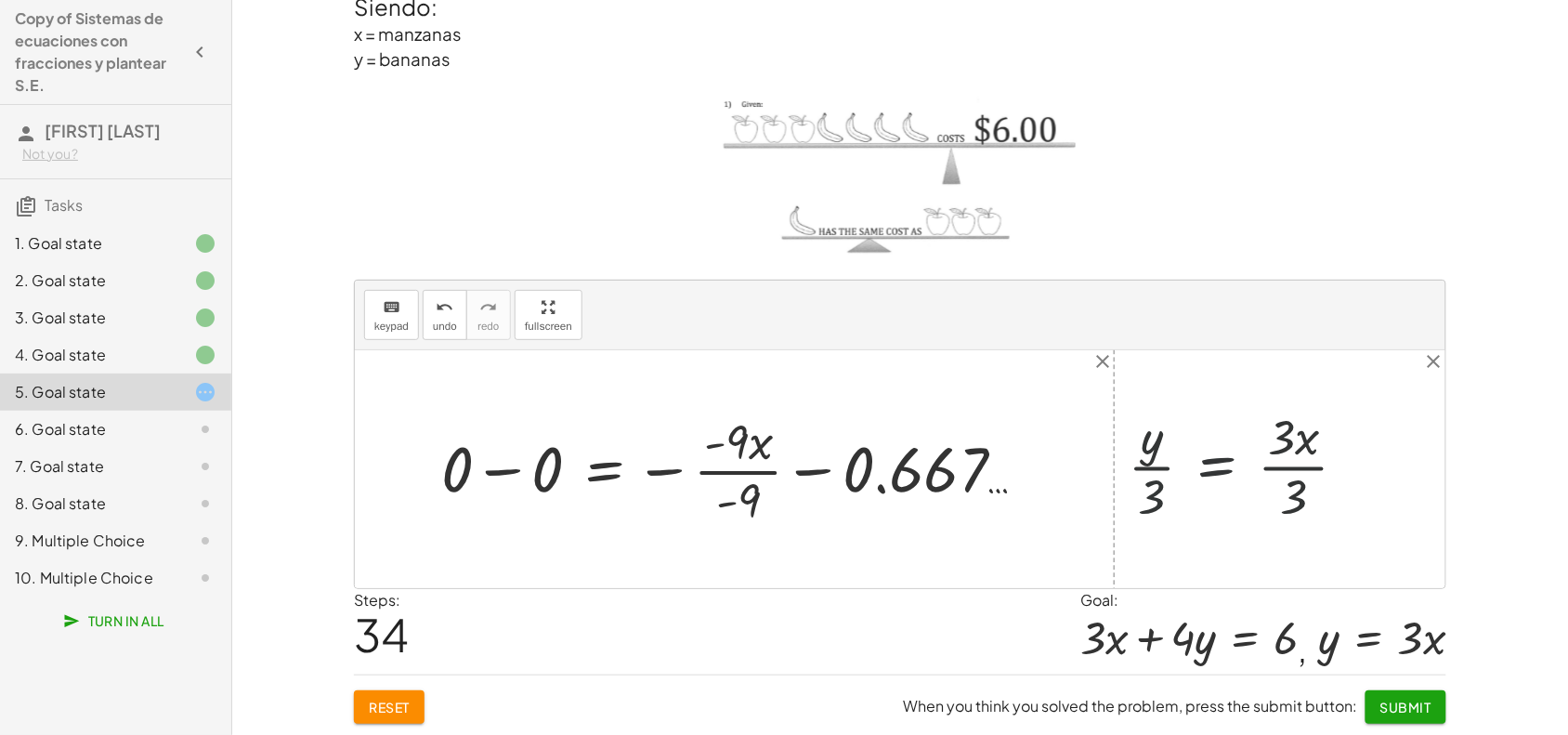 click at bounding box center (1287, 469) 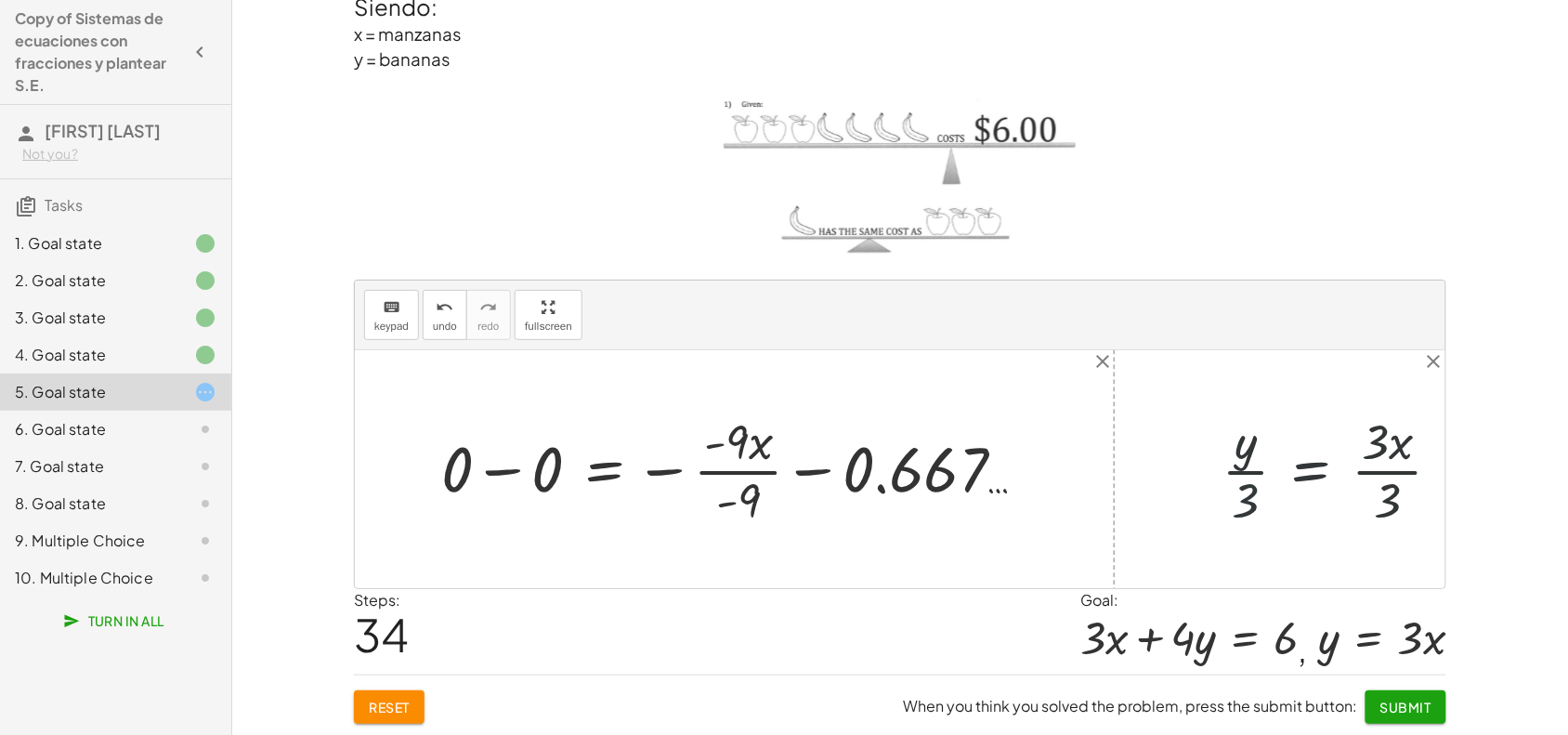 click on "+ · ⬚ · x + · ⬚ · y = ⬚ + · 3 · x + · ⬚ · y = ⬚ + · 3 · x + · 4 · y = ⬚ + · 3 · x + · 4 · y = 6 + · 3 · x + · y · 4 = 6 + · 3 · x + · 4 · y = 6 + · 3 · x + · 4 · - 3 · x = 6 + · 3 · x + · - 12 · x = 6 + · 3 · x − · 12 · x = 6 · - 9 · x = 6 · - 9 · x · - 9 = · 6 · - 9 x = · 6 · - 9 + x − x = − x + · 6 · - 9 + x − x = + · 6 · - 9 − x + x − x = + · 6 · - 9 − · - 9 · x · - 9 + x − x = + · 2 · 3 · - 3 · 3 − · - 9 · x · - 9 + x − x = + · 2 · - 3 − · - 9 · x · - 9 + x − x = + - 0.667 … − · - 9 · x · - 9 + x − x = − 0.667 … − · - 9 · x · - 9 + x + · - 1 · x = − 0.667 … − · - 9 · x · - 9 + x − · 1 · x = − 0.667 … − · - 9 · x · - 9 · 0 · x = − 0.667 … − · - 9 · x · - 9 0 = − 0.667 … − · - 9 · x · - 9 + 0 − 0 = − 0 − 0.667 … − · - 9 · x · - 9 + 0 − 0 = − 0.667 … − · - 9 · x · - 9 = − x · - 9 · · - 9 0.667 … − + 0 − 0 + · x" at bounding box center [900, 469] 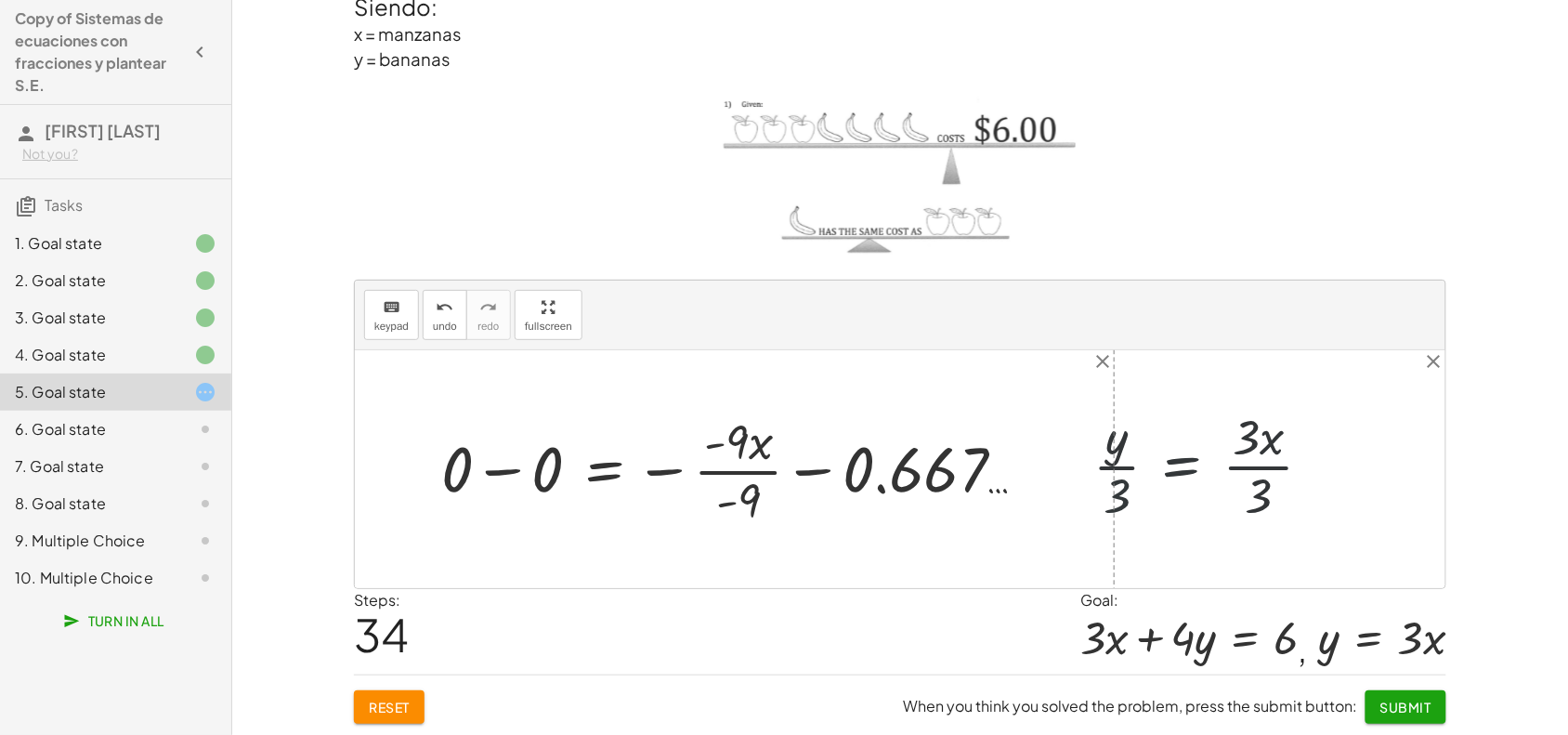 click on "+ · ⬚ · x + · ⬚ · y = ⬚ + · 3 · x + · ⬚ · y = ⬚ + · 3 · x + · 4 · y = ⬚ + · 3 · x + · 4 · y = 6 + · 3 · x + · y · 4 = 6 + · 3 · x + · 4 · y = 6 + · 3 · x + · 4 · - 3 · x = 6 + · 3 · x + · - 12 · x = 6 + · 3 · x − · 12 · x = 6 · - 9 · x = 6 · - 9 · x · - 9 = · 6 · - 9 x = · 6 · - 9 + x − x = − x + · 6 · - 9 + x − x = + · 6 · - 9 − x + x − x = + · 6 · - 9 − · - 9 · x · - 9 + x − x = + · 2 · 3 · - 3 · 3 − · - 9 · x · - 9 + x − x = + · 2 · - 3 − · - 9 · x · - 9 + x − x = + - 0.667 … − · - 9 · x · - 9 + x − x = − 0.667 … − · - 9 · x · - 9 + x + · - 1 · x = − 0.667 … − · - 9 · x · - 9 + x − · 1 · x = − 0.667 … − · - 9 · x · - 9 · 0 · x = − 0.667 … − · - 9 · x · - 9 0 = − 0.667 … − · - 9 · x · - 9 + 0 − 0 = − 0 − 0.667 … − · - 9 · x · - 9 + 0 − 0 = − 0.667 … − · - 9 · x · - 9 = − x · - 9 · · - 9 0.667 … − + 0 − 0 + · x" at bounding box center [900, 469] 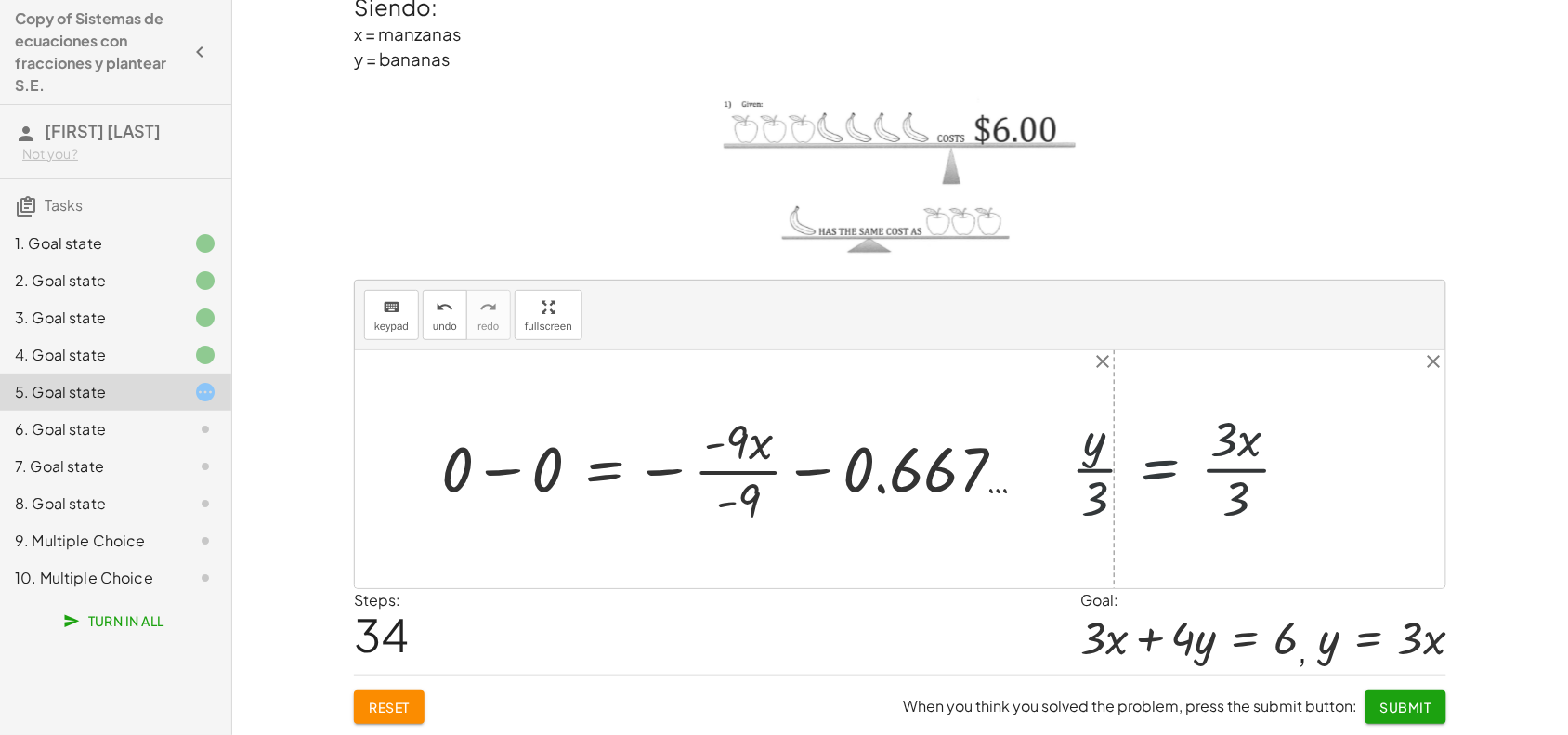 click on "+ · ⬚ · x + · ⬚ · y = ⬚ + · 3 · x + · ⬚ · y = ⬚ + · 3 · x + · 4 · y = ⬚ + · 3 · x + · 4 · y = 6 + · 3 · x + · y · 4 = 6 + · 3 · x + · 4 · y = 6 + · 3 · x + · 4 · - 3 · x = 6 + · 3 · x + · - 12 · x = 6 + · 3 · x − · 12 · x = 6 · - 9 · x = 6 · - 9 · x · - 9 = · 6 · - 9 x = · 6 · - 9 + x − x = − x + · 6 · - 9 + x − x = + · 6 · - 9 − x + x − x = + · 6 · - 9 − · - 9 · x · - 9 + x − x = + · 2 · 3 · - 3 · 3 − · - 9 · x · - 9 + x − x = + · 2 · - 3 − · - 9 · x · - 9 + x − x = + - 0.667 … − · - 9 · x · - 9 + x − x = − 0.667 … − · - 9 · x · - 9 + x + · - 1 · x = − 0.667 … − · - 9 · x · - 9 + x − · 1 · x = − 0.667 … − · - 9 · x · - 9 · 0 · x = − 0.667 … − · - 9 · x · - 9 0 = − 0.667 … − · - 9 · x · - 9 + 0 − 0 = − 0 − 0.667 … − · - 9 · x · - 9 + 0 − 0 = − 0.667 … − · - 9 · x · - 9 = − x · - 9 · · - 9 0.667 … − + 0 − 0 + · x" at bounding box center [900, 469] 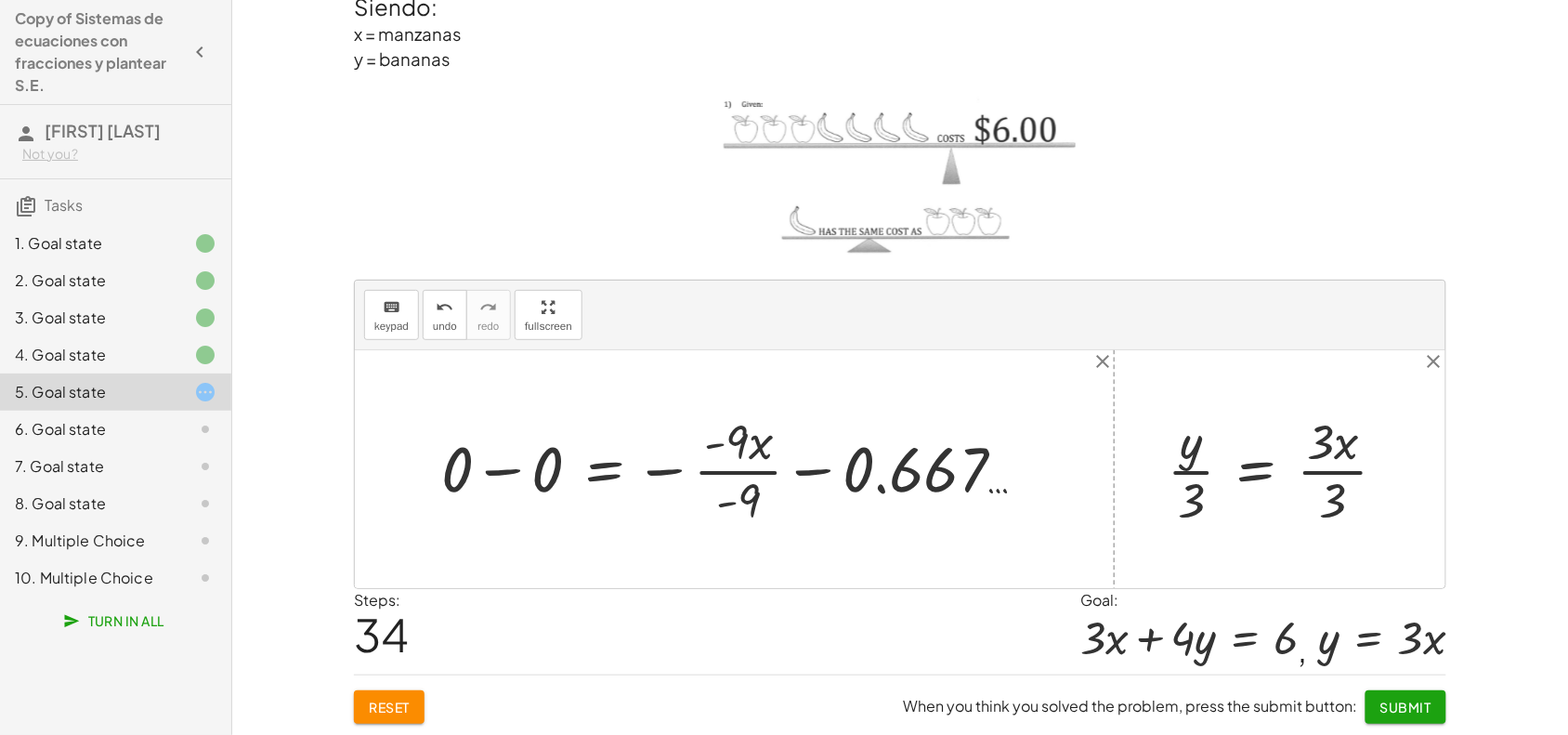 click on "+ · ⬚ · x + · ⬚ · y = ⬚ + · 3 · x + · ⬚ · y = ⬚ + · 3 · x + · 4 · y = ⬚ + · 3 · x + · 4 · y = 6 + · 3 · x + · y · 4 = 6 + · 3 · x + · 4 · y = 6 + · 3 · x + · 4 · - 3 · x = 6 + · 3 · x + · - 12 · x = 6 + · 3 · x − · 12 · x = 6 · - 9 · x = 6 · - 9 · x · - 9 = · 6 · - 9 x = · 6 · - 9 + x − x = − x + · 6 · - 9 + x − x = + · 6 · - 9 − x + x − x = + · 6 · - 9 − · - 9 · x · - 9 + x − x = + · 2 · 3 · - 3 · 3 − · - 9 · x · - 9 + x − x = + · 2 · - 3 − · - 9 · x · - 9 + x − x = + - 0.667 … − · - 9 · x · - 9 + x − x = − 0.667 … − · - 9 · x · - 9 + x + · - 1 · x = − 0.667 … − · - 9 · x · - 9 + x − · 1 · x = − 0.667 … − · - 9 · x · - 9 · 0 · x = − 0.667 … − · - 9 · x · - 9 0 = − 0.667 … − · - 9 · x · - 9 + 0 − 0 = − 0 − 0.667 … − · - 9 · x · - 9 + 0 − 0 = − 0.667 … − · - 9 · x · - 9 = − x · - 9 · · - 9 0.667 … − + 0 − 0" at bounding box center [735, 469] 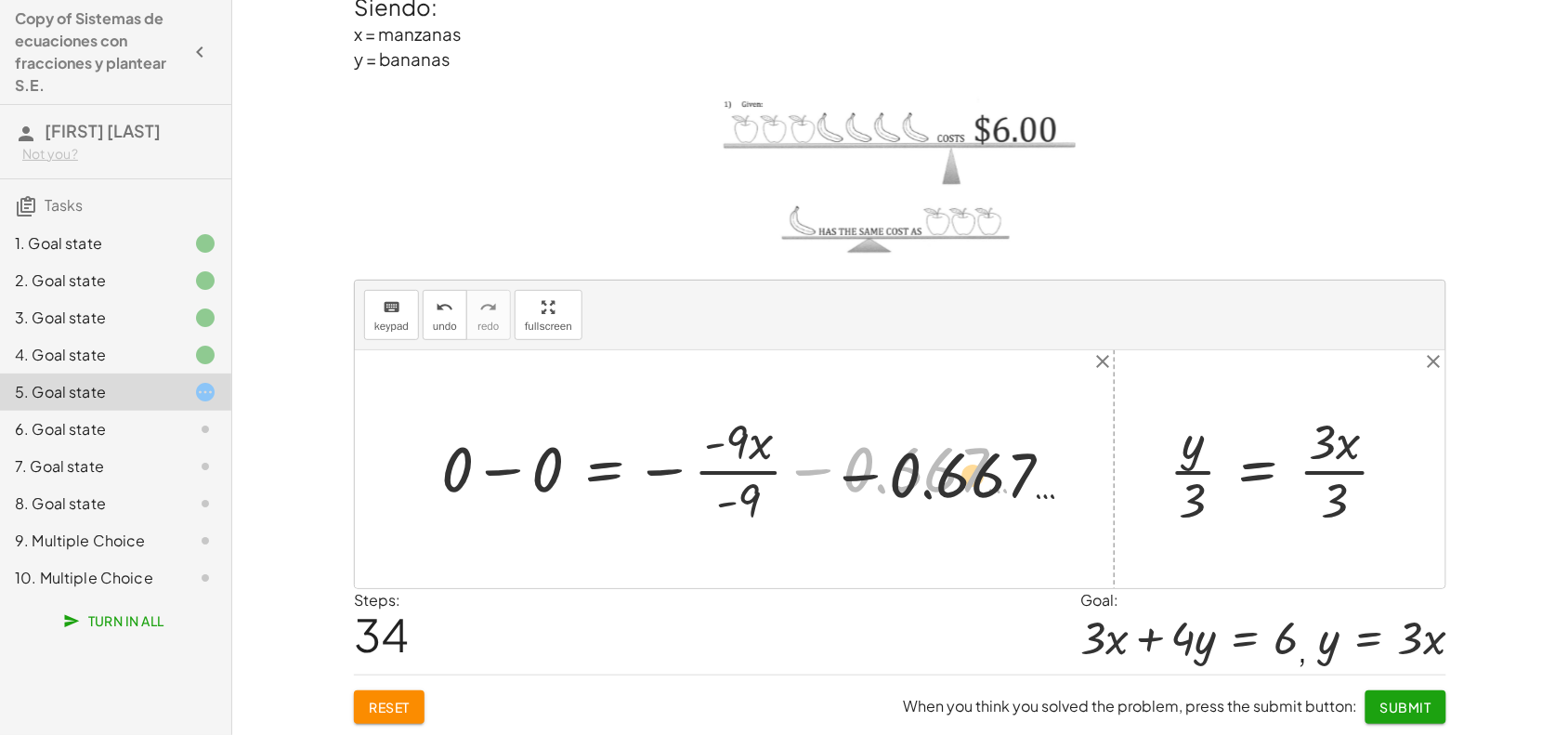click on "+ · ⬚ · x + · ⬚ · y = ⬚ + · 3 · x + · ⬚ · y = ⬚ + · 3 · x + · 4 · y = ⬚ + · 3 · x + · 4 · y = 6 + · 3 · x + · y · 4 = 6 + · 3 · x + · 4 · y = 6 + · 3 · x + · 4 · - 3 · x = 6 + · 3 · x + · - 12 · x = 6 + · 3 · x − · 12 · x = 6 · - 9 · x = 6 · - 9 · x · - 9 = · 6 · - 9 x = · 6 · - 9 + x − x = − x + · 6 · - 9 + x − x = + · 6 · - 9 − x + x − x = + · 6 · - 9 − · - 9 · x · - 9 + x − x = + · 2 · 3 · - 3 · 3 − · - 9 · x · - 9 + x − x = + · 2 · - 3 − · - 9 · x · - 9 + x − x = + - 0.667 … − · - 9 · x · - 9 + x − x = − 0.667 … − · - 9 · x · - 9 + x + · - 1 · x = − 0.667 … − · - 9 · x · - 9 + x − · 1 · x = − 0.667 … − · - 9 · x · - 9 · 0 · x = − 0.667 … − · - 9 · x · - 9 0 = − 0.667 … − · - 9 · x · - 9 + 0 − 0 = − 0 − 0.667 … − · - 9 · x · - 9 + 0 − 0 = − 0.667 … − · - 9 · x · - 9 − 0.667 … = − x · - 9 · · - 9 0.667 … − +" at bounding box center (900, 469) 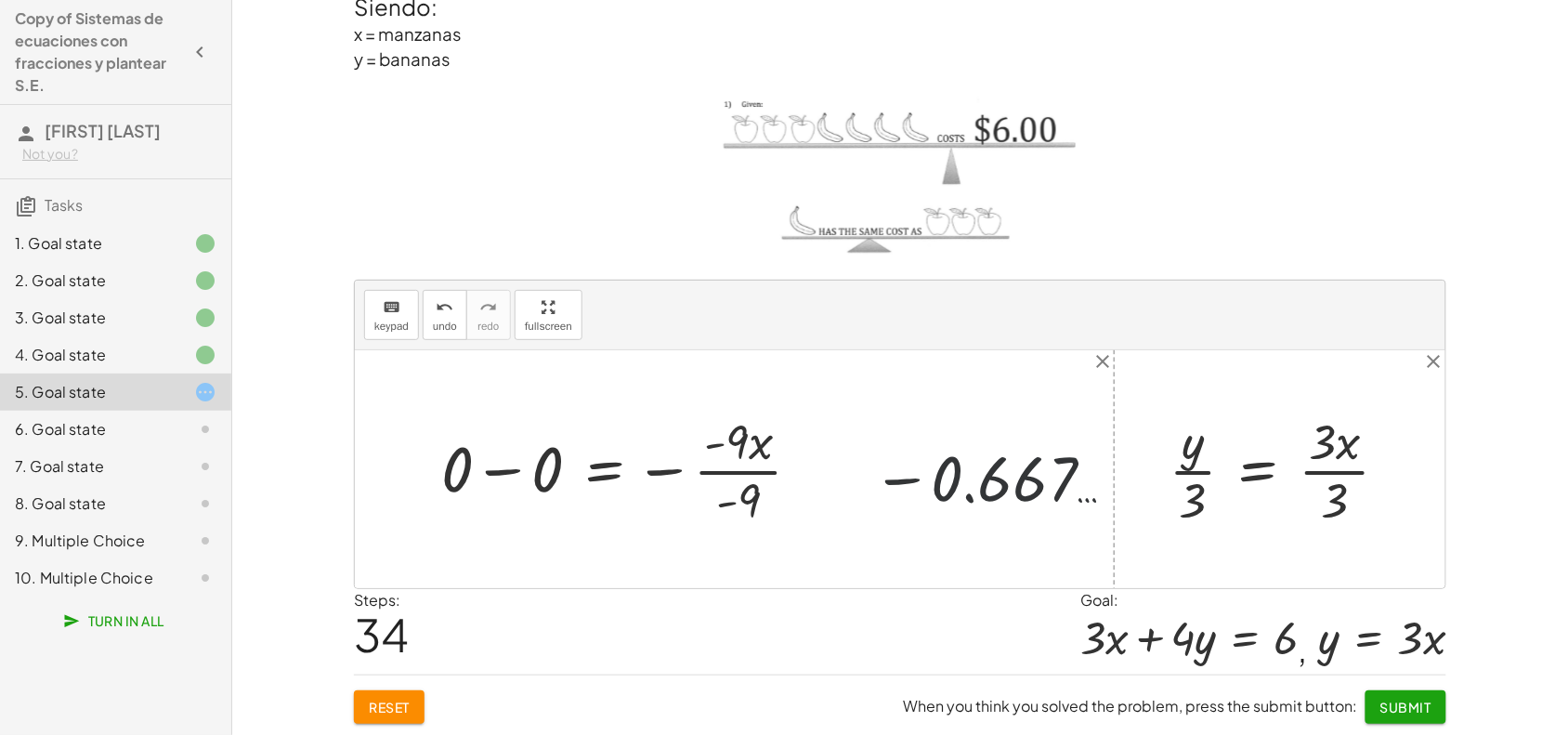click at bounding box center [741, 469] 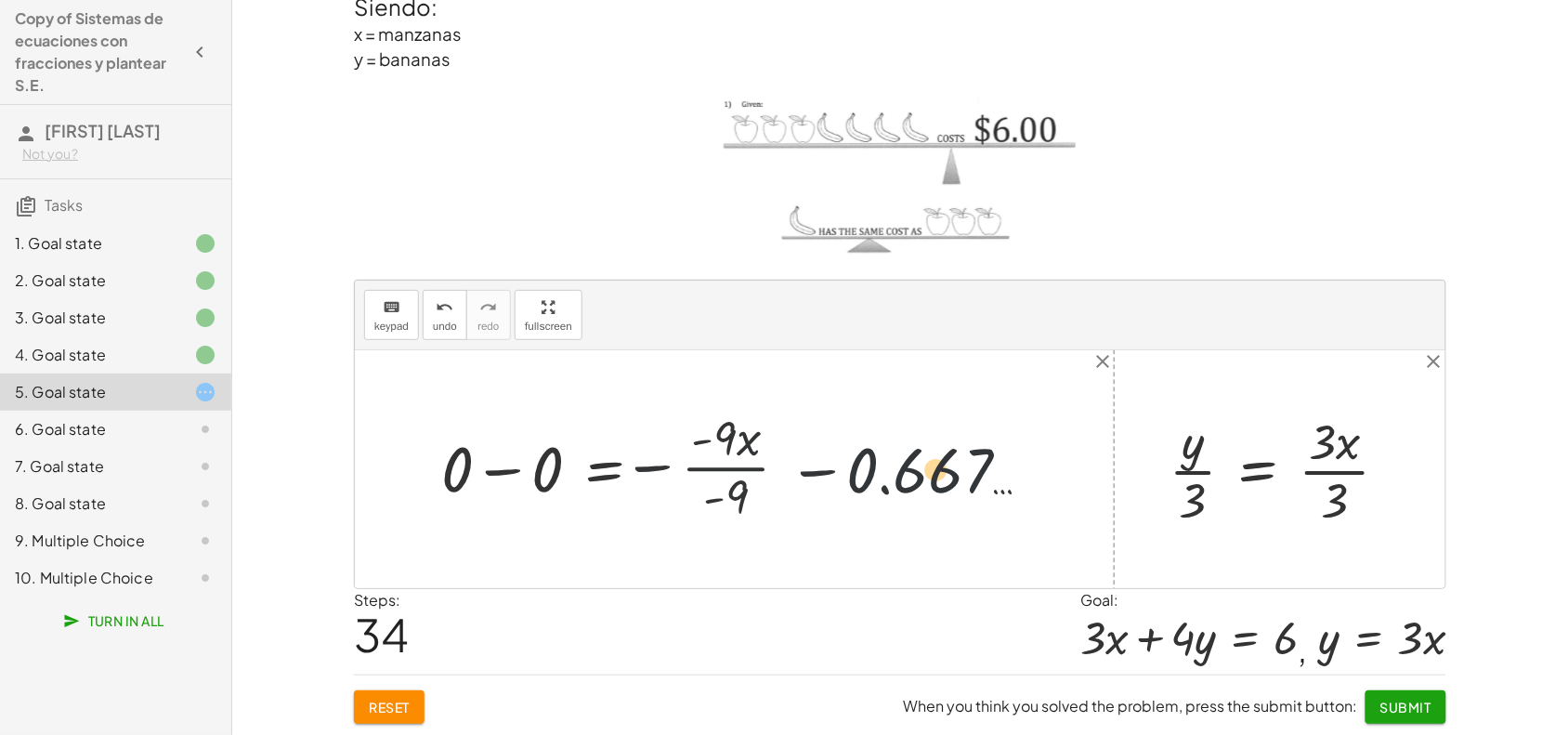 click at bounding box center (741, 469) 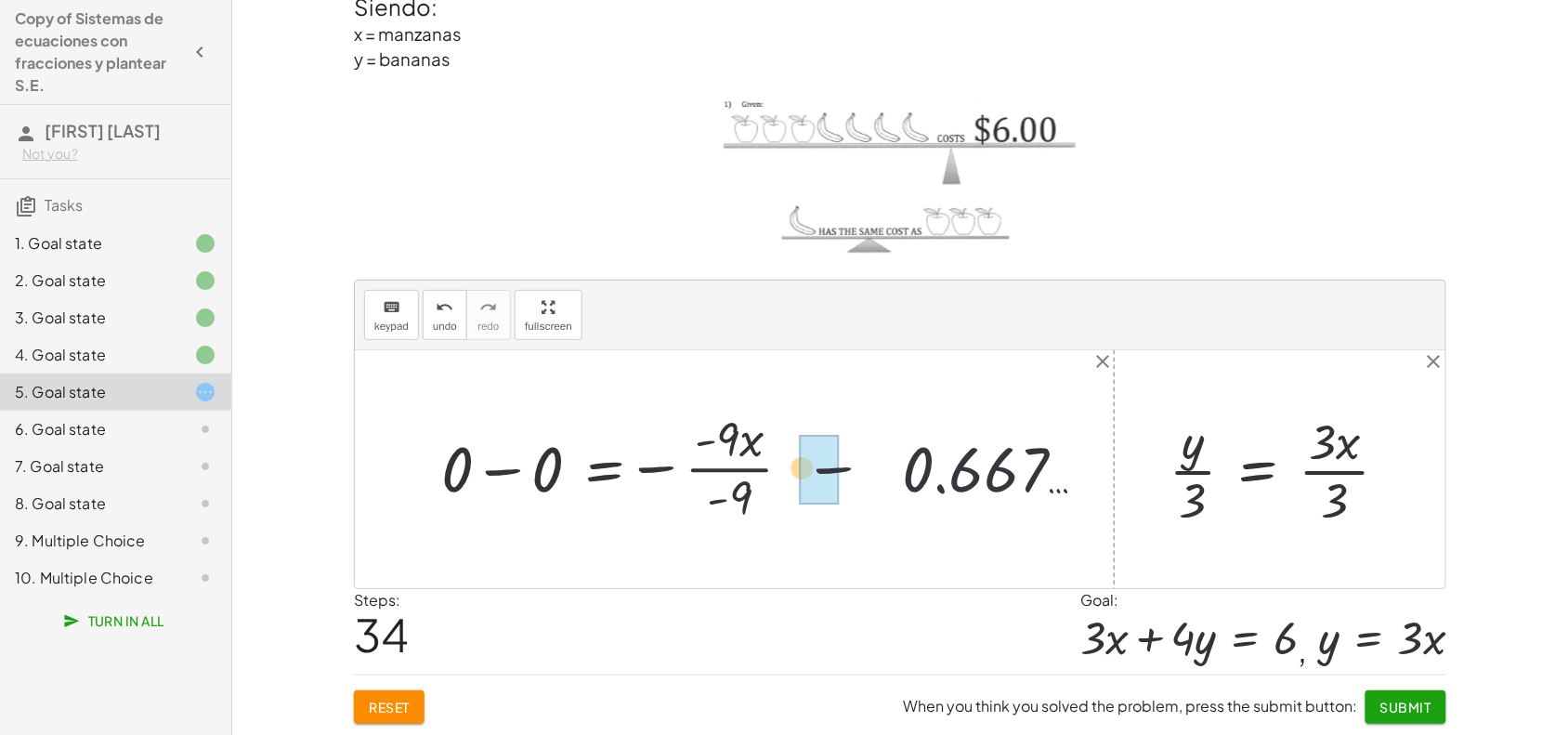 click at bounding box center [741, 469] 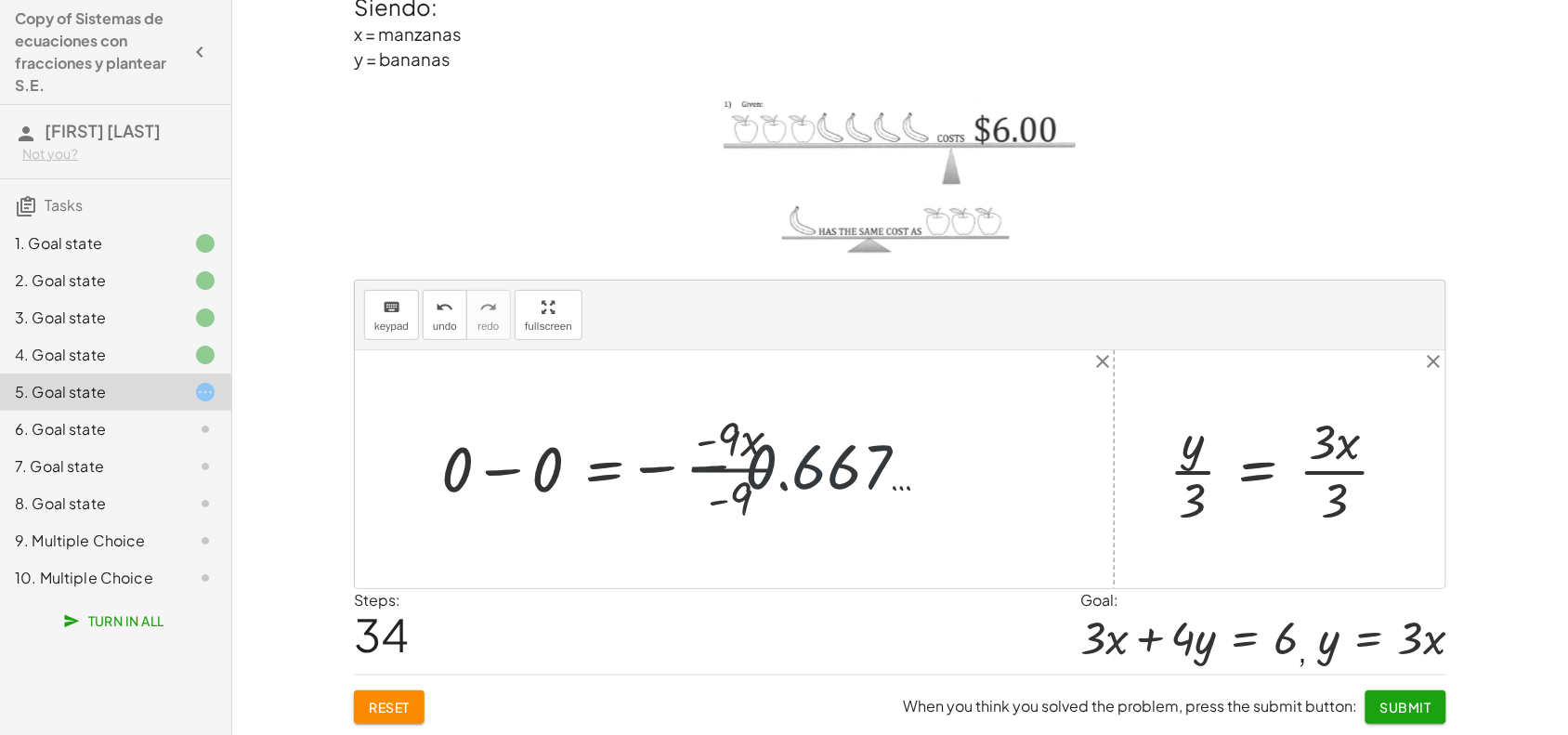 click at bounding box center (741, 469) 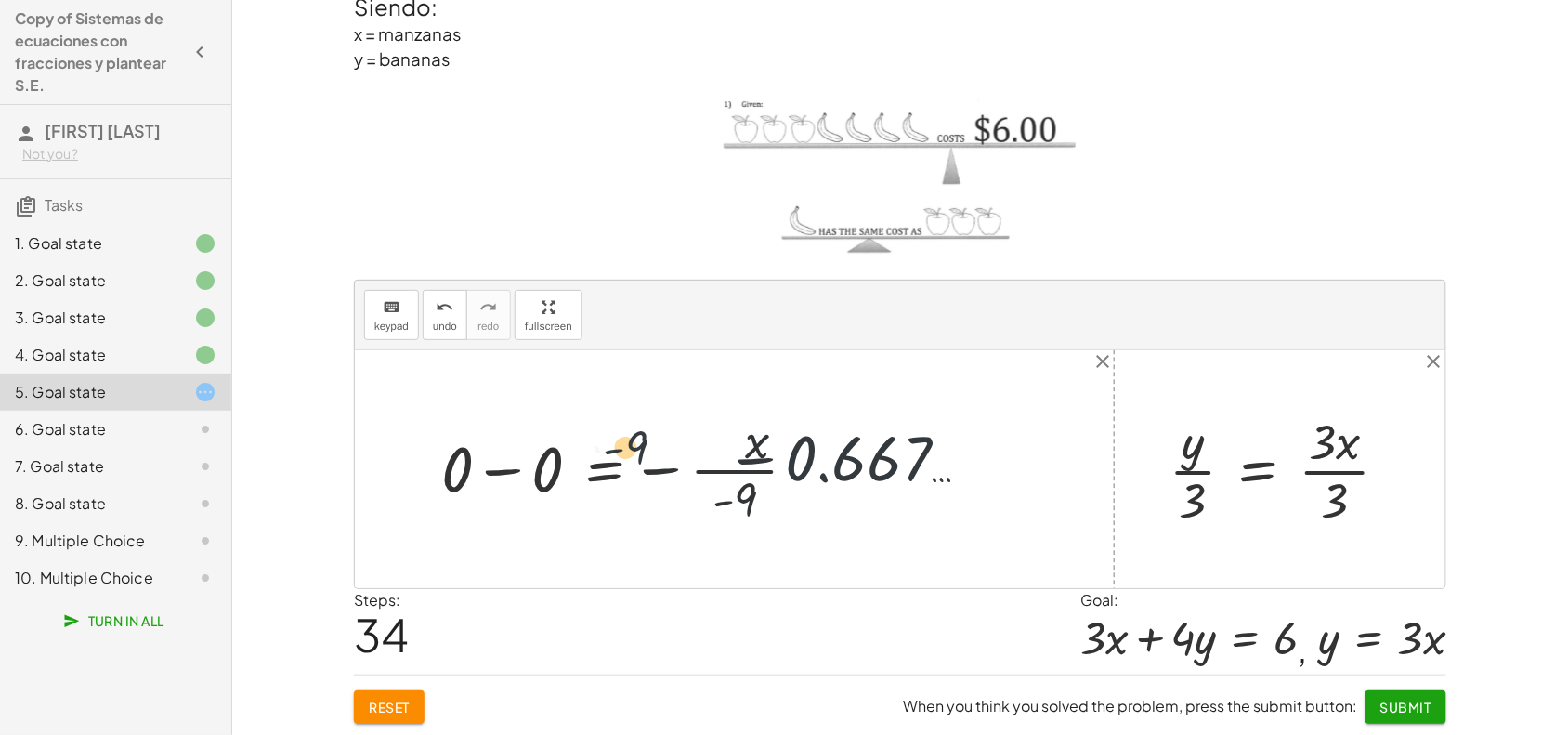 click at bounding box center [741, 469] 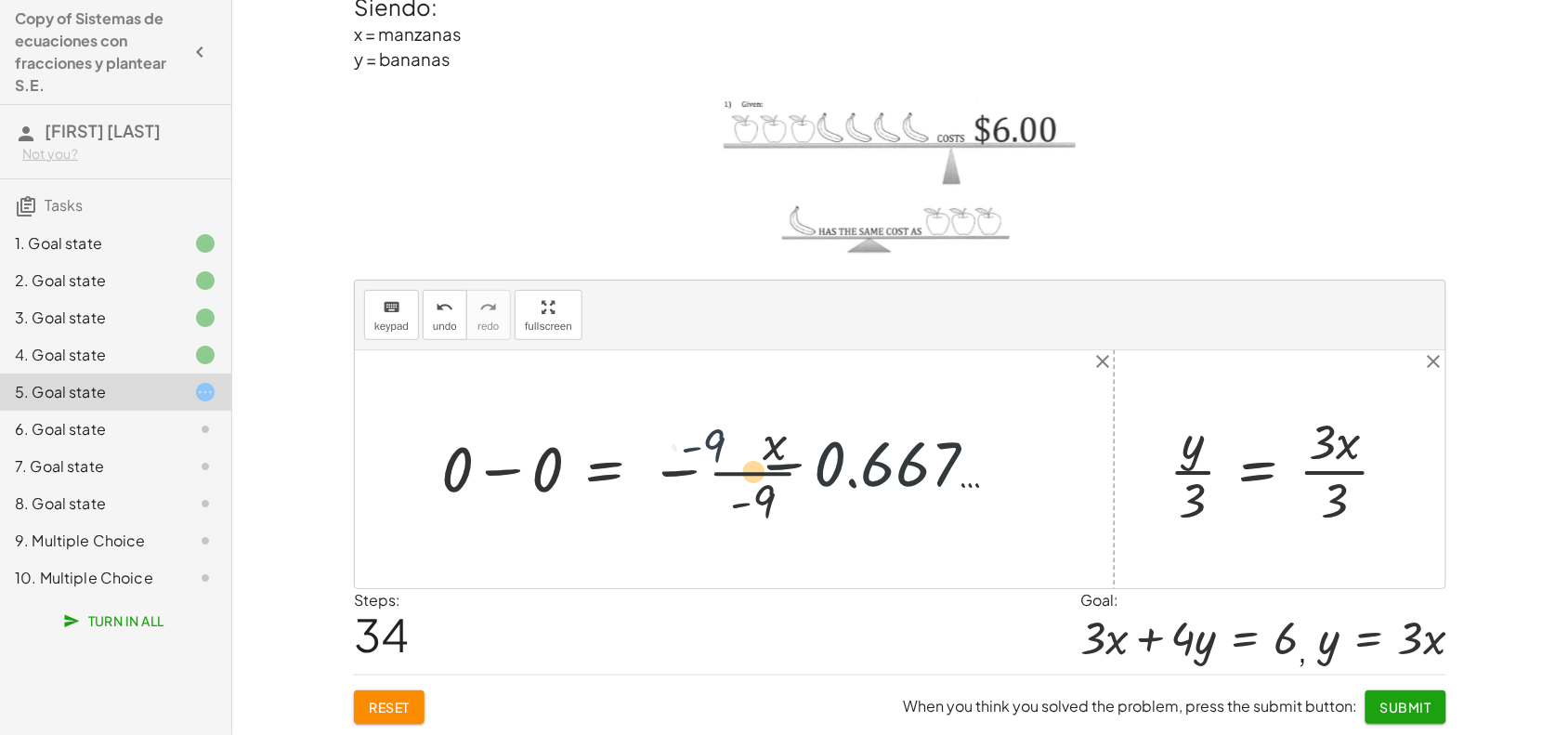 click at bounding box center (741, 469) 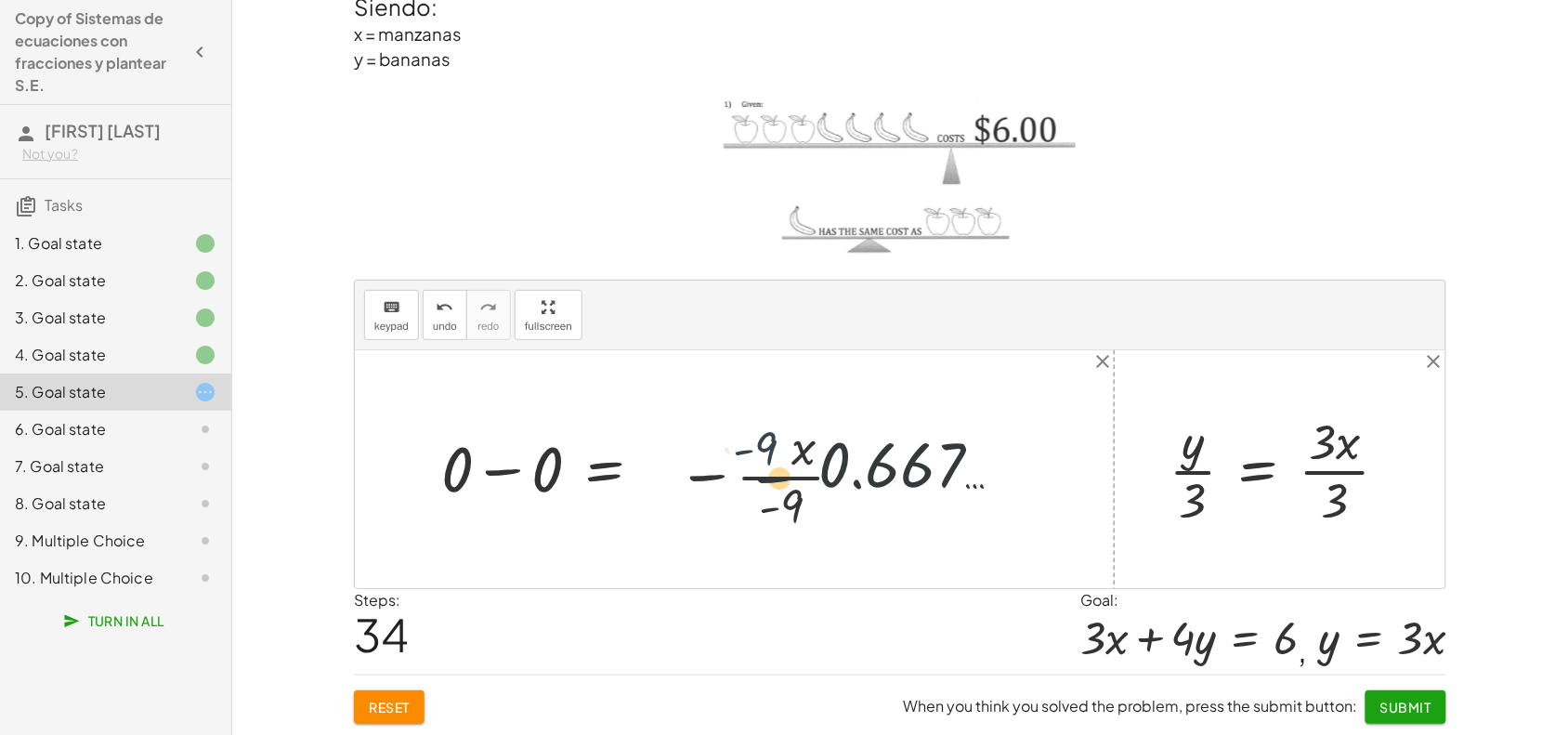 click at bounding box center (741, 469) 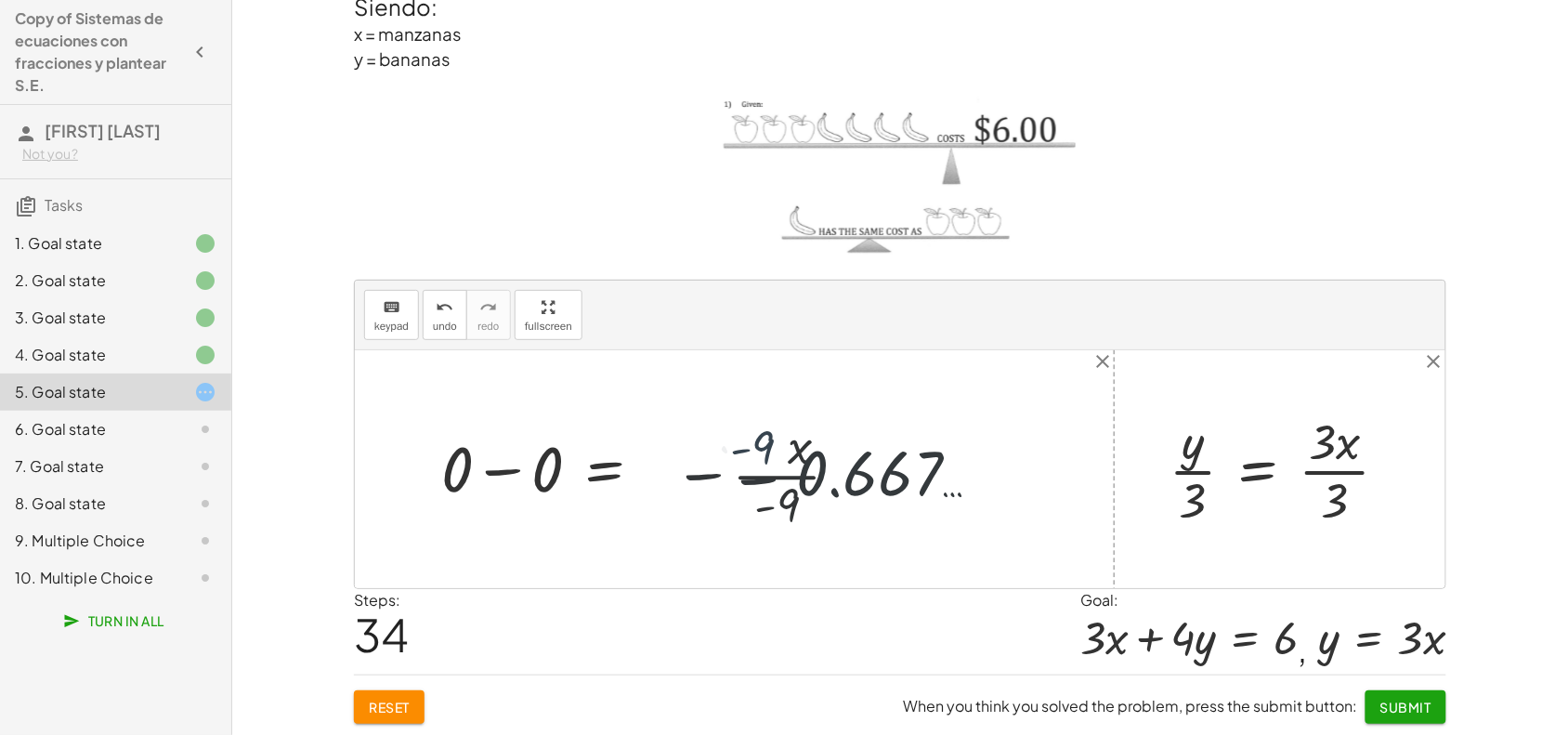 click at bounding box center (741, 469) 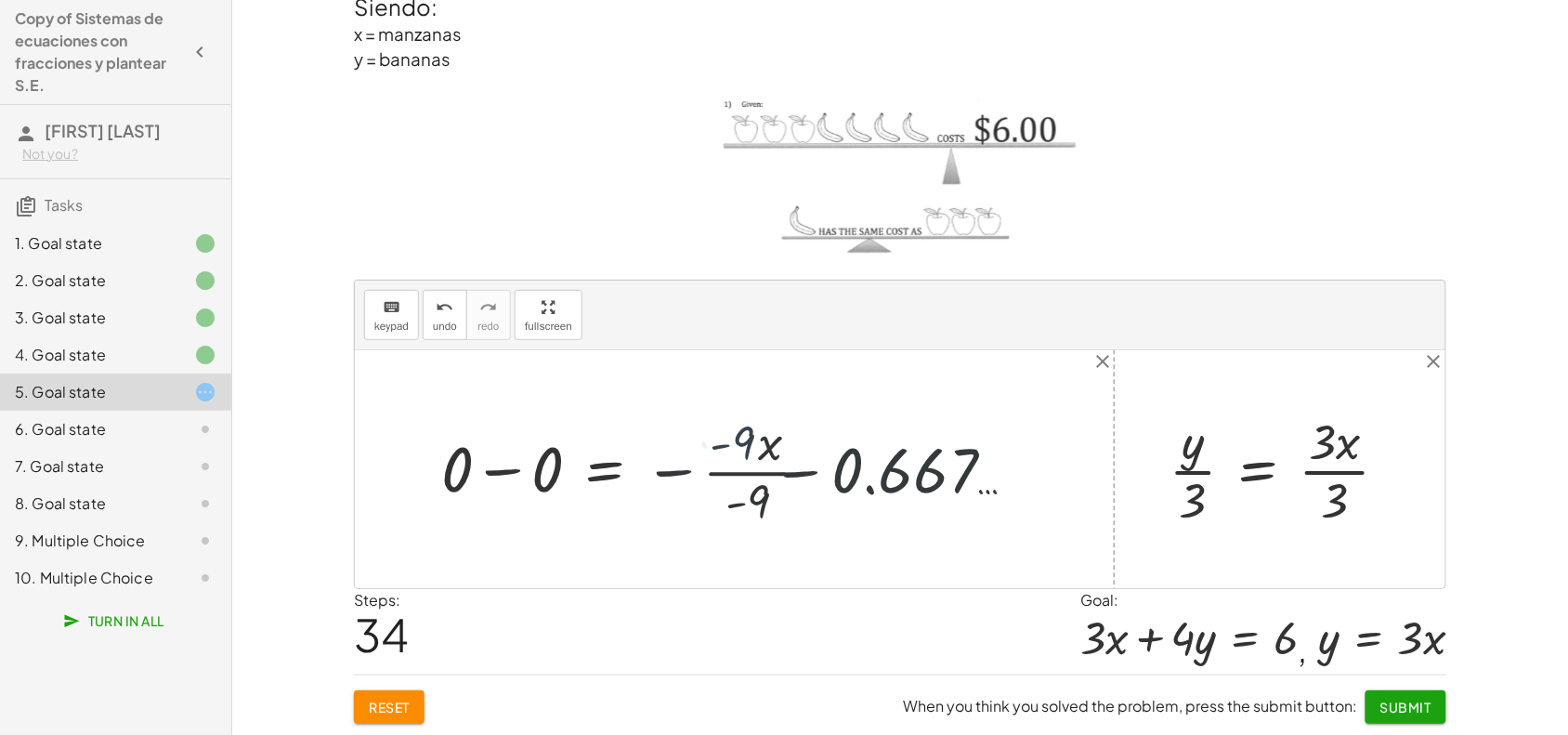 click at bounding box center [741, 469] 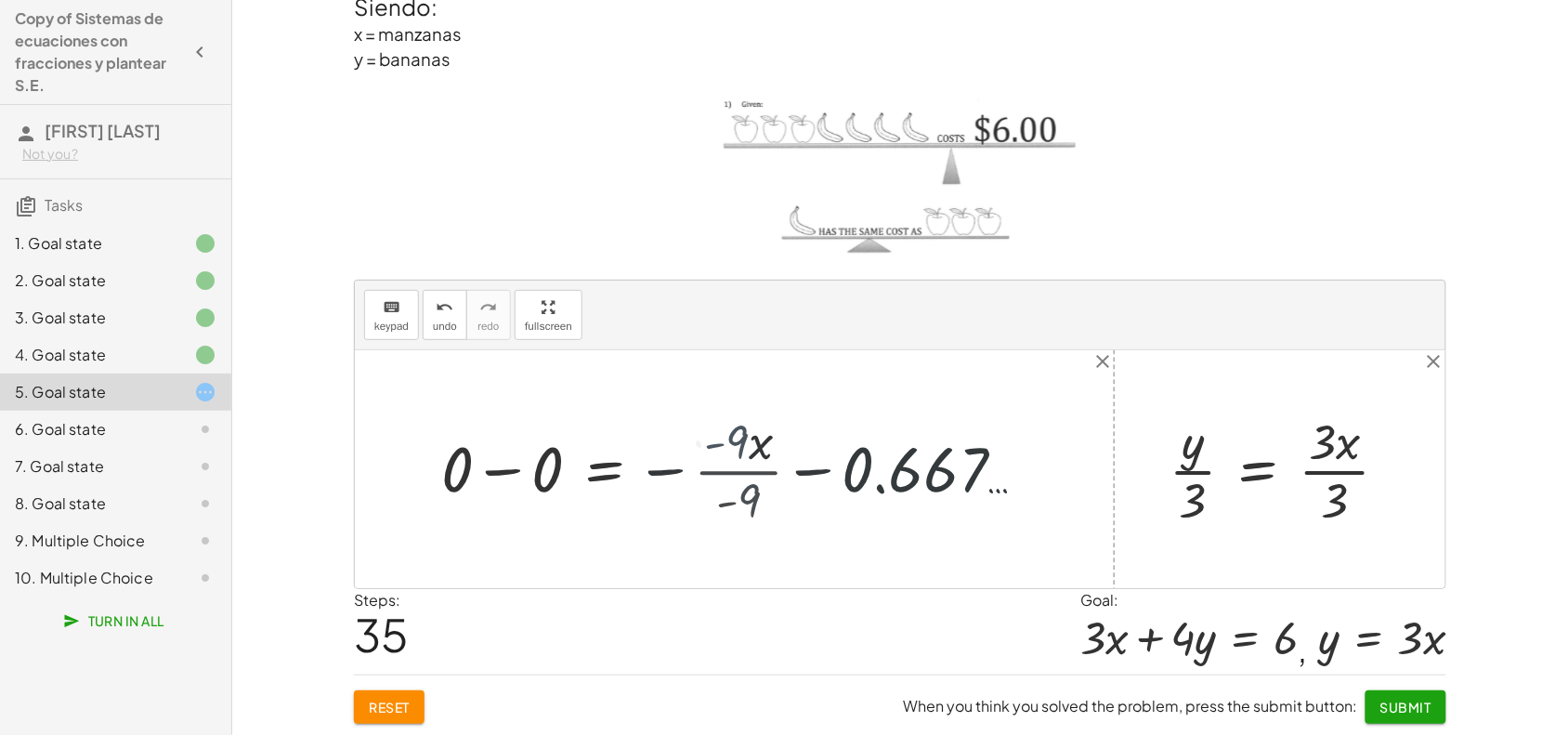 click at bounding box center (712, 469) 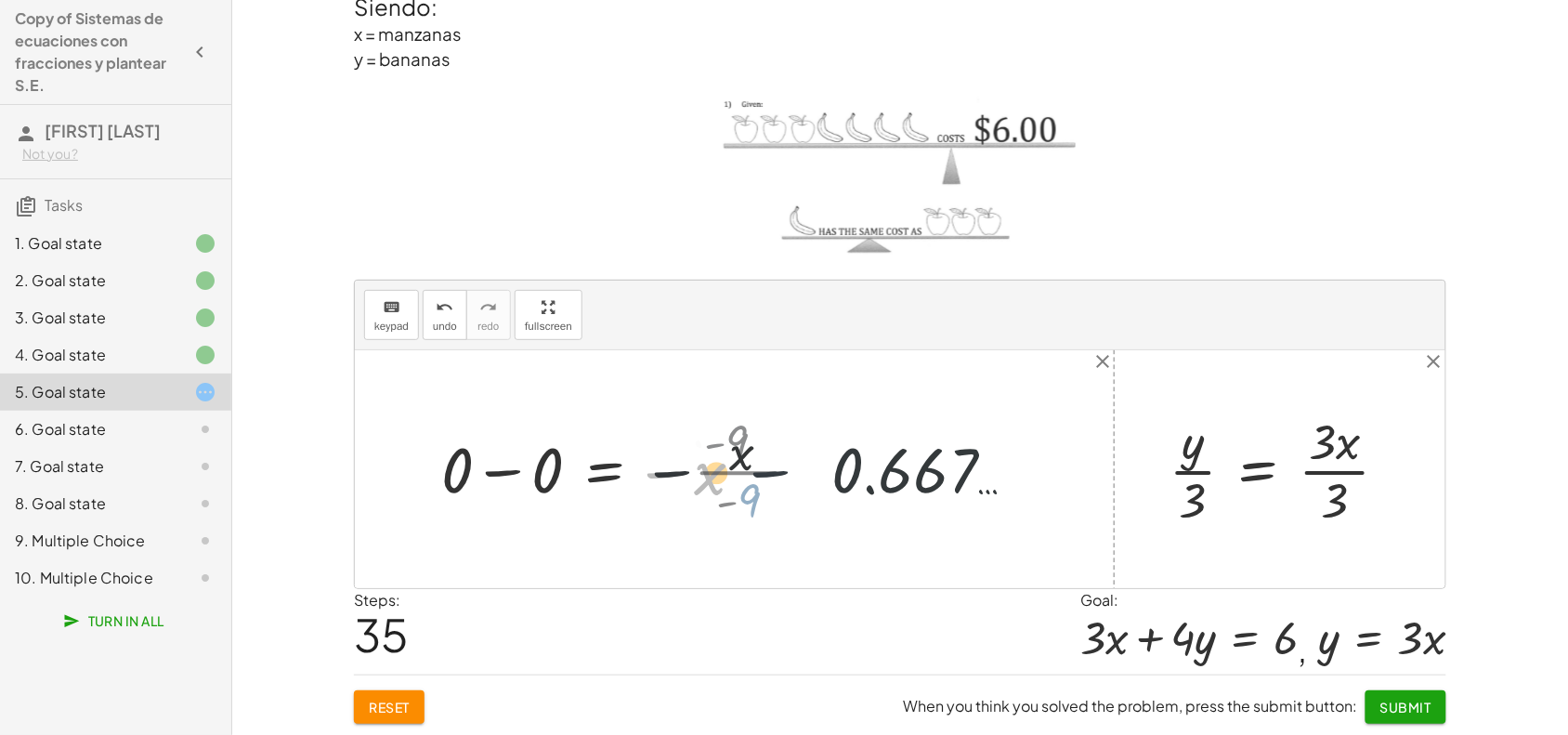 click at bounding box center [712, 469] 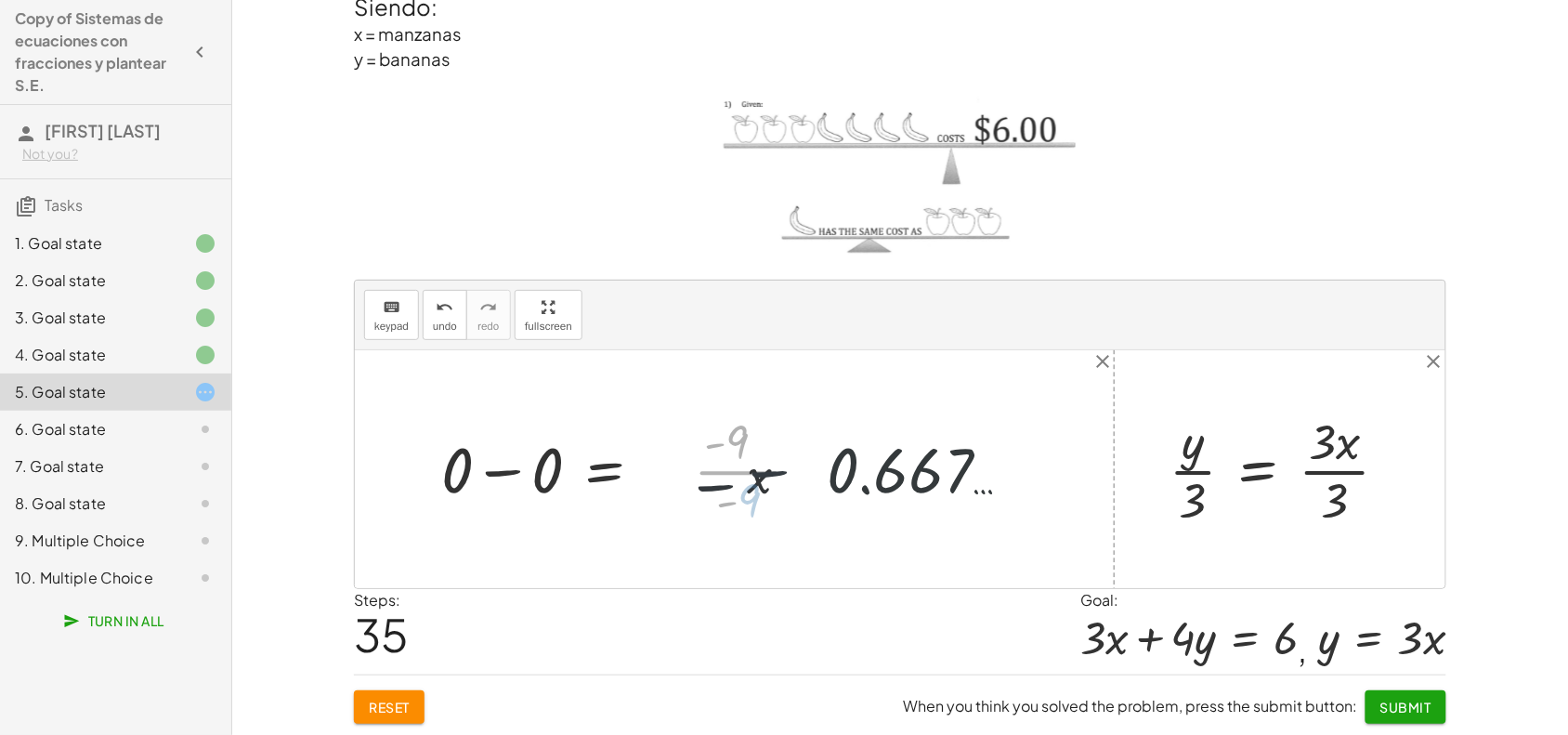 click at bounding box center (712, 469) 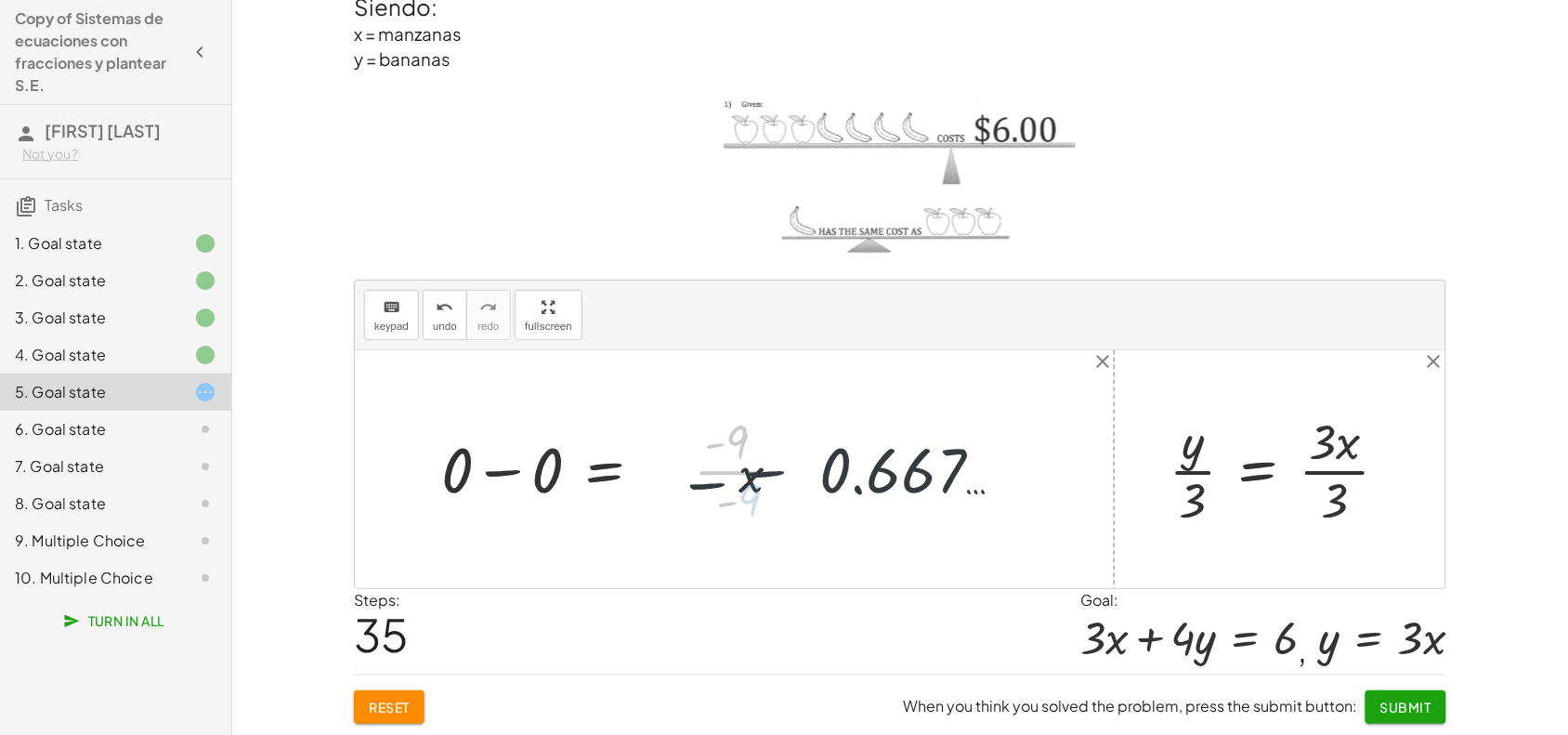 click at bounding box center [712, 469] 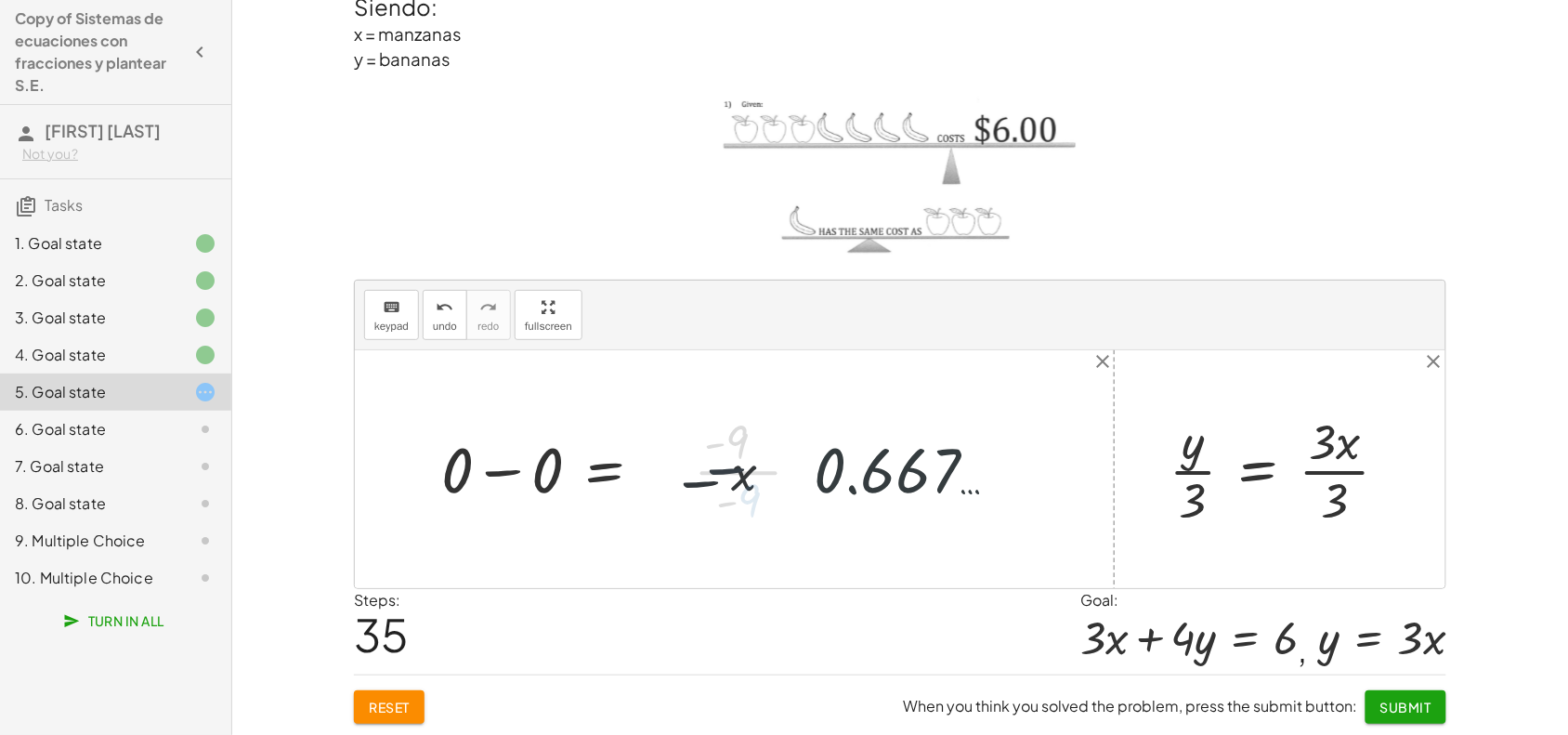 click at bounding box center [712, 469] 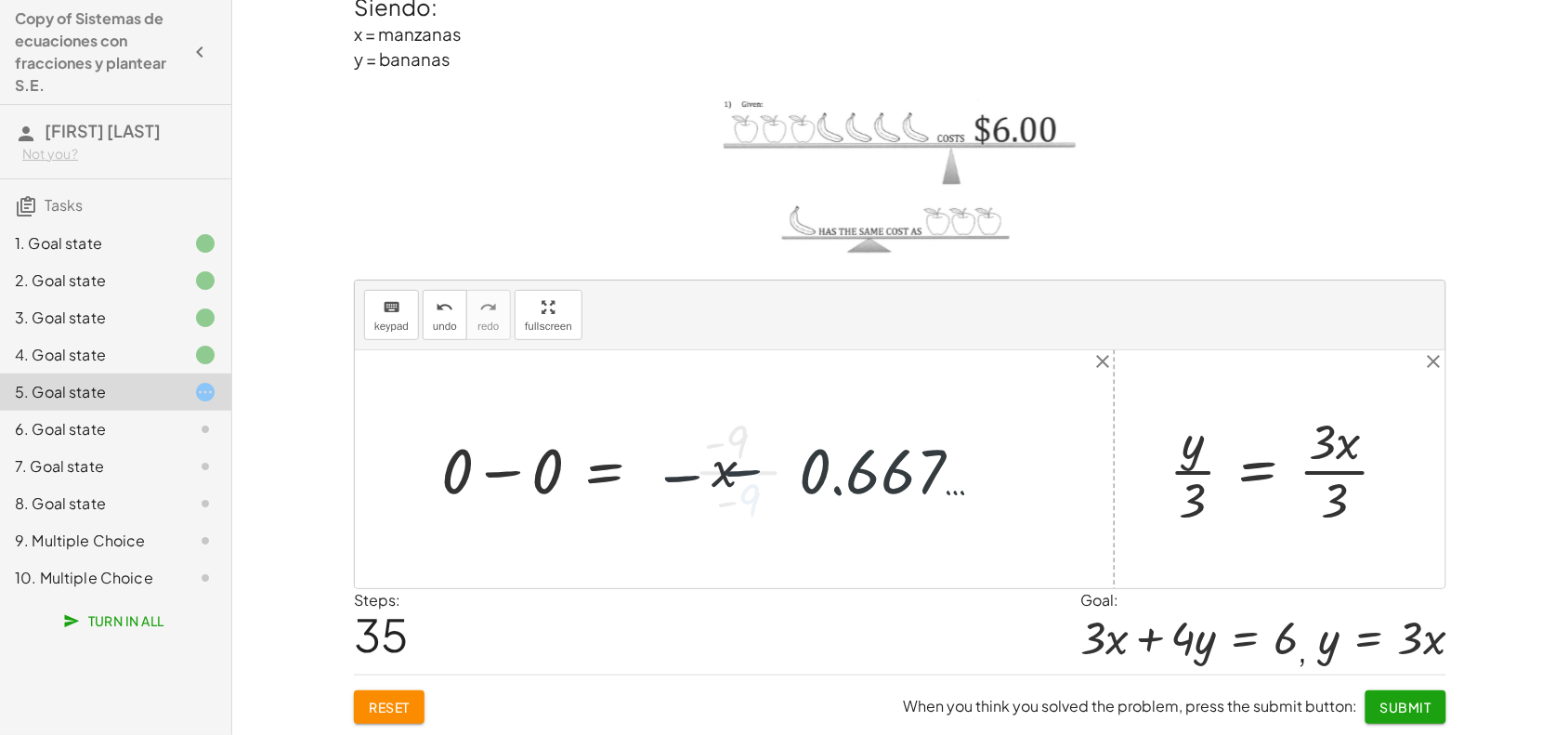 click at bounding box center [712, 469] 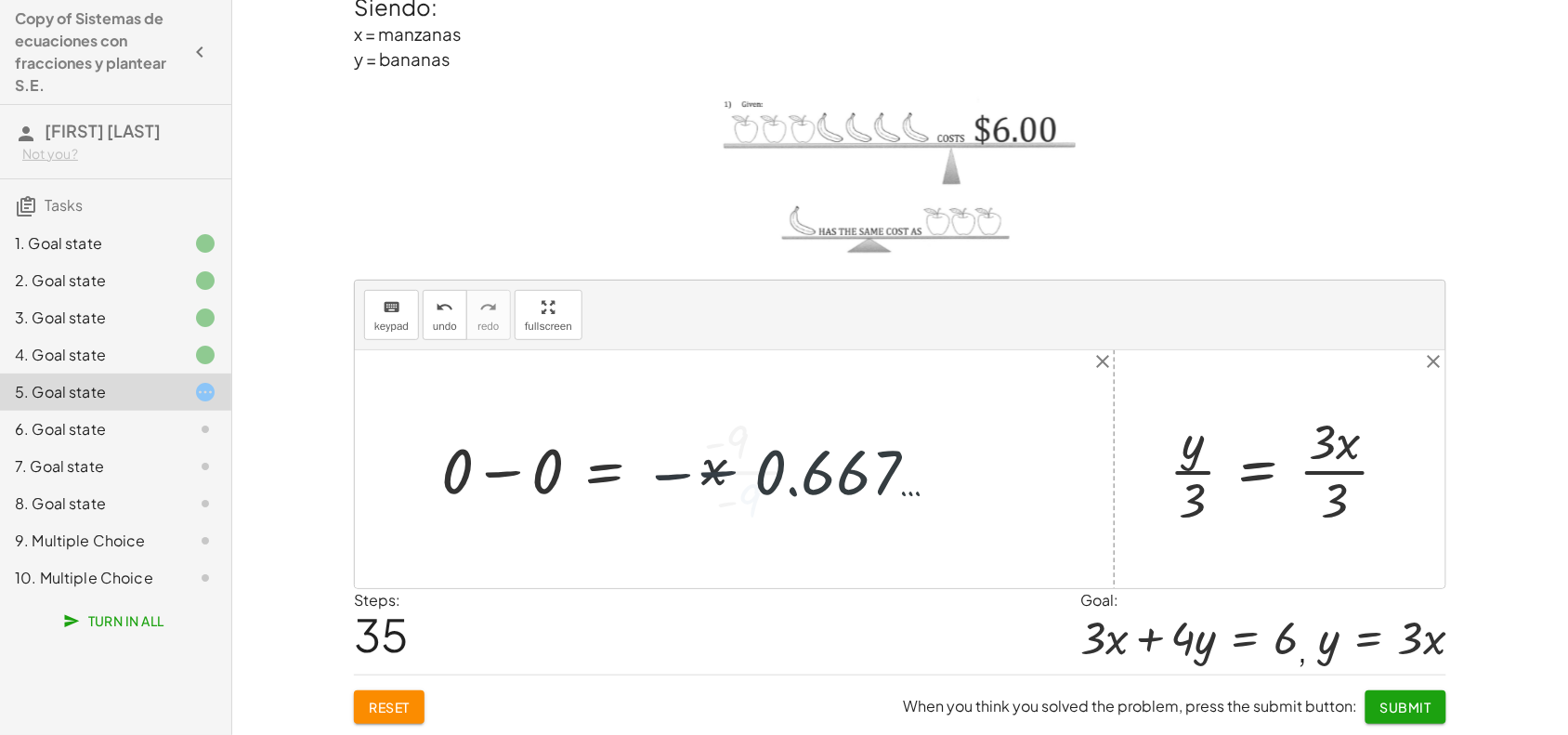 click at bounding box center [712, 469] 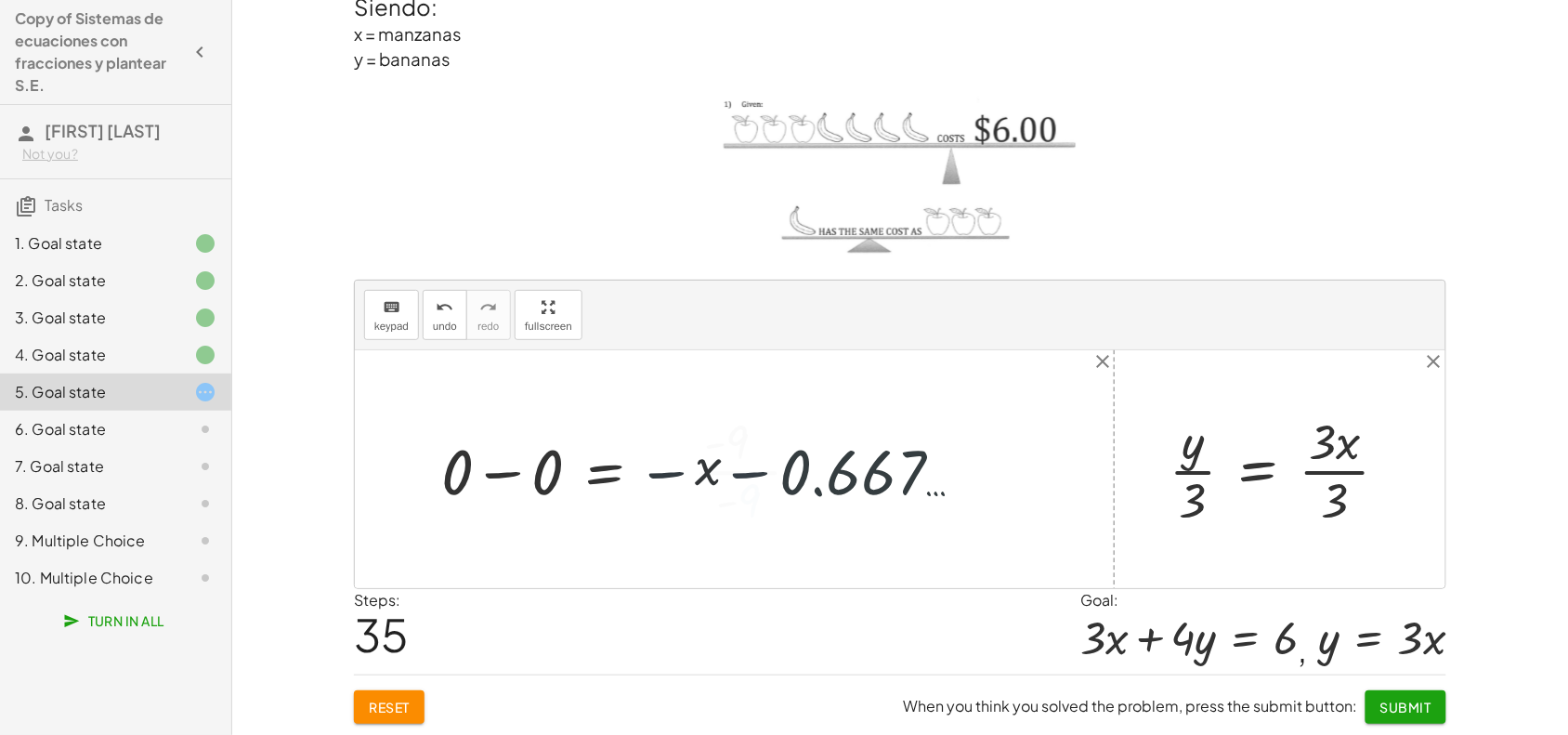 click at bounding box center (712, 469) 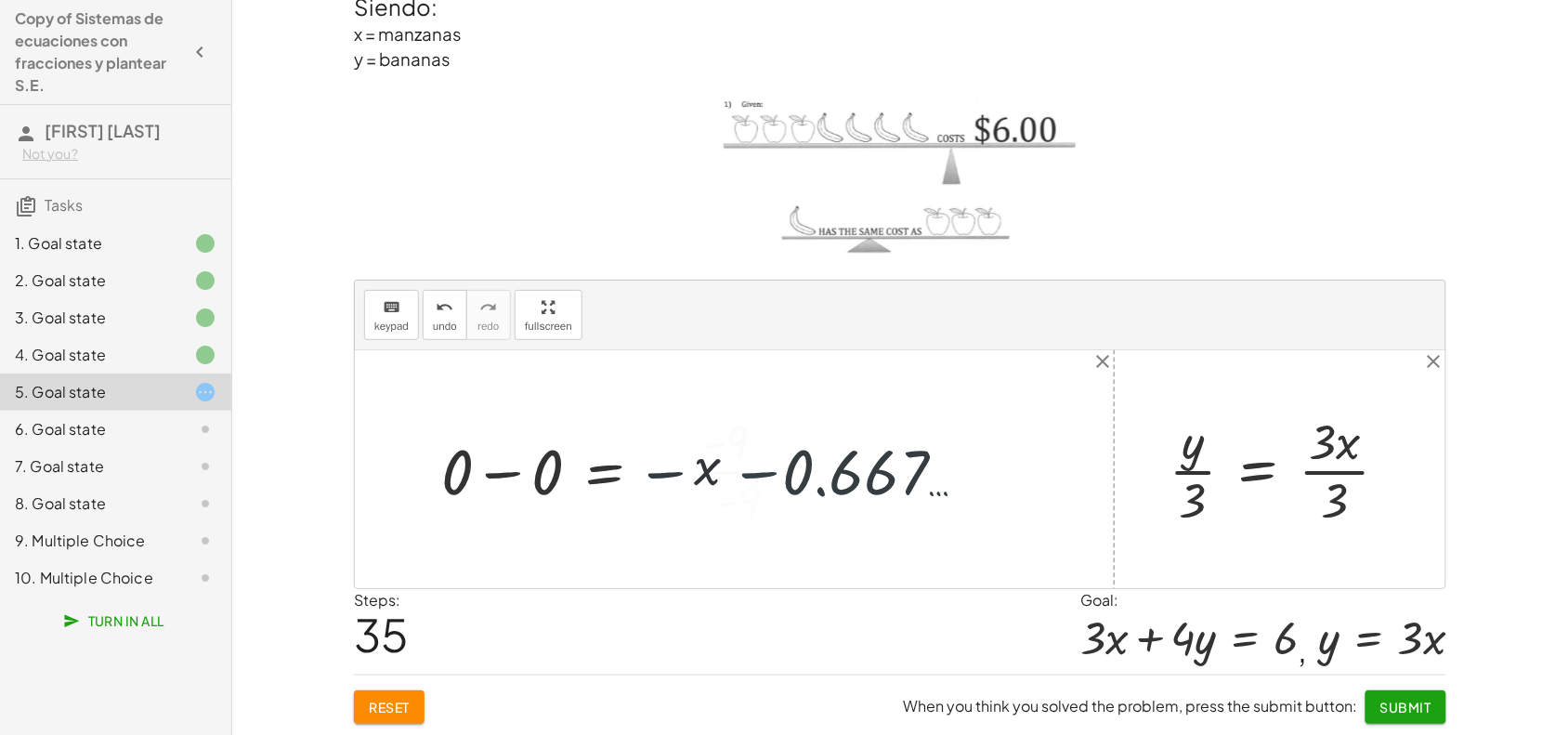 click at bounding box center [712, 469] 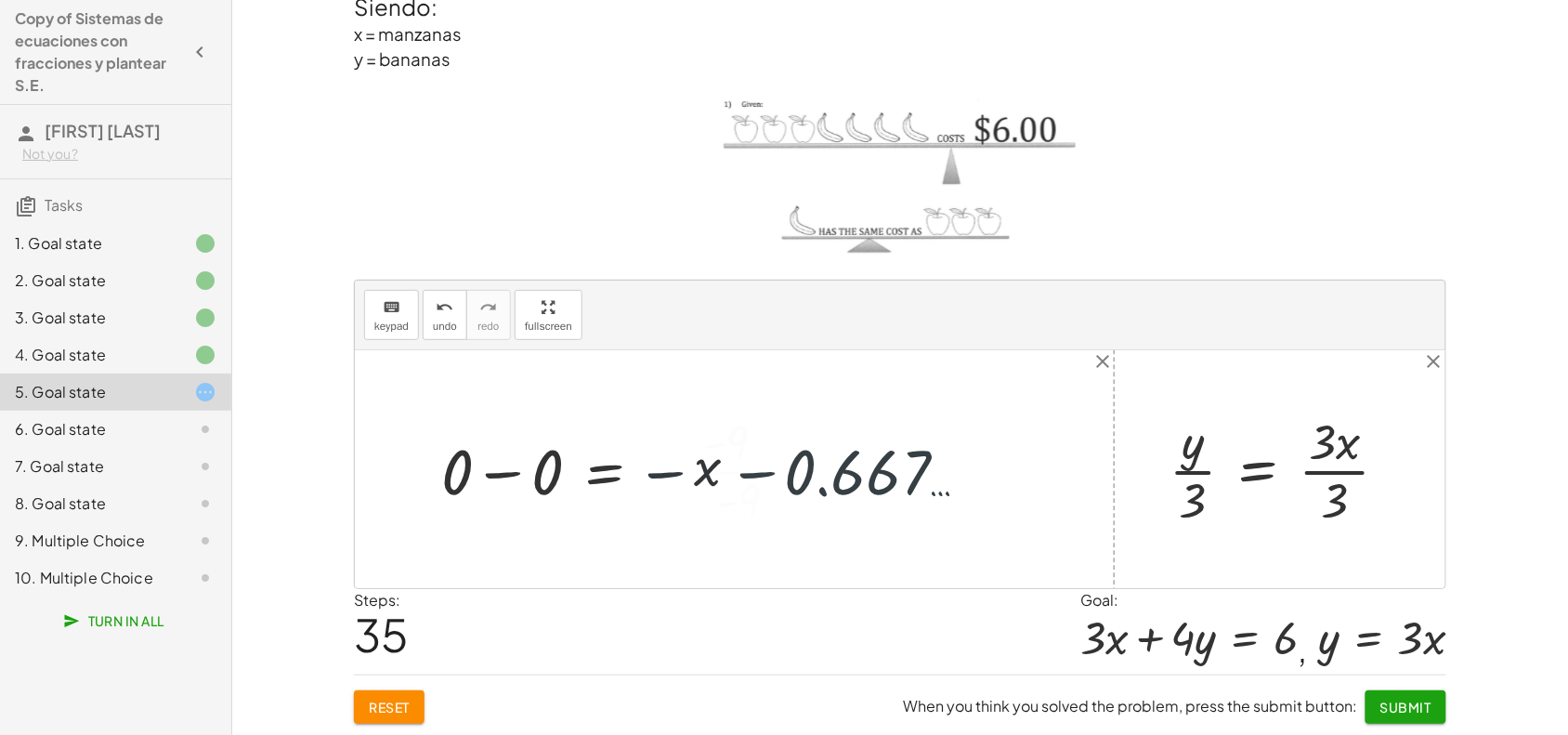 click at bounding box center (712, 469) 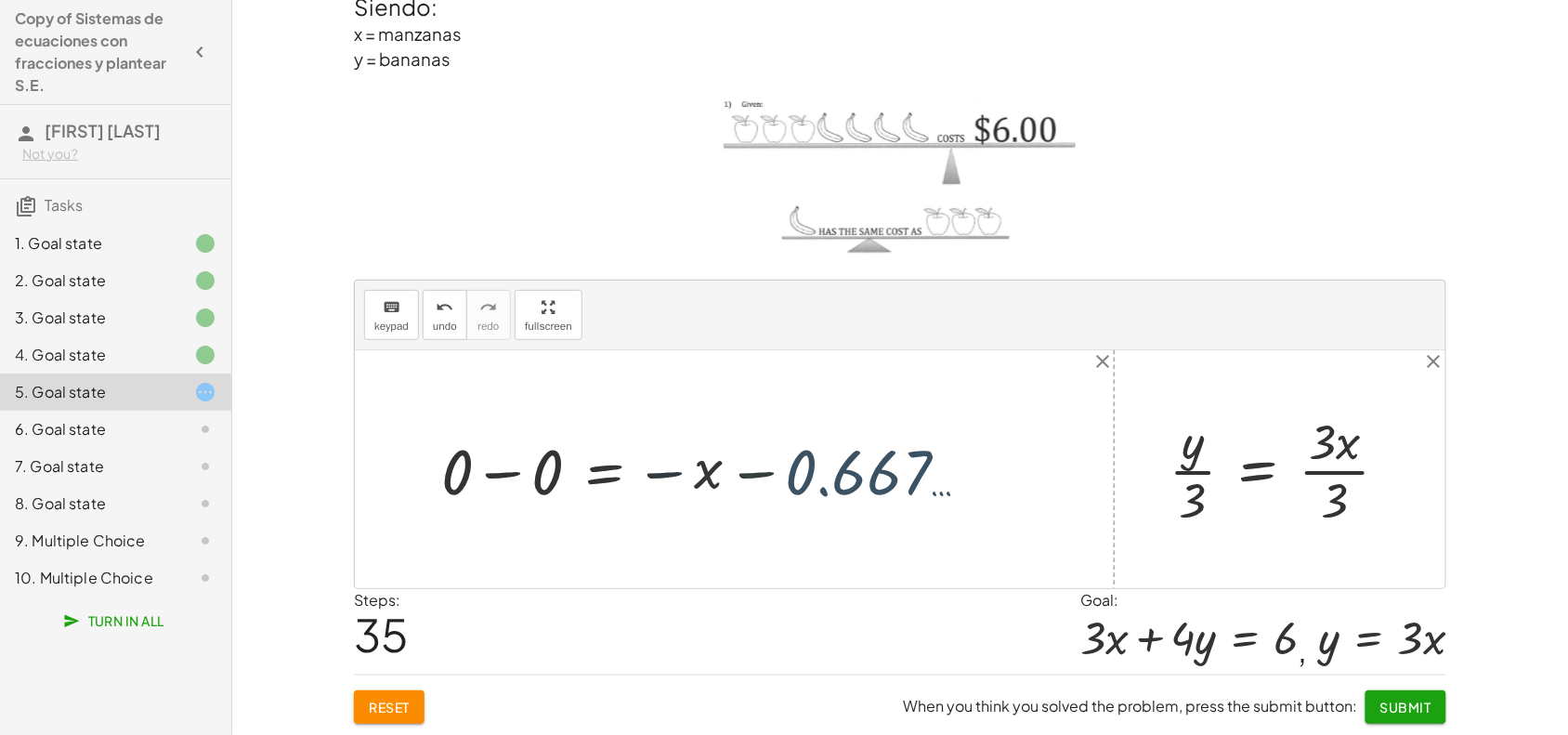 click at bounding box center [712, 469] 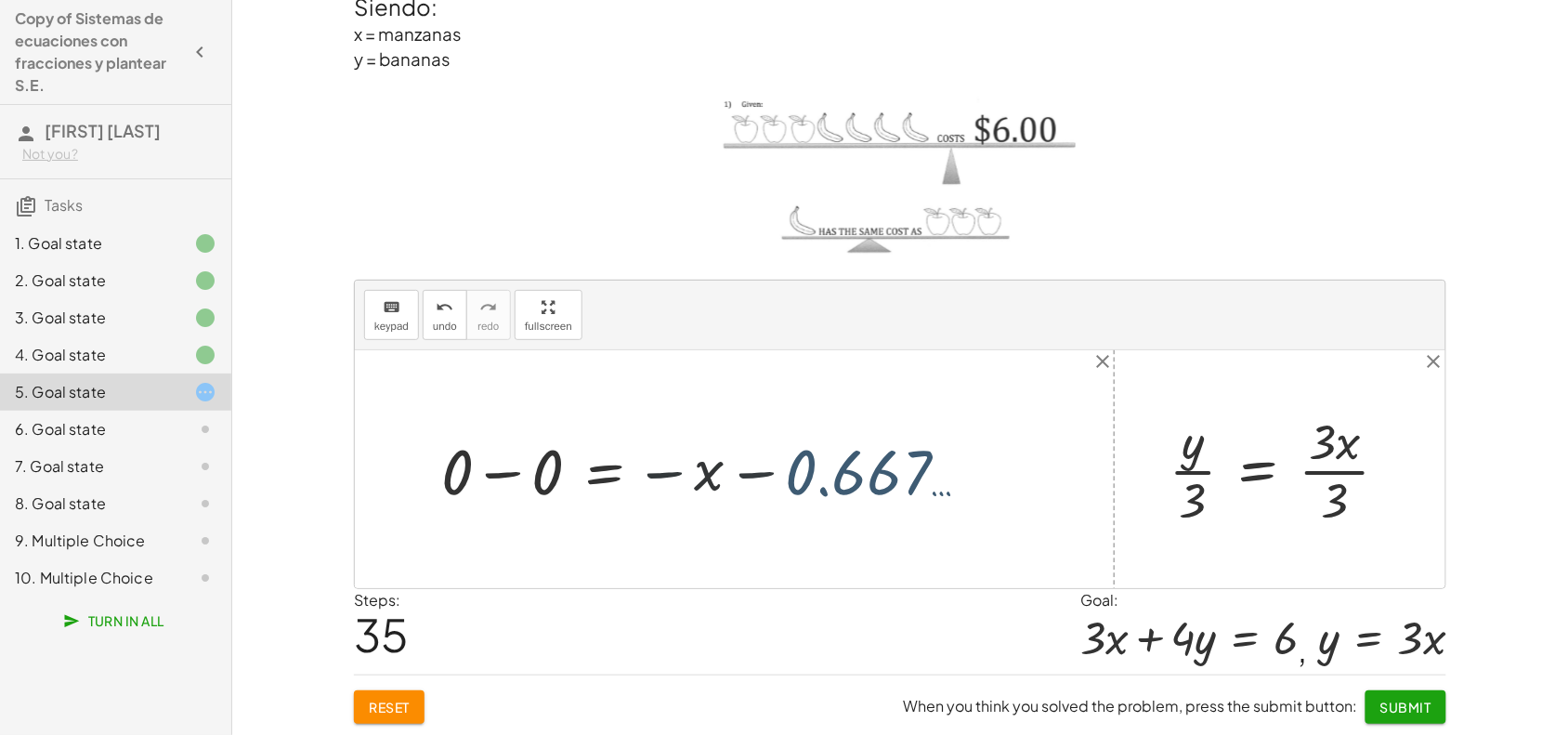 click at bounding box center [712, 469] 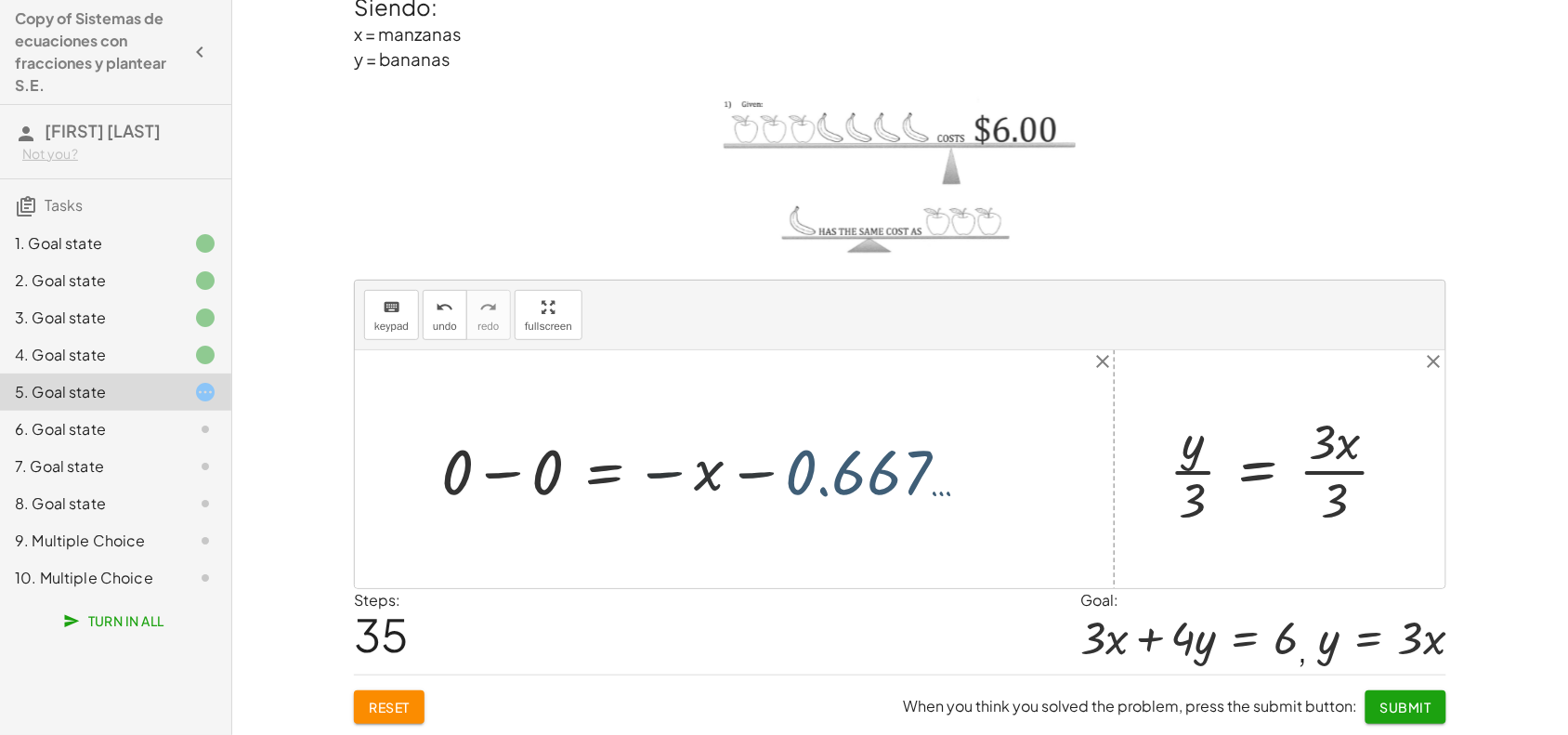 click at bounding box center [712, 469] 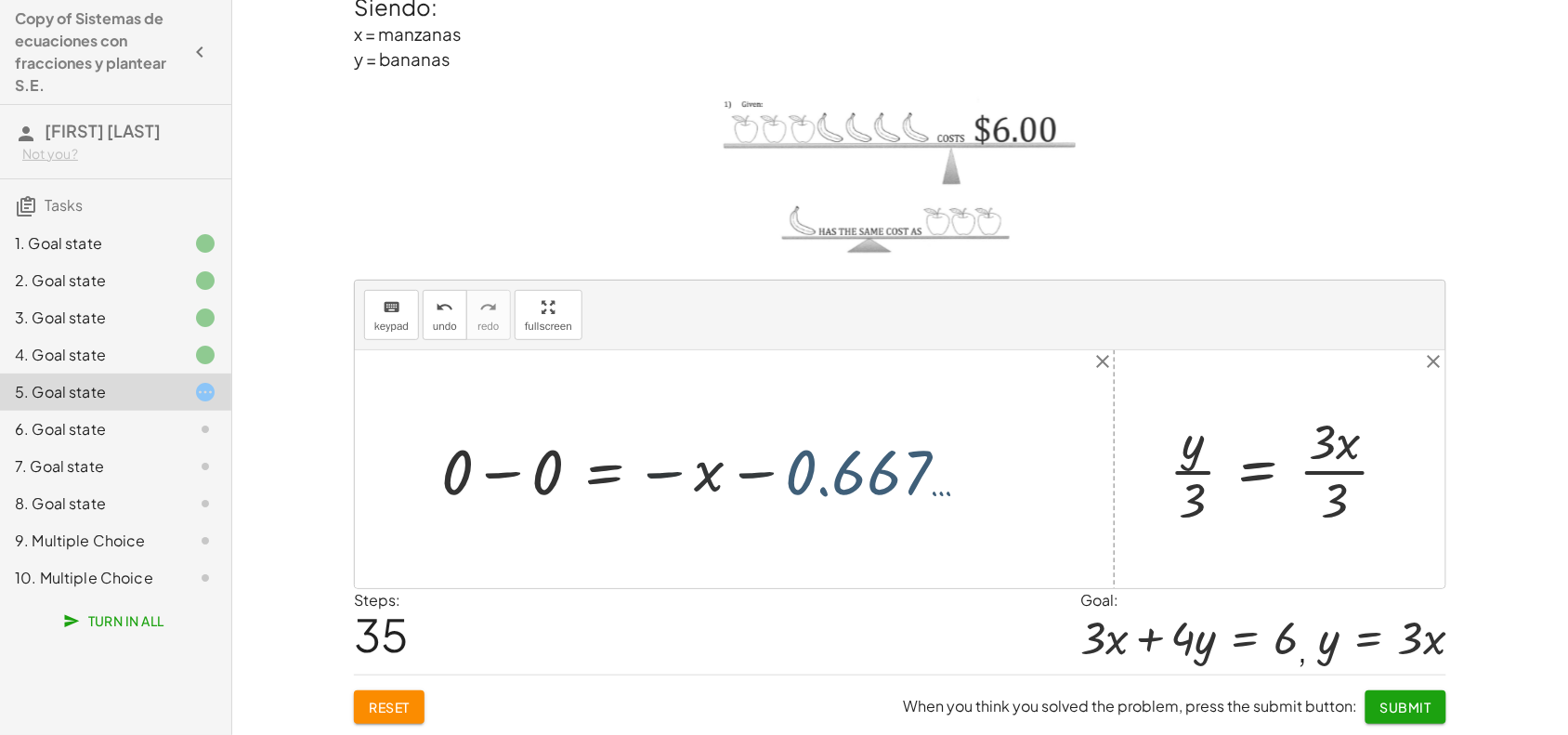 click at bounding box center [712, 469] 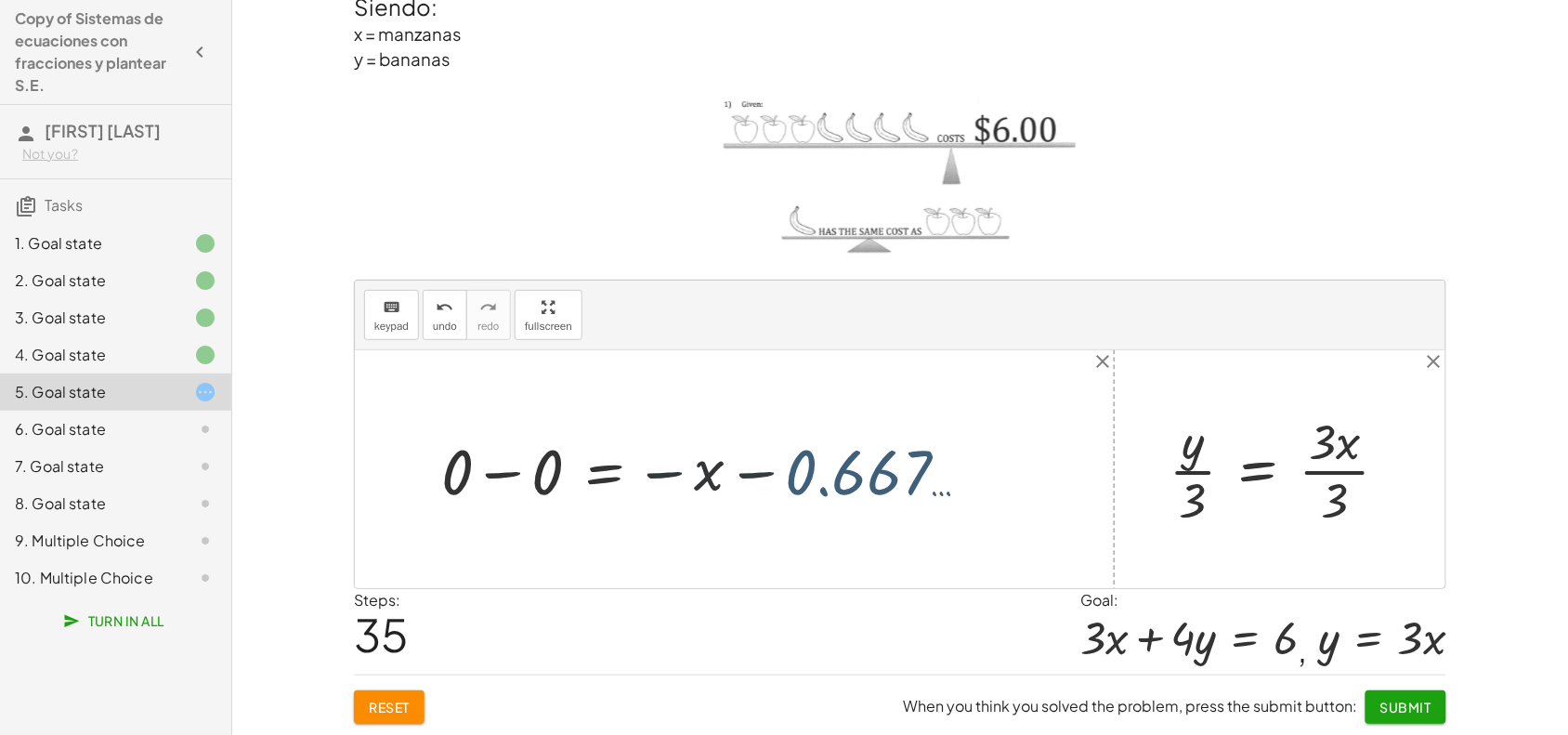 click at bounding box center (712, 469) 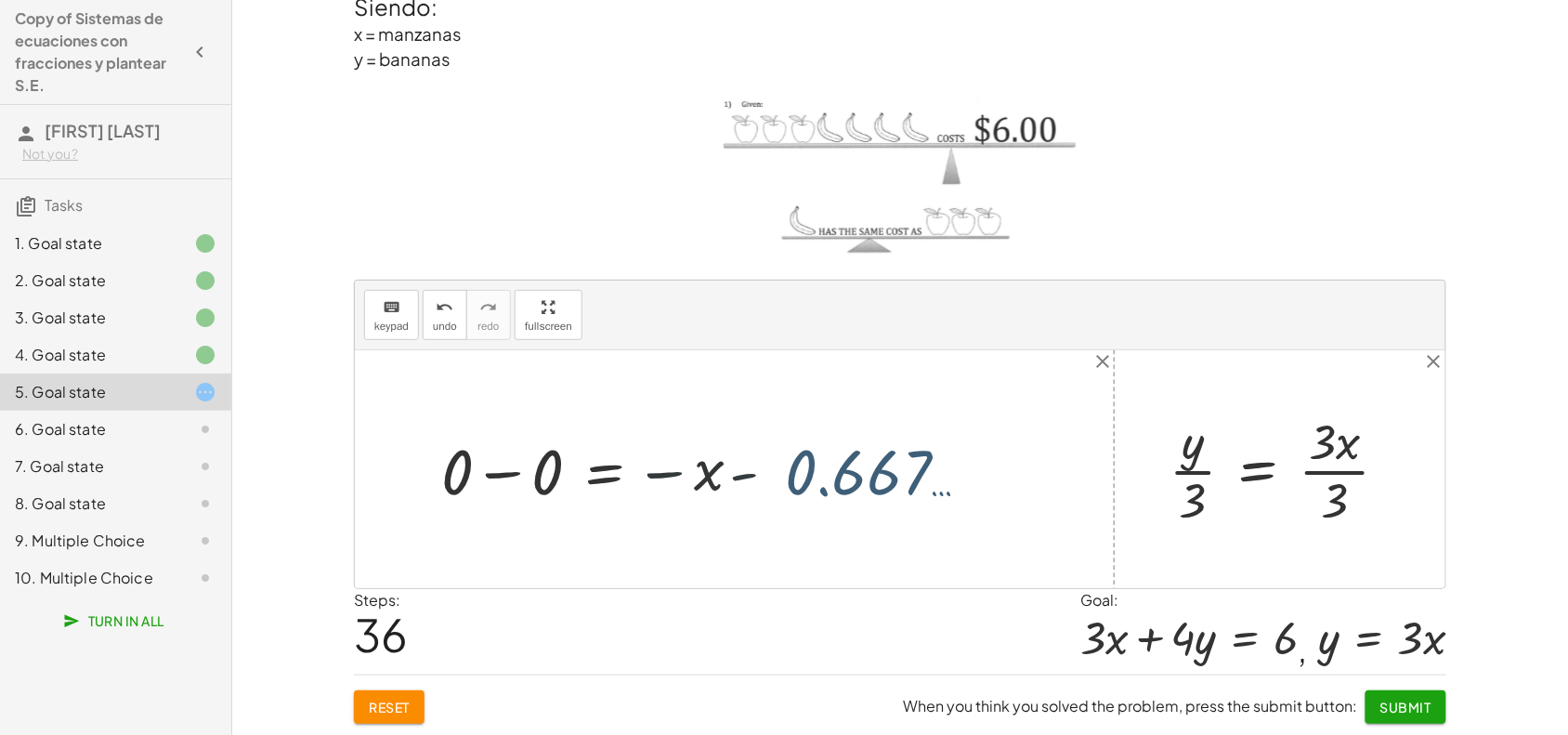 click at bounding box center (746, 469) 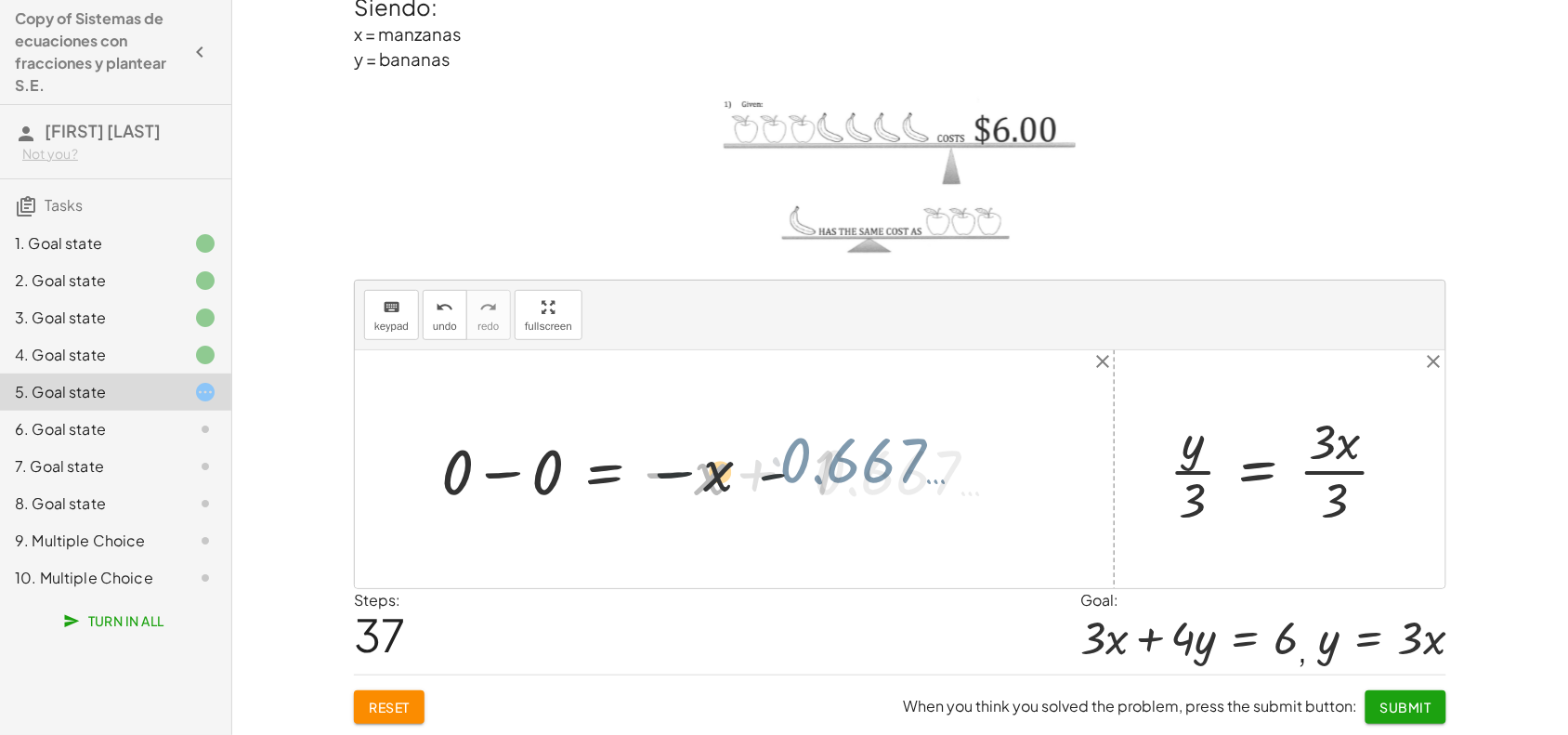 click at bounding box center [727, 469] 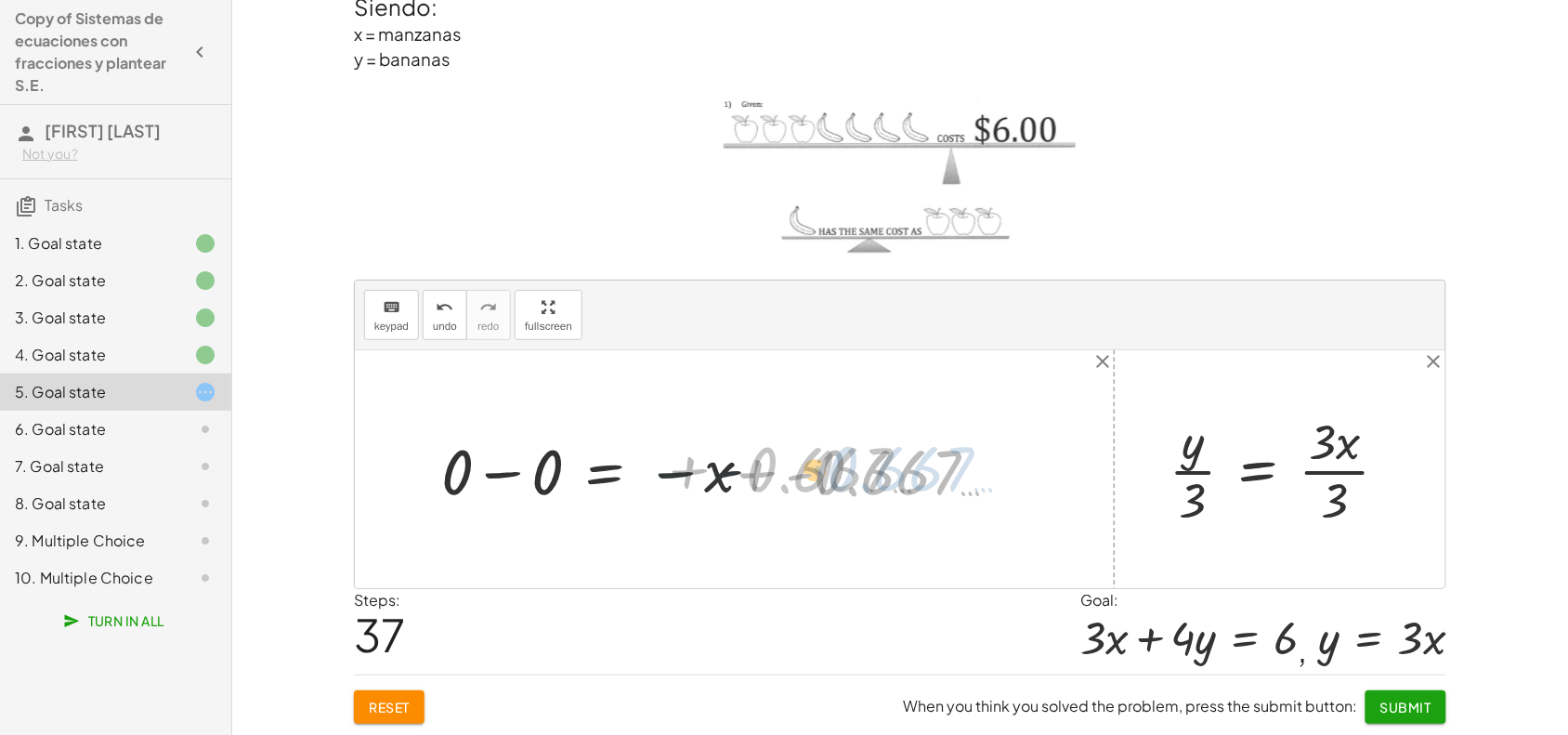 click at bounding box center (727, 469) 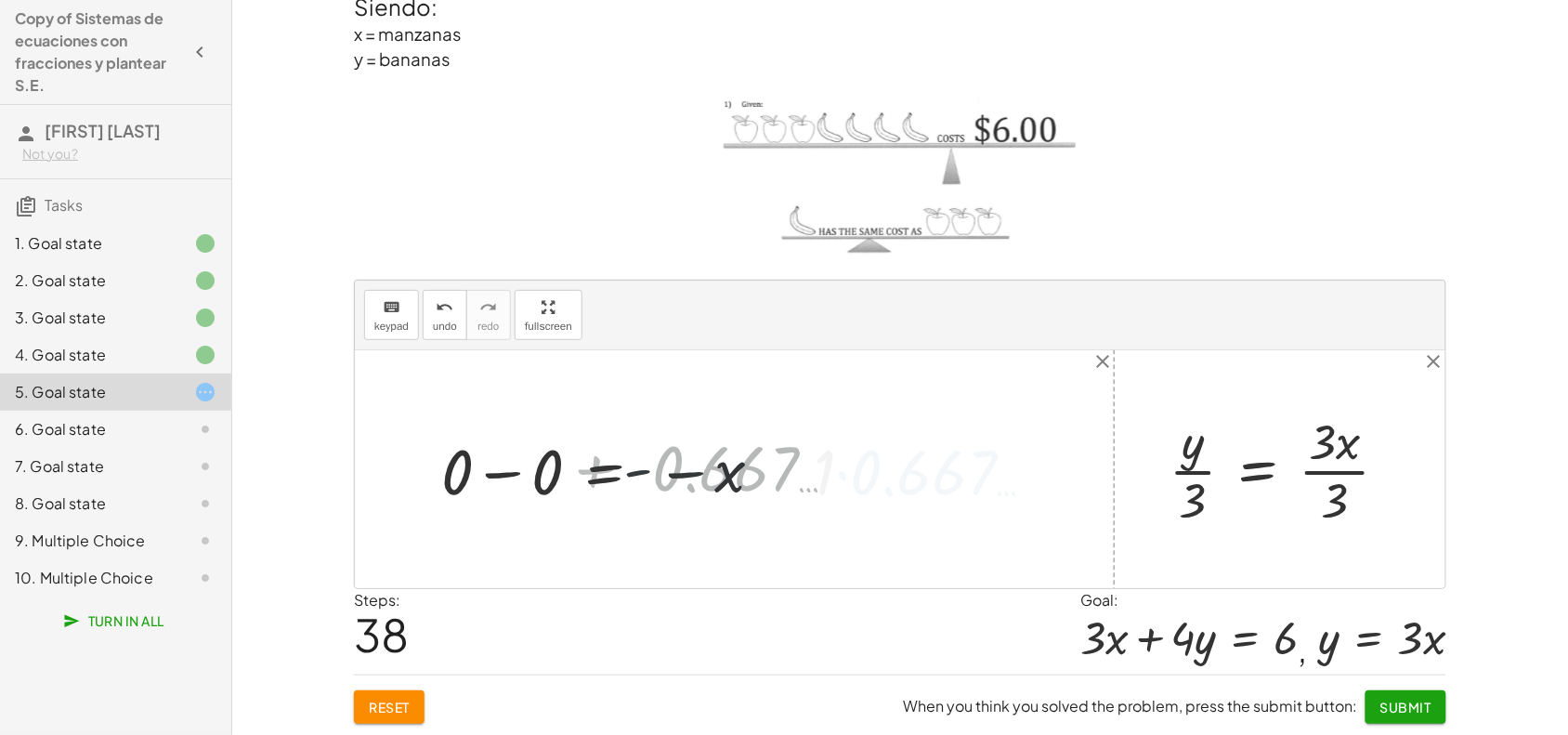 click at bounding box center [703, 469] 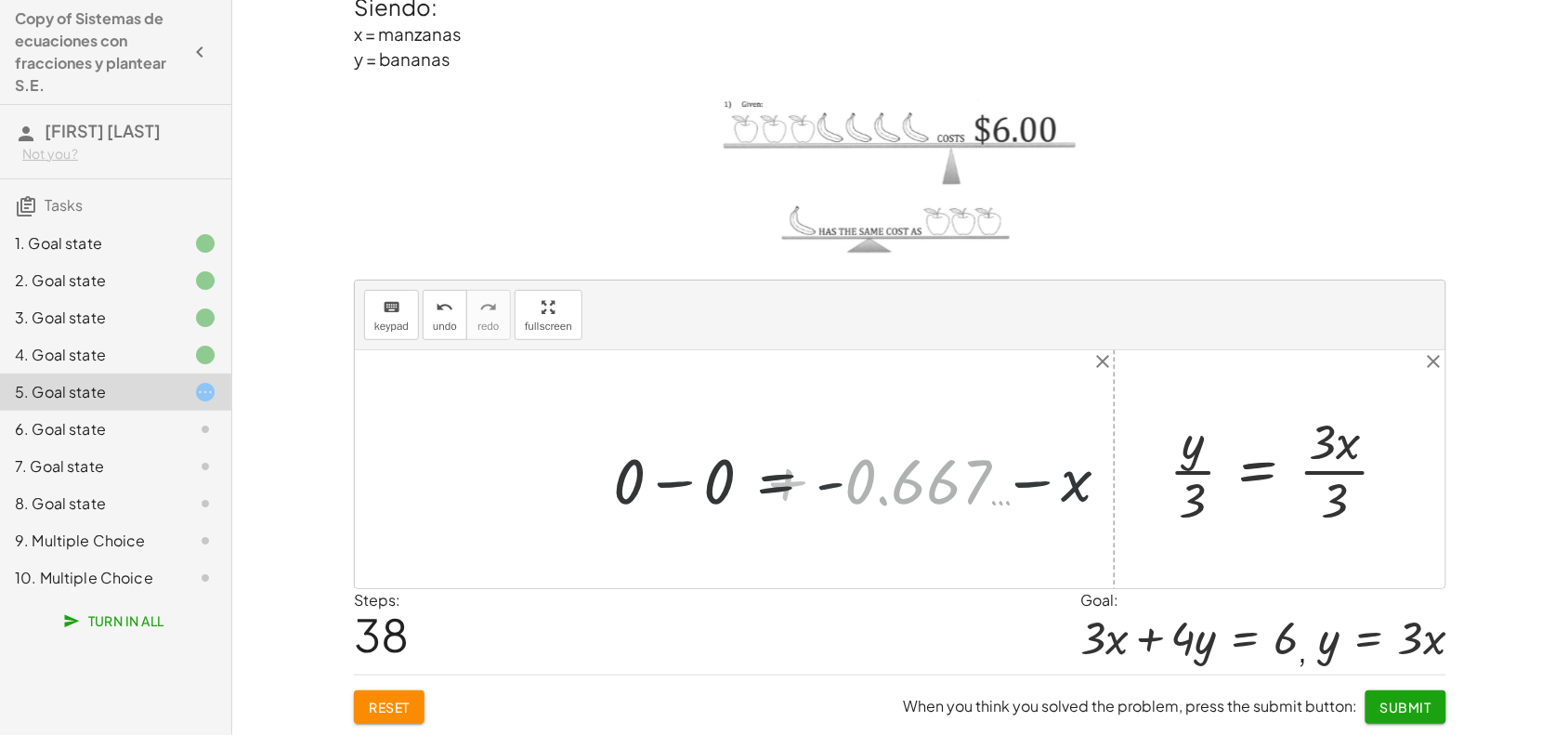 click at bounding box center (703, 469) 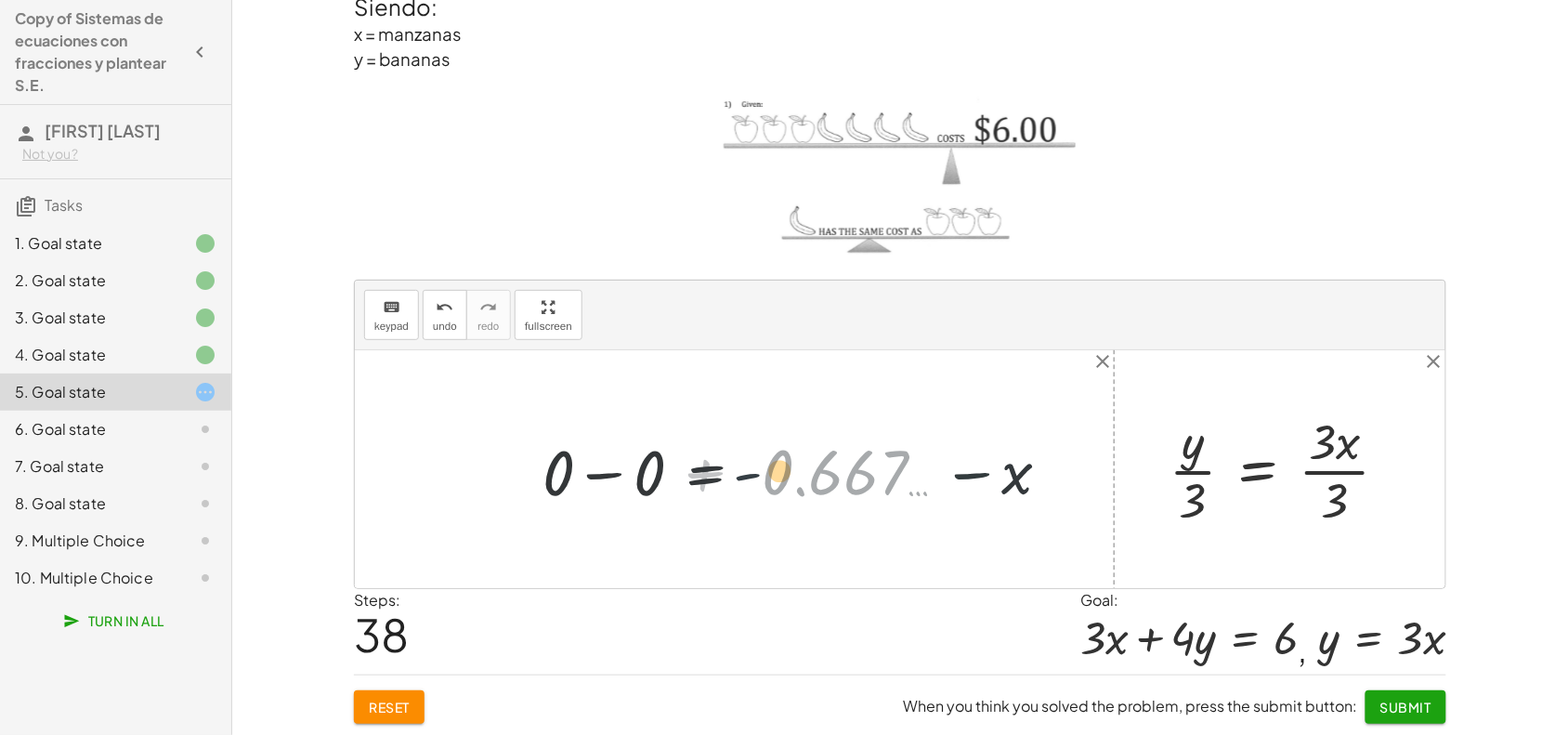 click at bounding box center [703, 469] 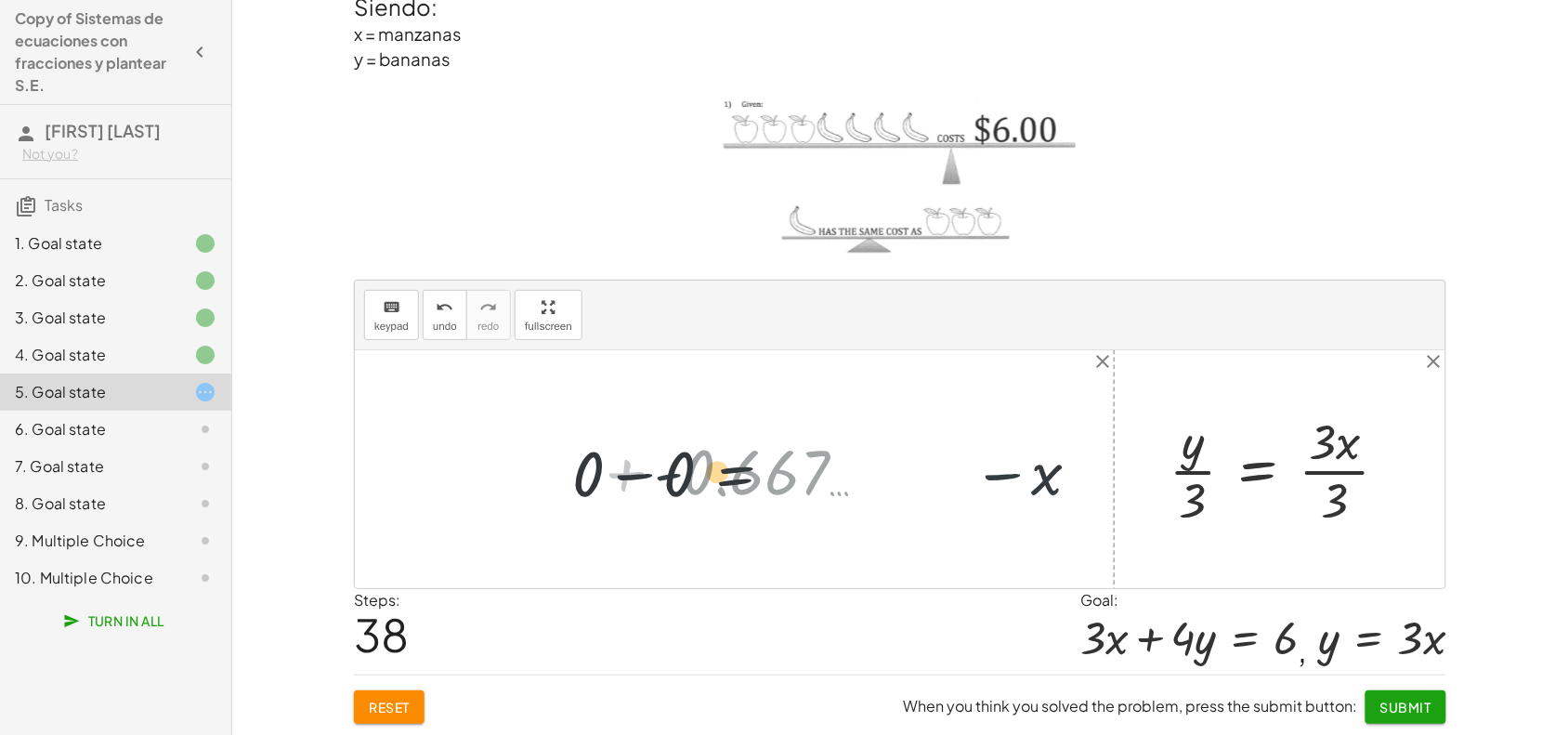 click at bounding box center (703, 469) 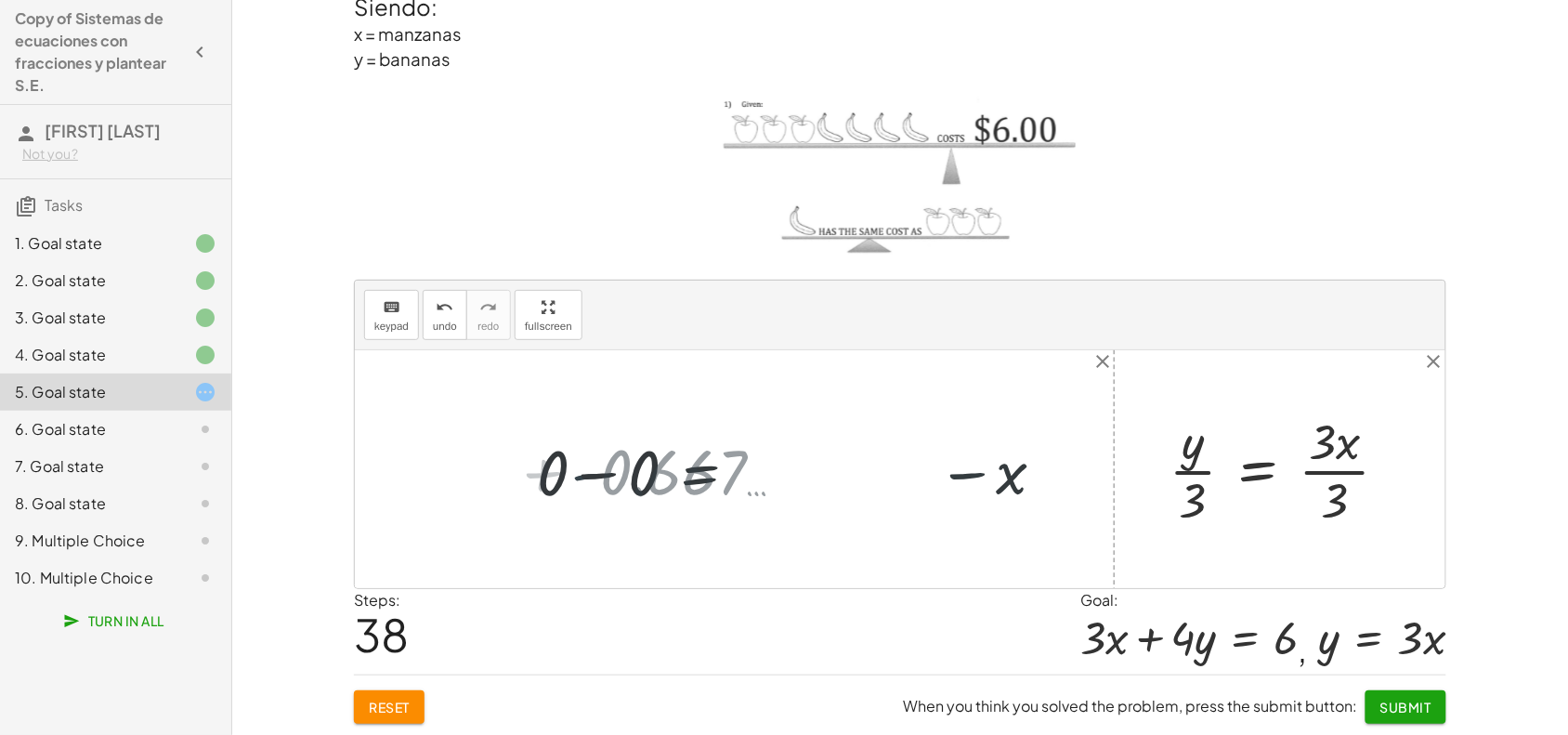 click at bounding box center (703, 469) 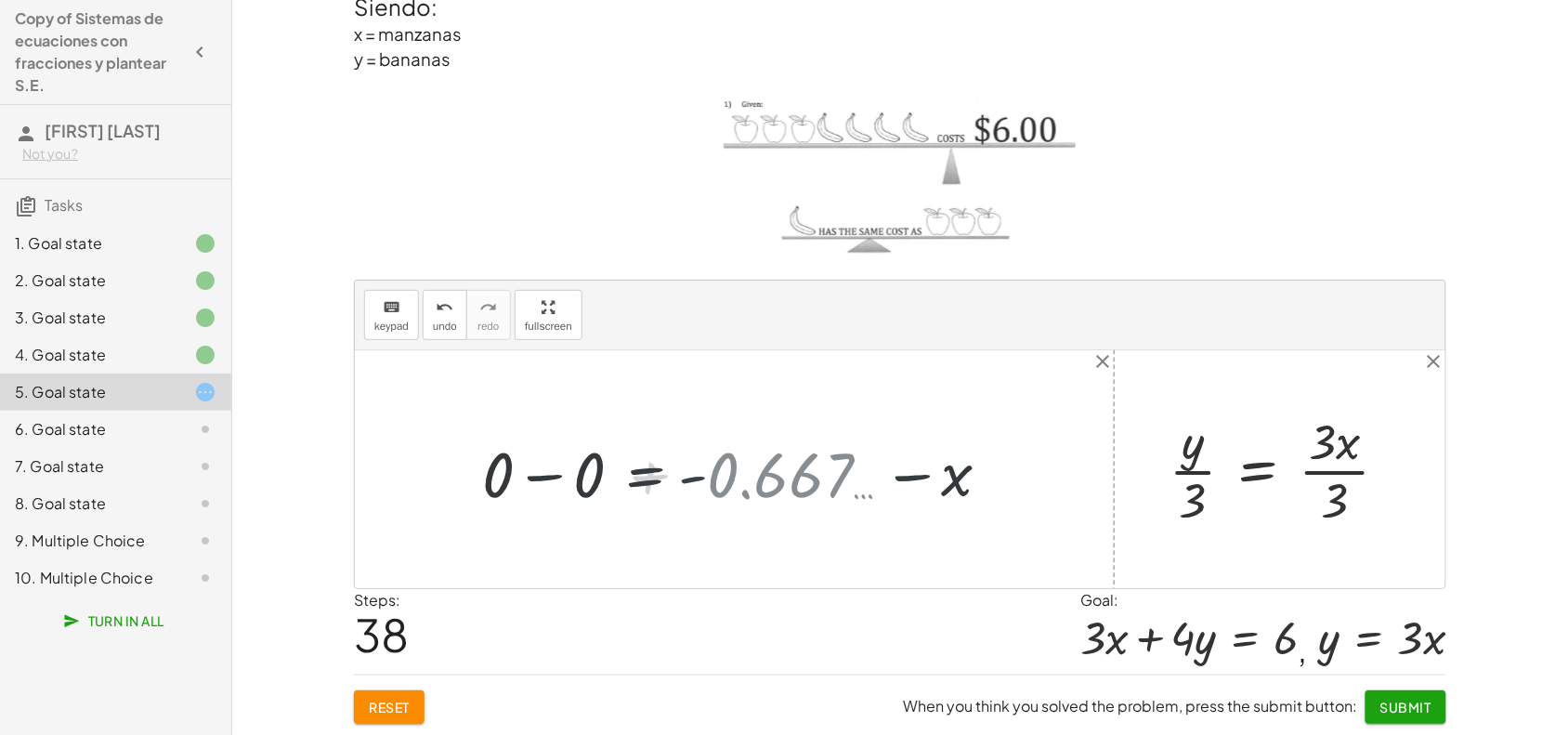 click at bounding box center (703, 469) 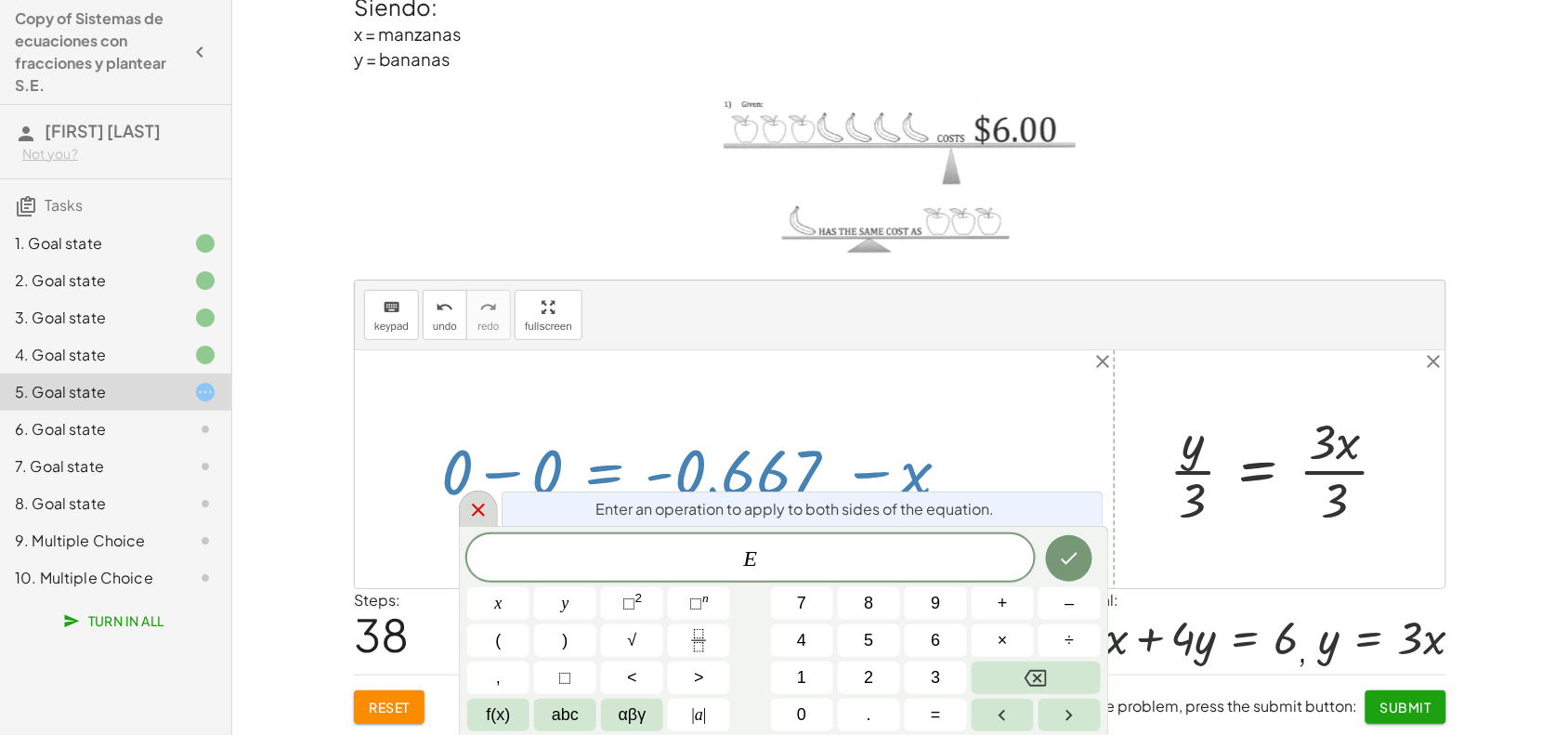 click 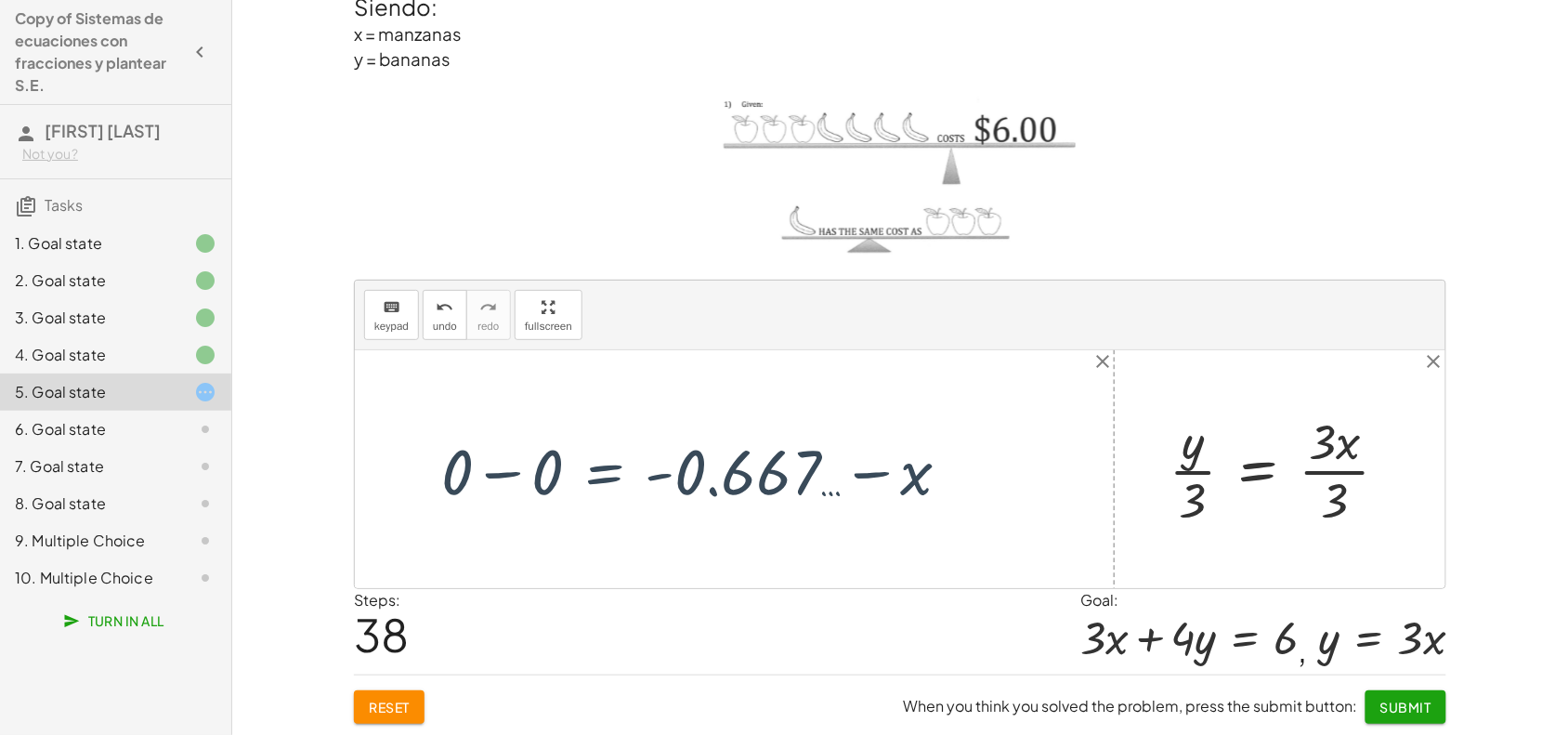 click at bounding box center [703, 469] 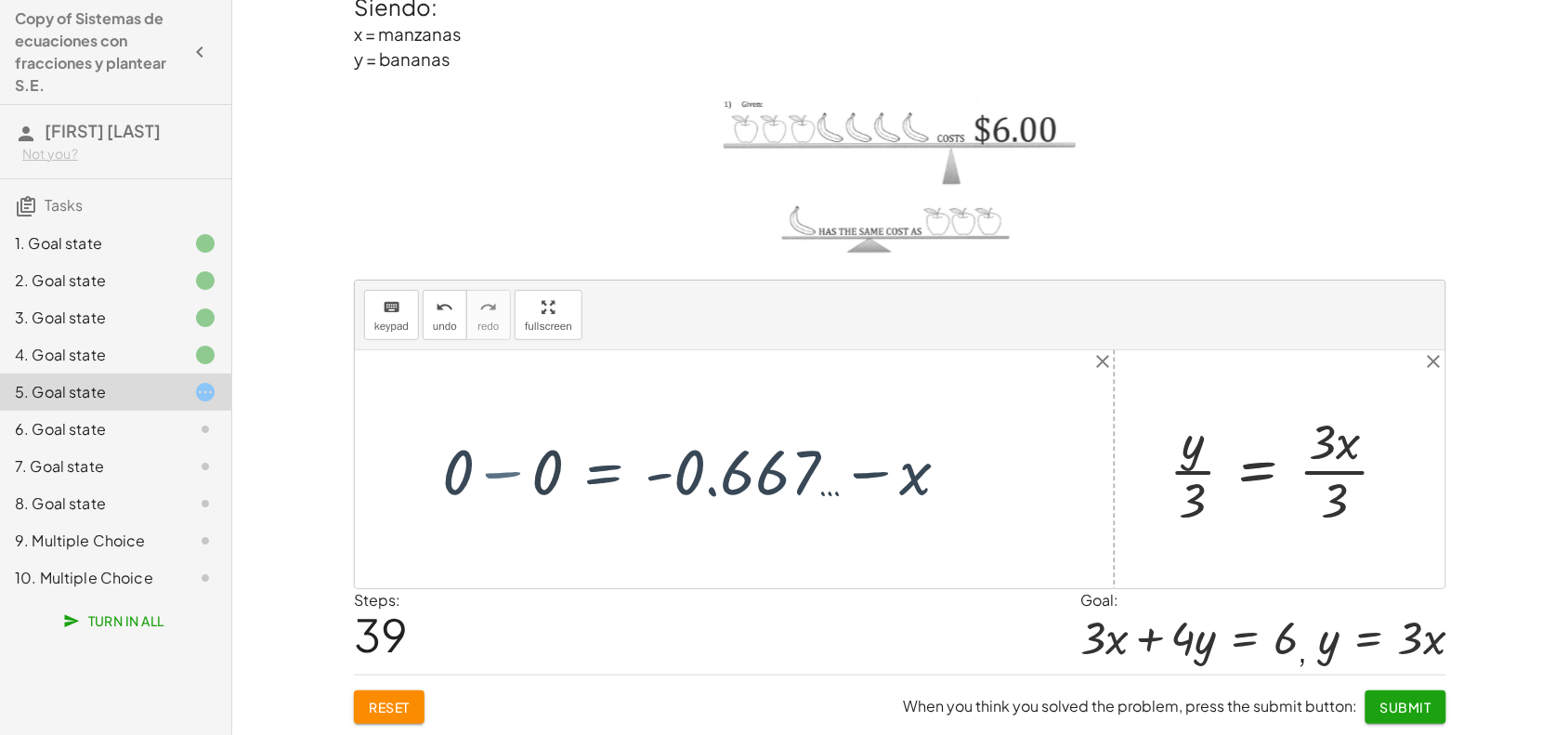click on "+ · ⬚ · x + · ⬚ · y = ⬚ + · 3 · x + · ⬚ · y = ⬚ + · 3 · x + · 4 · y = ⬚ + · 3 · x + · 4 · y = 6 + · 3 · x + · y · 4 = 6 + · 3 · x + · 4 · y = 6 + · 3 · x + · 4 · - 3 · x = 6 + · 3 · x + · - 12 · x = 6 + · 3 · x − · 12 · x = 6 · - 9 · x = 6 · - 9 · x · - 9 = · 6 · - 9 x = · 6 · - 9 + x − x = − x + · 6 · - 9 + x − x = + · 6 · - 9 − x + x − x = + · 6 · - 9 − · - 9 · x · - 9 + x − x = + · 2 · 3 · - 3 · 3 − · - 9 · x · - 9 + x − x = + · 2 · - 3 − · - 9 · x · - 9 + x − x = + - 0.667 … − · - 9 · x · - 9 + x − x = − 0.667 … − · - 9 · x · - 9 + x + · - 1 · x = − 0.667 … − · - 9 · x · - 9 + x − · 1 · x = − 0.667 … − · - 9 · x · - 9 · 0 · x = − 0.667 … − · - 9 · x · - 9 0 = − 0.667 … − · - 9 · x · - 9 + 0 − 0 = − 0 − 0.667 … − · - 9 · x · - 9 + 0 − 0 = − 0.667 … − · - 9 · x · - 9 + 0 − 0 = − · - 9 · x · - 9 − 0.667 … + 0 0" at bounding box center (741, 469) 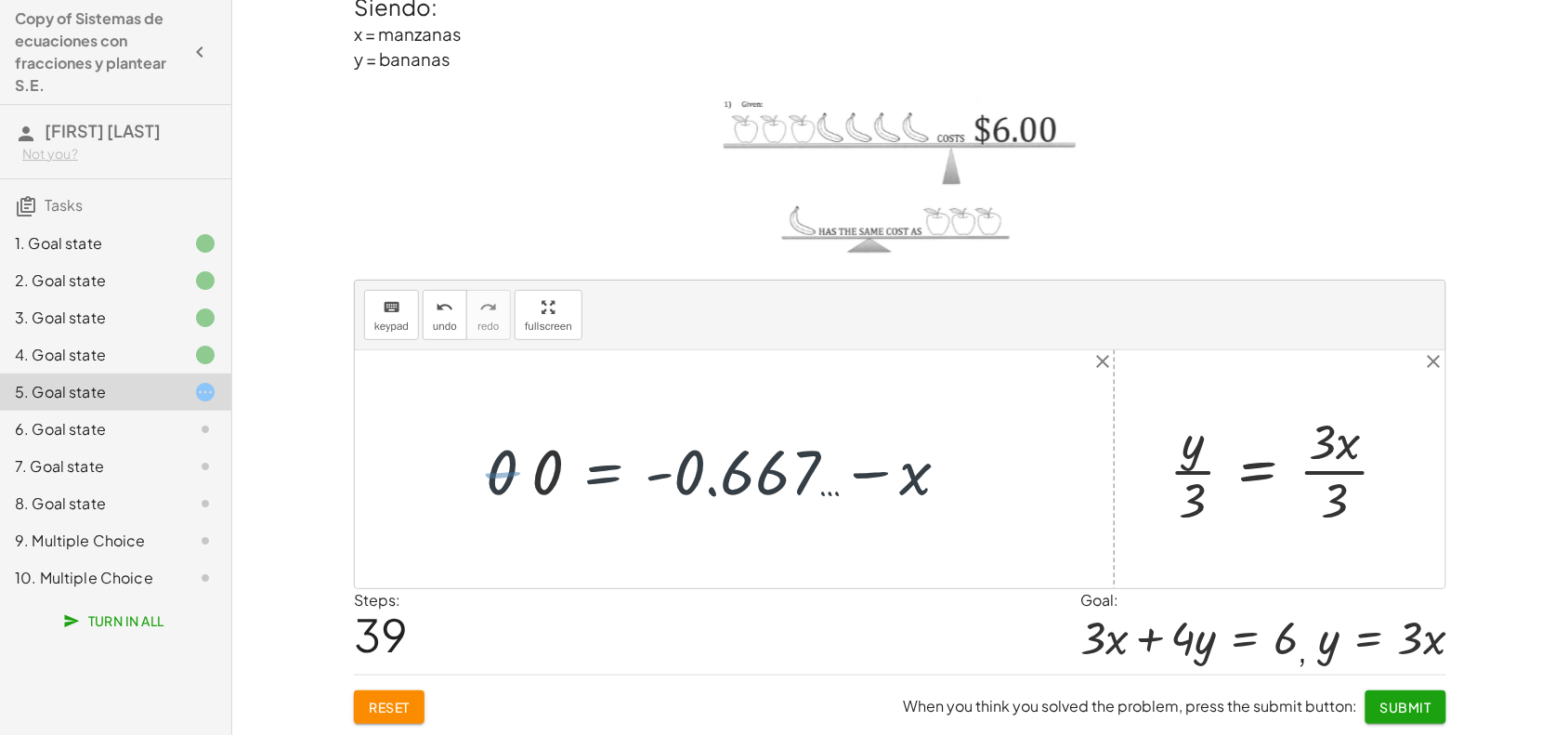 click on "+ · ⬚ · x + · ⬚ · y = ⬚ + · 3 · x + · ⬚ · y = ⬚ + · 3 · x + · 4 · y = ⬚ + · 3 · x + · 4 · y = 6 + · 3 · x + · y · 4 = 6 + · 3 · x + · 4 · y = 6 + · 3 · x + · 4 · - 3 · x = 6 + · 3 · x + · - 12 · x = 6 + · 3 · x − · 12 · x = 6 · - 9 · x = 6 · - 9 · x · - 9 = · 6 · - 9 x = · 6 · - 9 + x − x = − x + · 6 · - 9 + x − x = + · 6 · - 9 − x + x − x = + · 6 · - 9 − · - 9 · x · - 9 + x − x = + · 2 · 3 · - 3 · 3 − · - 9 · x · - 9 + x − x = + · 2 · - 3 − · - 9 · x · - 9 + x − x = + - 0.667 … − · - 9 · x · - 9 + x − x = − 0.667 … − · - 9 · x · - 9 + x + · - 1 · x = − 0.667 … − · - 9 · x · - 9 + x − · 1 · x = − 0.667 … − · - 9 · x · - 9 · 0 · x = − 0.667 … − · - 9 · x · - 9 0 = − 0.667 … − · - 9 · x · - 9 + 0 − 0 = − 0 − 0.667 … − · - 9 · x · - 9 + 0 − 0 = − 0.667 … − · - 9 · x · - 9 + 0 − 0 = − · - 9 · x · - 9 − 0.667 … + 0 0" at bounding box center (741, 469) 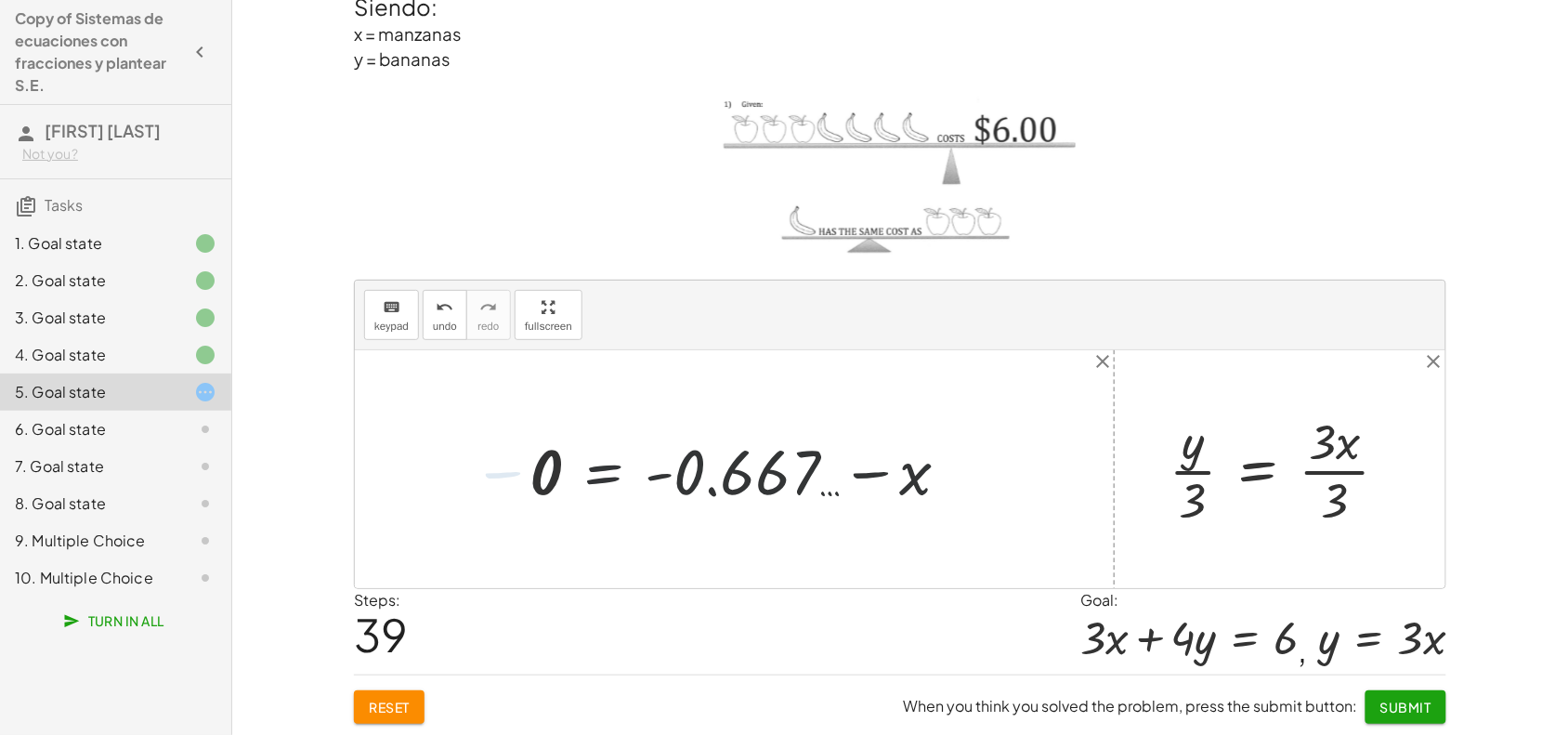 click at bounding box center (748, 469) 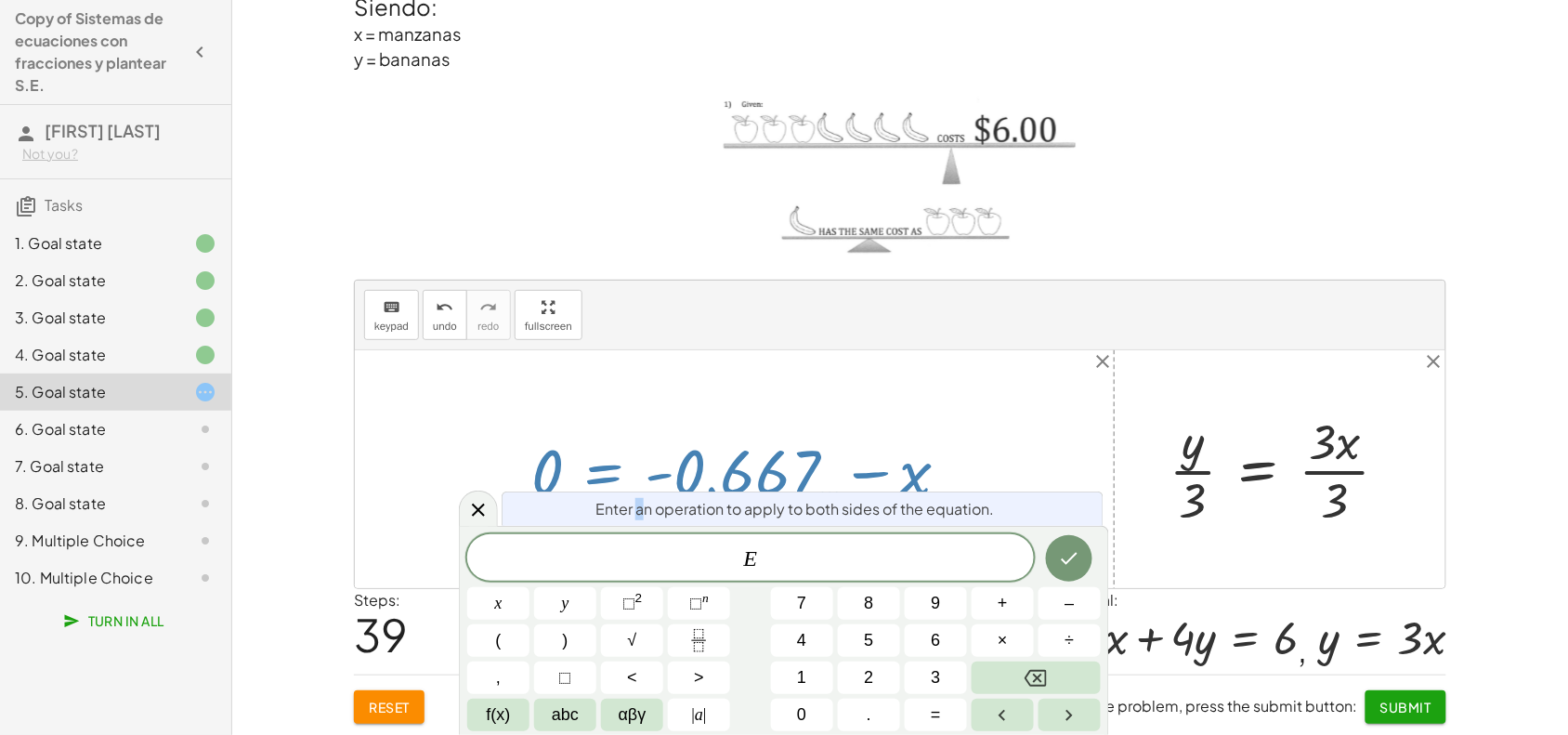 click on "Enter an operation to apply to both sides of the equation." at bounding box center [803, 508] 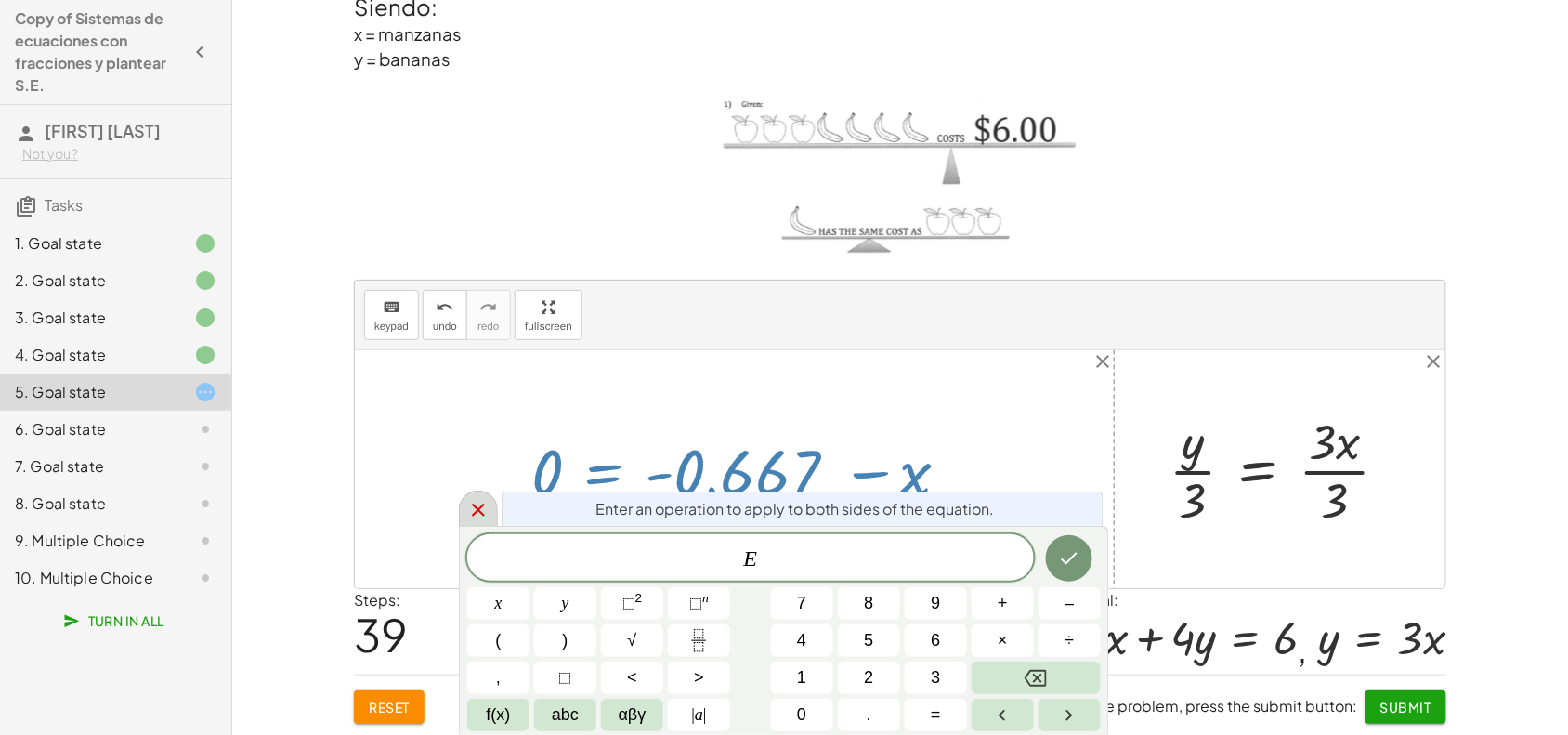click 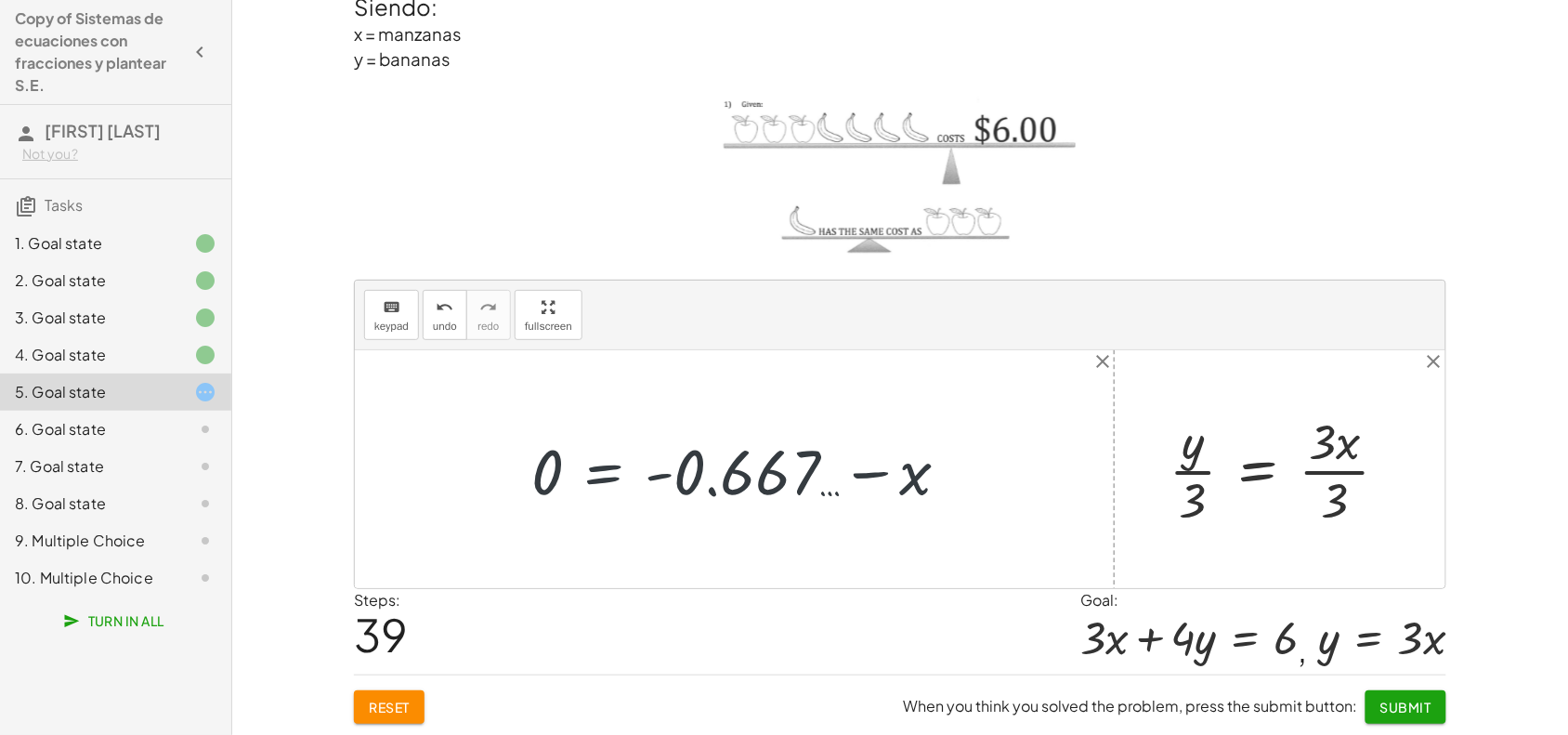 click at bounding box center (748, 469) 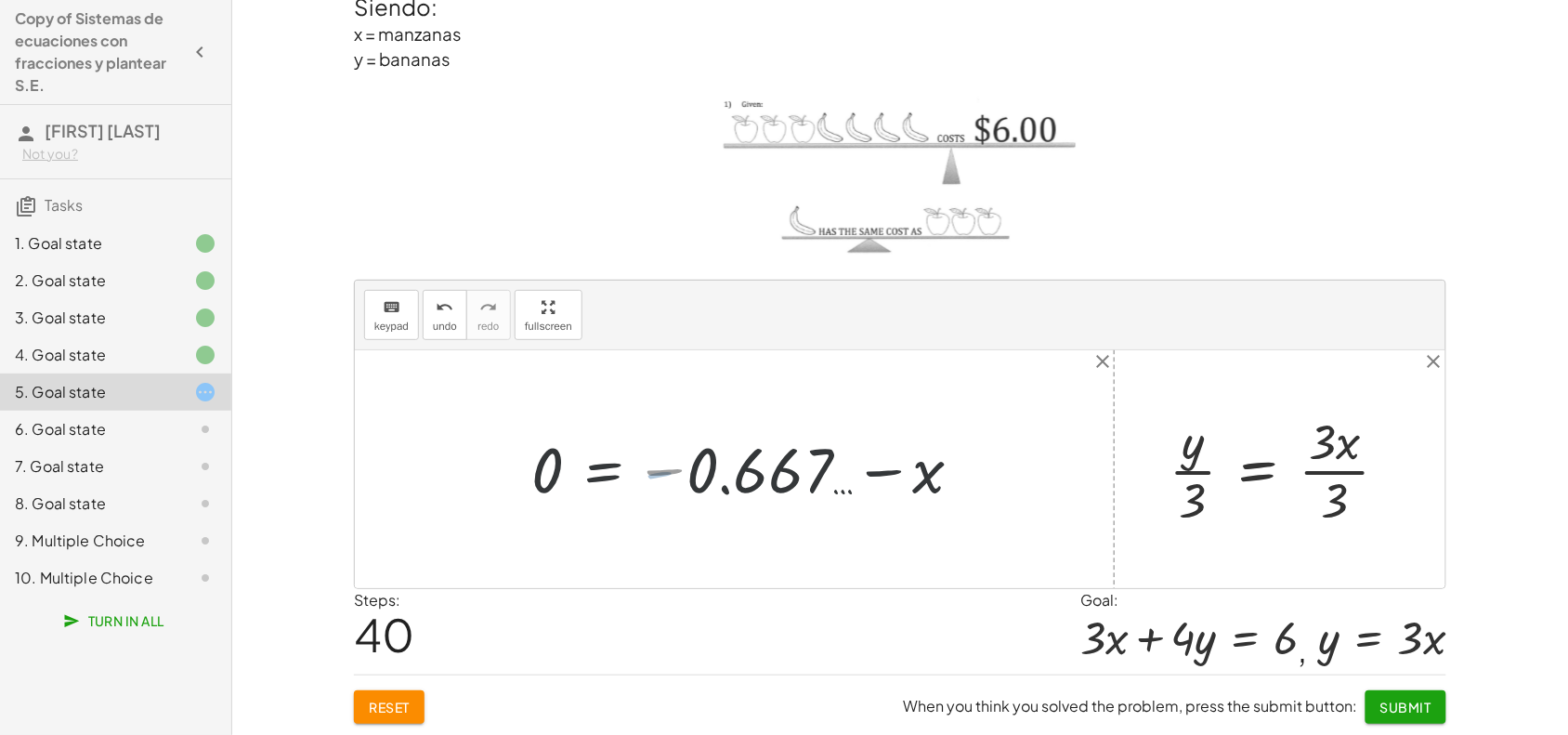 click at bounding box center [758, 468] 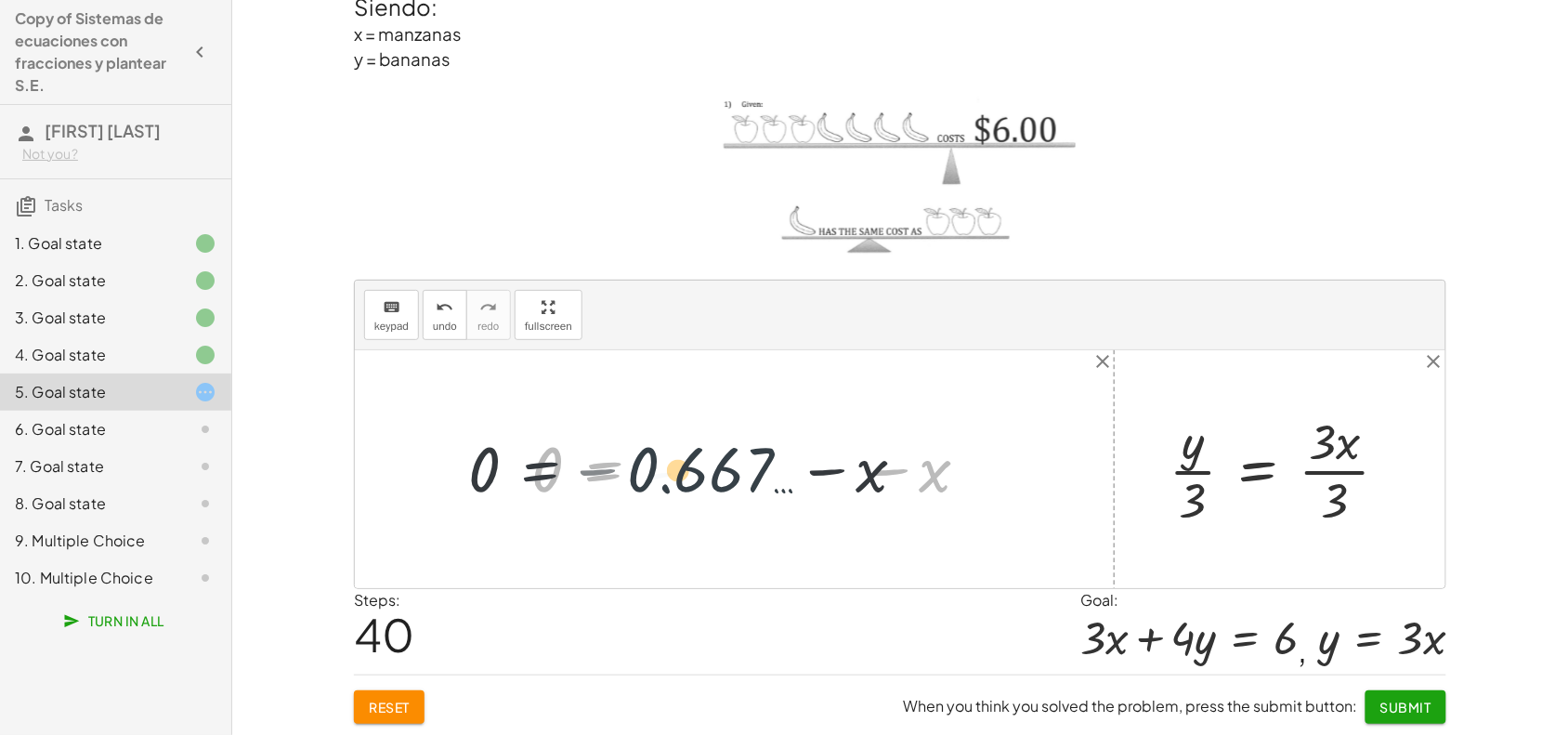 click at bounding box center (758, 468) 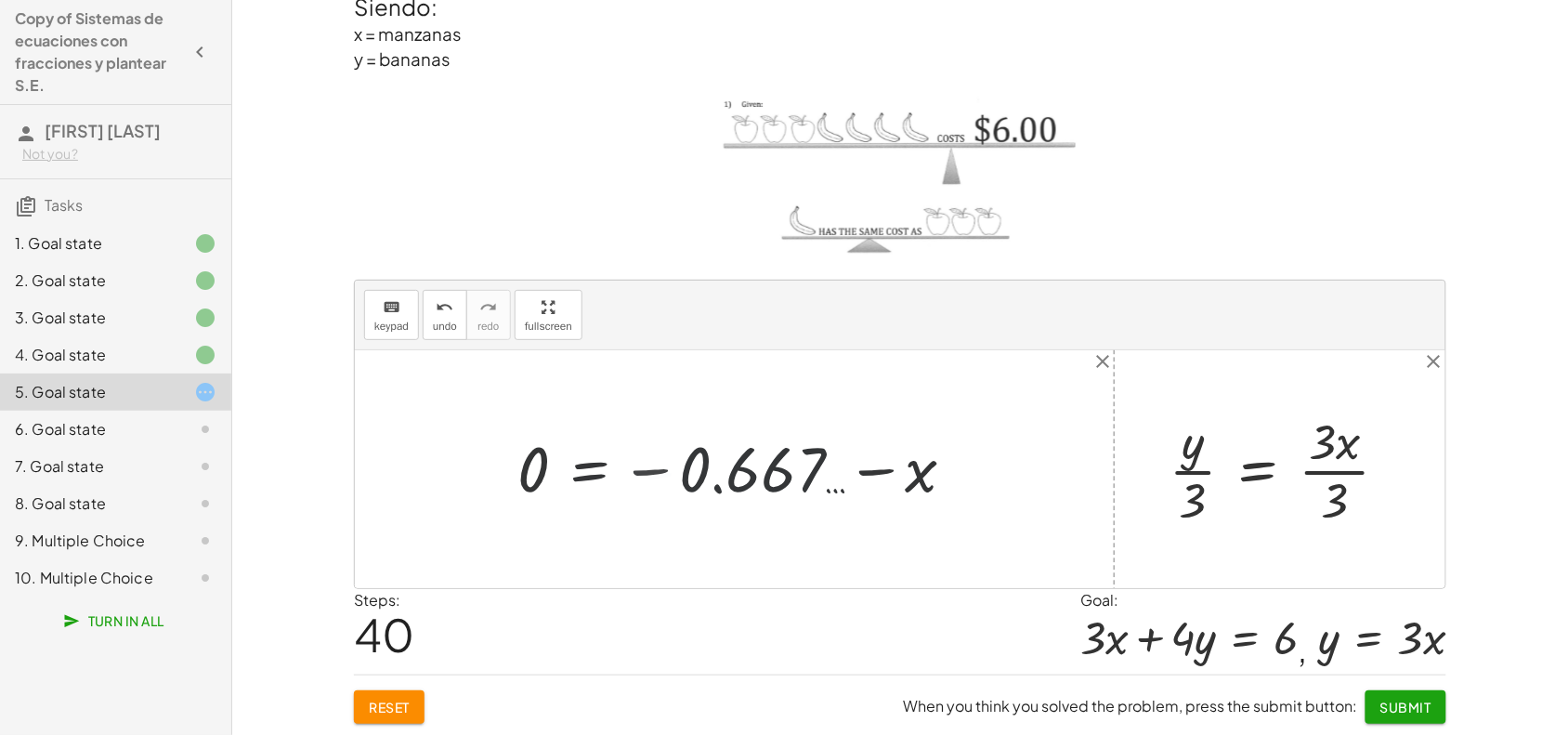 click on "+ · ⬚ · x + · ⬚ · y = ⬚ + · 3 · x + · ⬚ · y = ⬚ + · 3 · x + · 4 · y = ⬚ + · 3 · x + · 4 · y = 6 + · 3 · x + · y · 4 = 6 + · 3 · x + · 4 · y = 6 + · 3 · x + · 4 · - 3 · x = 6 + · 3 · x + · - 12 · x = 6 + · 3 · x − · 12 · x = 6 · - 9 · x = 6 · - 9 · x · - 9 = · 6 · - 9 x = · 6 · - 9 + x − x = − x + · 6 · - 9 + x − x = + · 6 · - 9 − x + x − x = + · 6 · - 9 − · - 9 · x · - 9 + x − x = + · 2 · 3 · - 3 · 3 − · - 9 · x · - 9 + x − x = + · 2 · - 3 − · - 9 · x · - 9 + x − x = + - 0.667 … − · - 9 · x · - 9 + x − x = − 0.667 … − · - 9 · x · - 9 + x + · - 1 · x = − 0.667 … − · - 9 · x · - 9 + x − · 1 · x = − 0.667 … − · - 9 · x · - 9 · 0 · x = − 0.667 … − · - 9 · x · - 9 0 = − 0.667 … − · - 9 · x · - 9 + 0 − 0 = − 0 − 0.667 … − · - 9 · x · - 9 + 0 − 0 = − 0.667 … − · - 9 · x · - 9 + 0 − 0 = − · - 9 · x · - 9 − 0.667 … + 0 0" at bounding box center (900, 469) 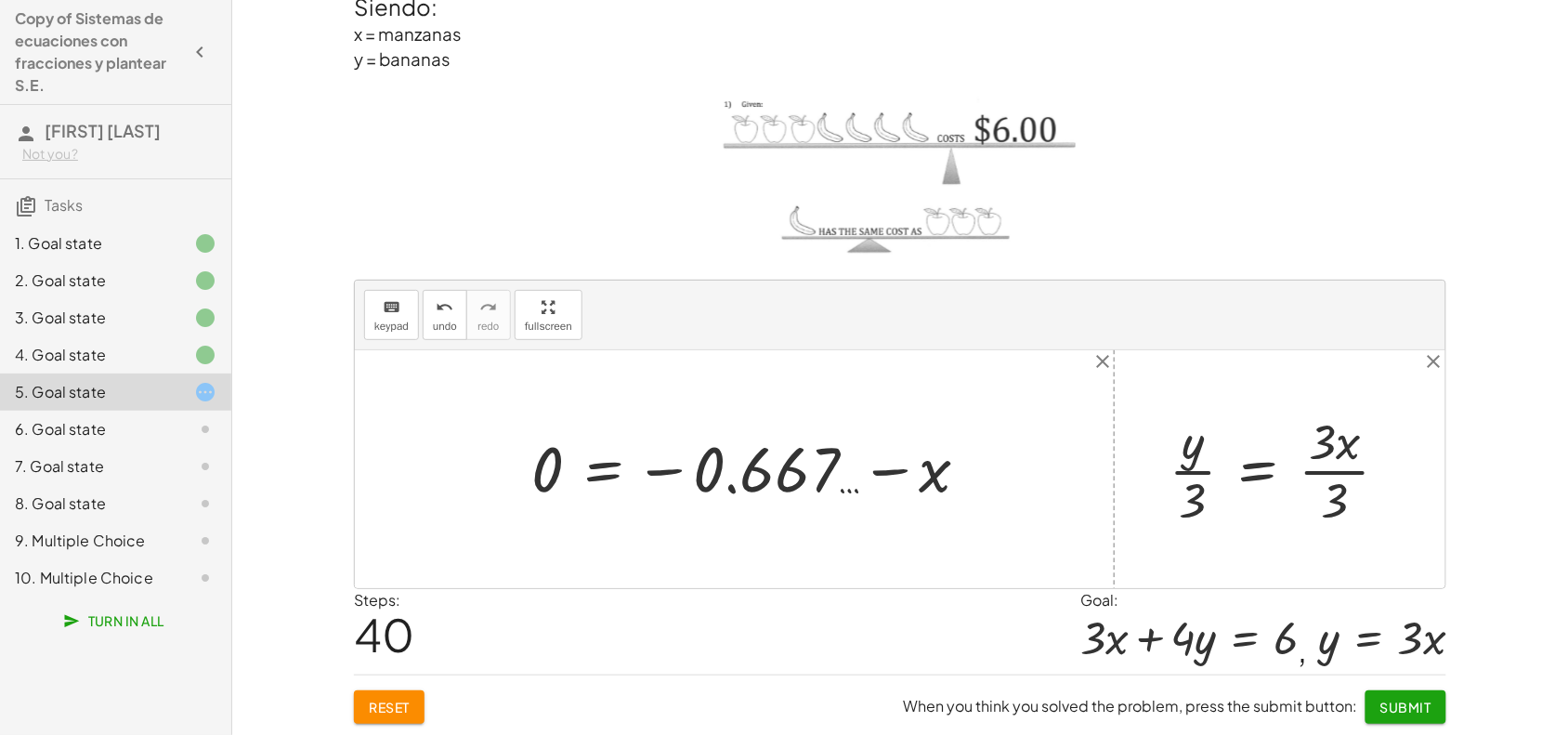 click at bounding box center [758, 468] 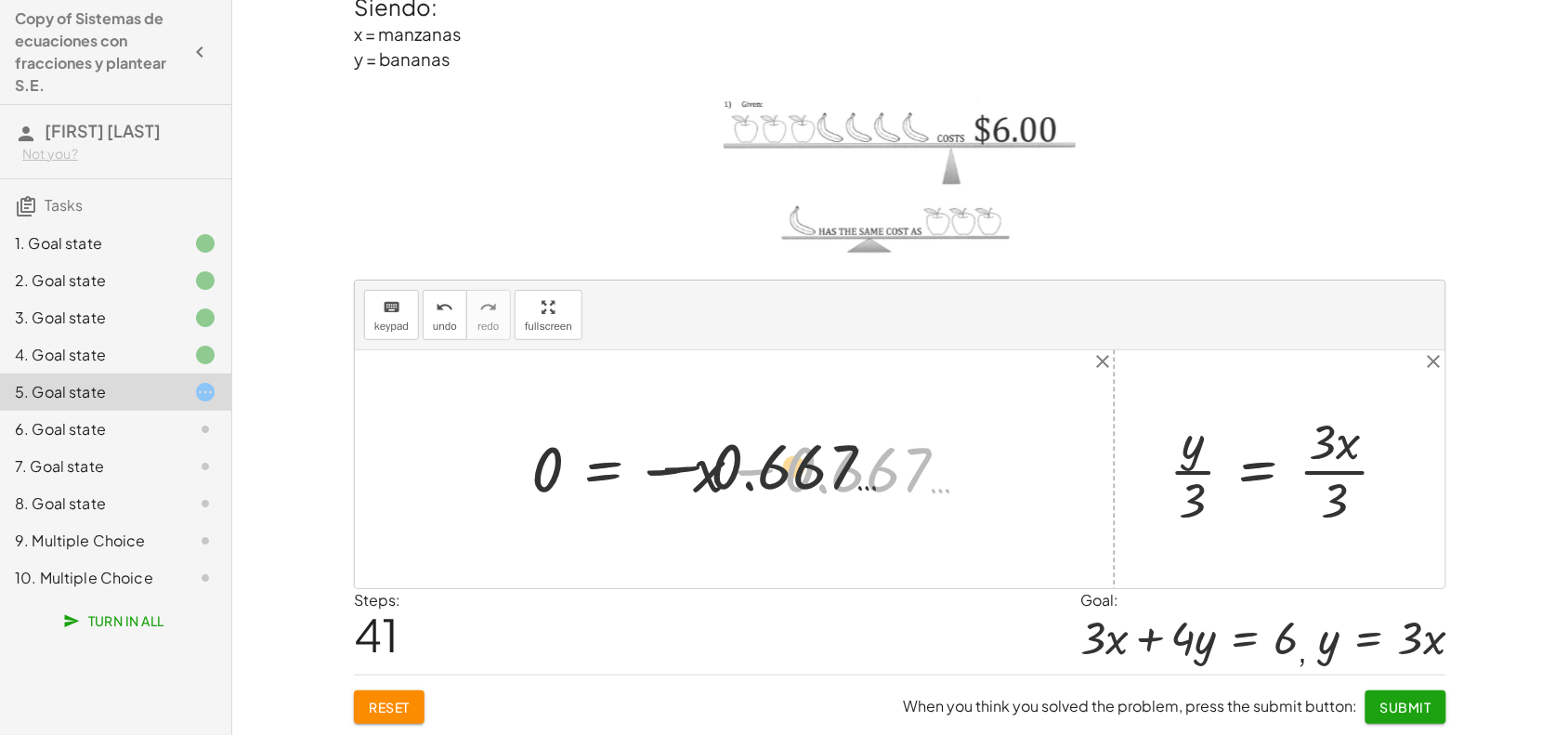 click at bounding box center [758, 468] 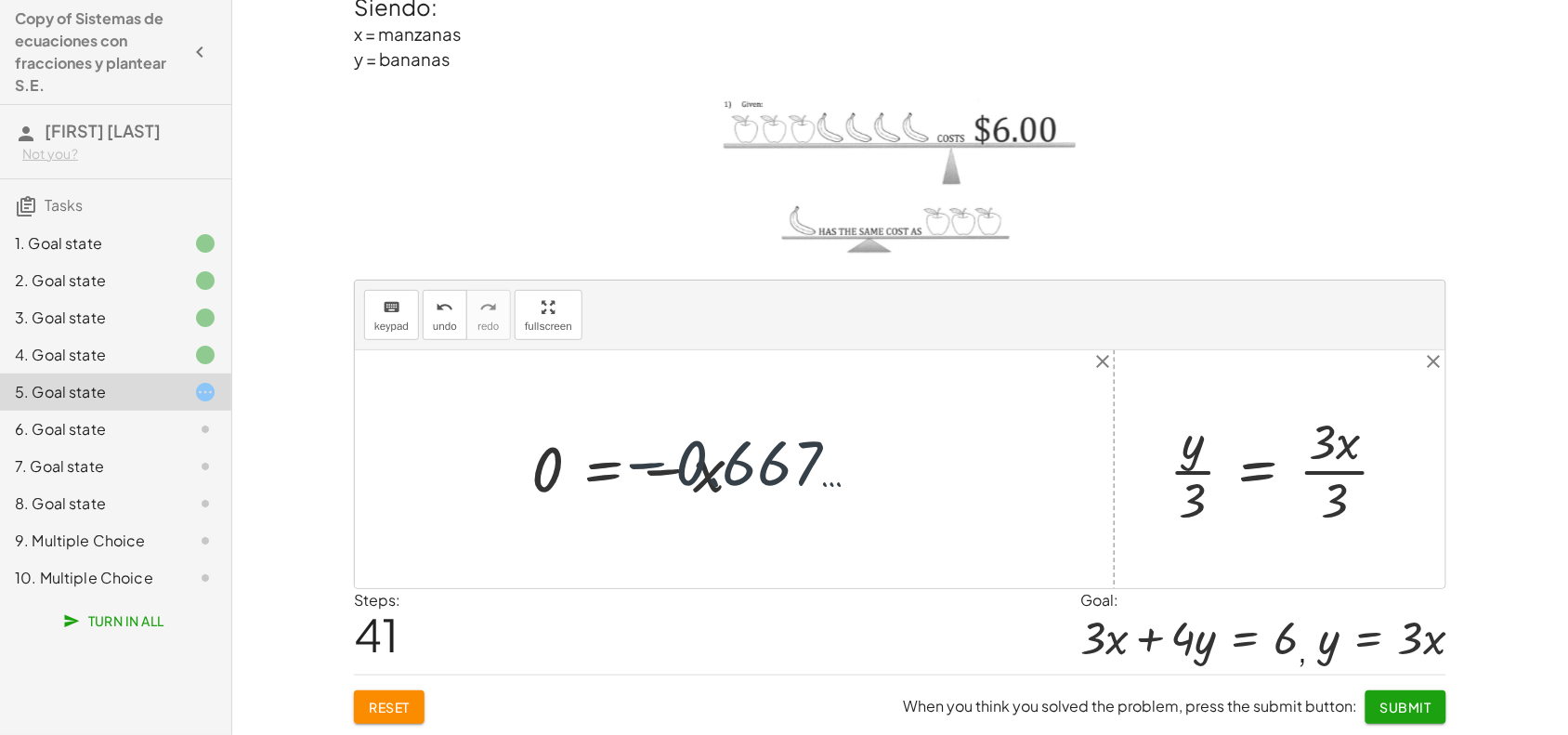 click at bounding box center (758, 468) 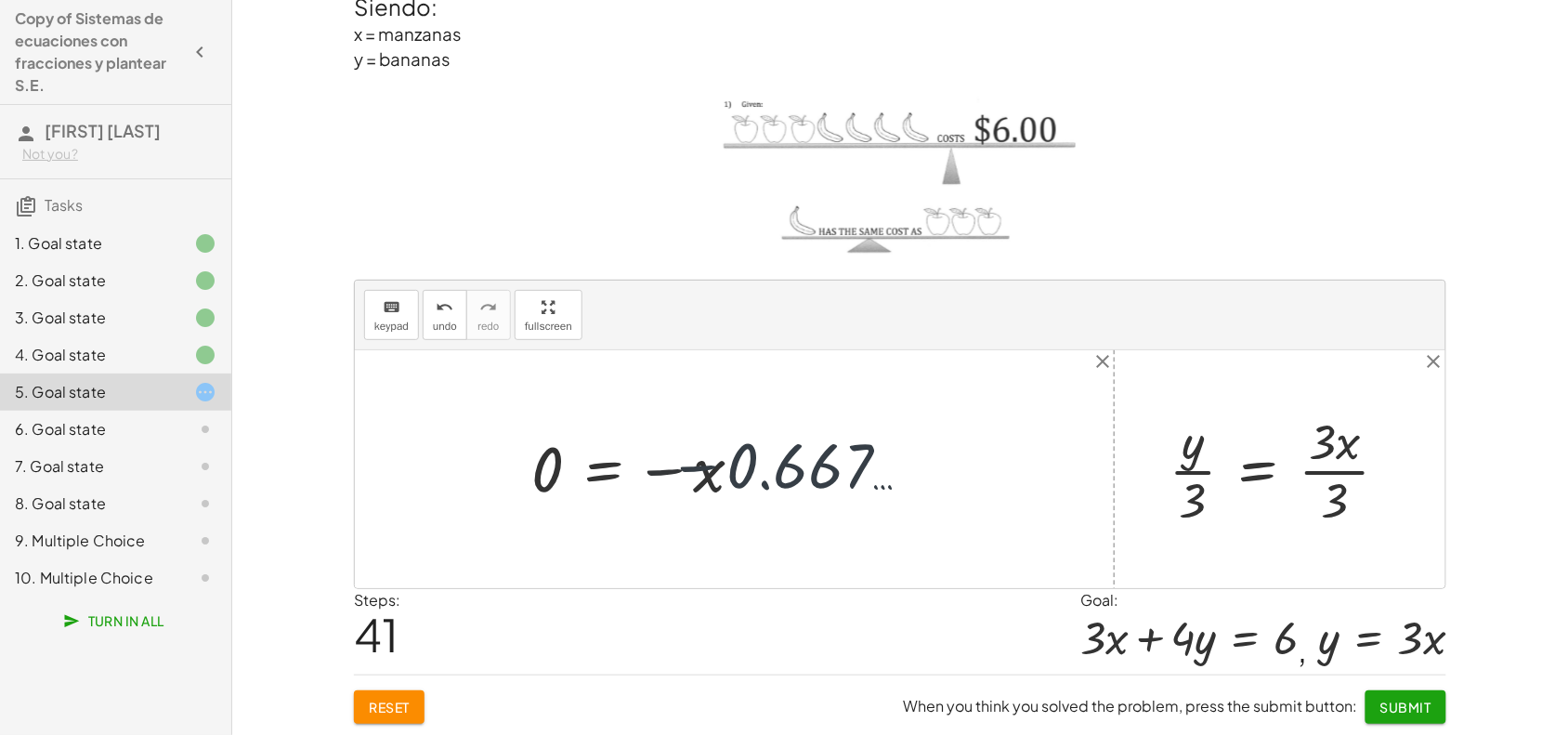 click at bounding box center [758, 468] 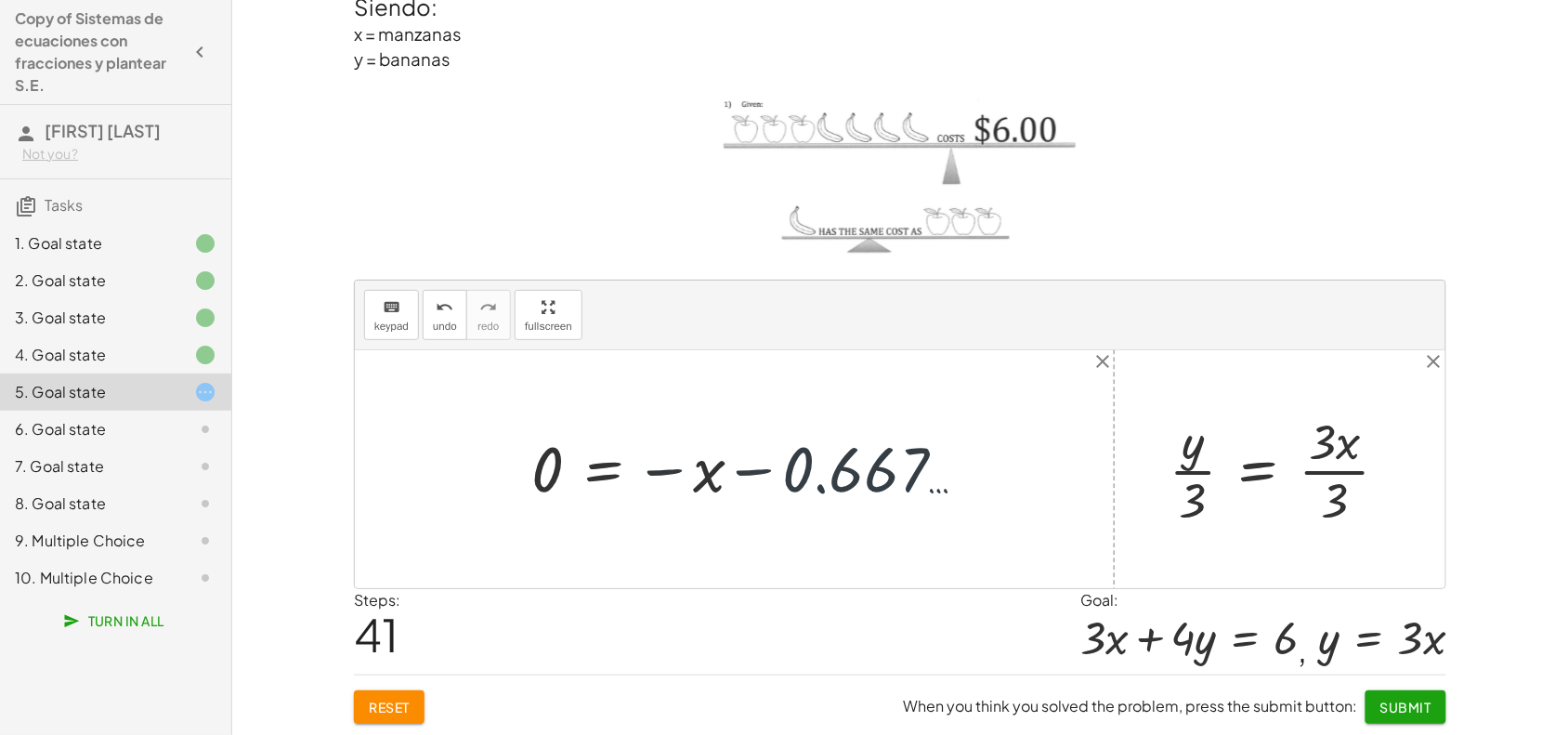 click at bounding box center [758, 468] 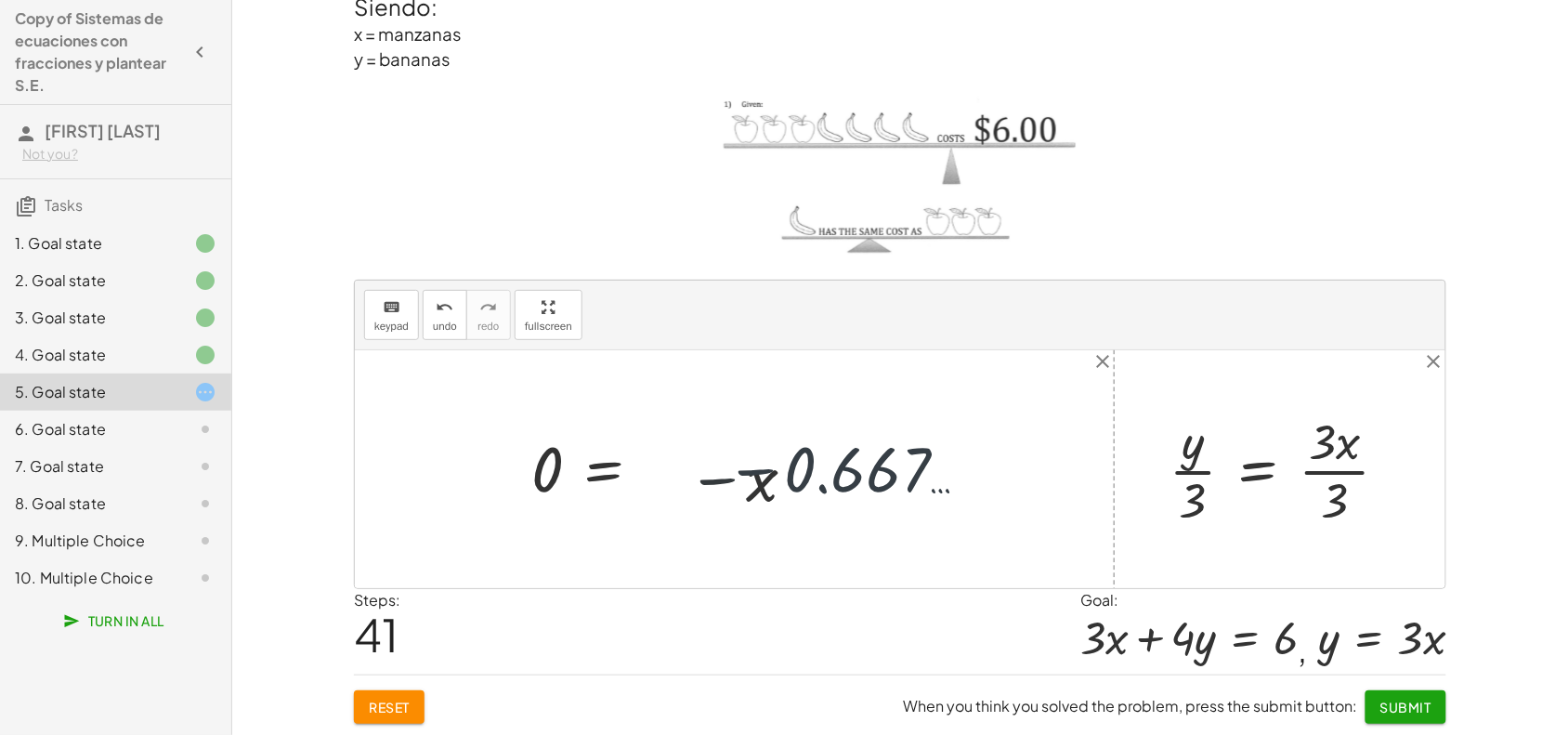 click at bounding box center [758, 468] 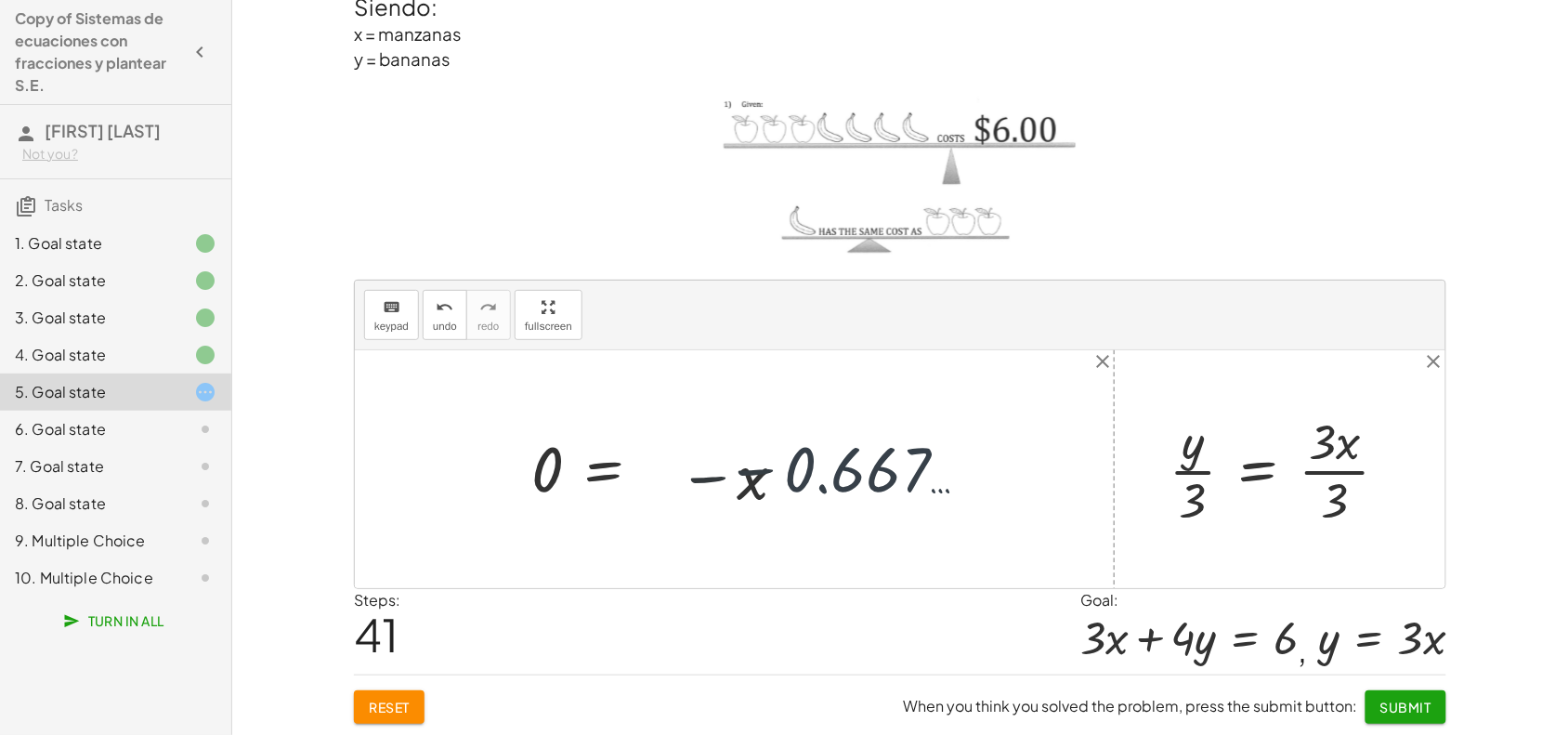 click at bounding box center (758, 468) 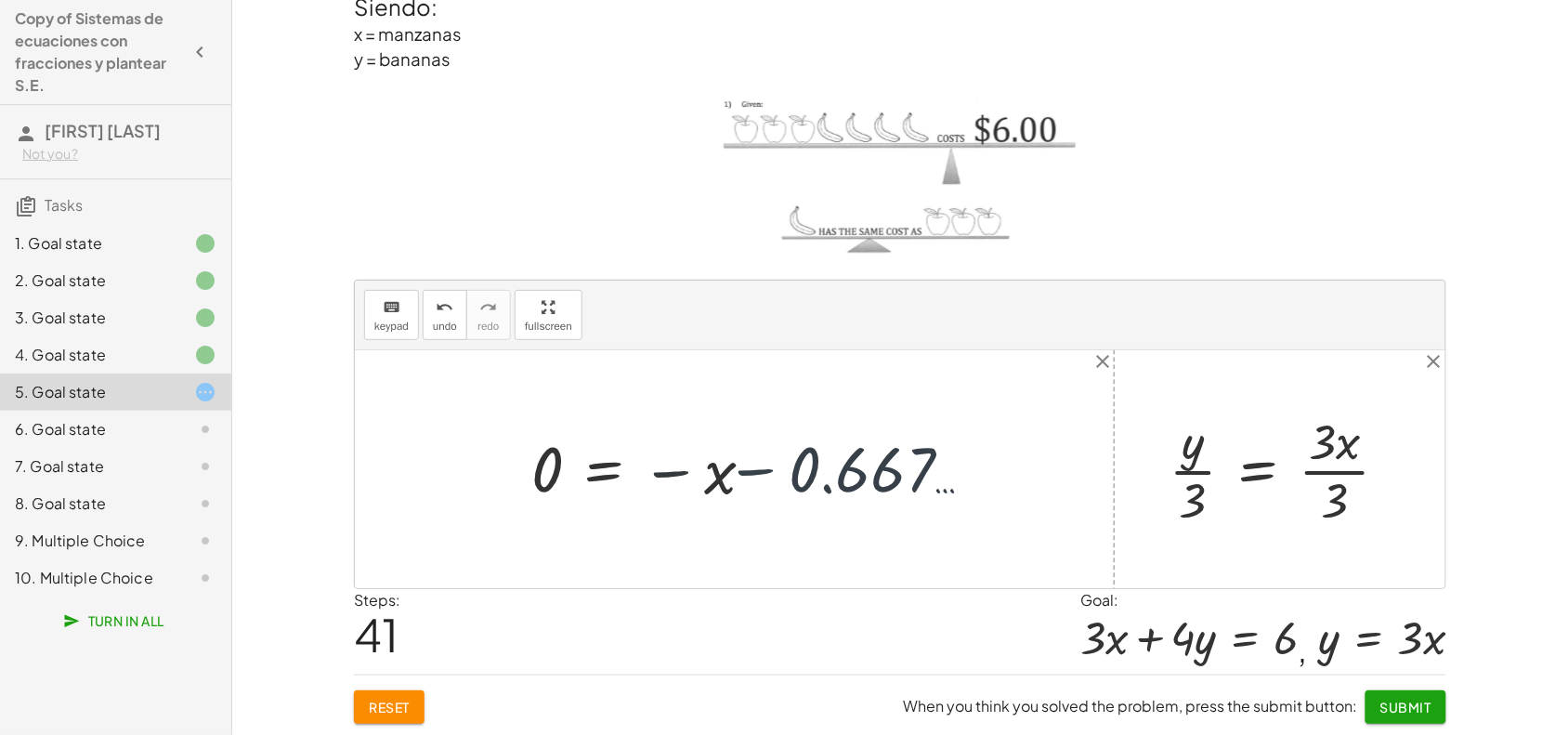 click at bounding box center [758, 468] 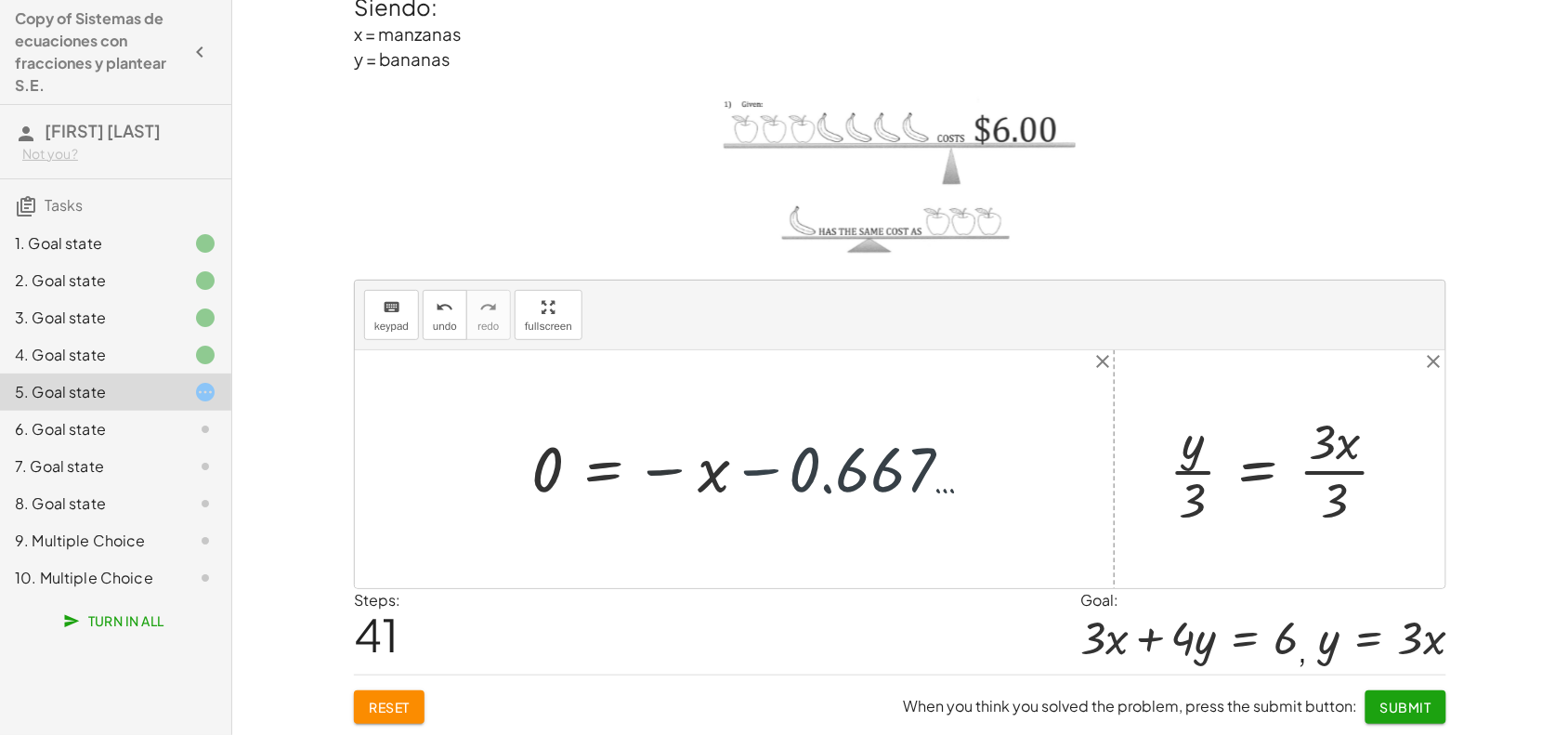 click at bounding box center [758, 468] 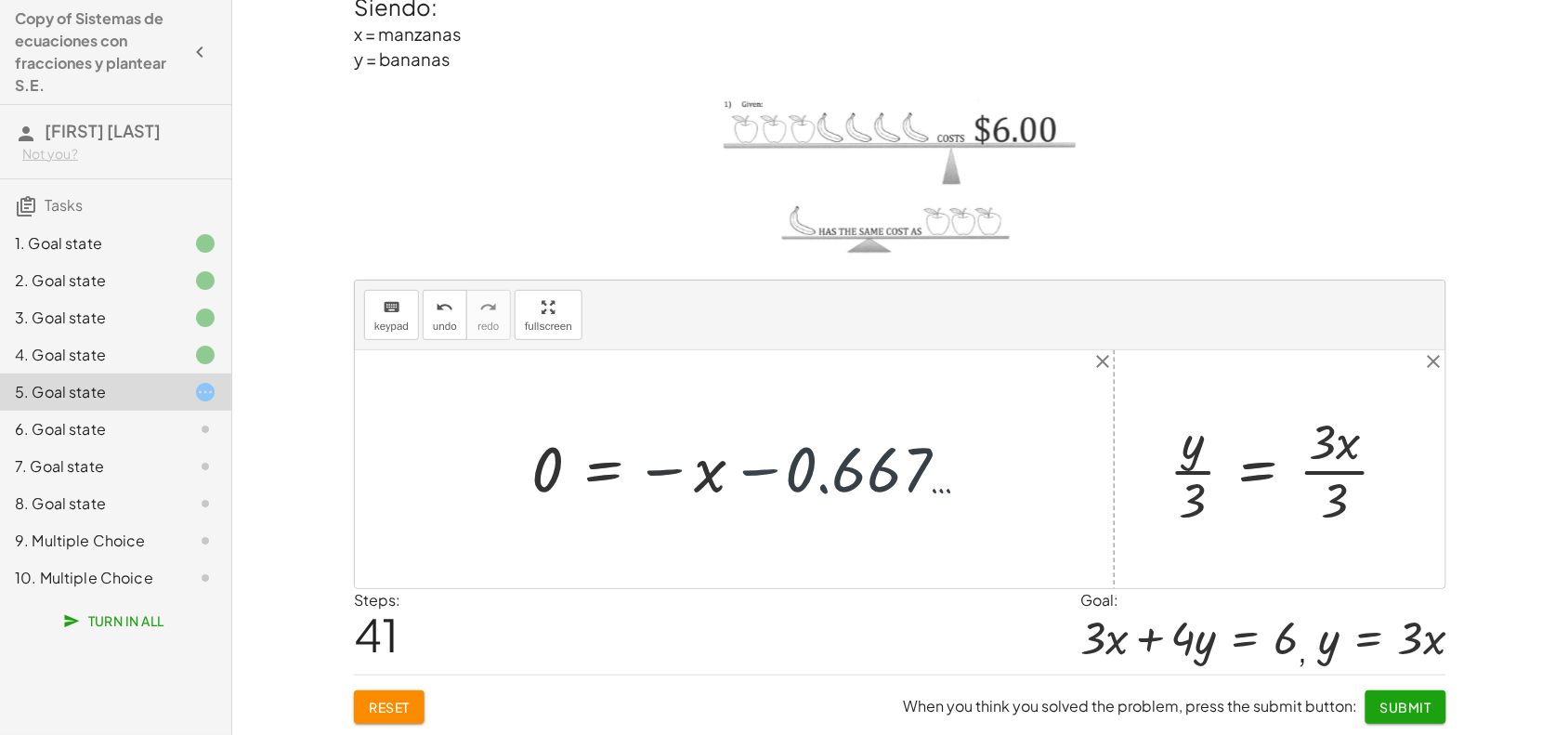 click at bounding box center (758, 468) 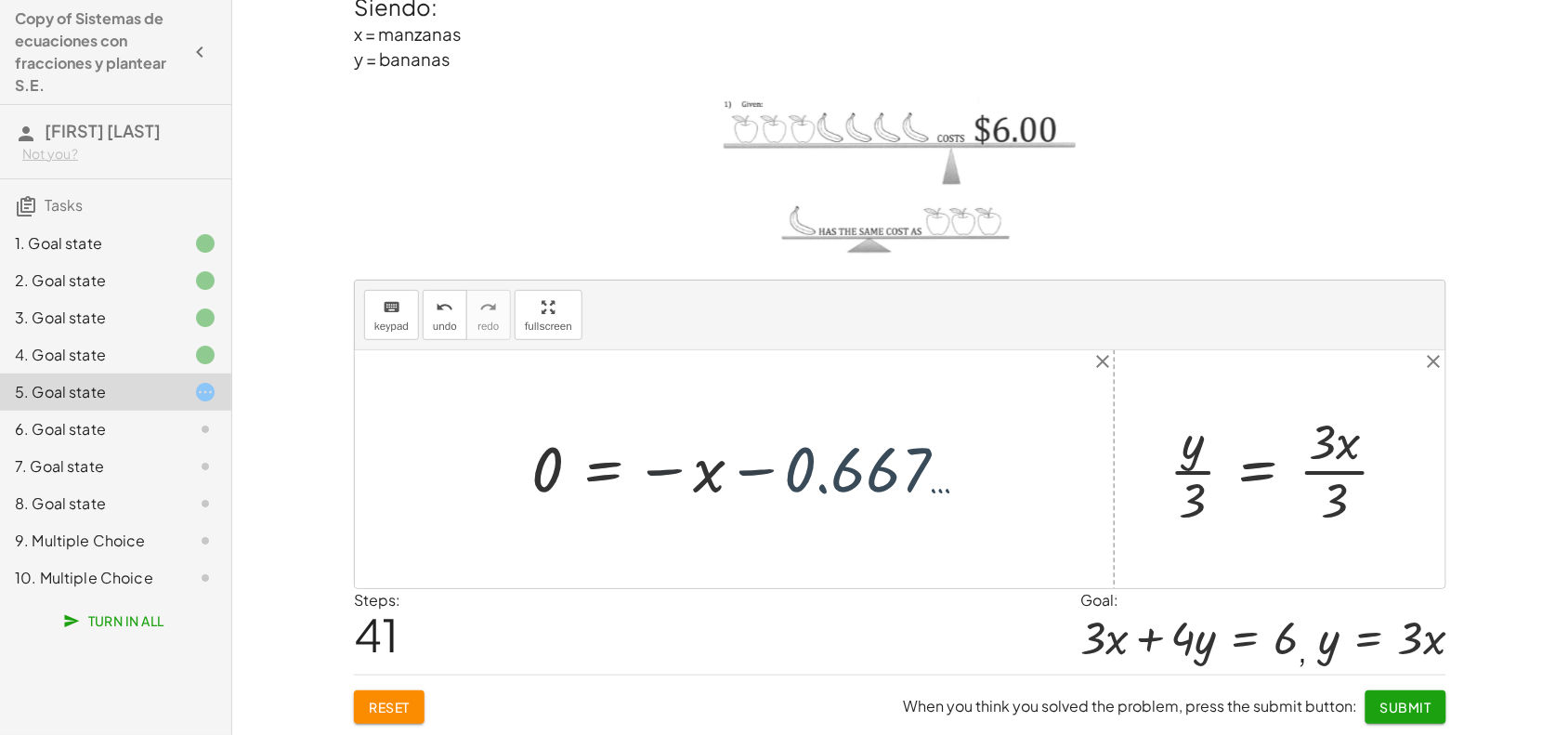 click at bounding box center [758, 468] 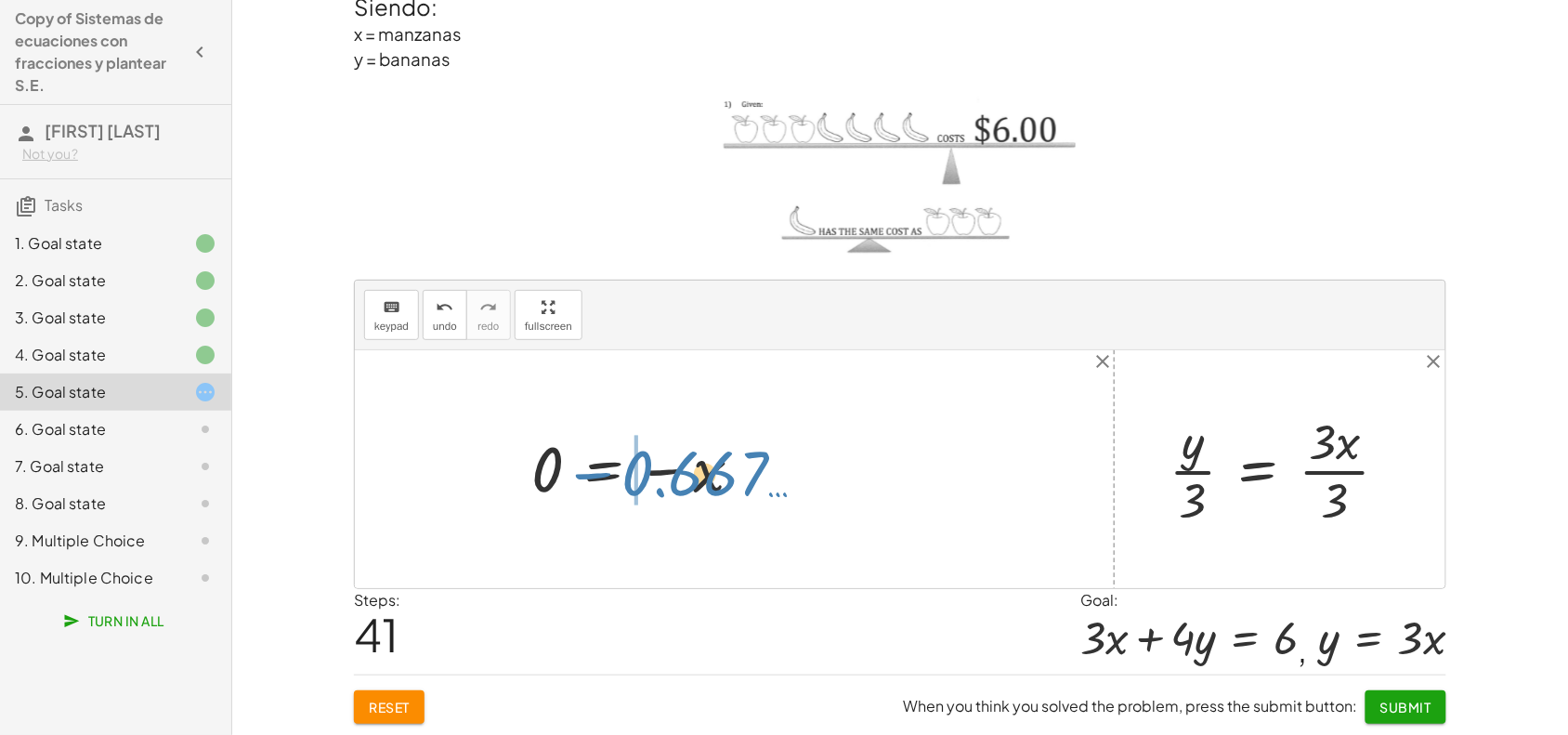 click at bounding box center [758, 468] 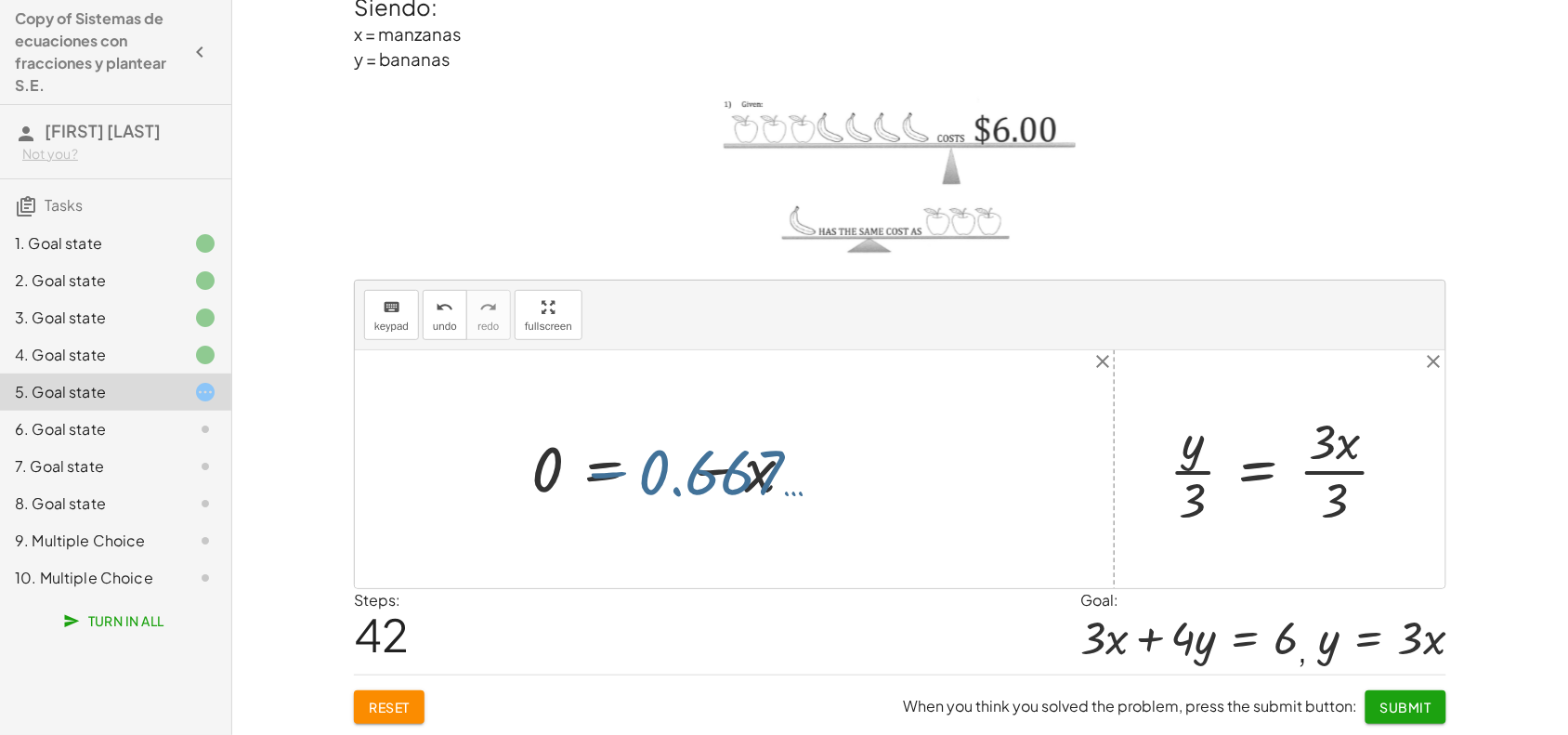 click at bounding box center [758, 468] 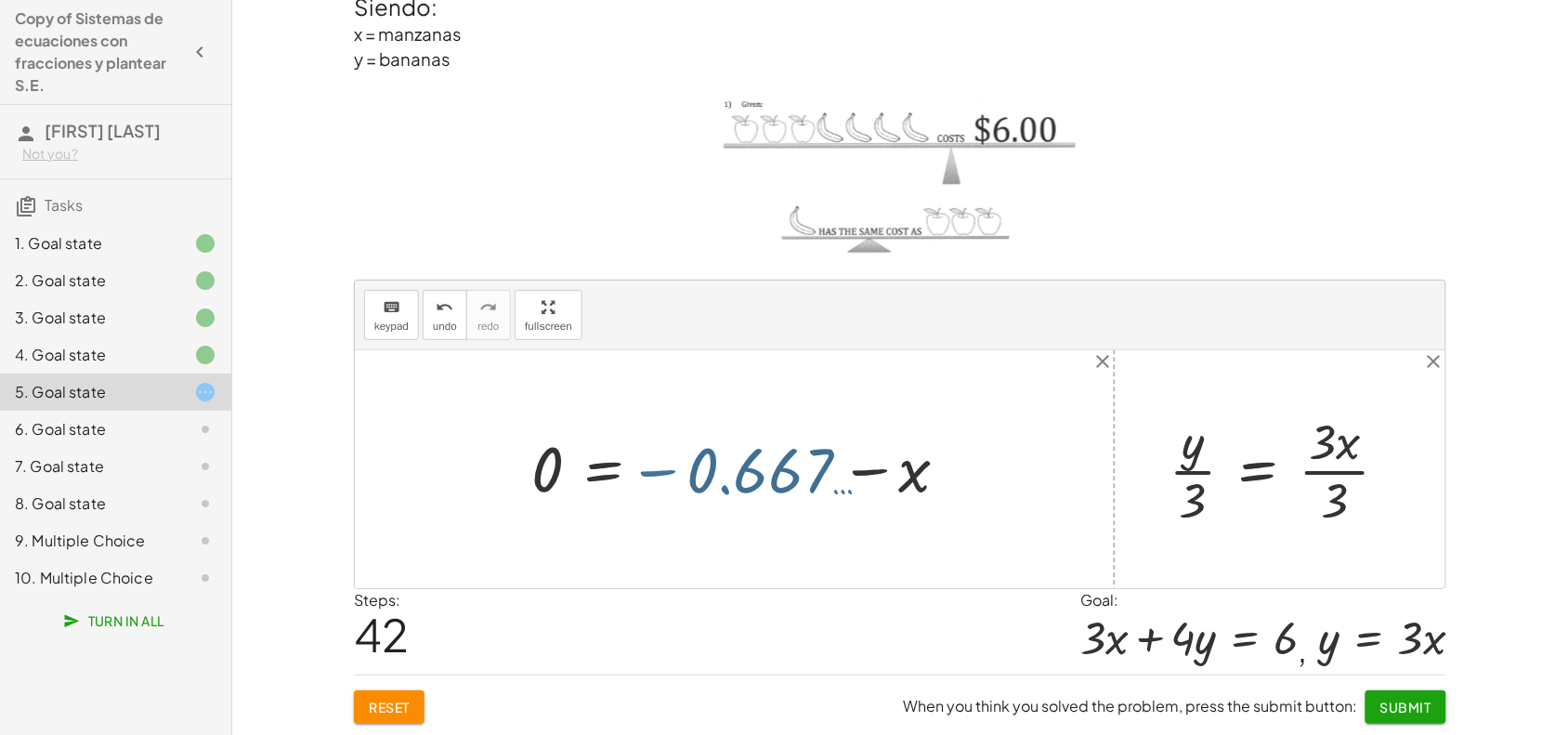 click at bounding box center (758, 468) 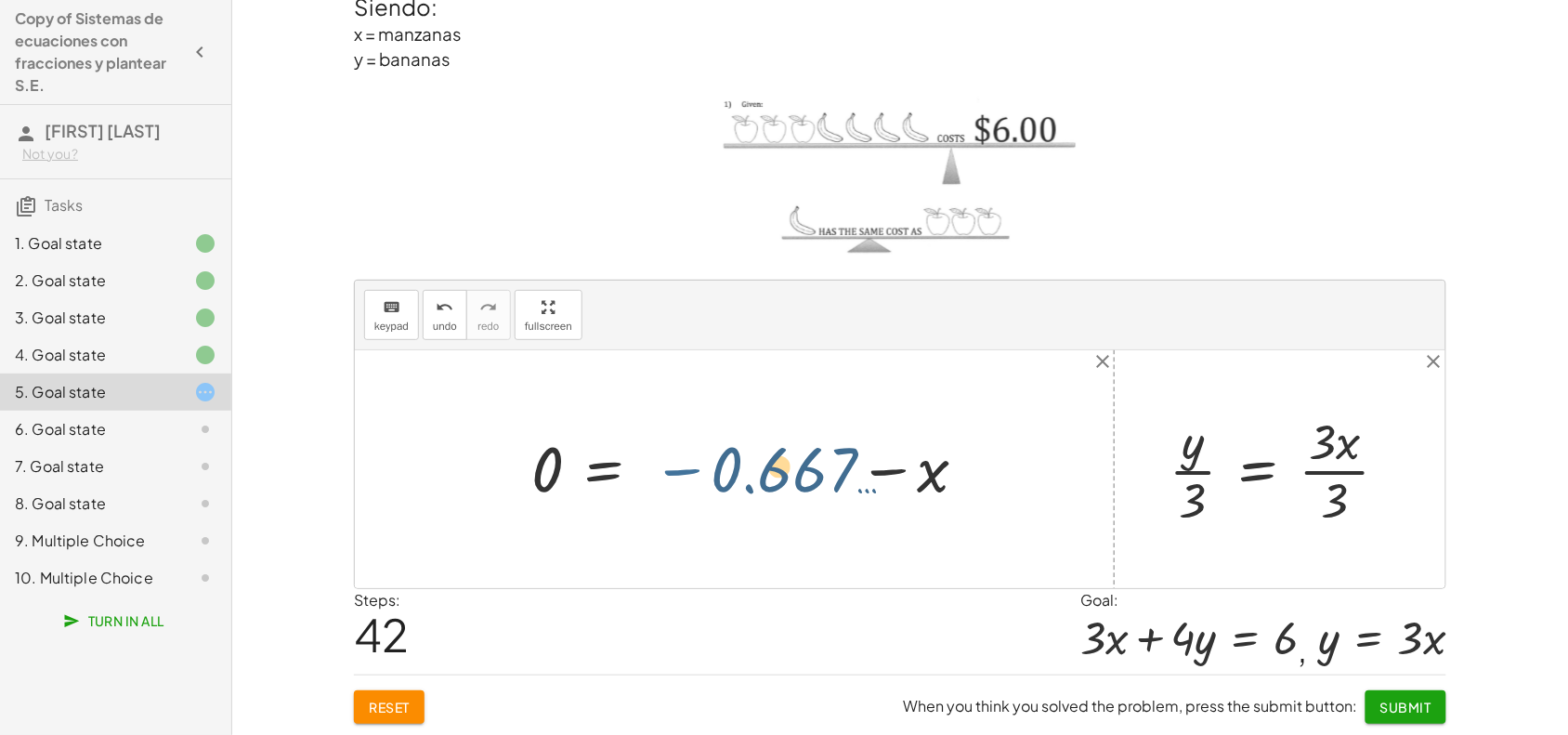 click at bounding box center [758, 468] 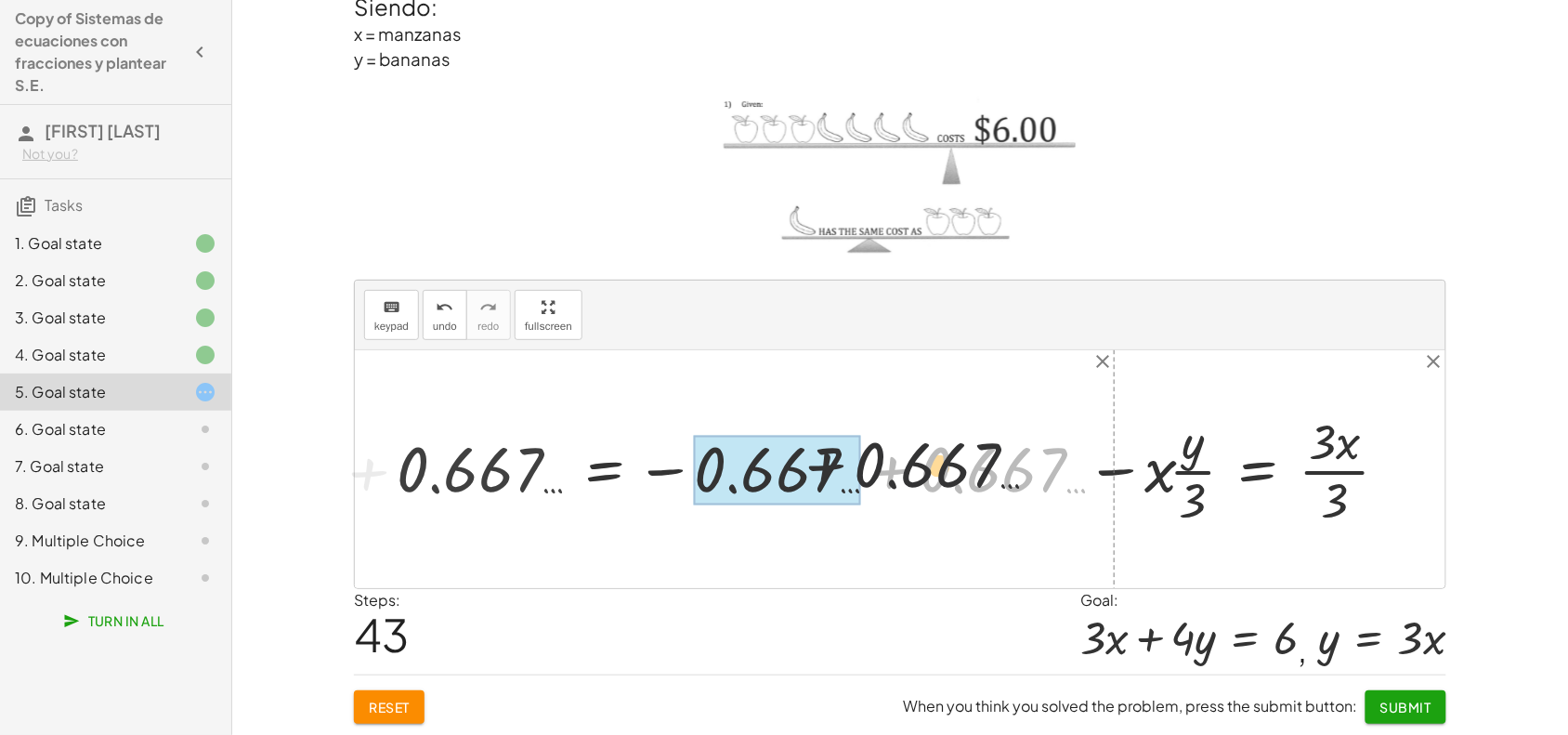 click at bounding box center (804, 468) 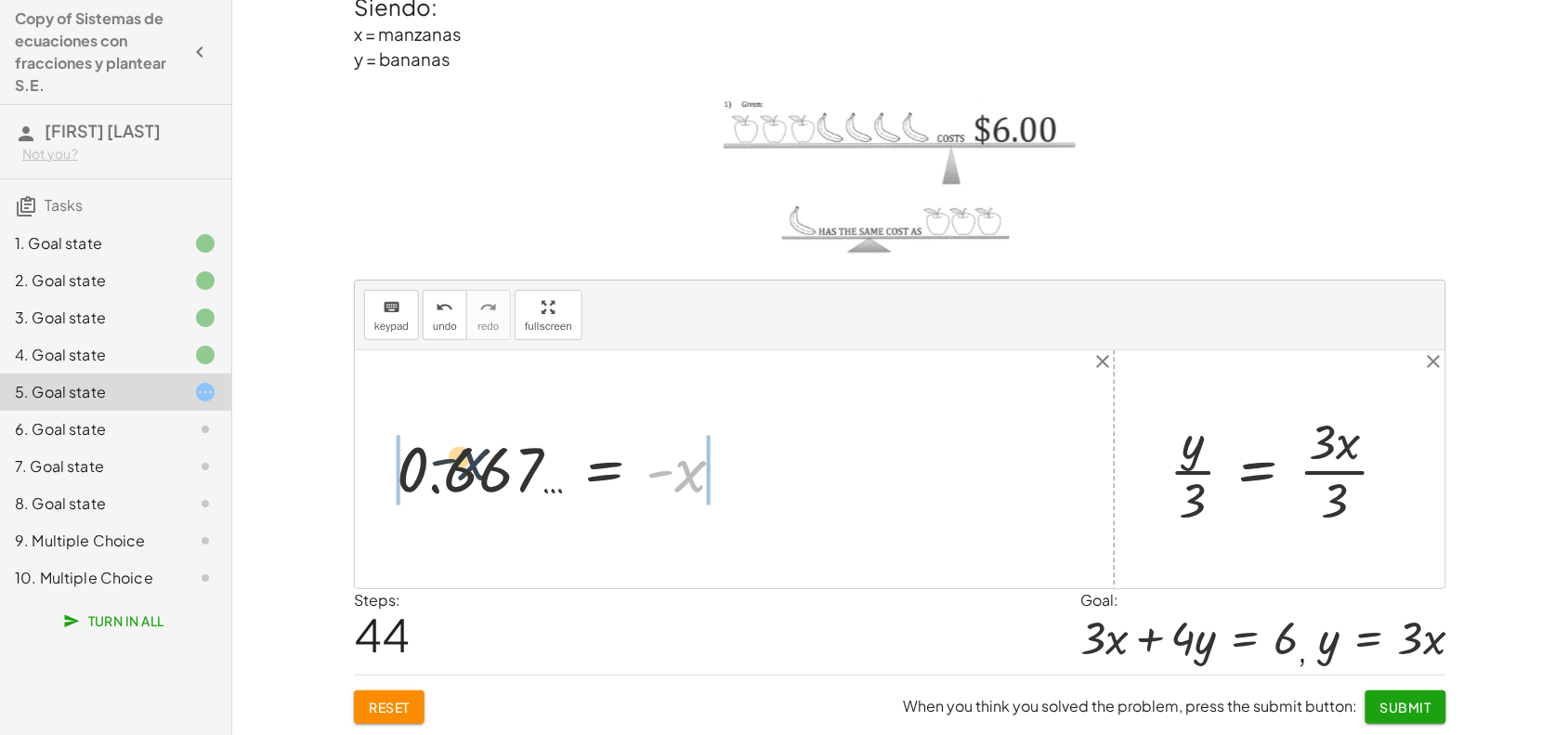 click at bounding box center (568, 468) 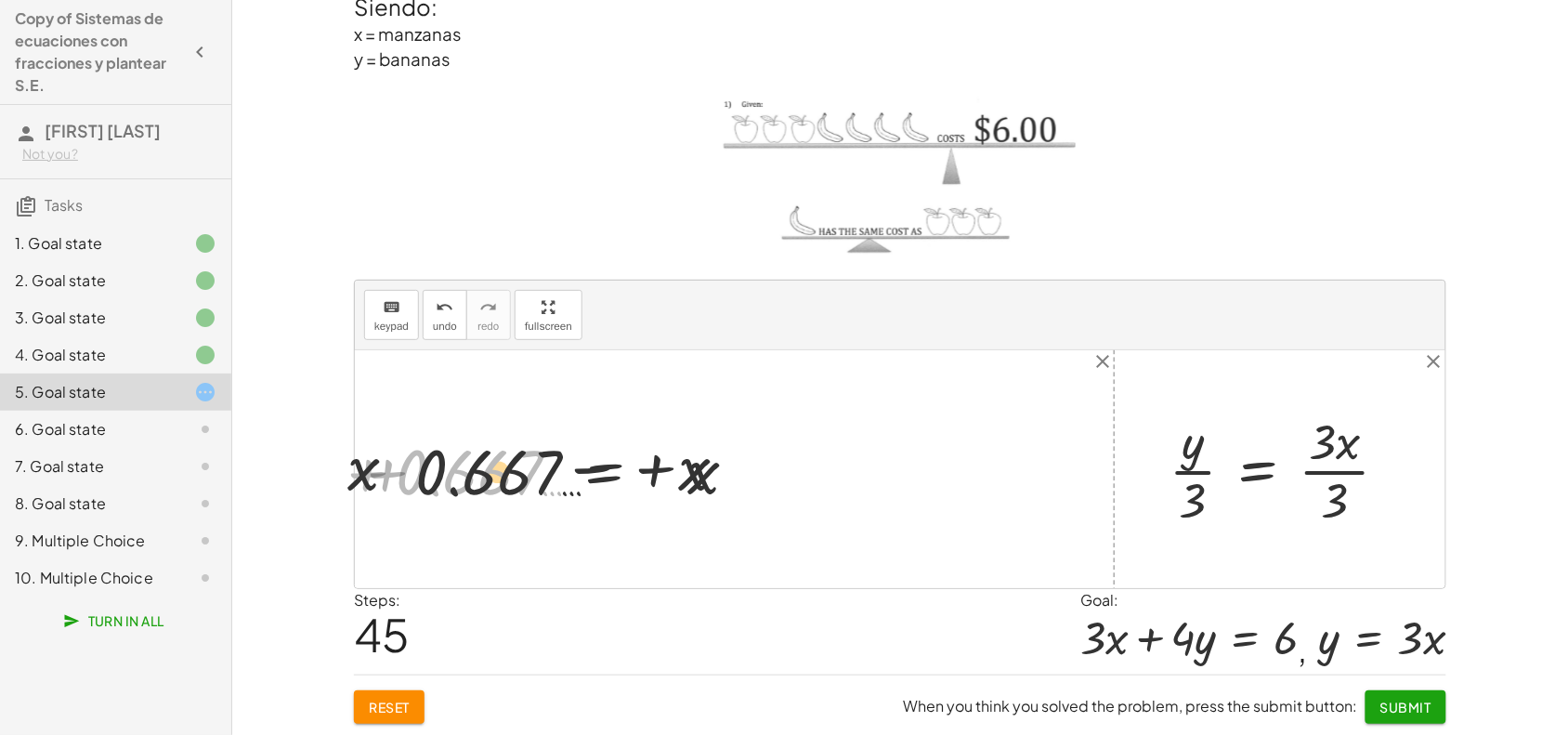 click at bounding box center [577, 469] 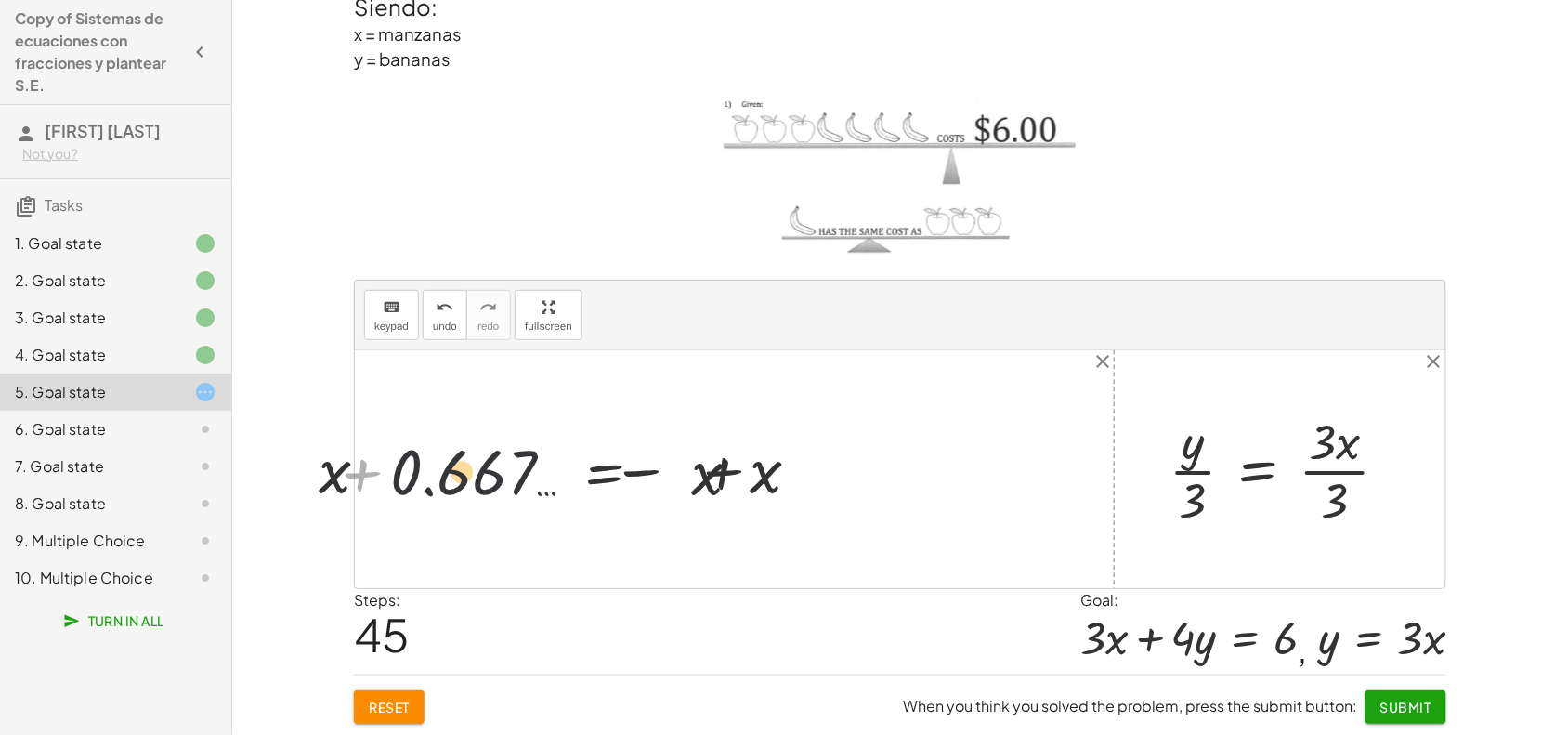 click at bounding box center (577, 469) 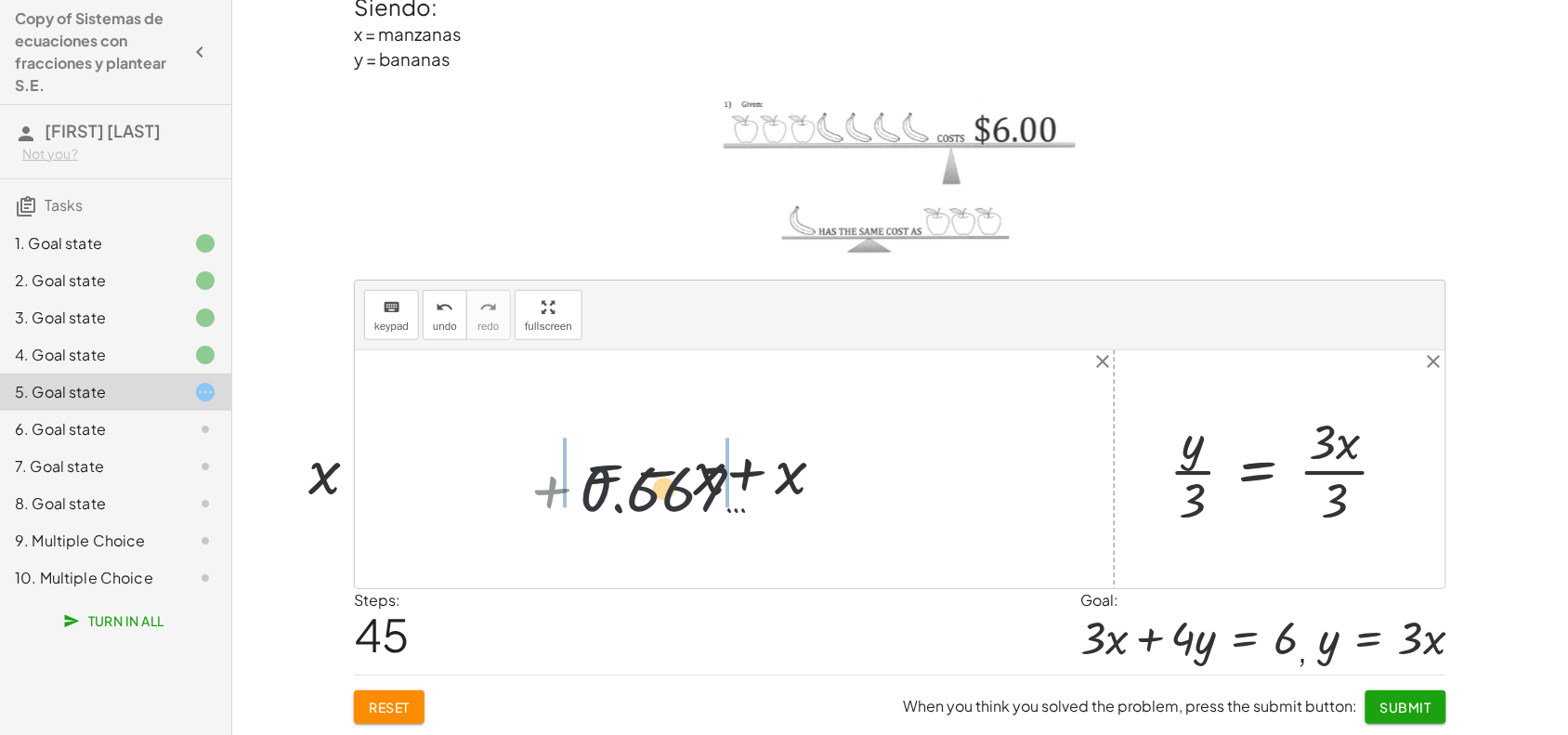 click at bounding box center (577, 469) 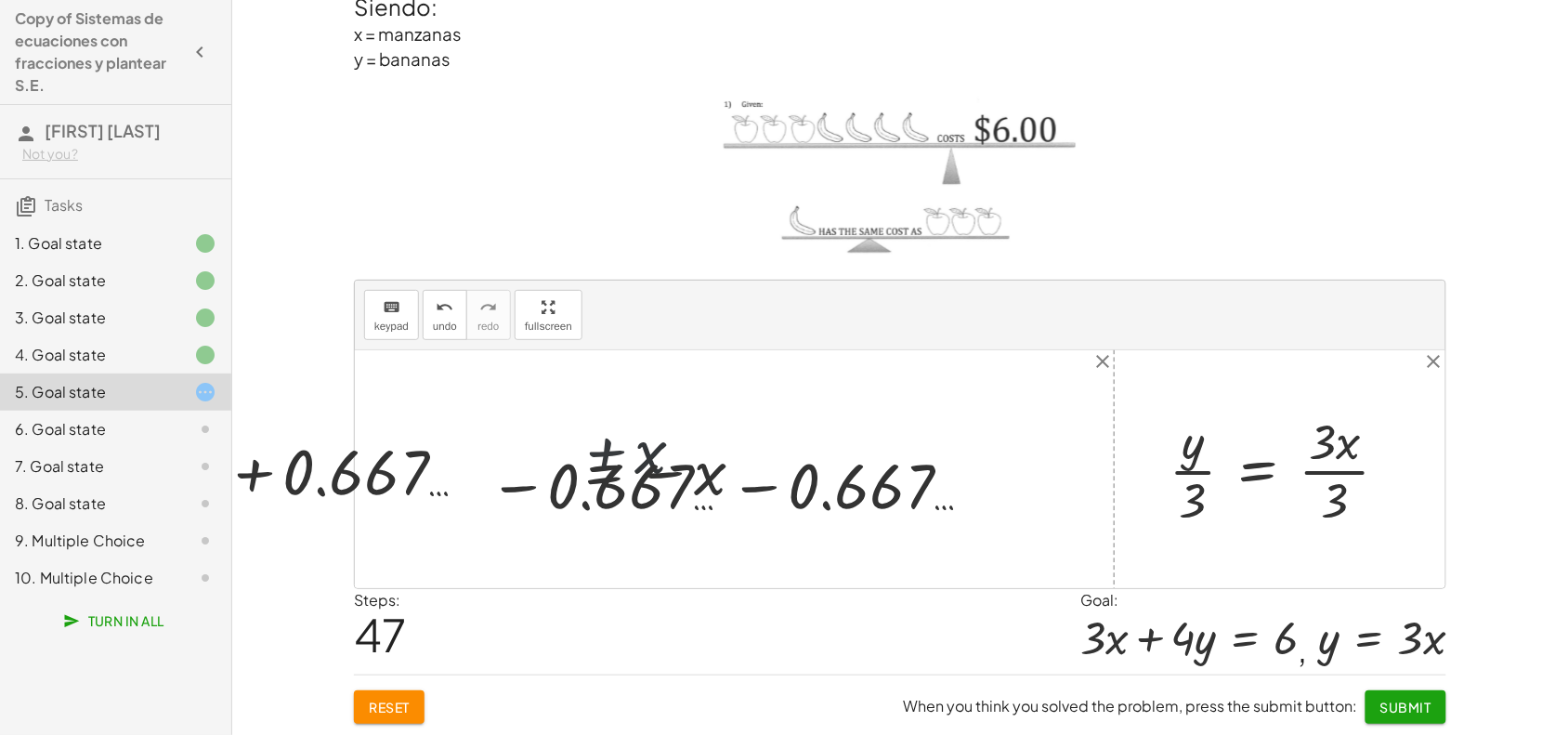 click at bounding box center [553, 469] 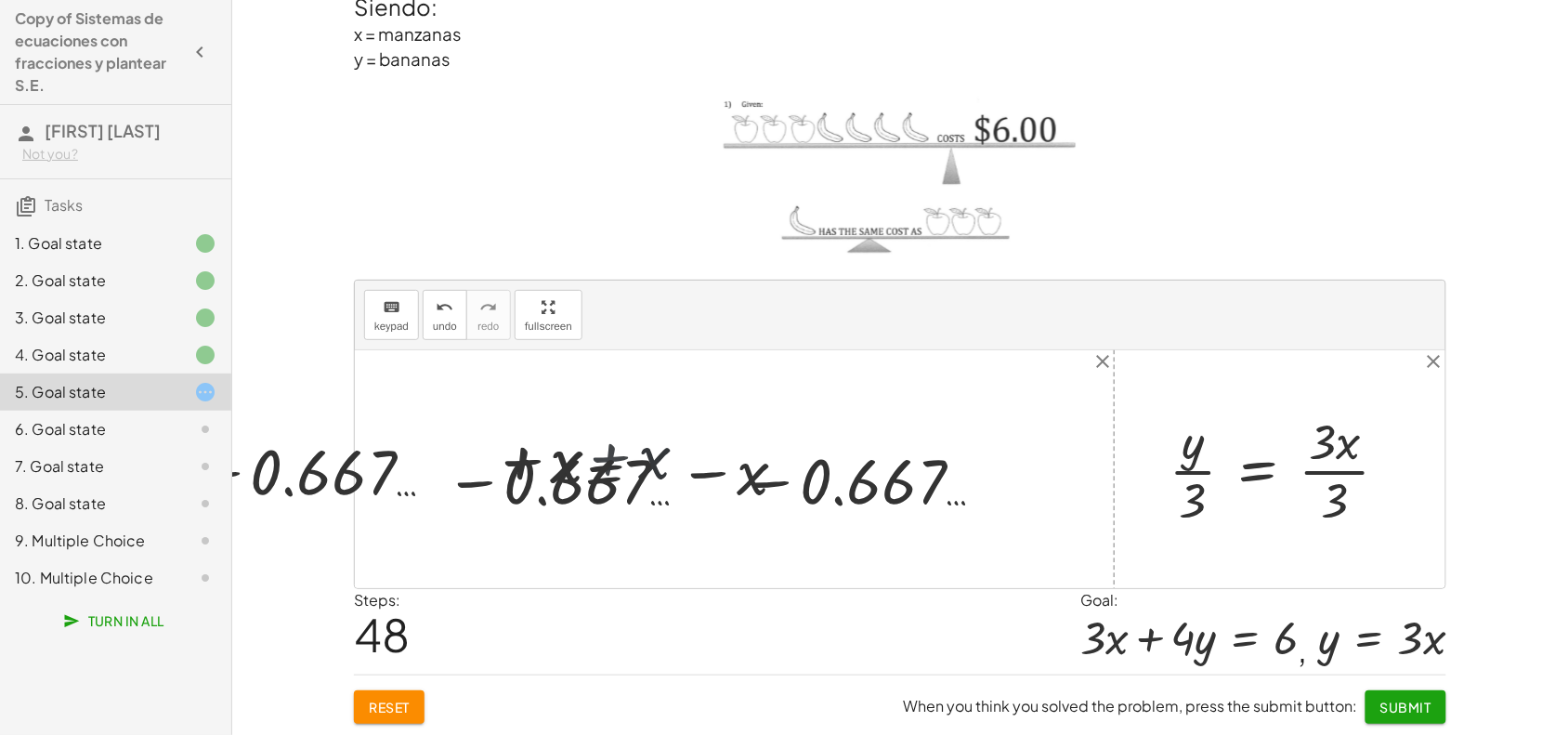 click at bounding box center (554, 469) 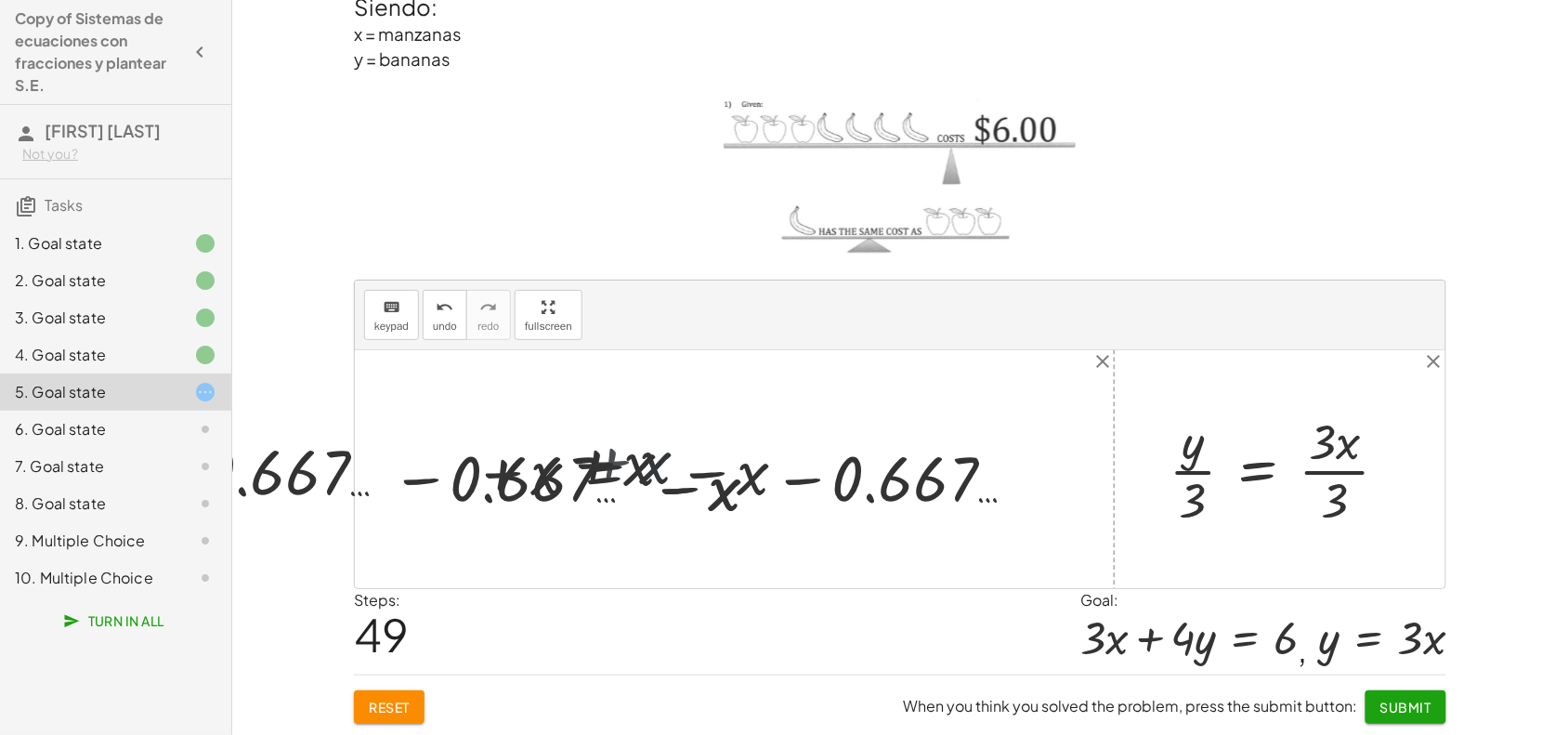 click at bounding box center [553, 469] 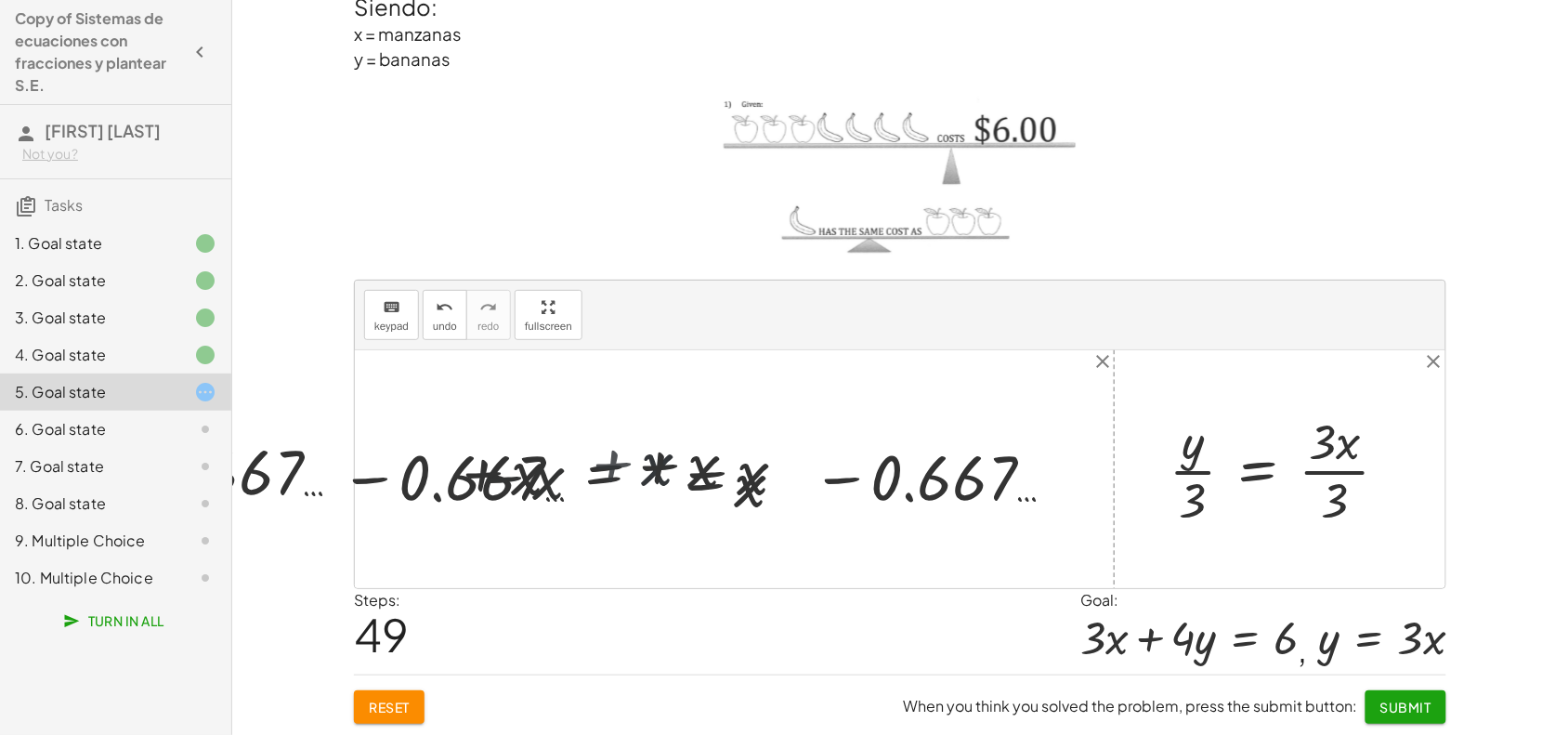 click at bounding box center [900, 469] 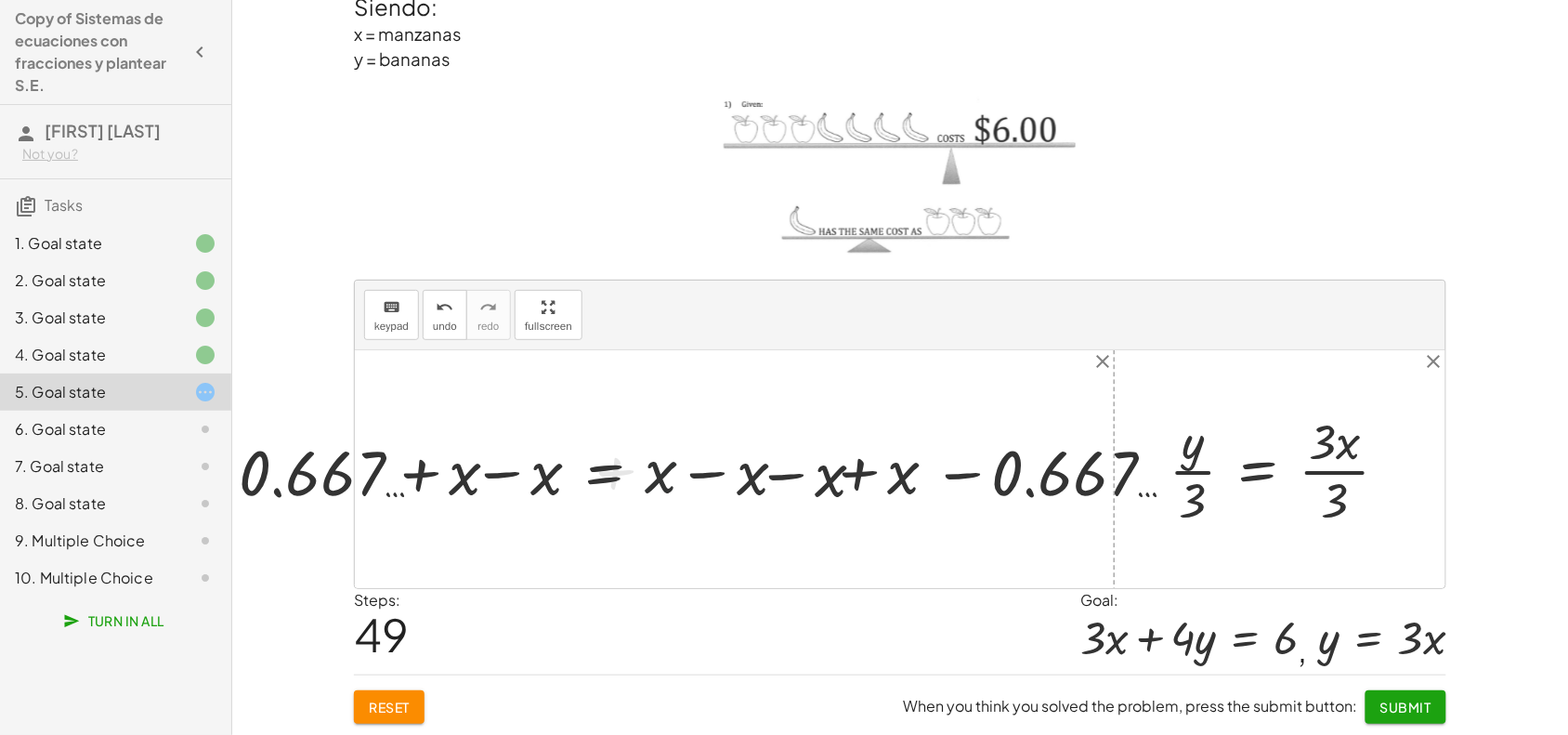 click at bounding box center (900, 469) 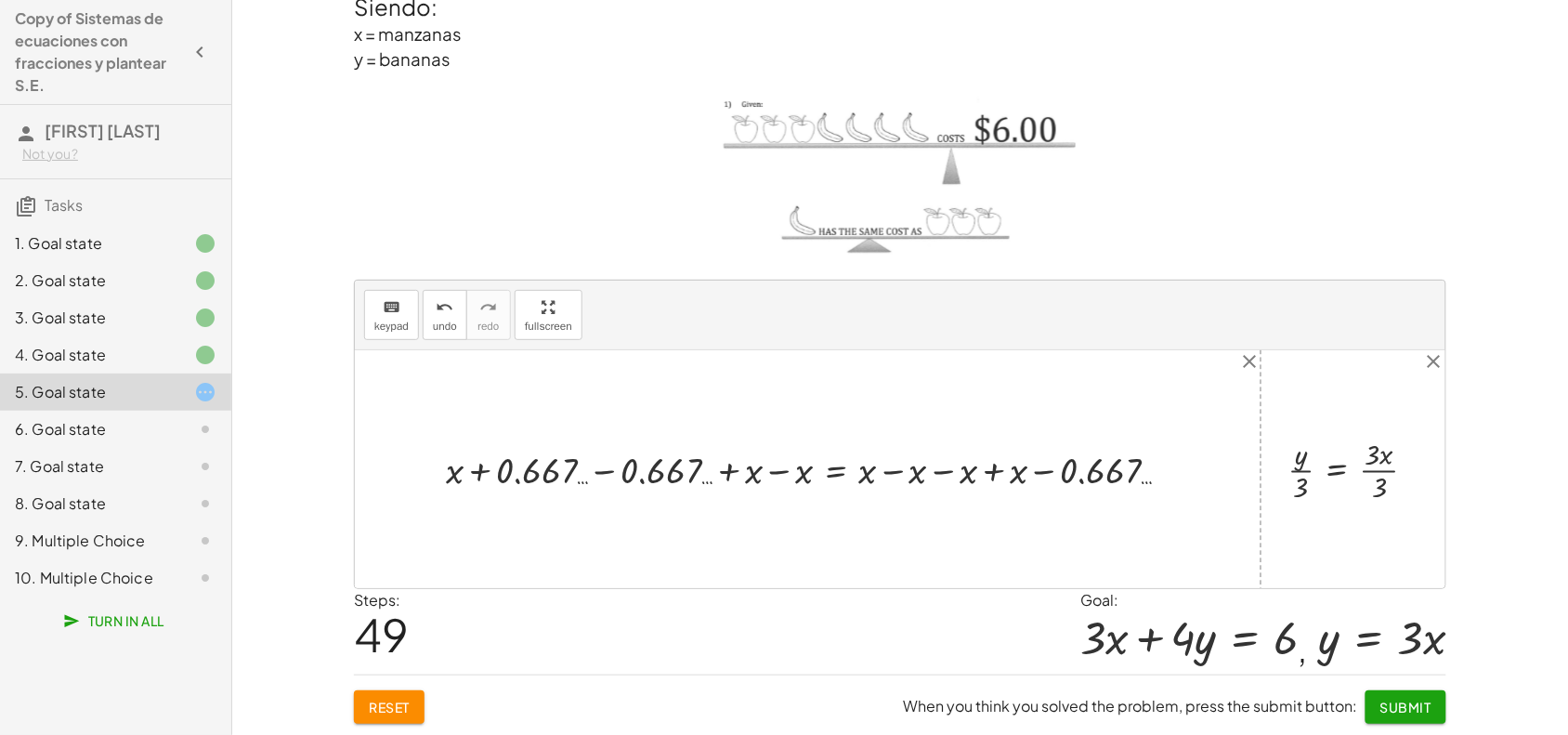 click on "+ · ⬚ · x + · ⬚ · y = ⬚ + · 3 · x + · ⬚ · y = ⬚ + · 3 · x + · 4 · y = ⬚ + · 3 · x + · 4 · y = 6 + · 3 · x + · y · 4 = 6 + · 3 · x + · 4 · y = 6 + · 3 · x + · 4 · - 3 · x = 6 + · 3 · x + · - 12 · x = 6 + · 3 · x − · 12 · x = 6 · - 9 · x = 6 · - 9 · x · - 9 = · 6 · - 9 x = · 6 · - 9 + x − x = − x + · 6 · - 9 + x − x = + · 6 · - 9 − x + x − x = + · 6 · - 9 − · - 9 · x · - 9 + x − x = + · 2 · 3 · - 3 · 3 − · - 9 · x · - 9 + x − x = + · 2 · - 3 − · - 9 · x · - 9 + x − x = + - 0.667 … − · - 9 · x · - 9 + x − x = − 0.667 … − · - 9 · x · - 9 + x + · - 1 · x = − 0.667 … − · - 9 · x · - 9 + x − · 1 · x = − 0.667 … − · - 9 · x · - 9 · 0 · x = − 0.667 … − · - 9 · x · - 9 0 = − 0.667 … − · - 9 · x · - 9 + 0 − 0 = − 0 − 0.667 … − · - 9 · x · - 9 + 0 − 0 = − 0.667 … − · - 9 · x · - 9 + 0 − 0 = − · - 9 · x · - 9 − 0.667 … + 0 0" at bounding box center [900, 469] 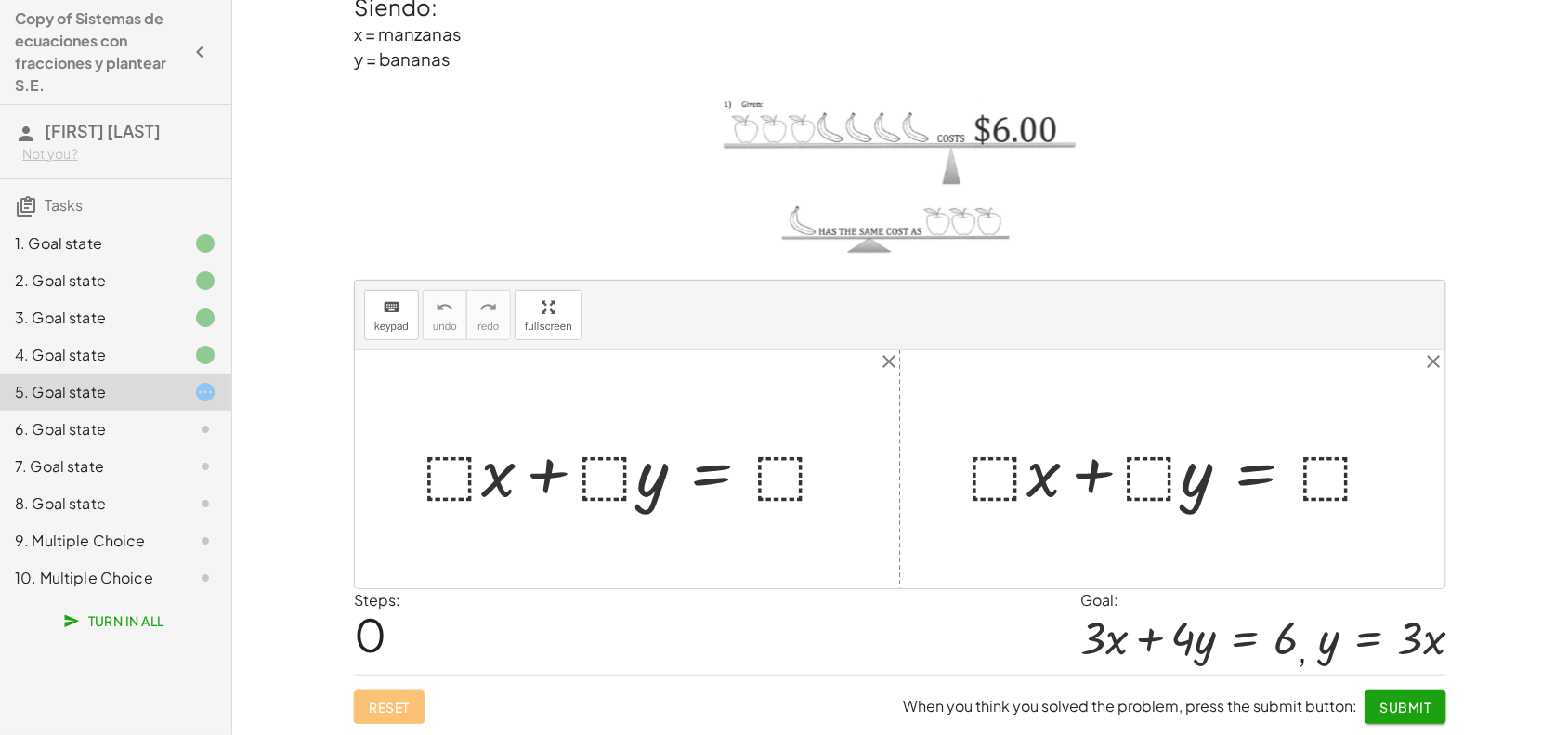 click at bounding box center (634, 469) 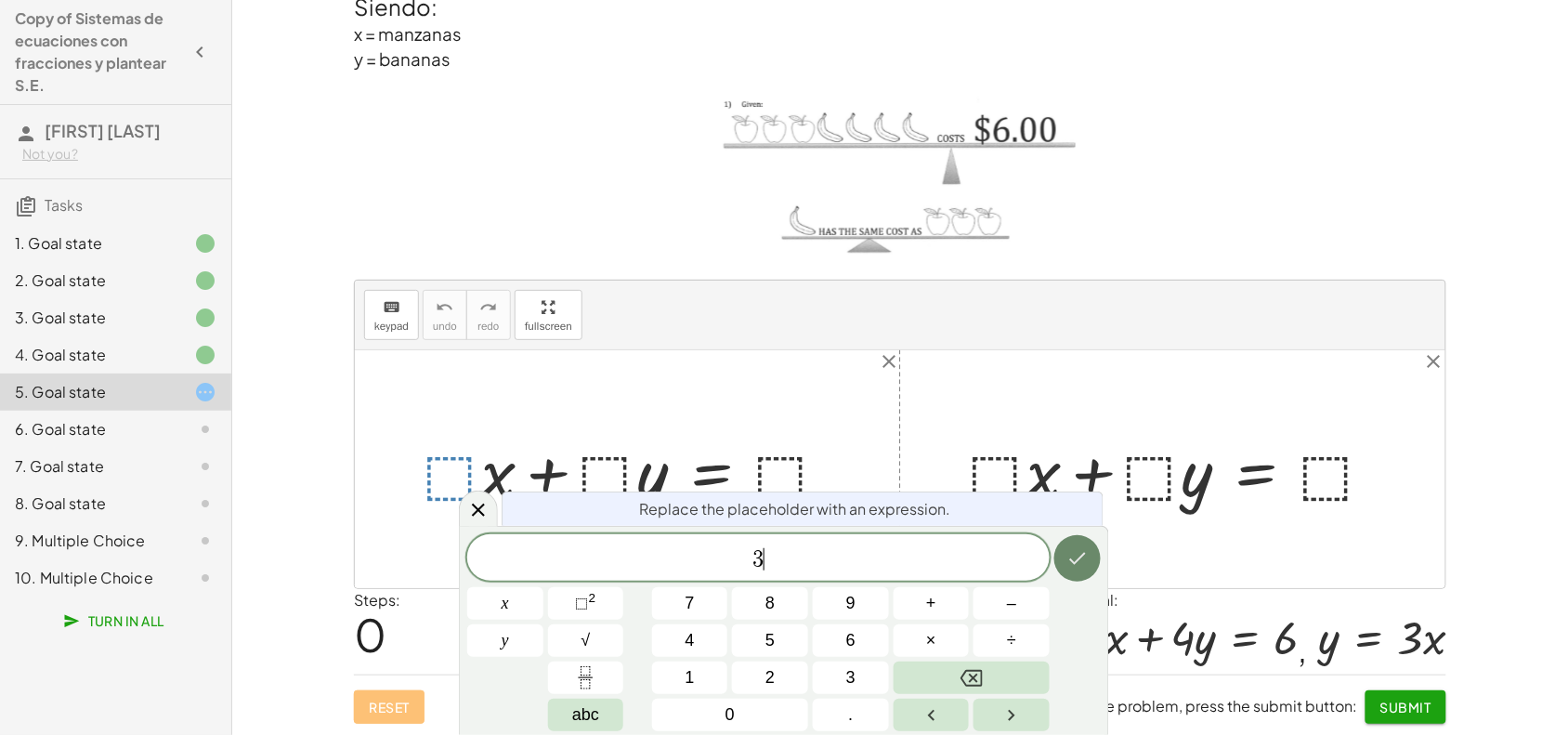 click at bounding box center [1078, 558] 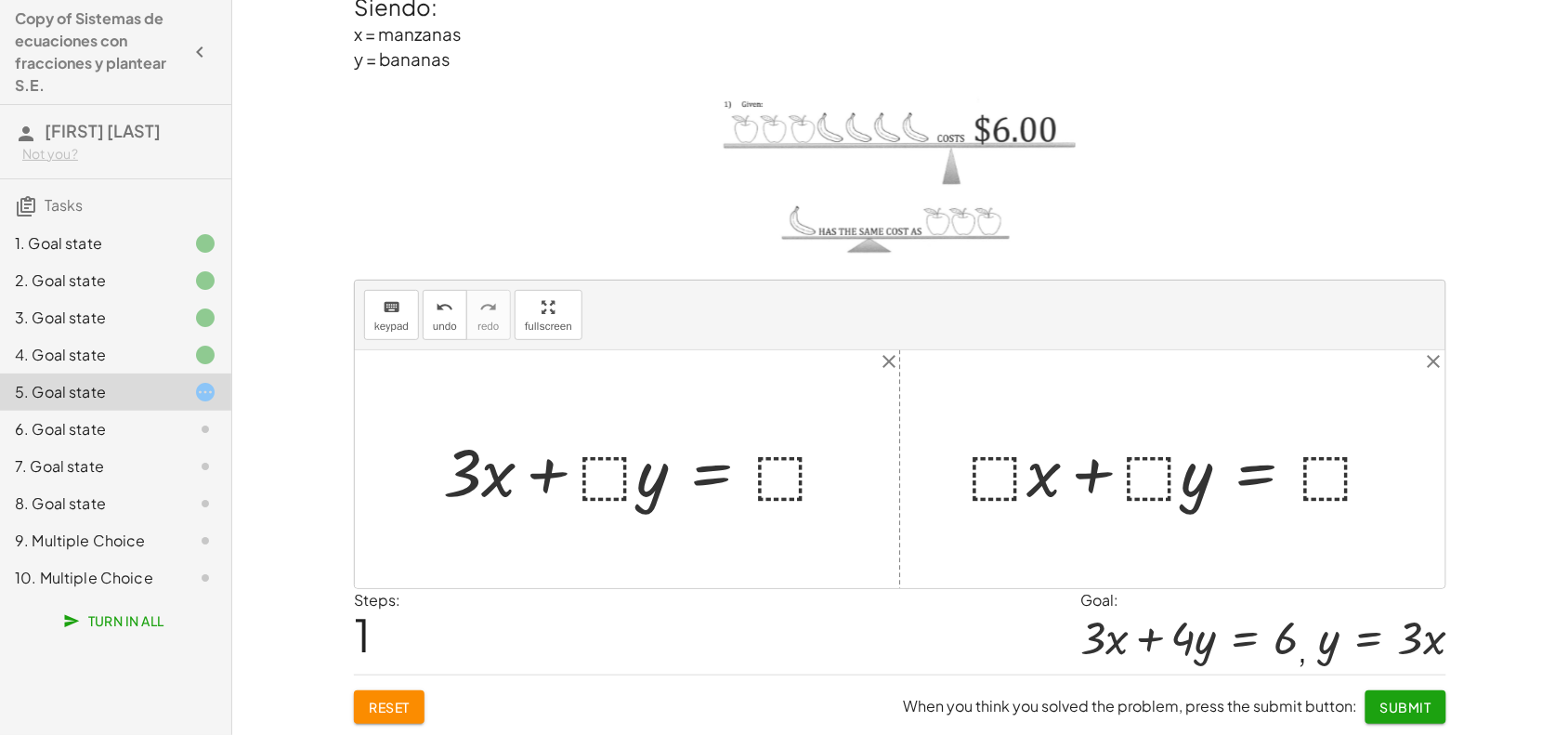 click at bounding box center [644, 469] 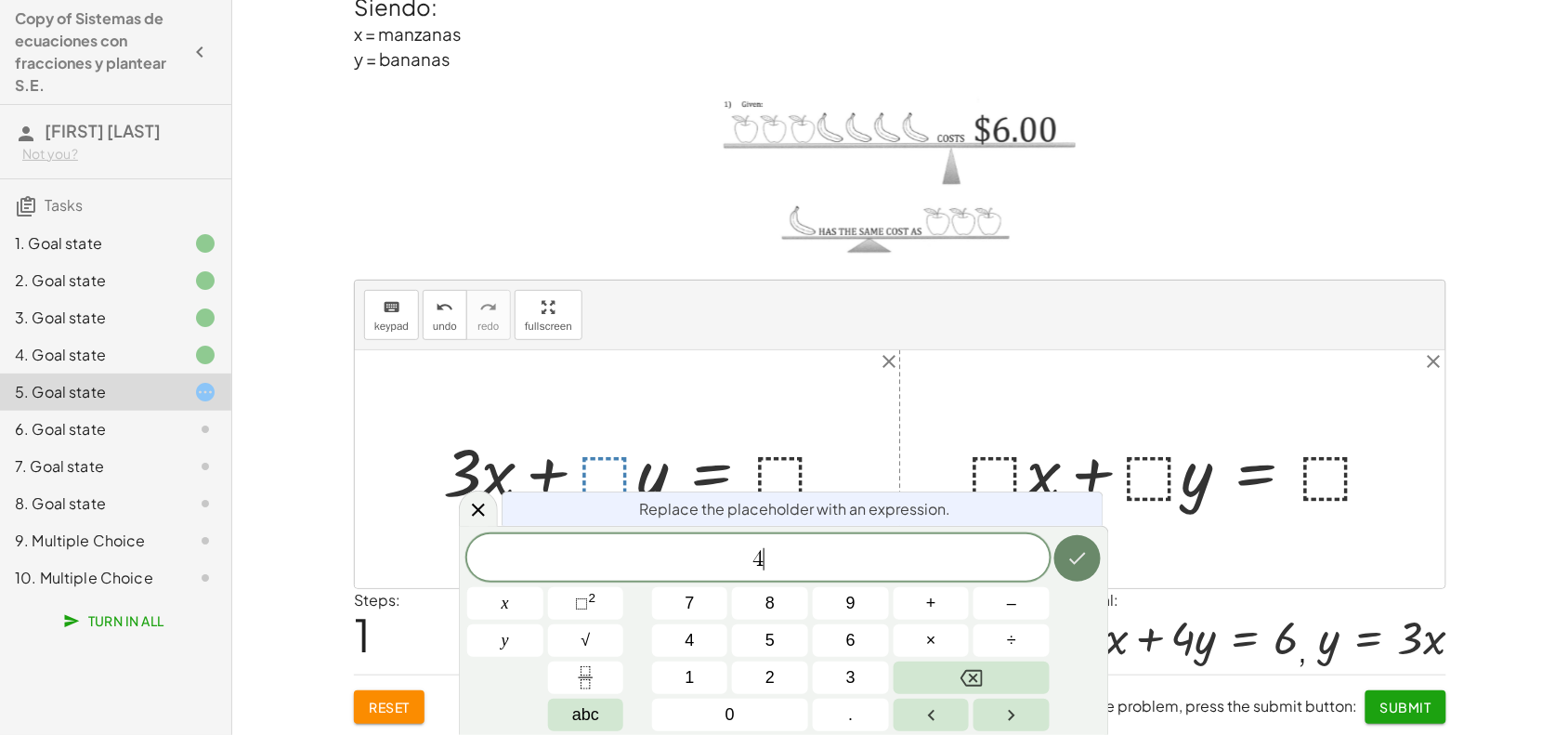click at bounding box center [1078, 558] 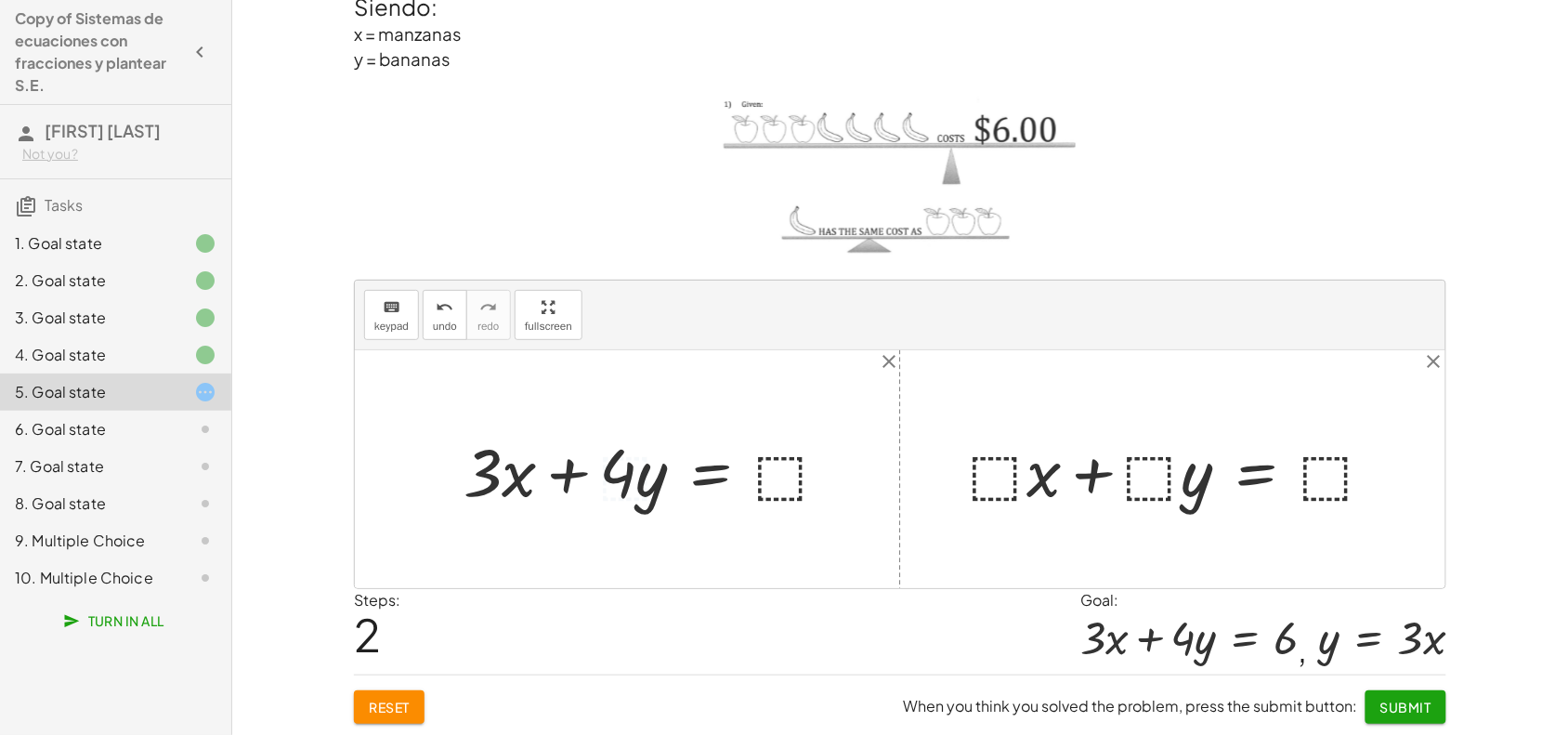 click at bounding box center (654, 469) 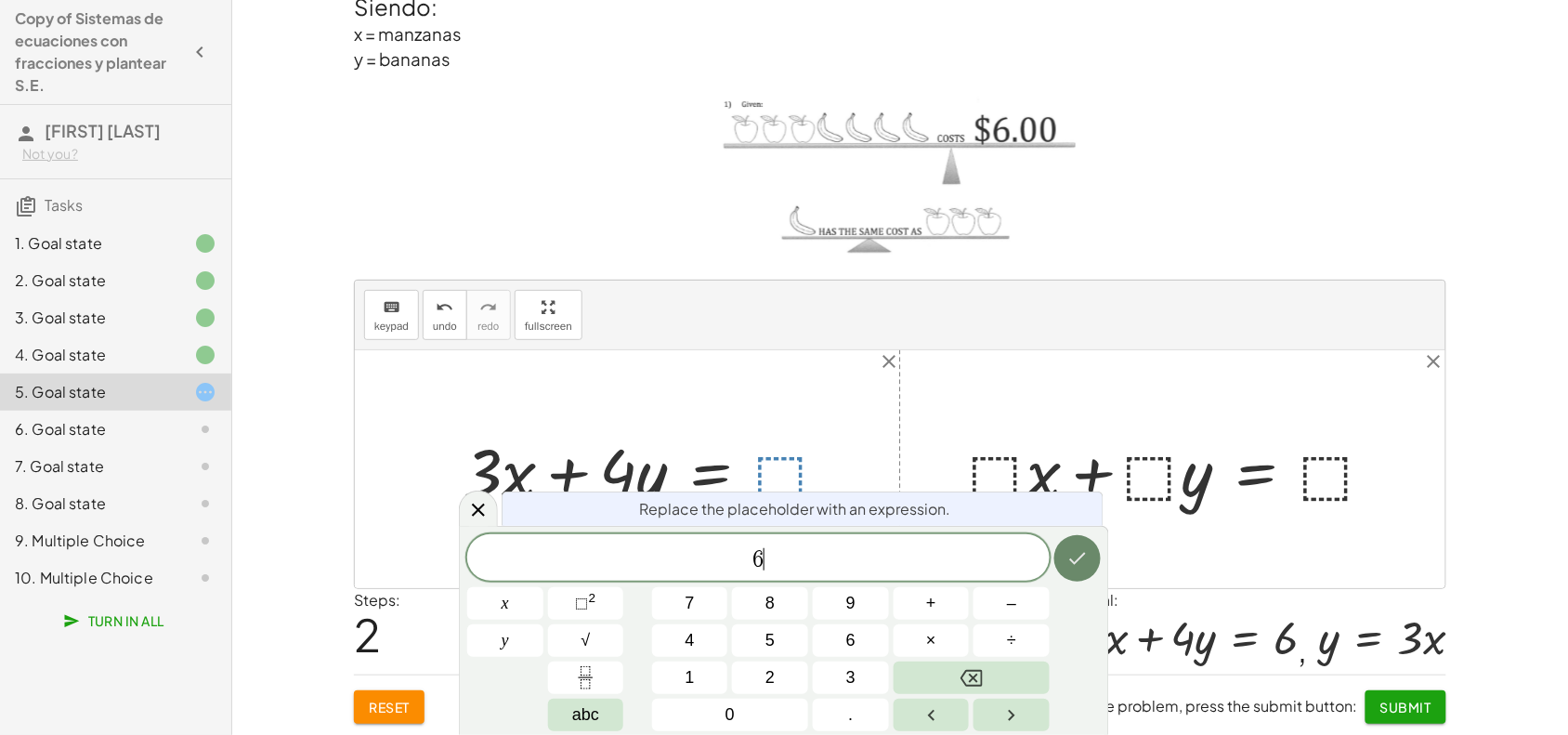 click 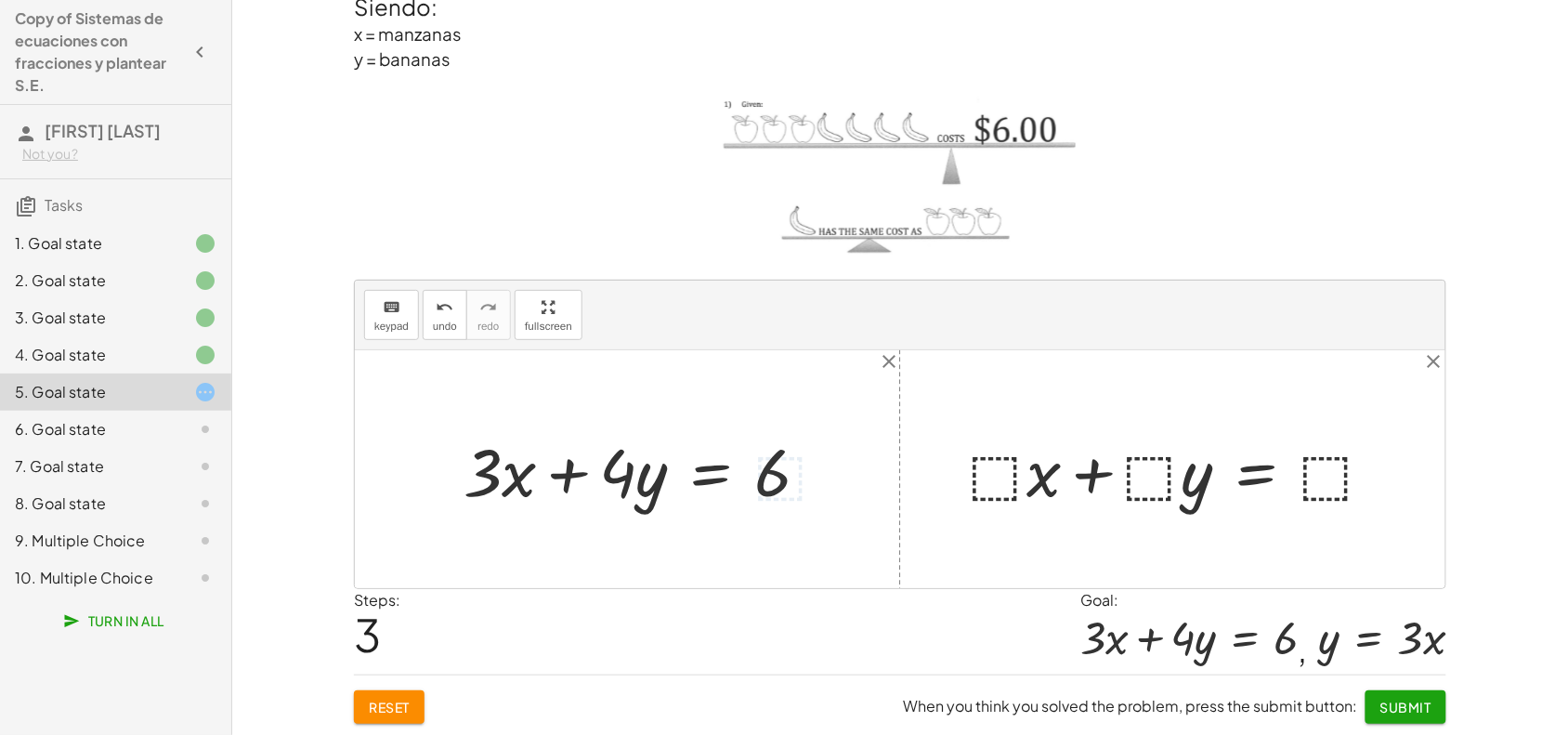 click at bounding box center (1180, 469) 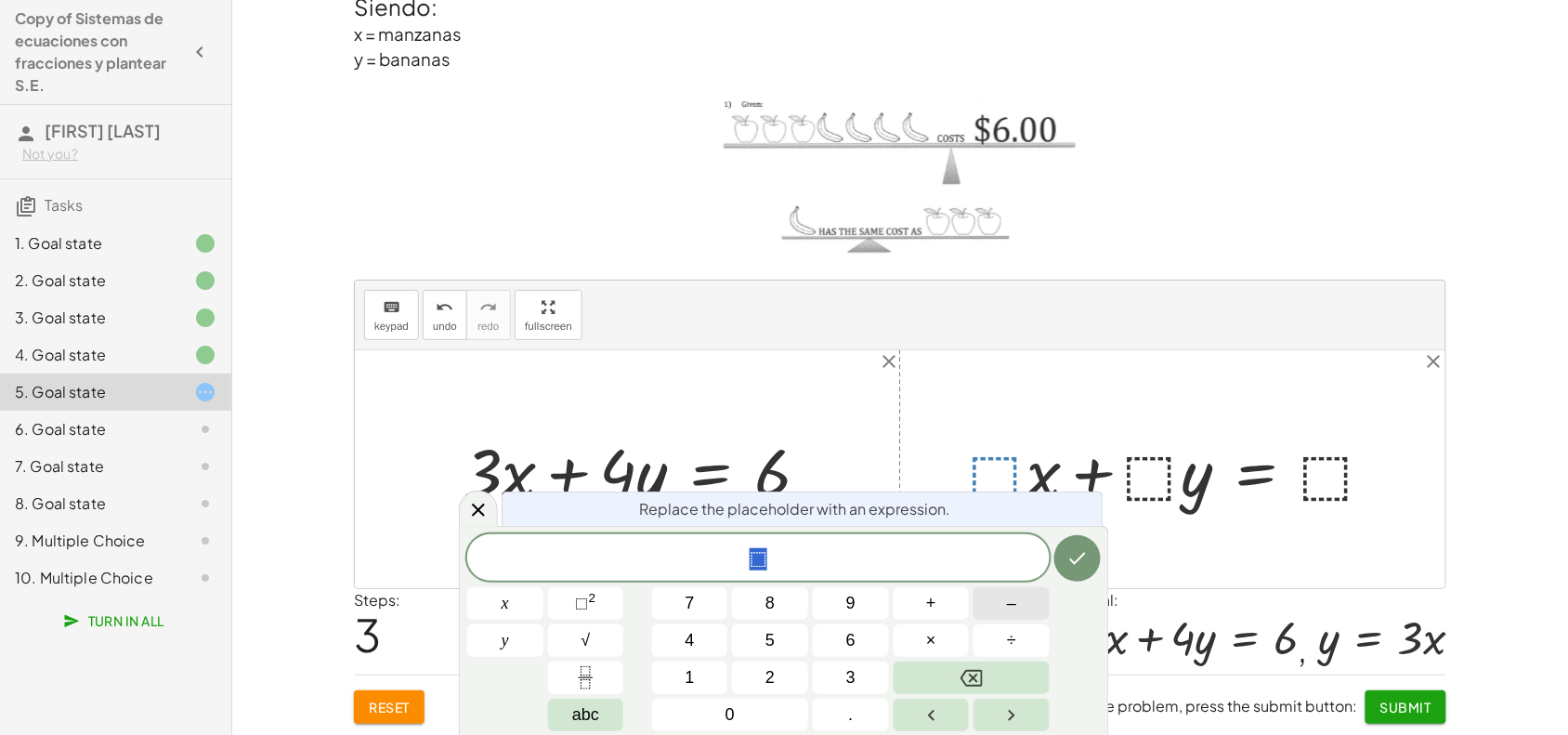 click on "–" at bounding box center [1012, 603] 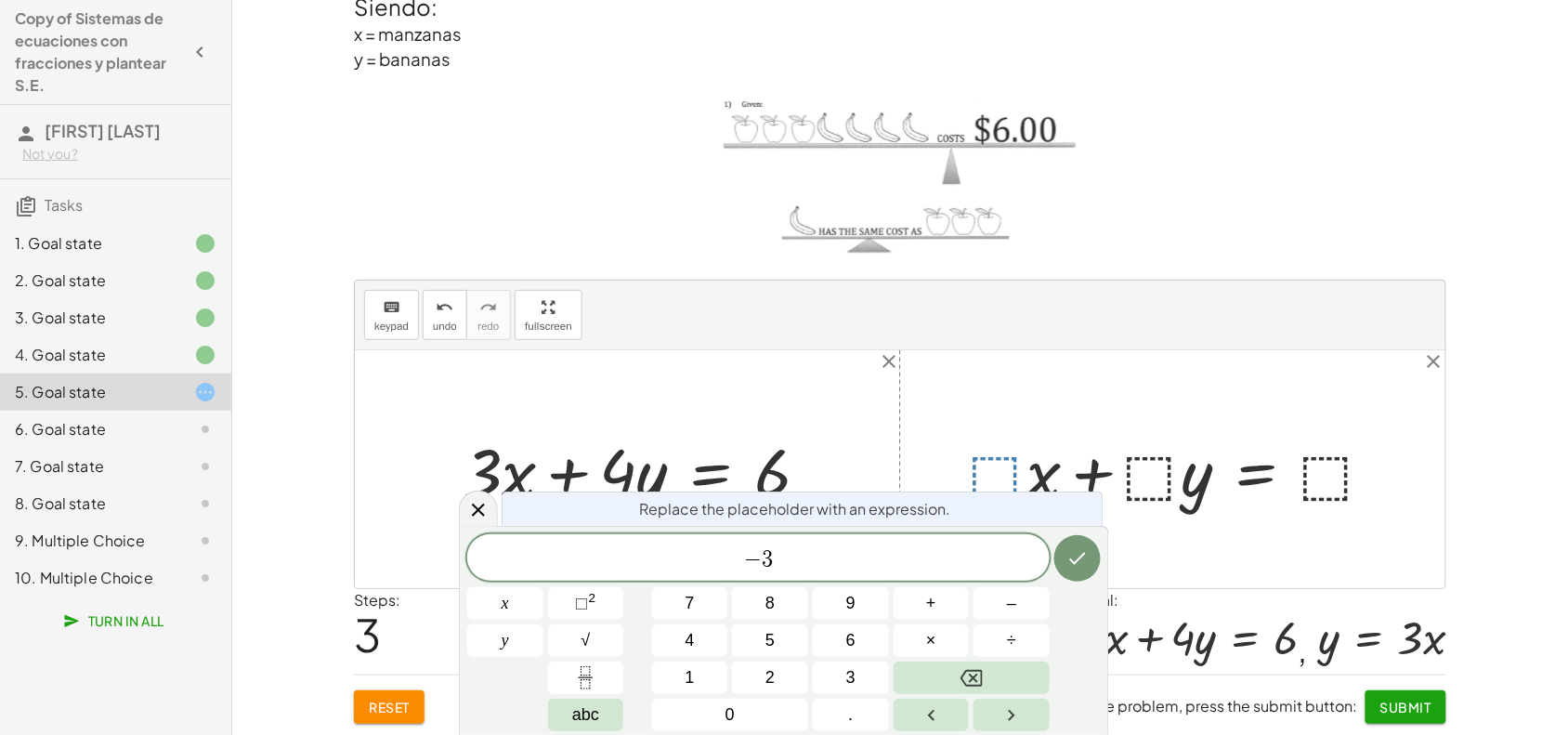 click at bounding box center [1078, 558] 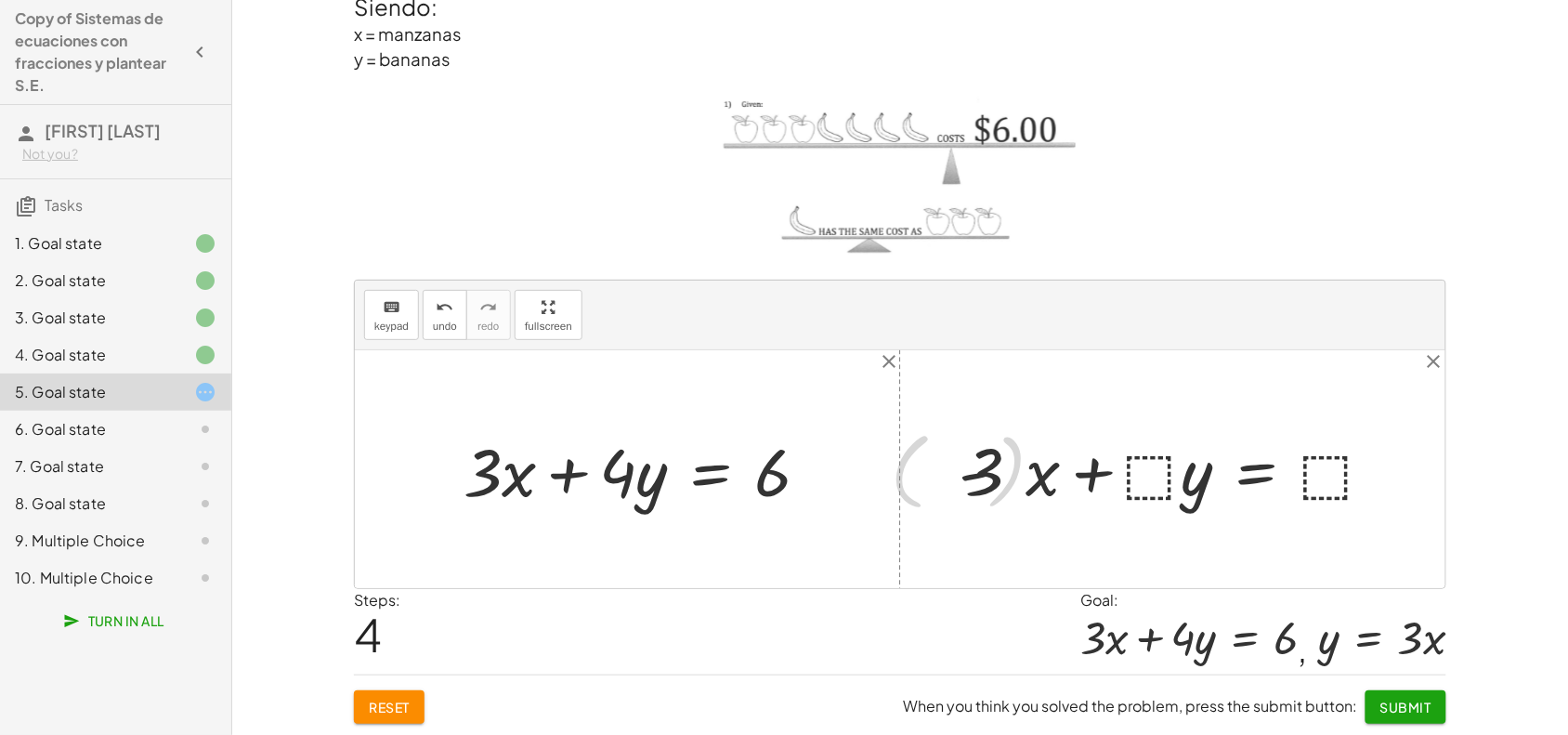 click at bounding box center (1141, 468) 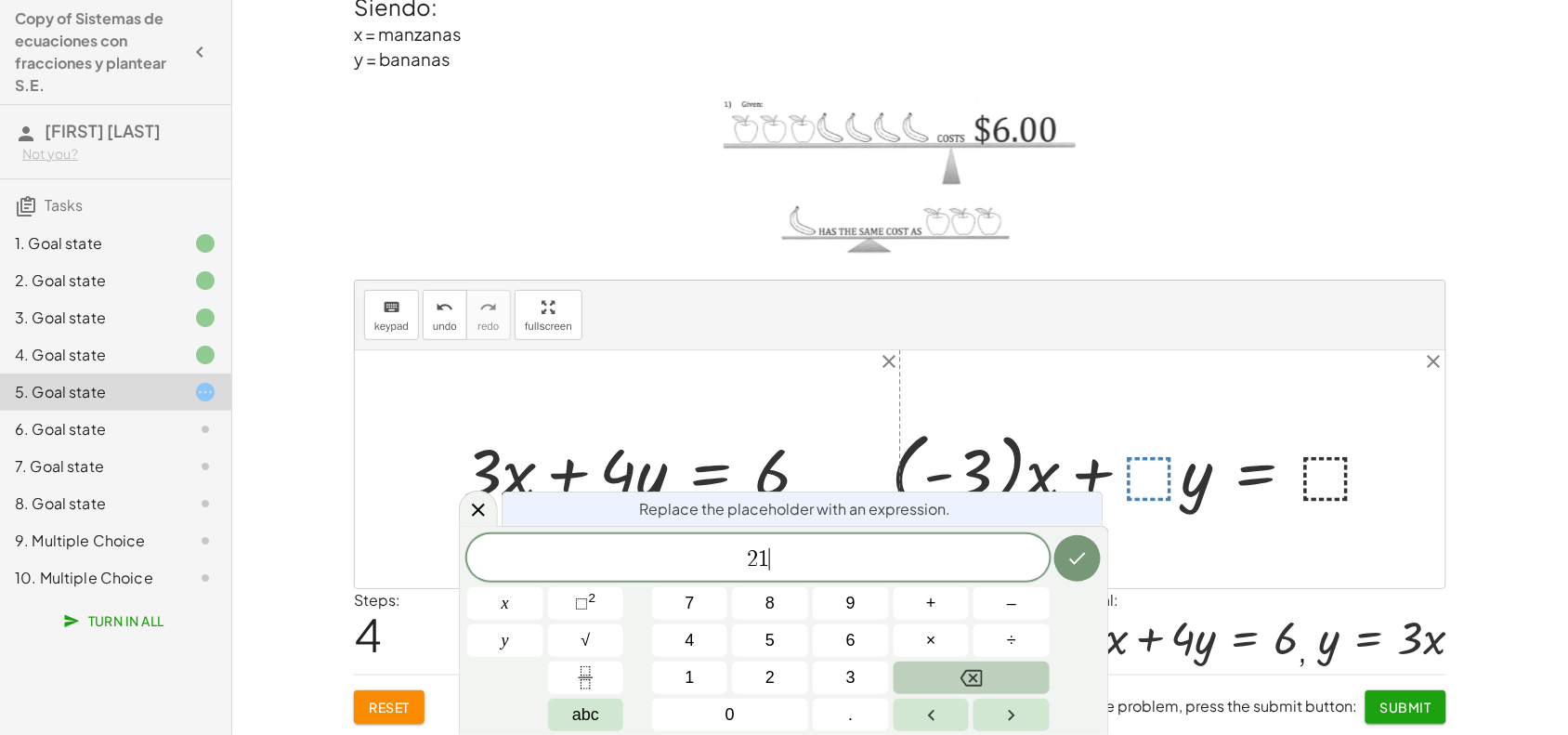 click at bounding box center (972, 677) 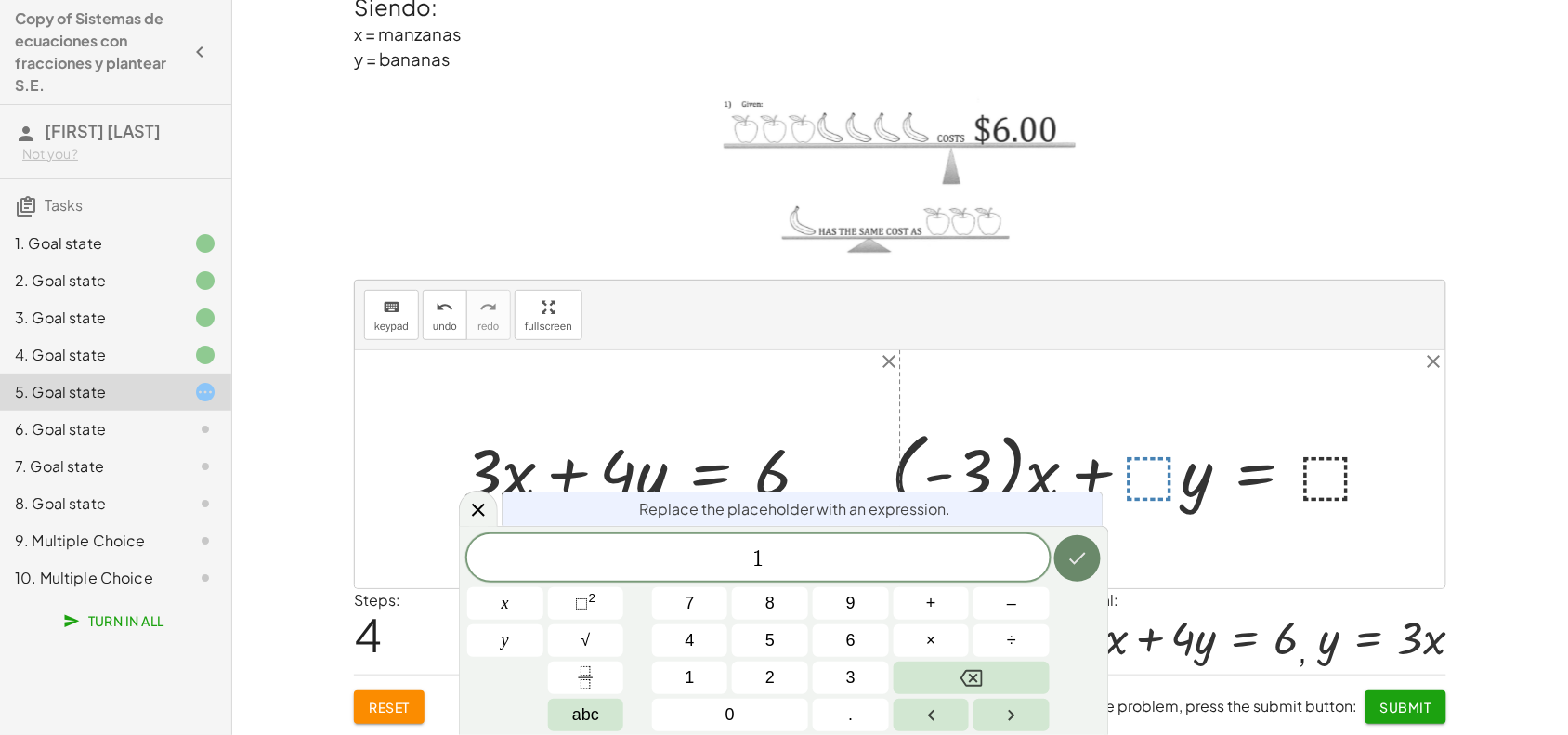 click 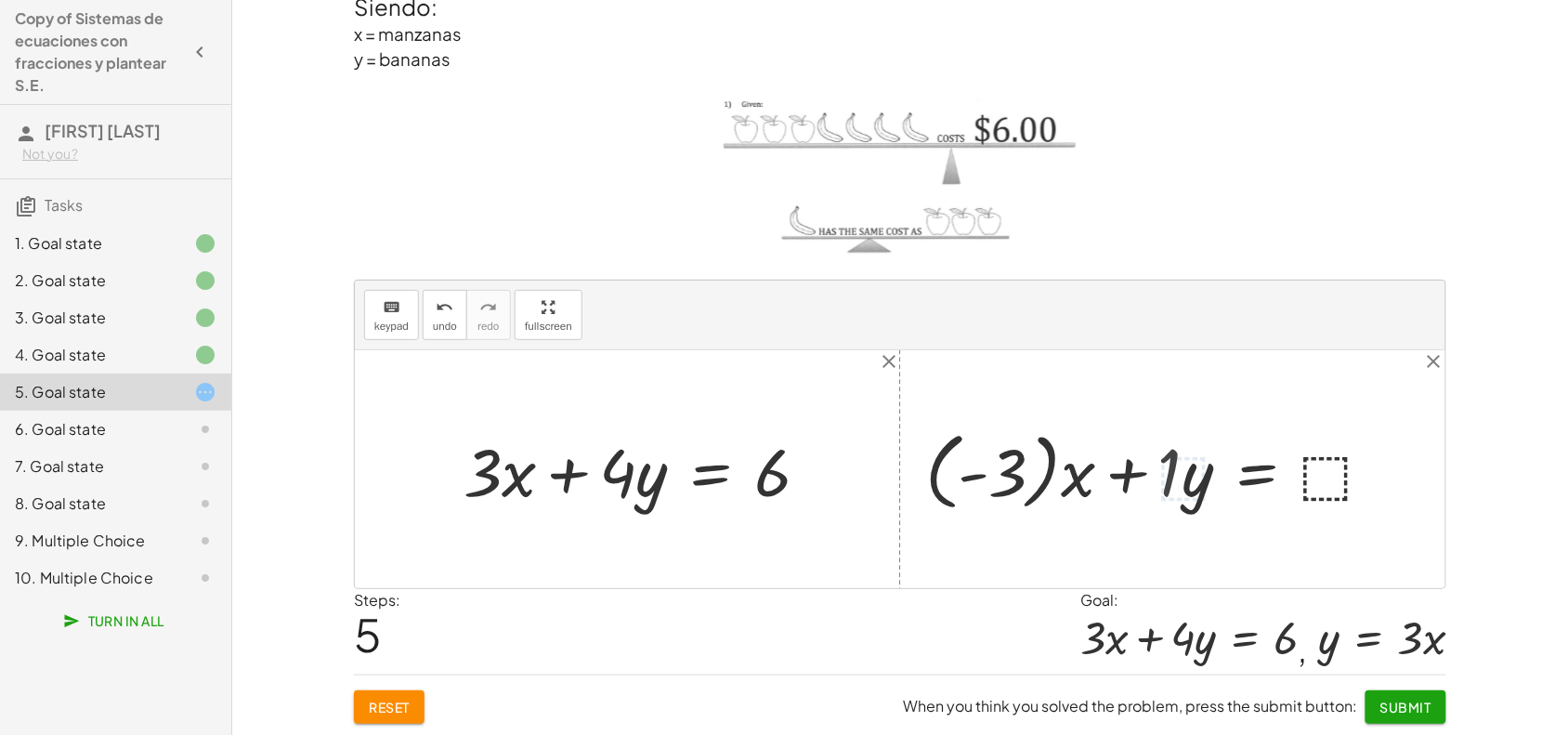 click at bounding box center [1158, 468] 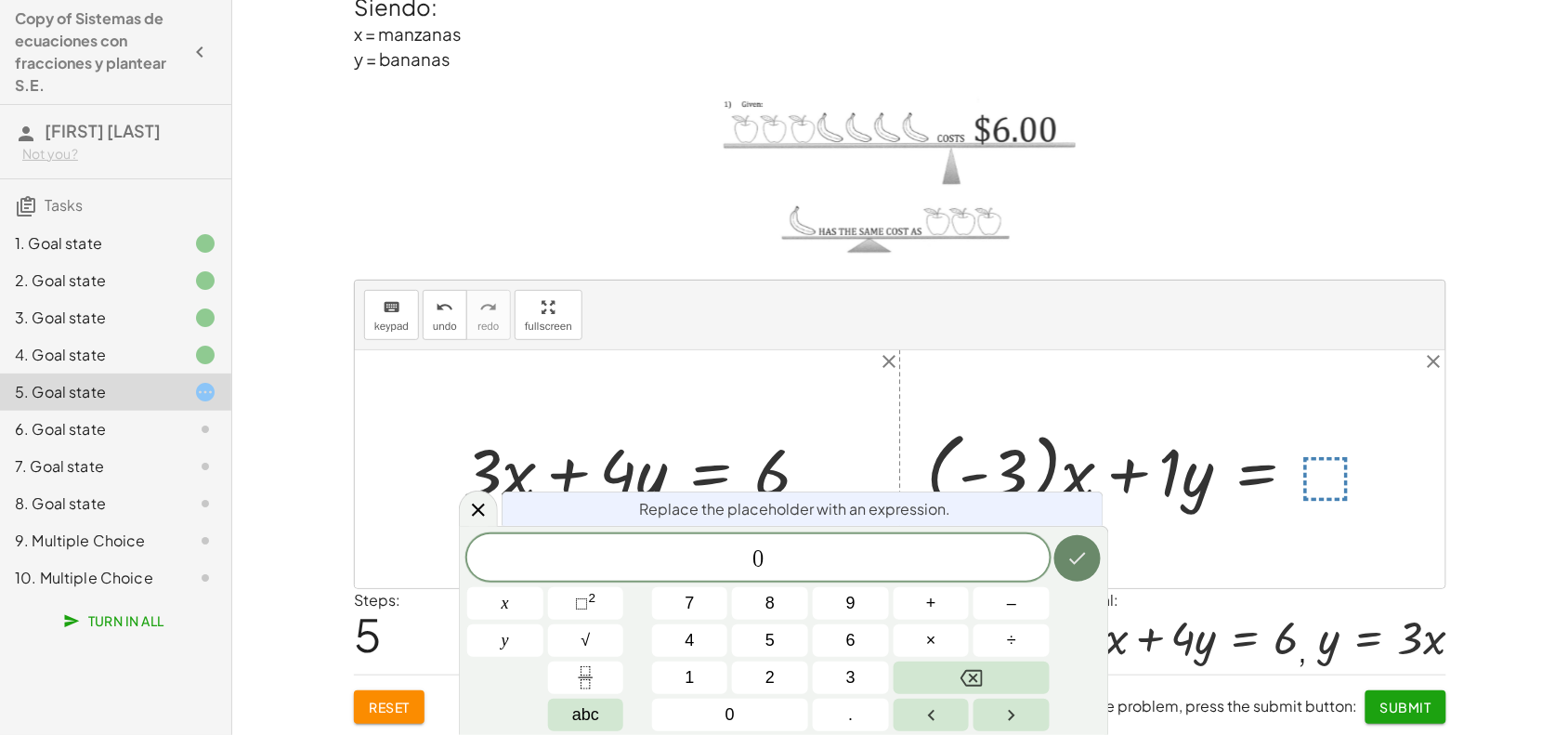 click at bounding box center (1078, 558) 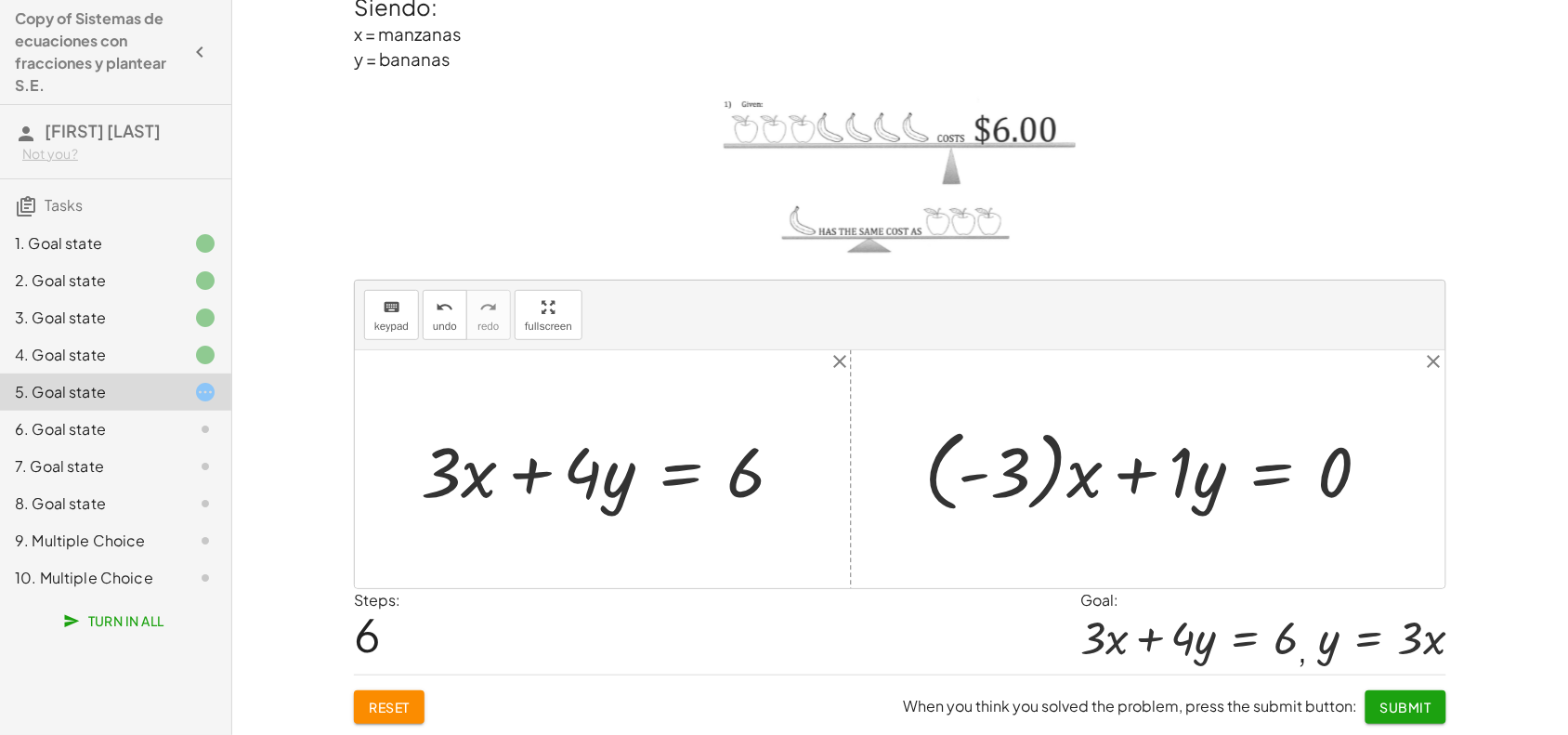 click at bounding box center [1155, 469] 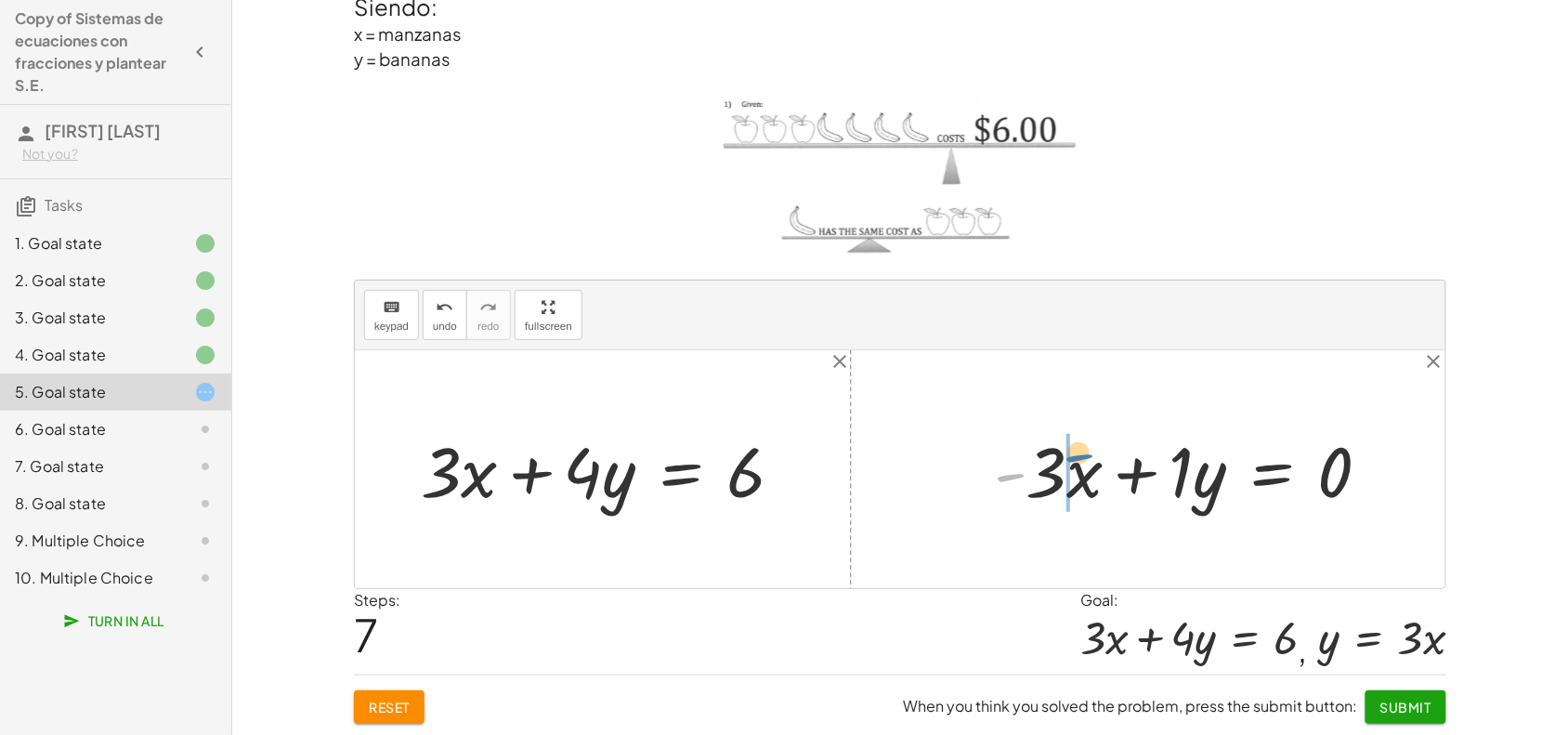 drag, startPoint x: 1000, startPoint y: 476, endPoint x: 1069, endPoint y: 456, distance: 71.8401 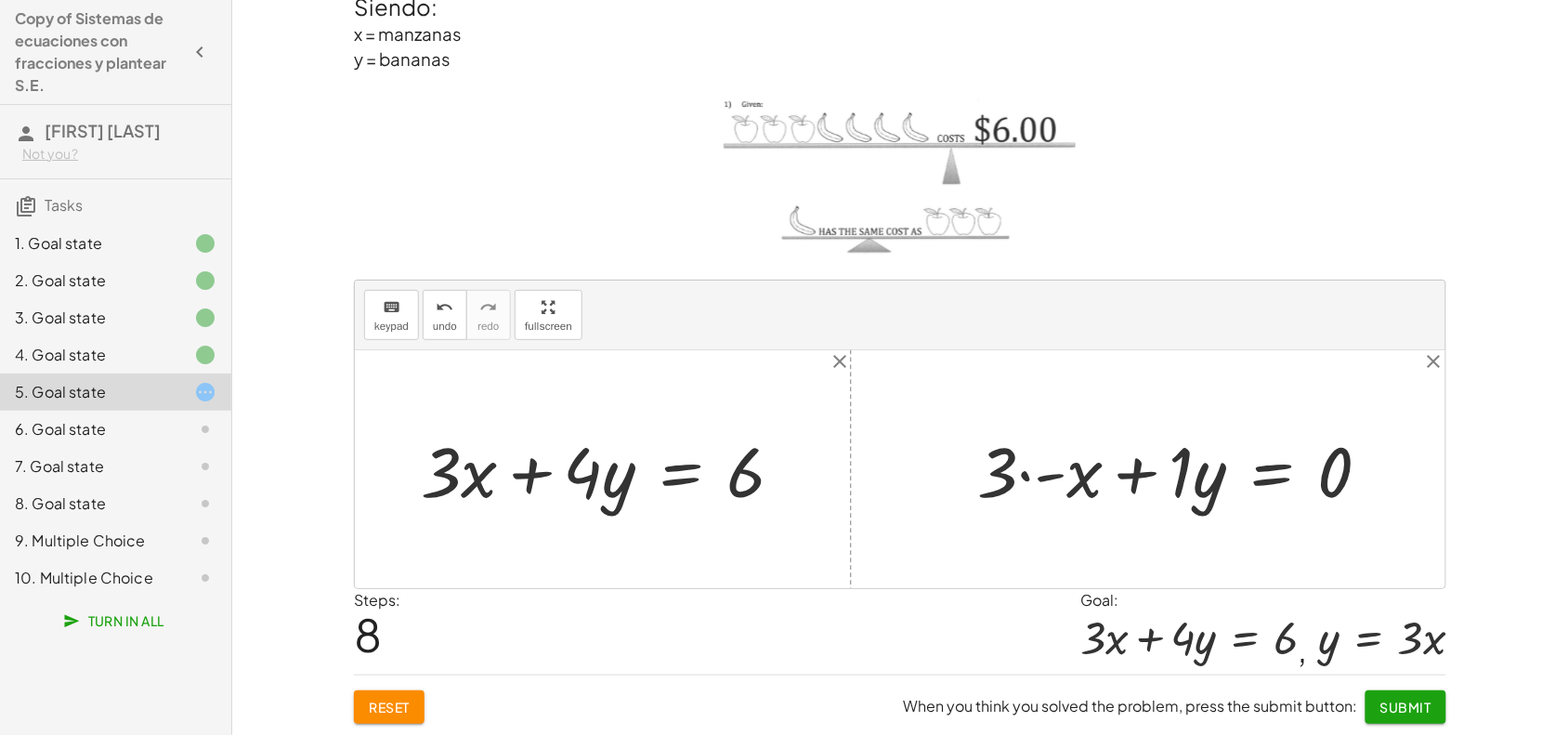 drag, startPoint x: 1069, startPoint y: 472, endPoint x: 1052, endPoint y: 472, distance: 17 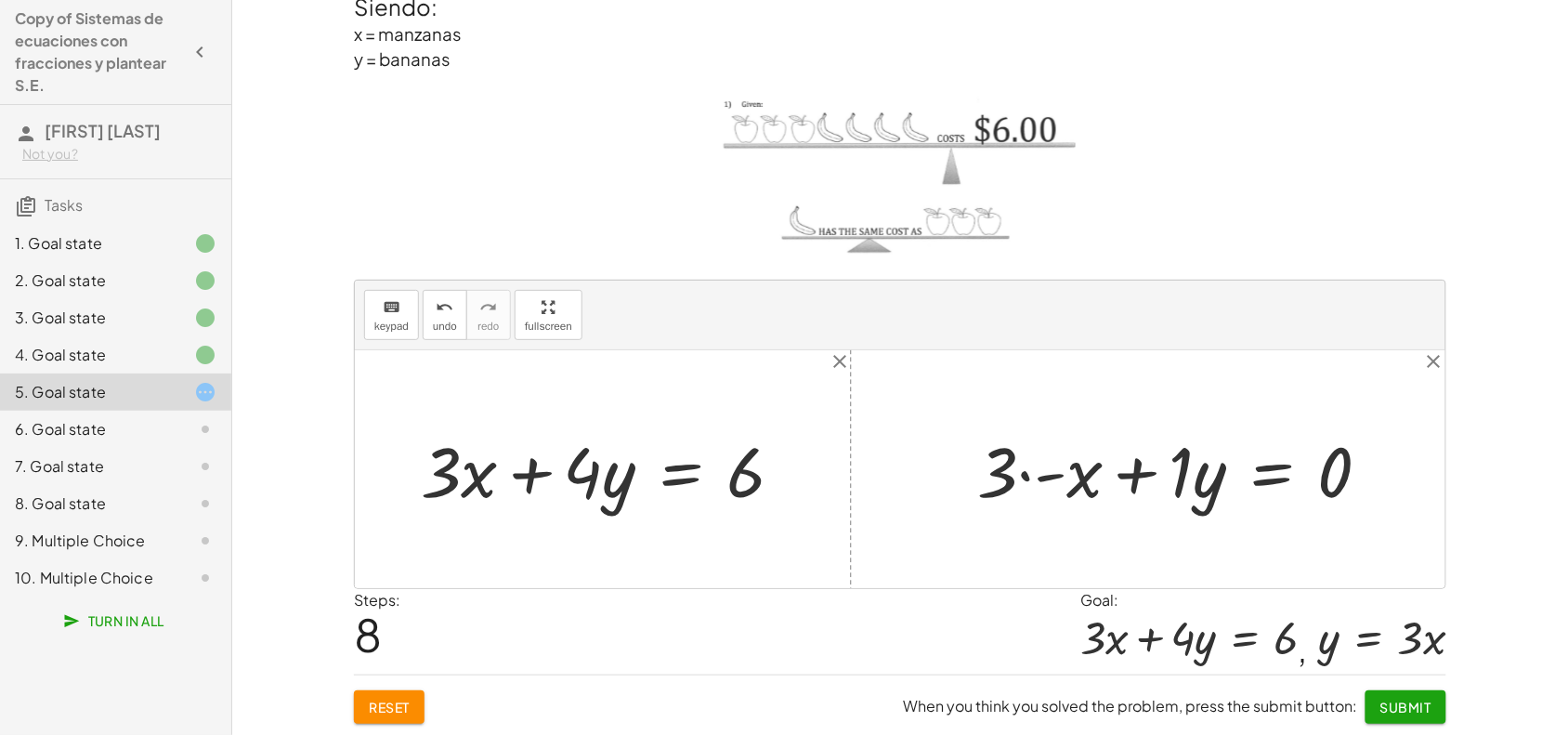 click at bounding box center [1182, 469] 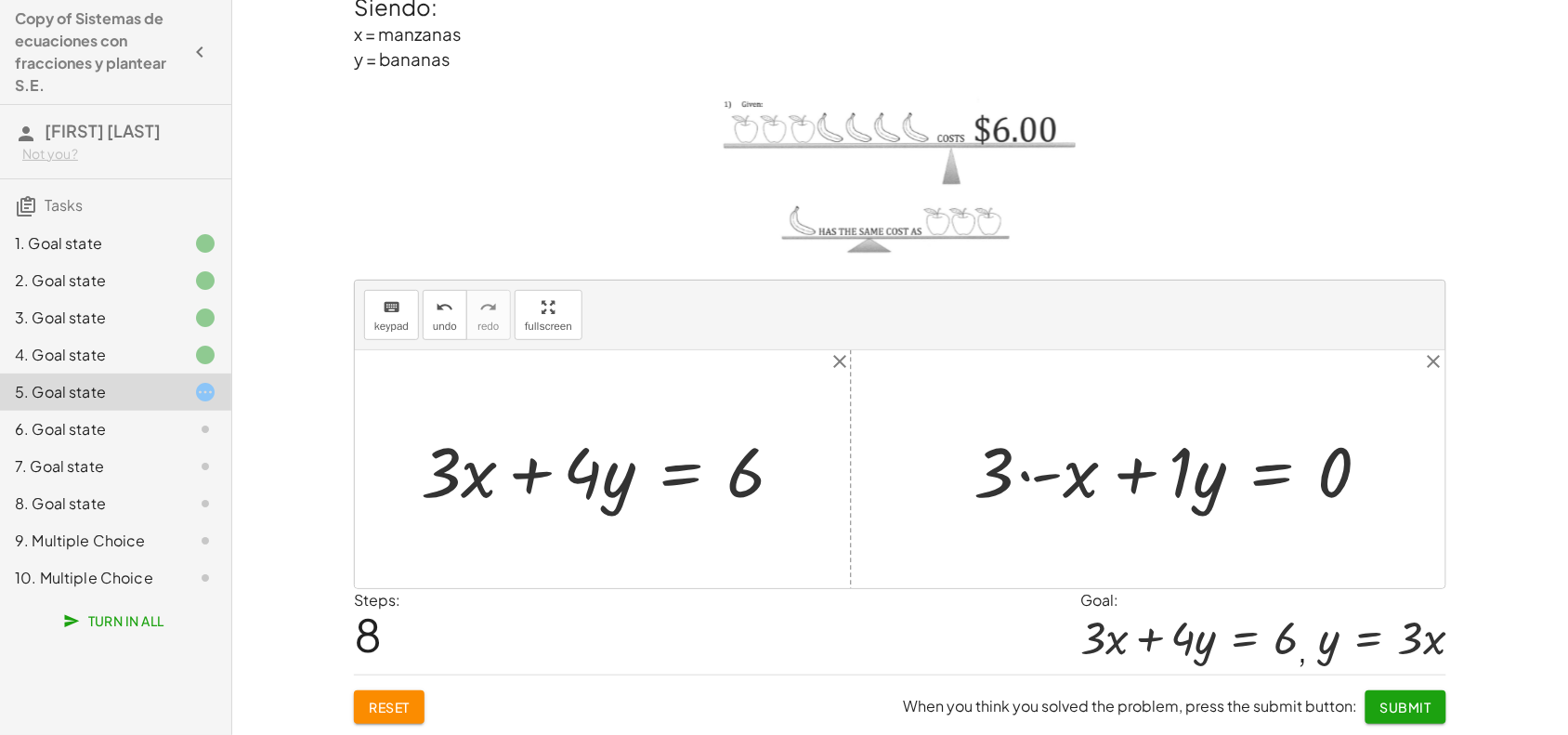 click at bounding box center (1182, 469) 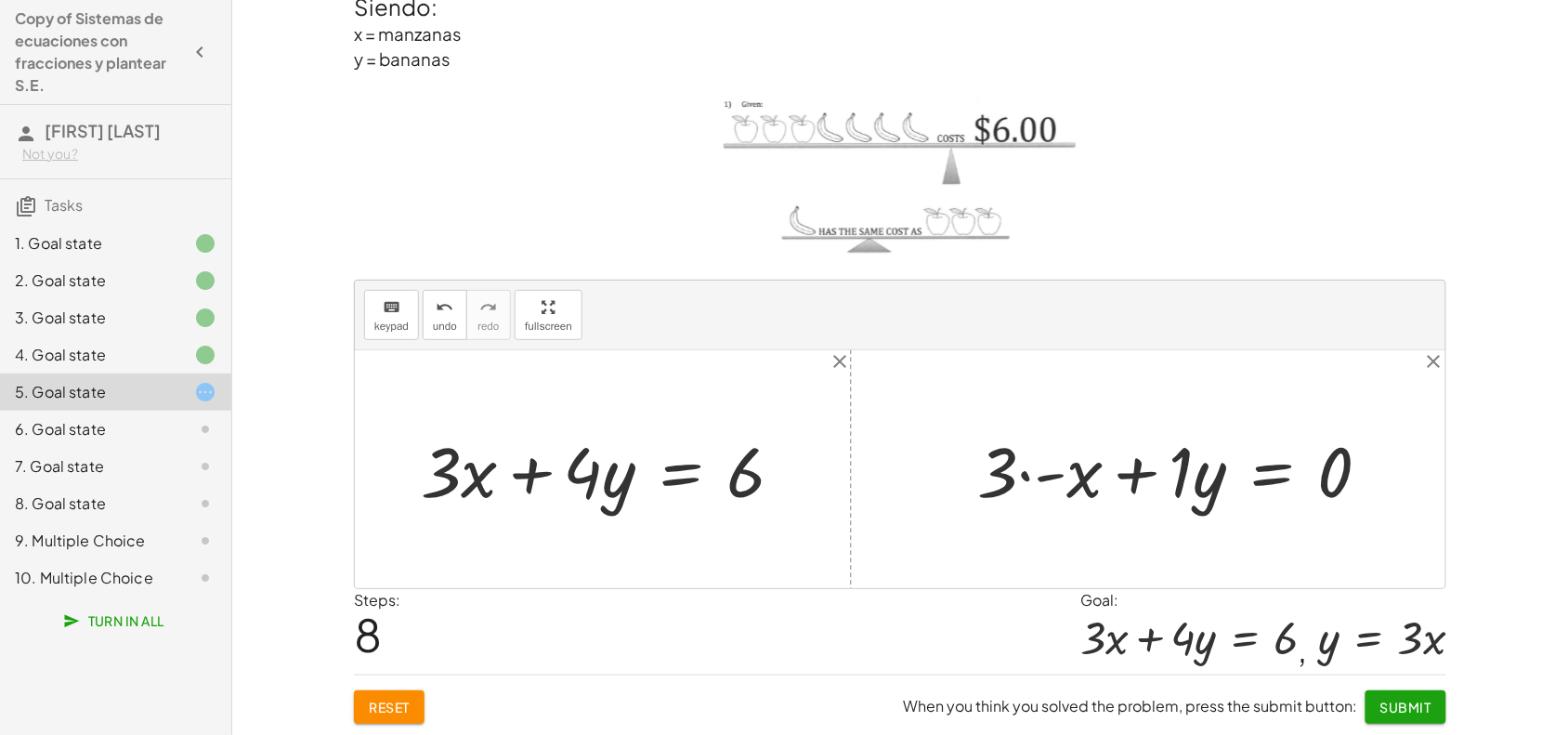 click at bounding box center (1182, 469) 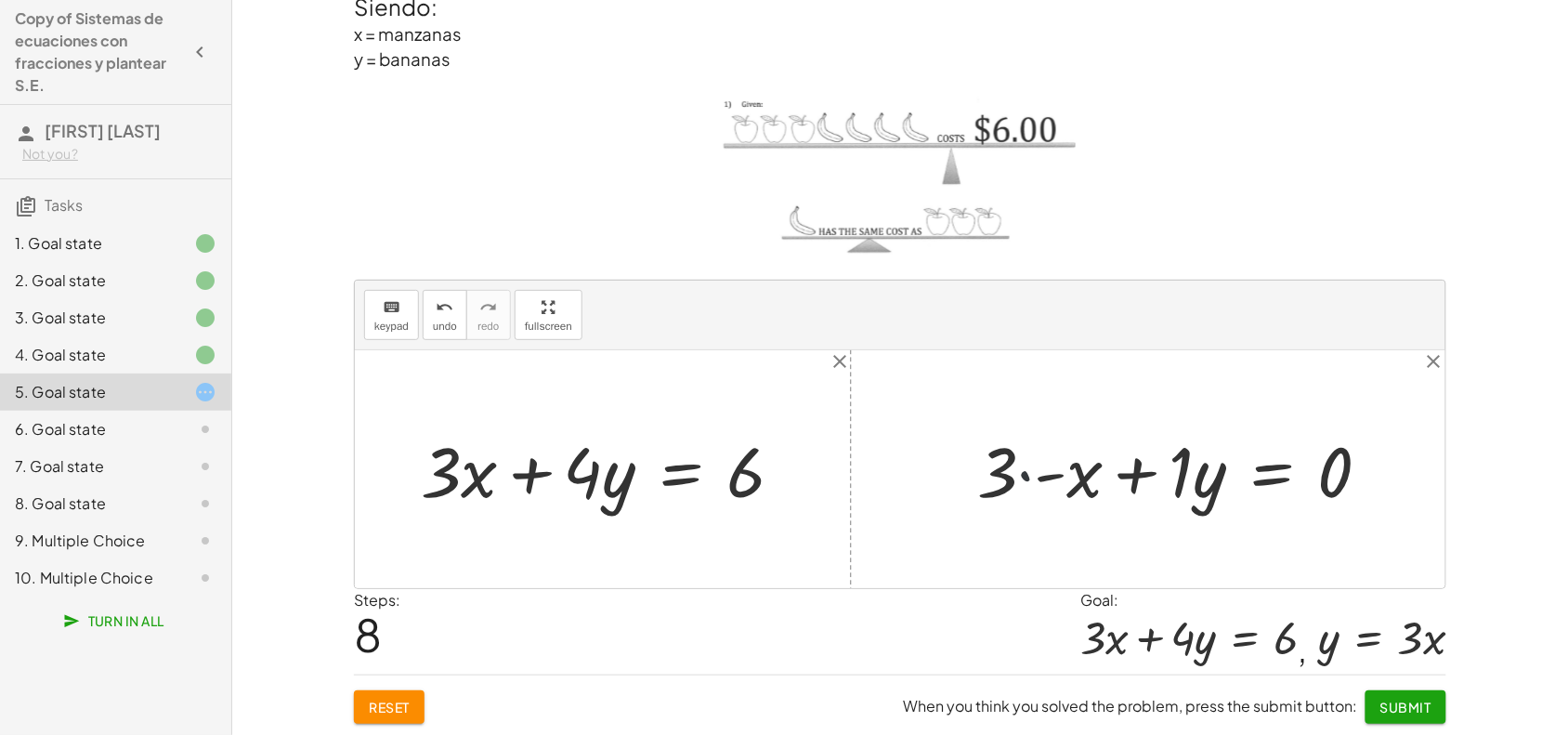 click at bounding box center (1182, 469) 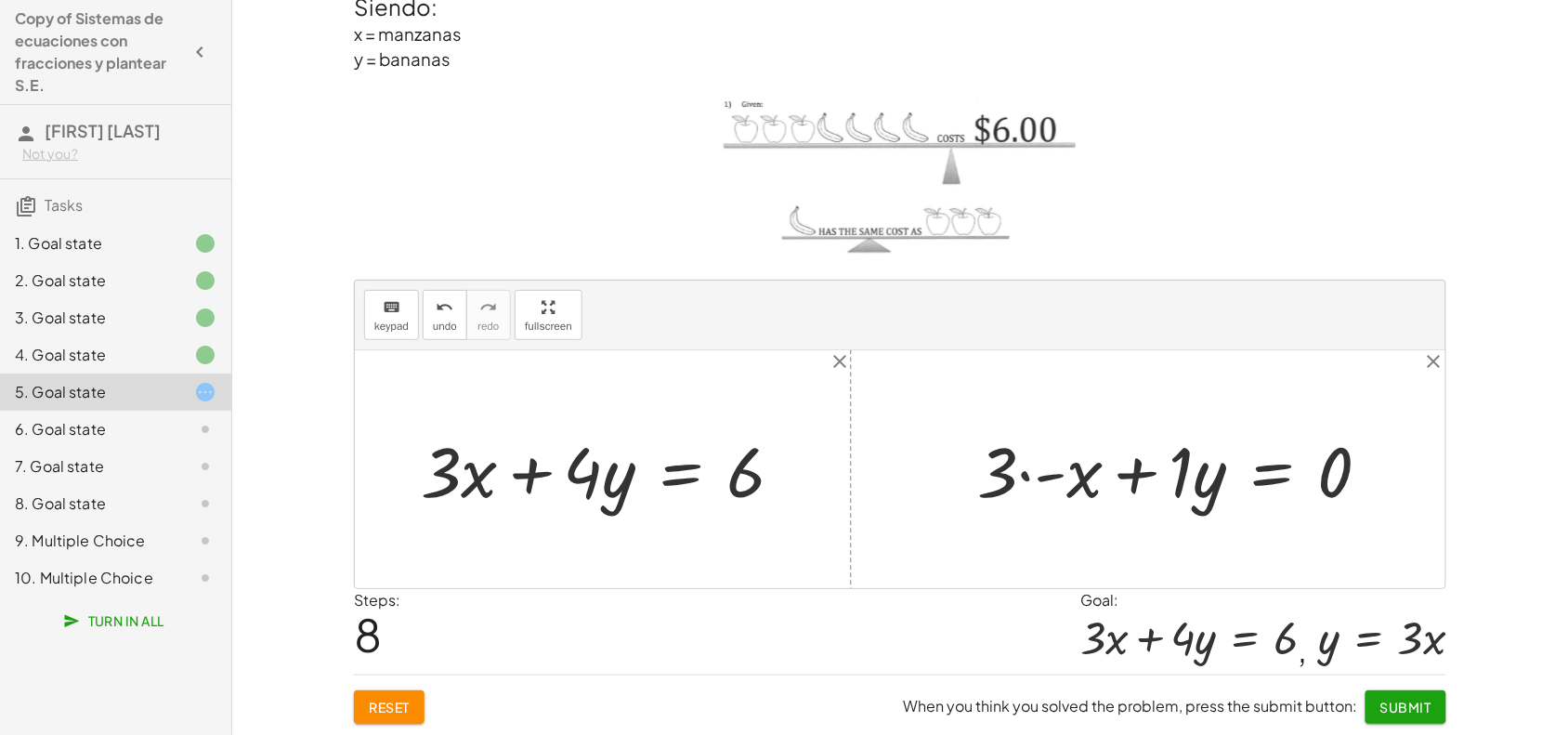 click at bounding box center [1182, 469] 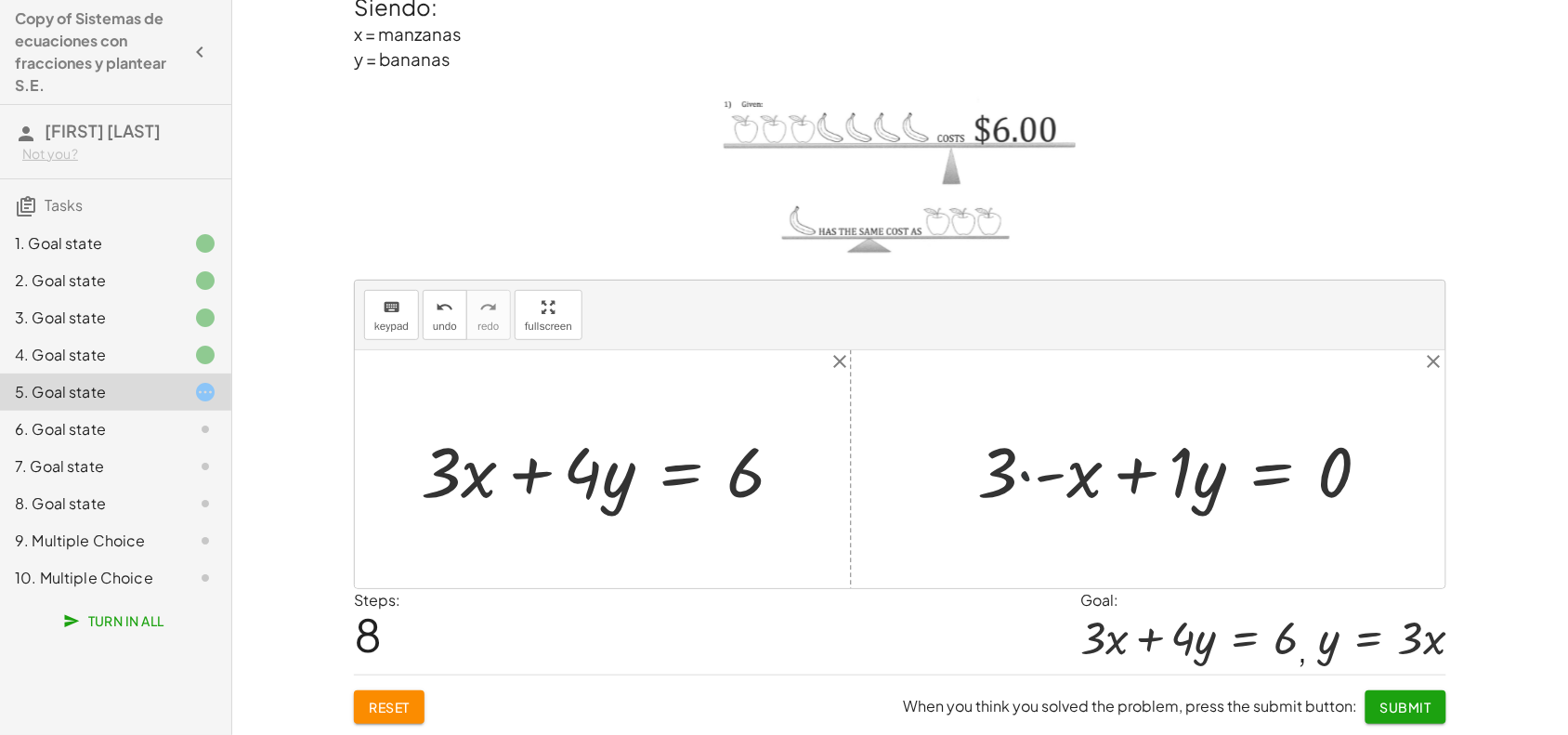 click at bounding box center (1182, 469) 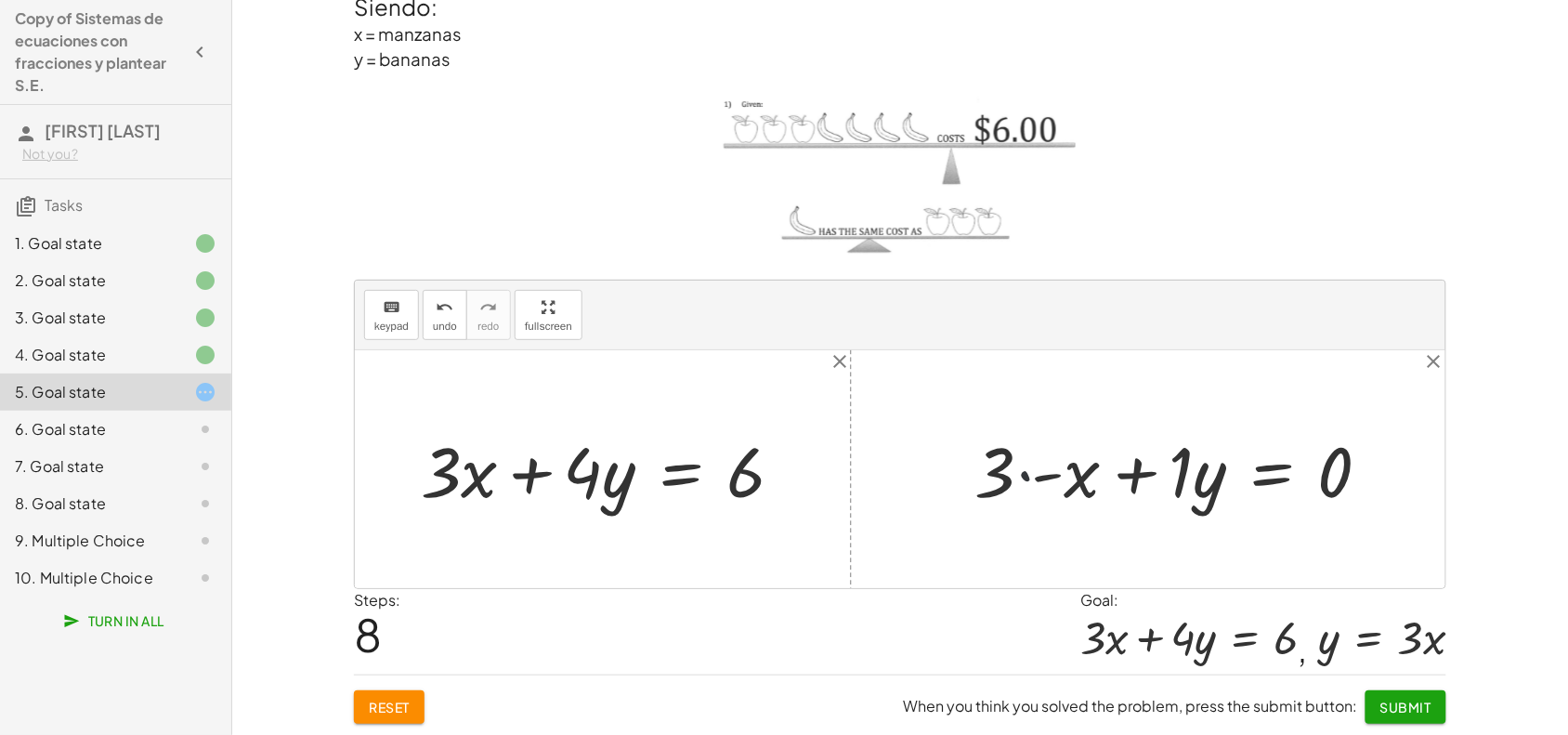 click at bounding box center (1182, 469) 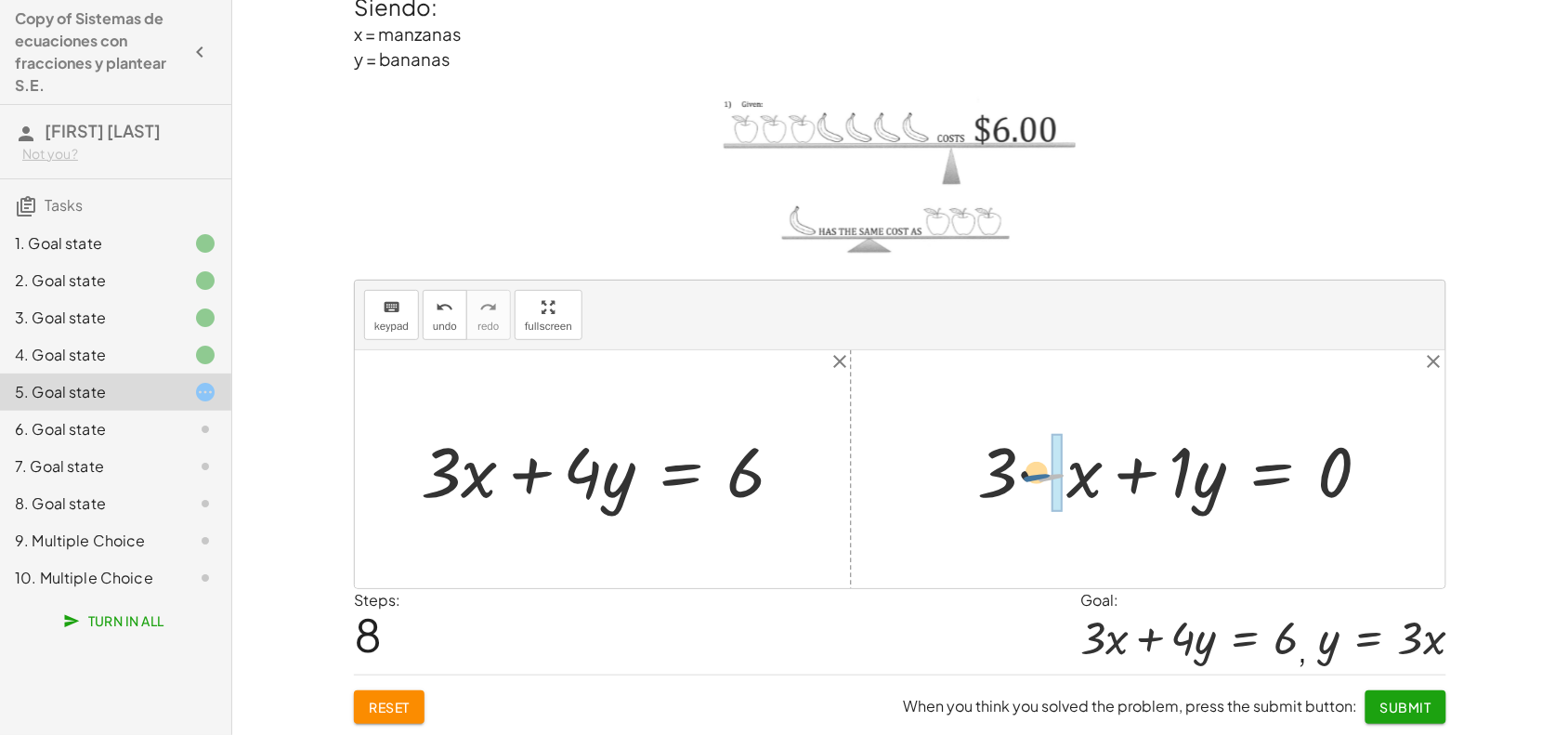drag, startPoint x: 1040, startPoint y: 476, endPoint x: 1025, endPoint y: 476, distance: 15 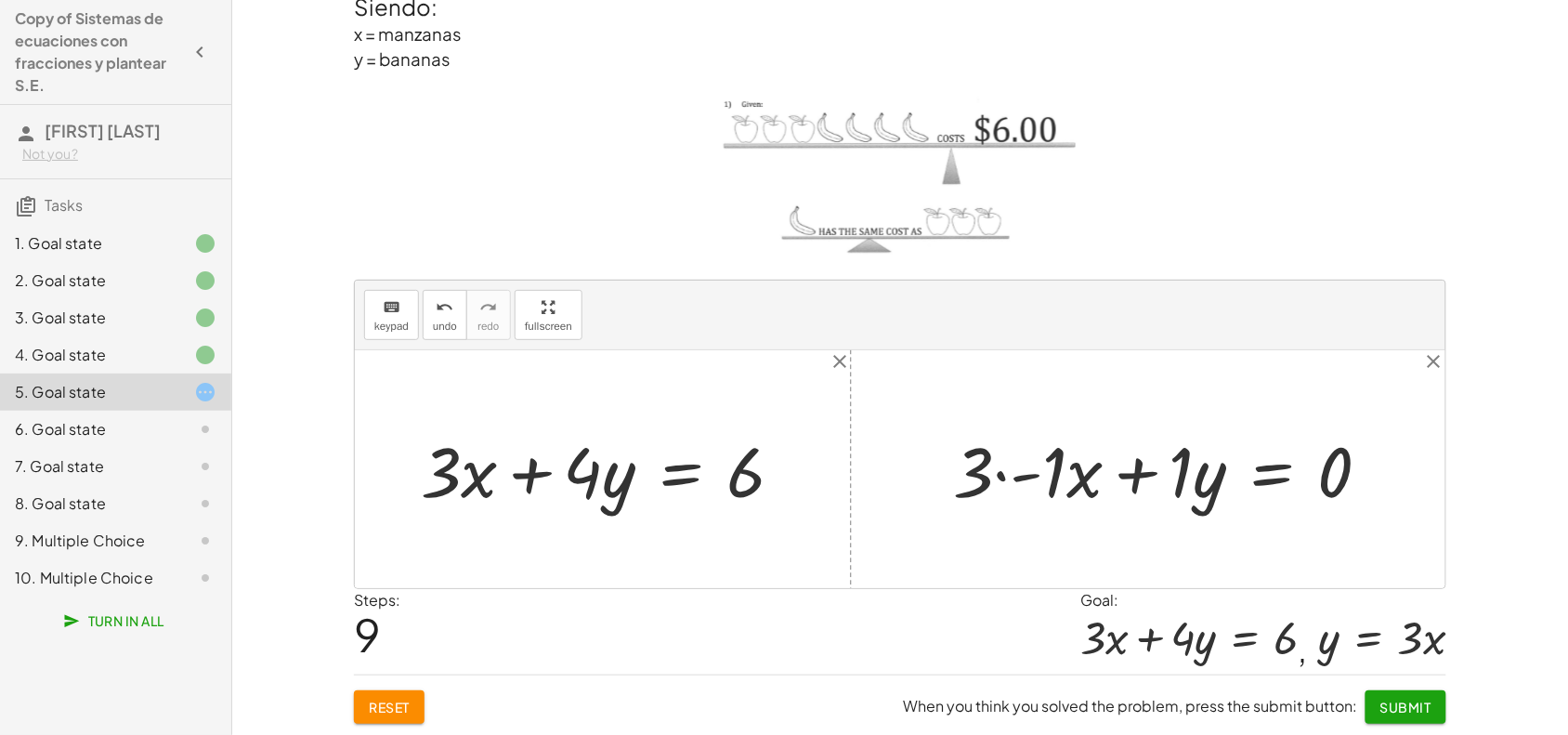 click at bounding box center [1169, 469] 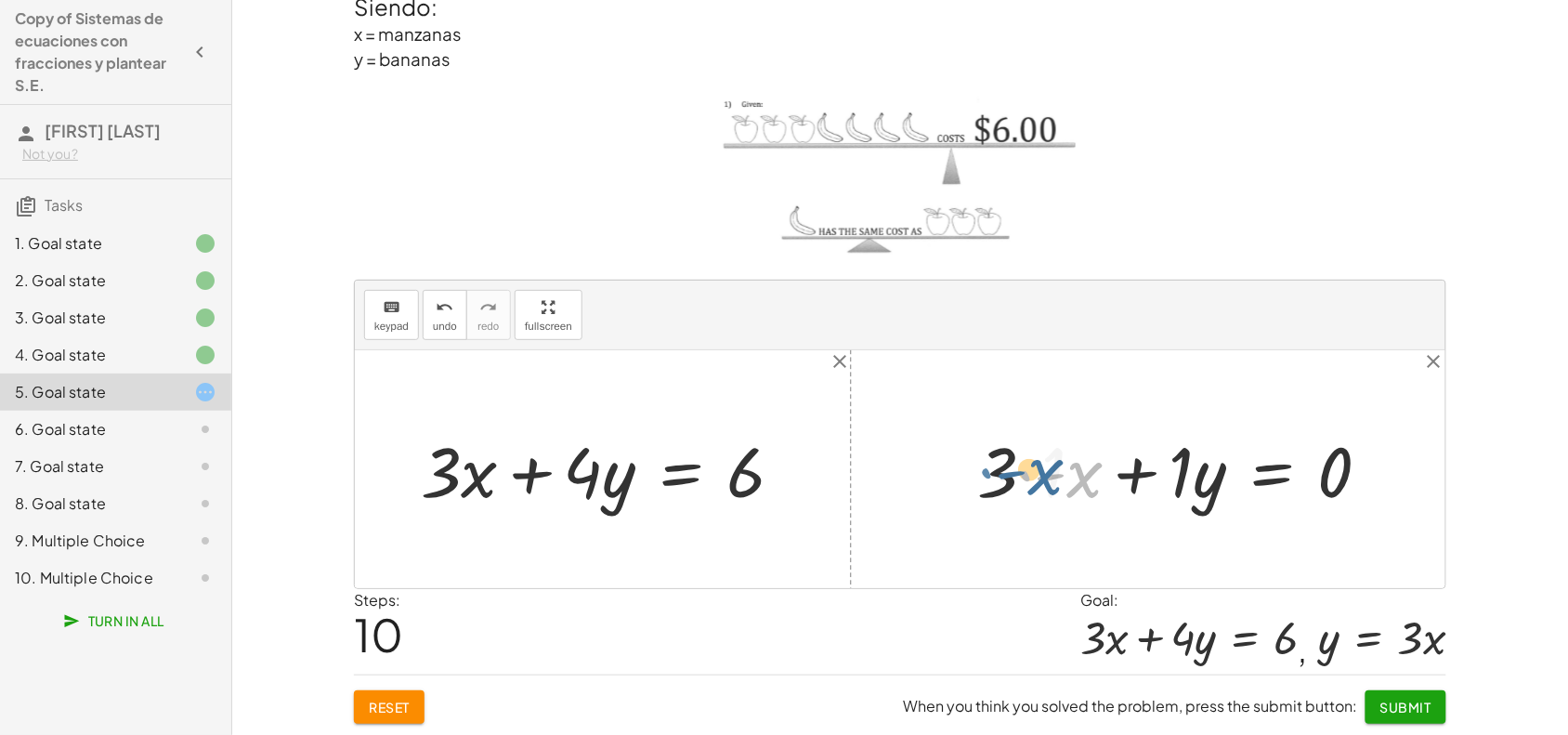 drag, startPoint x: 1050, startPoint y: 497, endPoint x: 1020, endPoint y: 497, distance: 30 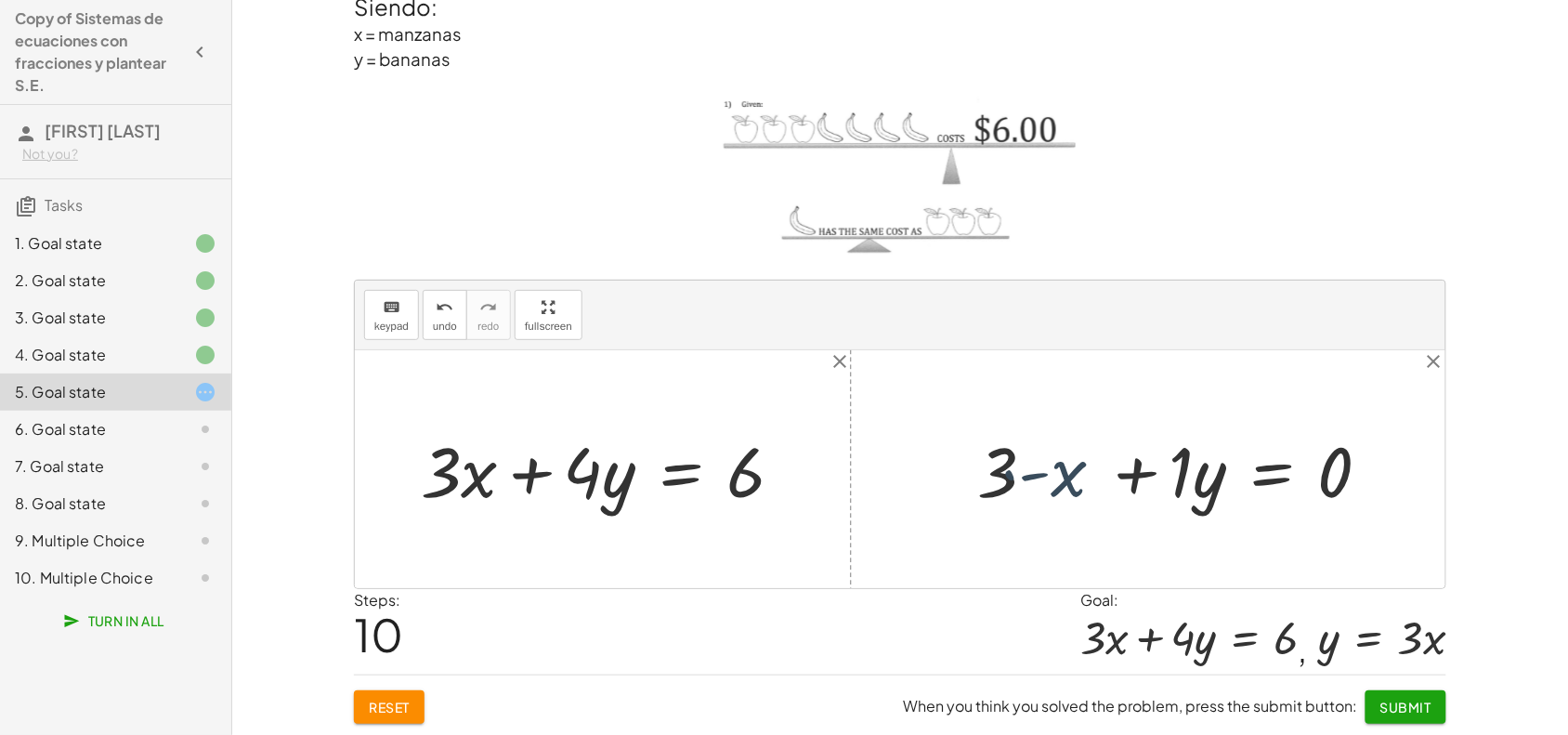 click at bounding box center [1182, 469] 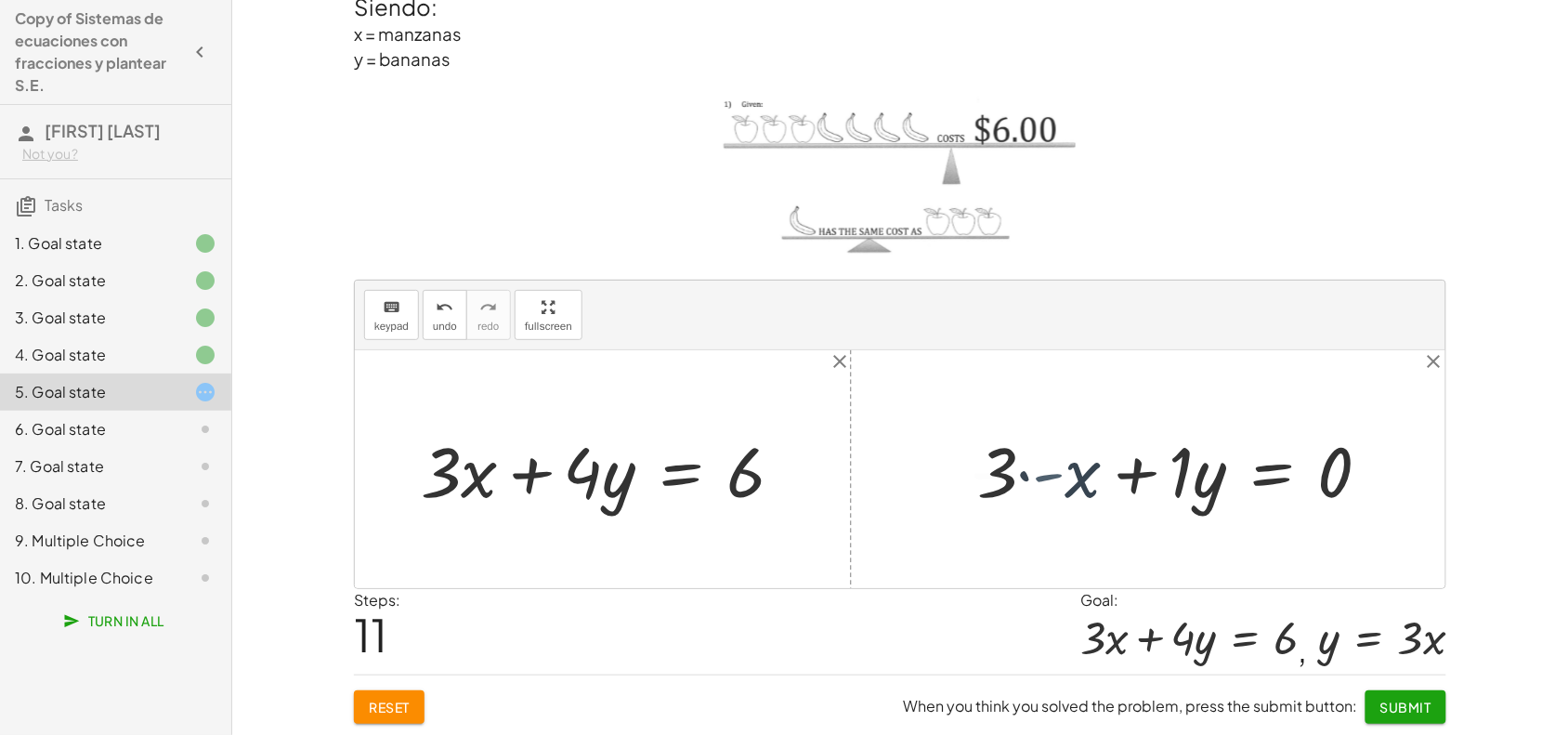 click at bounding box center [1167, 469] 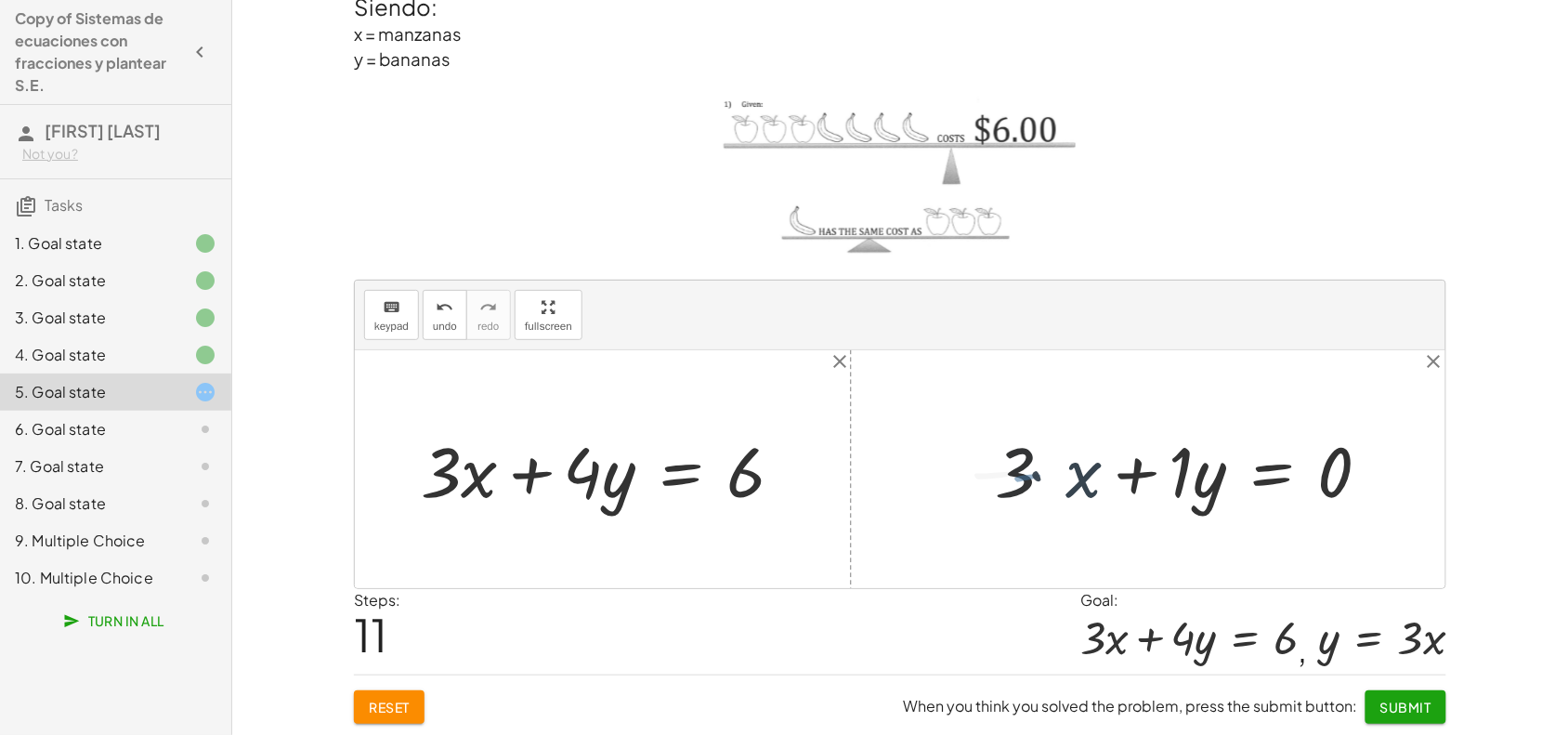 click at bounding box center [1167, 469] 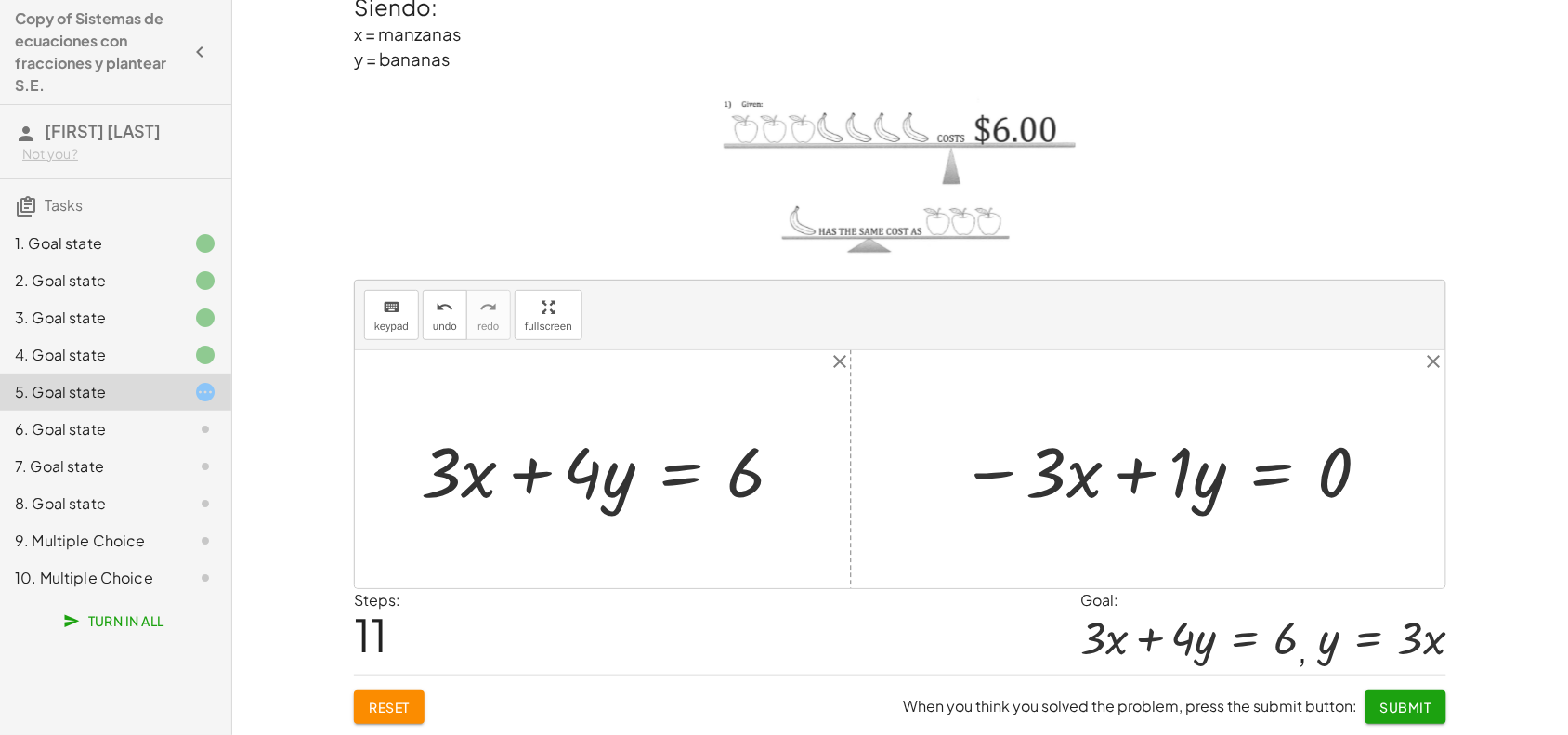 click at bounding box center [1167, 469] 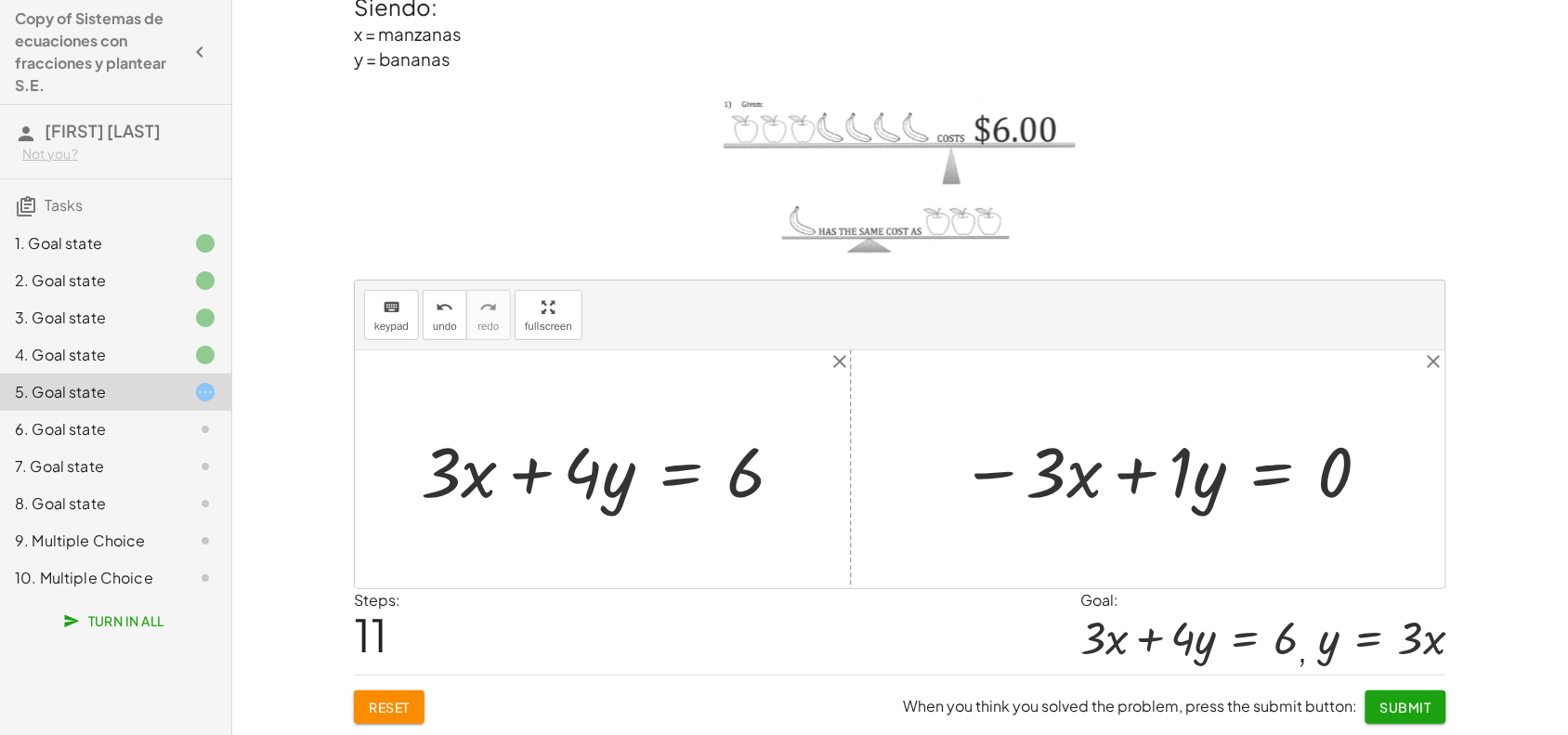click at bounding box center [1167, 469] 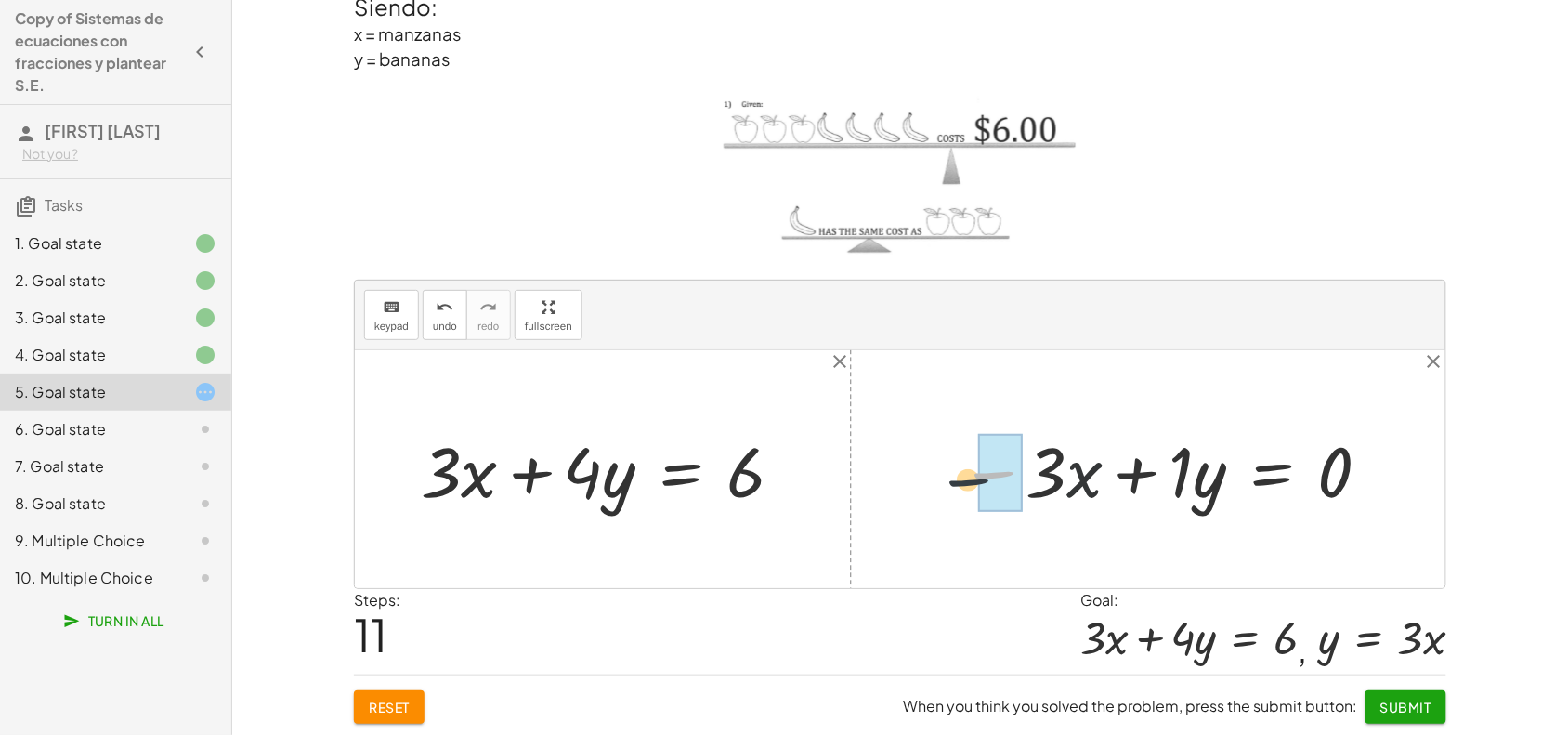 drag, startPoint x: 1013, startPoint y: 484, endPoint x: 985, endPoint y: 488, distance: 28.284271 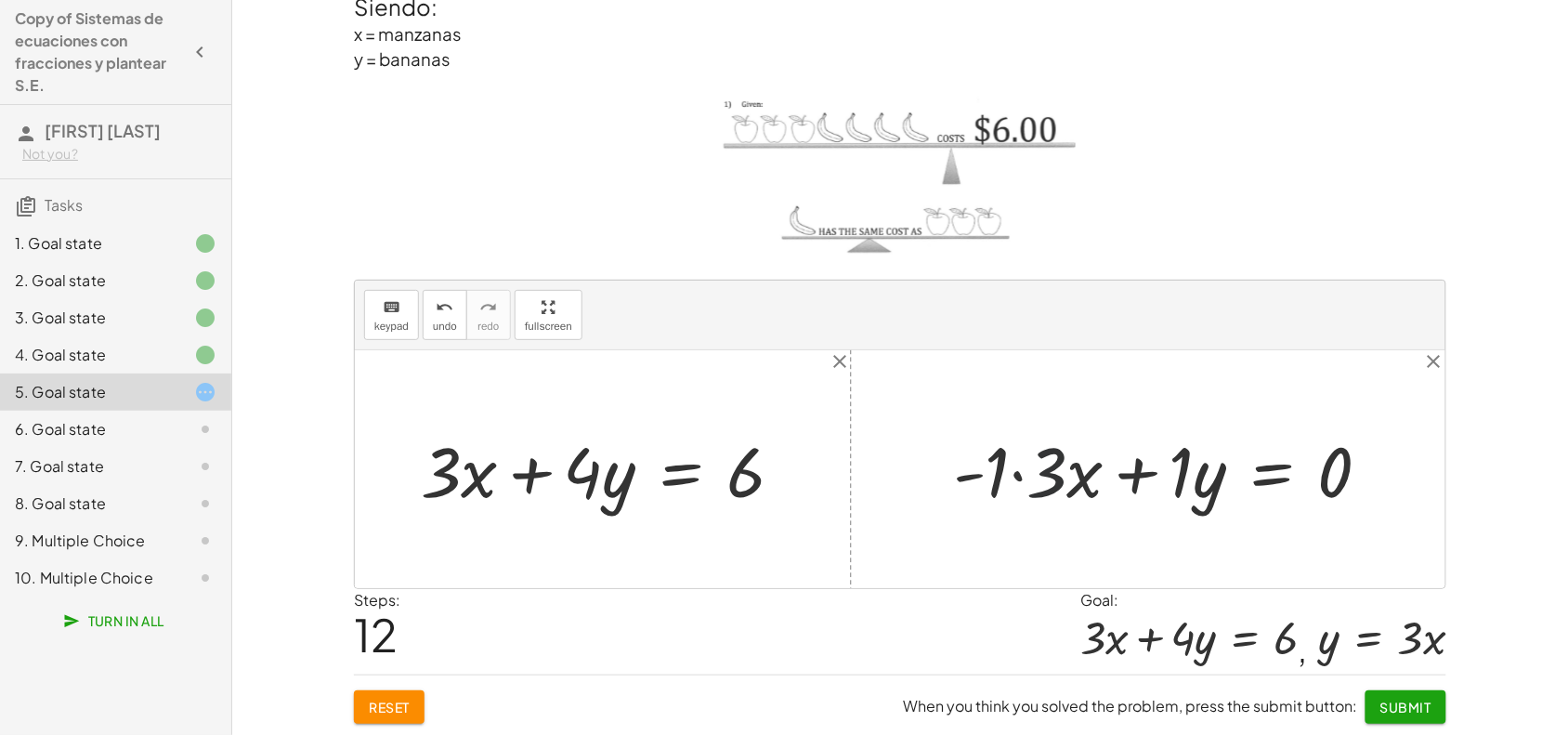 click at bounding box center [1169, 469] 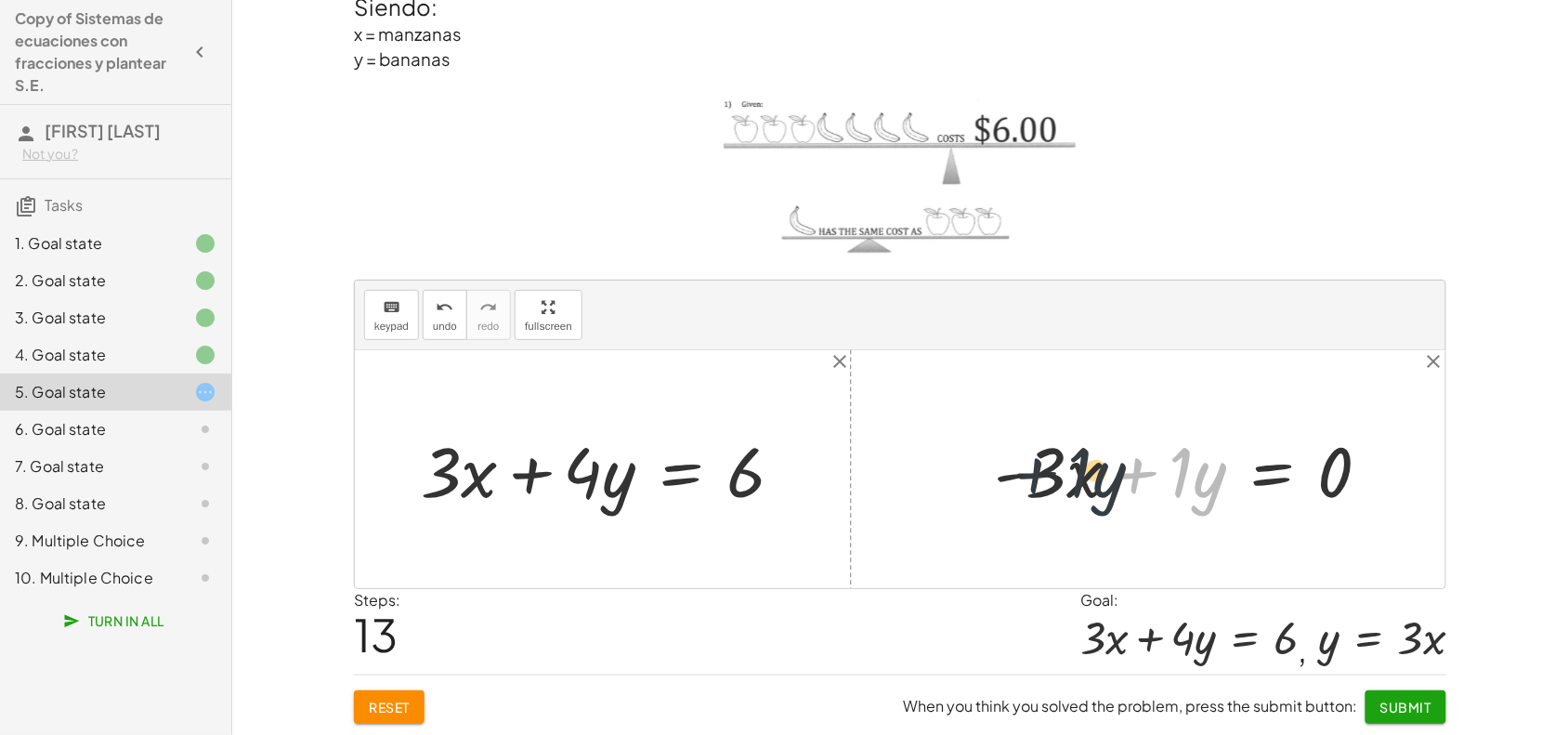 drag, startPoint x: 1170, startPoint y: 476, endPoint x: 1061, endPoint y: 479, distance: 109.04128 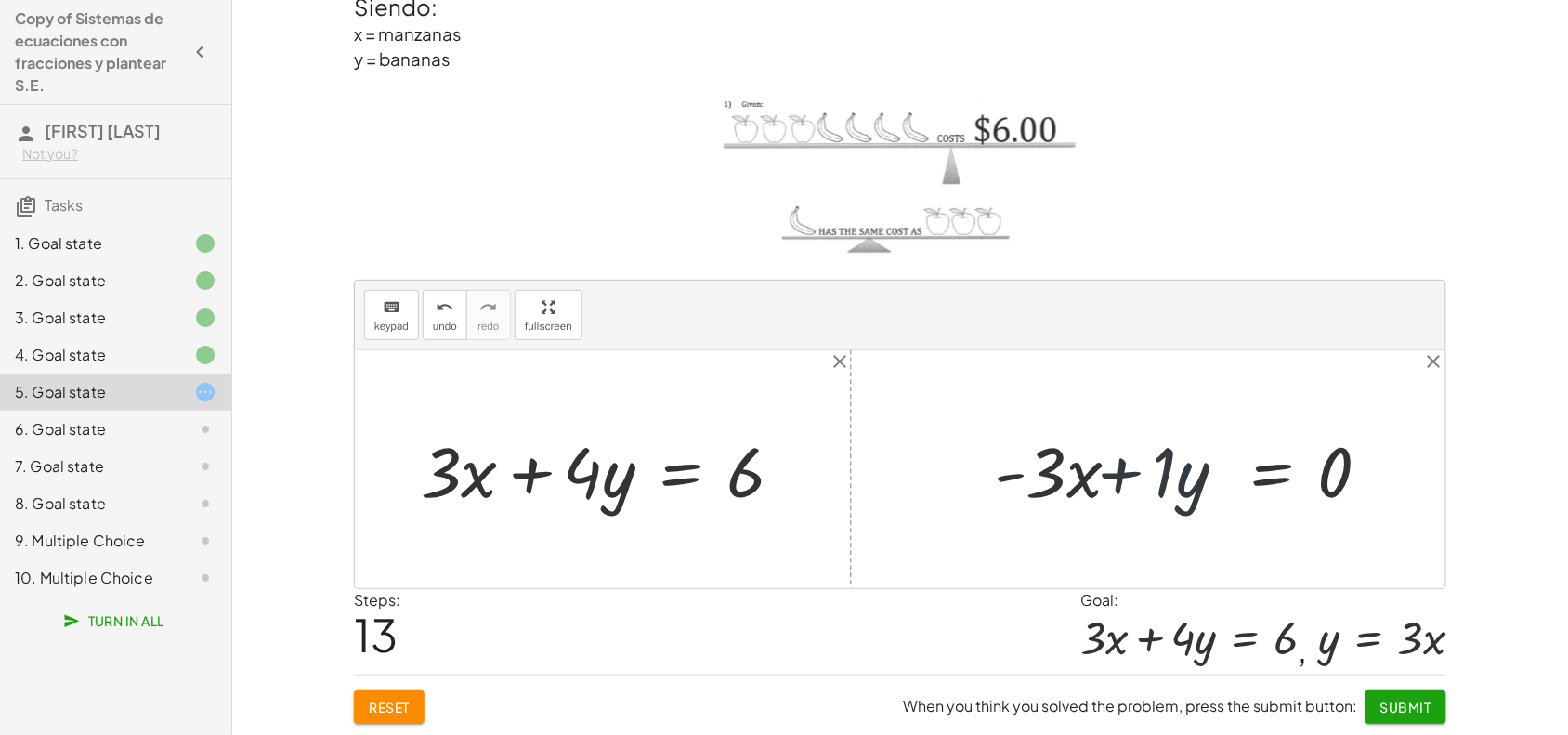 drag, startPoint x: 1057, startPoint y: 484, endPoint x: 1134, endPoint y: 476, distance: 77.41447 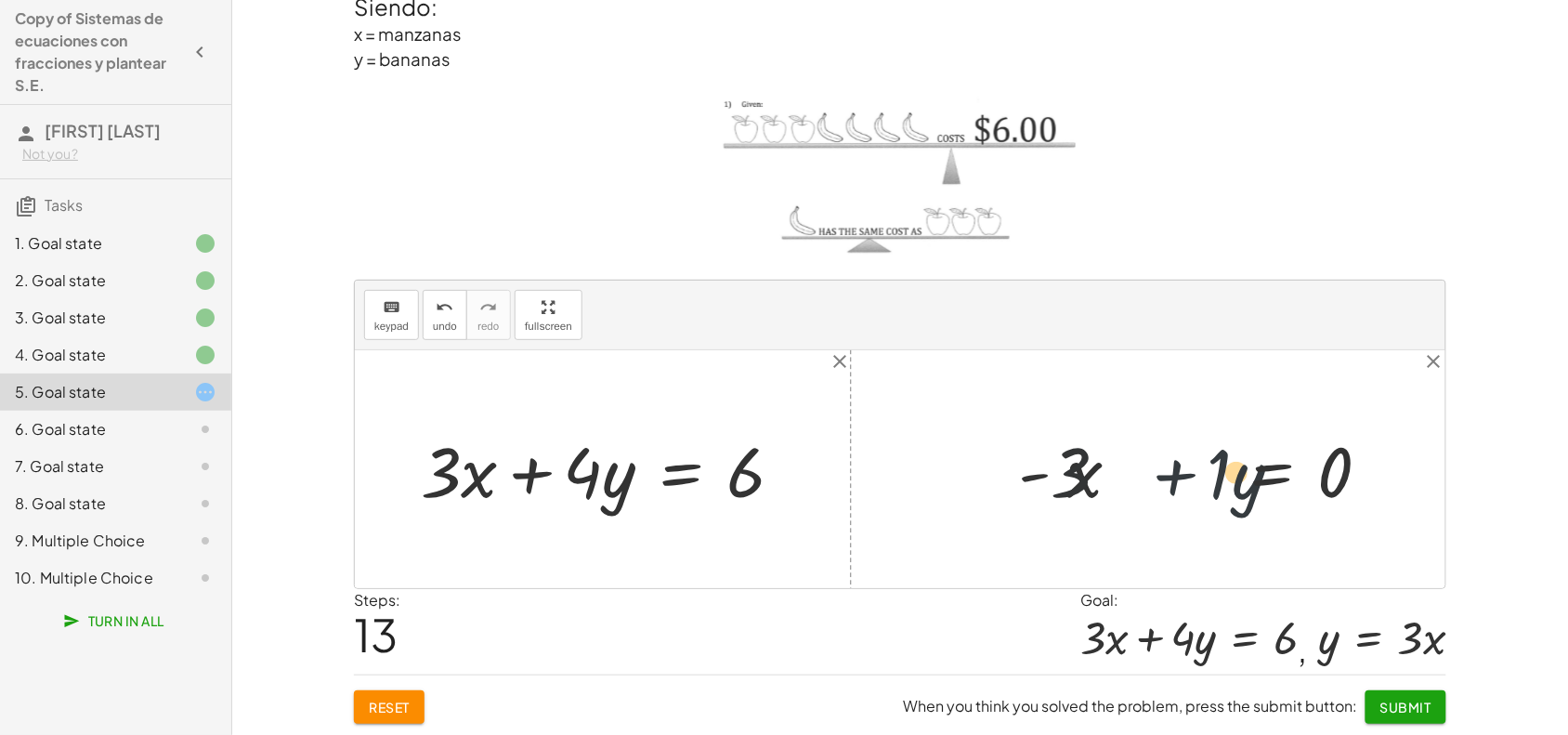 drag, startPoint x: 1134, startPoint y: 476, endPoint x: 1175, endPoint y: 492, distance: 44.011362 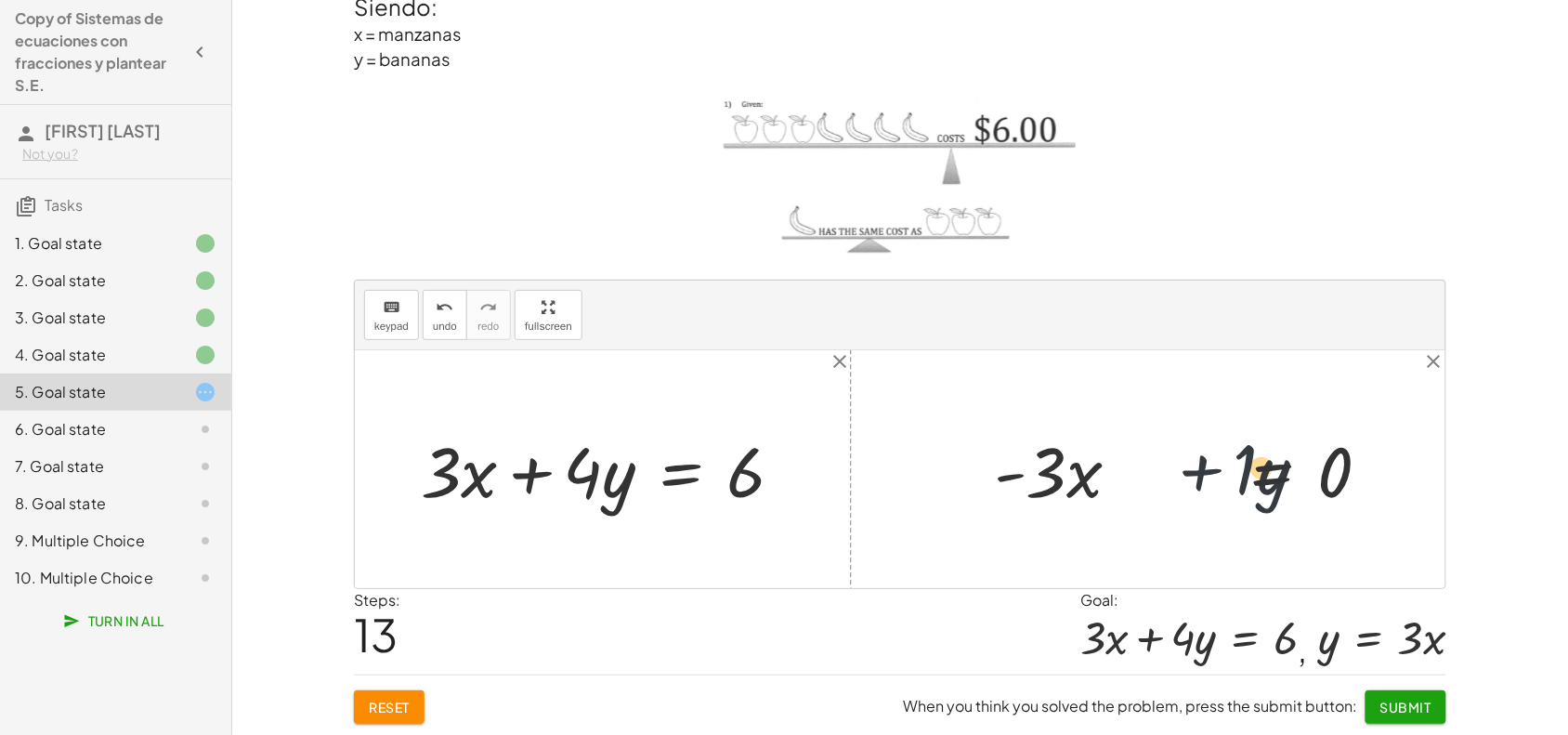 drag, startPoint x: 1203, startPoint y: 495, endPoint x: 1219, endPoint y: 492, distance: 16.278821 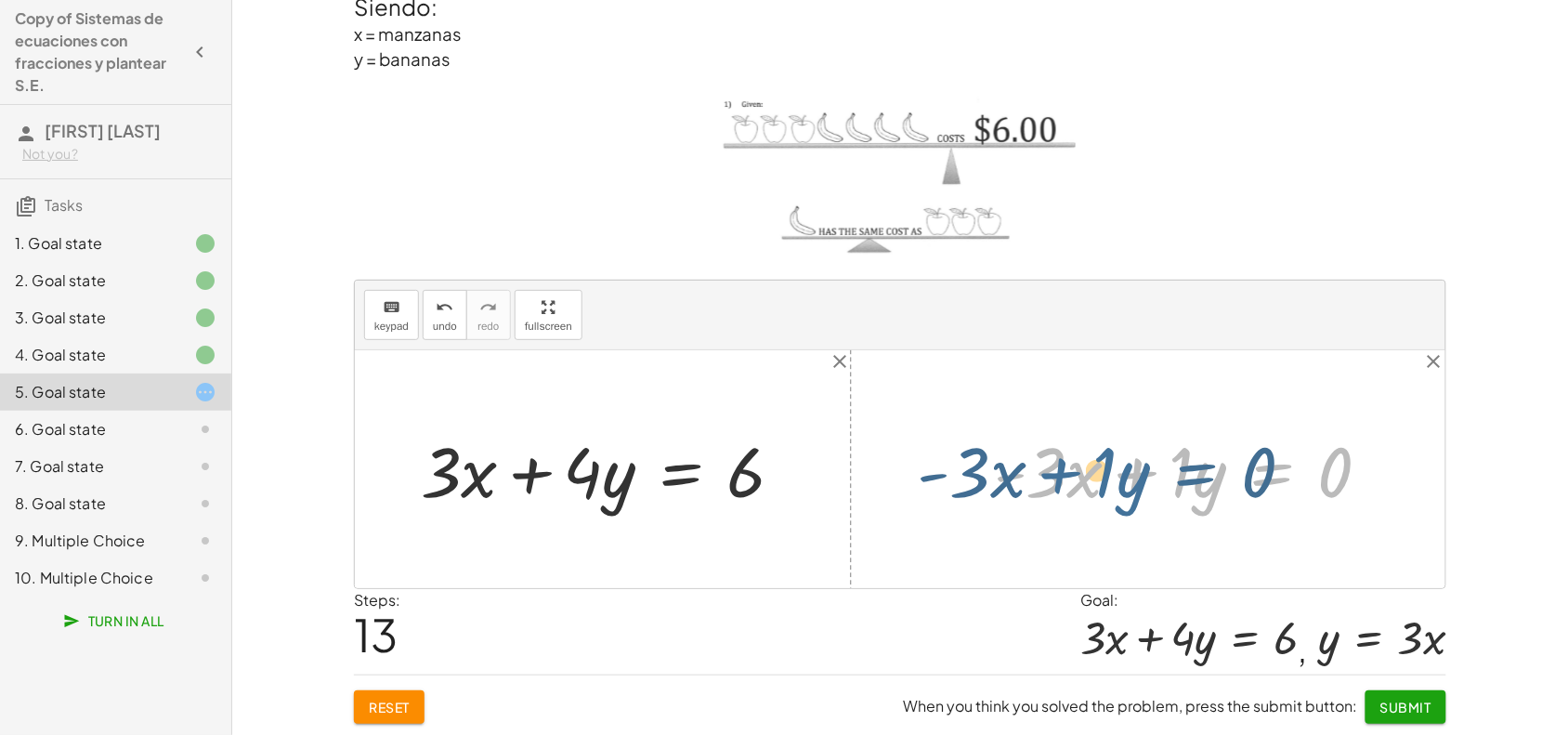 drag, startPoint x: 1251, startPoint y: 476, endPoint x: 1199, endPoint y: 484, distance: 52.611786 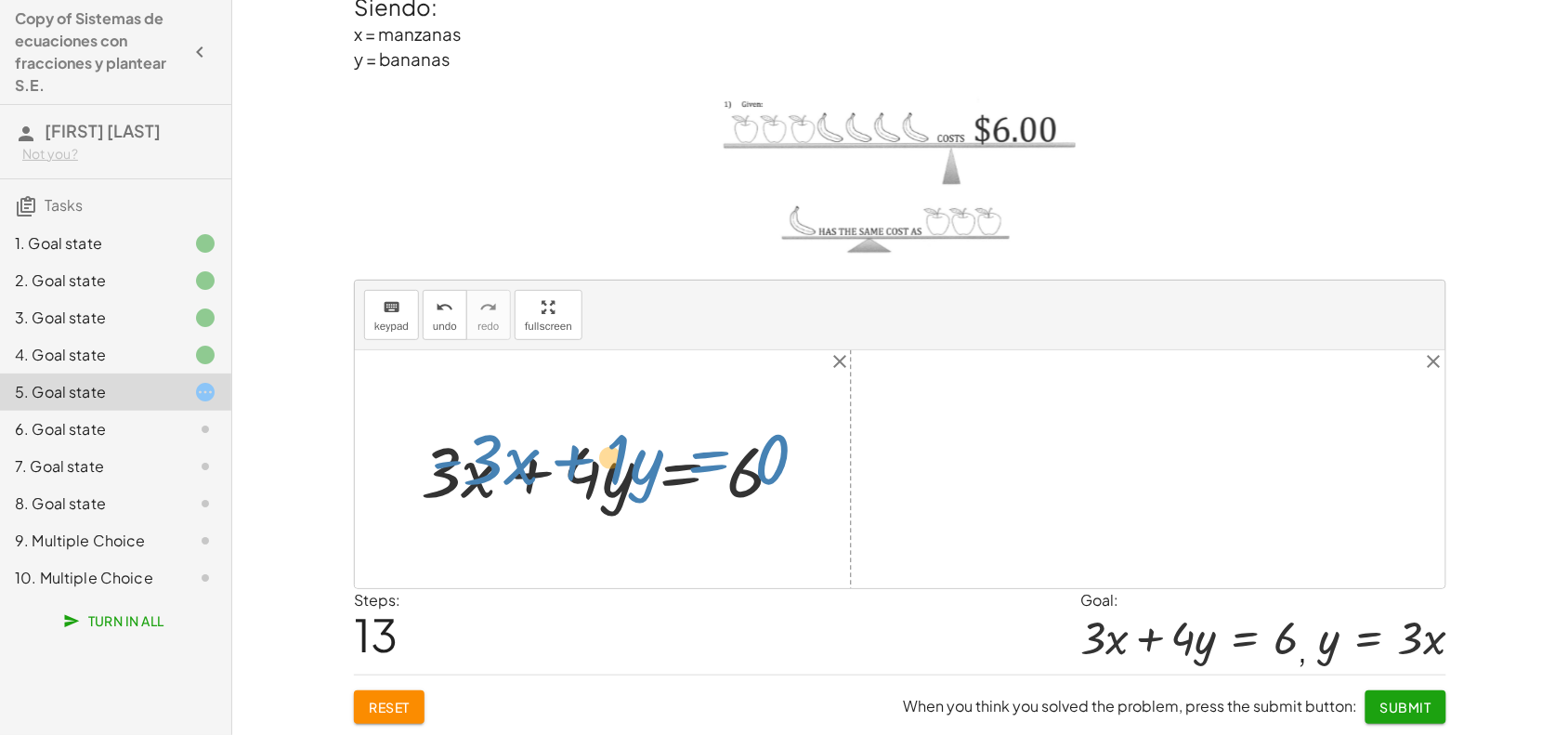 drag, startPoint x: 1158, startPoint y: 476, endPoint x: 666, endPoint y: 476, distance: 492 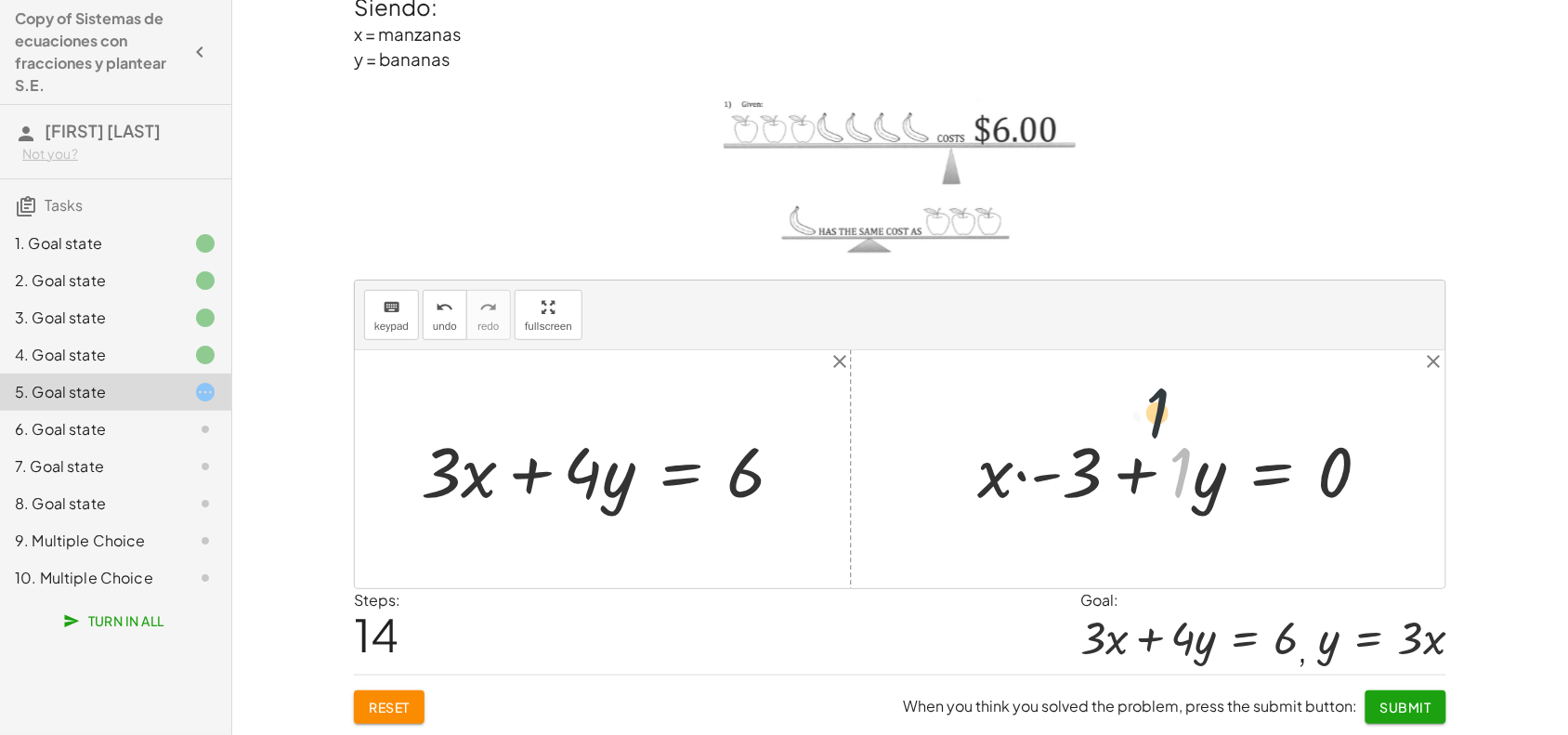drag, startPoint x: 1183, startPoint y: 467, endPoint x: 1147, endPoint y: 400, distance: 76.05919 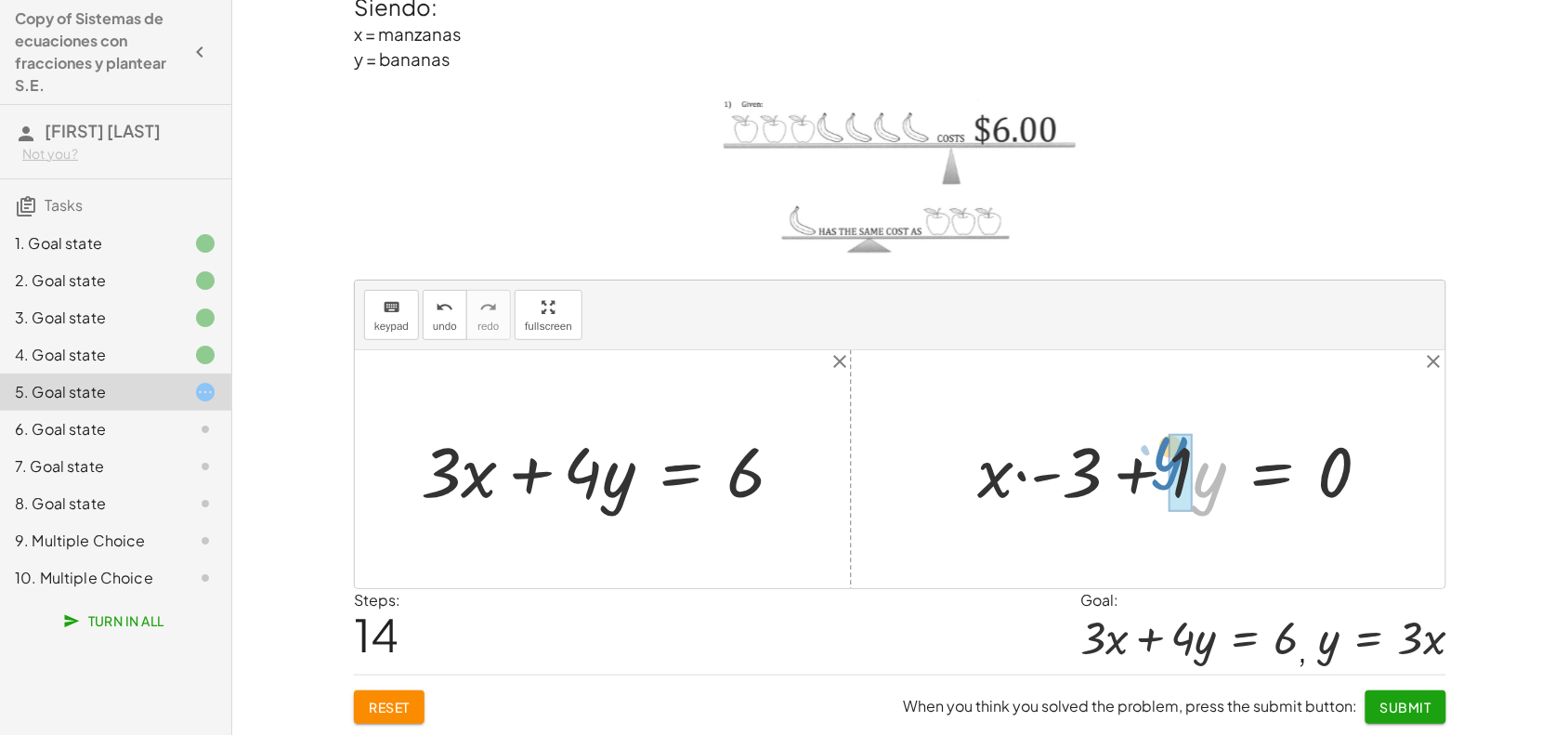 drag, startPoint x: 1196, startPoint y: 465, endPoint x: 1158, endPoint y: 439, distance: 46.04346 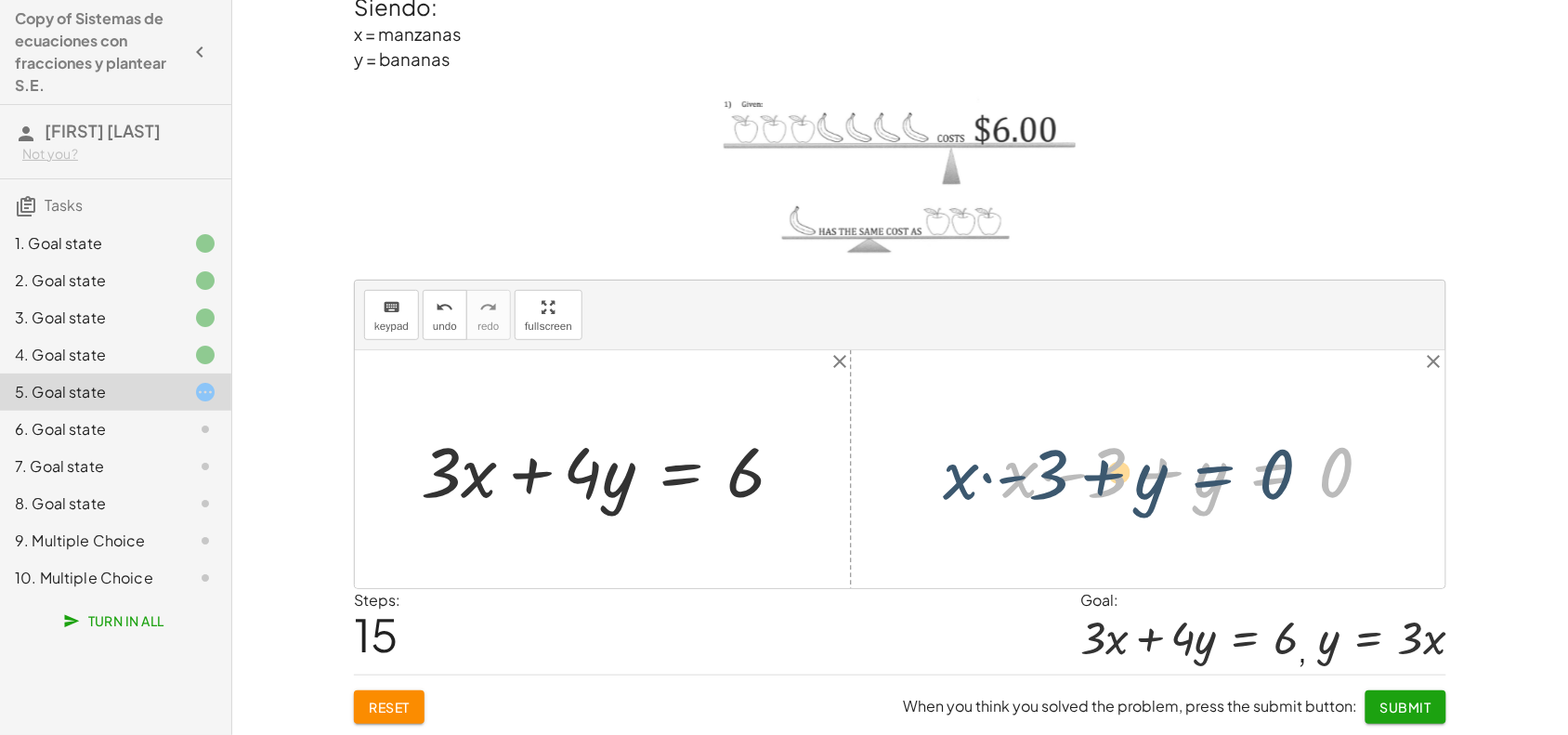 drag, startPoint x: 1297, startPoint y: 476, endPoint x: 1223, endPoint y: 488, distance: 74.96666 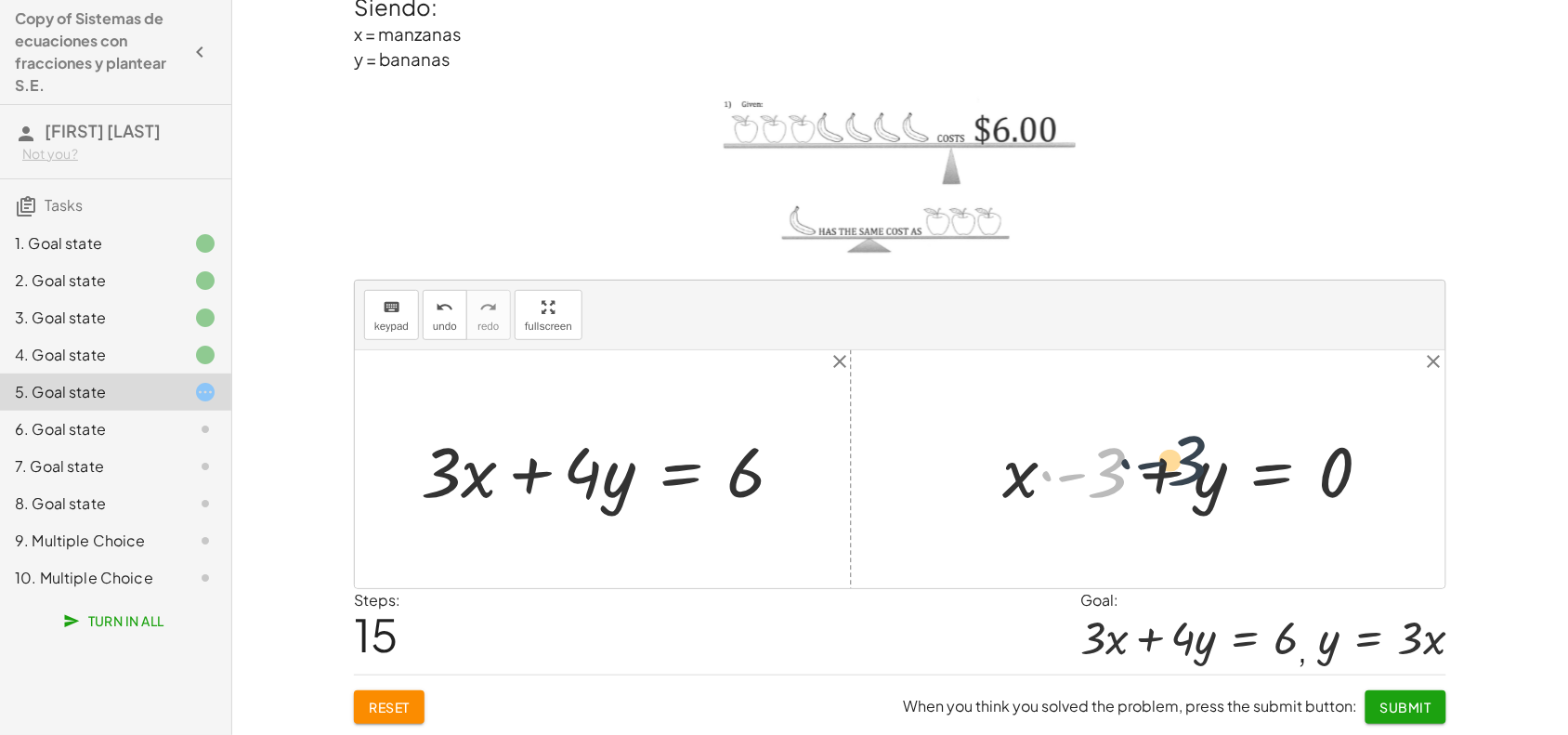 drag, startPoint x: 1110, startPoint y: 472, endPoint x: 1187, endPoint y: 467, distance: 77.16217 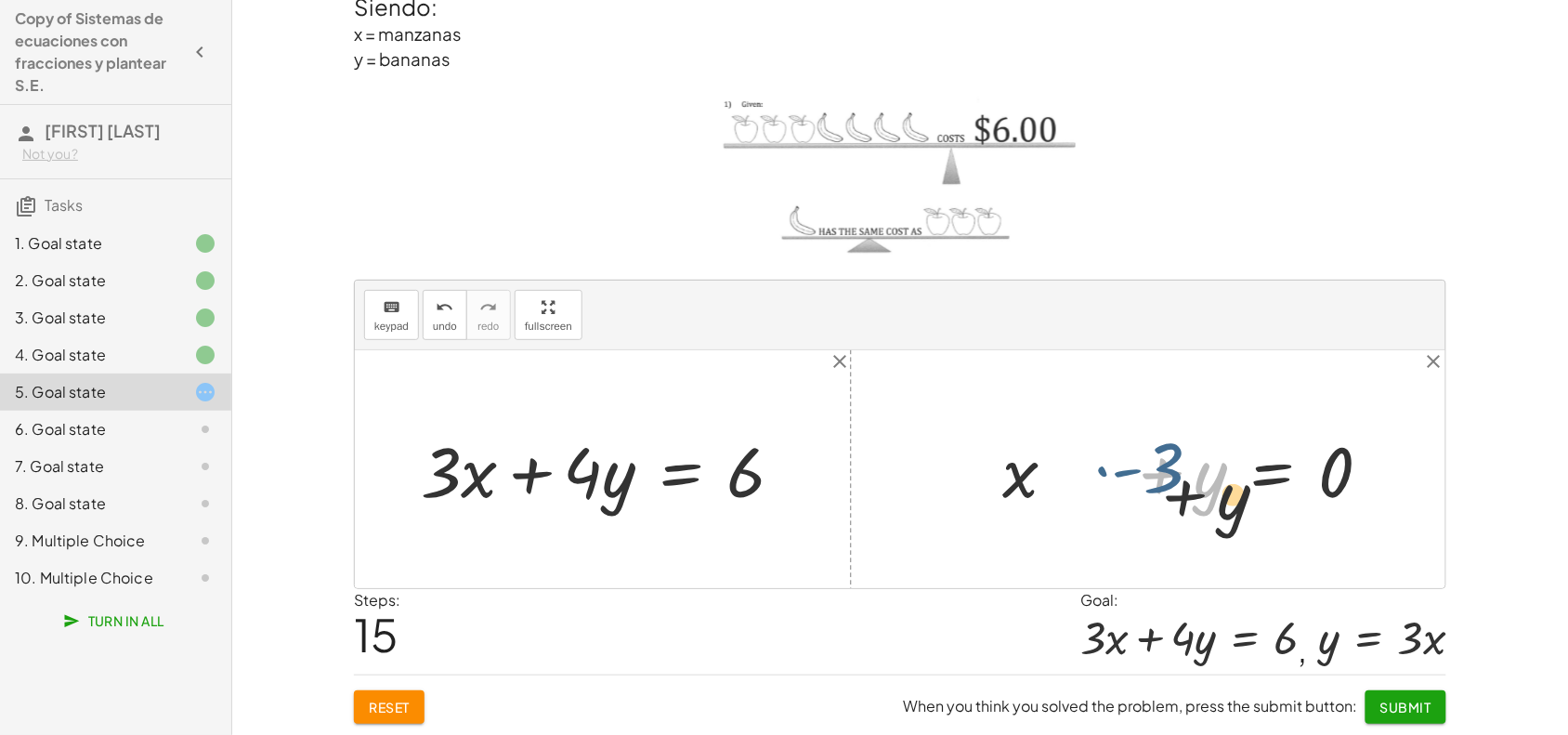 drag, startPoint x: 1232, startPoint y: 495, endPoint x: 1240, endPoint y: 520, distance: 26.248809 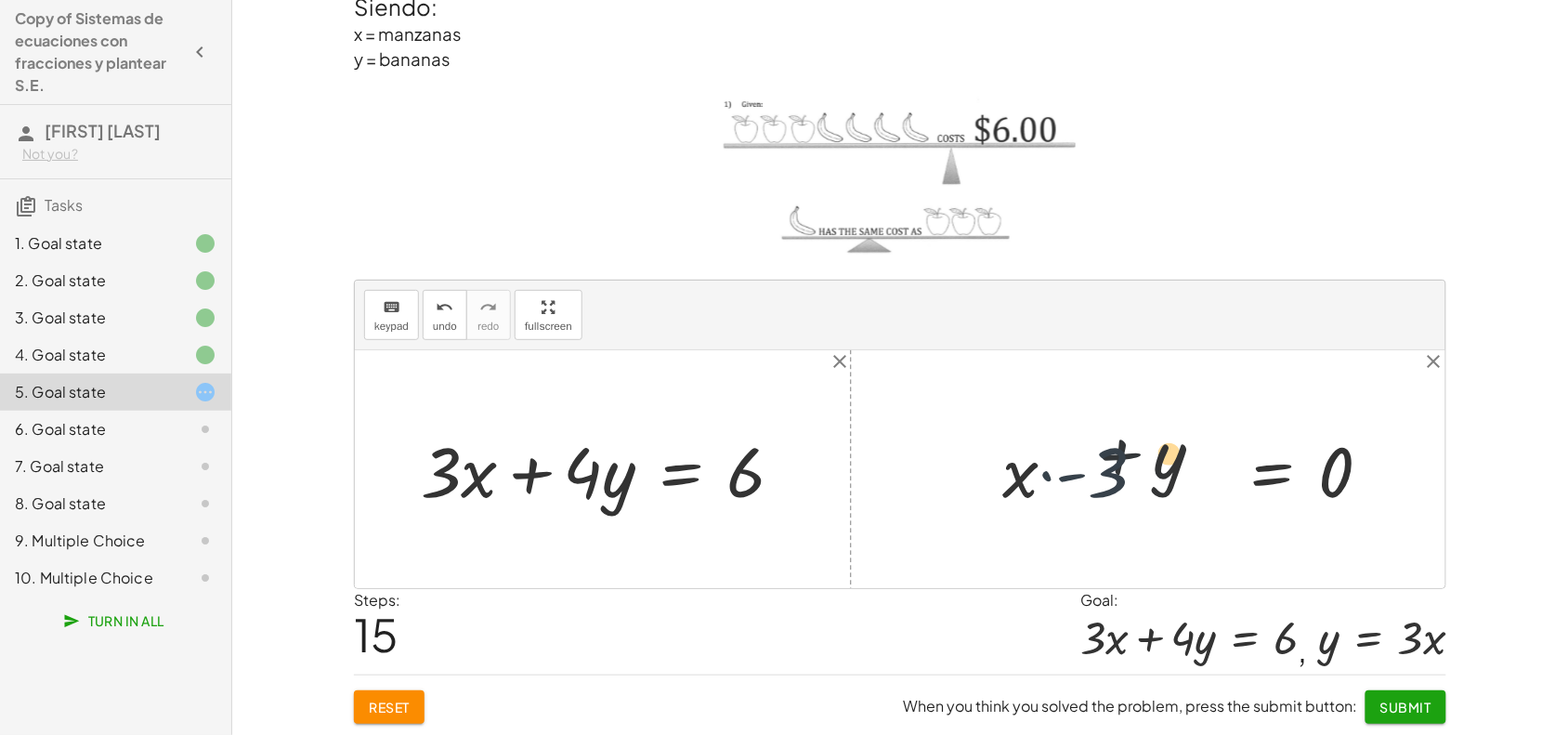 drag, startPoint x: 1191, startPoint y: 504, endPoint x: 1117, endPoint y: 472, distance: 80.62258 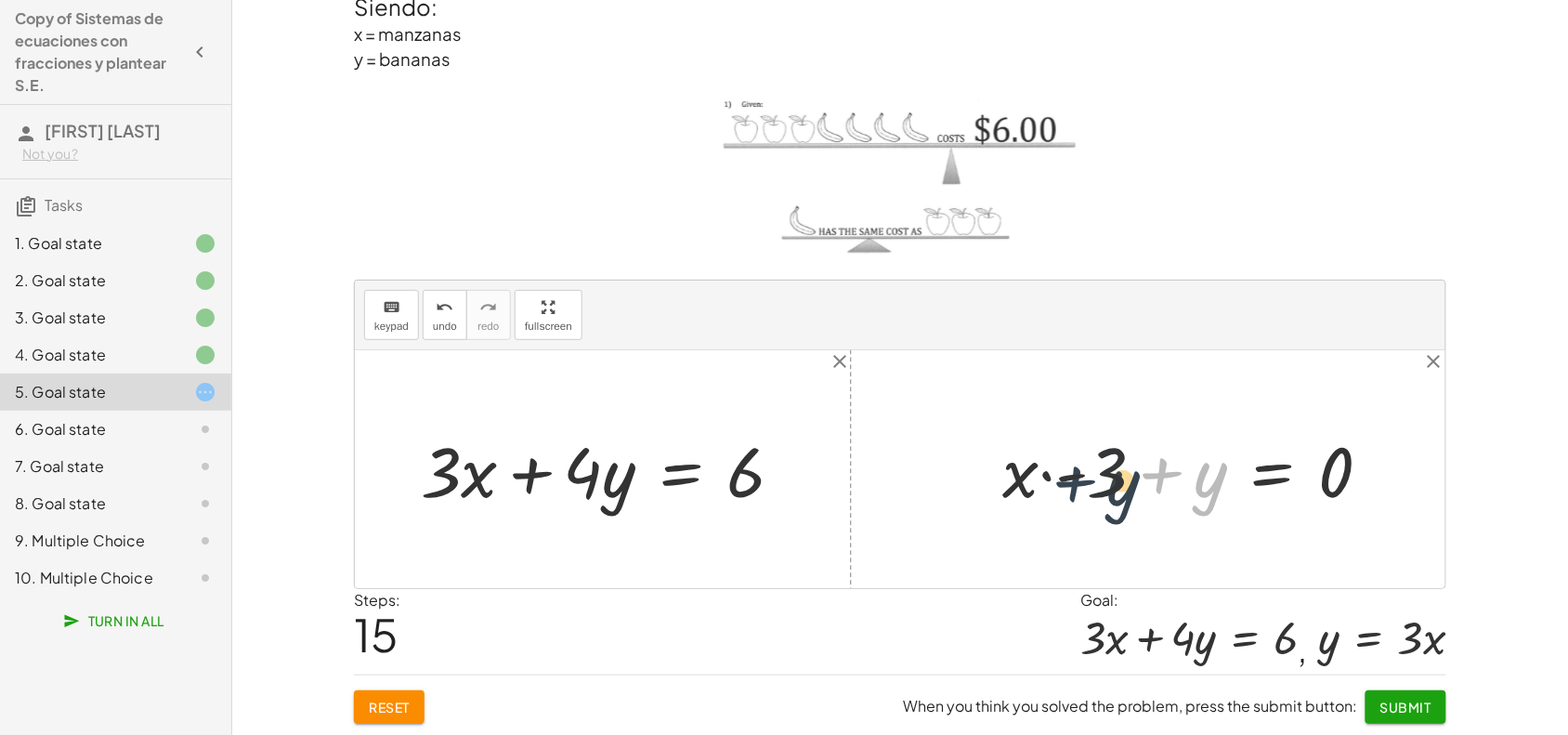 drag, startPoint x: 1102, startPoint y: 472, endPoint x: 1041, endPoint y: 488, distance: 63.06346 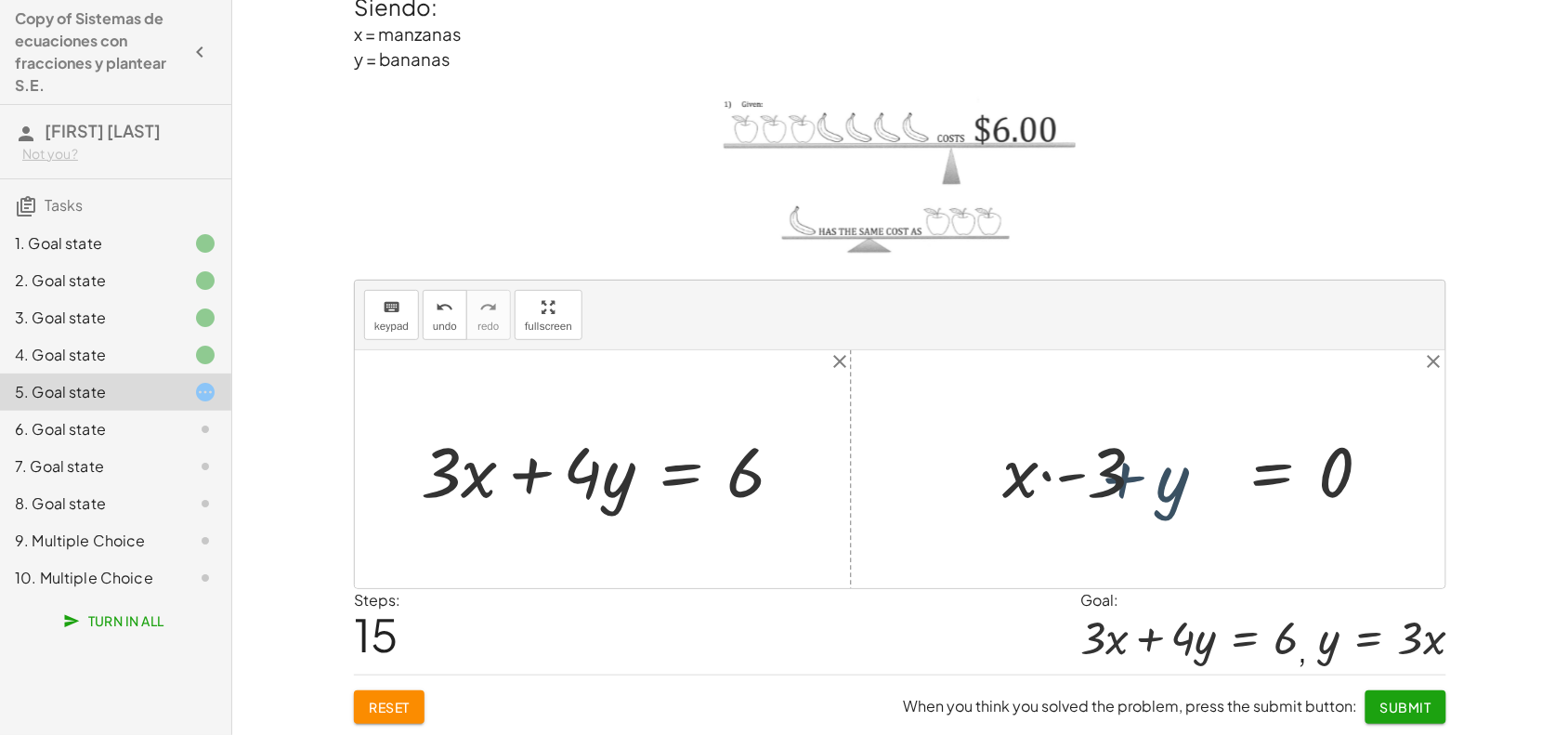 click at bounding box center (1194, 469) 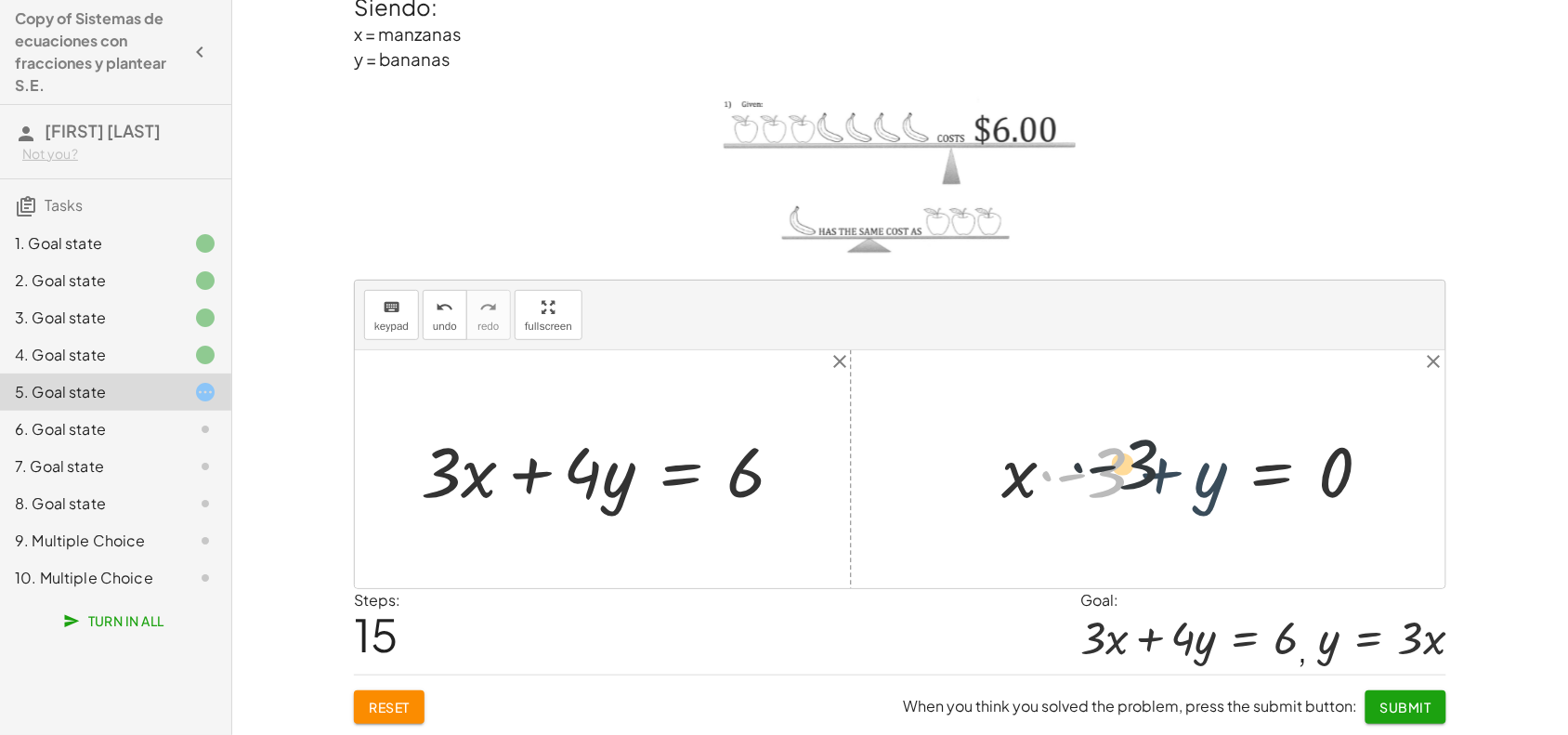 drag, startPoint x: 1041, startPoint y: 480, endPoint x: 1080, endPoint y: 472, distance: 39.812058 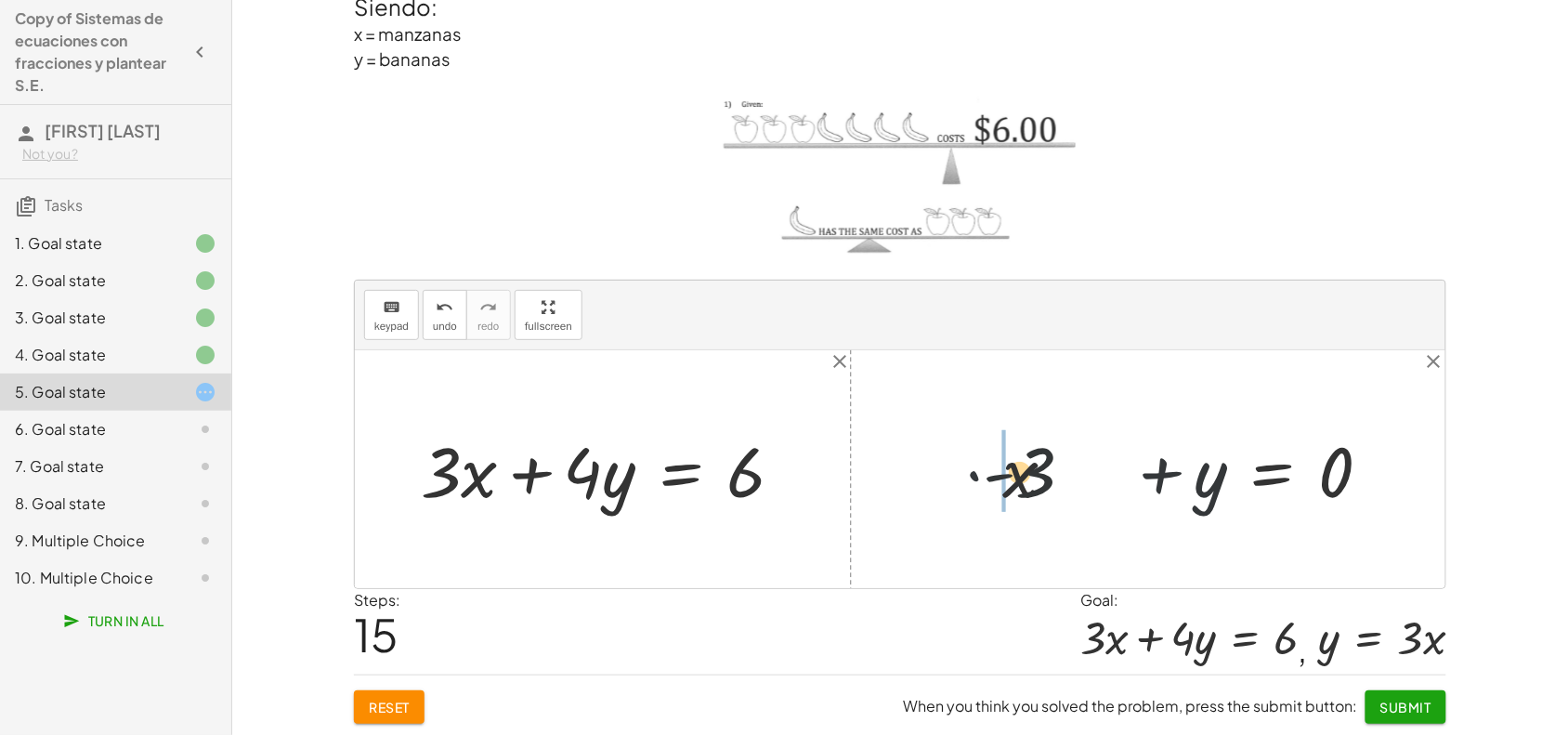 drag, startPoint x: 1041, startPoint y: 476, endPoint x: 910, endPoint y: 484, distance: 131.24405 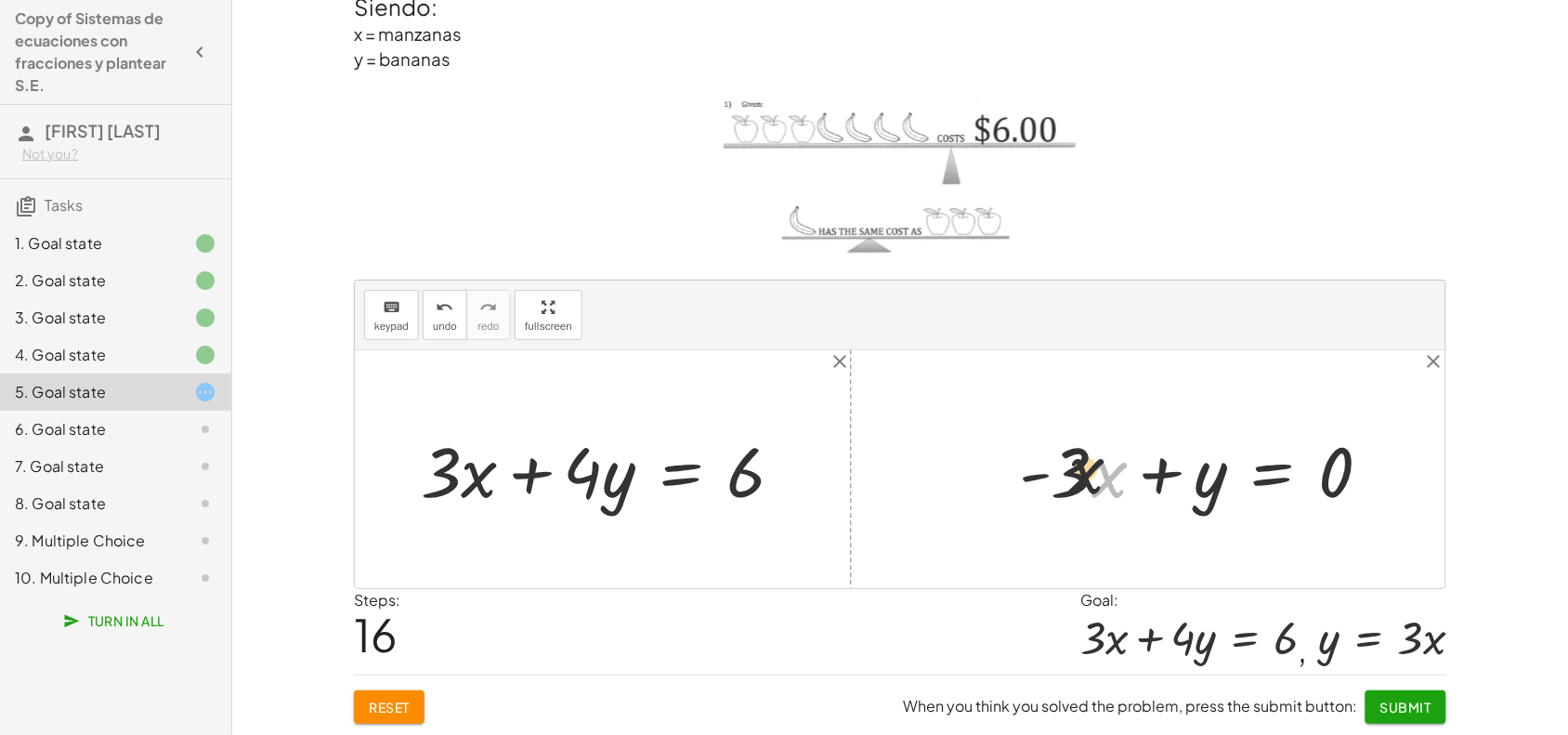 drag, startPoint x: 1102, startPoint y: 488, endPoint x: 1033, endPoint y: 484, distance: 69.11584 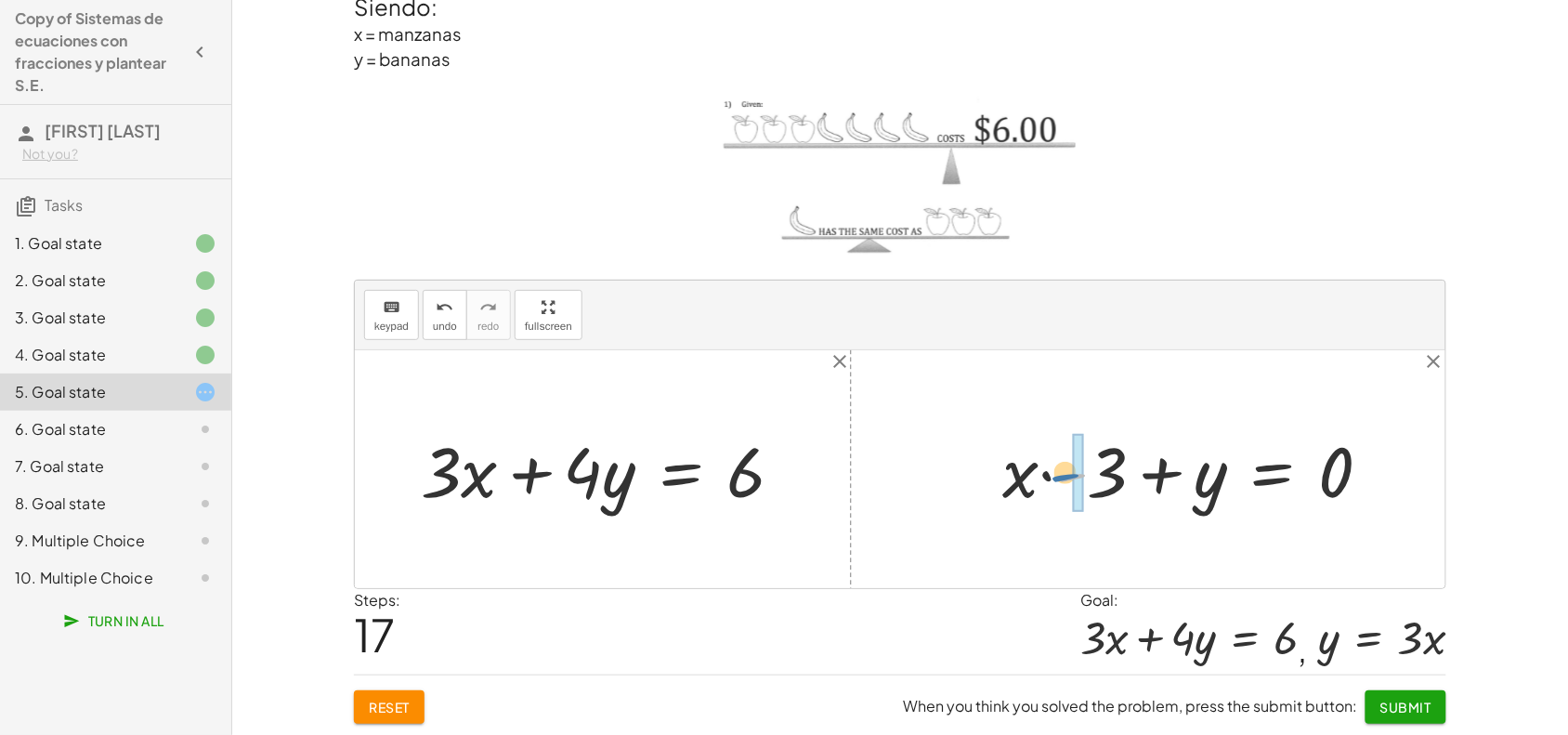 drag, startPoint x: 1065, startPoint y: 476, endPoint x: 1052, endPoint y: 476, distance: 13 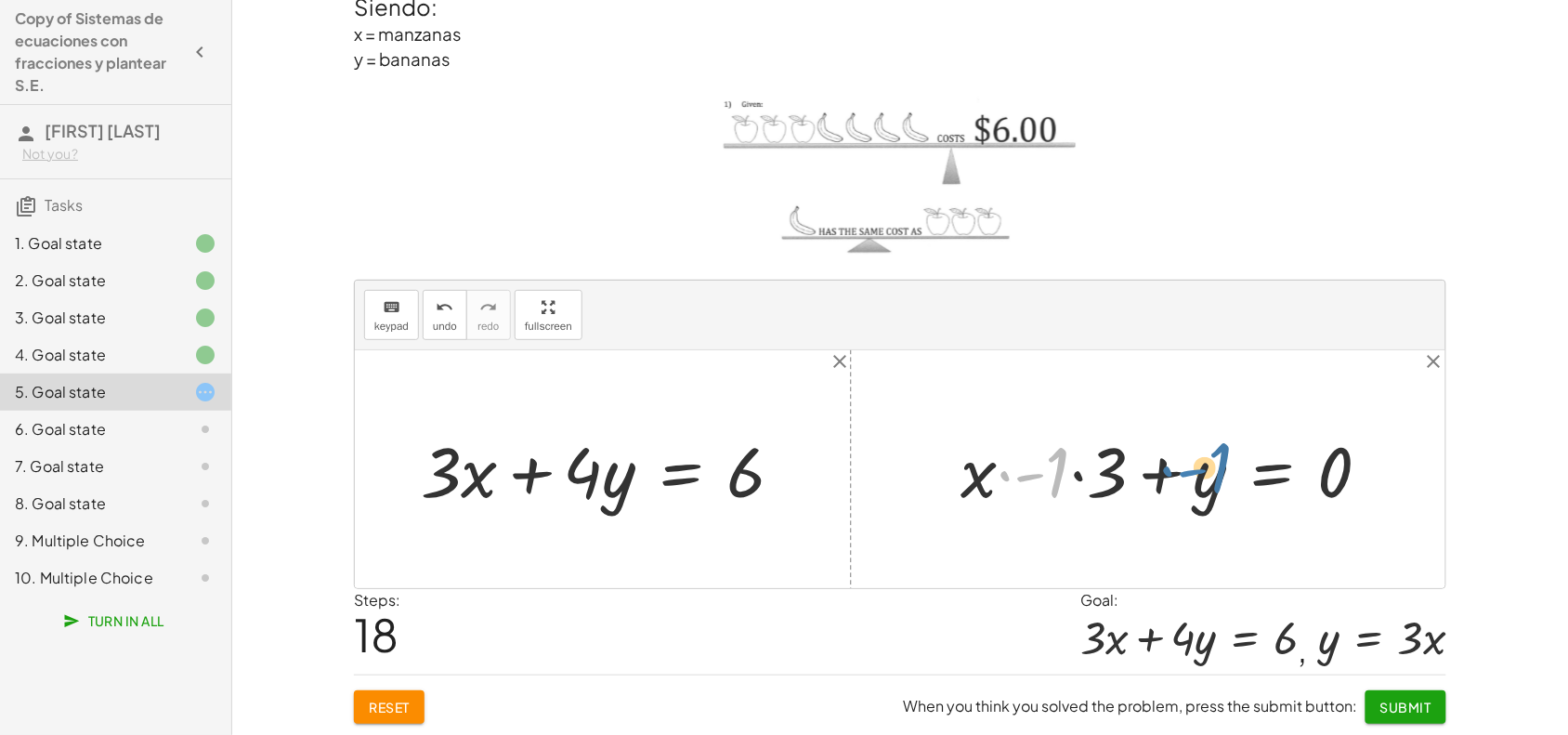 drag, startPoint x: 1045, startPoint y: 472, endPoint x: 1199, endPoint y: 471, distance: 154.003 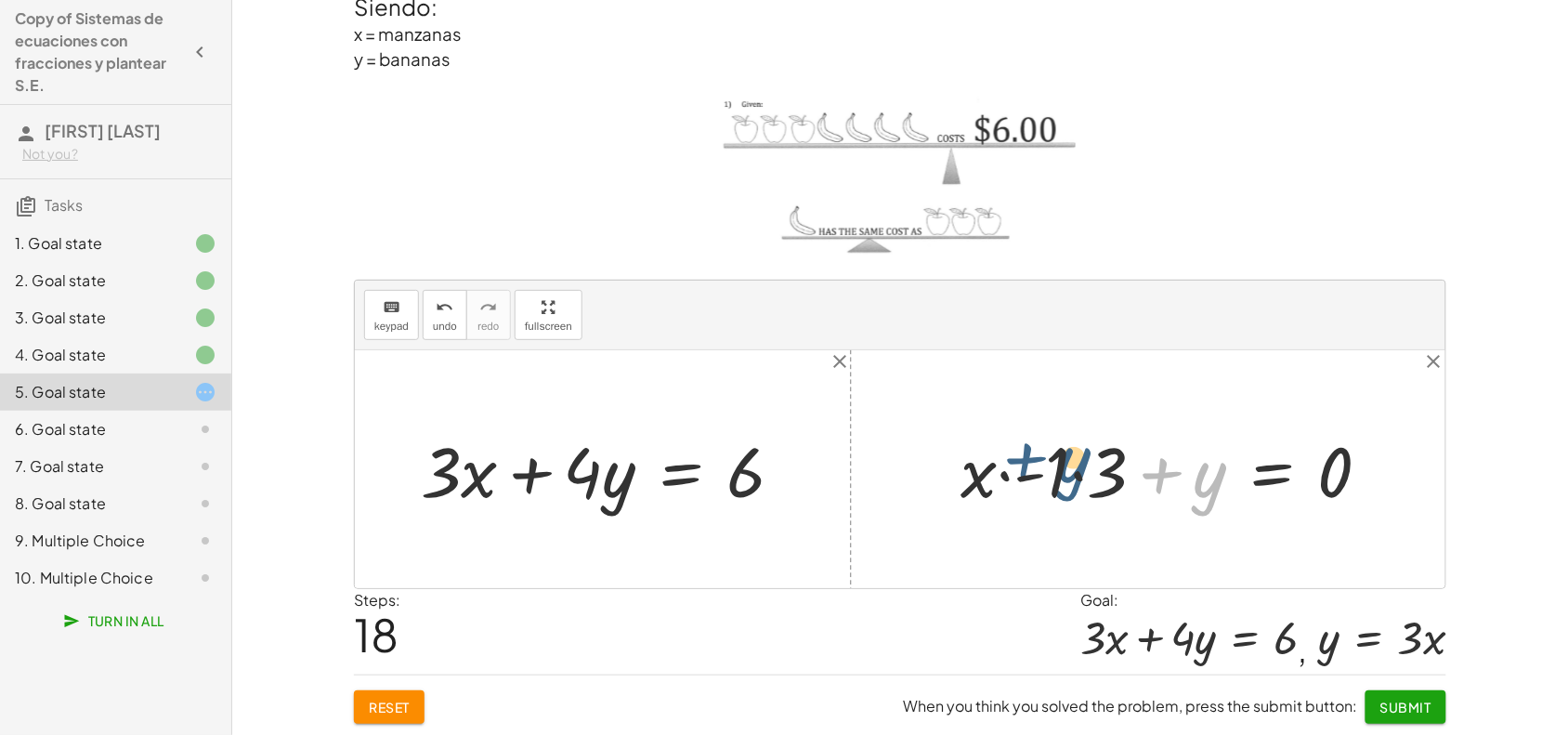 drag, startPoint x: 1158, startPoint y: 465, endPoint x: 1020, endPoint y: 452, distance: 138.61097 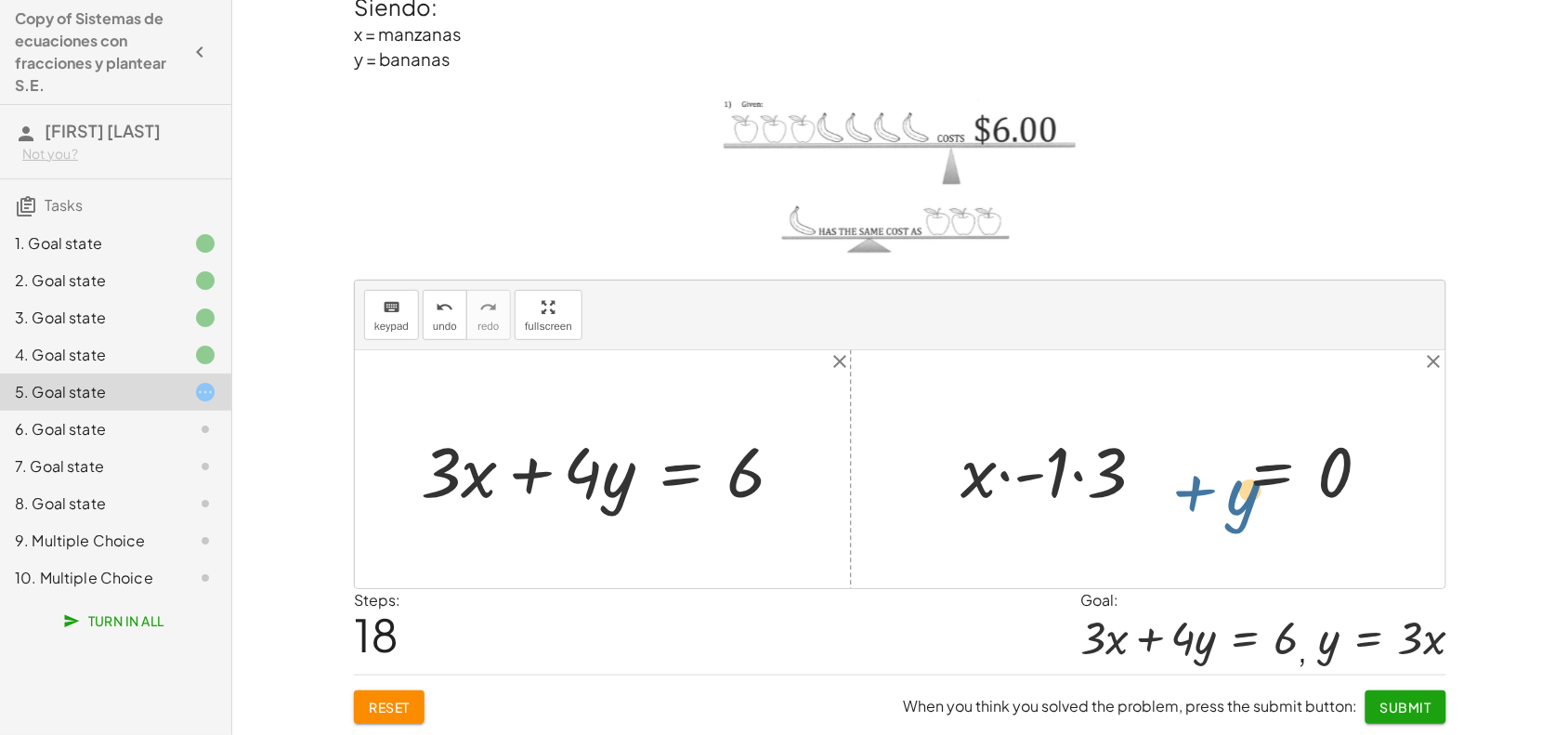 drag, startPoint x: 1208, startPoint y: 479, endPoint x: 1227, endPoint y: 484, distance: 19.646883 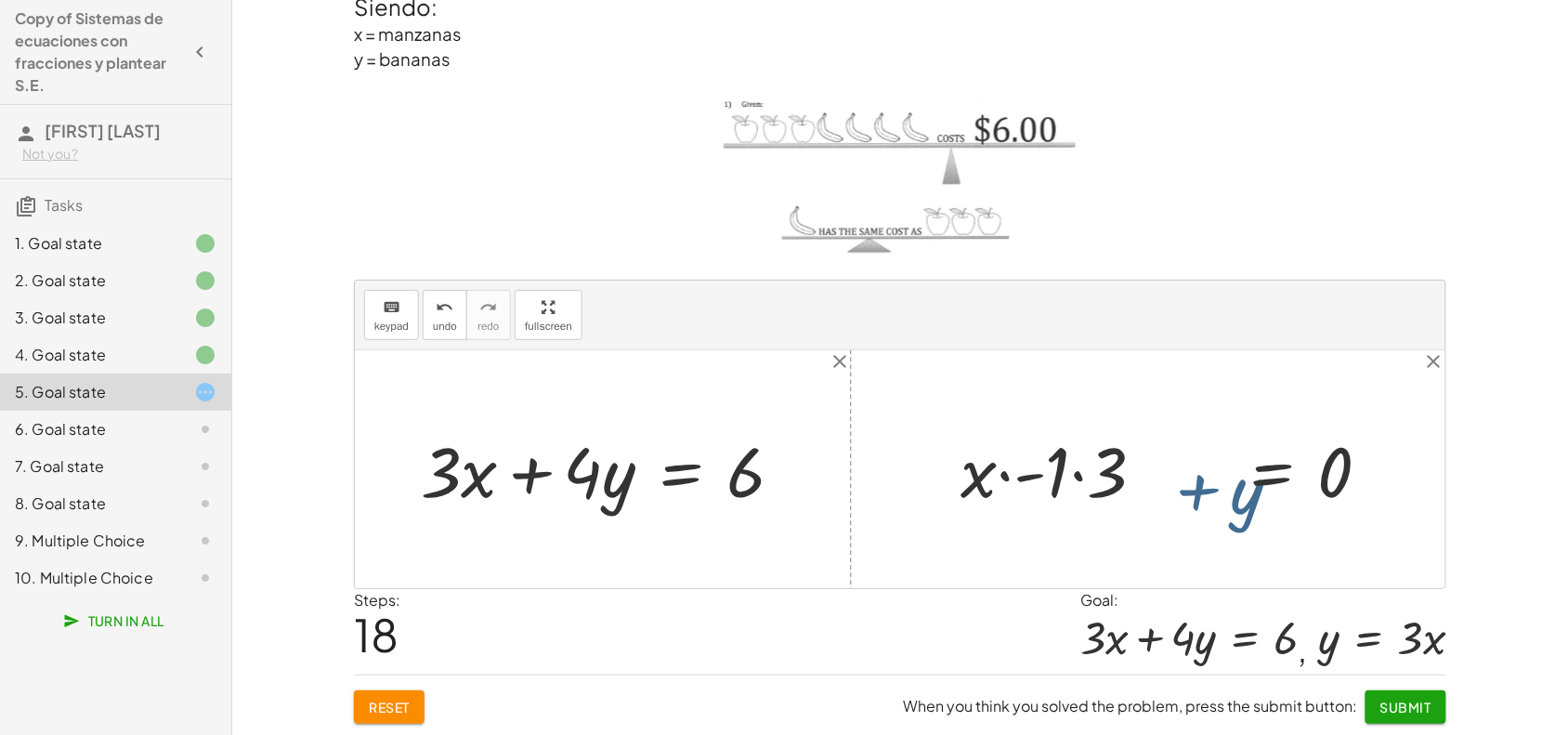 drag, startPoint x: 1333, startPoint y: 465, endPoint x: 1167, endPoint y: 495, distance: 168.68906 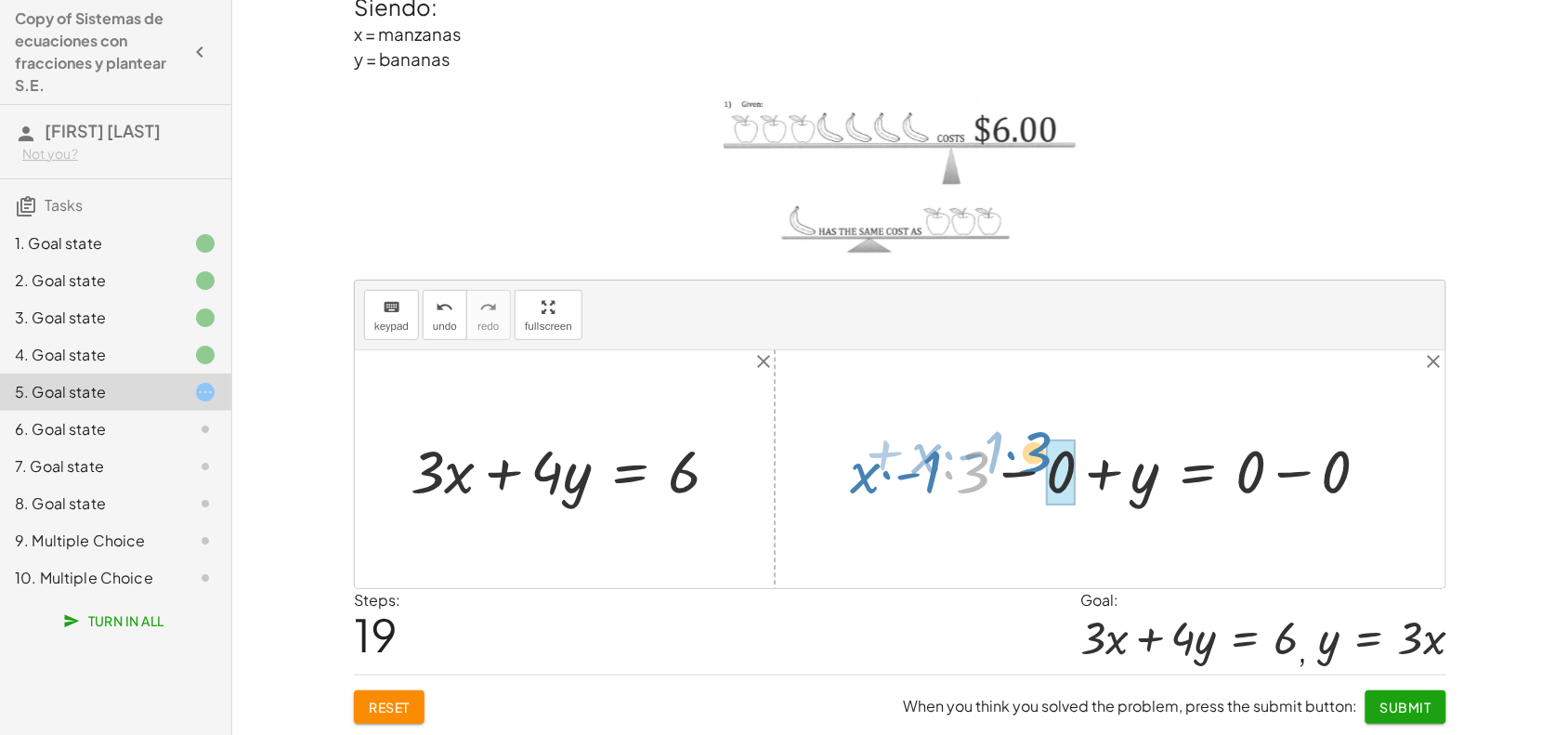 drag, startPoint x: 985, startPoint y: 476, endPoint x: 1069, endPoint y: 452, distance: 87.361319 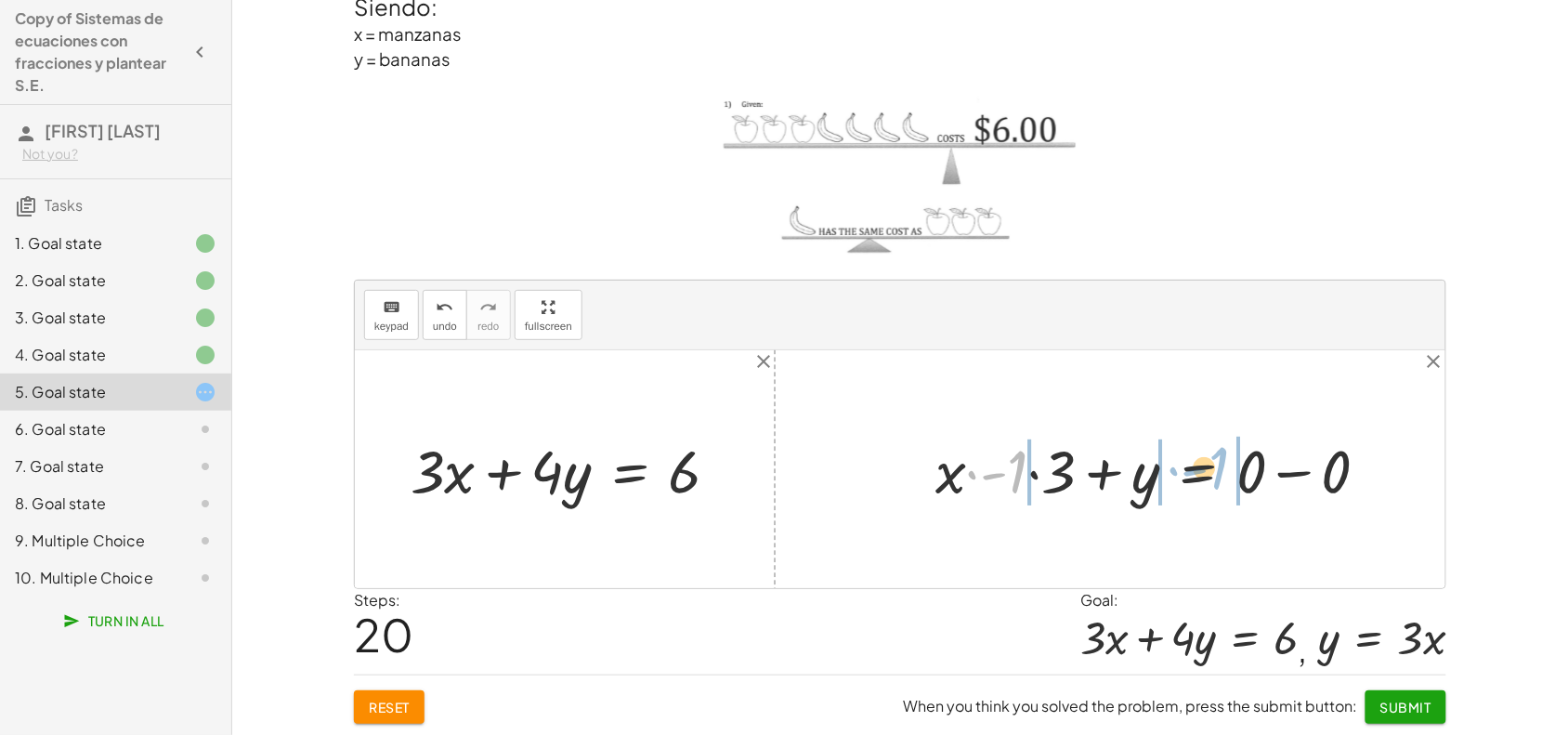 drag, startPoint x: 1017, startPoint y: 476, endPoint x: 1219, endPoint y: 472, distance: 202.0396 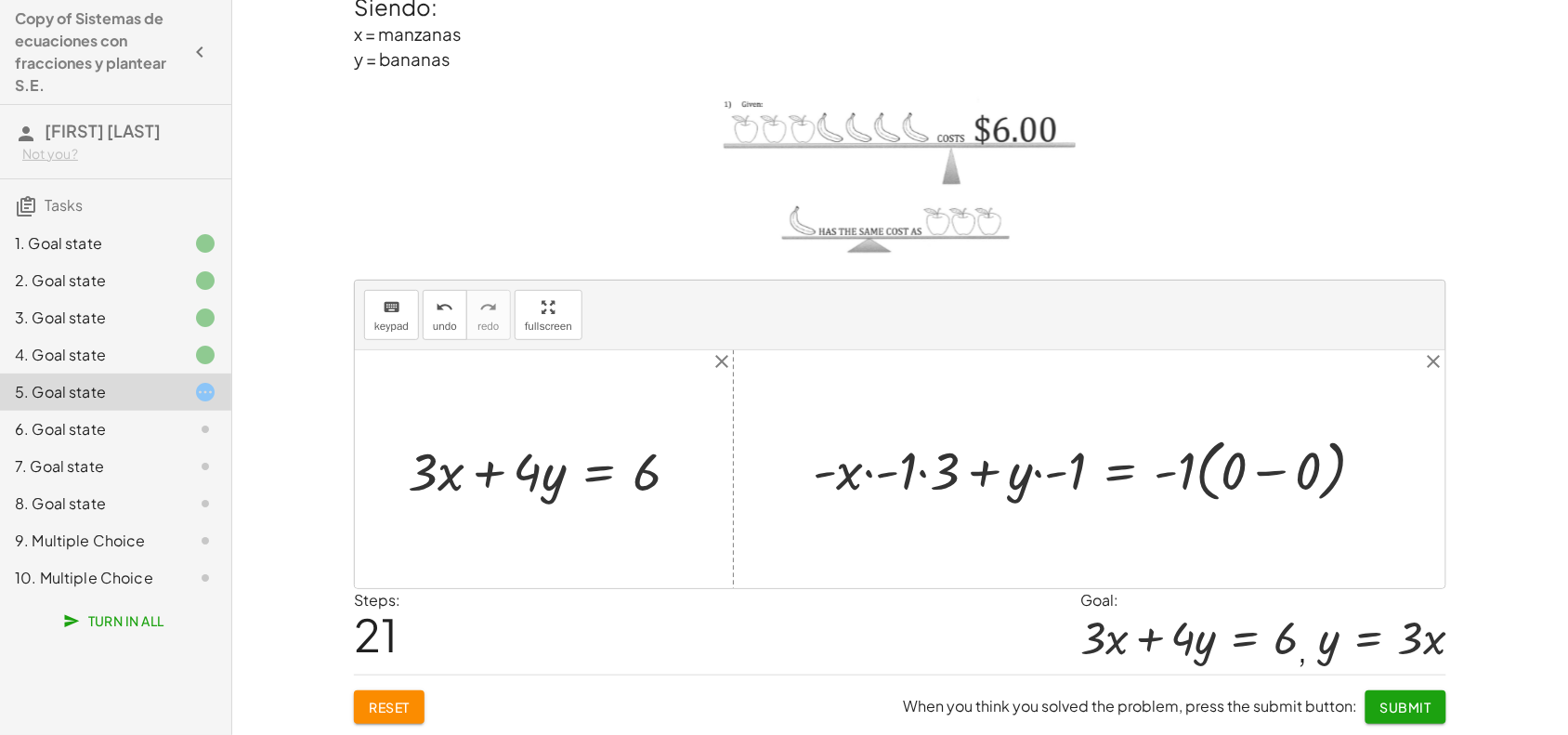 click at bounding box center [1096, 468] 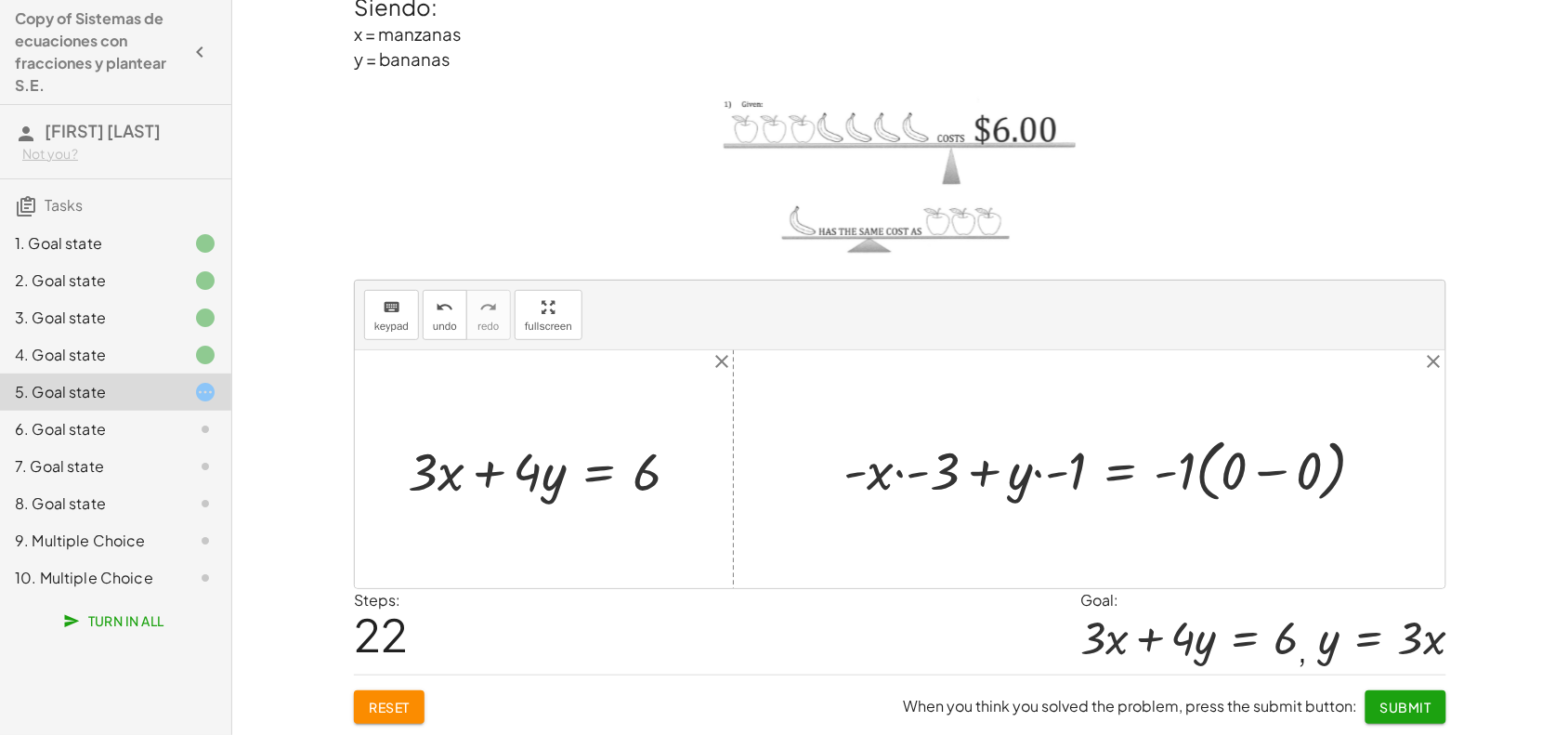 click at bounding box center (1112, 468) 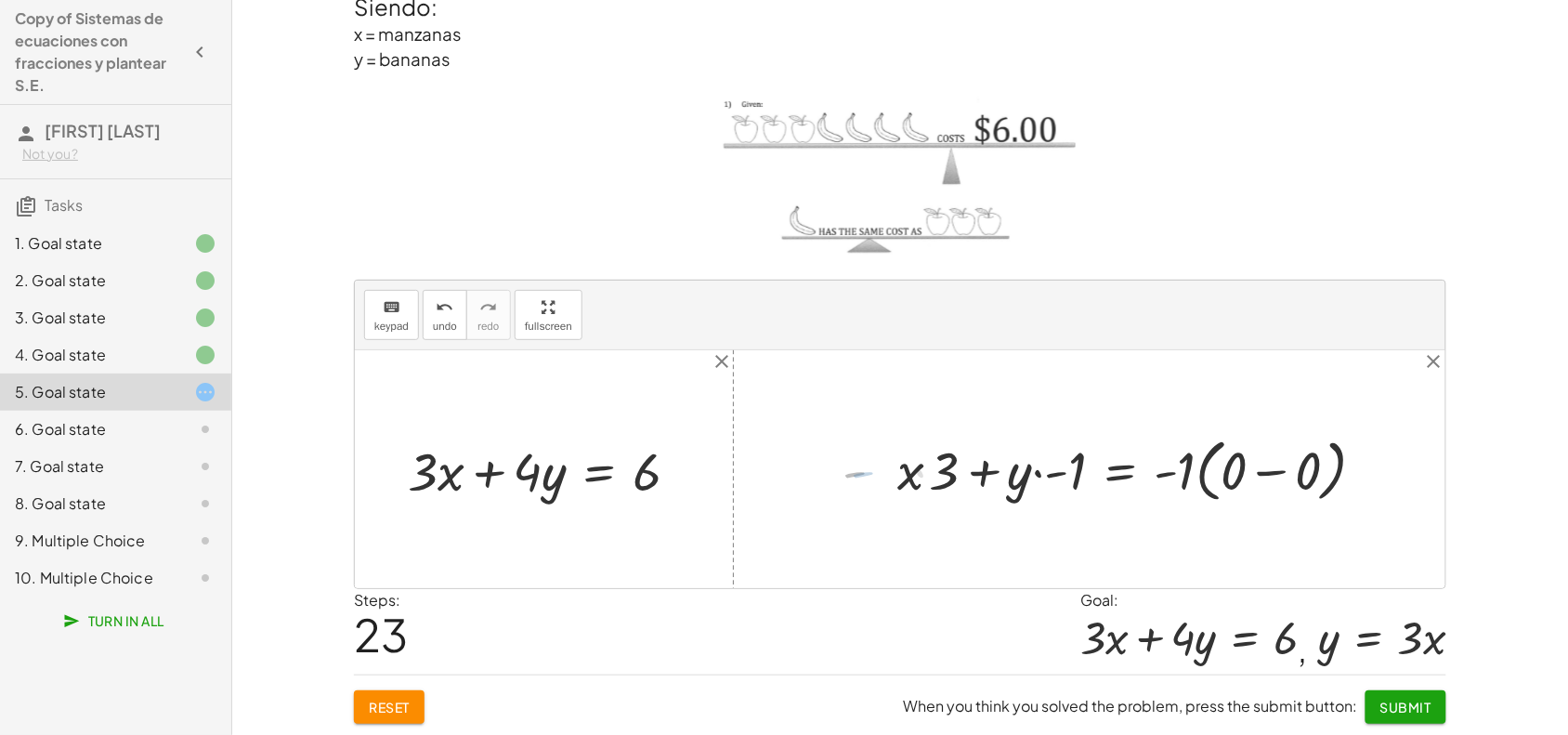 click at bounding box center (1142, 468) 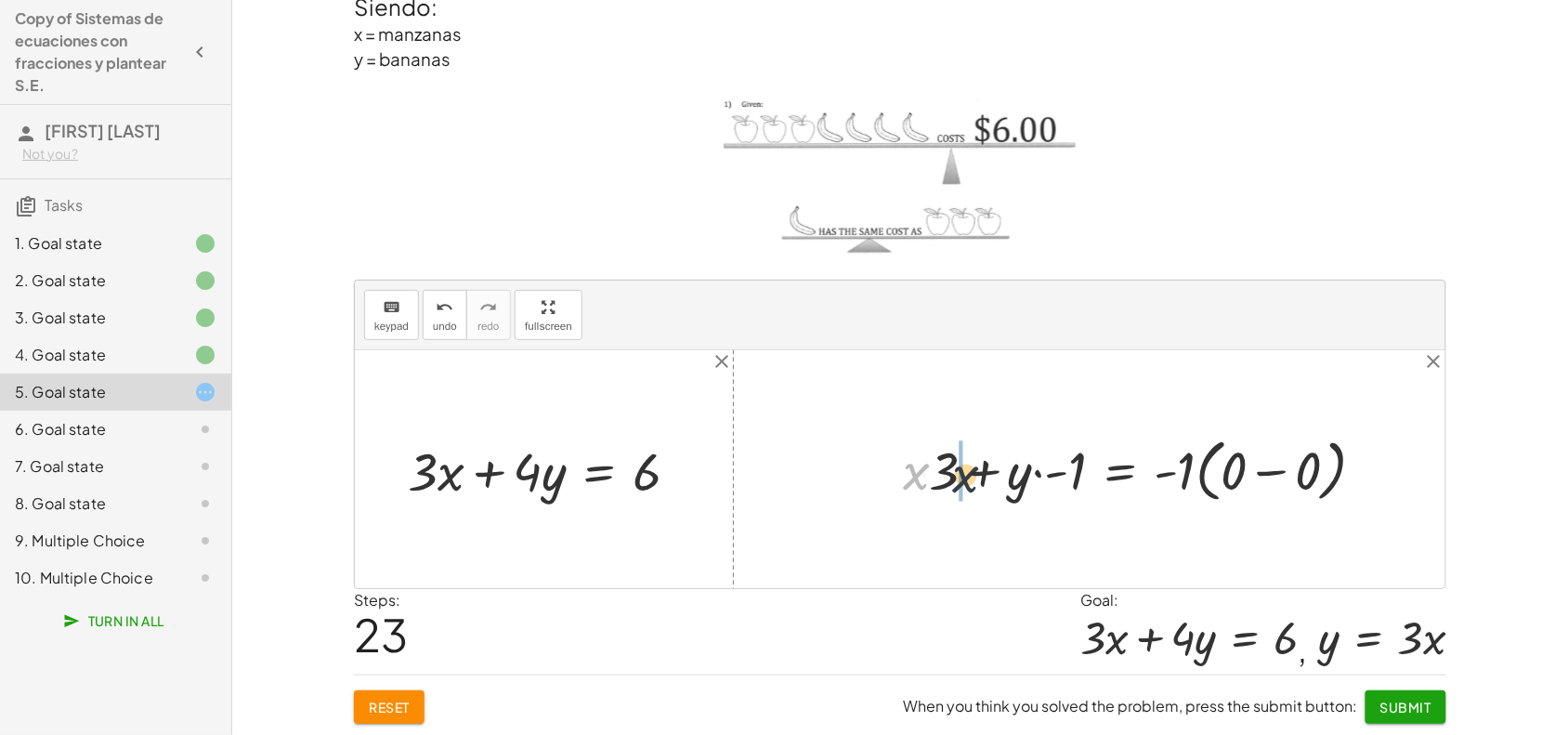 drag, startPoint x: 926, startPoint y: 467, endPoint x: 980, endPoint y: 471, distance: 54.147945 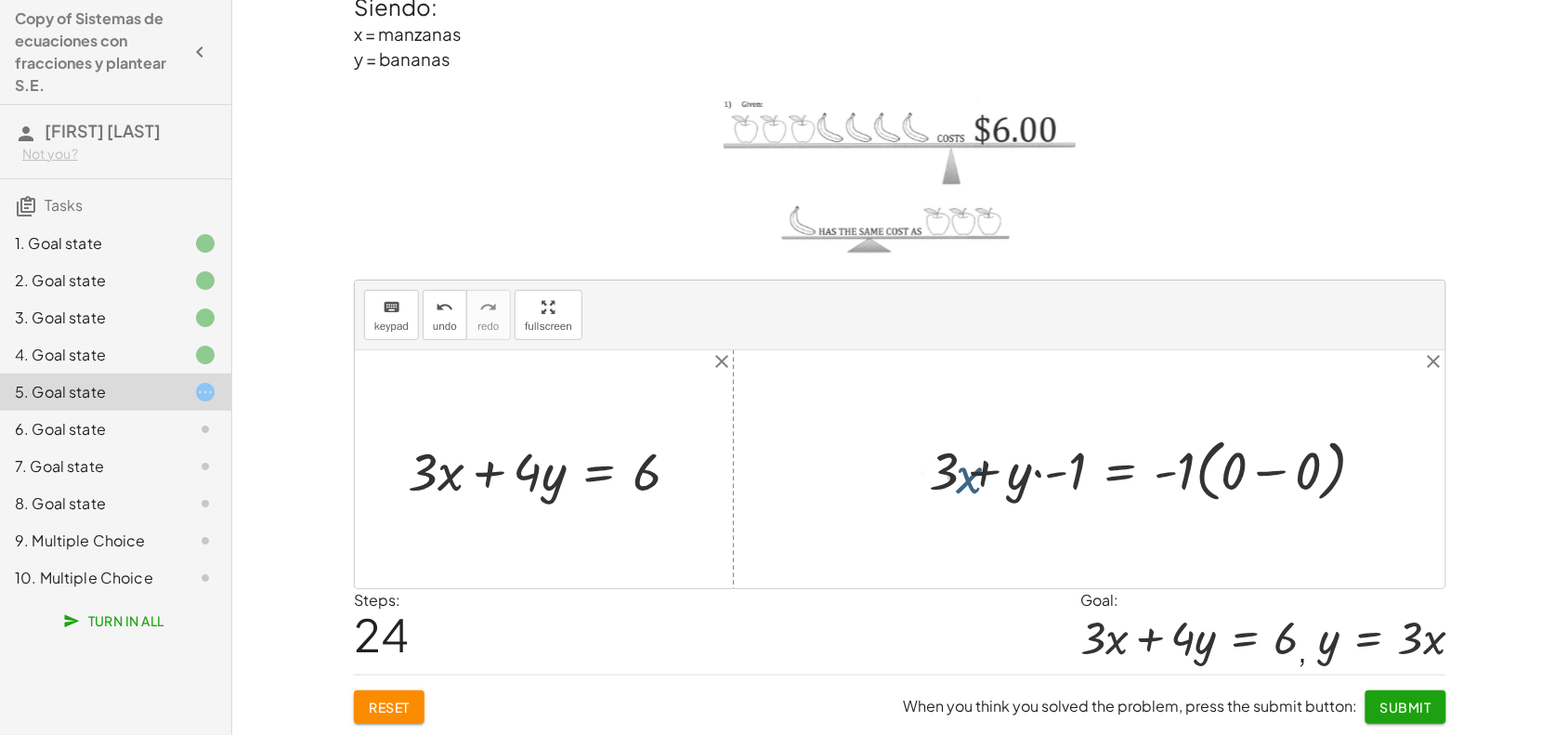 click at bounding box center [1142, 468] 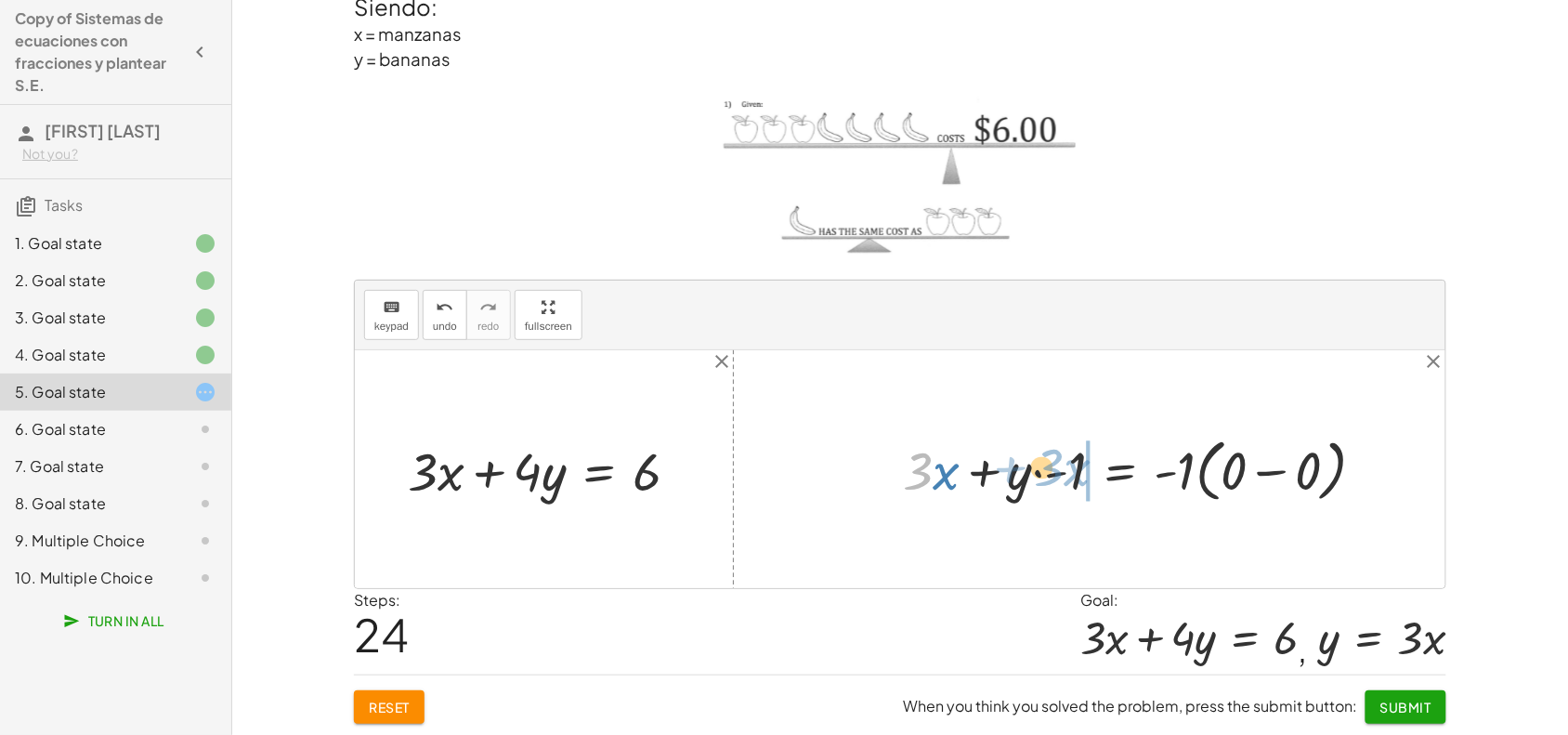 drag, startPoint x: 922, startPoint y: 484, endPoint x: 1033, endPoint y: 480, distance: 111.07205 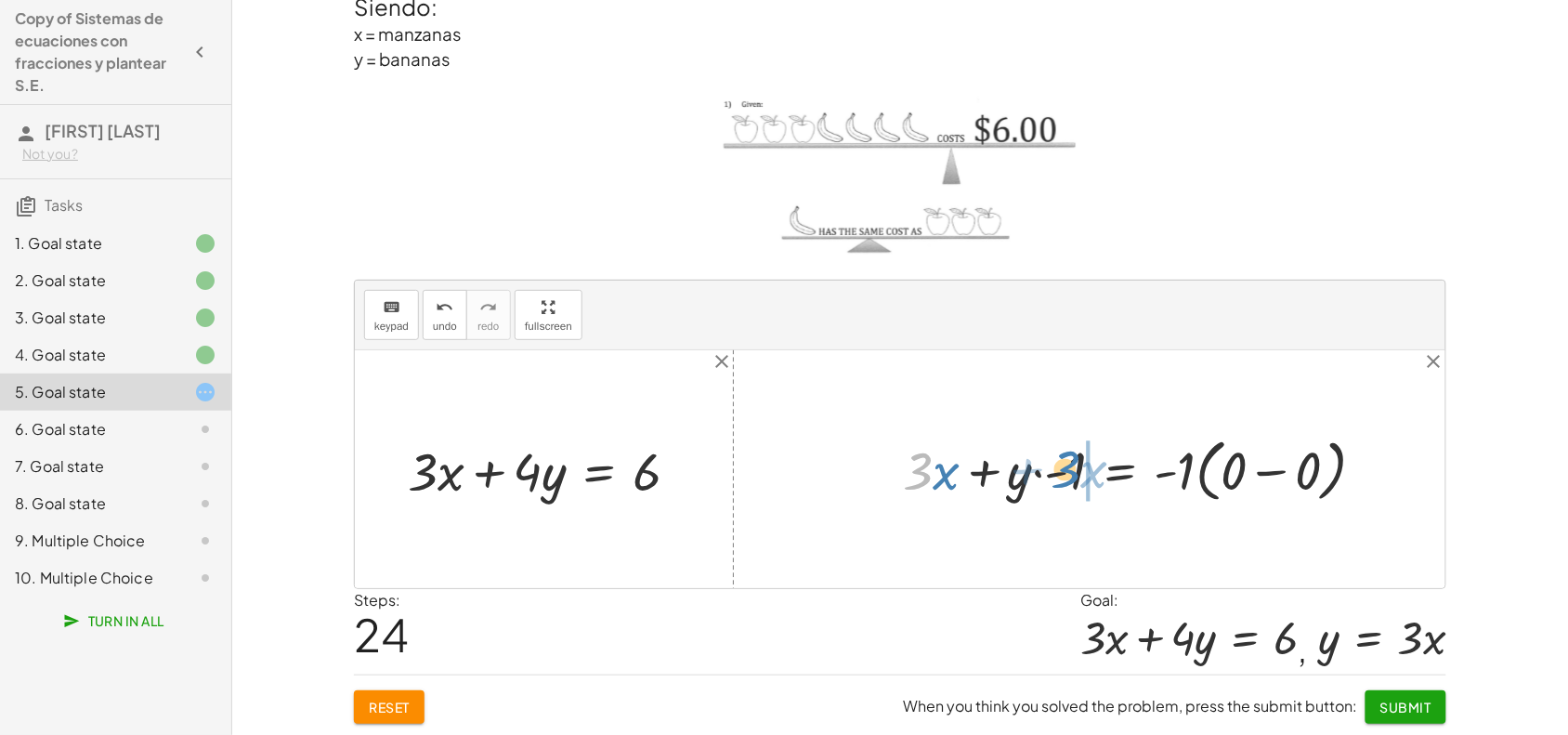 click at bounding box center (1142, 468) 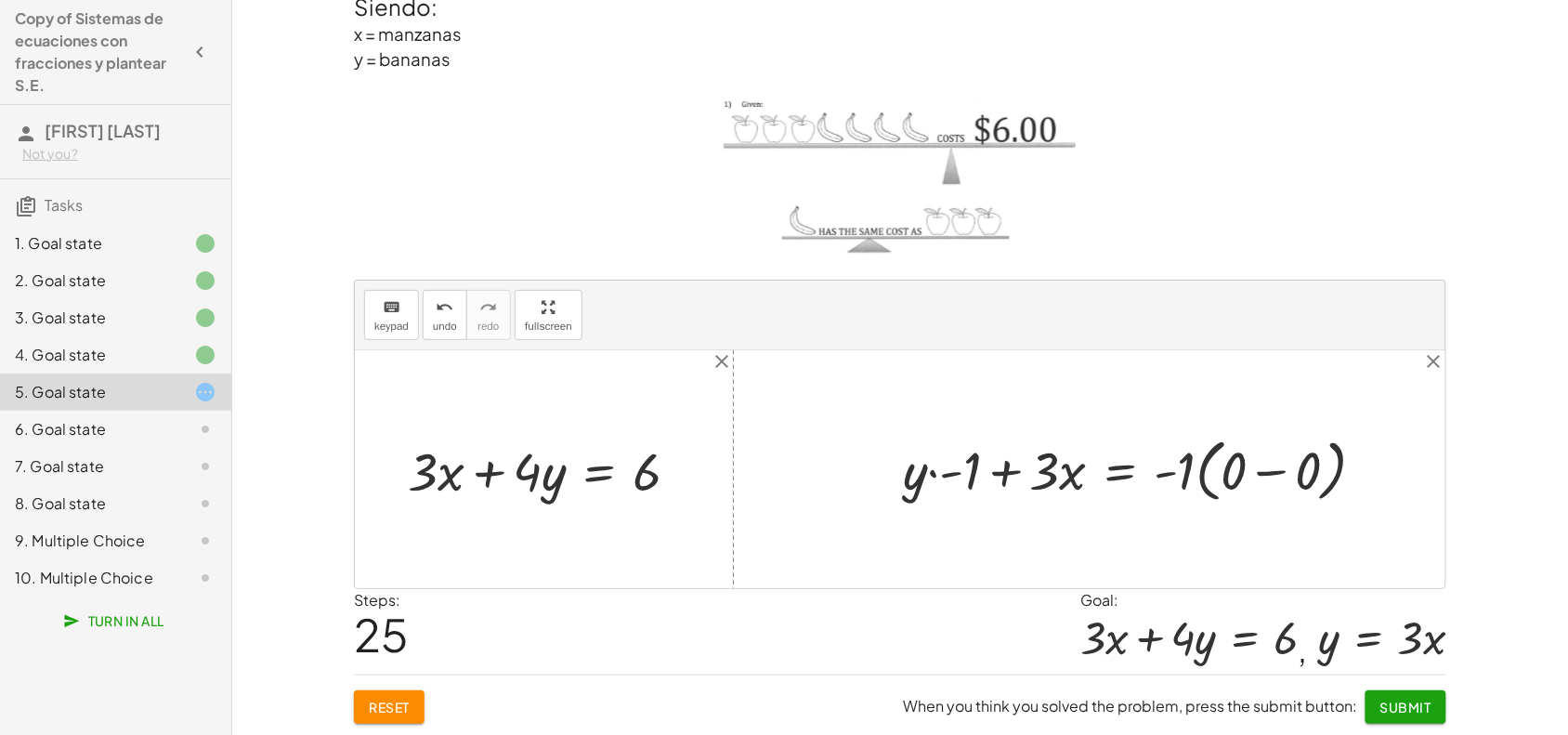 click at bounding box center (1142, 468) 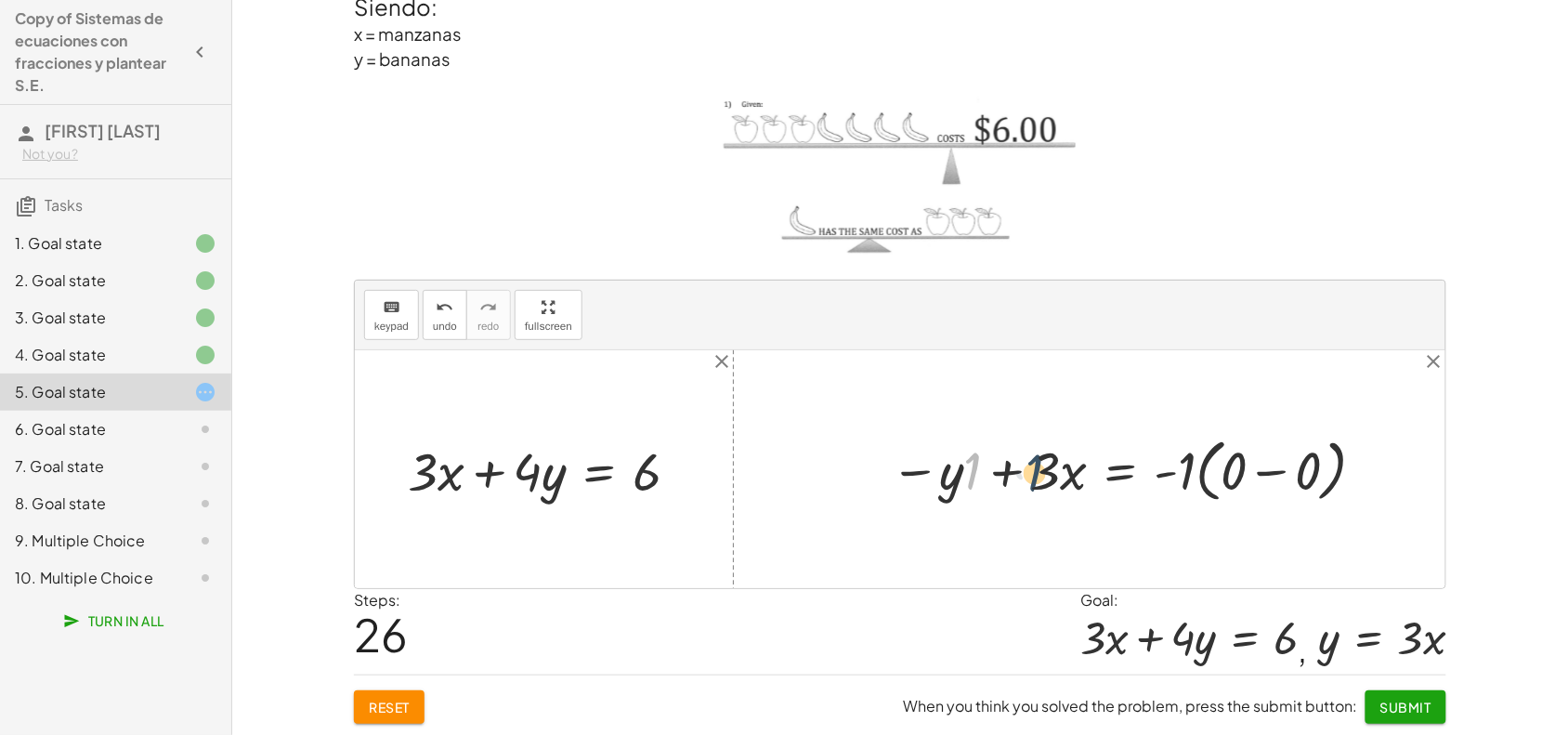 click at bounding box center (1131, 468) 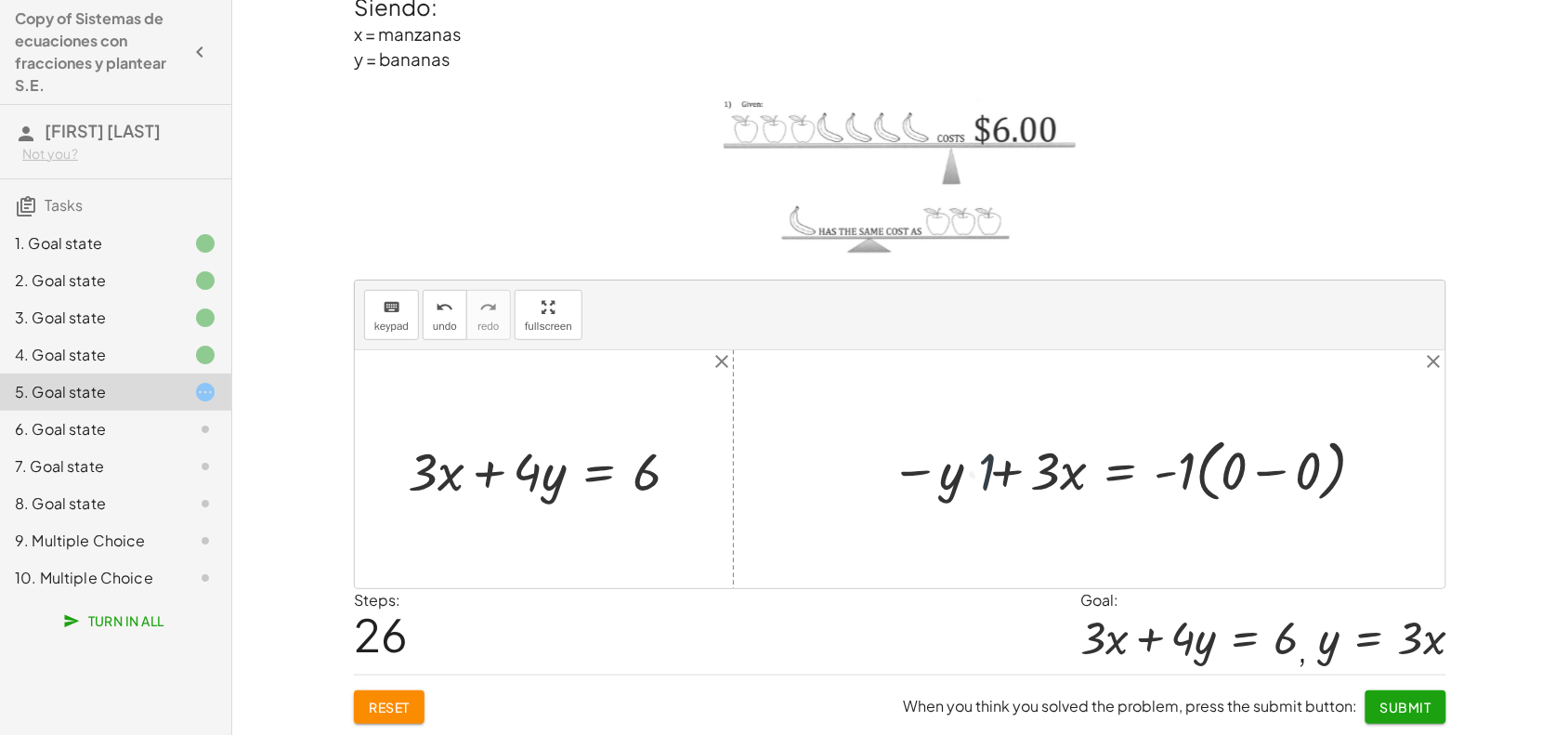 click at bounding box center [1131, 468] 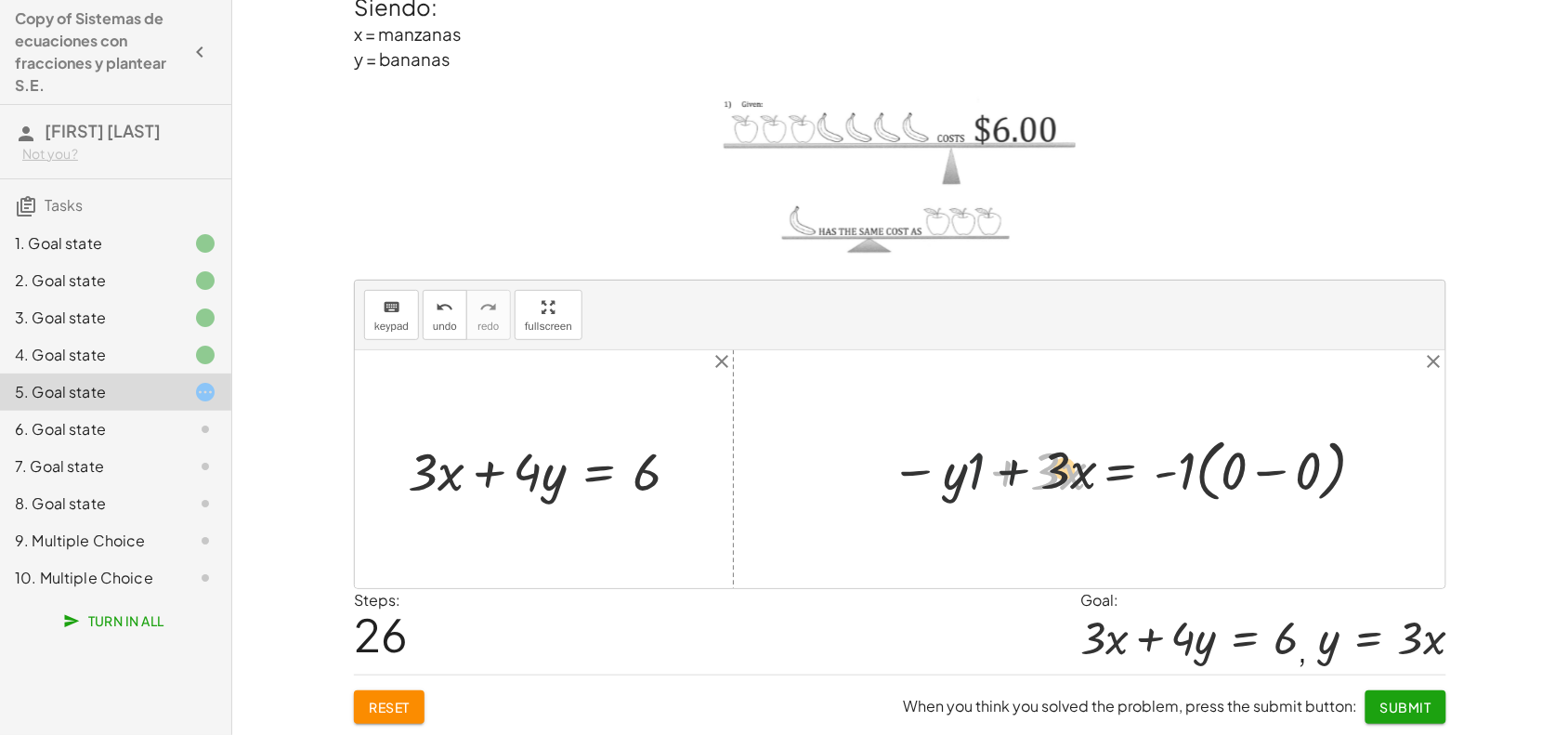 click at bounding box center [1131, 468] 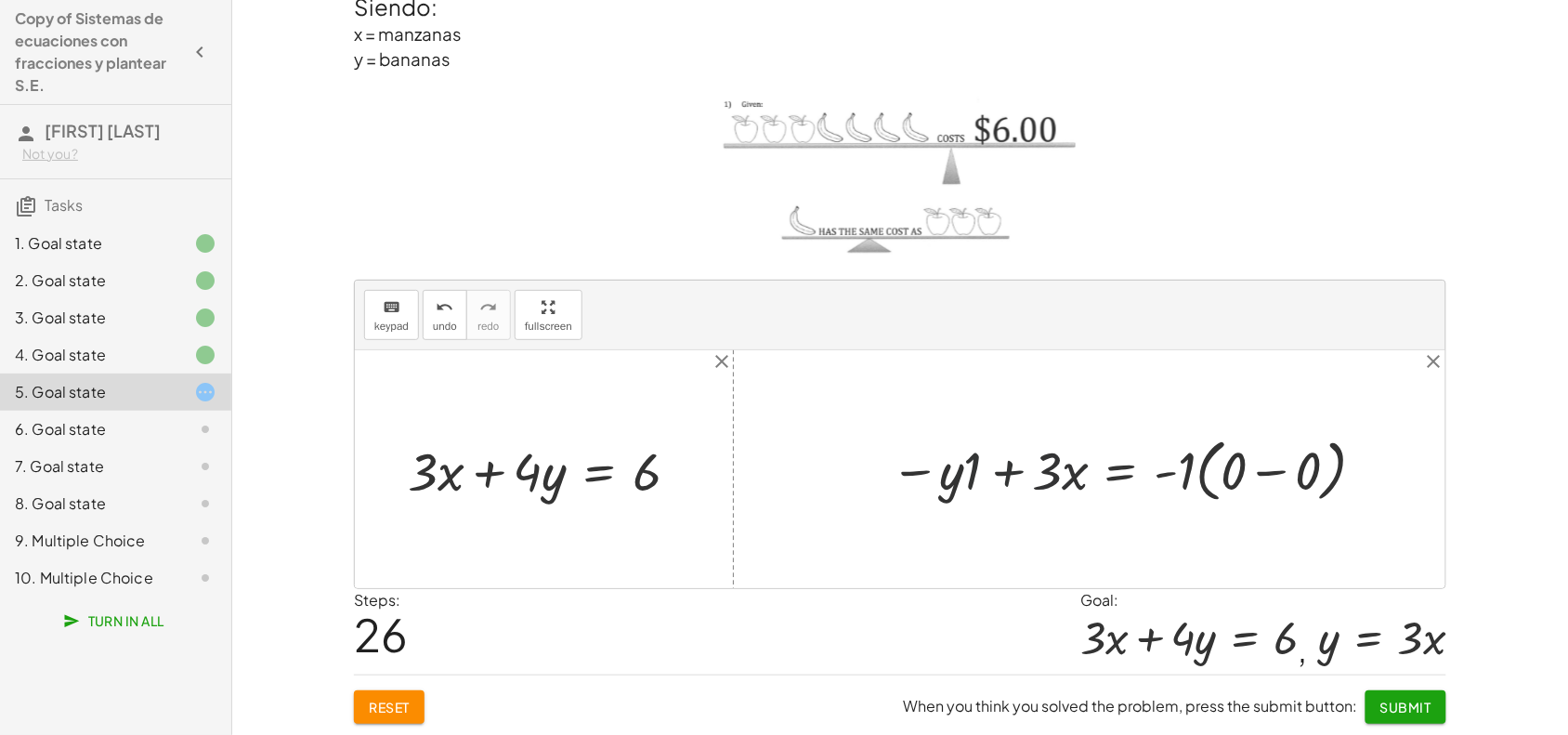 click at bounding box center [1131, 468] 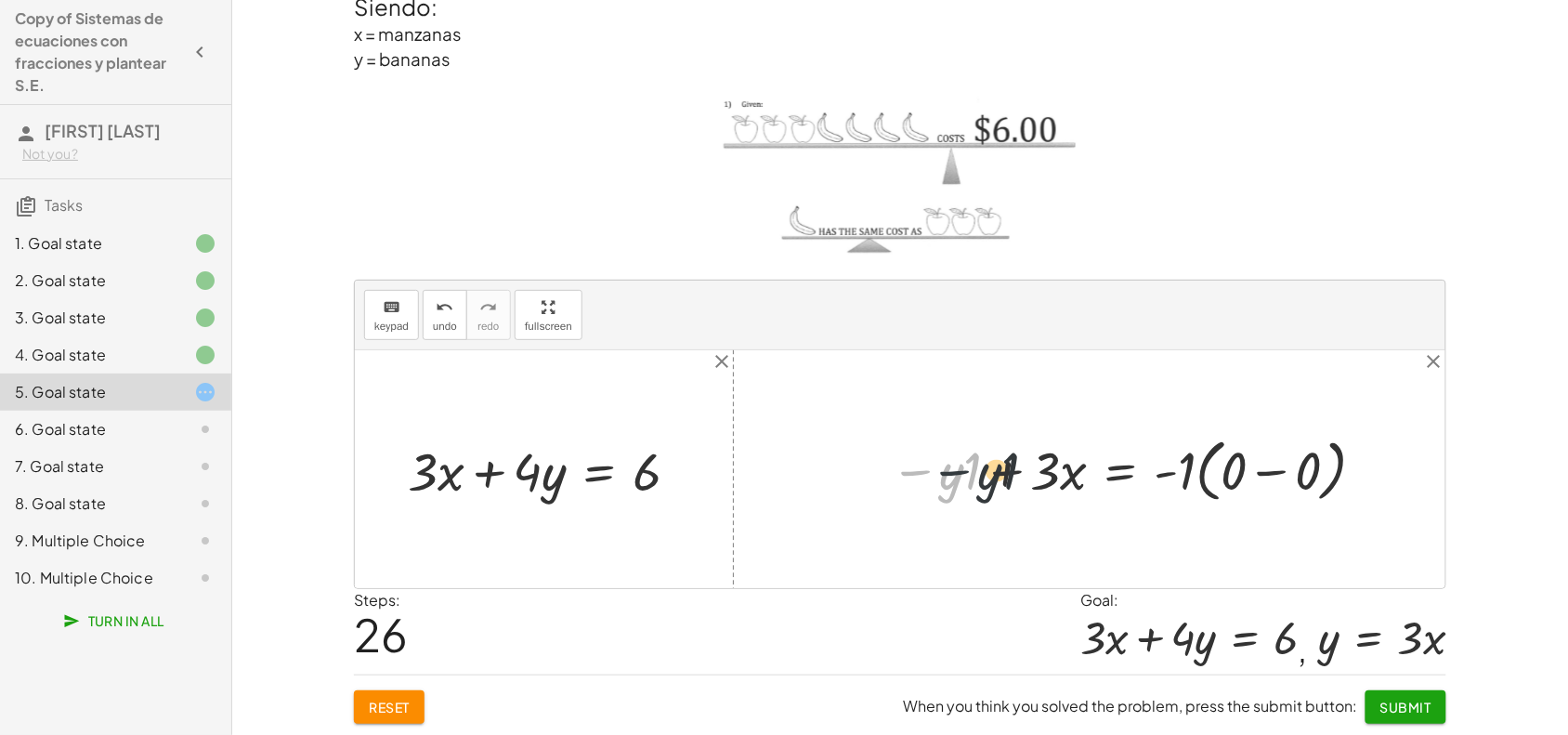 click at bounding box center (1131, 468) 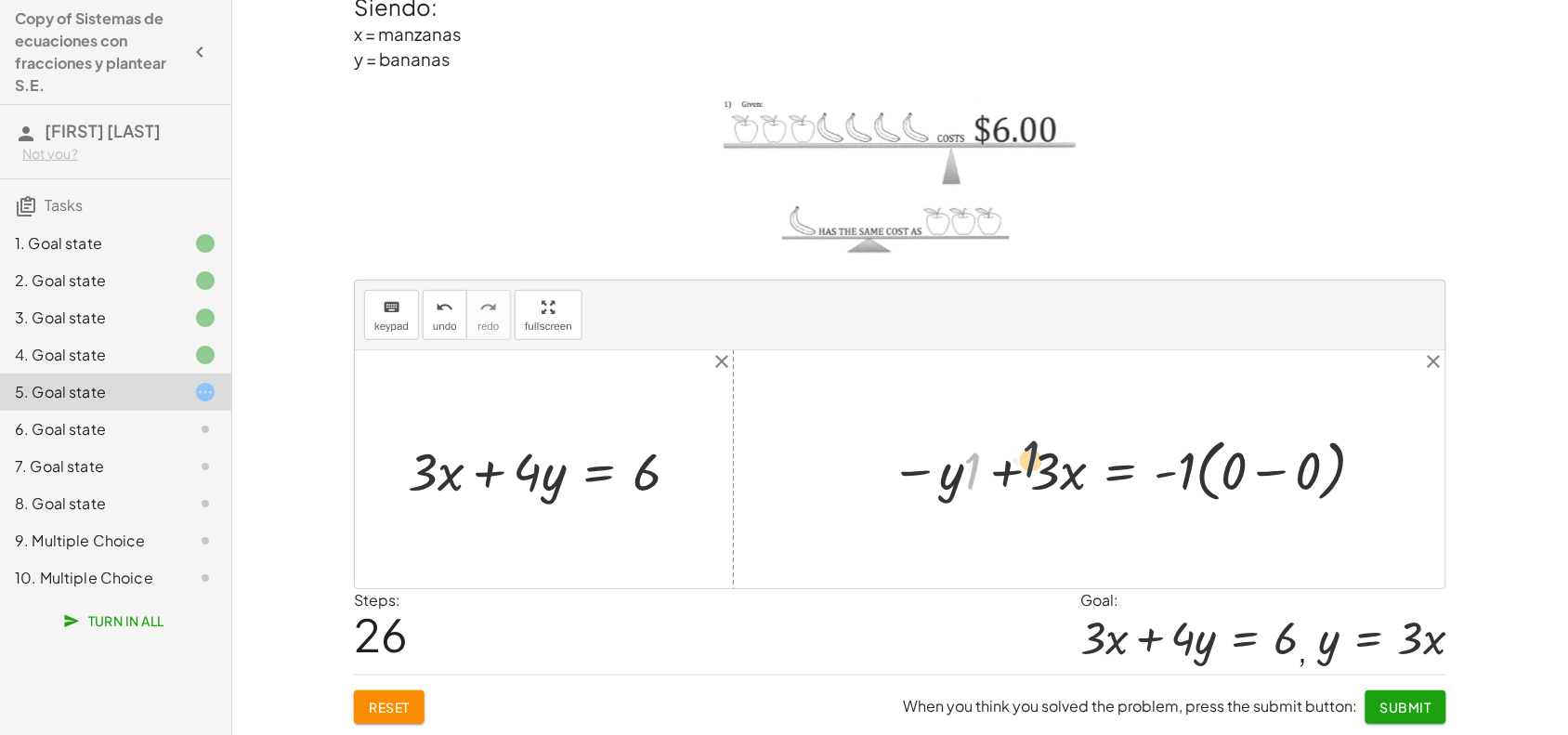 click at bounding box center (1131, 468) 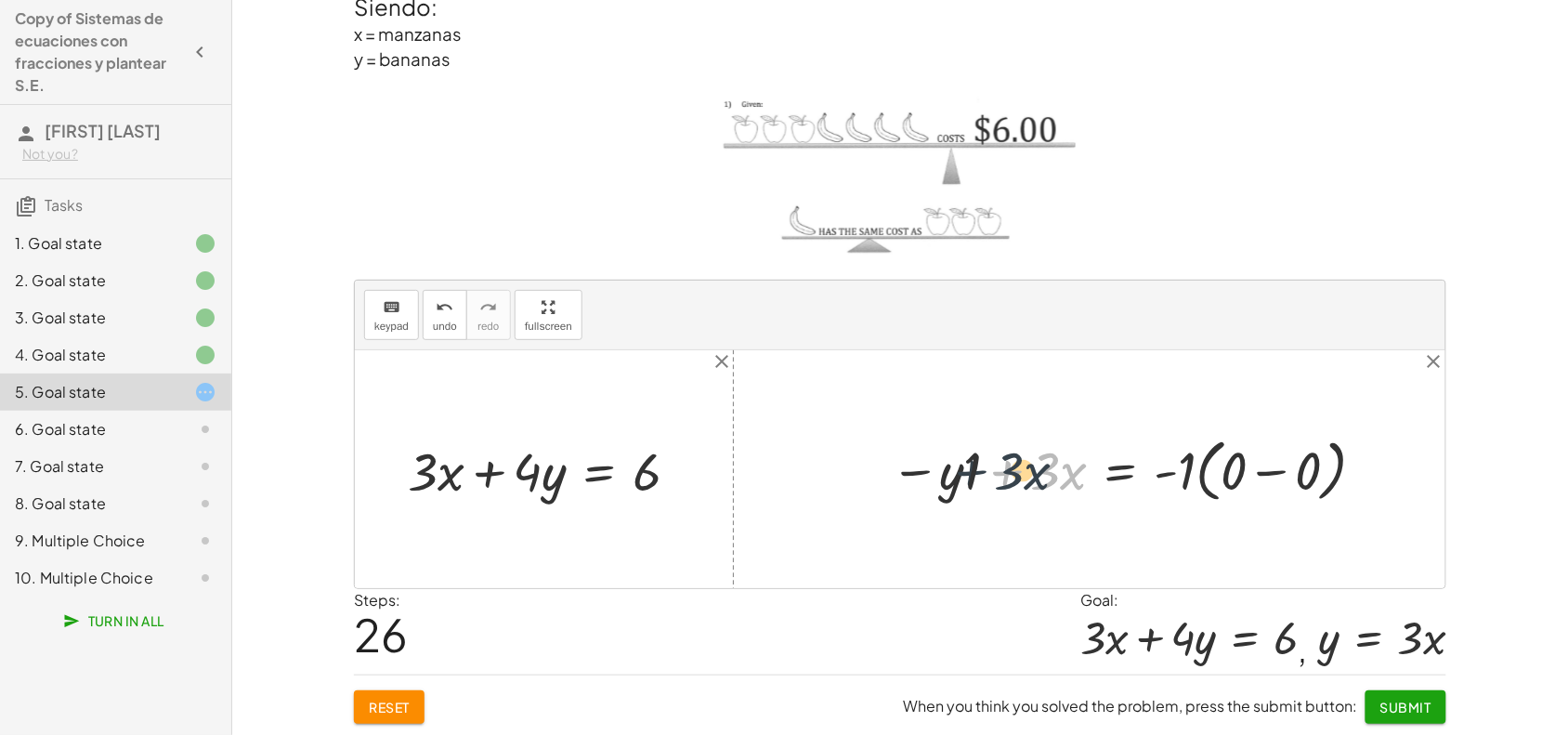 click at bounding box center (1131, 468) 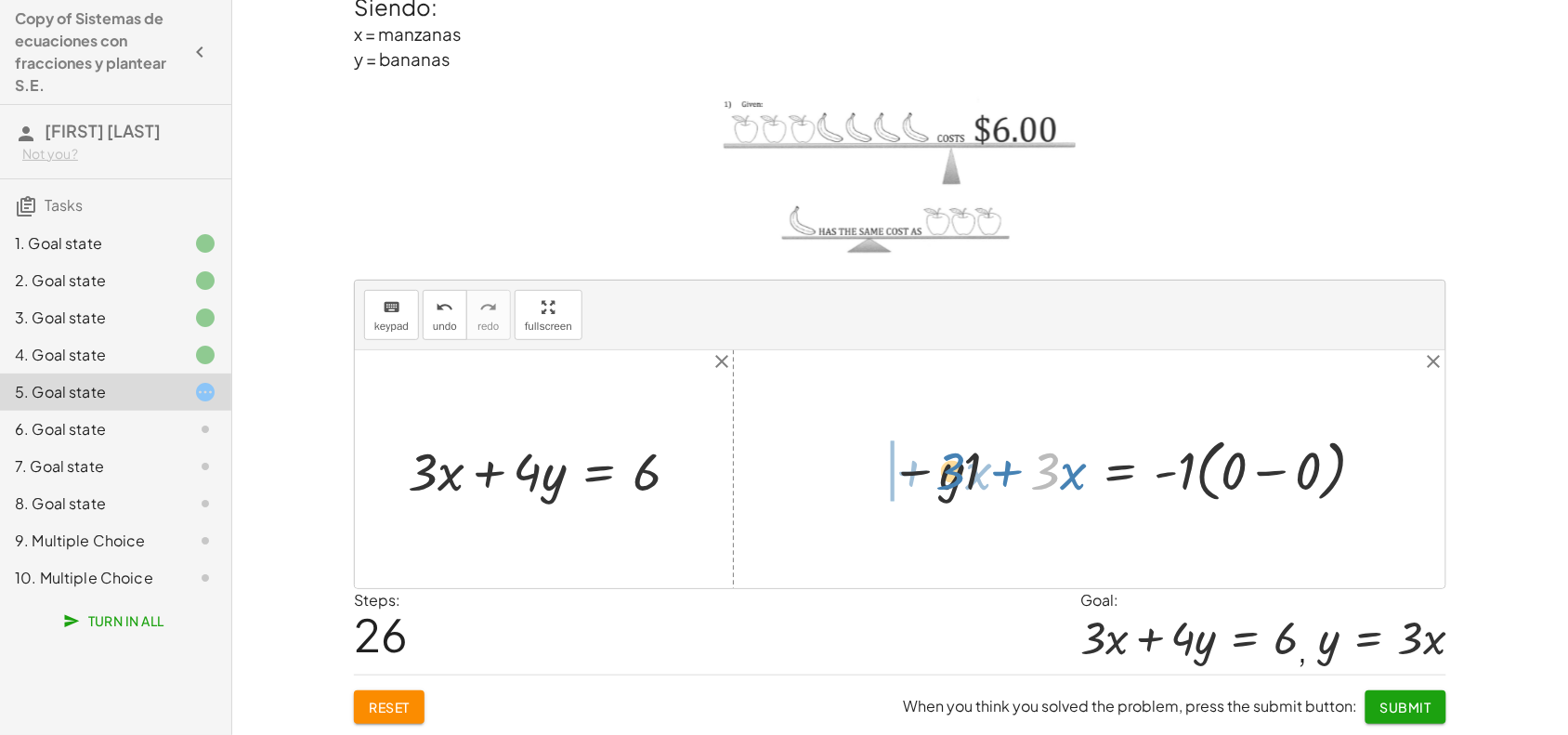 click at bounding box center (1131, 468) 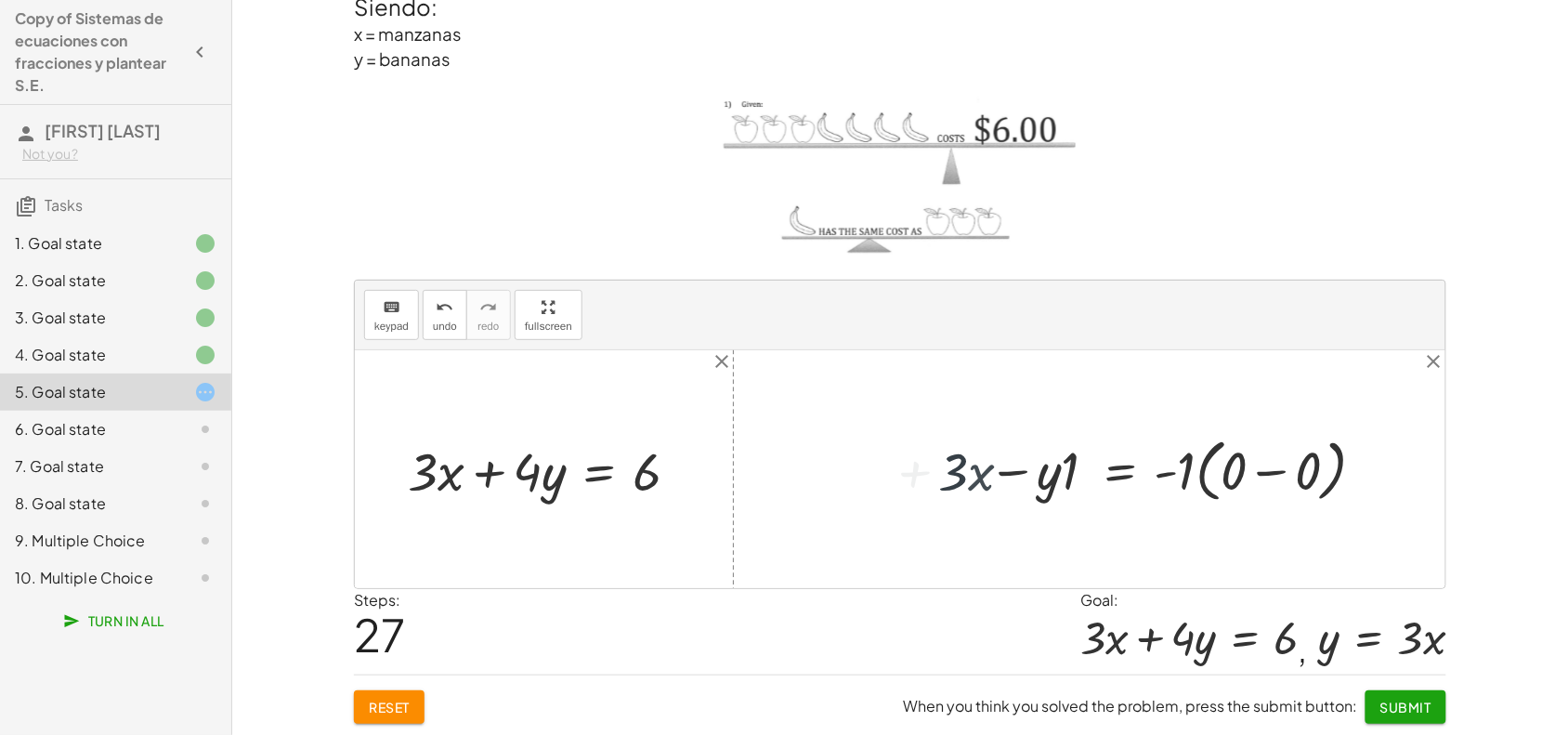 click at bounding box center [1159, 468] 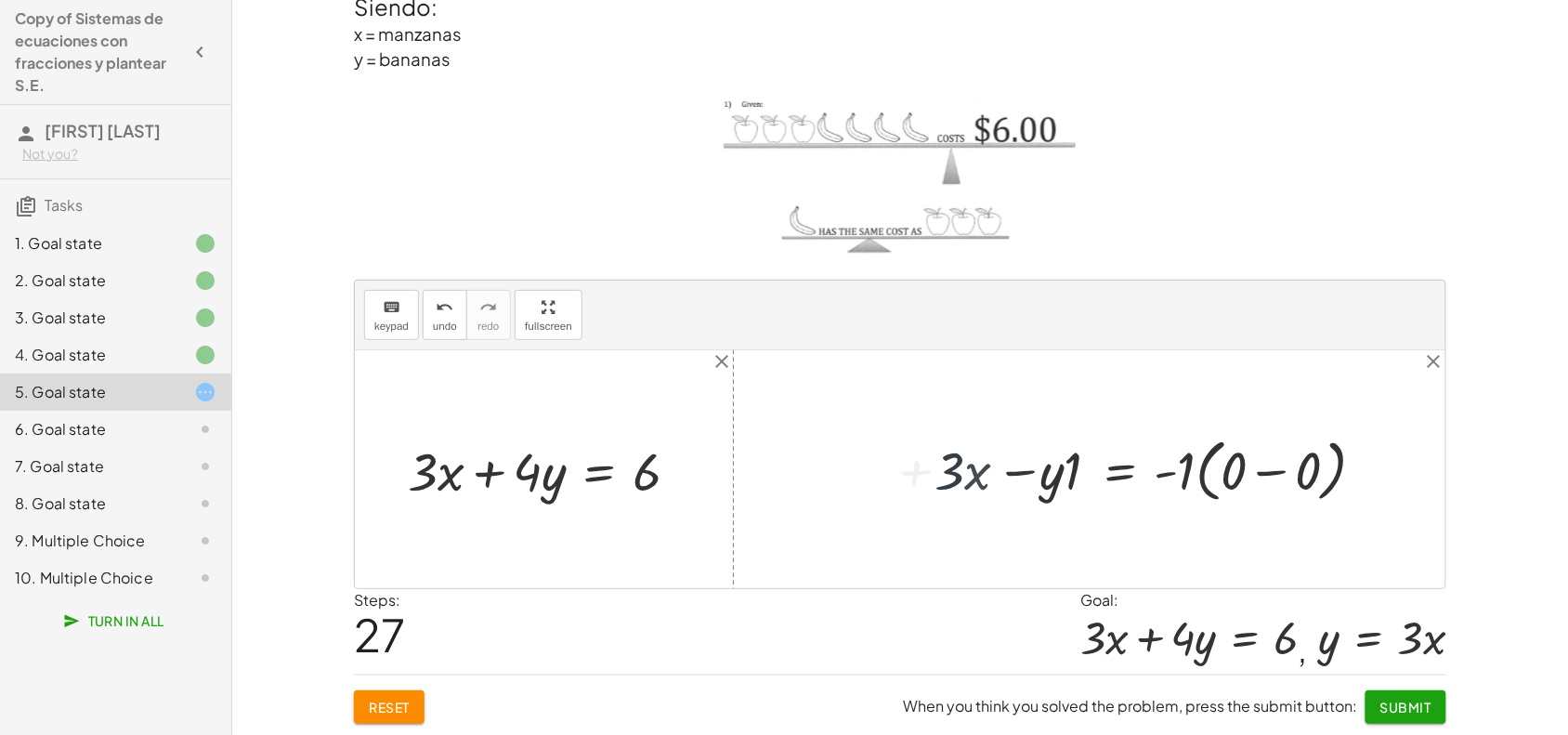 click at bounding box center (1159, 468) 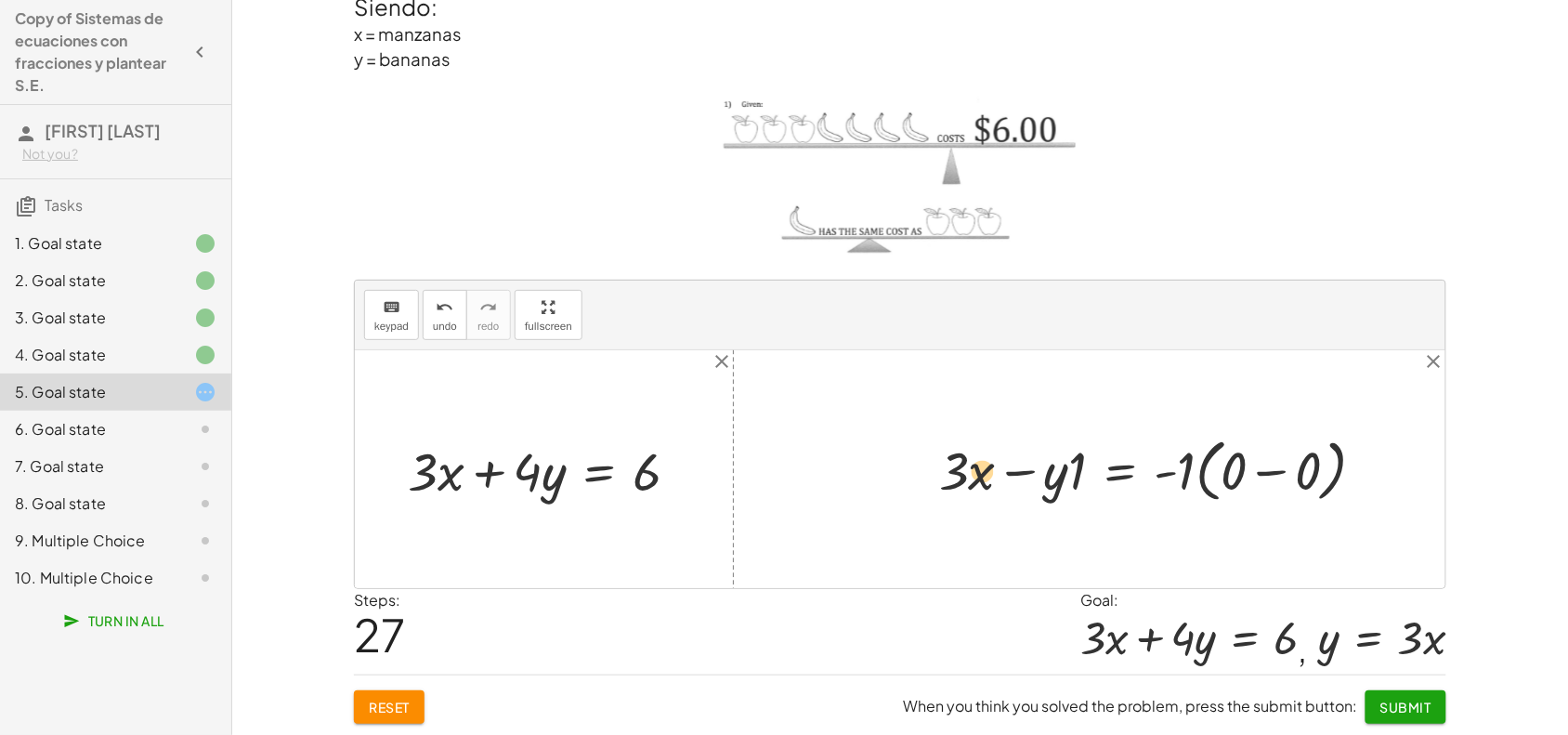 click at bounding box center [1159, 468] 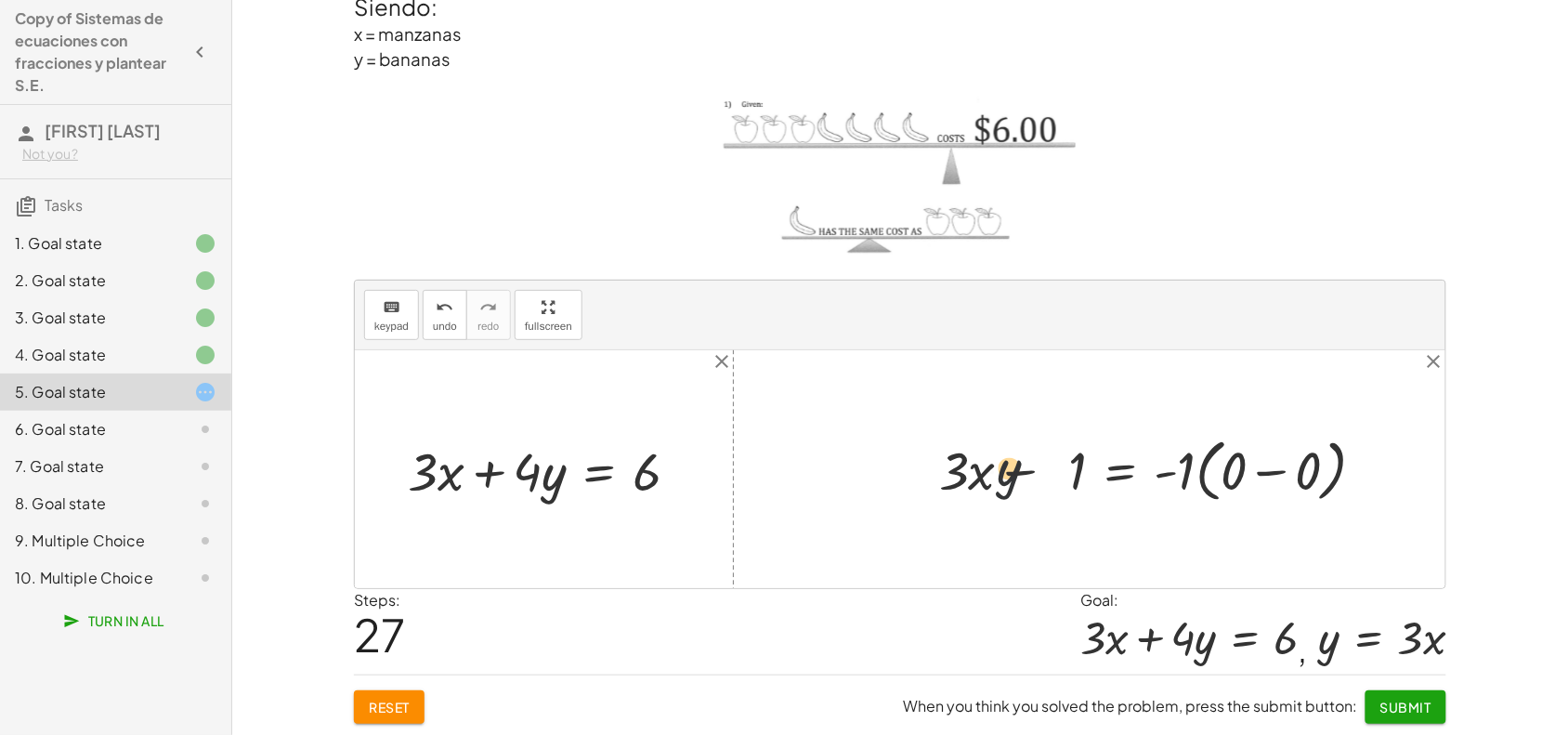 click at bounding box center [1159, 468] 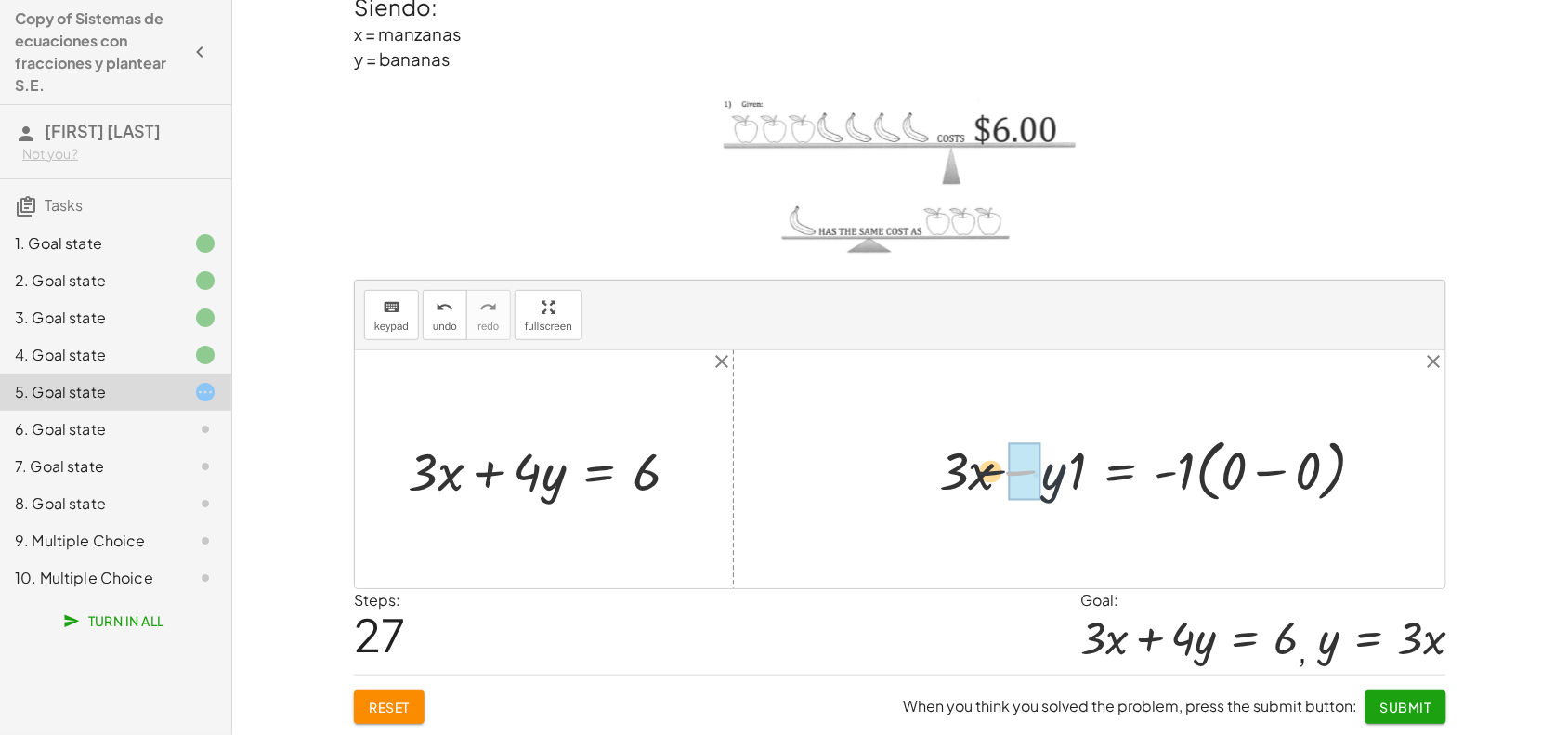 click at bounding box center [1159, 468] 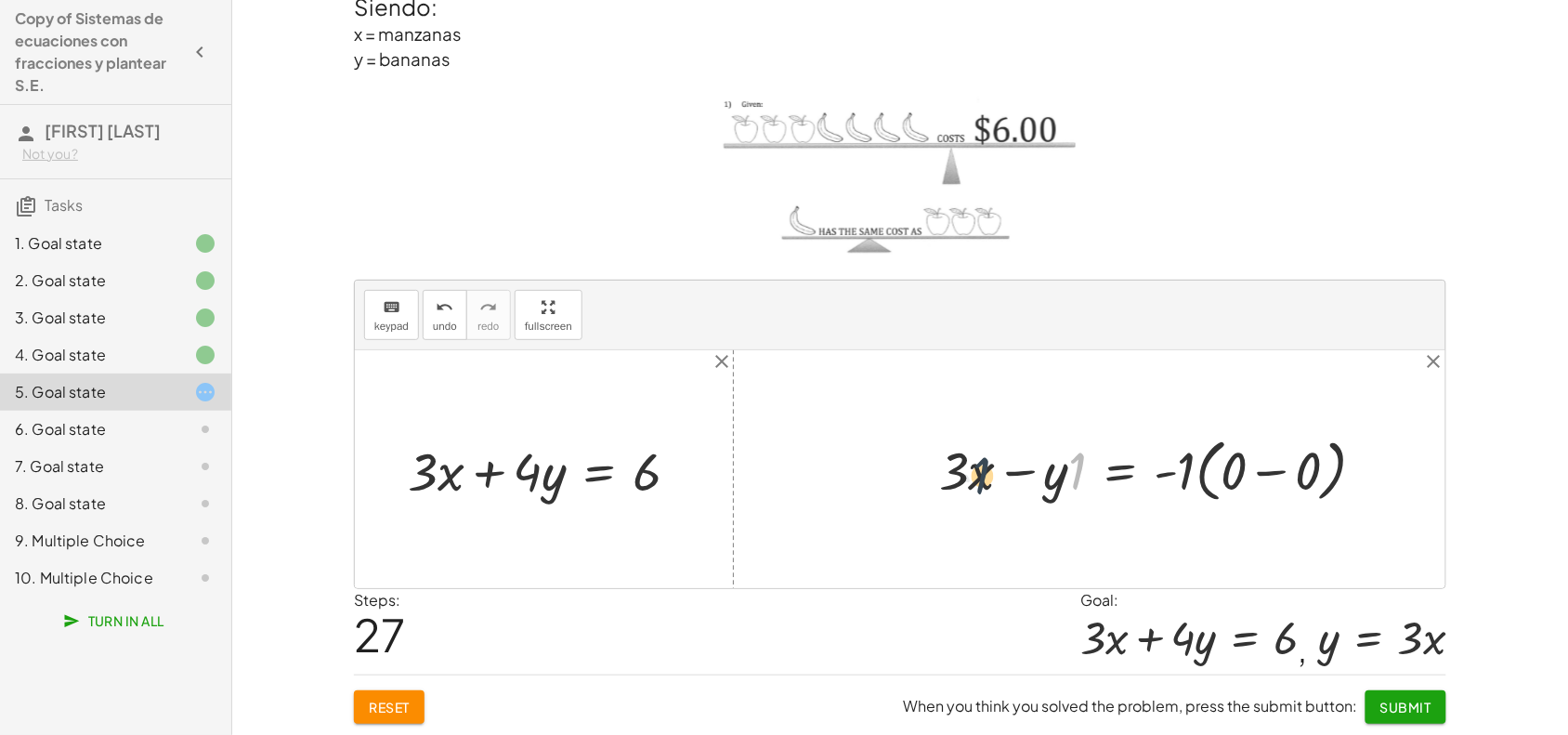 click at bounding box center (1159, 468) 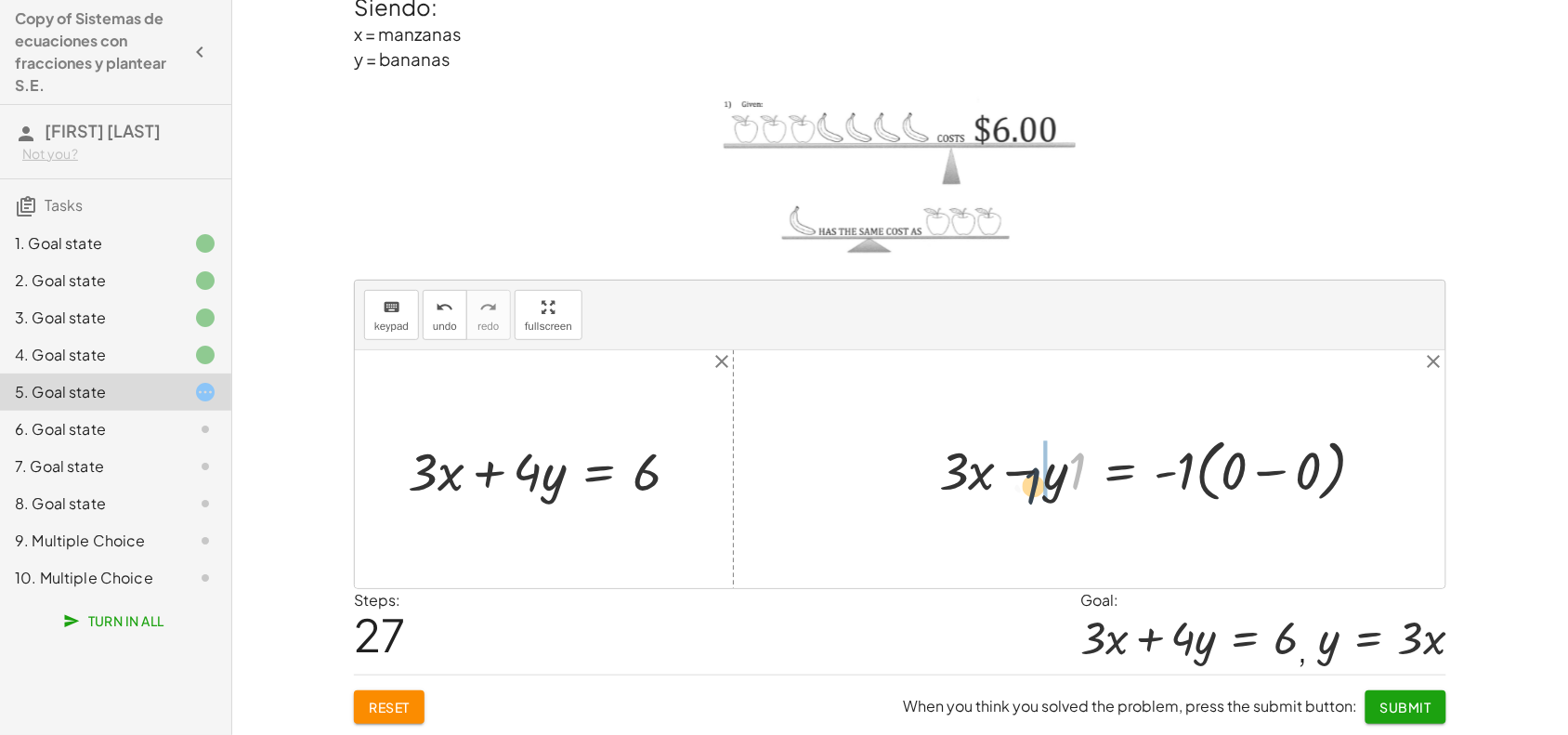 click at bounding box center (1159, 468) 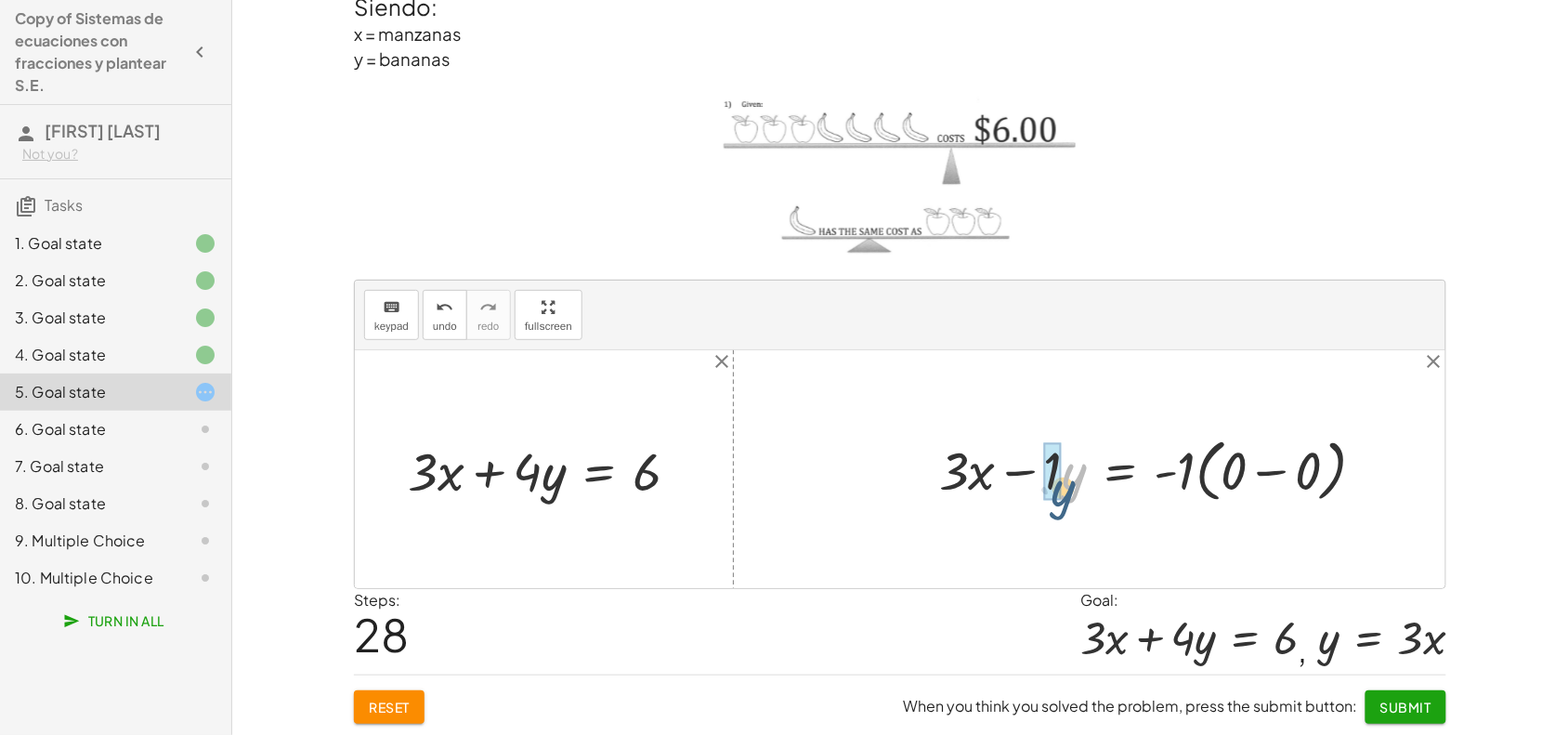click at bounding box center [1159, 468] 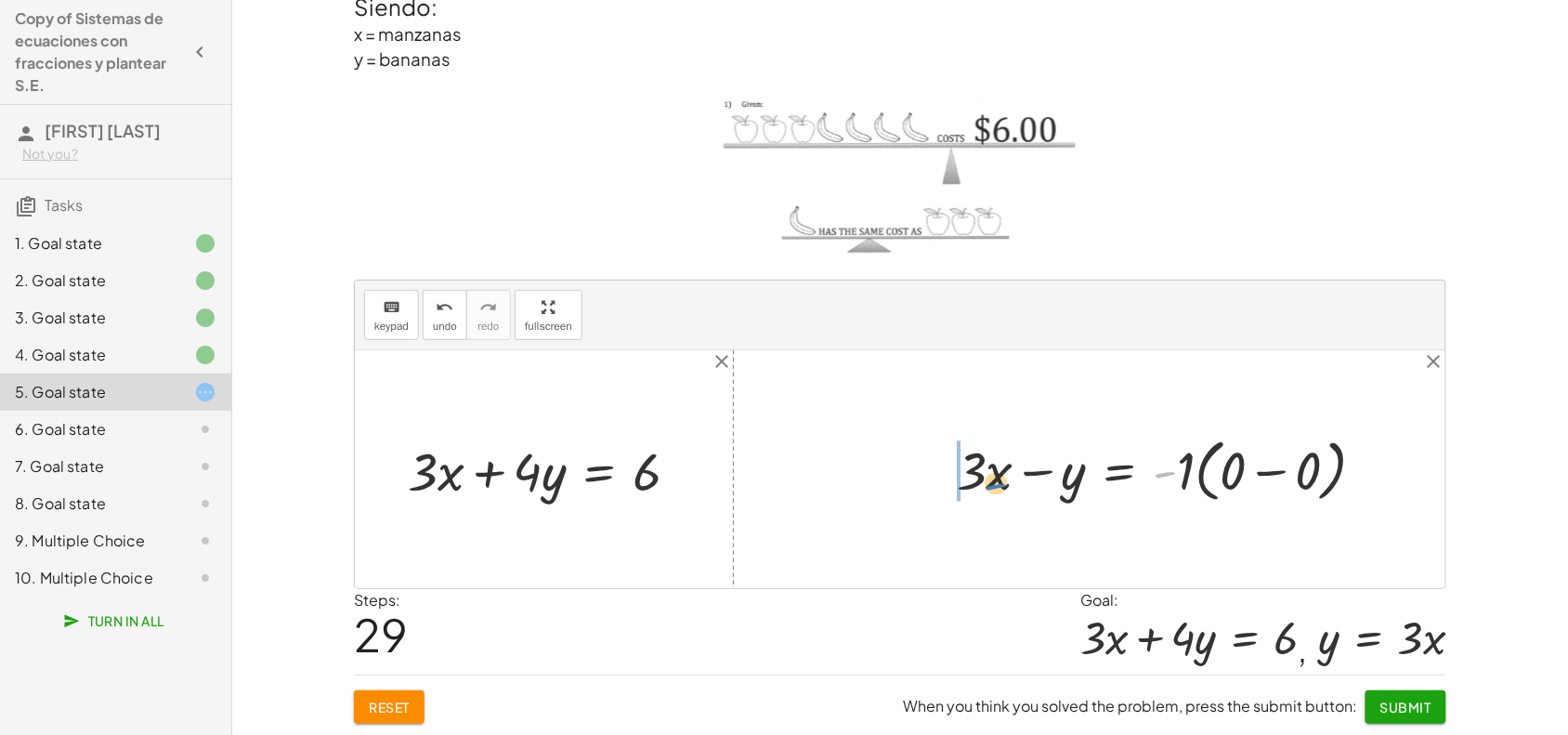 click at bounding box center [1168, 468] 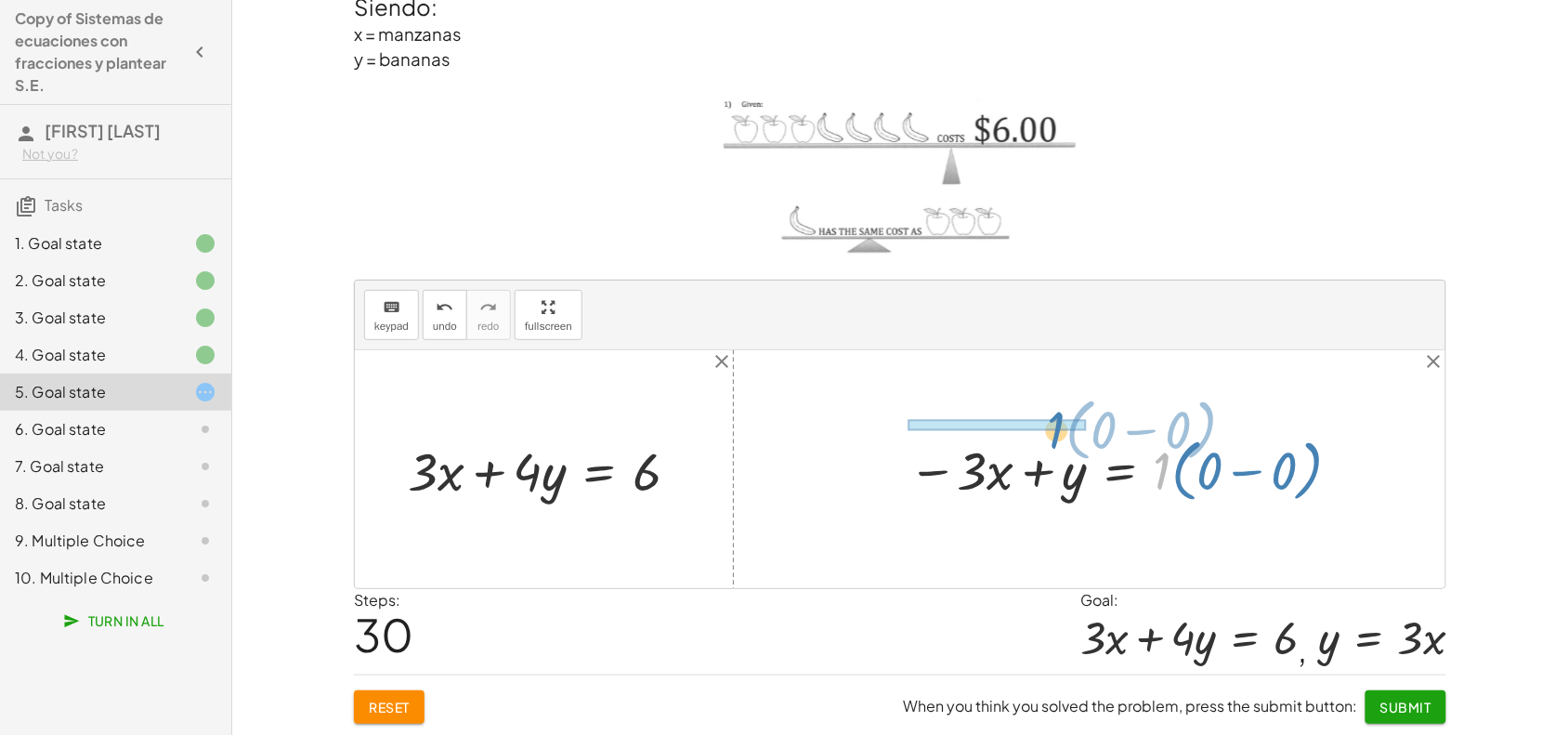 click on "+ · ⬚ · x + · ⬚ · y = ⬚ + · 3 · x + · ⬚ · y = ⬚ + · 3 · x + · 4 · y = ⬚ + · · x + · · y = 3 4 6 + · ⬚ · x + · ⬚ · y = ⬚ + · ( - 3 ) · x + · ⬚ · y = ⬚ + · ( - 3 ) · x + · 1 · y = ⬚ + · ( - 3 ) · x + · 1 · y = 0 + · - 3 · x + · 1 · y = 0 + · 3 · - x + · 1 · y = 0 + · 3 · - 1 · x + · 1 · y = 0 + · 3 · - x + · 1 · y = 0 − · 3 · x + · 1 · y = 0 + · - 1 · 3 · x + · 1 · y = 0 + · - 3 · x + · 1 · y = 0 + · x · - 3 + · 1 · y = 0 + · x · - 3 + y = 0 + · - 3 · x + y = 0 + · x · - 3 + y = 0 + · x · - 1 · 3 + y = 0 + · x · - 1 · 3 − 0 + y = + 0 − 0 + · x · - 1 · 3 + y = + 0 − 0 + · x · - 1 · - 1 · 3 + · y · - 1 = · - 1 · ( + 0 − 0 ) + · - x · - 1 · 3 + · y · - 1 = · - 1 · ( + 0 − 0 ) + · - x · - 3 + · y · - 1 = · - 1 · ( + 0 − 0 ) + · x · 3 + · y · - 1 = · - 1 · ( + 0 − 0 ) + · 3 · x + · y · - 1 = · - 1 · ( + 0 − 0 ) + · y · - 1 + · 3 · x = · - 1 · ( + 0 − 0 )" at bounding box center [900, 469] 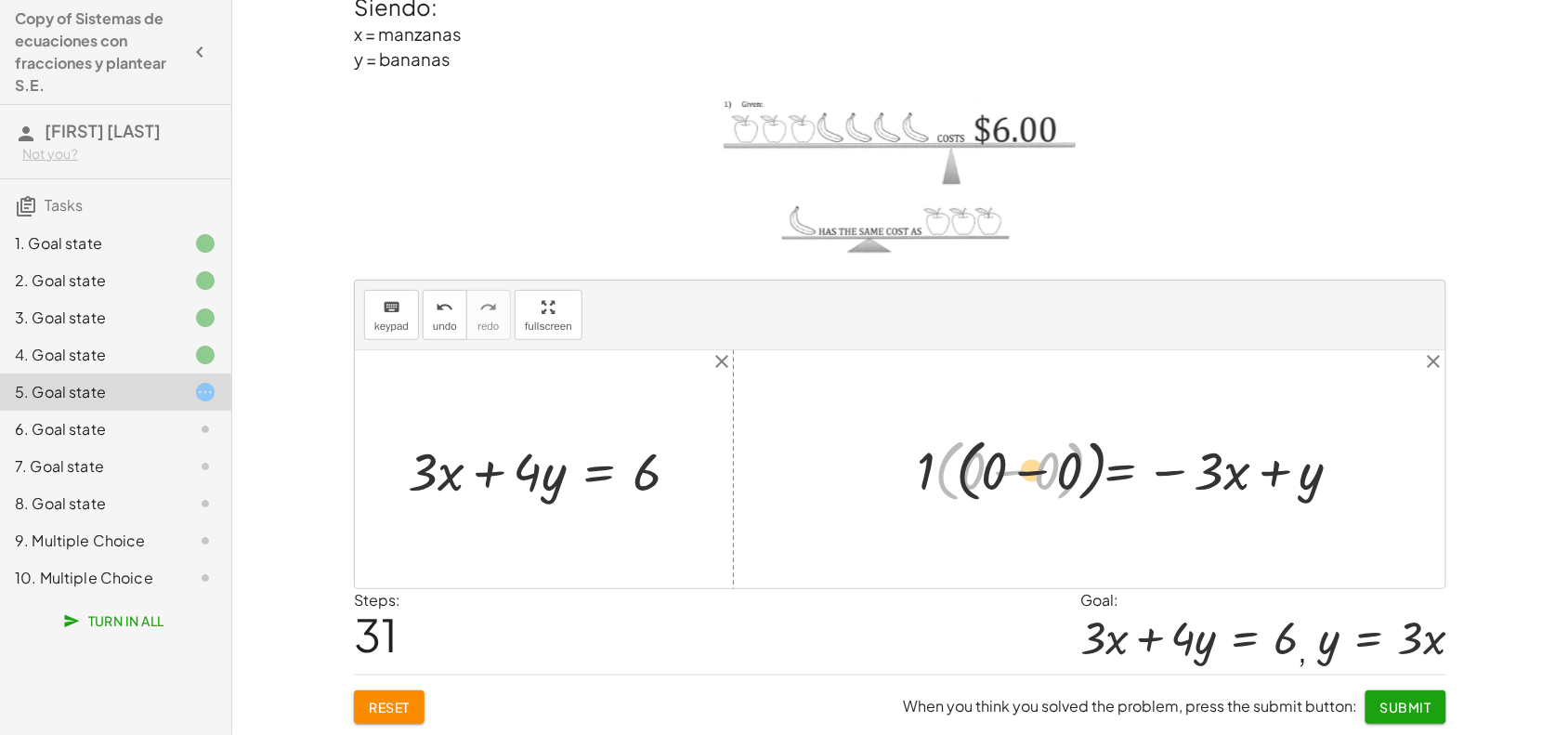 click at bounding box center (1136, 468) 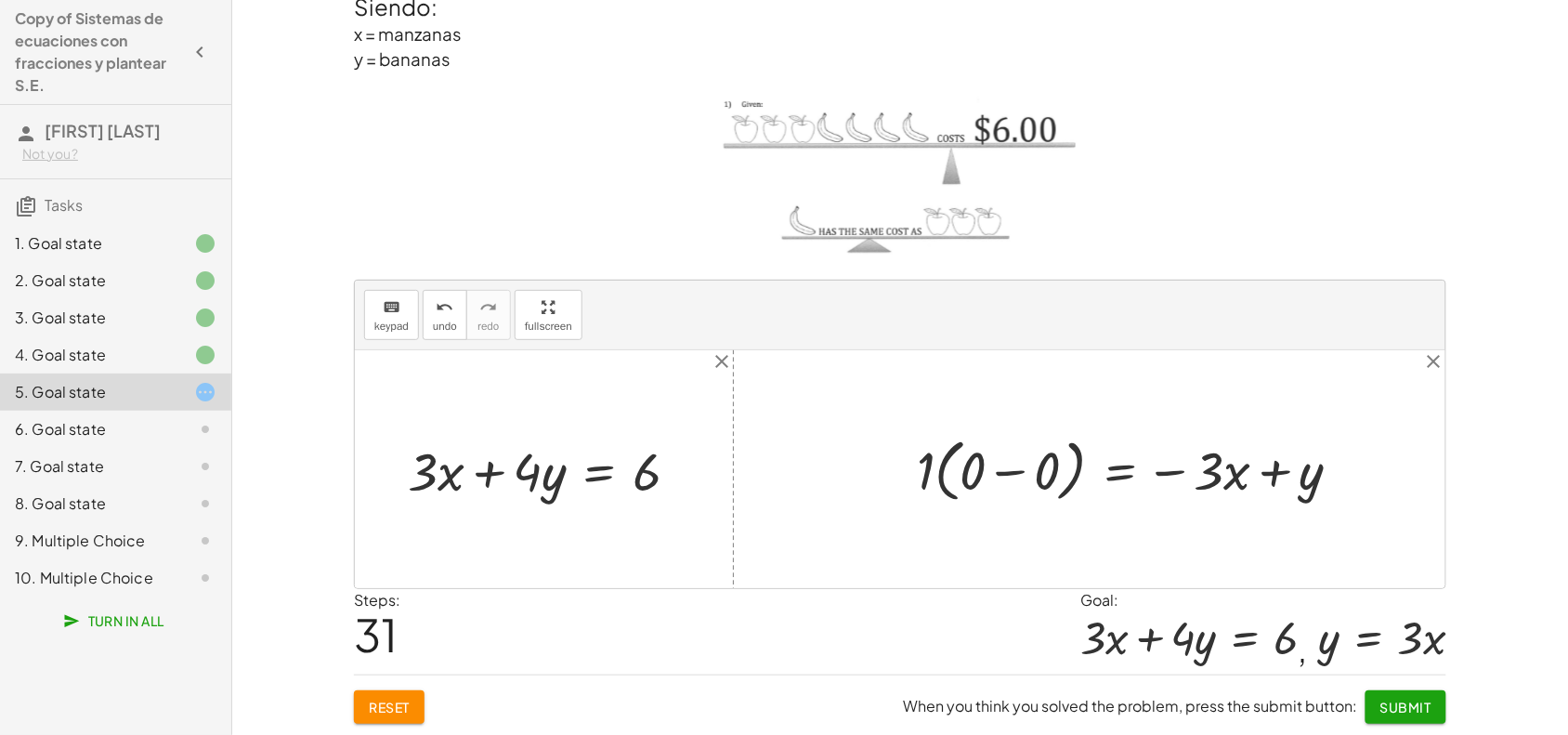 click at bounding box center [1136, 468] 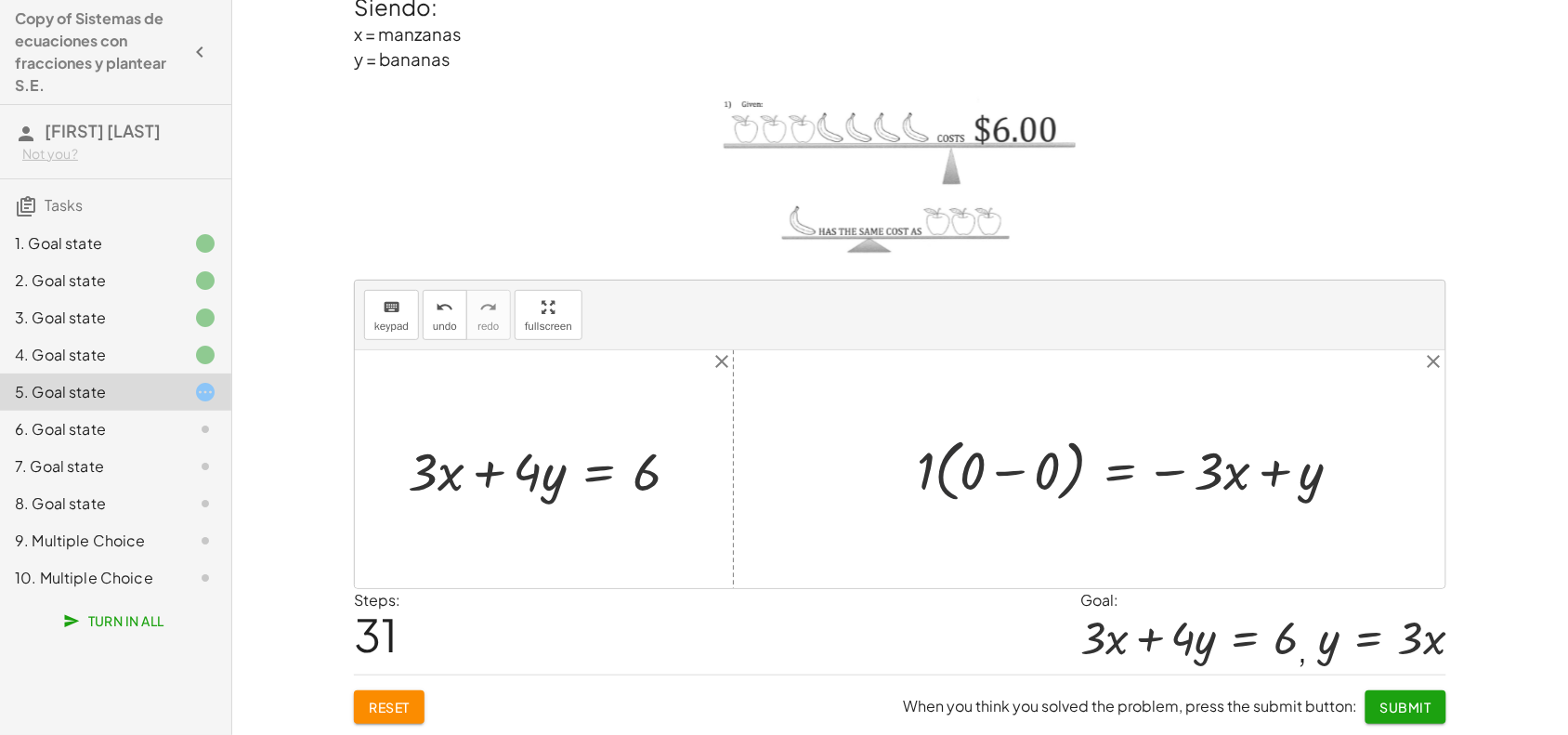 click at bounding box center (1136, 468) 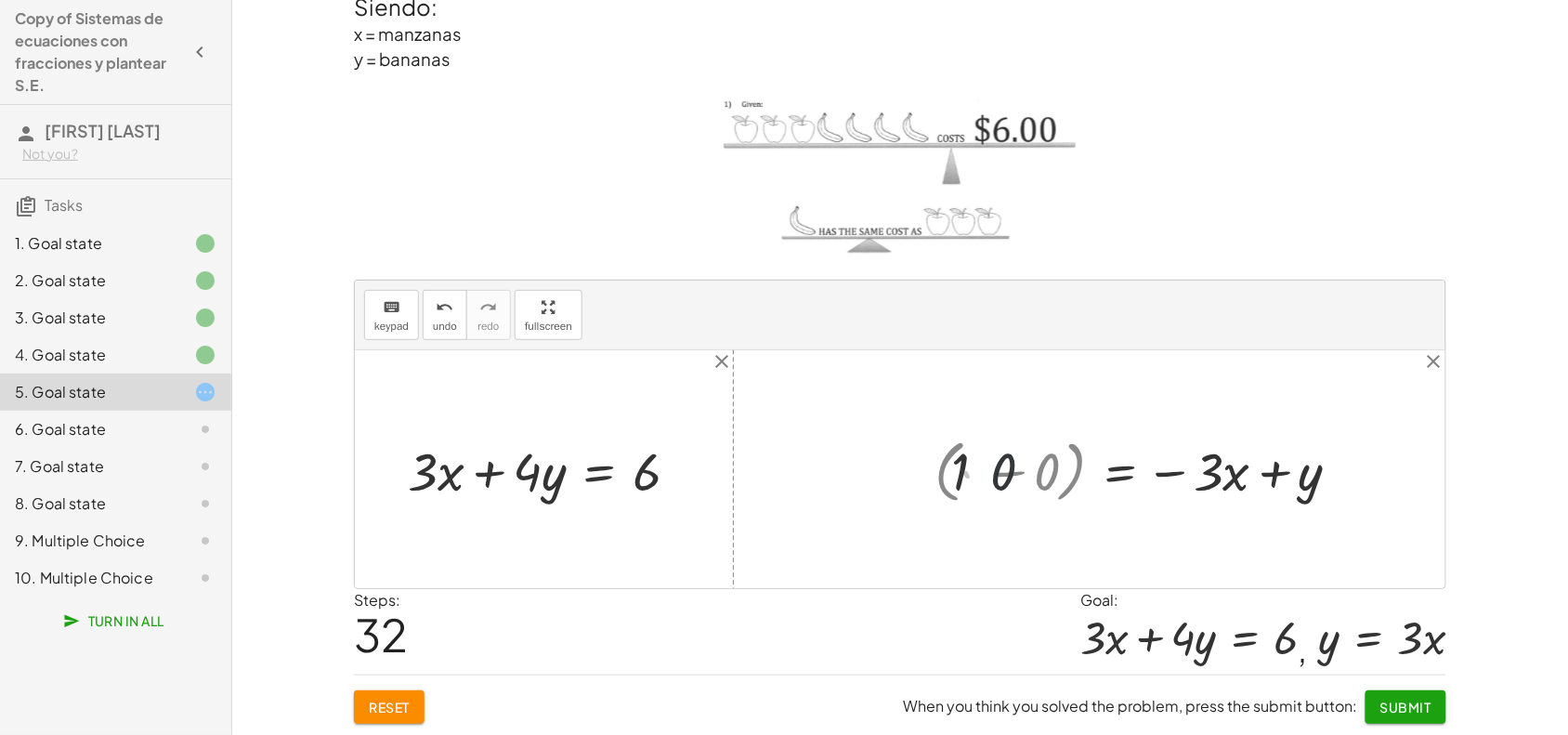 click at bounding box center [900, 469] 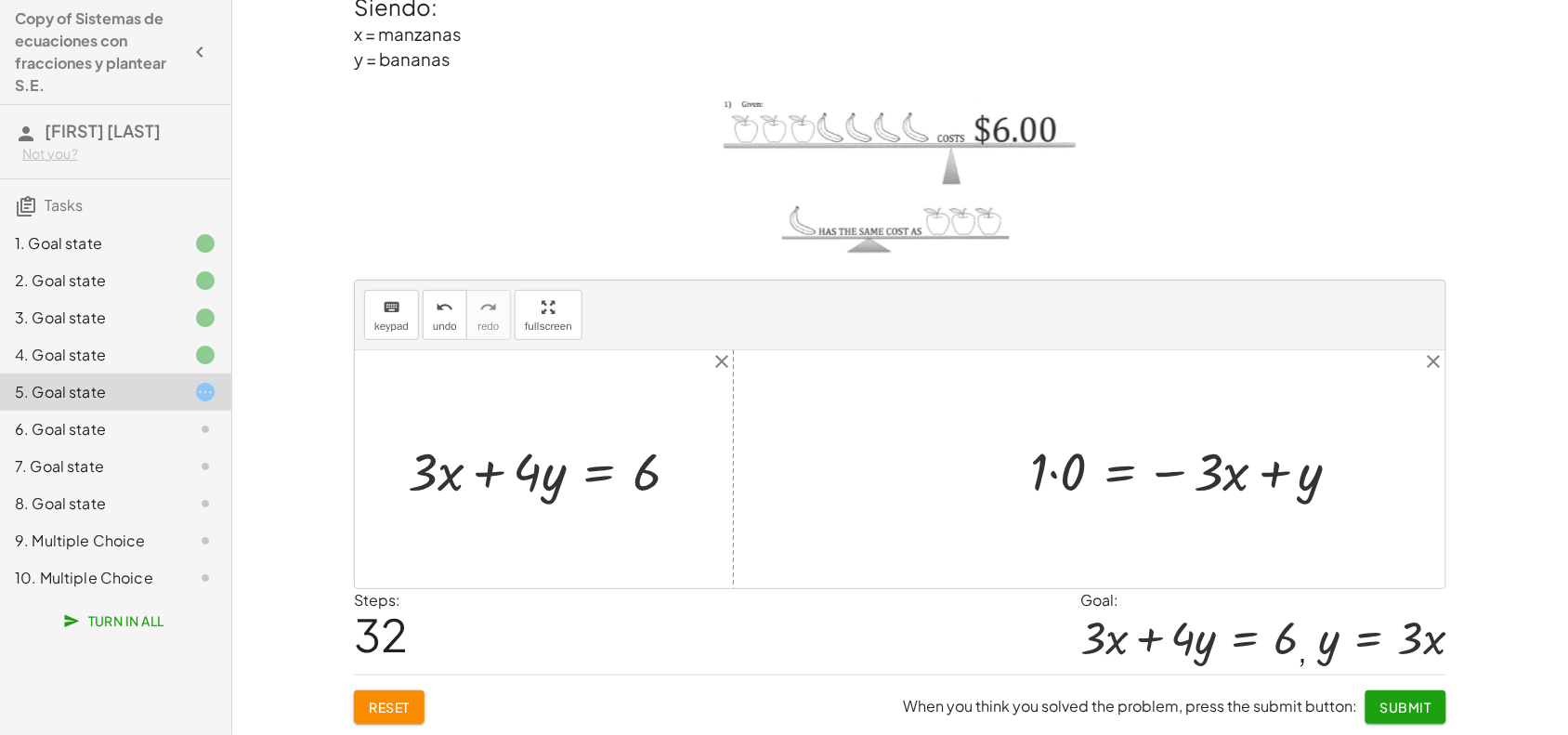 click at bounding box center (1193, 469) 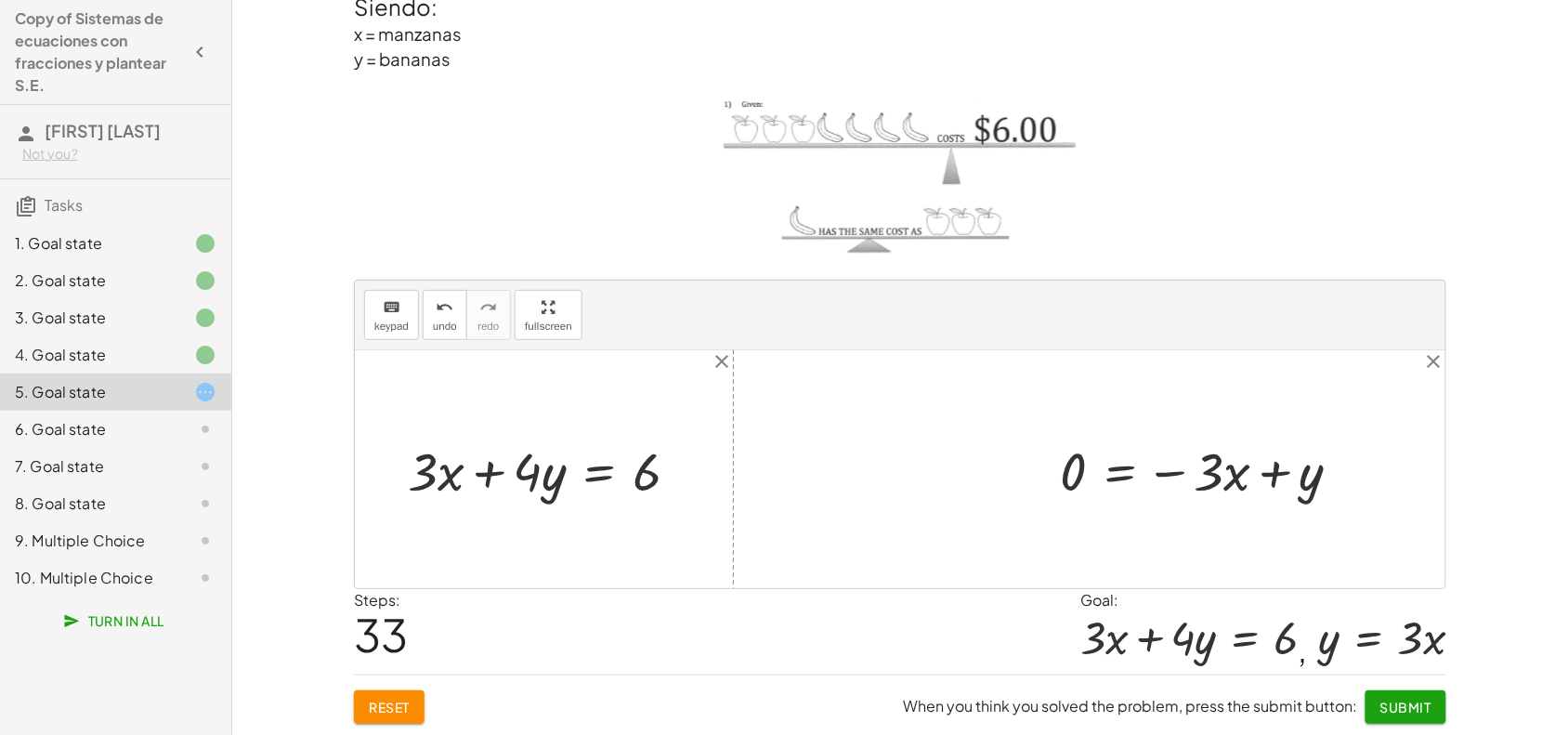 click at bounding box center (1209, 469) 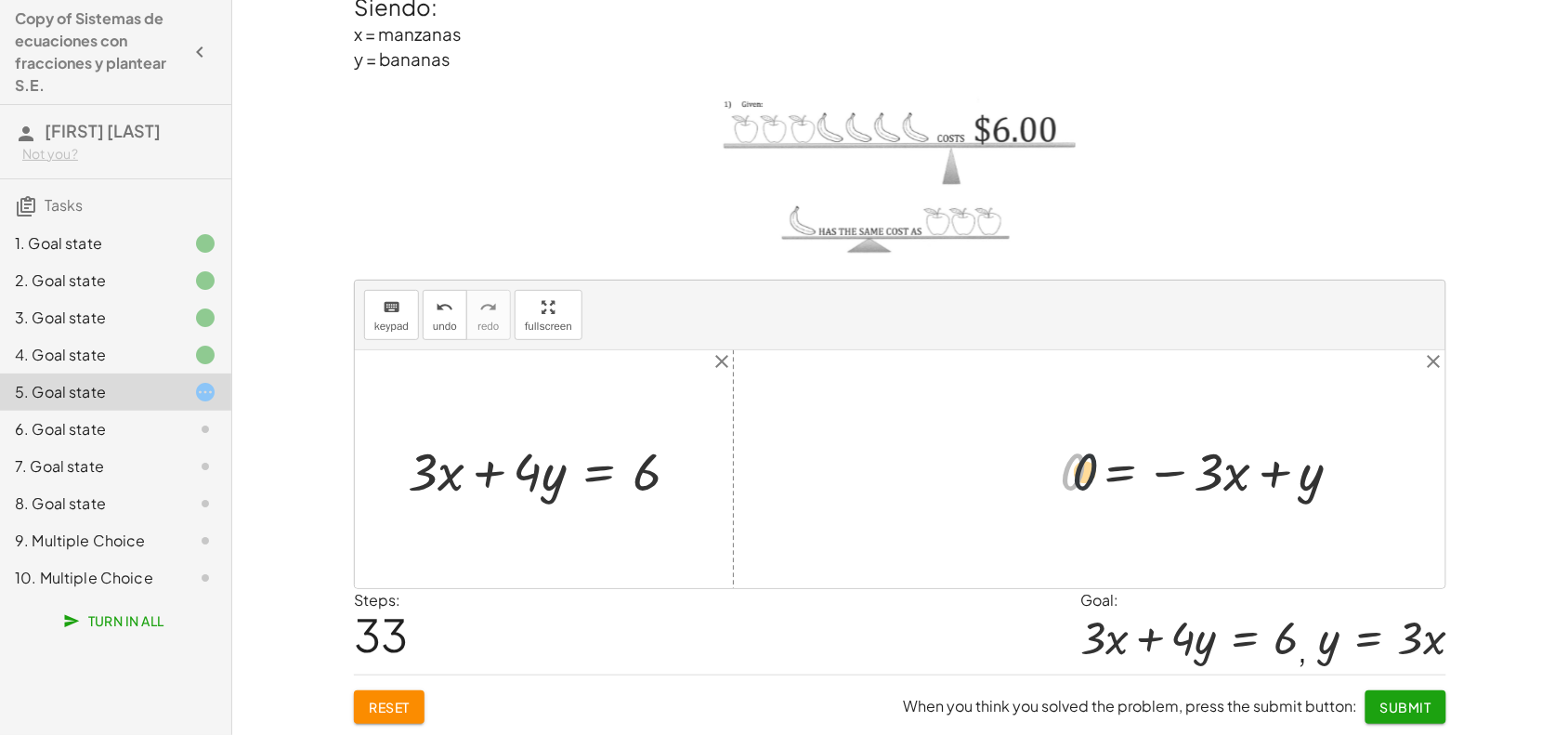click at bounding box center (1209, 469) 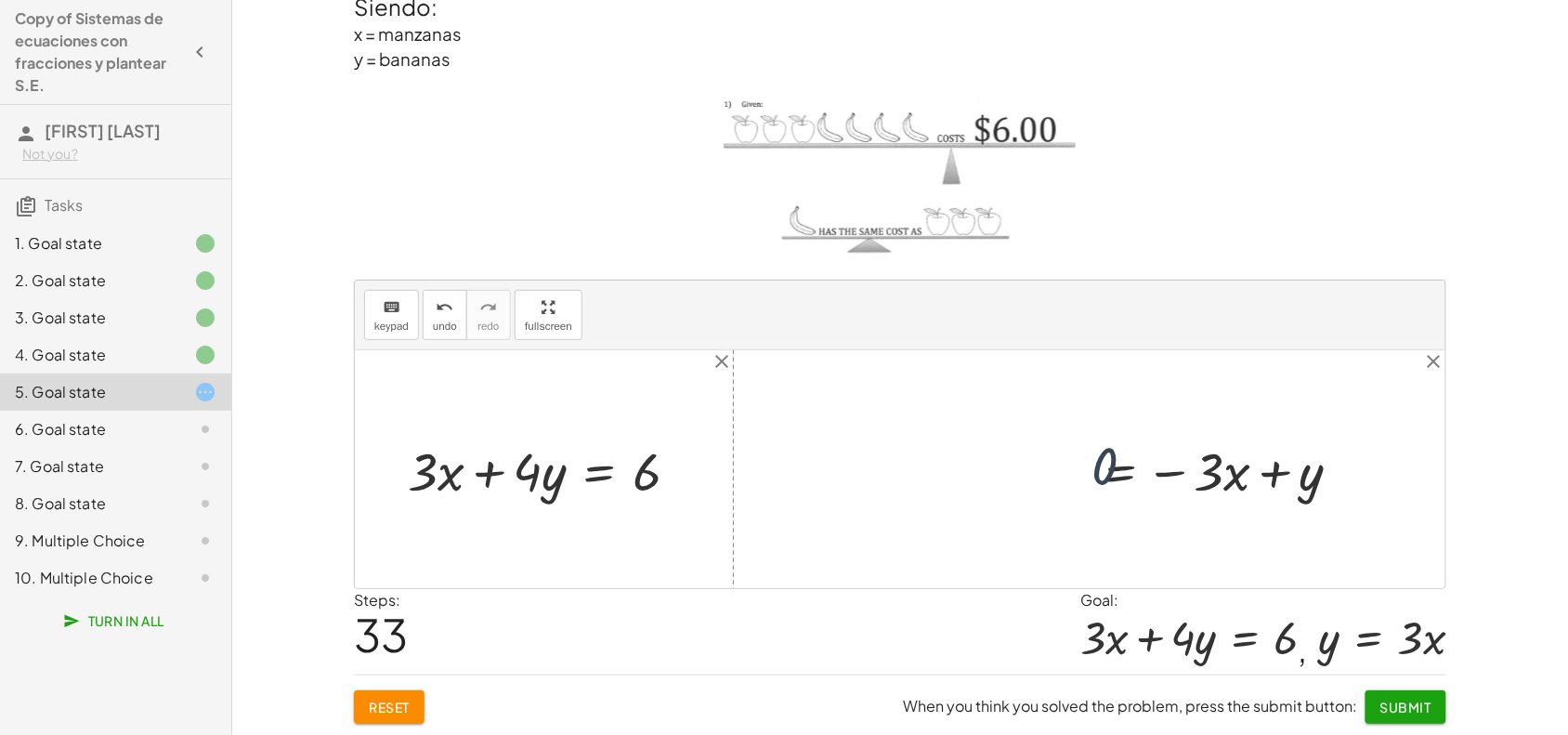 click at bounding box center (1209, 469) 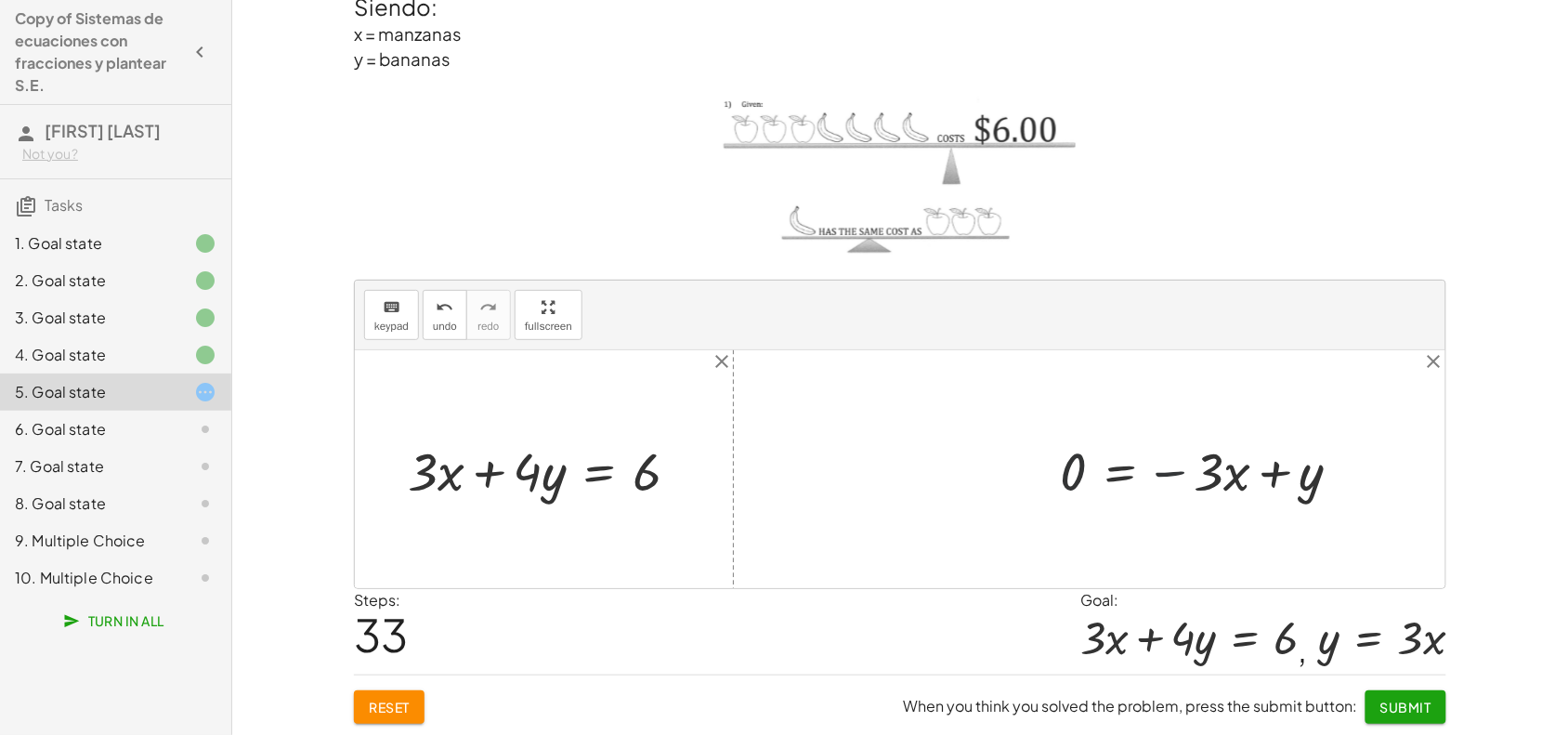 click at bounding box center (1209, 469) 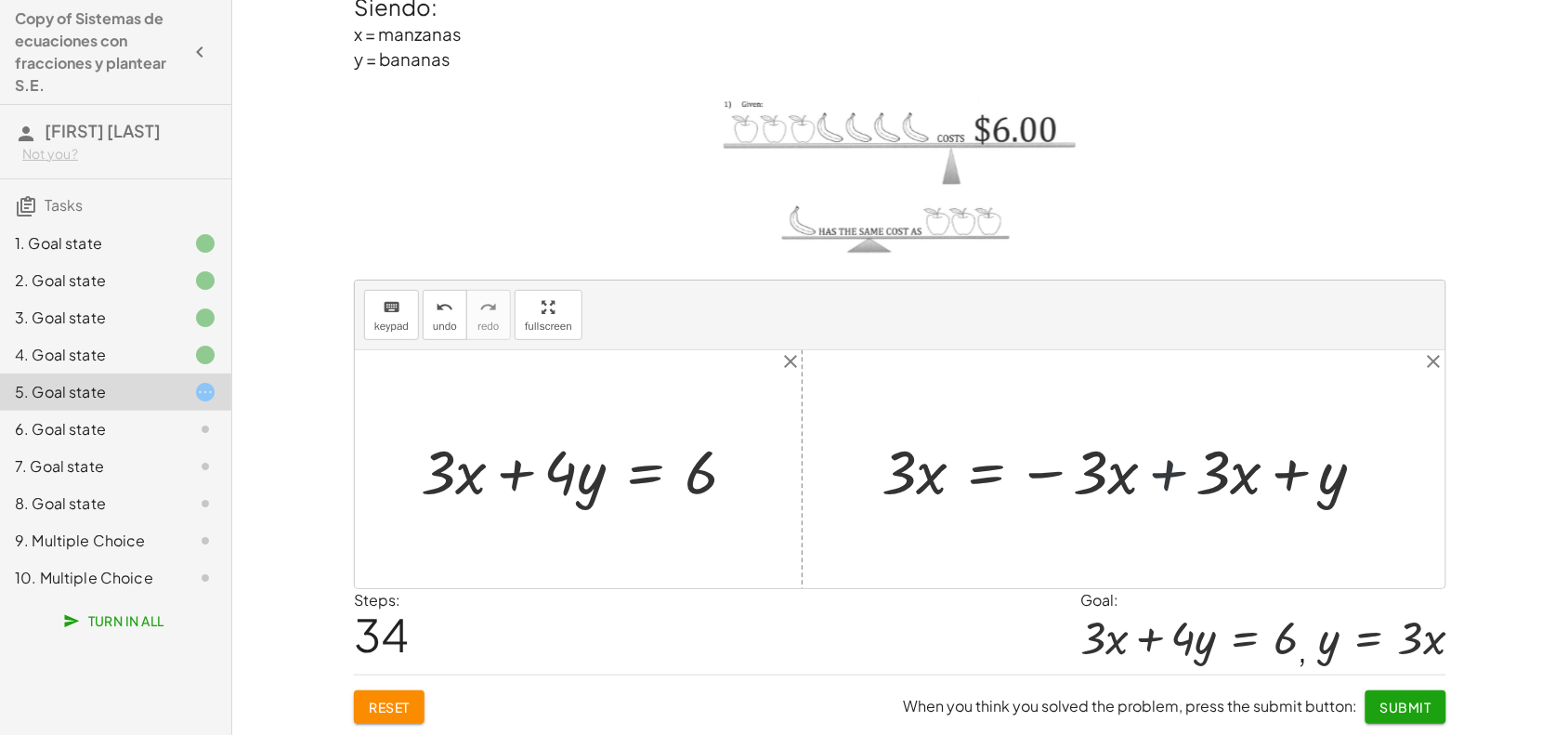 click at bounding box center (1130, 469) 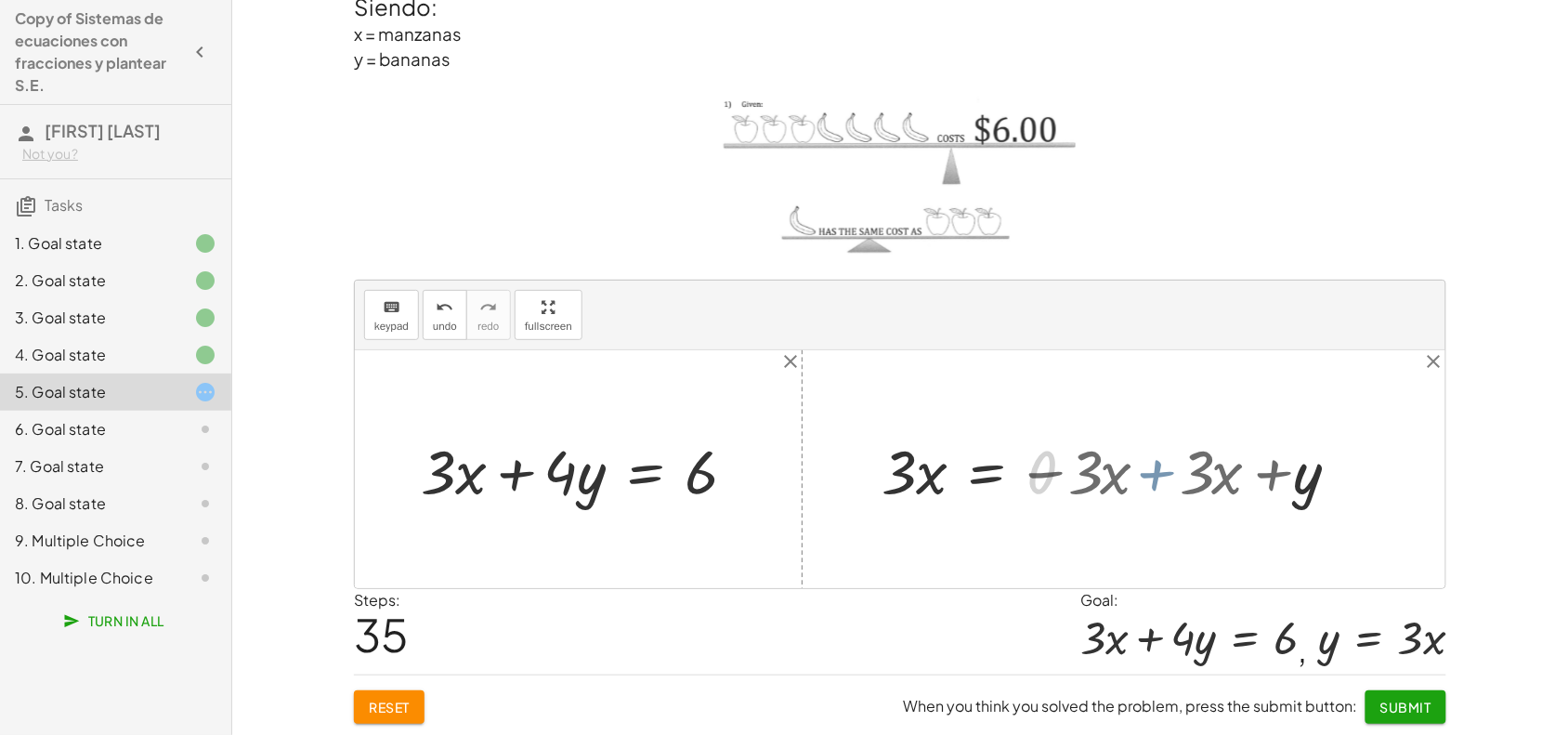 click at bounding box center [900, 469] 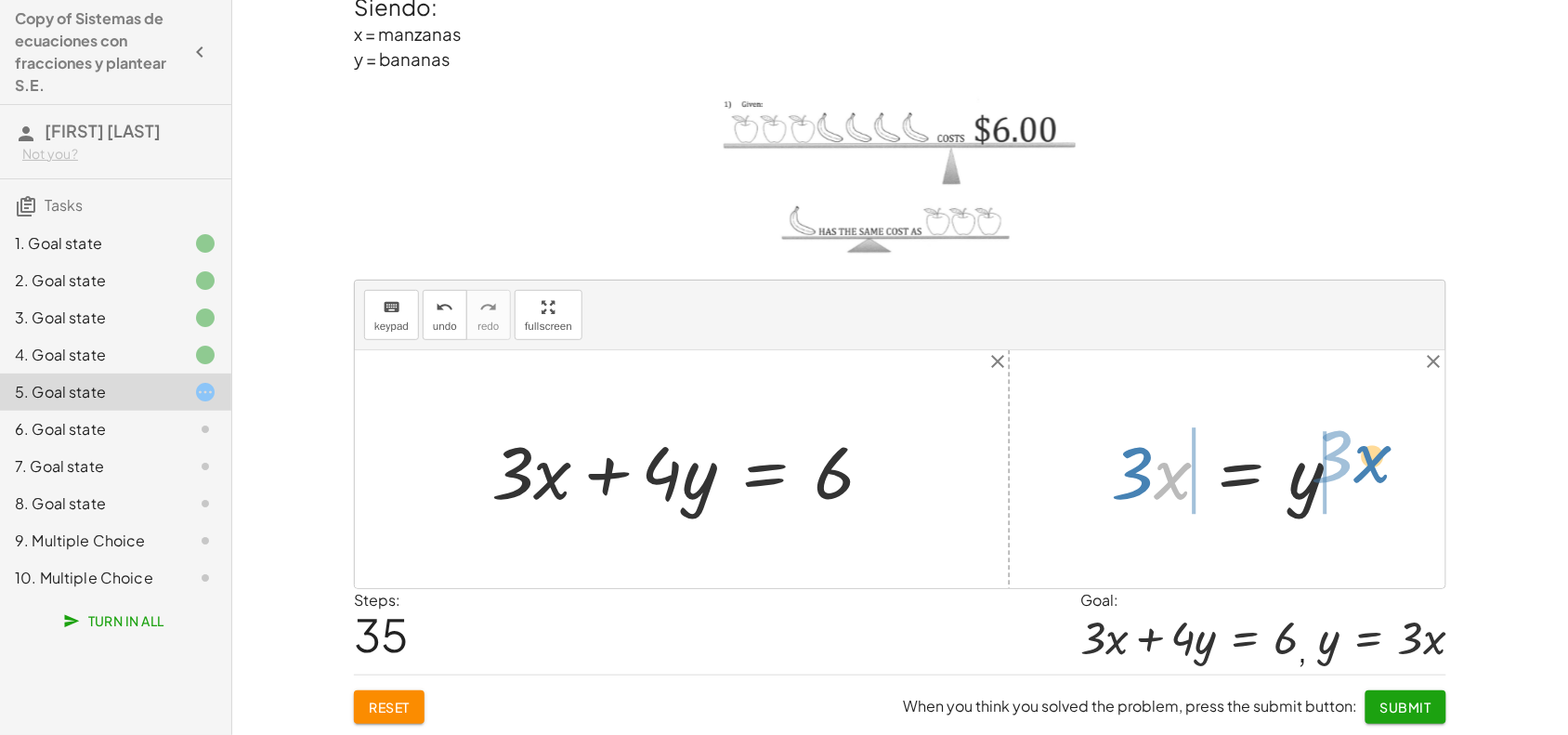 drag, startPoint x: 1158, startPoint y: 479, endPoint x: 1358, endPoint y: 463, distance: 200.63898 